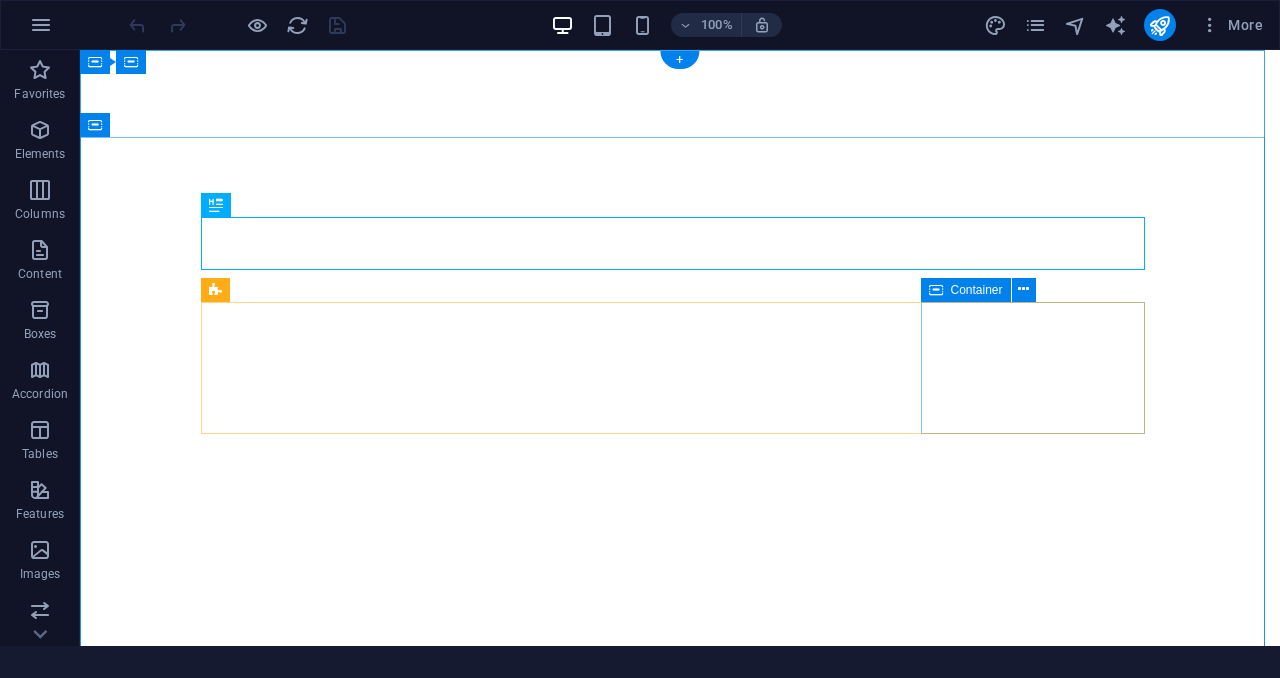 scroll, scrollTop: 0, scrollLeft: 0, axis: both 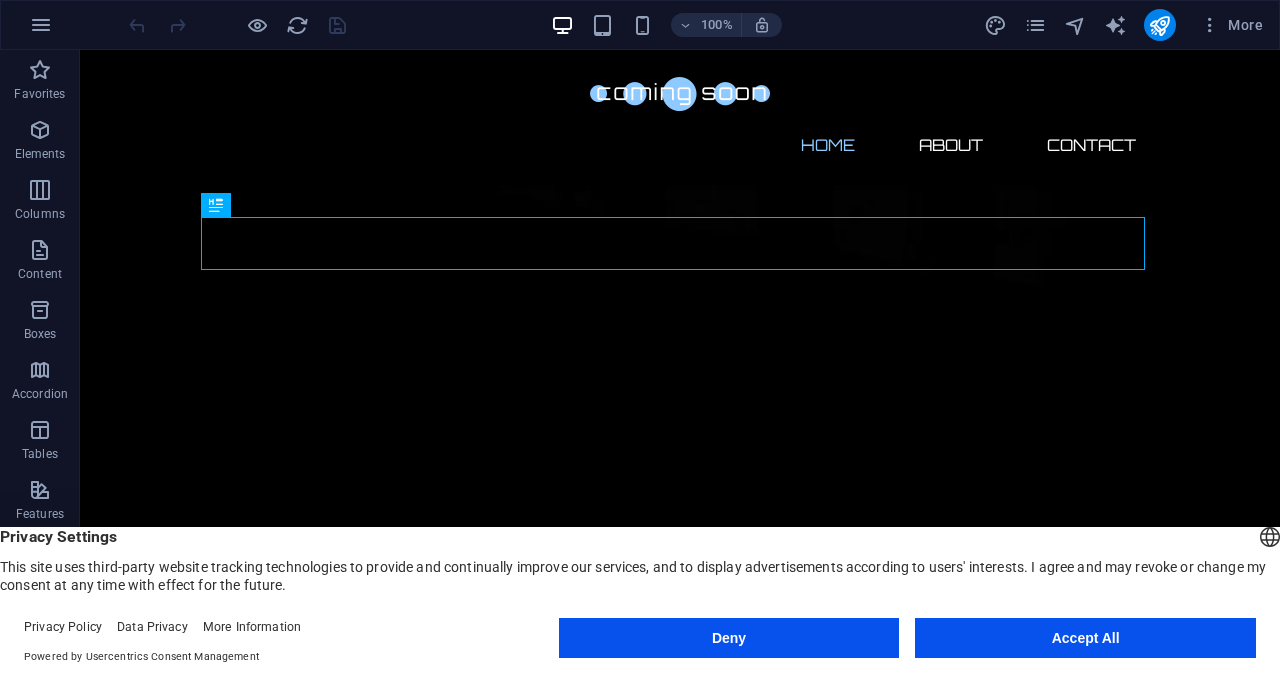 click on "Deny" at bounding box center [729, 638] 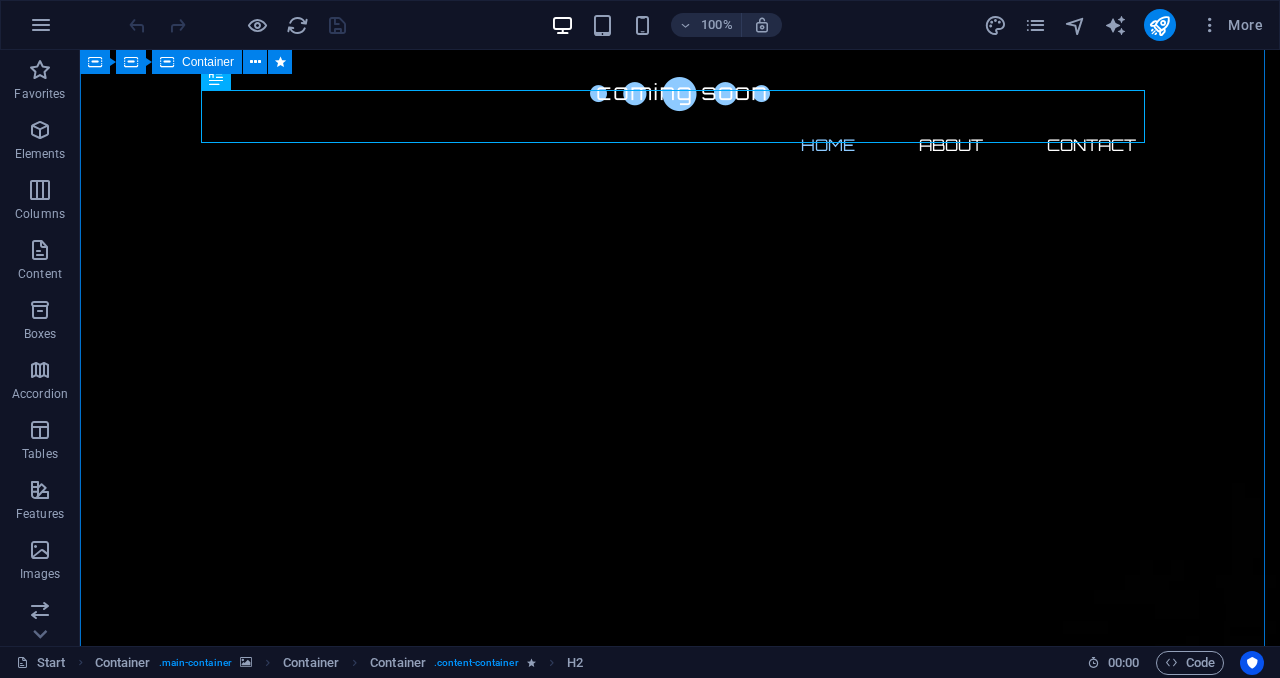 scroll, scrollTop: 0, scrollLeft: 0, axis: both 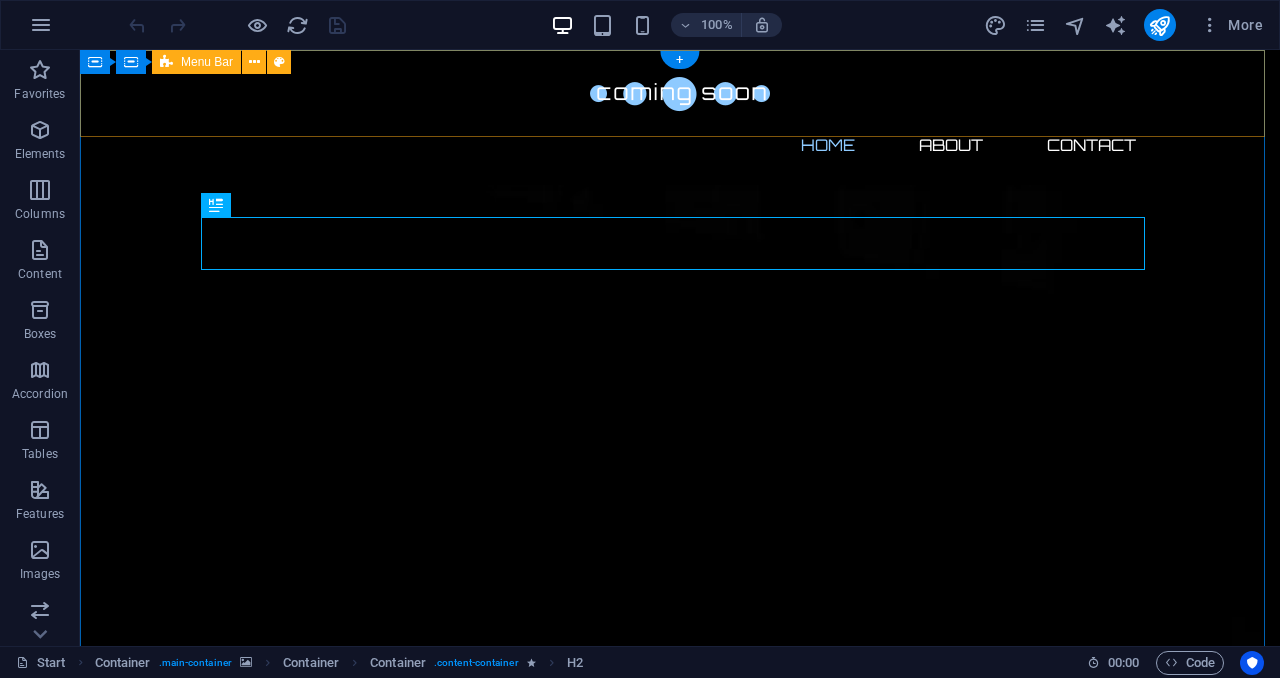 click on "Home About Contact" at bounding box center (680, 117) 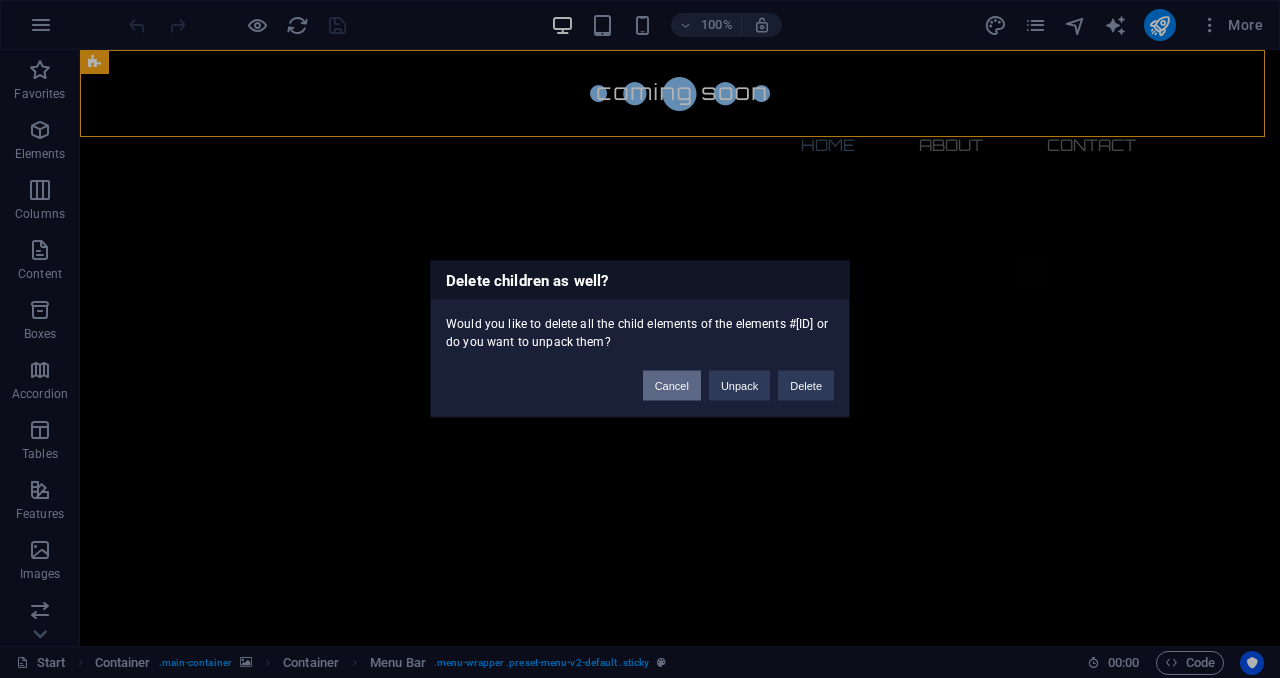 click on "Cancel" at bounding box center (672, 386) 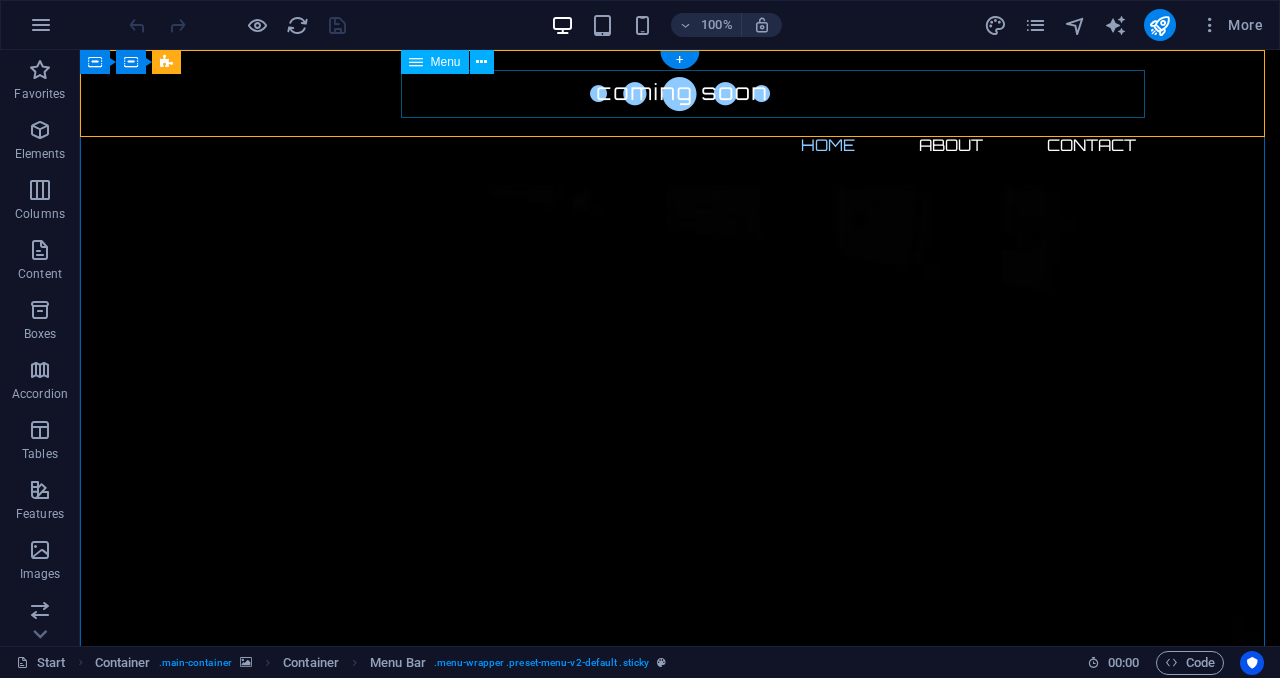 click on "Home About Contact" at bounding box center (680, 145) 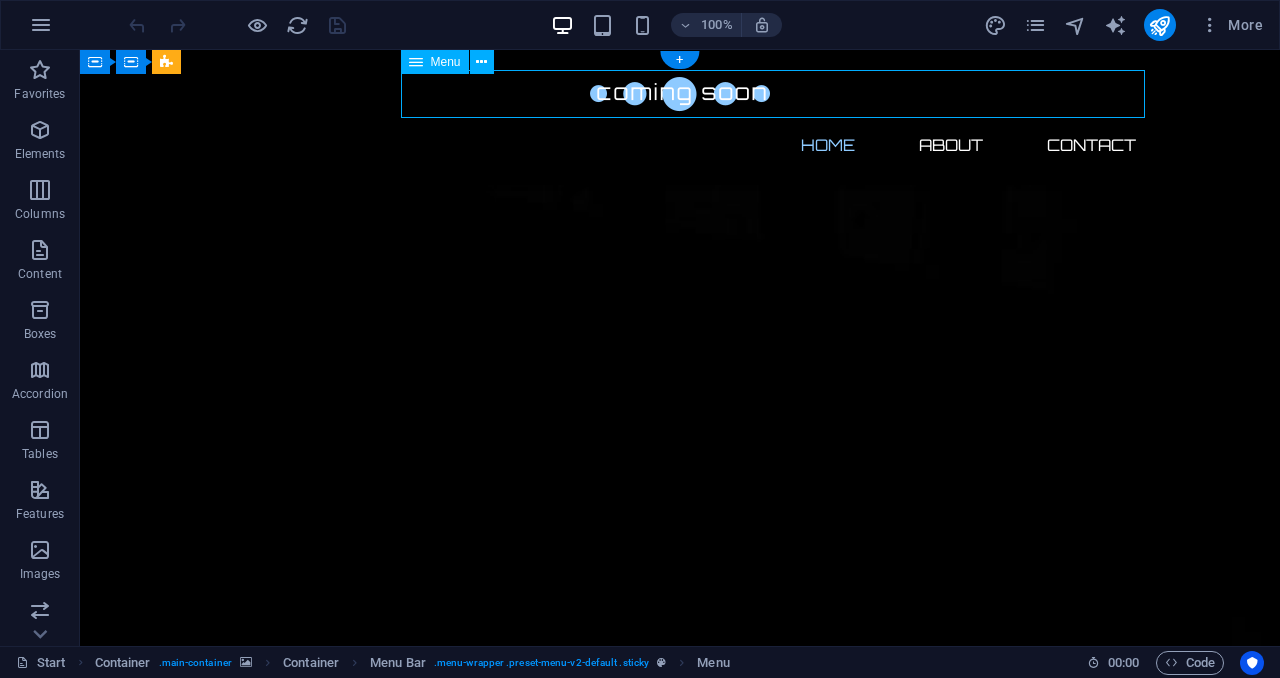 click on "Home About Contact" at bounding box center [680, 145] 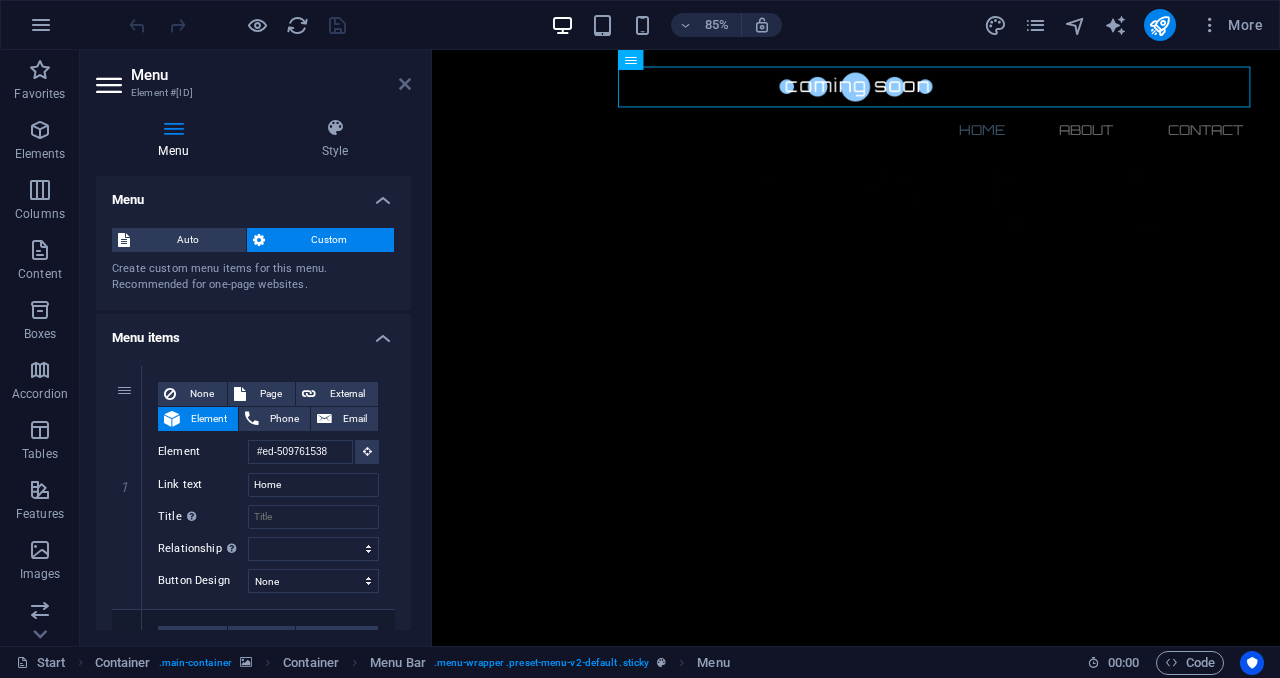 click at bounding box center (405, 84) 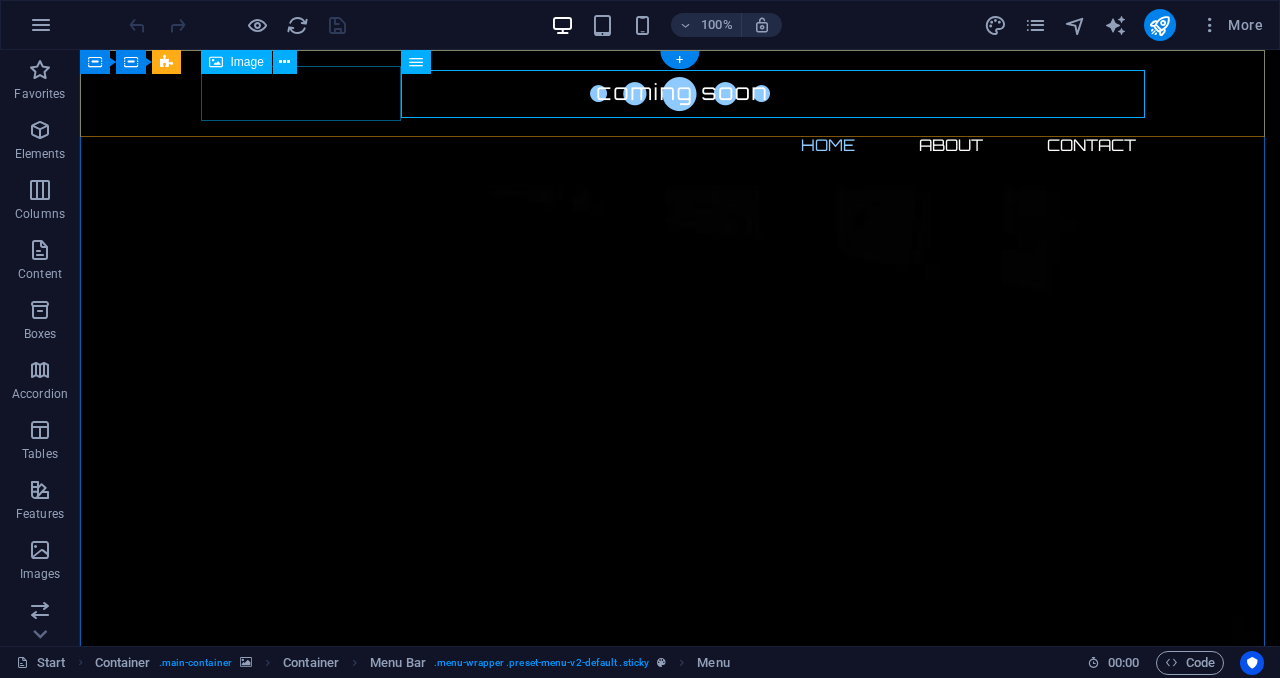 click at bounding box center [680, 93] 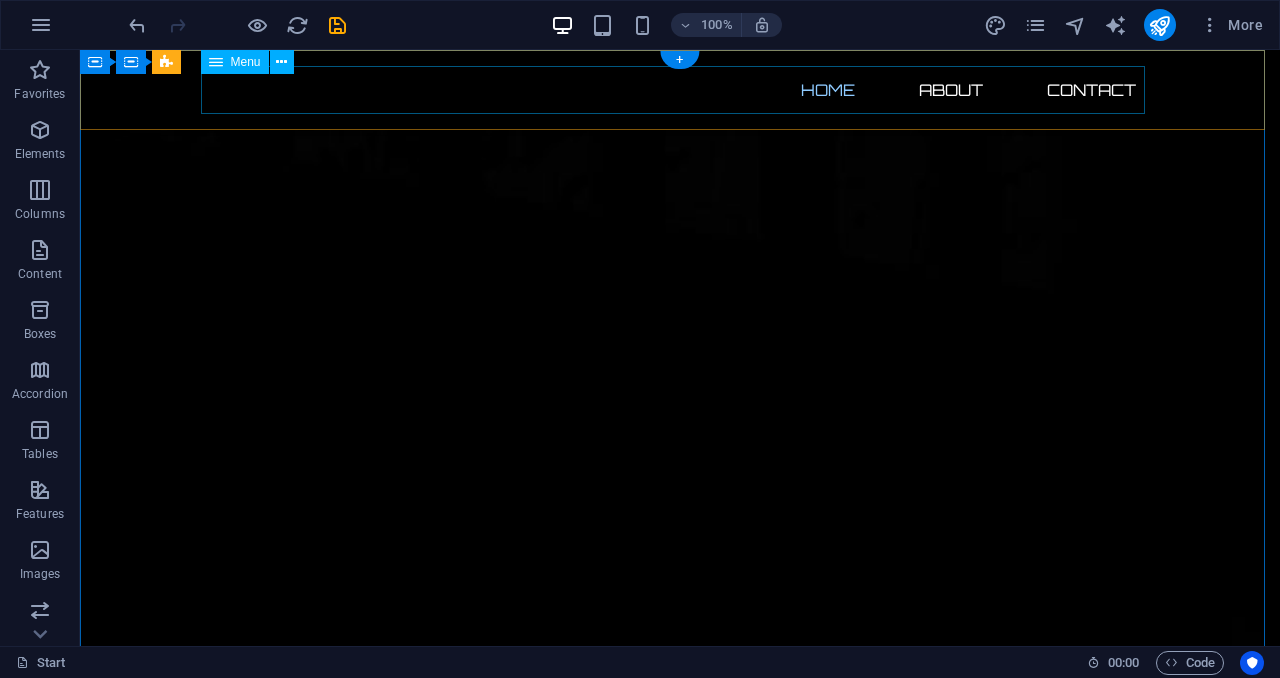 click on "Home About Contact" at bounding box center (680, 90) 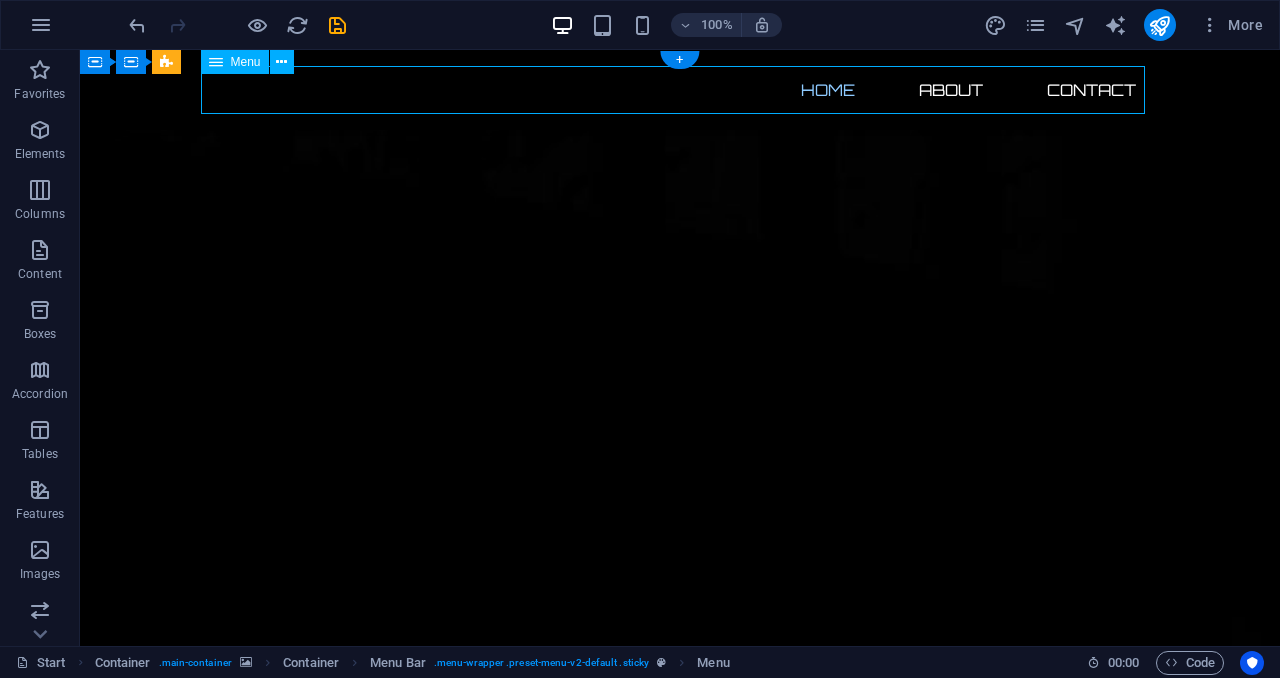 click on "Home About Contact" at bounding box center (680, 90) 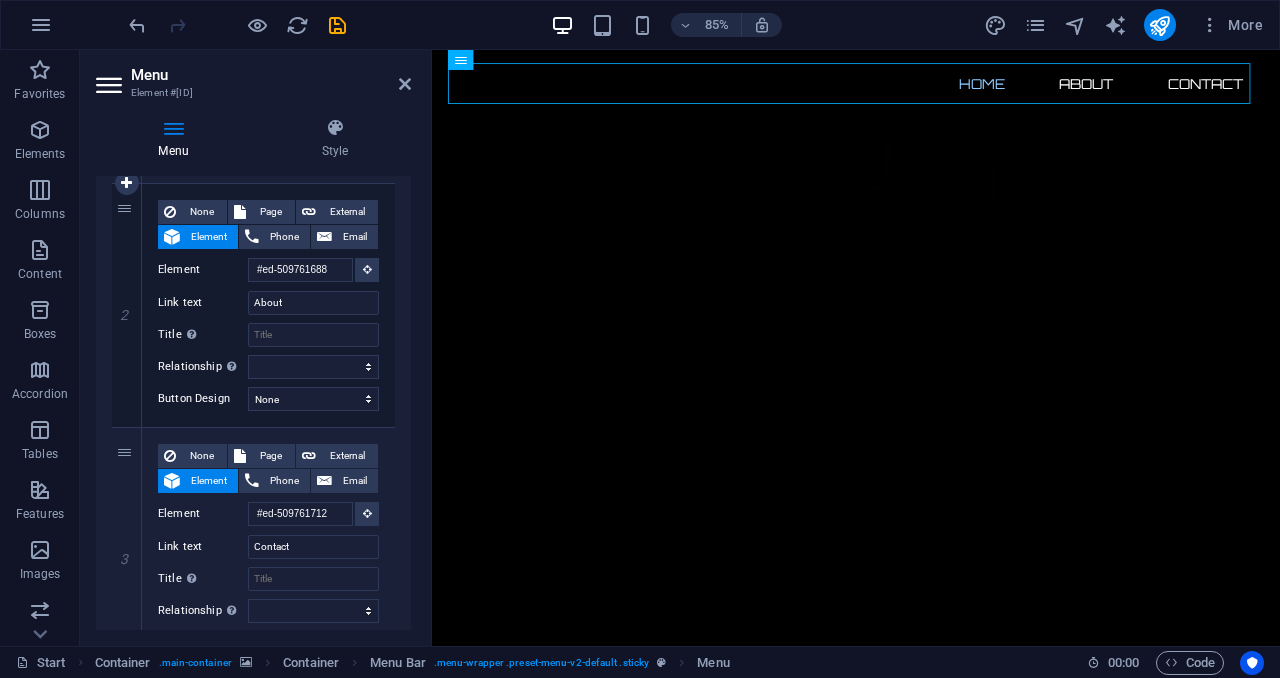 scroll, scrollTop: 523, scrollLeft: 0, axis: vertical 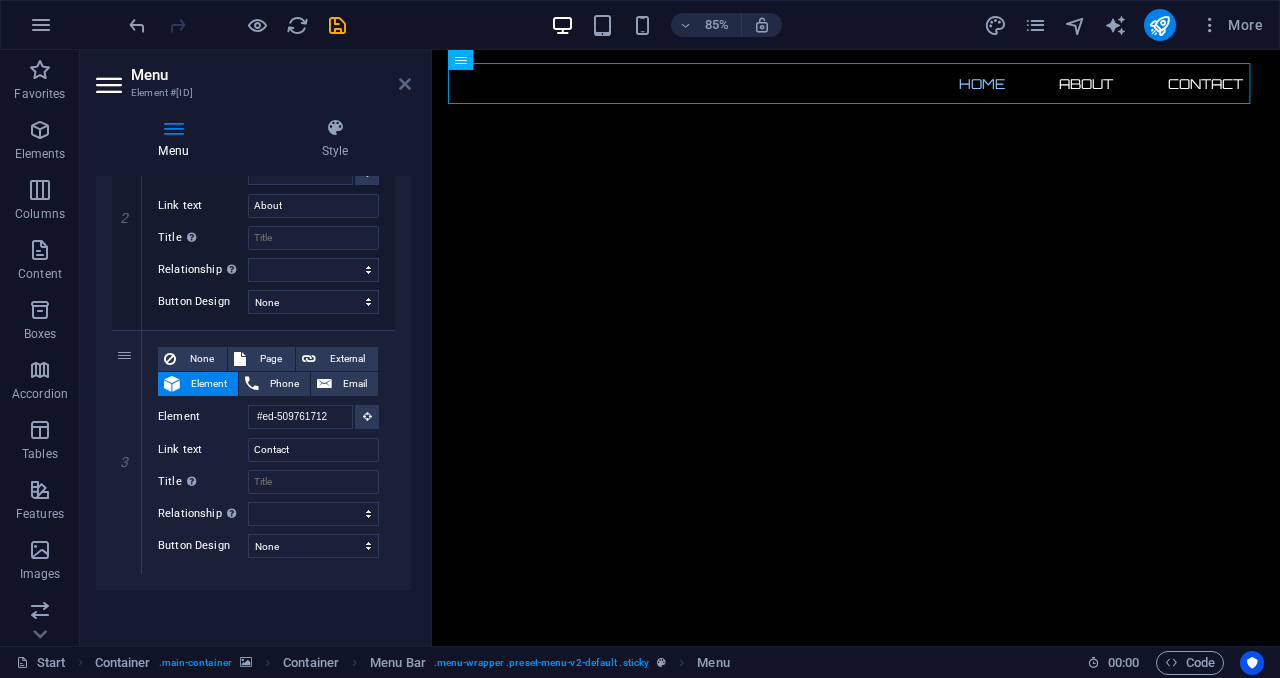 click at bounding box center [405, 84] 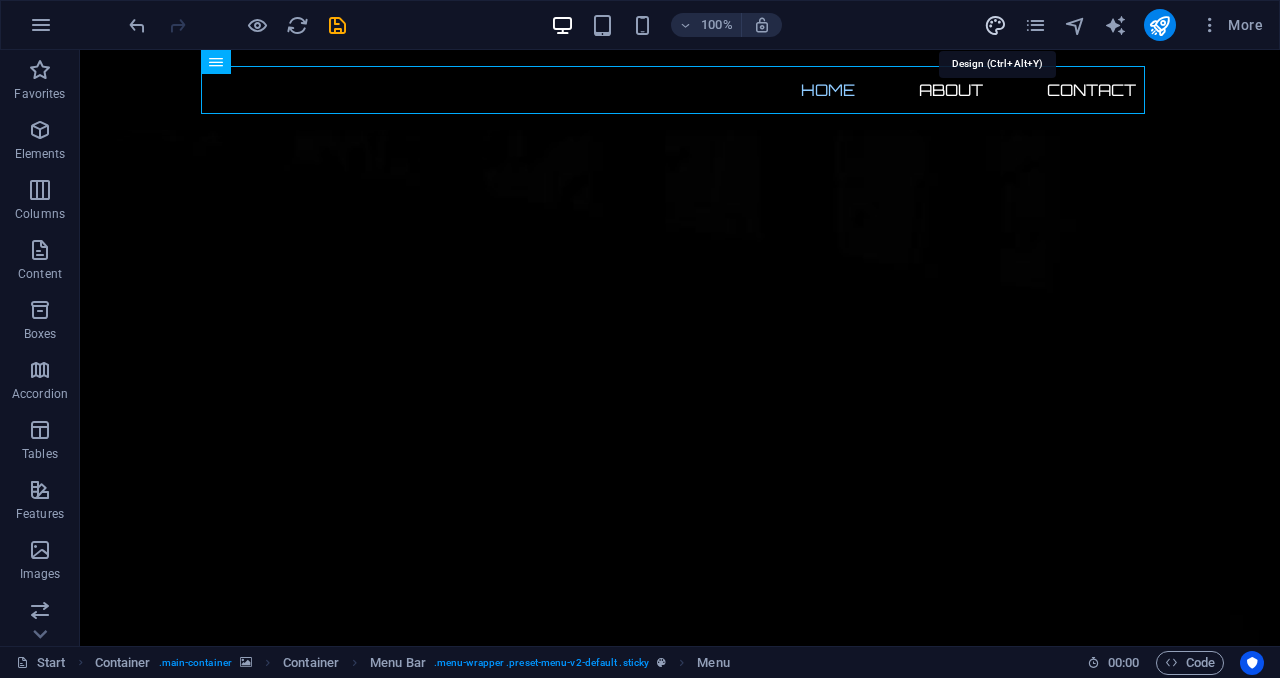 click at bounding box center [995, 25] 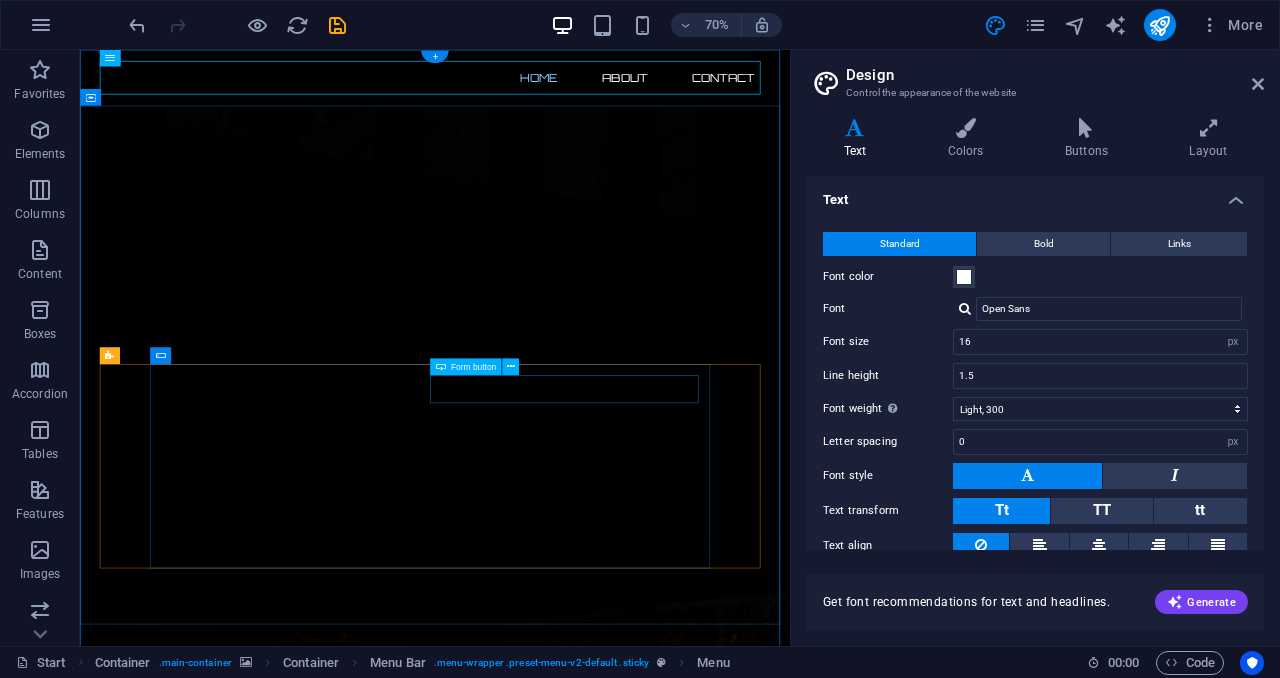 click on "Notify me" 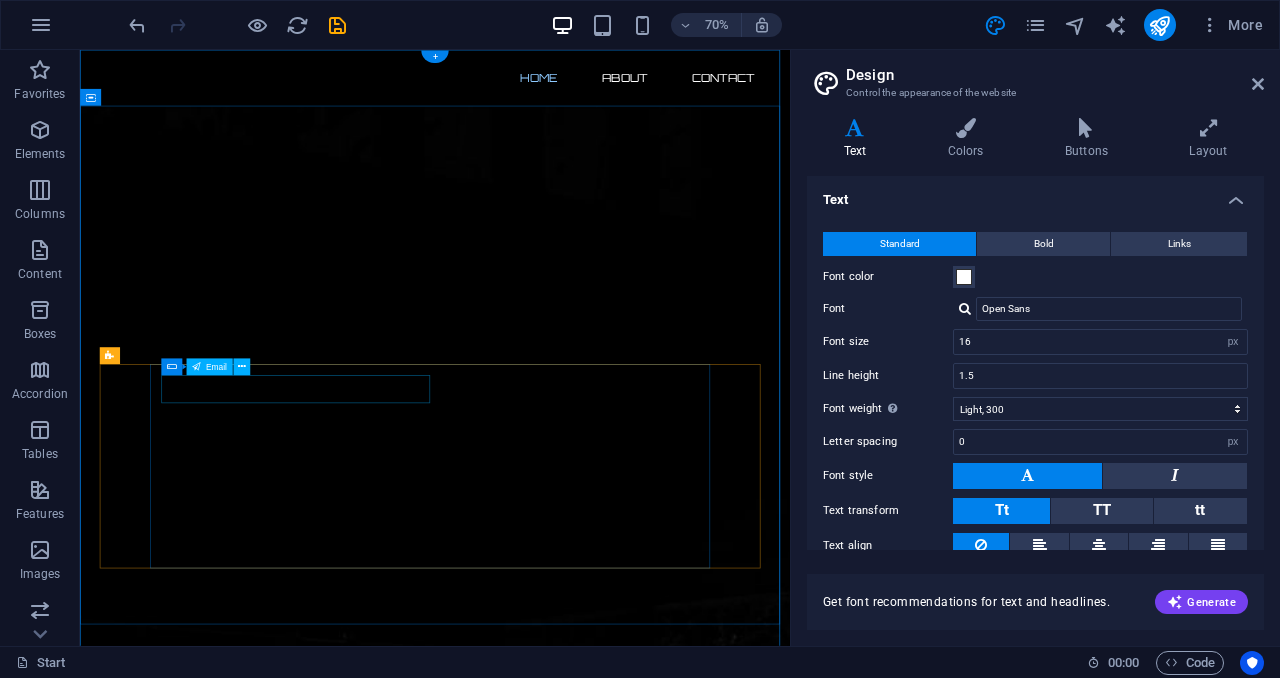 click 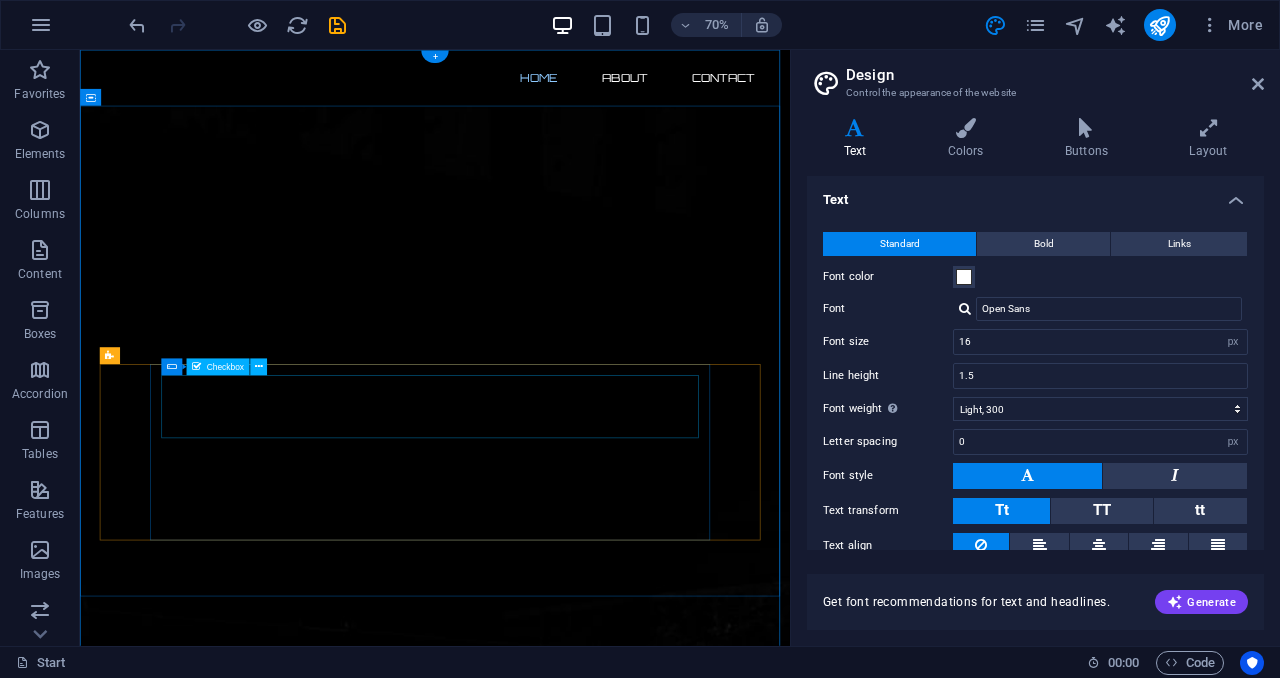 click on "I have read and understand the privacy policy." 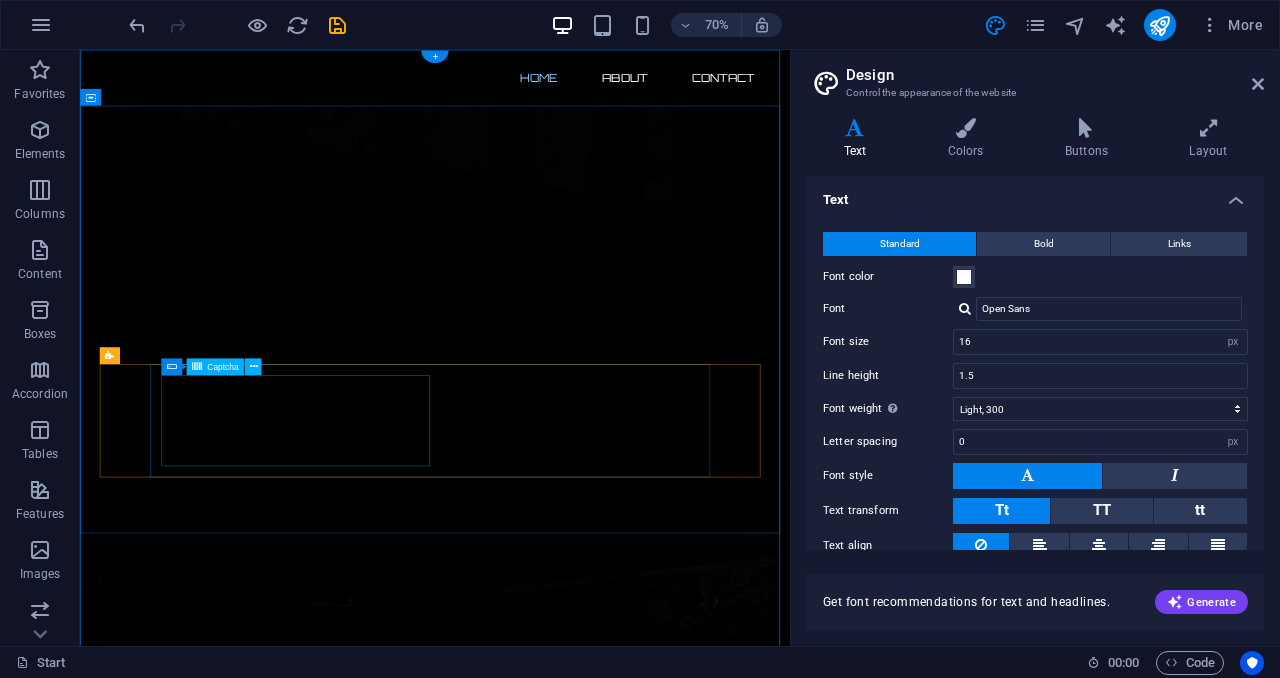 click on "Unreadable? Load new" 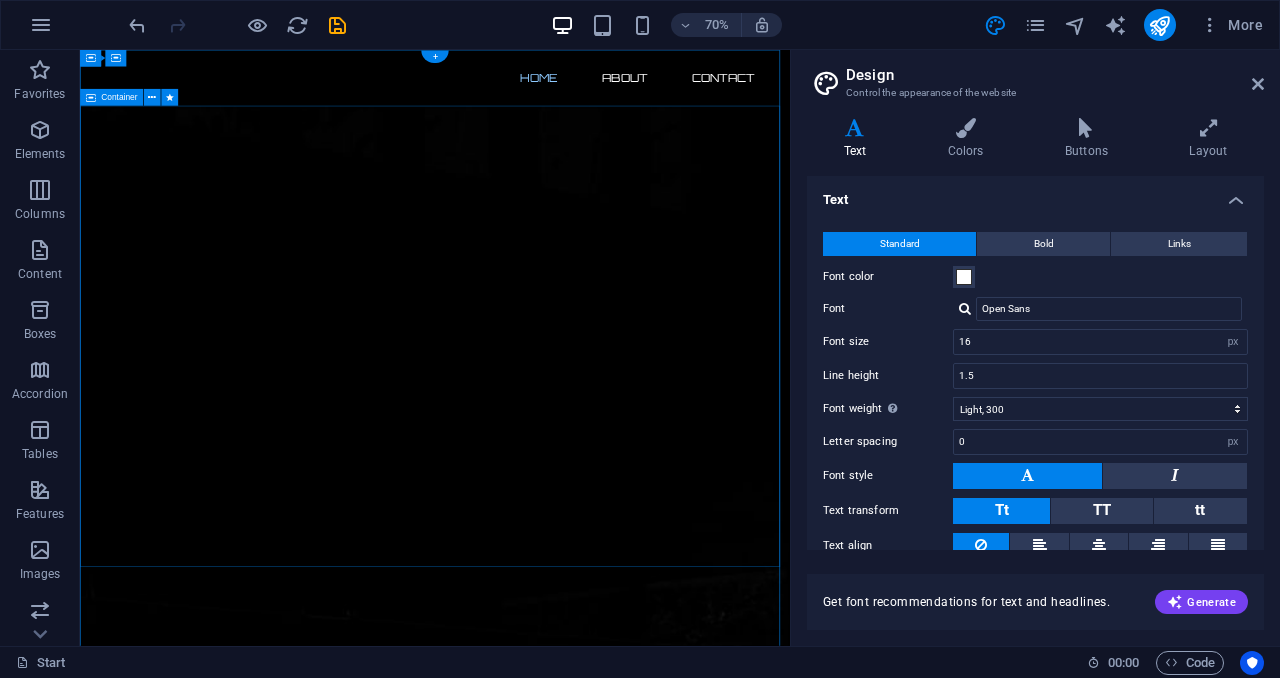 click on "The waiting is going to end soon... [NUMBER] Days [NUMBER] Hours [NUMBER] Minutes [NUMBER] Seconds Our website is under construction. We`ll be here soon with our new awesome site, subscribe to be notified. Drop content here or Add elements Paste clipboard" at bounding box center (587, 2721) 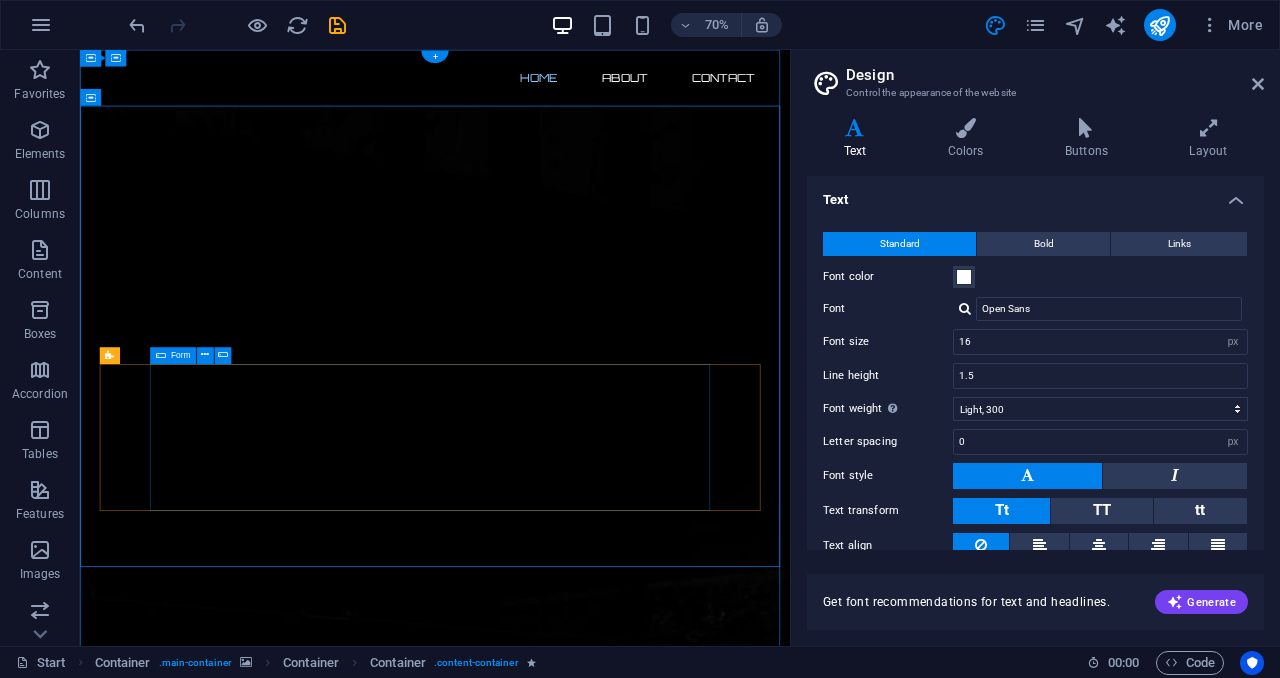 click on "Drop content here or  Add elements  Paste clipboard" 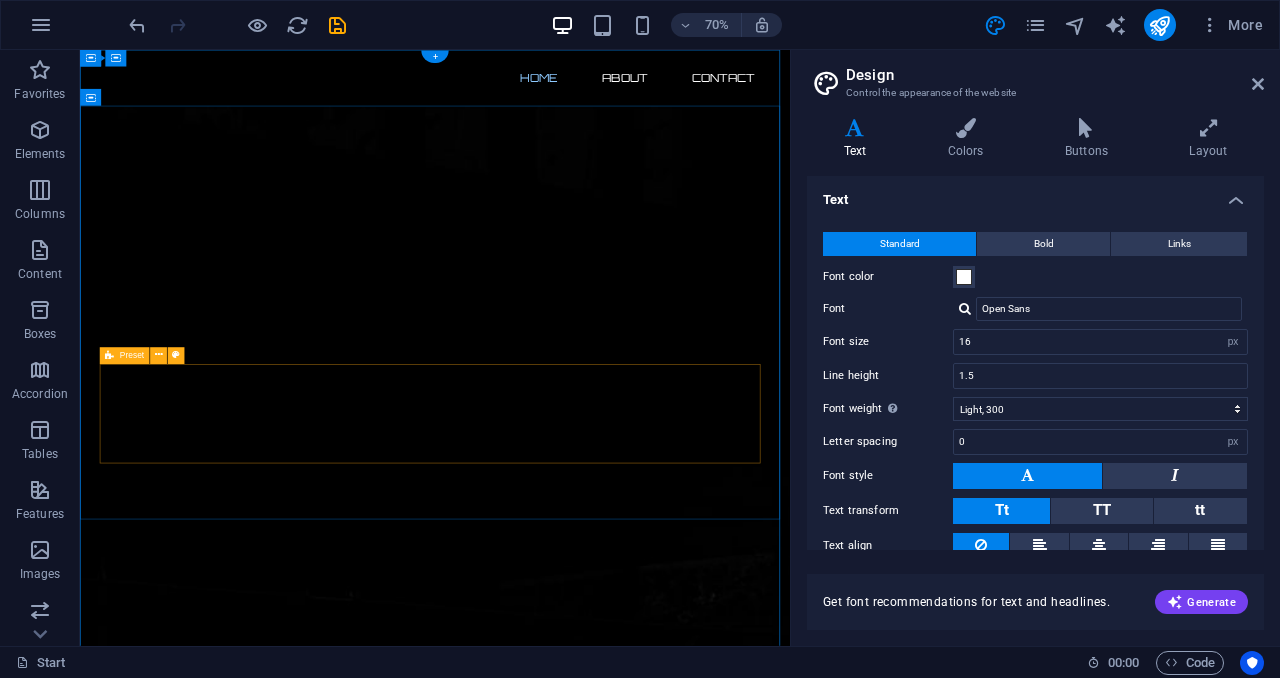 click on "Drop content here or  Add elements  Paste clipboard" at bounding box center (587, 2974) 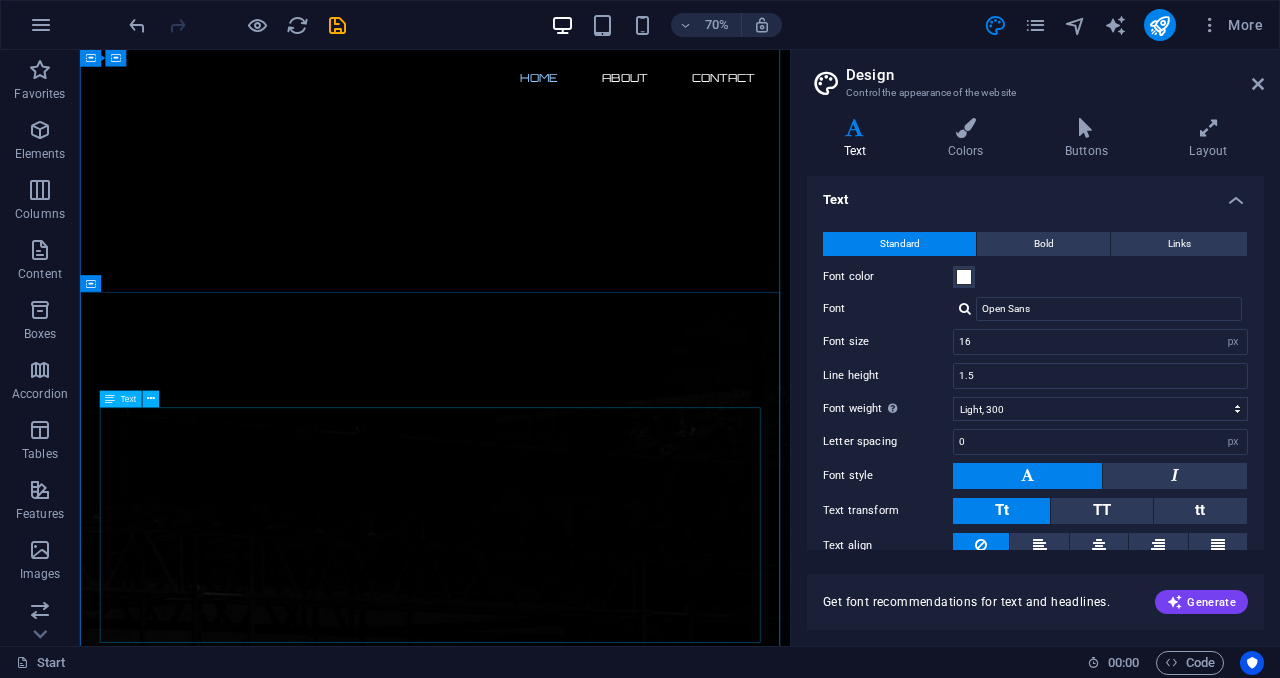scroll, scrollTop: 183, scrollLeft: 0, axis: vertical 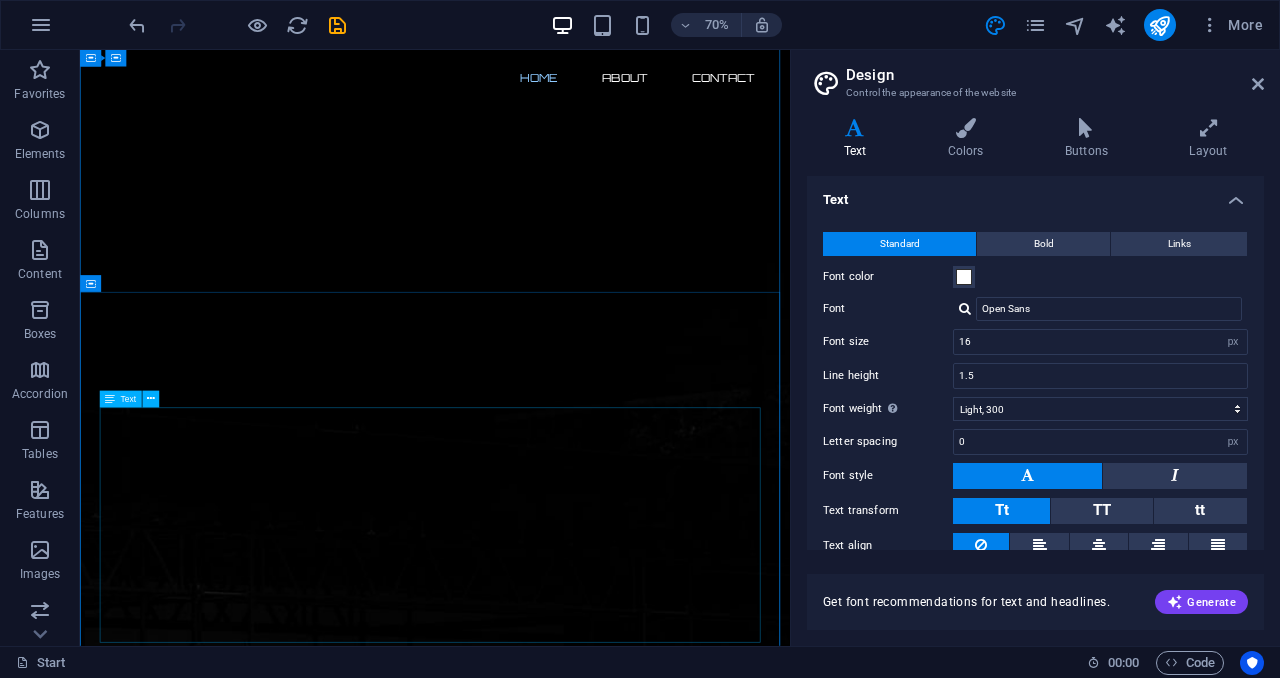 click on "Lorem ipsum dolor sit amet, consetetur sadipscing elitr, sed diam nonumy eirmod tempor invidunt ut labore et dolore magna aliquyam erat, sed diam voluptua. At vero eos et accusam et justo duo dolores et ea rebum. Stet clita kasd gubergren, no sea takimata sanctus est Lorem ipsum dolor sit amet. Lorem ipsum dolor sit amet, consetetur sadipscing elitr, sed diam nonumy eirmod tempor invidunt ut labore et dolore magna aliquyam erat, sed diam voluptua. At vero eos et accusam et justo duo dolores et ea rebum. Stet clita kasd gubergren, no sea takimata sanctus est Lorem ipsum dolor sit amet. Lorem ipsum dolor sit amet, consetetur sadipscing elitr, sed diam nonumy eirmod tempor invidunt ut labore et dolore magna aliquyam erat, sed diam voluptua. At vero eos et accusam et justo duo dolores et ea rebum. Stet clita kasd gubergren, no sea takimata sanctus est Lorem ipsum dolor sit amet." at bounding box center [587, 2979] 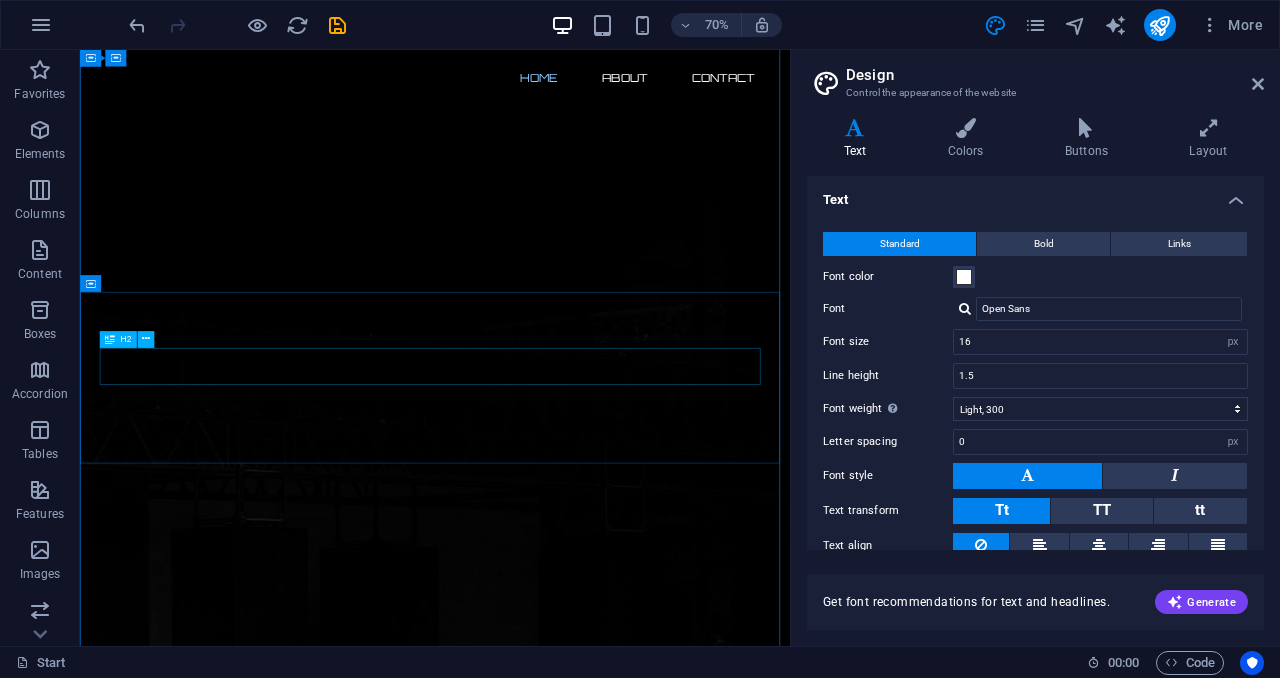 click on "About us" at bounding box center [587, 2428] 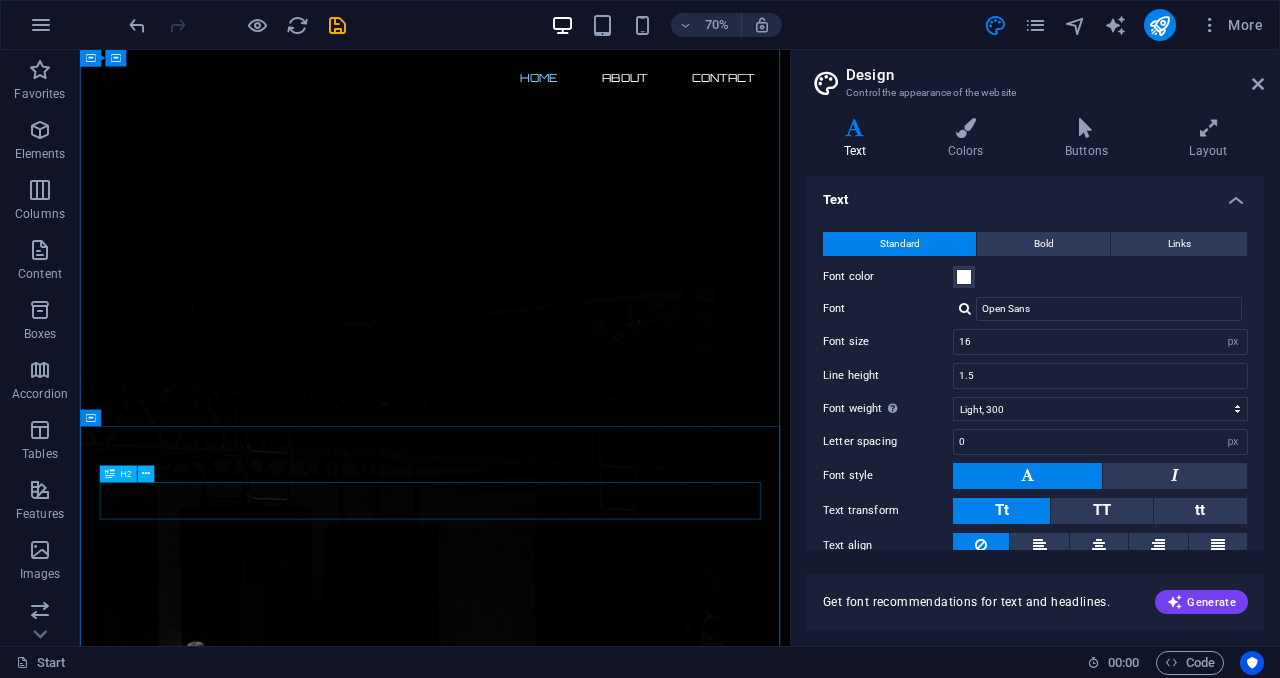 click on "Contact us" at bounding box center (587, 2568) 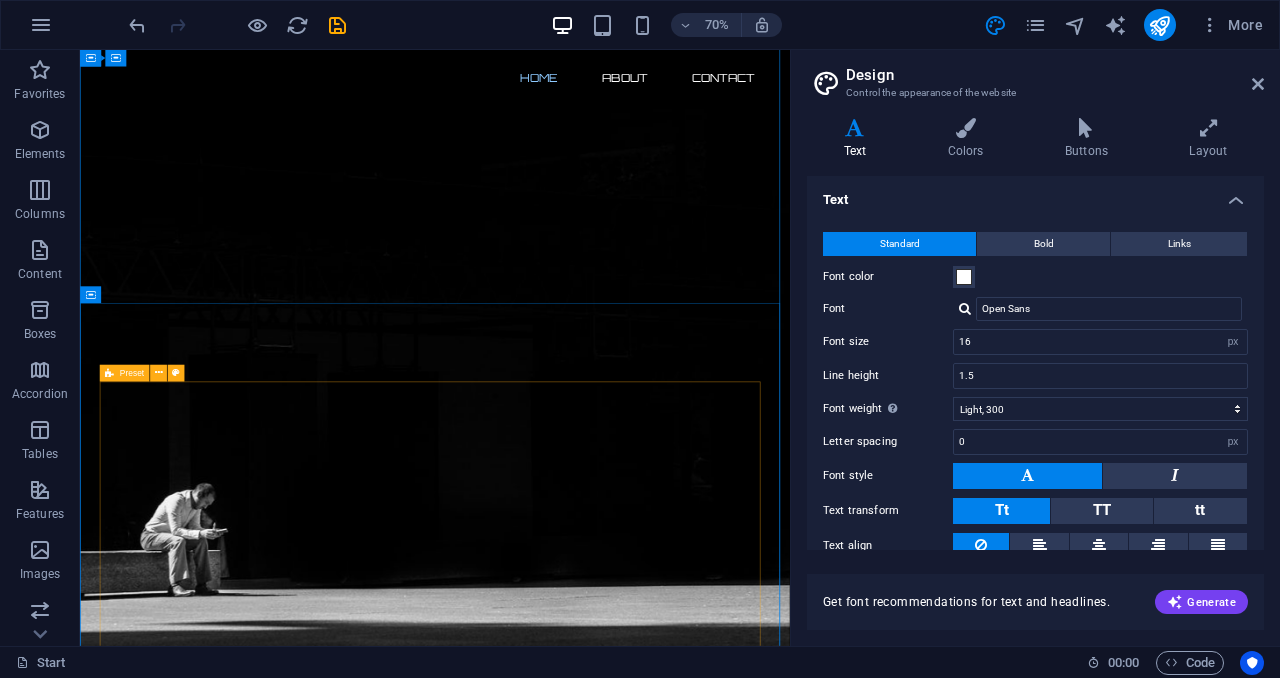 scroll, scrollTop: 375, scrollLeft: 0, axis: vertical 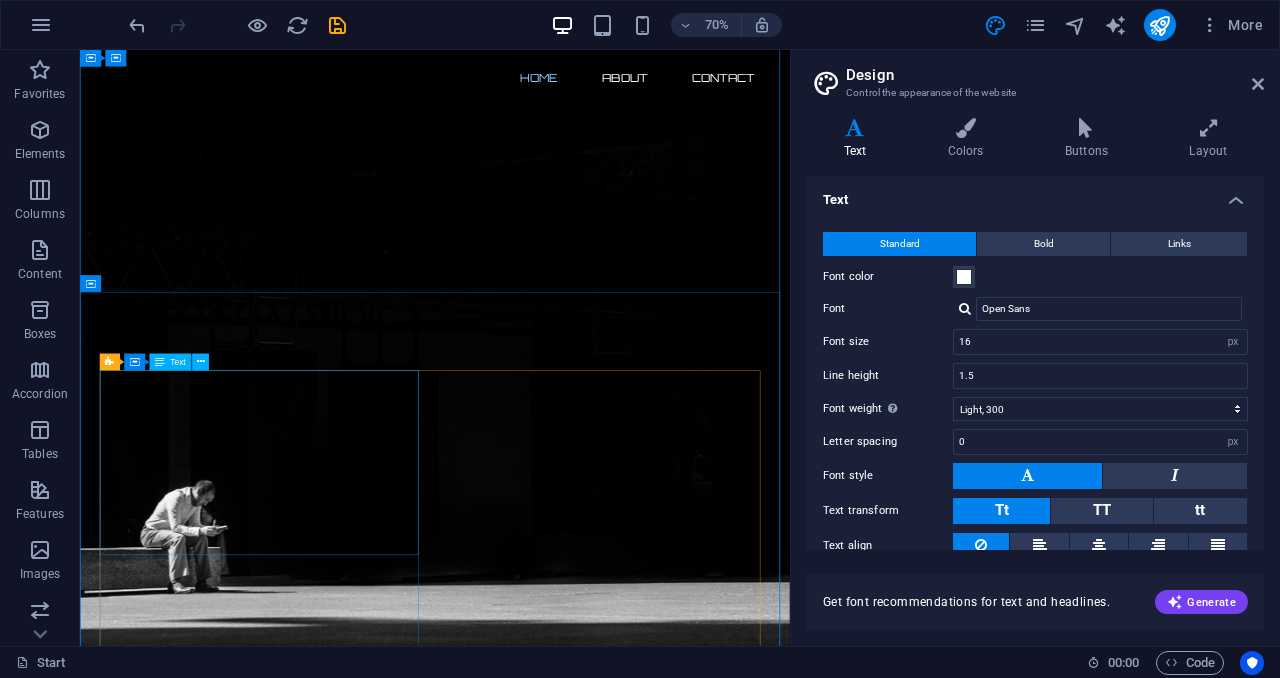 click on "Lorem ipsum dolor sit amet, consetetur sadipscing elitr, sed diam nonumy eirmod tempor invidunt ut labore et dolore magna aliquyam erat, sed diam voluptua. At vero eos et accusam et justo duo dolores et ea rebum. Stet clita kasd gubergren, no sea takimata sanctus est Lorem ipsum dolor sit amet. Lorem ipsum dolor sit amet, consetetur sadipscing elitr, sed diam nonumy eirmod tempor invidunt ut labore et dolore magna aliquyam erat, sed diam voluptua. At vero eos et accusam et justo duo dolores et ea rebum. Stet clita kasd gubergren, no sea takimata sanctus est Lorem ipsum dolor sit amet." at bounding box center [587, 2389] 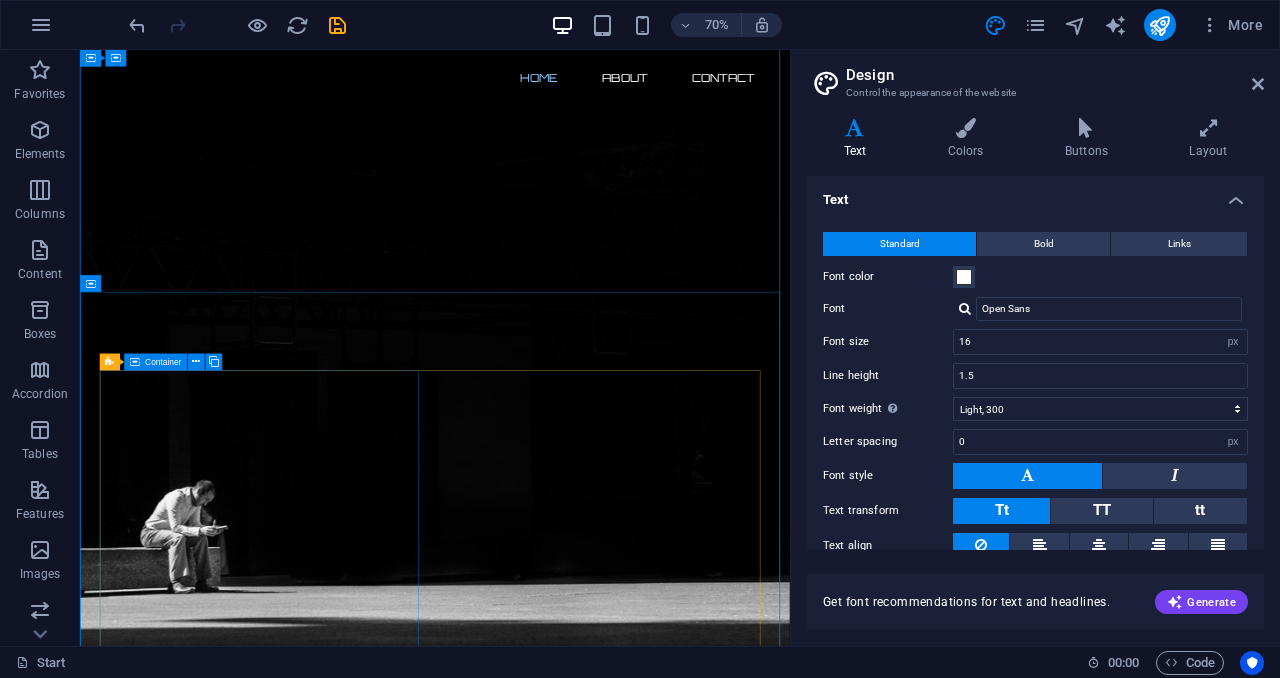 click on "Address : Street [CITY] [POSTAL_CODE] Phone : 0123 - 456789 Email : [EMAIL]" at bounding box center (587, 2381) 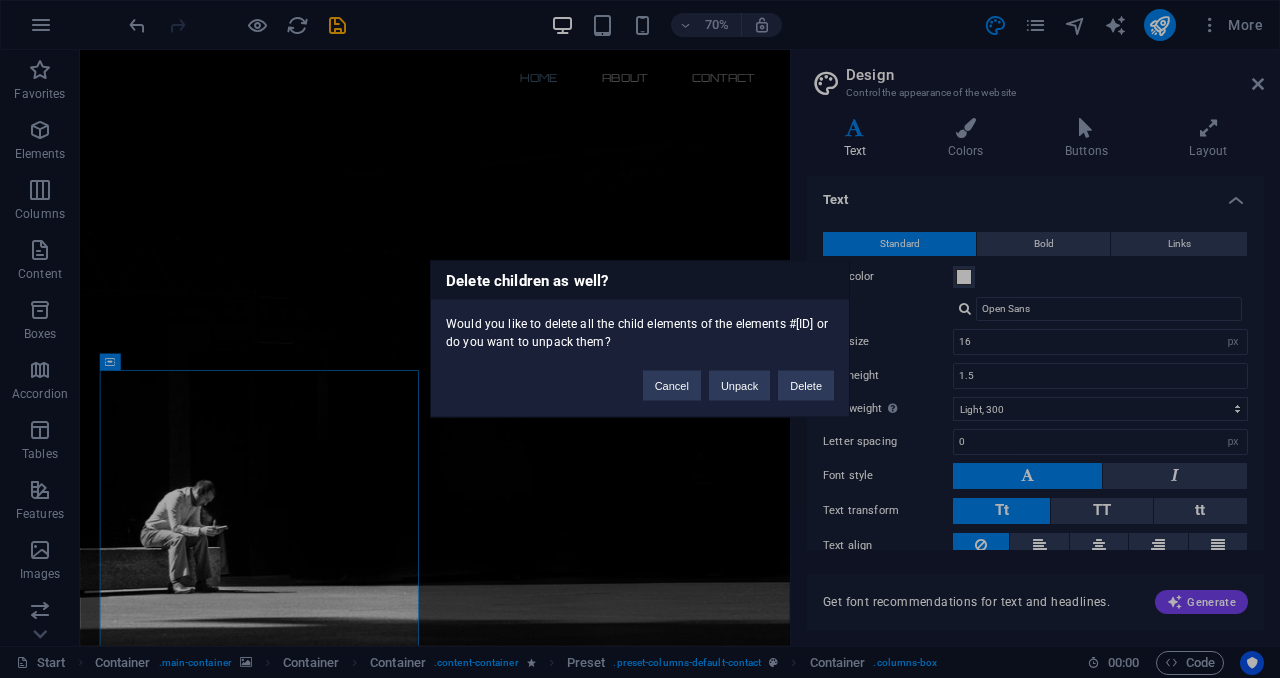 type 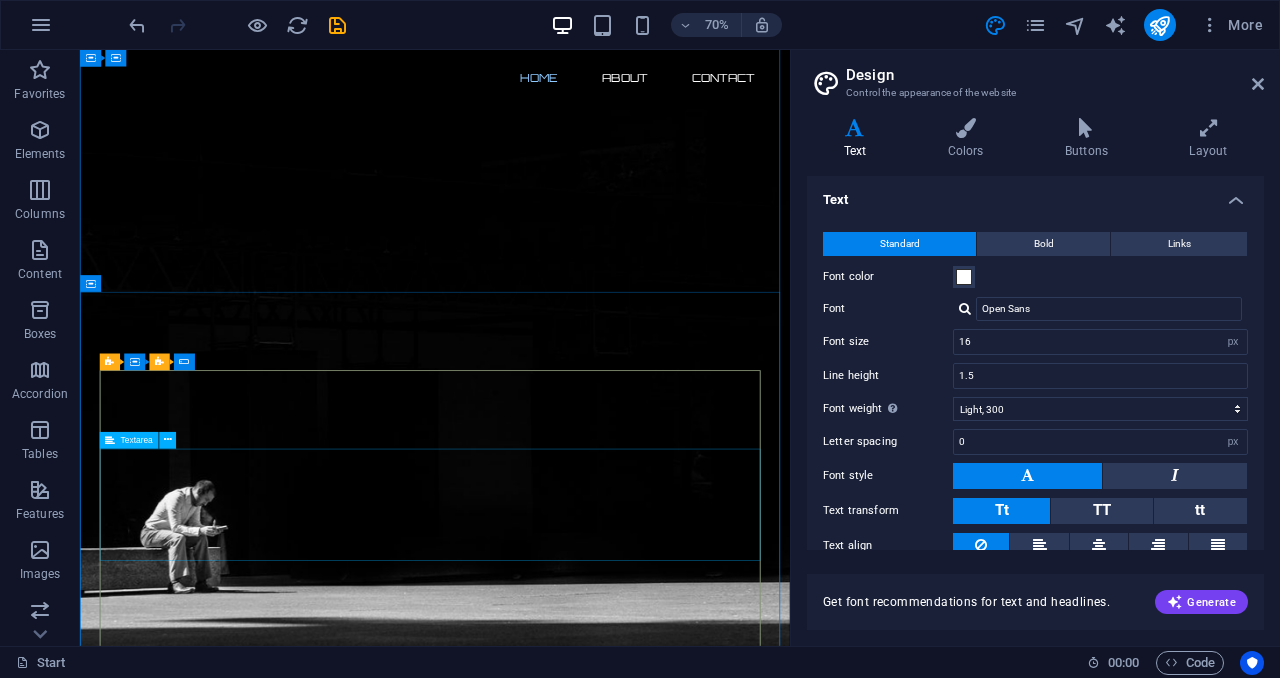 click 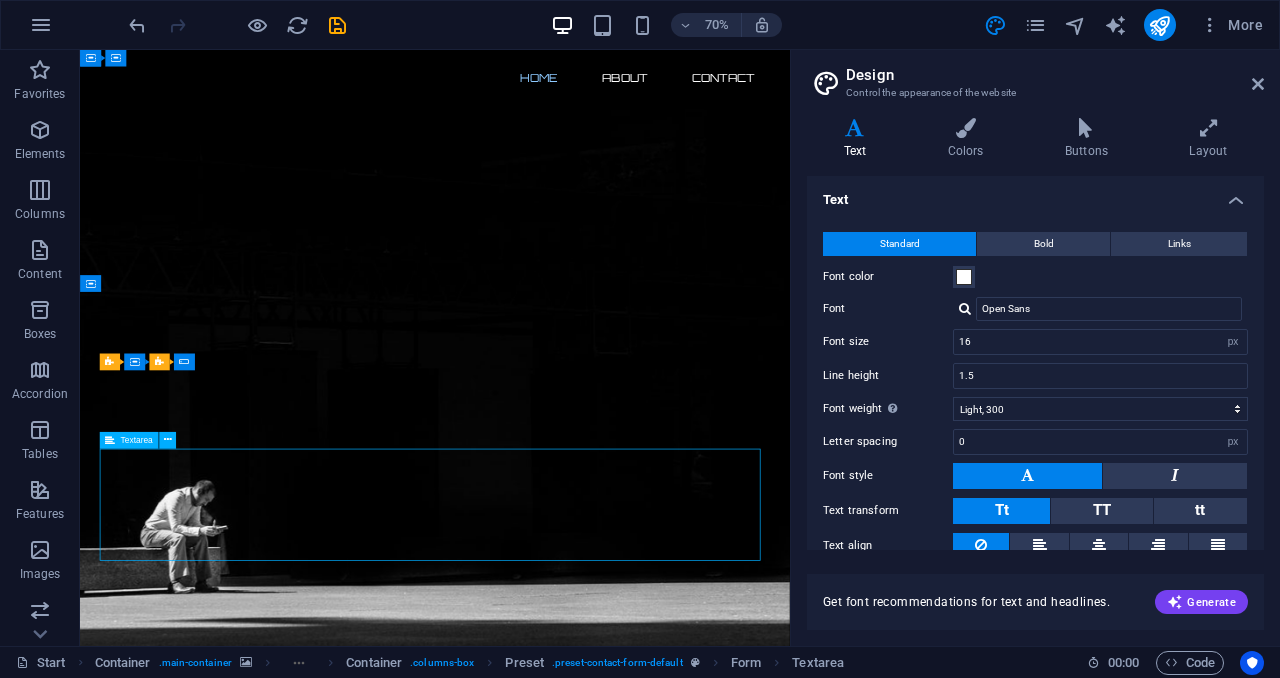 scroll, scrollTop: 373, scrollLeft: 0, axis: vertical 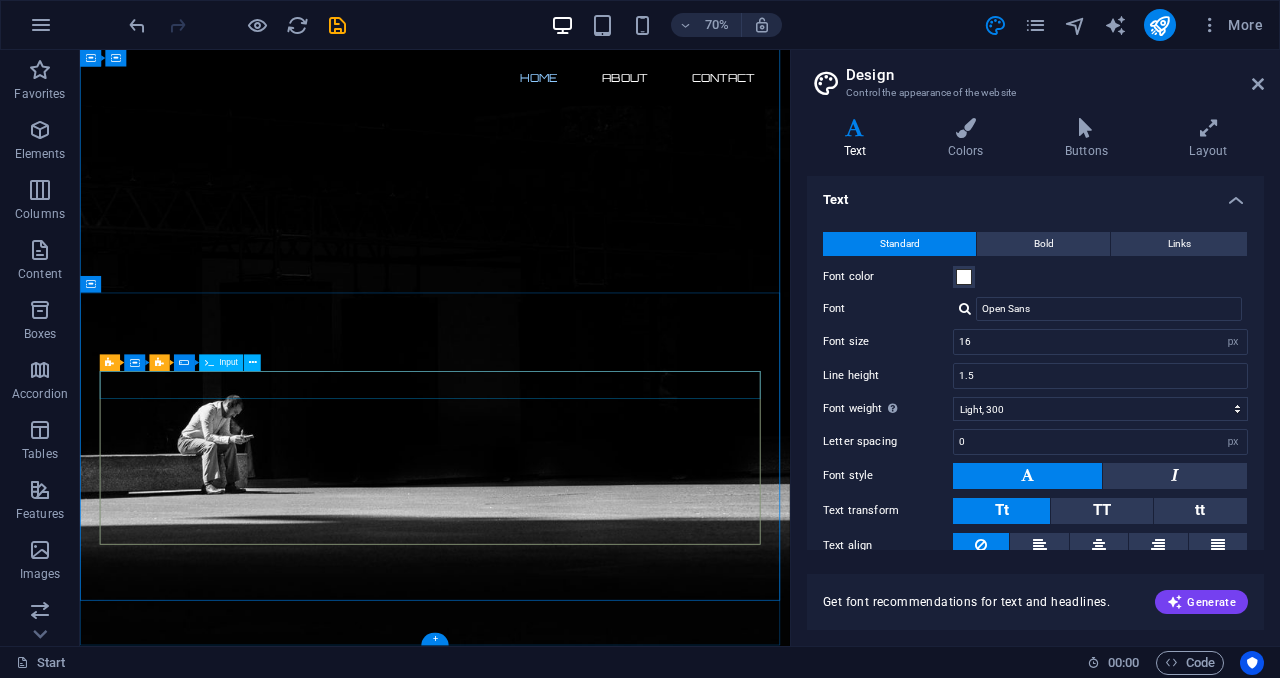 click 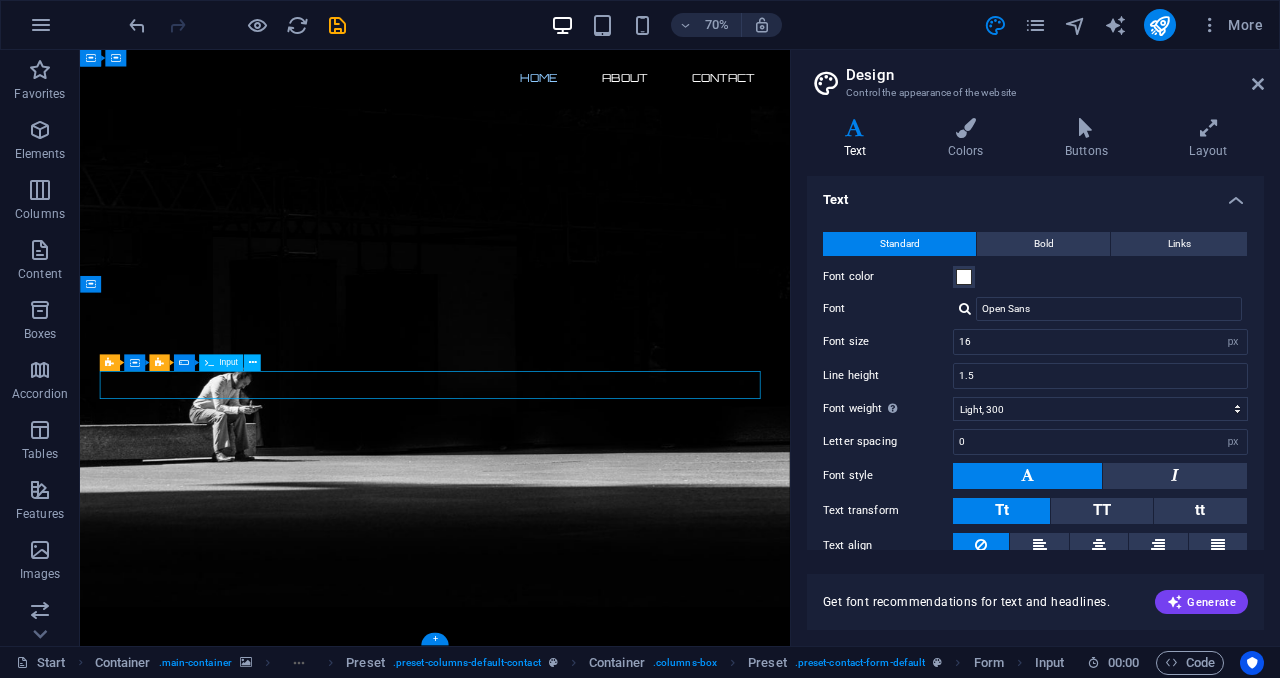 scroll, scrollTop: 317, scrollLeft: 0, axis: vertical 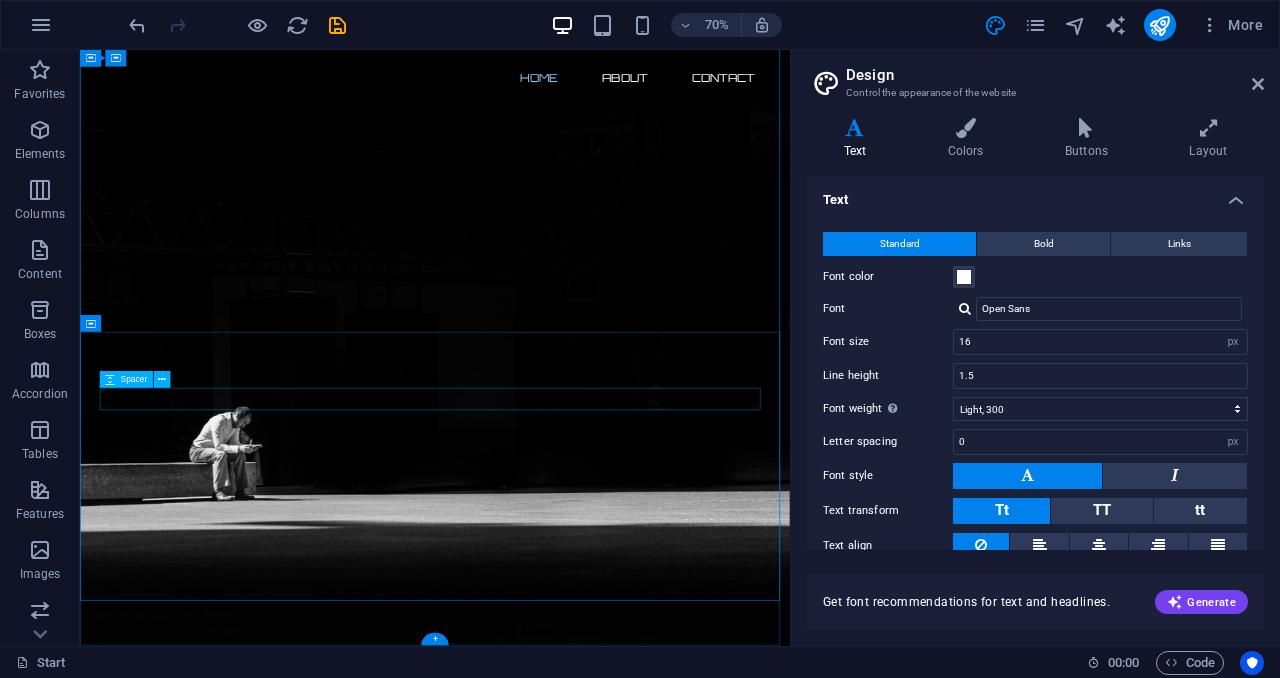 click at bounding box center (587, 2139) 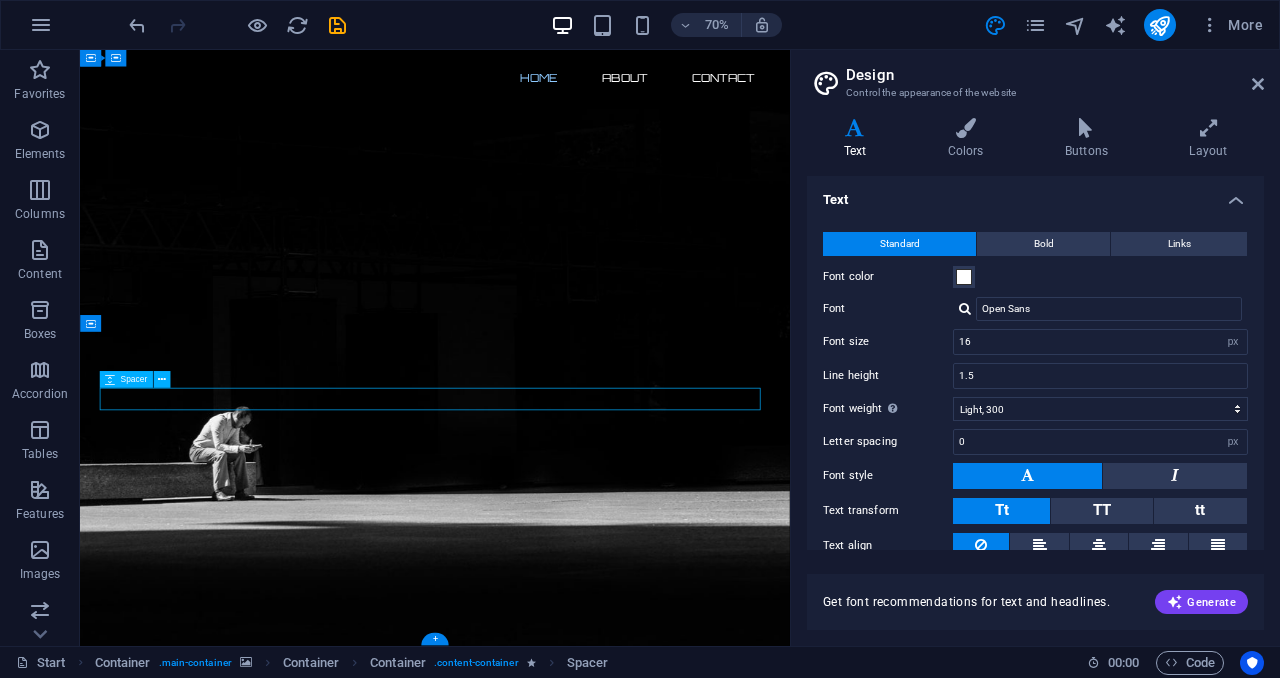 scroll, scrollTop: 285, scrollLeft: 0, axis: vertical 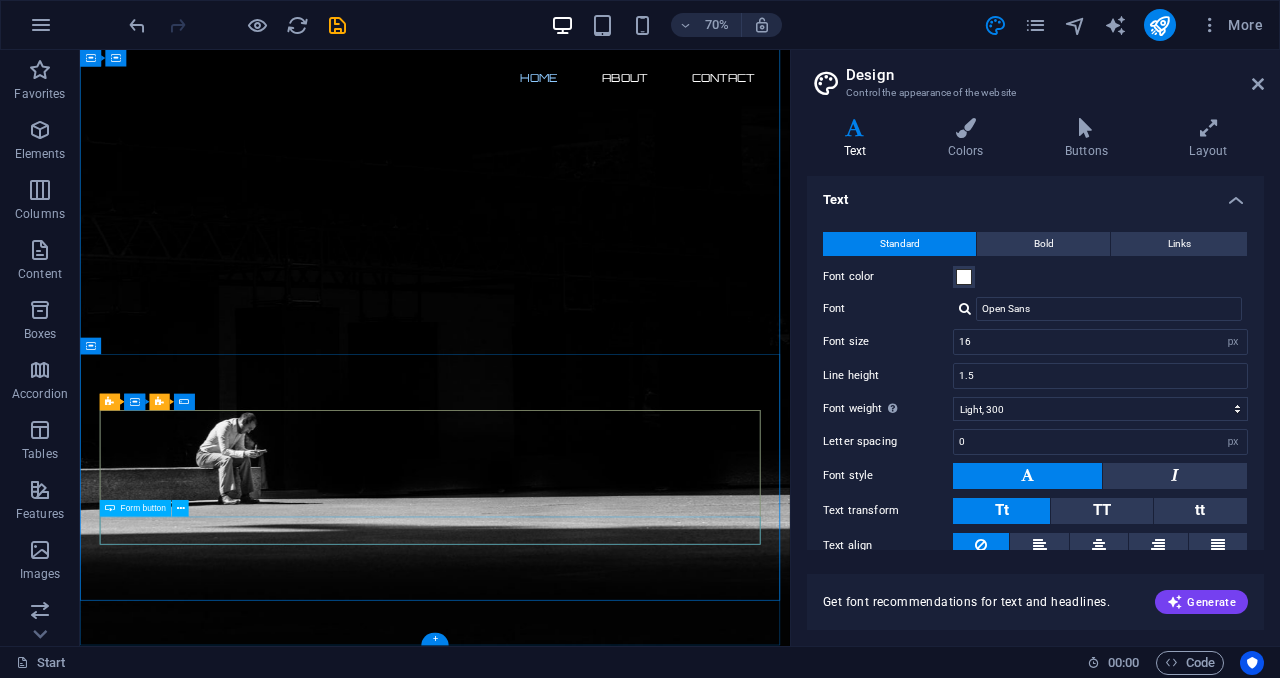 click on "Submit" 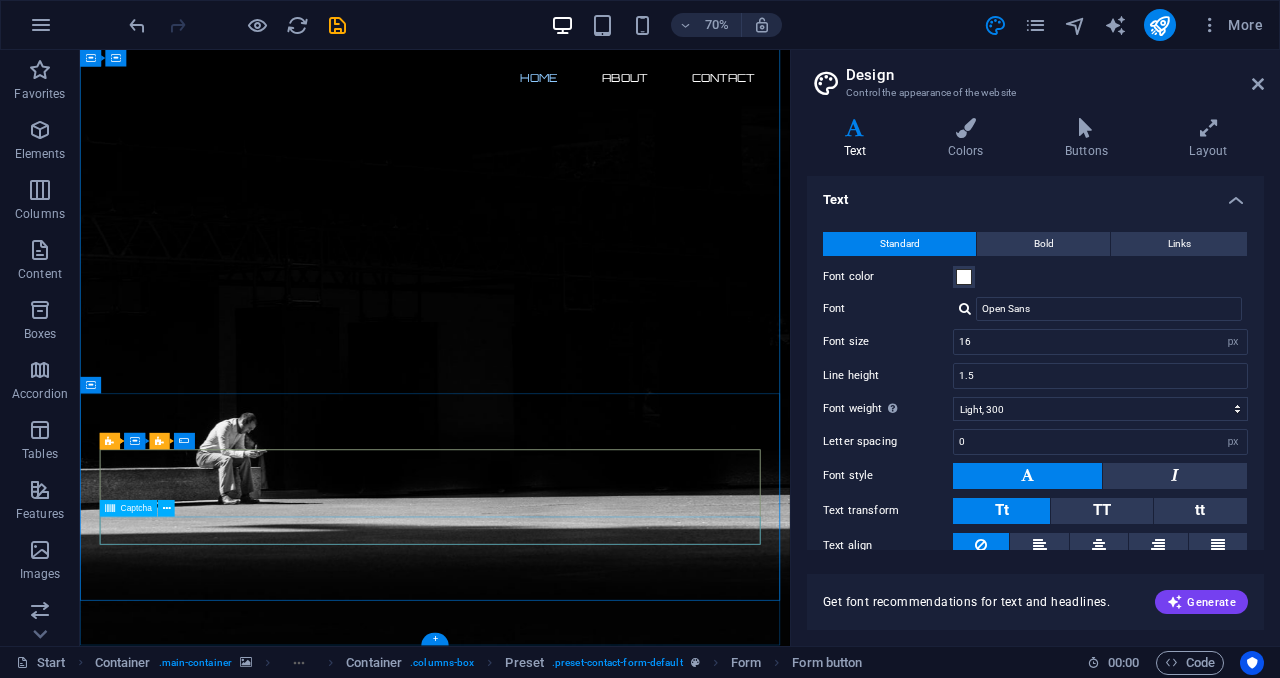 scroll, scrollTop: 229, scrollLeft: 0, axis: vertical 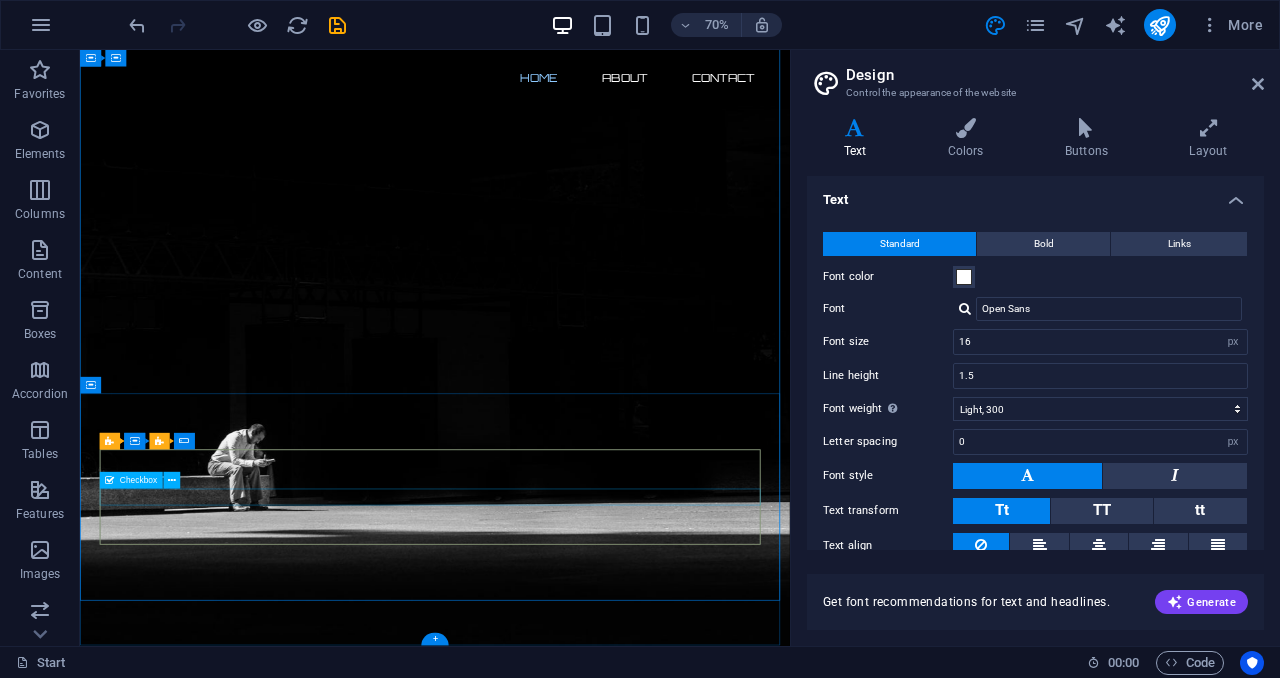 click on "I have read and understand the privacy policy." 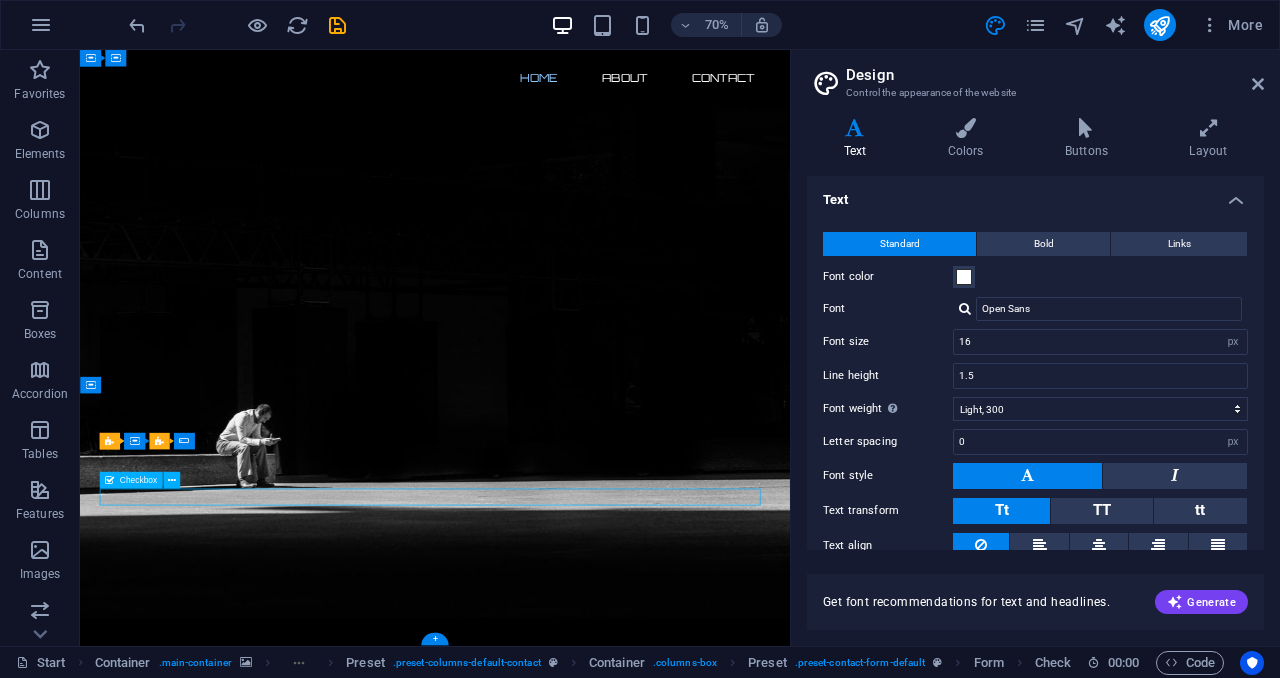 scroll, scrollTop: 189, scrollLeft: 0, axis: vertical 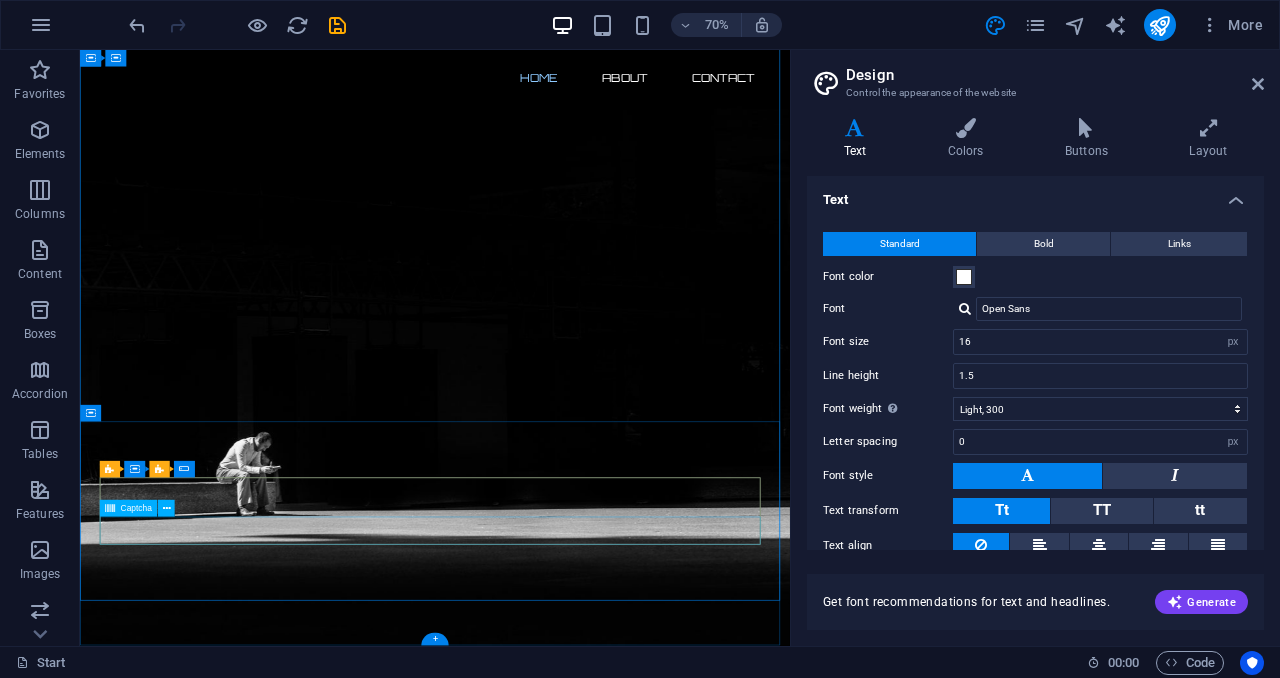 click on "Unreadable? Load new" 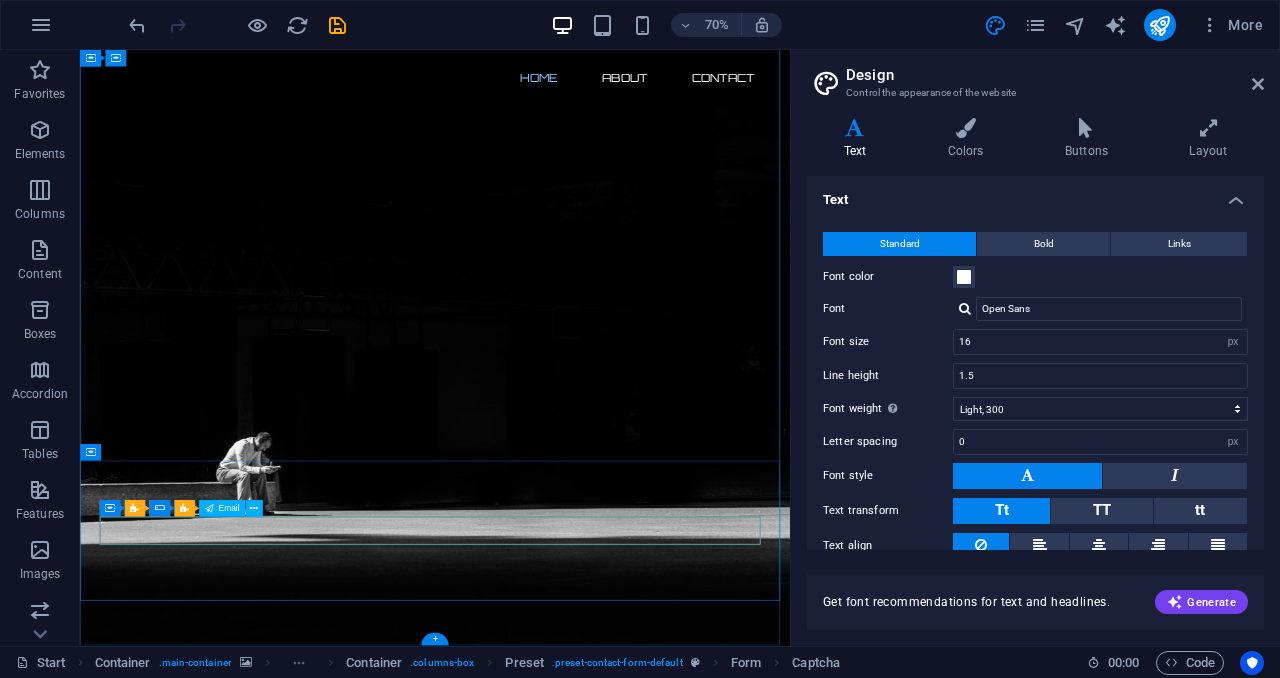 scroll, scrollTop: 133, scrollLeft: 0, axis: vertical 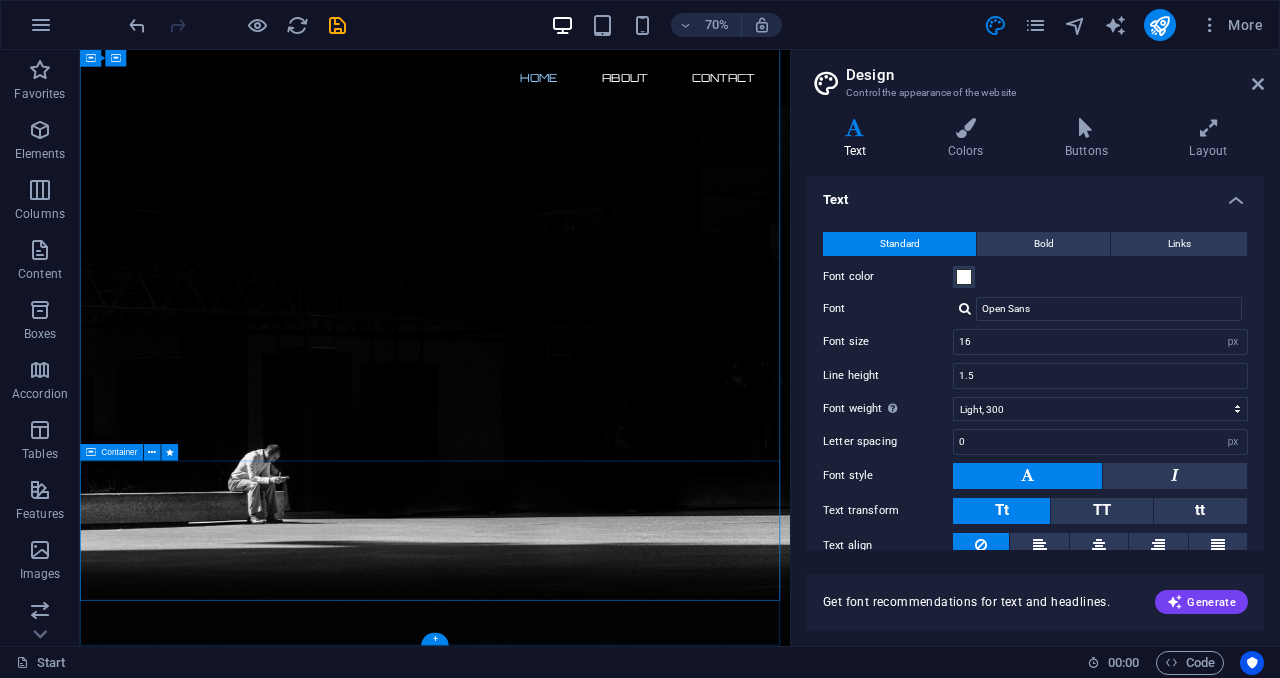 click at bounding box center [587, 2144] 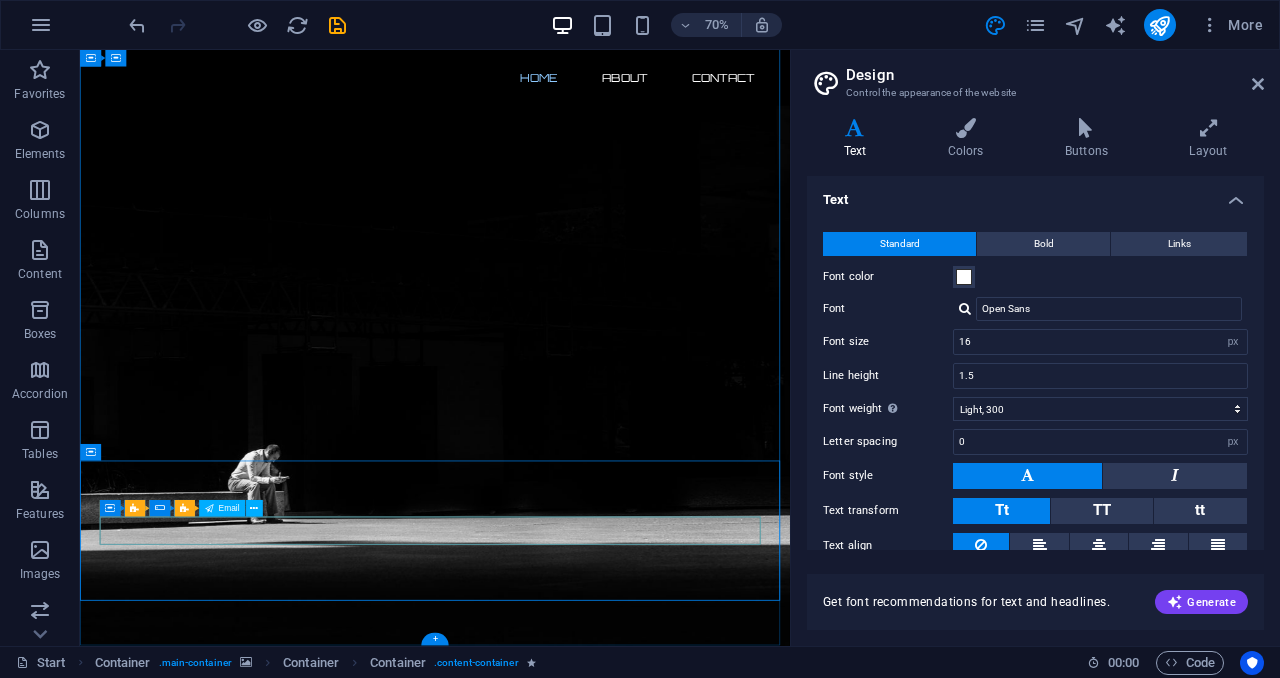 click 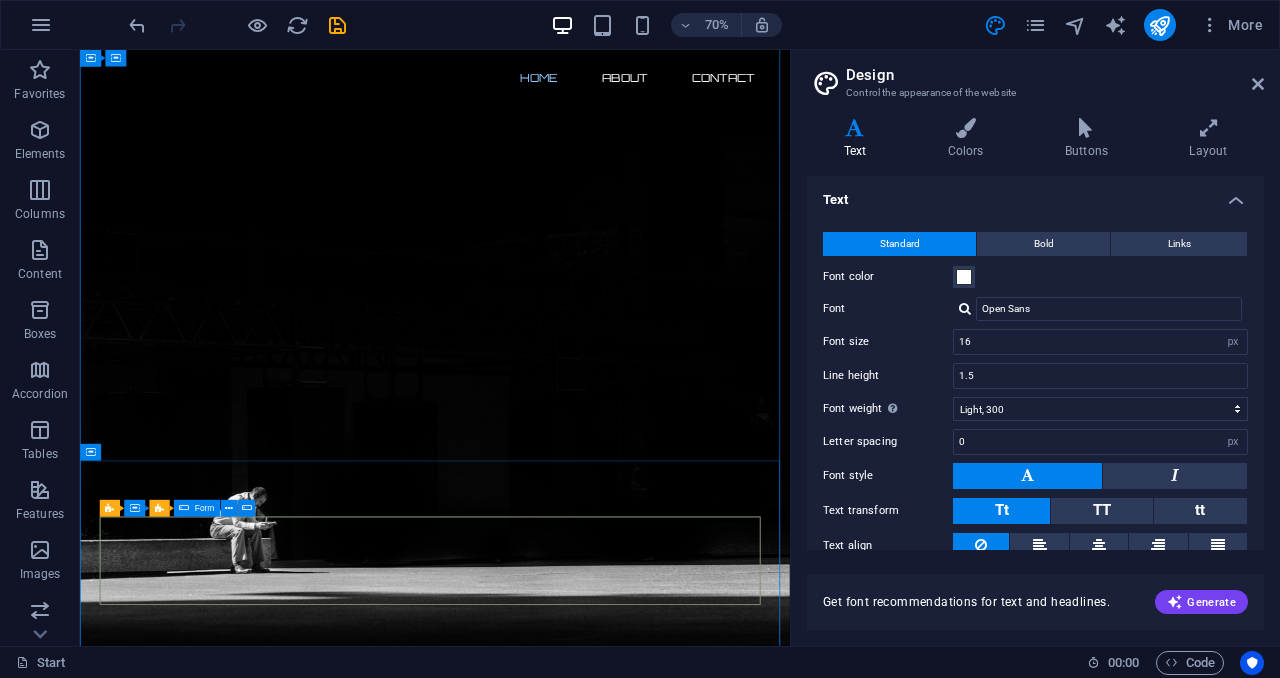 click on "Drop content here or  Add elements  Paste clipboard" 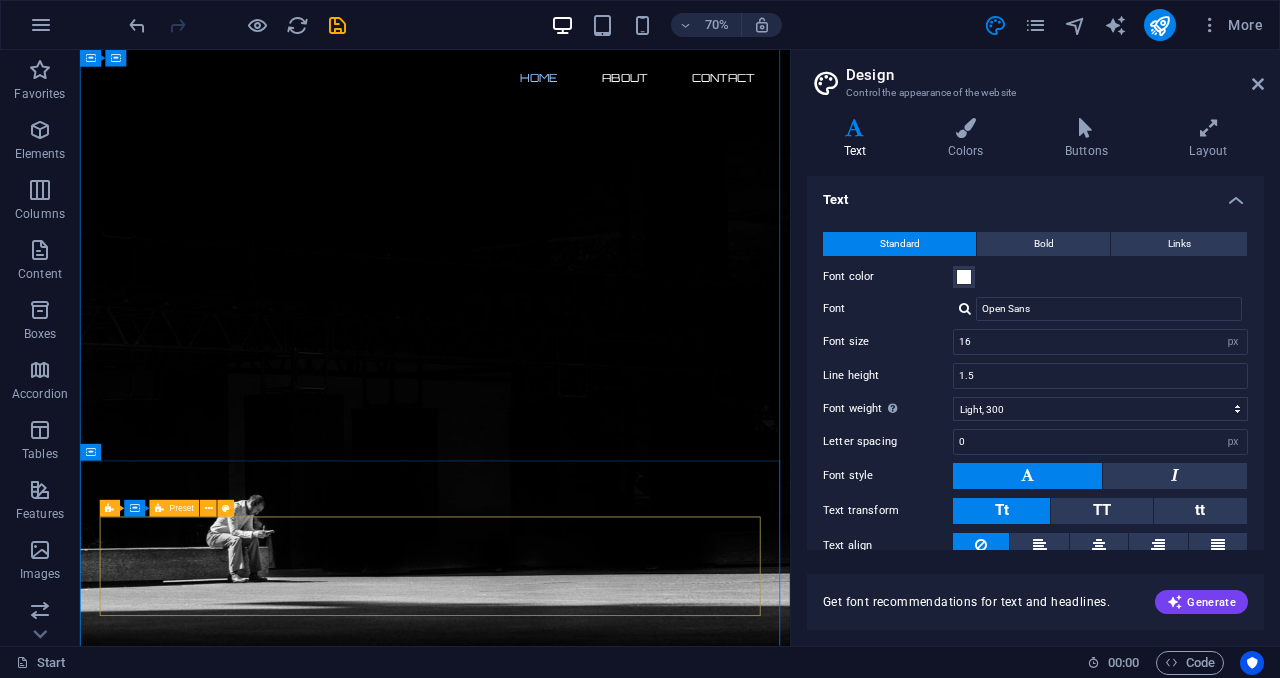 click on "Drop content here or  Add elements  Paste clipboard" at bounding box center [587, 2296] 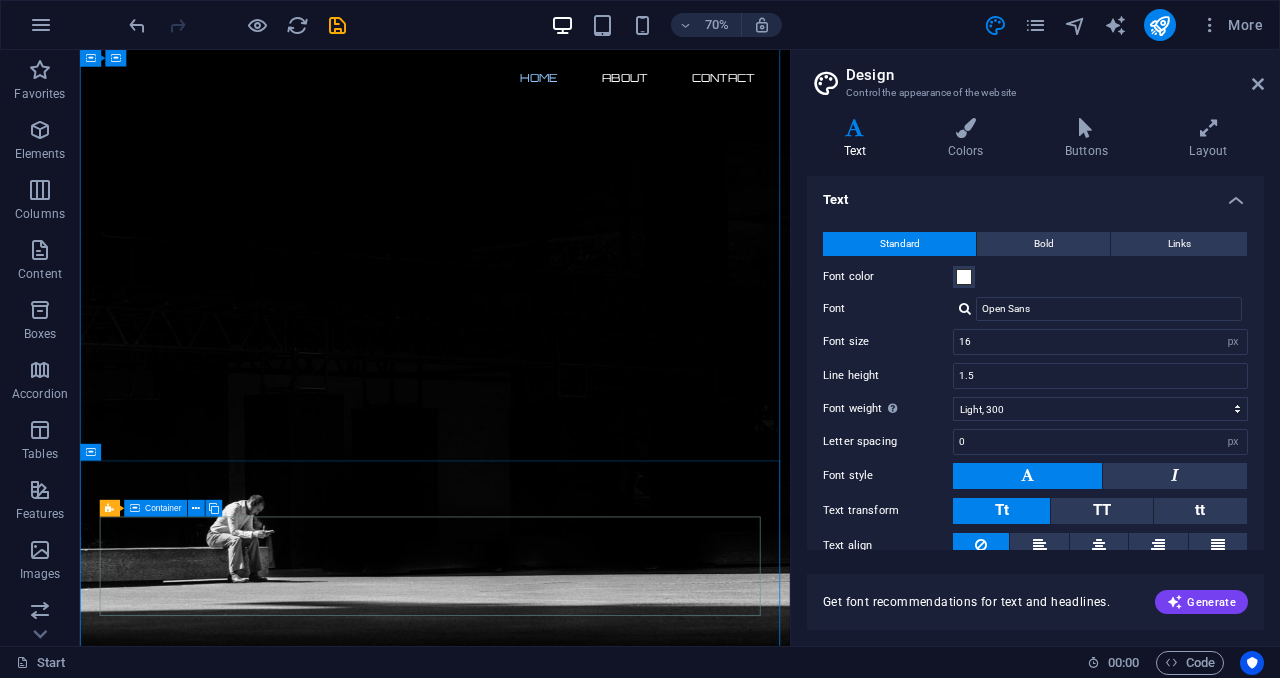 click on "Add elements" at bounding box center [528, 2326] 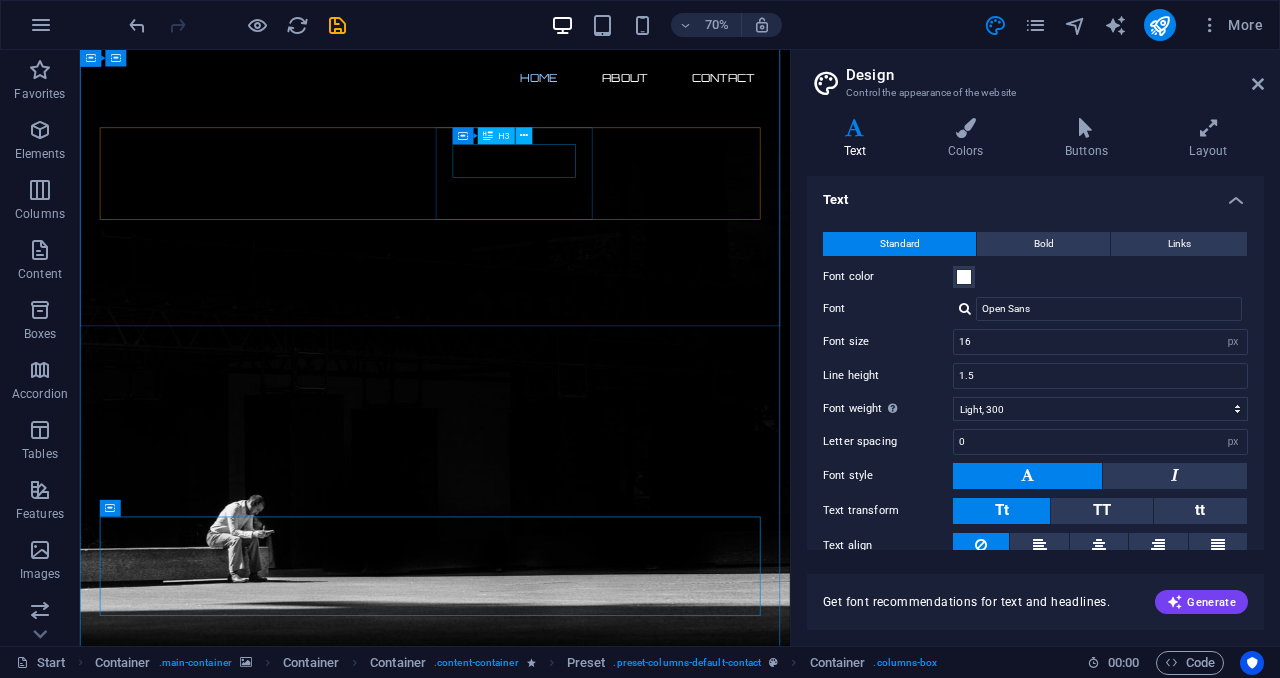 click on "0" at bounding box center (227, 1569) 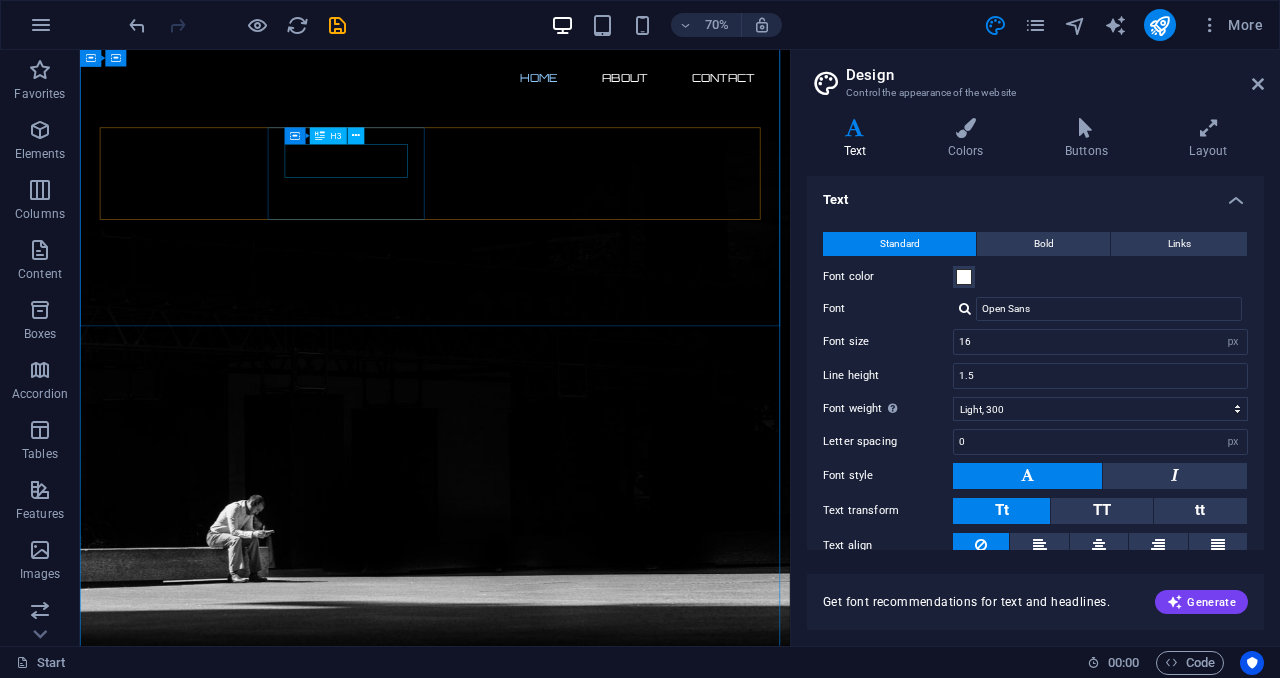 click on "0" at bounding box center (227, 1429) 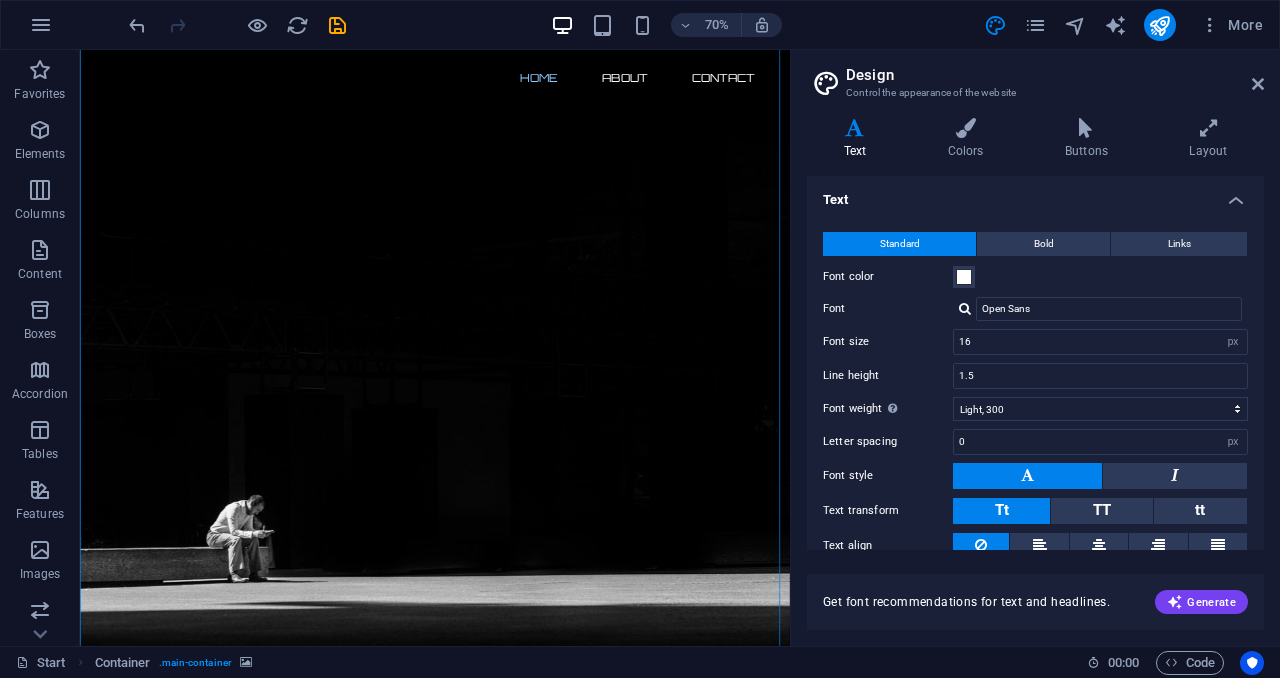 drag, startPoint x: 114, startPoint y: 344, endPoint x: 951, endPoint y: 229, distance: 844.8633 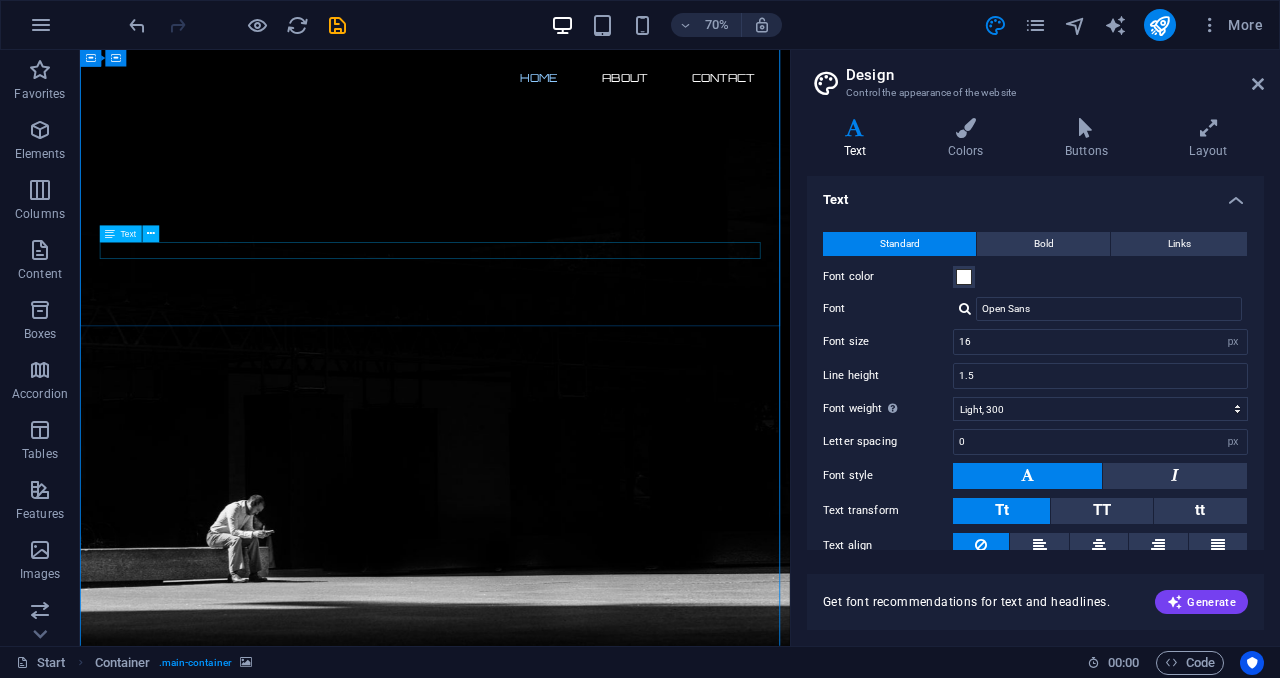 click on "Our website is under construction. We`ll be here soon with our new awesome site, subscribe to be notified." at bounding box center [587, 1749] 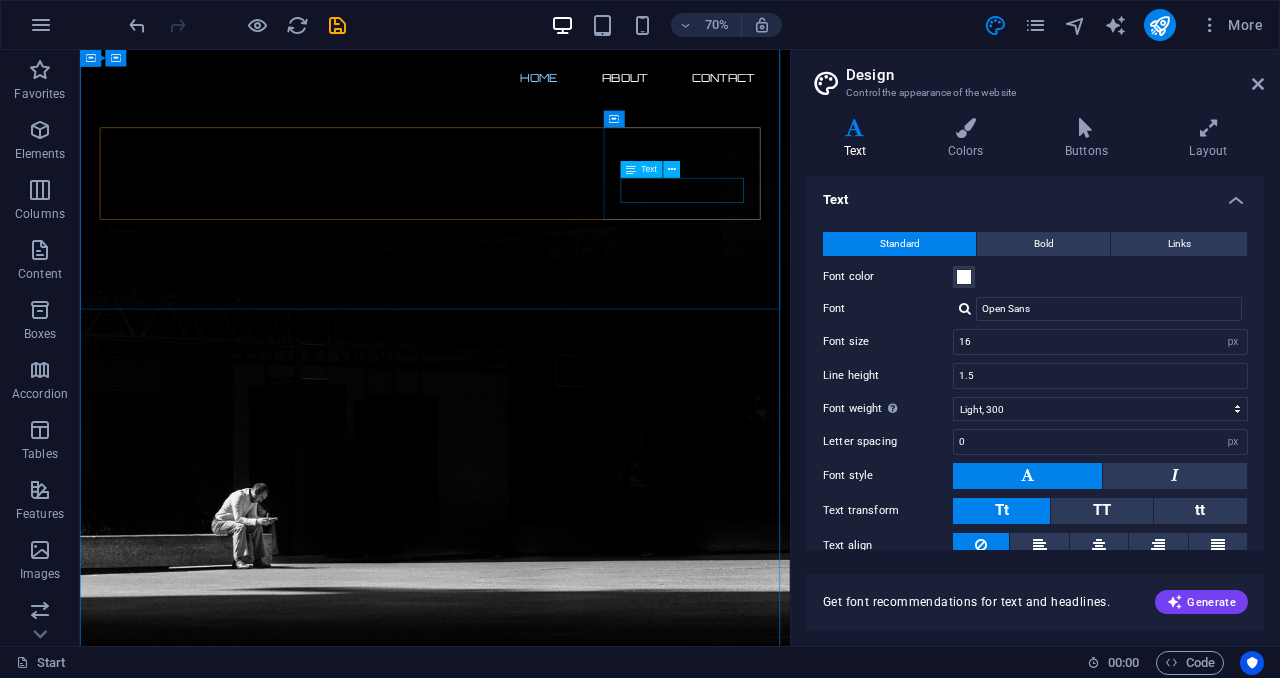click on "Seconds" at bounding box center [227, 1639] 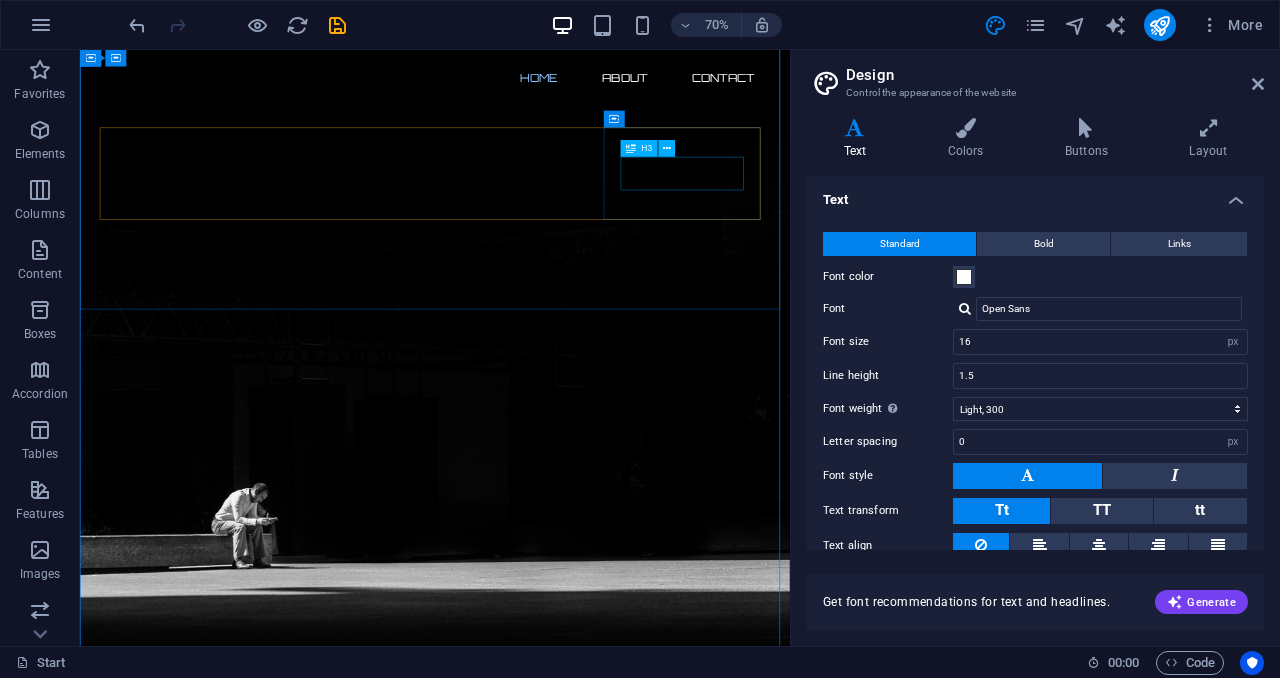 click on "0" at bounding box center (227, 1589) 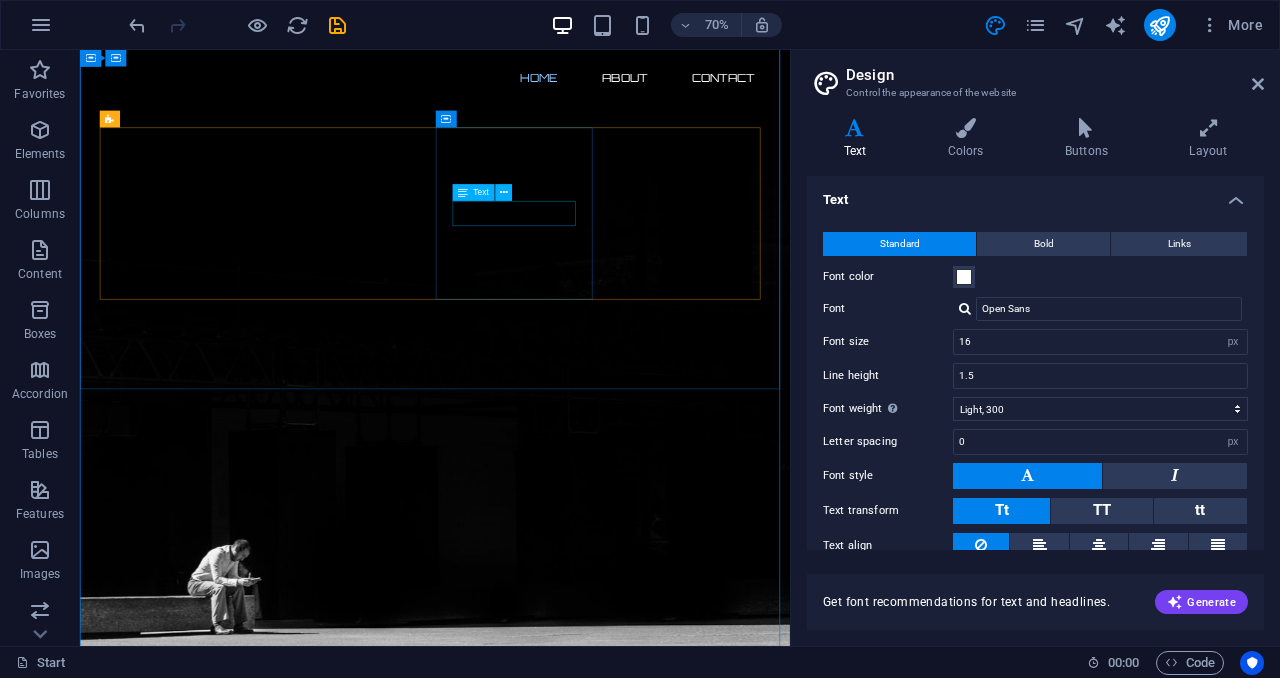 click on "Minutes" at bounding box center [227, 1613] 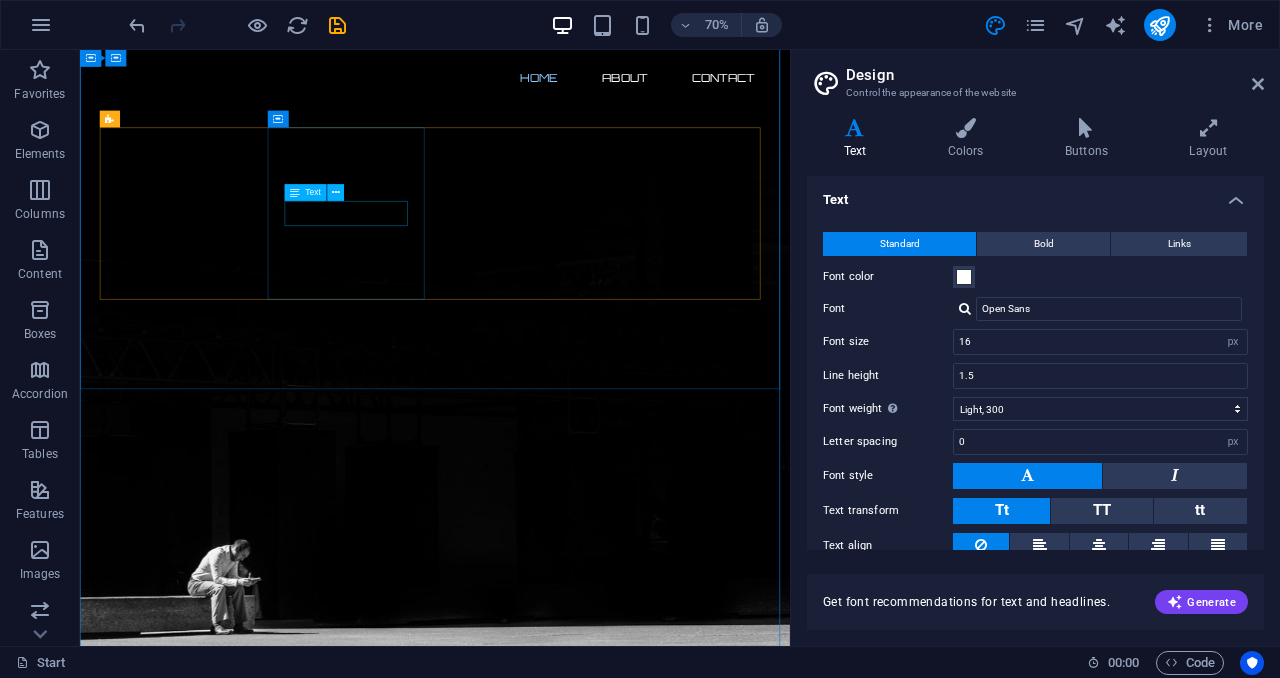 click on "Hours" at bounding box center [227, 1521] 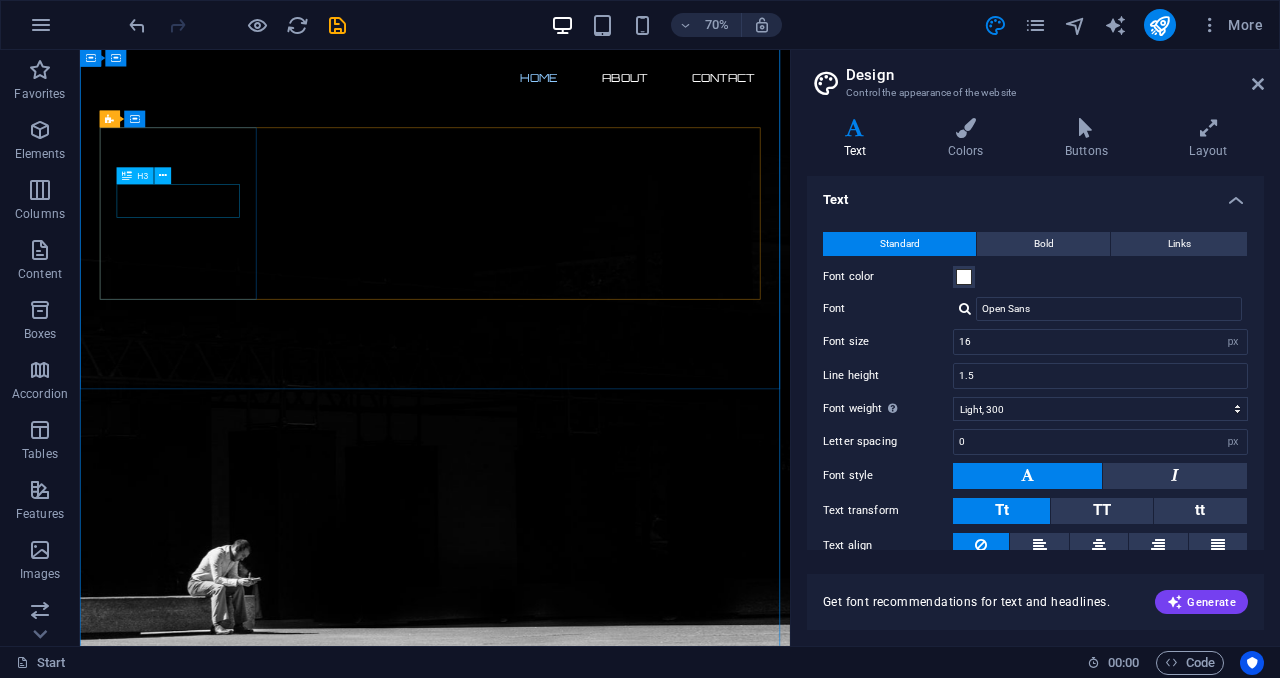 click on "0" at bounding box center (227, 1379) 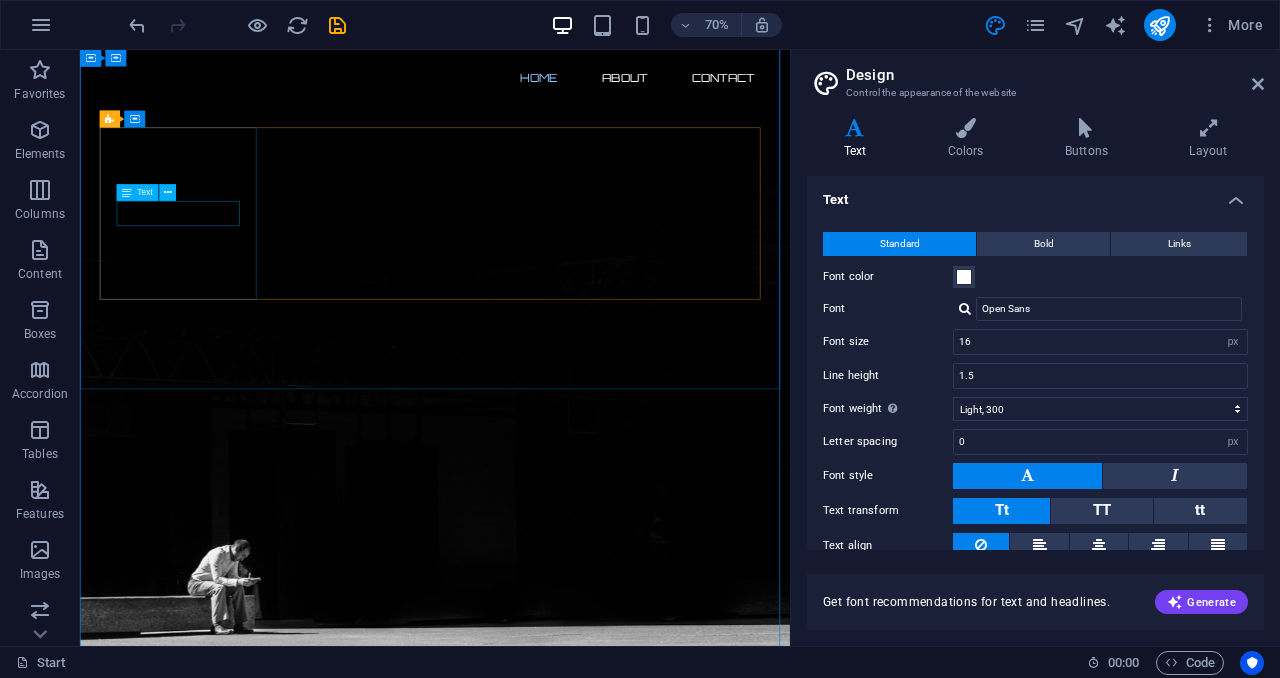 click on "Days" at bounding box center [227, 1381] 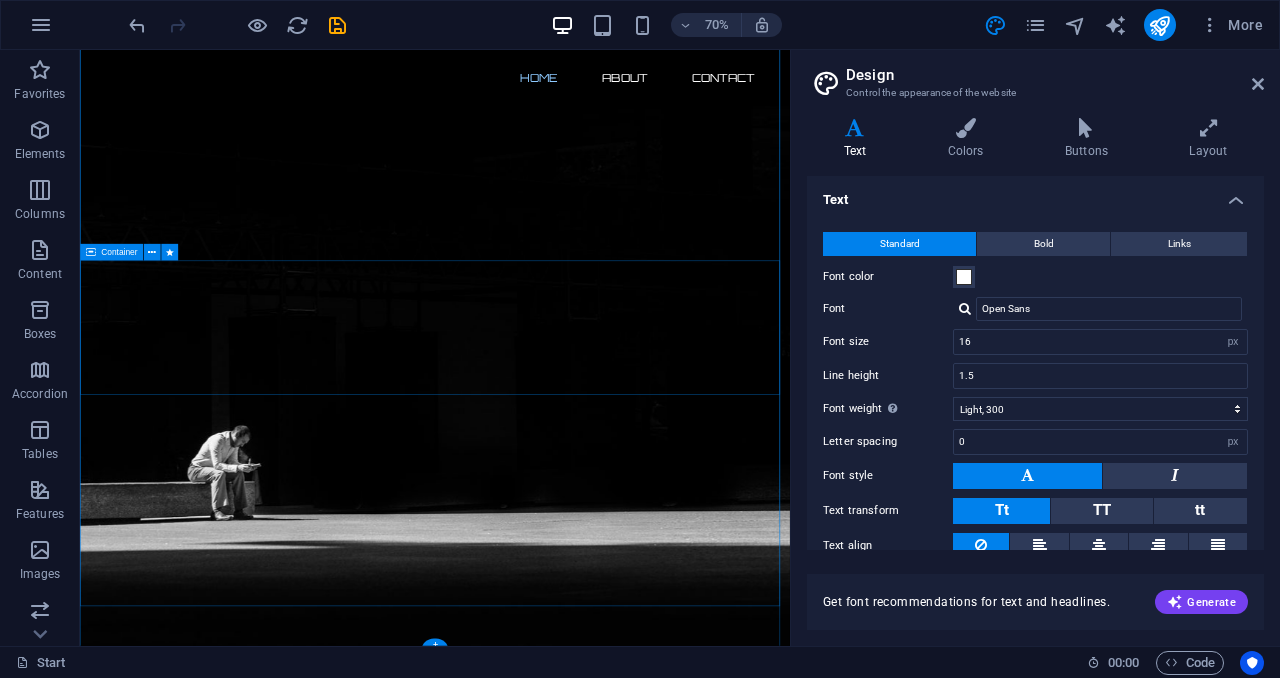 scroll, scrollTop: 325, scrollLeft: 0, axis: vertical 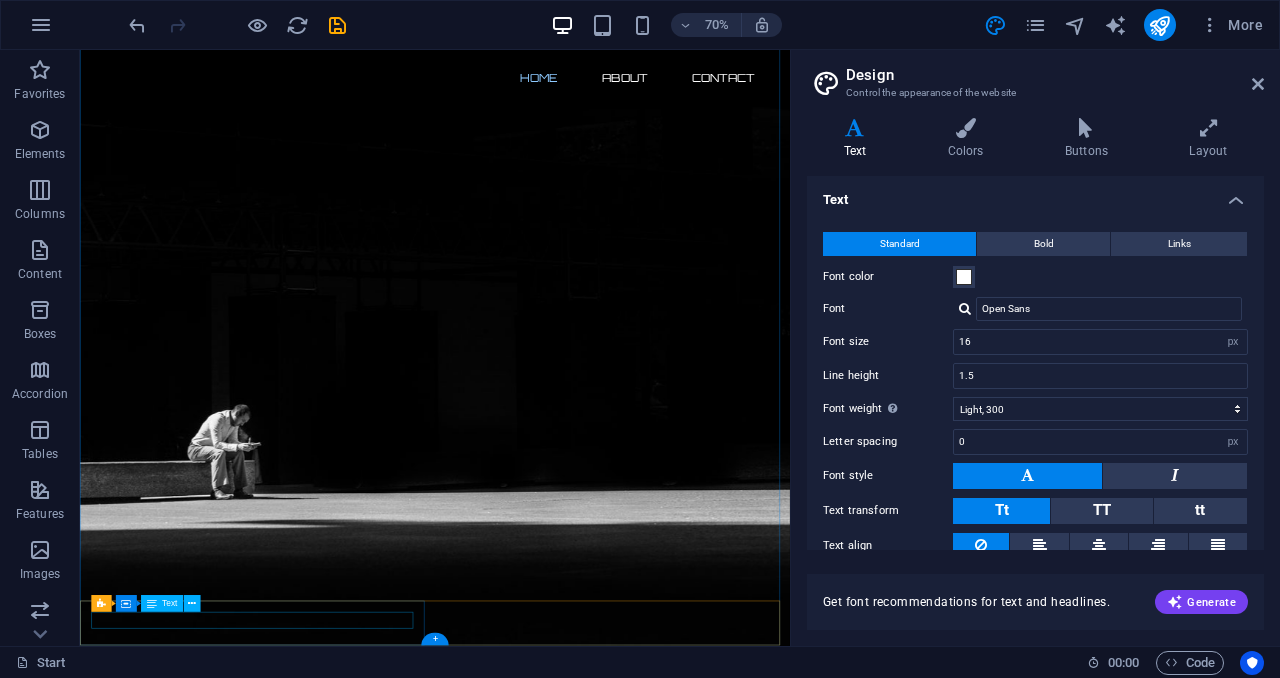 click on "Legal notice  |  Privacy" at bounding box center [587, 2725] 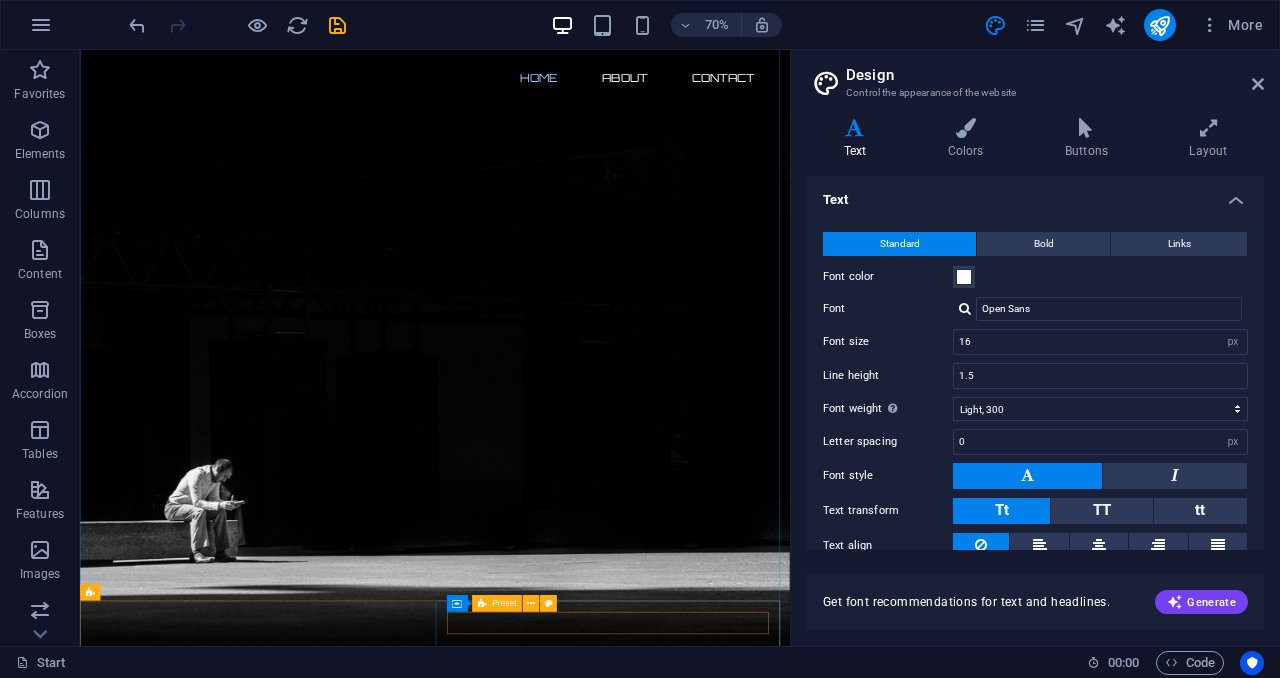 click at bounding box center (587, 3061) 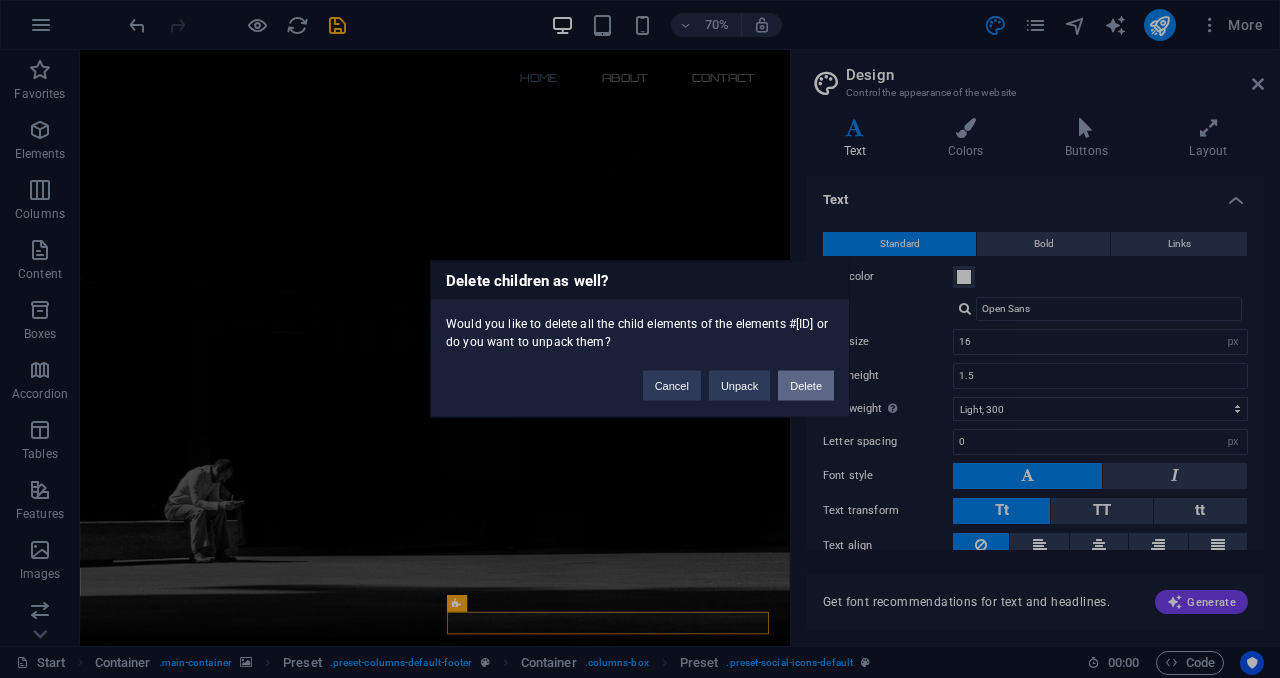 click on "Delete" at bounding box center (806, 386) 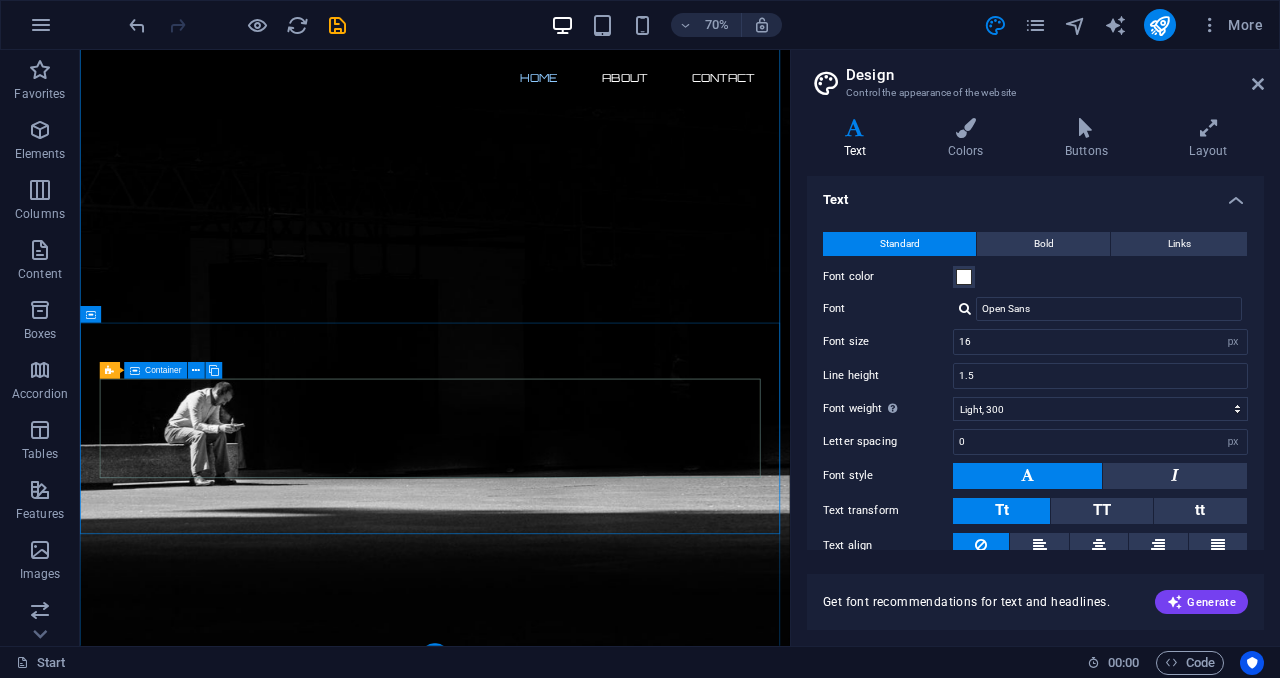 scroll, scrollTop: 0, scrollLeft: 0, axis: both 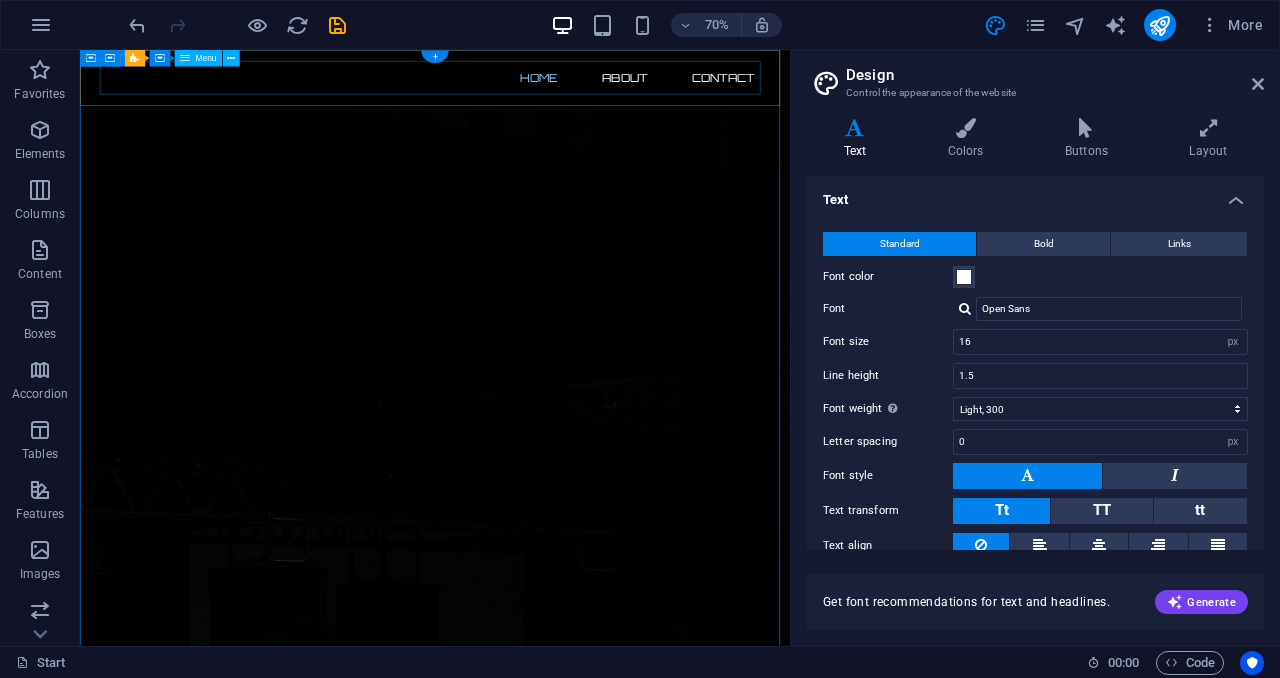 click on "Home About Contact" at bounding box center [587, 90] 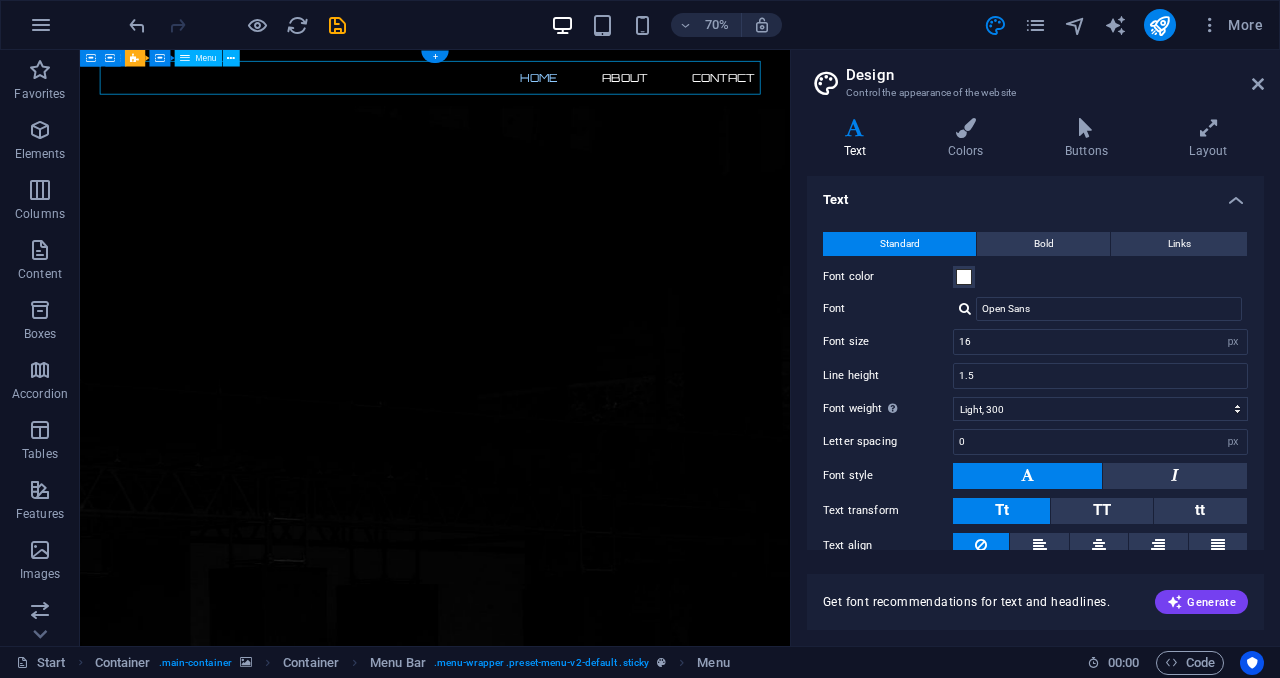 click on "Home About Contact" at bounding box center (587, 90) 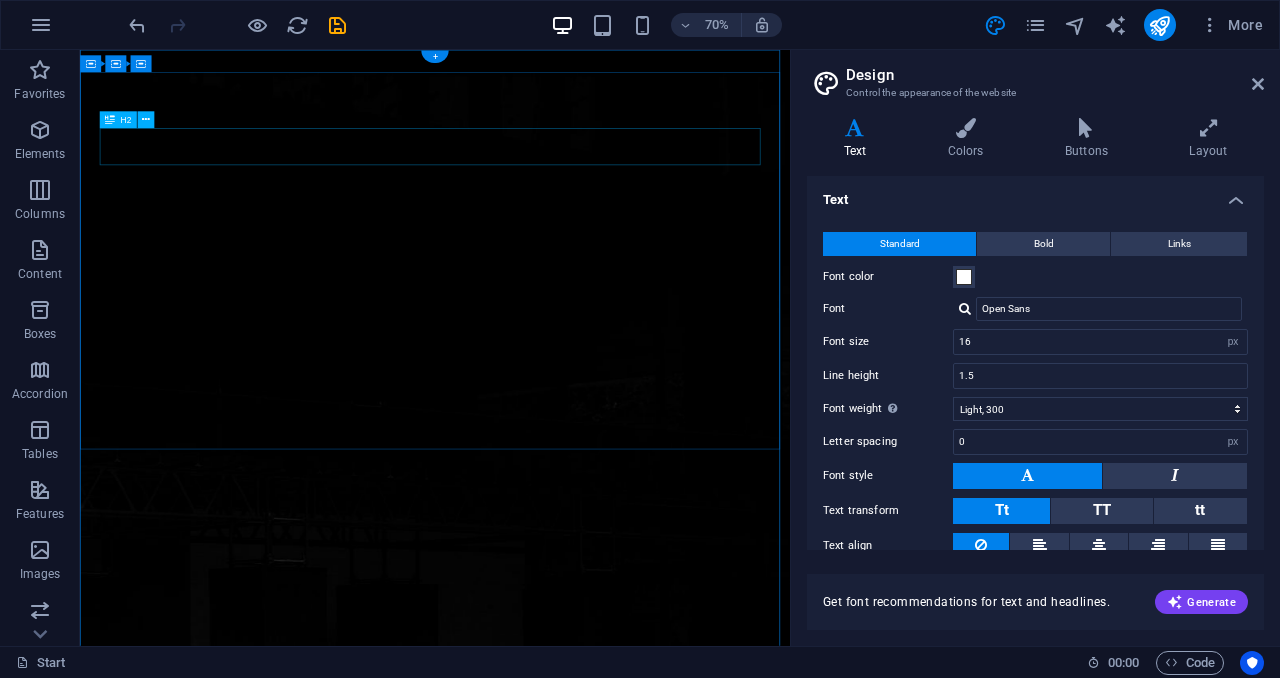 click on "The waiting is going to end soon..." at bounding box center (587, 1475) 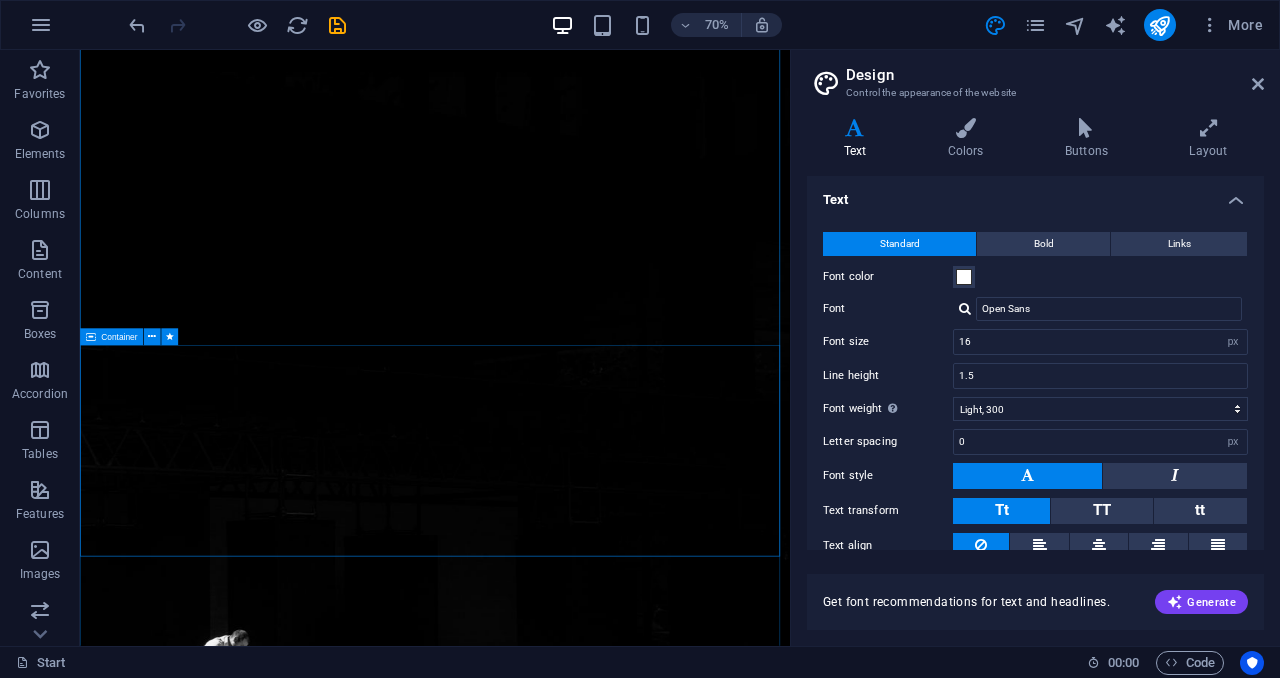 scroll, scrollTop: 0, scrollLeft: 0, axis: both 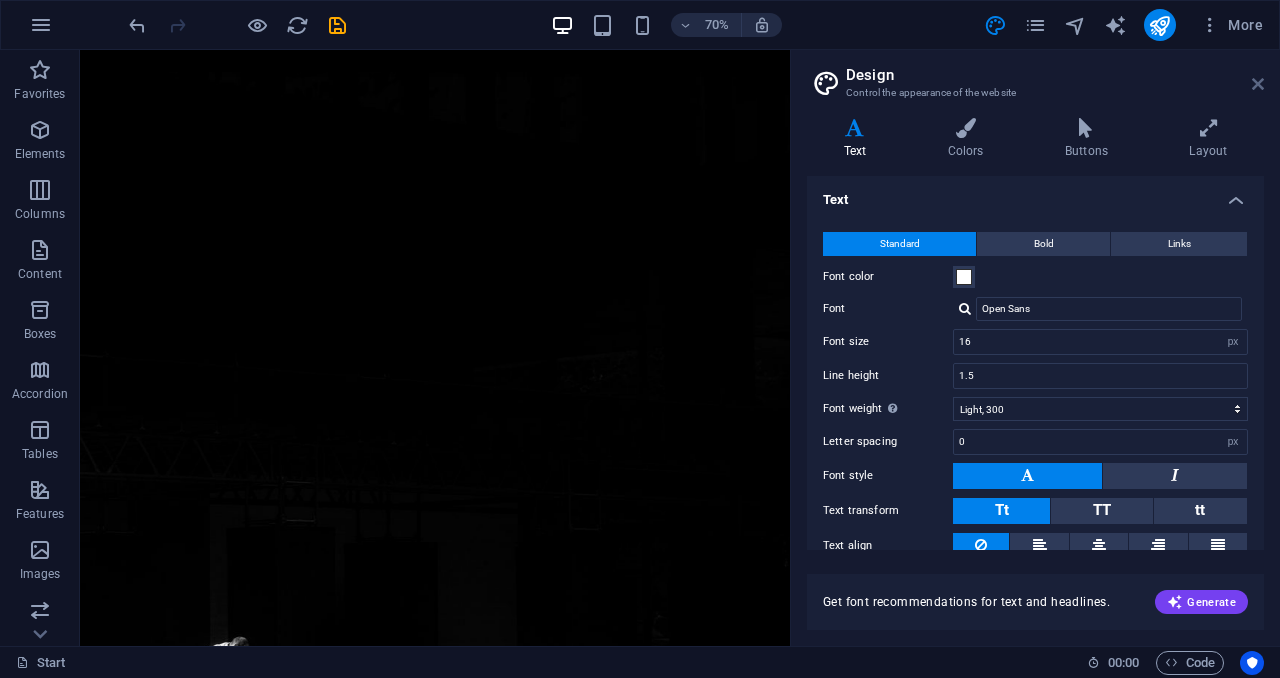 drag, startPoint x: 1253, startPoint y: 83, endPoint x: 1174, endPoint y: 34, distance: 92.96236 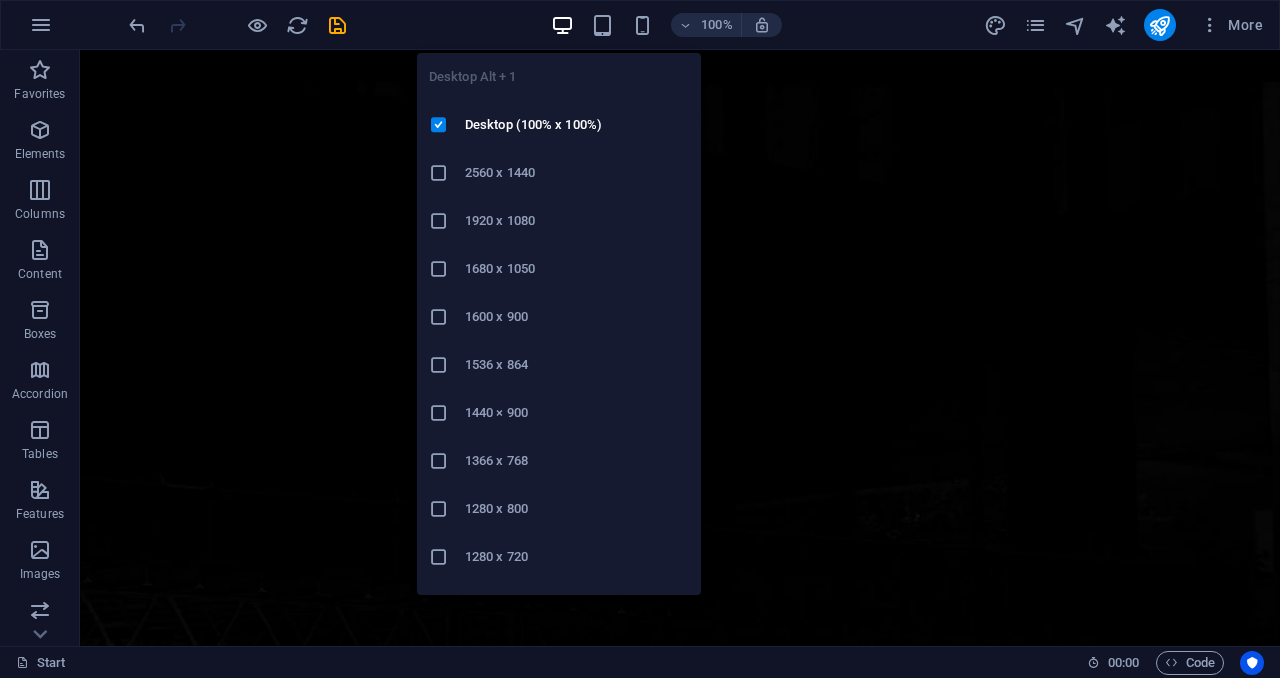 click at bounding box center [562, 25] 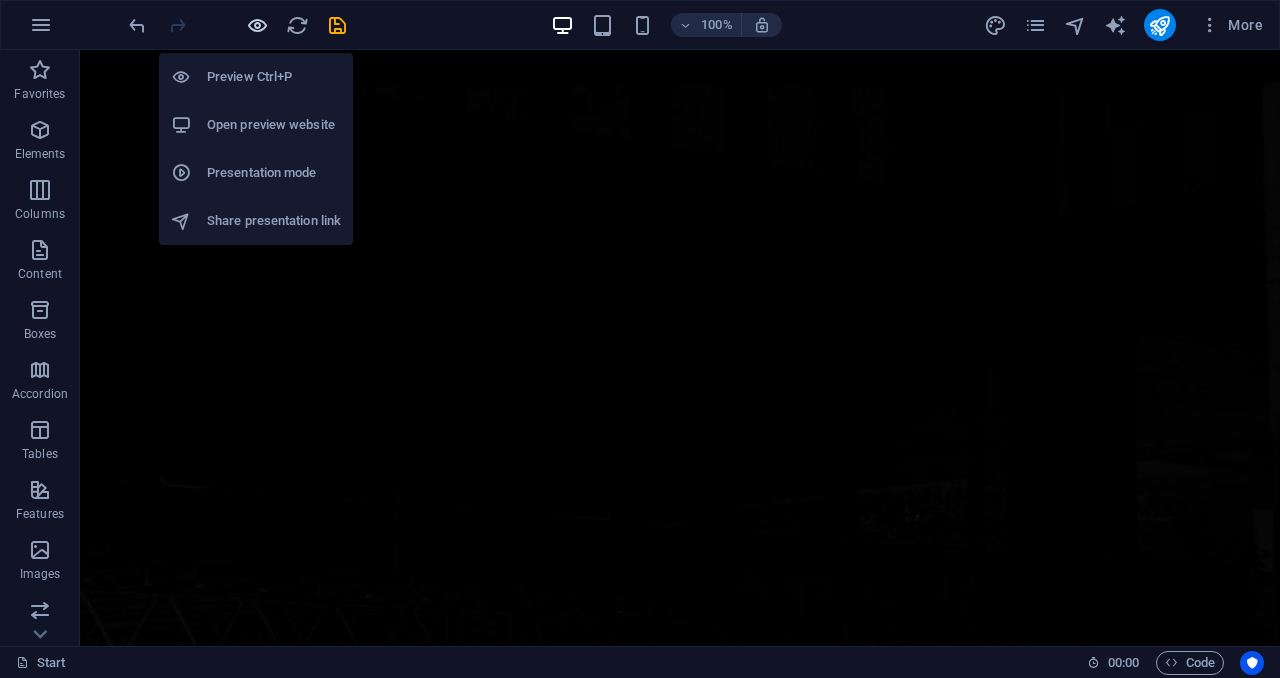click at bounding box center [257, 25] 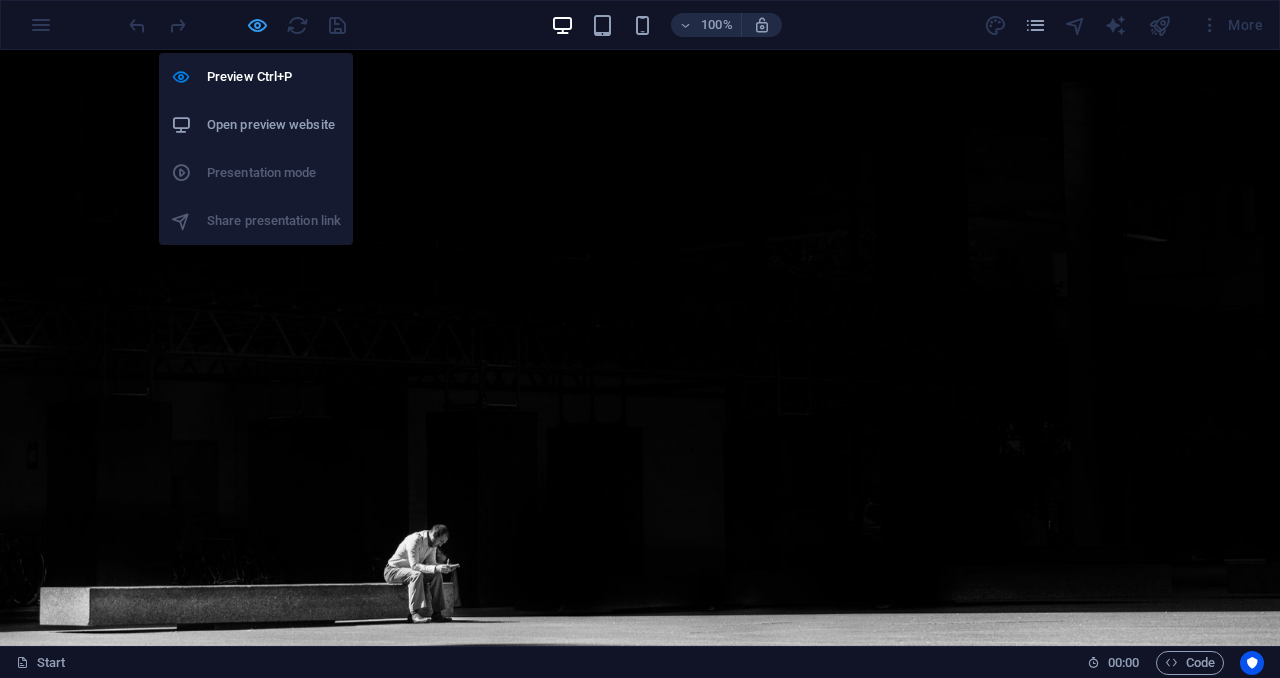 click at bounding box center (257, 25) 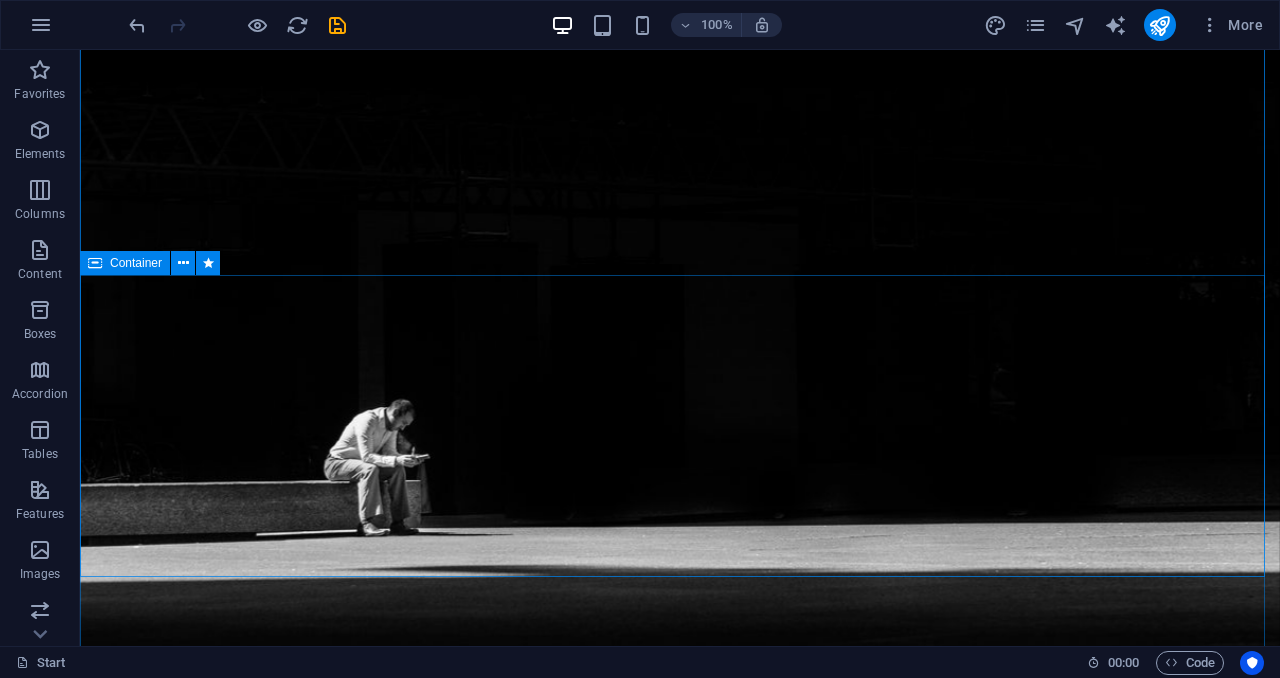 scroll, scrollTop: 493, scrollLeft: 0, axis: vertical 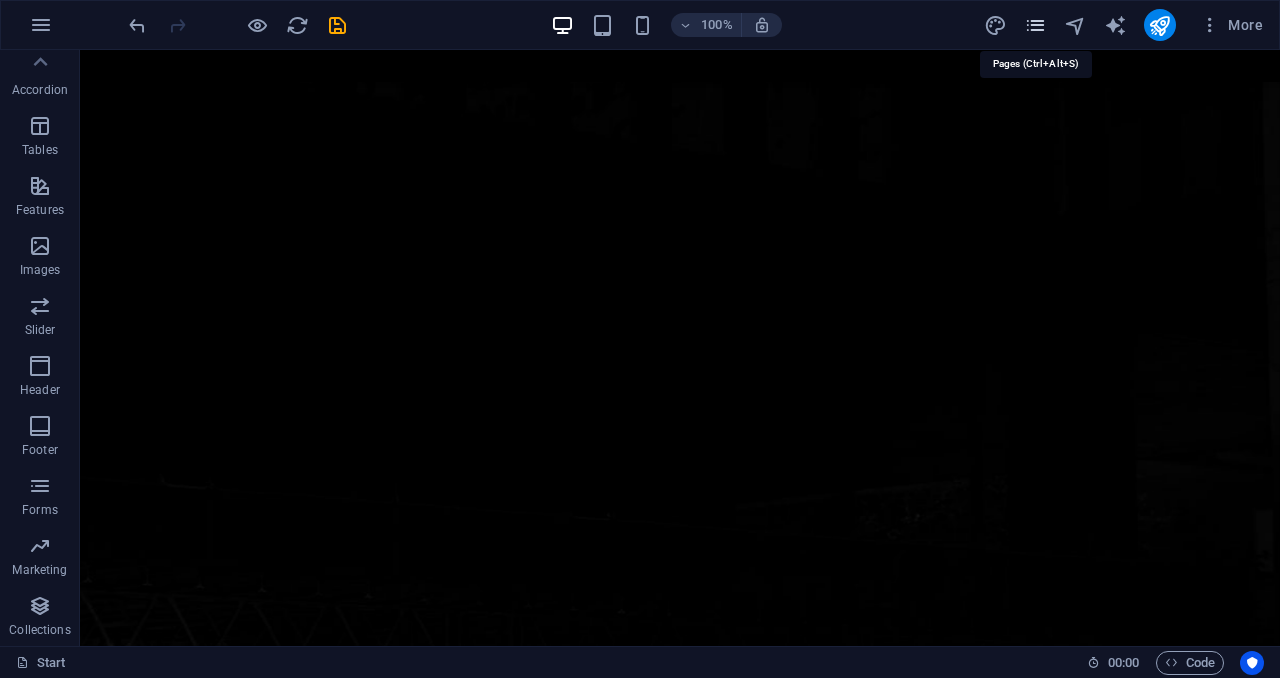 click at bounding box center (1035, 25) 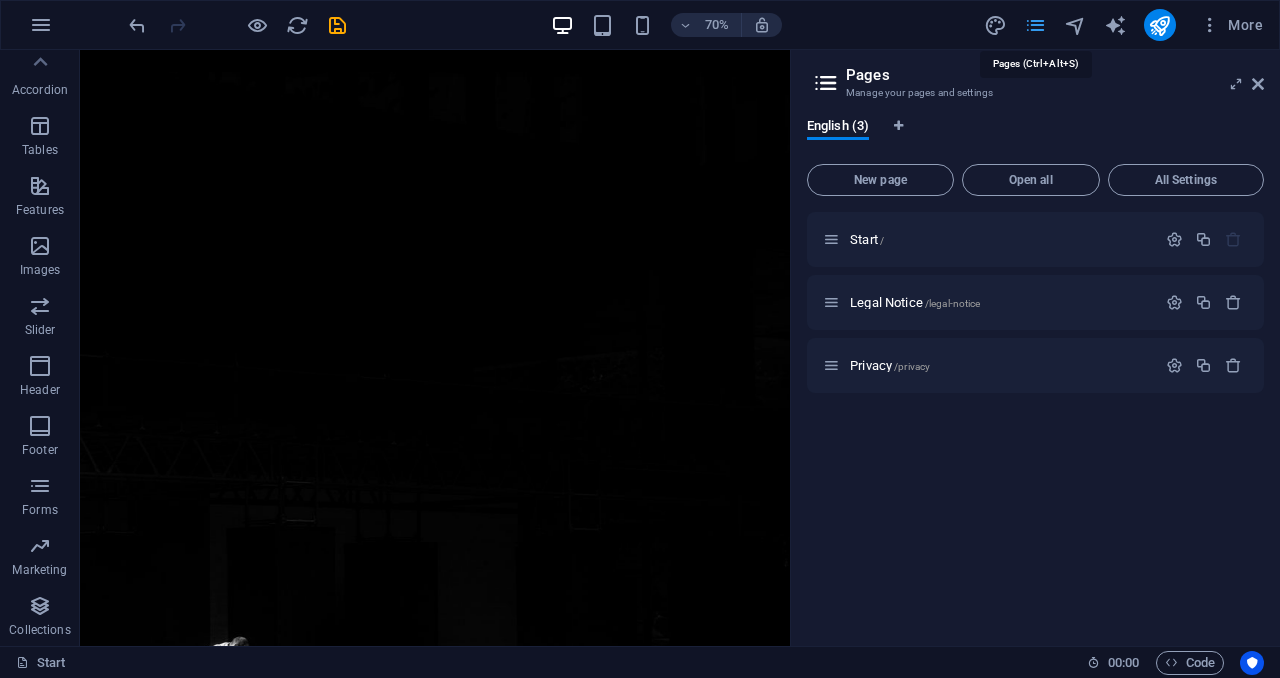 click at bounding box center [1035, 25] 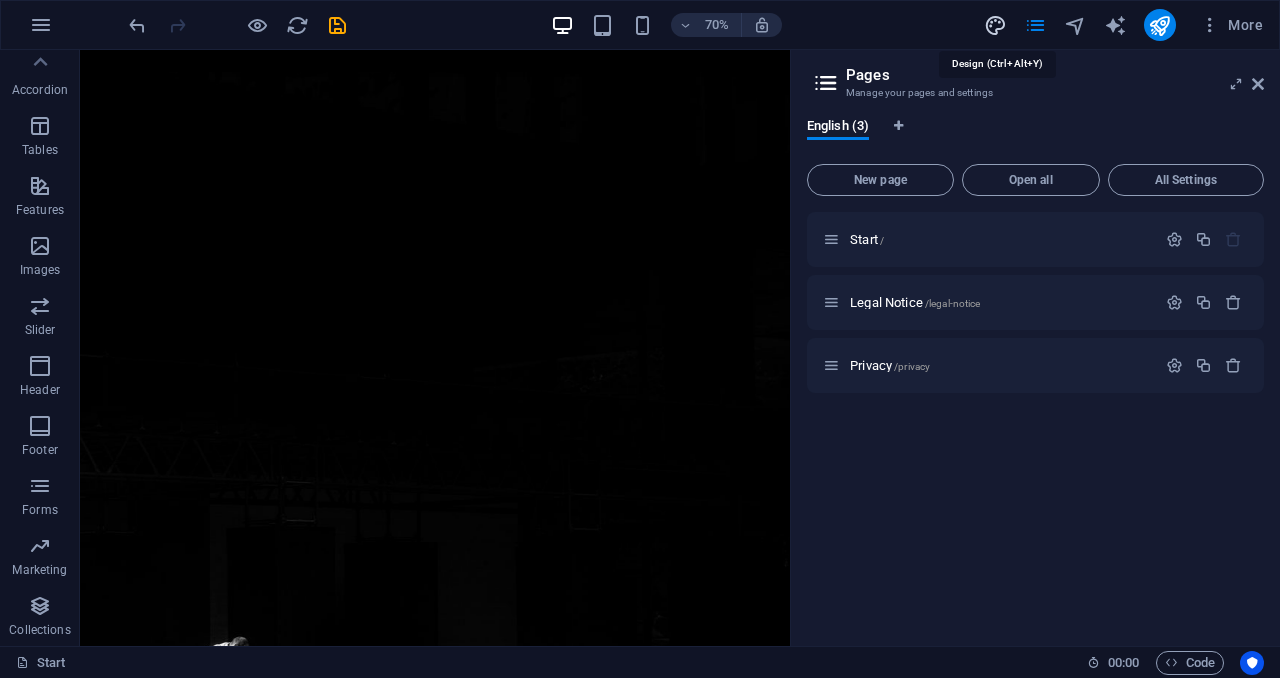 click at bounding box center [995, 25] 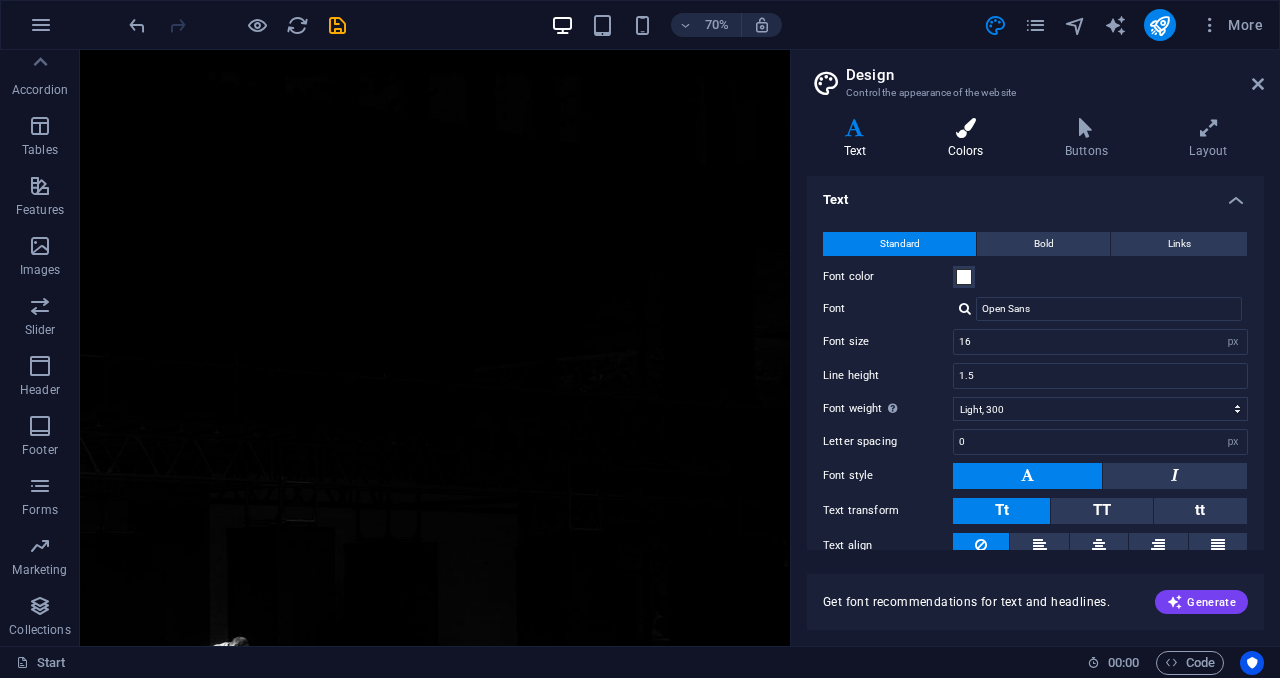 click on "Colors" at bounding box center [969, 139] 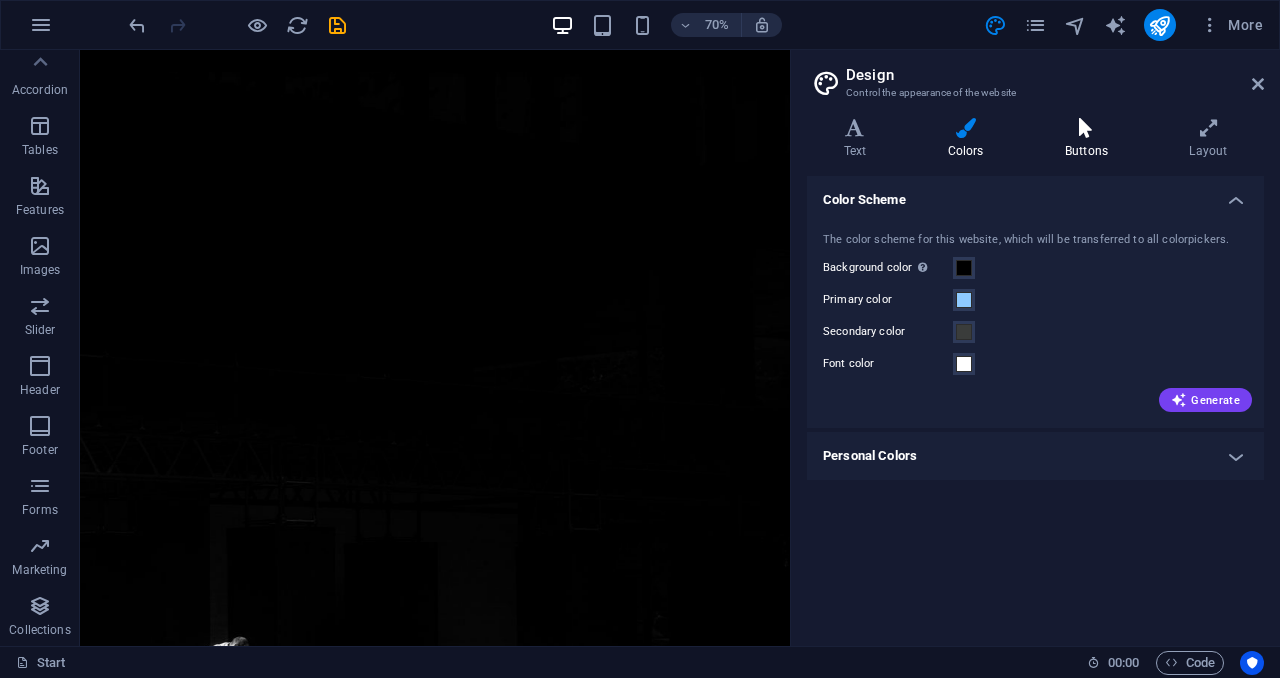 click on "Buttons" at bounding box center (1090, 139) 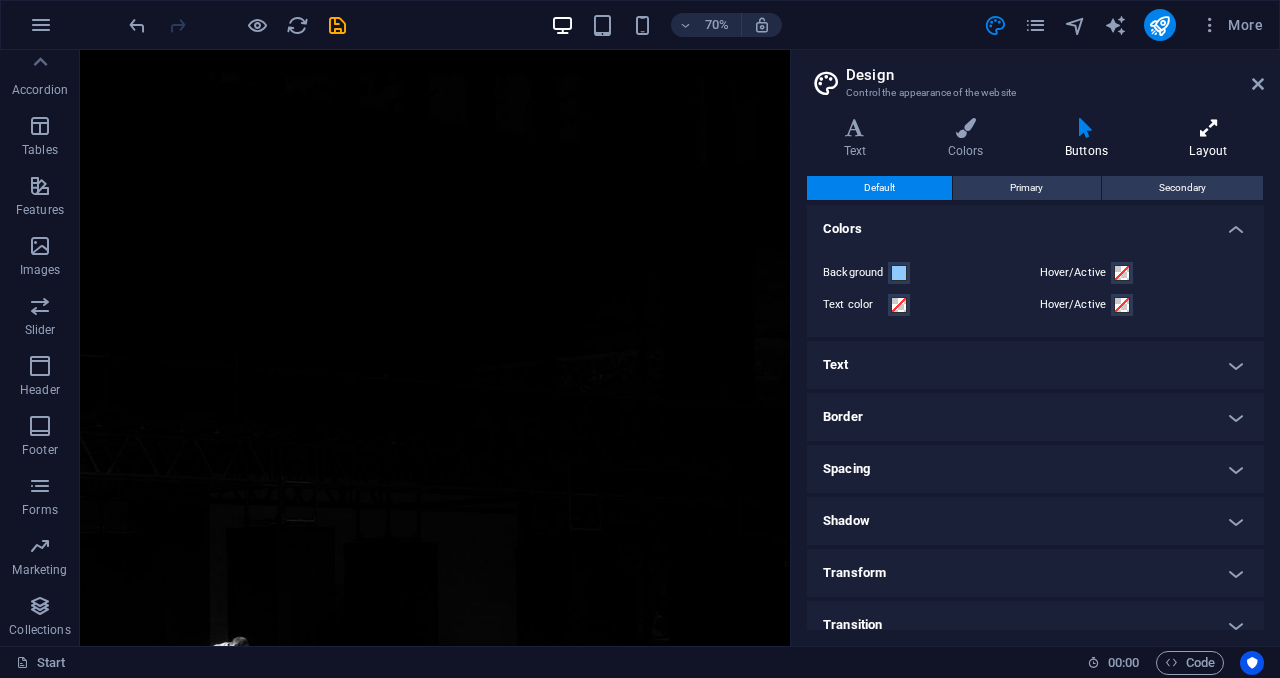 click on "Layout" at bounding box center (1208, 139) 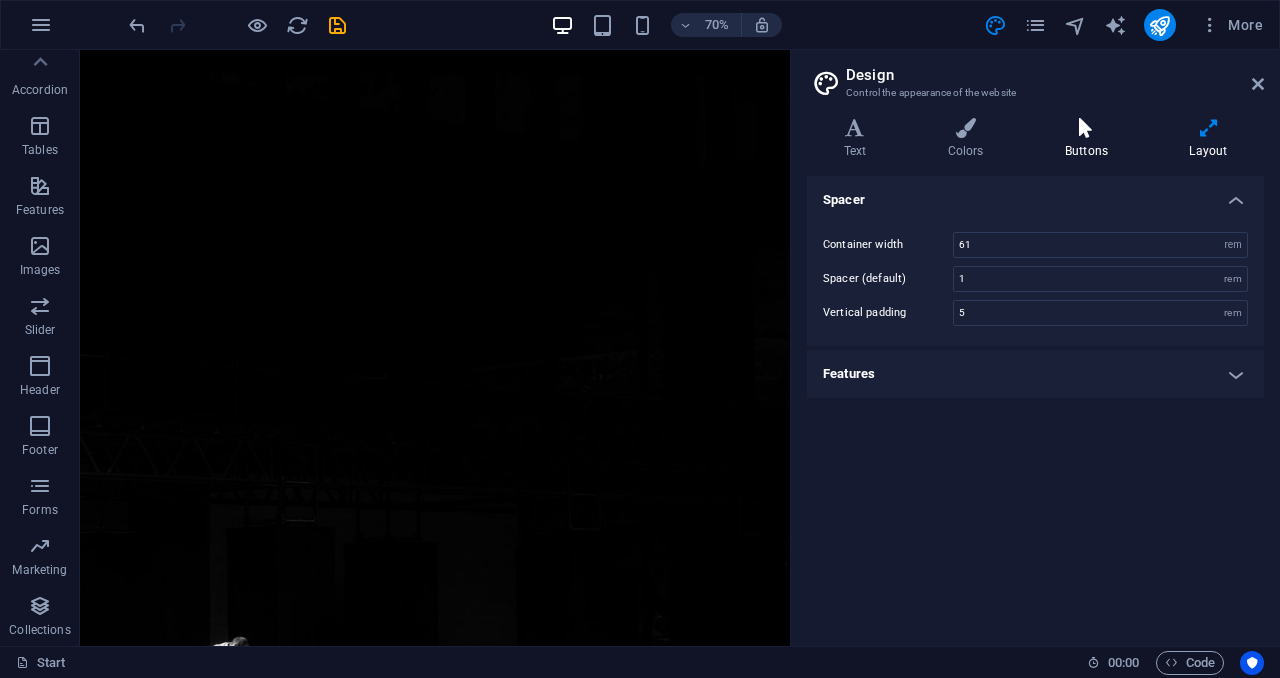 click on "Buttons" at bounding box center (1090, 139) 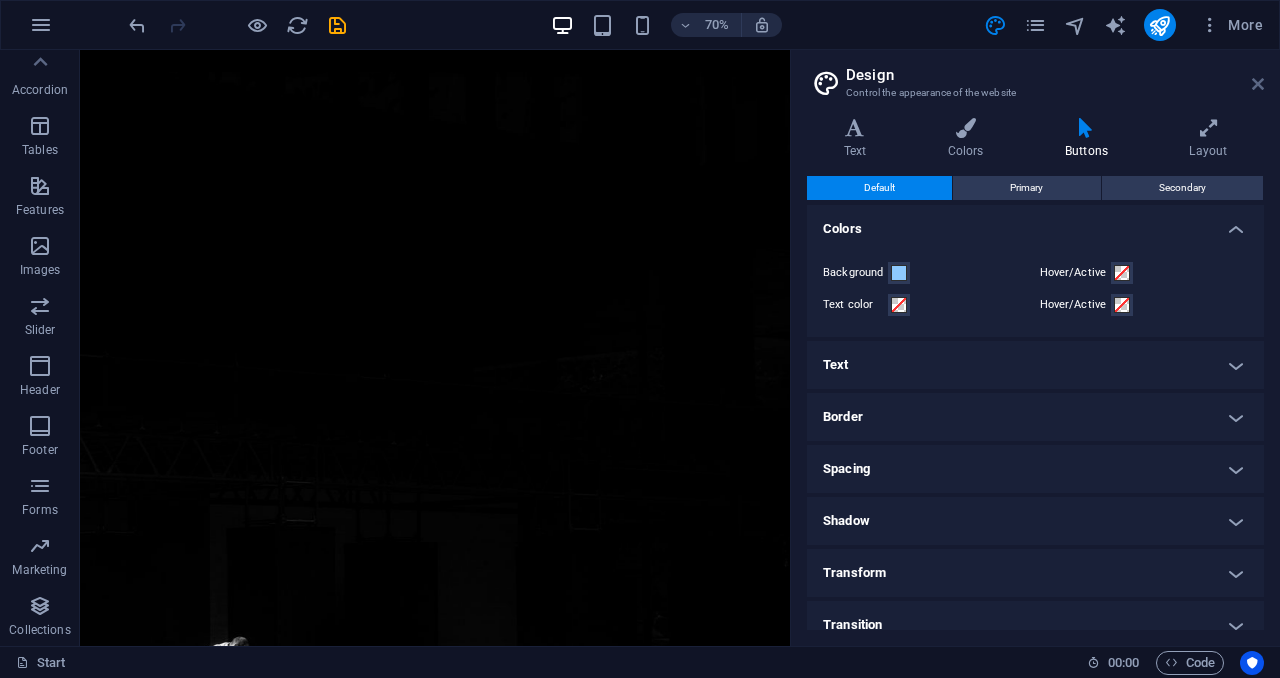 click at bounding box center (1258, 84) 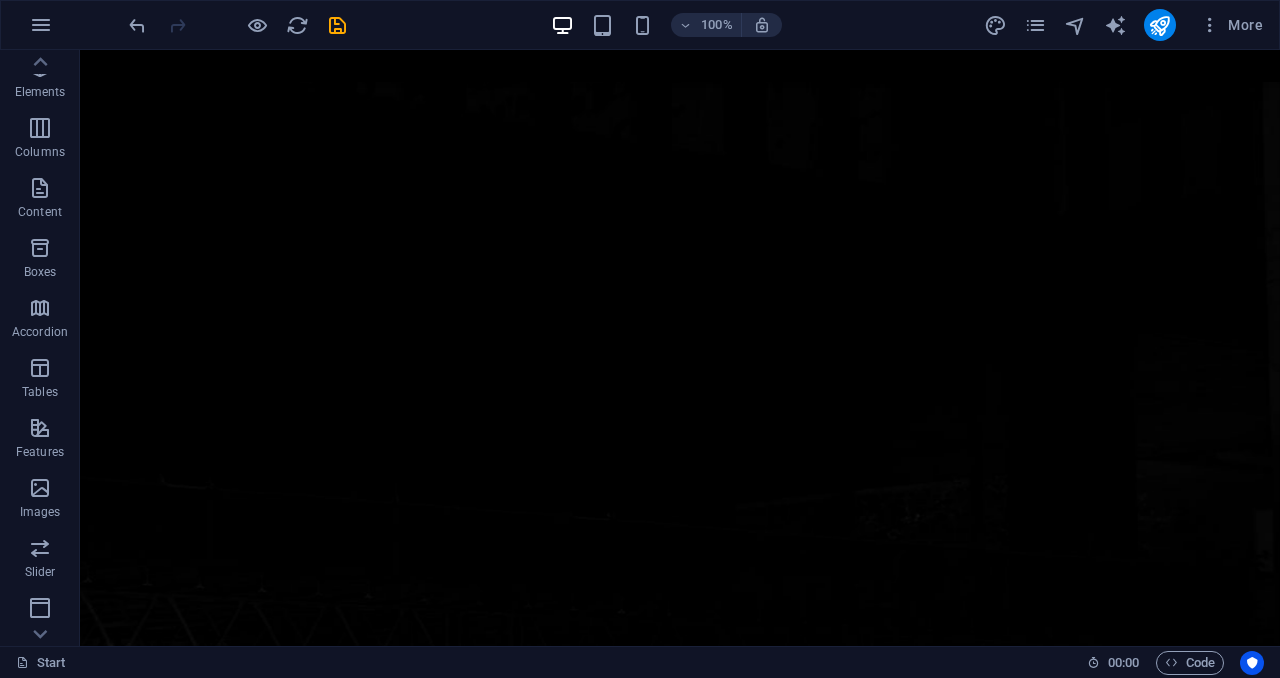 scroll, scrollTop: 0, scrollLeft: 0, axis: both 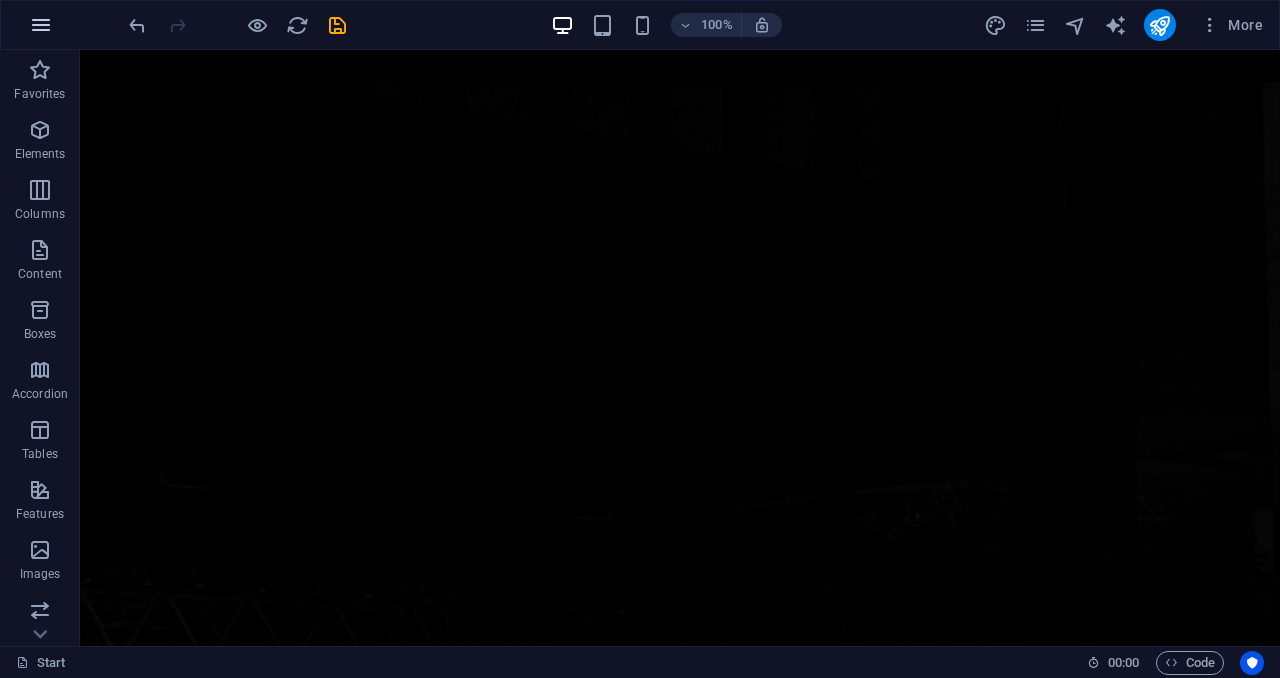 click at bounding box center [41, 25] 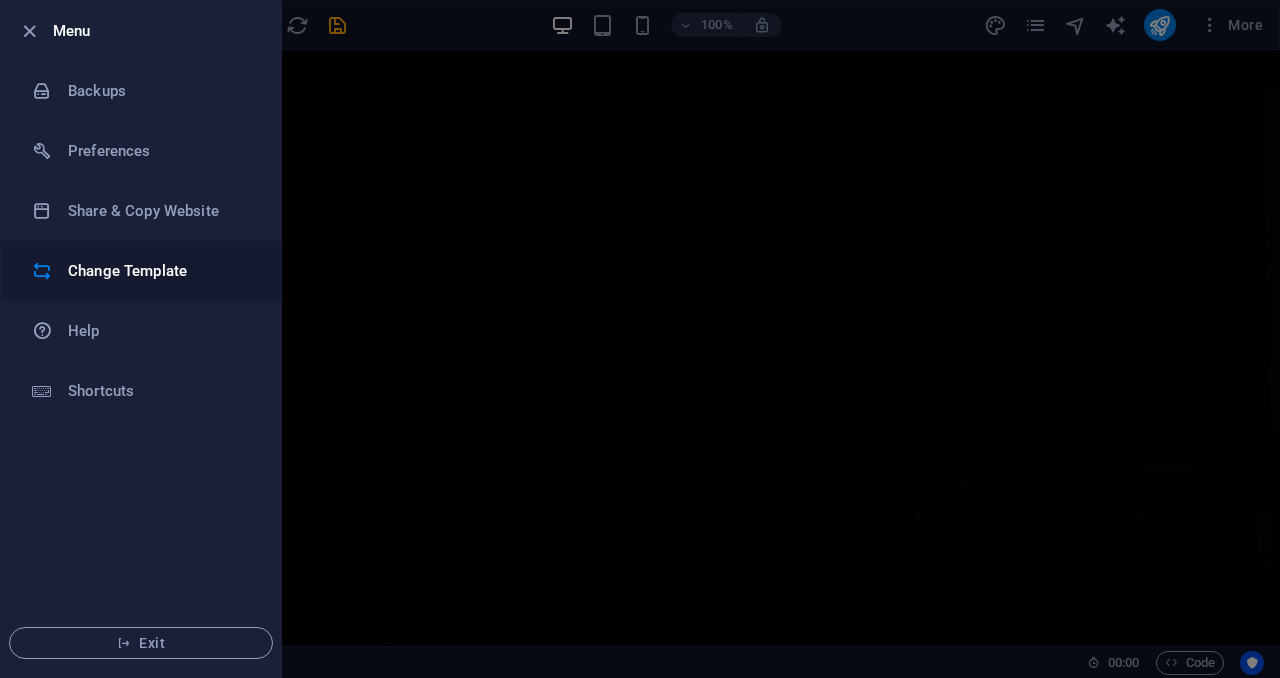 click on "Change Template" at bounding box center [160, 271] 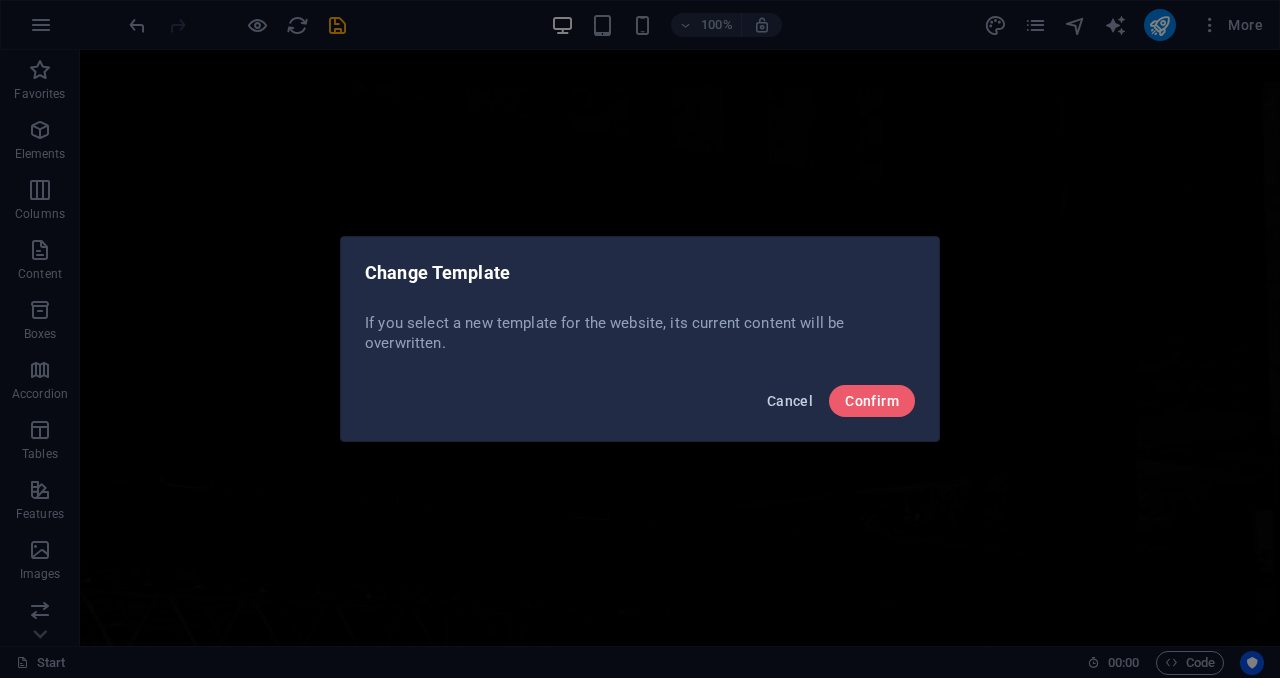 click on "Cancel" at bounding box center (790, 401) 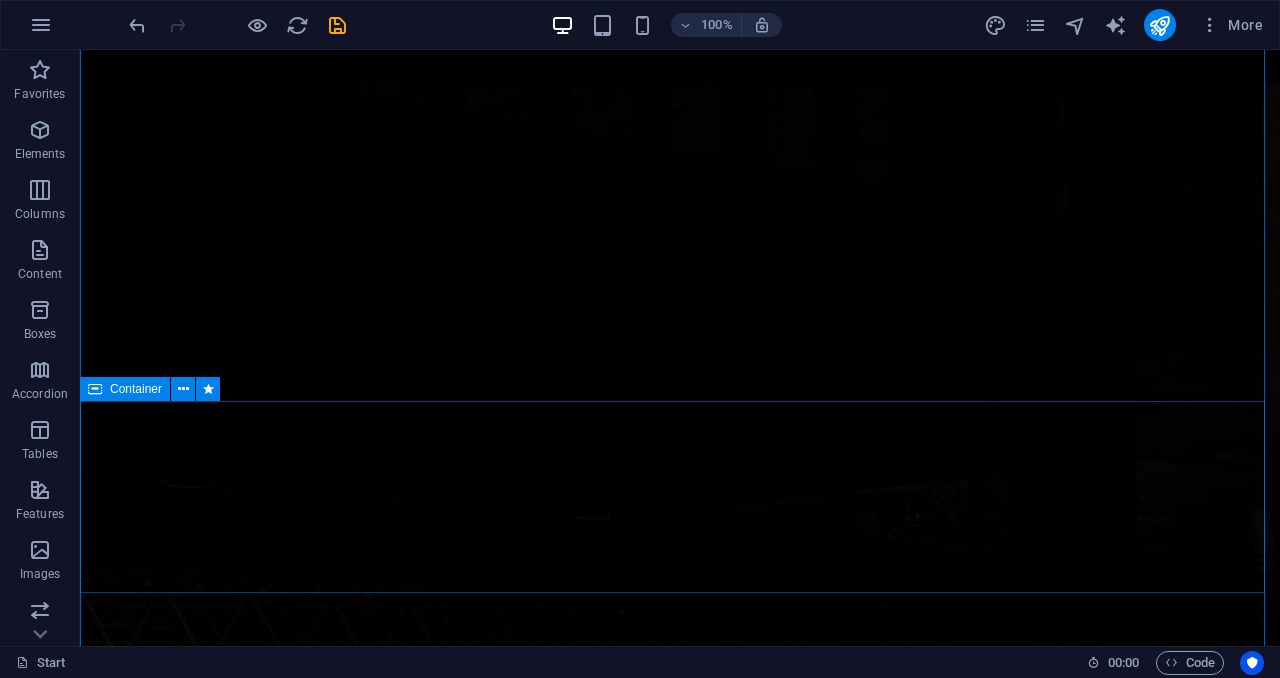 scroll, scrollTop: 590, scrollLeft: 0, axis: vertical 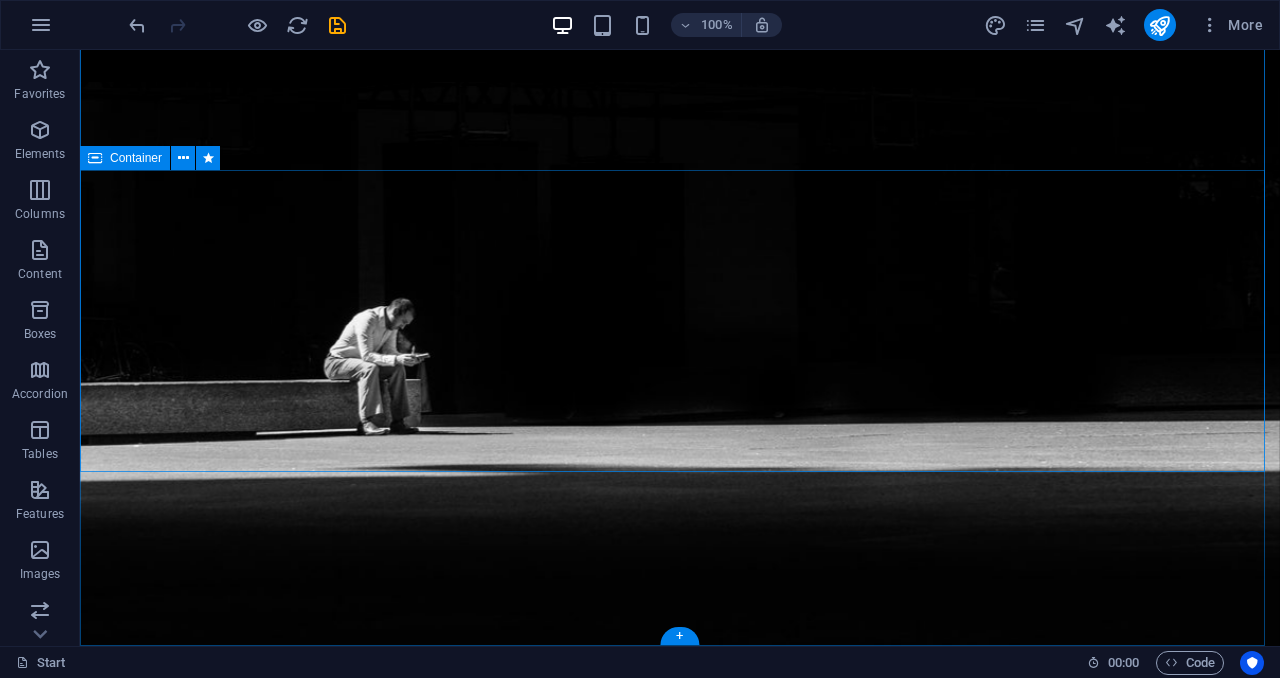 click on "Drop content here or  Add elements  Paste clipboard" at bounding box center [680, 2189] 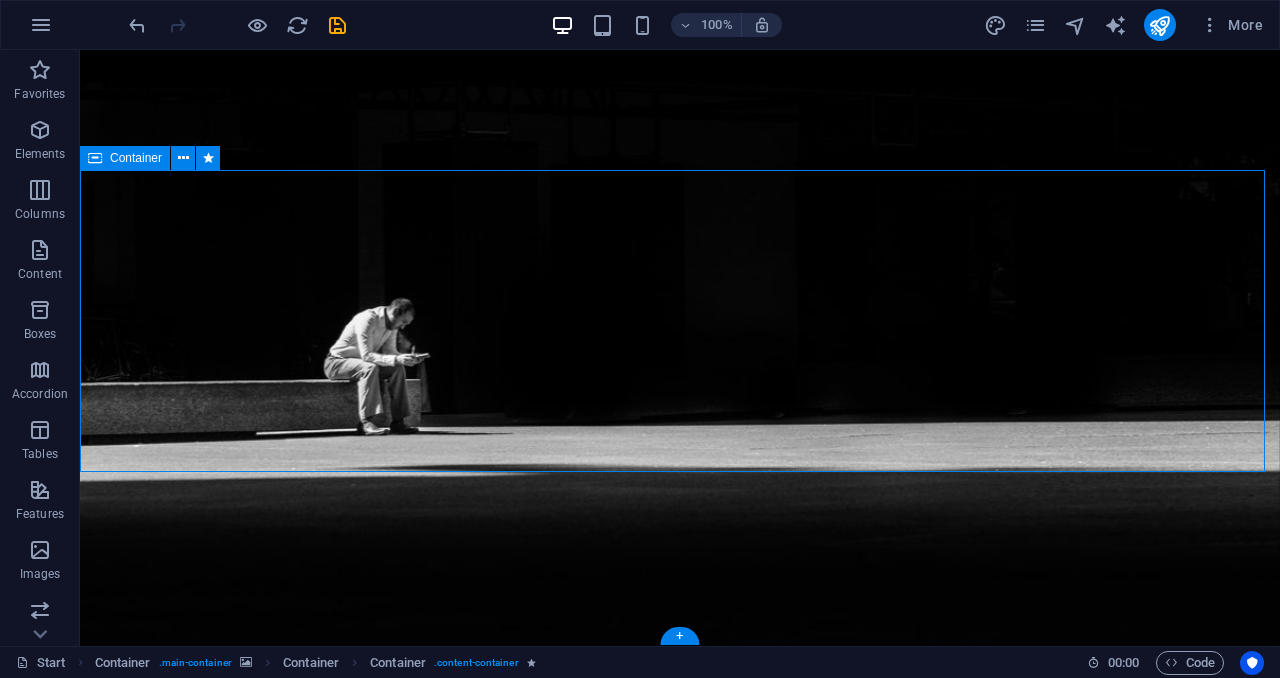 click on "Drop content here or  Add elements  Paste clipboard" at bounding box center [680, 2189] 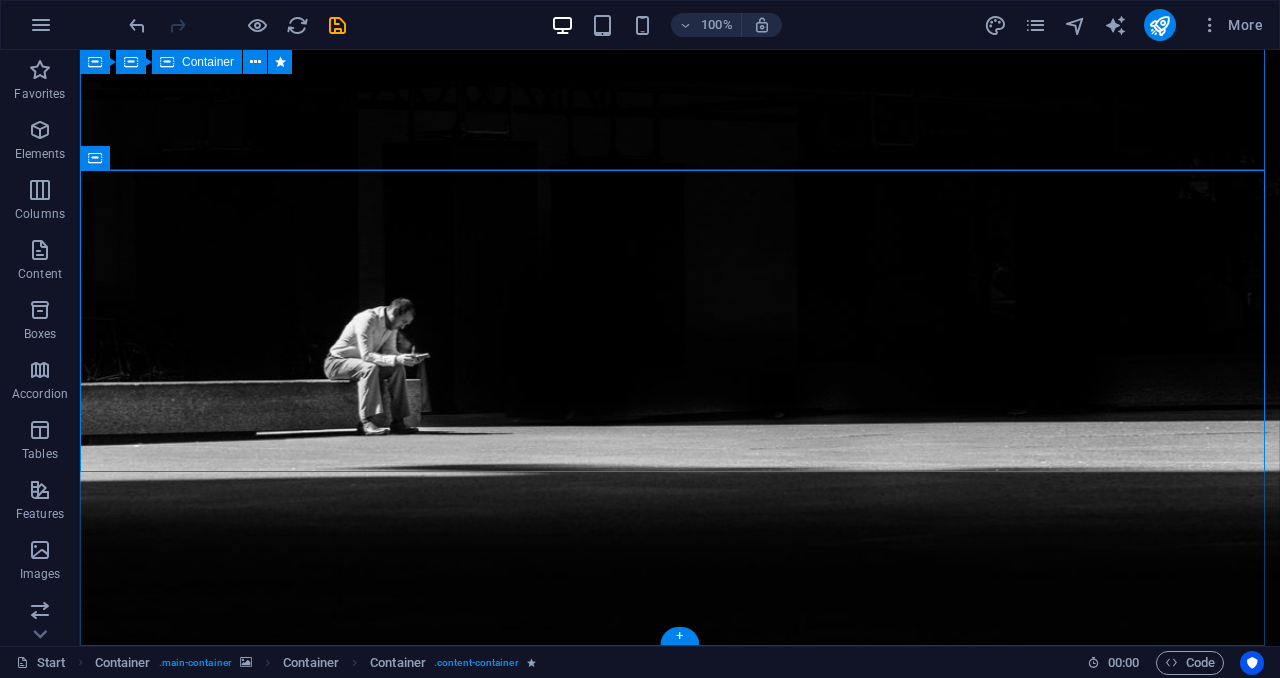 click at bounding box center (680, 1942) 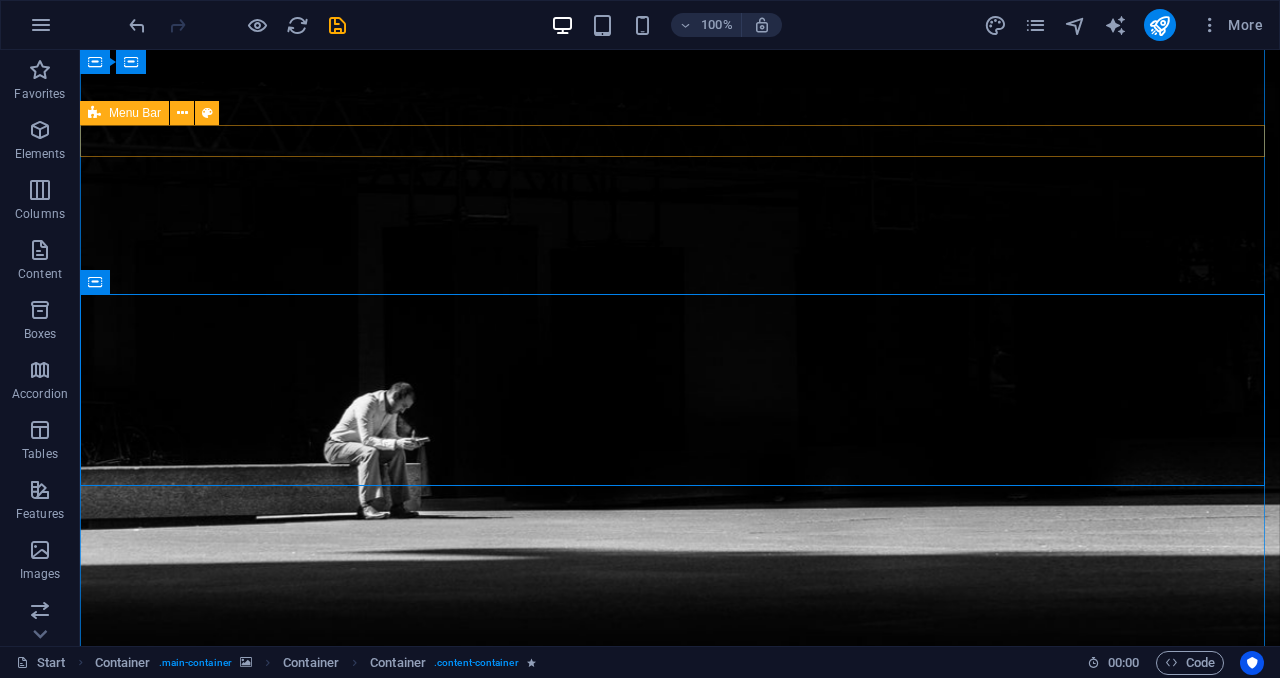 scroll, scrollTop: 0, scrollLeft: 0, axis: both 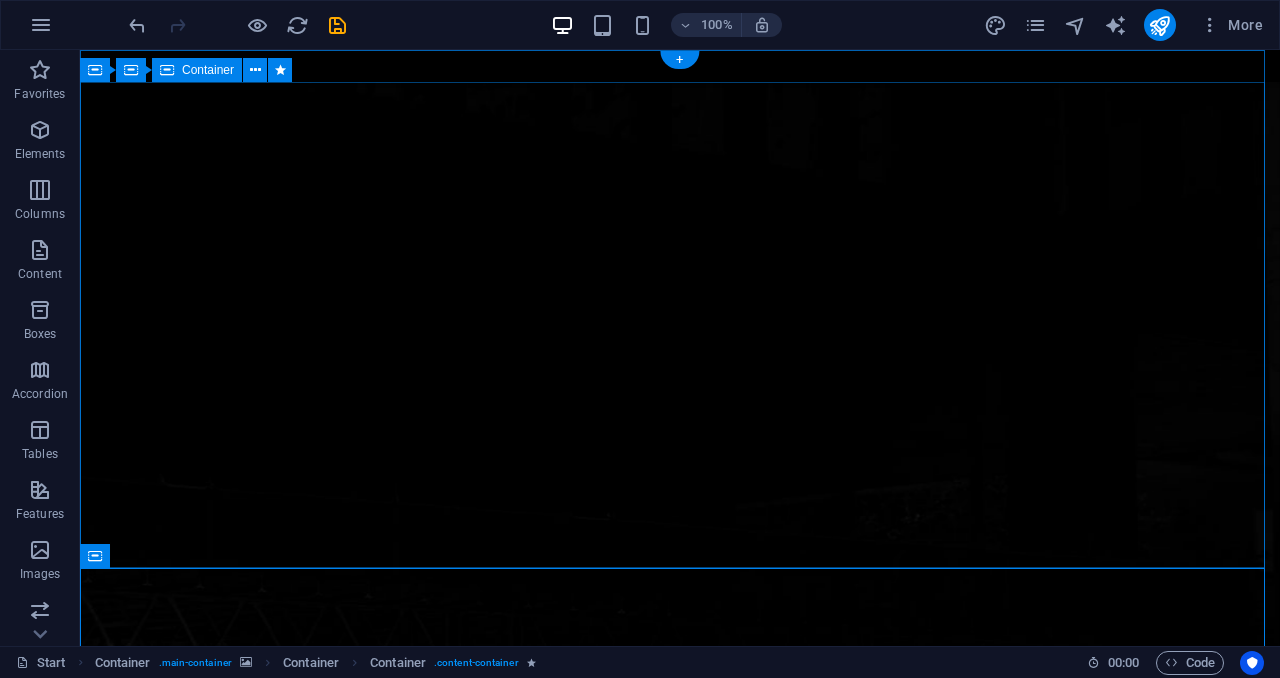 click on "Drop content here or  Add elements  Paste clipboard Drop content here or  Add elements  Paste clipboard Drop content here or  Add elements  Paste clipboard Drop content here or  Add elements  Paste clipboard" at bounding box center (680, 1852) 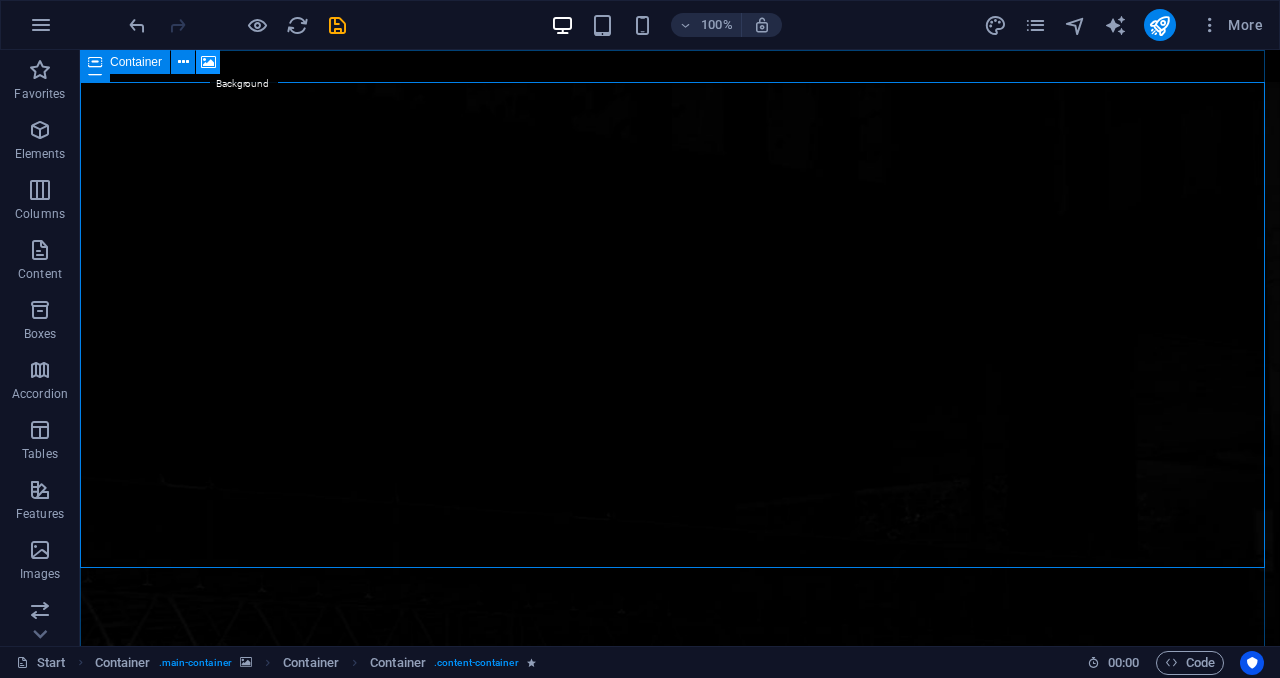 click at bounding box center (208, 62) 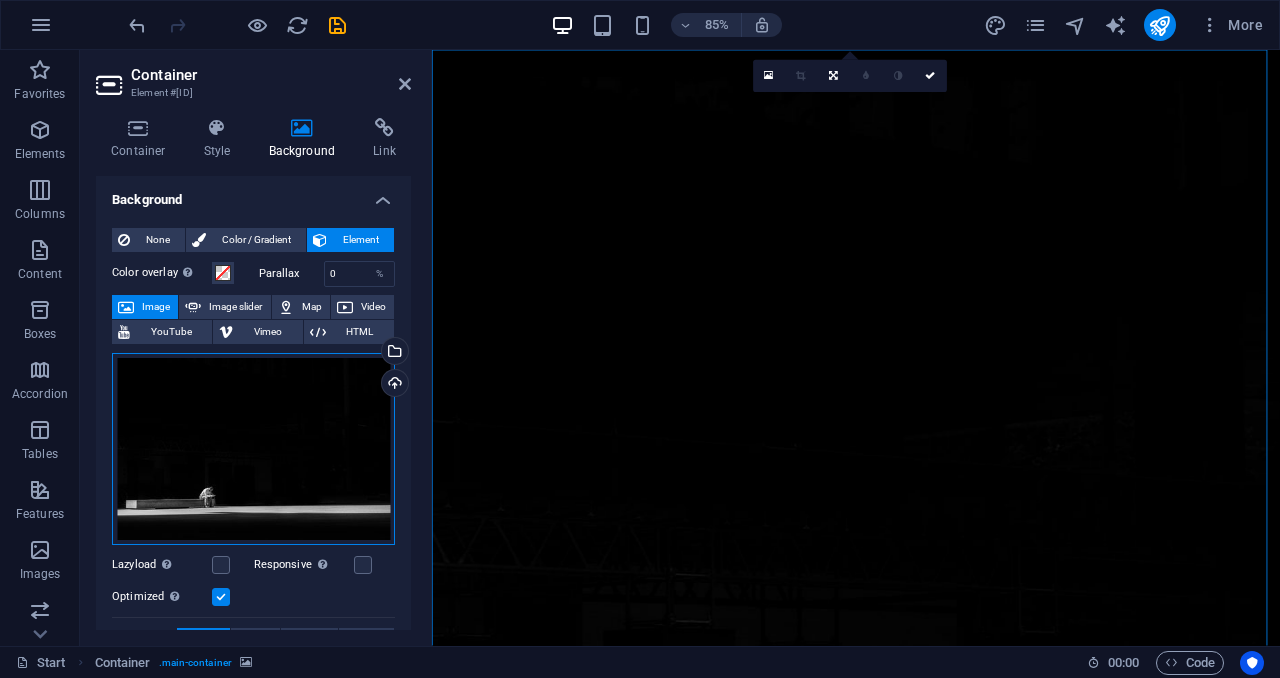 click on "Drag files here, click to choose files or select files from Files or our free stock photos & videos" at bounding box center [253, 449] 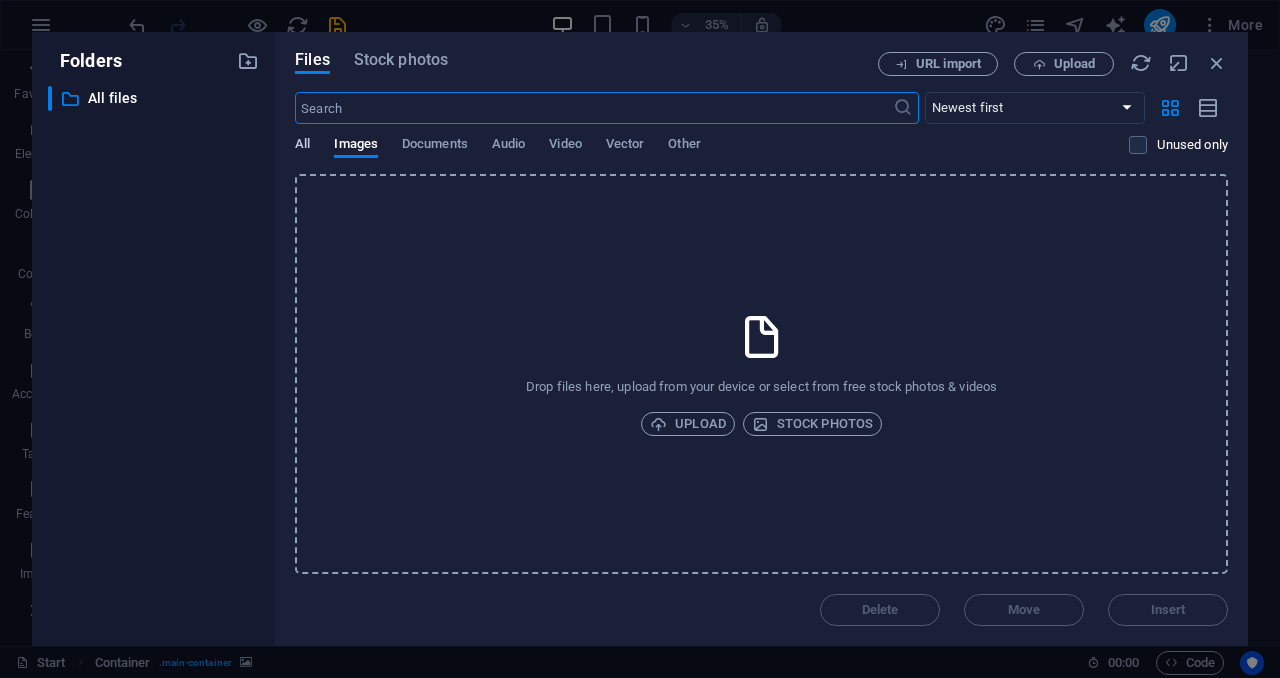 click on "All" at bounding box center [302, 146] 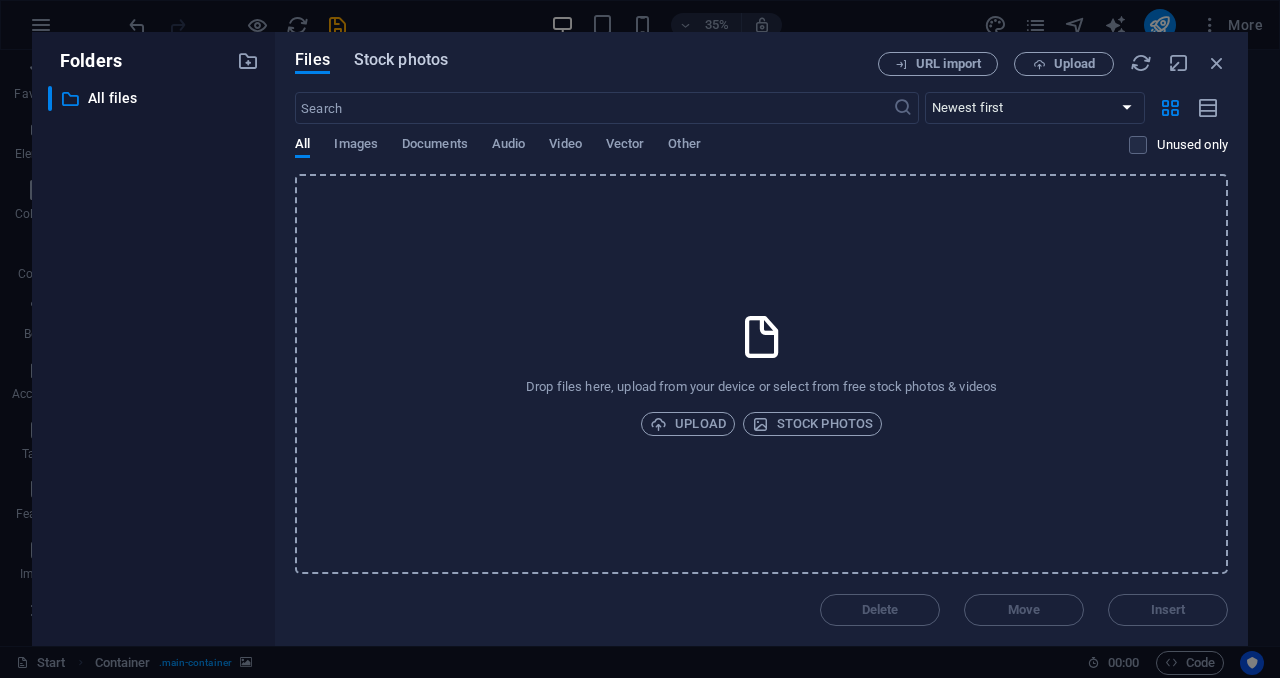 click on "Stock photos" at bounding box center (401, 60) 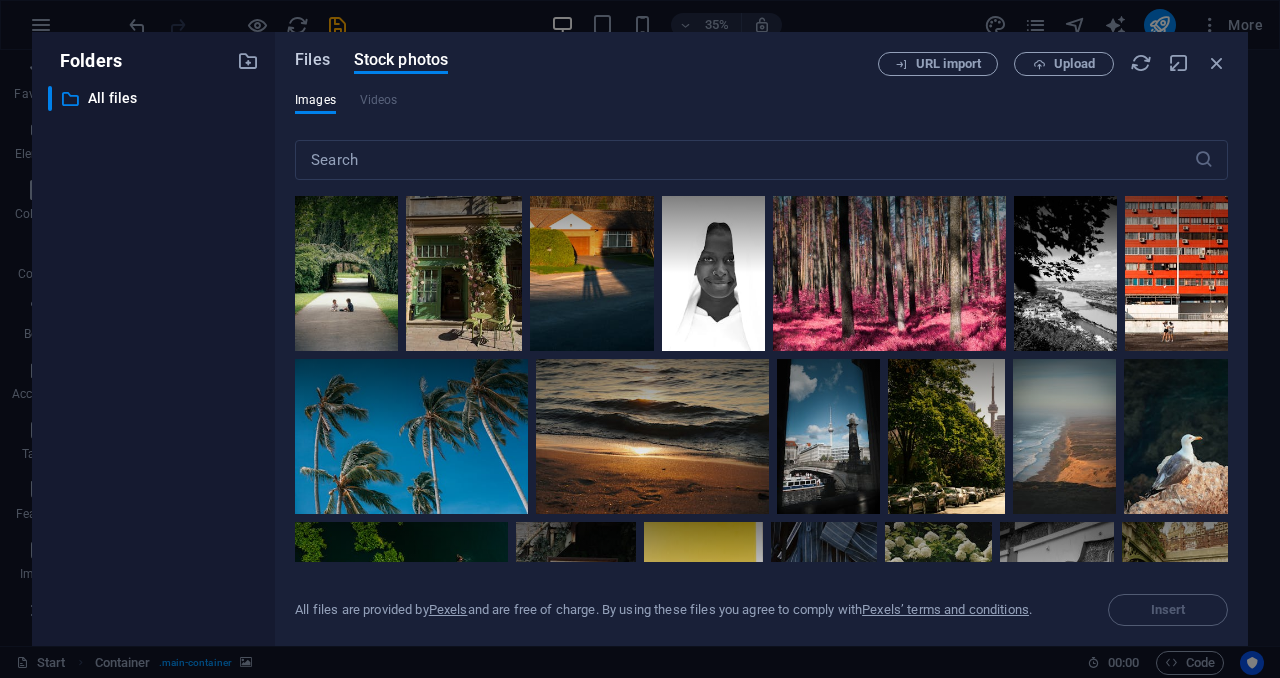 click on "Files" at bounding box center [312, 60] 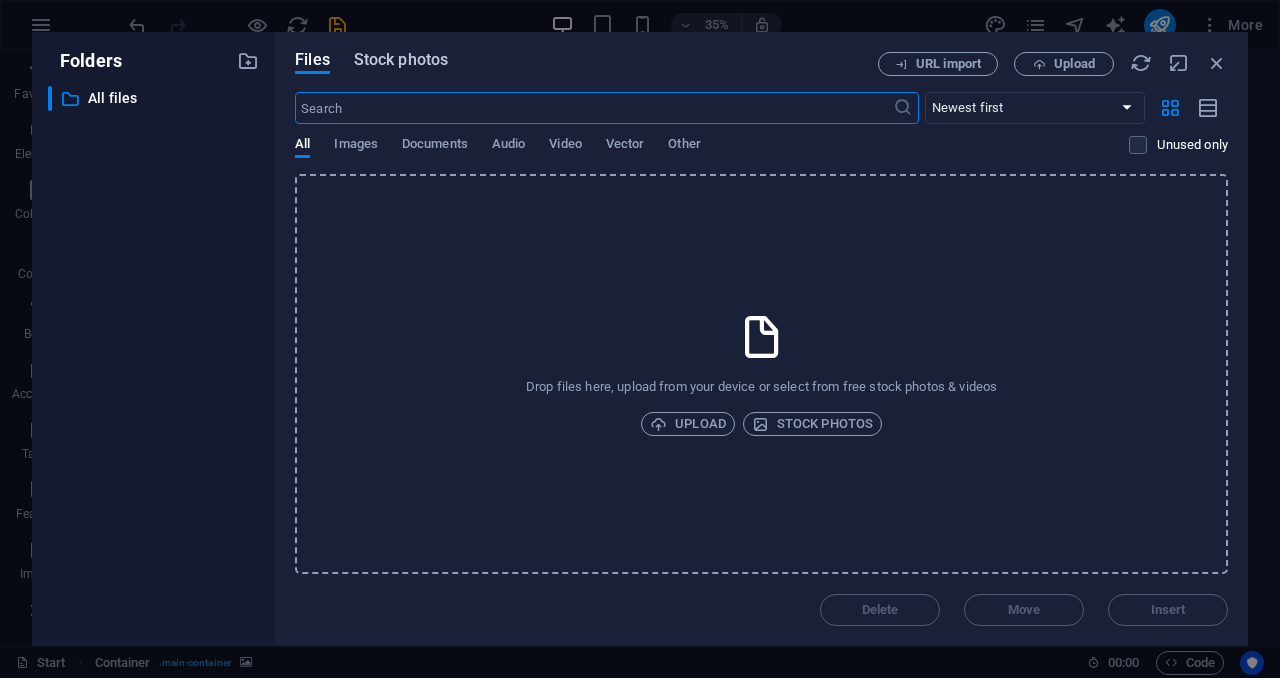 click on "Stock photos" at bounding box center (401, 60) 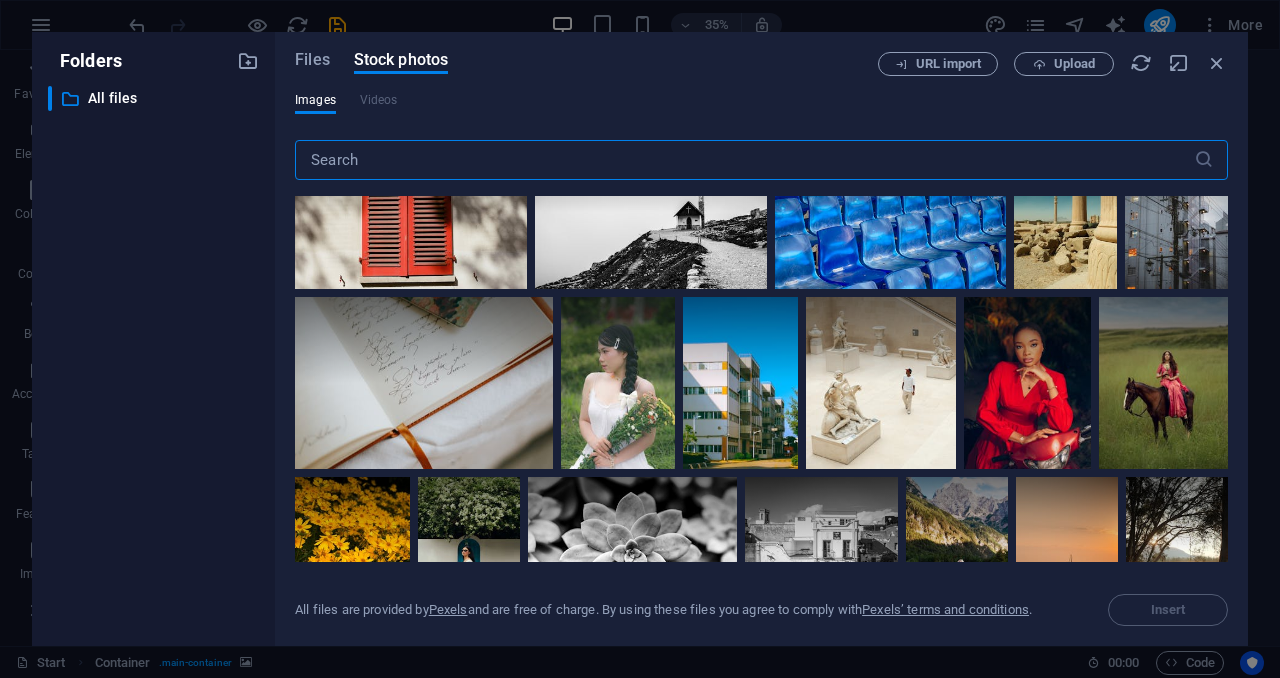 scroll, scrollTop: 0, scrollLeft: 0, axis: both 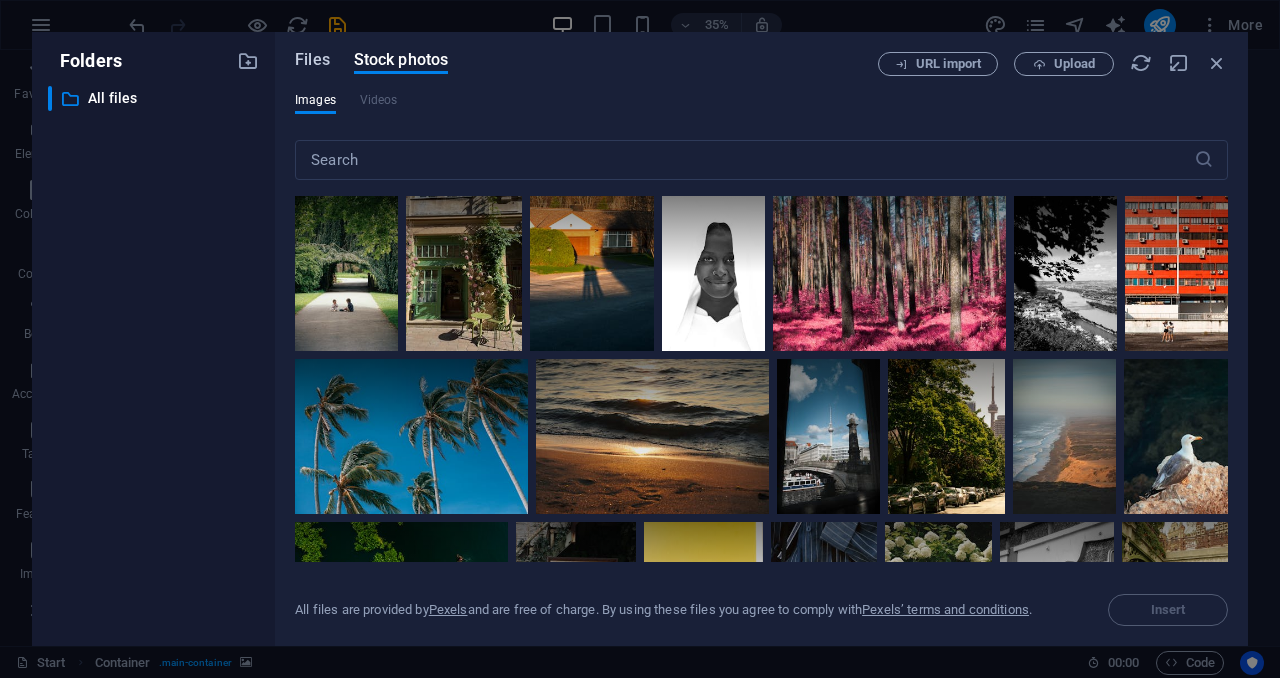 click on "Files" at bounding box center (312, 60) 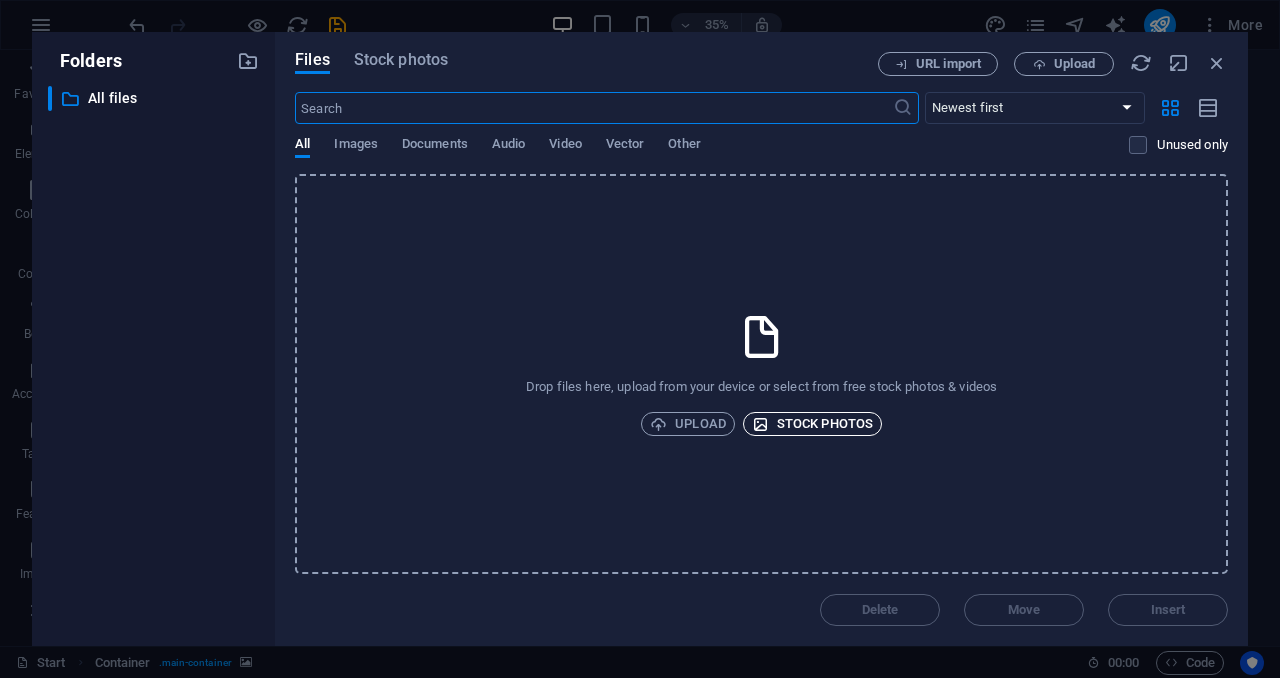 click on "Stock photos" at bounding box center (812, 424) 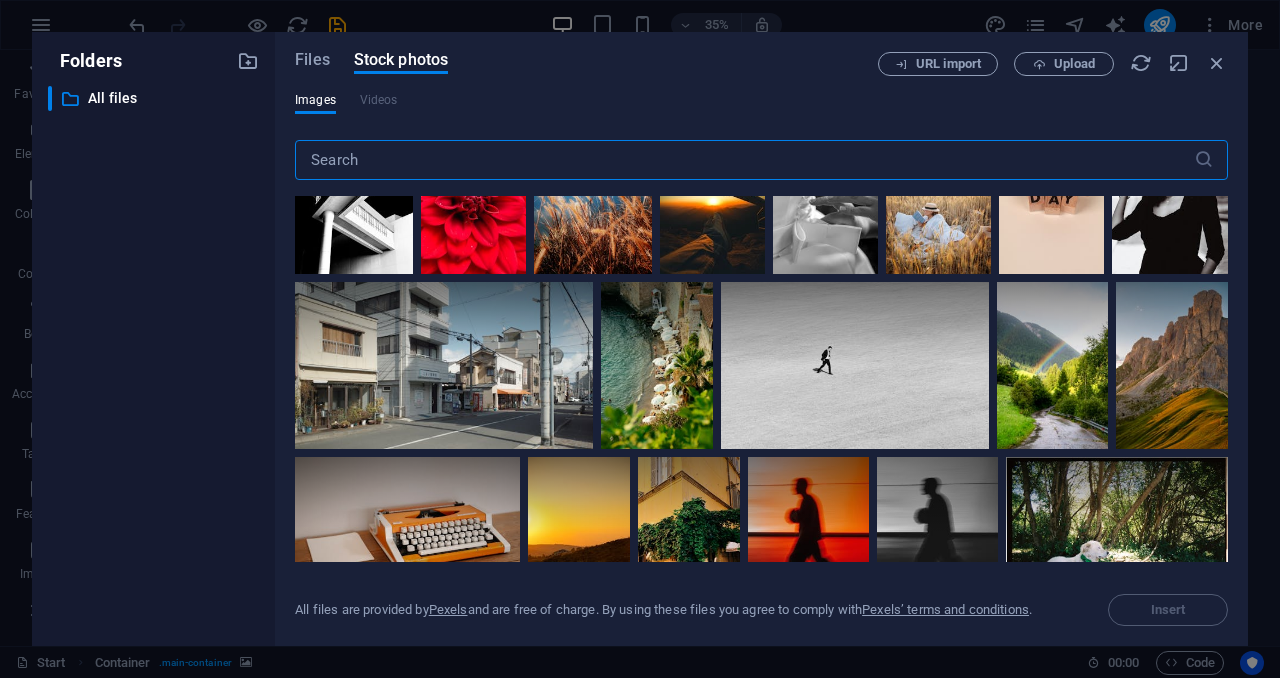 scroll, scrollTop: 0, scrollLeft: 0, axis: both 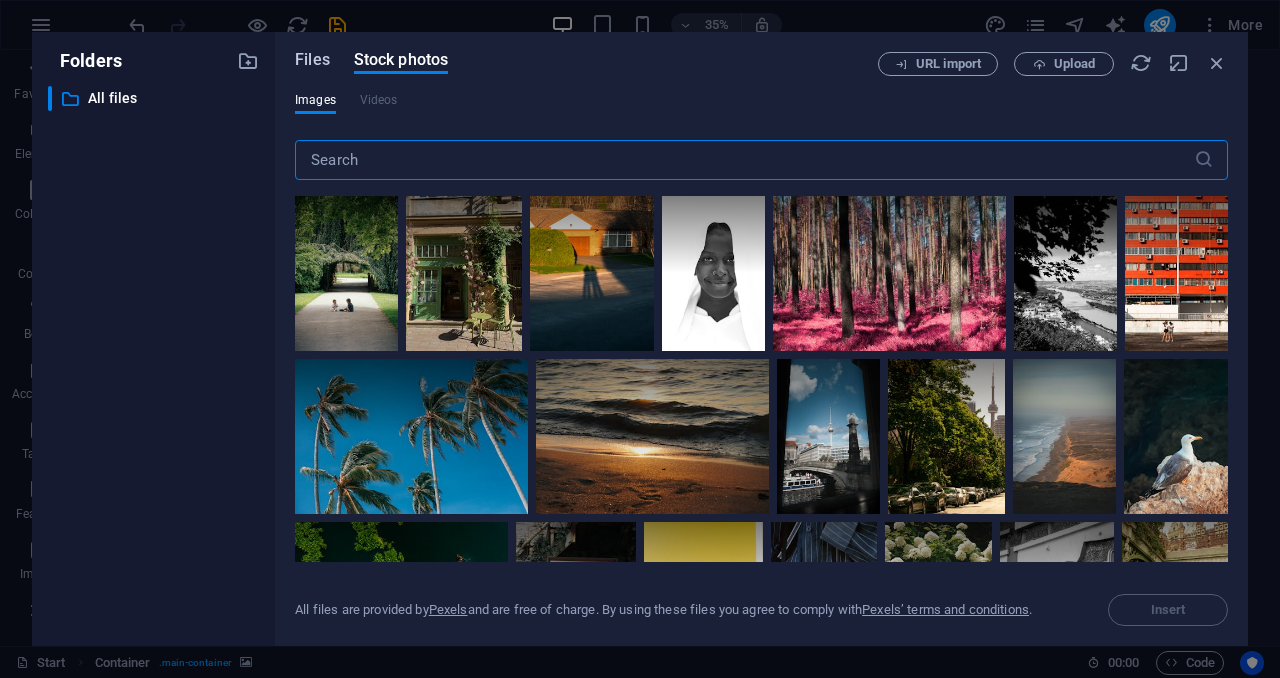 click on "Files" at bounding box center (312, 60) 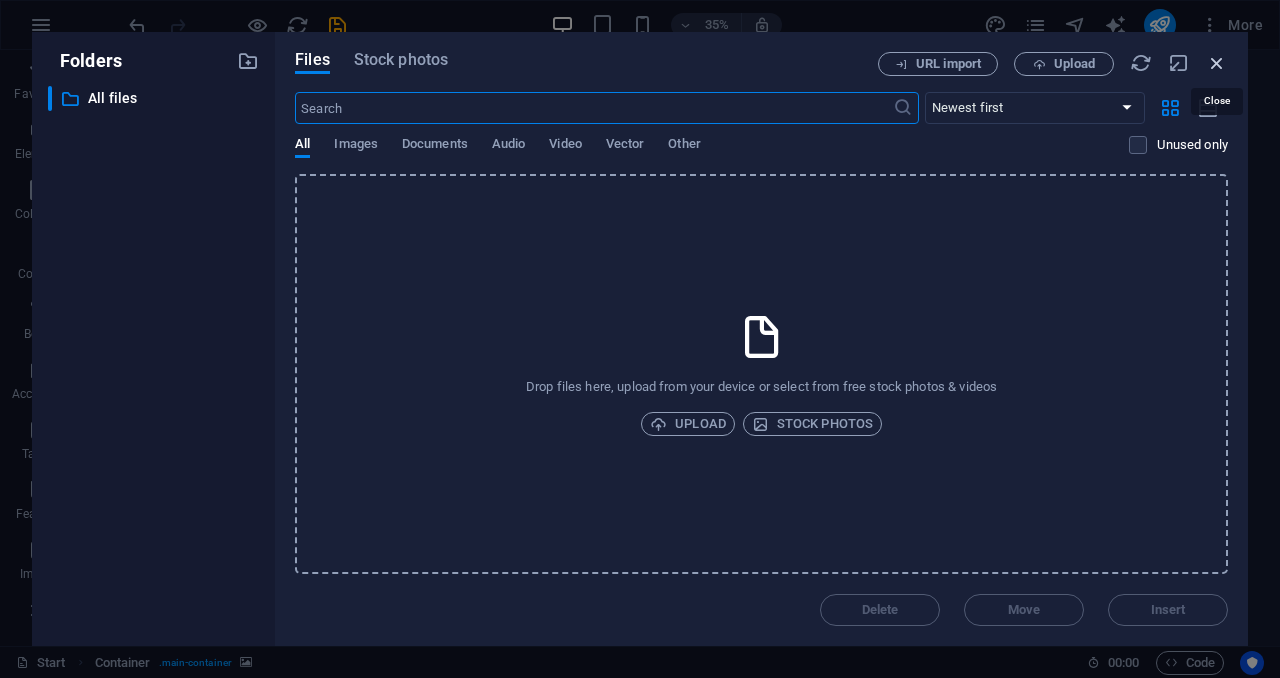 click at bounding box center [1217, 63] 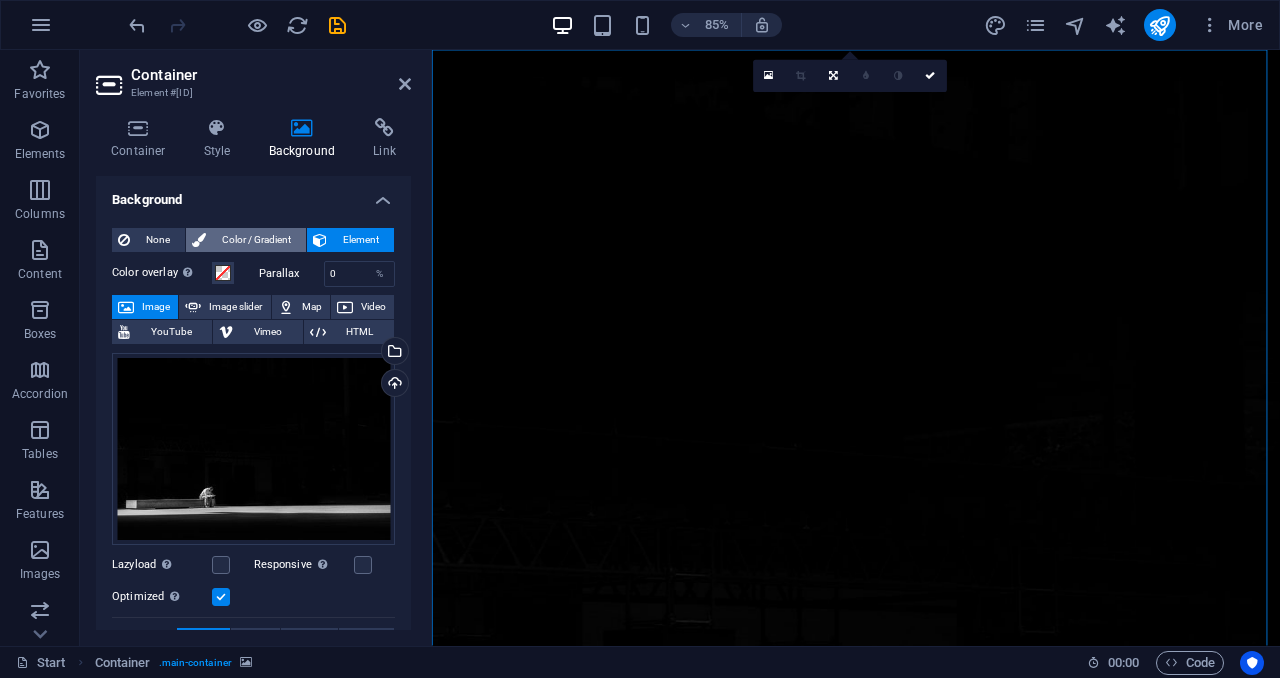 click on "Color / Gradient" at bounding box center [256, 240] 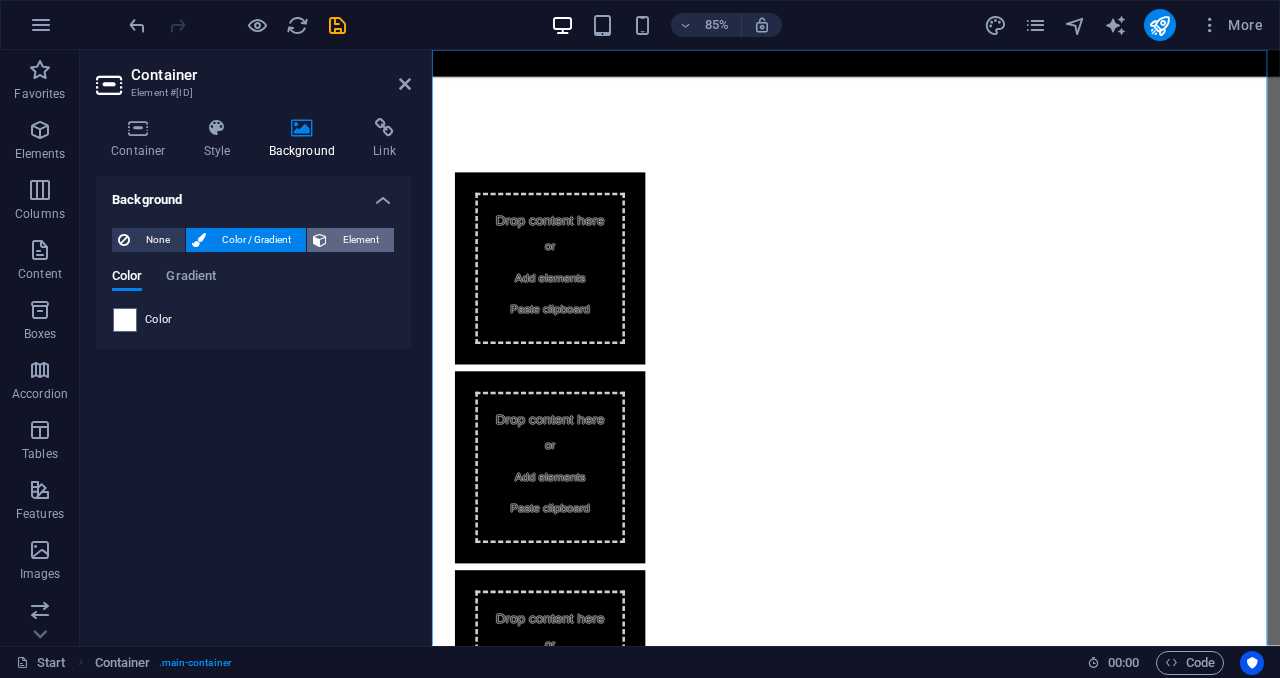 click on "Element" at bounding box center (360, 240) 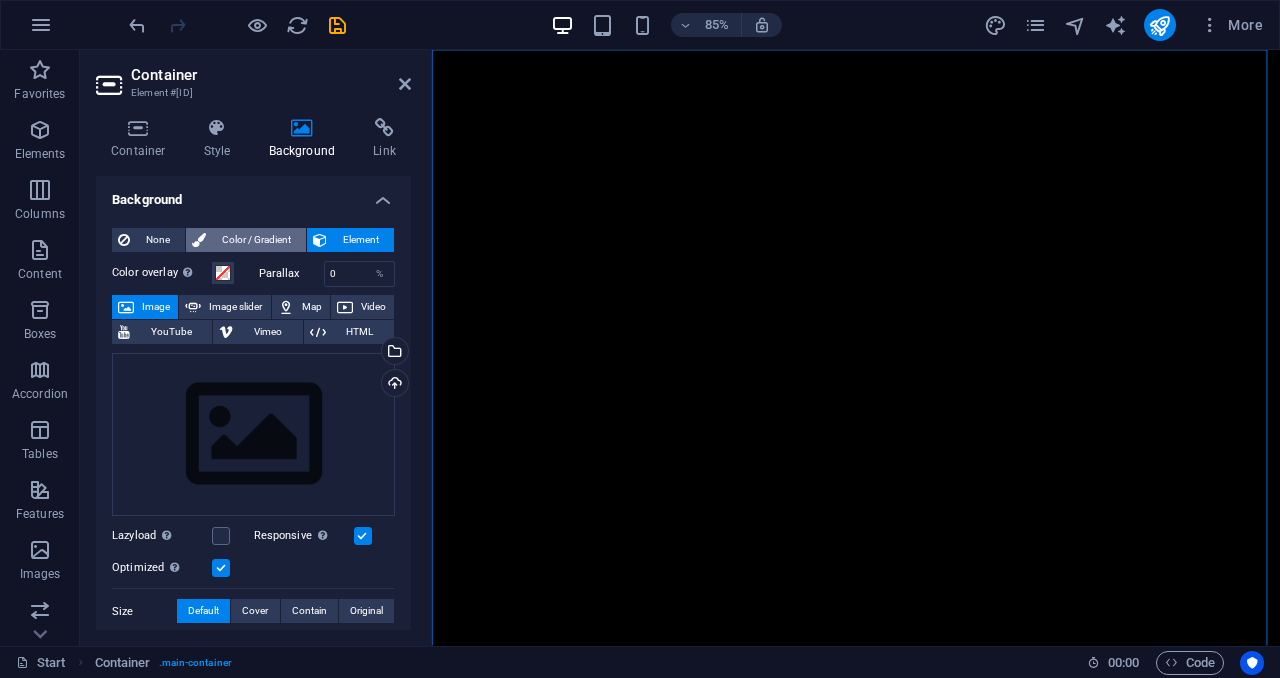 click on "Color / Gradient" at bounding box center (256, 240) 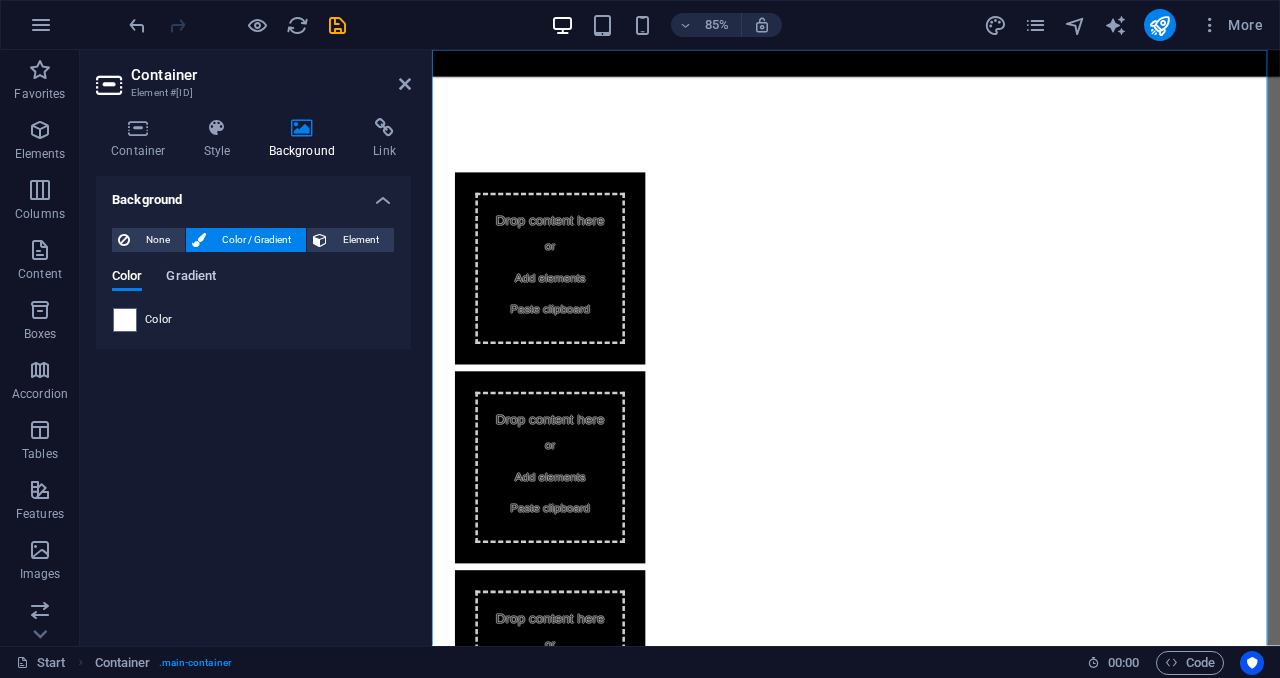 click on "Gradient" at bounding box center [191, 278] 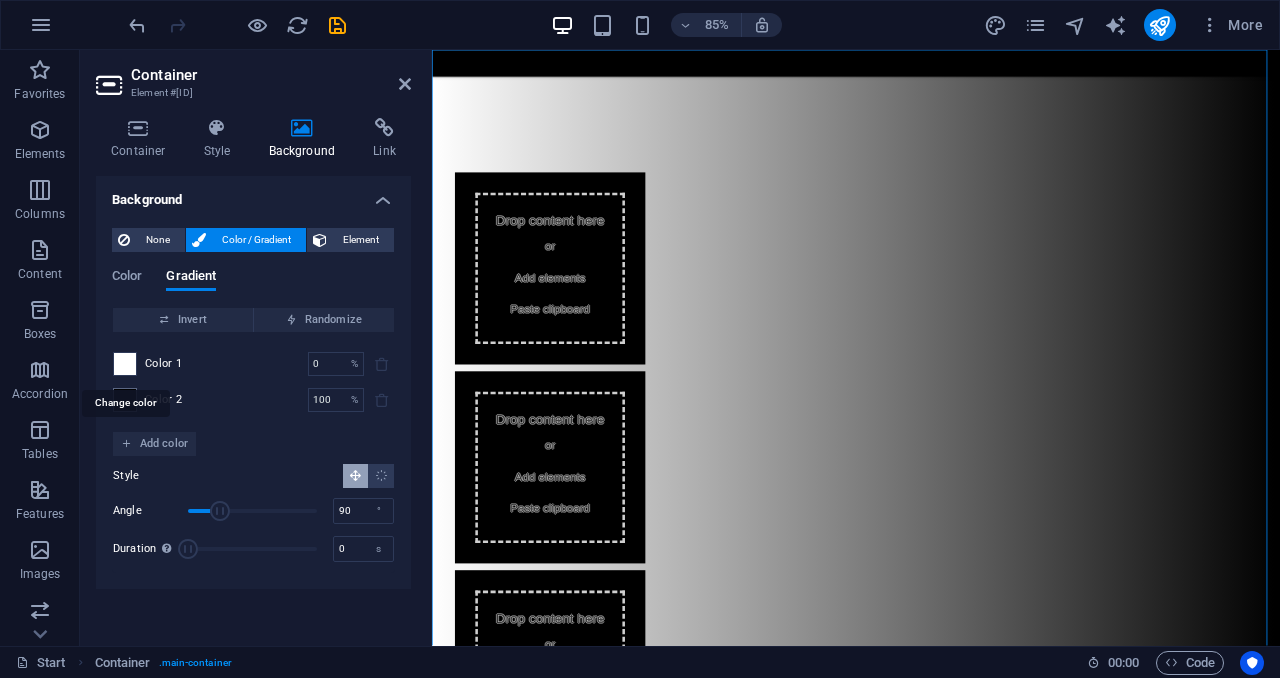 click at bounding box center (125, 364) 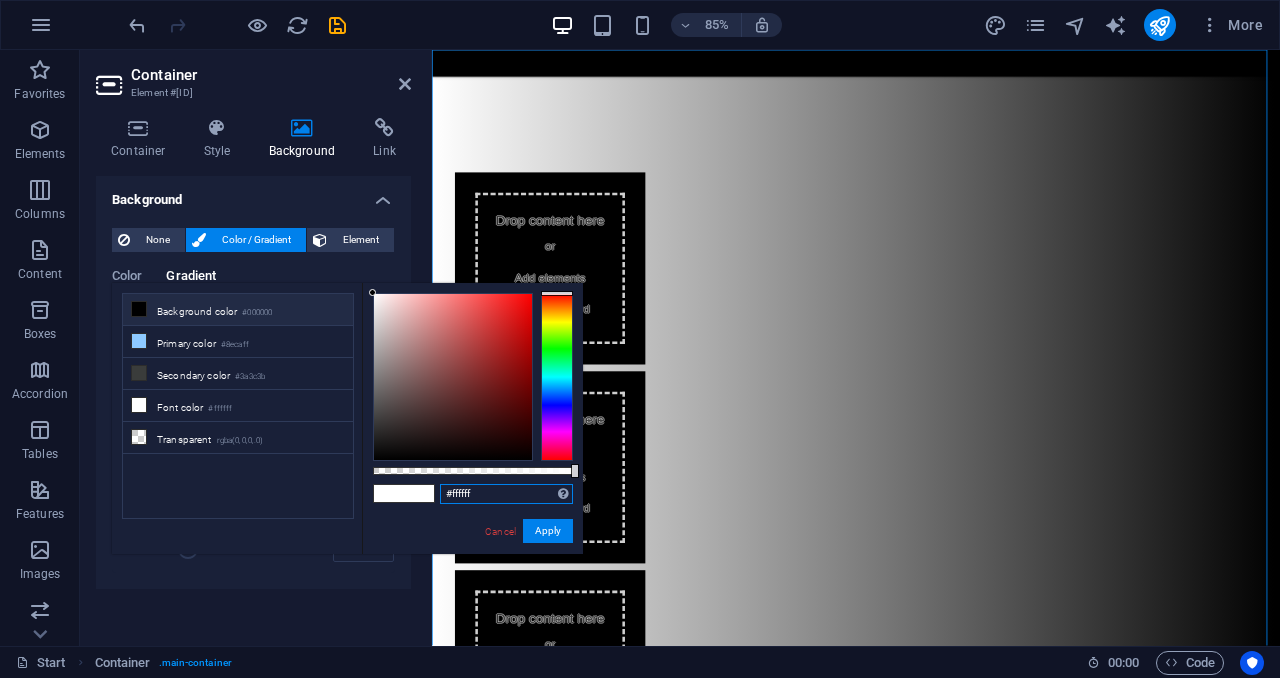click on "#ffffff" at bounding box center [506, 494] 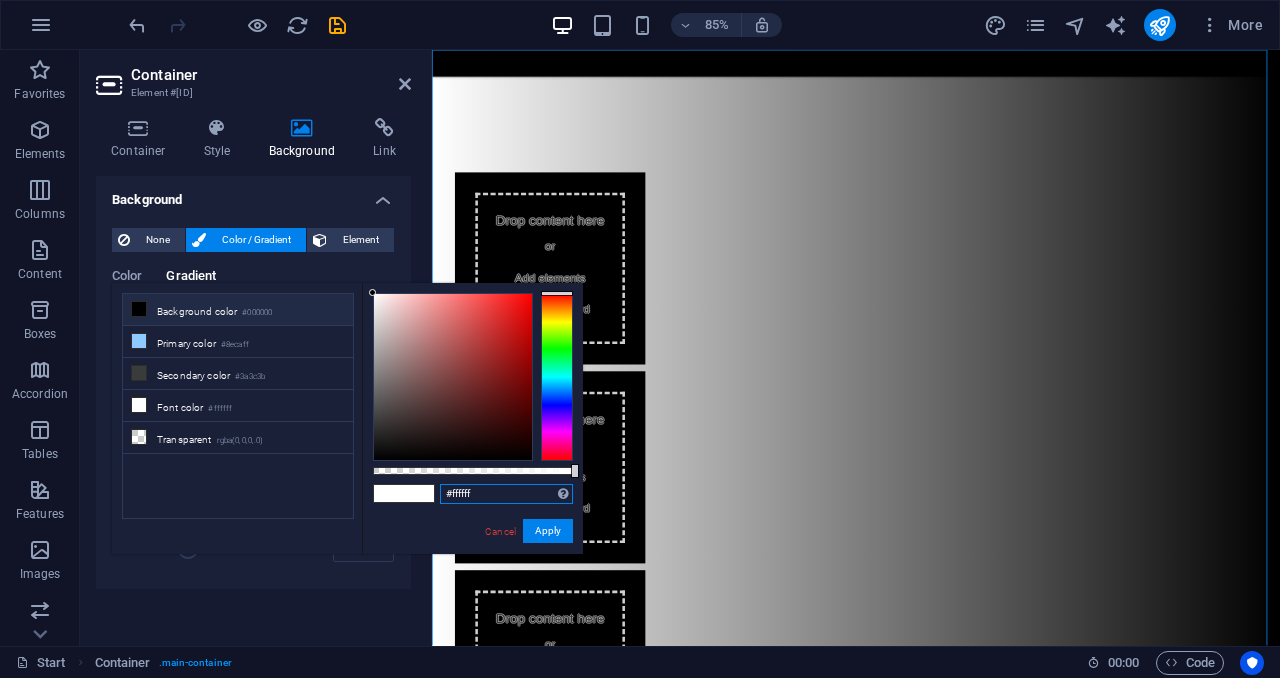 click on "#ffffff" at bounding box center [506, 494] 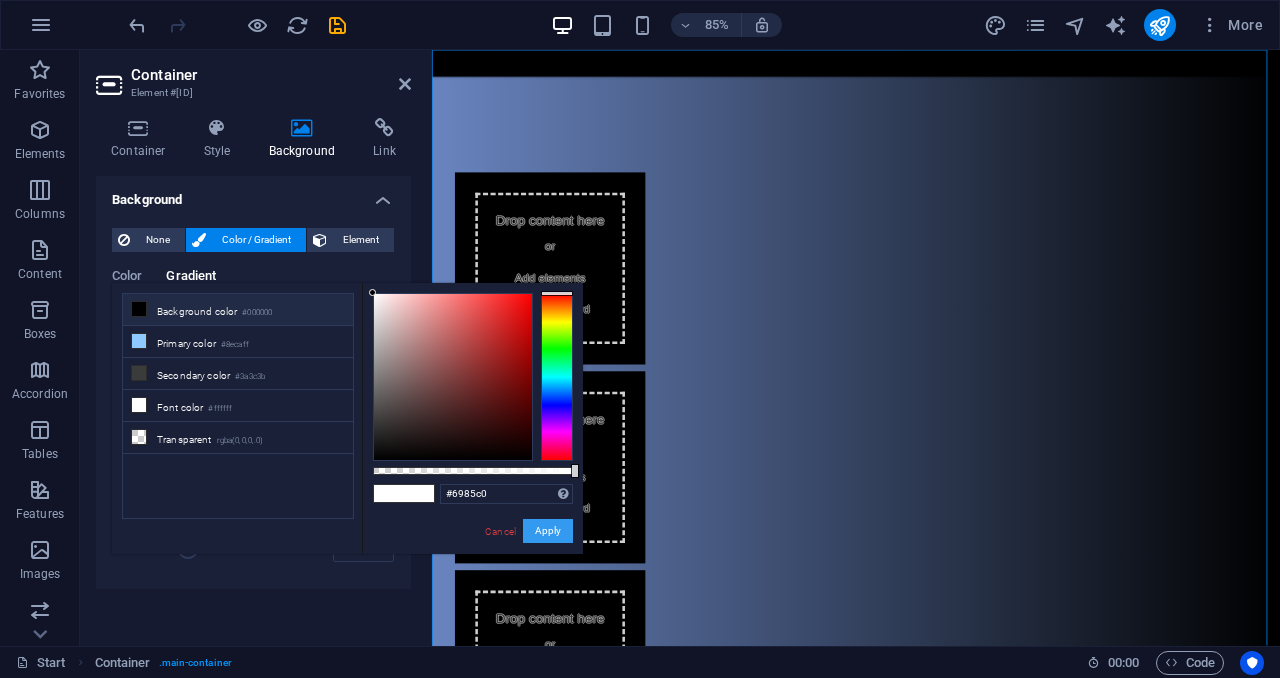 click on "Apply" at bounding box center [548, 531] 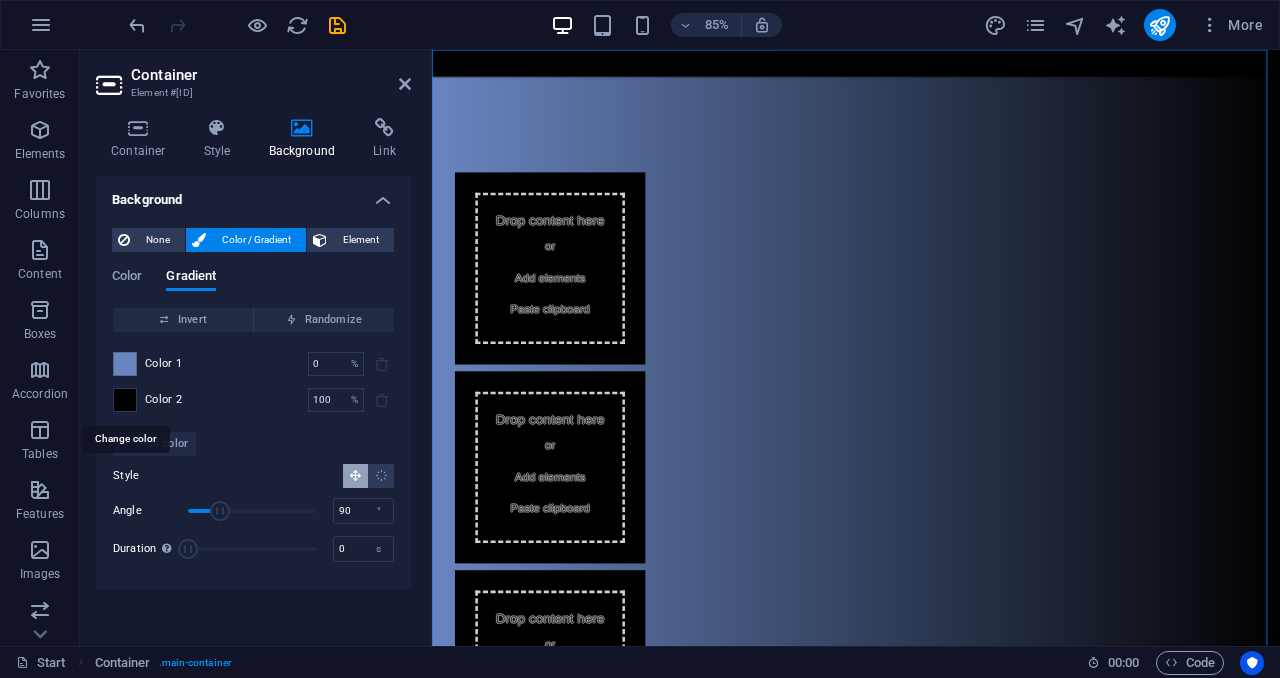 click at bounding box center [125, 400] 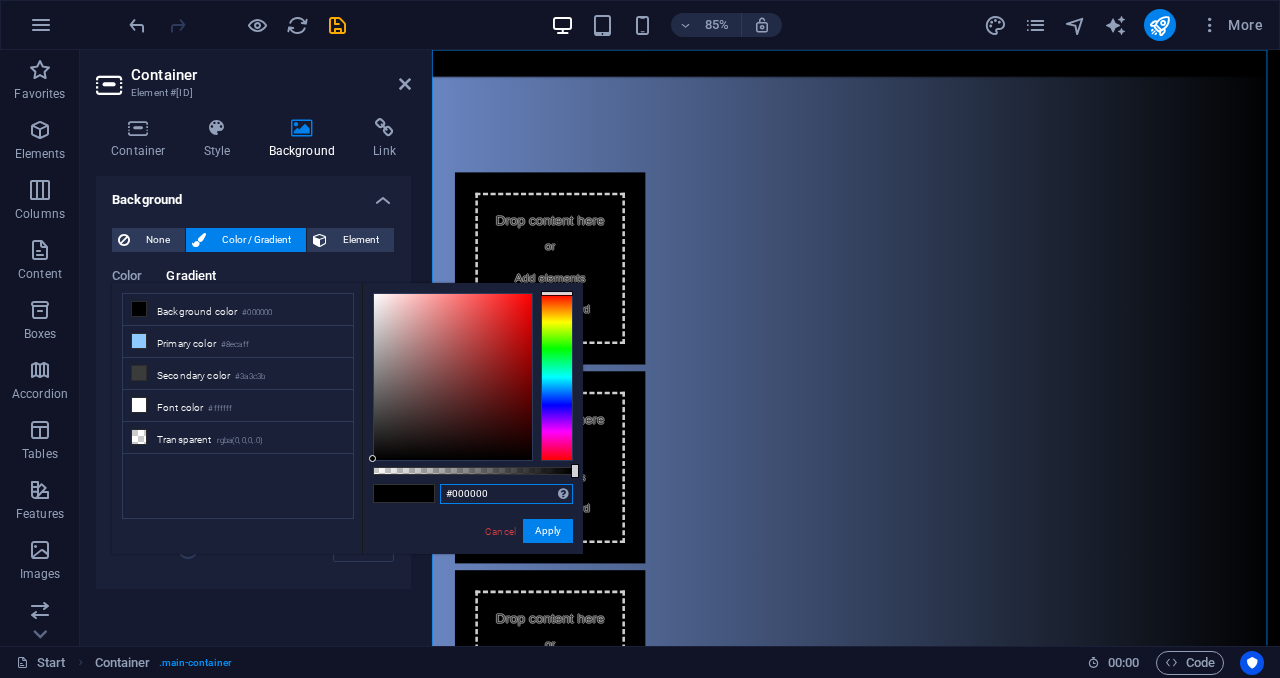 click on "#000000" at bounding box center [506, 494] 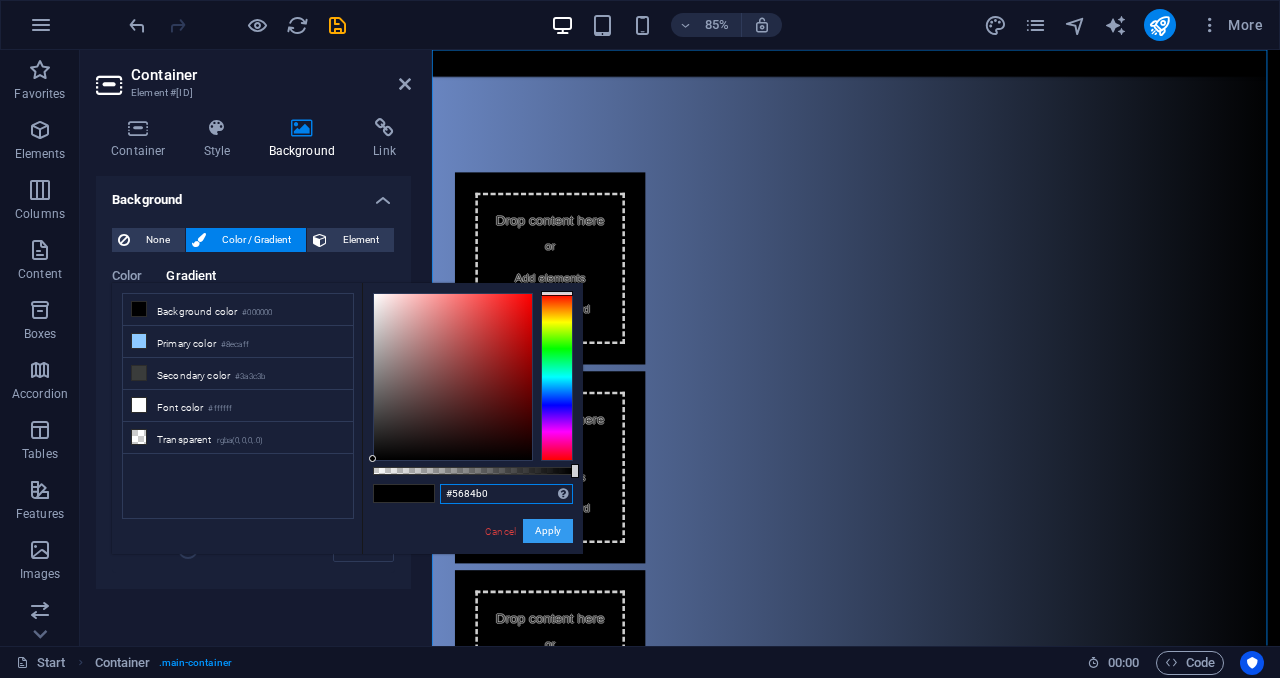 type on "#5684b0" 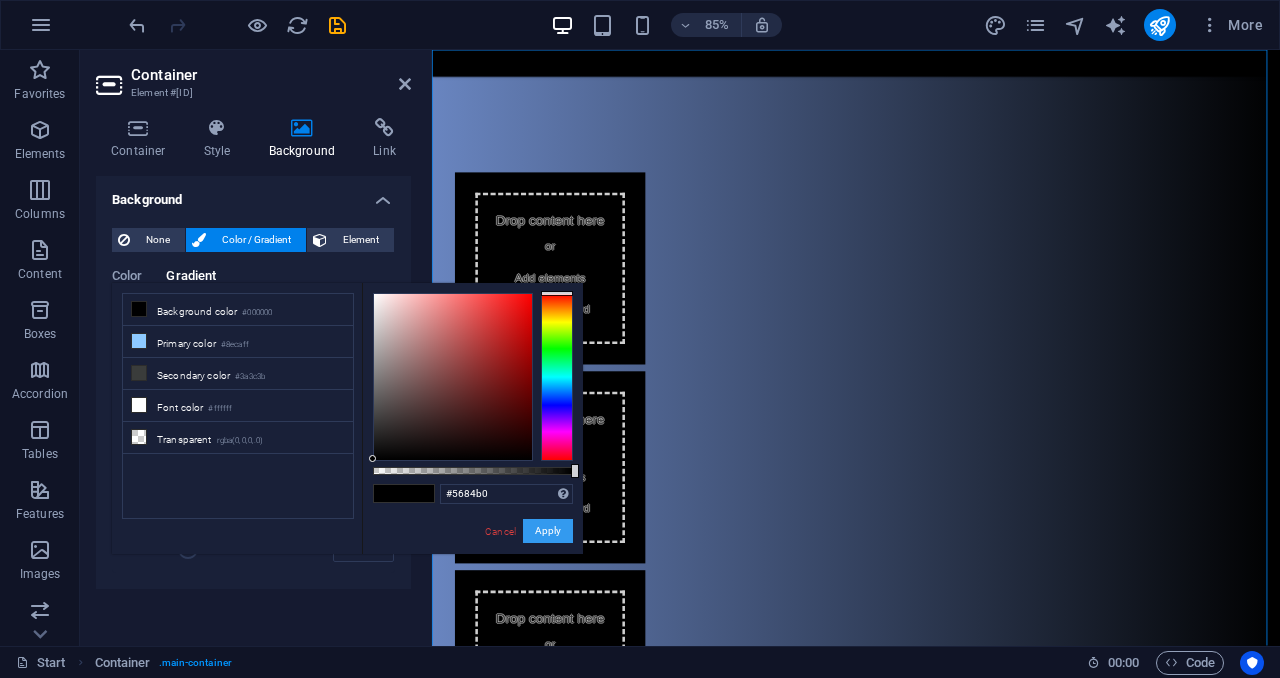 drag, startPoint x: 139, startPoint y: 565, endPoint x: 550, endPoint y: 530, distance: 412.48758 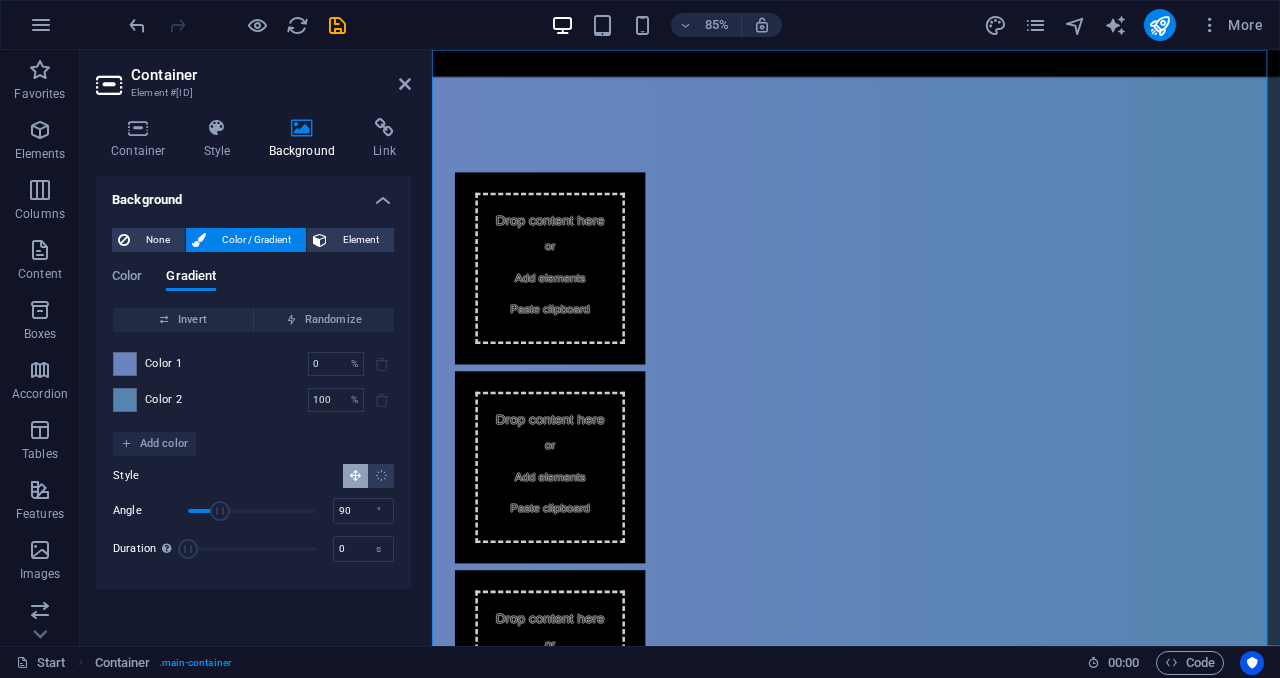 click on "Background None Color / Gradient Element Stretch background to full-width Color overlay Places an overlay over the background to colorize it Parallax 0 % Image Image slider Map Video YouTube Vimeo HTML Drag files here, click to choose files or select files from Files or our free stock photos & videos Select files from the file manager, stock photos, or upload file(s) Upload Lazyload Loading images after the page loads improves page speed. Responsive Automatically load retina image and smartphone optimized sizes. Optimized Images are compressed to improve page speed. Size Default Cover Contain Original Repeat Default Position Direction Custom X offset 50 px rem % vh vw Y offset 50 px rem % vh vw Alternative text The alternative text is used by devices that cannot display images (e.g. image search engines) and should be added to every image to improve website accessibility. Image caption Paragraph Format Normal Heading 1 Heading 2 Heading 3 Heading 4 Heading 5 Heading 6 Code Font Family Arial Georgia Impact 8 9" at bounding box center (253, 403) 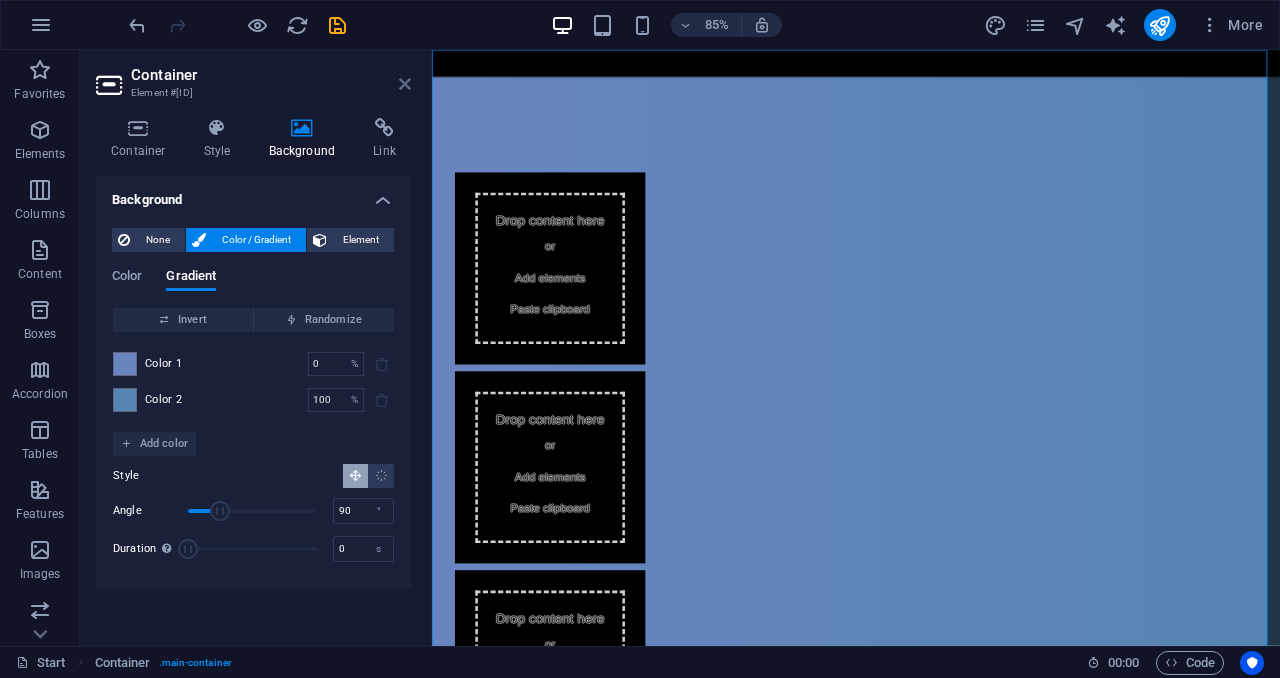 click at bounding box center [405, 84] 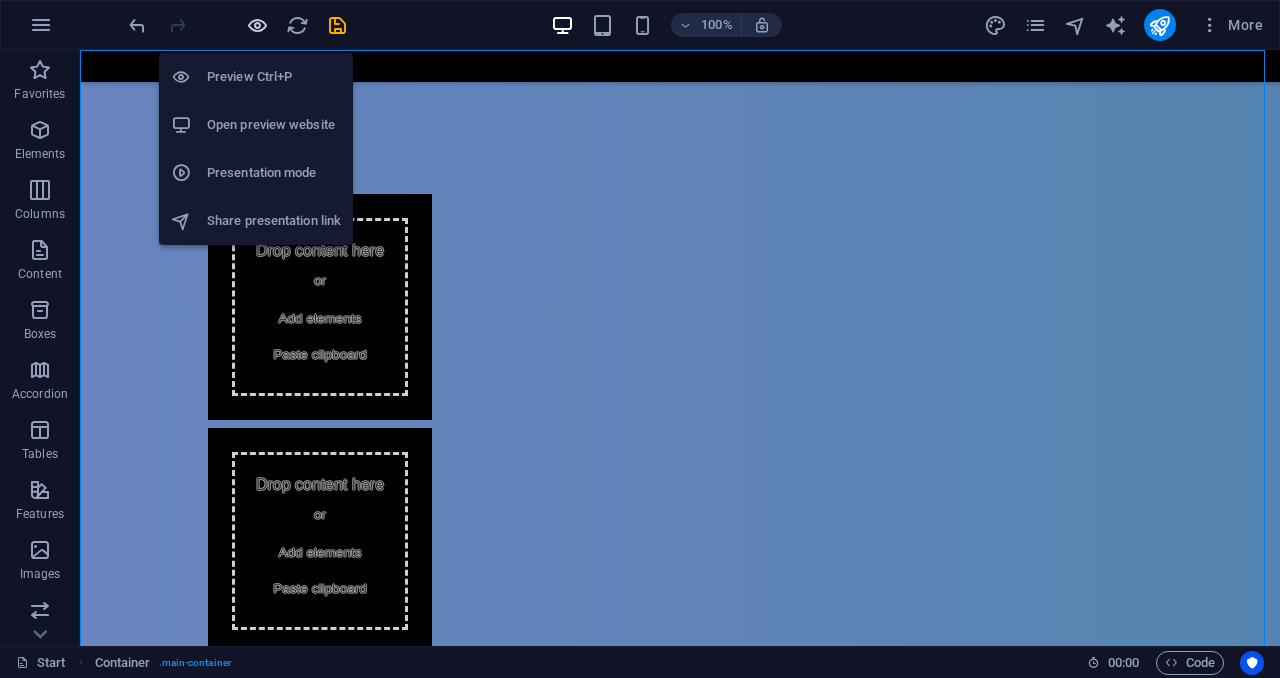 click at bounding box center (257, 25) 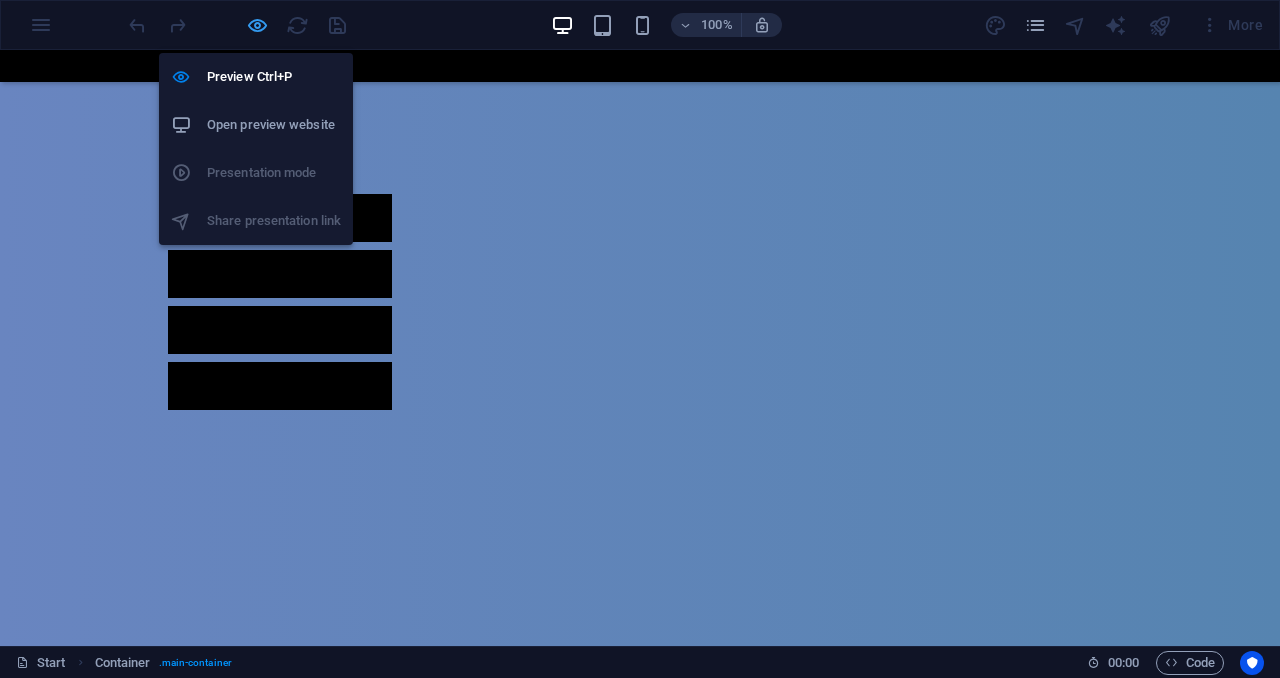 click at bounding box center [257, 25] 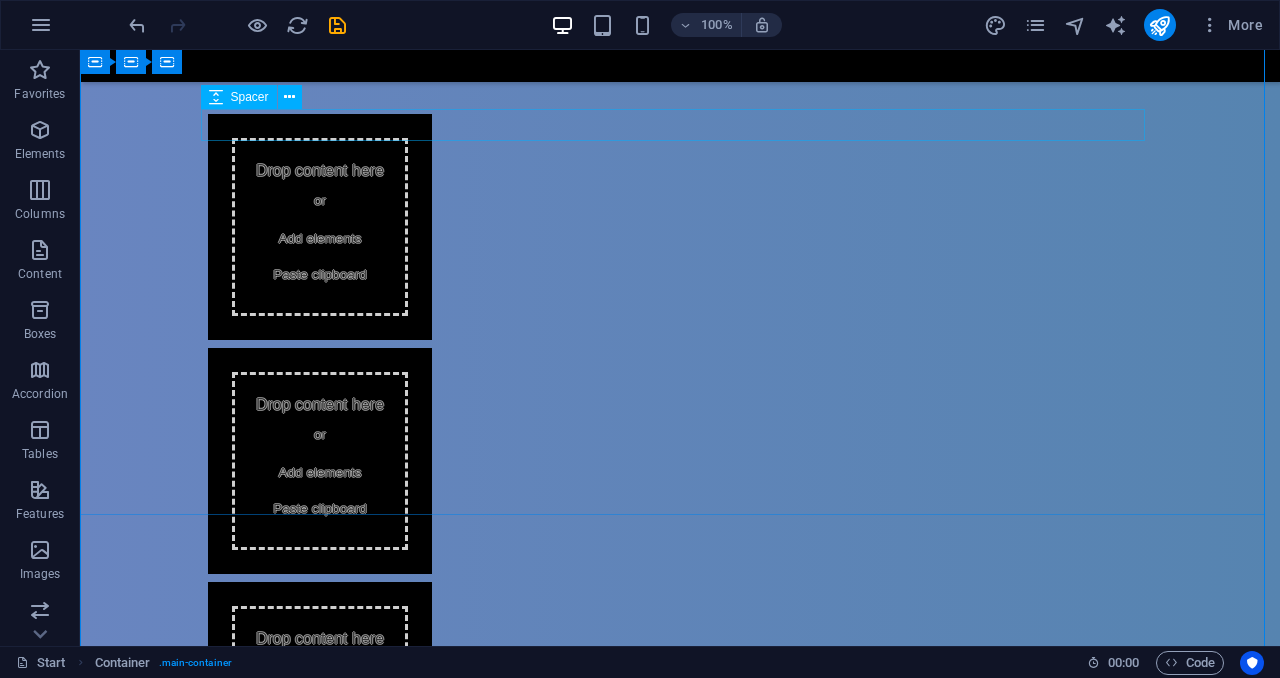 scroll, scrollTop: 0, scrollLeft: 0, axis: both 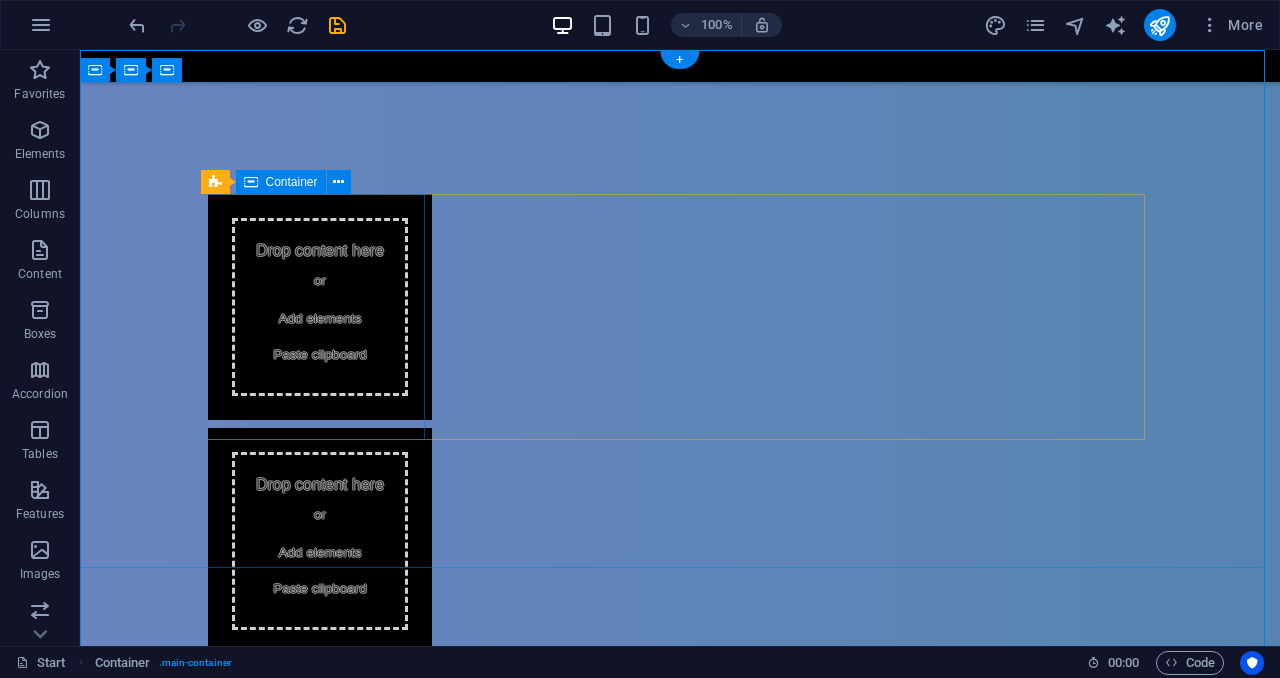 click on "Drop content here or  Add elements  Paste clipboard" at bounding box center (320, 307) 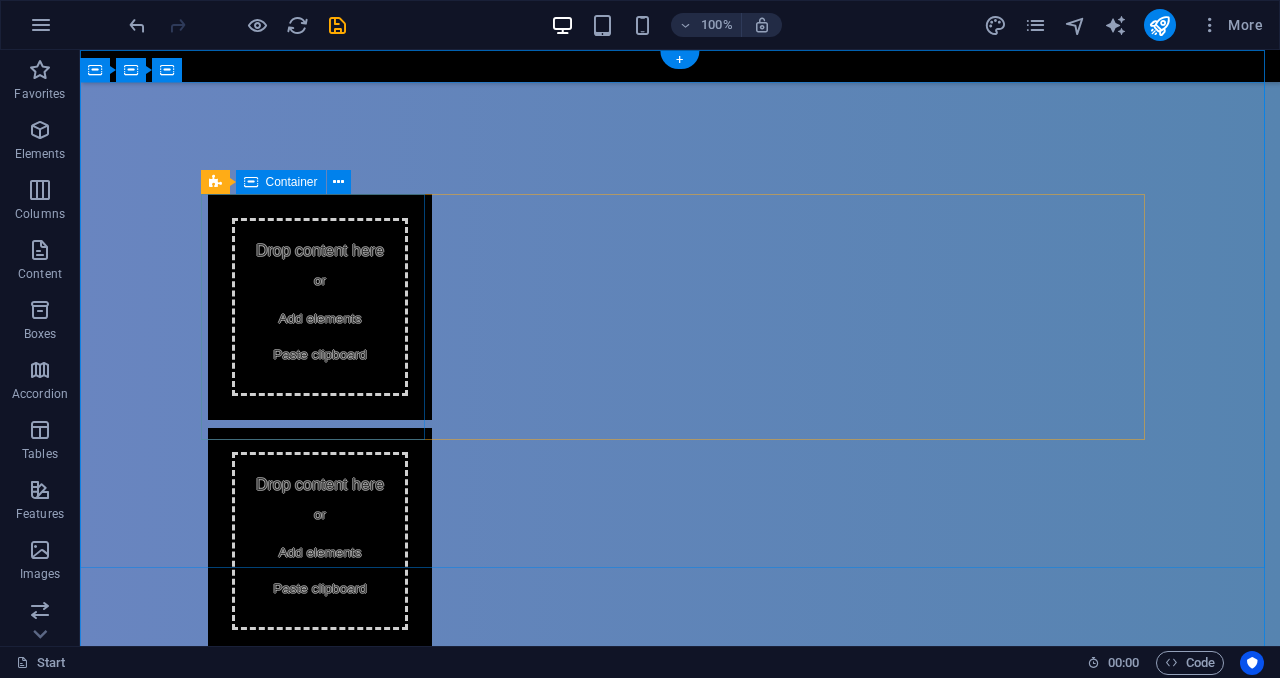 click on "Drop content here or  Add elements  Paste clipboard" at bounding box center [320, 307] 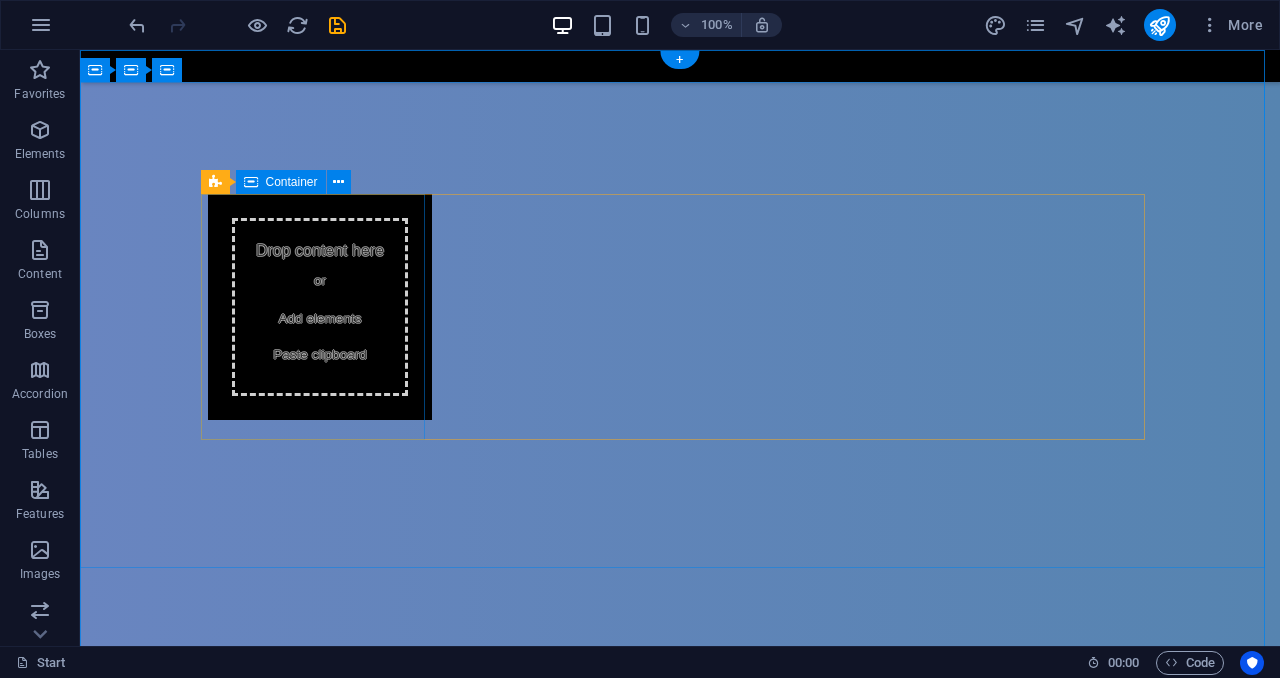 click on "Drop content here or  Add elements  Paste clipboard" at bounding box center (320, 307) 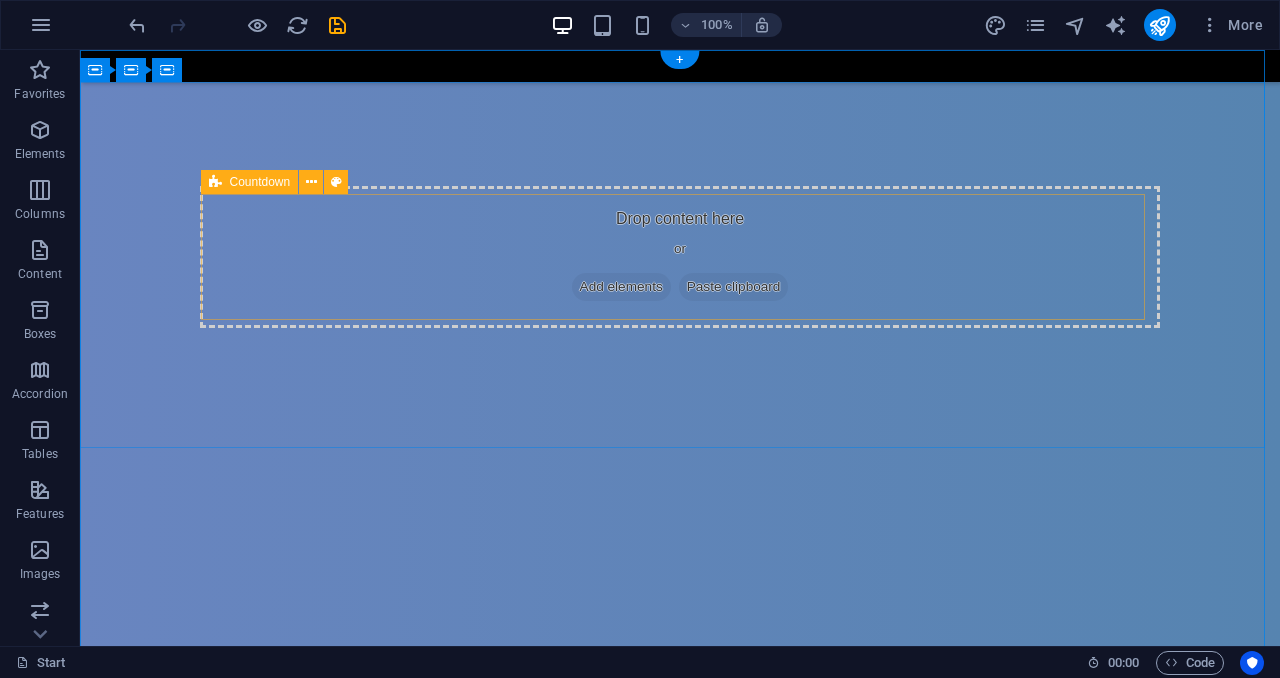 click on "Drop content here or  Add elements  Paste clipboard" at bounding box center (680, 257) 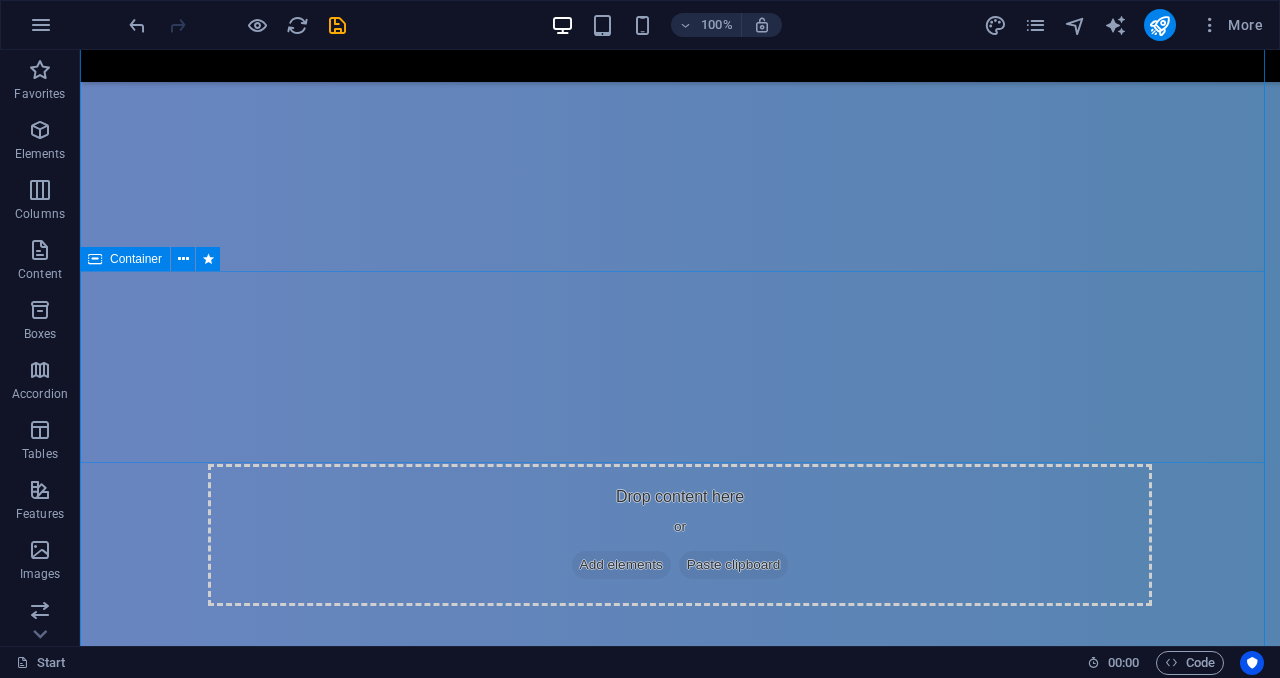 scroll, scrollTop: 261, scrollLeft: 0, axis: vertical 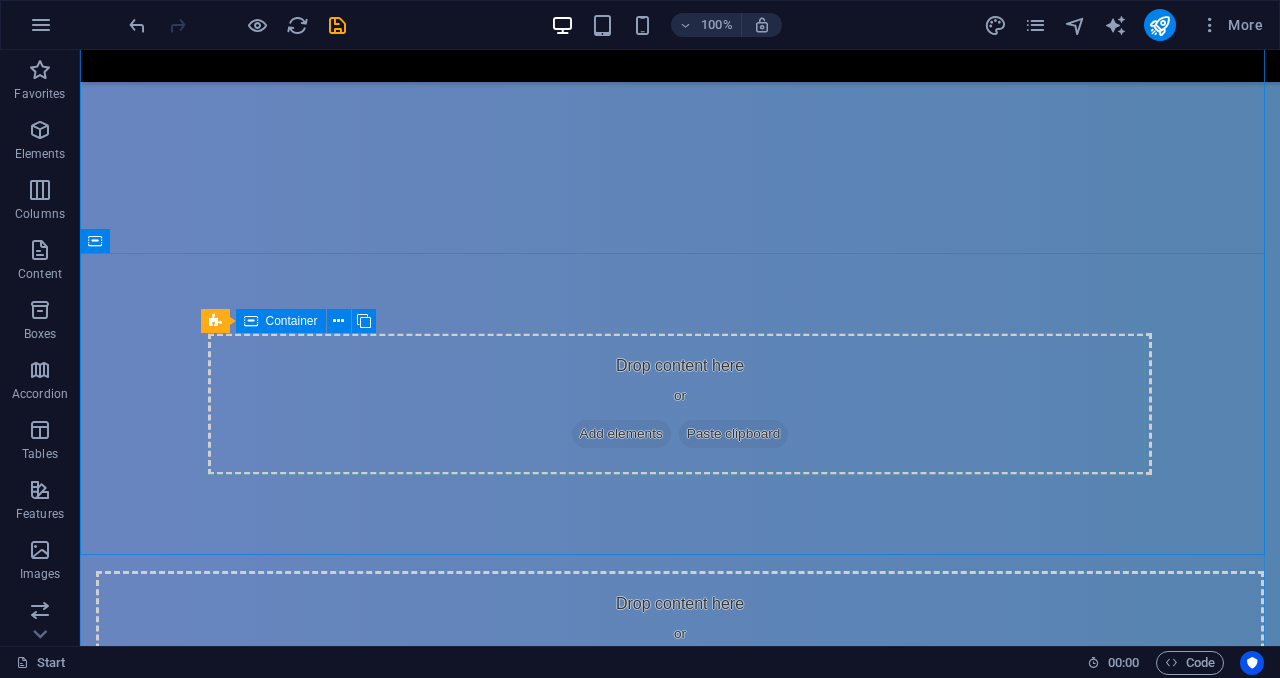 click on "Drop content here or  Add elements  Paste clipboard" at bounding box center (680, 404) 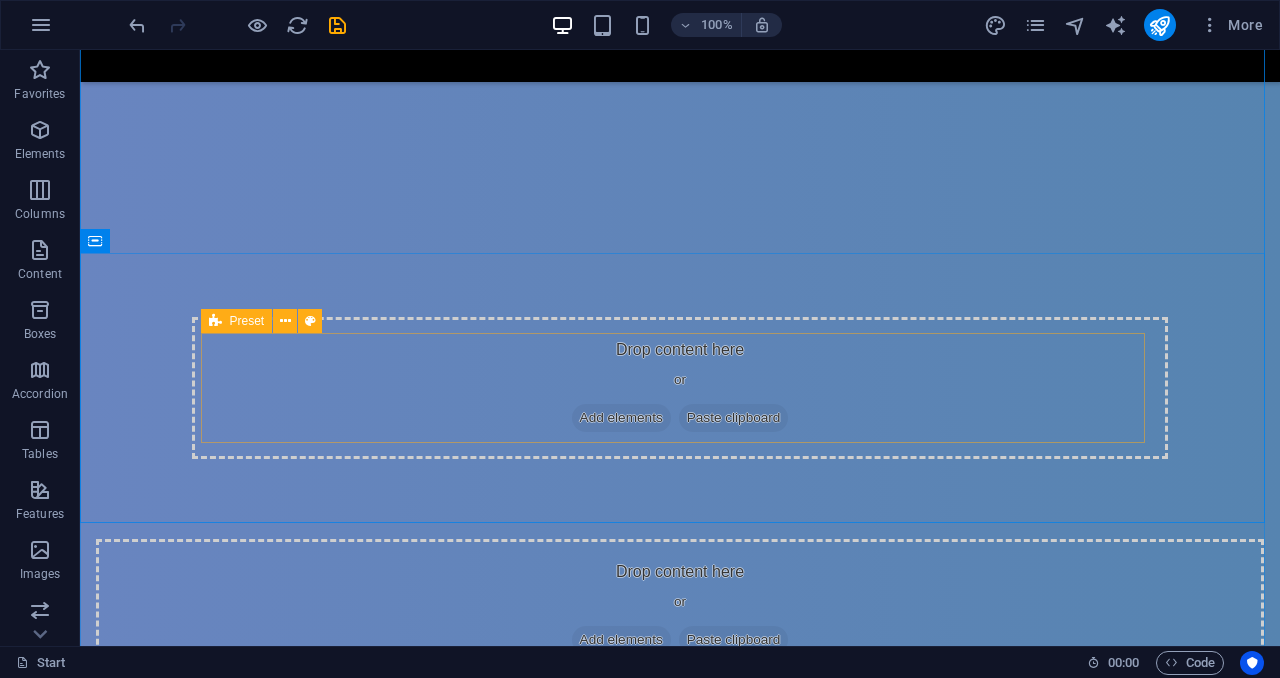 click on "Drop content here or  Add elements  Paste clipboard" at bounding box center (680, 388) 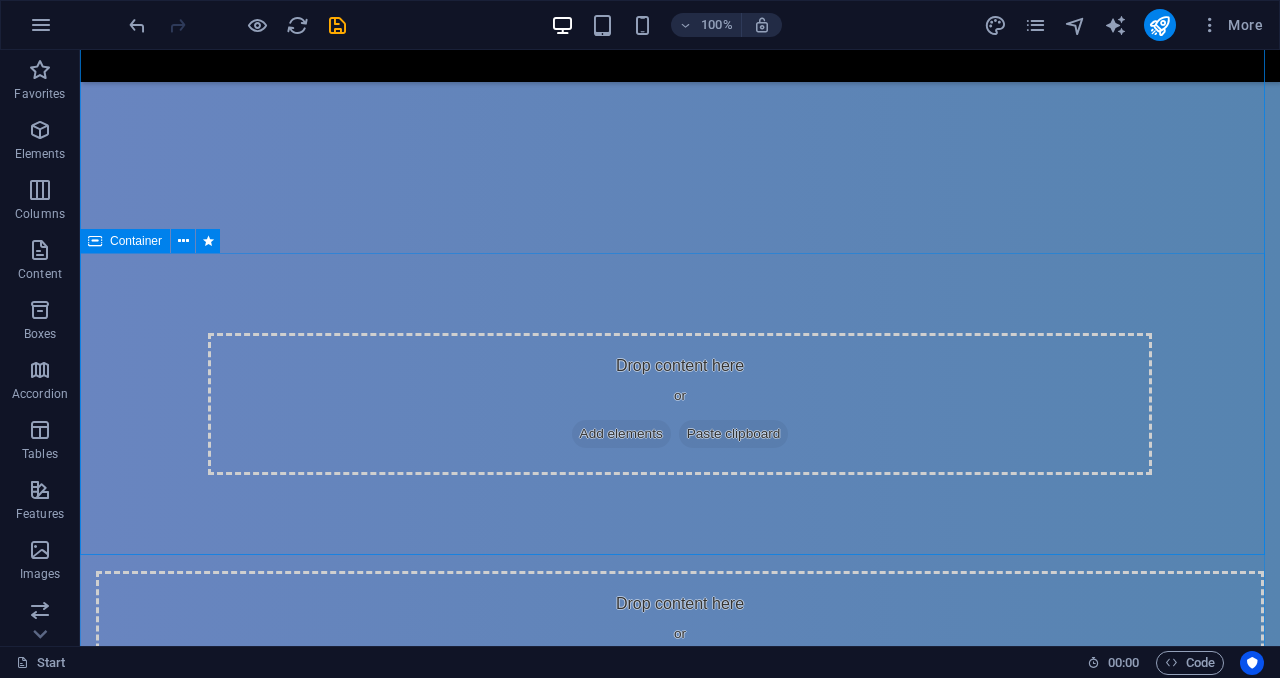 click on "Drop content here or  Add elements  Paste clipboard" at bounding box center (680, 404) 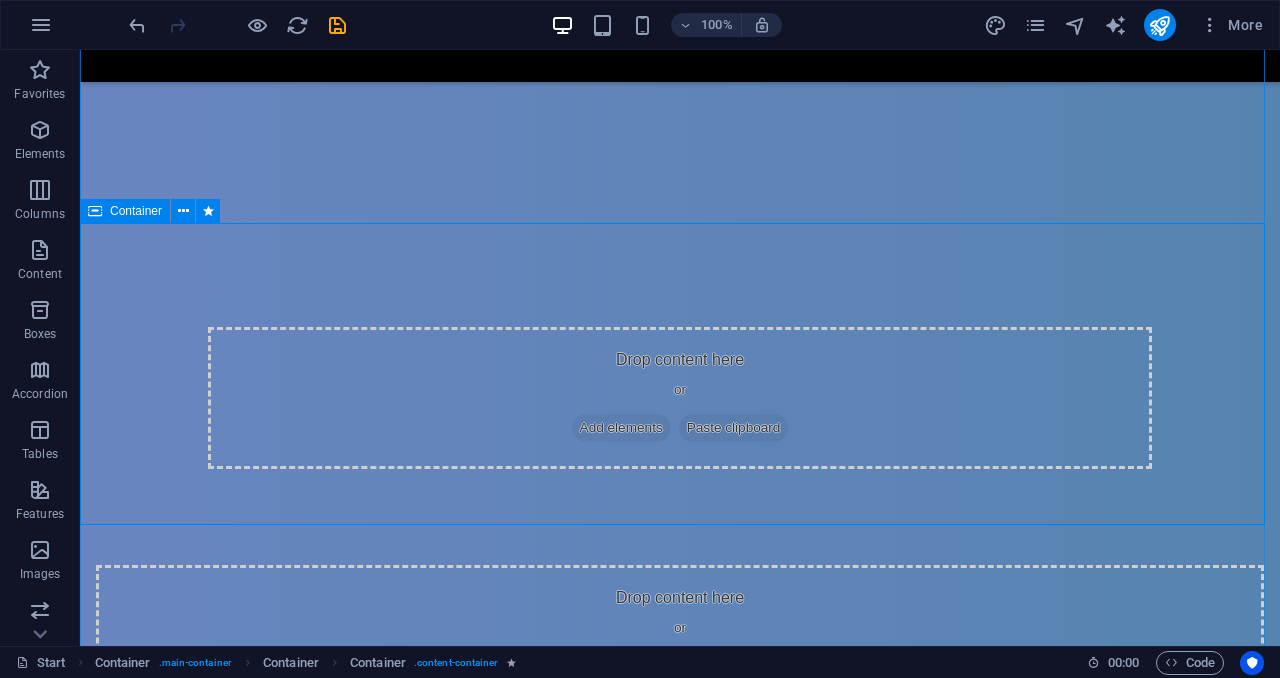 scroll, scrollTop: 247, scrollLeft: 0, axis: vertical 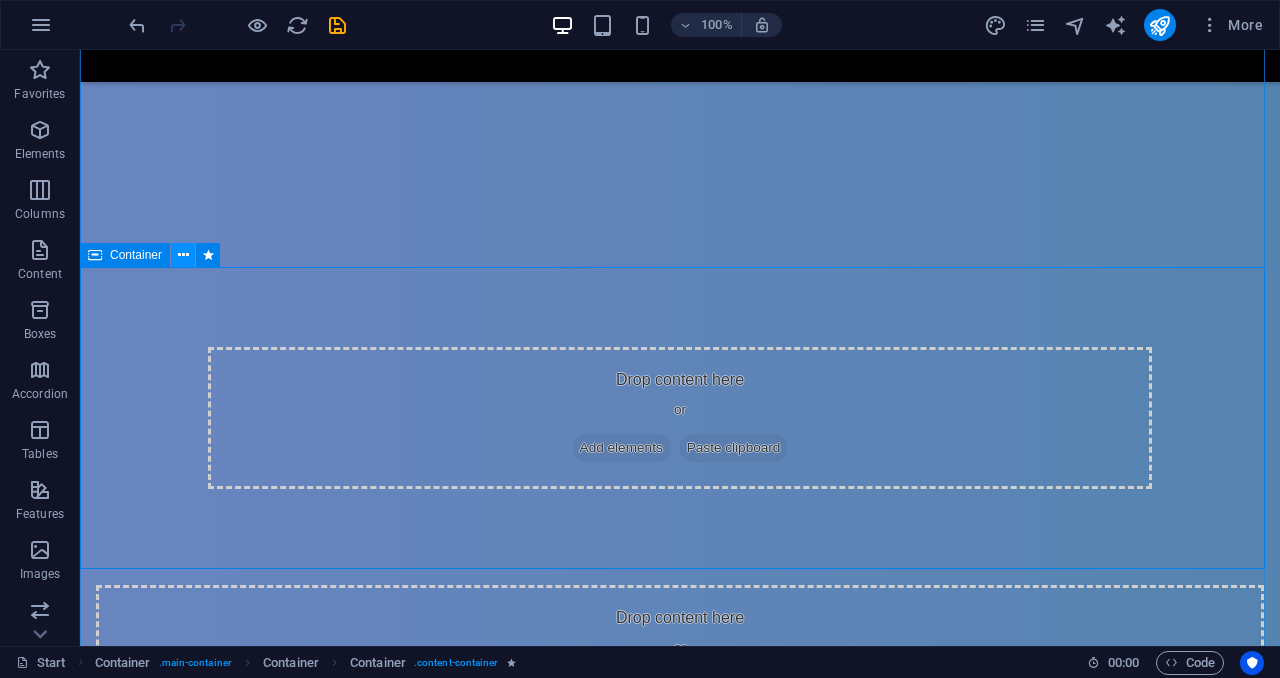 click at bounding box center [183, 255] 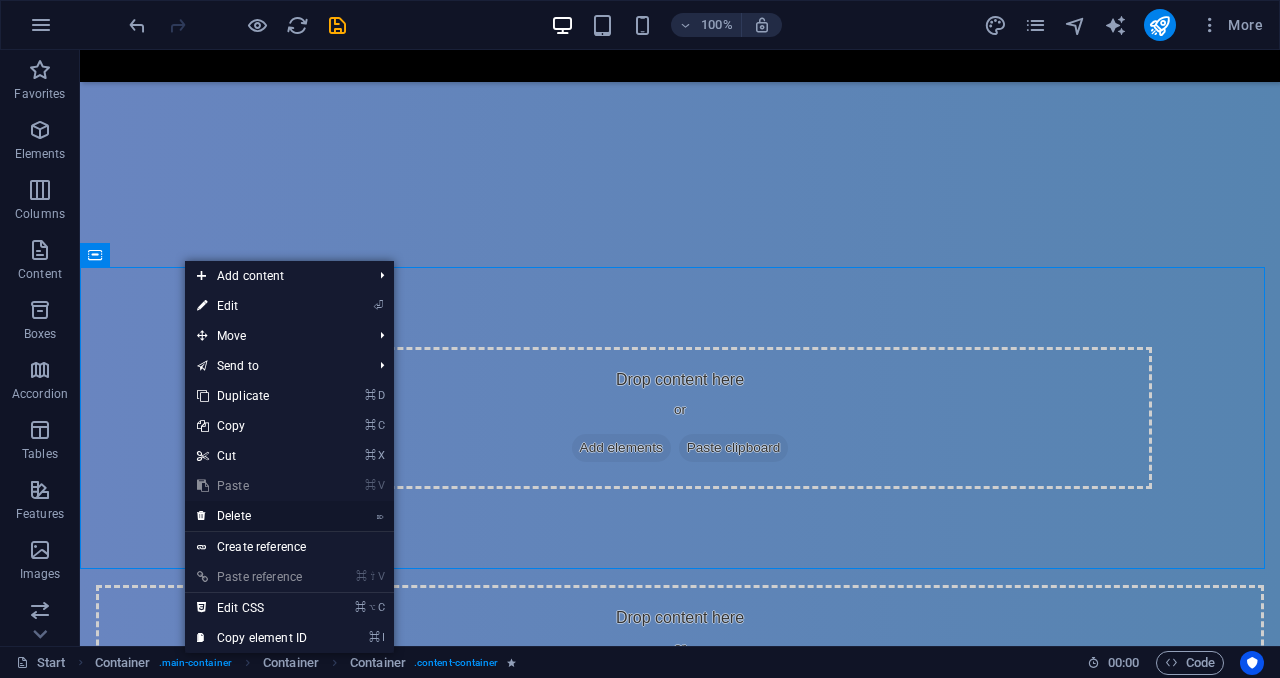 click on "⌦  Delete" at bounding box center [252, 516] 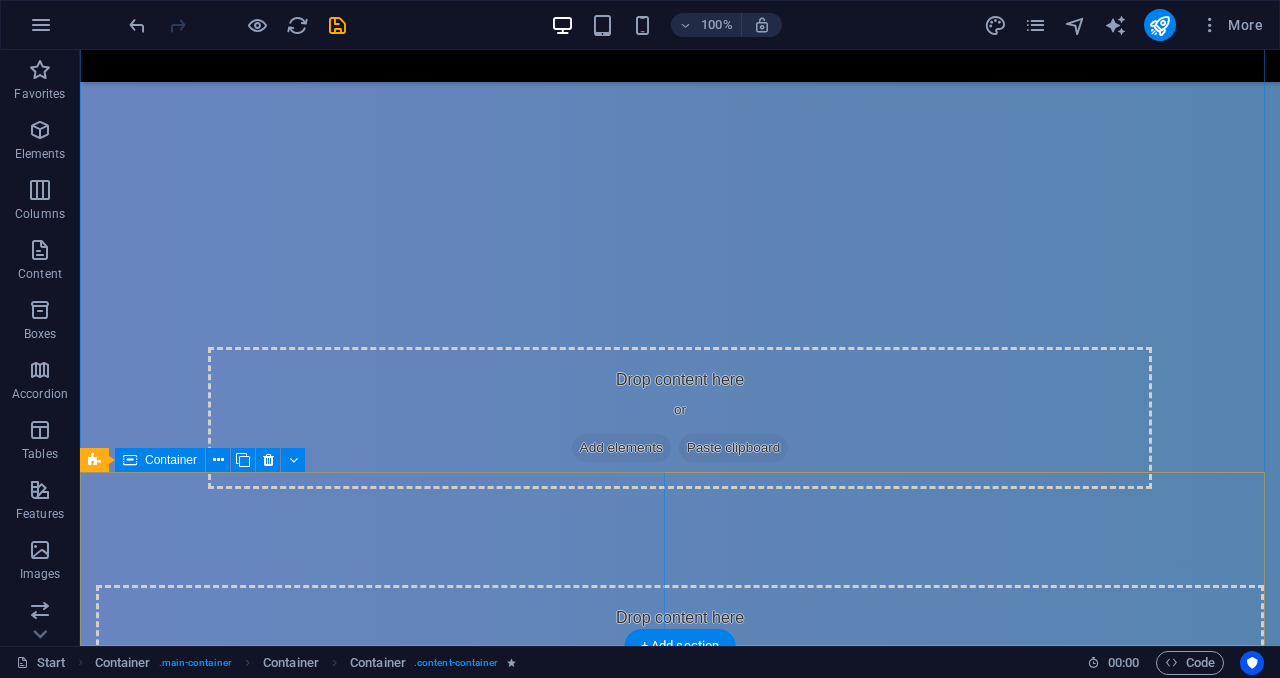 scroll, scrollTop: 42, scrollLeft: 0, axis: vertical 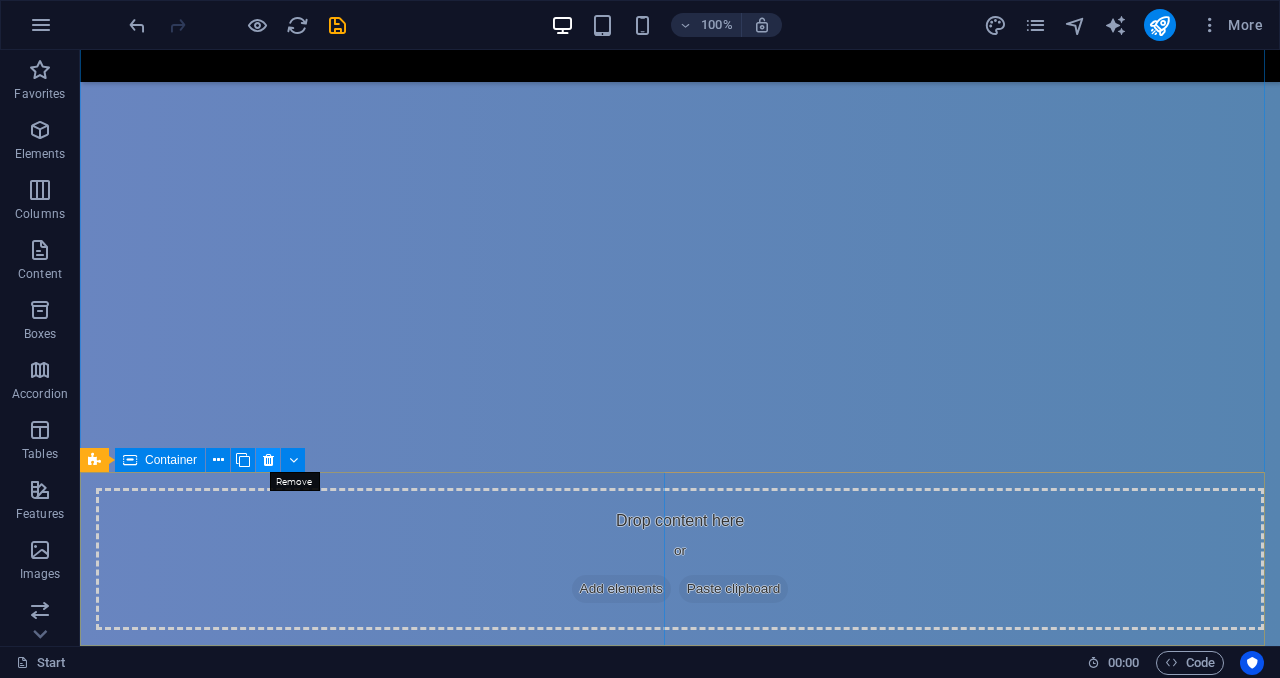 click at bounding box center [268, 460] 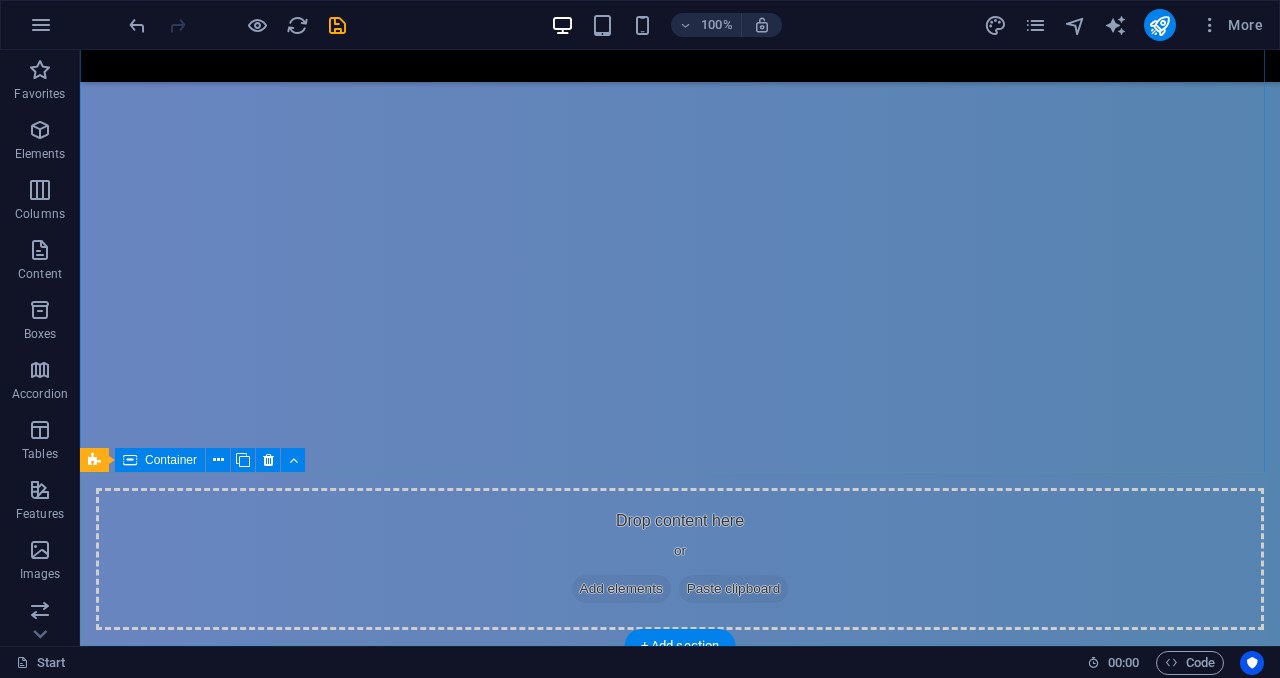 click on "Drop content here or  Add elements  Paste clipboard" at bounding box center (680, 559) 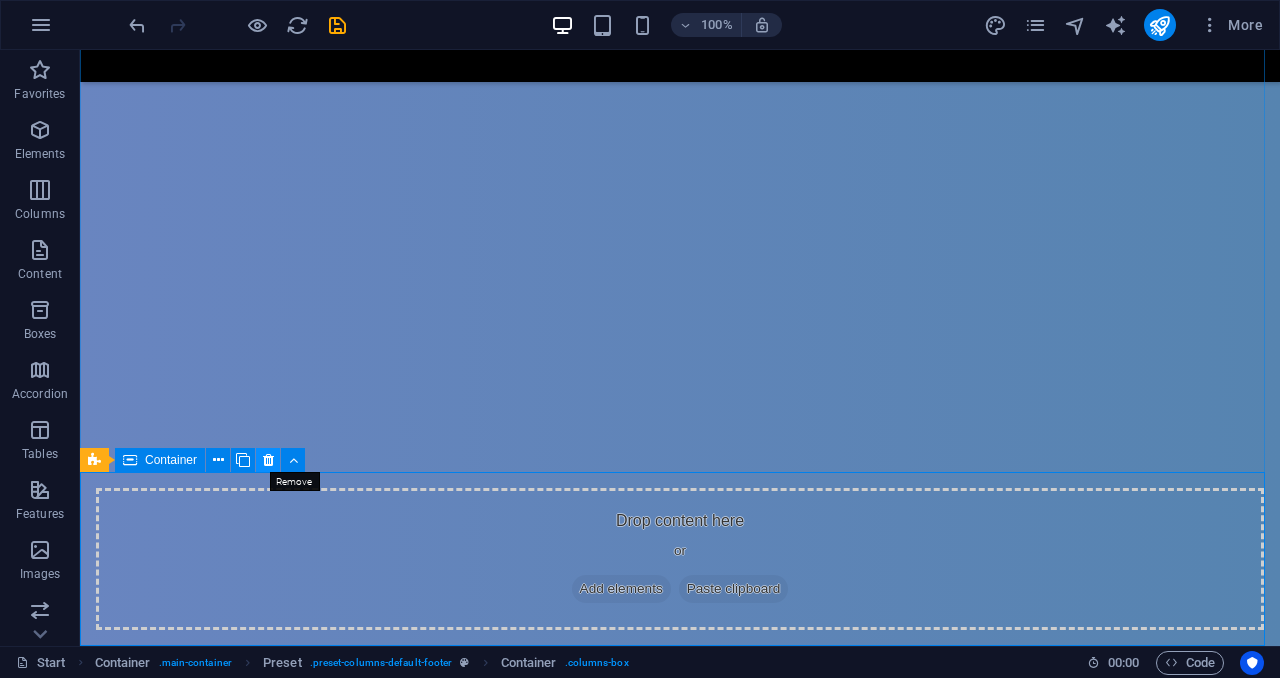 click at bounding box center (268, 460) 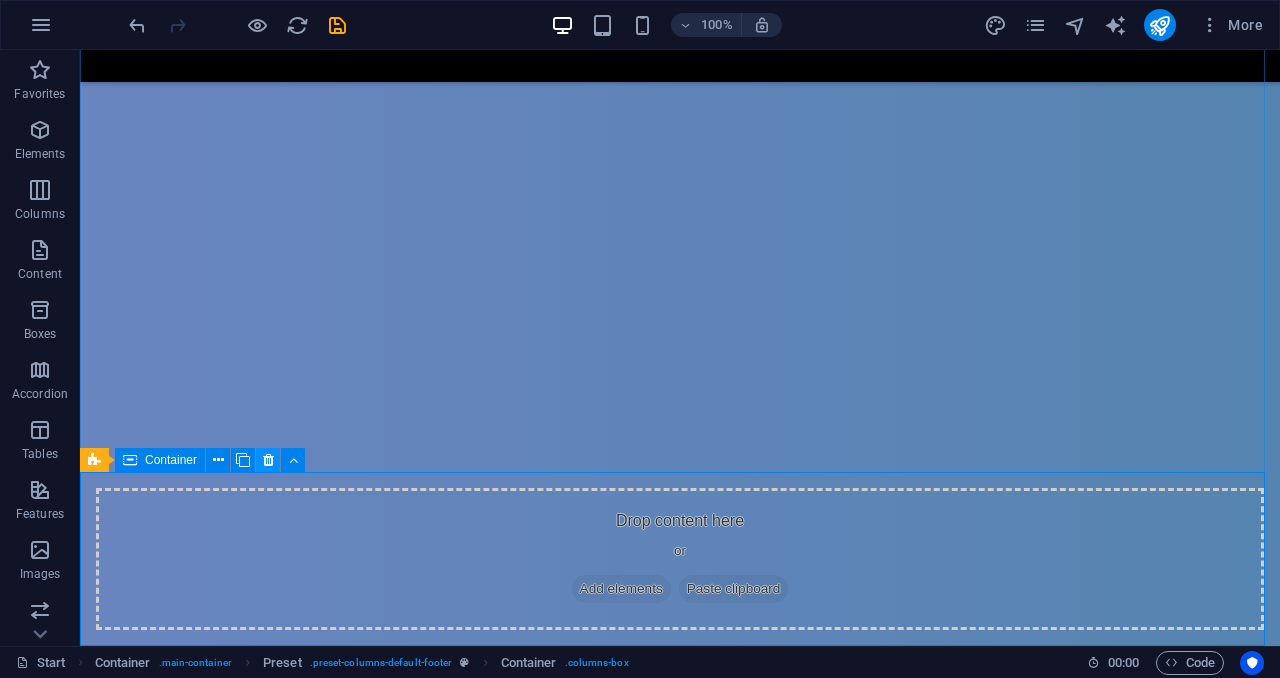click at bounding box center [268, 460] 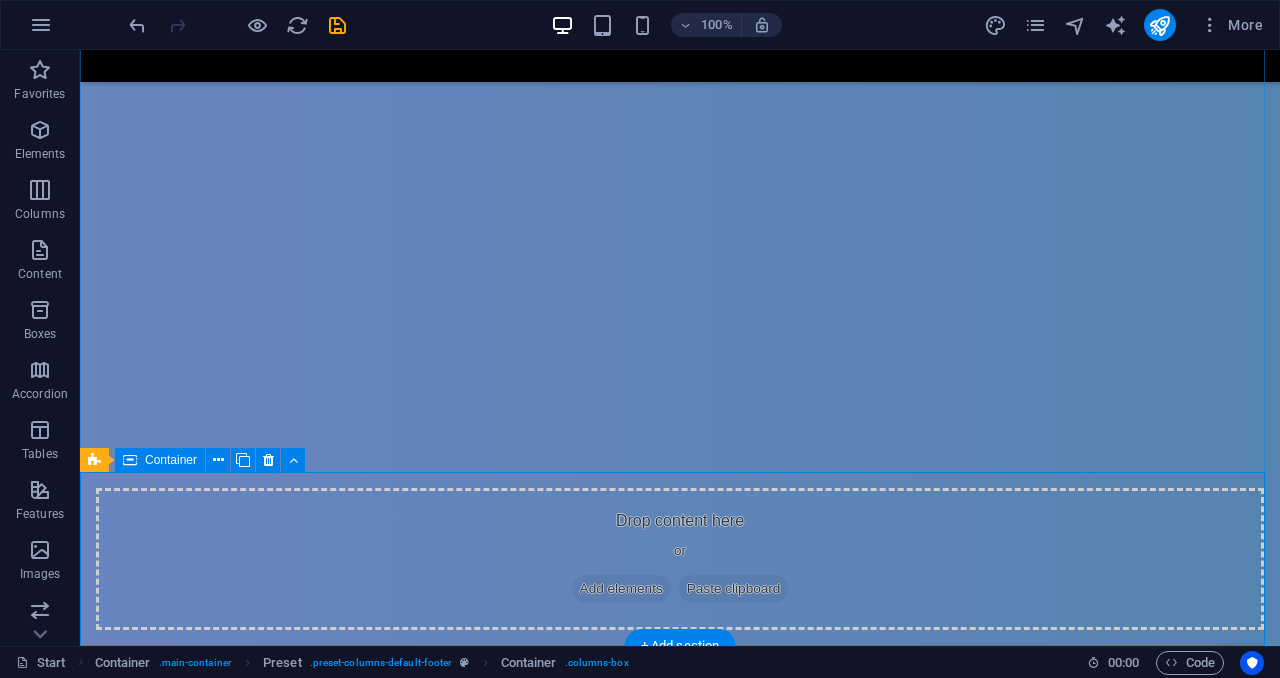 click on "Drop content here or  Add elements  Paste clipboard" at bounding box center [680, 559] 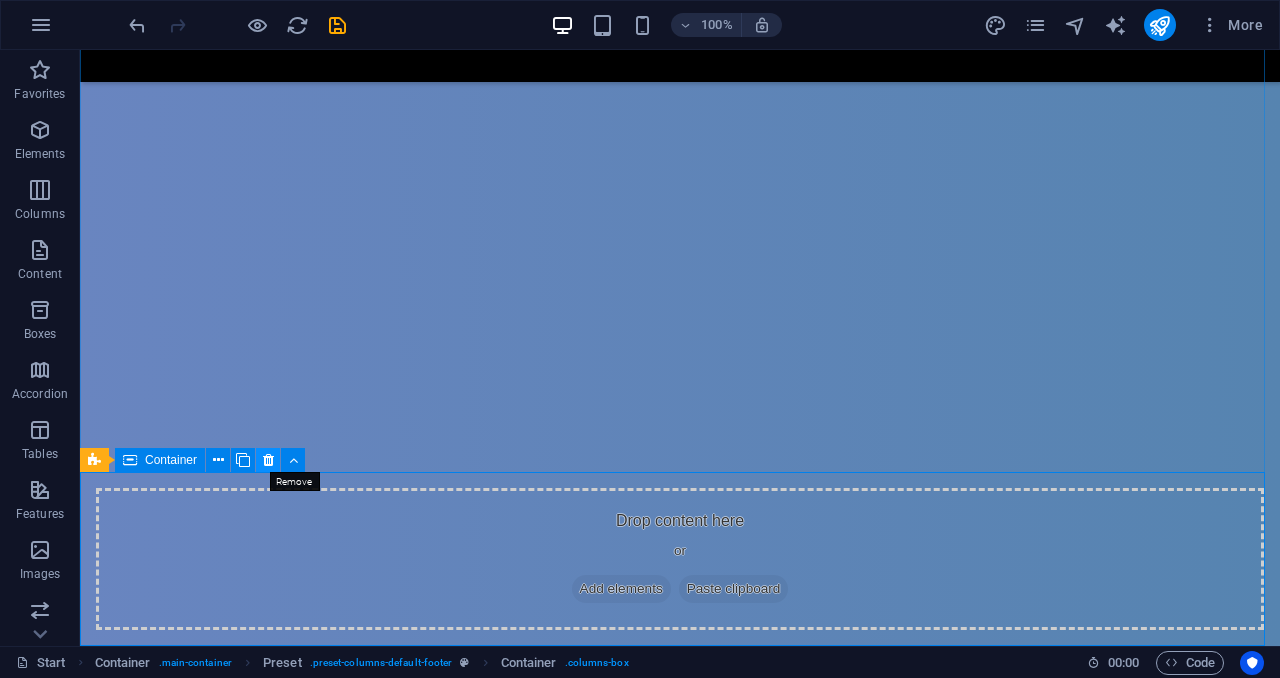 click at bounding box center (268, 460) 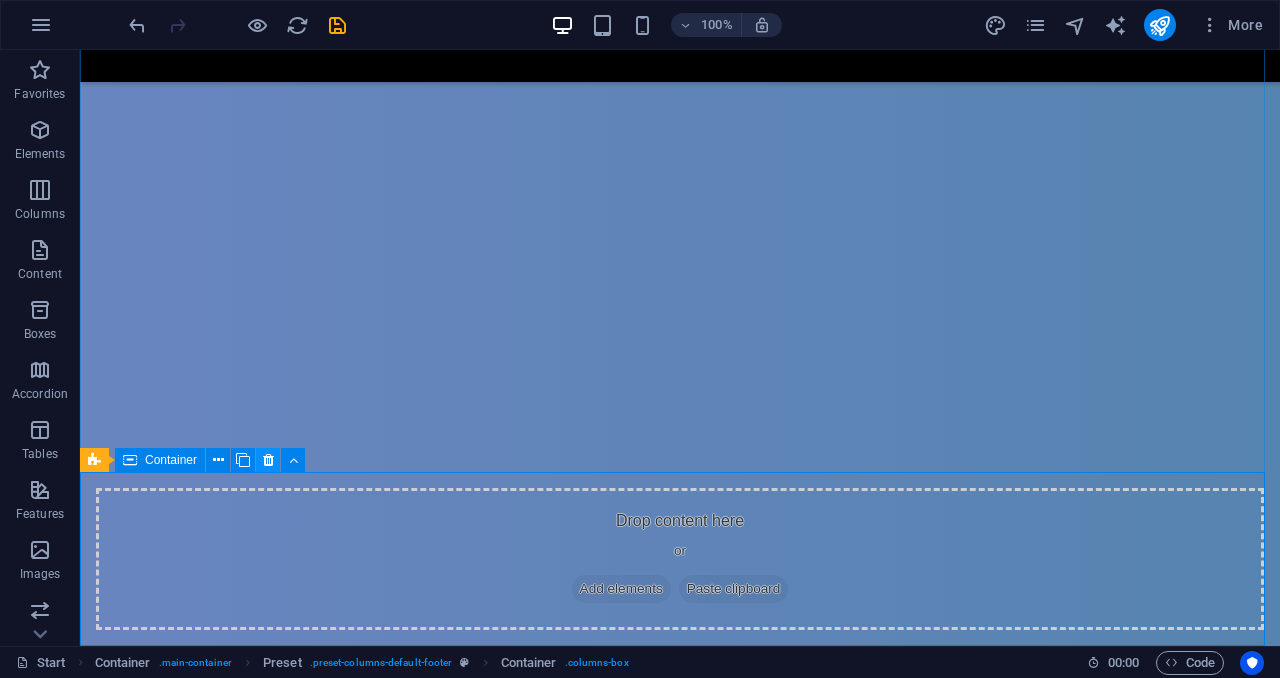 click at bounding box center (268, 460) 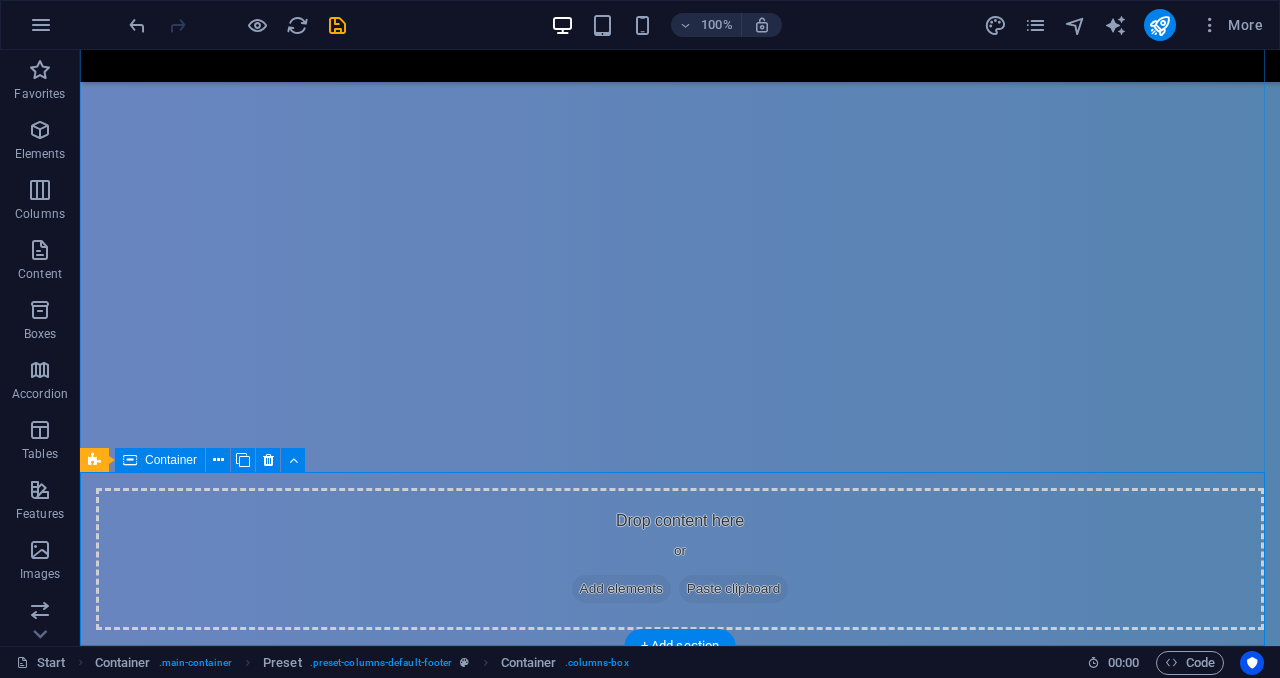 click on "Drop content here or  Add elements  Paste clipboard" at bounding box center (680, 559) 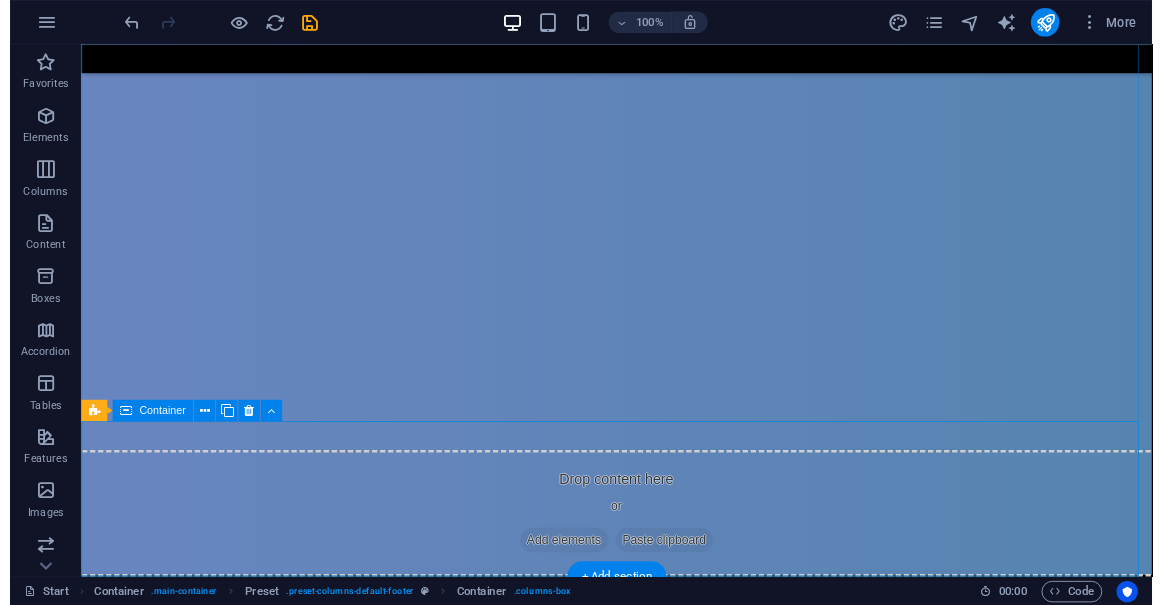 scroll, scrollTop: 0, scrollLeft: 0, axis: both 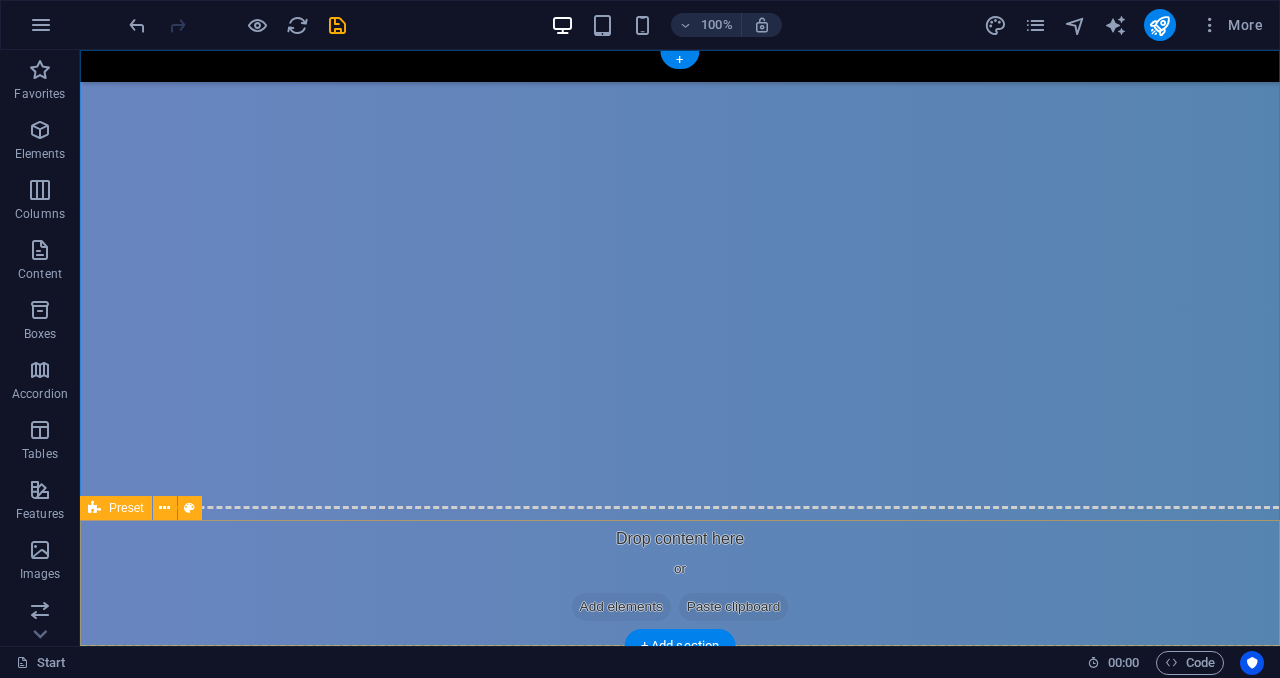 click on "Drop content here or  Add elements  Paste clipboard" at bounding box center [680, 577] 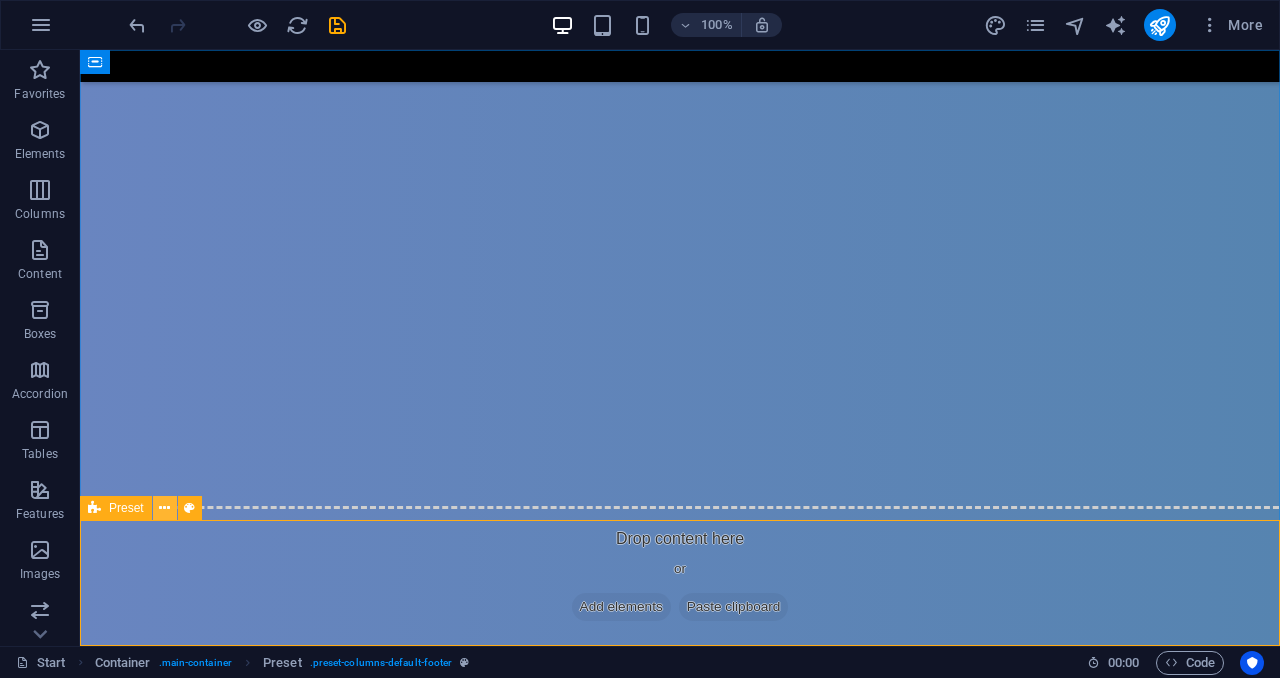 click at bounding box center (164, 508) 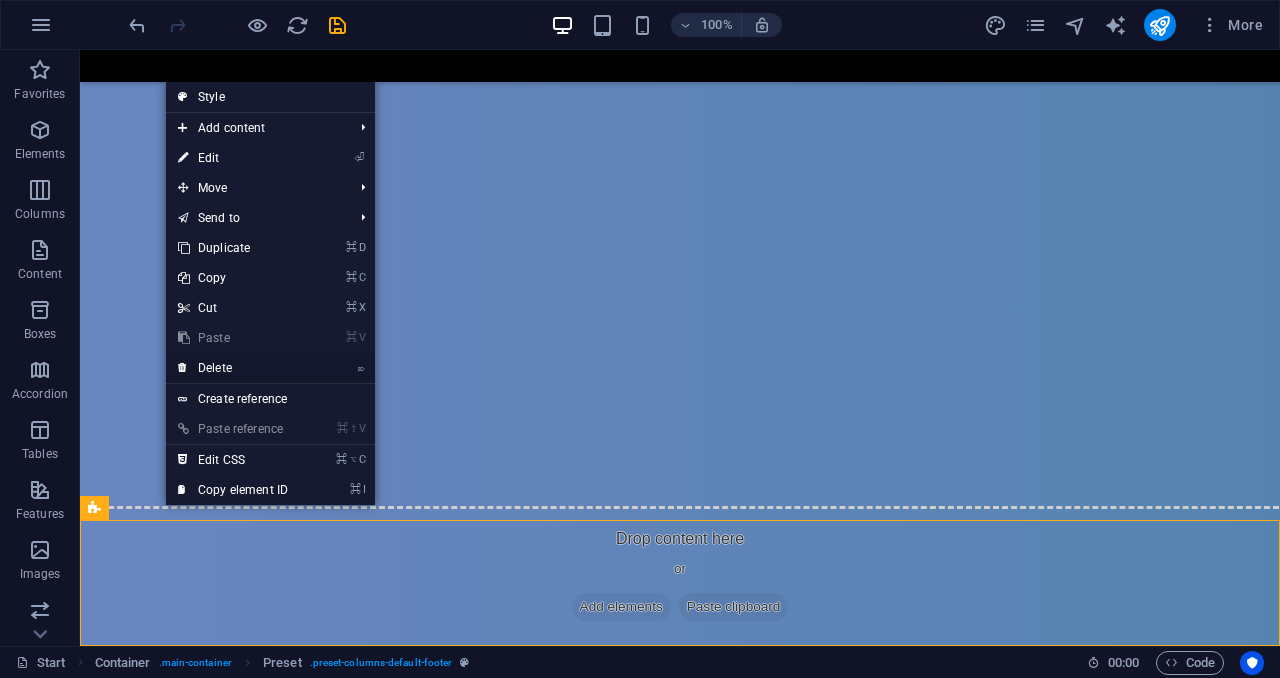 click on "⌦  Delete" at bounding box center (233, 368) 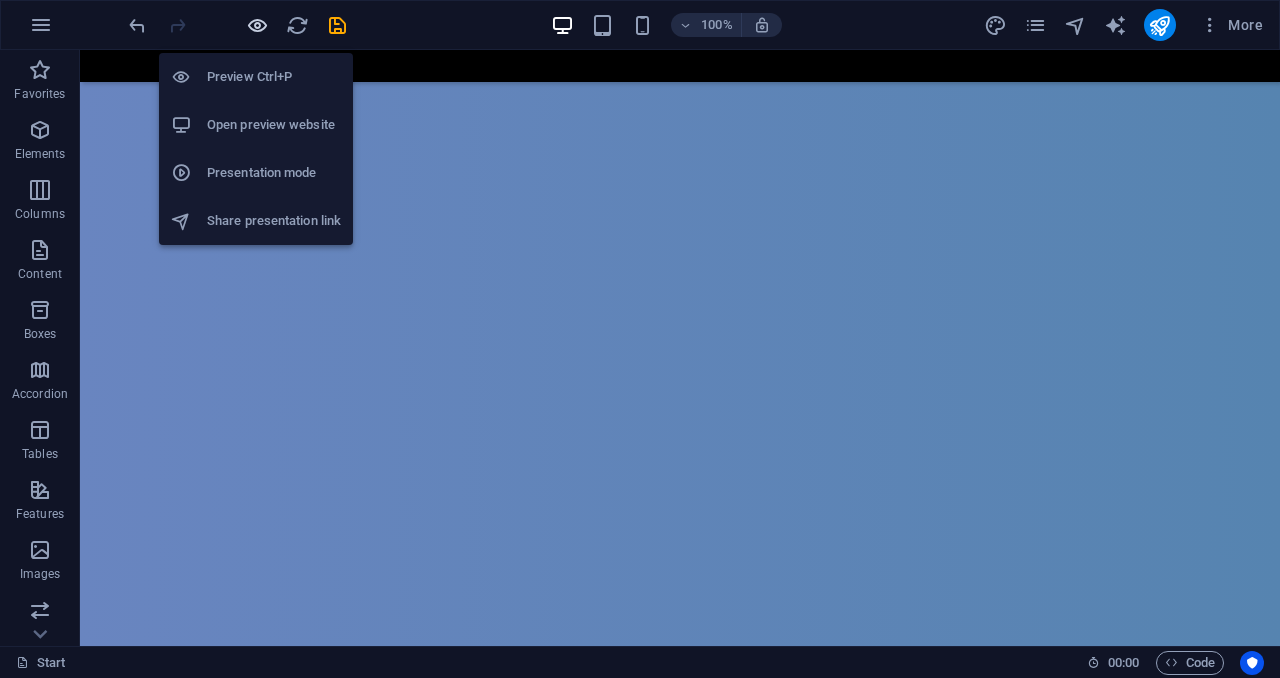 click at bounding box center [257, 25] 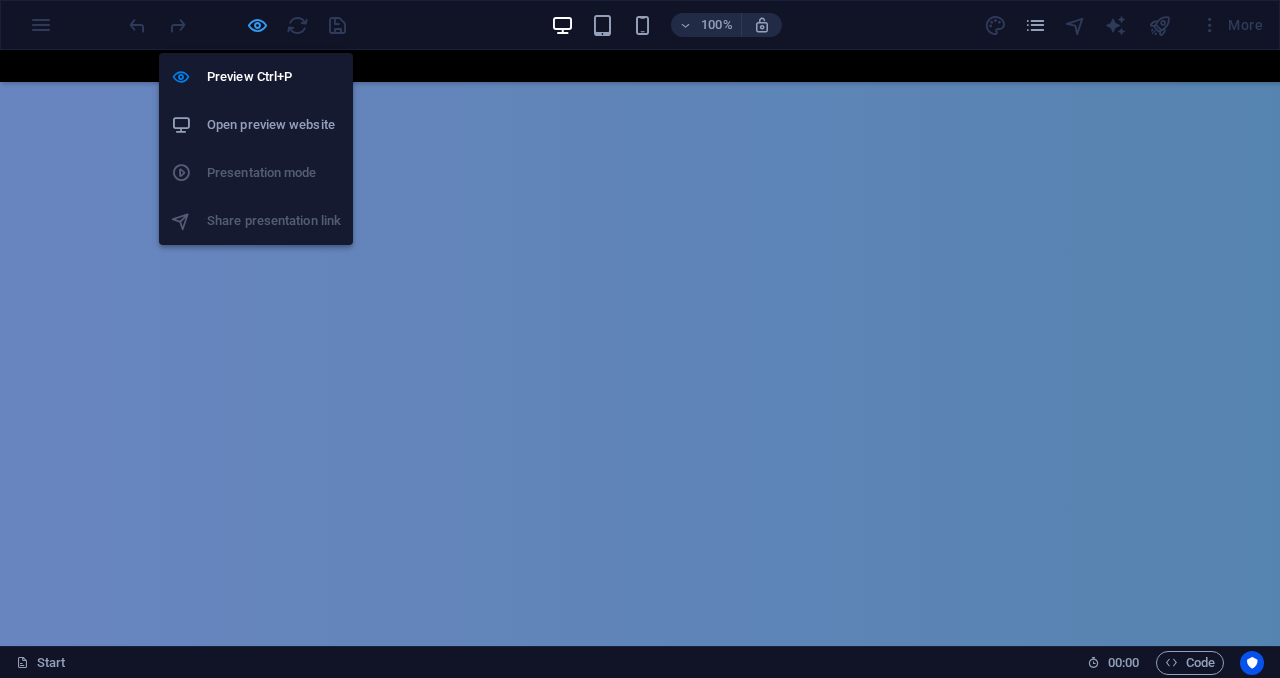 click at bounding box center (257, 25) 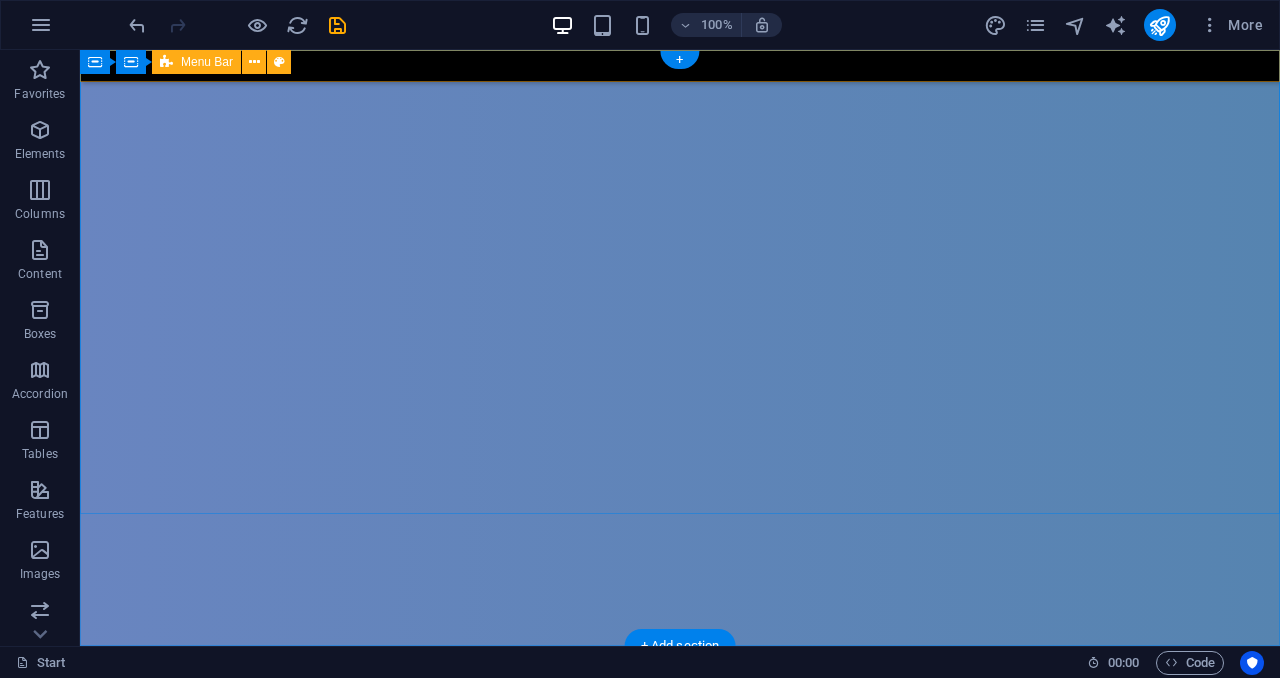 click at bounding box center [680, 66] 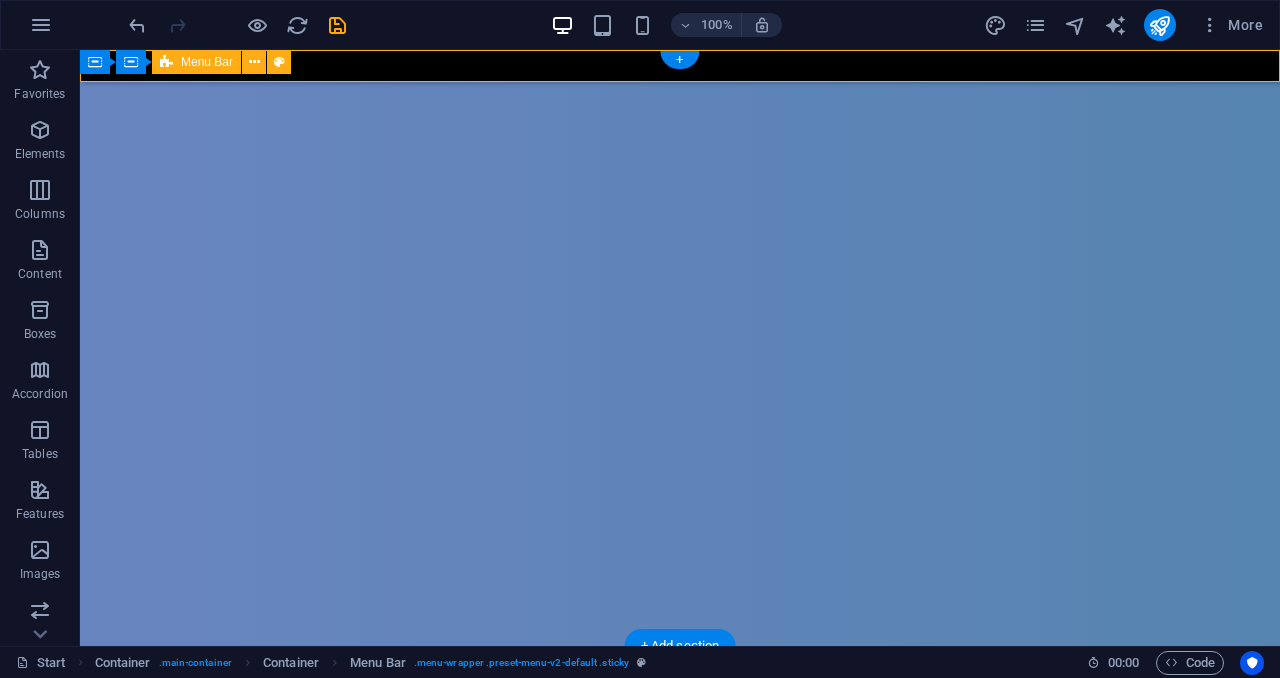 click at bounding box center [680, 66] 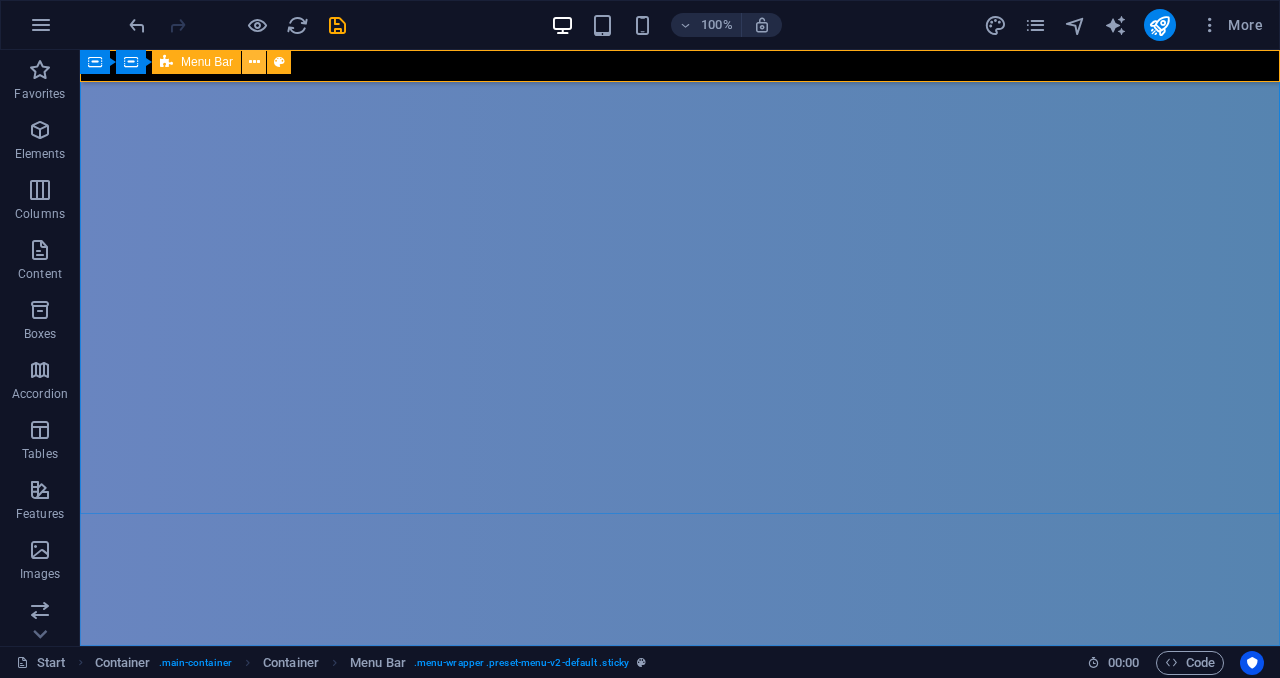 click at bounding box center [254, 62] 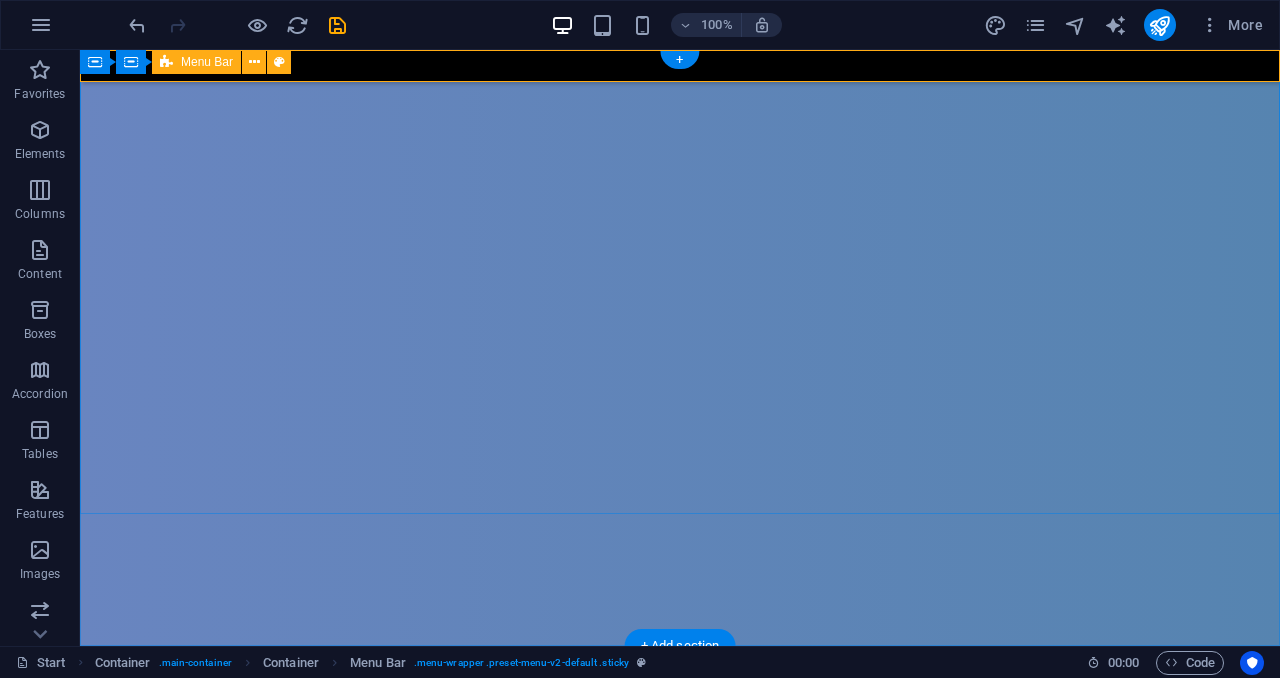 click at bounding box center [680, 66] 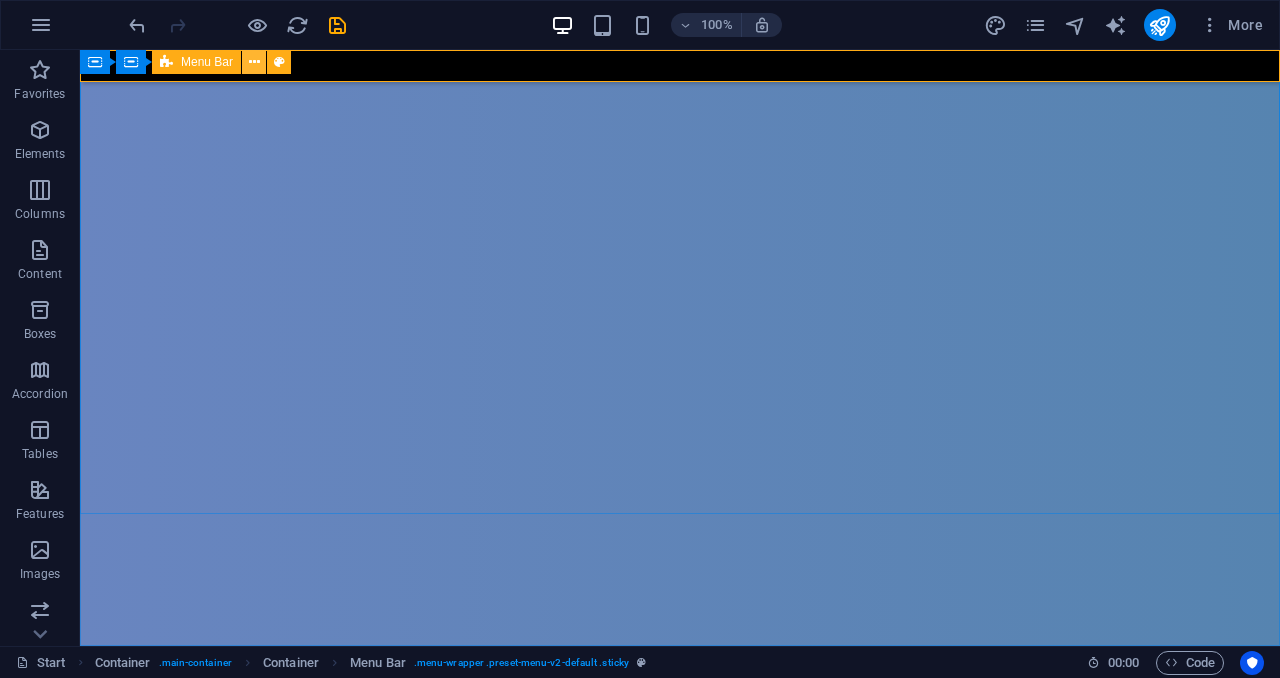 click at bounding box center (254, 62) 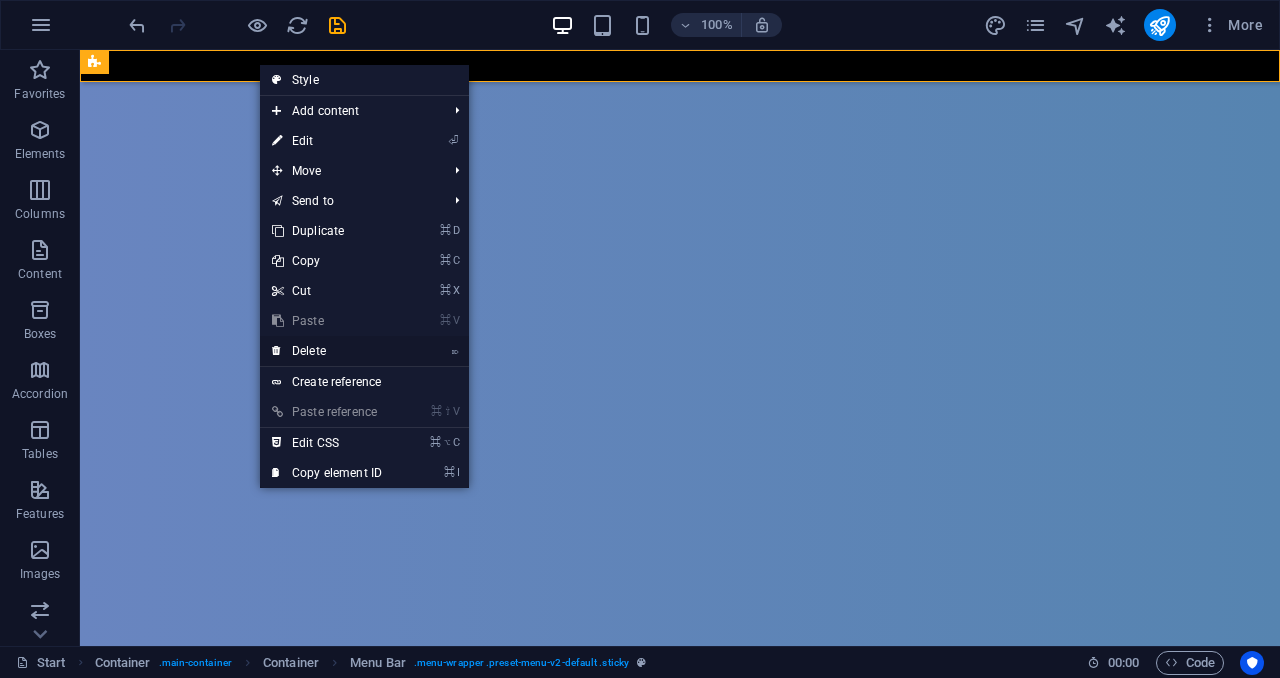 click on "⌦  Delete" at bounding box center (327, 351) 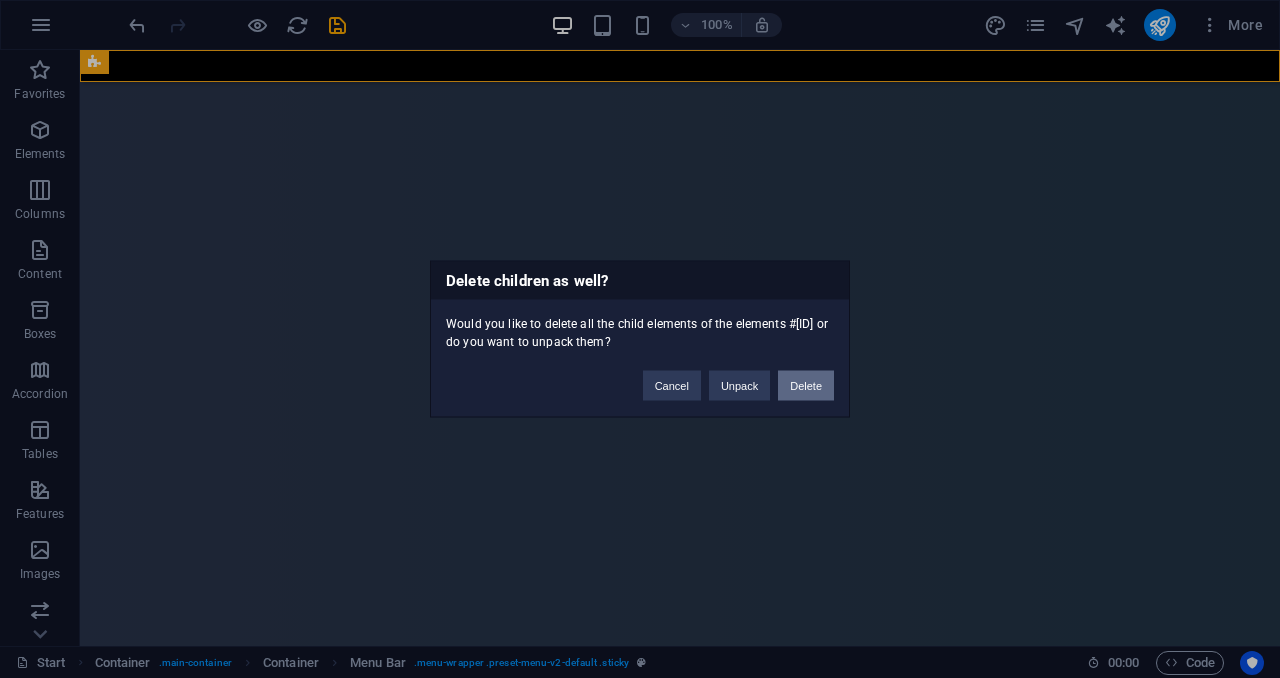 drag, startPoint x: 815, startPoint y: 377, endPoint x: 735, endPoint y: 328, distance: 93.813644 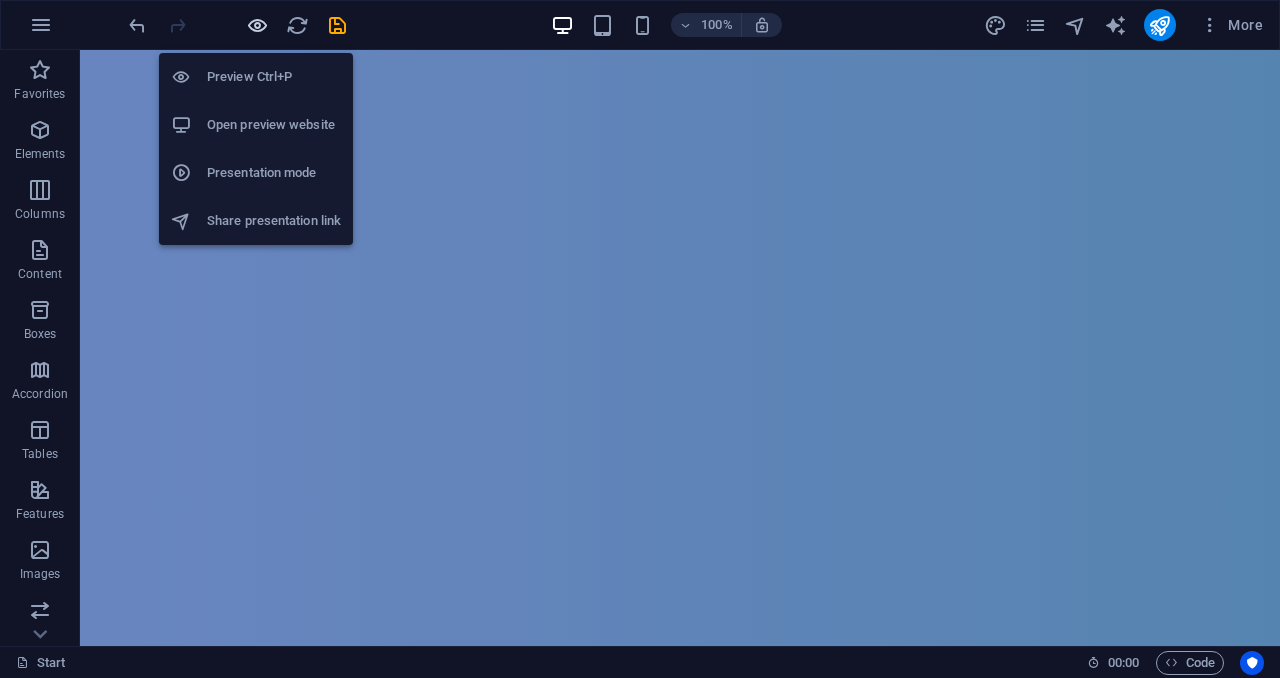 click at bounding box center (257, 25) 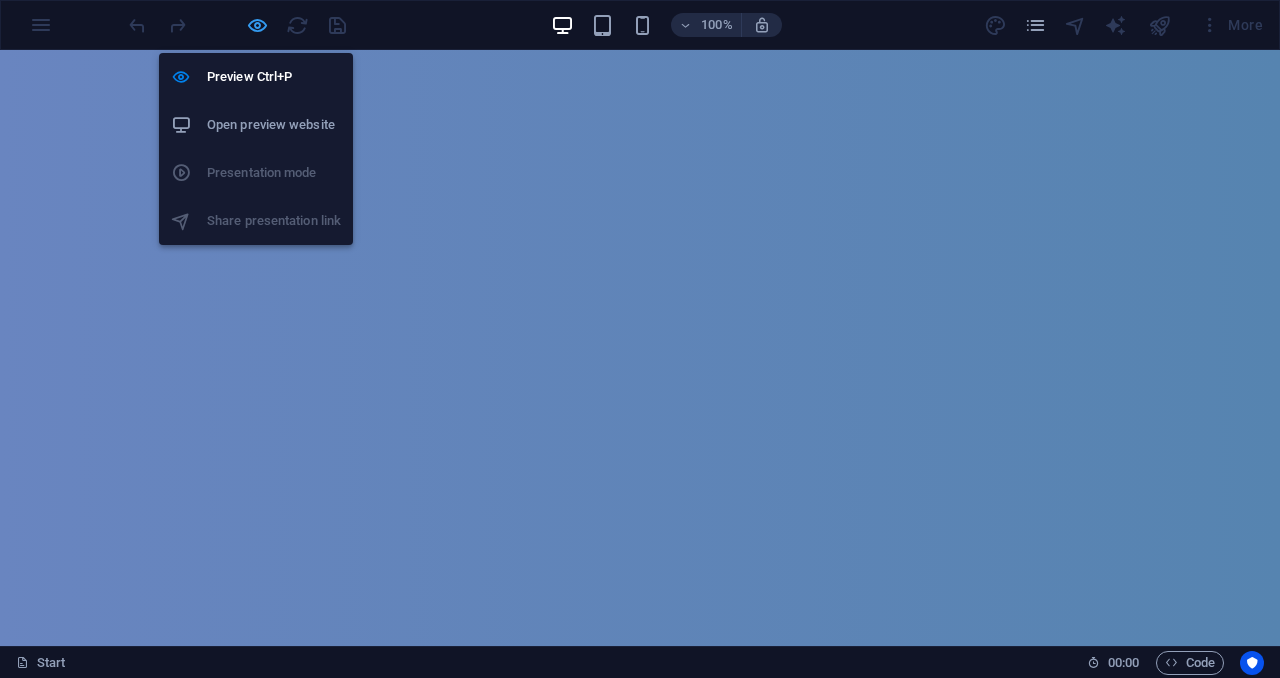 click at bounding box center (257, 25) 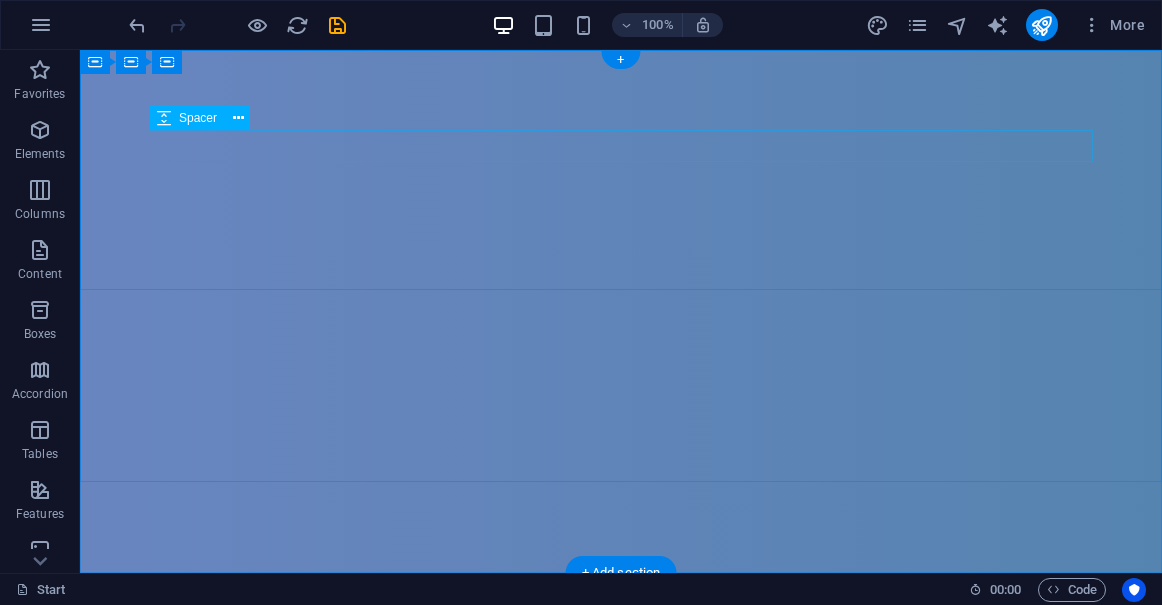 click at bounding box center [621, 146] 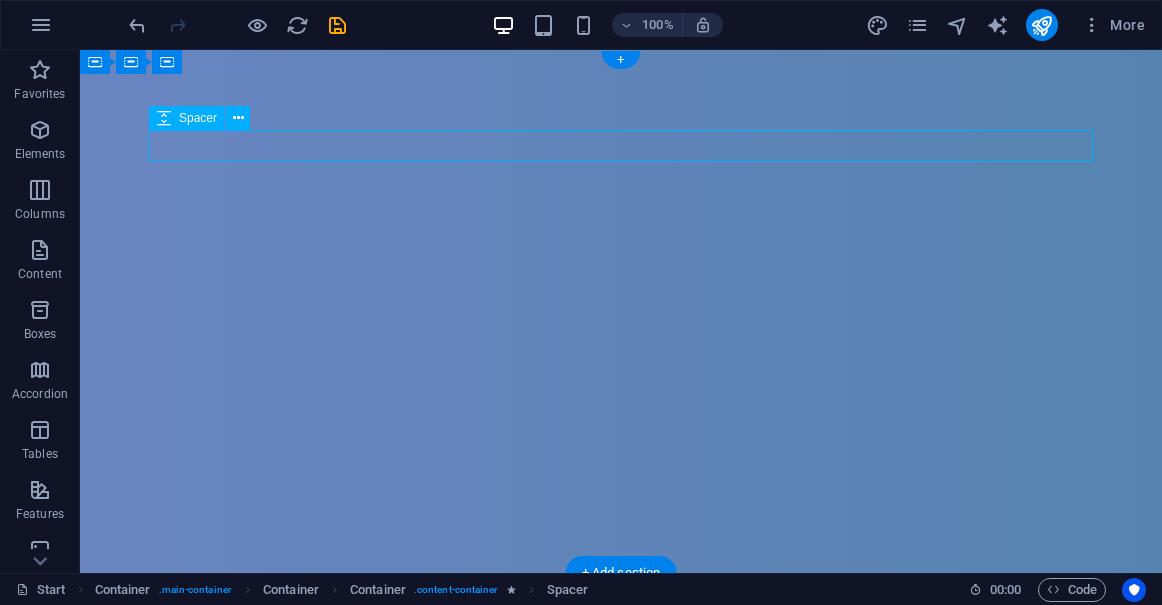 click at bounding box center [621, 170] 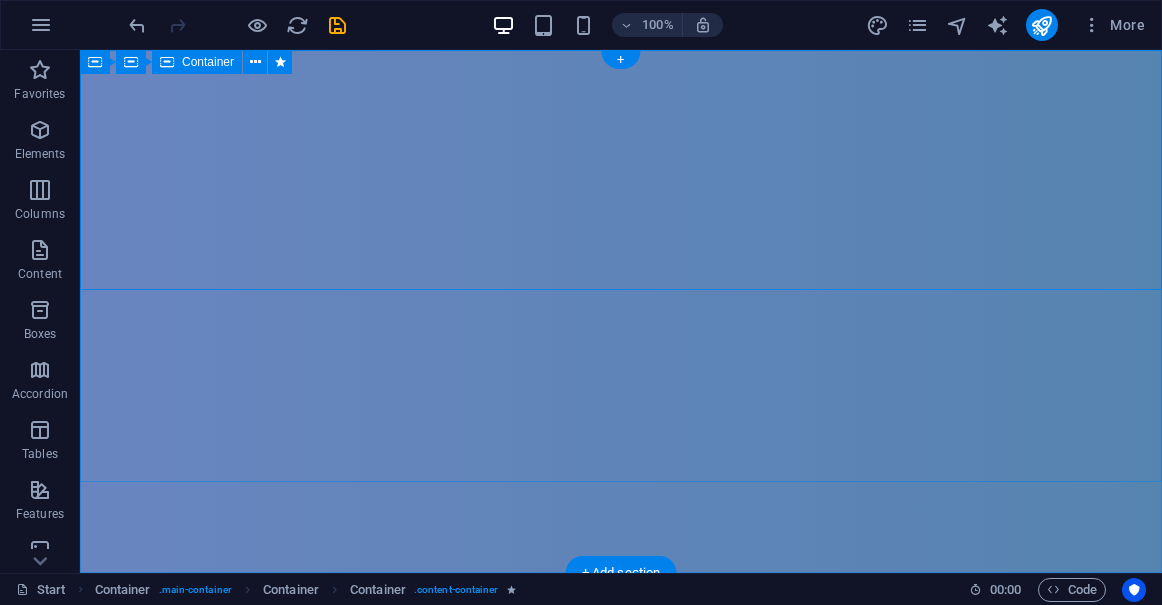 click at bounding box center (621, 170) 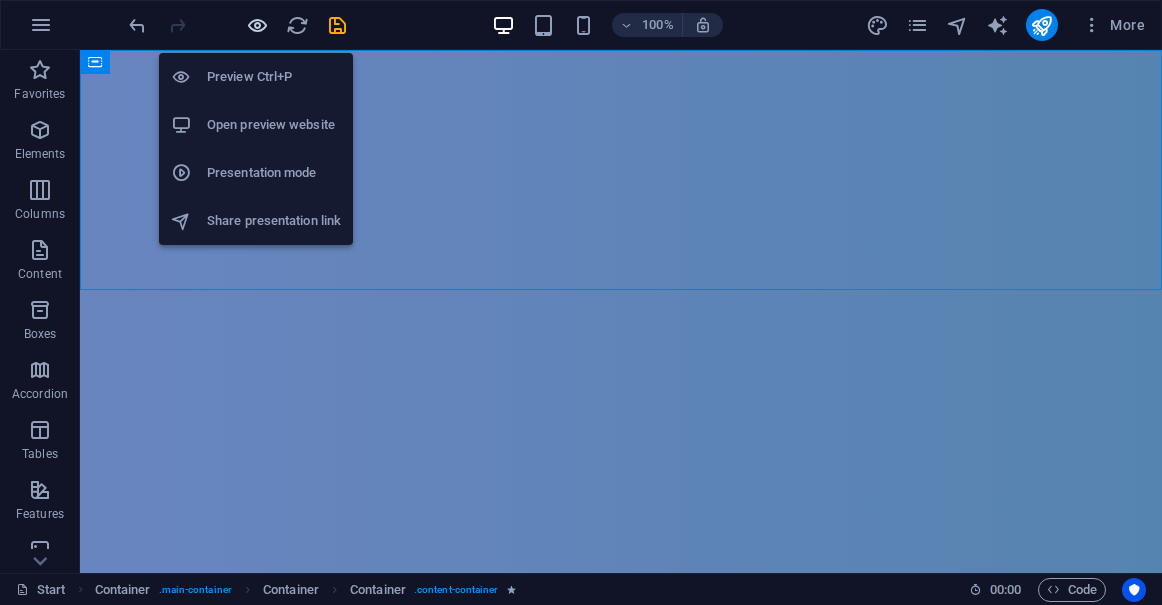 click at bounding box center (257, 25) 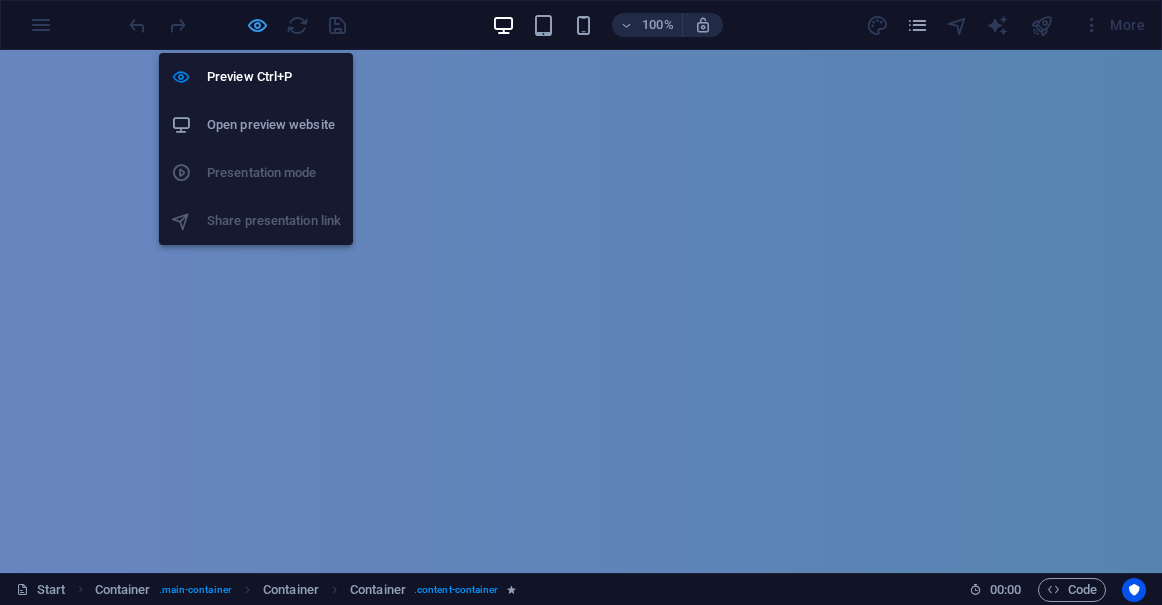 click at bounding box center [257, 25] 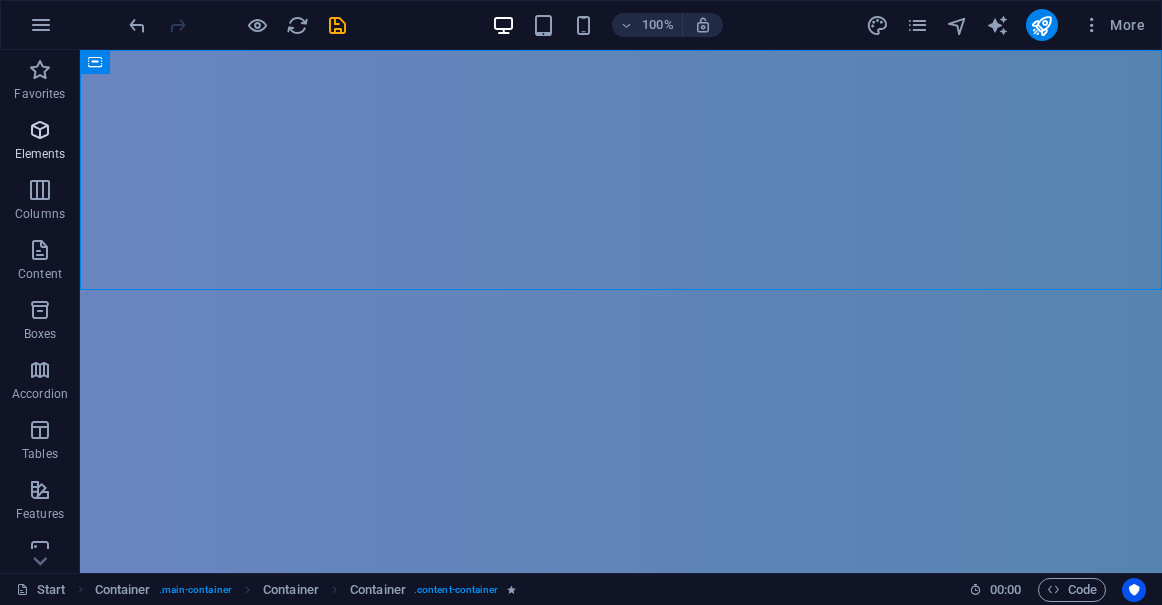 click at bounding box center [40, 130] 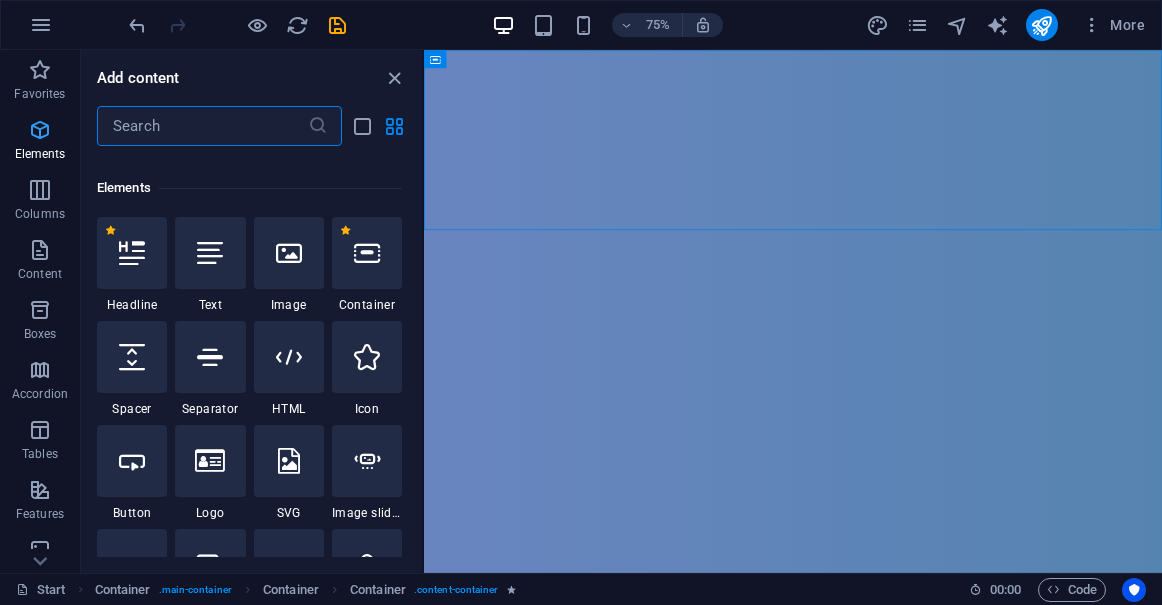 scroll, scrollTop: 213, scrollLeft: 0, axis: vertical 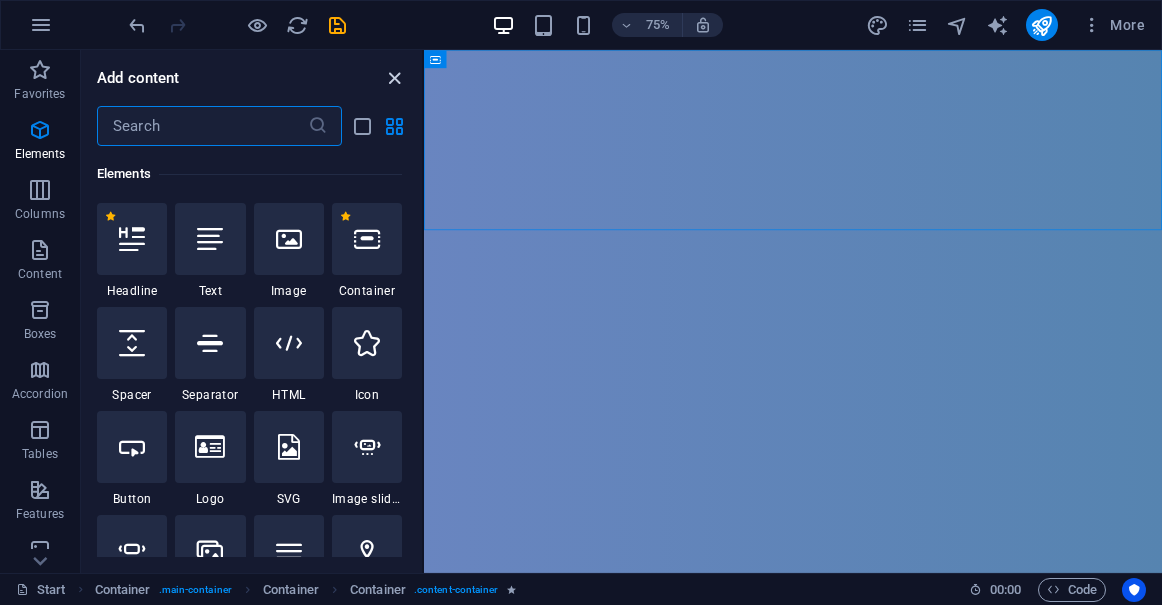 click at bounding box center (394, 78) 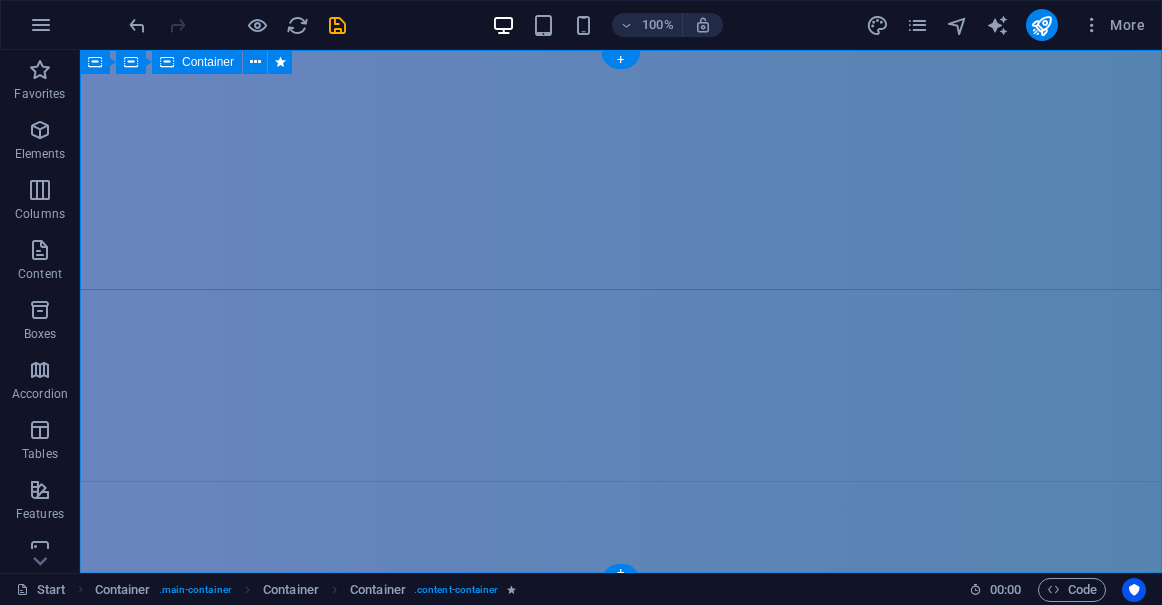 click at bounding box center [621, 170] 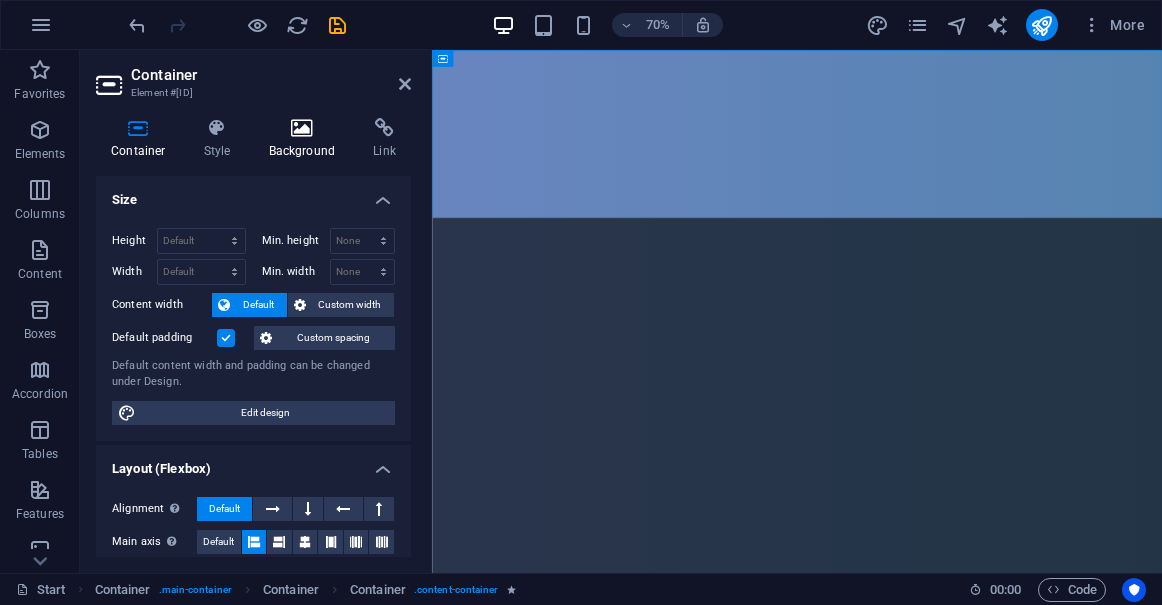 click at bounding box center [302, 128] 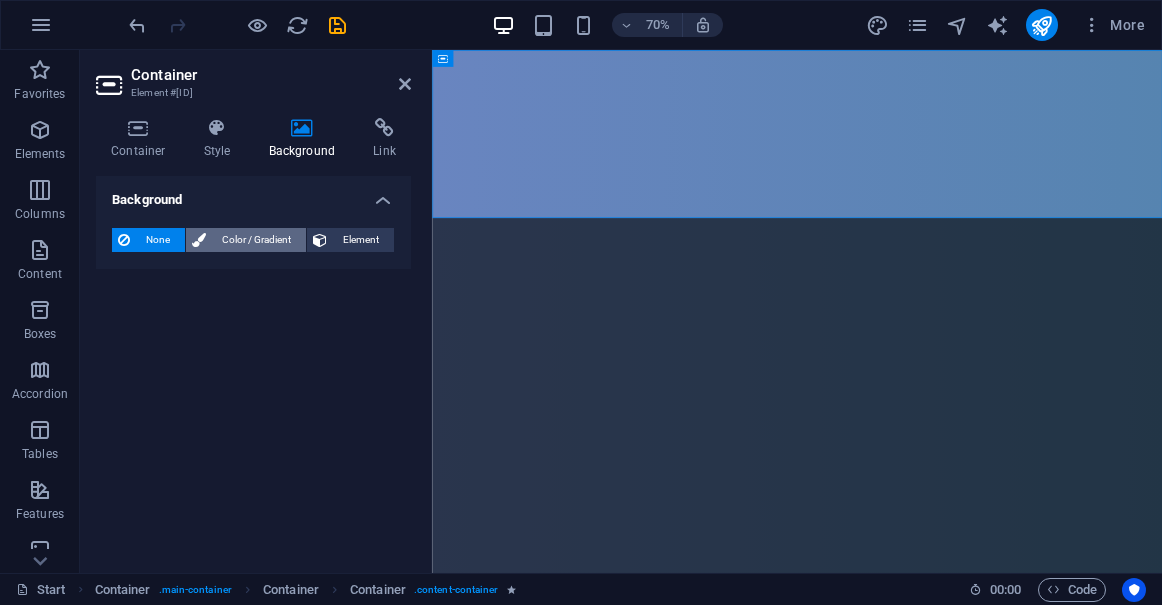 click on "Color / Gradient" at bounding box center [256, 240] 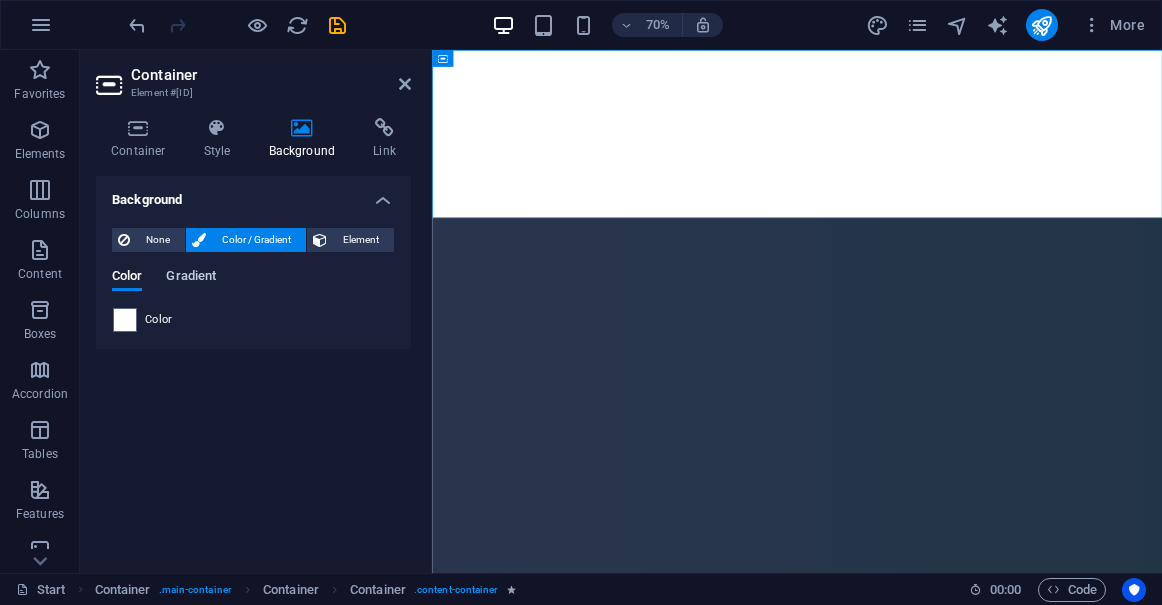 click on "Gradient" at bounding box center (191, 278) 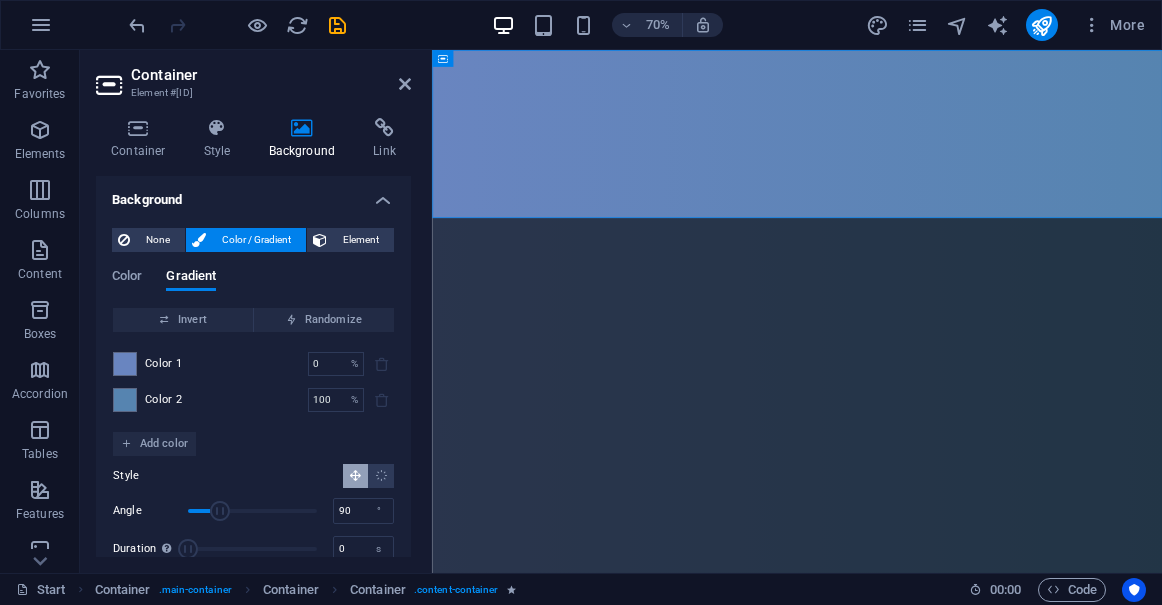 click on "Color 1" at bounding box center [164, 364] 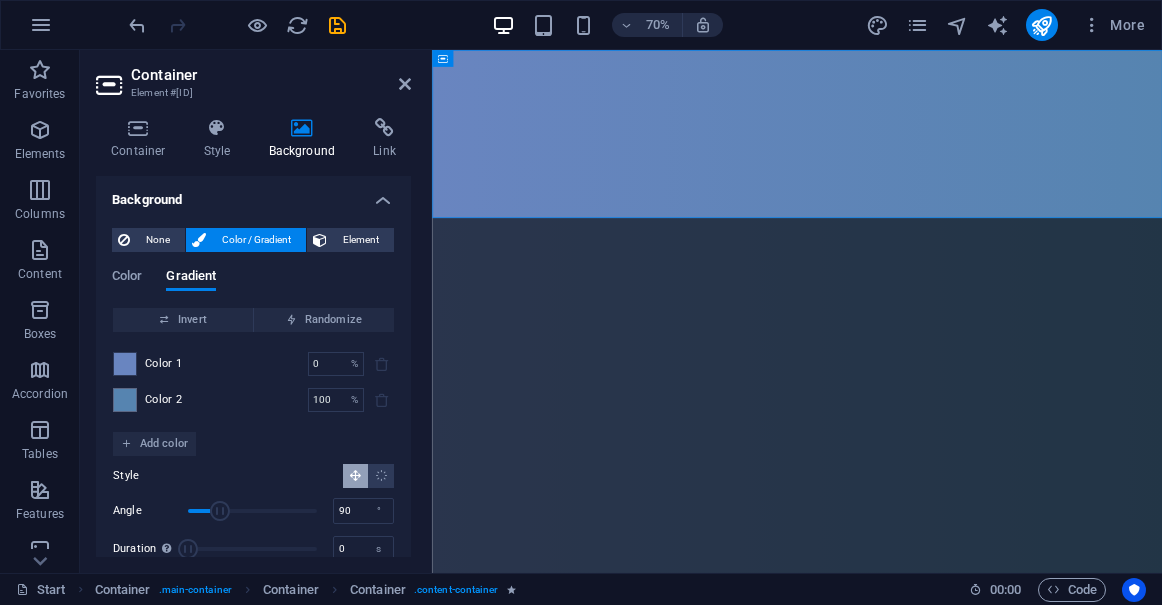 click at bounding box center [125, 364] 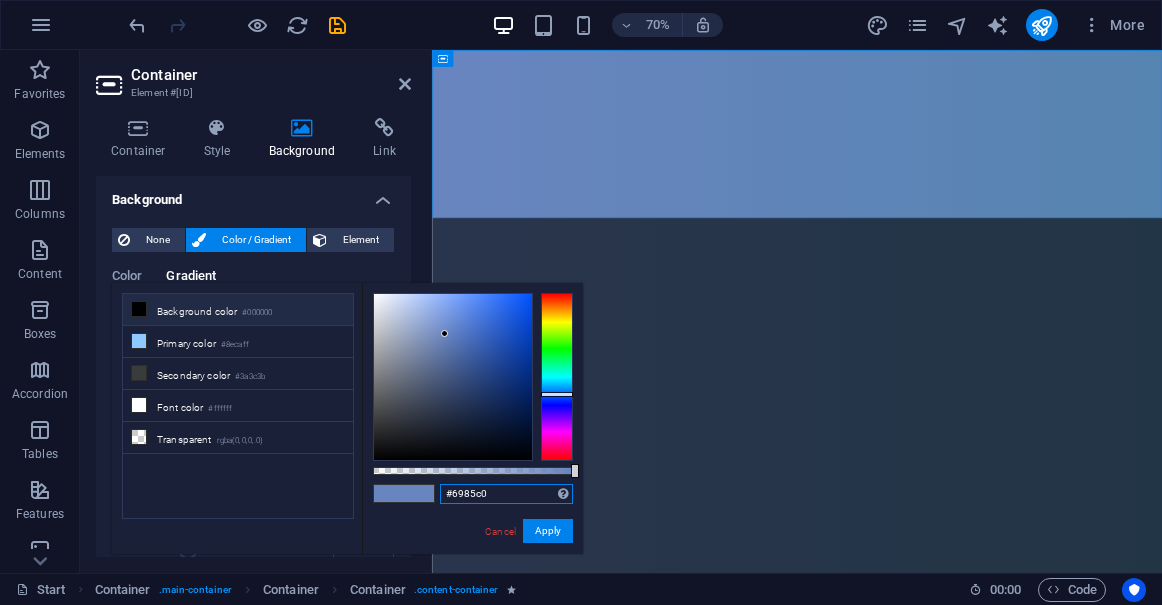 click on "#6985c0" at bounding box center [506, 494] 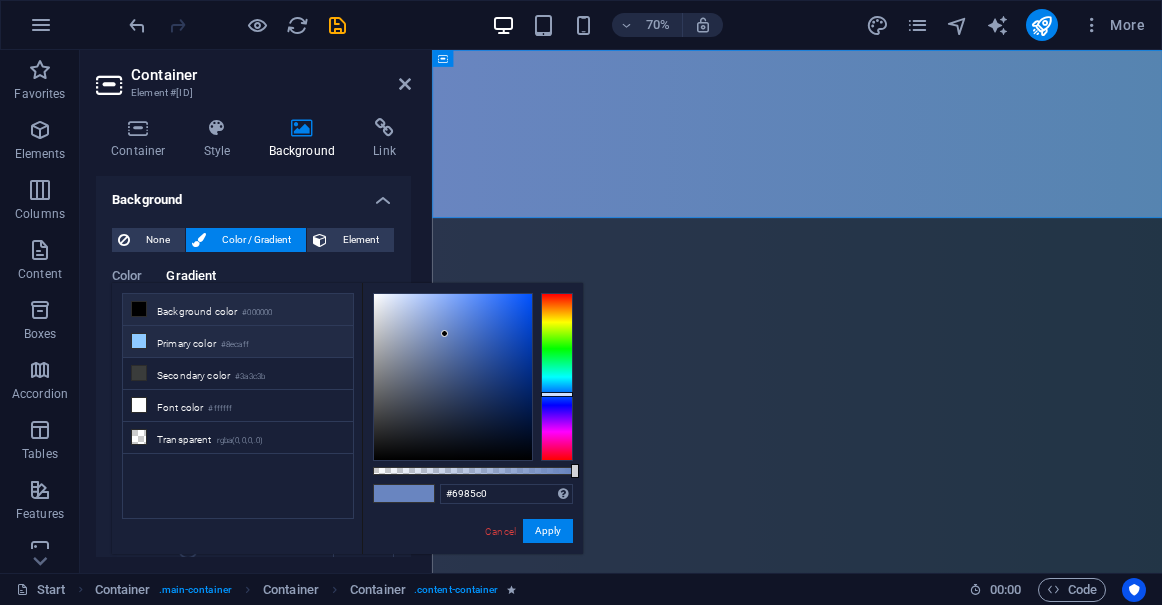click on "Primary color
#8ecaff" at bounding box center [238, 342] 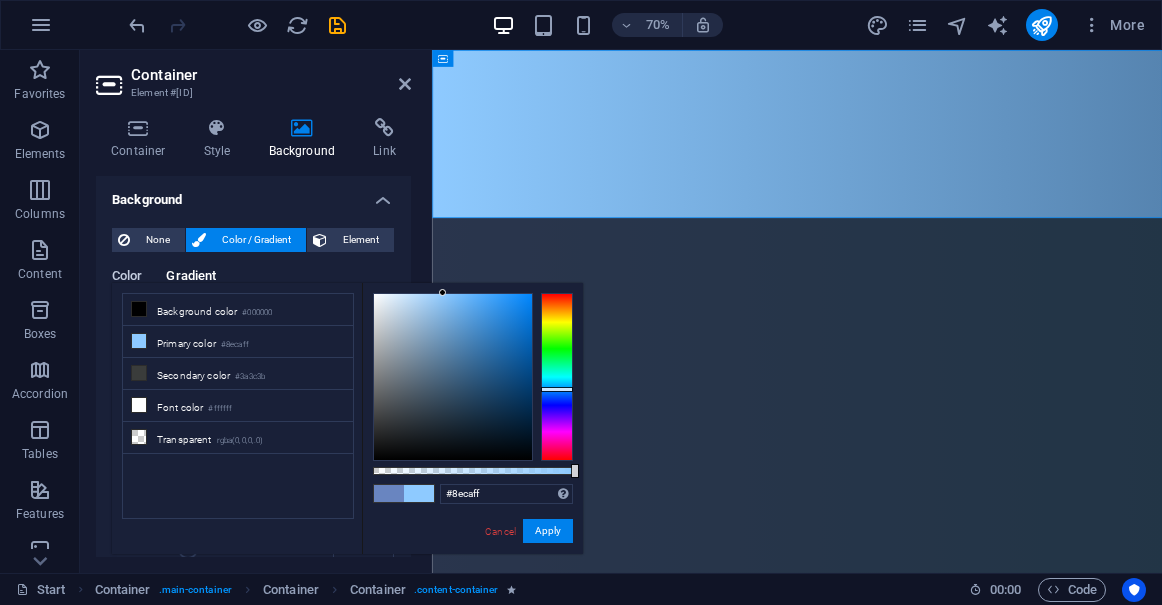 click on "Color" at bounding box center (127, 278) 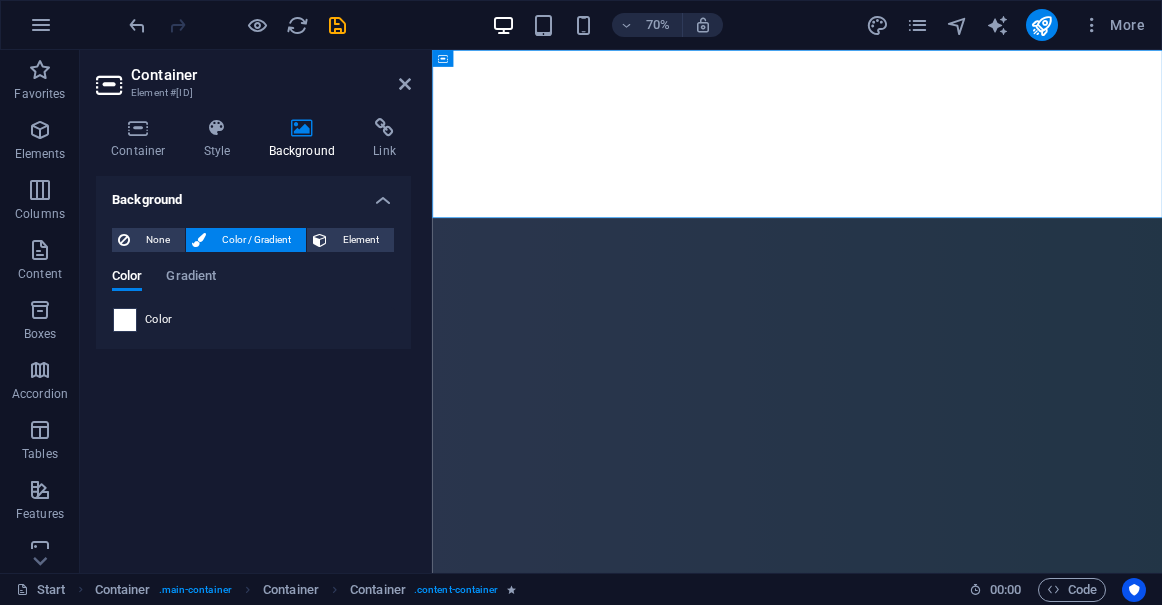 click at bounding box center [125, 320] 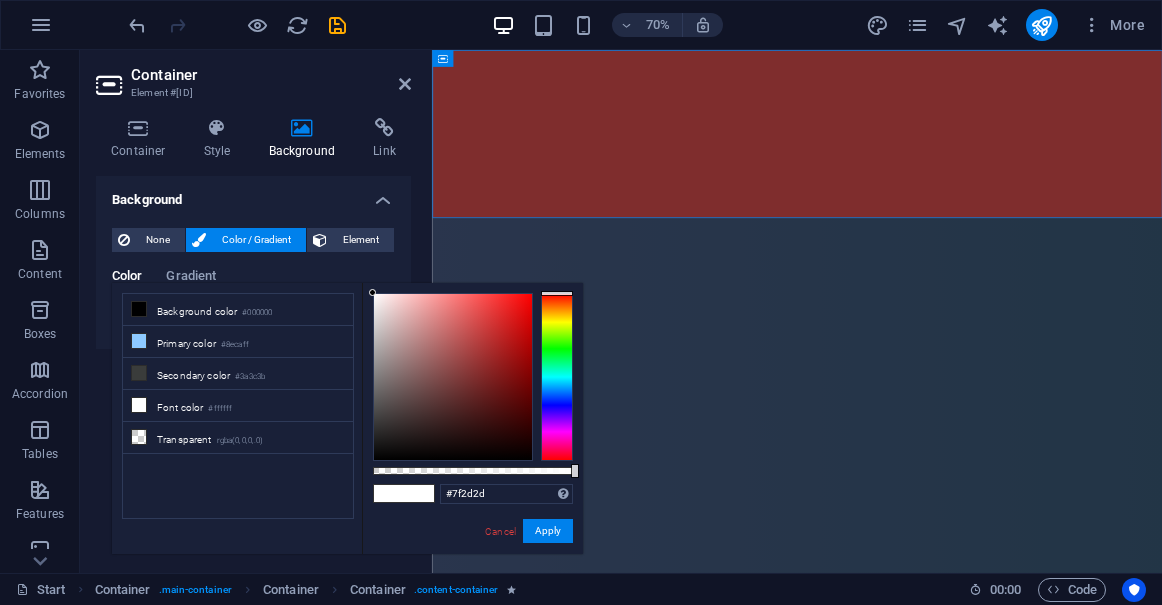 click at bounding box center [453, 377] 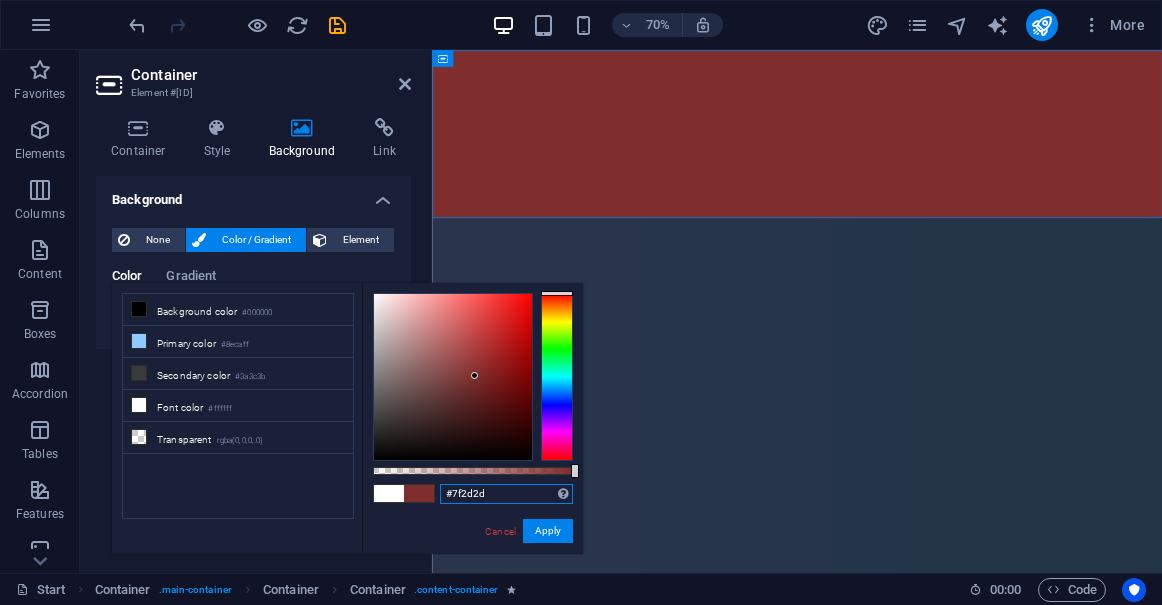 click on "#7f2d2d" at bounding box center (506, 494) 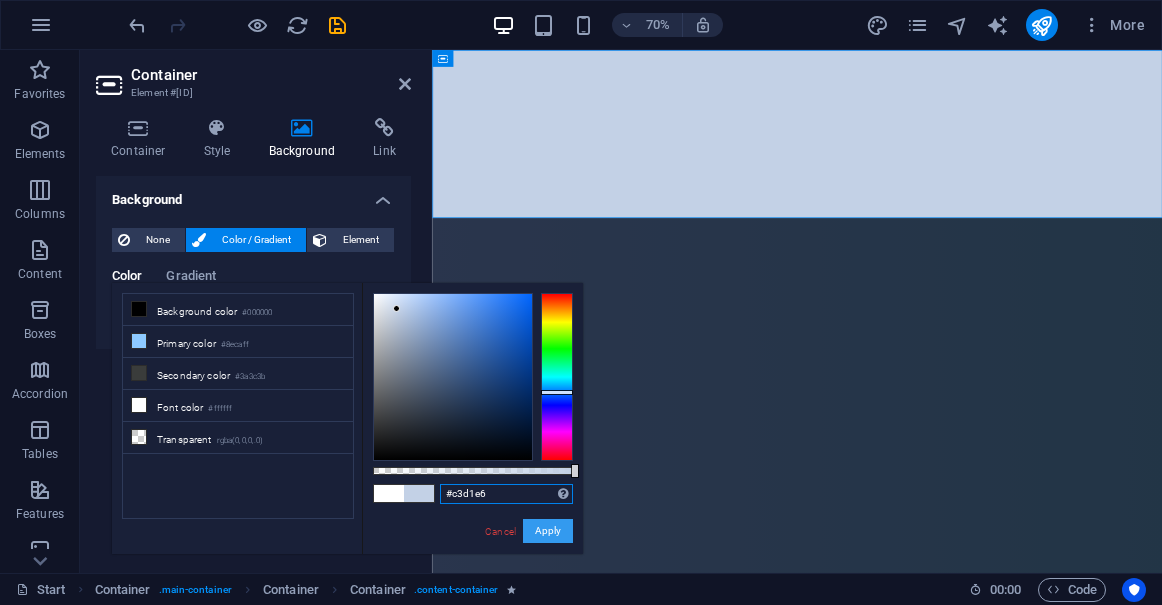 type on "#c3d1e6" 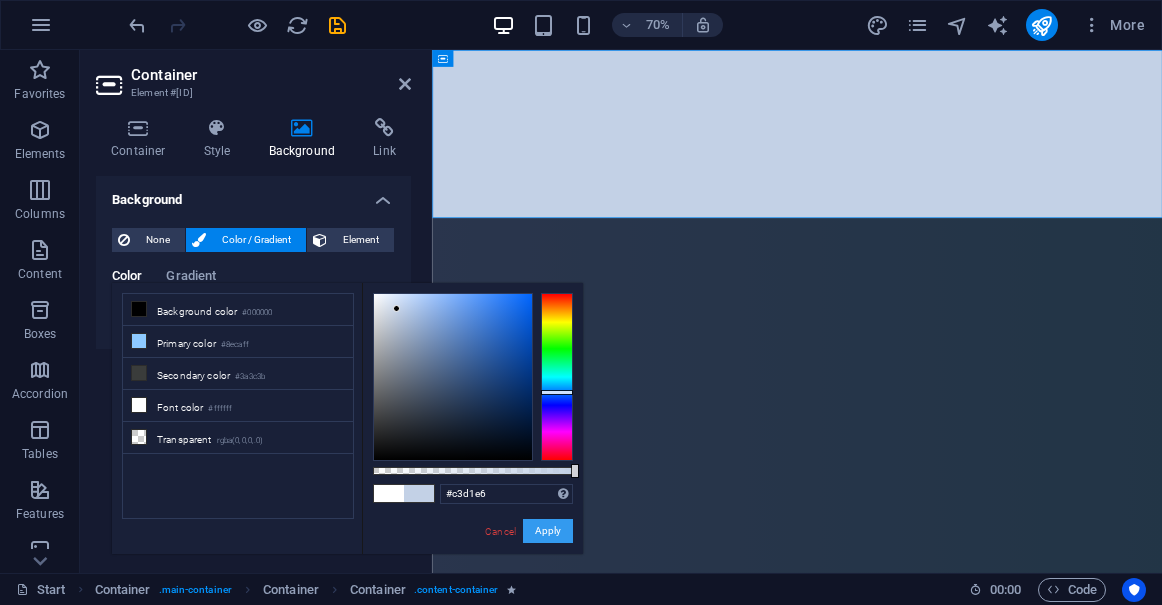 click on "Apply" at bounding box center [548, 531] 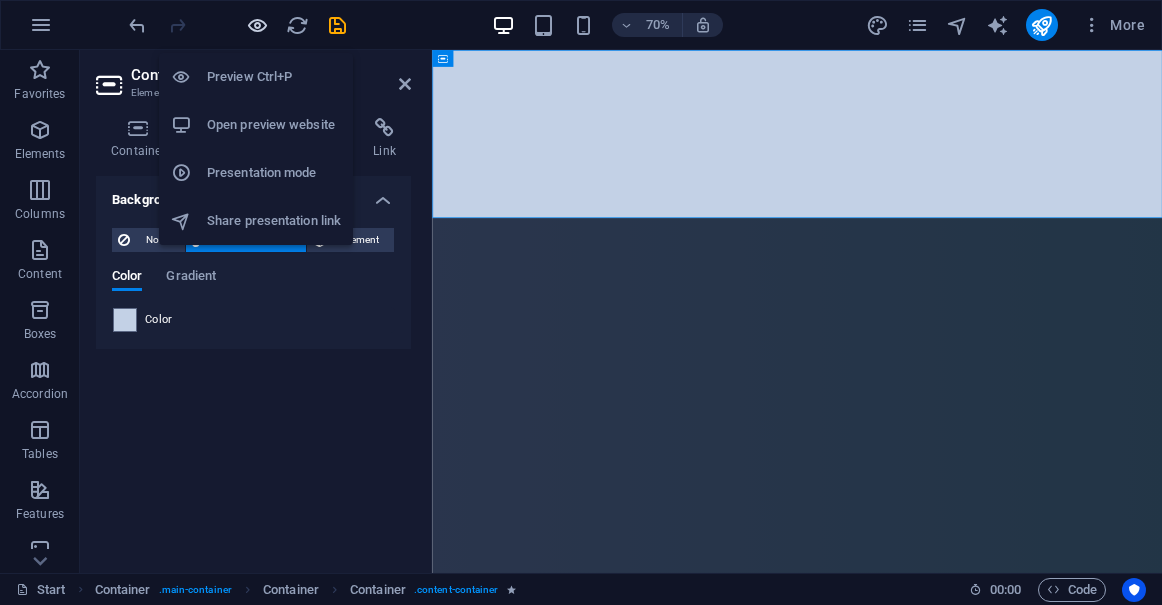 click at bounding box center (257, 25) 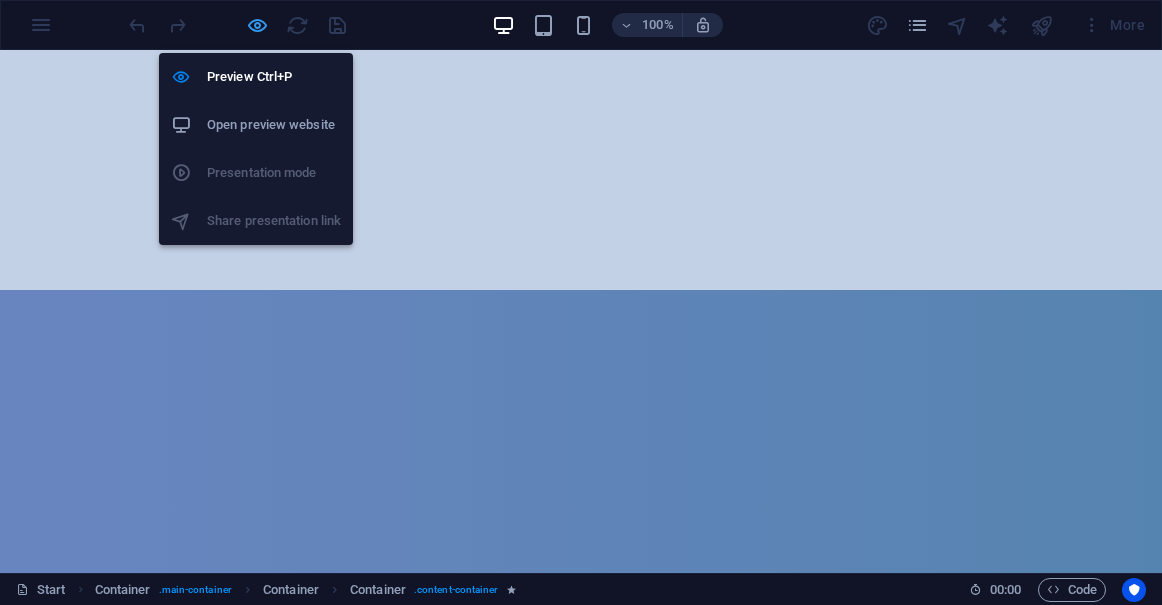 click at bounding box center (257, 25) 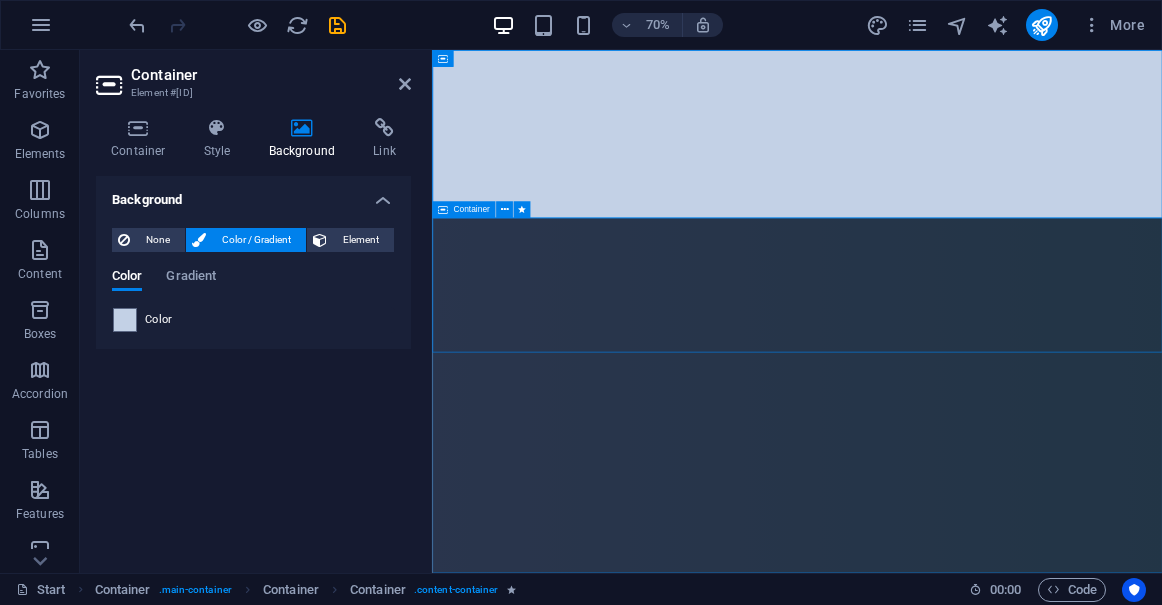 click at bounding box center [953, 386] 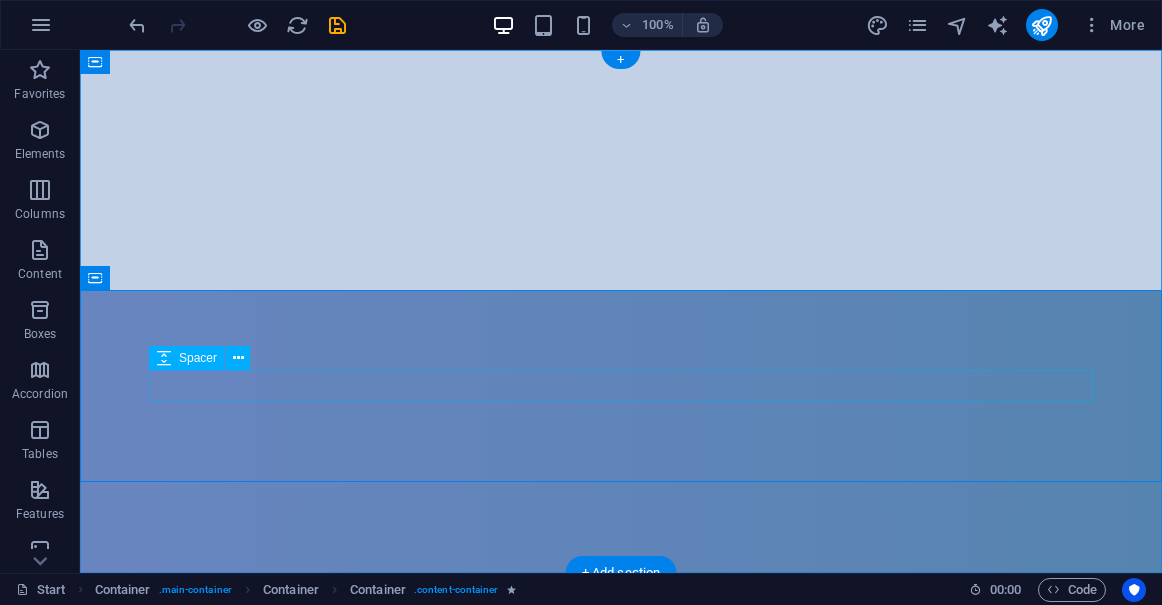 click at bounding box center (621, 386) 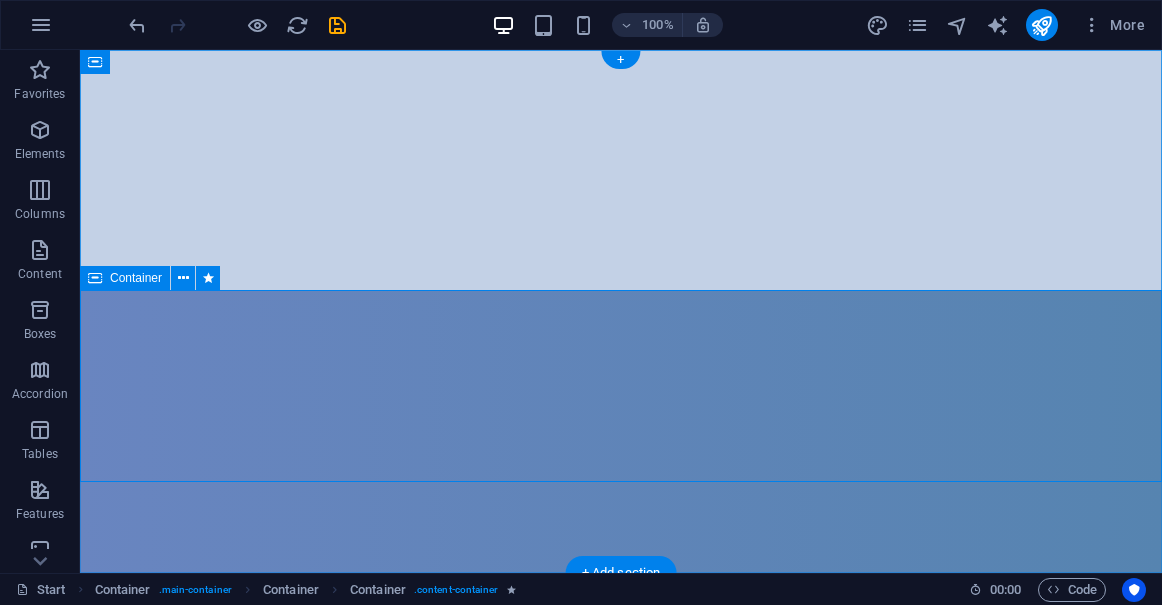 click on "Spacer" at bounding box center (0, 0) 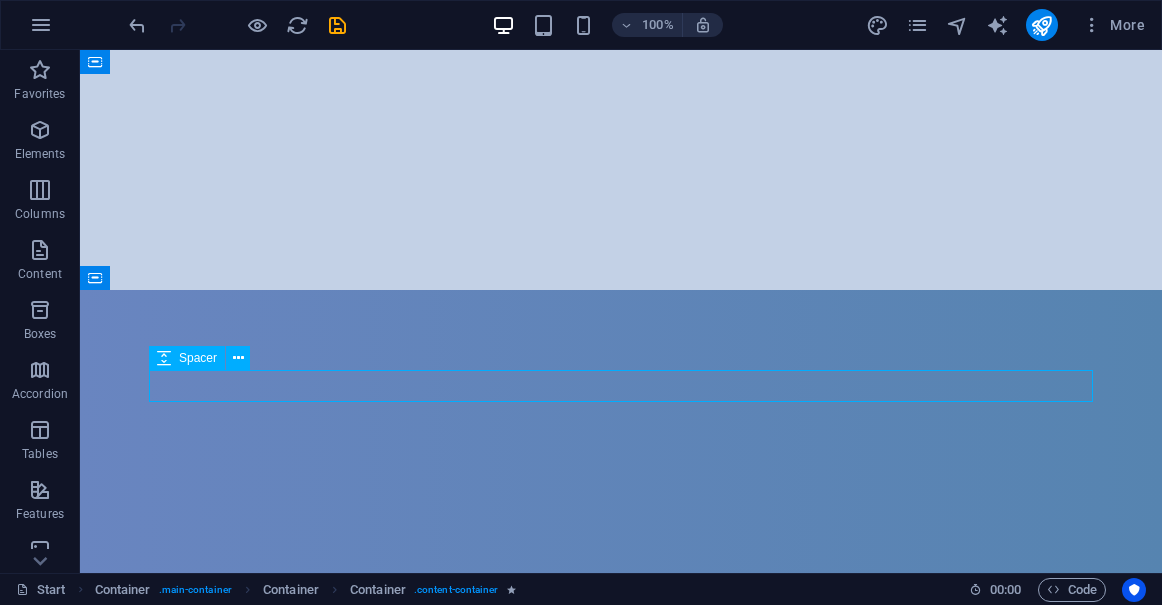 click on "Spacer" at bounding box center [206, 358] 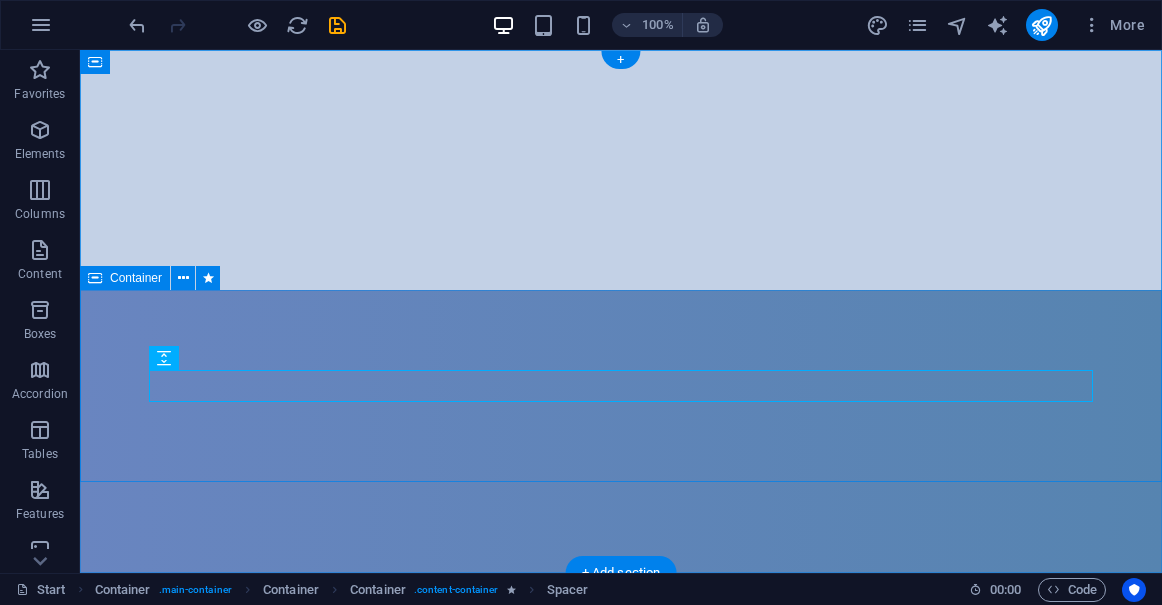 click at bounding box center (621, 386) 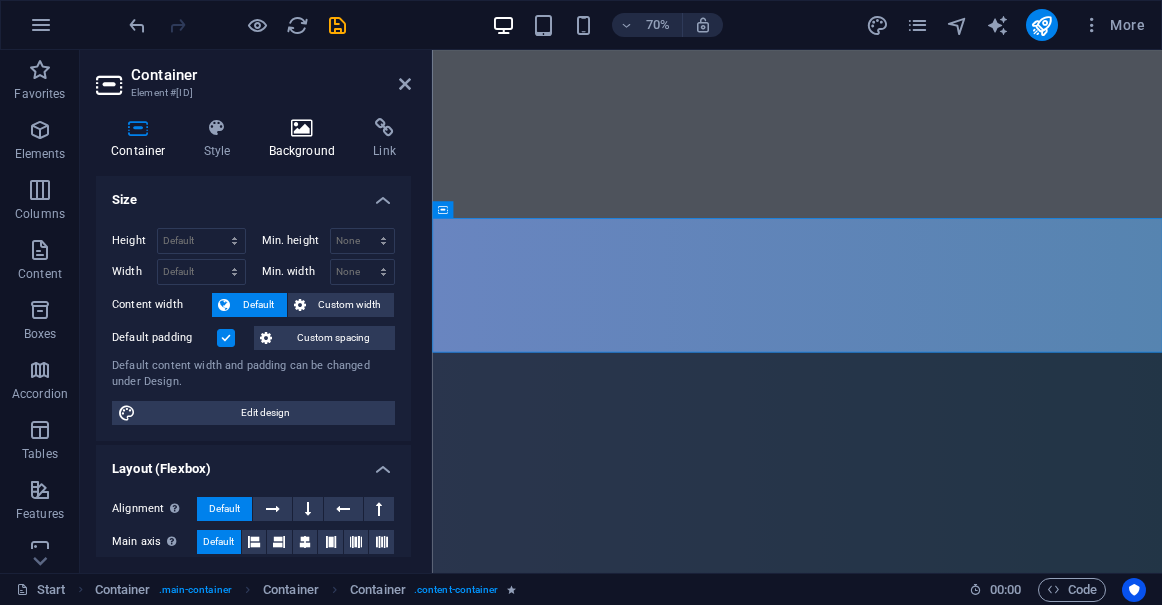 click at bounding box center [302, 128] 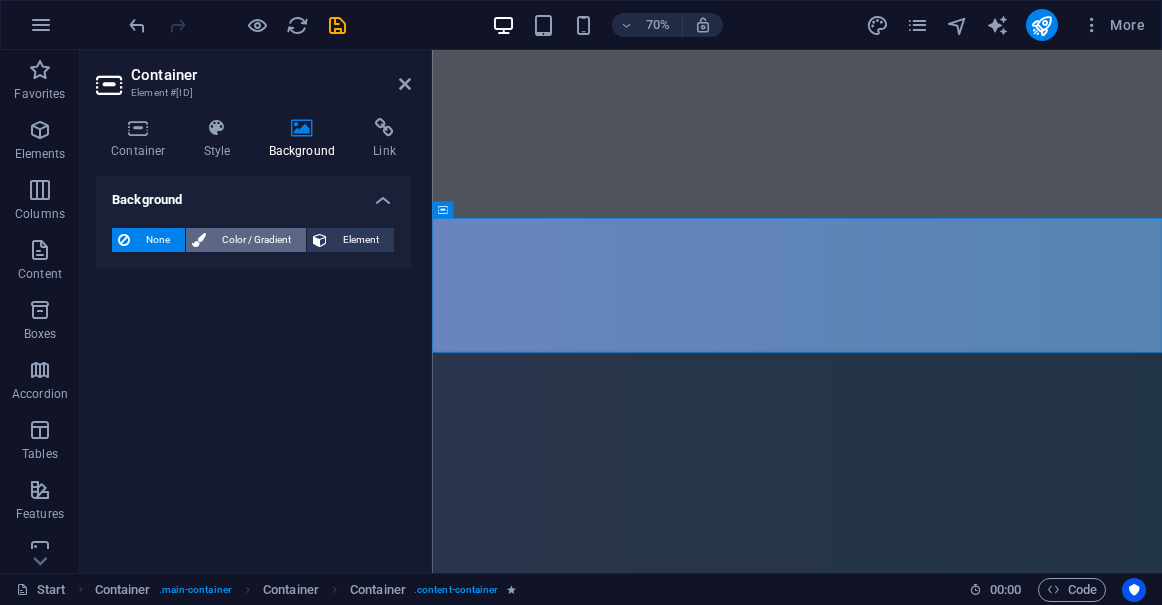 click on "Color / Gradient" at bounding box center [256, 240] 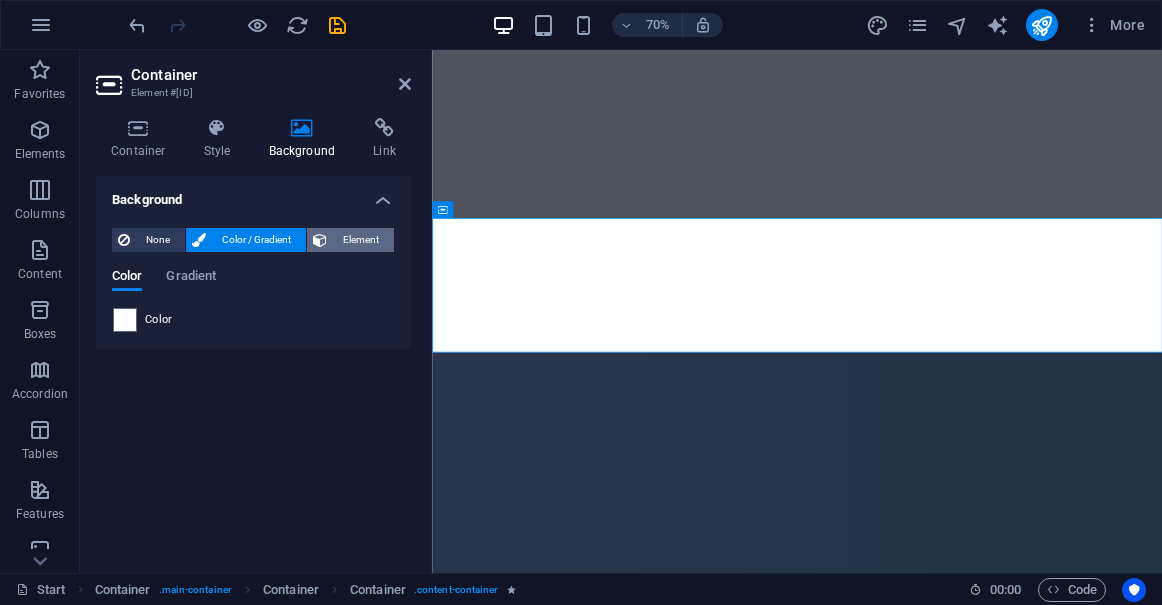click on "Element" at bounding box center (360, 240) 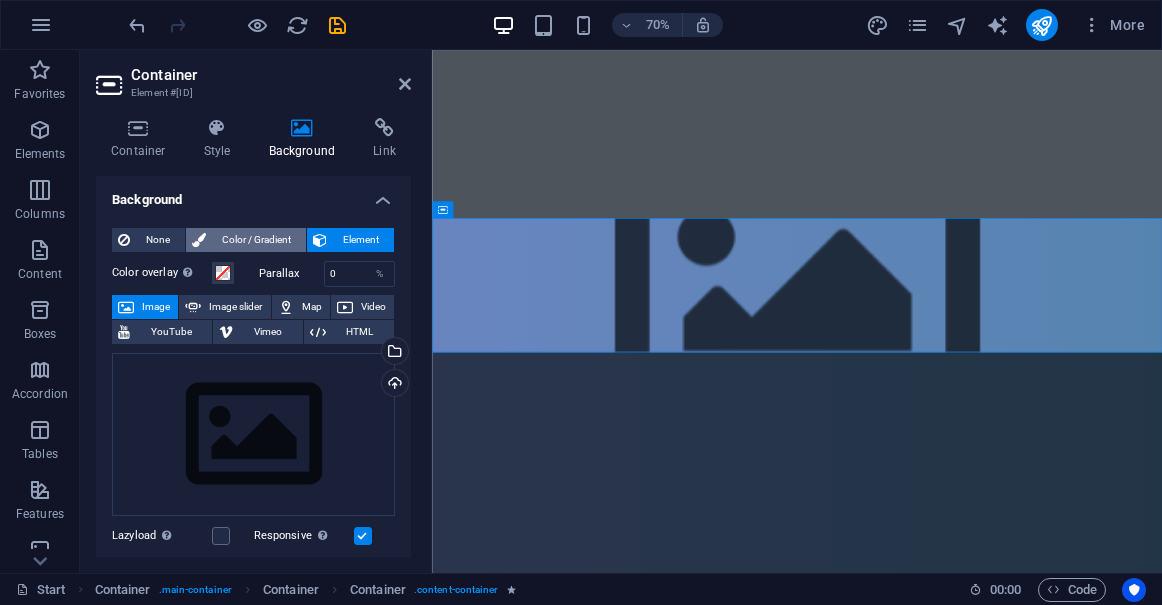 click on "Color / Gradient" at bounding box center (256, 240) 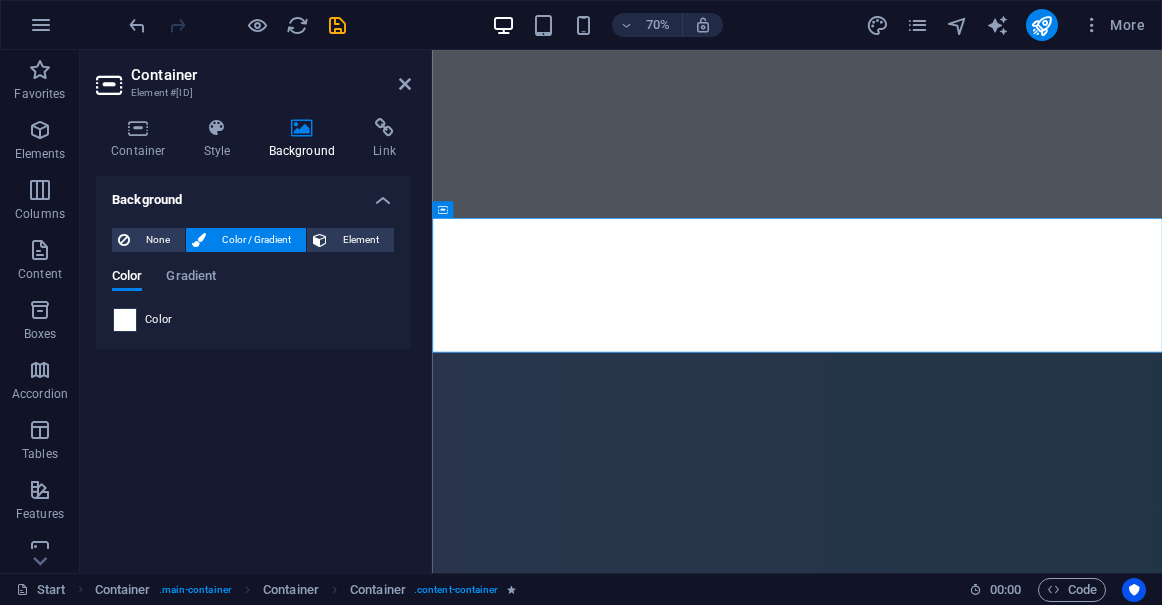 click at bounding box center (125, 320) 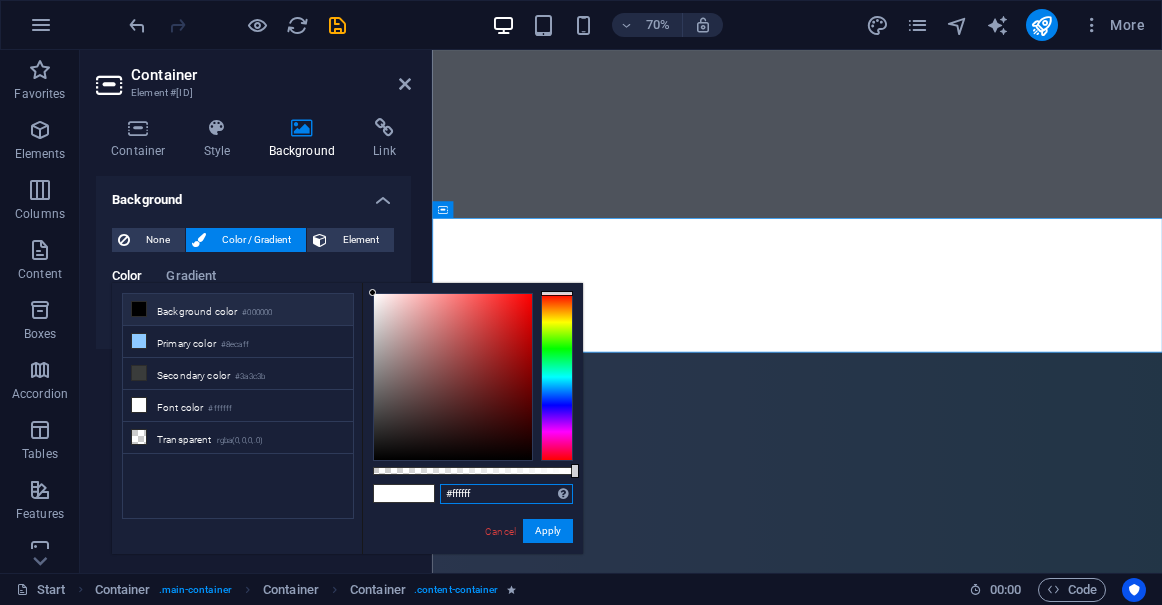 click on "#ffffff" at bounding box center (506, 494) 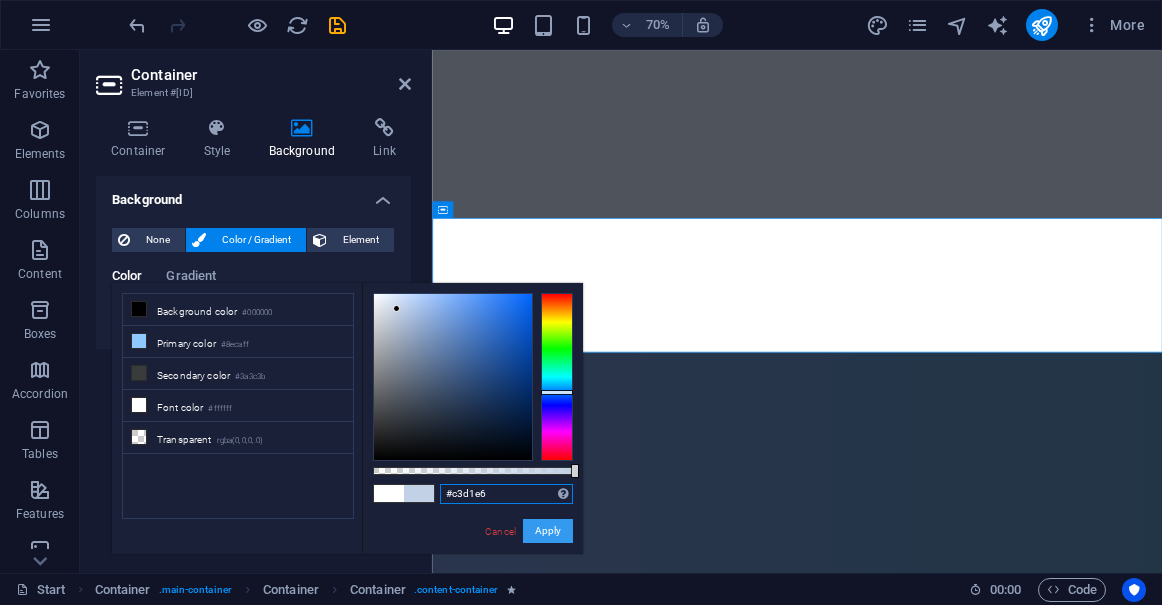 type on "#c3d1e6" 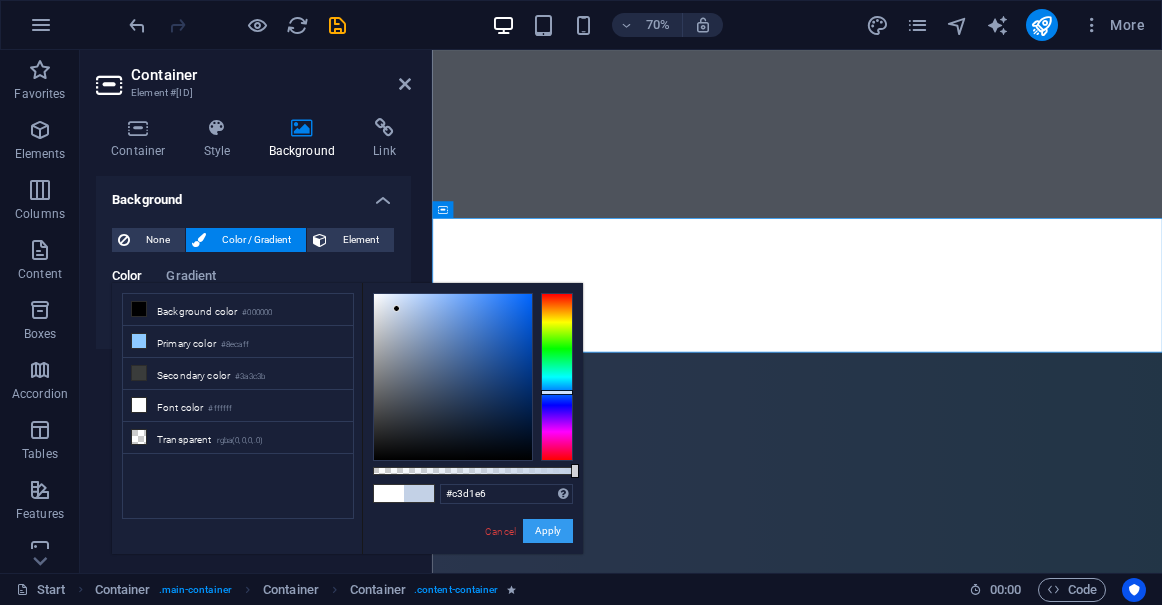 drag, startPoint x: 554, startPoint y: 532, endPoint x: 175, endPoint y: 690, distance: 410.6154 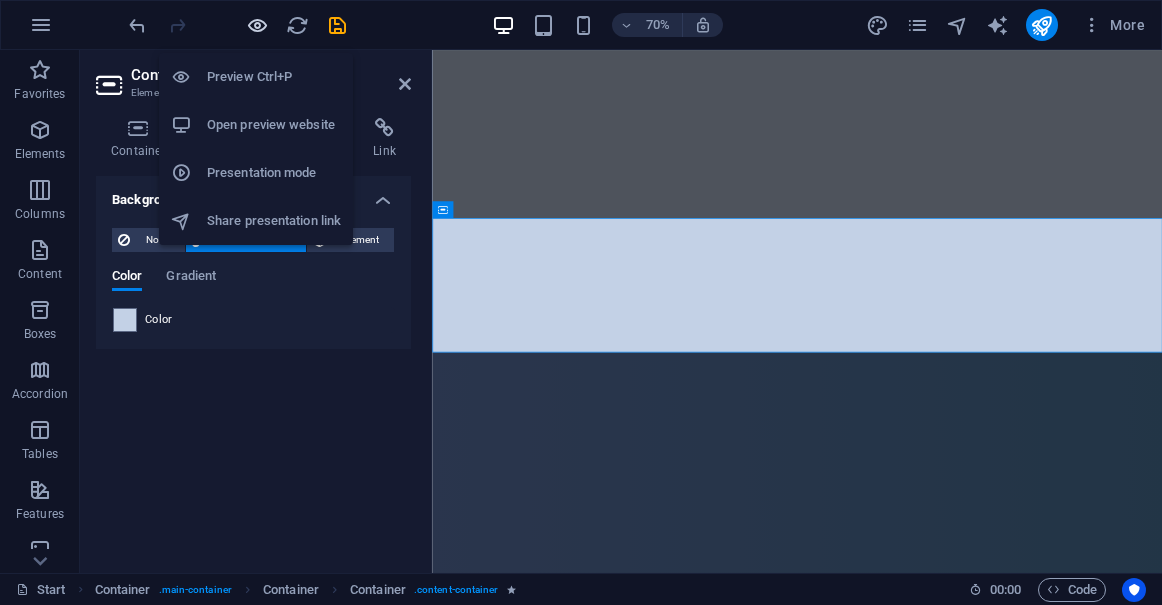 click at bounding box center [257, 25] 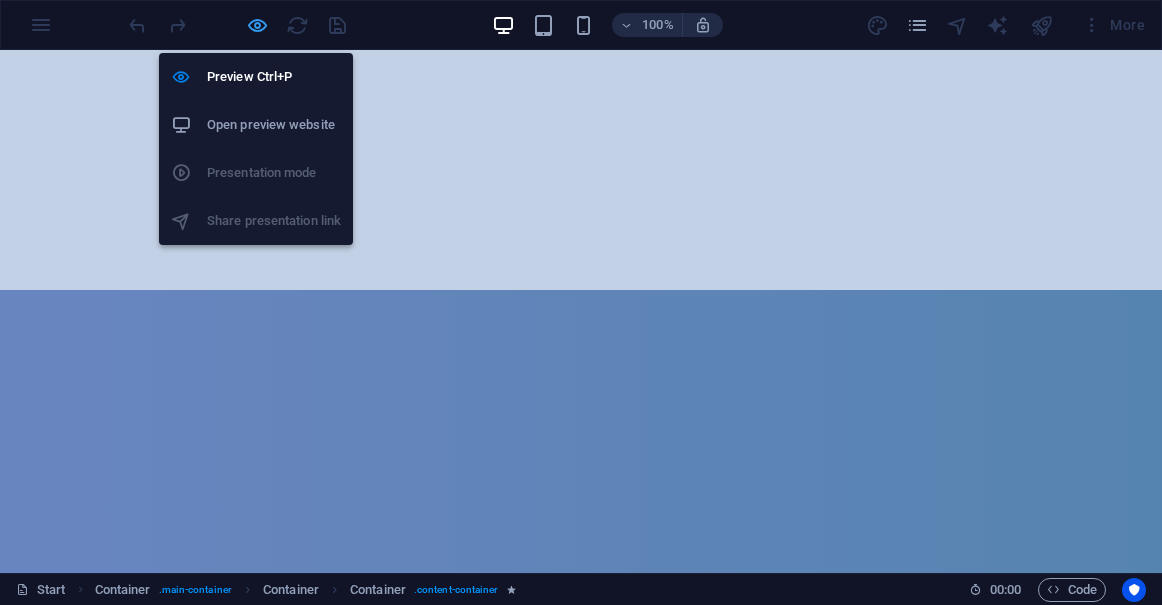 click at bounding box center (257, 25) 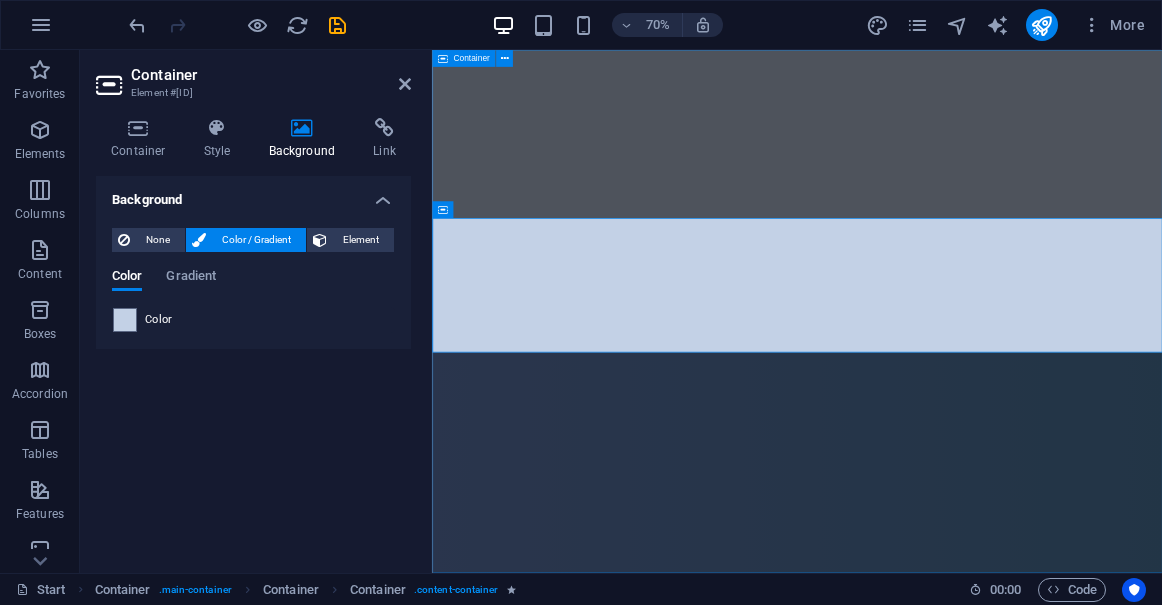 click at bounding box center [953, 423] 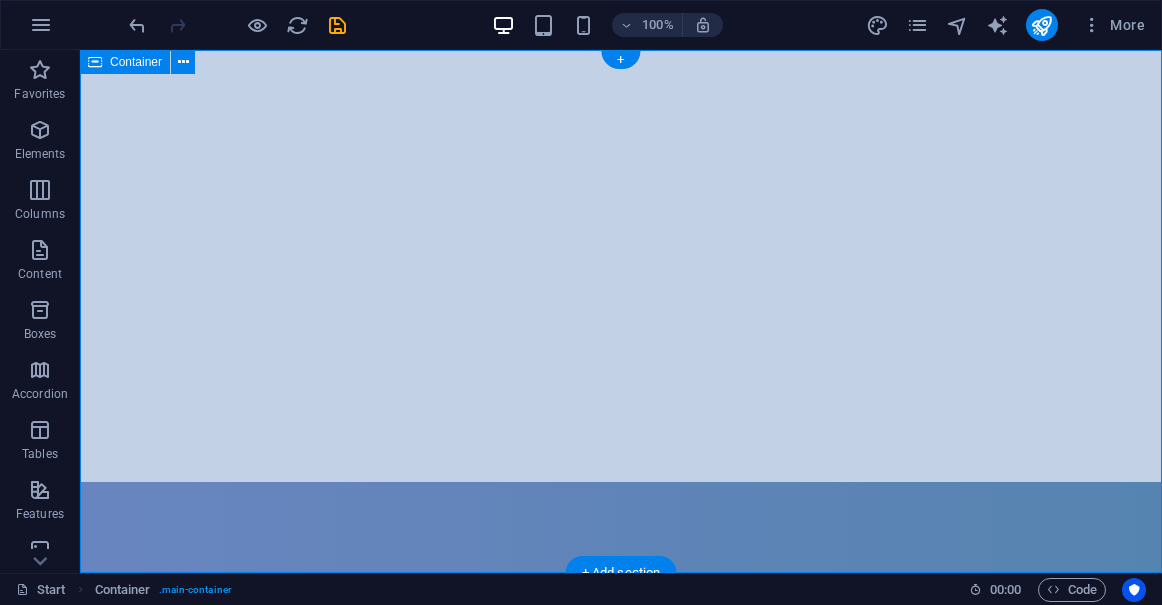click at bounding box center (621, 311) 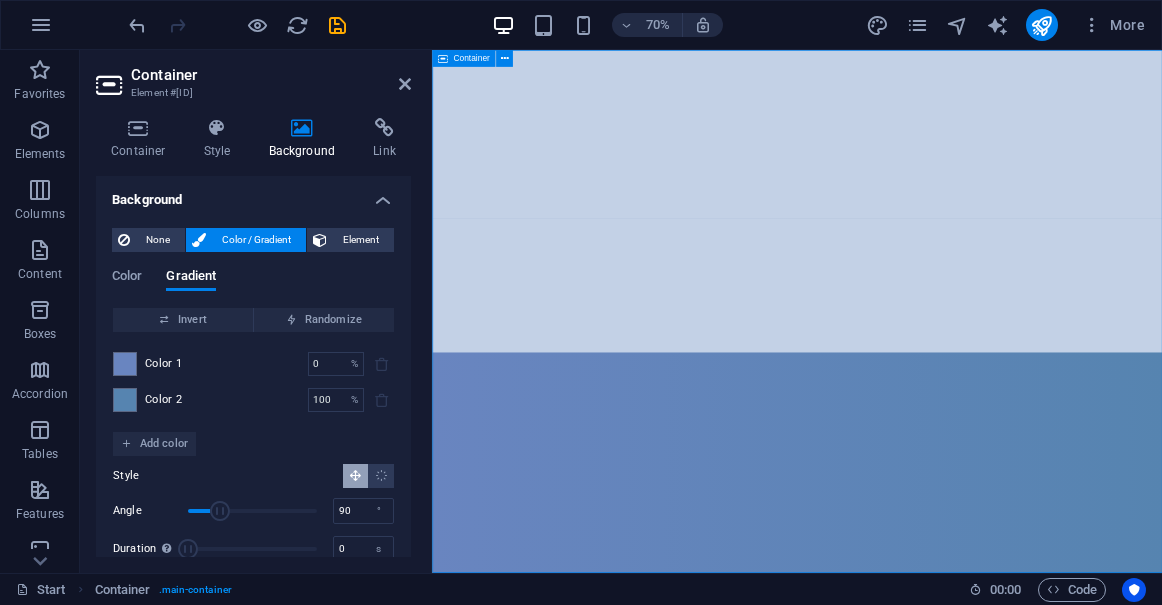 click at bounding box center [953, 423] 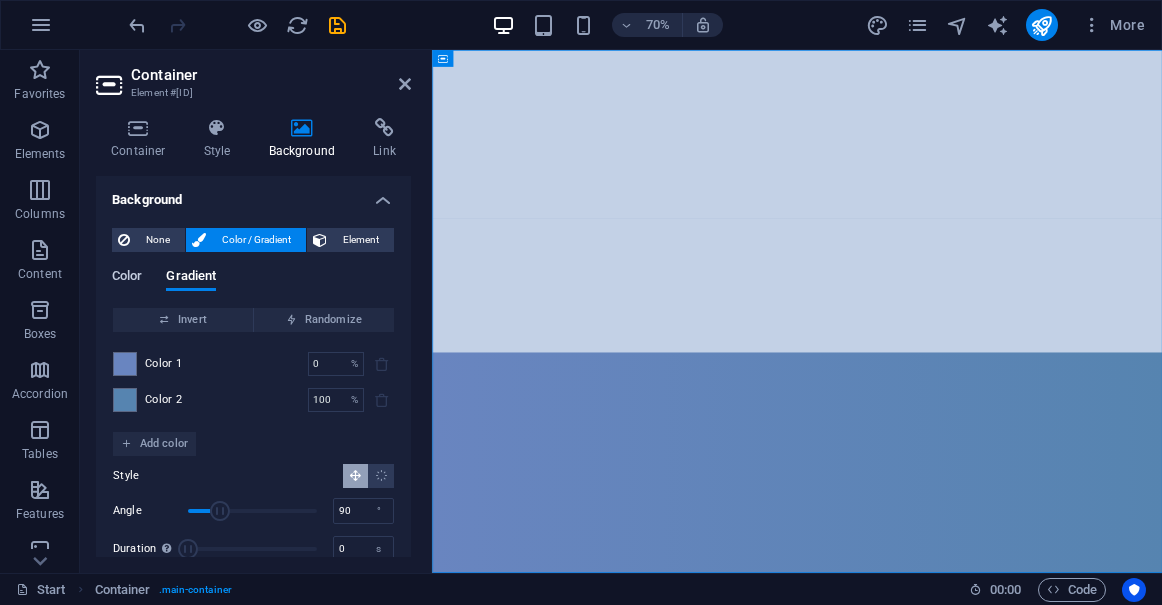click on "Color" at bounding box center [127, 278] 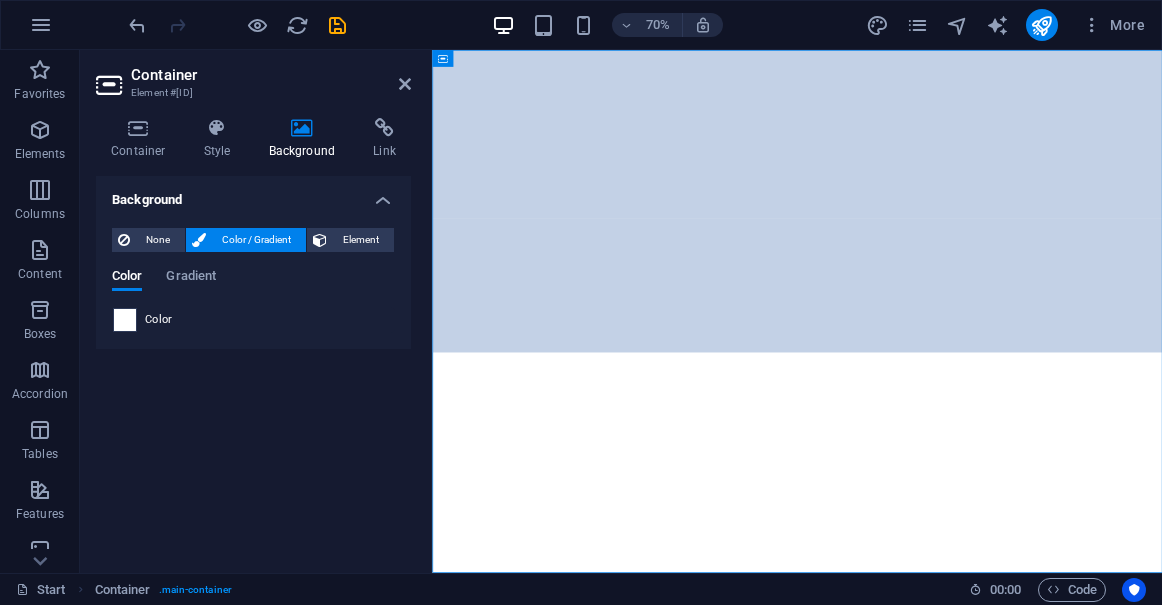 click at bounding box center (125, 320) 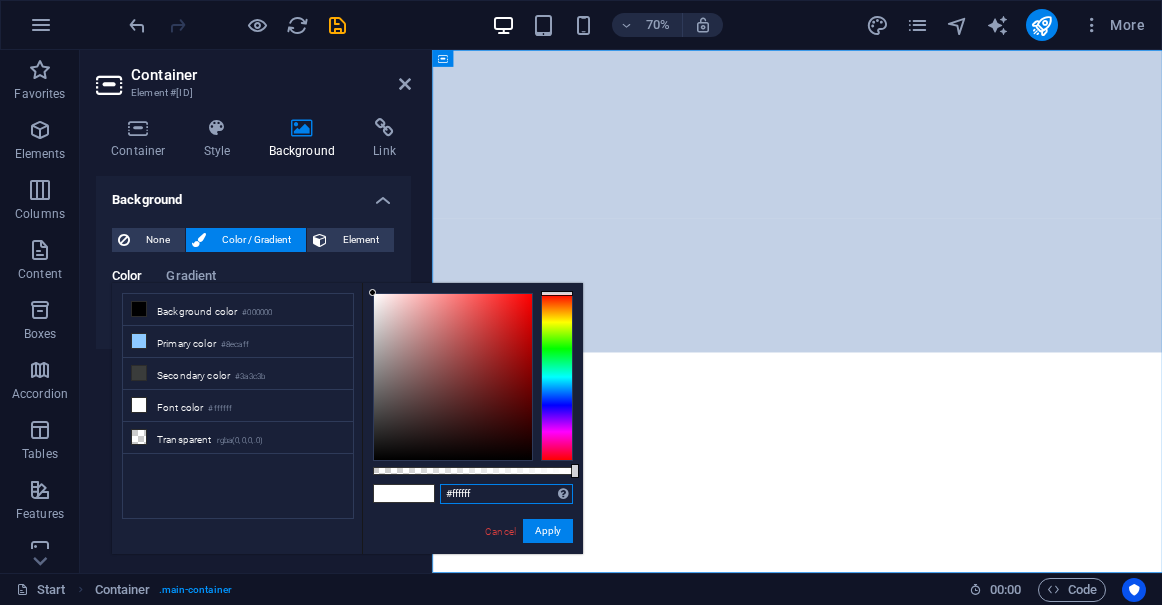 click on "#ffffff" at bounding box center (506, 494) 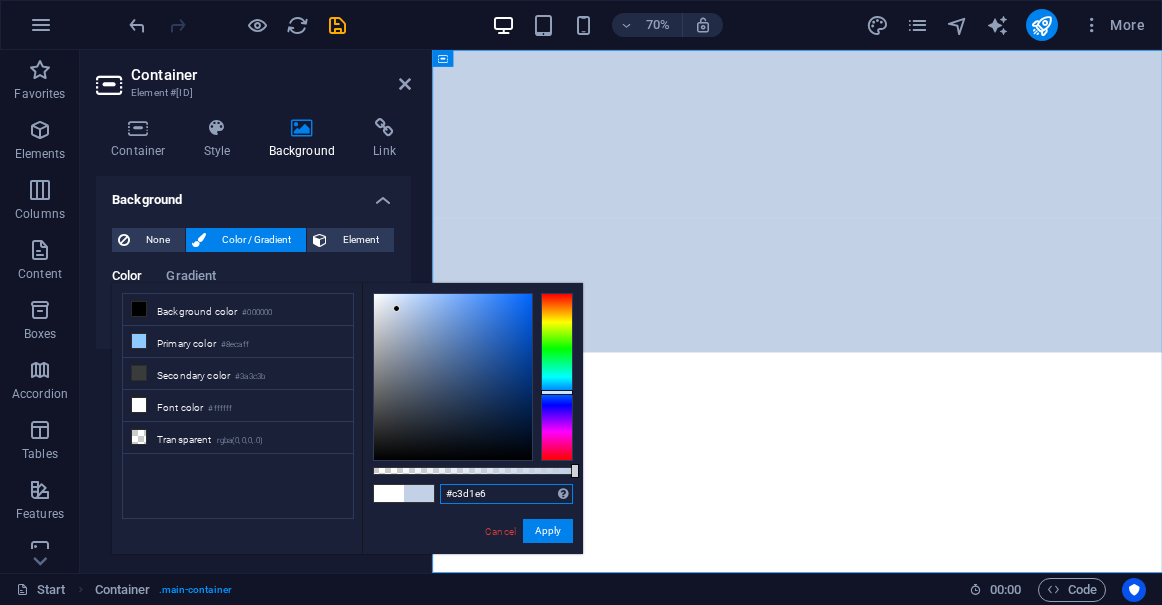 type on "#c3d1e6" 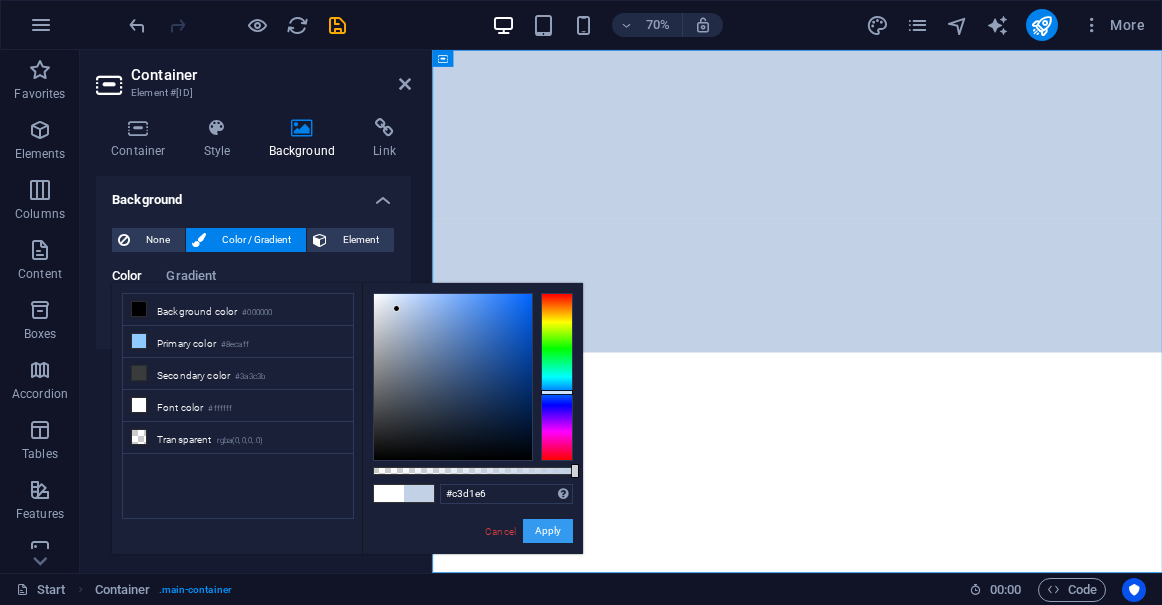 click on "Apply" at bounding box center (548, 531) 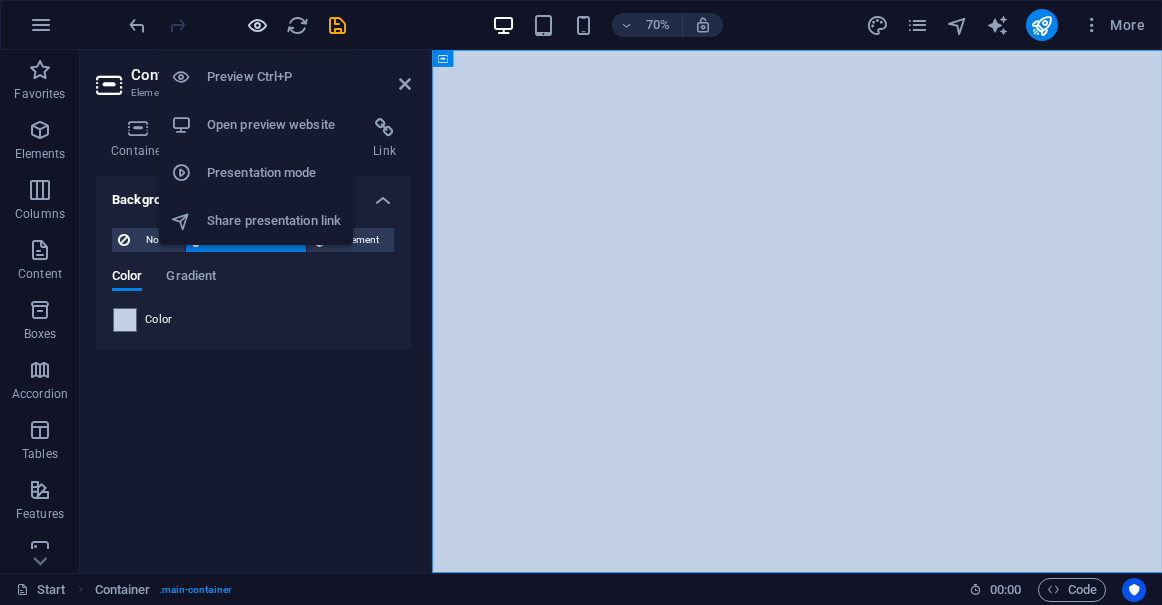 click at bounding box center (257, 25) 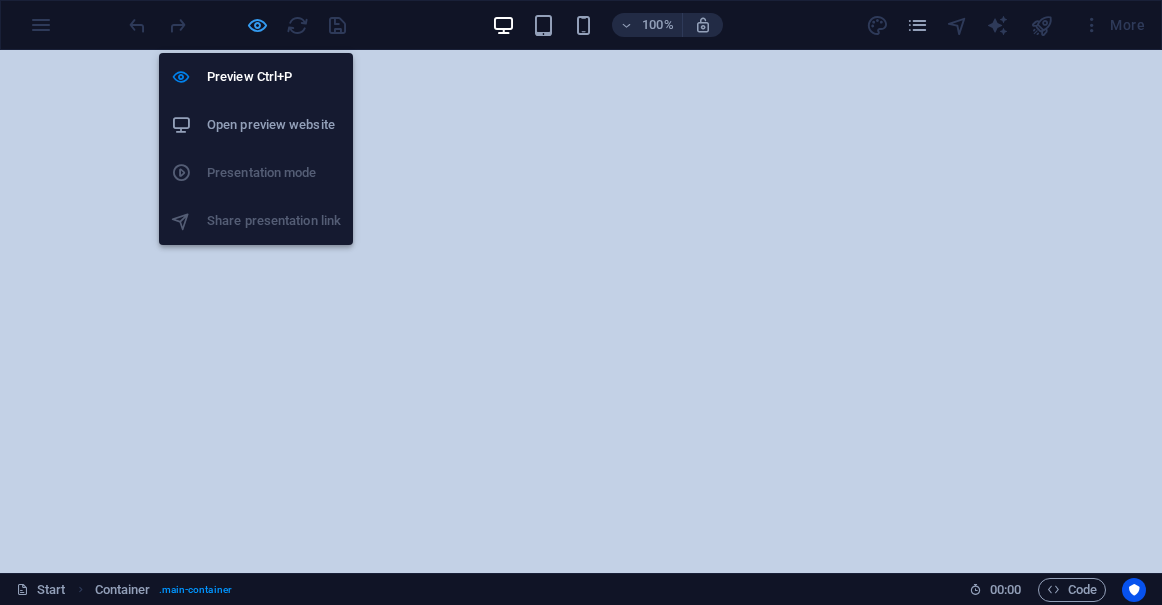 click at bounding box center (257, 25) 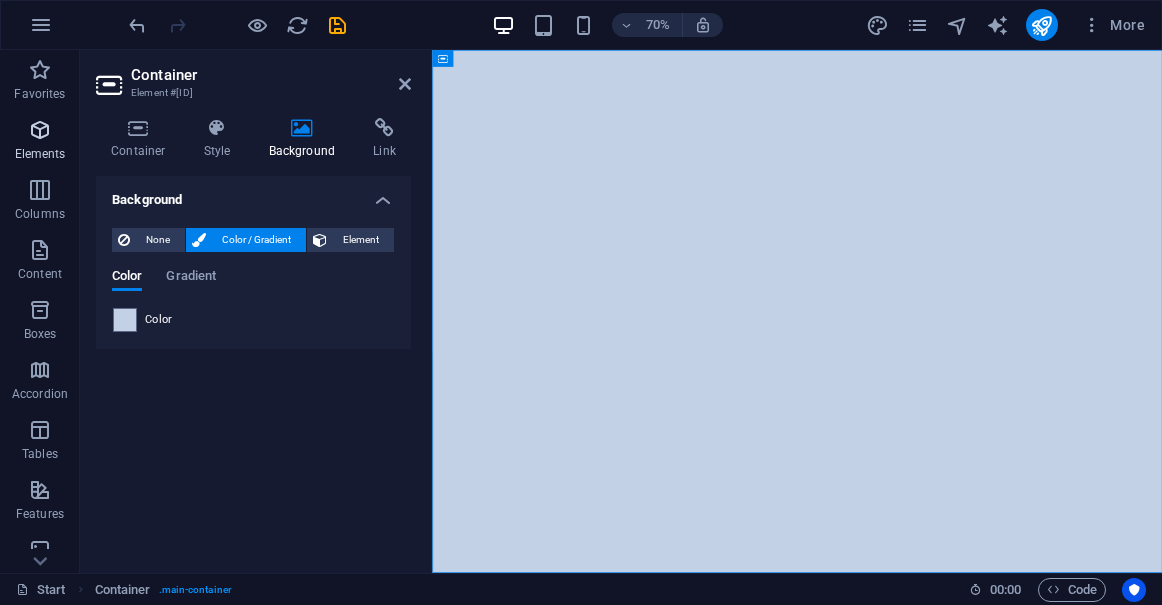 click at bounding box center [40, 130] 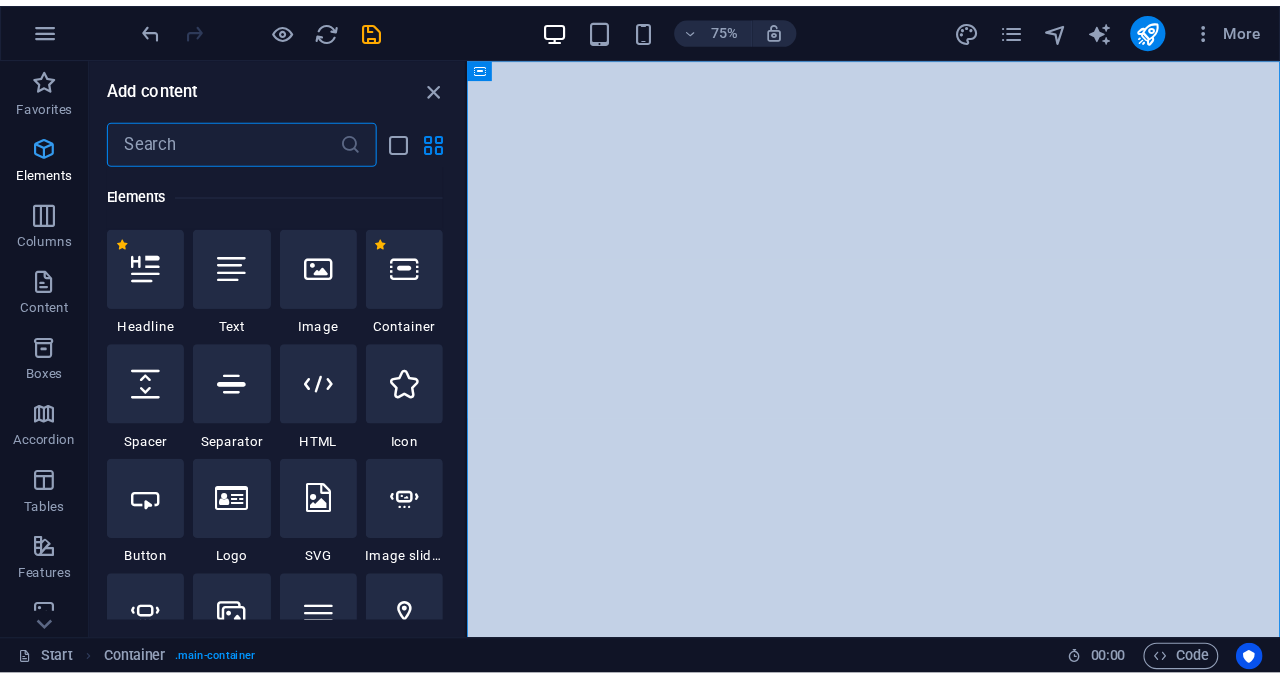 scroll, scrollTop: 213, scrollLeft: 0, axis: vertical 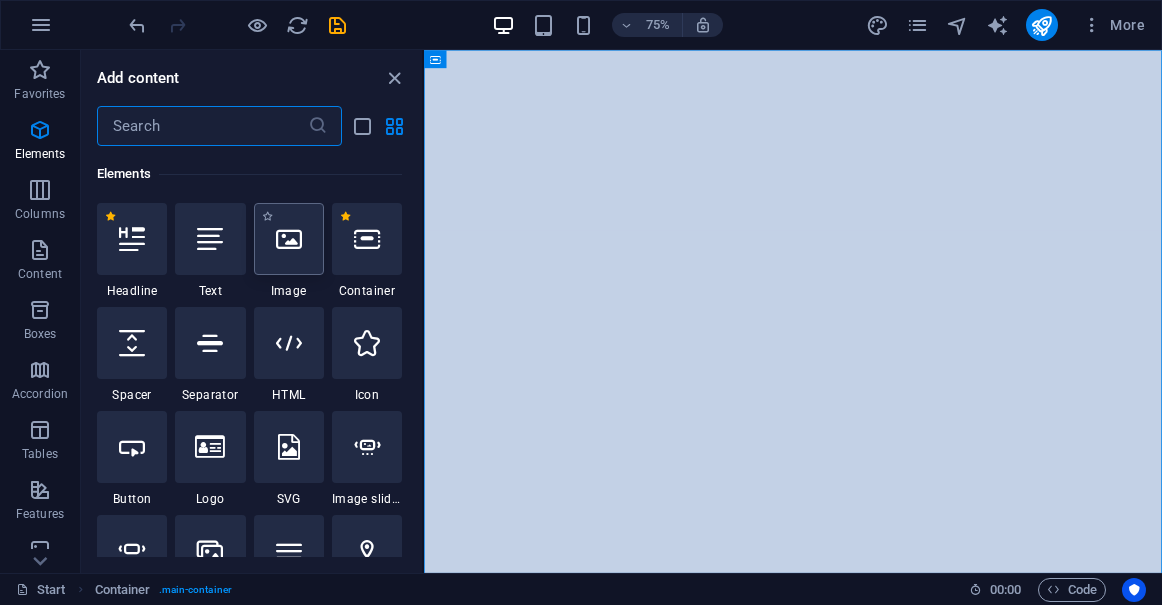 click at bounding box center (289, 239) 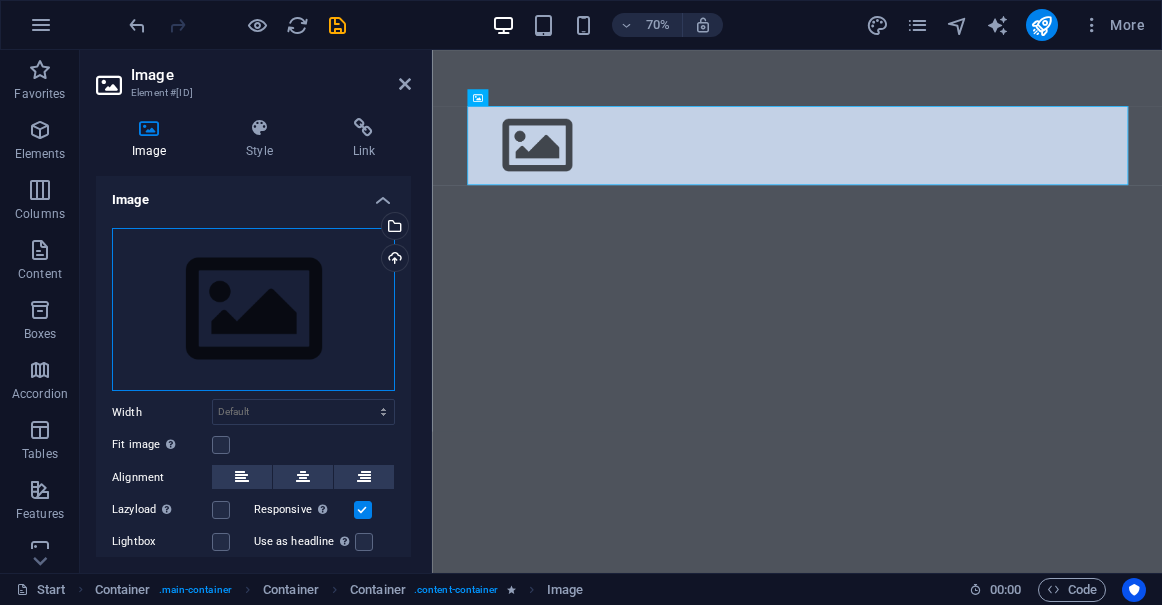 click on "Drag files here, click to choose files or select files from Files or our free stock photos & videos" at bounding box center (253, 310) 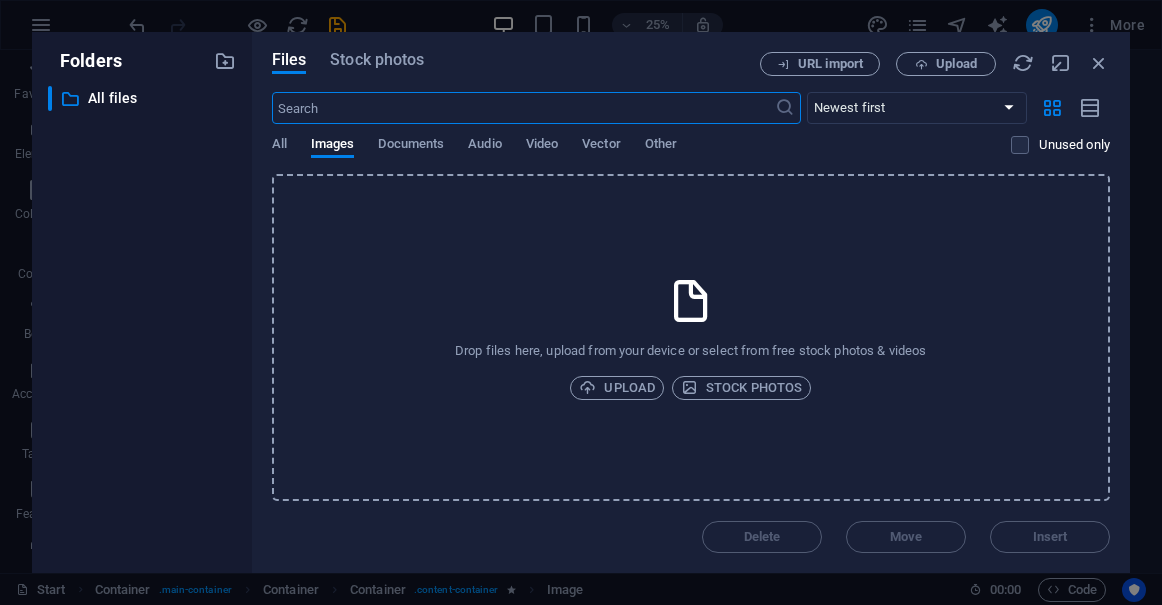 click at bounding box center (691, 301) 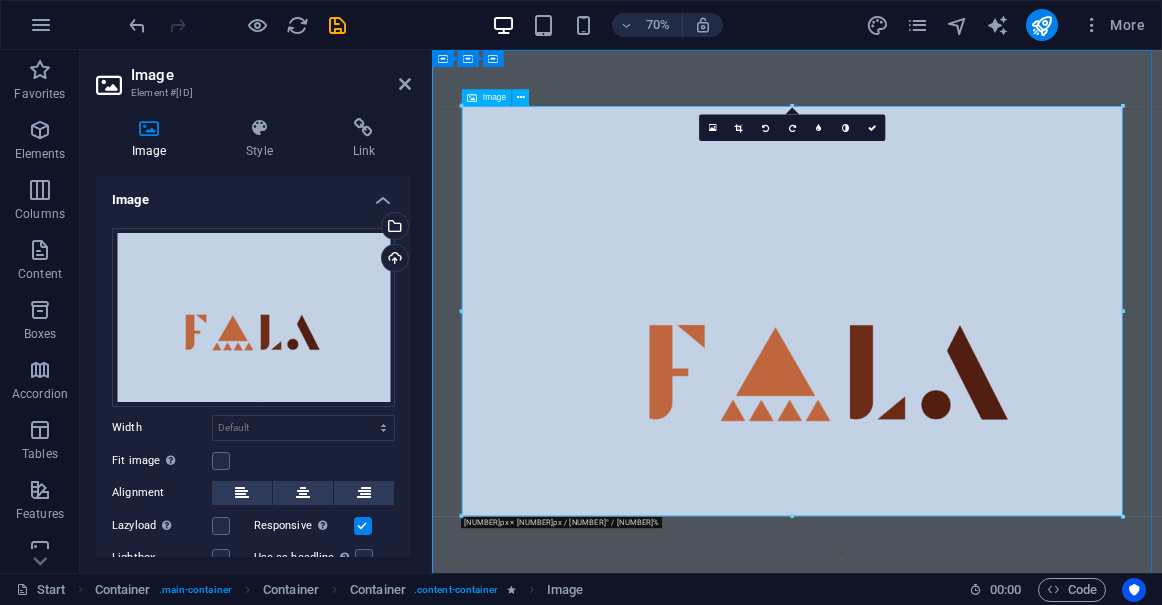 drag, startPoint x: 894, startPoint y: 157, endPoint x: 645, endPoint y: 287, distance: 280.89322 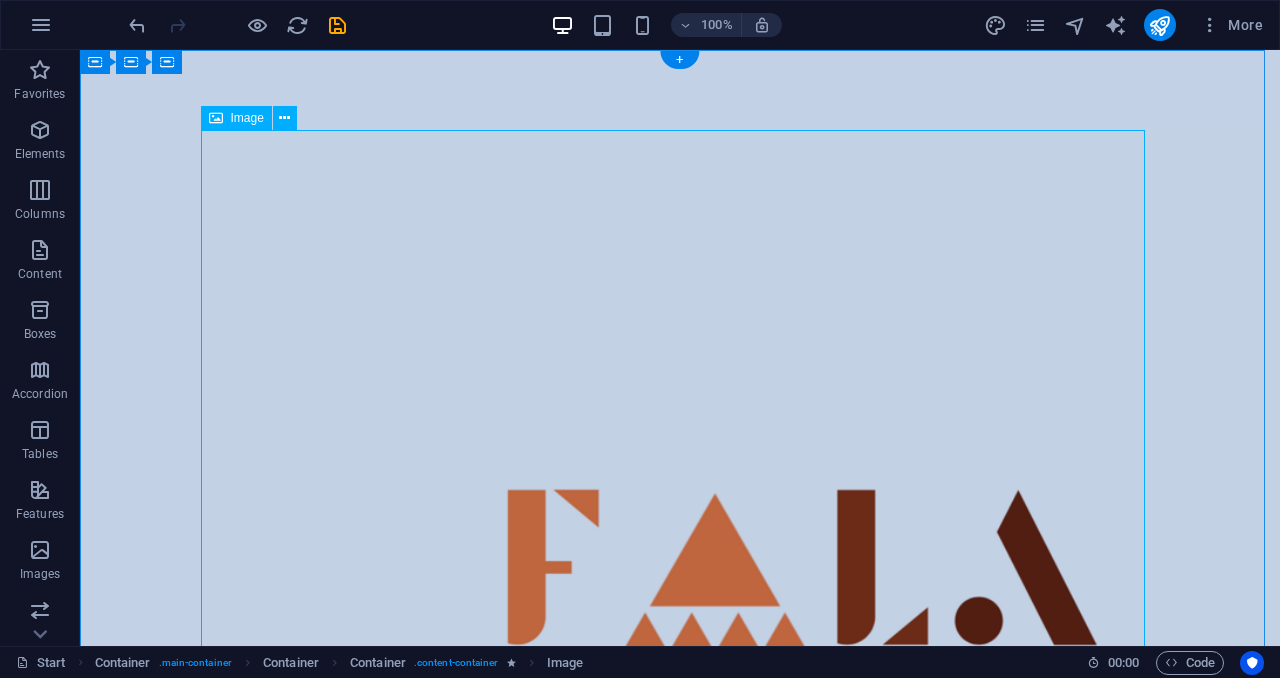 click at bounding box center (680, 502) 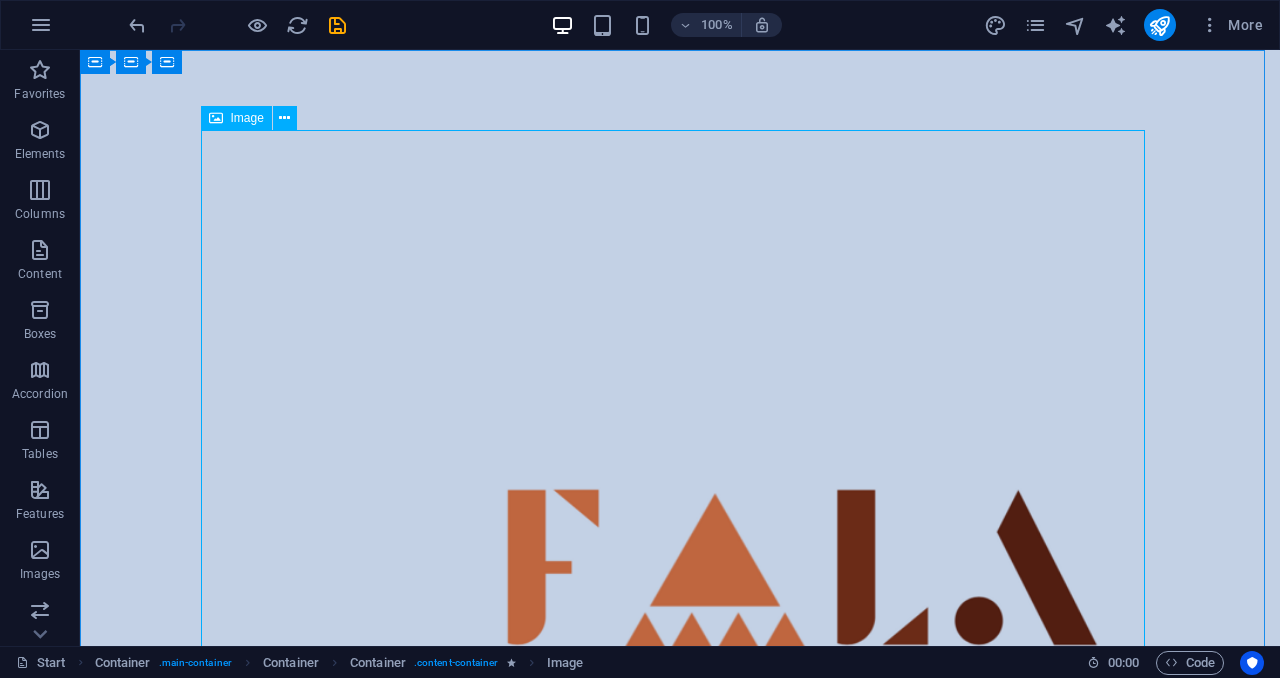 click at bounding box center [216, 118] 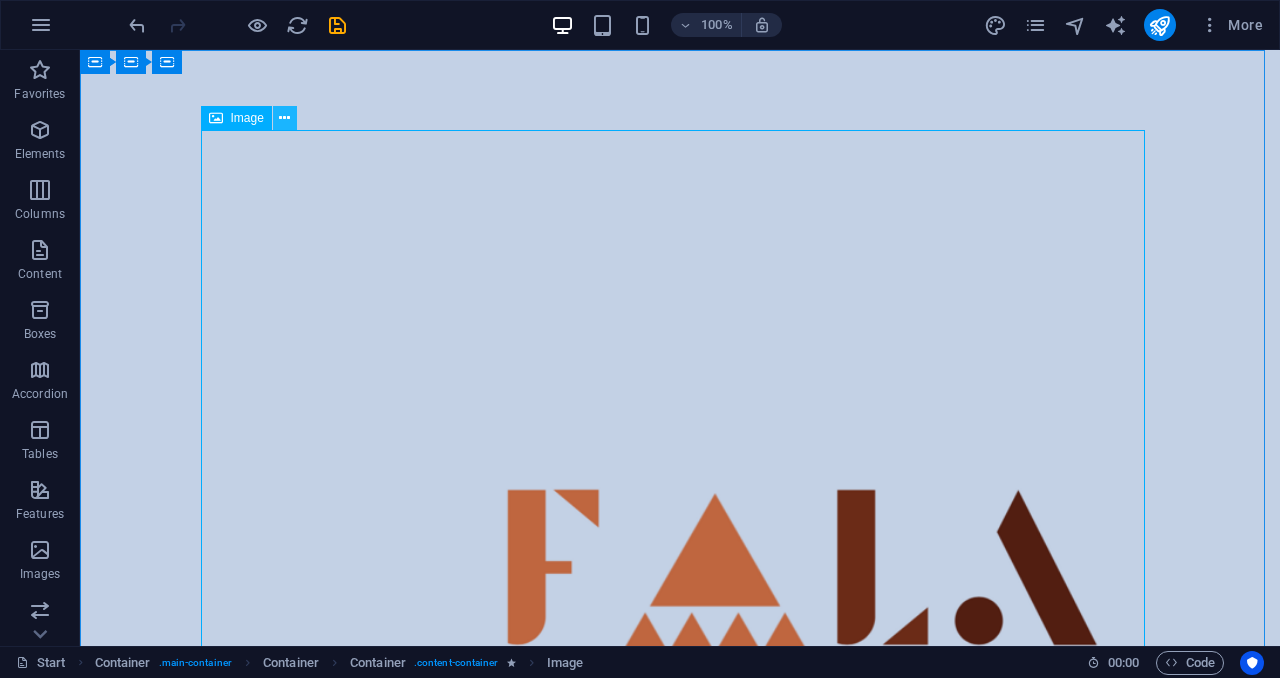 click at bounding box center [284, 118] 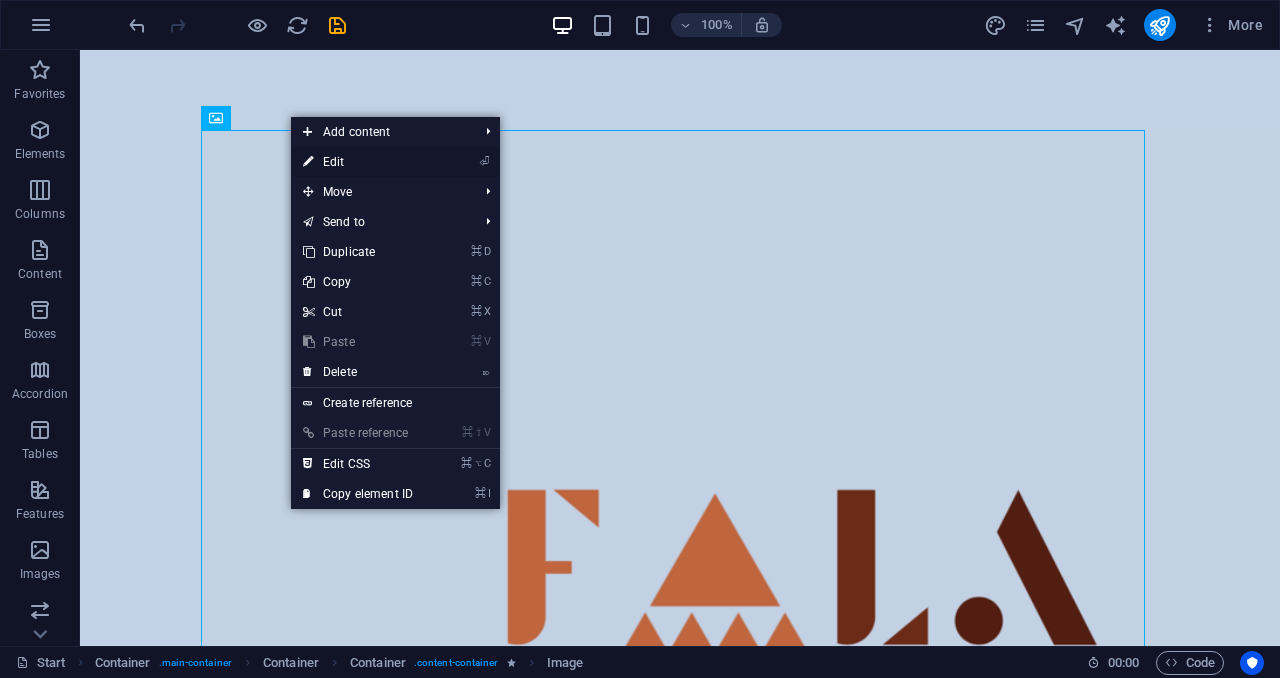 click on "⏎  Edit" at bounding box center (358, 162) 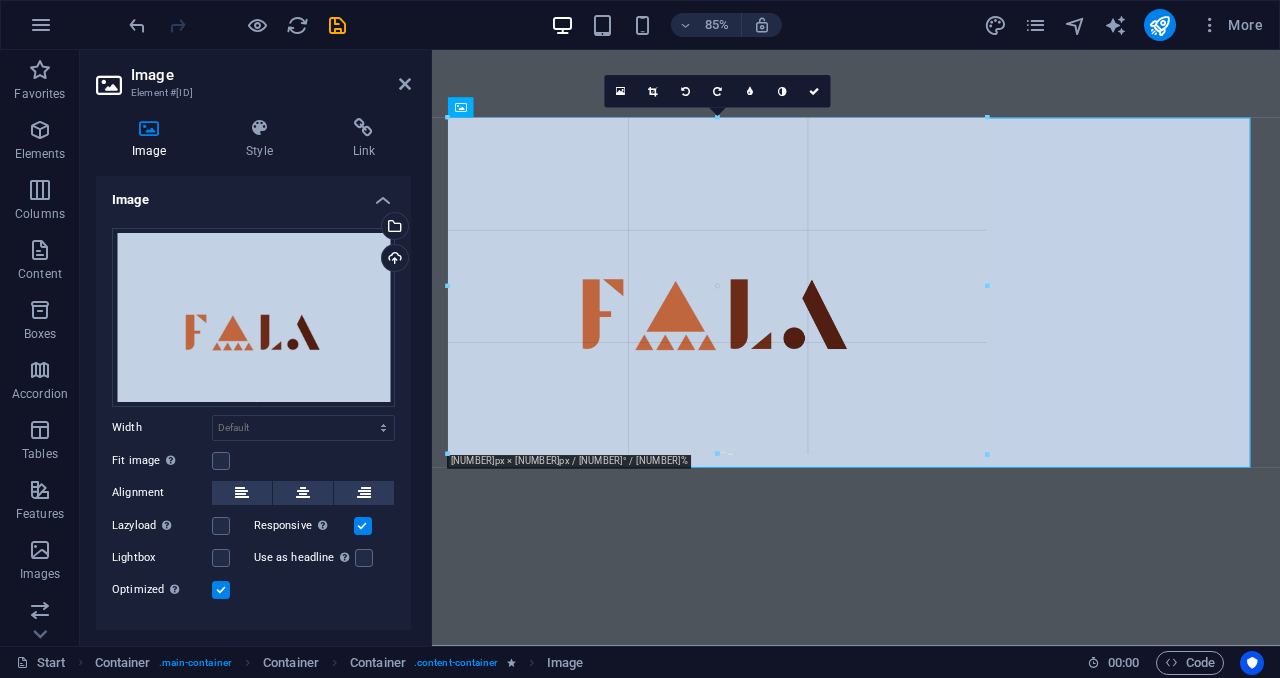 drag, startPoint x: 1253, startPoint y: 117, endPoint x: 940, endPoint y: 324, distance: 375.25723 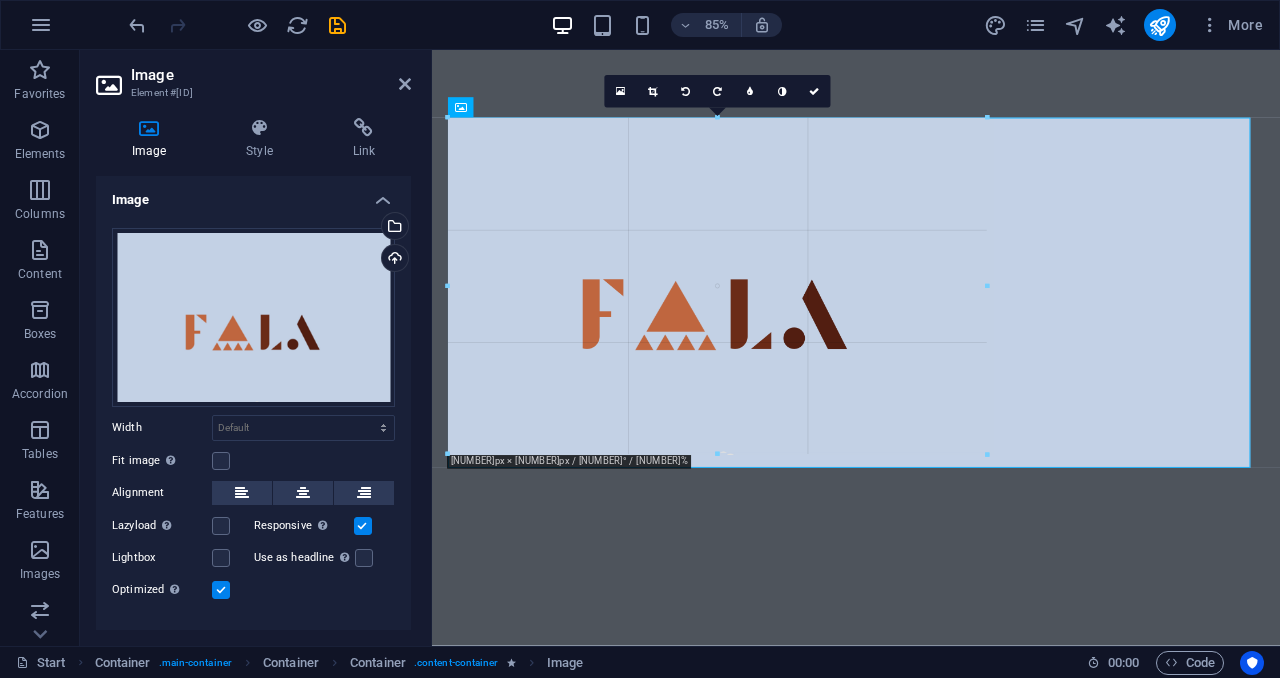 type on "634" 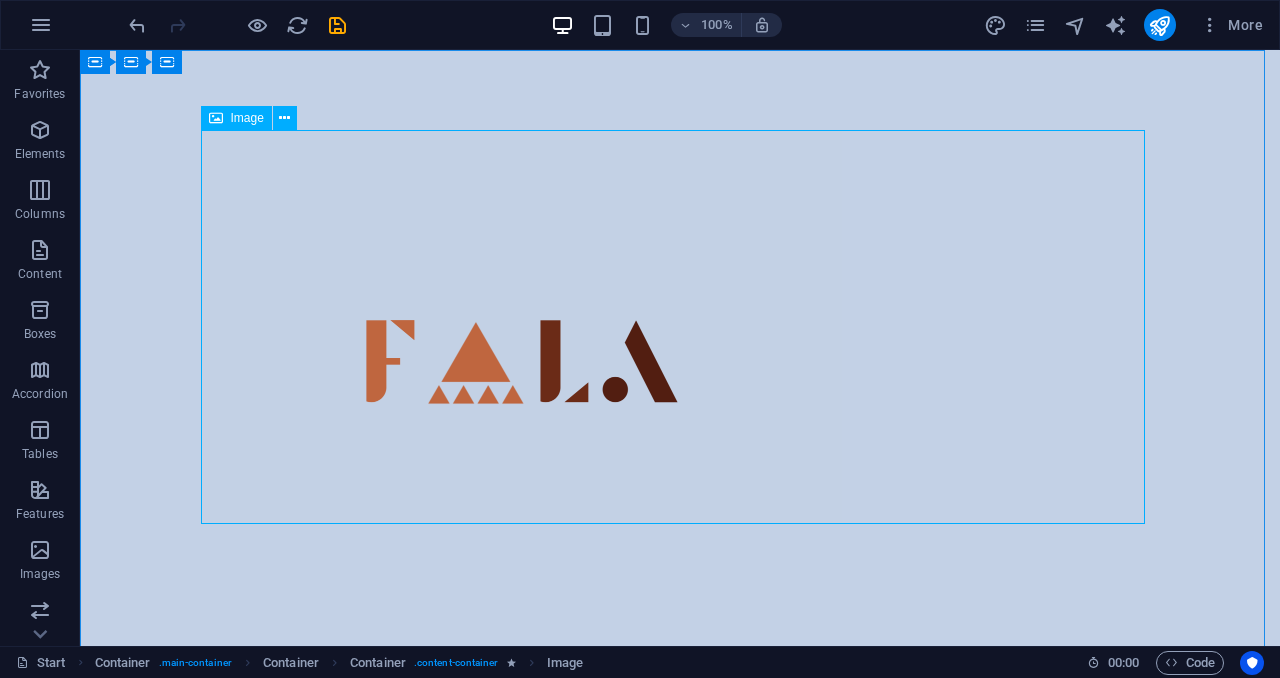 click at bounding box center [680, 327] 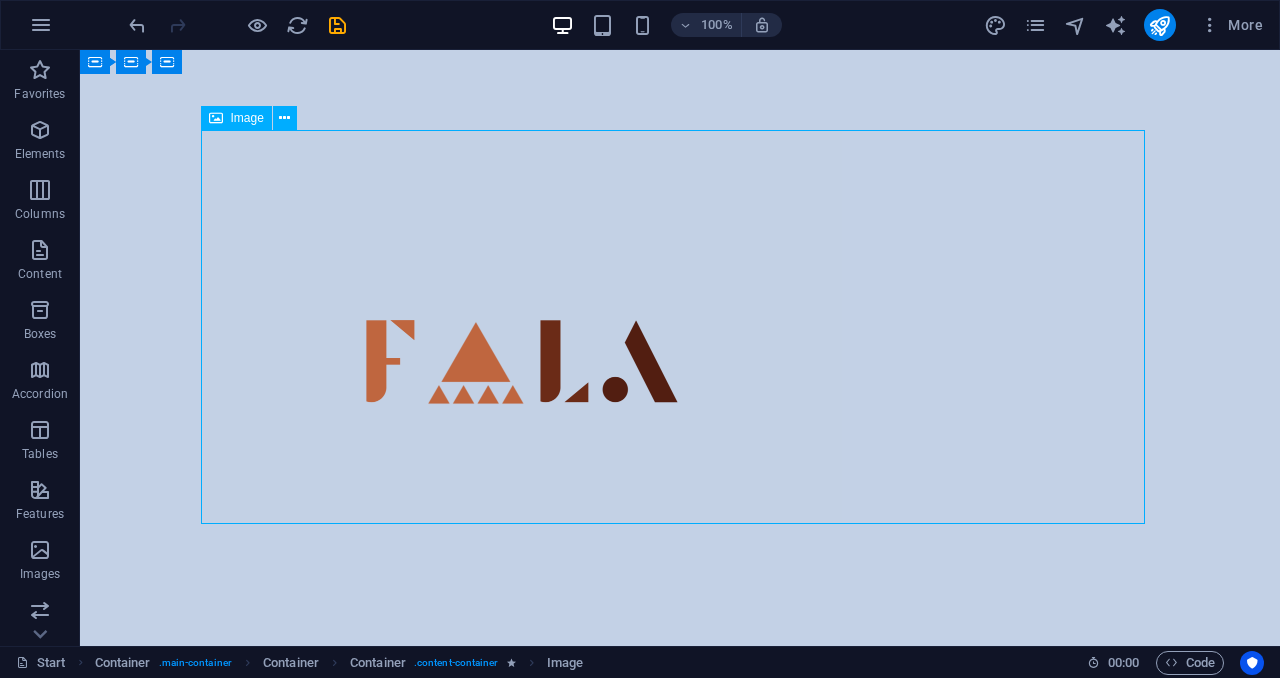 drag, startPoint x: 469, startPoint y: 360, endPoint x: 687, endPoint y: 345, distance: 218.51544 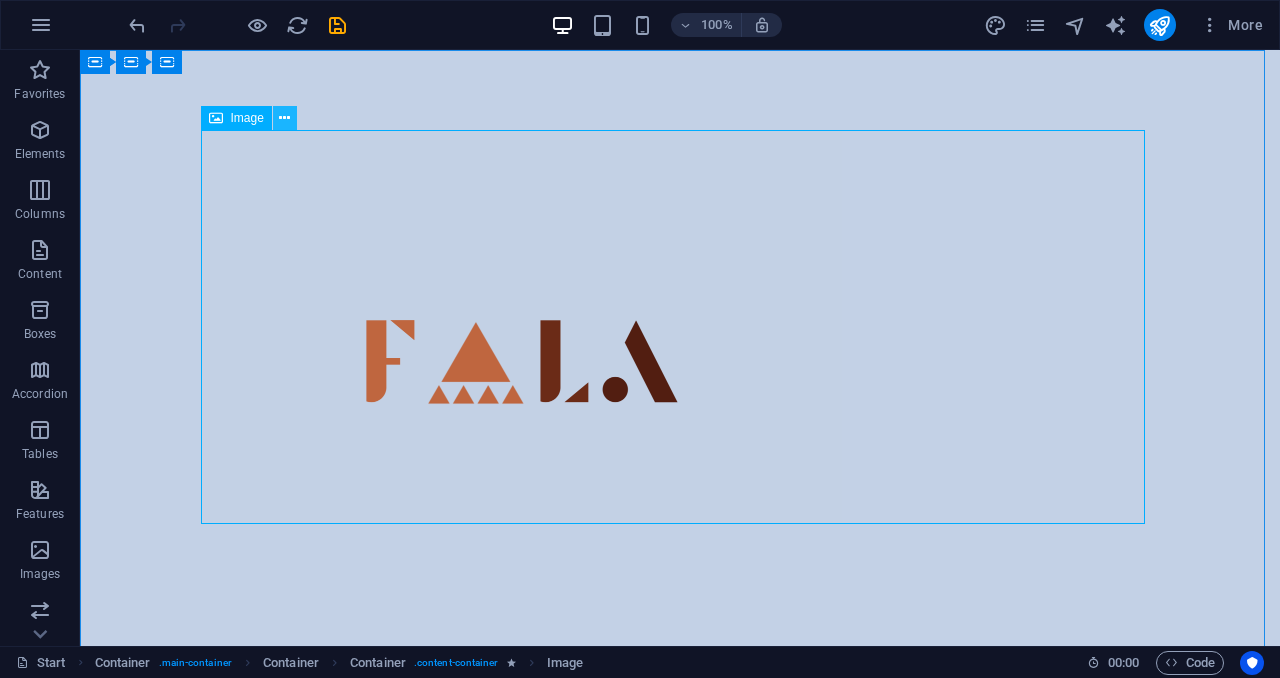 click at bounding box center (284, 118) 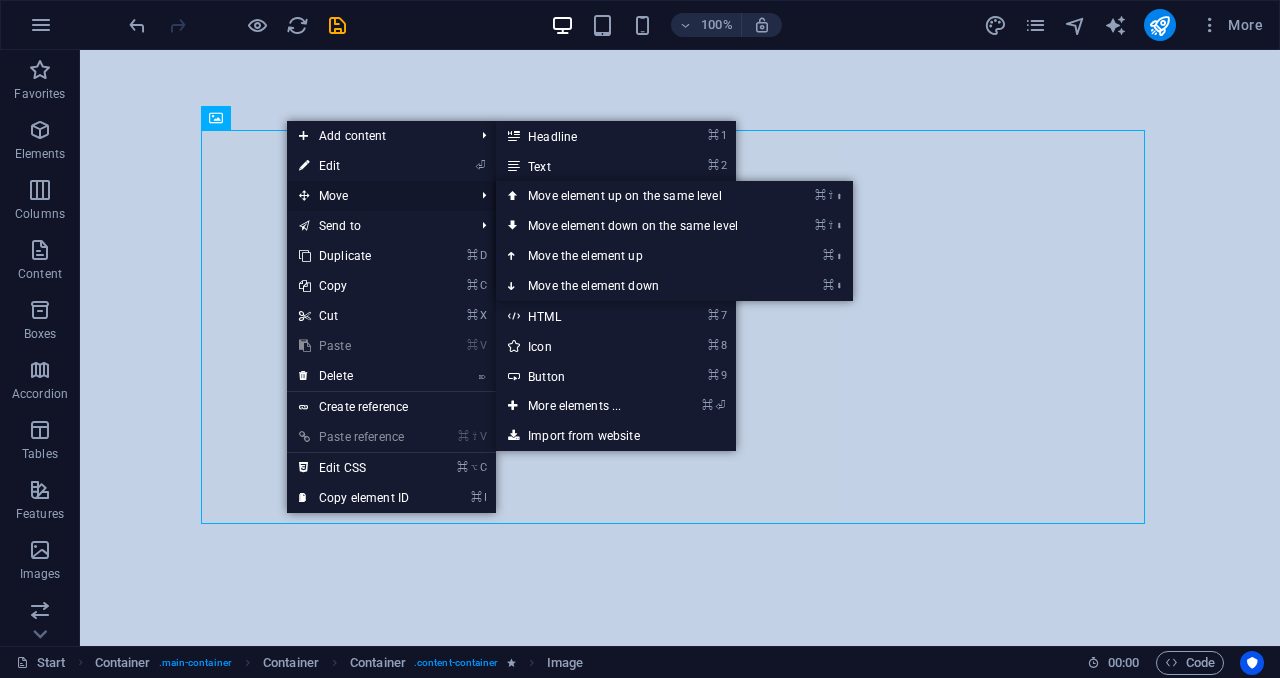 click on "Move" at bounding box center [376, 196] 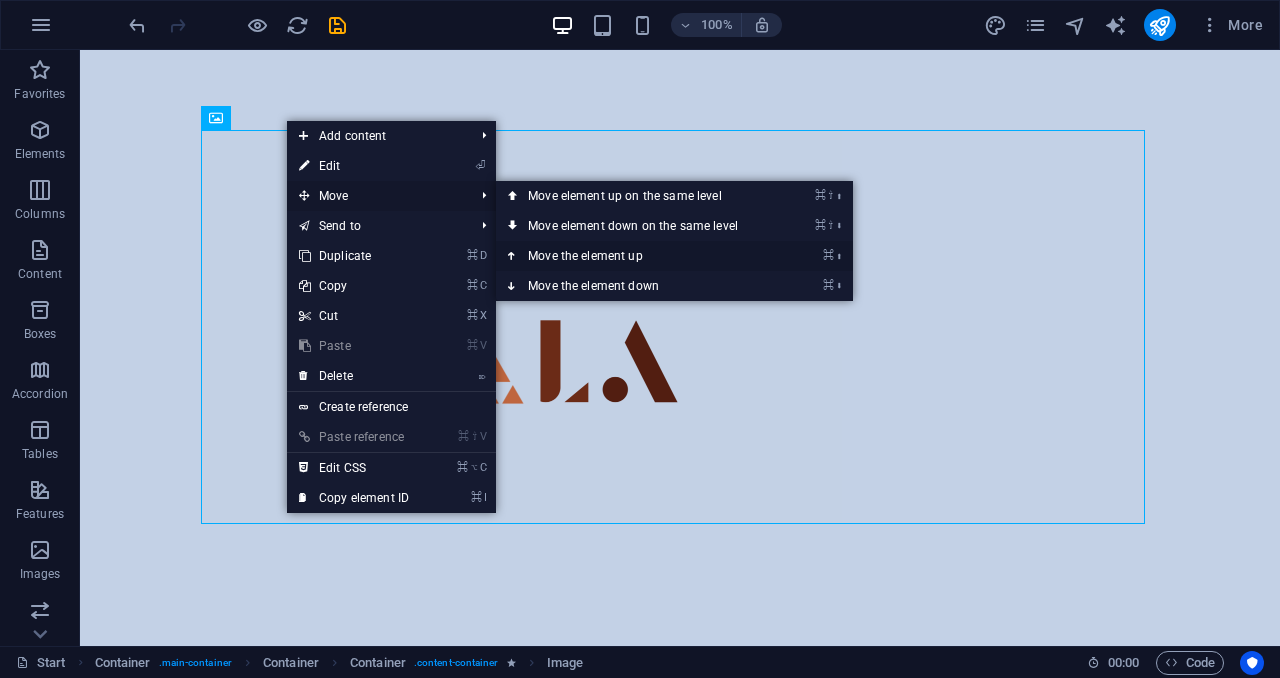 click on "⌘ ⬆  Move the element up" at bounding box center [637, 256] 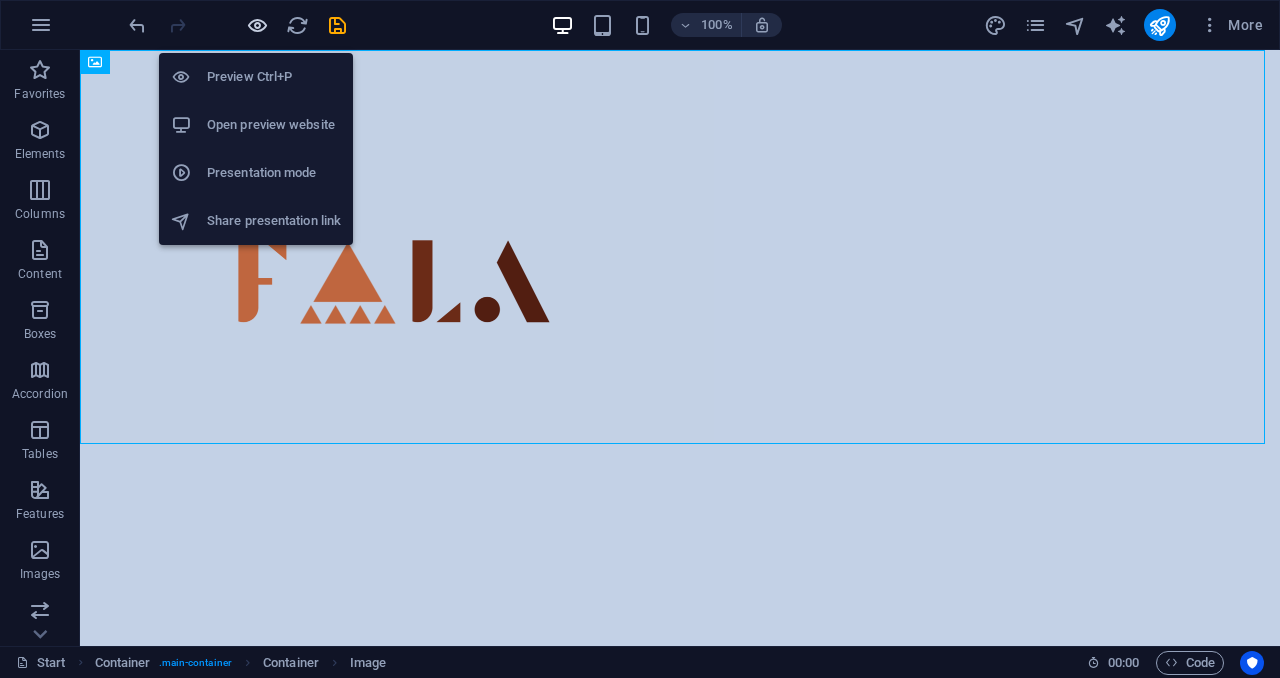 click at bounding box center [257, 25] 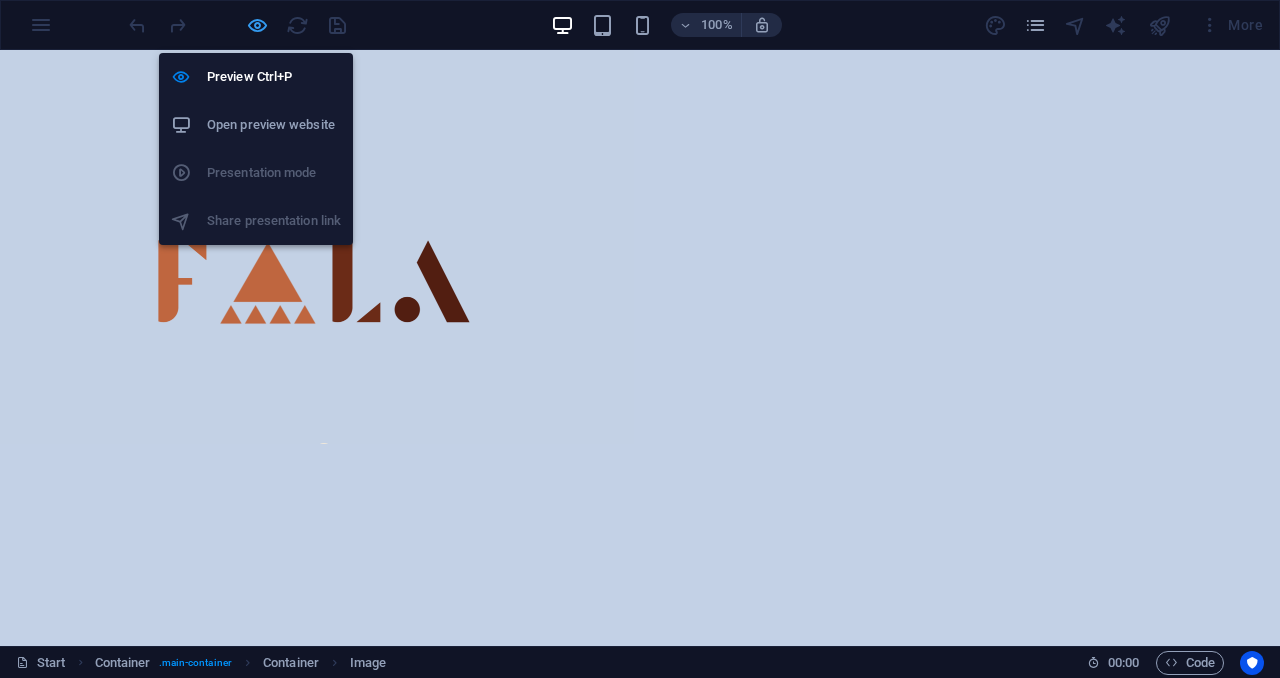 click at bounding box center [257, 25] 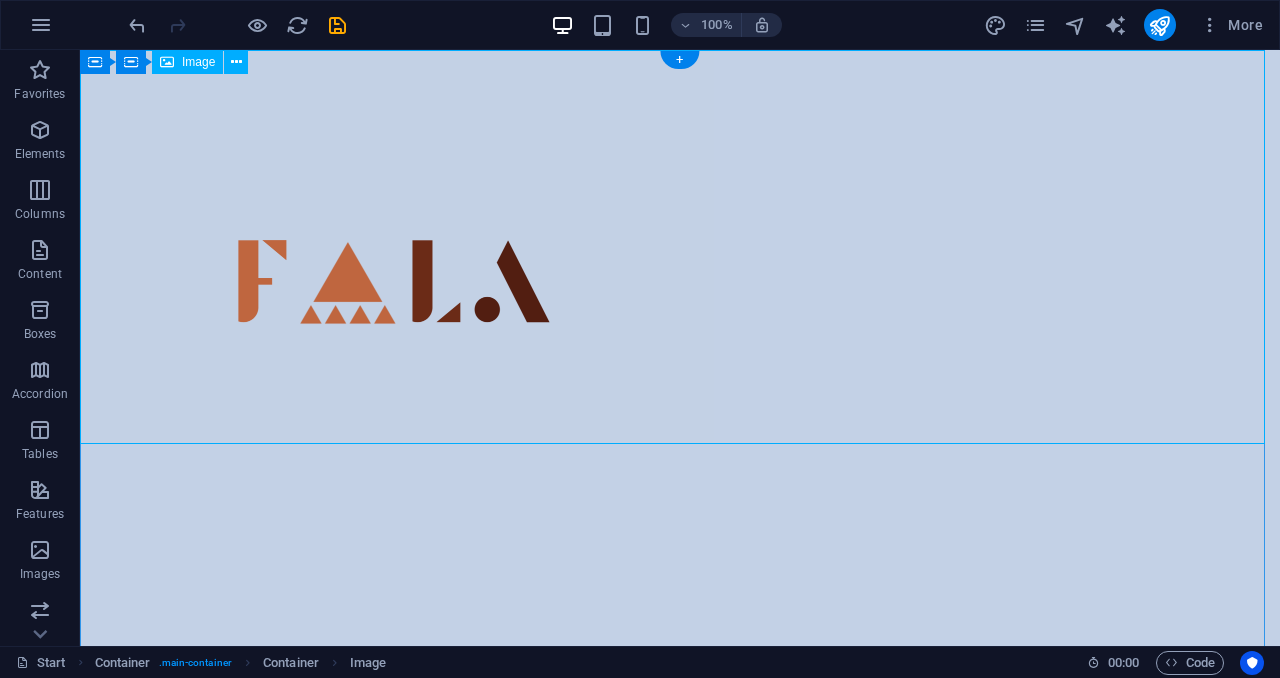 click at bounding box center [680, 247] 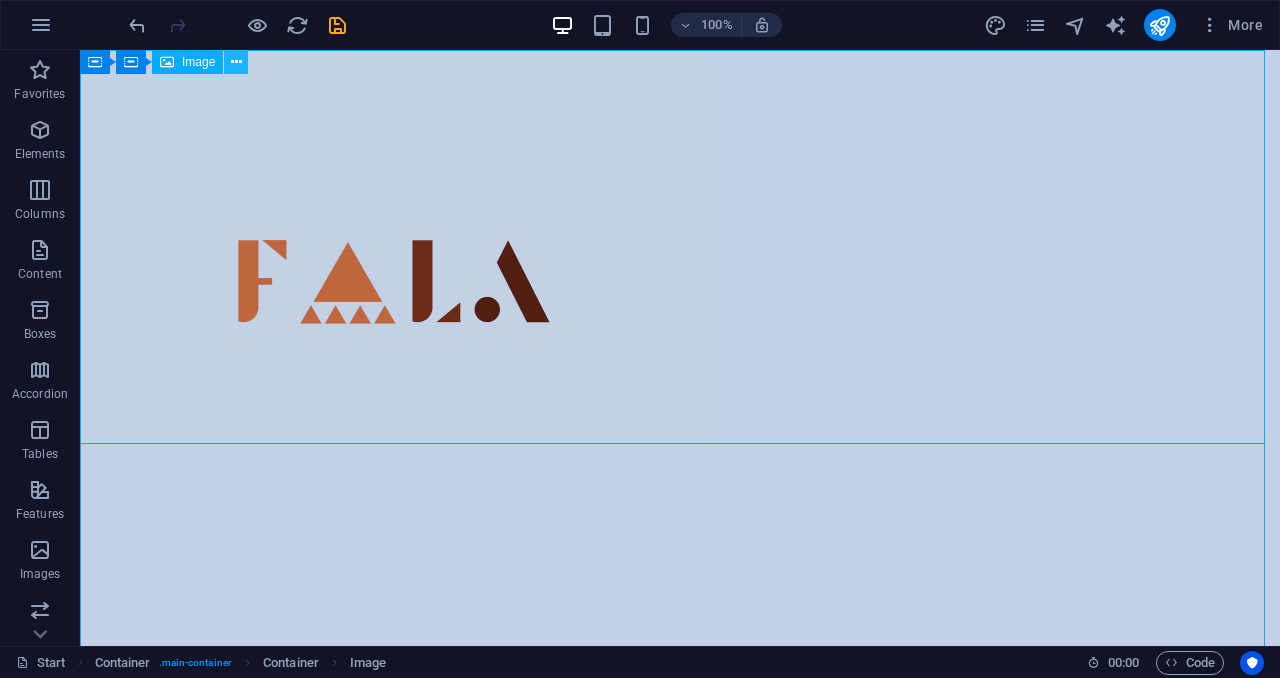 click at bounding box center (236, 62) 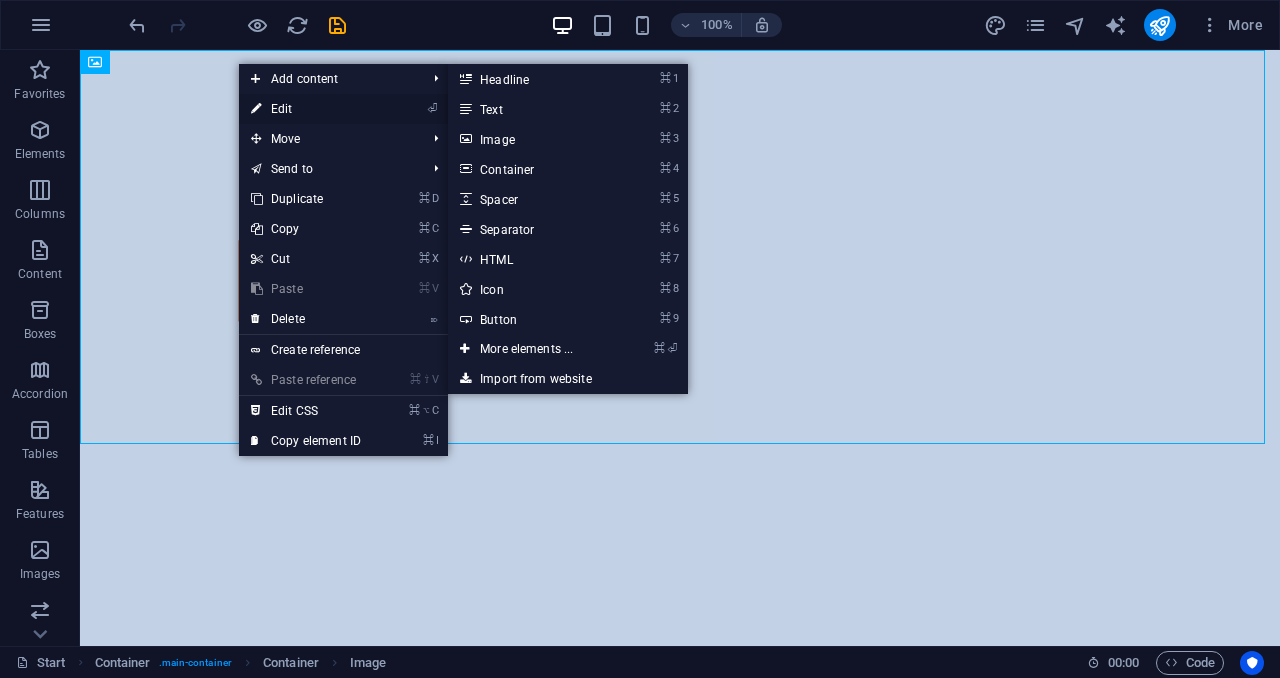 click on "⏎  Edit" at bounding box center [306, 109] 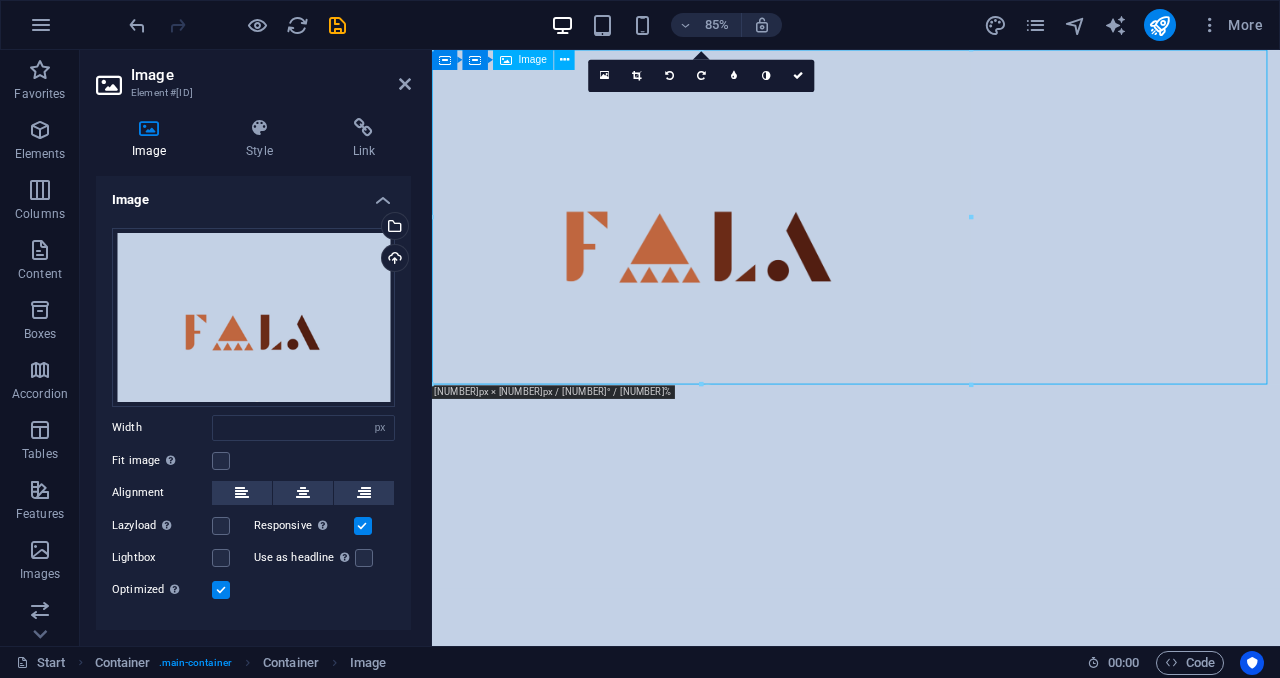 drag, startPoint x: 753, startPoint y: 282, endPoint x: 1033, endPoint y: 280, distance: 280.00714 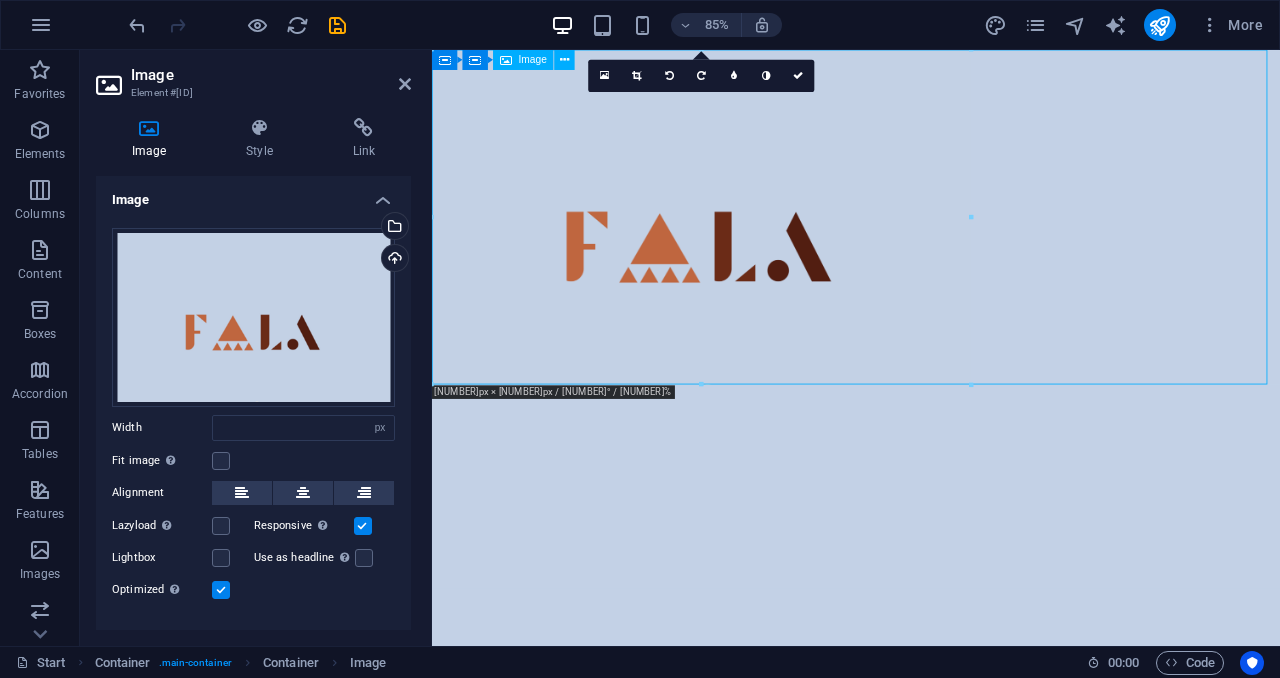 drag, startPoint x: 786, startPoint y: 273, endPoint x: 1074, endPoint y: 275, distance: 288.00696 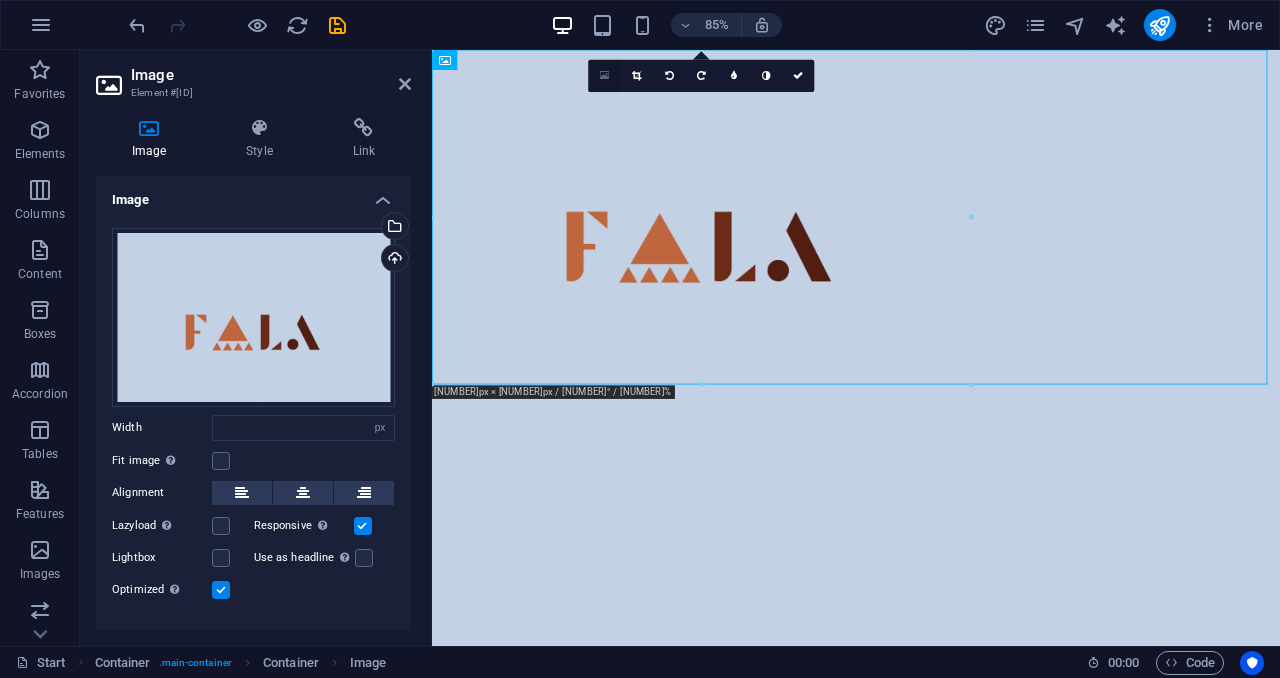 click at bounding box center (604, 76) 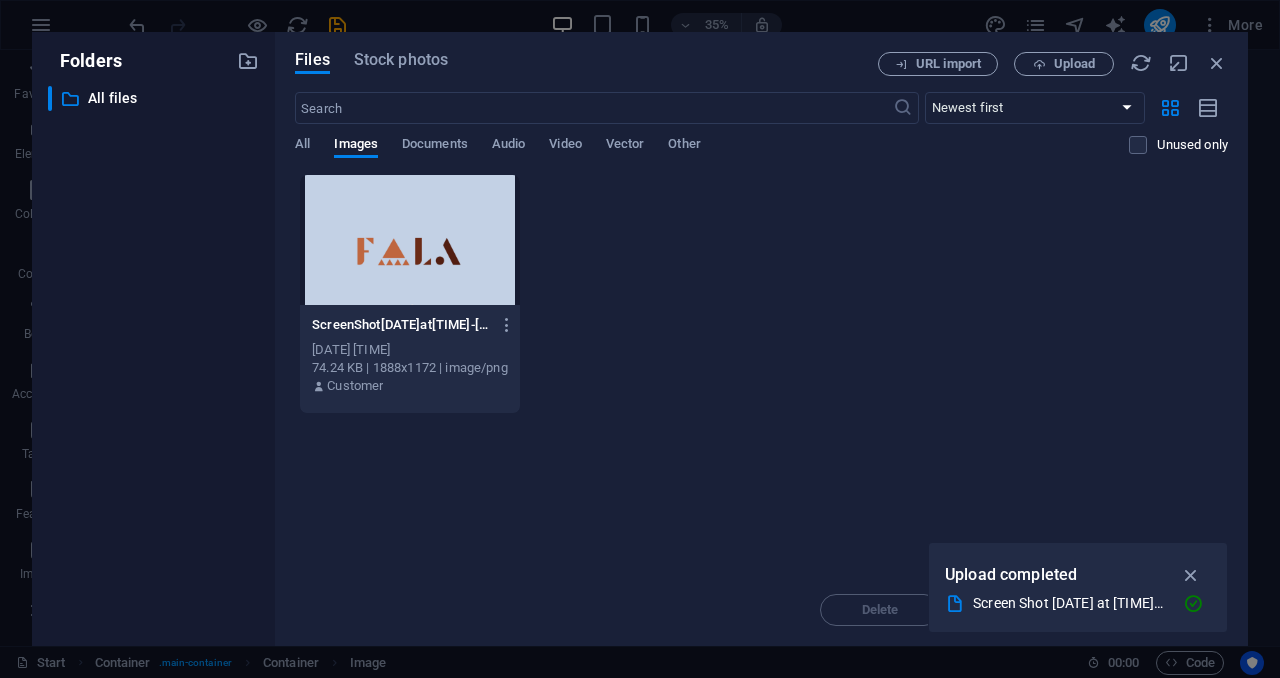 click at bounding box center [410, 240] 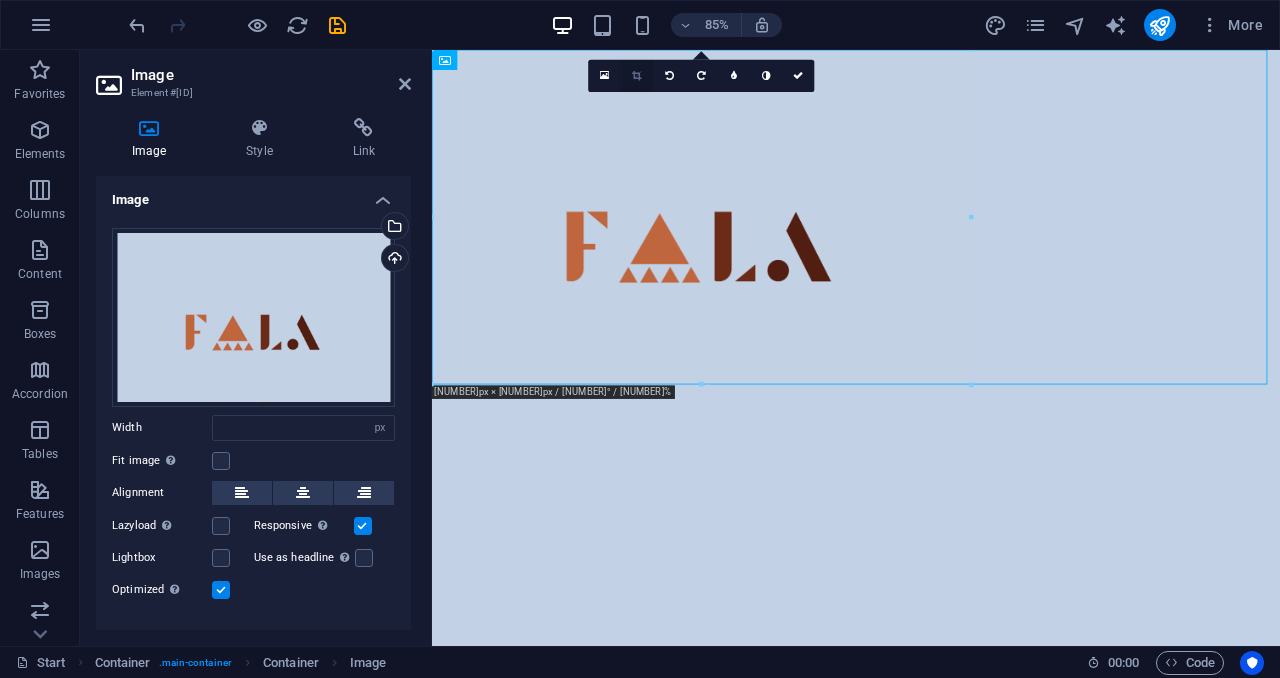 click at bounding box center [636, 76] 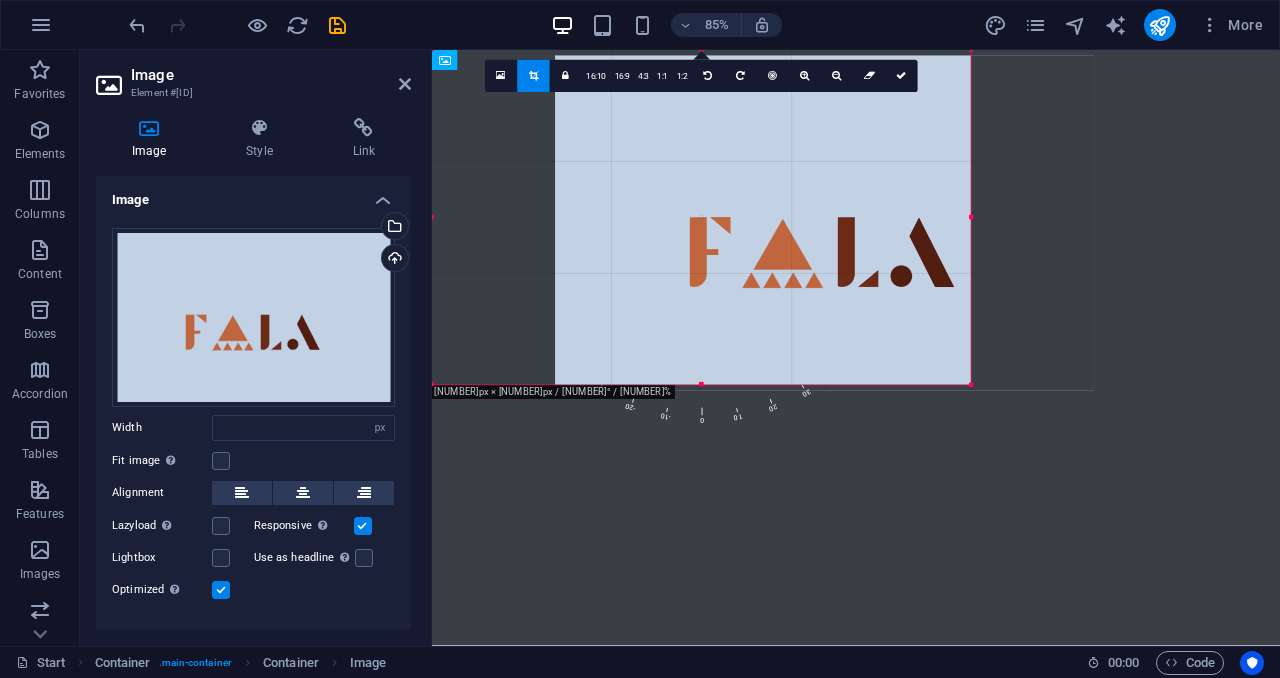 drag, startPoint x: 625, startPoint y: 250, endPoint x: 770, endPoint y: 257, distance: 145.16887 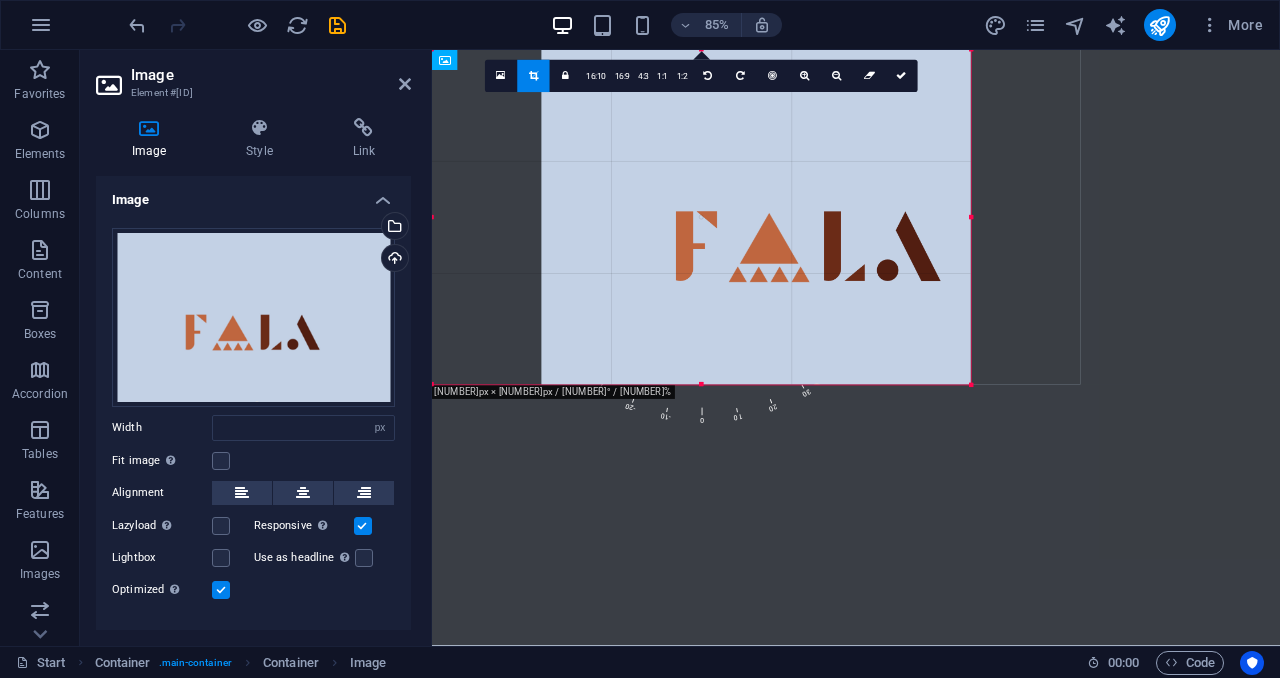 drag, startPoint x: 642, startPoint y: 247, endPoint x: 771, endPoint y: 247, distance: 129 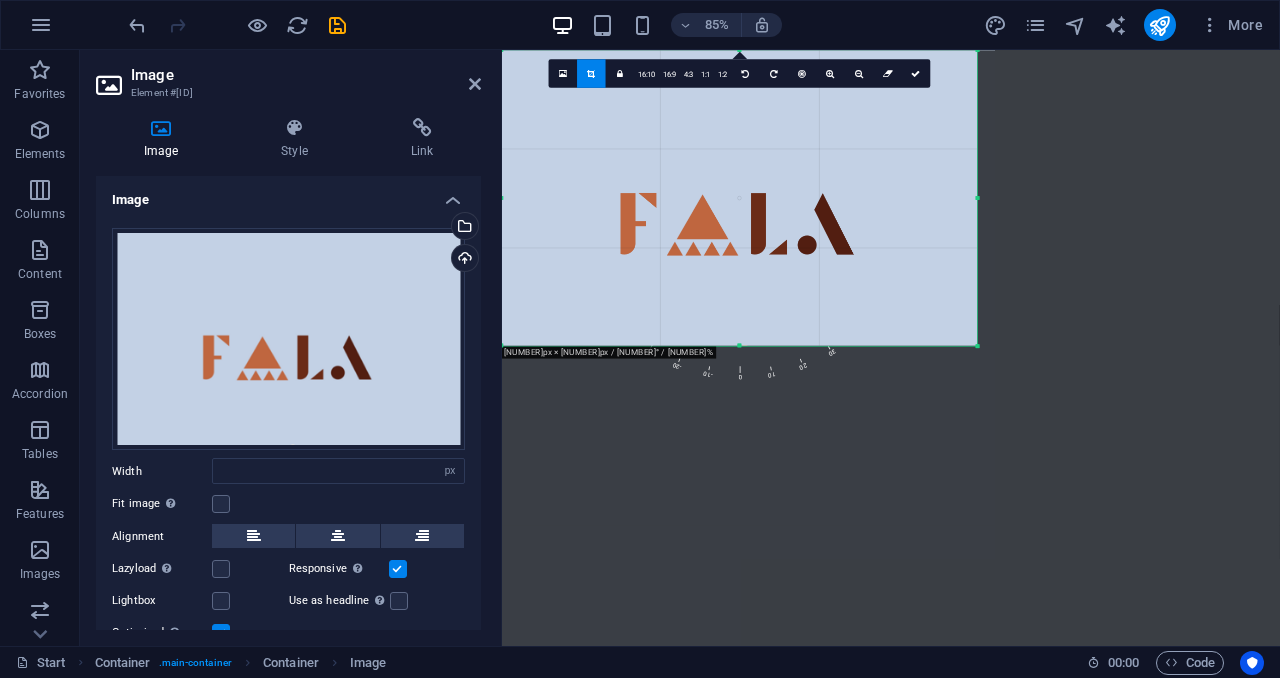 drag, startPoint x: 428, startPoint y: 220, endPoint x: 501, endPoint y: 221, distance: 73.00685 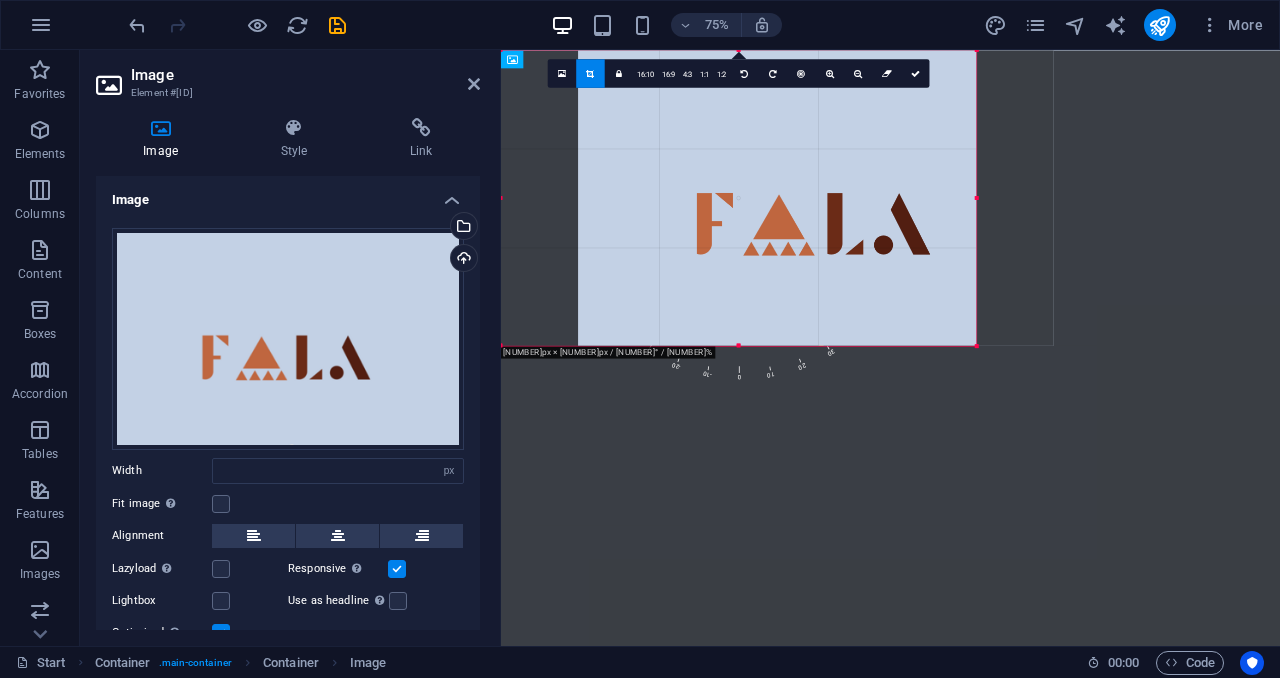 drag, startPoint x: 503, startPoint y: 196, endPoint x: 606, endPoint y: 199, distance: 103.04368 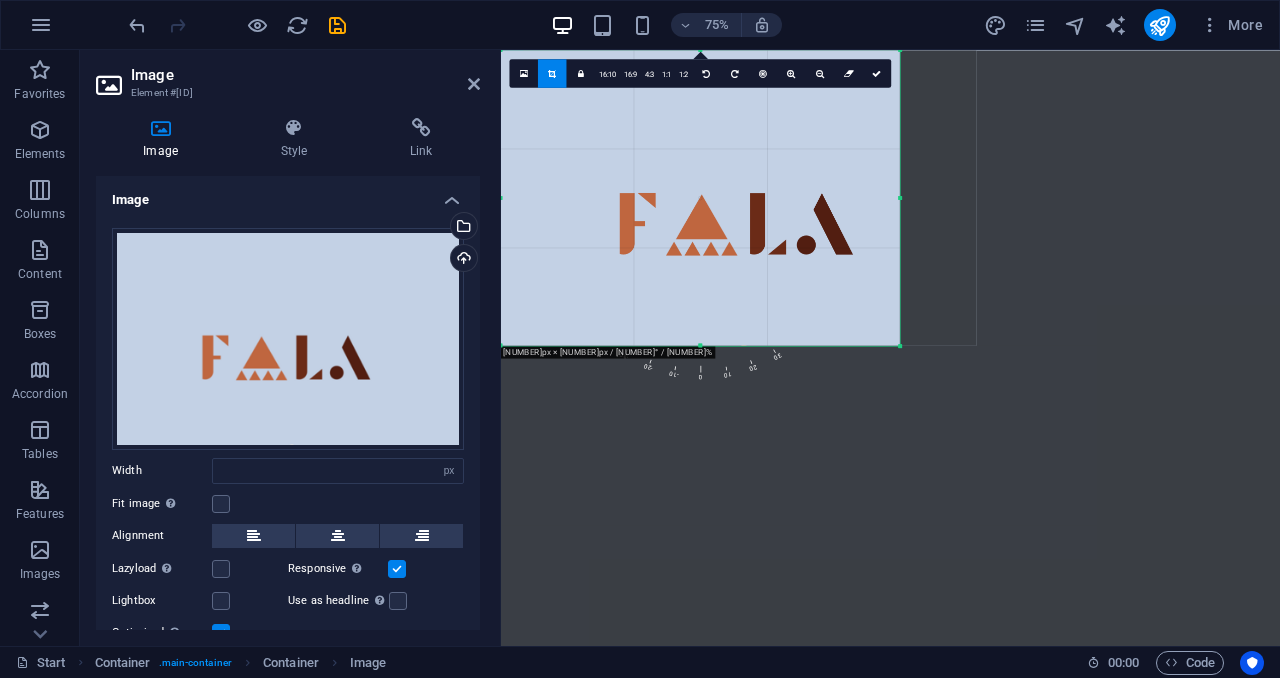 drag, startPoint x: 976, startPoint y: 198, endPoint x: 874, endPoint y: 203, distance: 102.122475 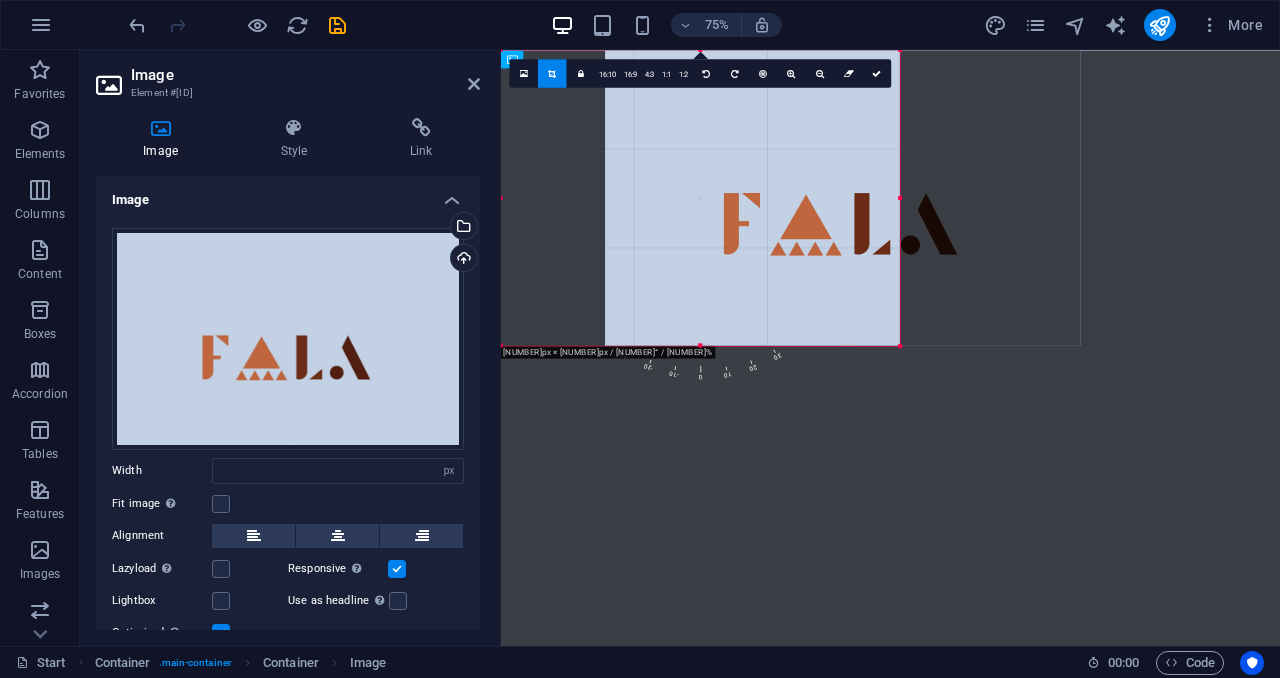drag, startPoint x: 661, startPoint y: 210, endPoint x: 779, endPoint y: 208, distance: 118.016945 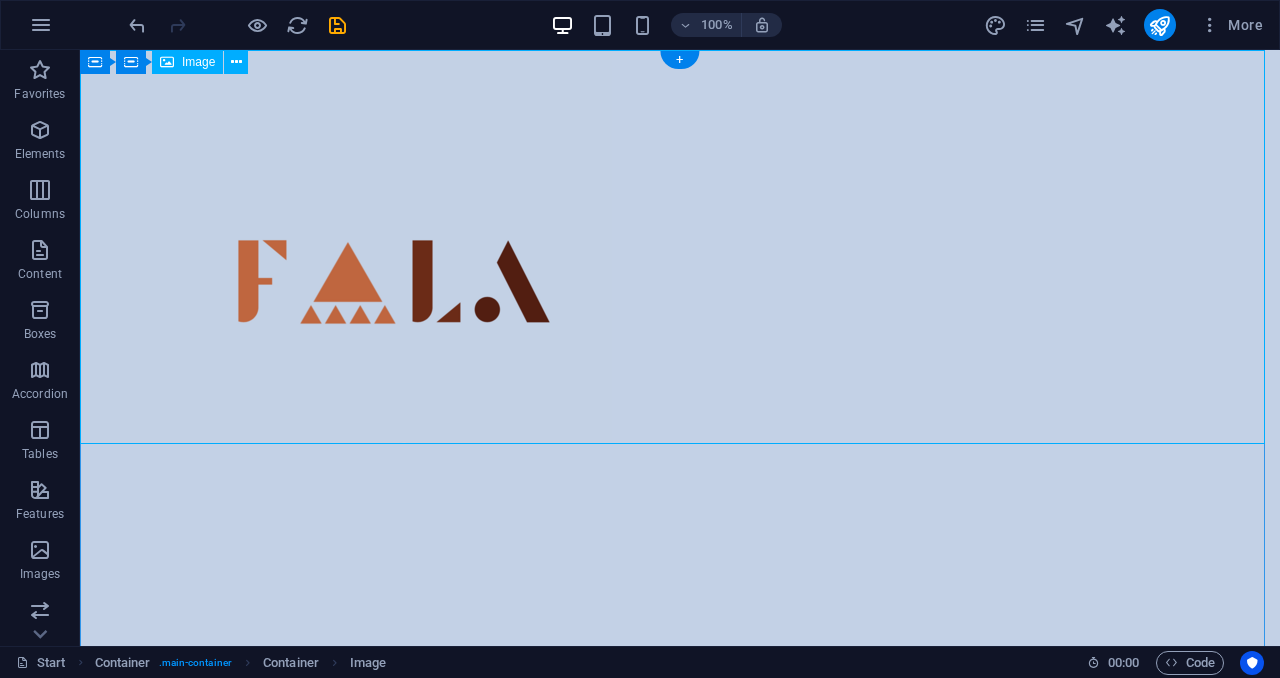 click at bounding box center [680, 247] 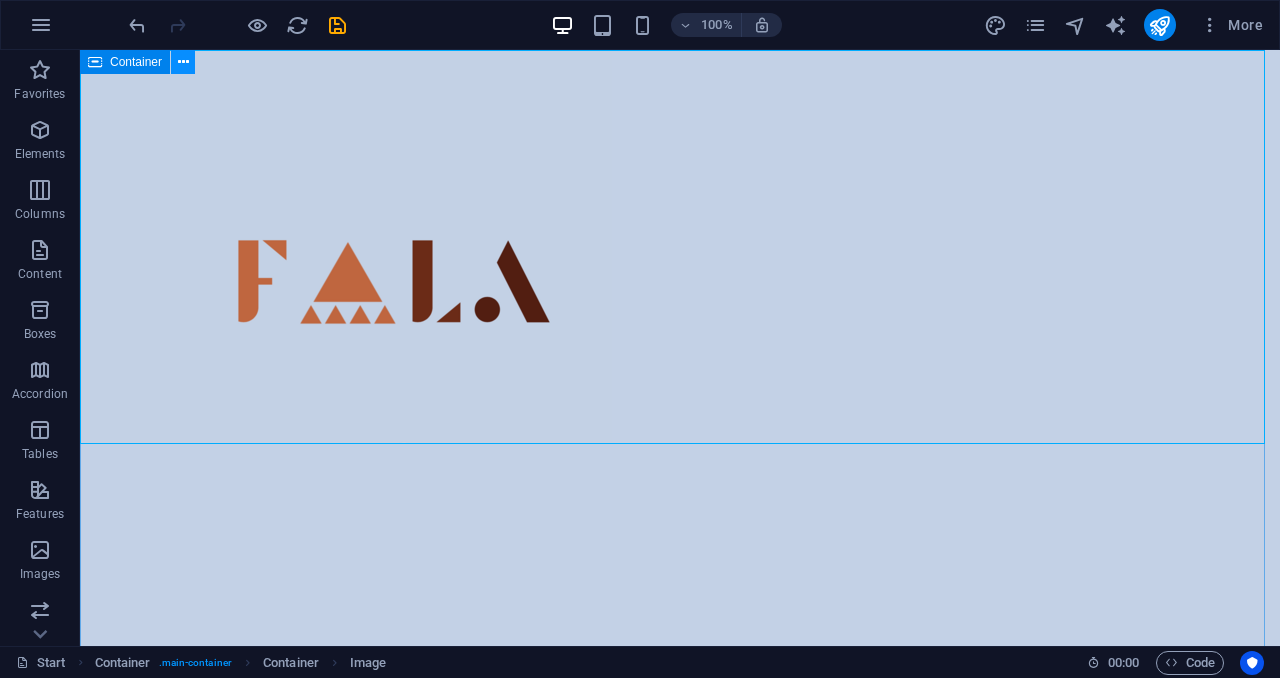 click at bounding box center (183, 62) 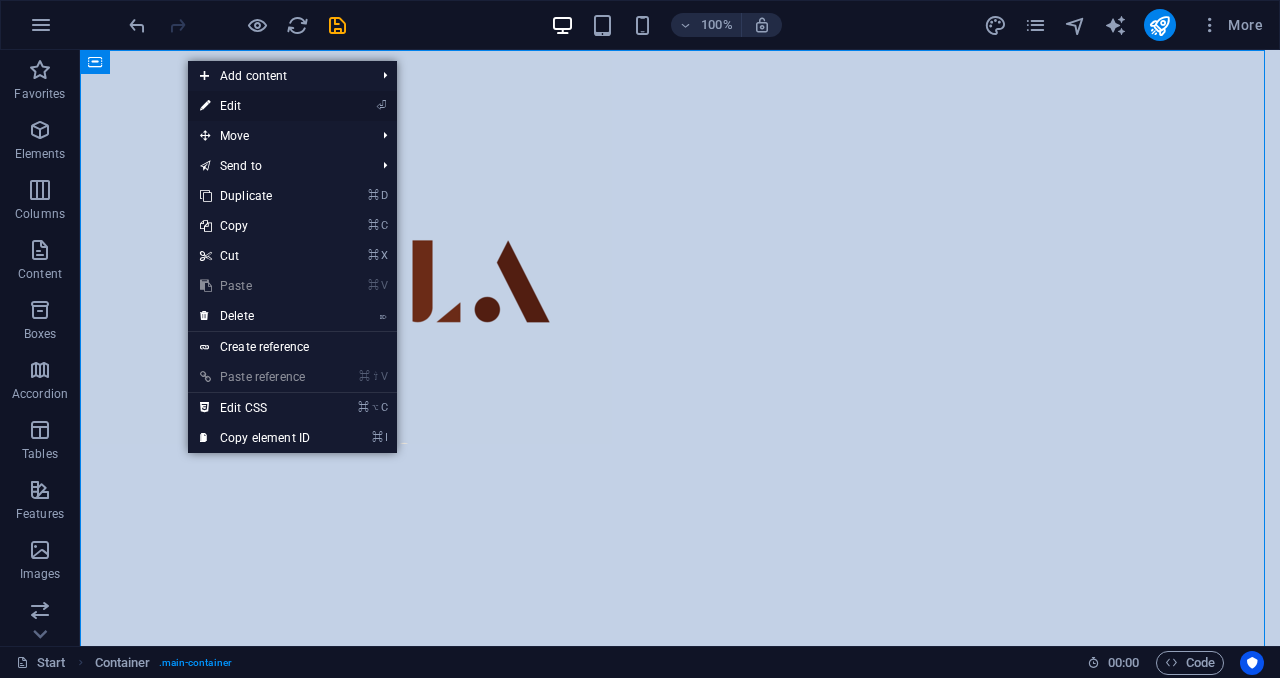 click on "⏎  Edit" at bounding box center [255, 106] 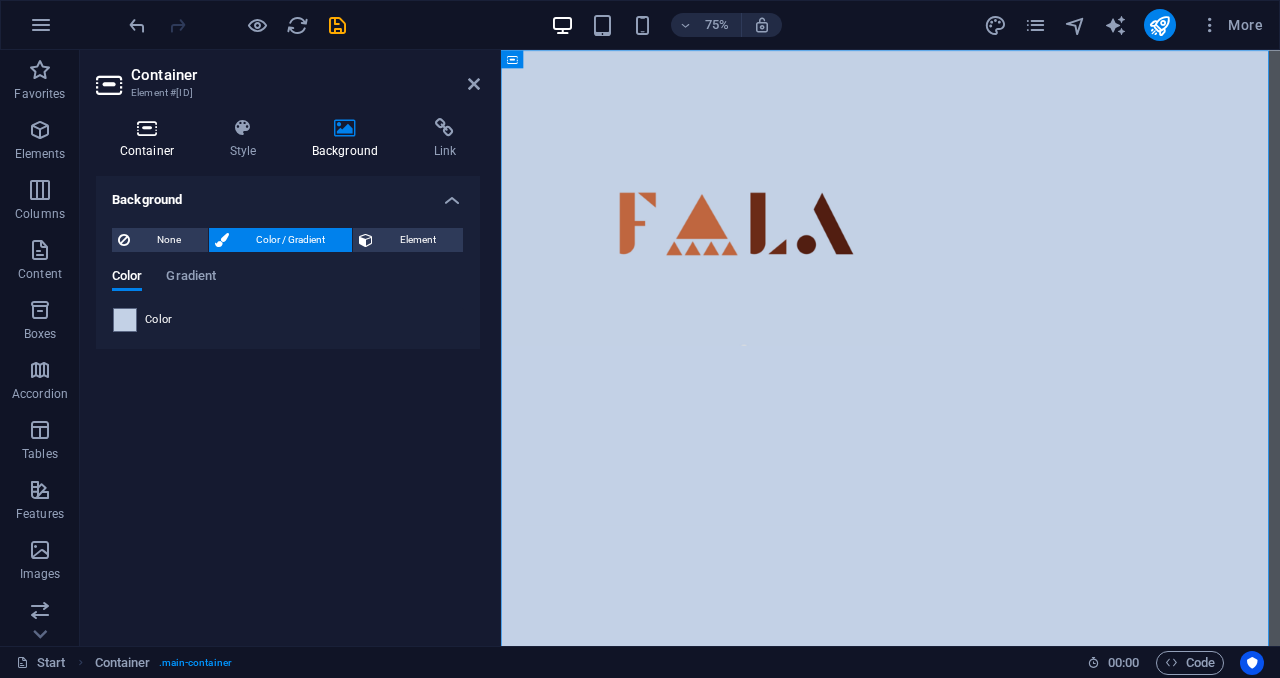 click on "Container" at bounding box center (151, 139) 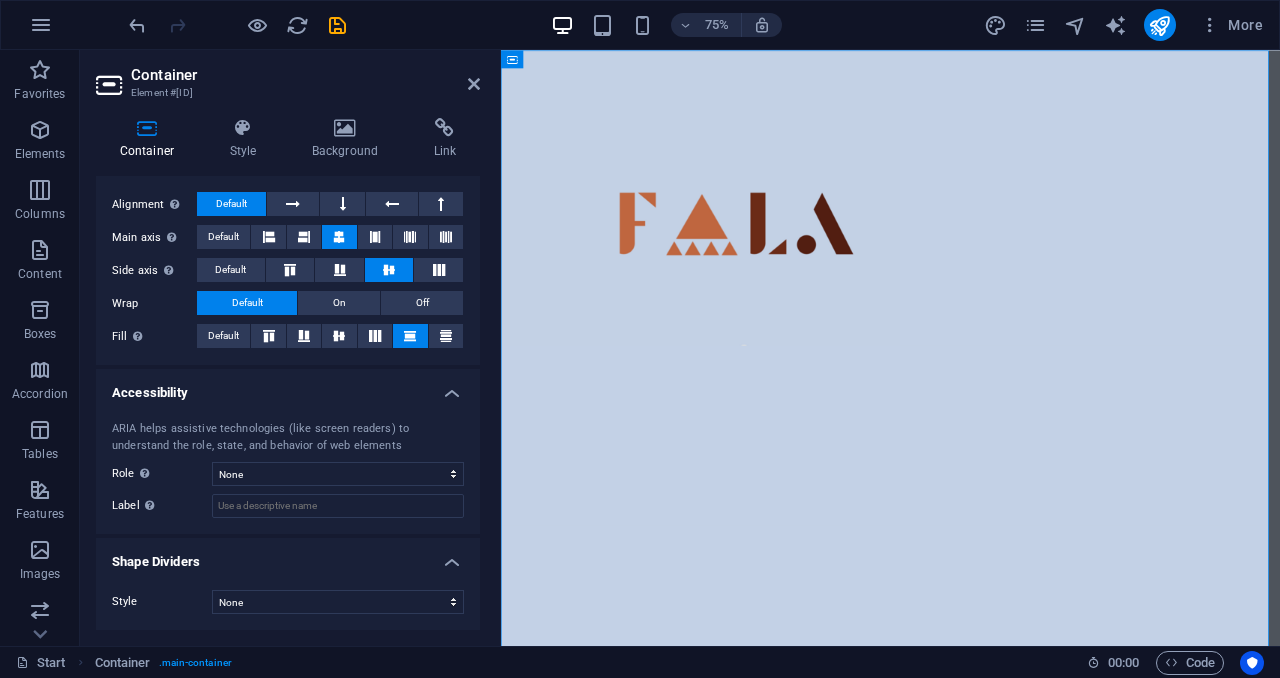 scroll, scrollTop: 0, scrollLeft: 0, axis: both 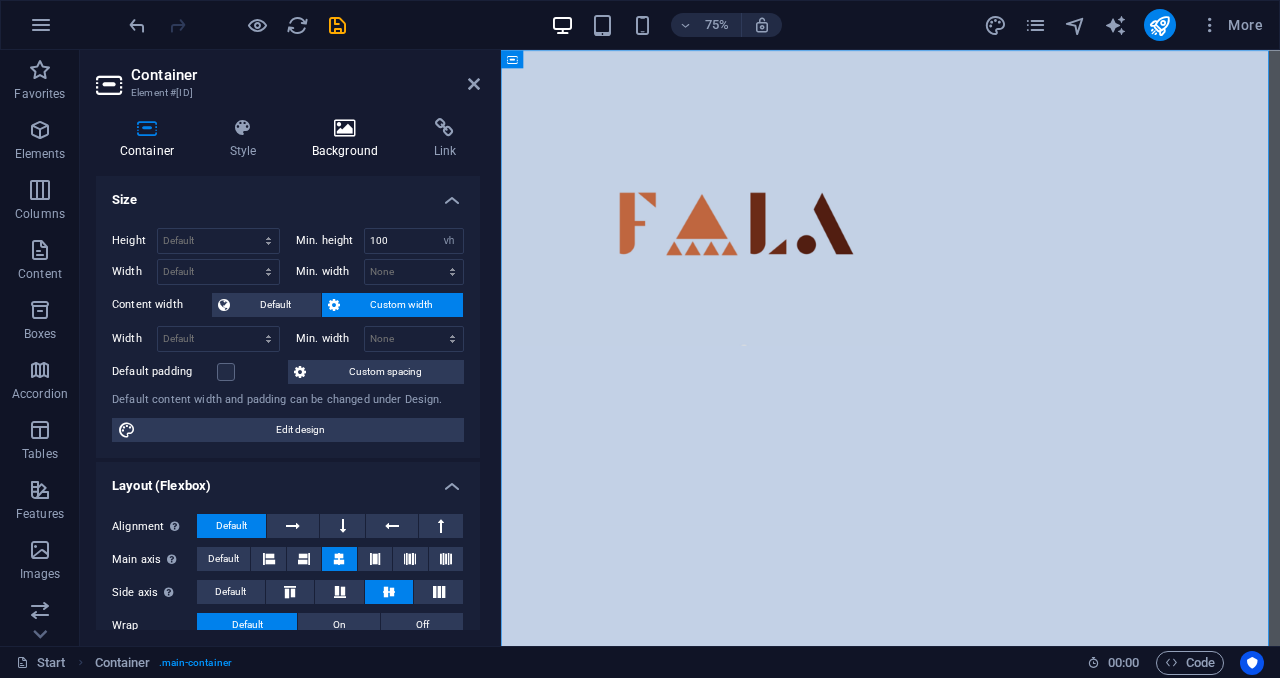 click at bounding box center [345, 128] 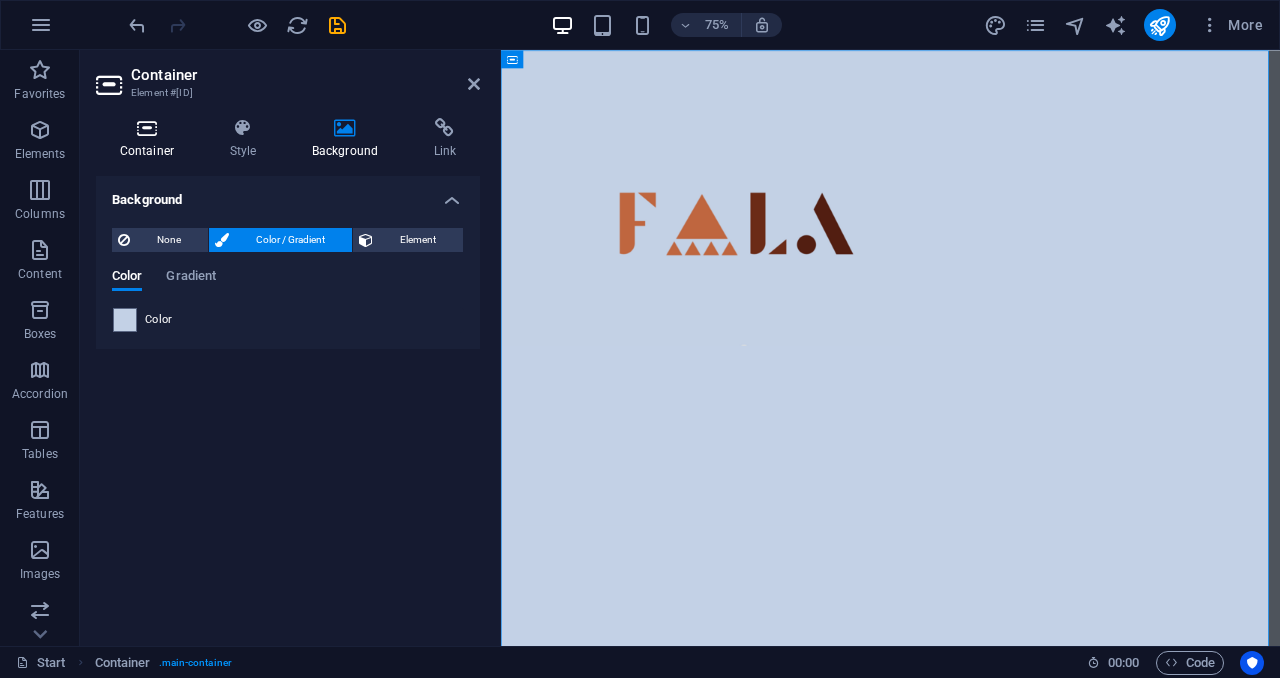 click at bounding box center [147, 128] 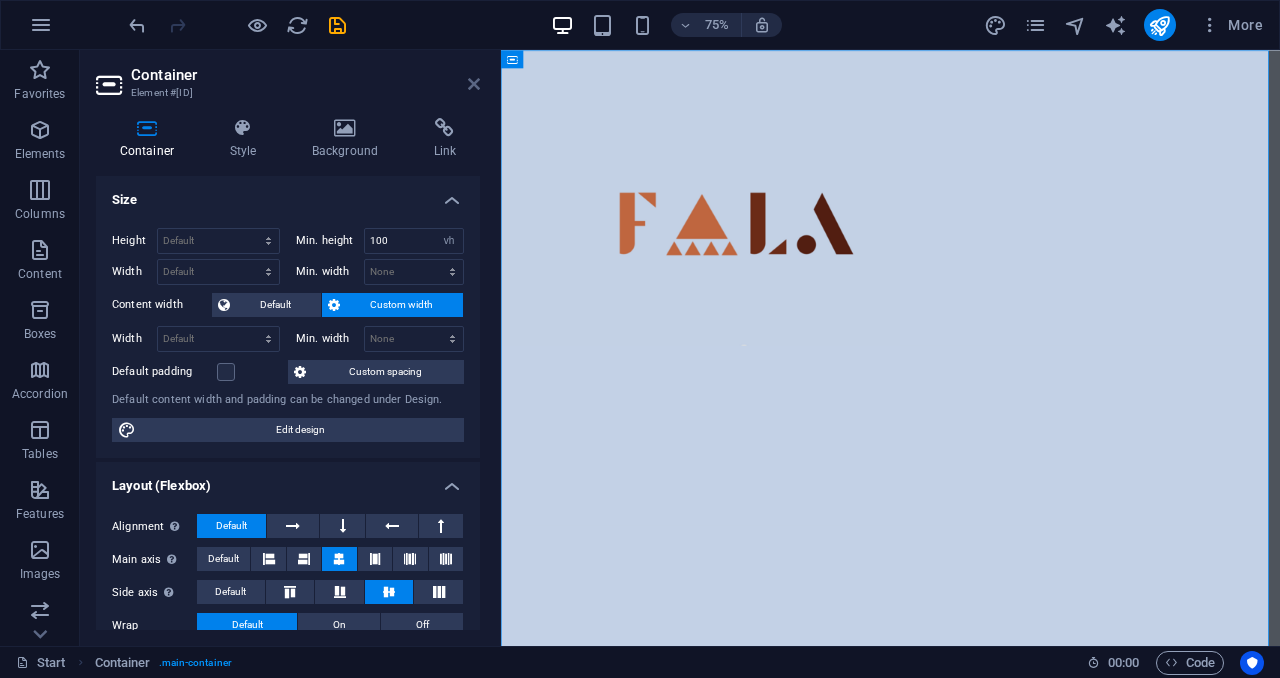 click at bounding box center (474, 84) 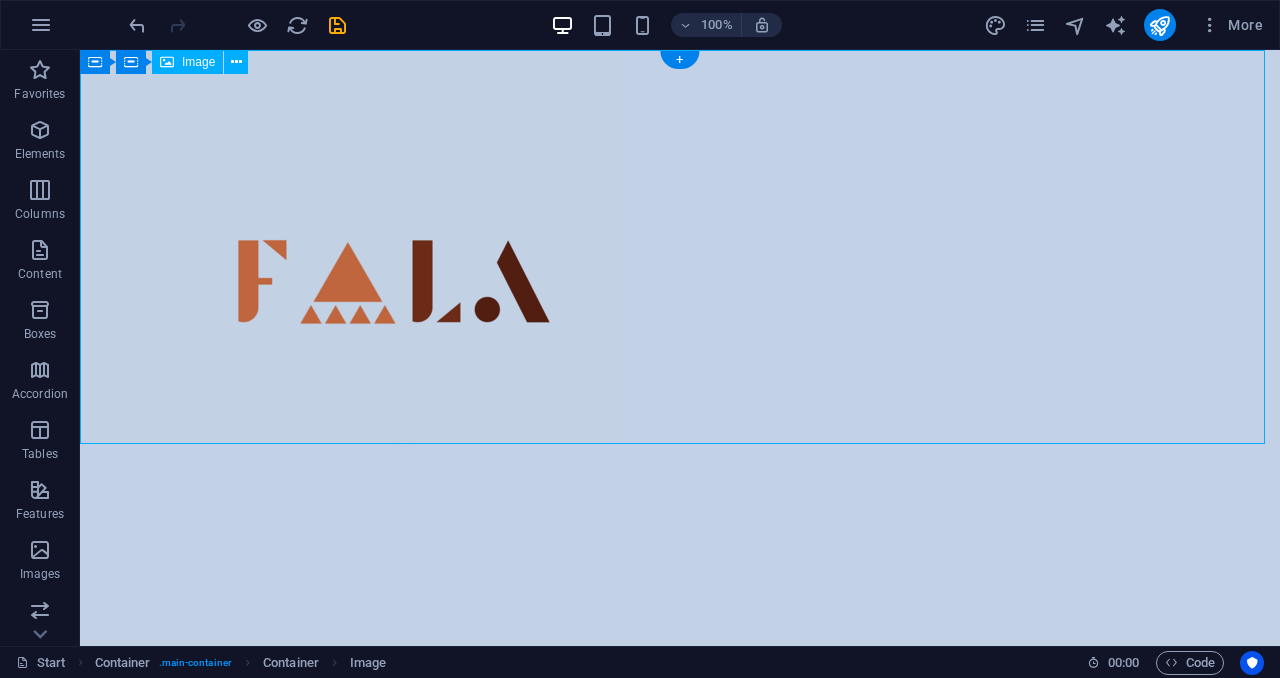 drag, startPoint x: 487, startPoint y: 143, endPoint x: 735, endPoint y: 149, distance: 248.07257 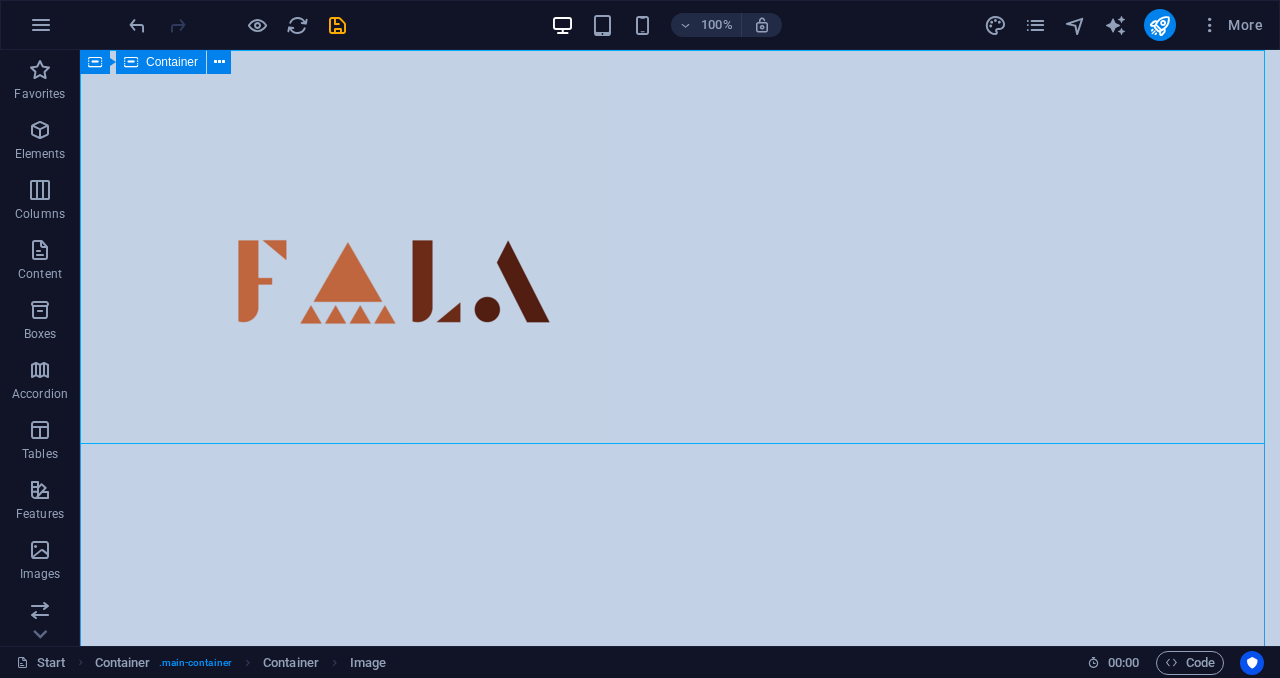 click on "Container" at bounding box center [161, 62] 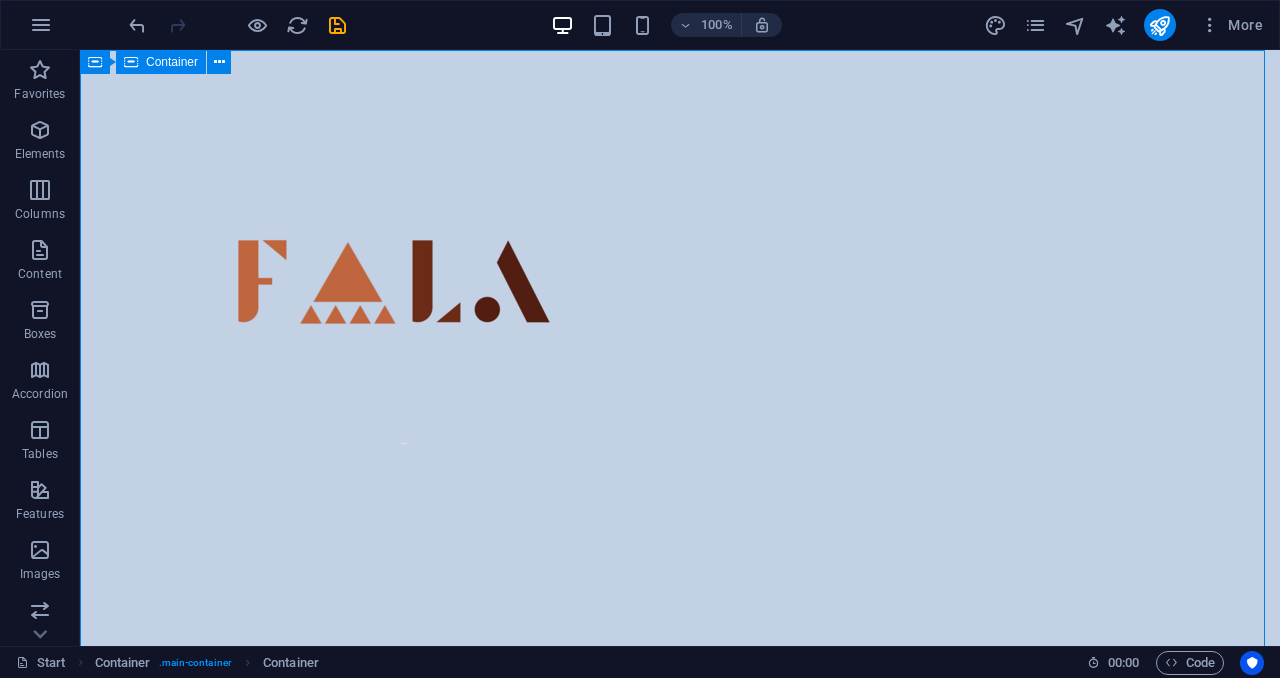 click at bounding box center [131, 62] 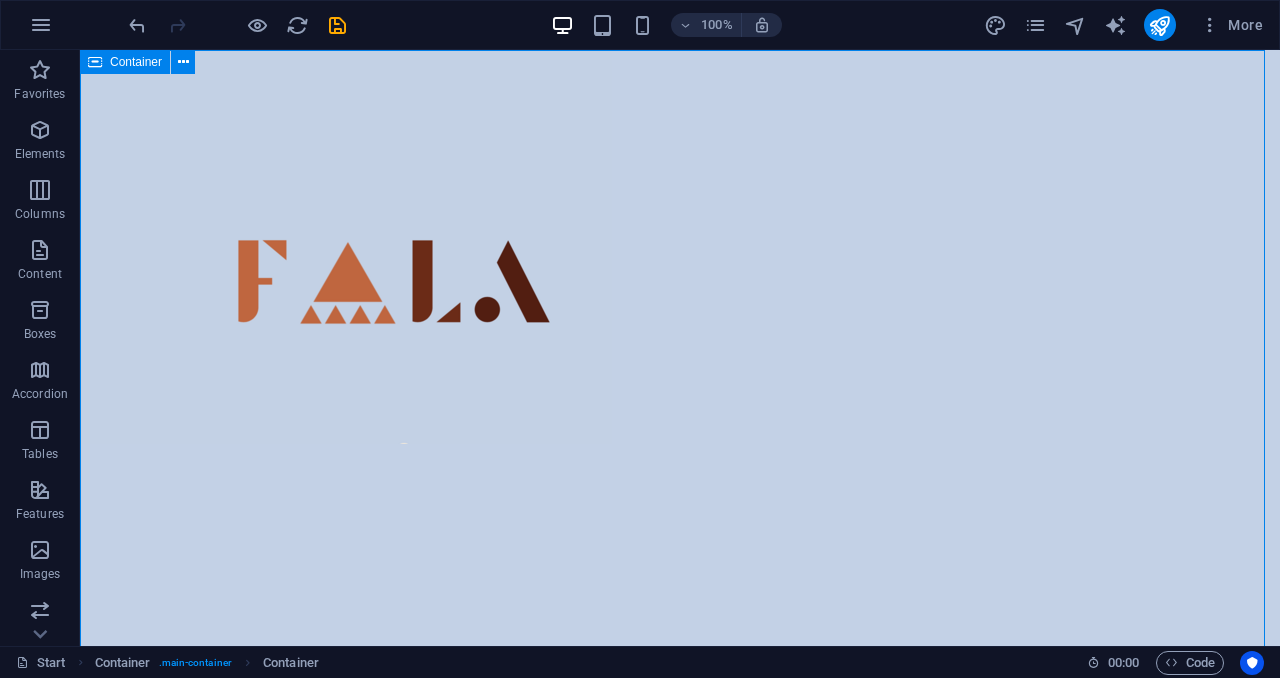 click at bounding box center (95, 62) 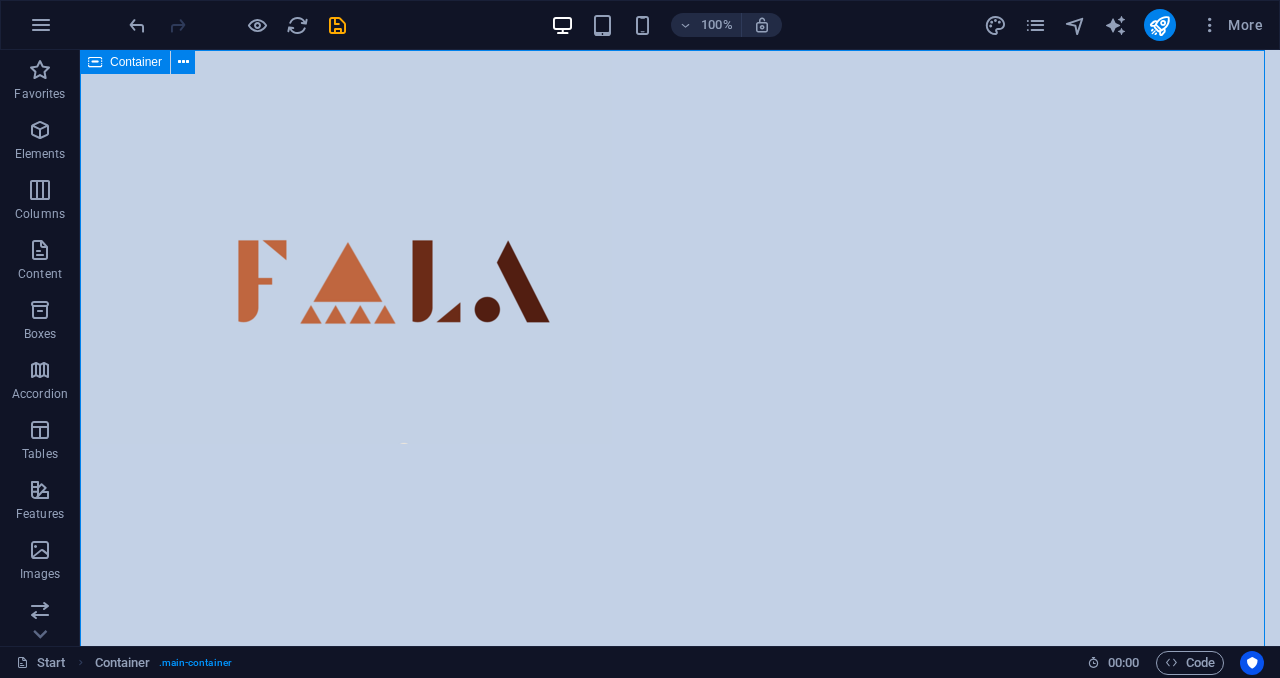 click on "Container" at bounding box center [125, 62] 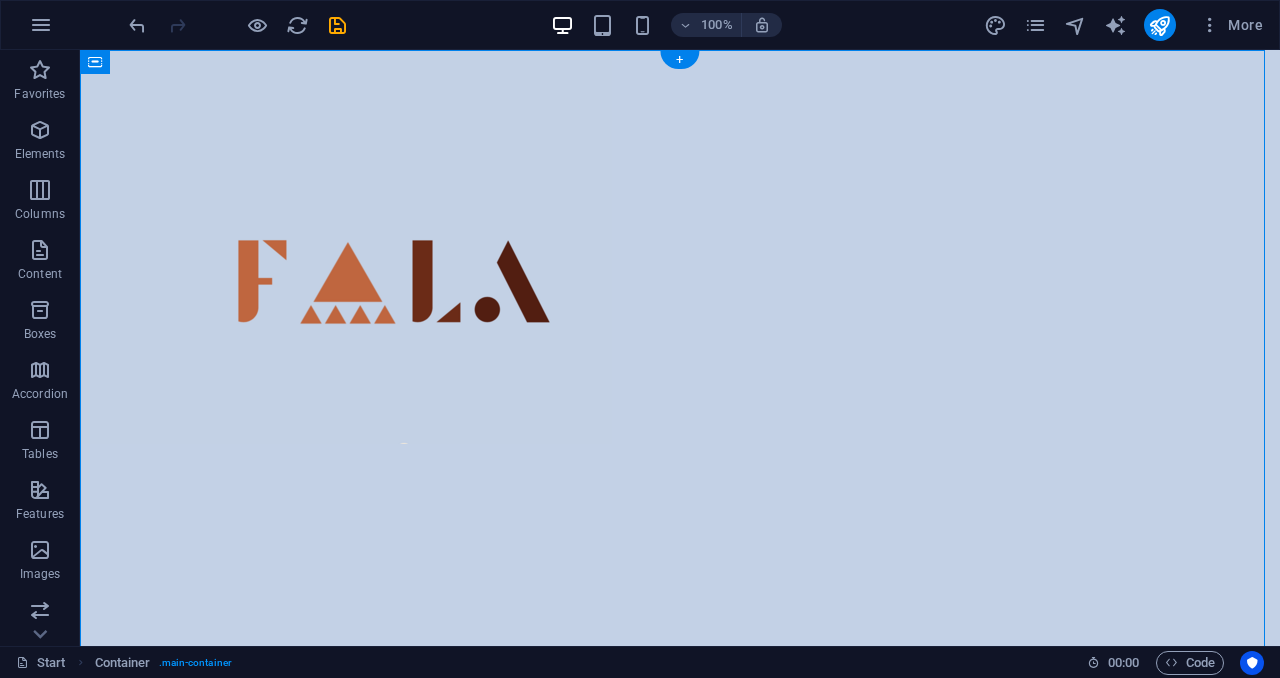 drag, startPoint x: 215, startPoint y: 110, endPoint x: 449, endPoint y: 132, distance: 235.0319 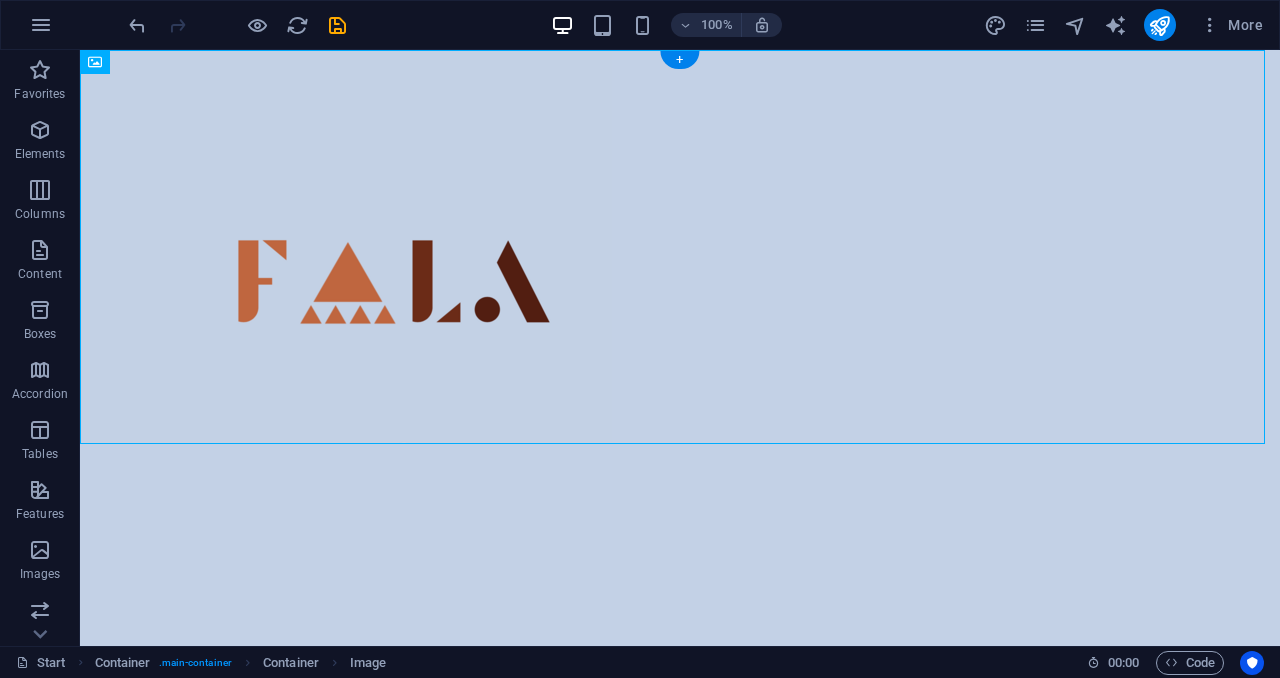 drag, startPoint x: 353, startPoint y: 294, endPoint x: 581, endPoint y: 289, distance: 228.05482 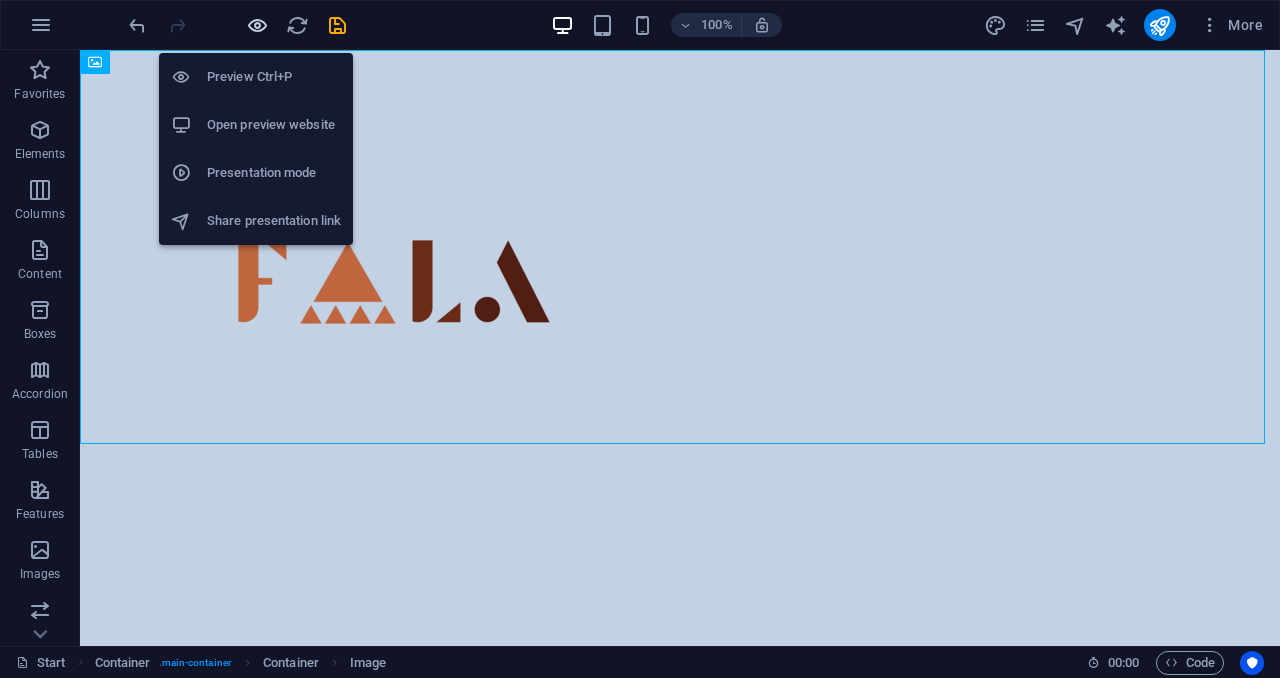 click at bounding box center [257, 25] 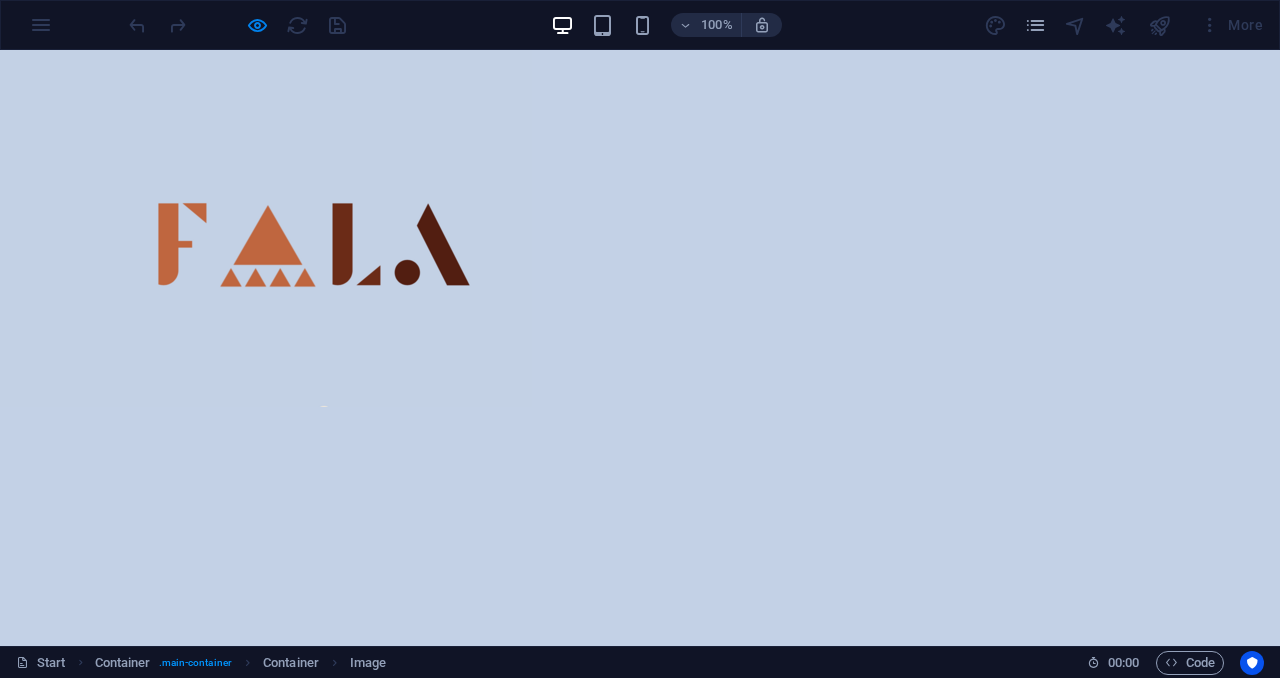 scroll, scrollTop: 0, scrollLeft: 0, axis: both 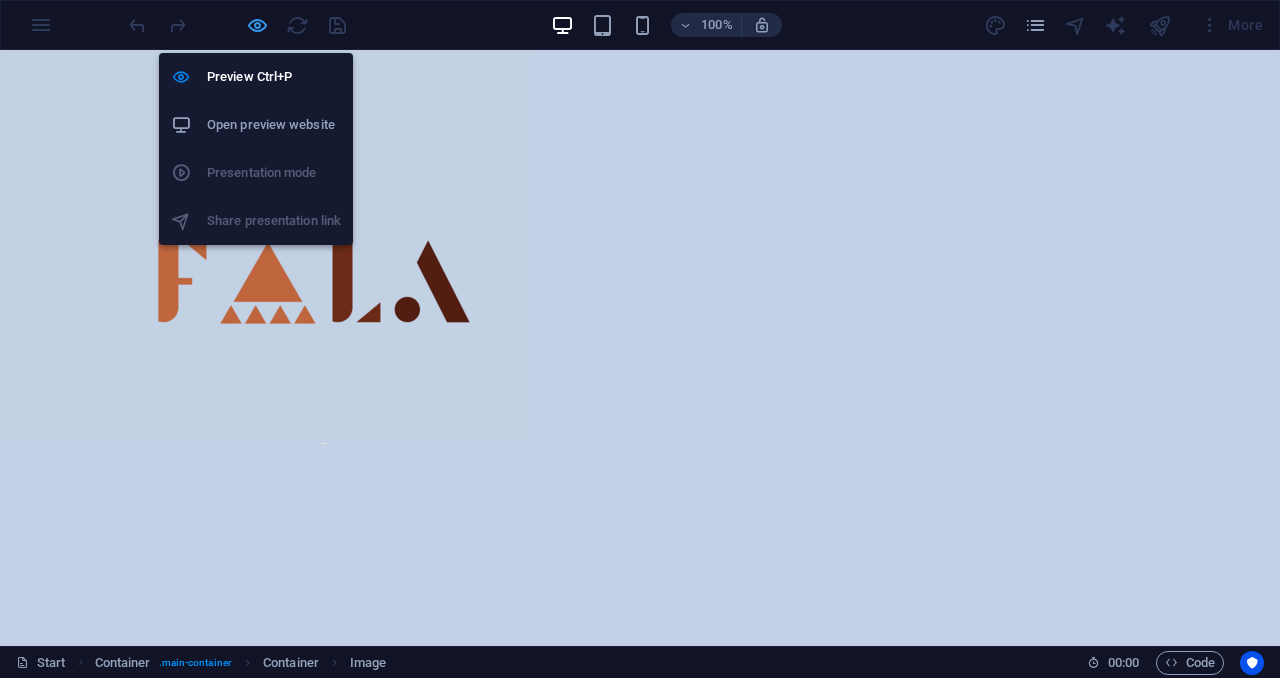 click at bounding box center (257, 25) 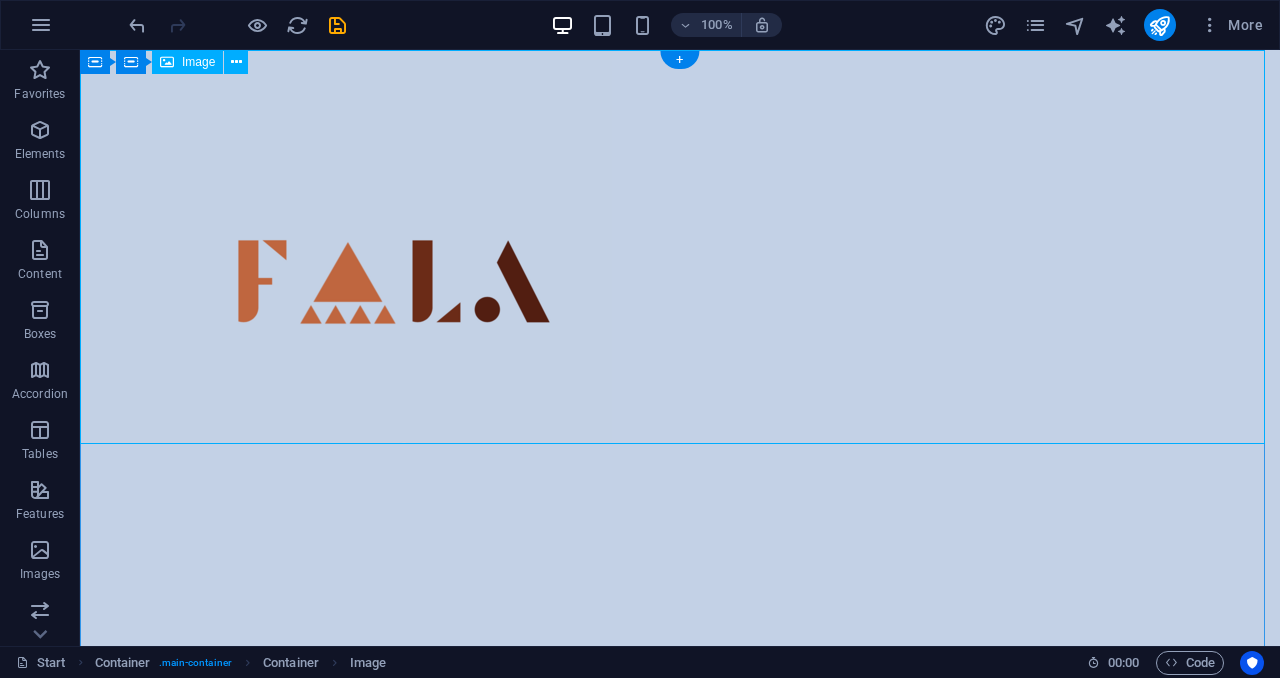 click at bounding box center (680, 247) 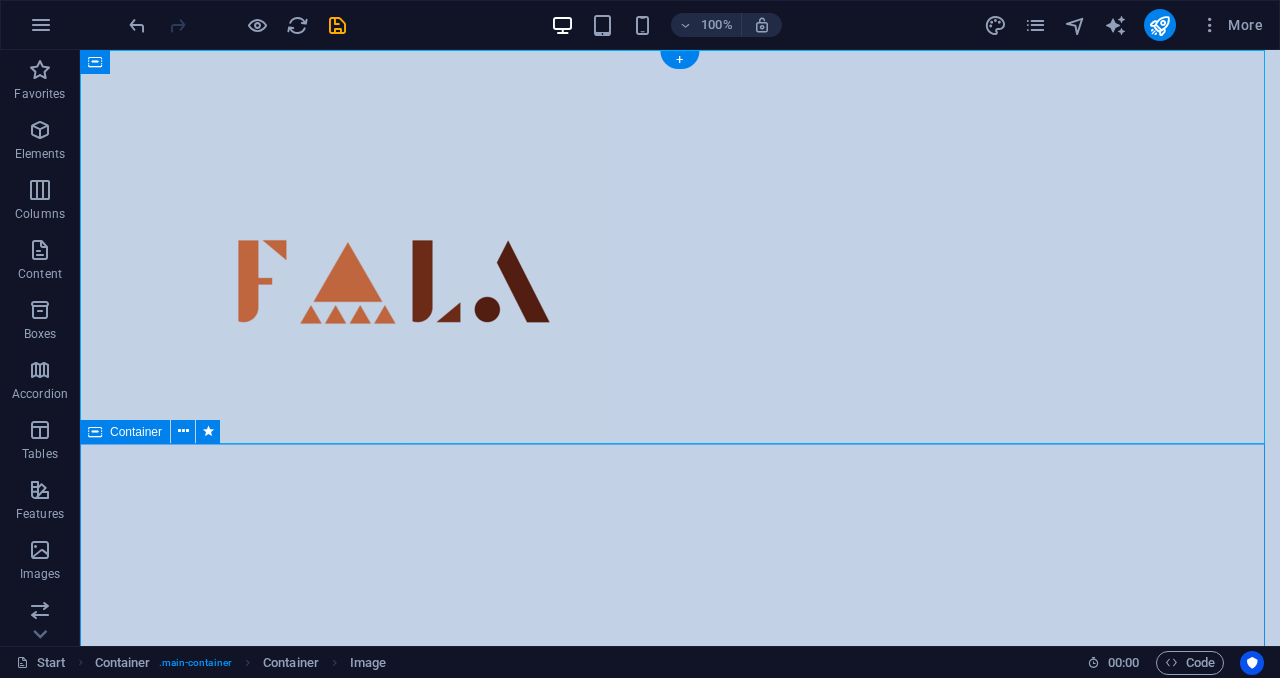click at bounding box center (680, 564) 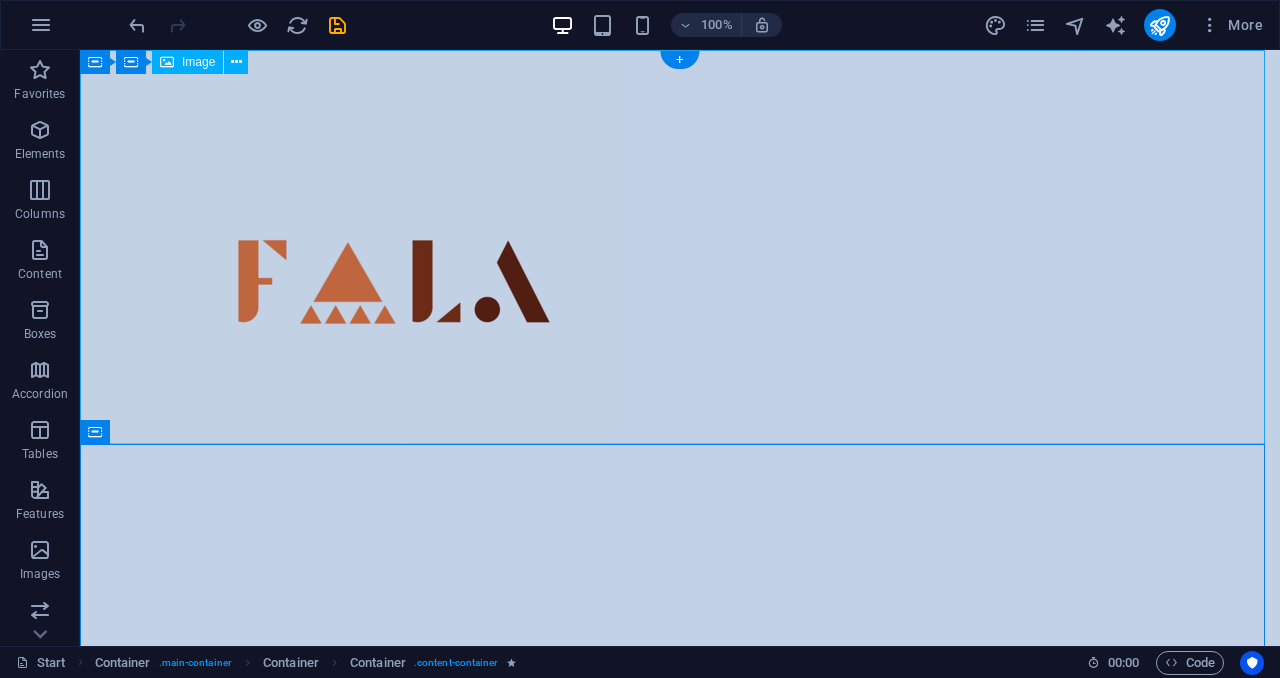 click at bounding box center (680, 247) 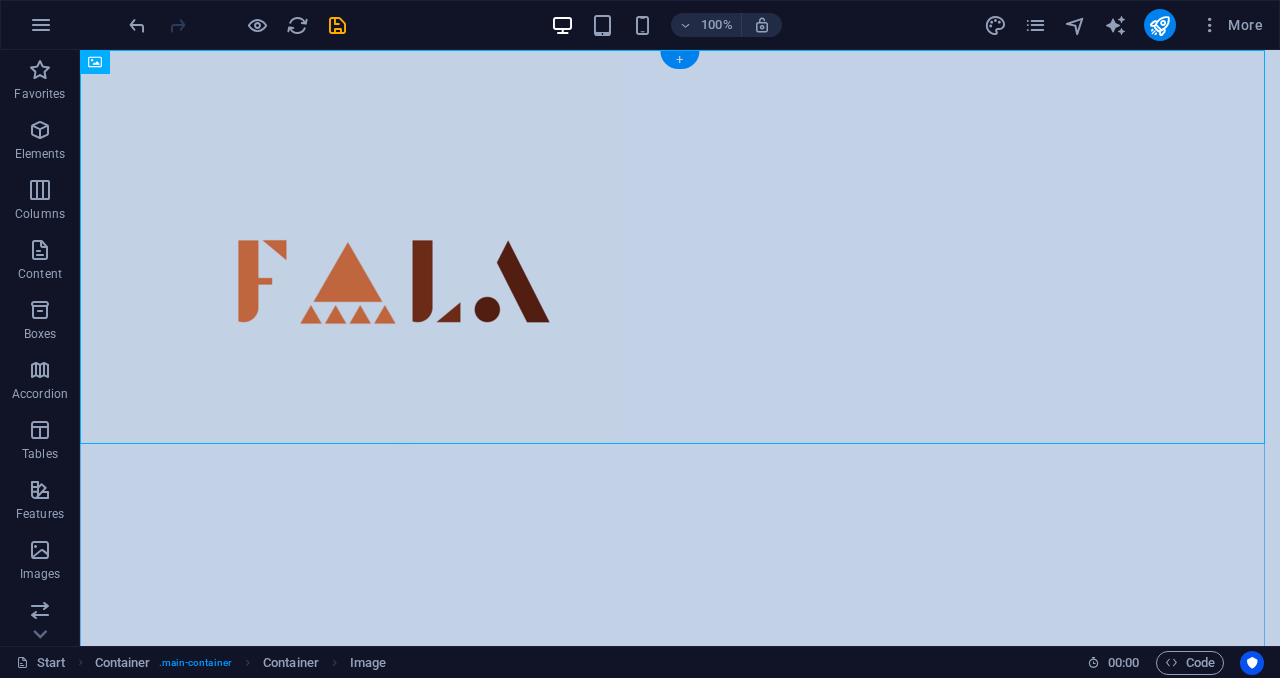 click on "+" at bounding box center [679, 60] 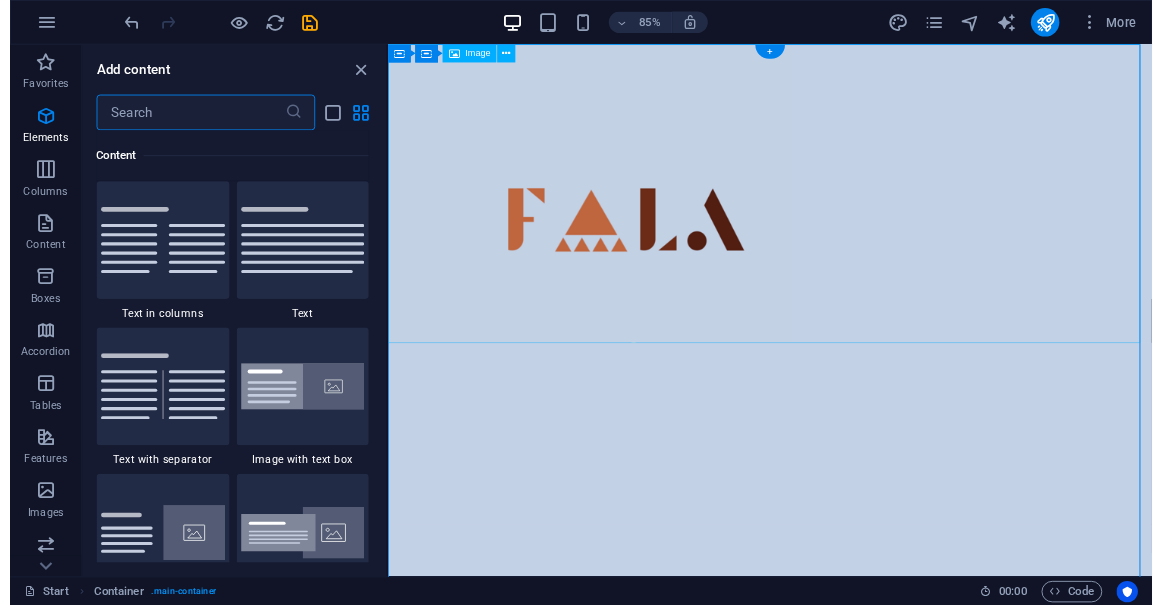 scroll, scrollTop: 3499, scrollLeft: 0, axis: vertical 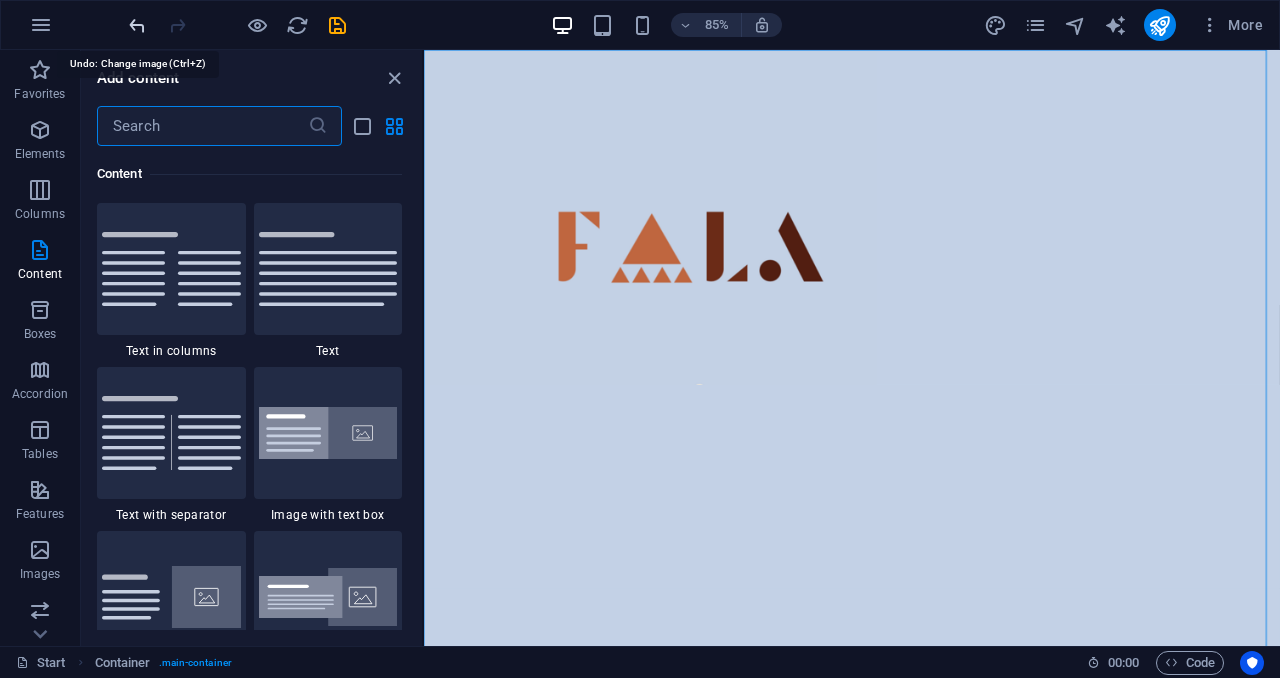 click at bounding box center (137, 25) 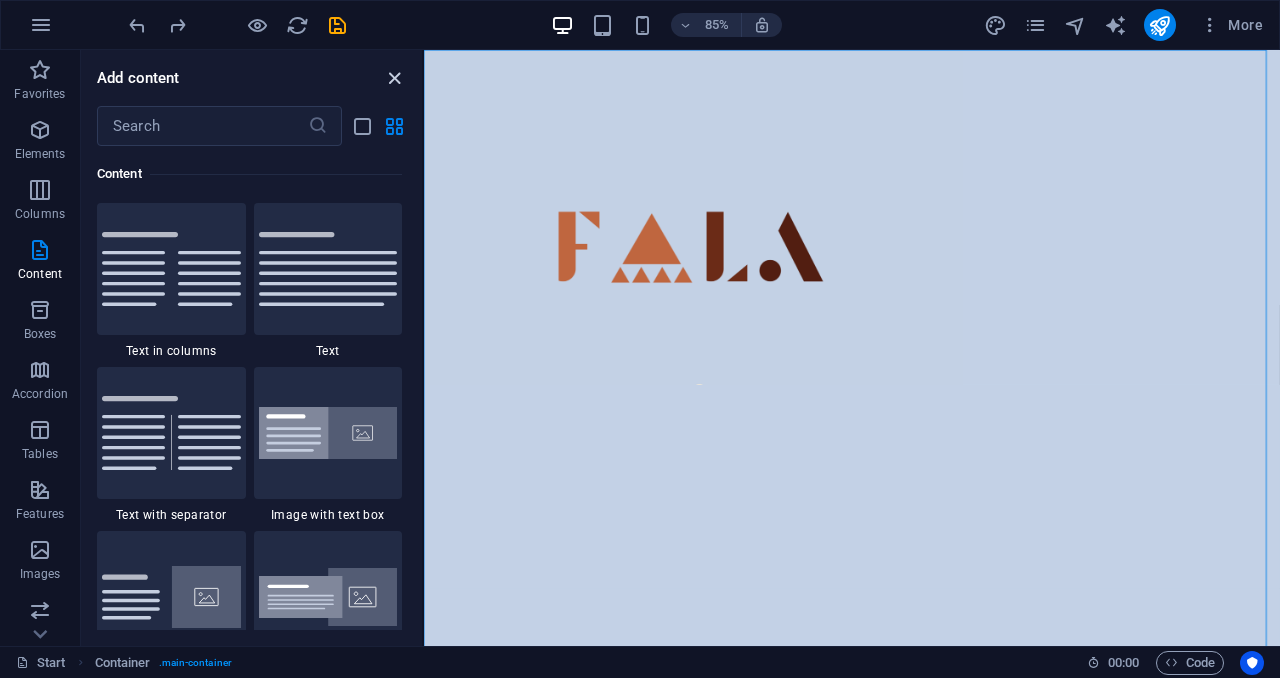 click at bounding box center [394, 78] 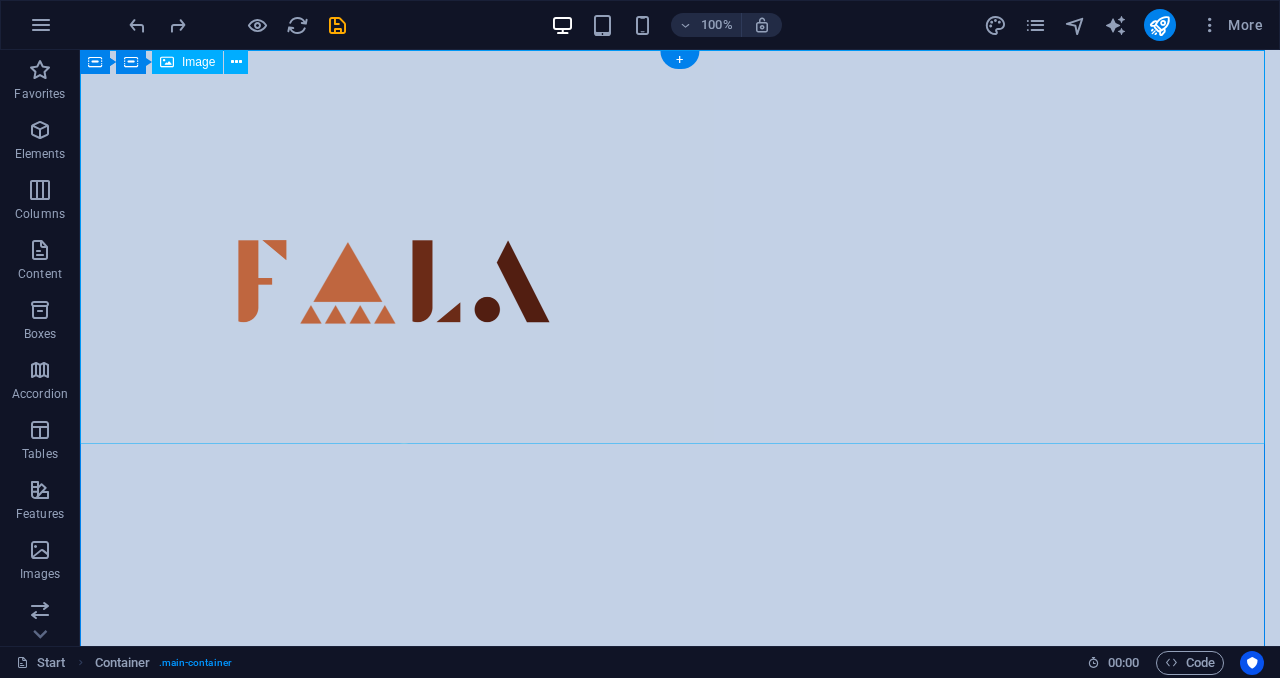 click at bounding box center [680, 247] 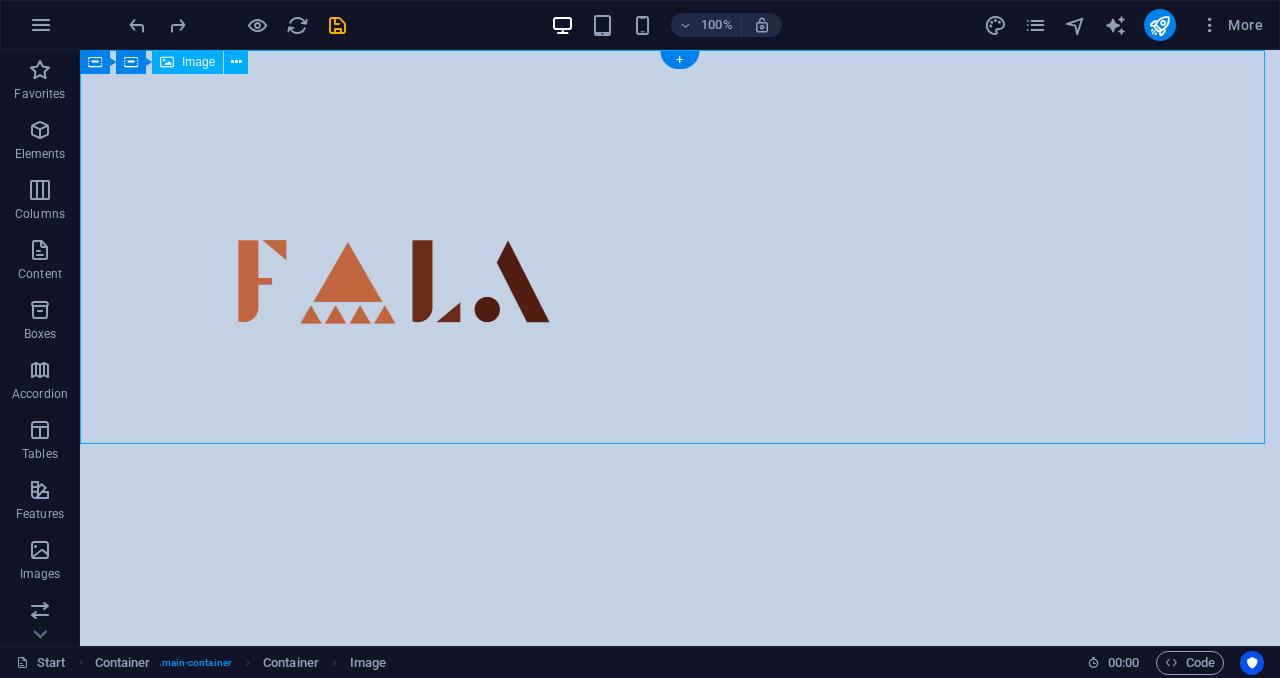click at bounding box center [680, 247] 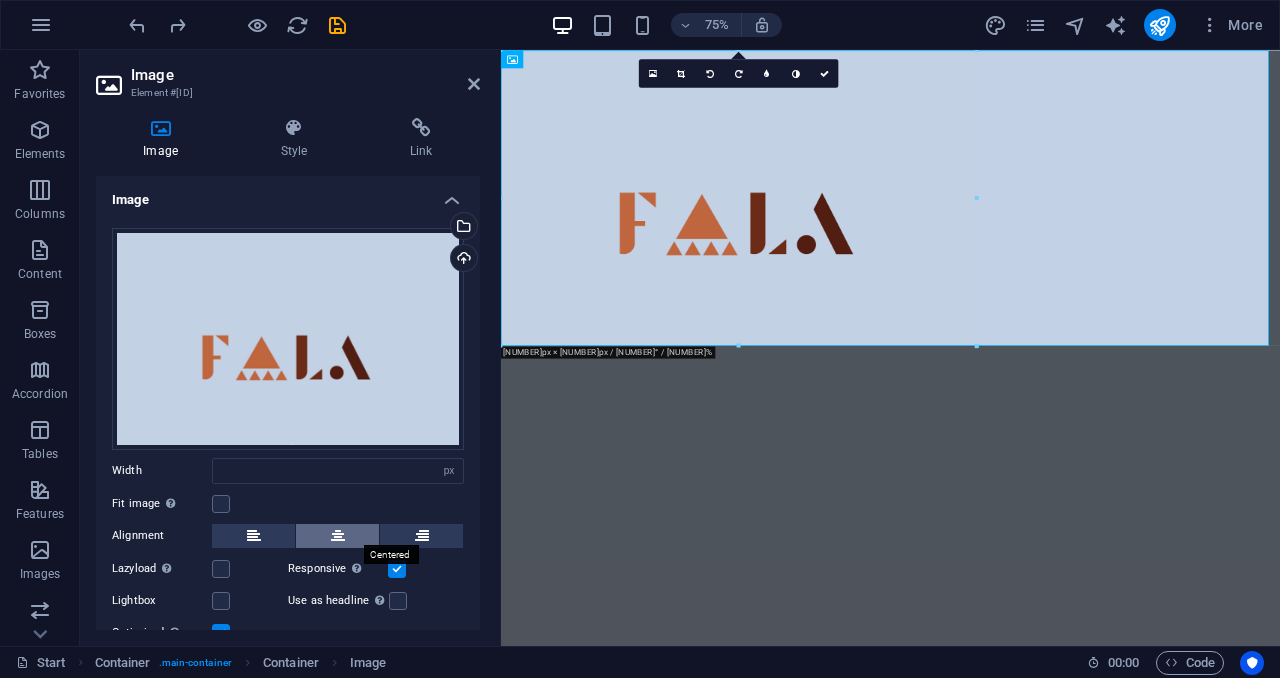 click at bounding box center [338, 536] 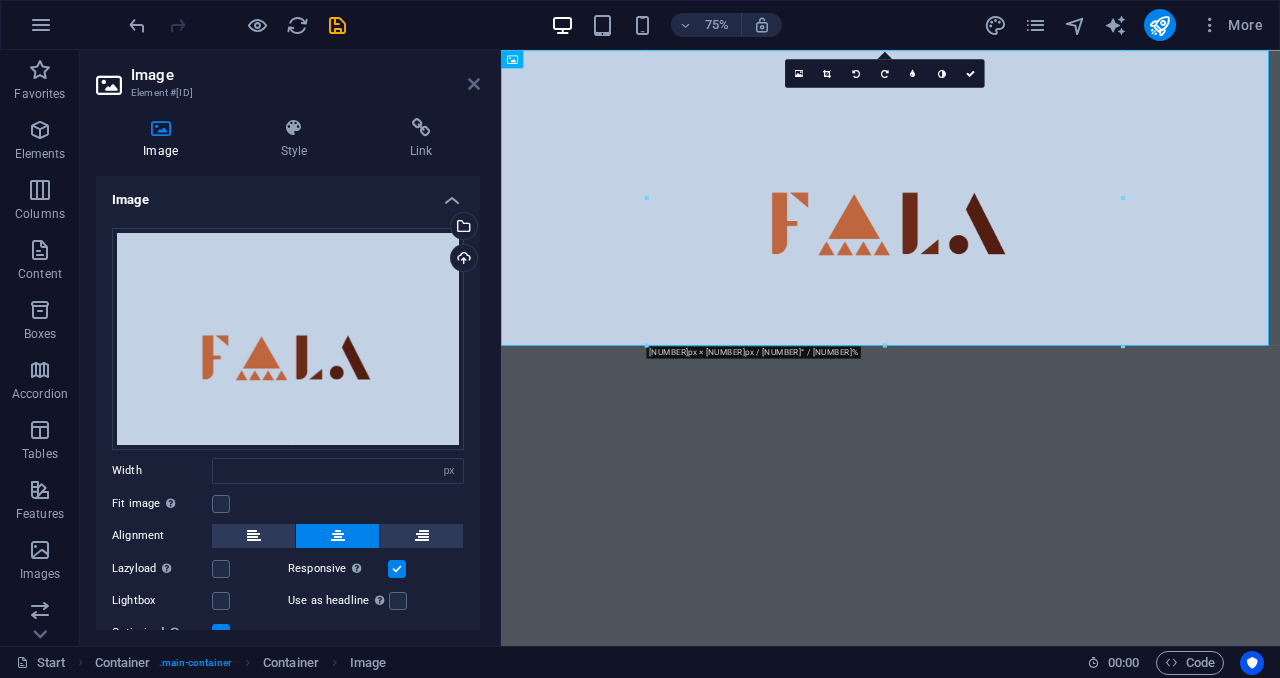 click at bounding box center (474, 84) 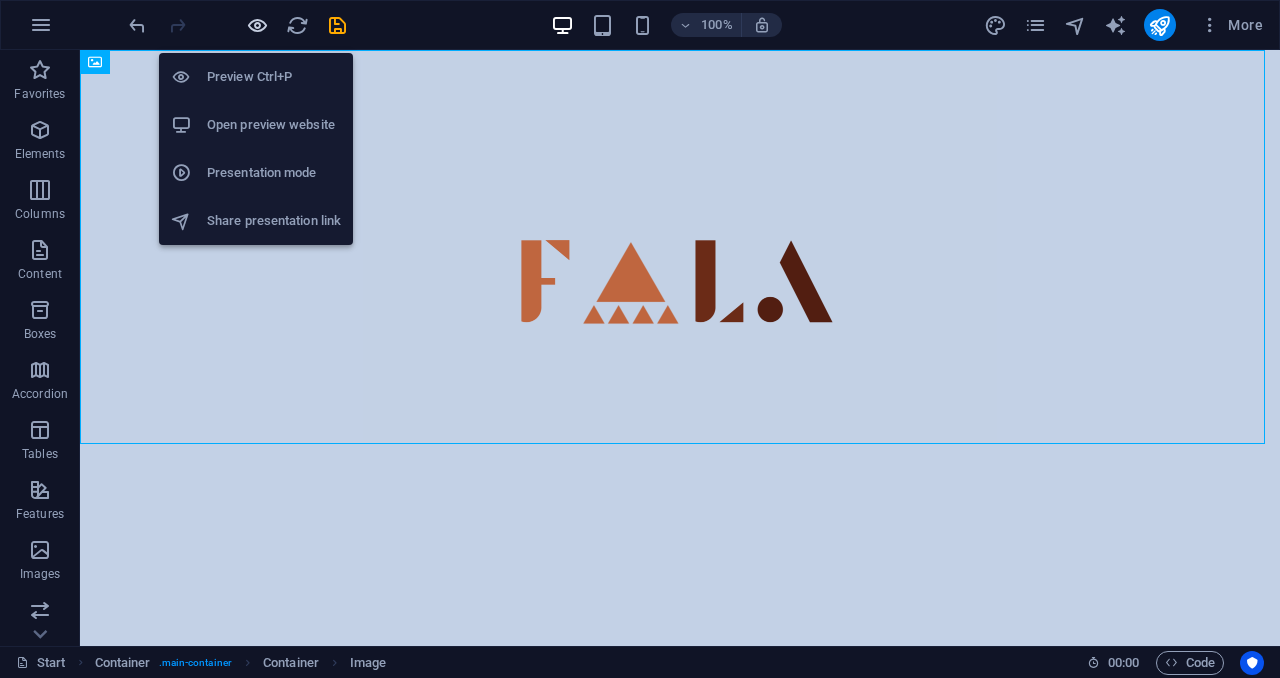 click at bounding box center [257, 25] 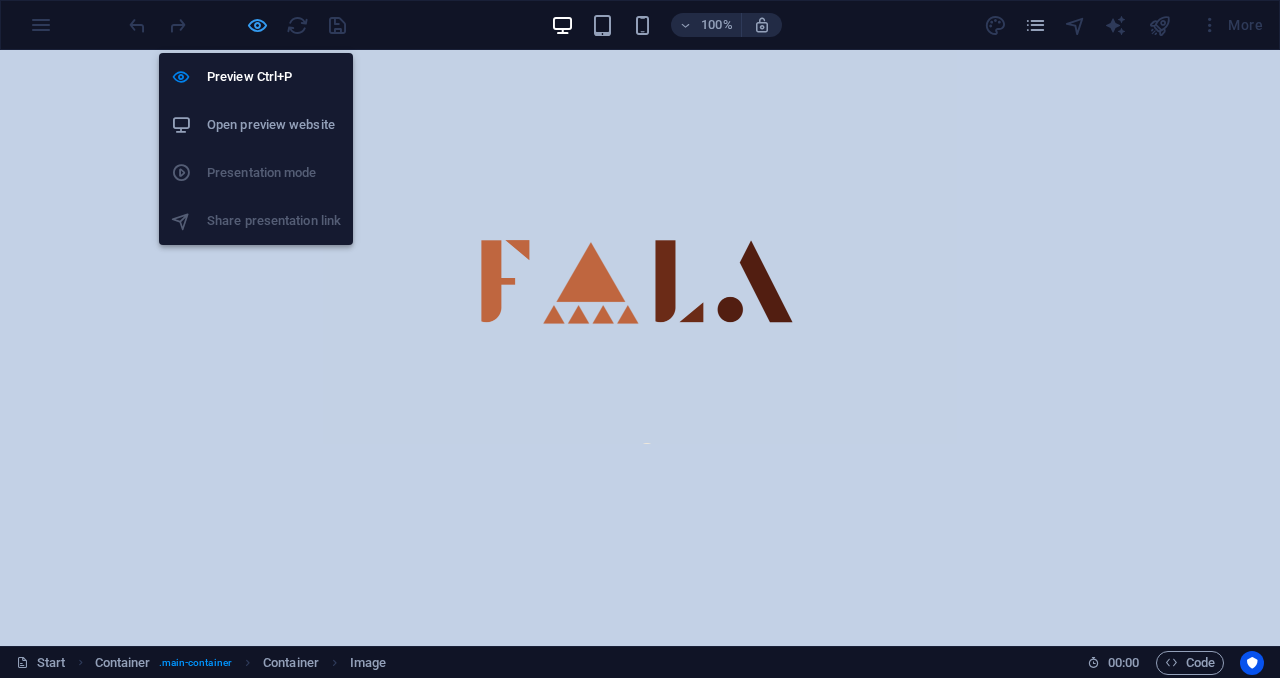 click at bounding box center (257, 25) 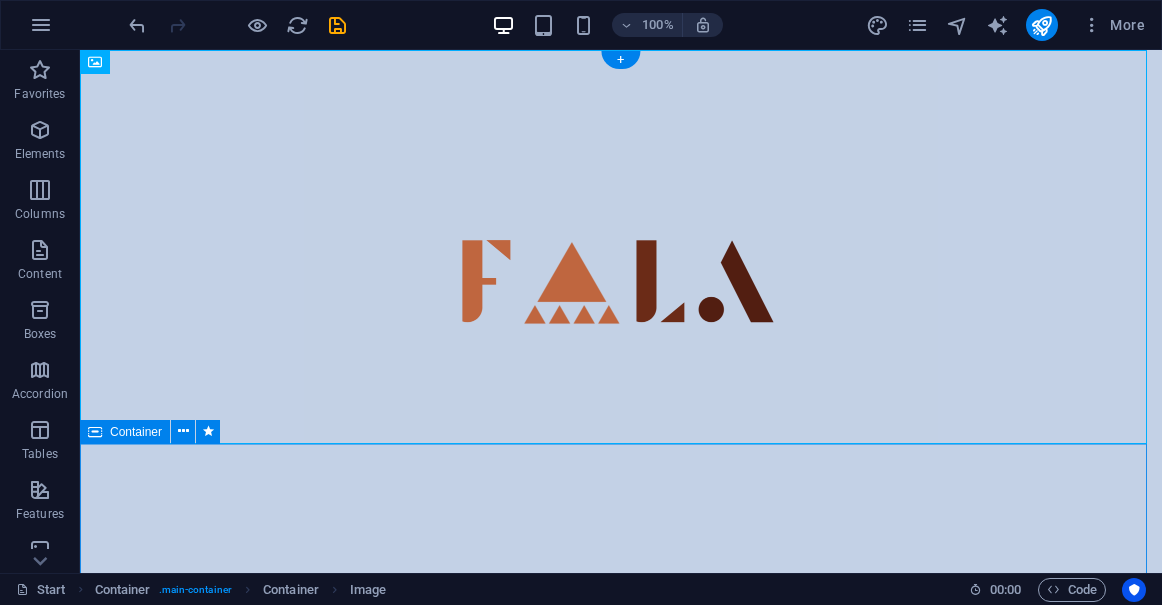 click at bounding box center [621, 564] 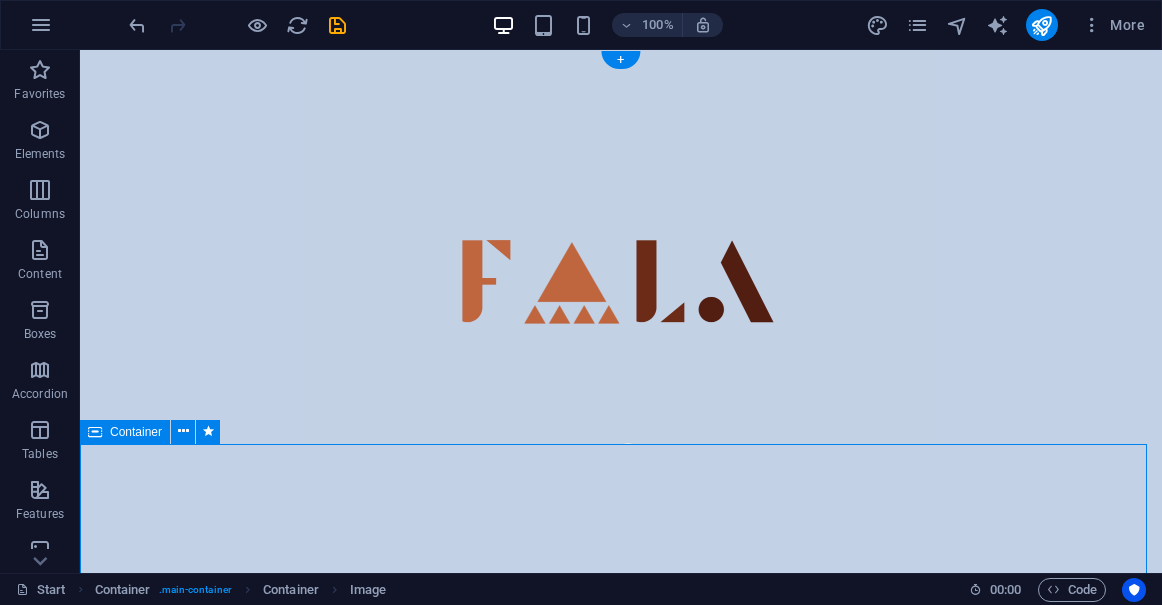 click at bounding box center [621, 564] 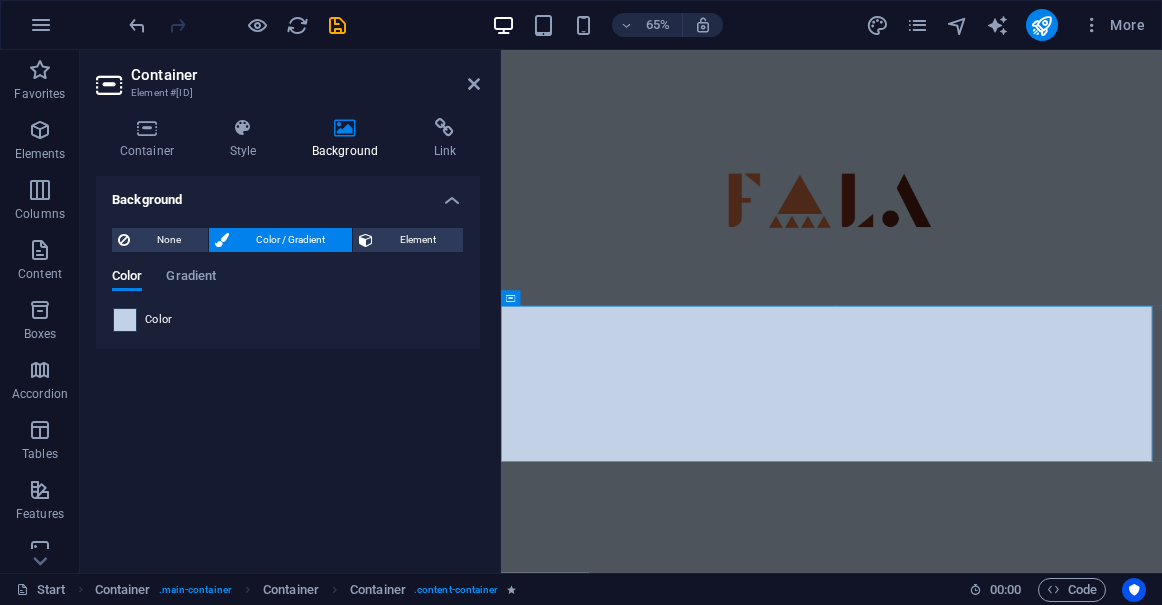 click at bounding box center (125, 320) 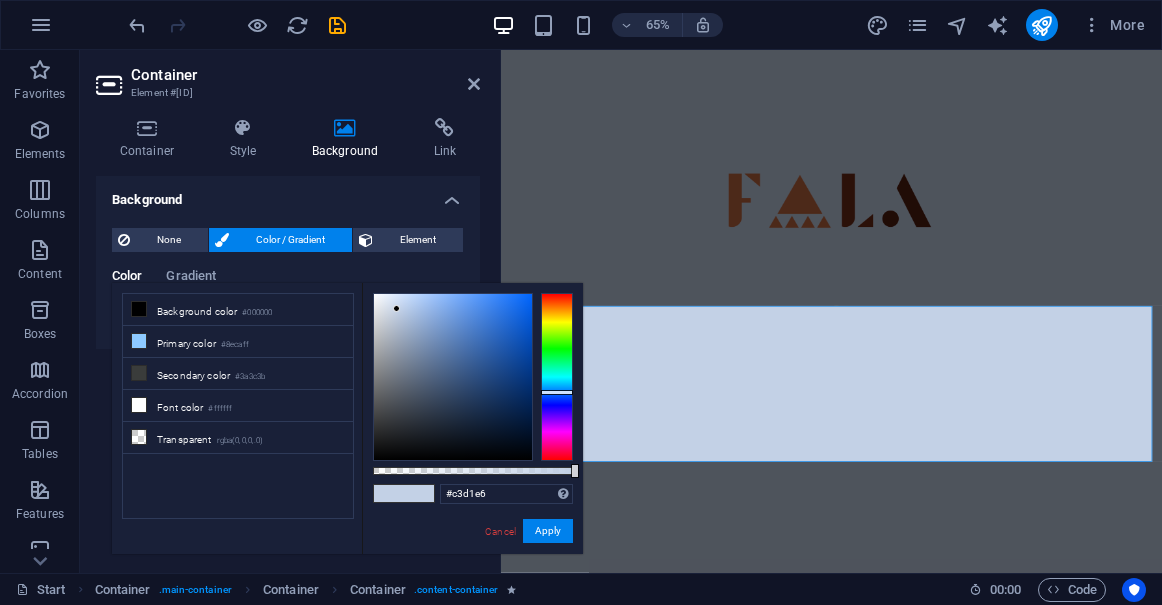 type on "#b7cae7" 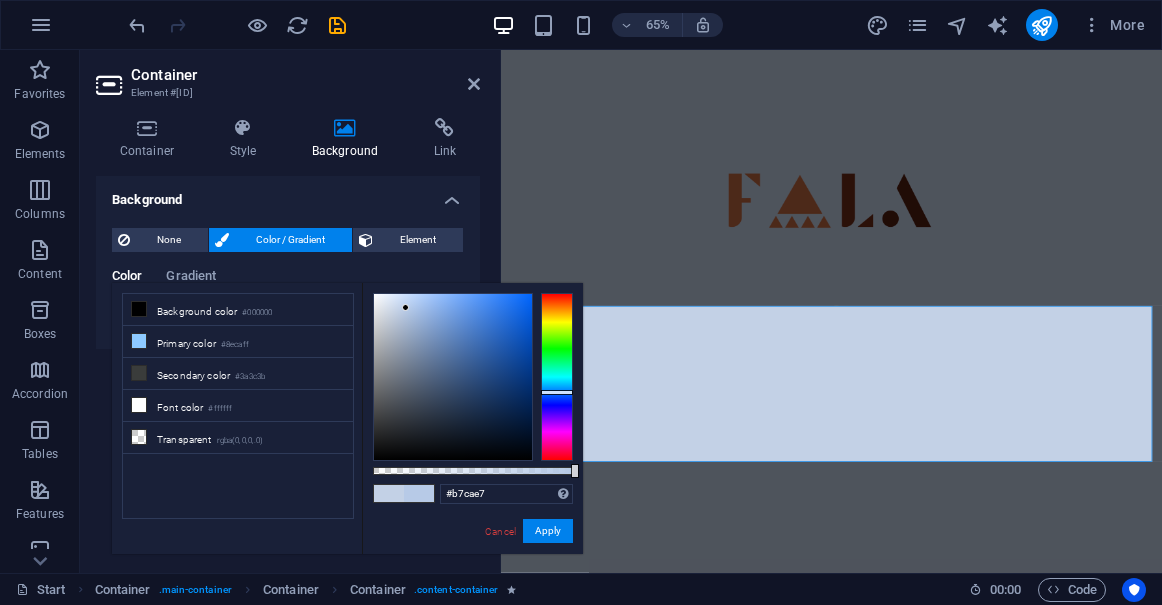 click at bounding box center [453, 377] 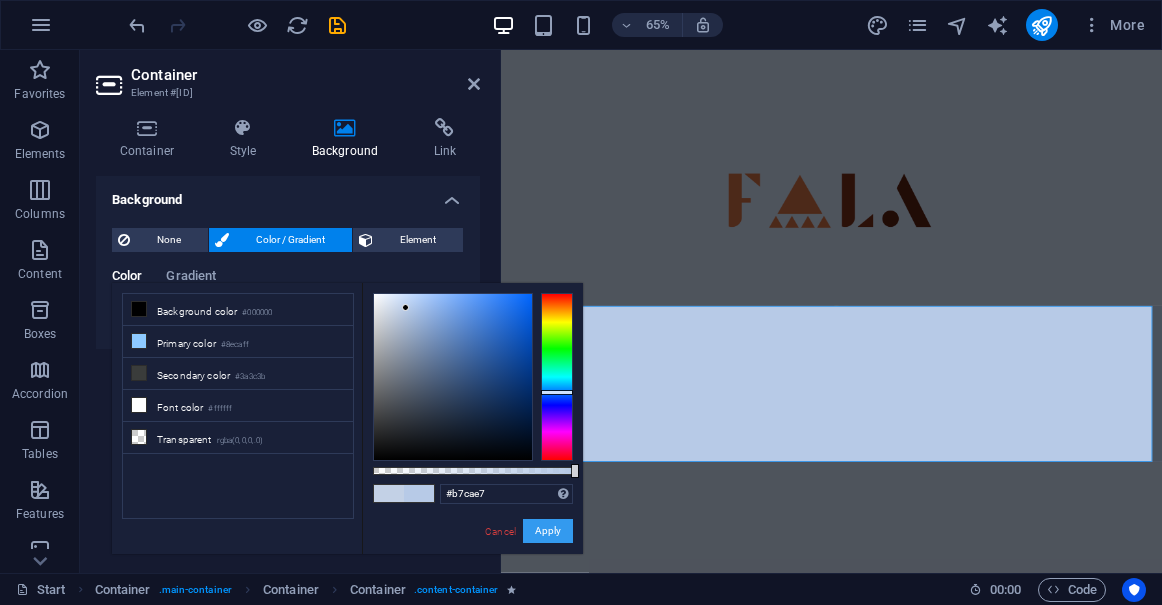 click on "Apply" at bounding box center (548, 531) 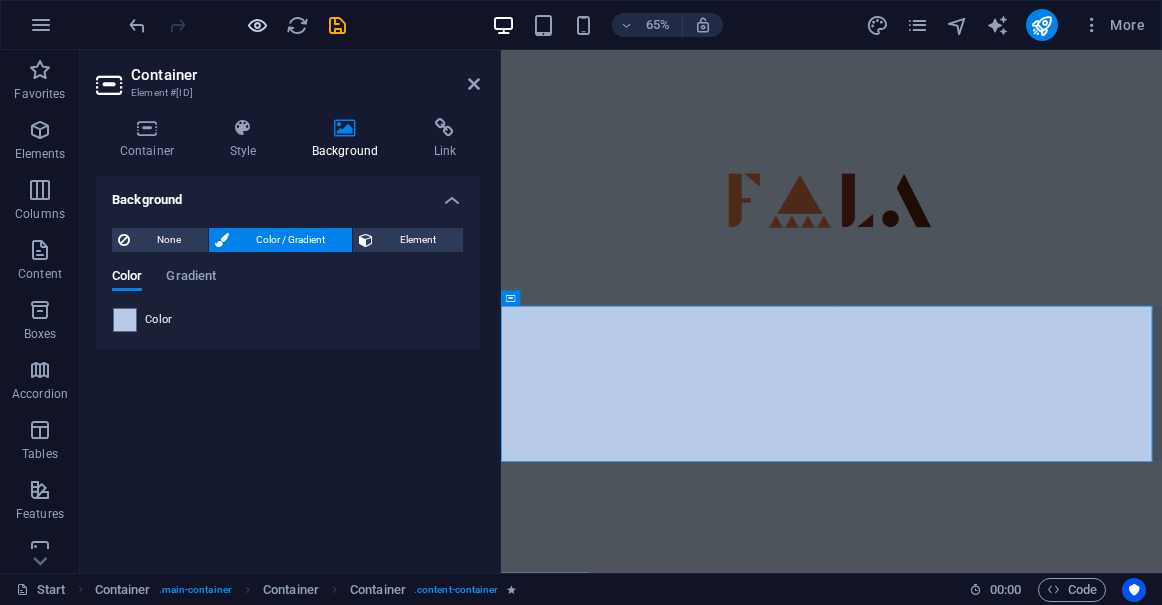 click at bounding box center (257, 25) 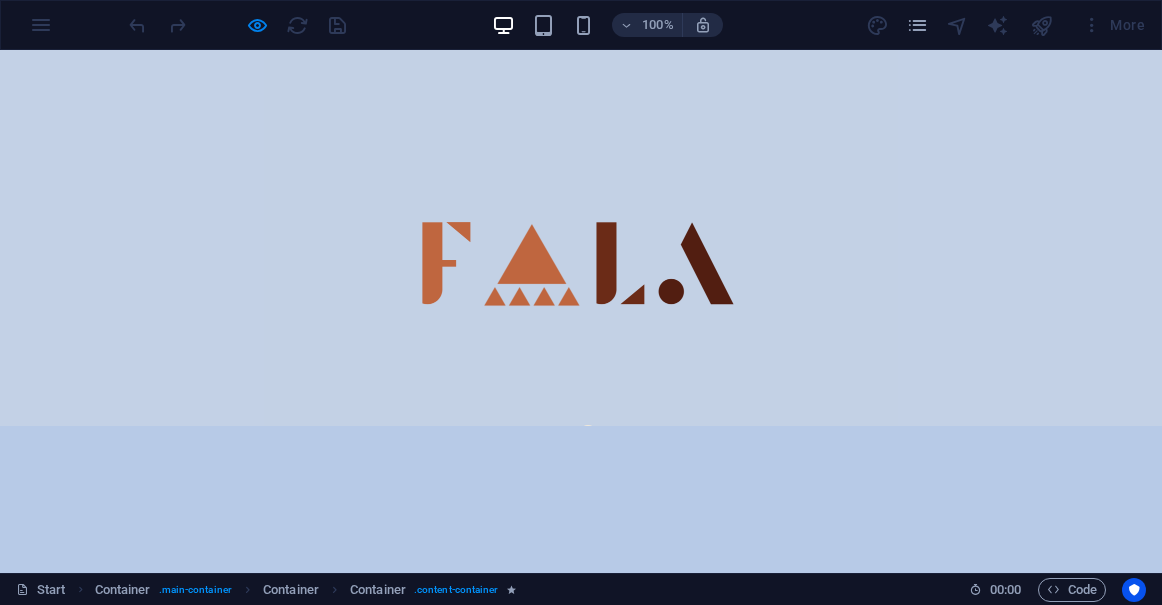 scroll, scrollTop: 13, scrollLeft: 0, axis: vertical 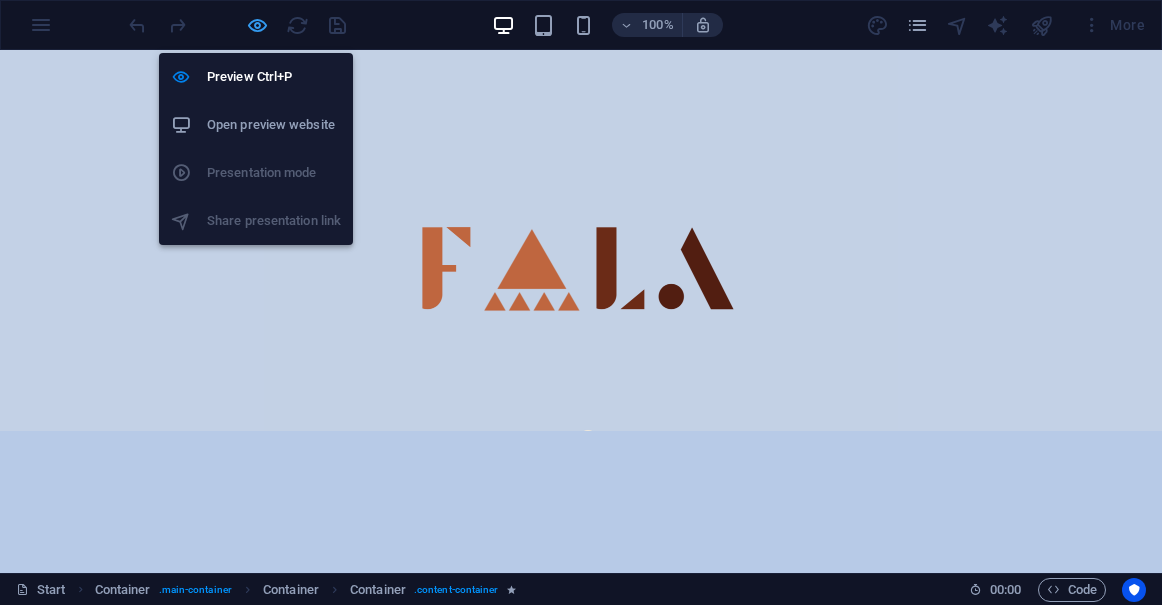 click at bounding box center [257, 25] 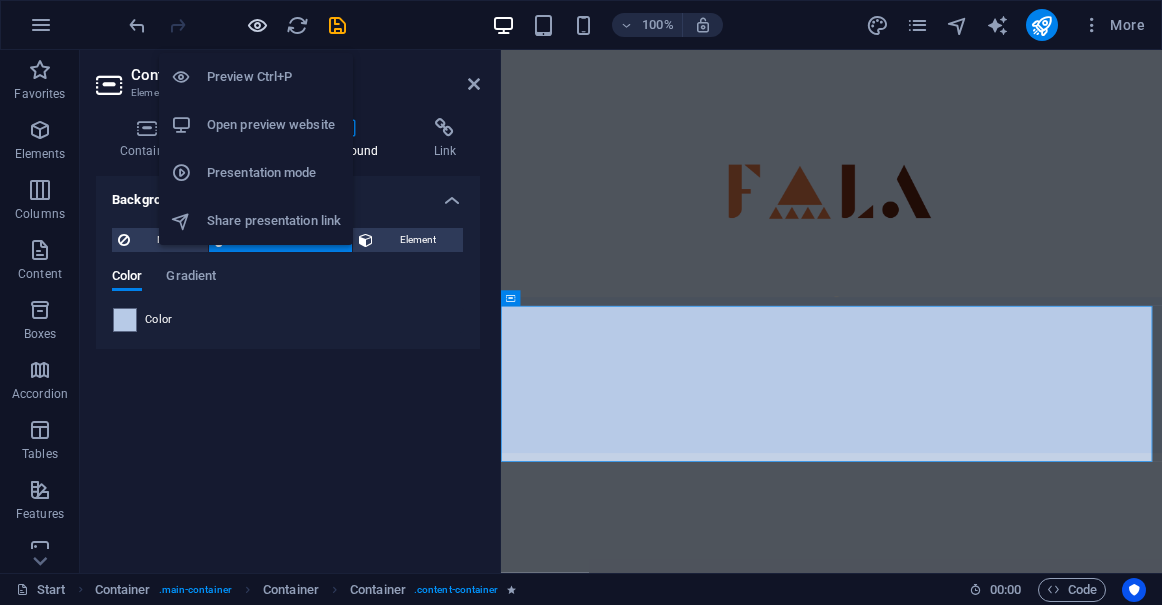scroll, scrollTop: 0, scrollLeft: 0, axis: both 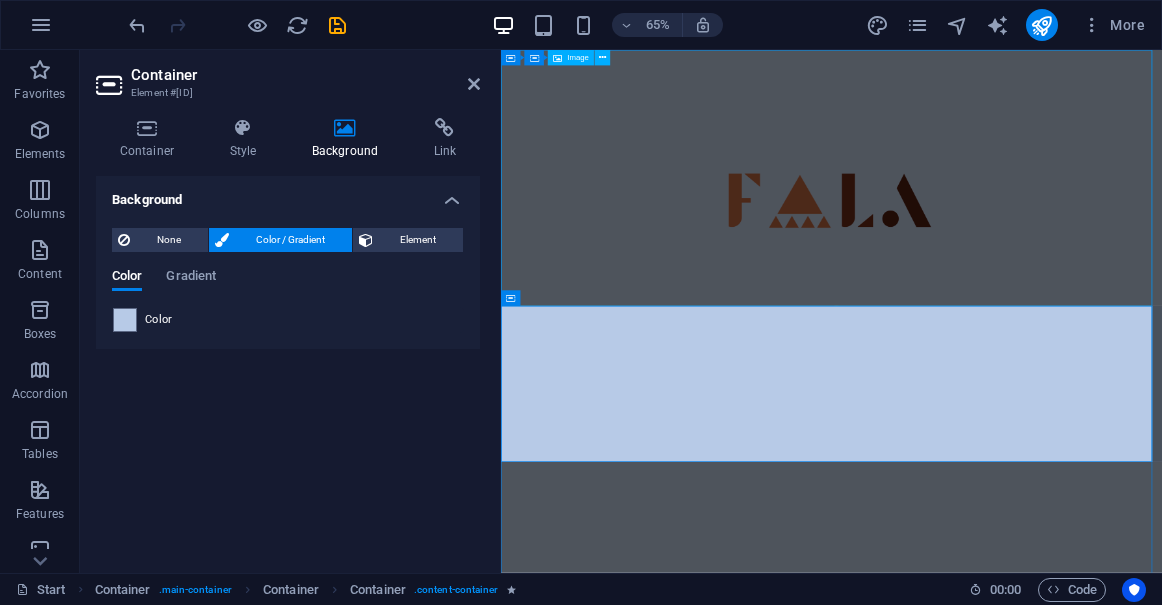 click at bounding box center [1009, 247] 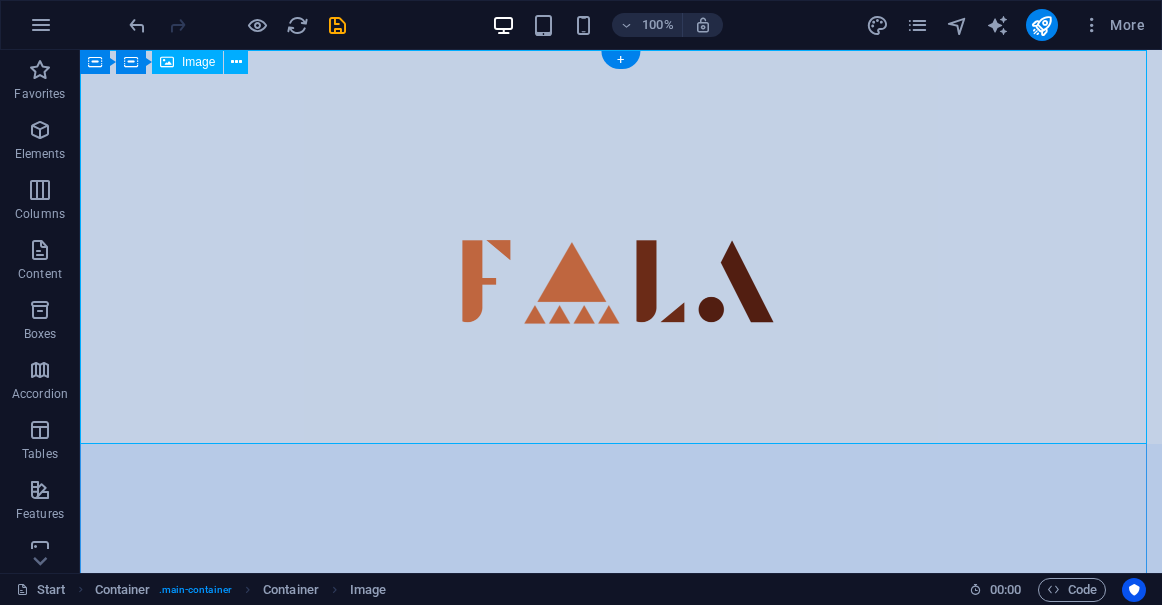 click at bounding box center [621, 247] 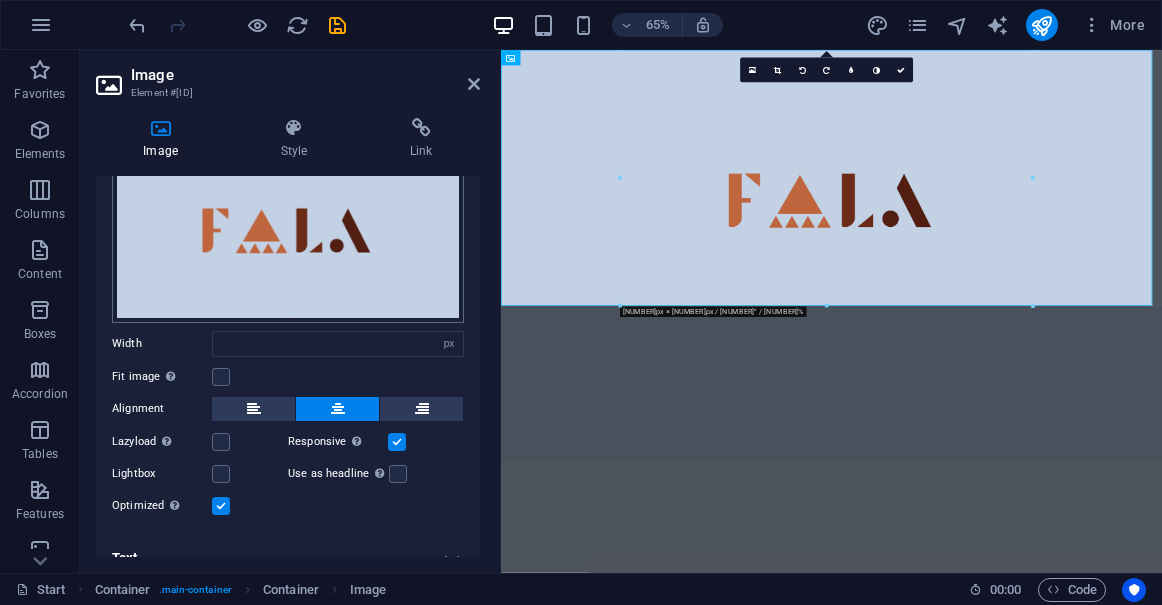 scroll, scrollTop: 147, scrollLeft: 0, axis: vertical 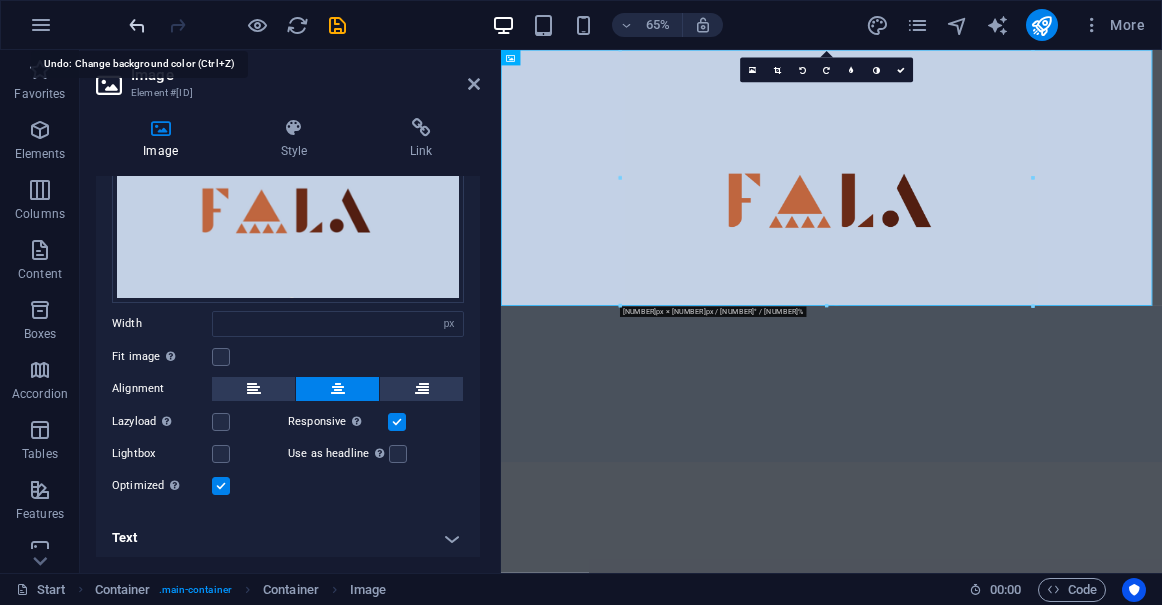click at bounding box center (137, 25) 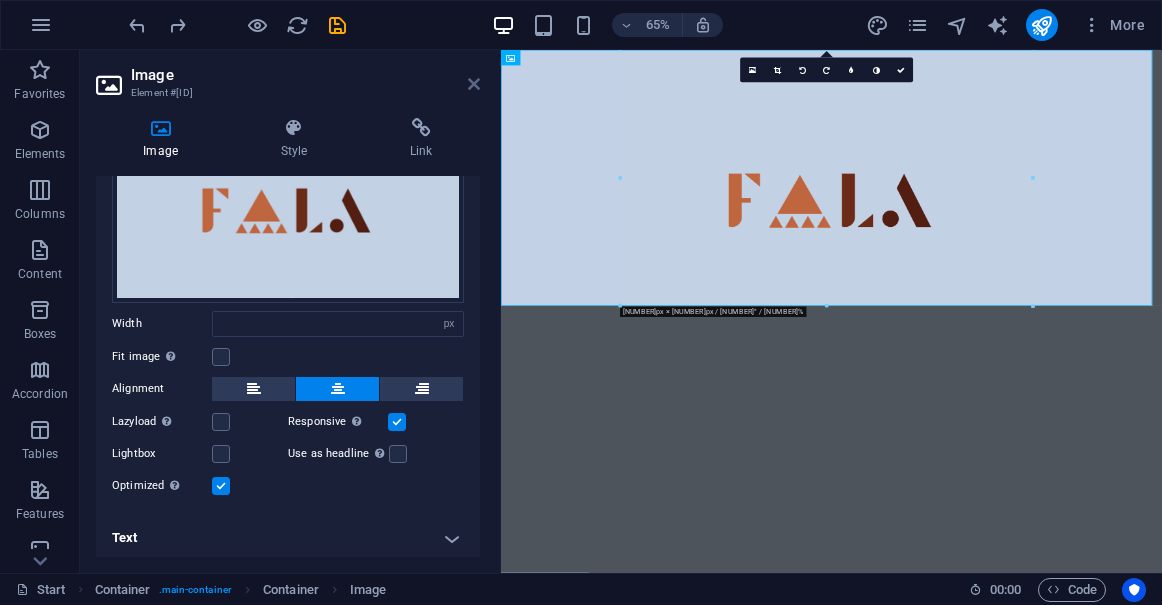 drag, startPoint x: 470, startPoint y: 83, endPoint x: 390, endPoint y: 33, distance: 94.33981 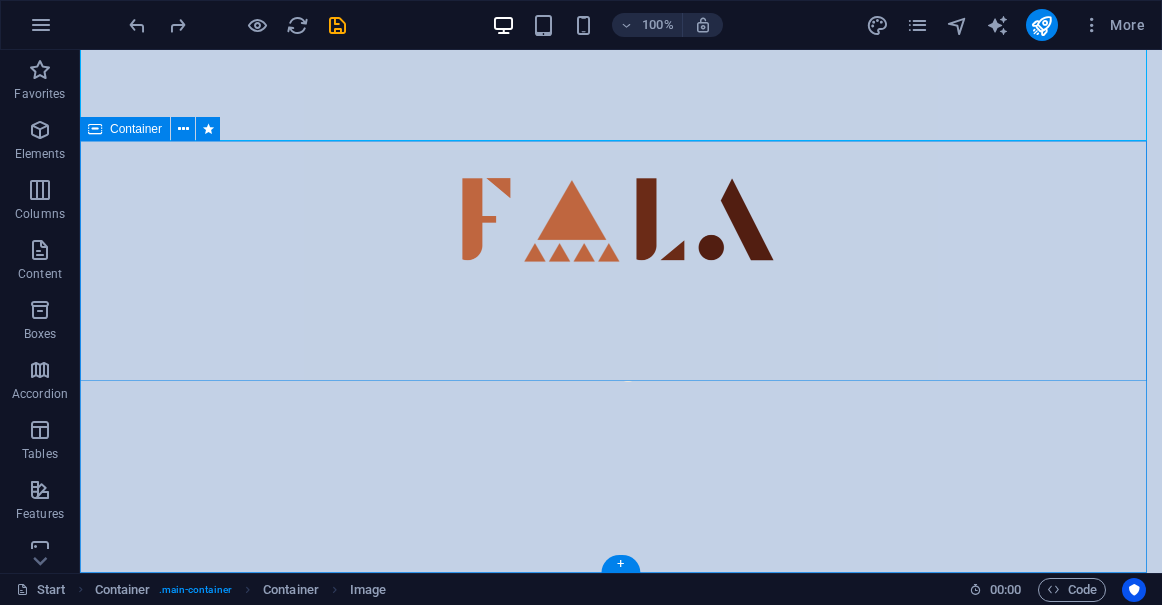 scroll, scrollTop: 0, scrollLeft: 0, axis: both 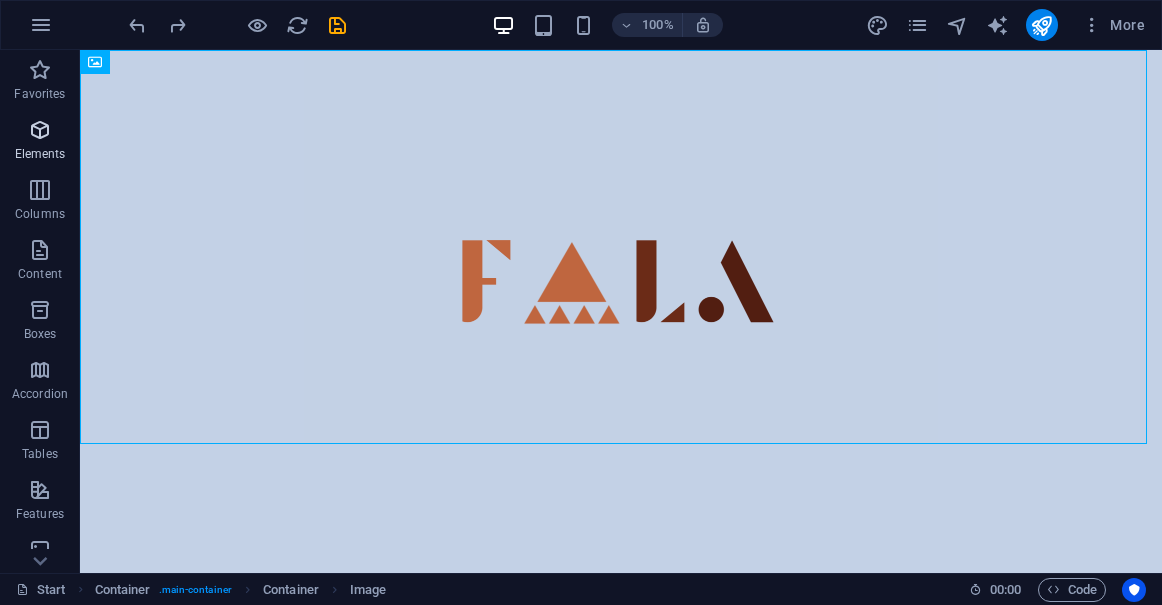 click at bounding box center (40, 130) 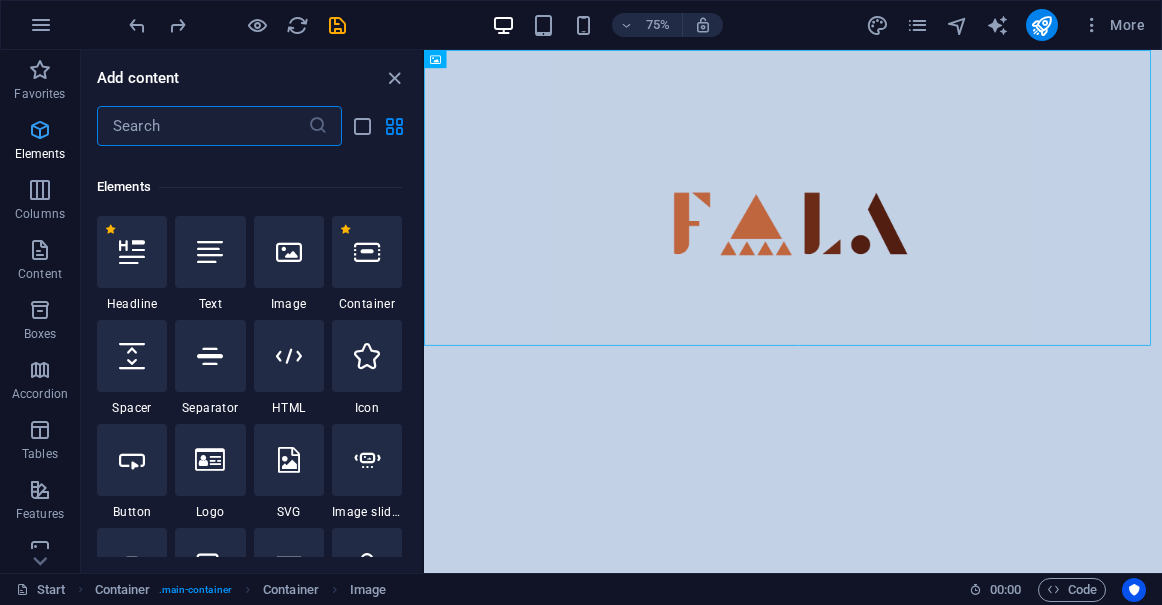 scroll, scrollTop: 213, scrollLeft: 0, axis: vertical 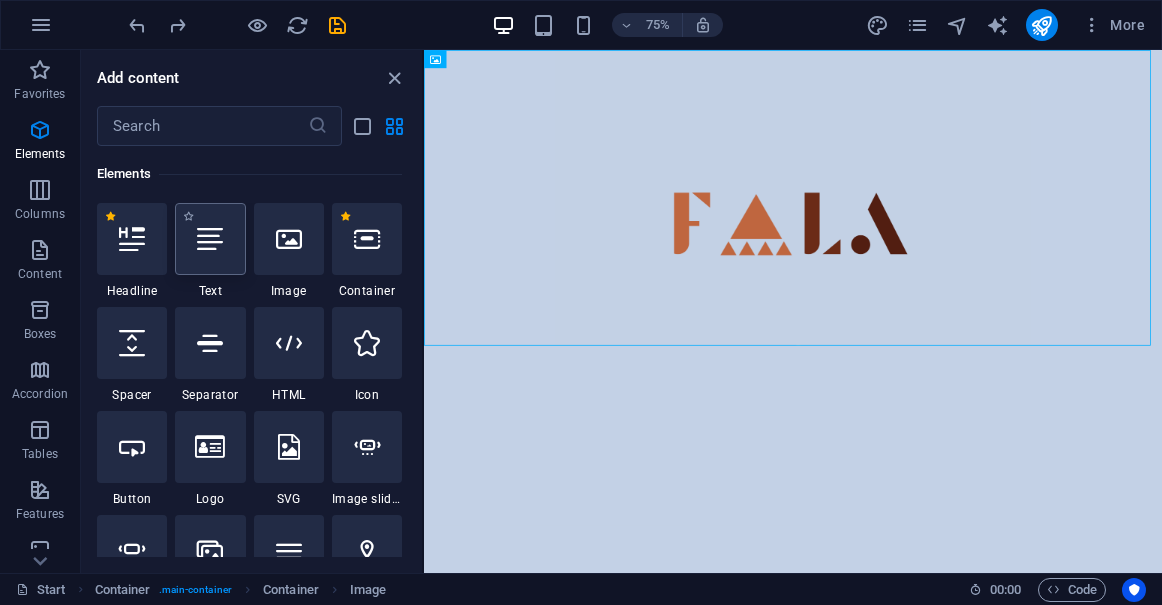 click at bounding box center (210, 239) 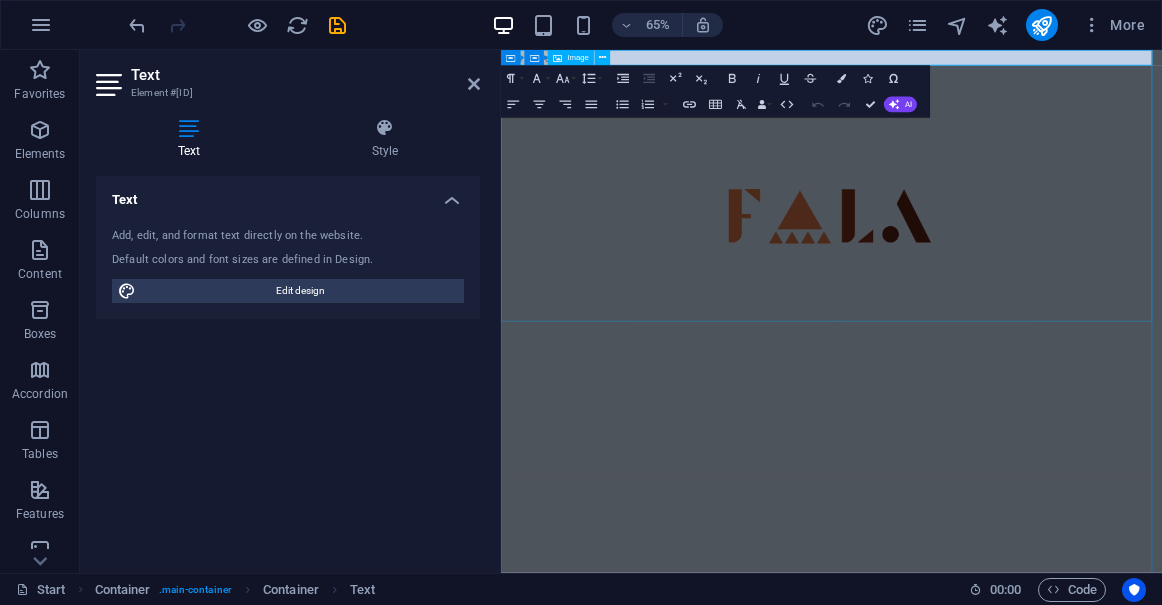 drag, startPoint x: 1093, startPoint y: 107, endPoint x: 707, endPoint y: 451, distance: 517.04156 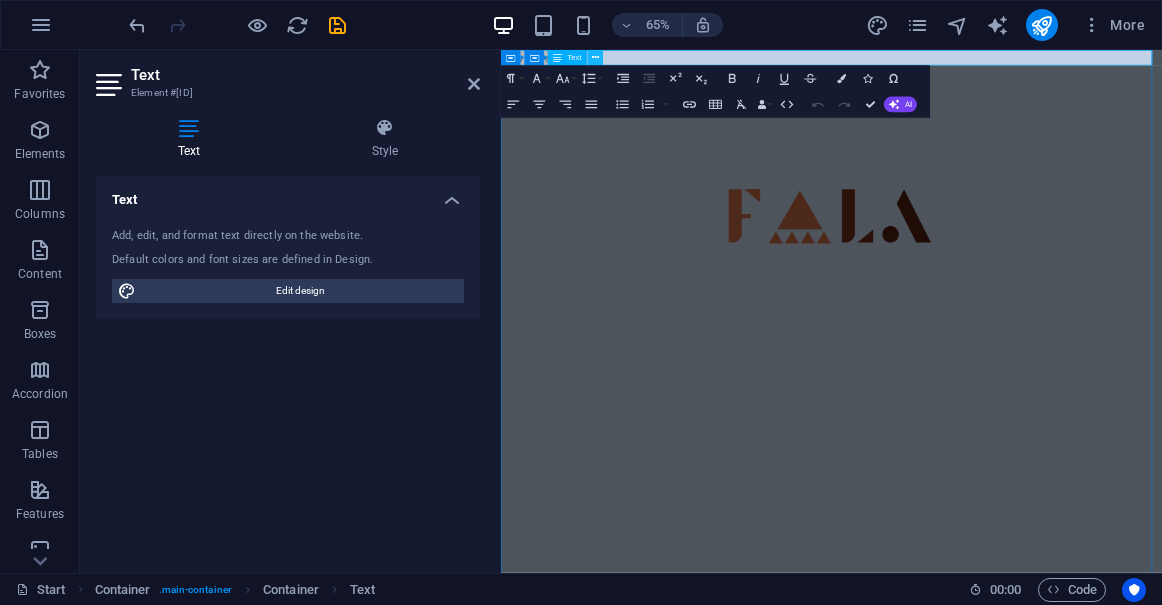 click at bounding box center [595, 58] 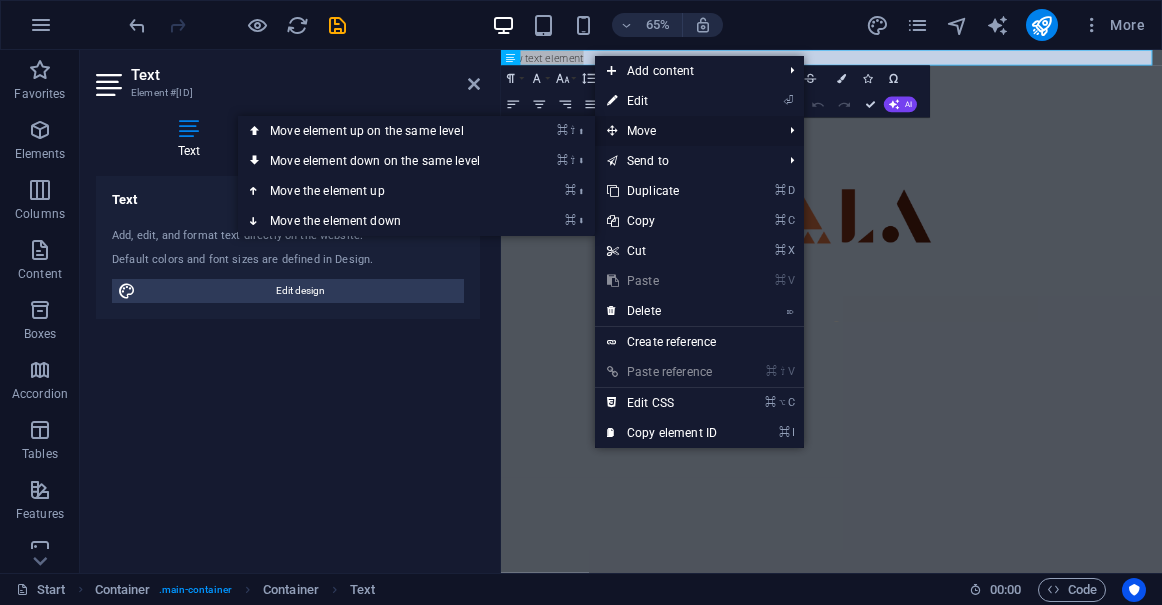 click on "Move" at bounding box center (684, 131) 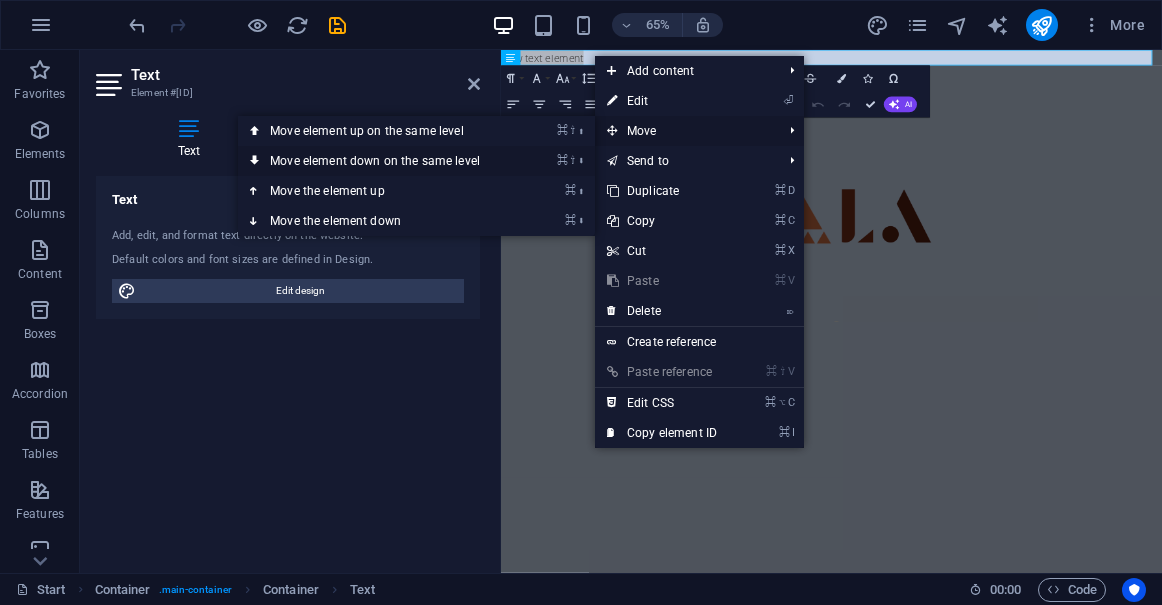 drag, startPoint x: 549, startPoint y: 158, endPoint x: 74, endPoint y: 168, distance: 475.10526 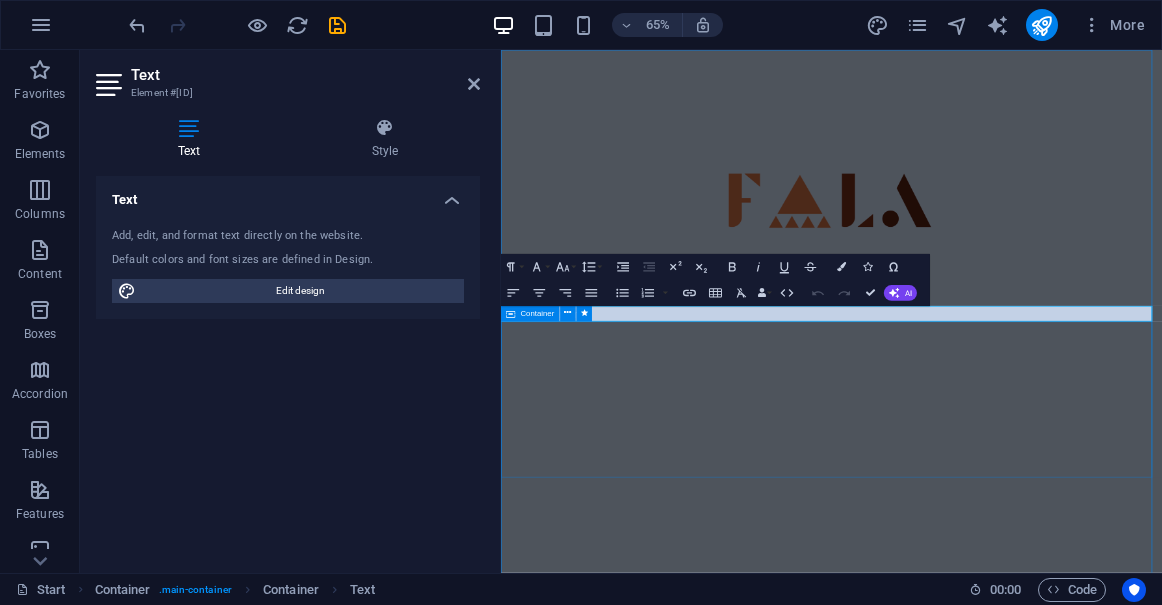 click at bounding box center (1009, 588) 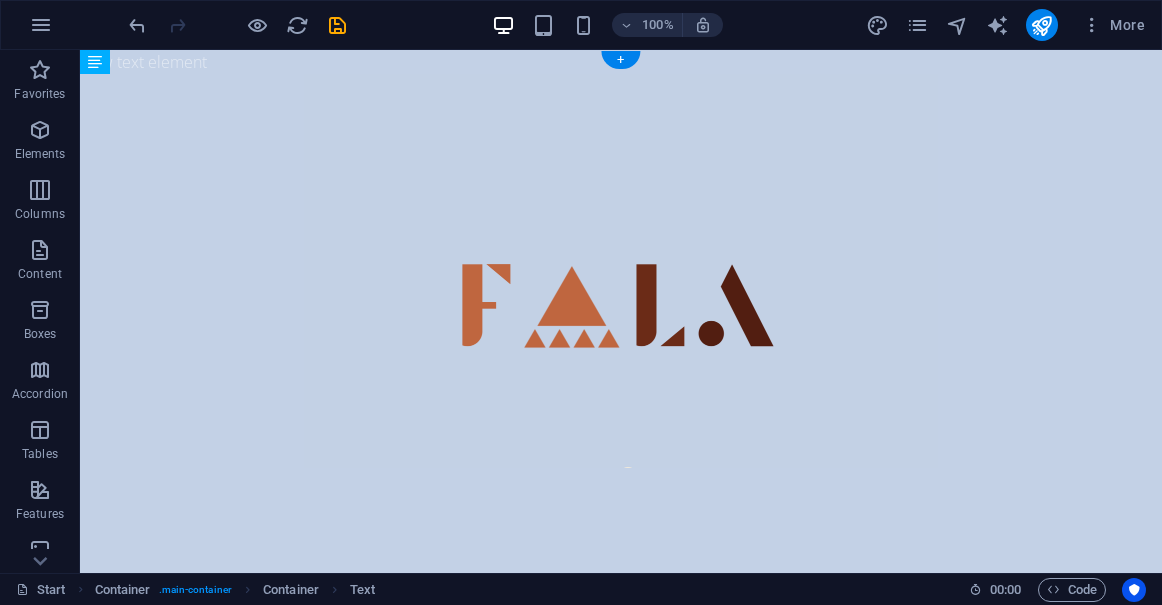 drag, startPoint x: 292, startPoint y: 456, endPoint x: 295, endPoint y: 352, distance: 104.04326 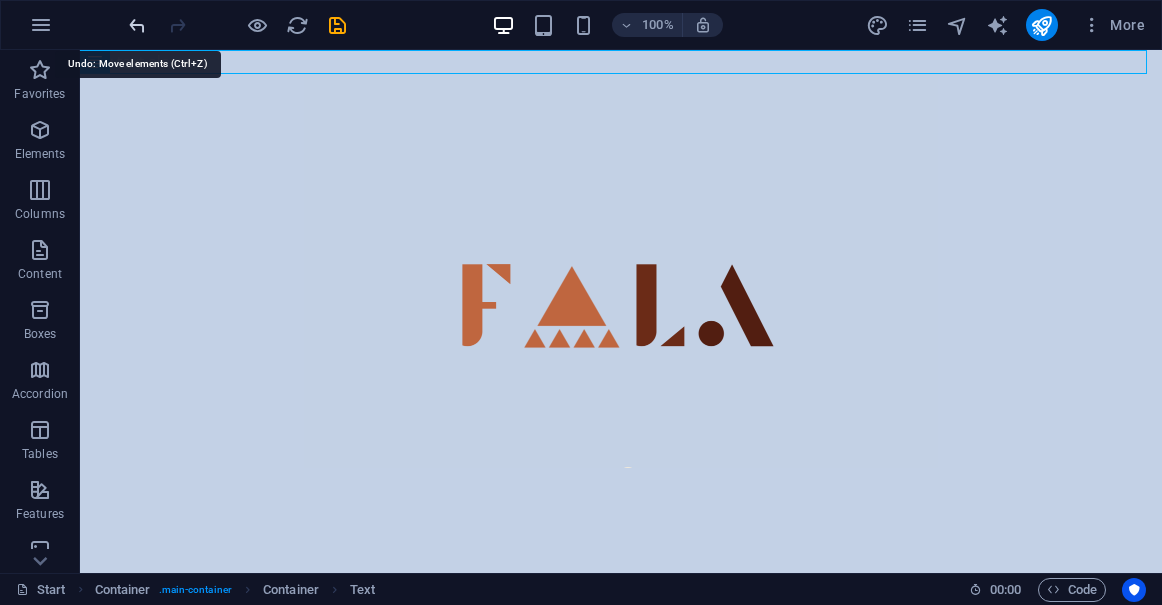 click at bounding box center [137, 25] 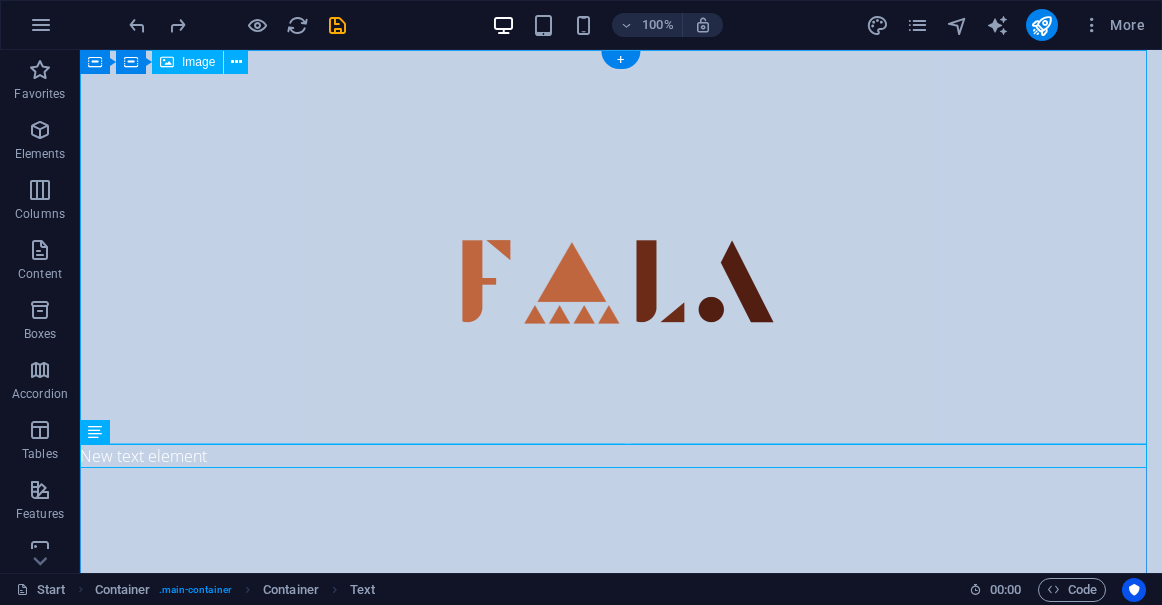 click at bounding box center (621, 247) 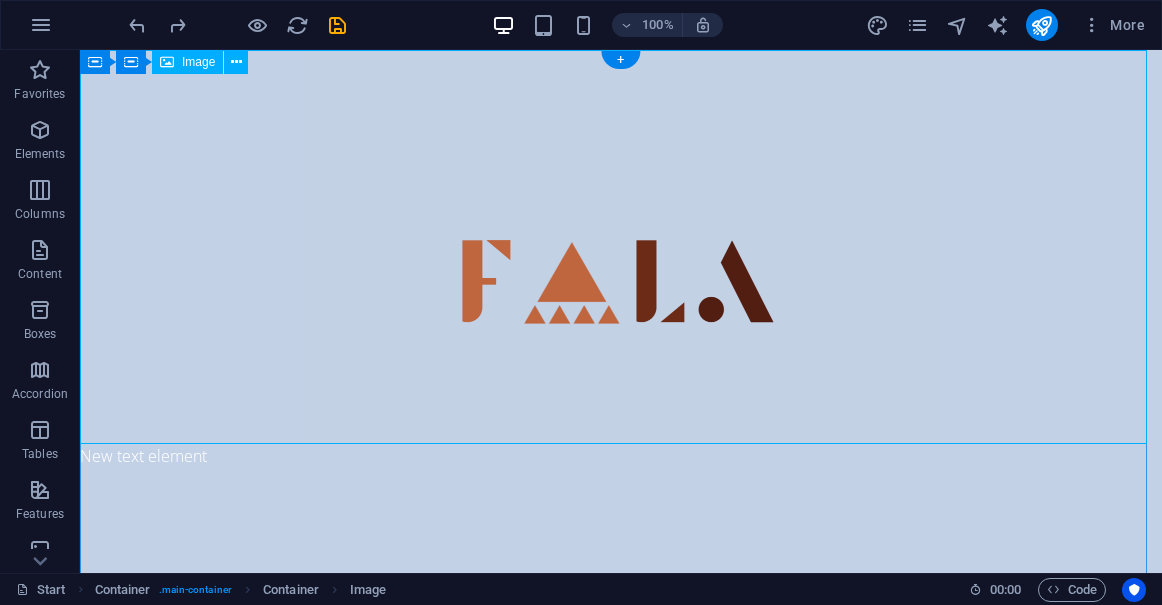 click at bounding box center [621, 247] 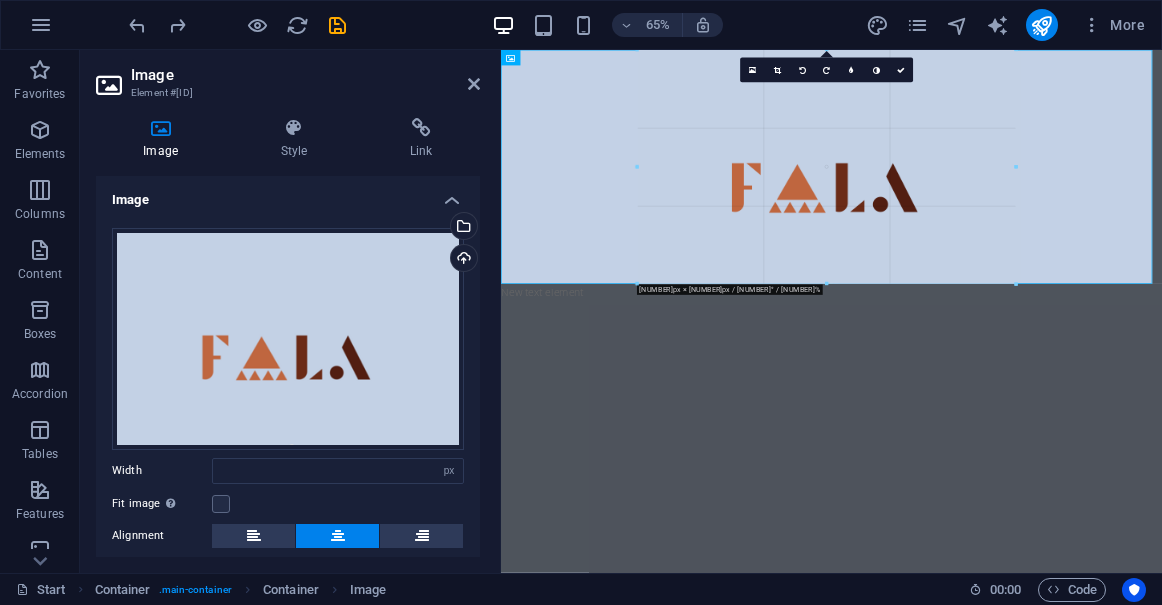 drag, startPoint x: 828, startPoint y: 306, endPoint x: 827, endPoint y: 267, distance: 39.012817 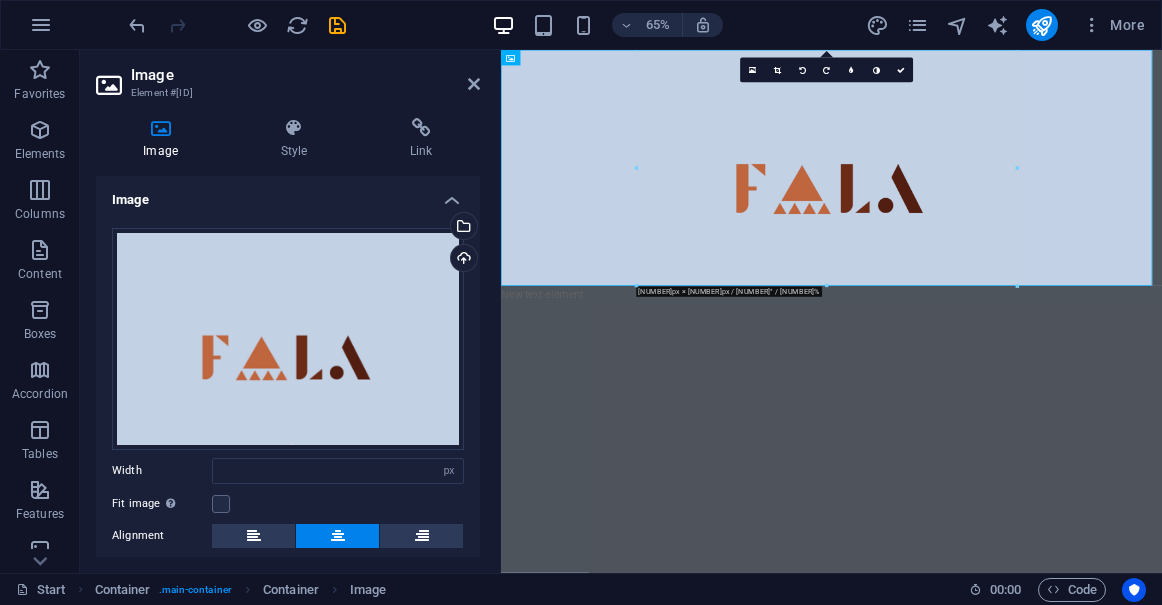 scroll, scrollTop: 149, scrollLeft: 0, axis: vertical 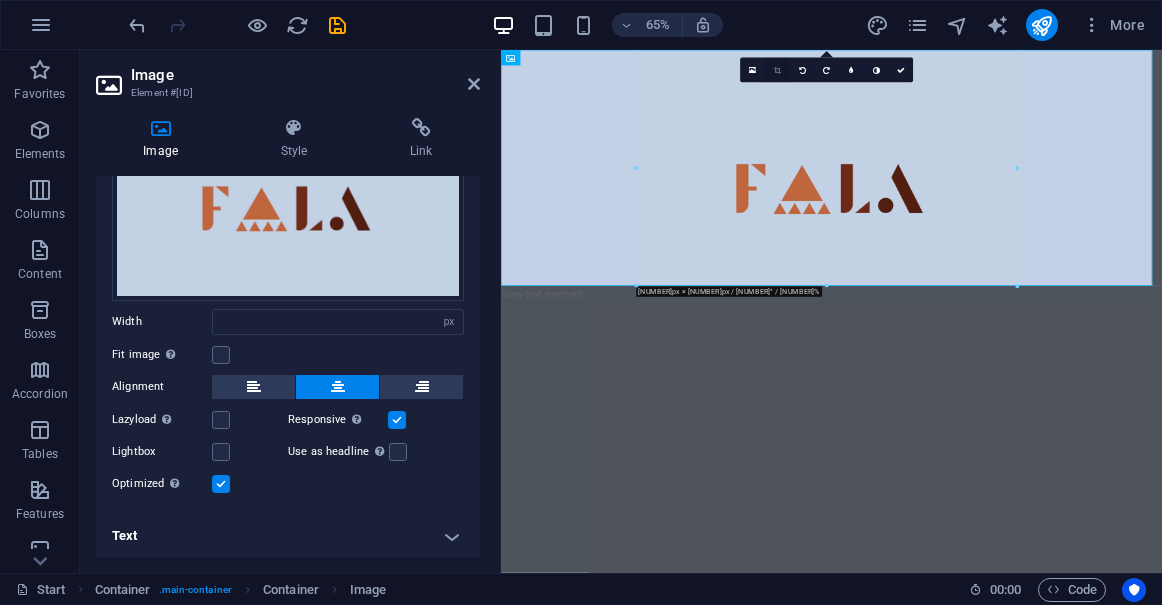 click at bounding box center [777, 70] 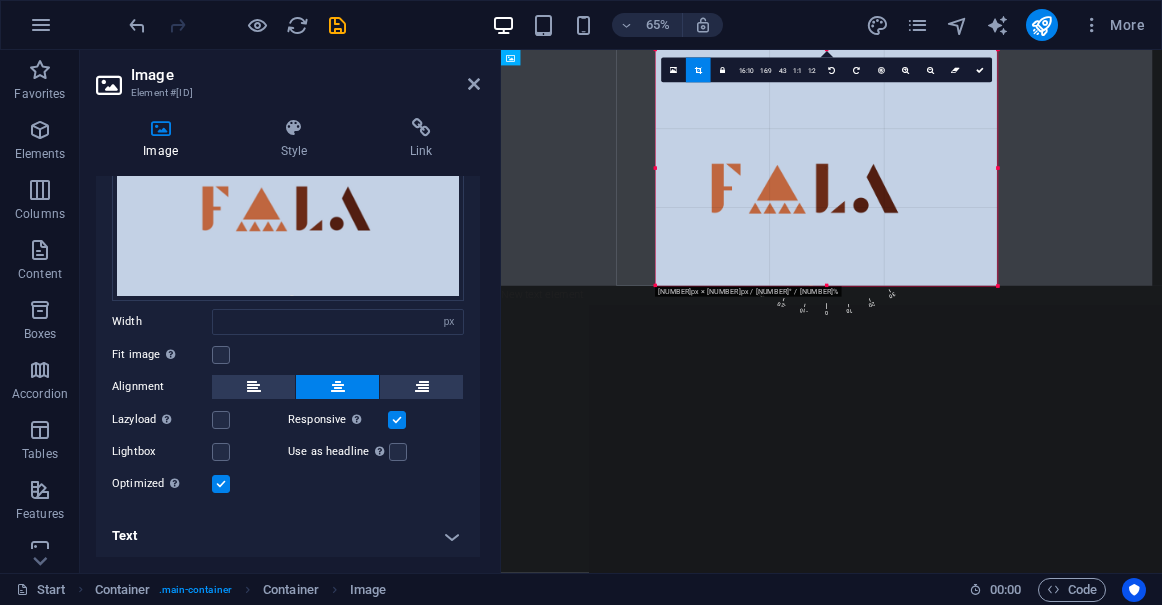 drag, startPoint x: 637, startPoint y: 52, endPoint x: 697, endPoint y: 113, distance: 85.56284 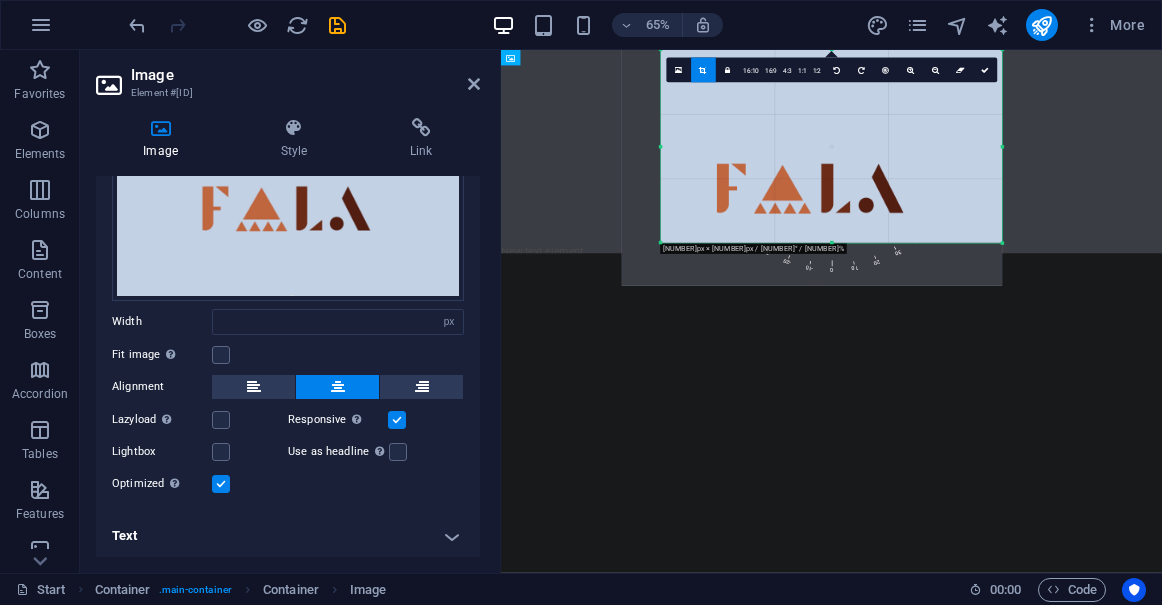 drag, startPoint x: 829, startPoint y: 287, endPoint x: 822, endPoint y: 219, distance: 68.359344 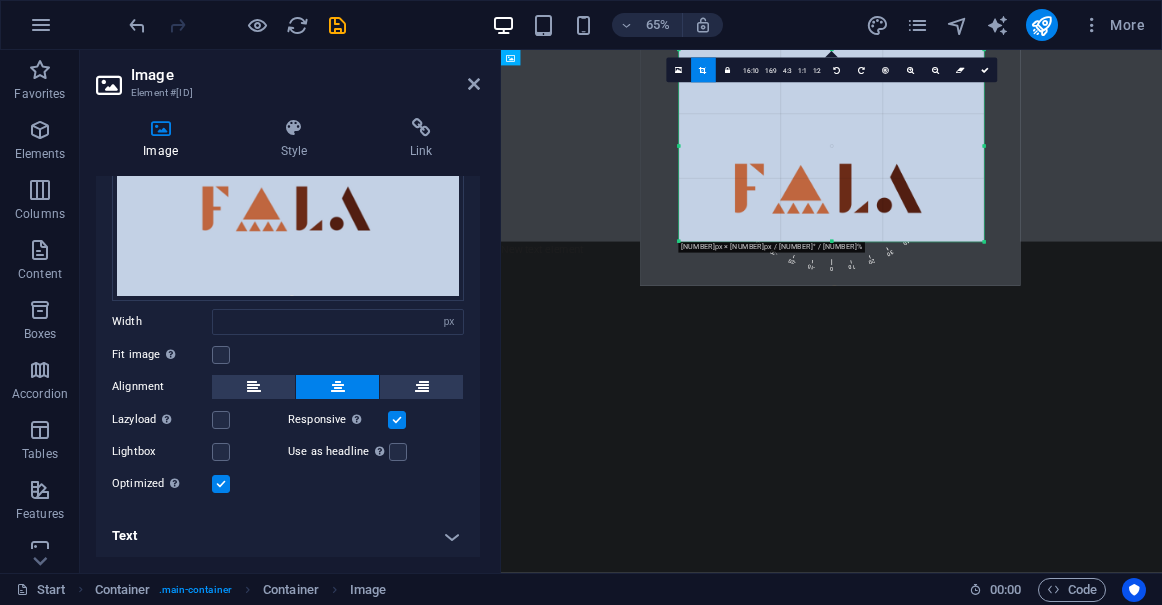 drag, startPoint x: 1001, startPoint y: 144, endPoint x: 946, endPoint y: 145, distance: 55.00909 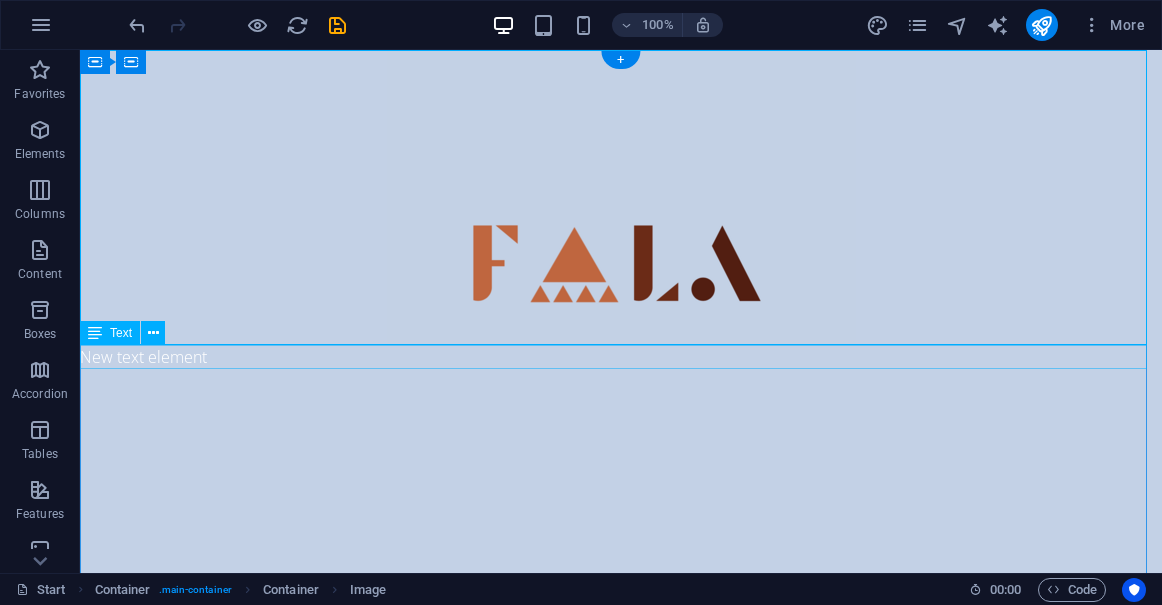 click on "New text element" at bounding box center (621, 357) 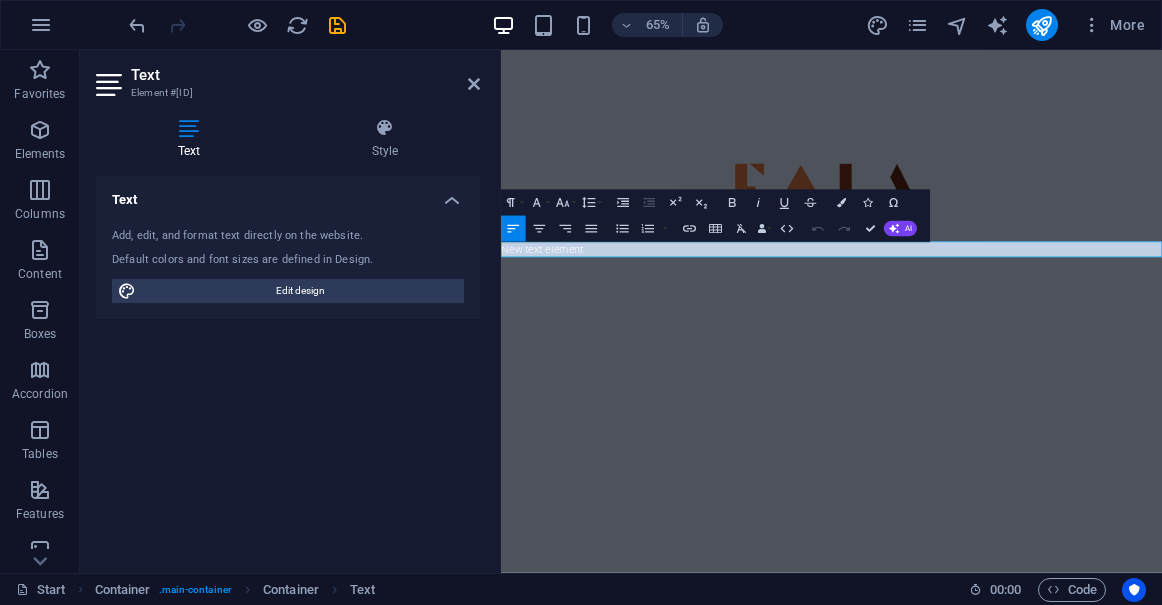 click on "Text Add, edit, and format text directly on the website. Default colors and font sizes are defined in Design. Edit design Alignment Left aligned Centered Right aligned" at bounding box center (288, 366) 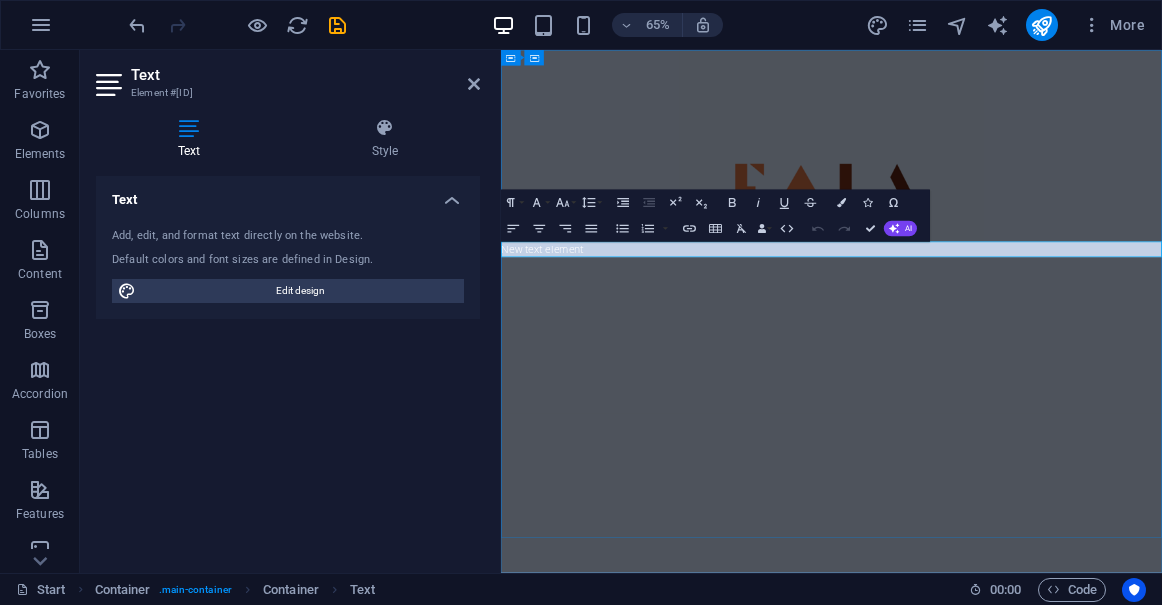 click on "New text element" at bounding box center (1009, 357) 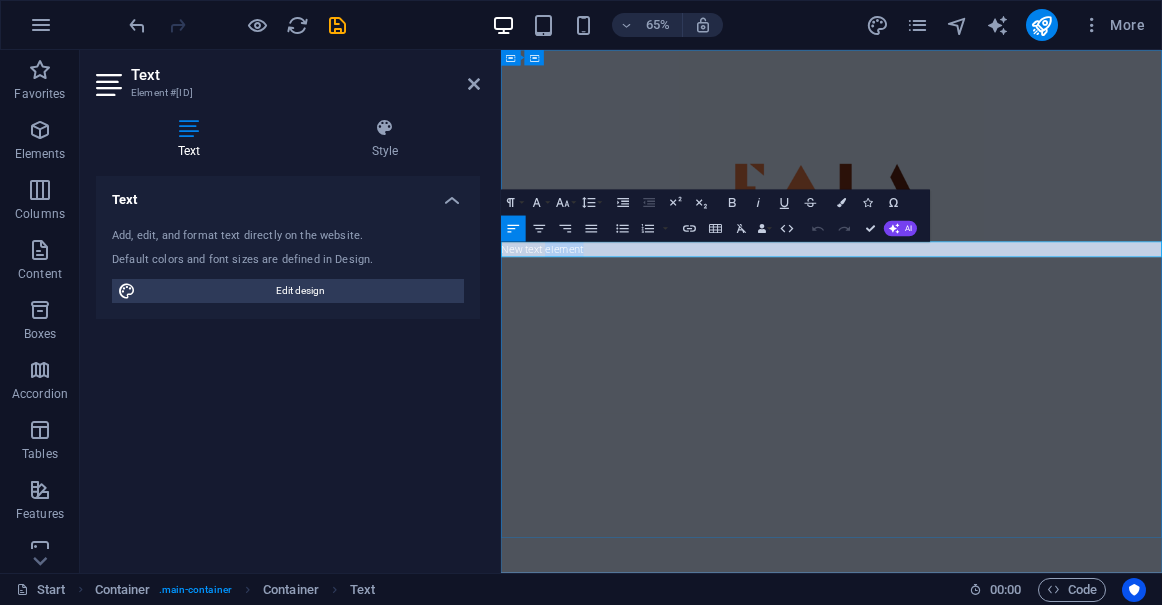 click on "New text element" at bounding box center (1009, 357) 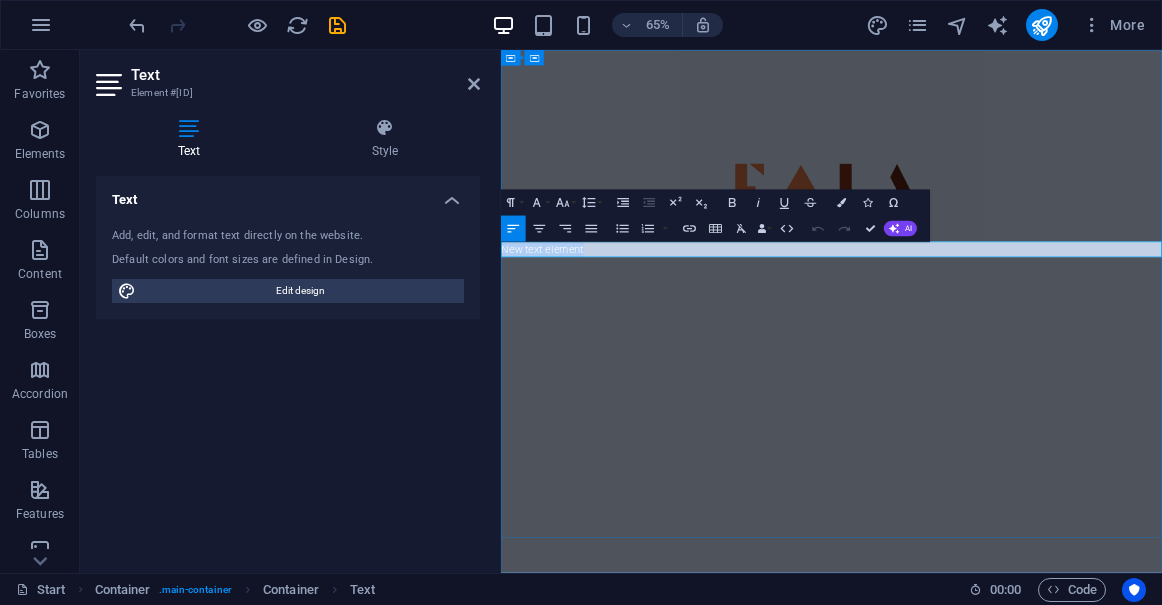 click on "New text element" at bounding box center (1009, 357) 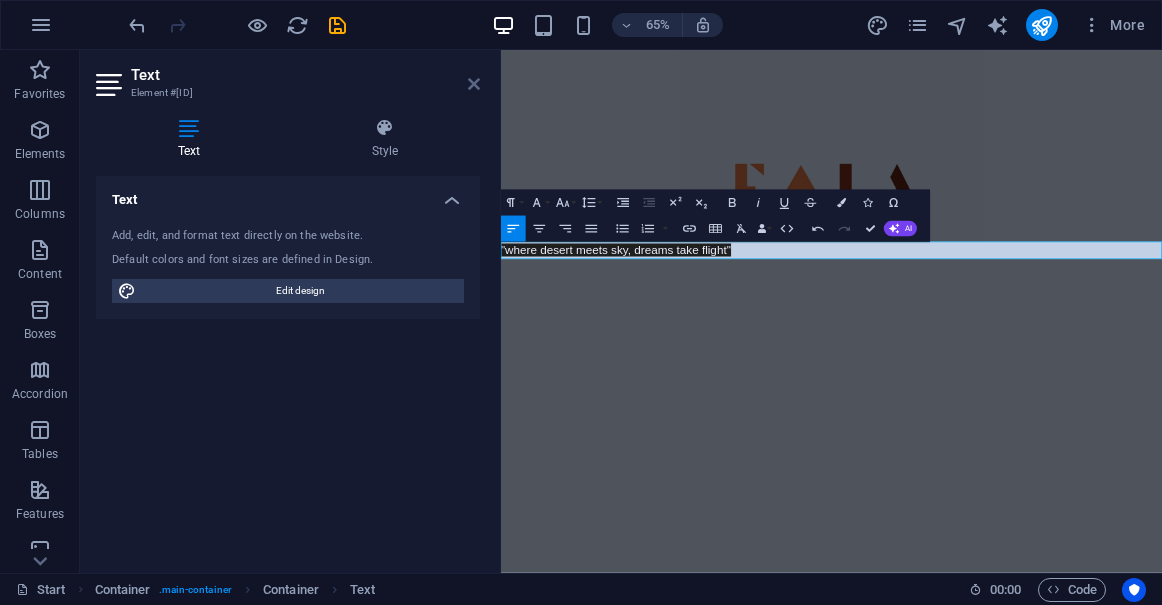 click at bounding box center (474, 84) 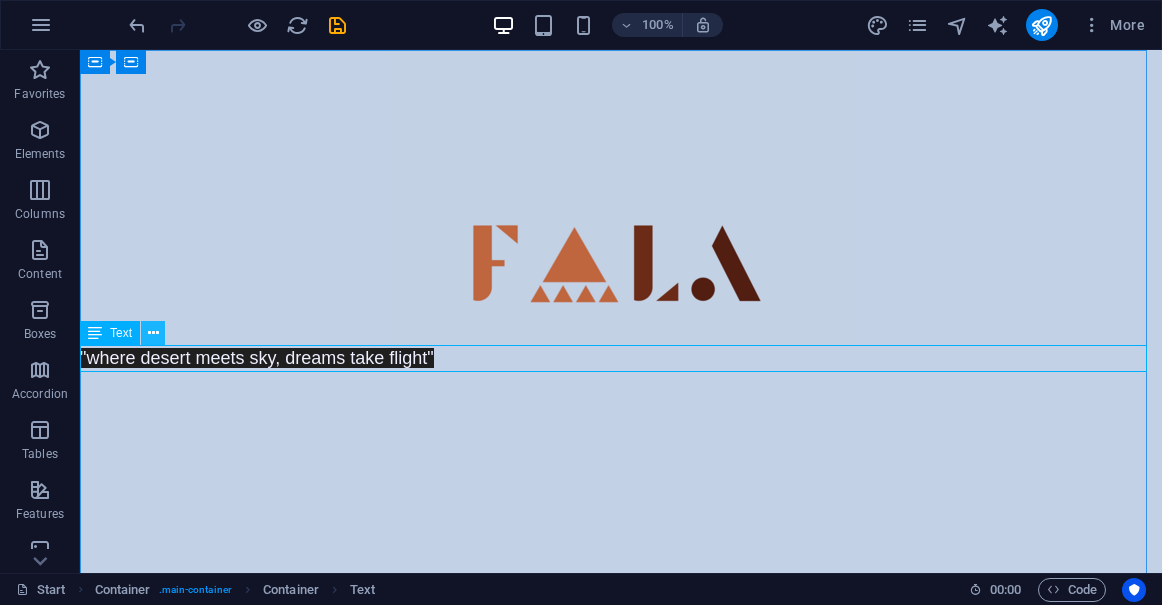 click at bounding box center [153, 333] 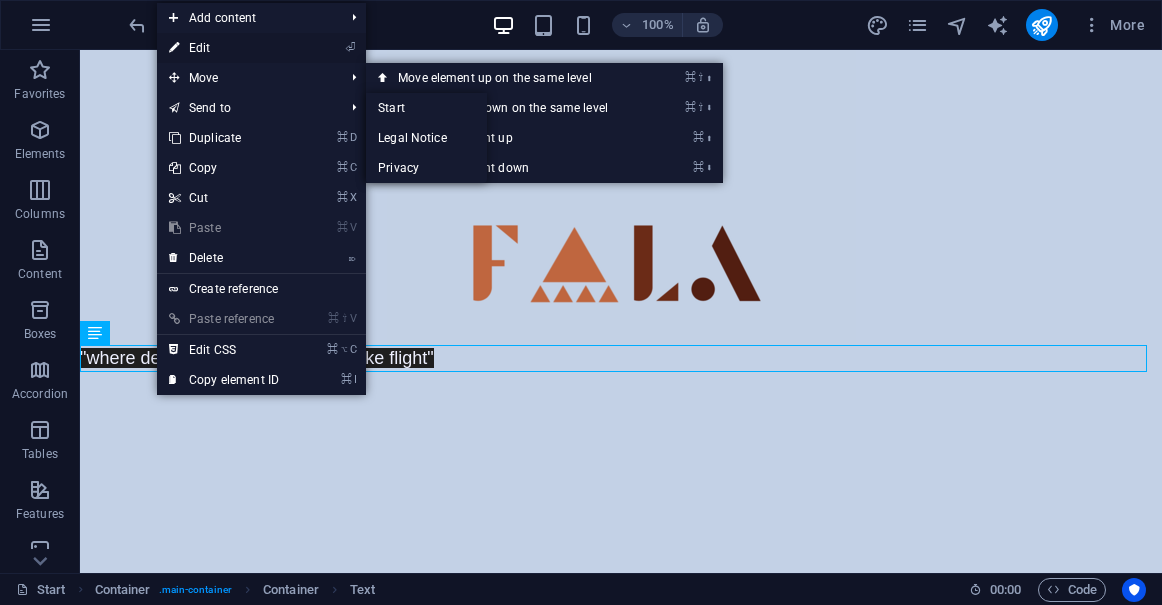 click on "⏎  Edit" at bounding box center (224, 48) 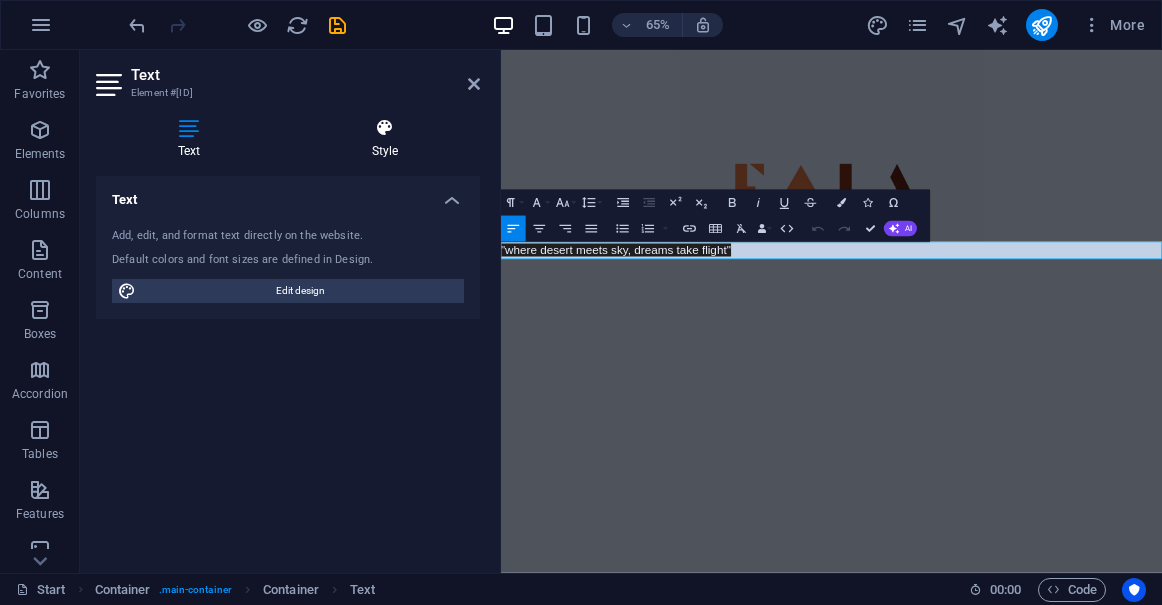 click at bounding box center (385, 128) 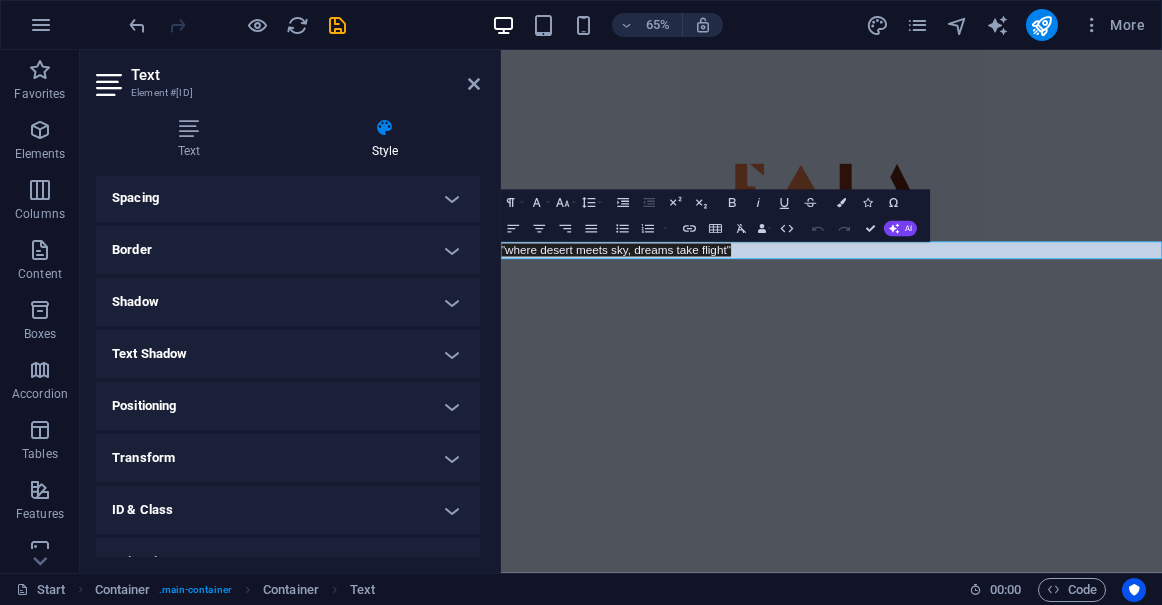 scroll, scrollTop: 379, scrollLeft: 0, axis: vertical 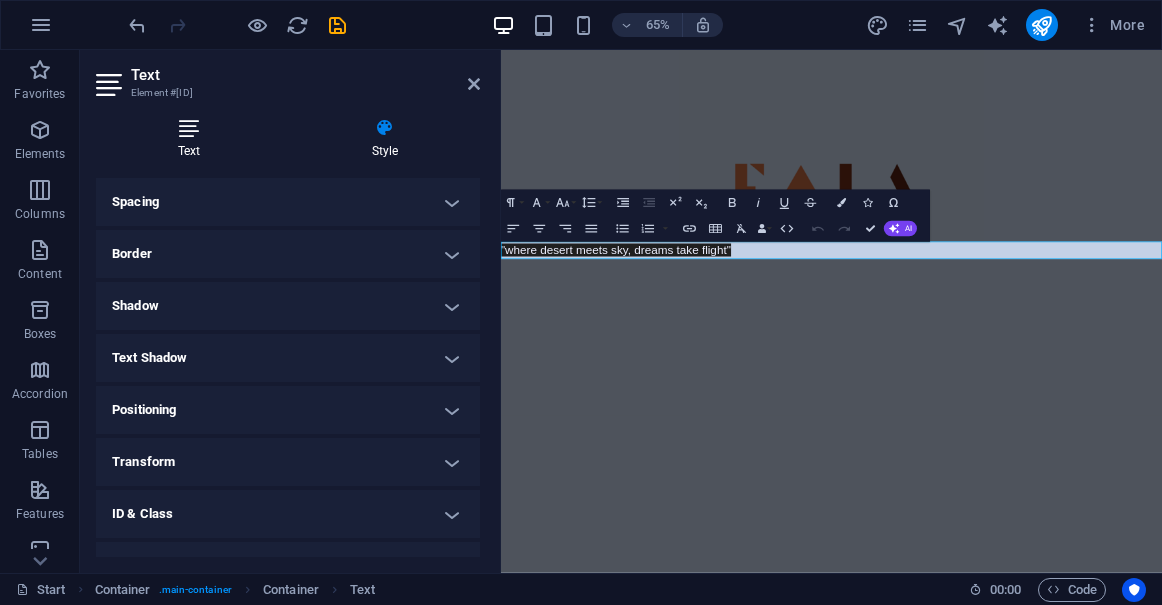 click at bounding box center (189, 128) 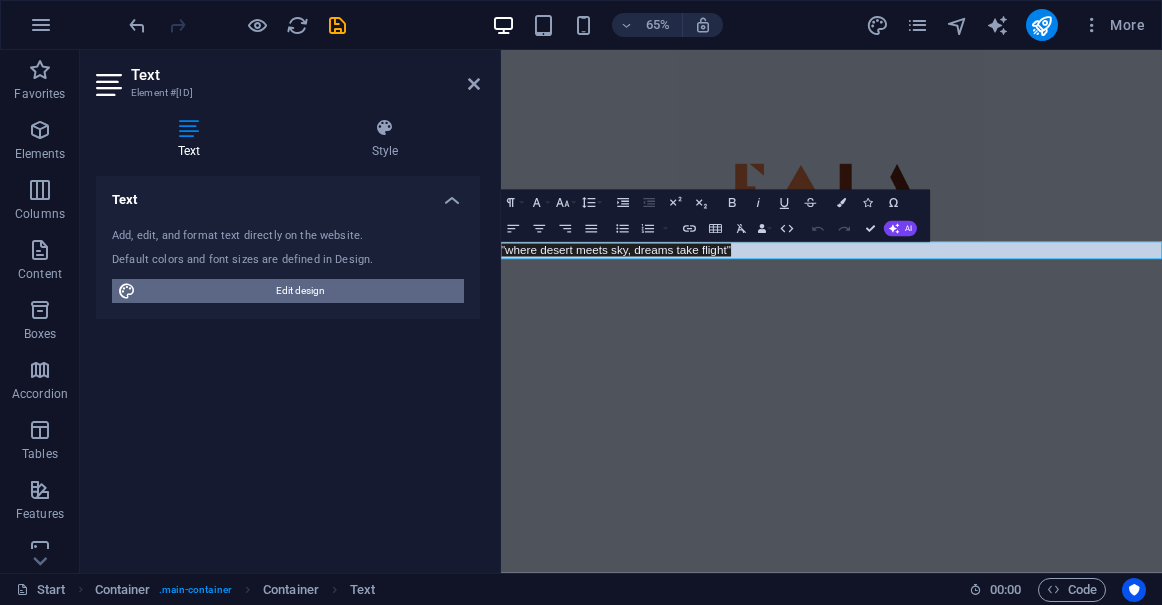 click on "Edit design" at bounding box center (300, 291) 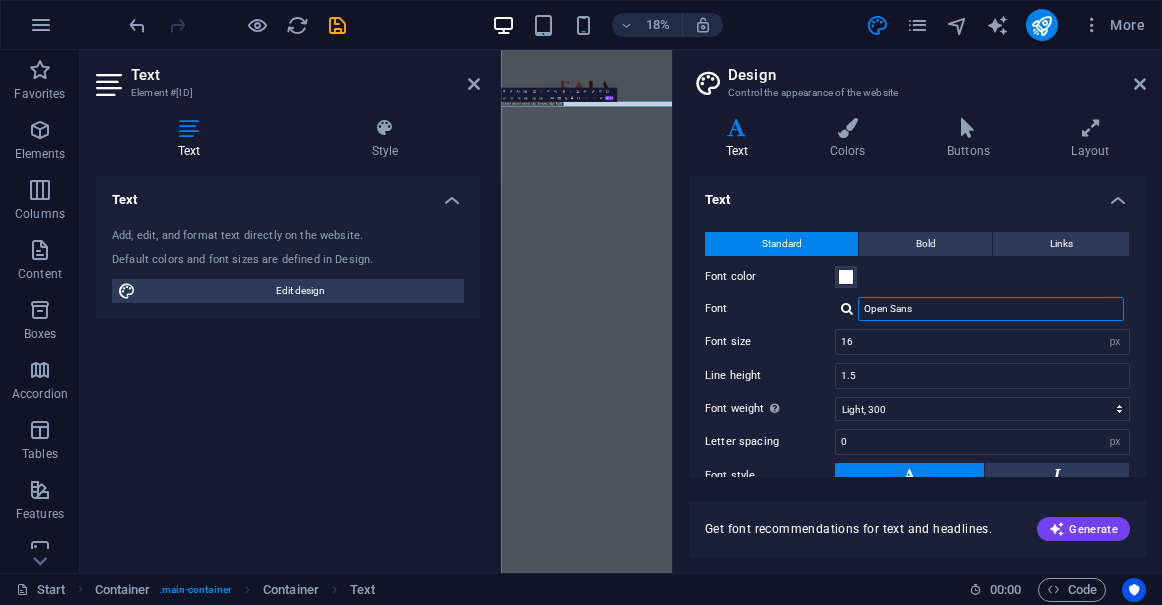 click on "Open Sans" at bounding box center (991, 309) 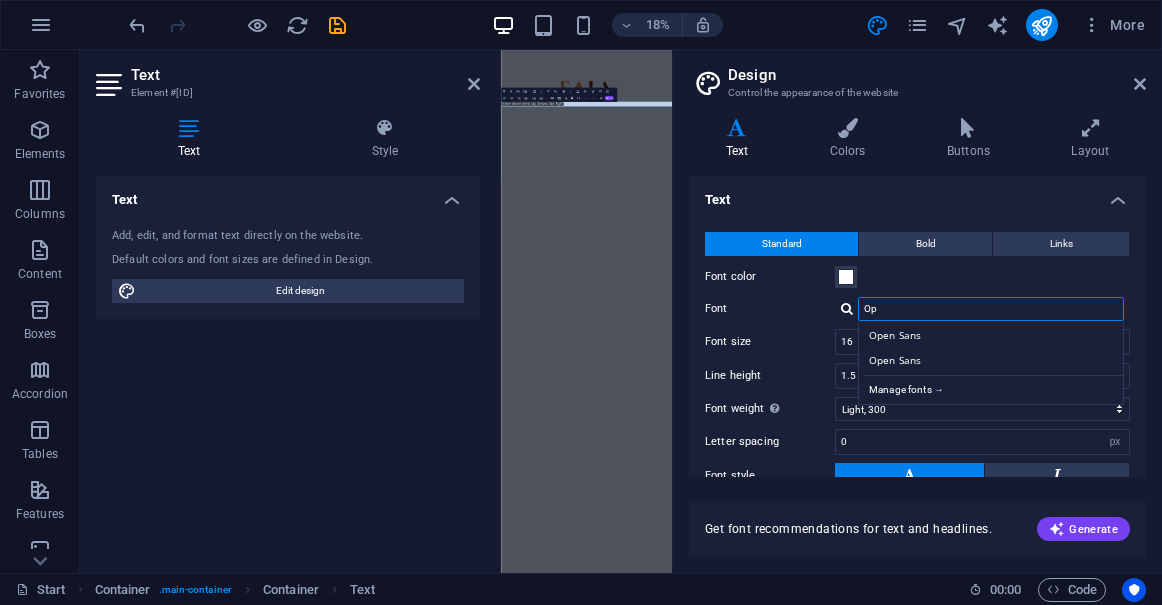 type on "O" 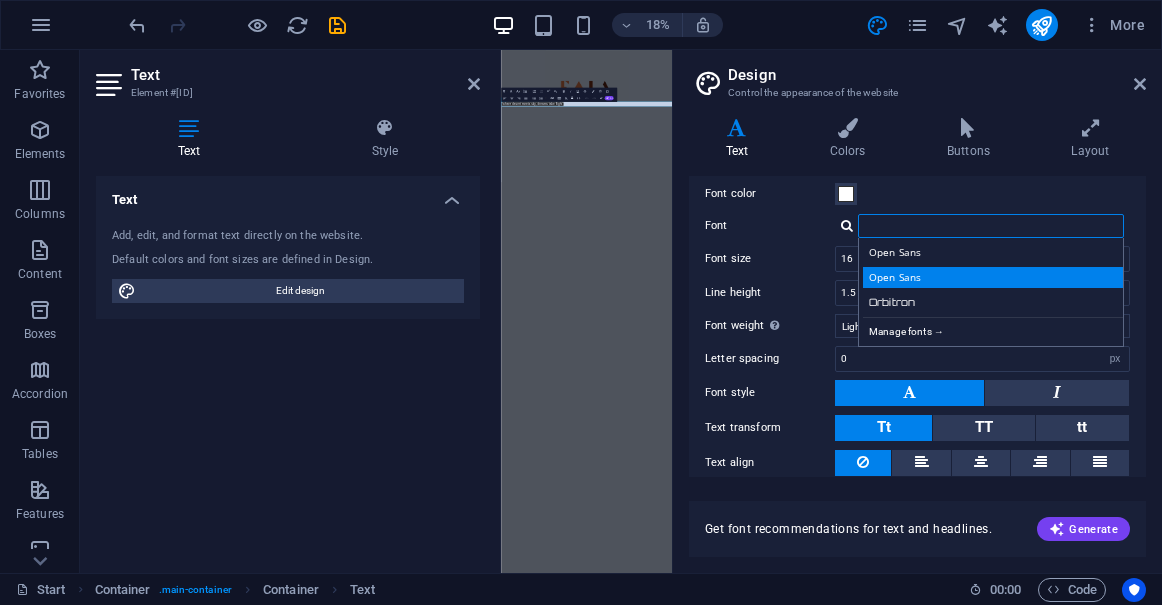 scroll, scrollTop: 79, scrollLeft: 0, axis: vertical 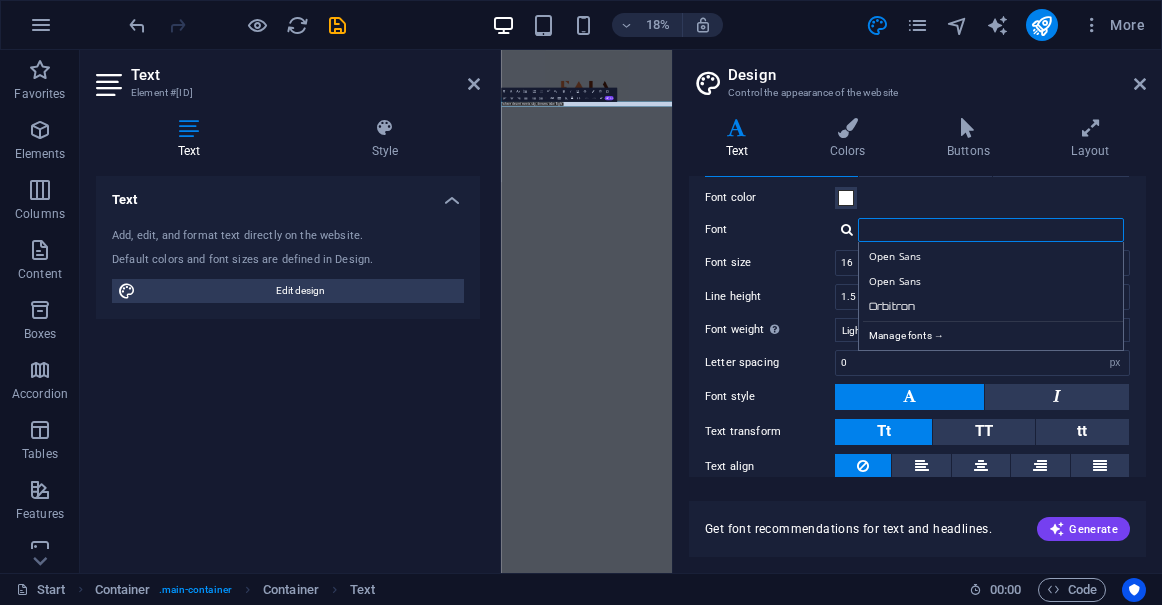 type 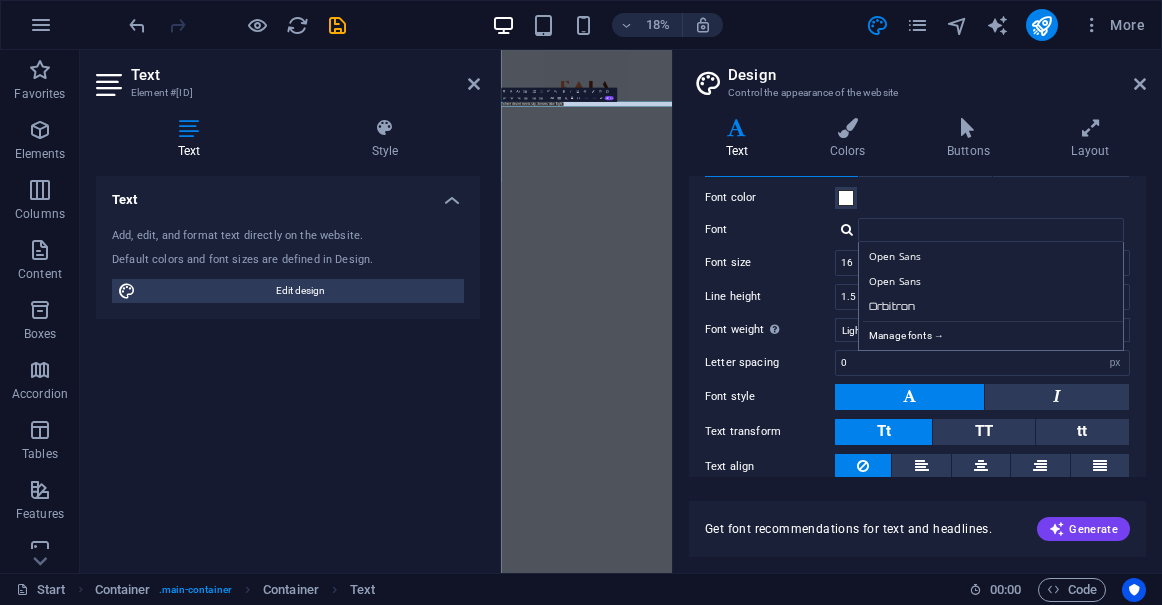 click on "Open Sans Open Sans Orbitron Manage fonts →" at bounding box center (991, 296) 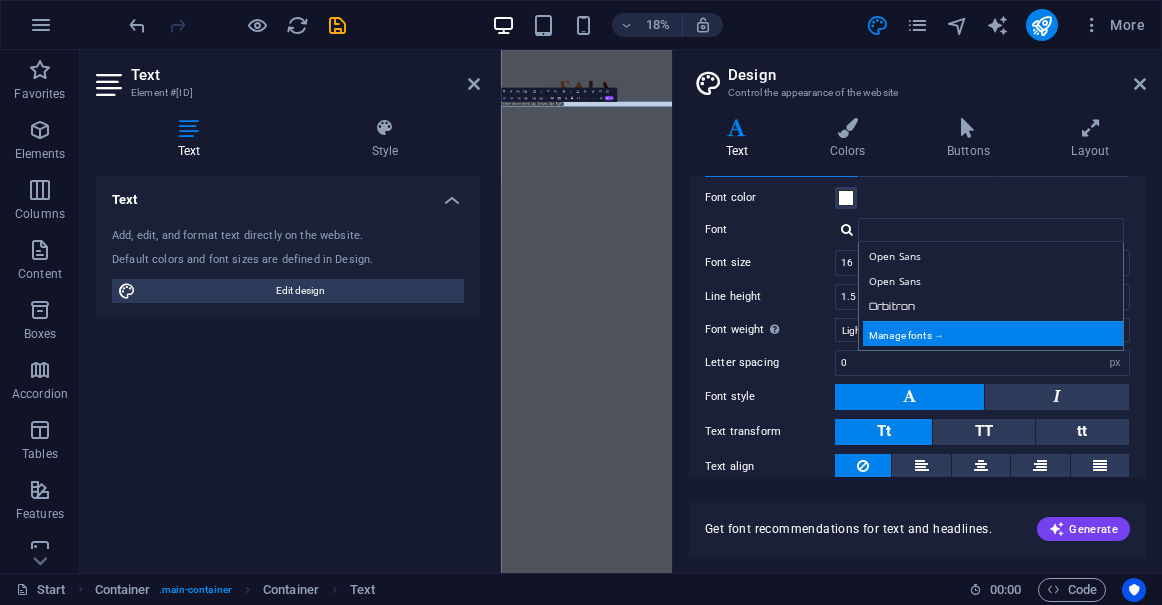 click on "Manage fonts →" at bounding box center [995, 333] 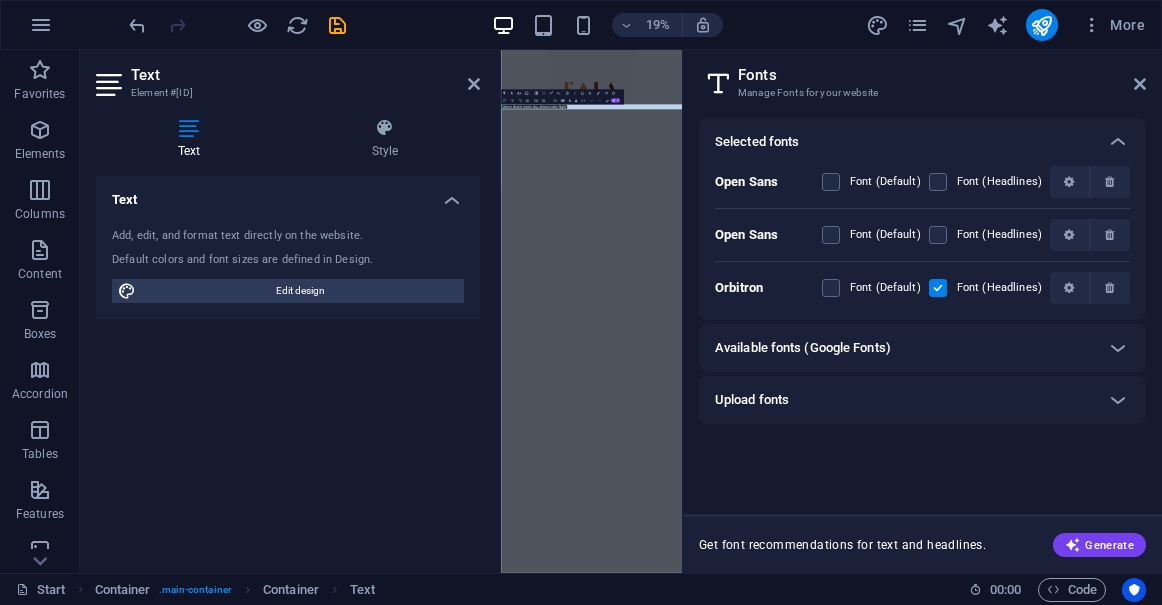 click on "Available fonts (Google Fonts)" at bounding box center [904, 348] 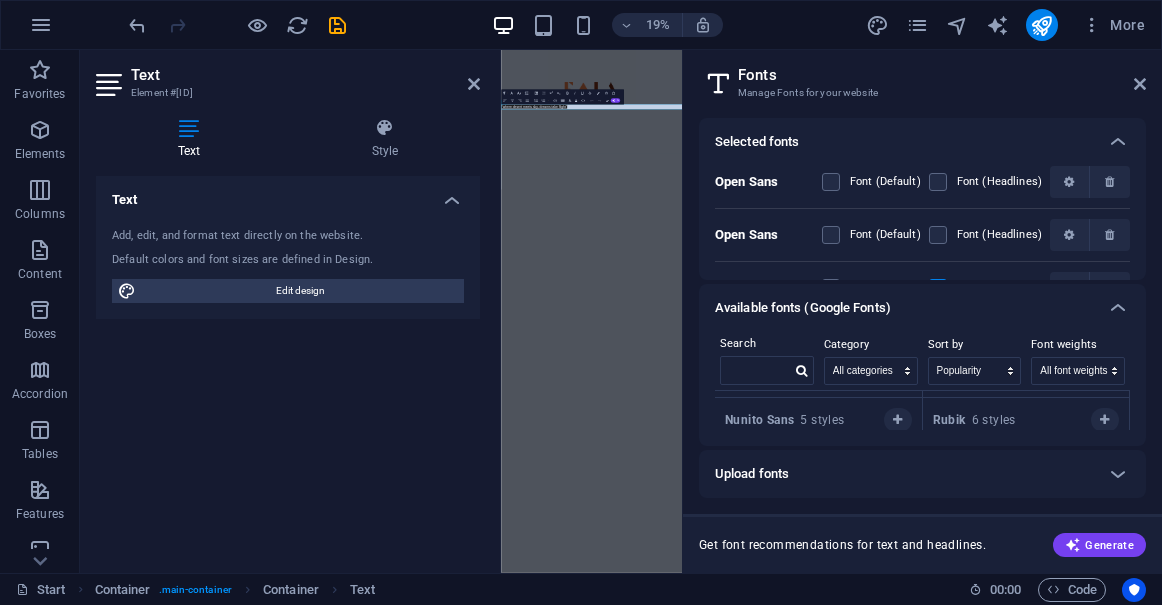 scroll, scrollTop: 1069, scrollLeft: 0, axis: vertical 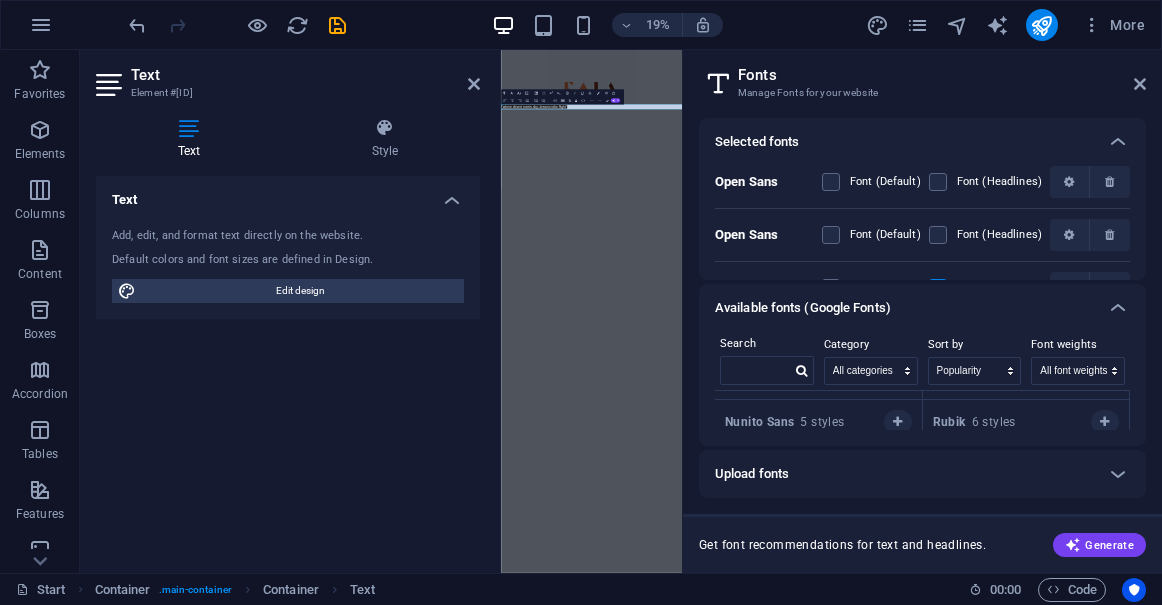 click on "Rubik" at bounding box center [952, 422] 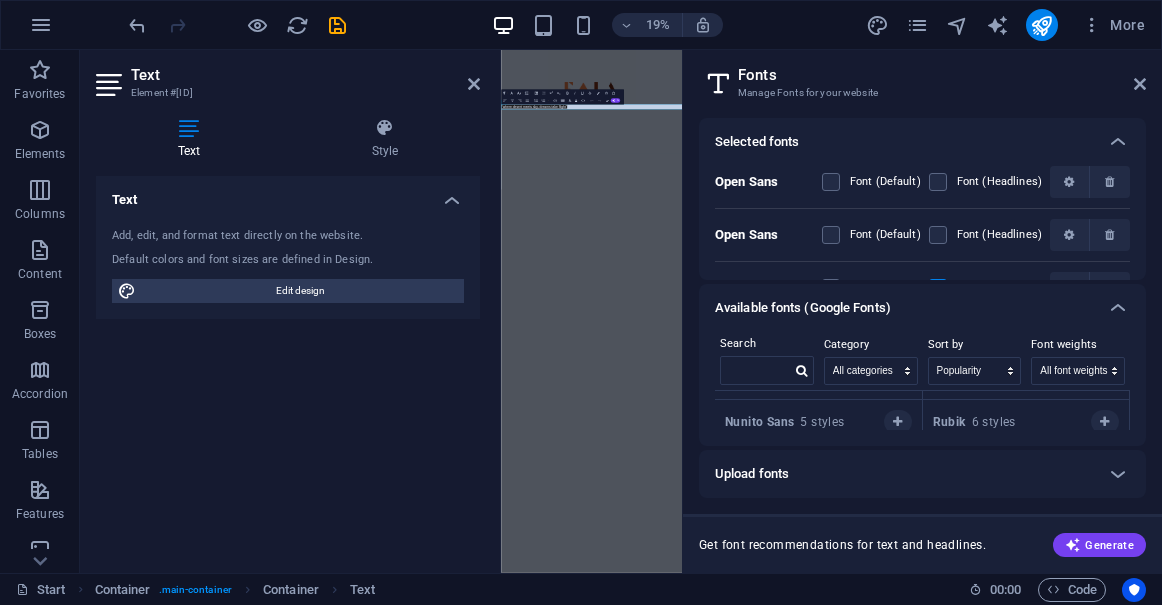 click on "Rubik" at bounding box center [952, 422] 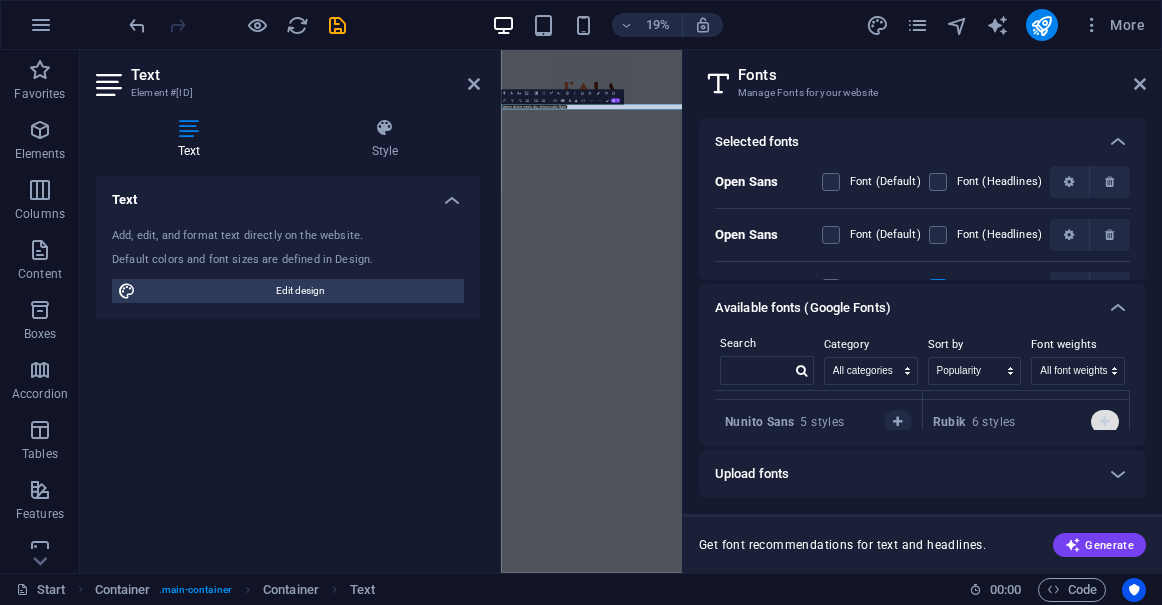 click at bounding box center [1105, 422] 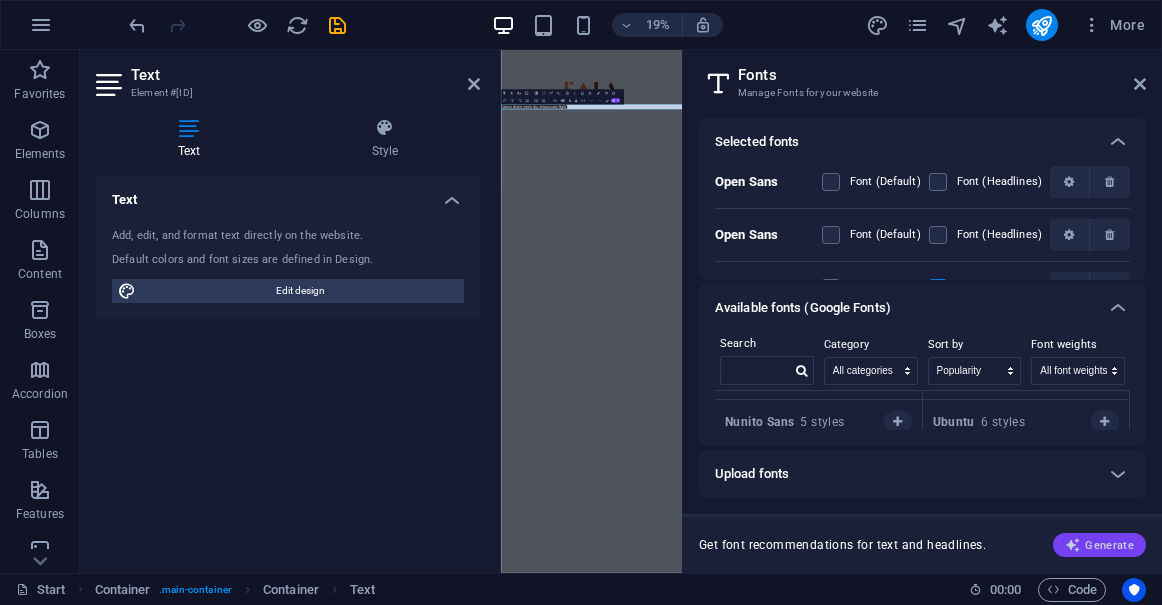 click on "Generate" at bounding box center (1099, 545) 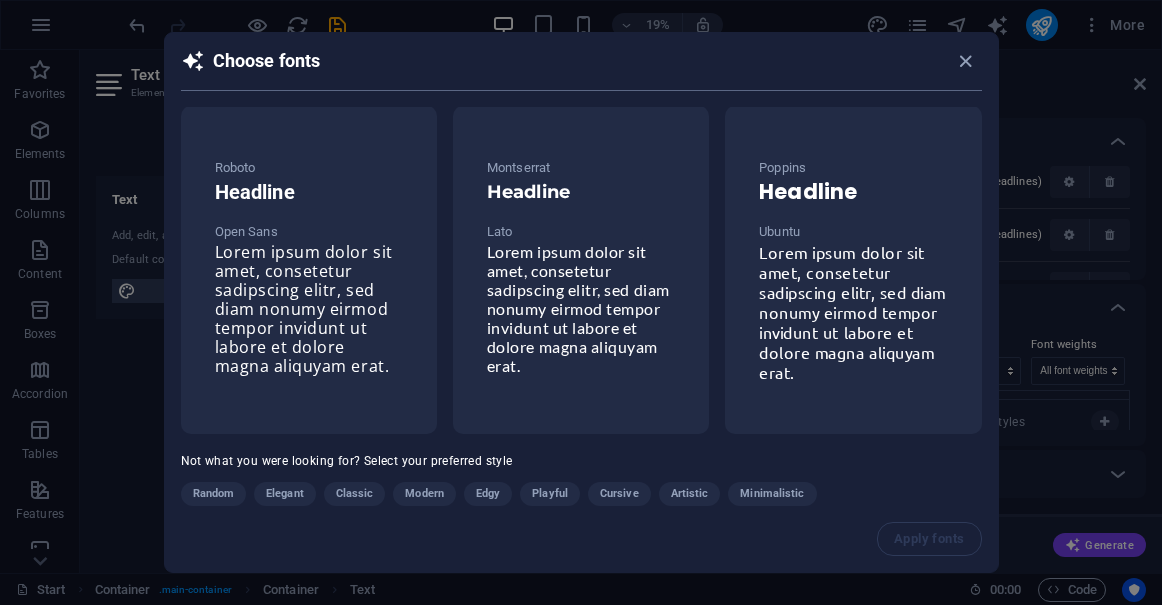 scroll, scrollTop: 0, scrollLeft: 0, axis: both 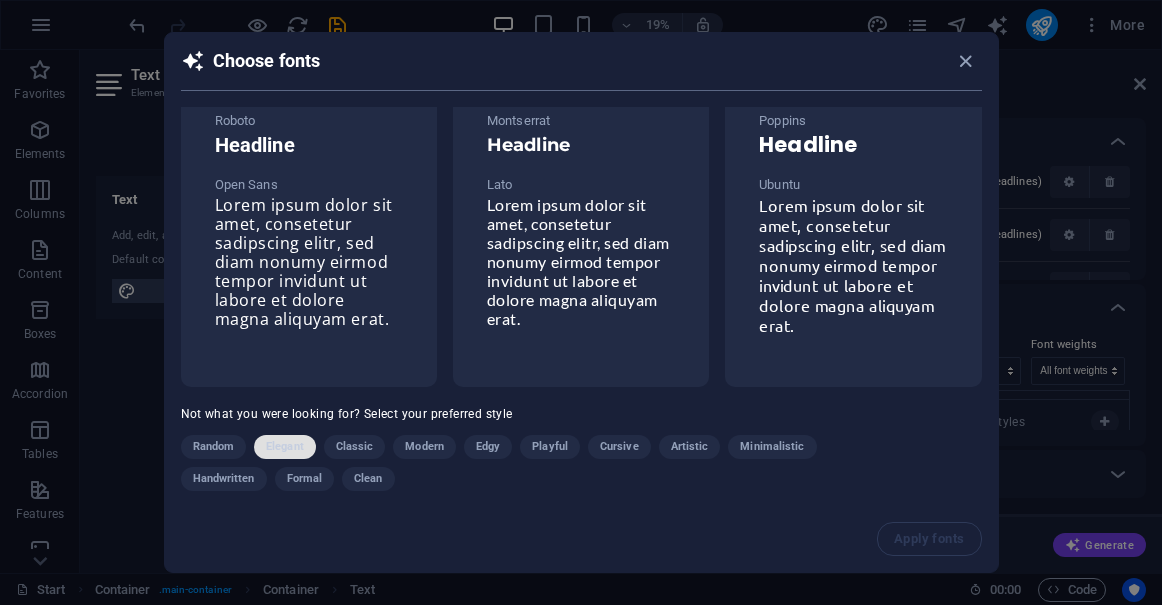 click on "Elegant" at bounding box center (285, 447) 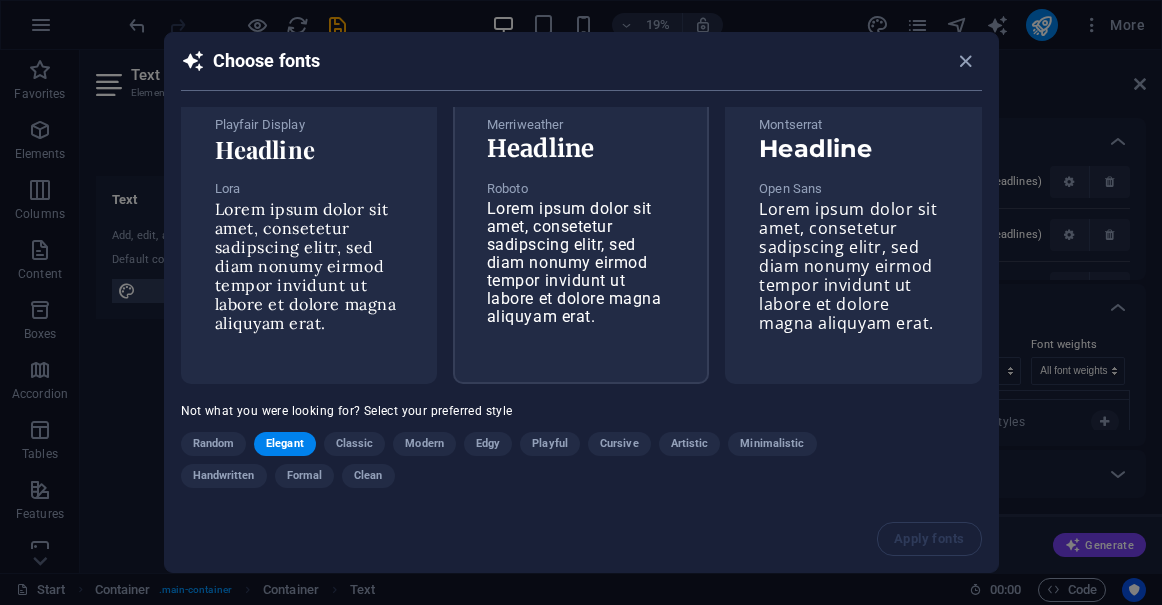 scroll, scrollTop: 50, scrollLeft: 0, axis: vertical 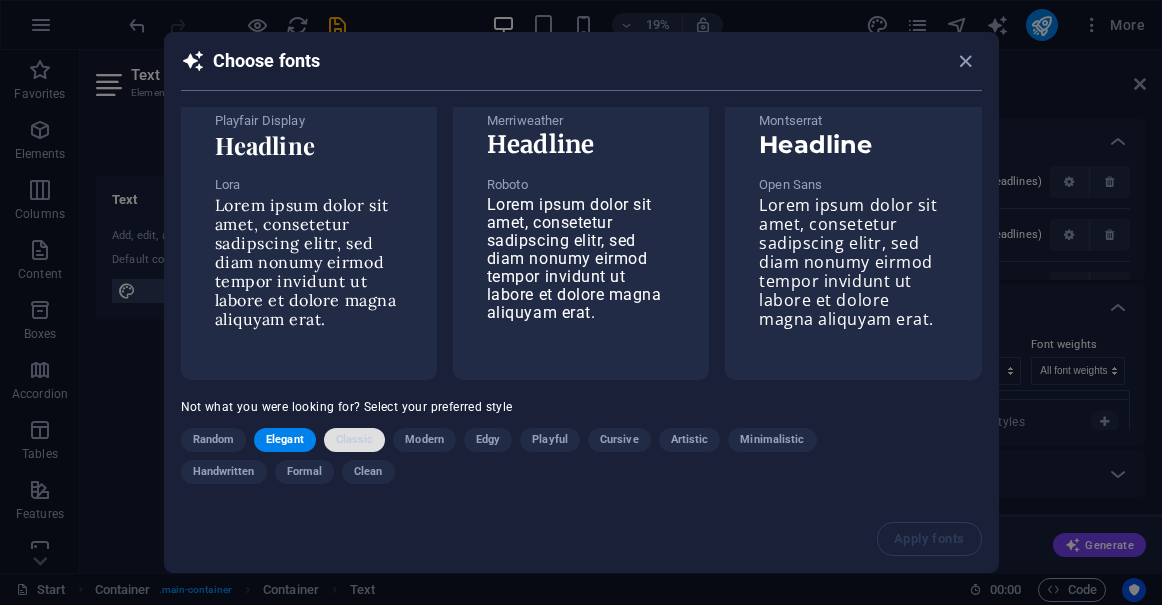 click on "Classic" at bounding box center [355, 440] 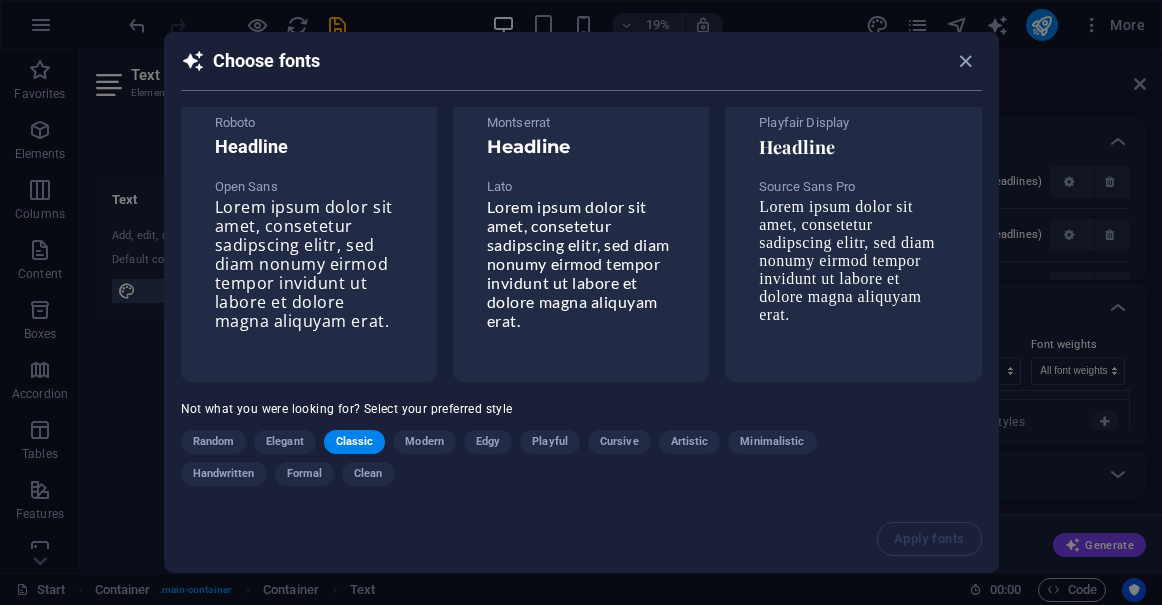 scroll, scrollTop: 50, scrollLeft: 0, axis: vertical 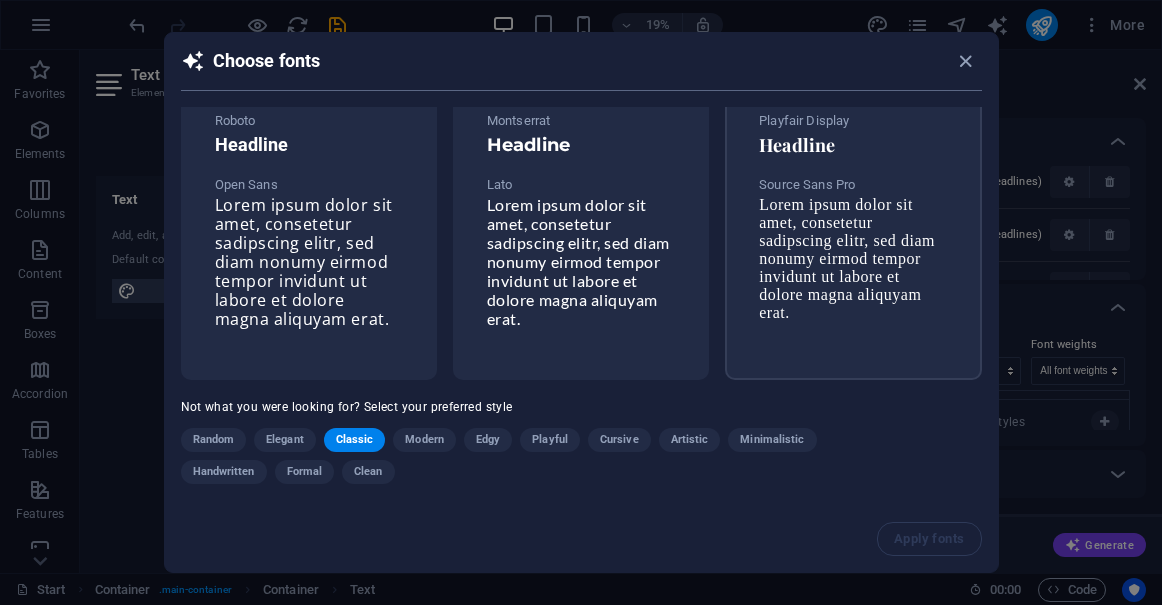 click on "Lorem ipsum dolor sit amet, consetetur sadipscing elitr, sed diam nonumy eirmod tempor invidunt ut labore et dolore magna aliquyam erat." at bounding box center (847, 258) 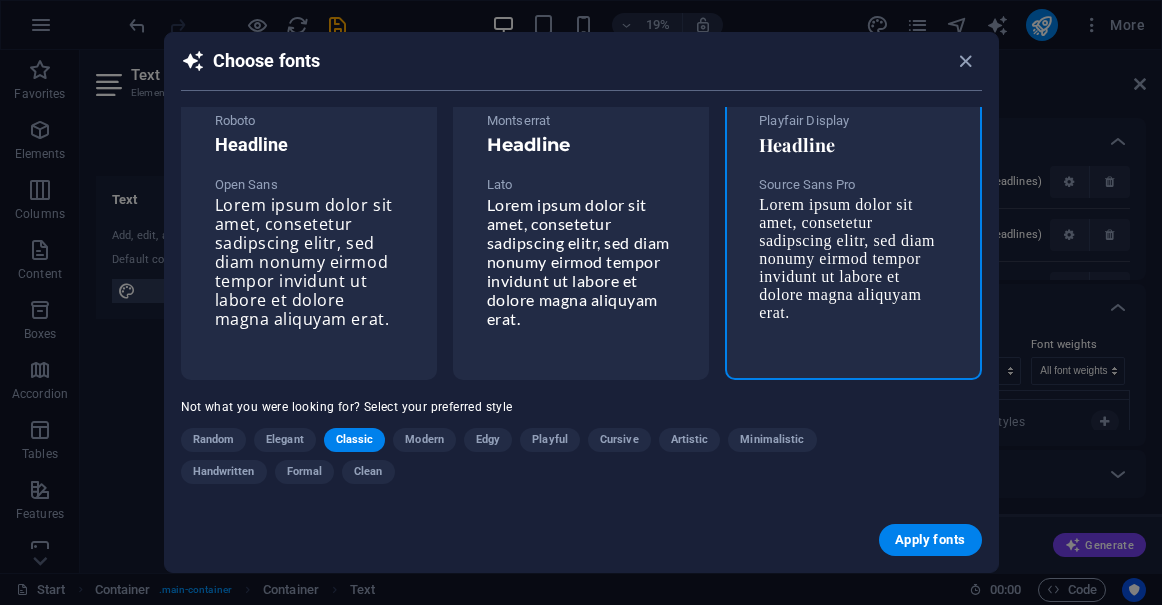 scroll, scrollTop: 48, scrollLeft: 0, axis: vertical 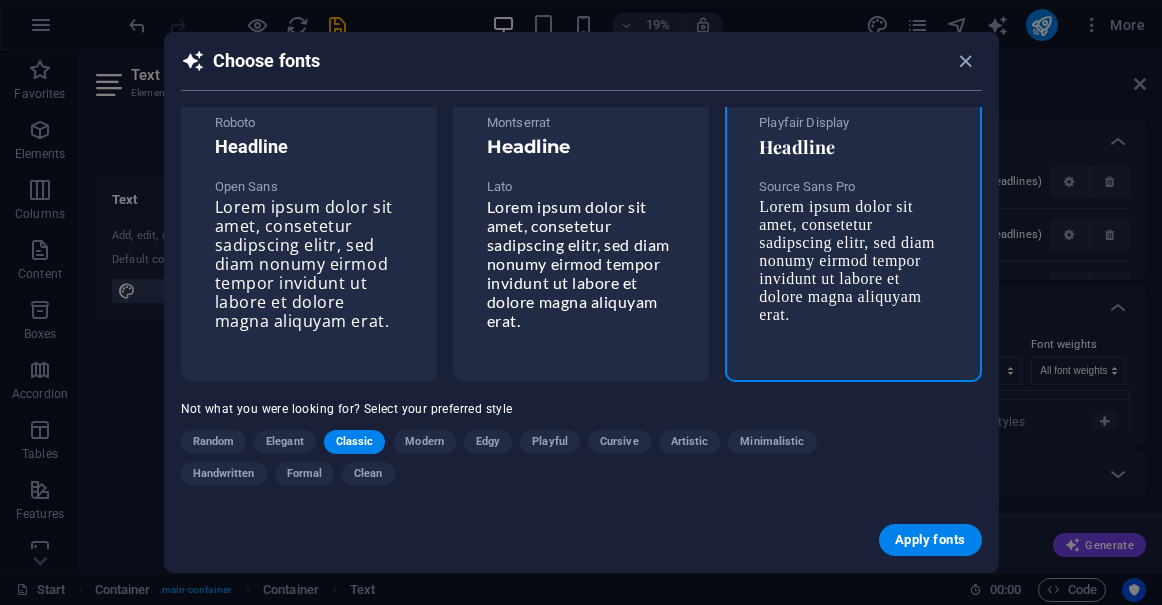 click on "Apply fonts" at bounding box center [930, 540] 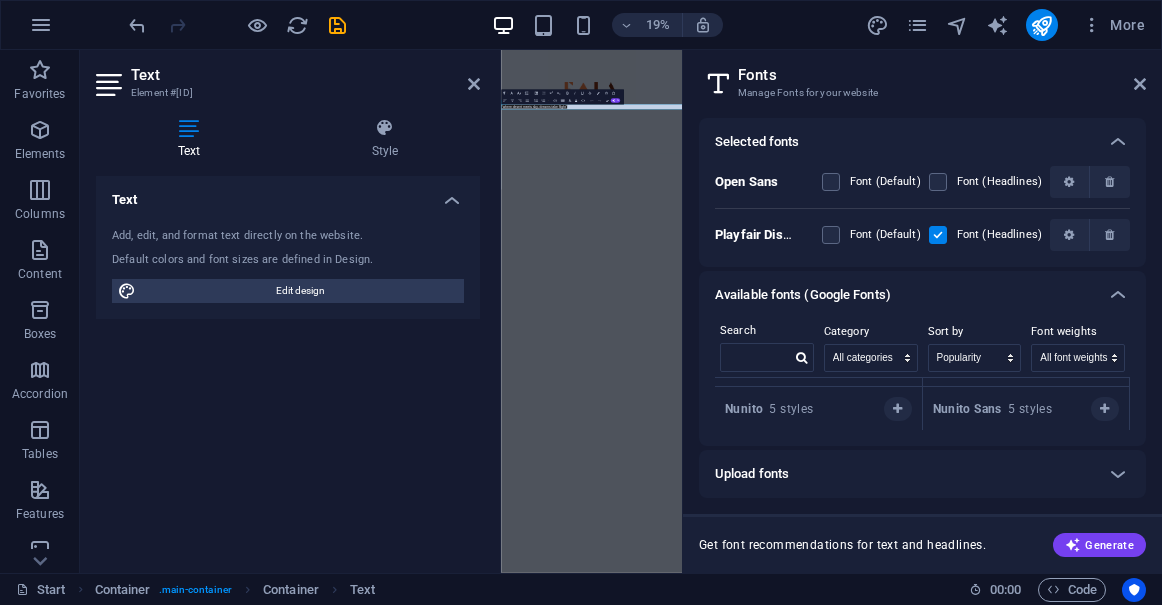 click on "Fonts" at bounding box center (942, 75) 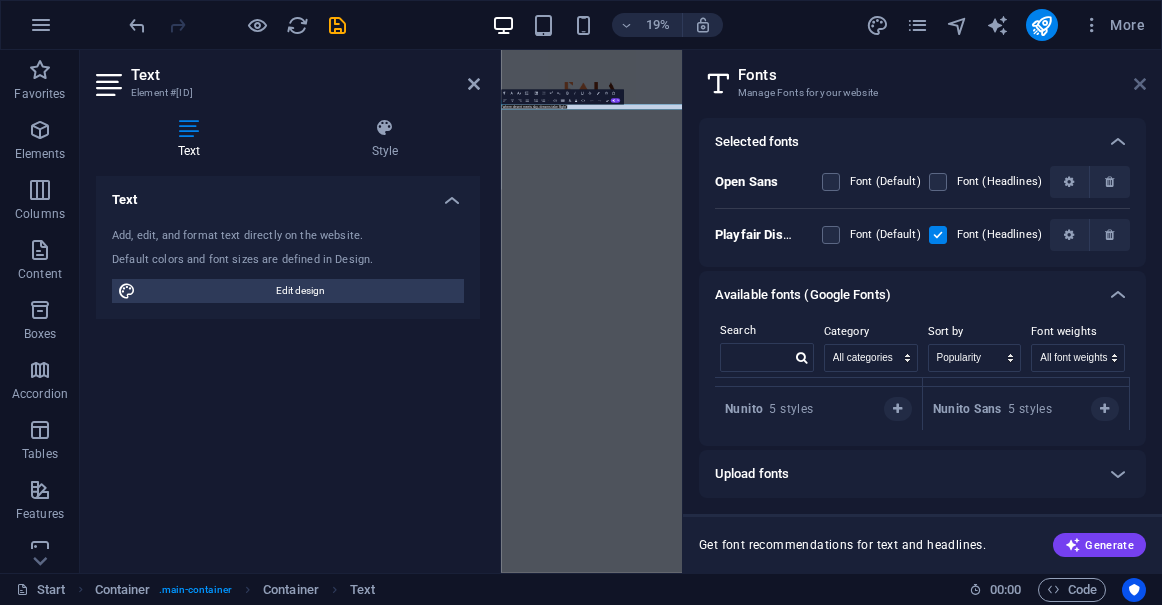 click at bounding box center [1140, 84] 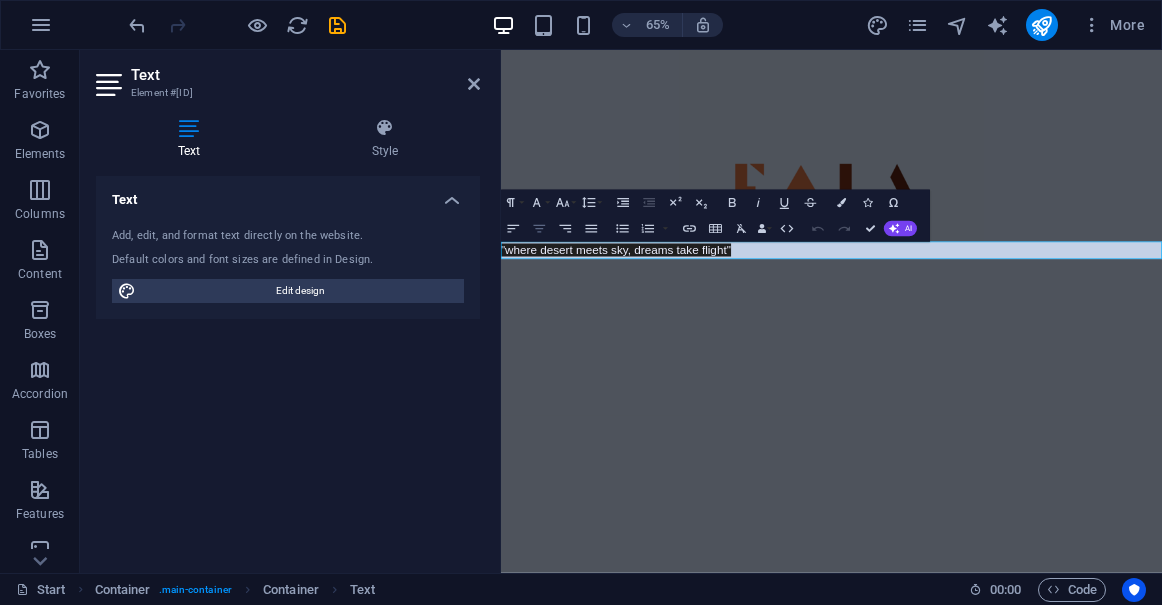 click 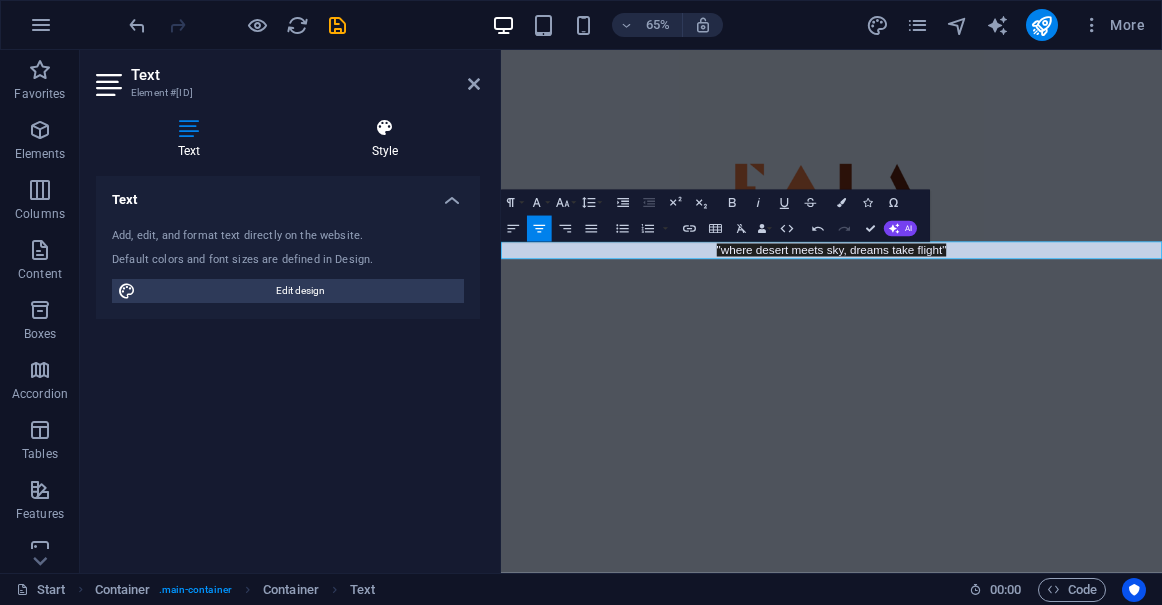 click at bounding box center [385, 128] 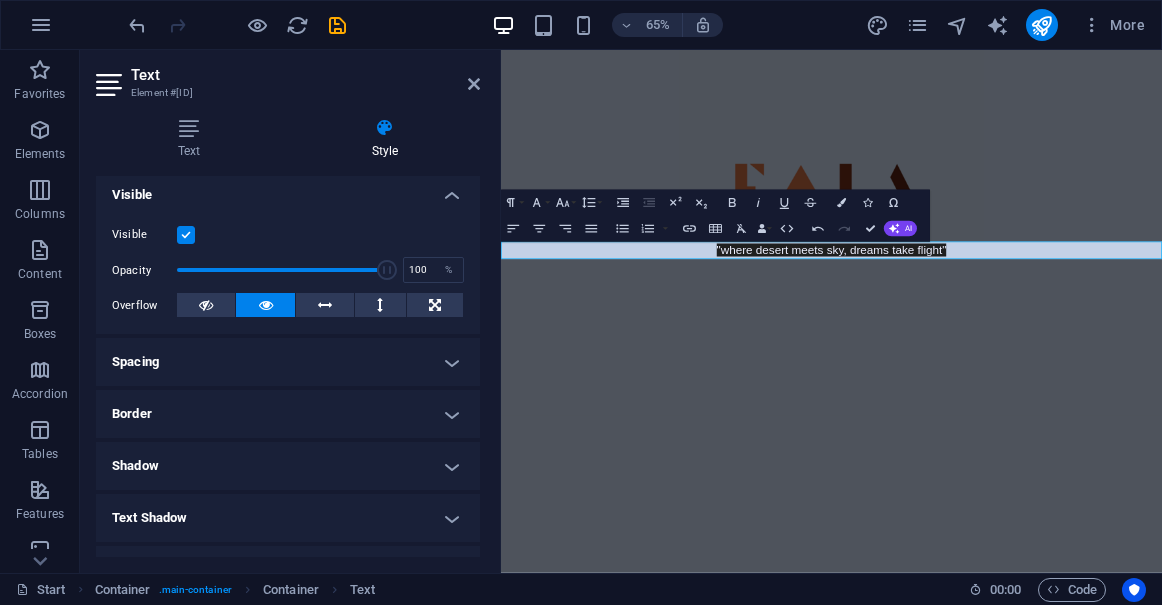 scroll, scrollTop: 0, scrollLeft: 0, axis: both 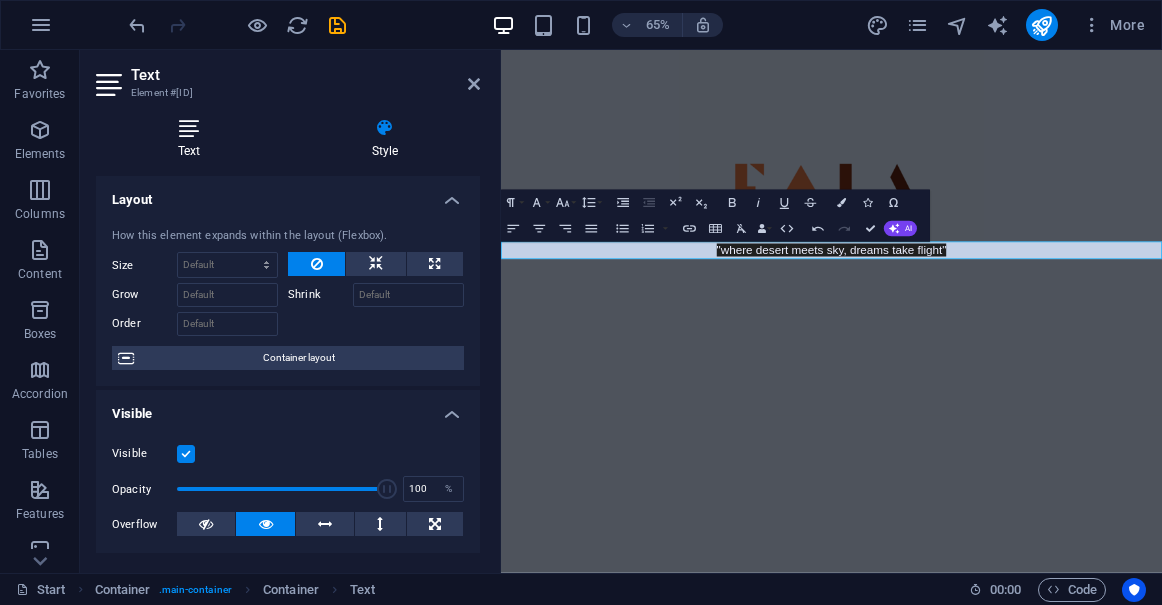 click at bounding box center [189, 128] 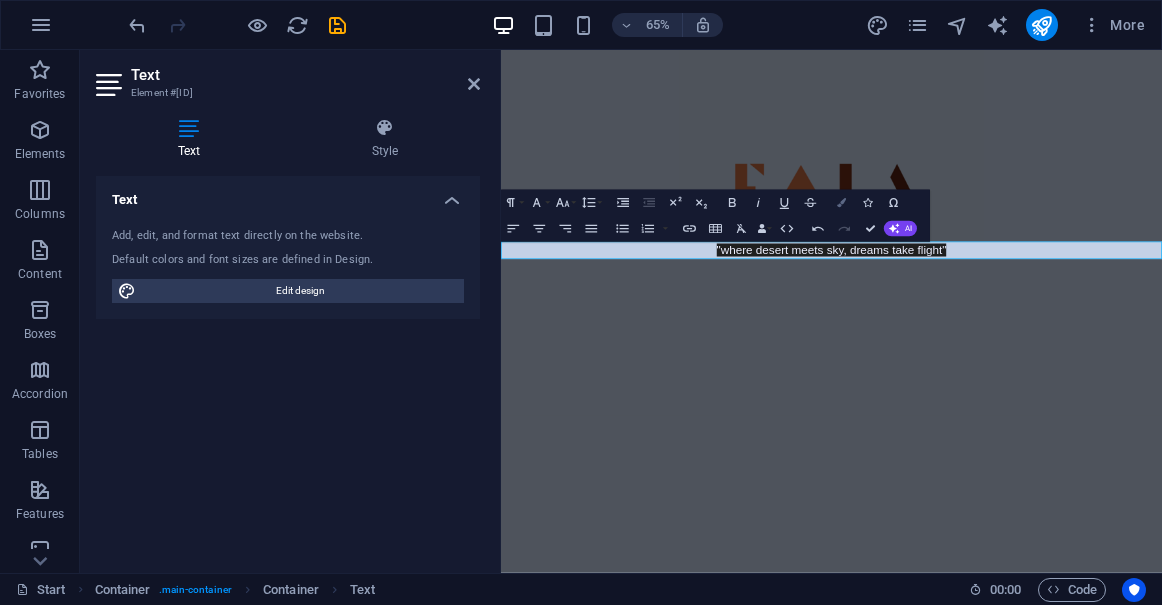 click on "Colors" at bounding box center (841, 203) 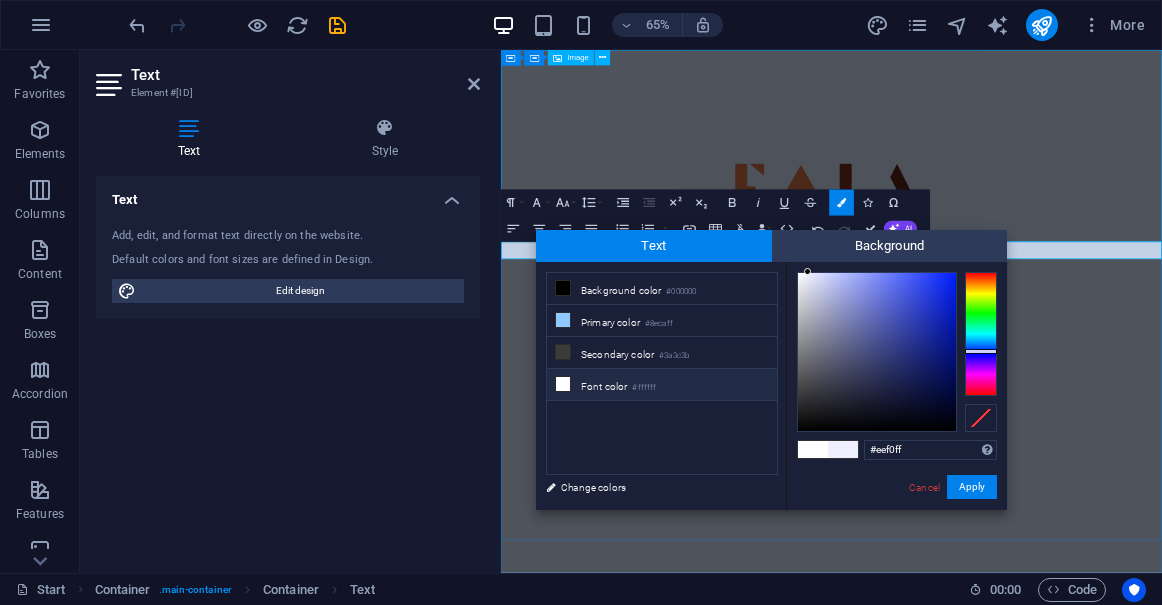 click at bounding box center [1009, 197] 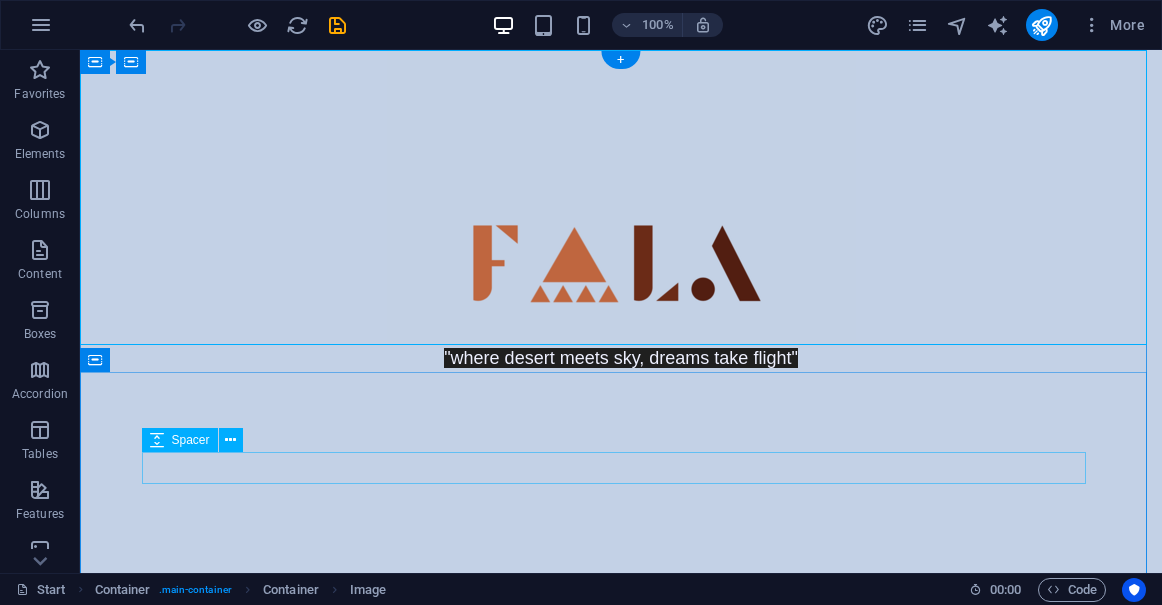 click at bounding box center (621, 468) 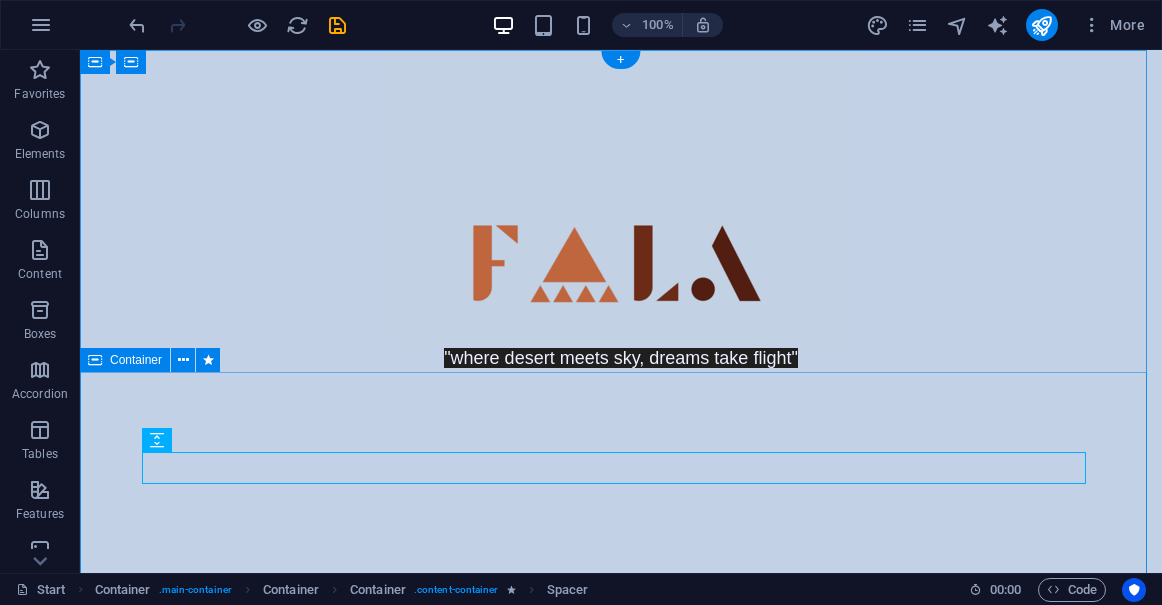 click at bounding box center [621, 492] 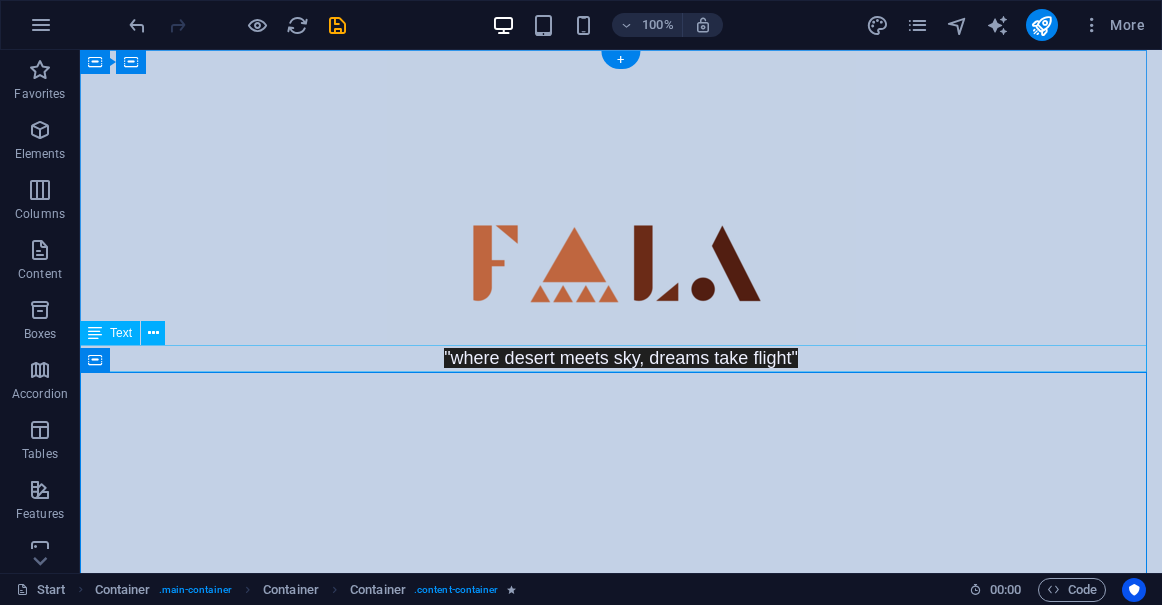 click on ""where desert meets sky, dreams take flight"" at bounding box center (621, 358) 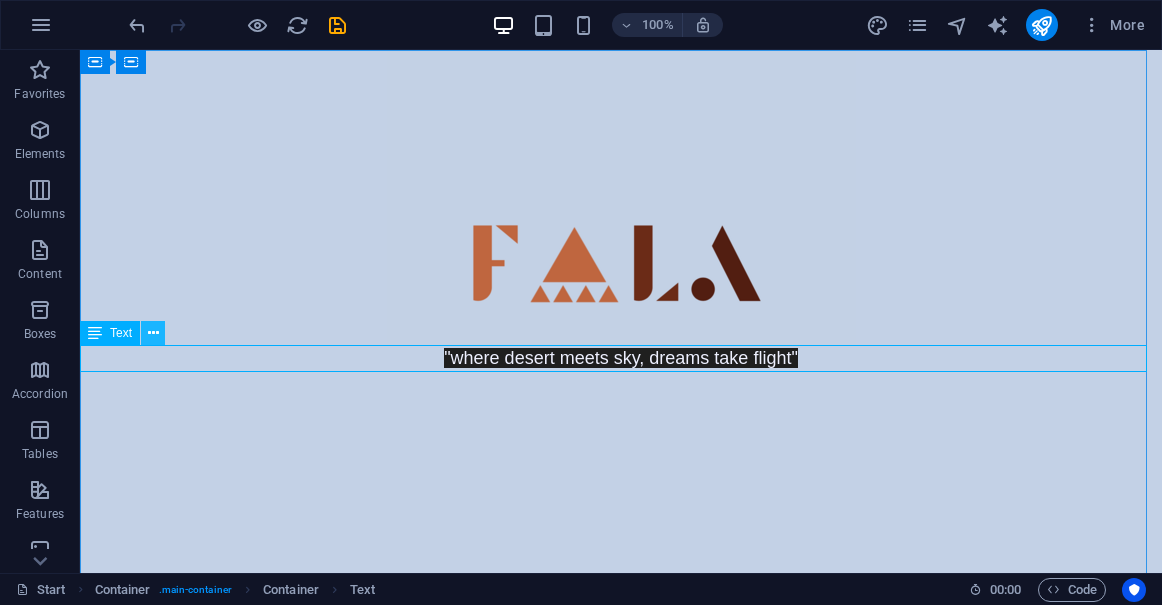 click at bounding box center (153, 333) 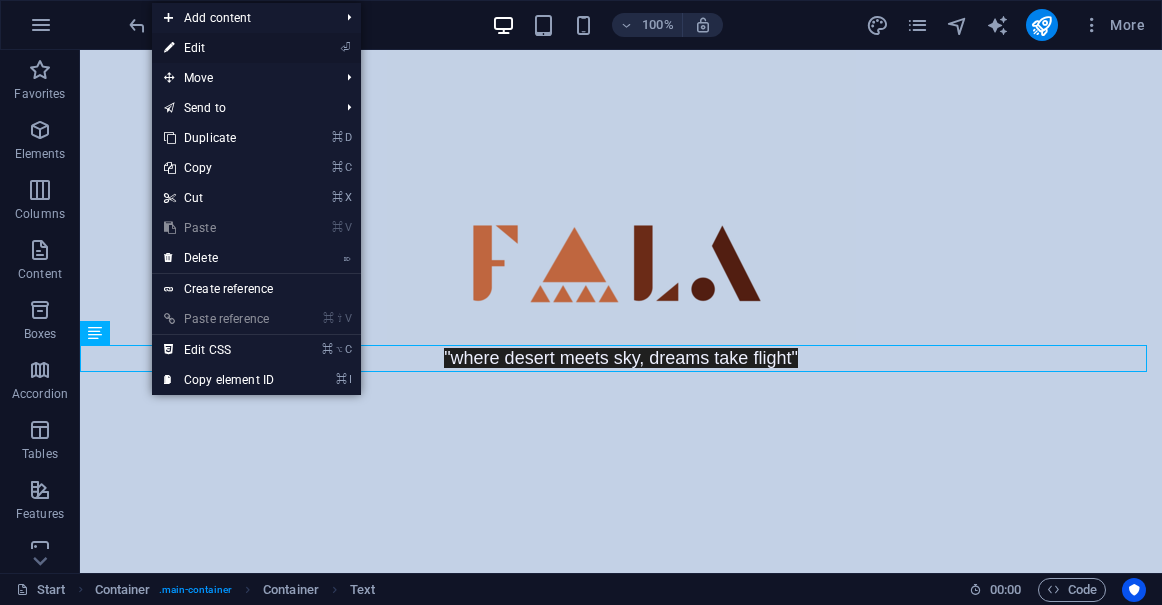 click on "⏎  Edit" at bounding box center [219, 48] 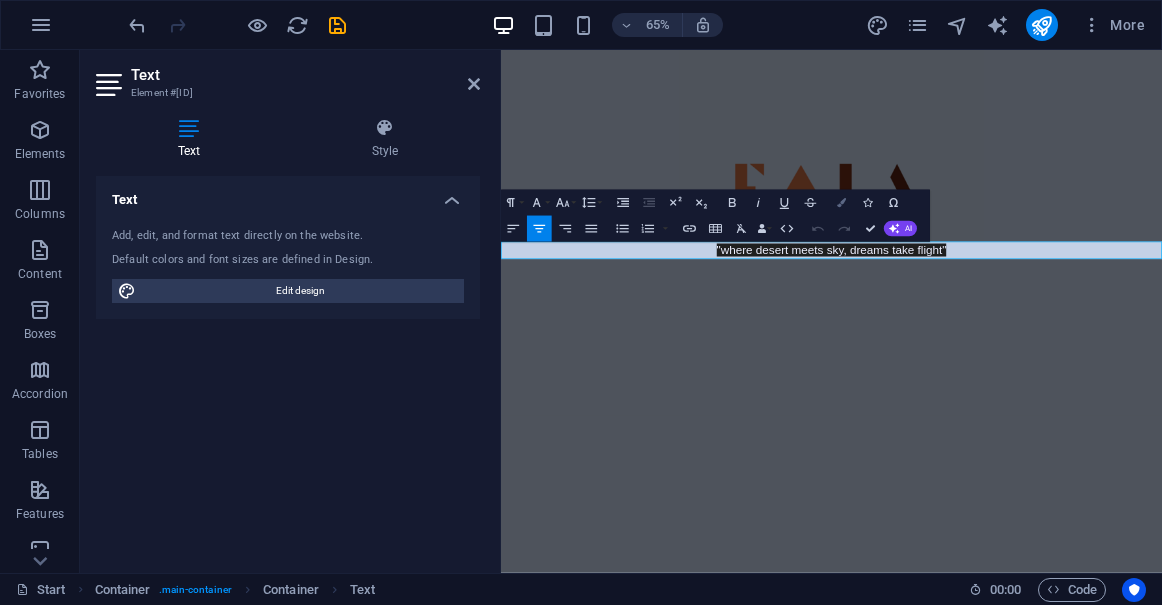 click at bounding box center [841, 202] 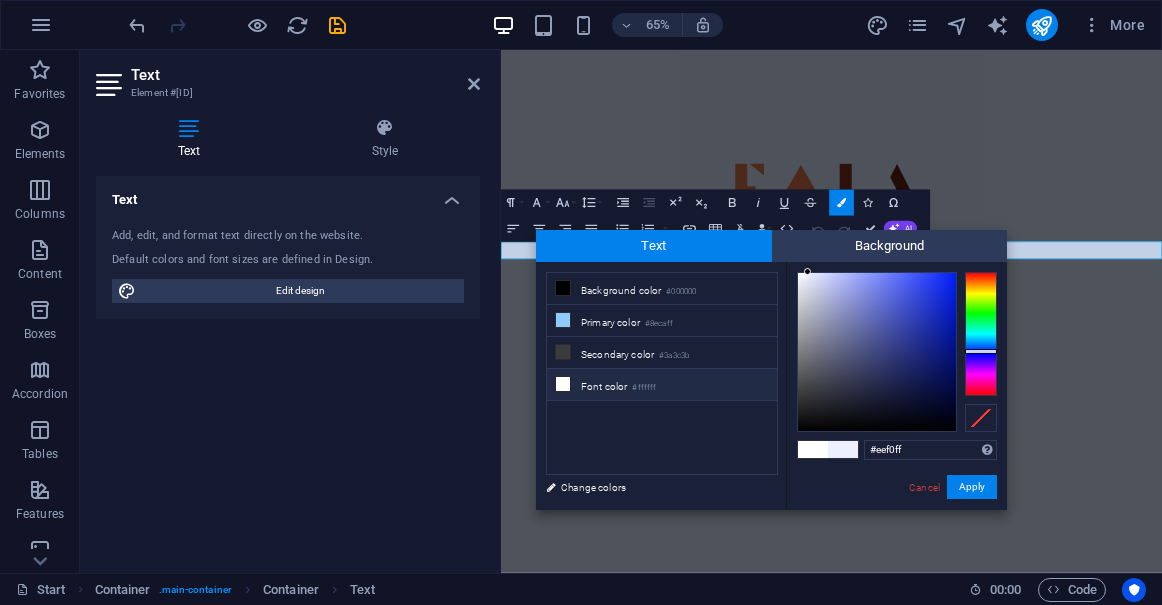 click on "Paragraph Format Normal Heading 1 Heading 2 Heading 3 Heading 4 Heading 5 Heading 6 Code Font Family Arial Georgia Impact Tahoma Times New Roman Verdana Open Sans Orbitron Playfair Display Font Size 8 9 10 11 12 14 18 24 30 36 48 60 72 96 Line Height Default Single 1.15 1.5 Double Increase Indent Decrease Indent Superscript Subscript Bold Italic Underline Strikethrough Colors Icons Special Characters Align Left Align Center Align Right Align Justify Unordered List   Default Circle Disc Square    Ordered List   Default Lower Alpha Lower Greek Lower Roman Upper Alpha Upper Roman    Insert Link Insert Table Clear Formatting Data Bindings Company First name Last name Street ZIP code City Email Phone Mobile Fax Custom field 1 Custom field 2 Custom field 3 Custom field 4 Custom field 5 Custom field 6 HTML Undo Redo Confirm (⌘+⏎) AI Improve Make shorter Make longer Fix spelling & grammar Translate to English Generate text" at bounding box center [715, 216] 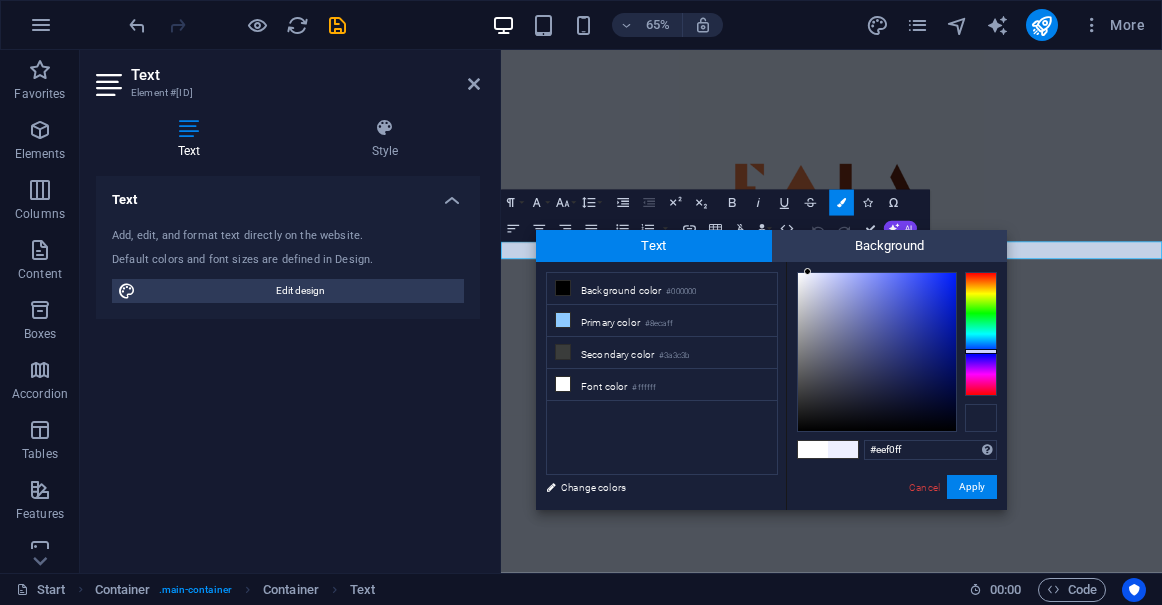 click at bounding box center (981, 418) 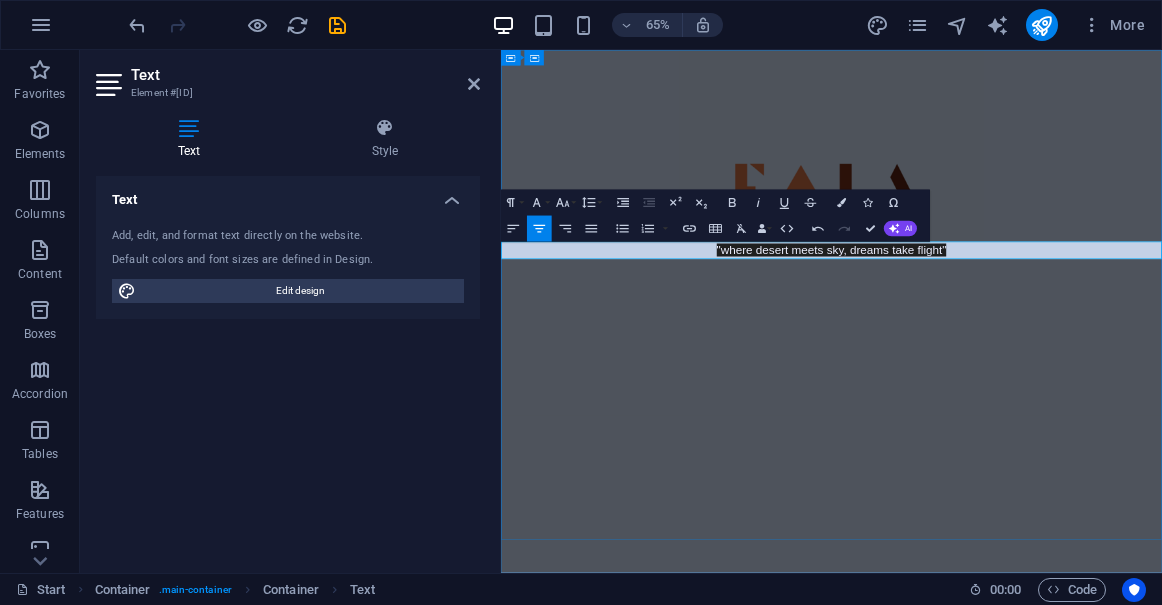 click on ""where desert meets sky, dreams take flight"" at bounding box center (1010, 358) 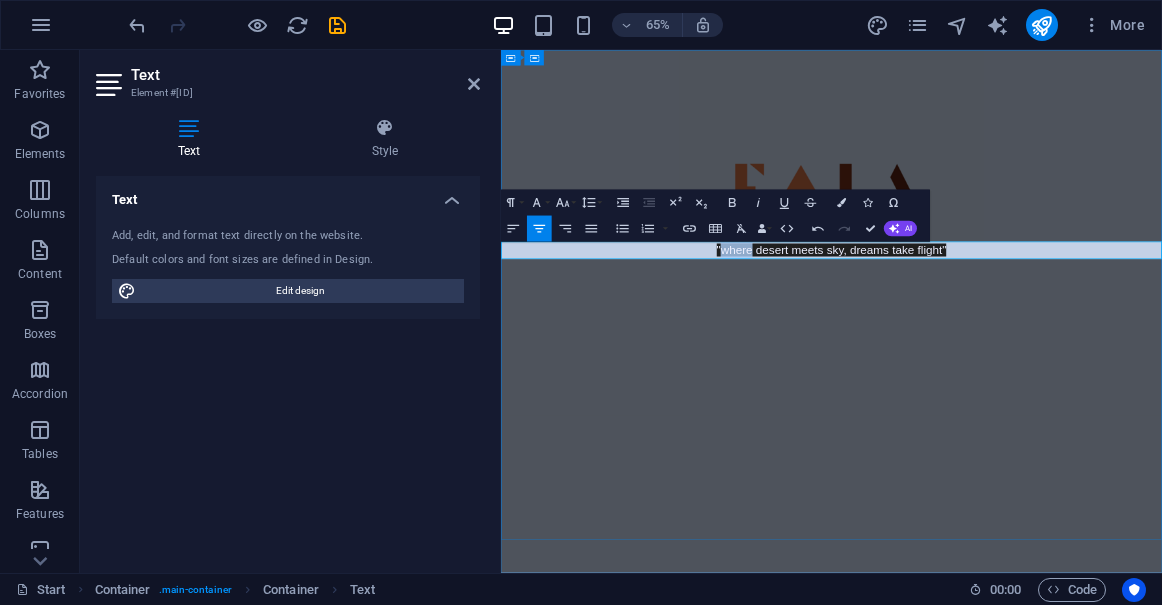 click on ""where desert meets sky, dreams take flight"" at bounding box center [1010, 358] 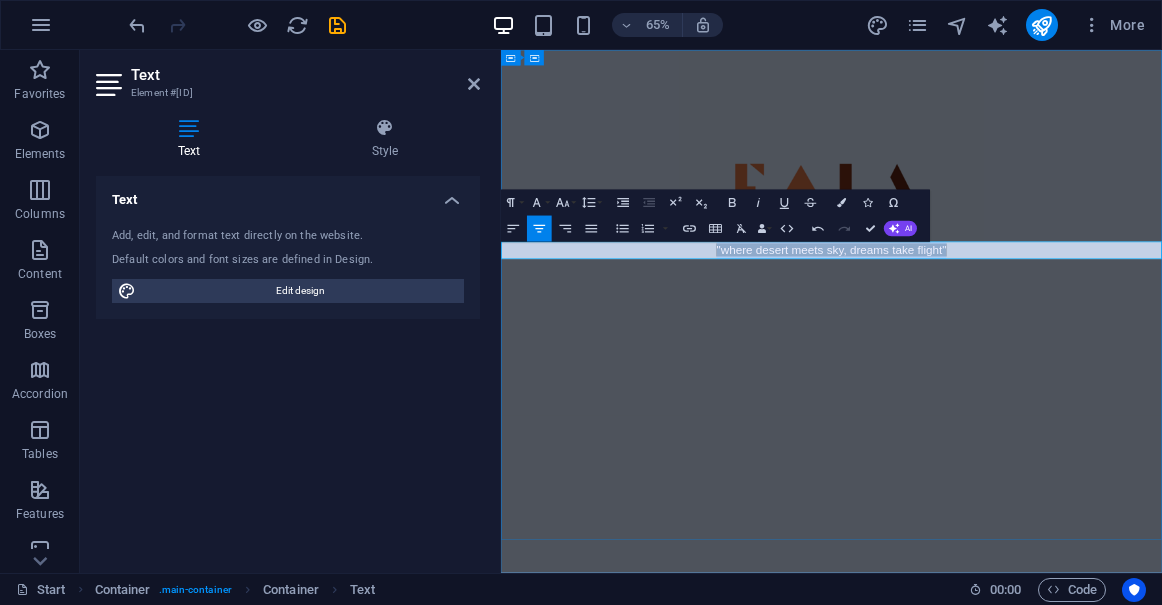 click on ""where desert meets sky, dreams take flight"" at bounding box center (1010, 358) 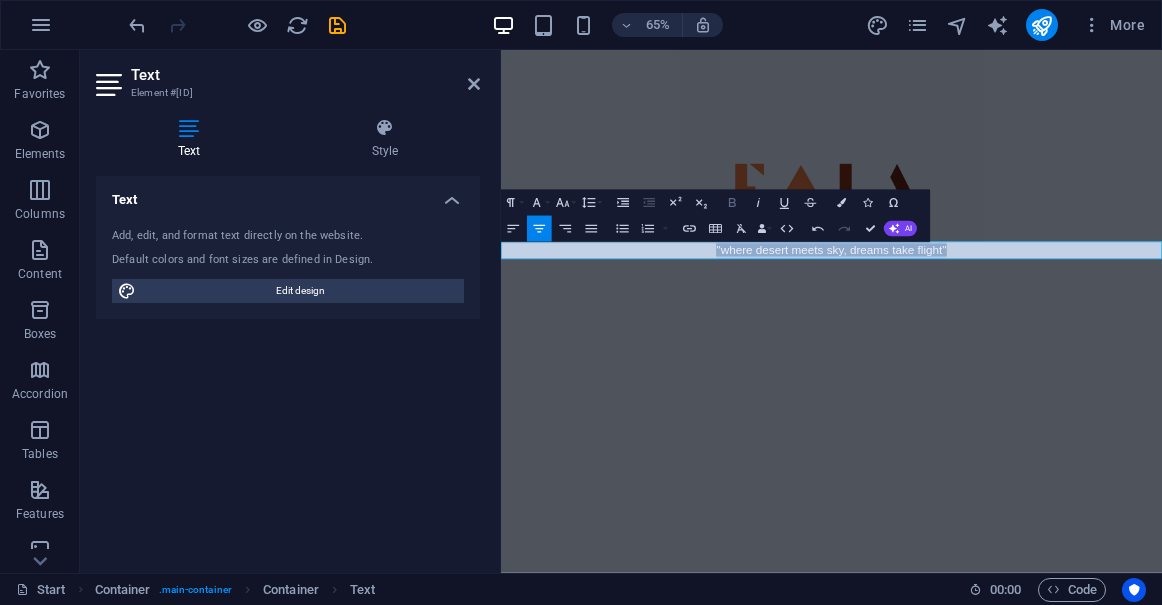 click 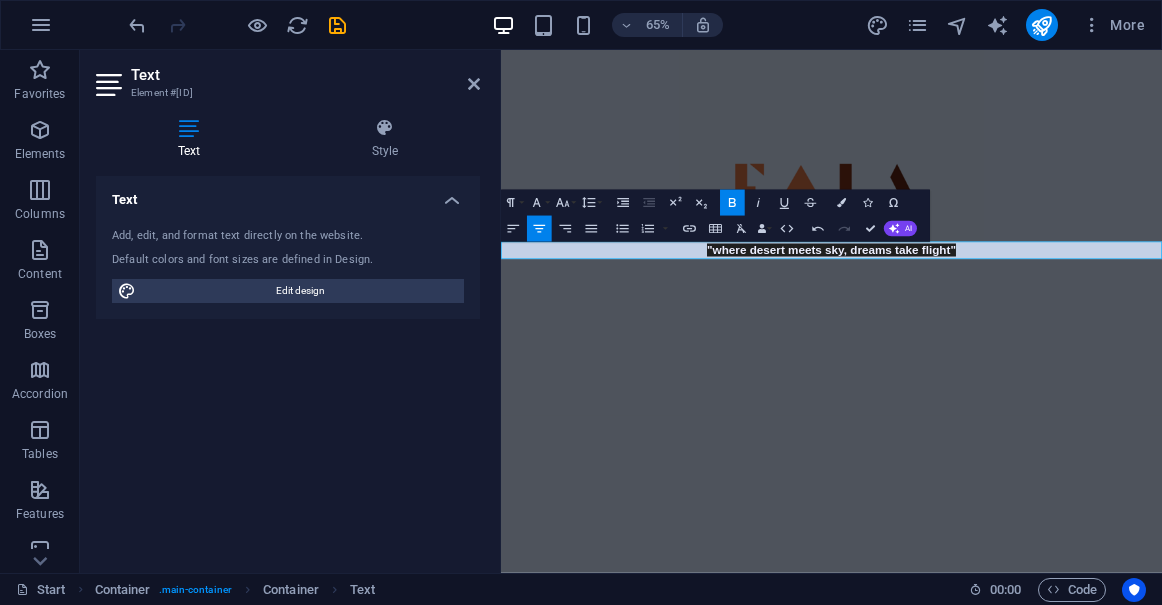 click 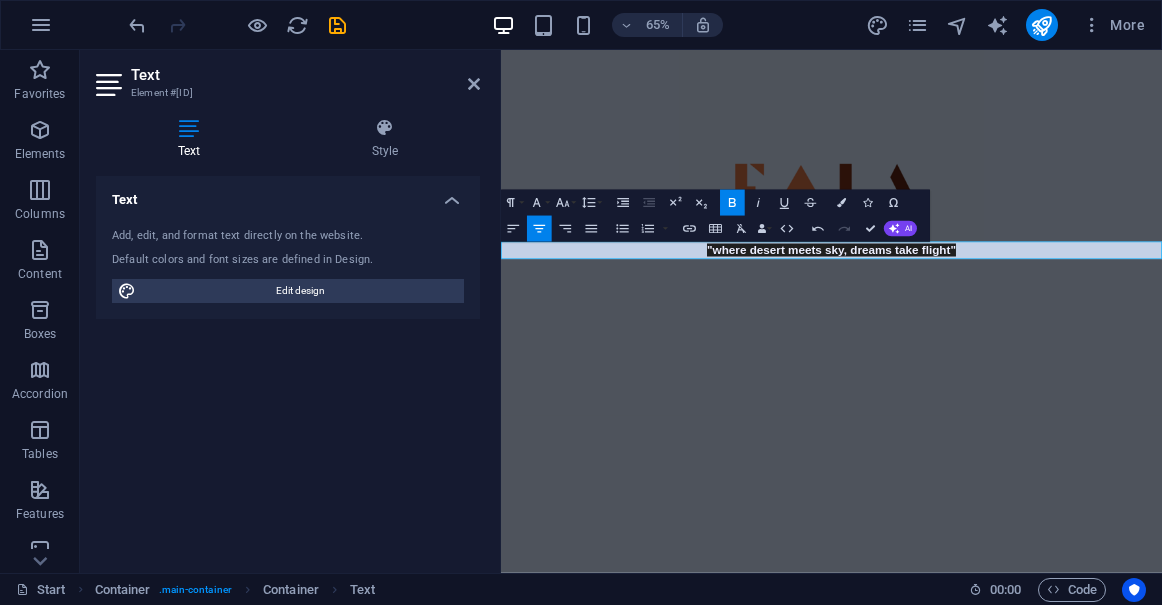 click 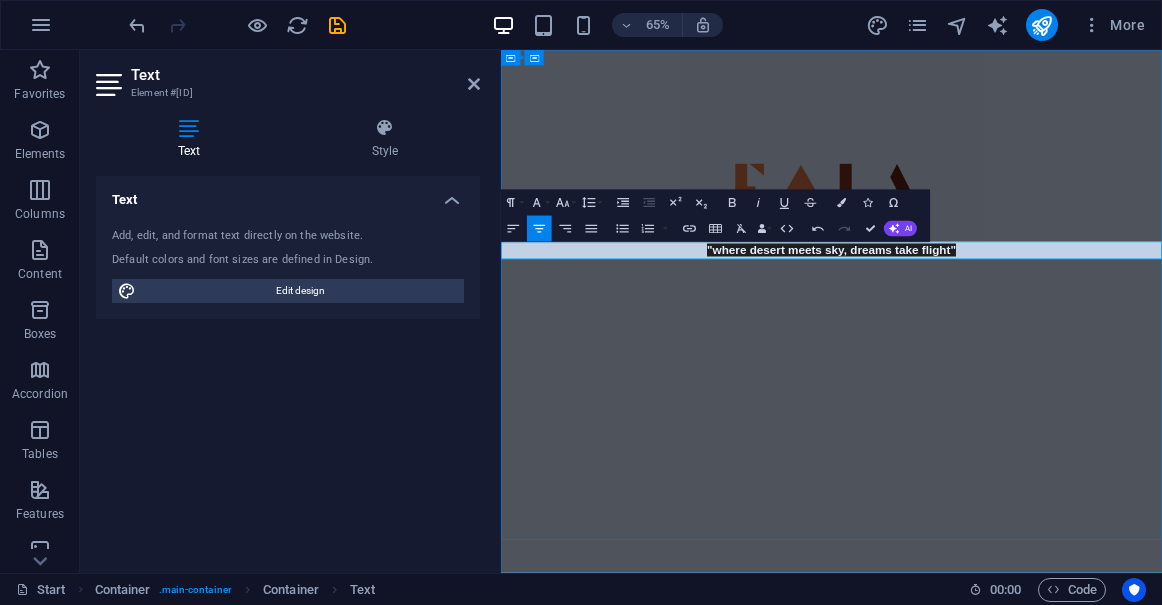 click on ""where desert meets sky, dreams take flight"" at bounding box center (1009, 358) 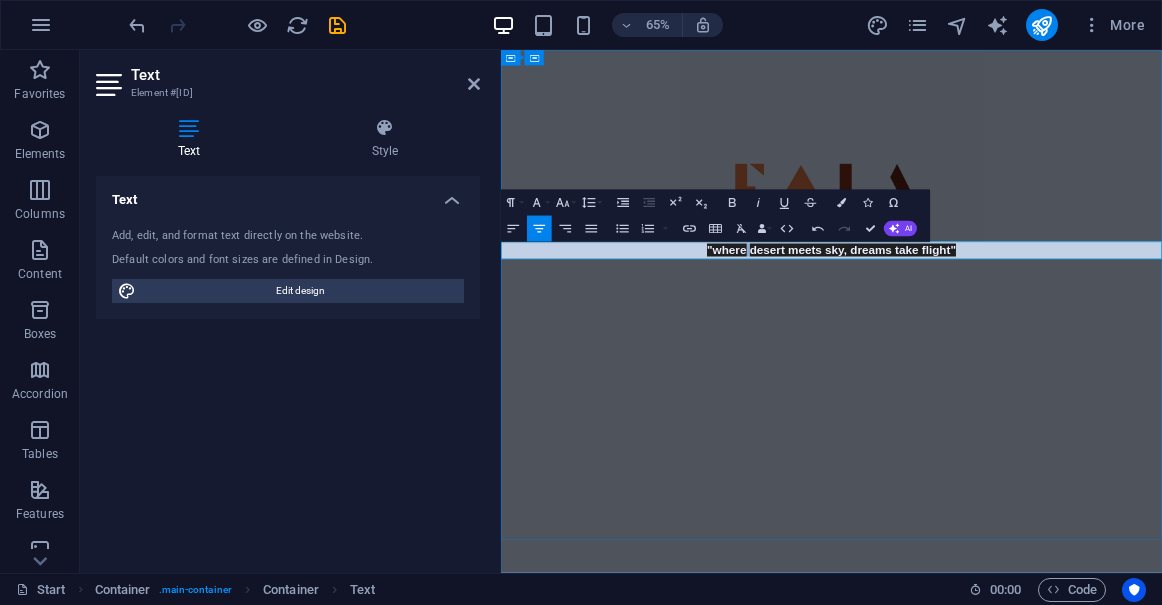 click on ""where desert meets sky, dreams take flight"" at bounding box center [1009, 358] 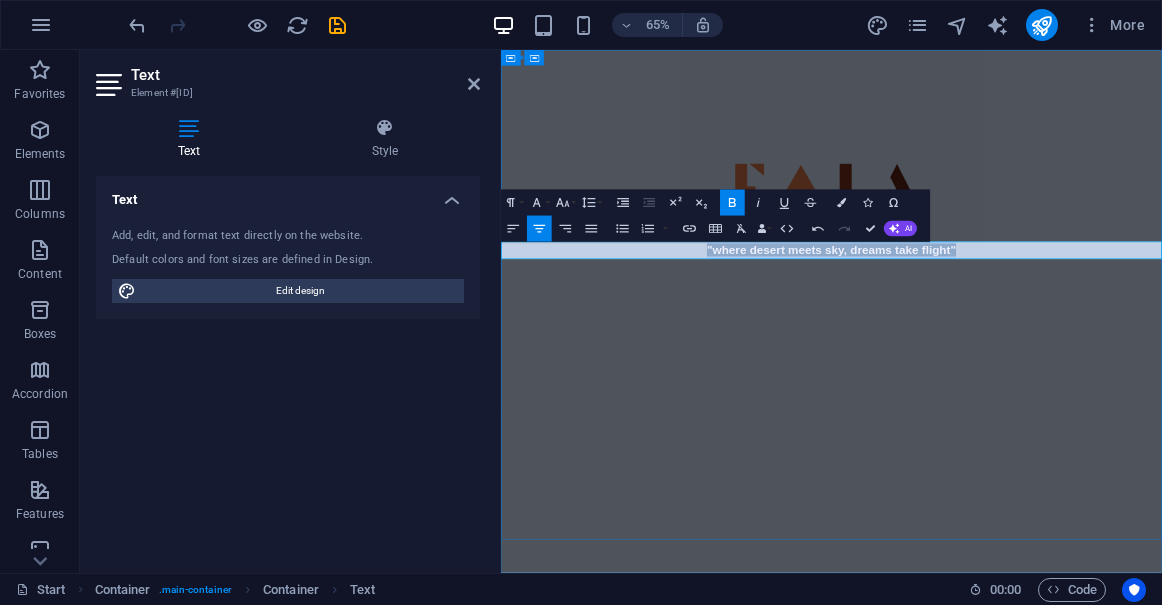 click on ""where desert meets sky, dreams take flight"" at bounding box center (1009, 358) 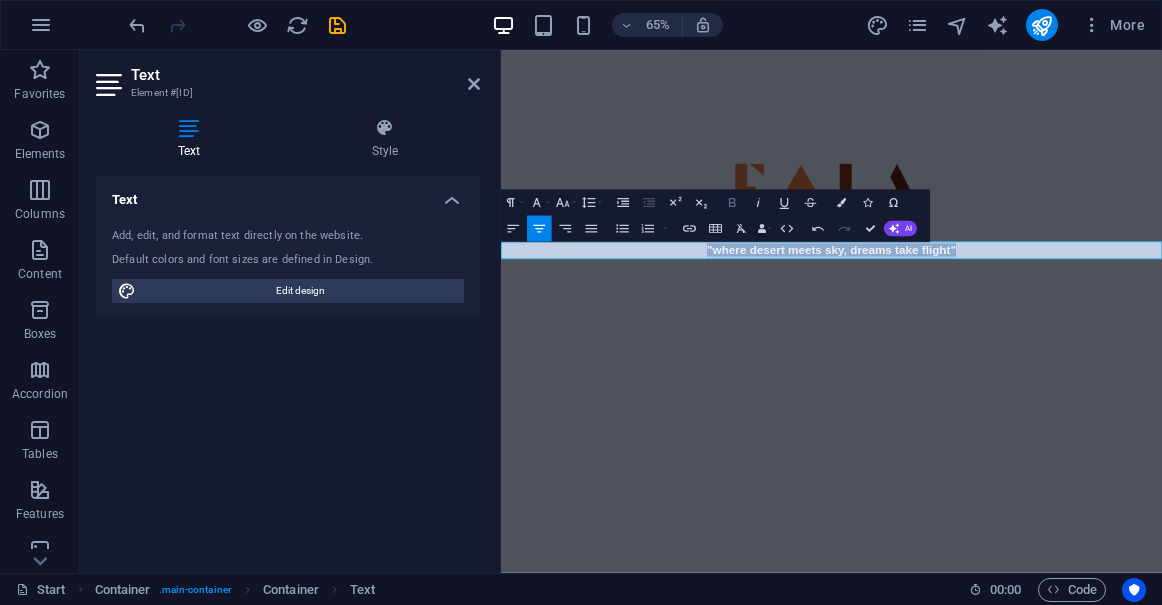 click 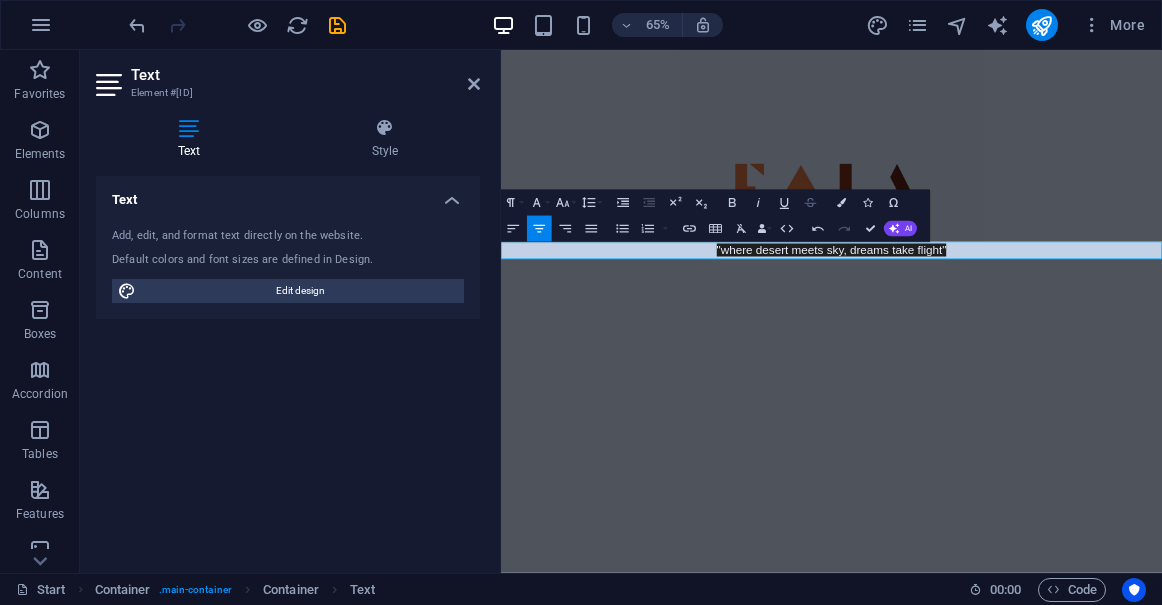 click 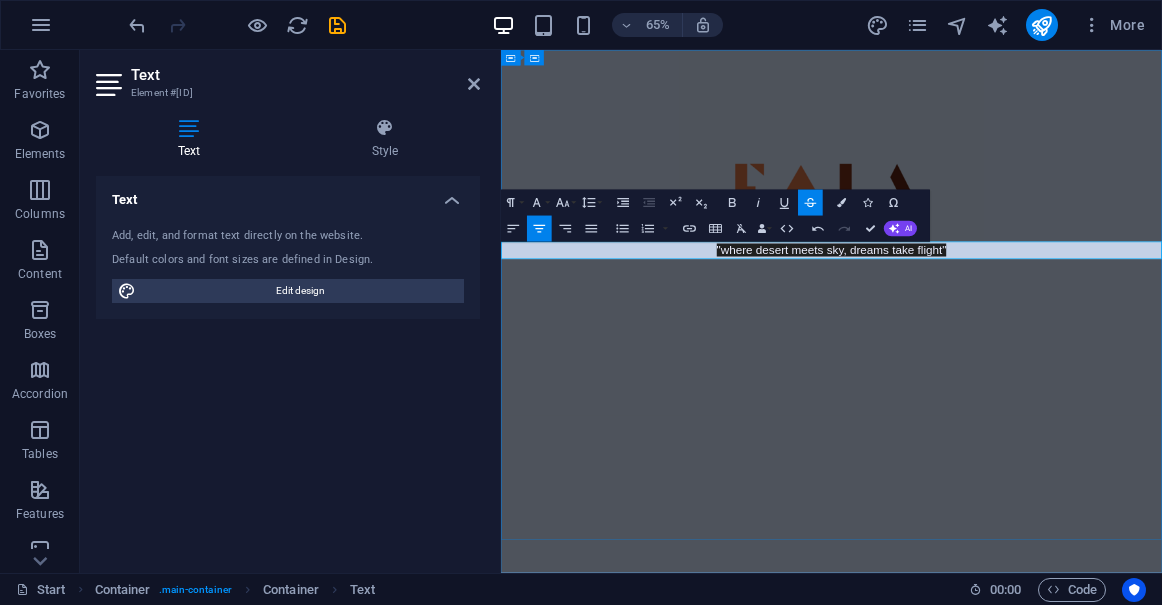 click on ""where desert meets sky, dreams take flight"" at bounding box center (1010, 358) 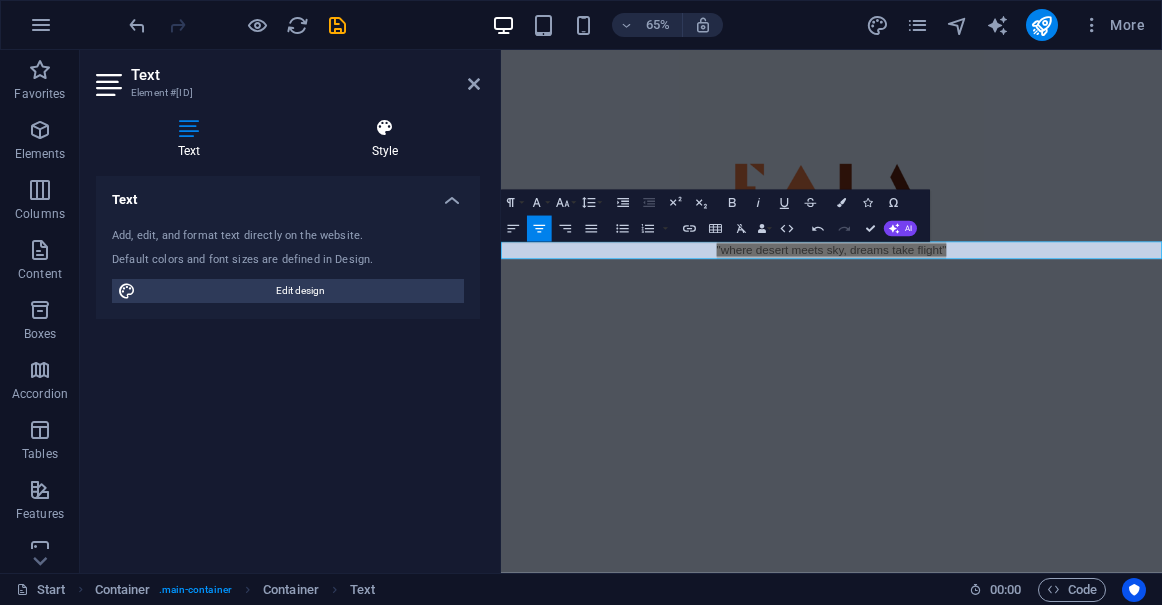 click at bounding box center (385, 128) 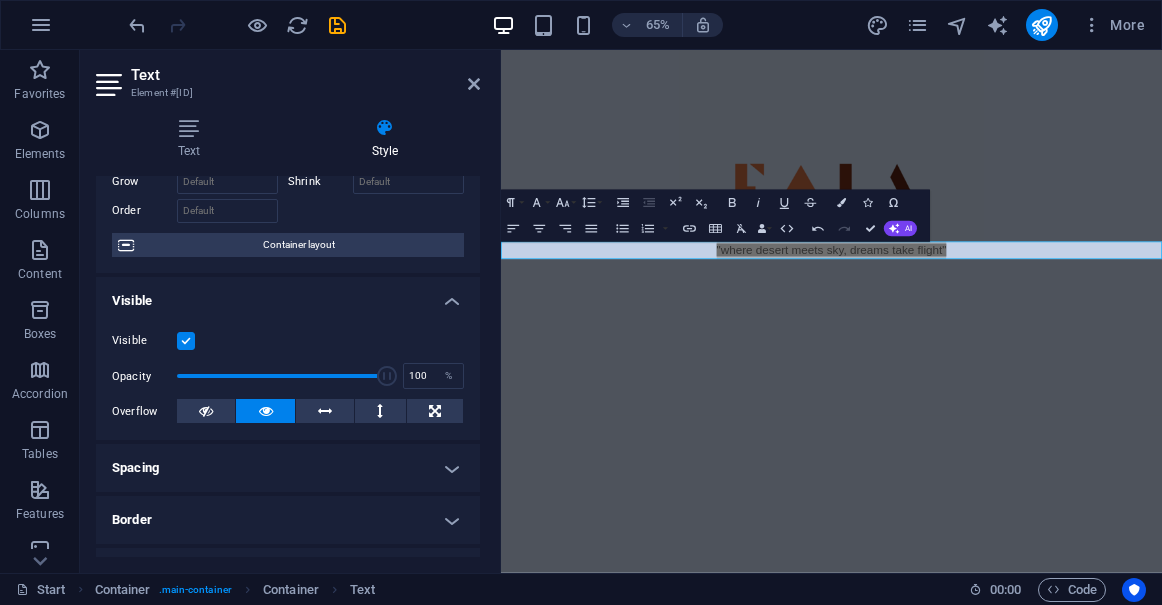 scroll, scrollTop: 114, scrollLeft: 0, axis: vertical 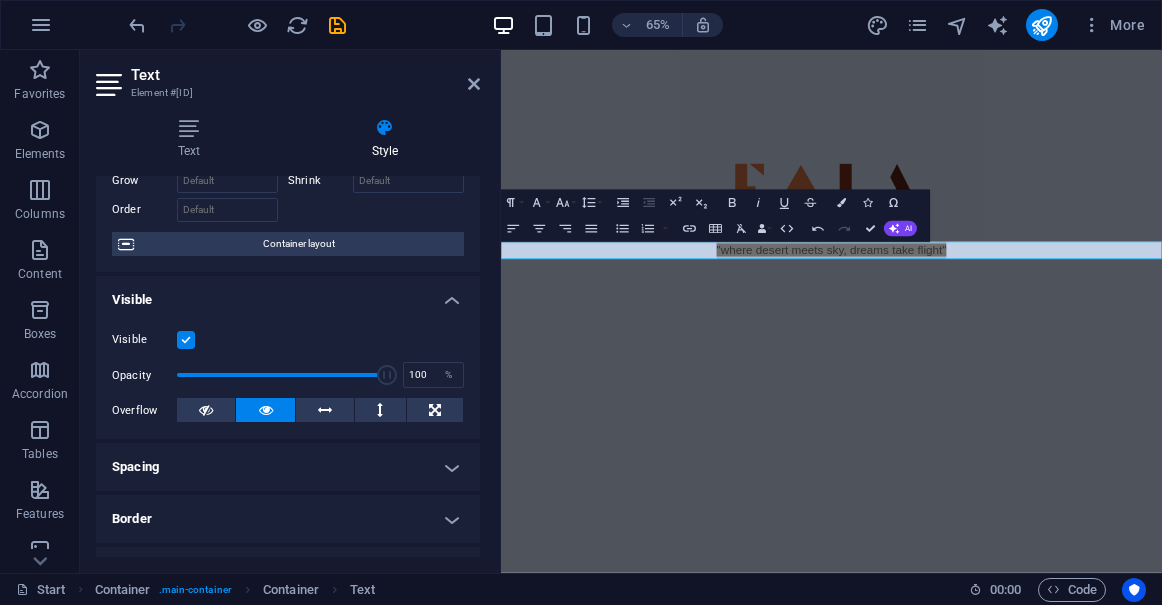 click at bounding box center [186, 340] 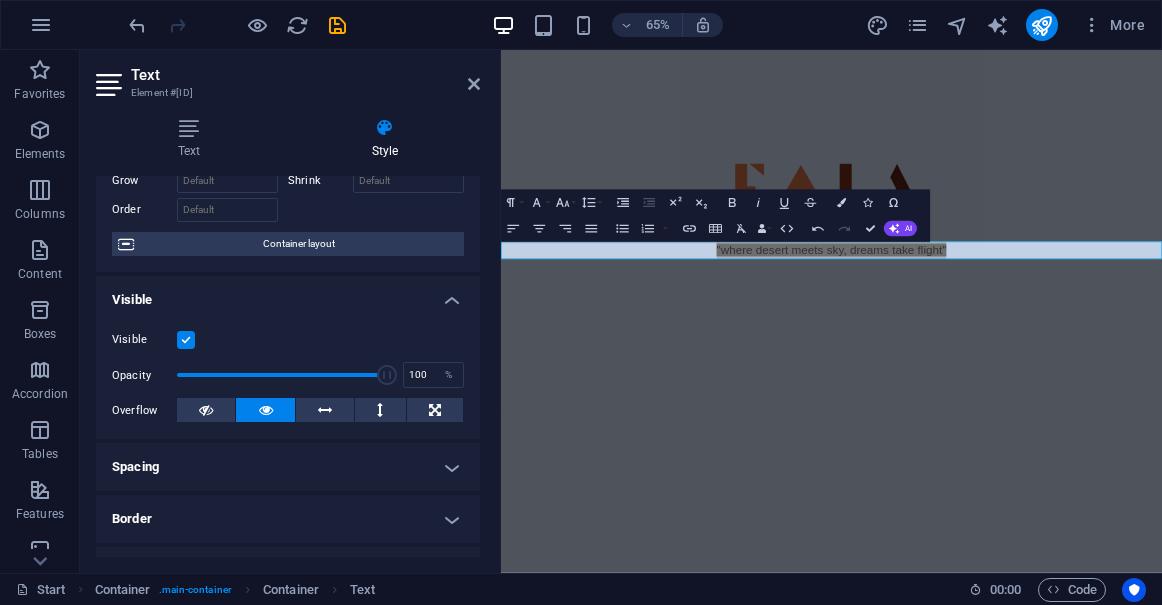 click on "Visible" at bounding box center (0, 0) 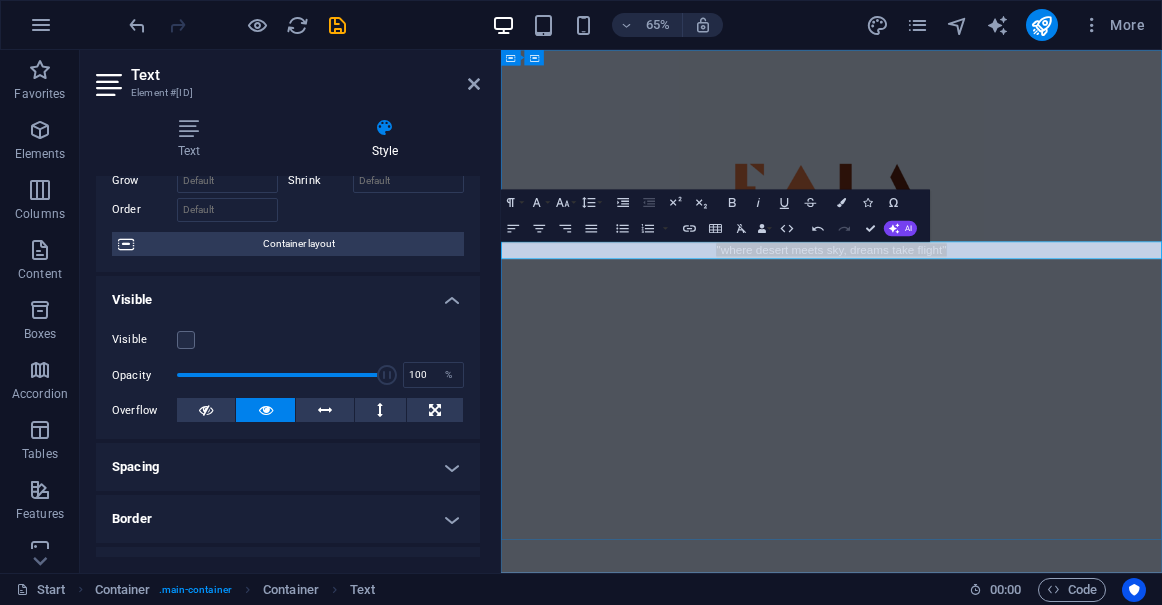click on "​ ​ "where desert meets sky, dreams take flight"" at bounding box center (1009, 358) 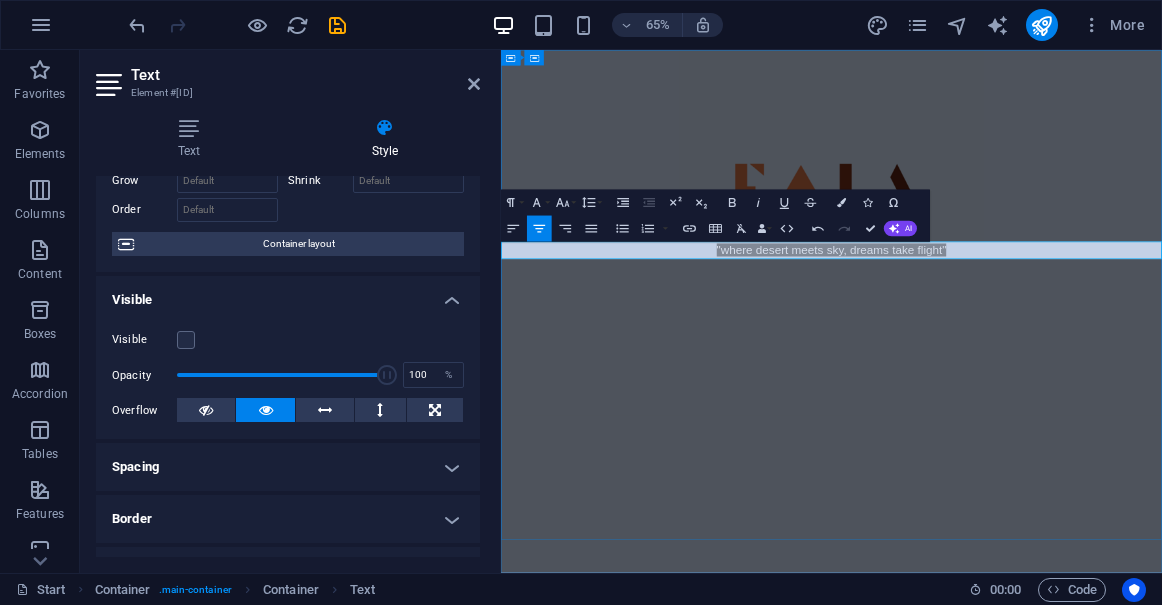 click on "​ ​ "where desert meets sky, dreams take flight"" at bounding box center [1009, 358] 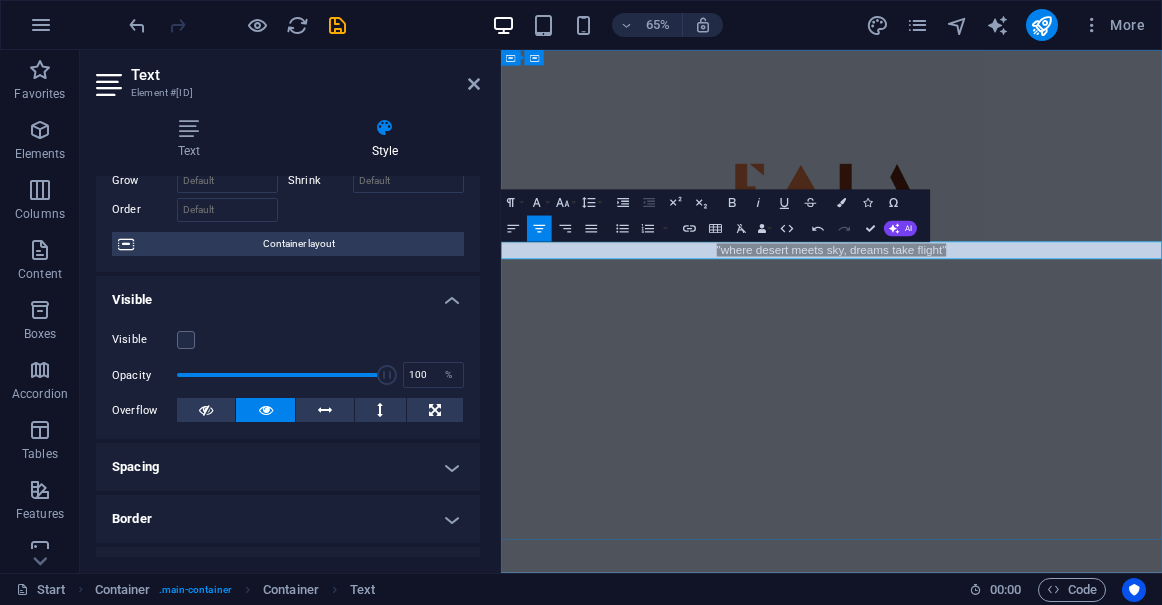 click on "​ ​ "where desert meets sky, dreams take flight"" at bounding box center [1009, 358] 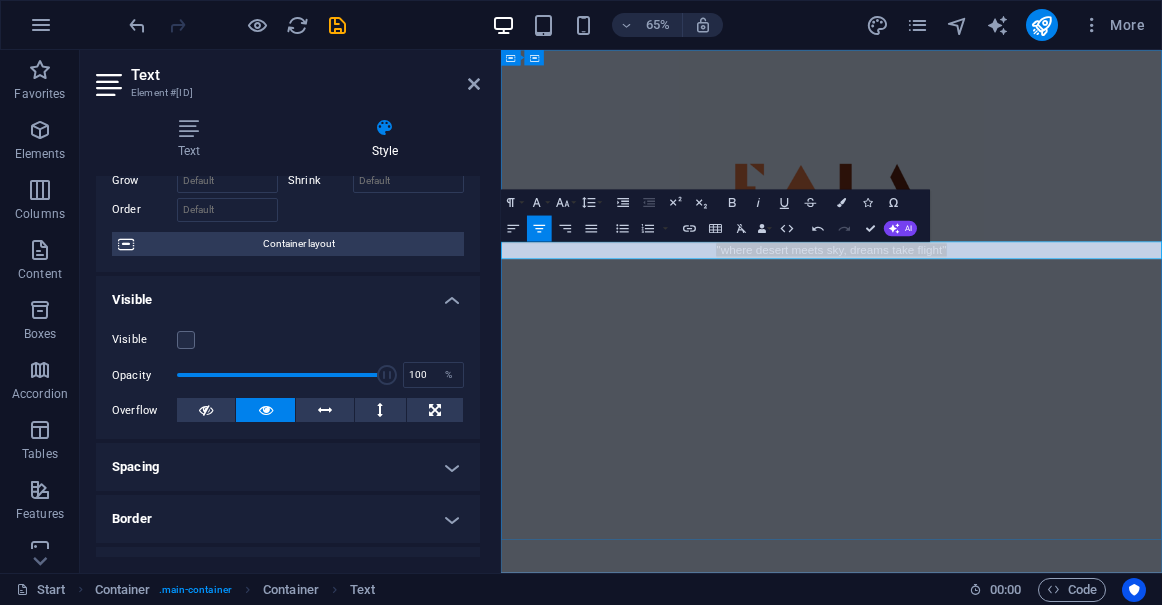 click on "​ ​ "where desert meets sky, dreams take flight"" at bounding box center (1009, 358) 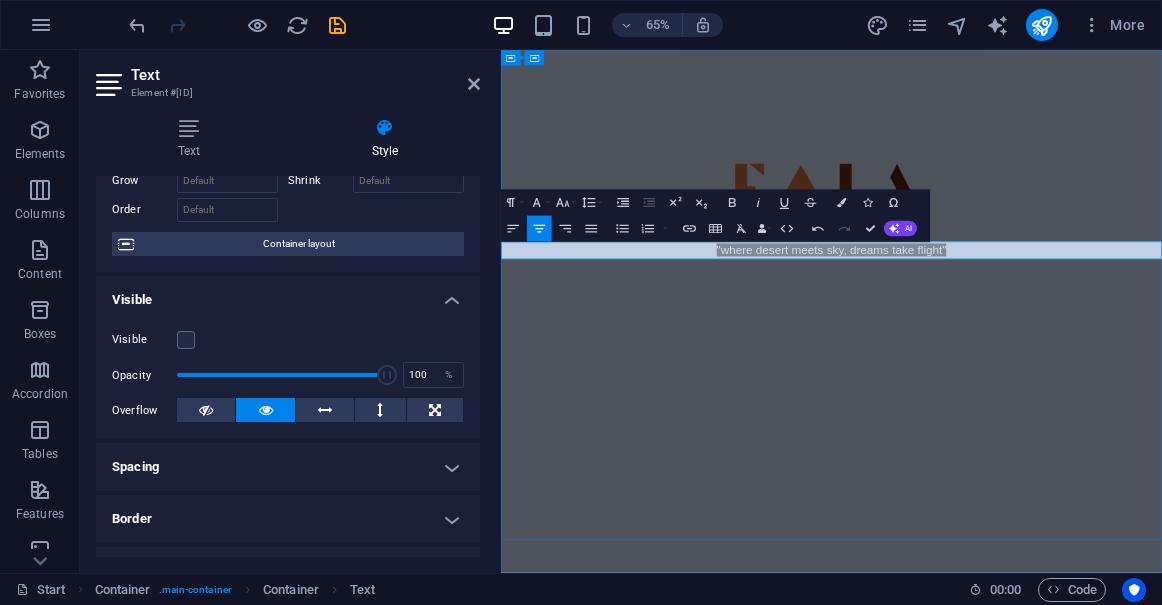 click on "​ ​ "where desert meets sky, dreams take flight"" at bounding box center (1009, 358) 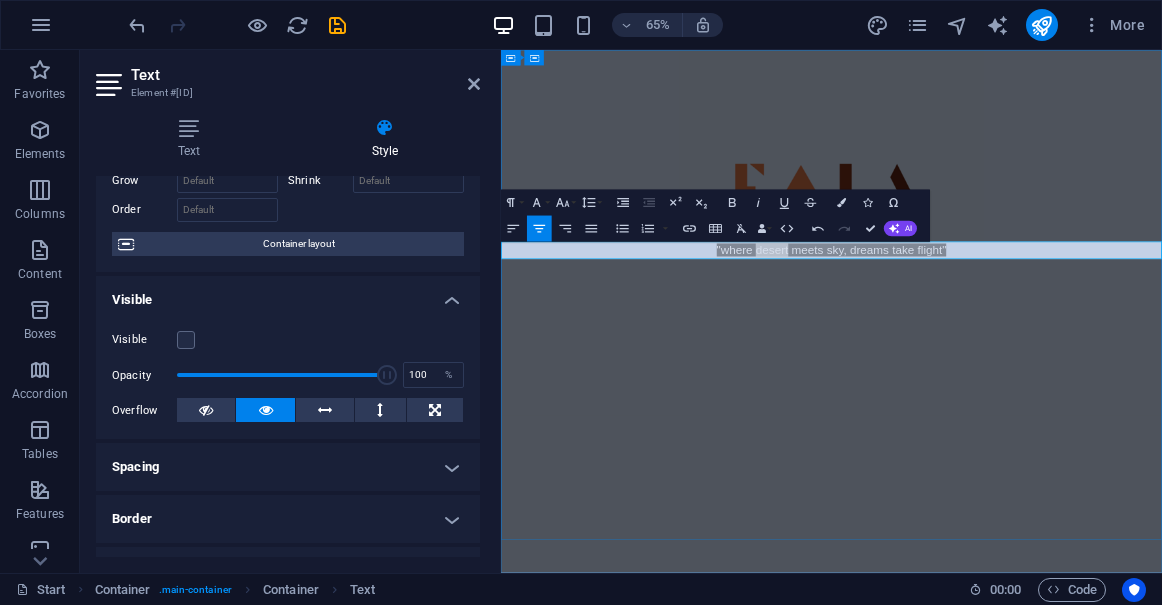 click on ""where desert meets sky, dreams take flight"" at bounding box center [1010, 358] 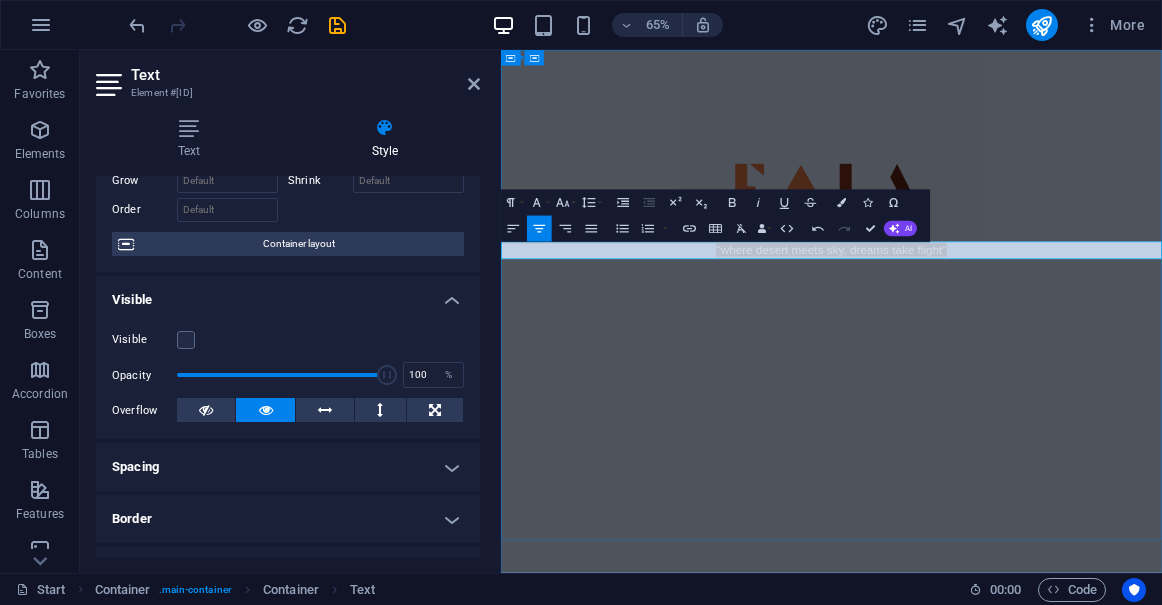 click on ""where desert meets sky, dreams take flight"" at bounding box center [1010, 358] 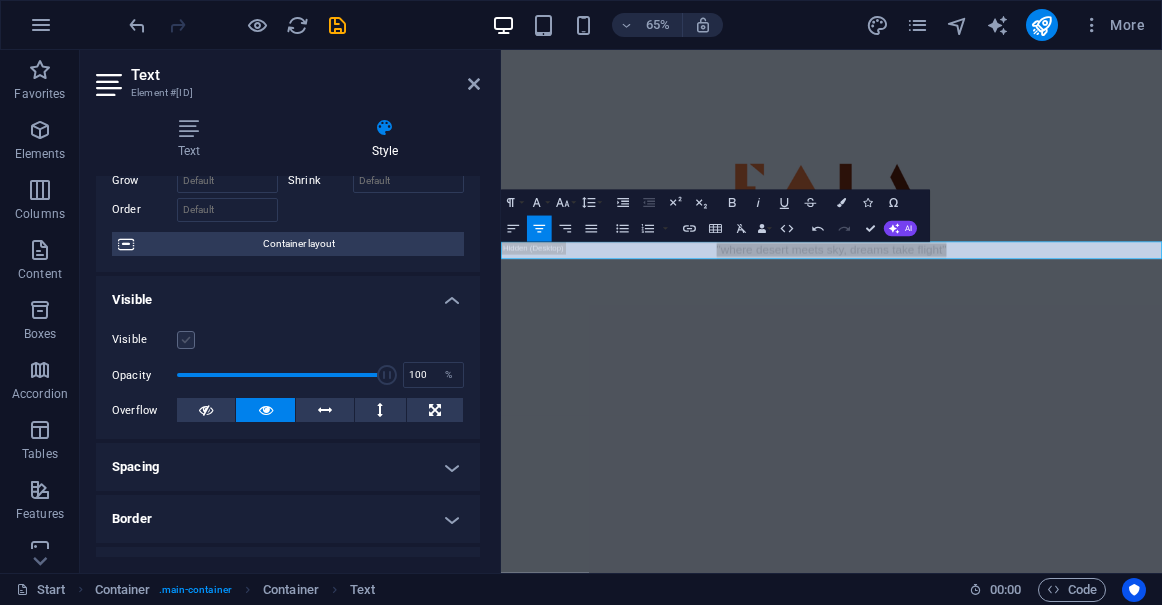 click at bounding box center (186, 340) 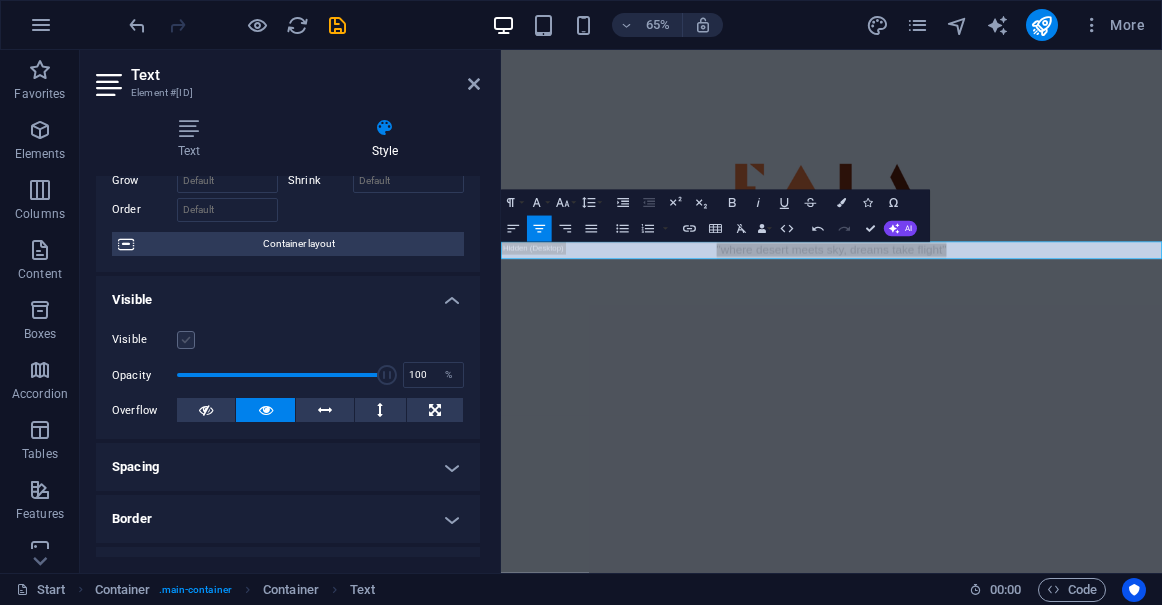 click on "Visible" at bounding box center (0, 0) 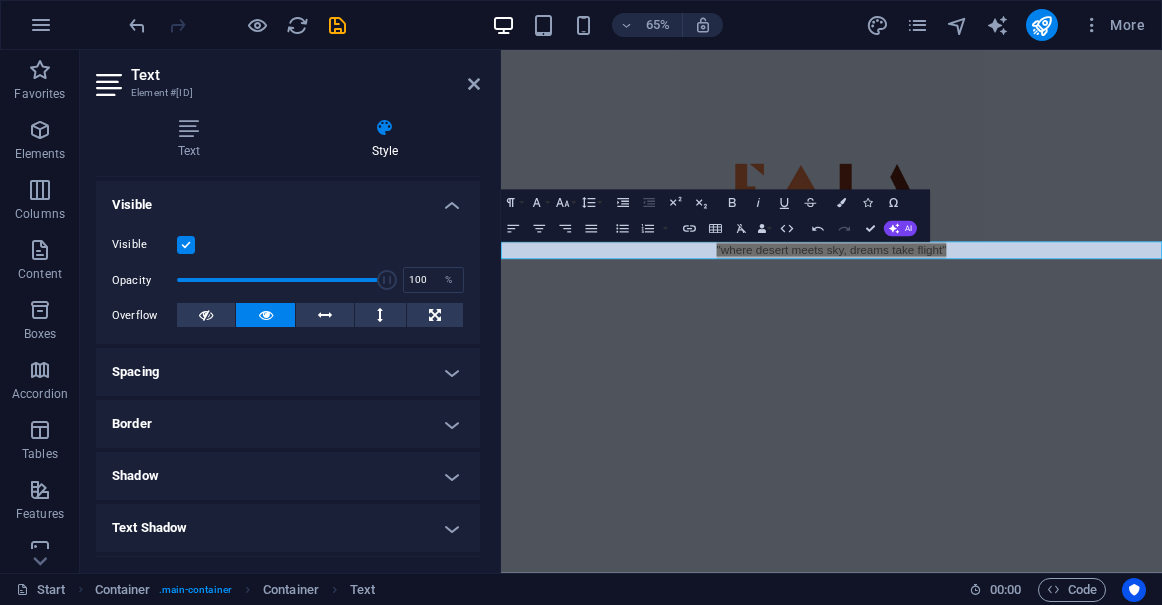 scroll, scrollTop: 212, scrollLeft: 0, axis: vertical 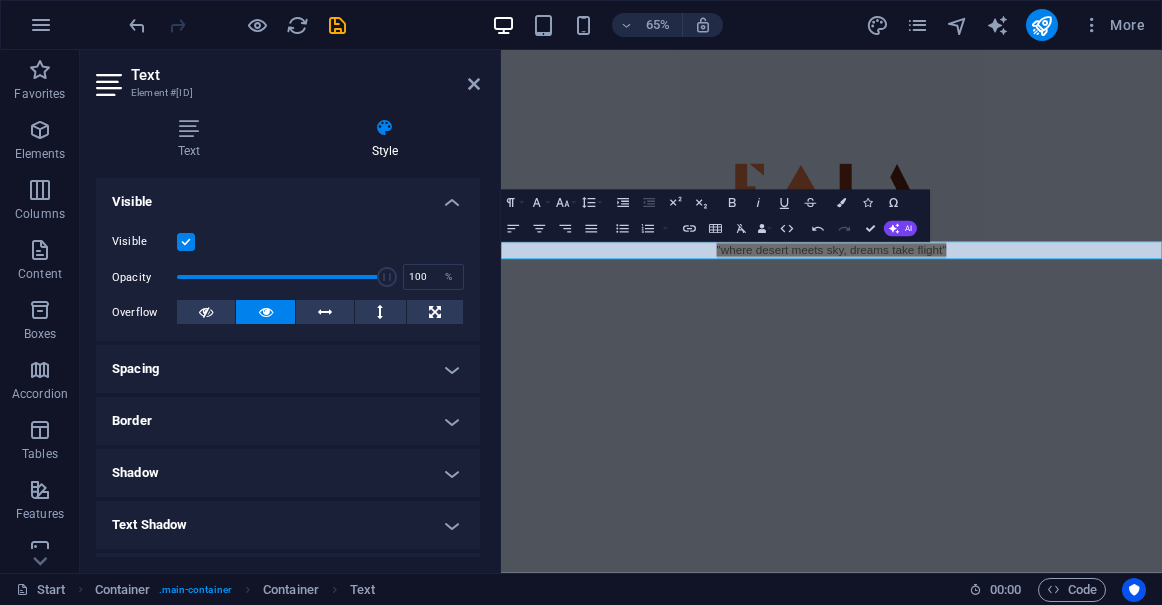 click on "Border" at bounding box center [288, 421] 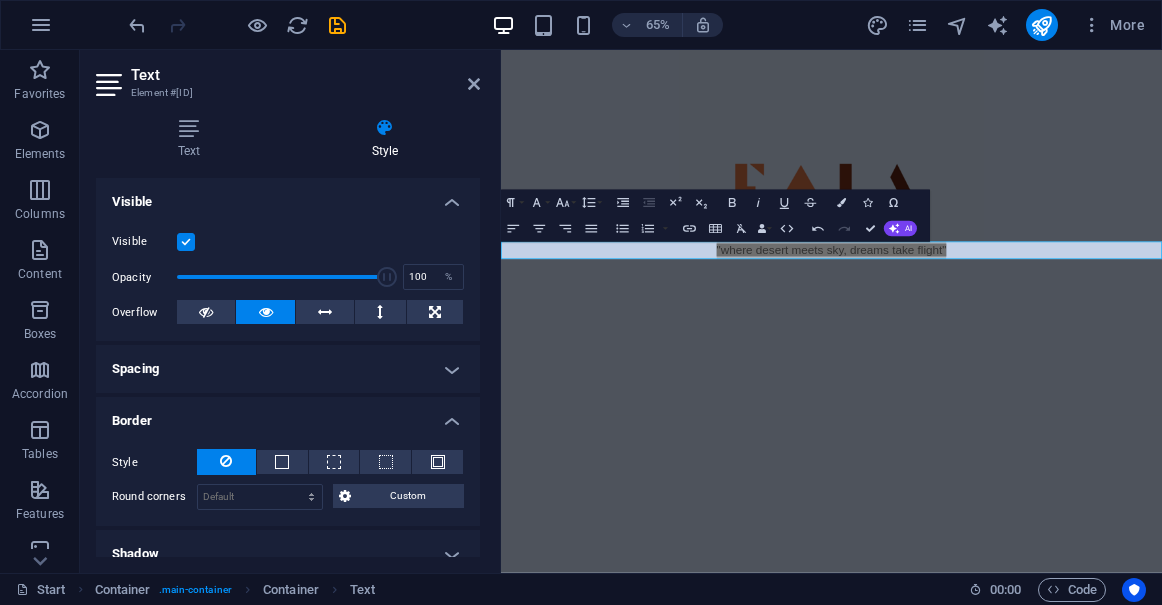 click on "Border" at bounding box center (288, 415) 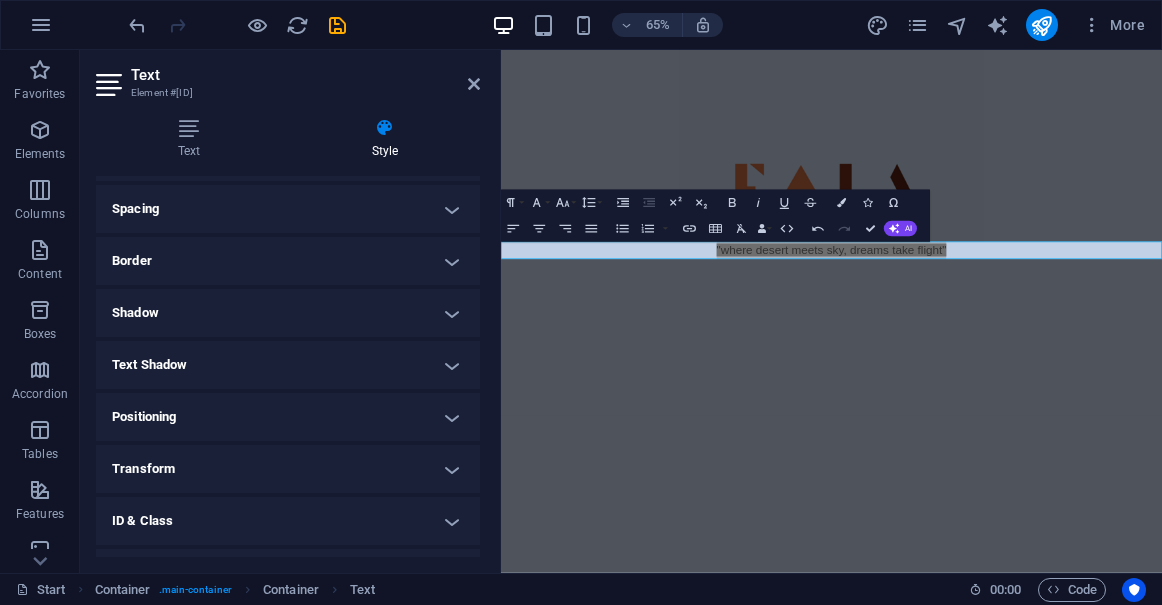 scroll, scrollTop: 379, scrollLeft: 0, axis: vertical 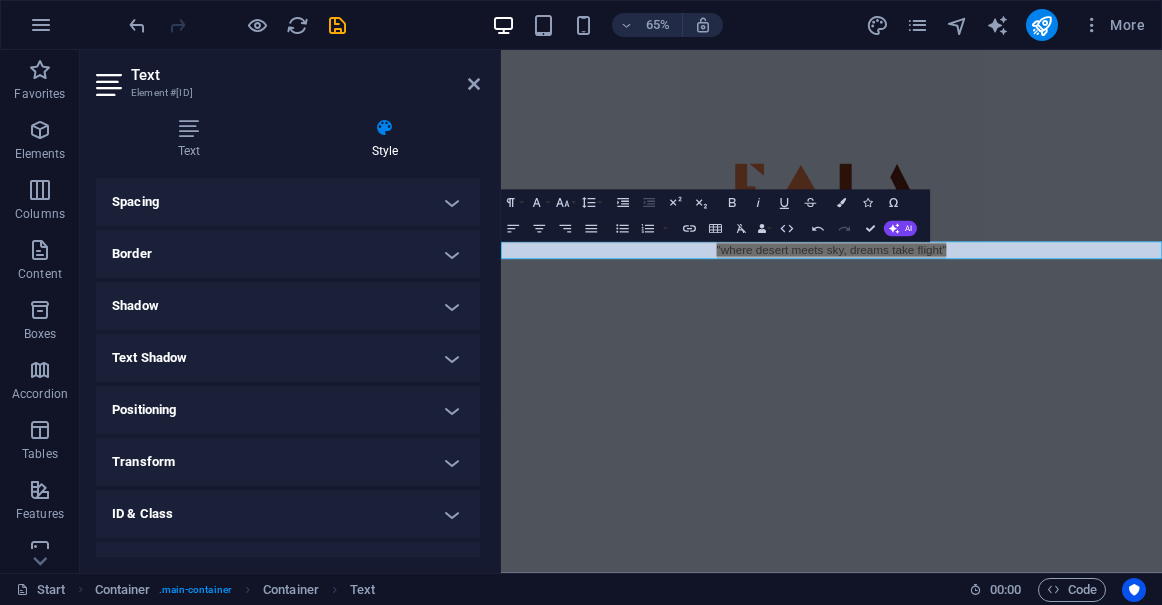 click on "Shadow" at bounding box center [288, 306] 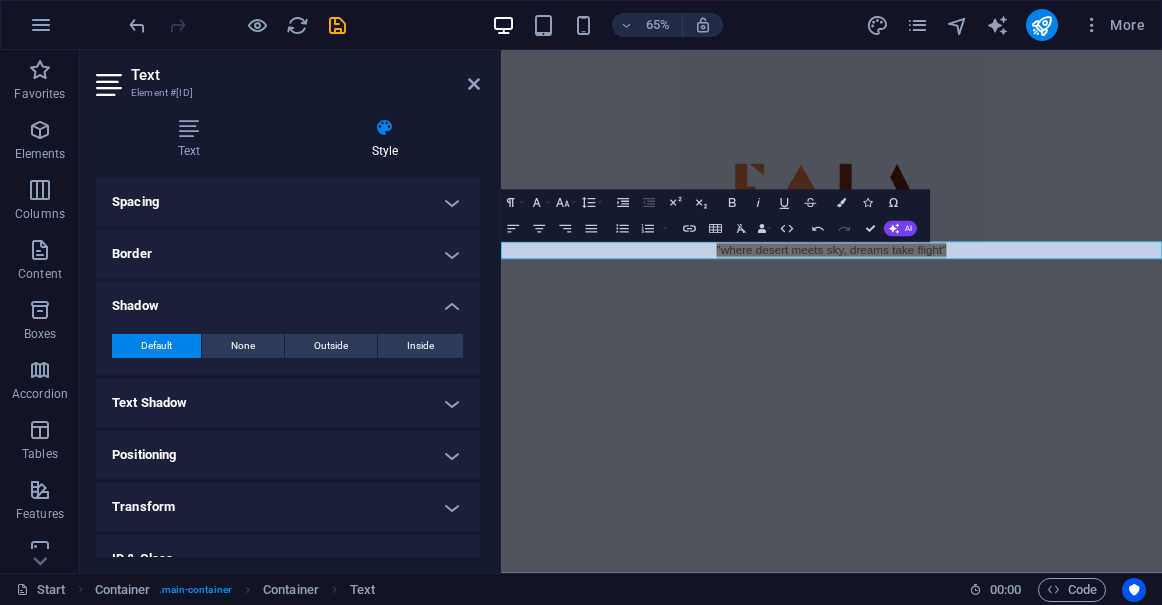 click on "Shadow" at bounding box center (288, 300) 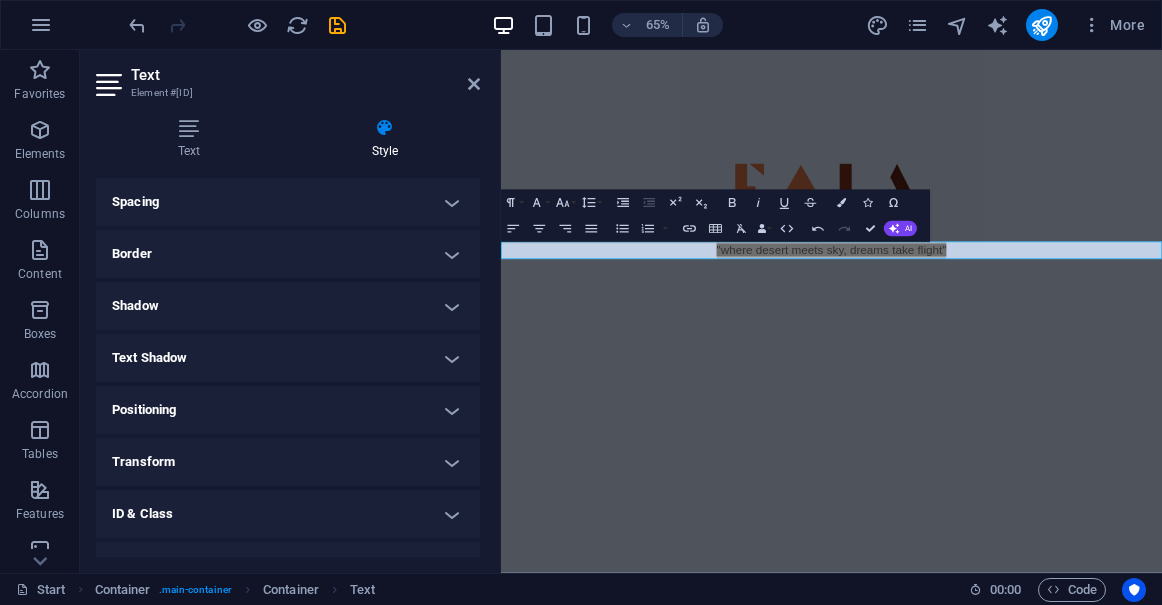 click on "Shadow" at bounding box center (288, 306) 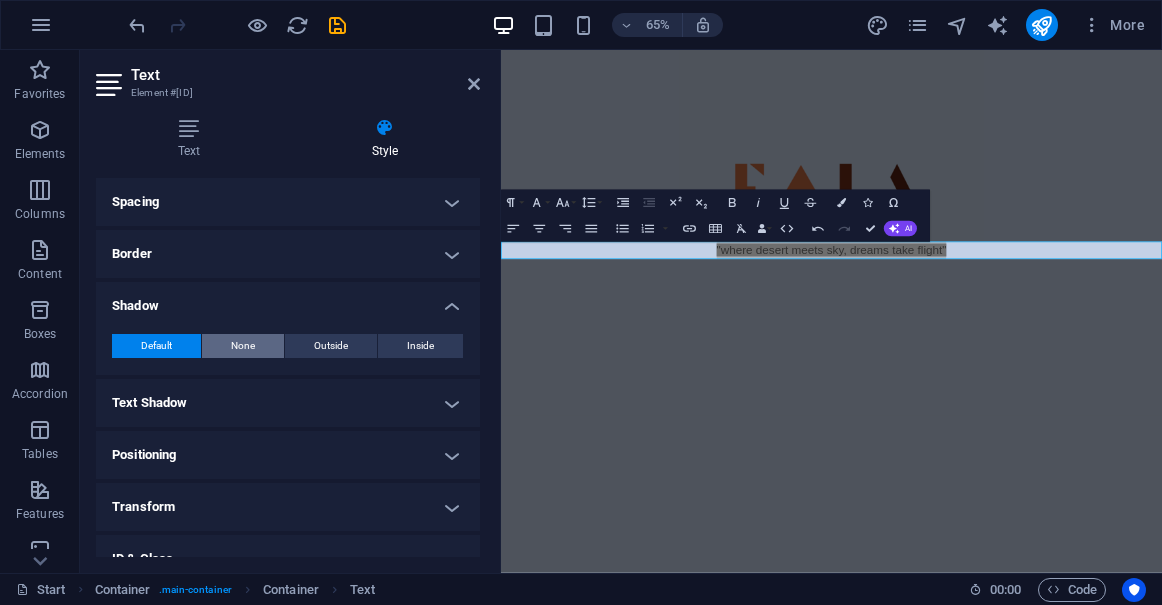 click on "None" at bounding box center (243, 346) 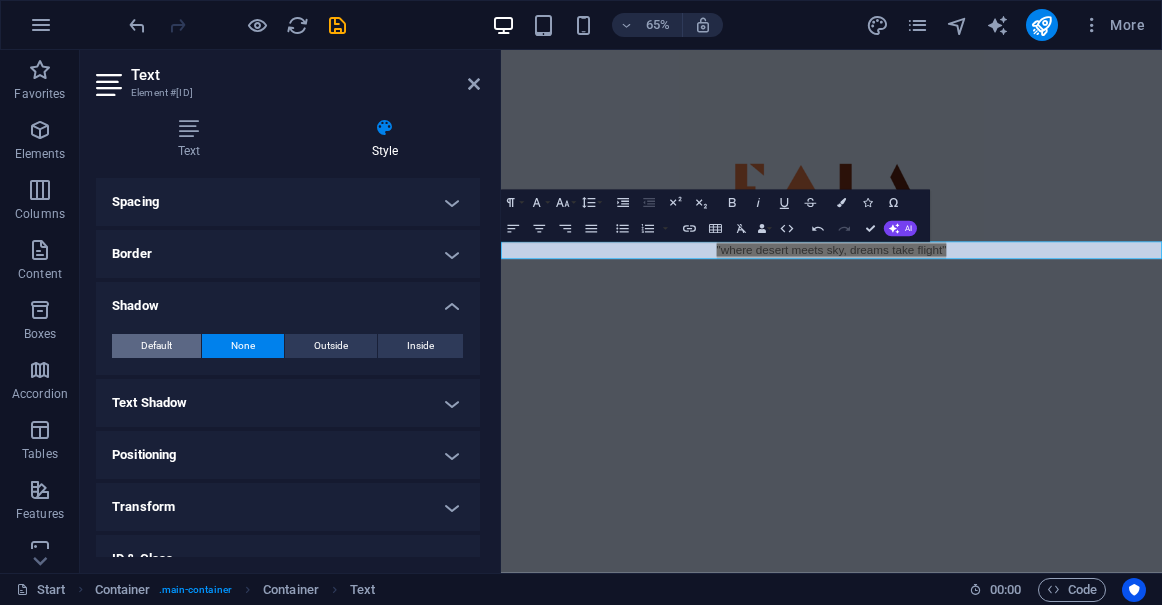 click on "Default" at bounding box center (156, 346) 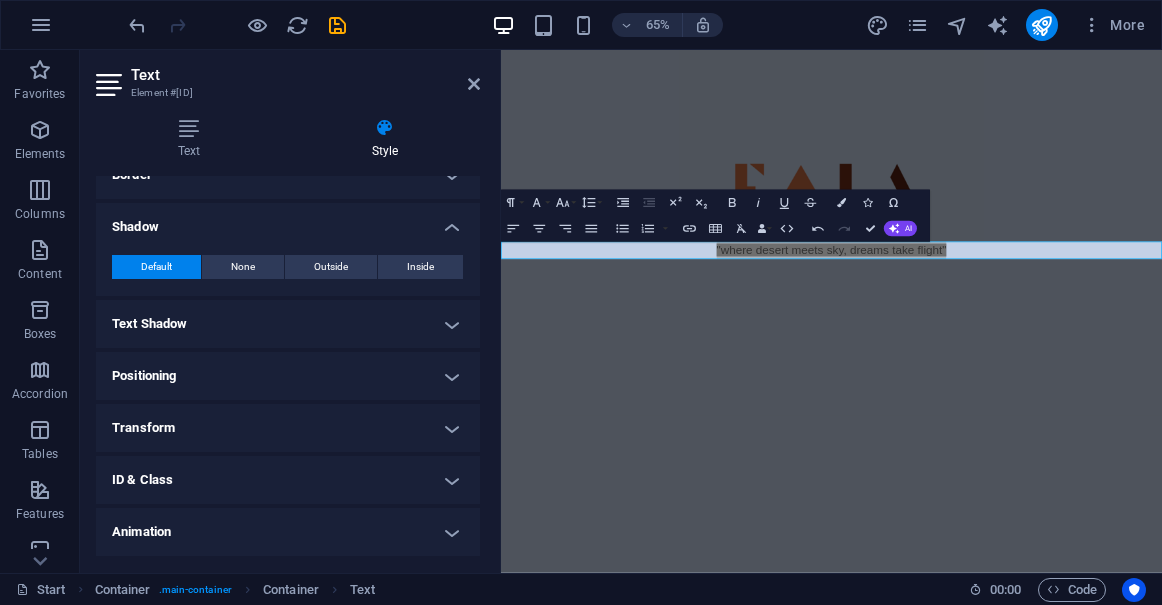 scroll, scrollTop: 509, scrollLeft: 0, axis: vertical 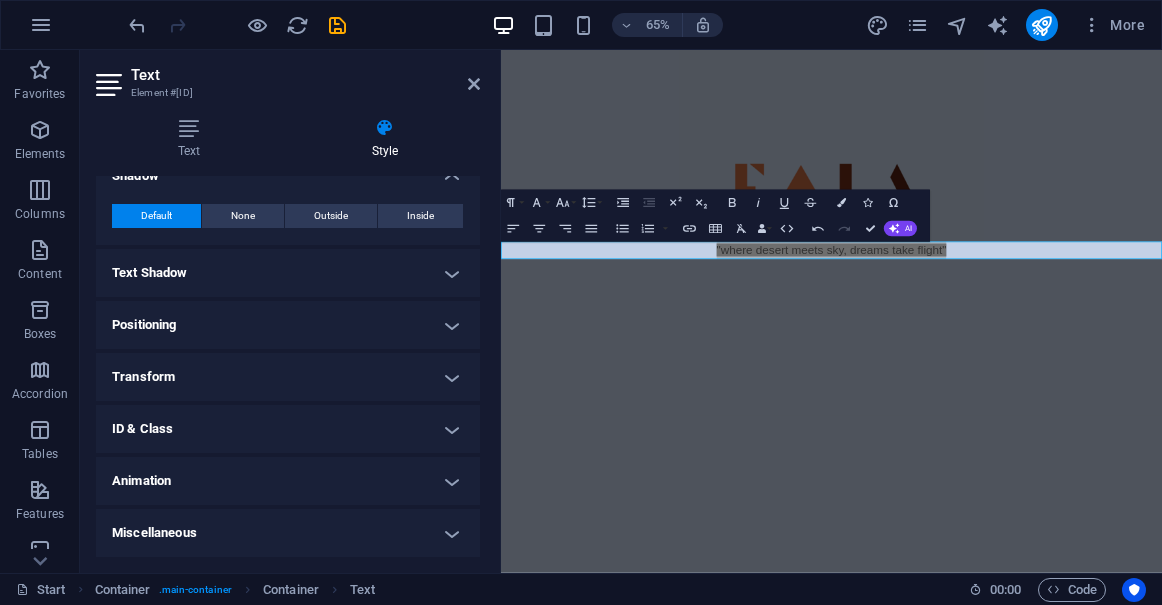click on "Miscellaneous" at bounding box center (288, 533) 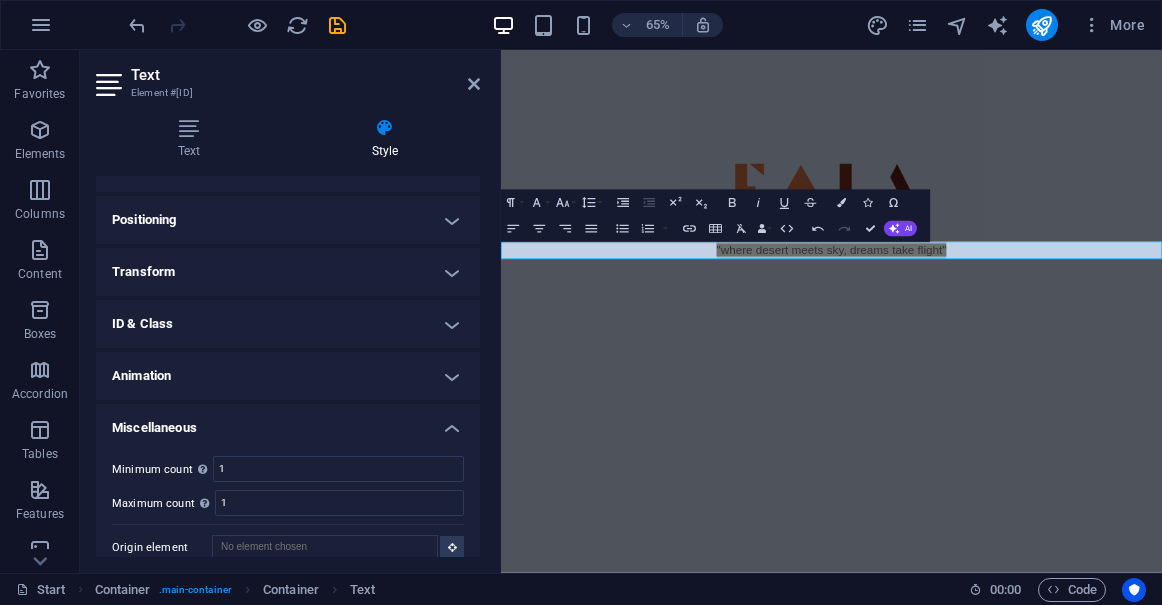 scroll, scrollTop: 633, scrollLeft: 0, axis: vertical 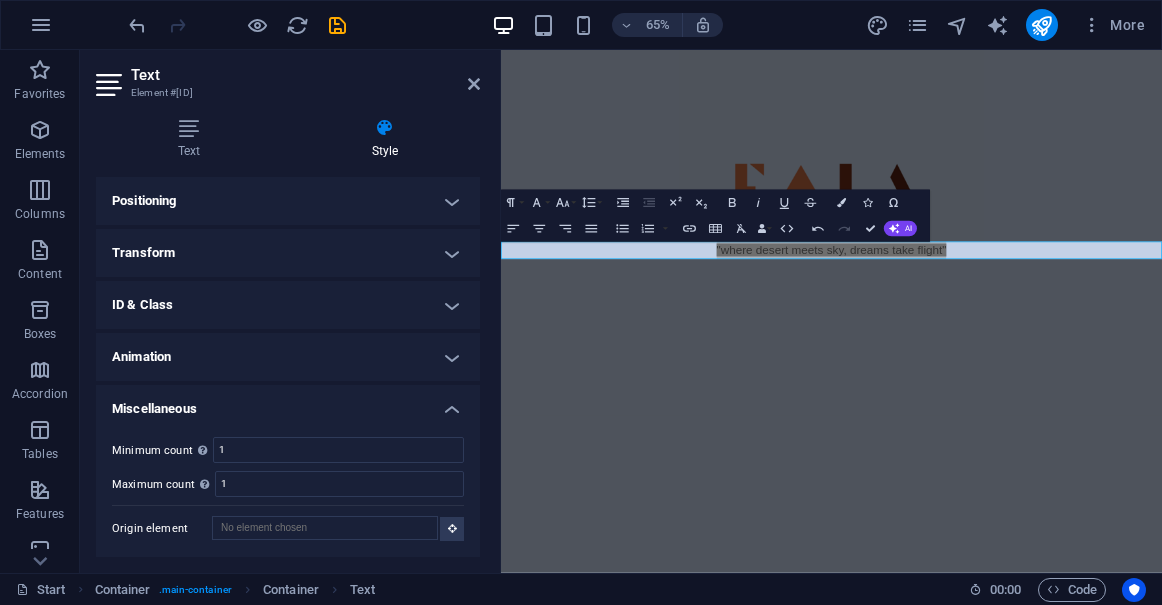 click on "Animation" at bounding box center (288, 357) 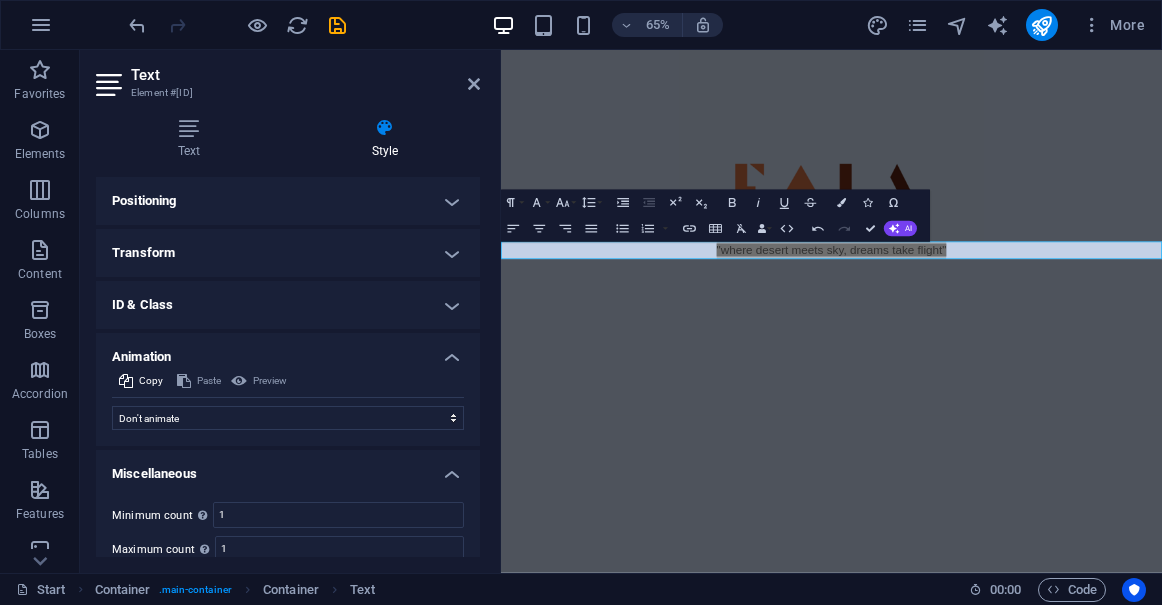click on "ID & Class" at bounding box center [288, 305] 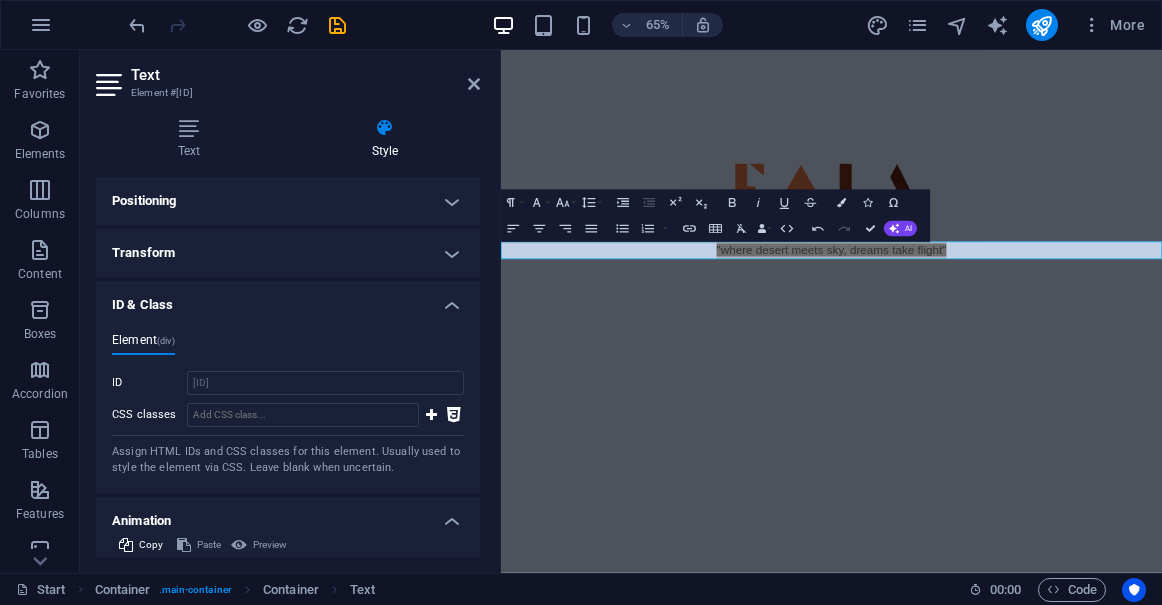 click on "Transform" at bounding box center (288, 253) 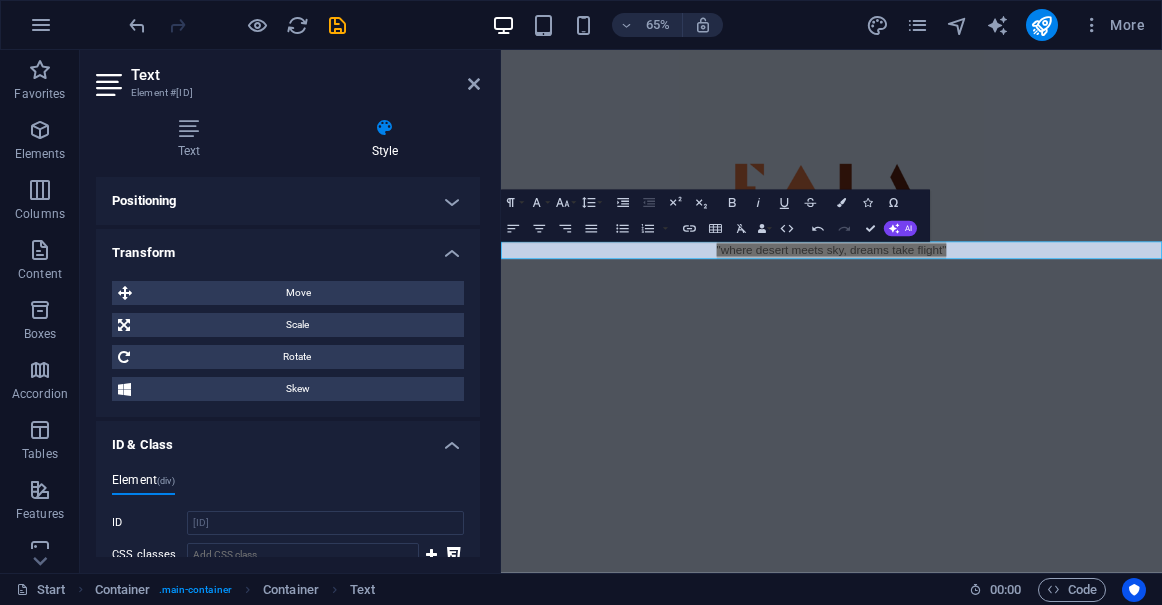 click on "Positioning" at bounding box center [288, 201] 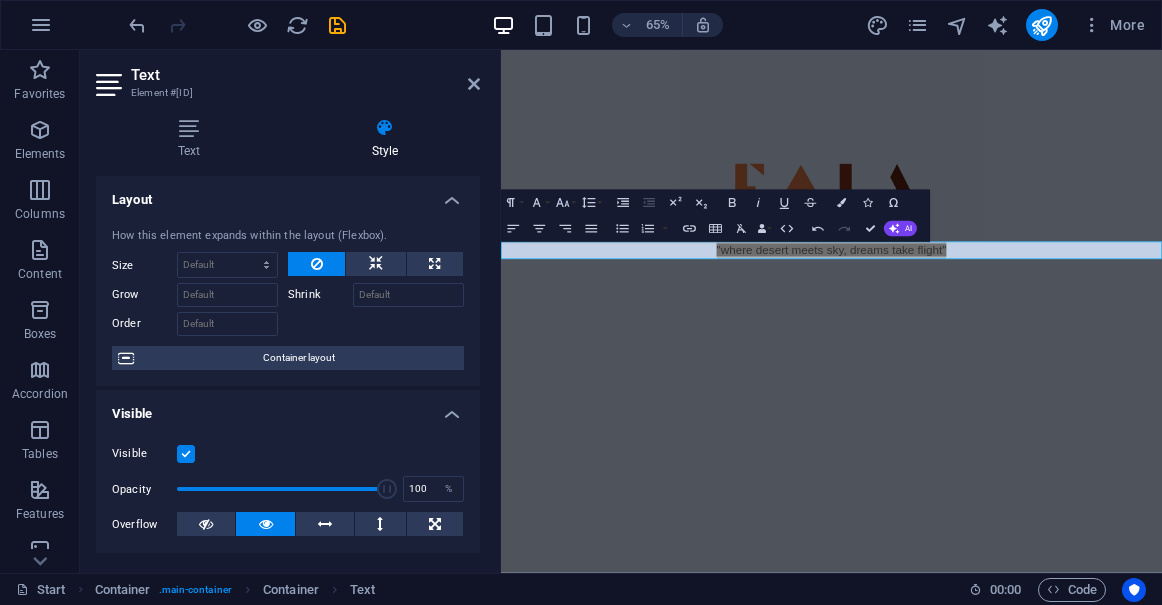 scroll, scrollTop: 64, scrollLeft: 0, axis: vertical 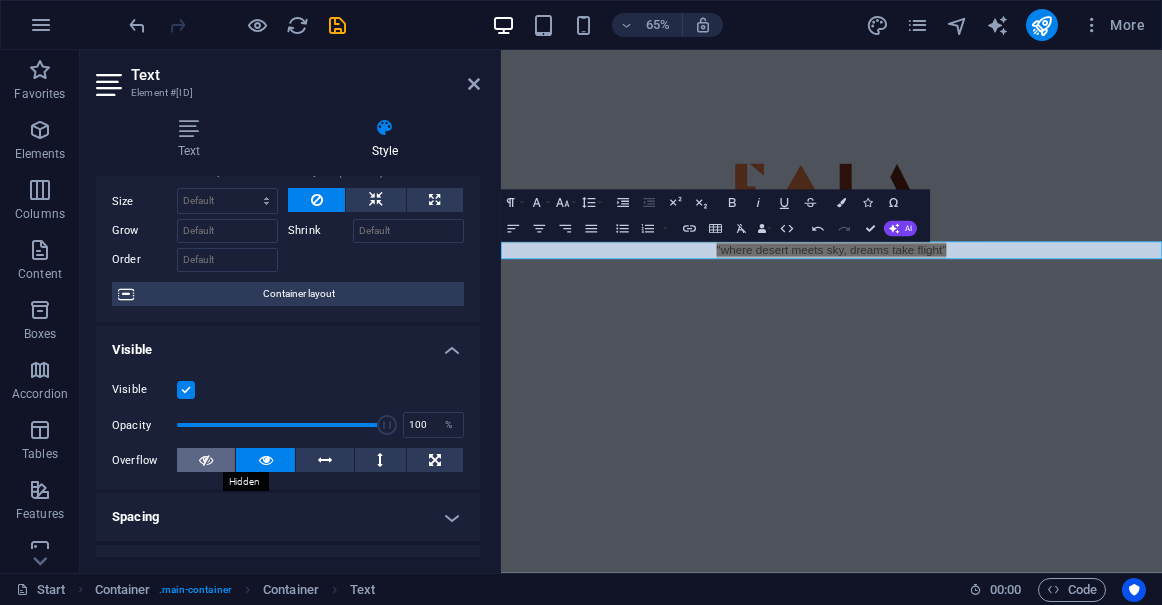 click at bounding box center (206, 460) 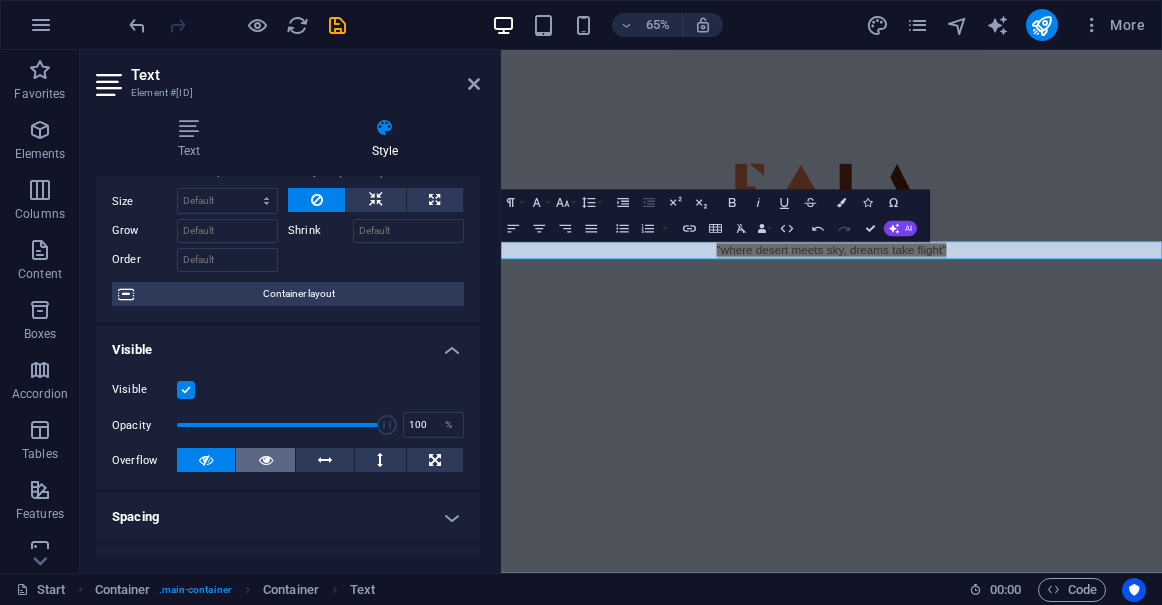 click at bounding box center [265, 460] 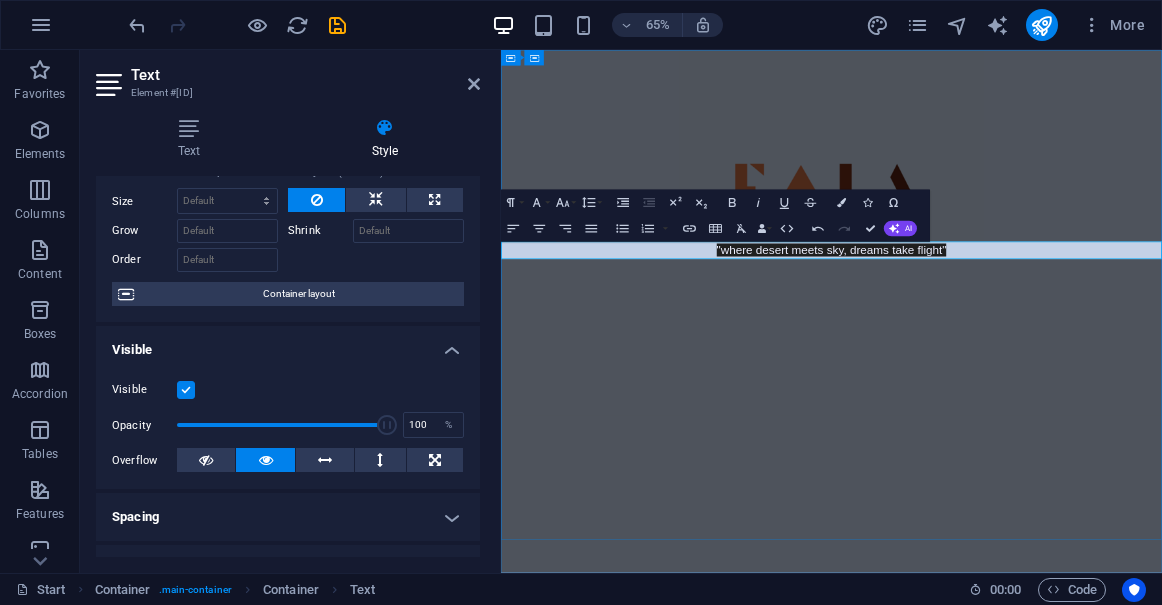 click on ""where desert meets sky, dreams take flight"" at bounding box center (1010, 358) 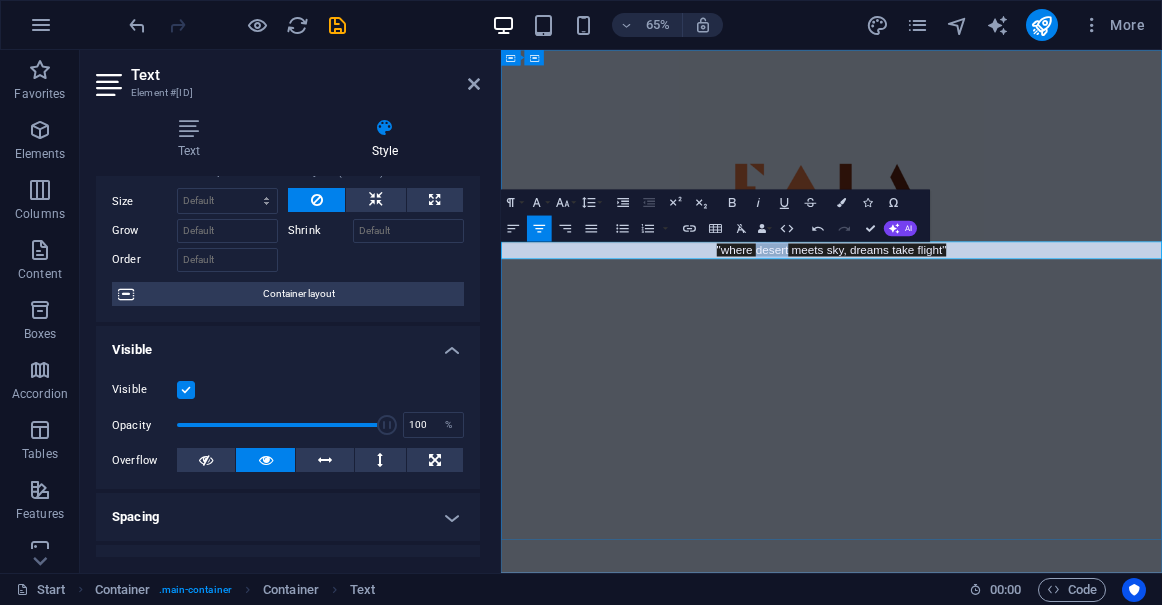 click on ""where desert meets sky, dreams take flight"" at bounding box center [1010, 358] 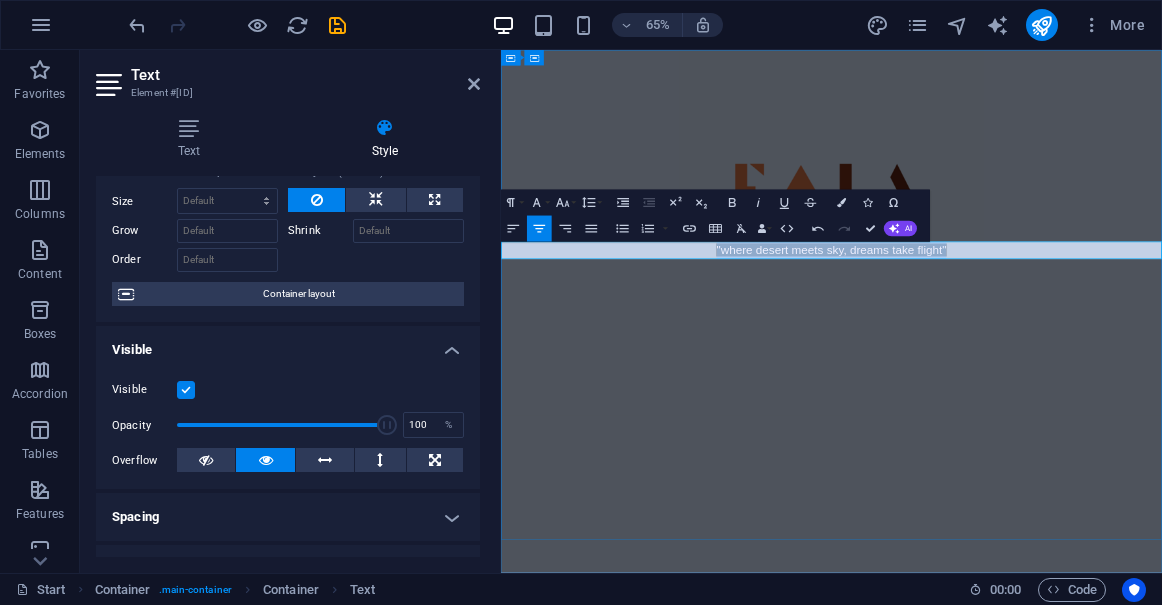 click on ""where desert meets sky, dreams take flight"" at bounding box center (1010, 358) 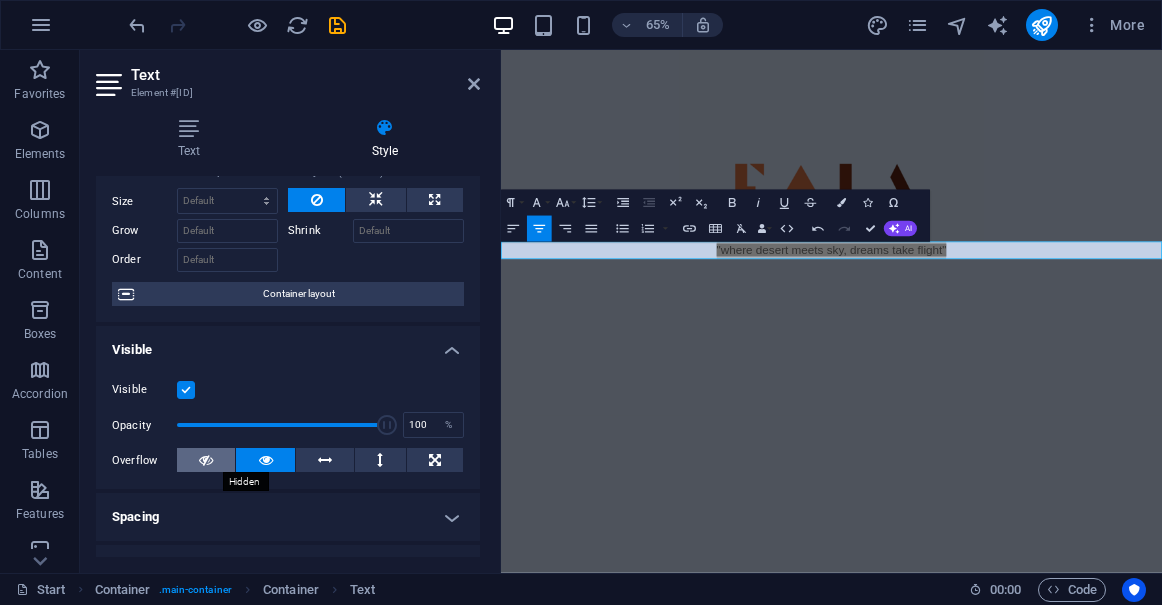 click at bounding box center [206, 460] 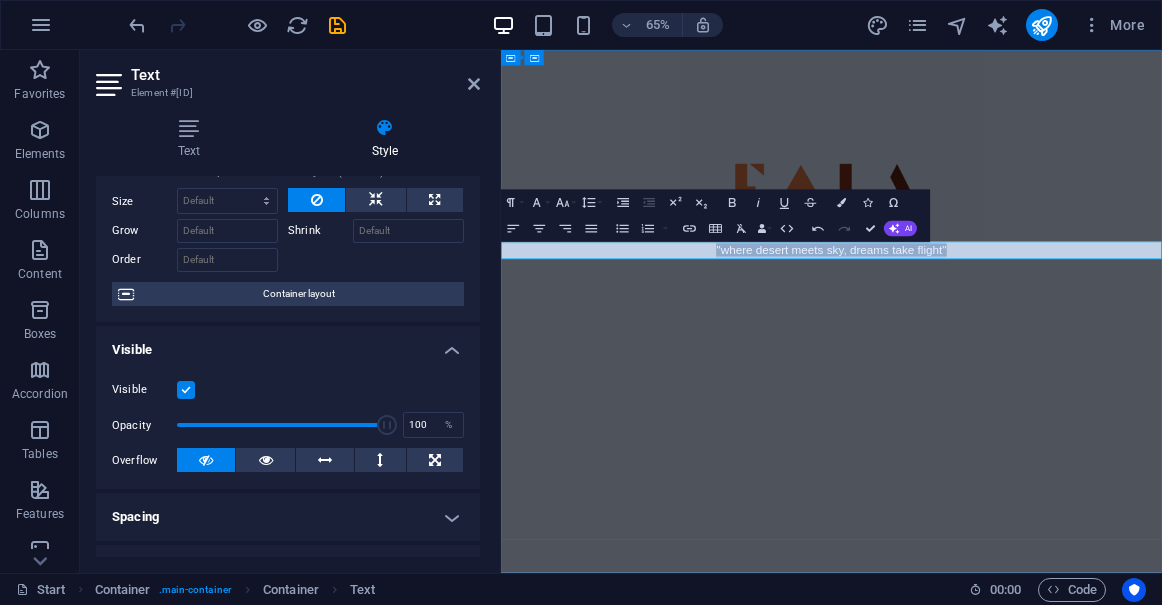 click on ""where desert meets sky, dreams take flight"" at bounding box center [1010, 358] 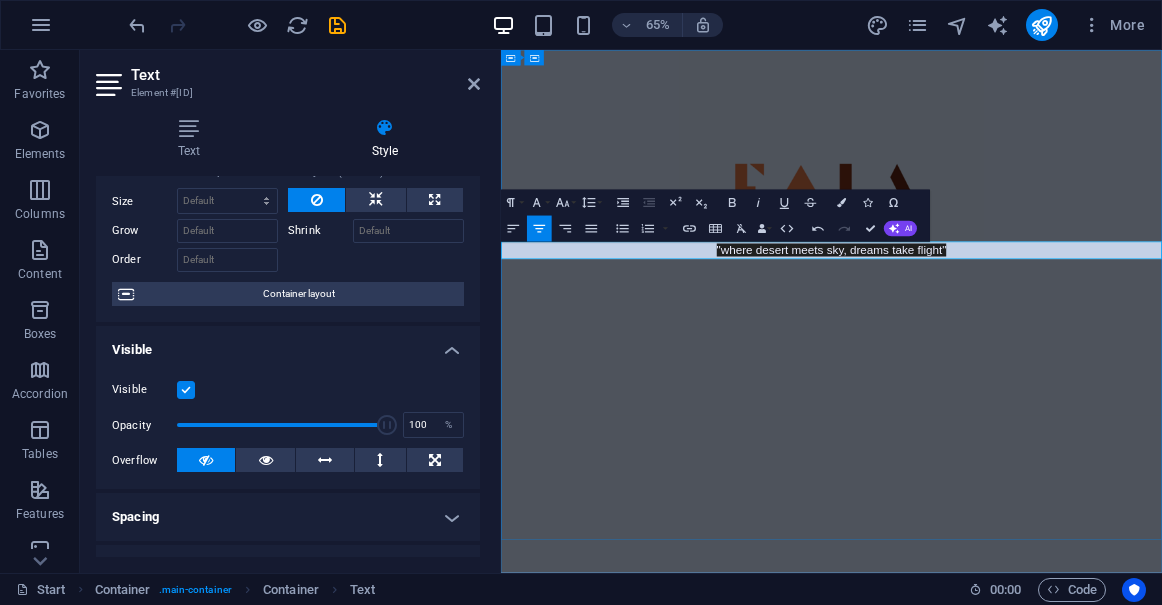 click on ""where desert meets sky, dreams take flight"" at bounding box center [1010, 358] 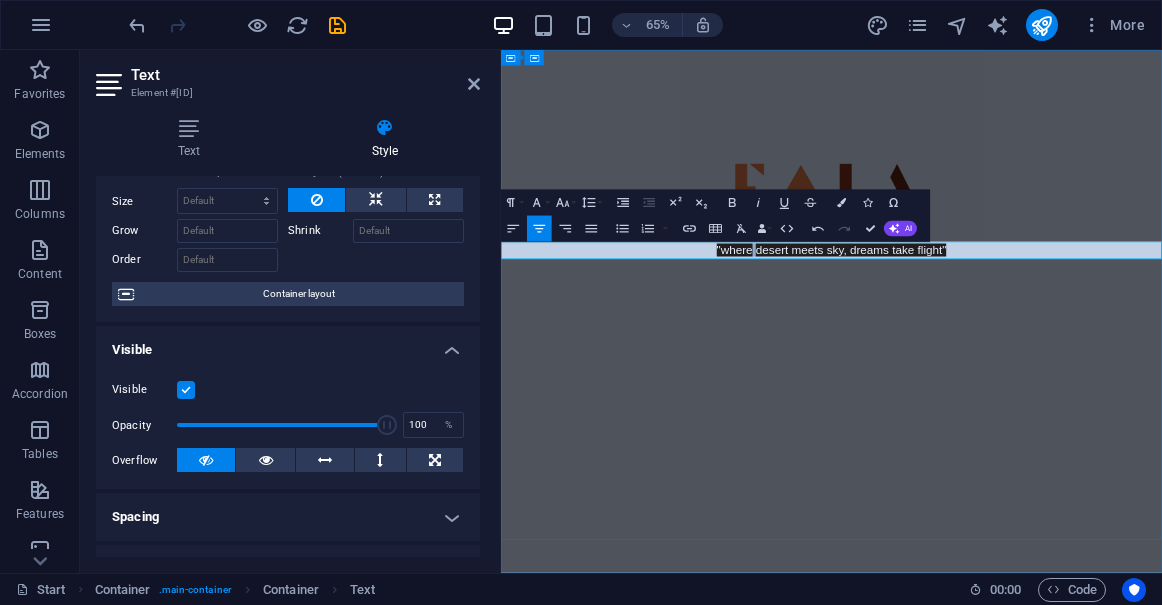 click on ""where desert meets sky, dreams take flight"" at bounding box center [1010, 358] 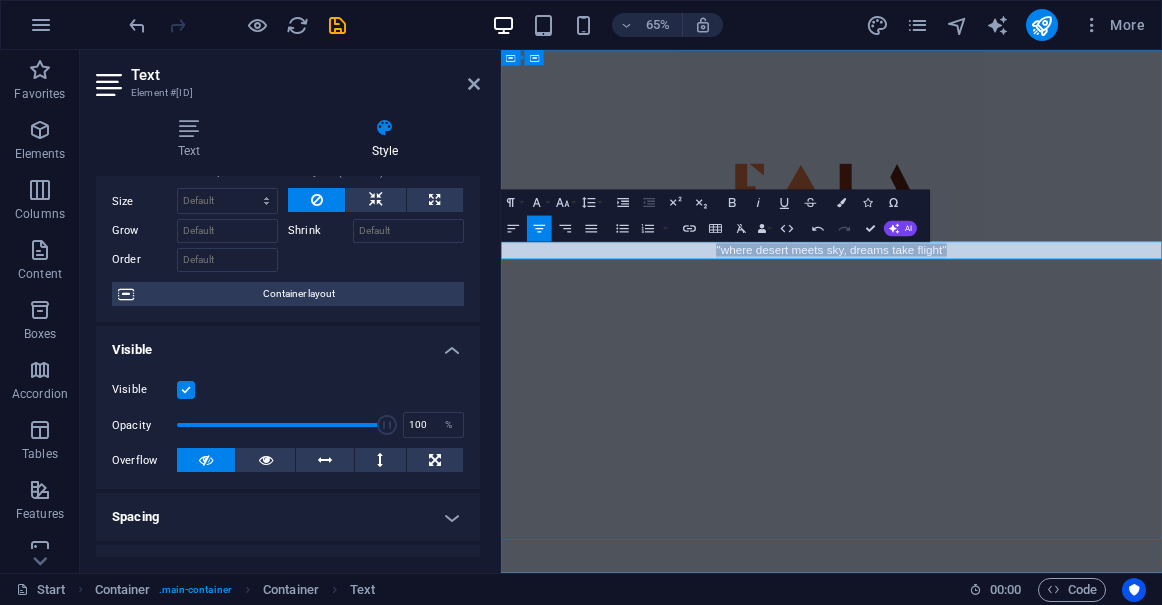 click on ""where desert meets sky, dreams take flight"" at bounding box center [1010, 358] 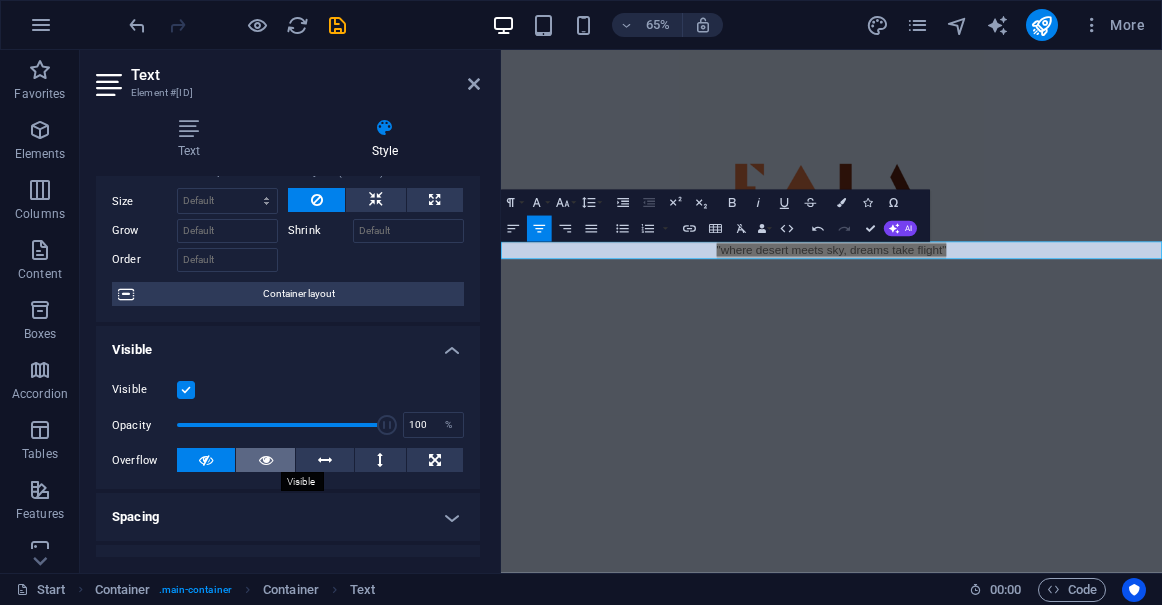 click at bounding box center [266, 460] 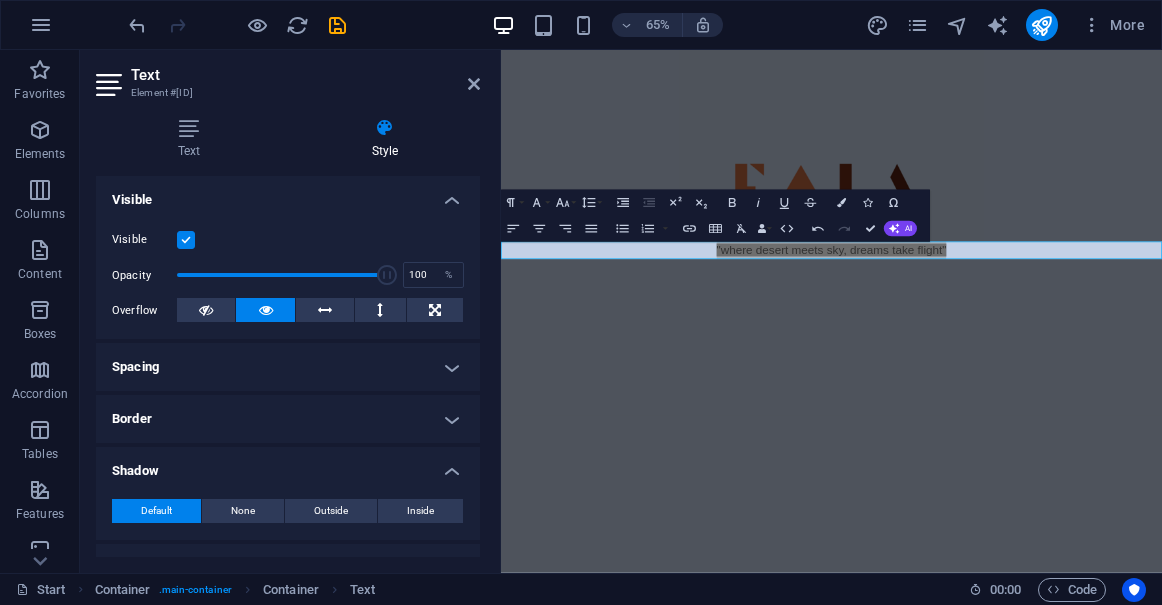 scroll, scrollTop: 218, scrollLeft: 0, axis: vertical 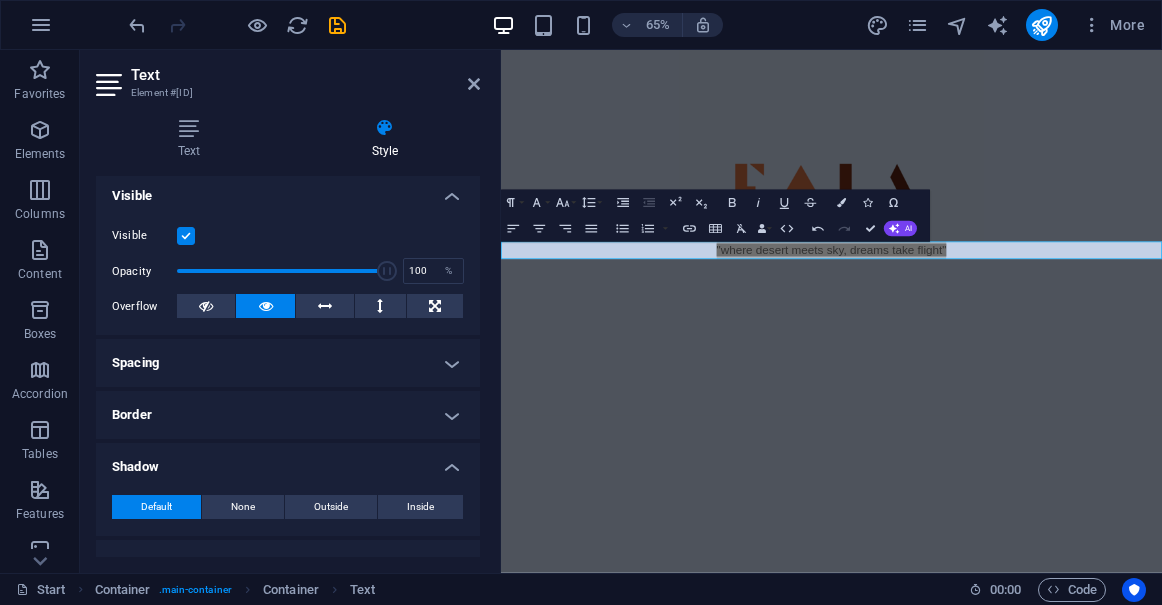 click on "Border" at bounding box center (288, 415) 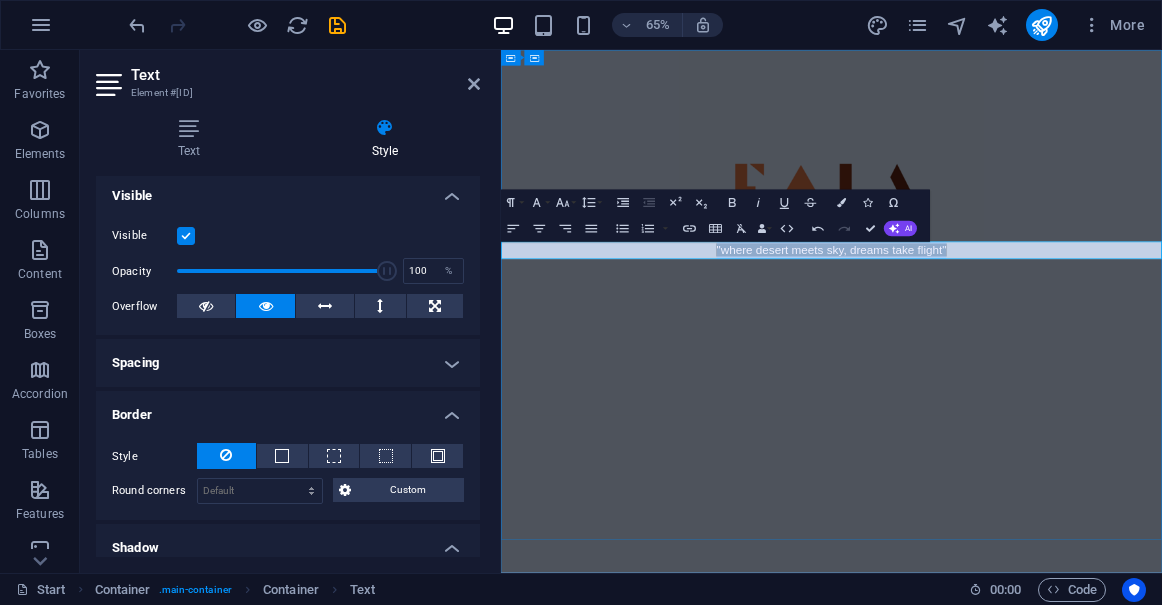click on ""where desert meets sky, dreams take flight"" at bounding box center (1010, 358) 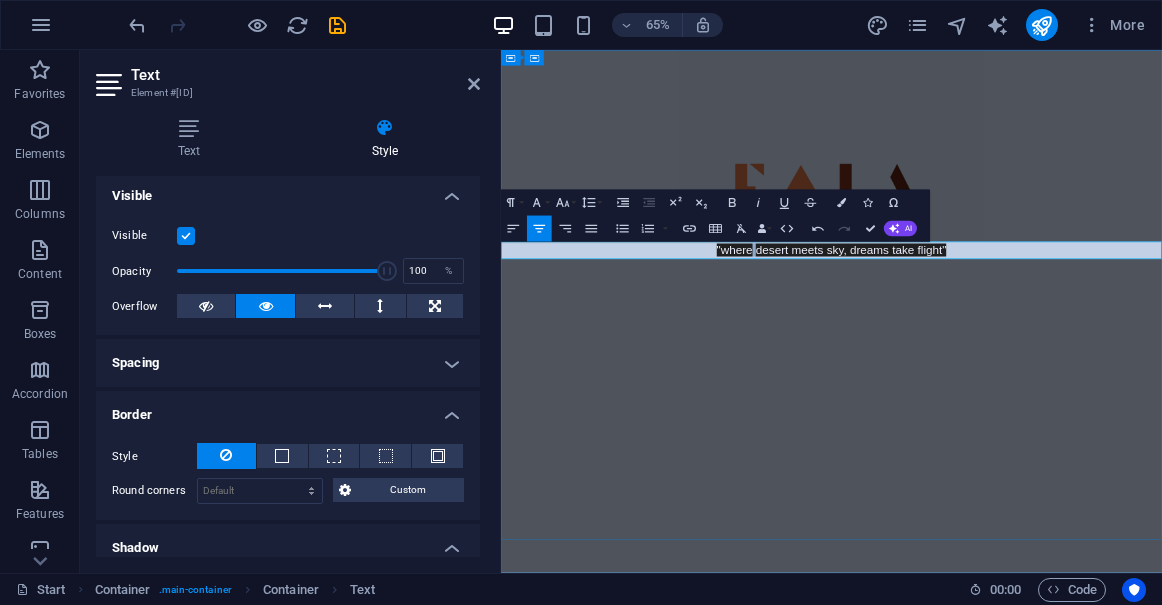 click on ""where desert meets sky, dreams take flight"" at bounding box center (1010, 358) 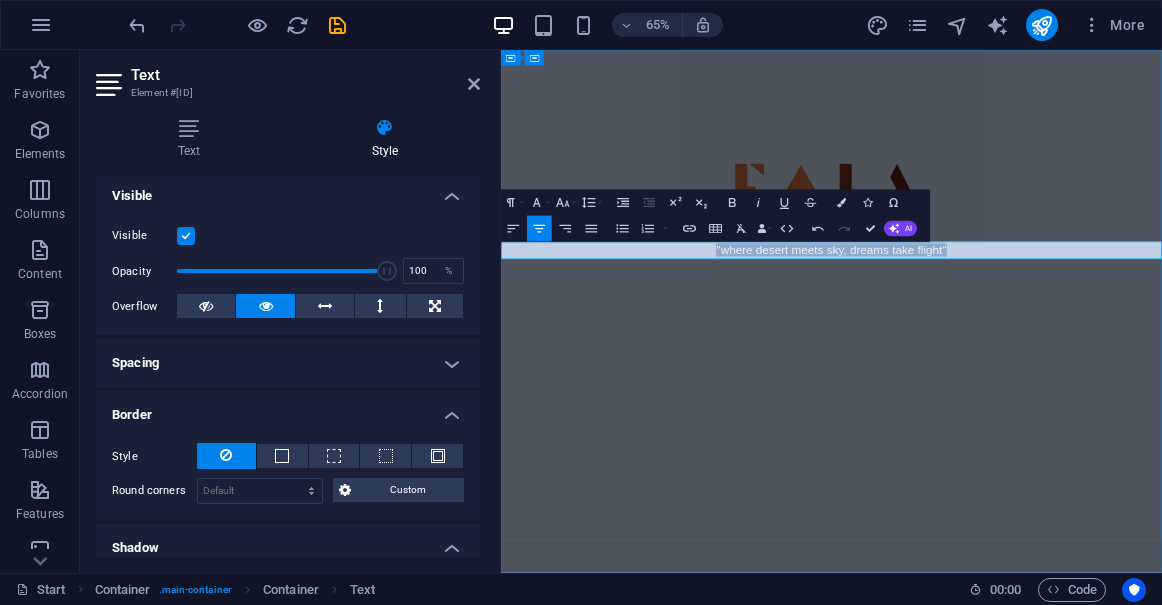 click on ""where desert meets sky, dreams take flight"" at bounding box center (1010, 358) 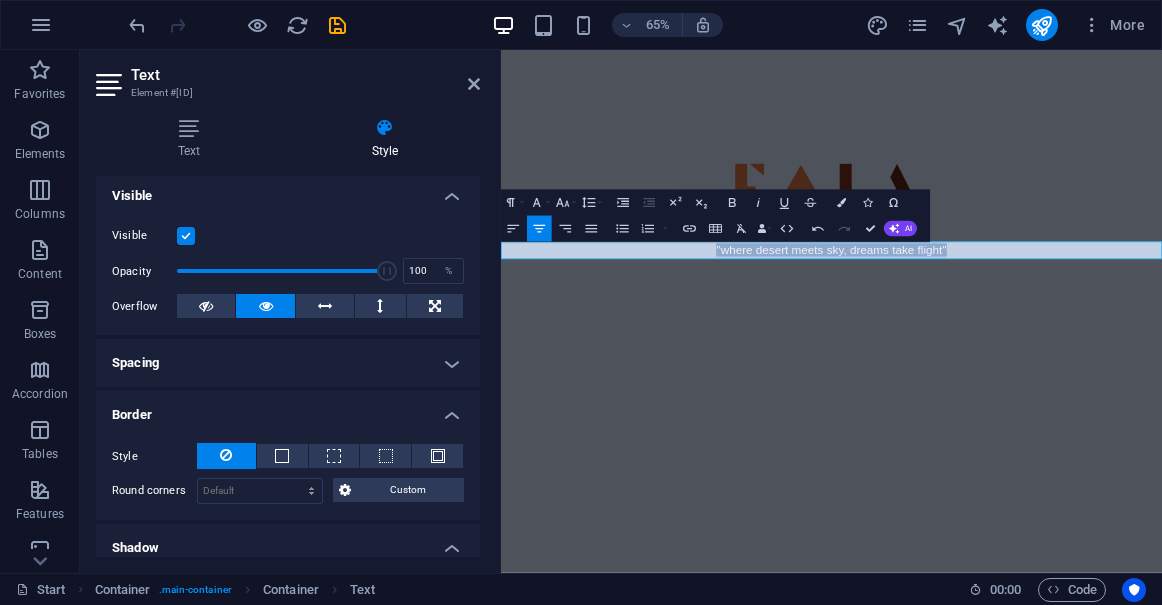 scroll, scrollTop: 0, scrollLeft: 0, axis: both 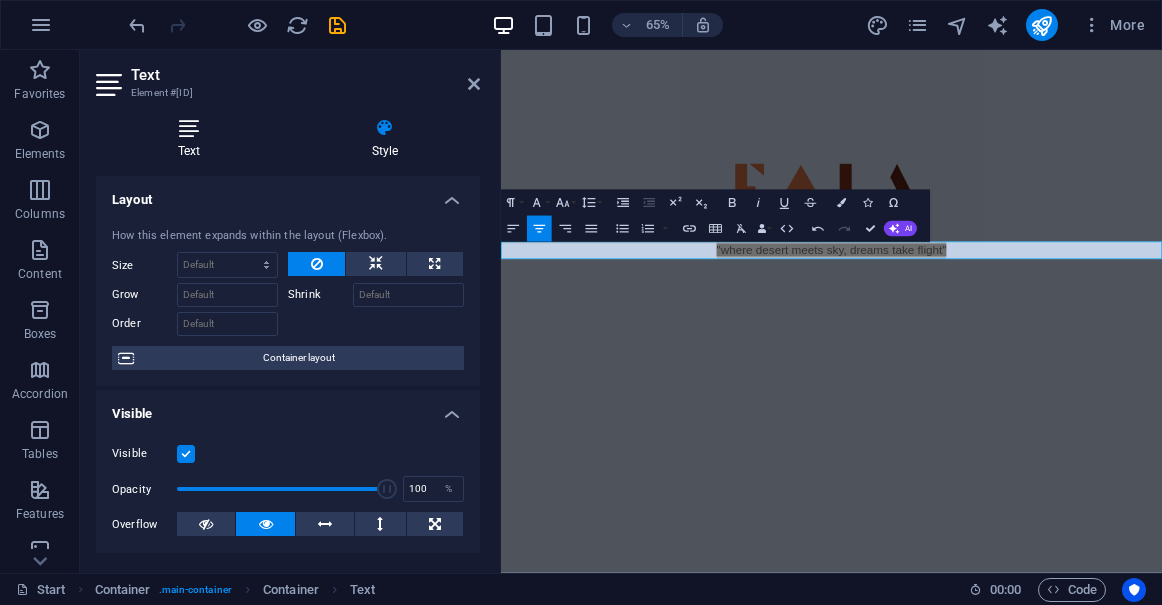 click at bounding box center (189, 128) 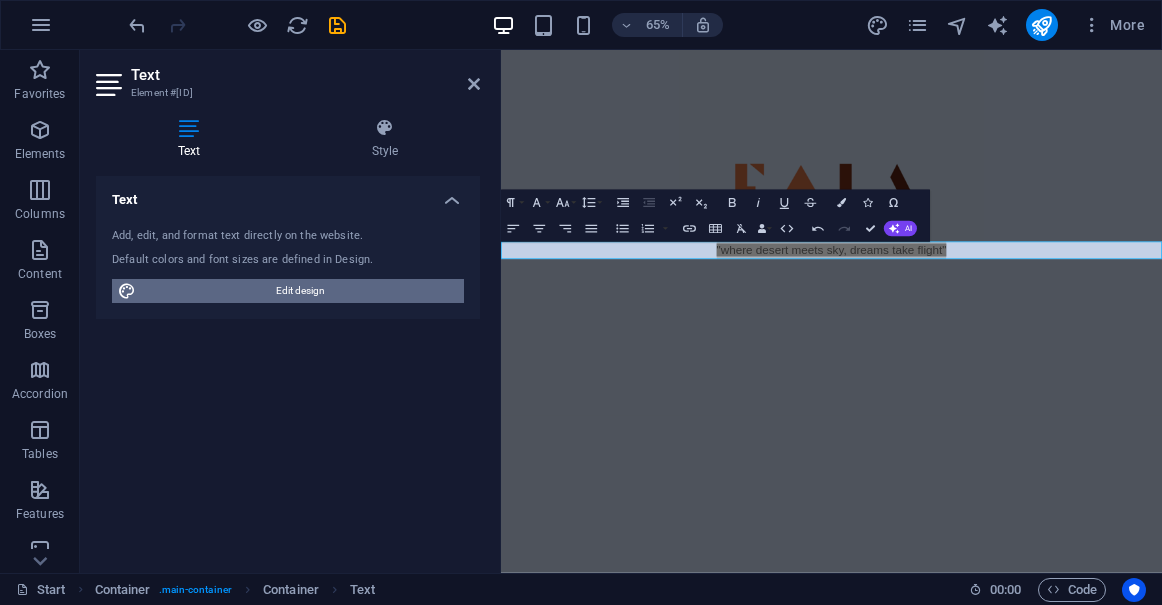 click on "Edit design" at bounding box center [300, 291] 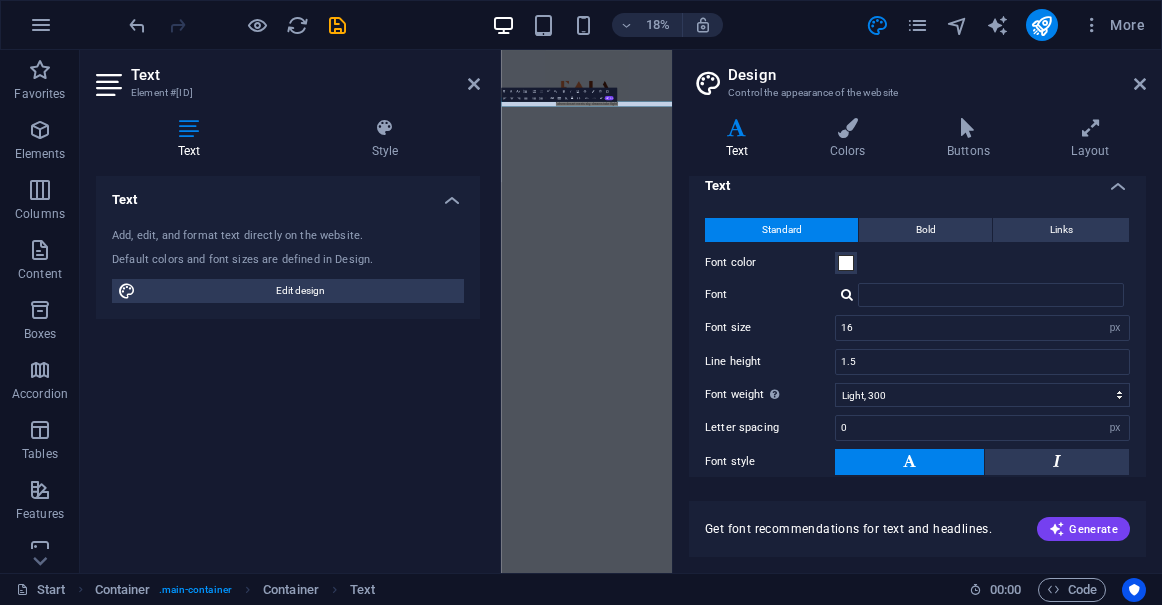 scroll, scrollTop: 0, scrollLeft: 0, axis: both 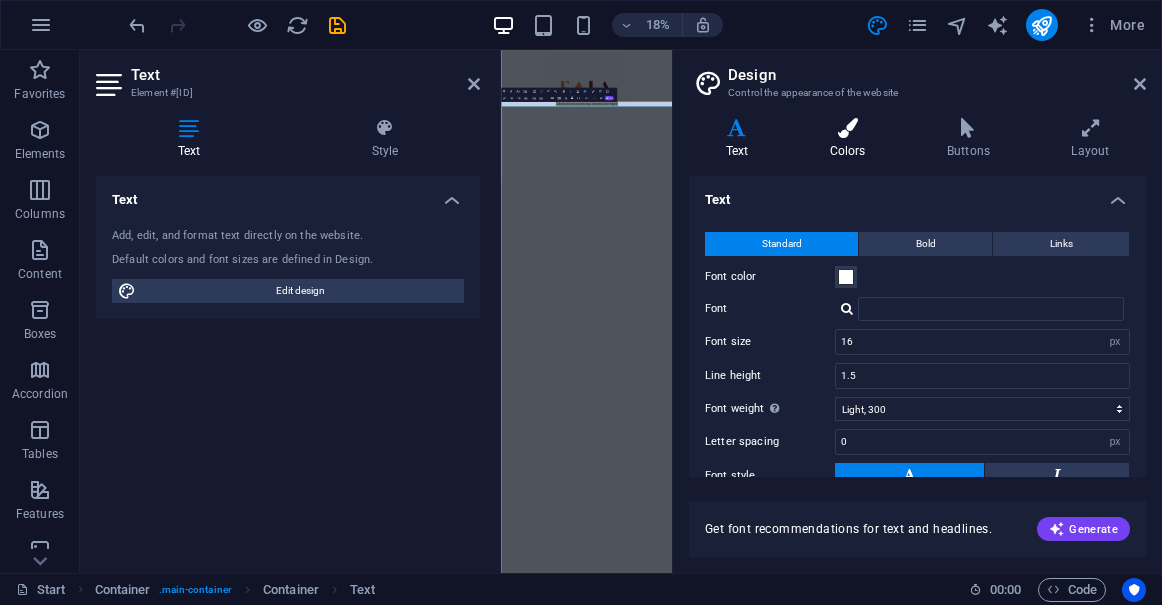 click on "Colors" at bounding box center (851, 139) 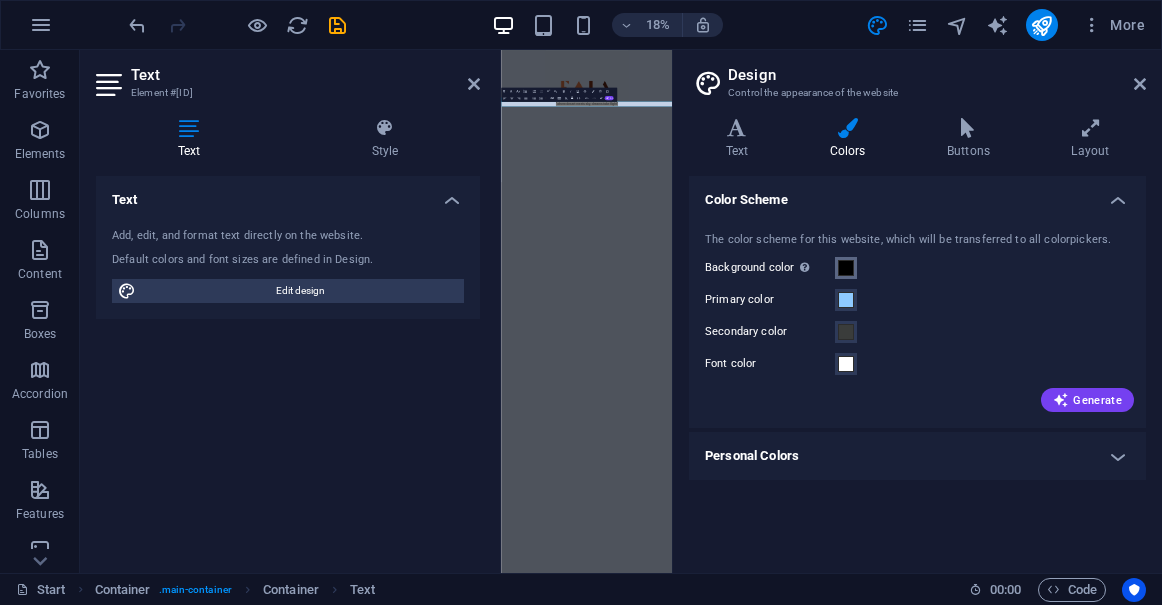 click at bounding box center [846, 268] 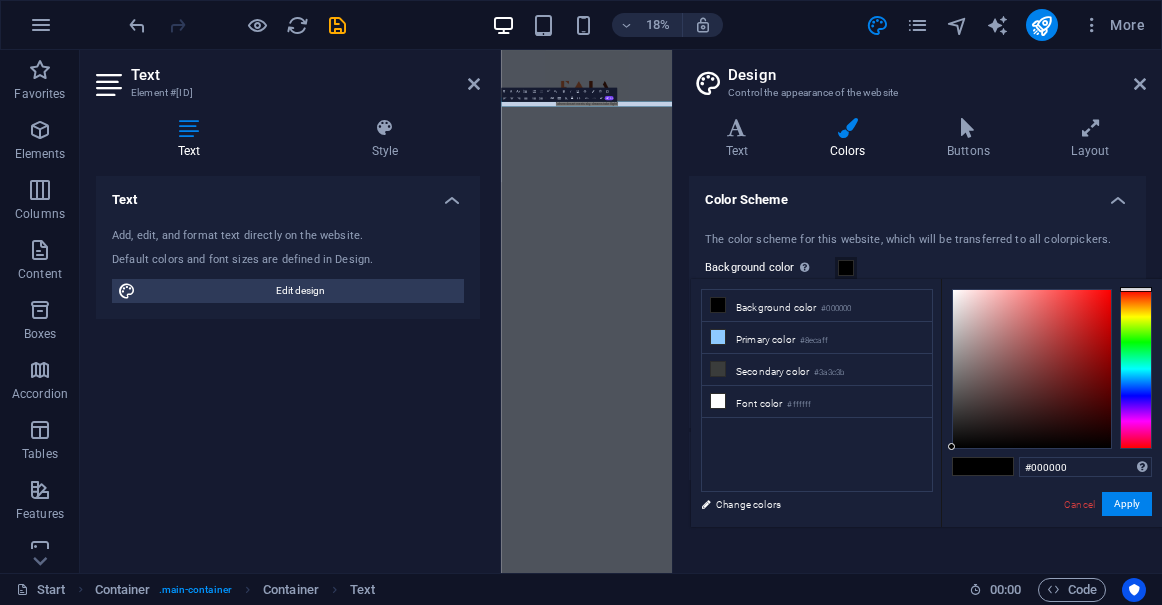 click at bounding box center [846, 268] 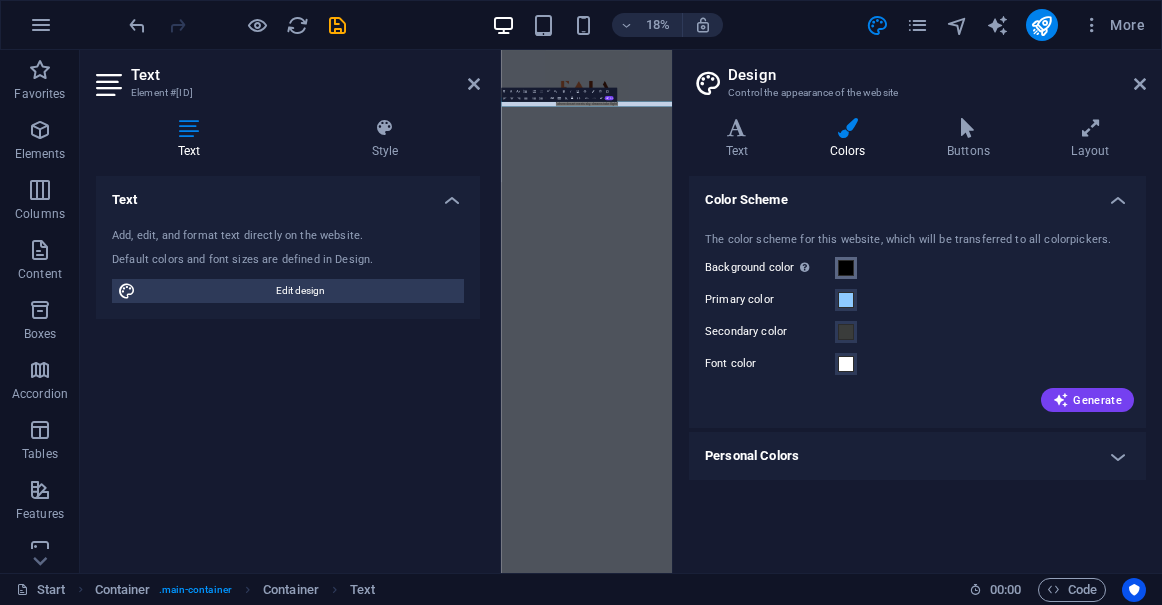 click at bounding box center (846, 268) 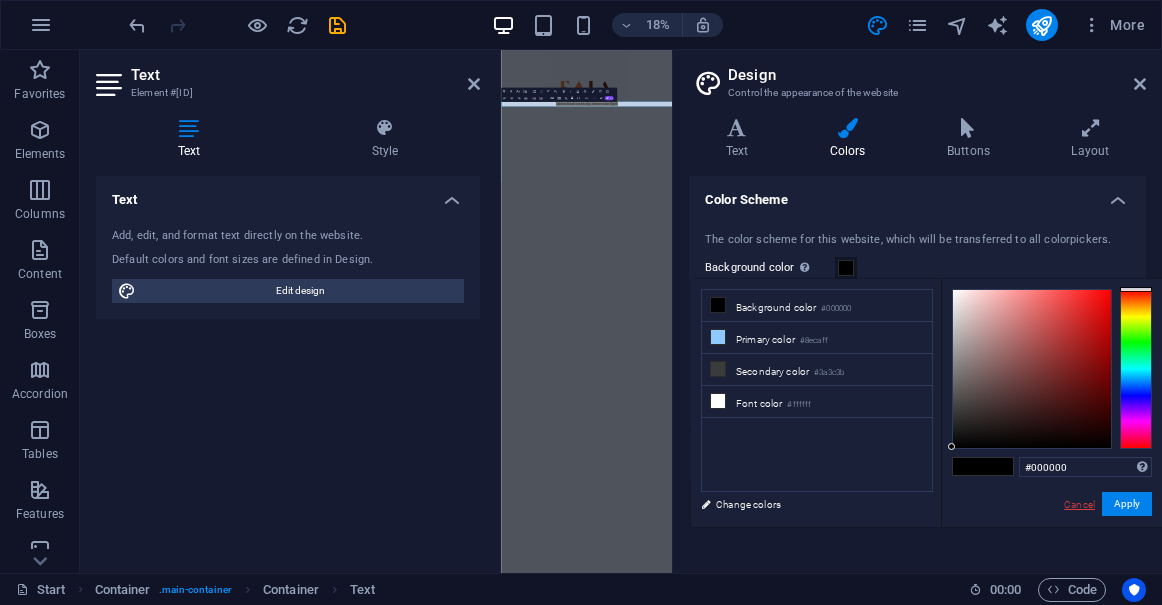 click on "Cancel" at bounding box center (1079, 504) 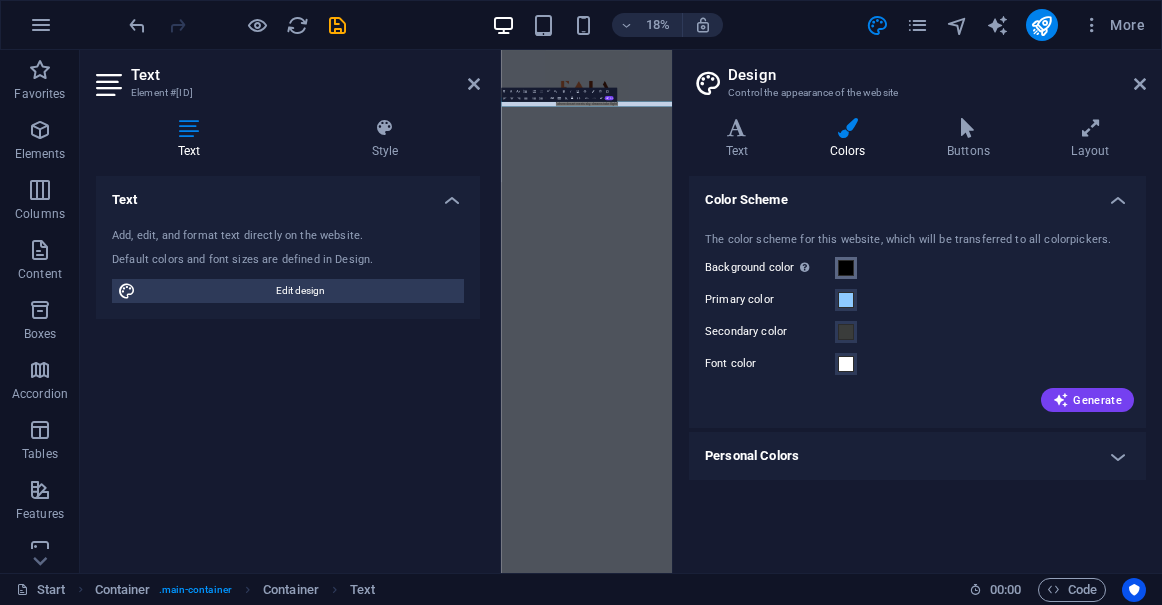 click at bounding box center [846, 268] 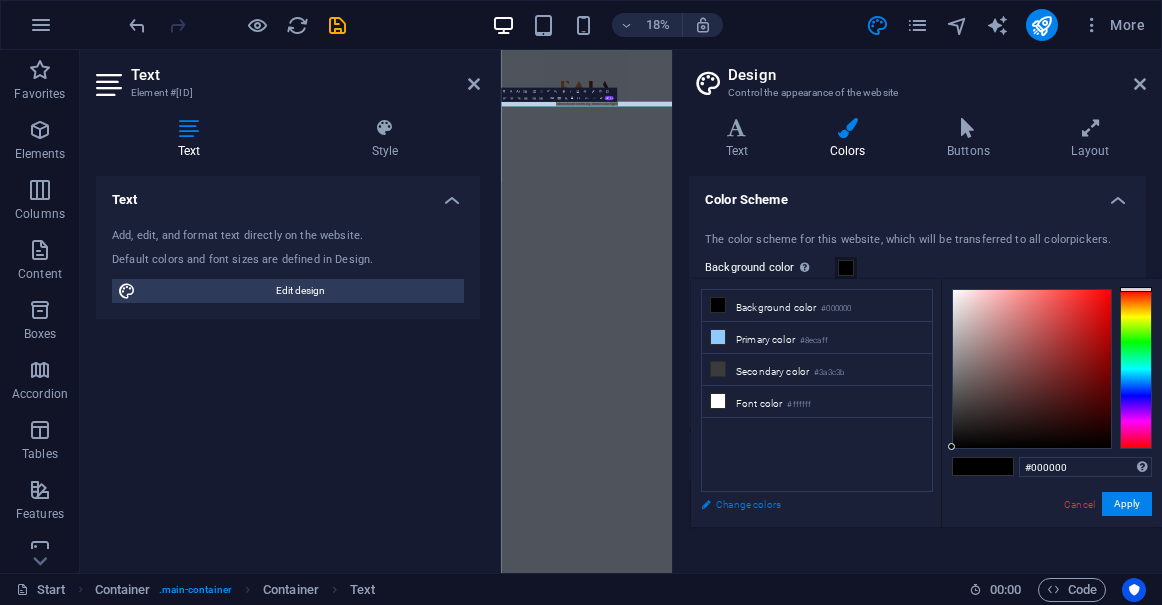 click on "Change colors" at bounding box center [807, 504] 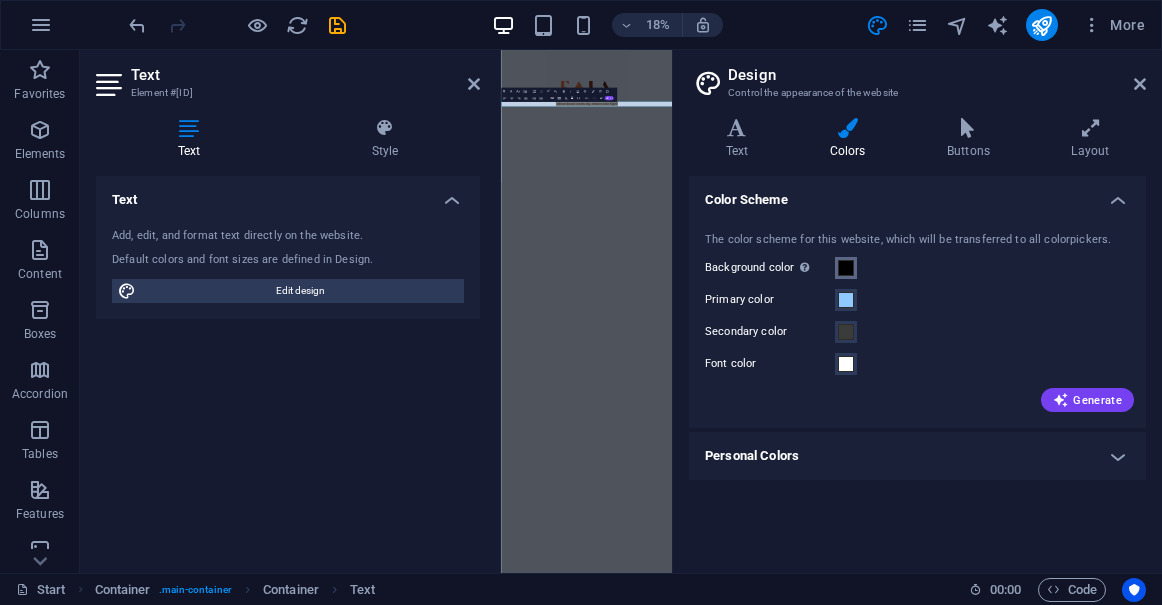 click at bounding box center [846, 268] 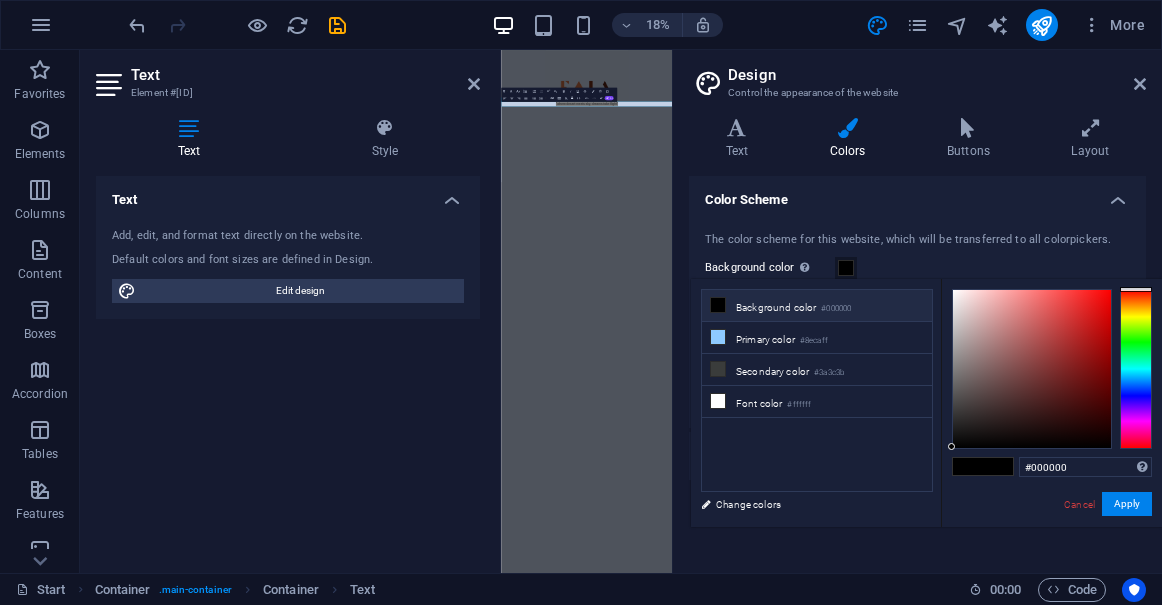 click on "Background color
#000000" at bounding box center [817, 306] 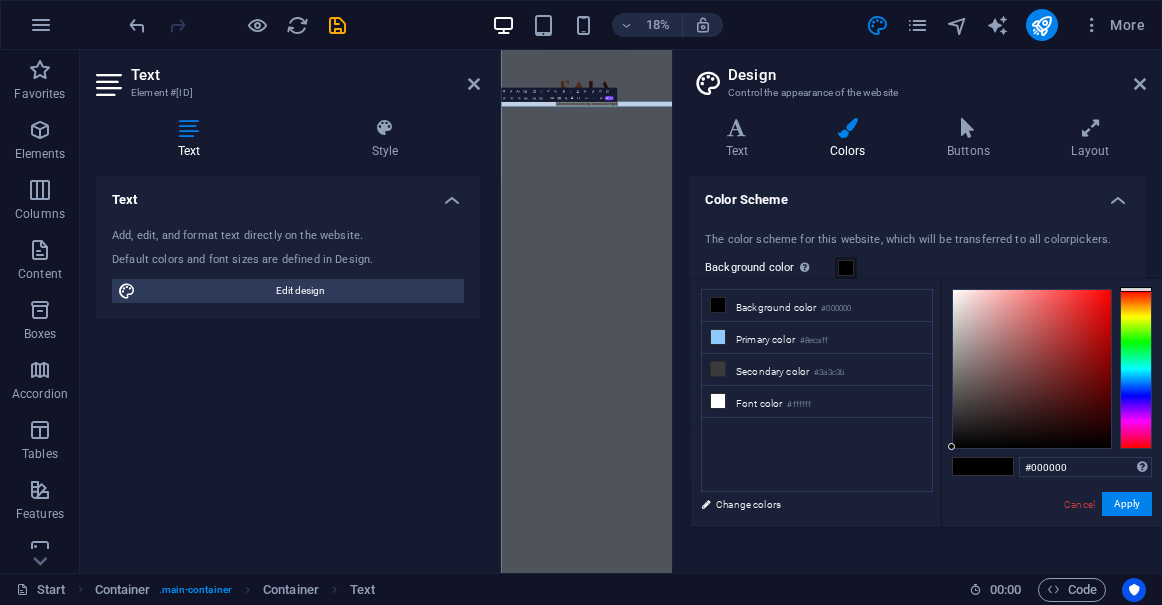 click at bounding box center (1136, 289) 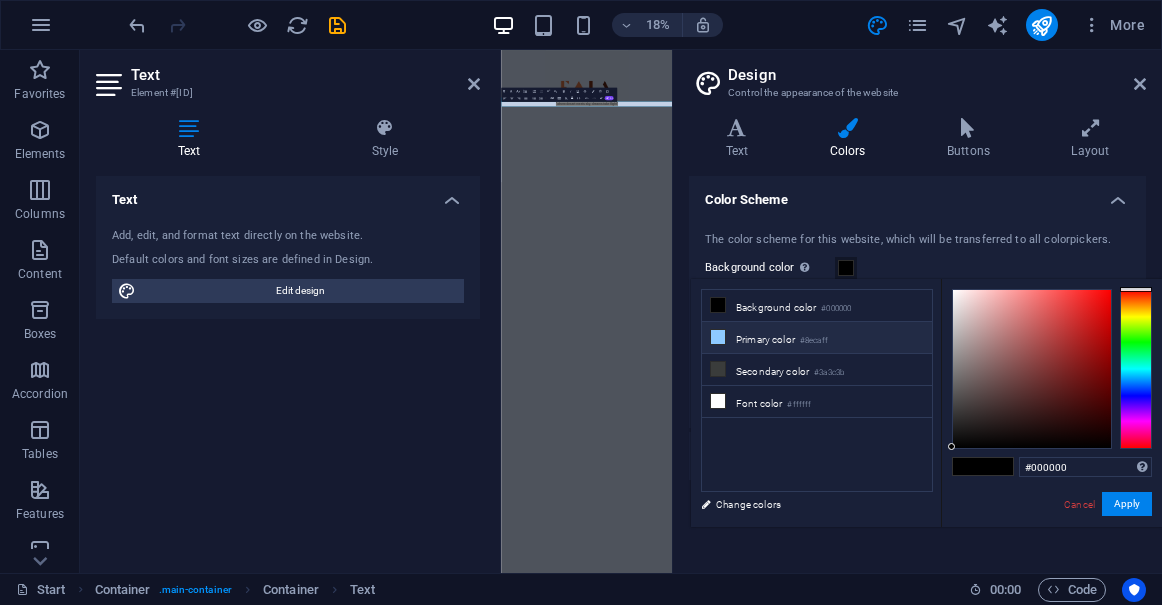 click on "#8ecaff" at bounding box center (814, 341) 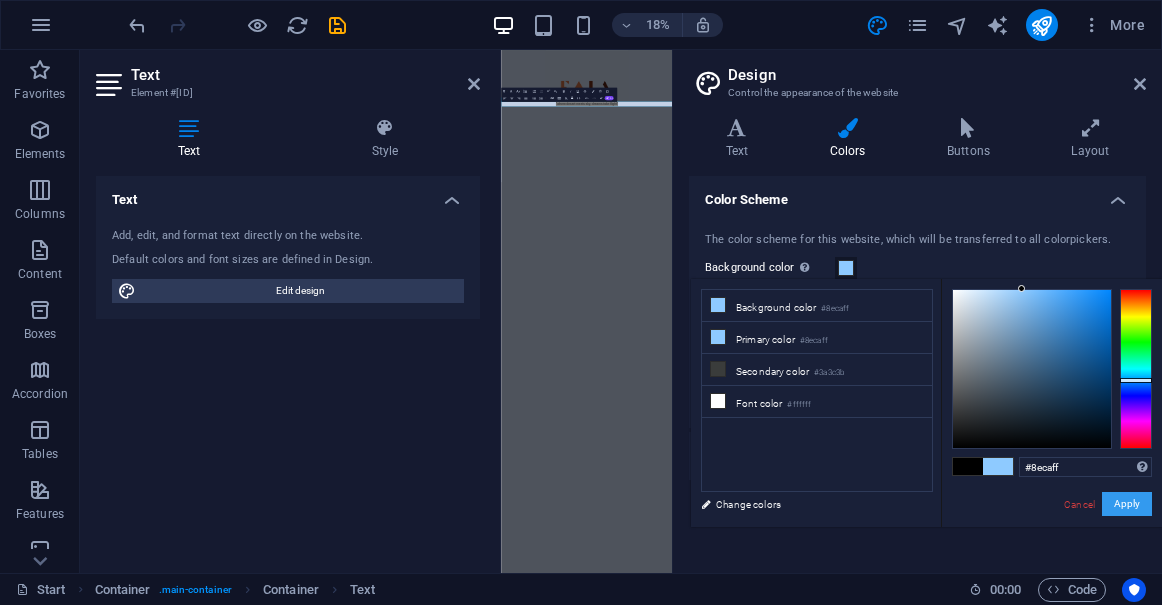 click on "Apply" at bounding box center (1127, 504) 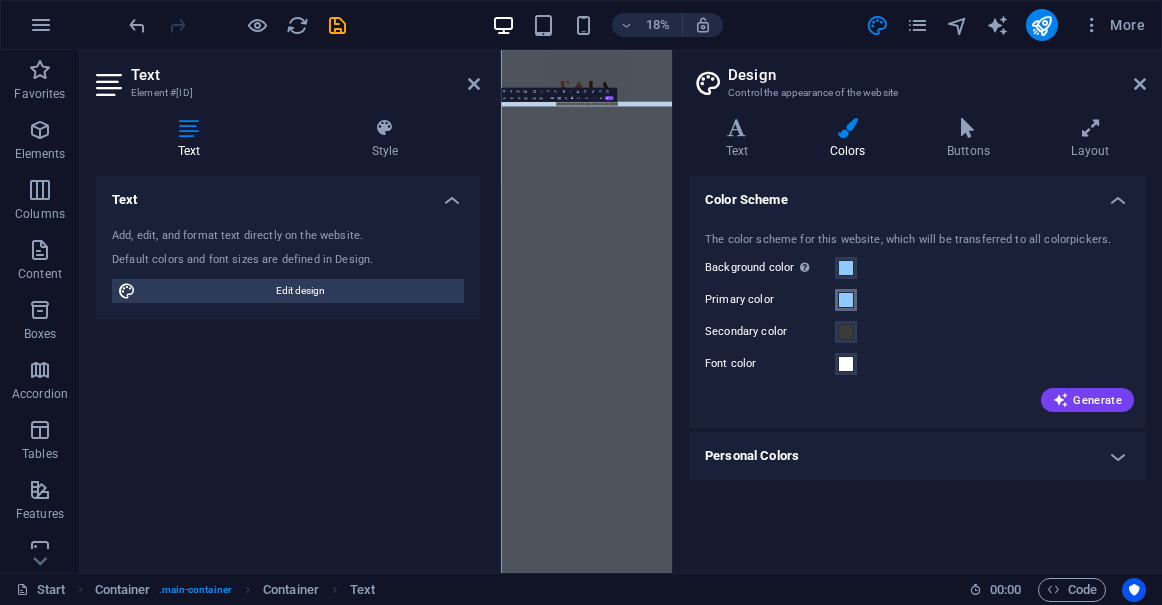 click at bounding box center (846, 300) 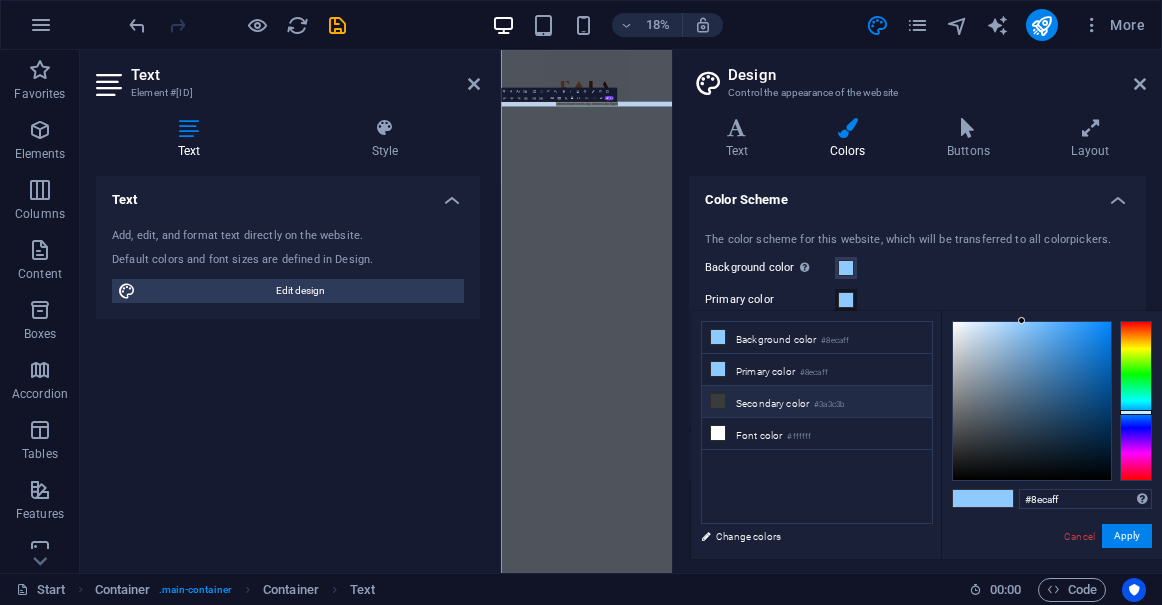 click on "Secondary color
#3a3c3b" at bounding box center [817, 402] 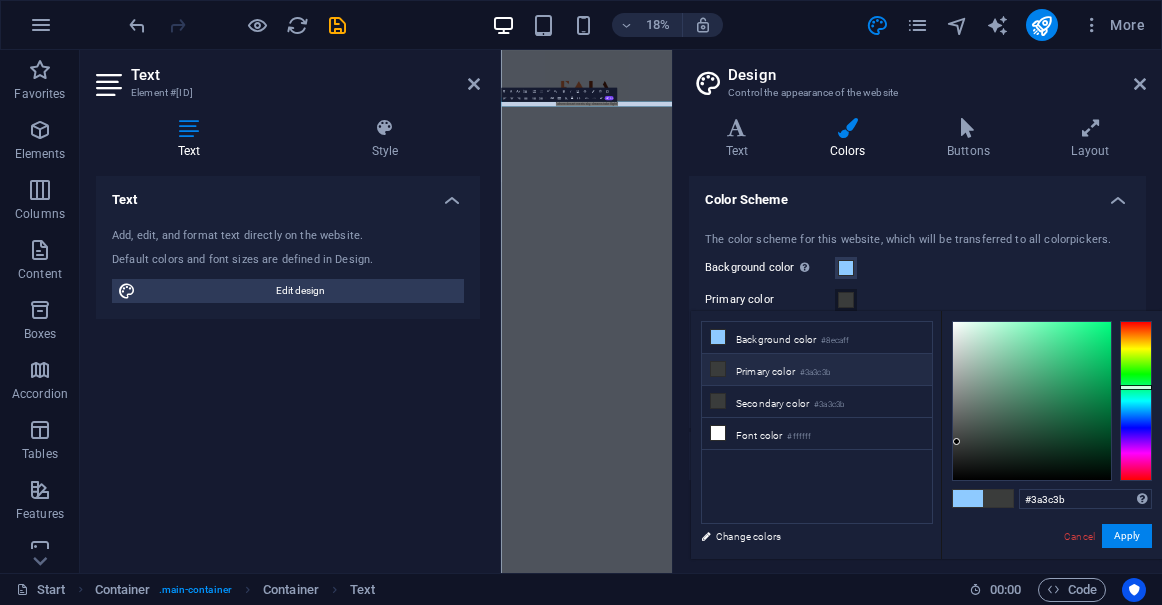click on "Primary color
#3a3c3b" at bounding box center [817, 370] 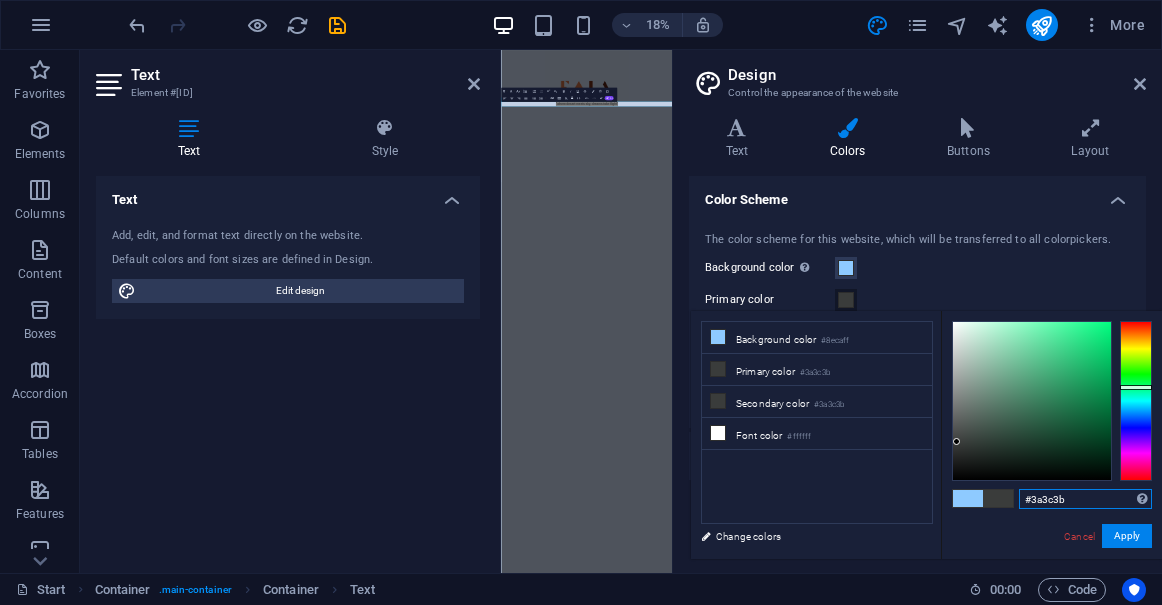 click on "#3a3c3b" at bounding box center (1085, 499) 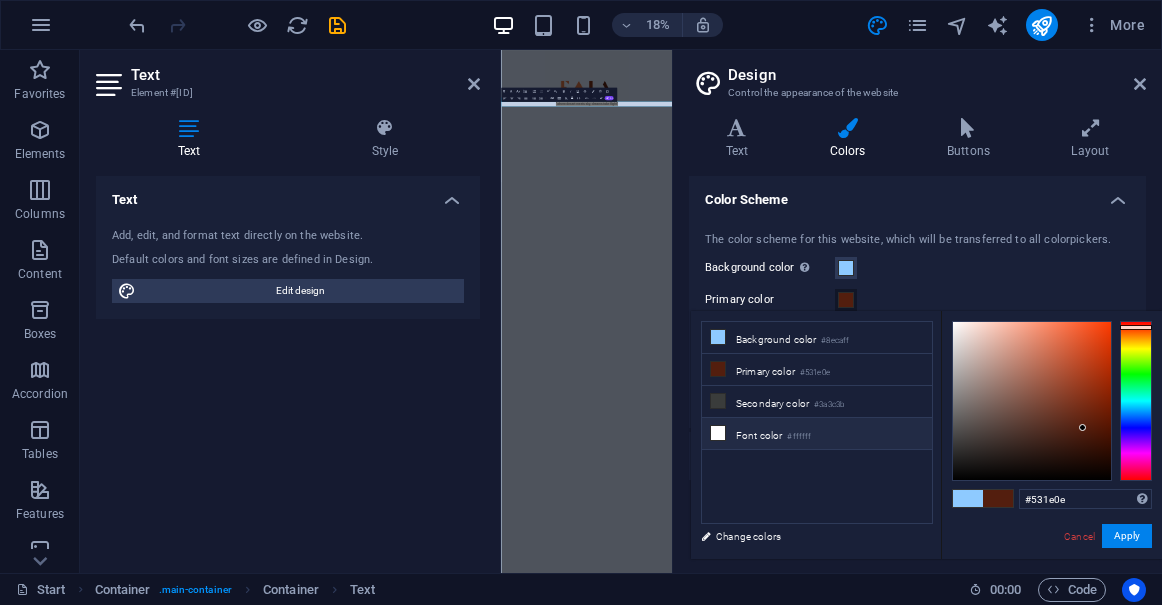 click on "Font color
#ffffff" at bounding box center [817, 434] 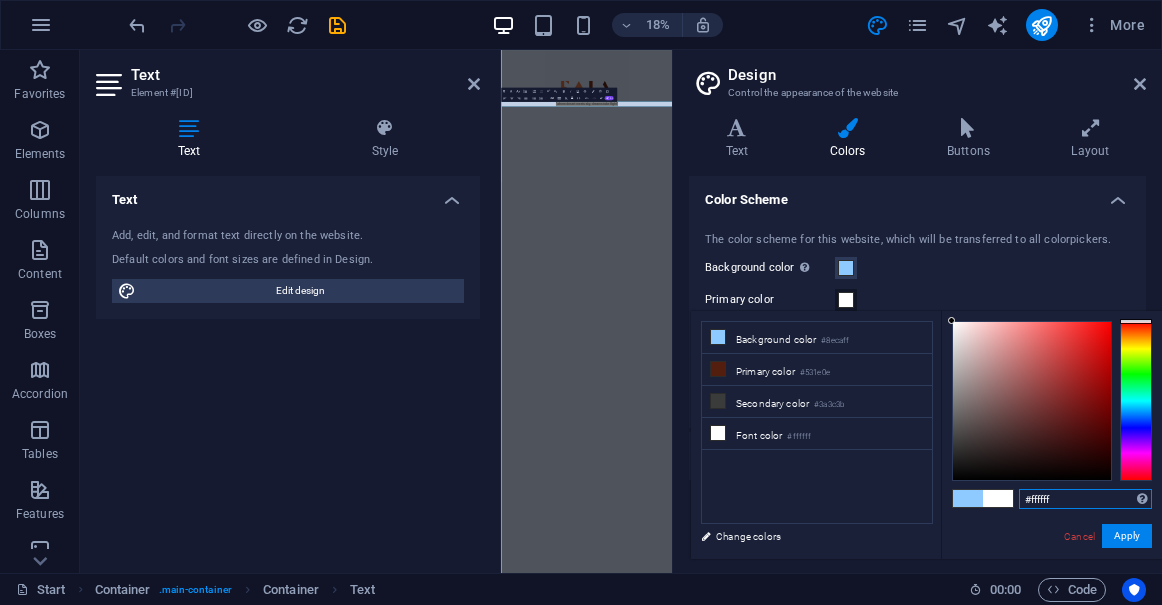 click on "#ffffff" at bounding box center [1085, 499] 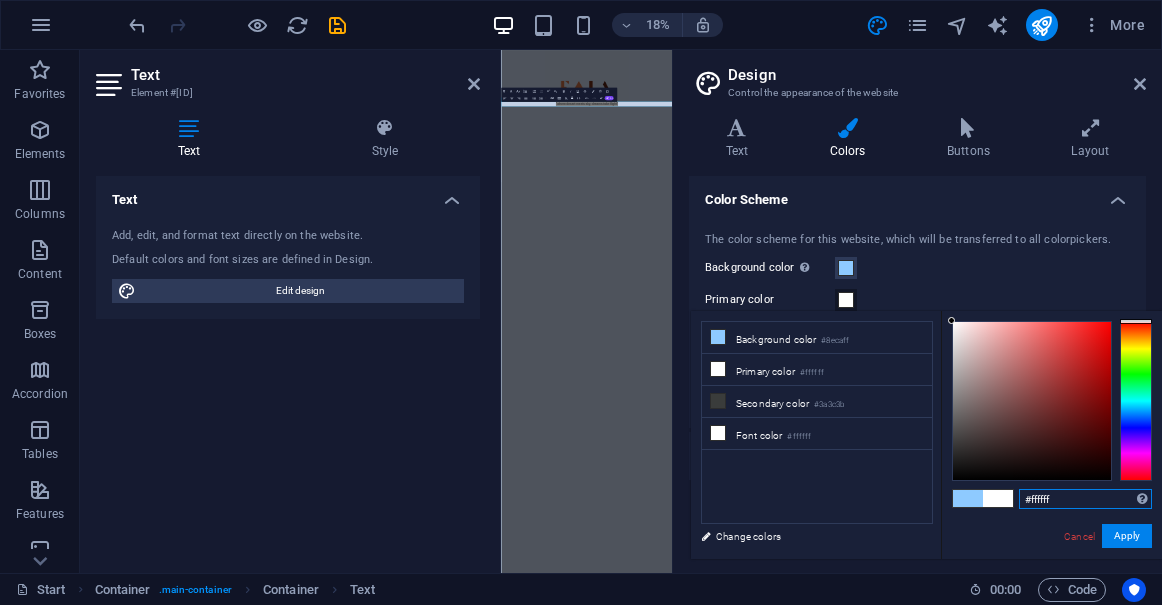 paste on "531e0e" 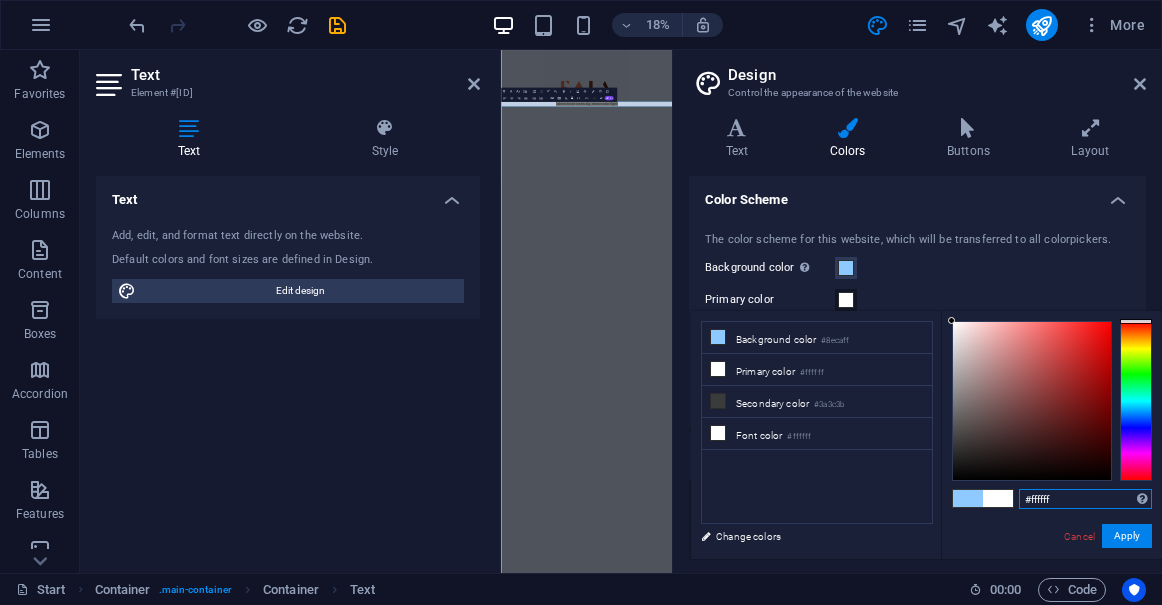 type on "#531e0e" 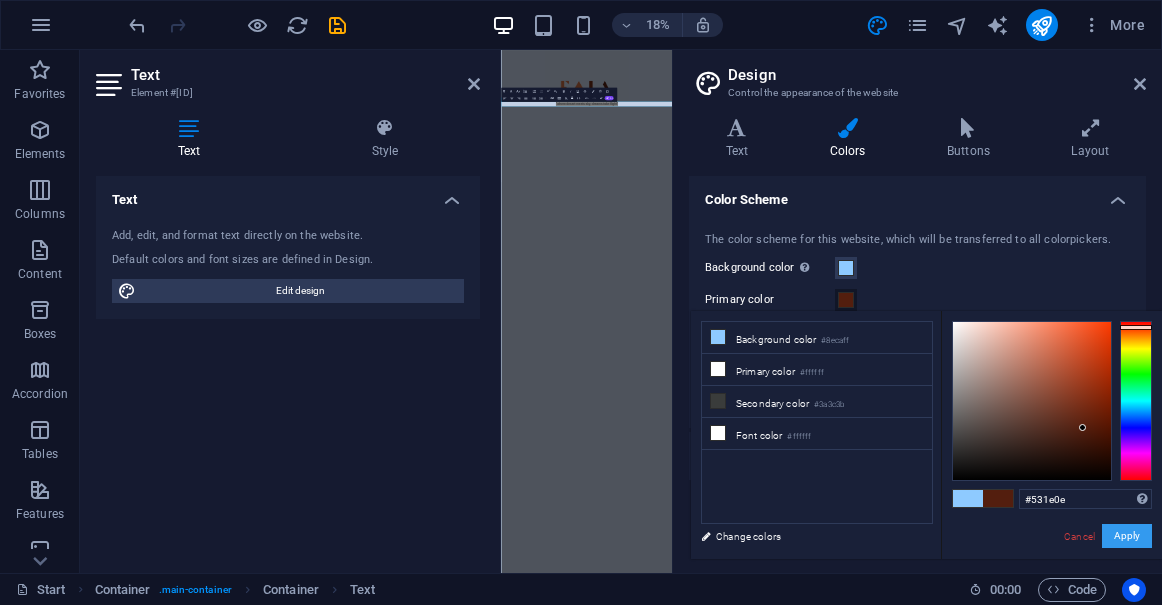 click on "Apply" at bounding box center [1127, 536] 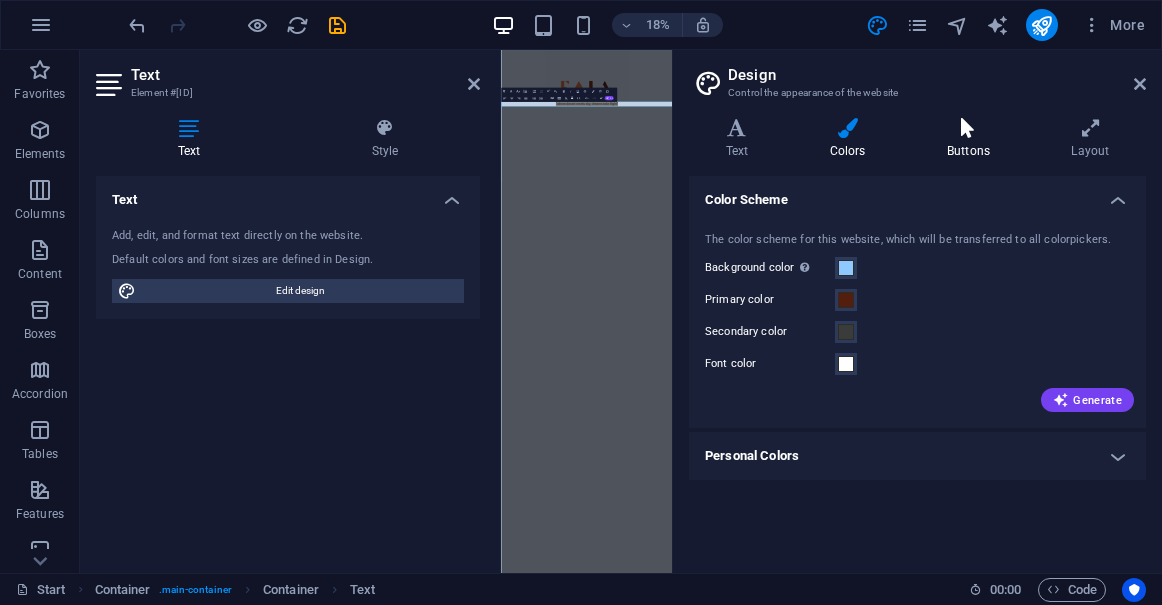 click at bounding box center [968, 128] 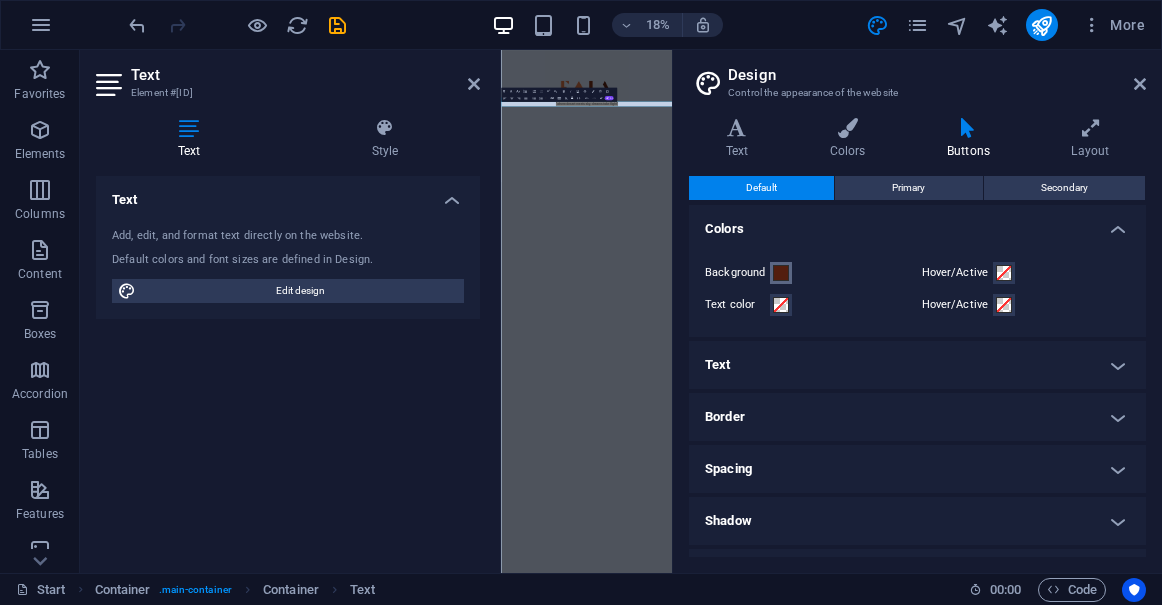 click at bounding box center [781, 273] 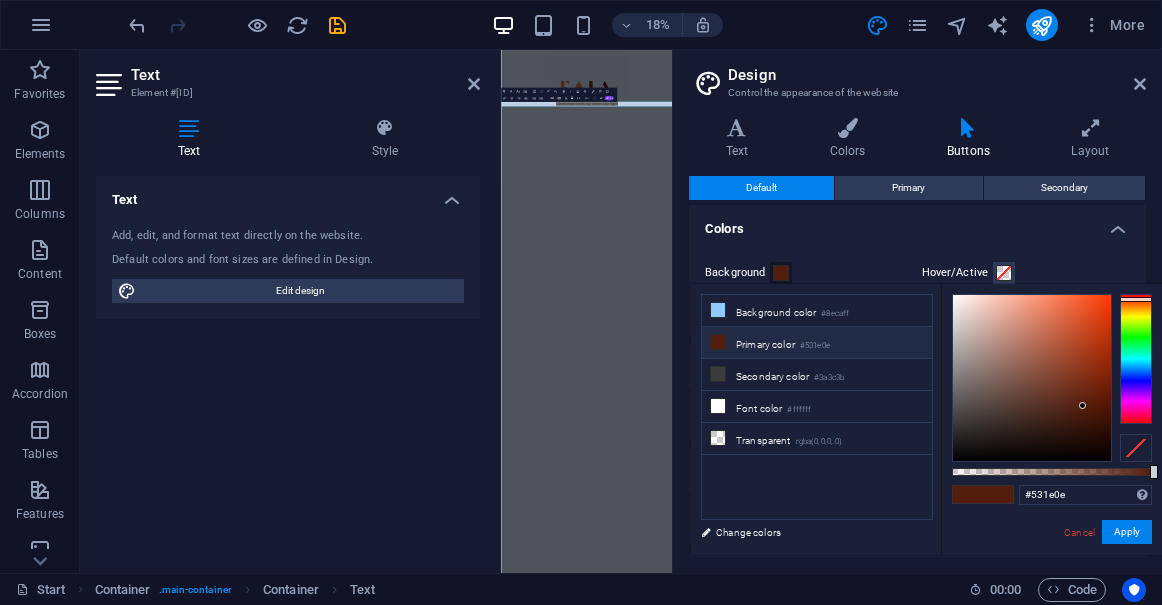 click at bounding box center [1136, 448] 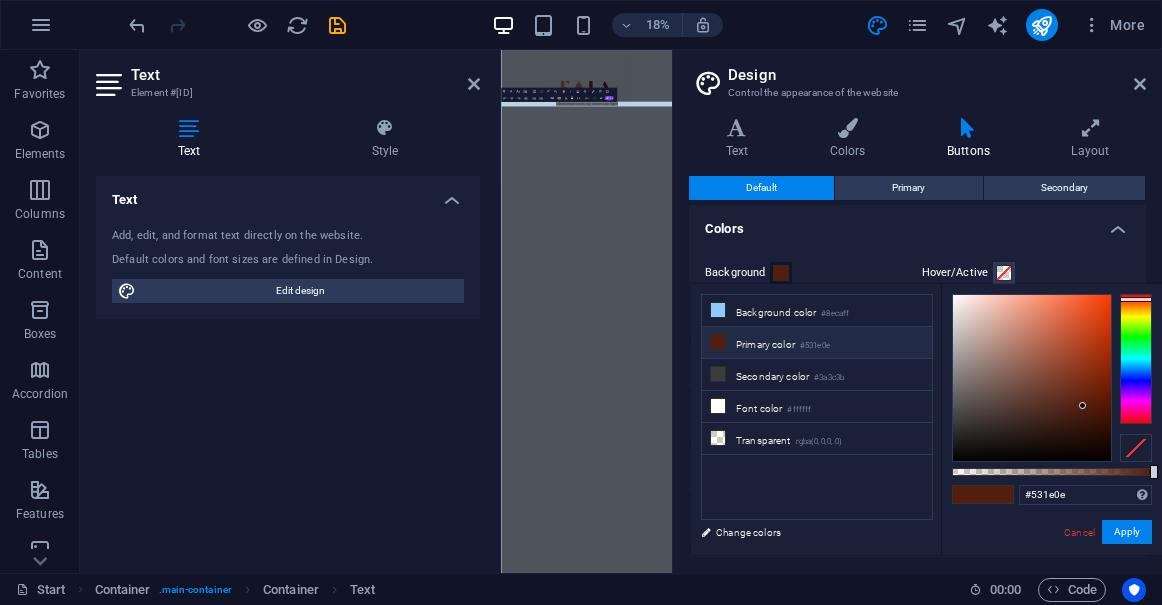 type 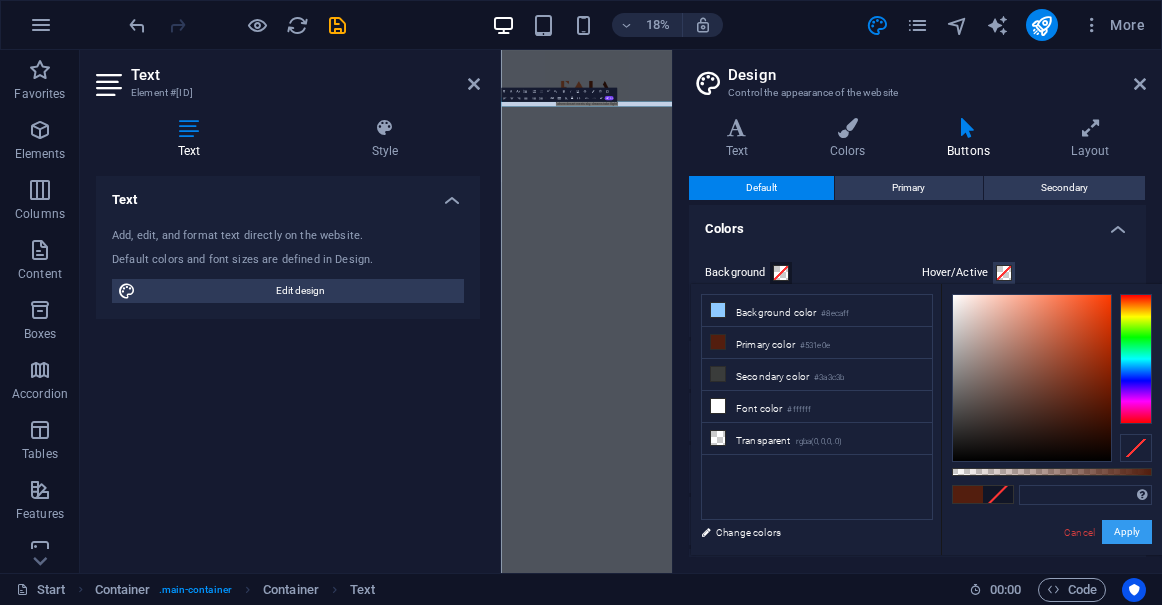 click on "Apply" at bounding box center [1127, 532] 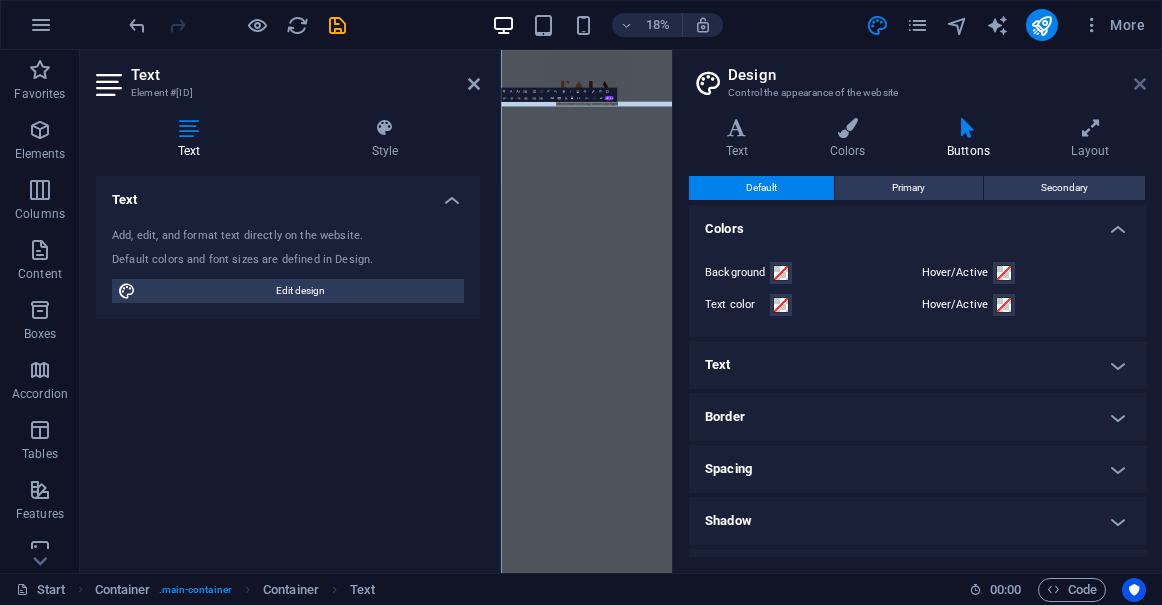 click at bounding box center (1140, 84) 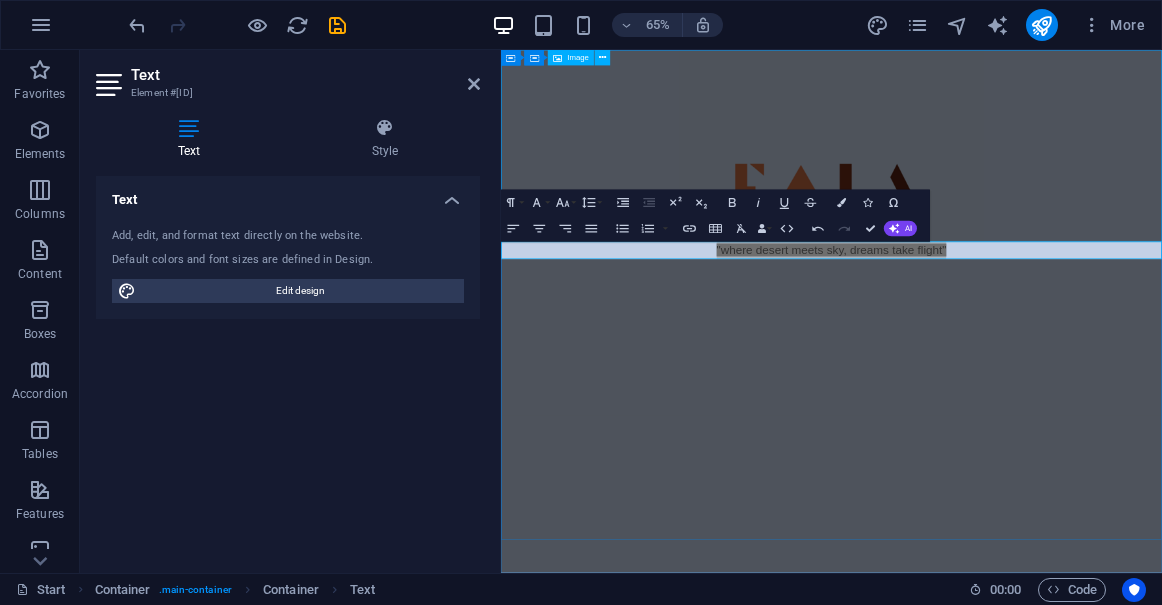 click at bounding box center [1009, 197] 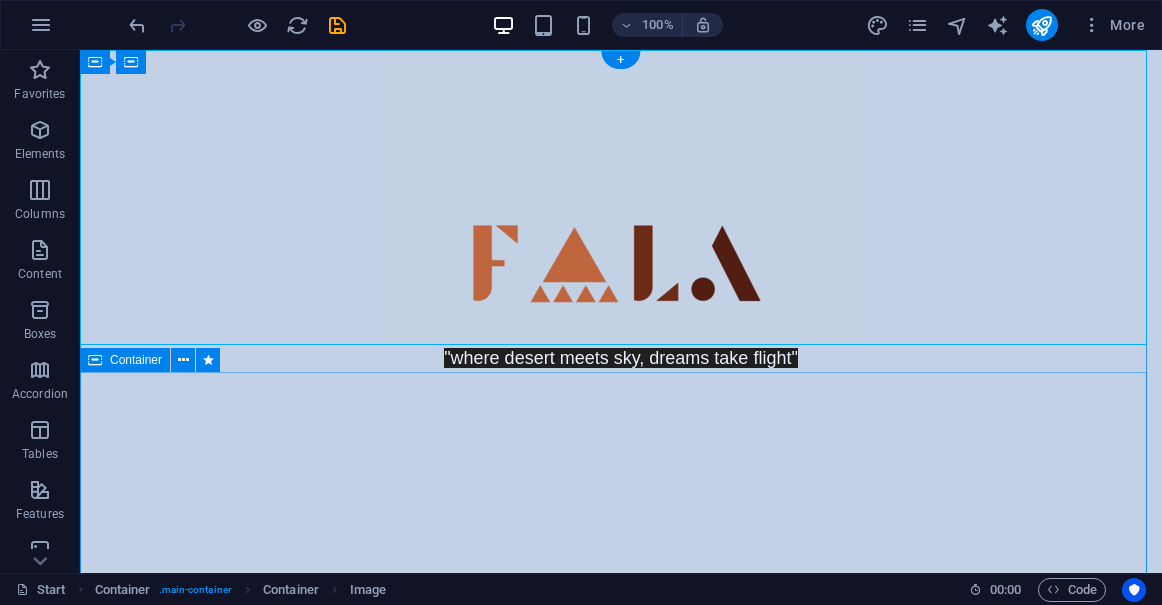 click at bounding box center [621, 492] 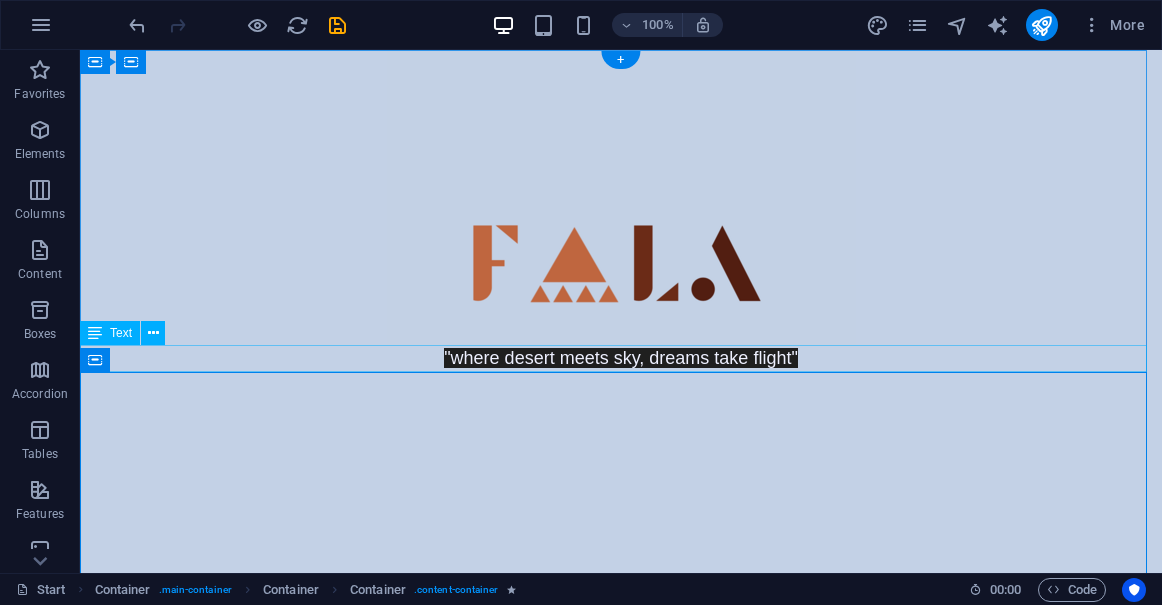 click on ""where desert meets sky, dreams take flight"" at bounding box center [621, 358] 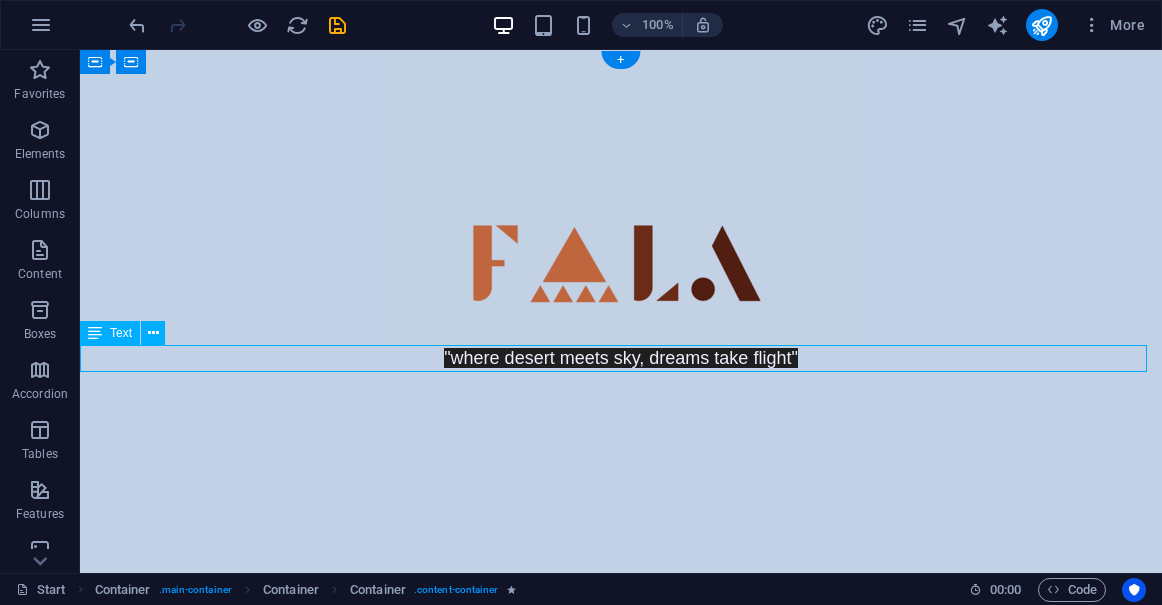 click on ""where desert meets sky, dreams take flight"" at bounding box center (621, 358) 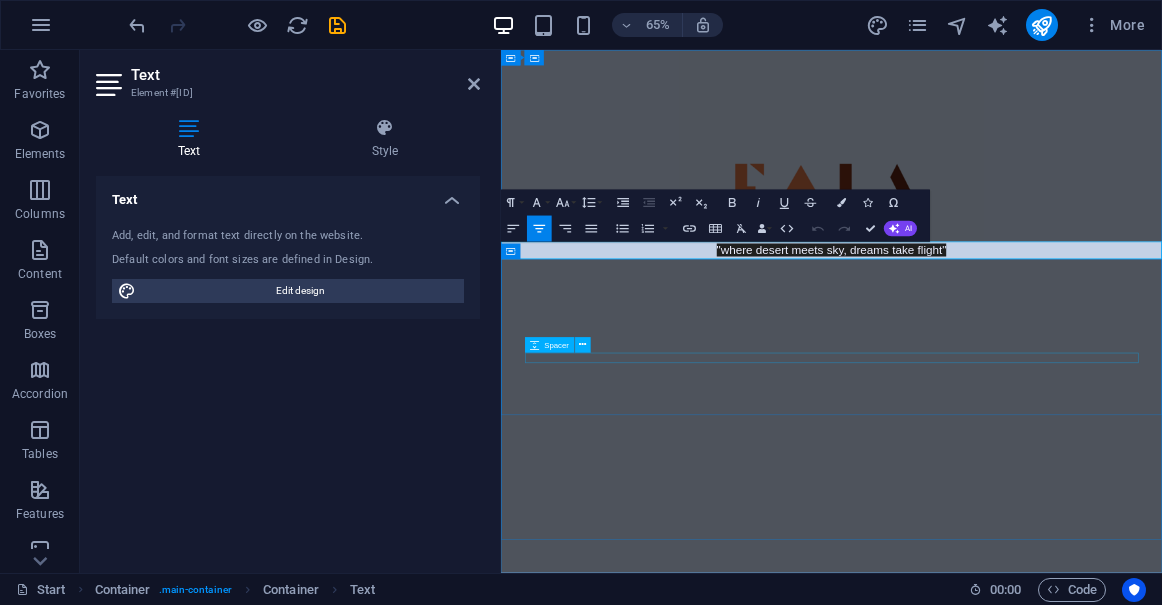 click at bounding box center (1010, 524) 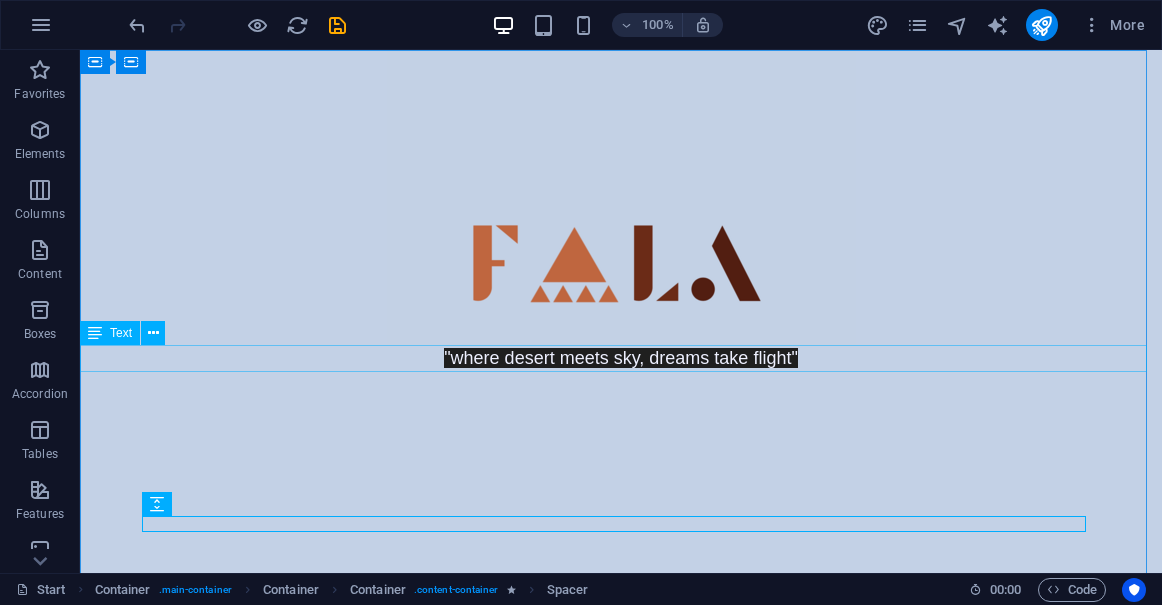 click on "Text" at bounding box center (110, 333) 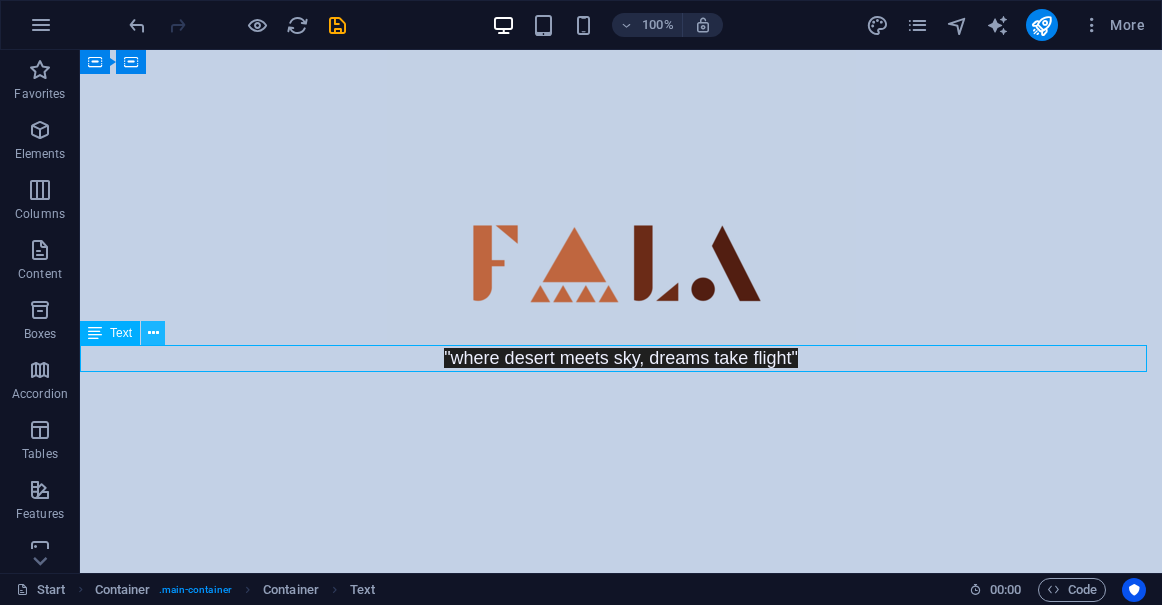 click at bounding box center [153, 333] 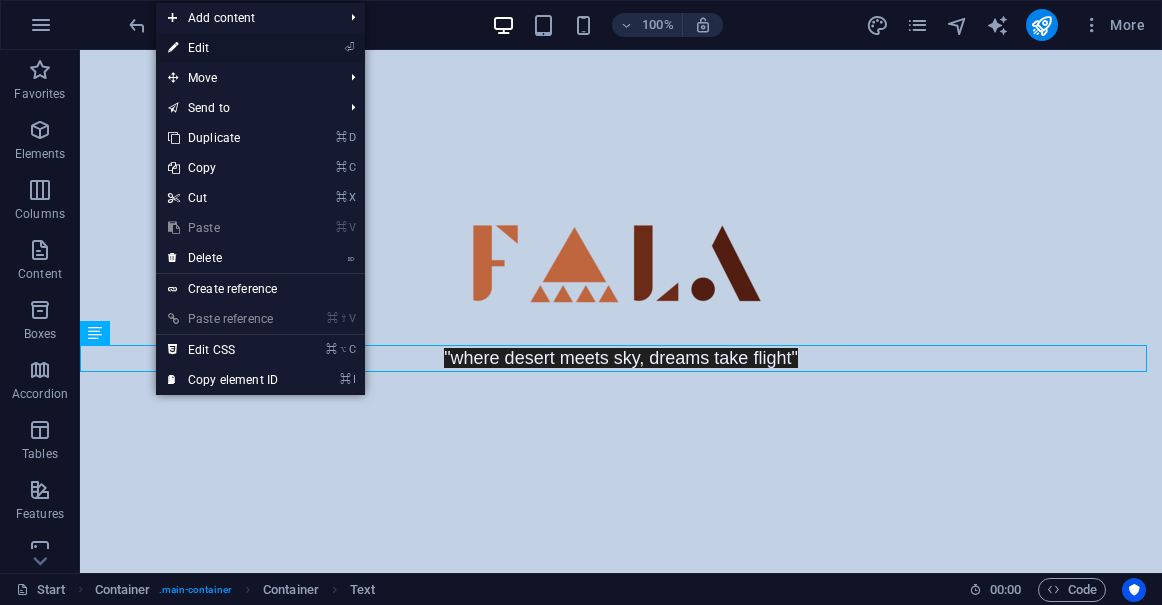 click on "⏎  Edit" at bounding box center [223, 48] 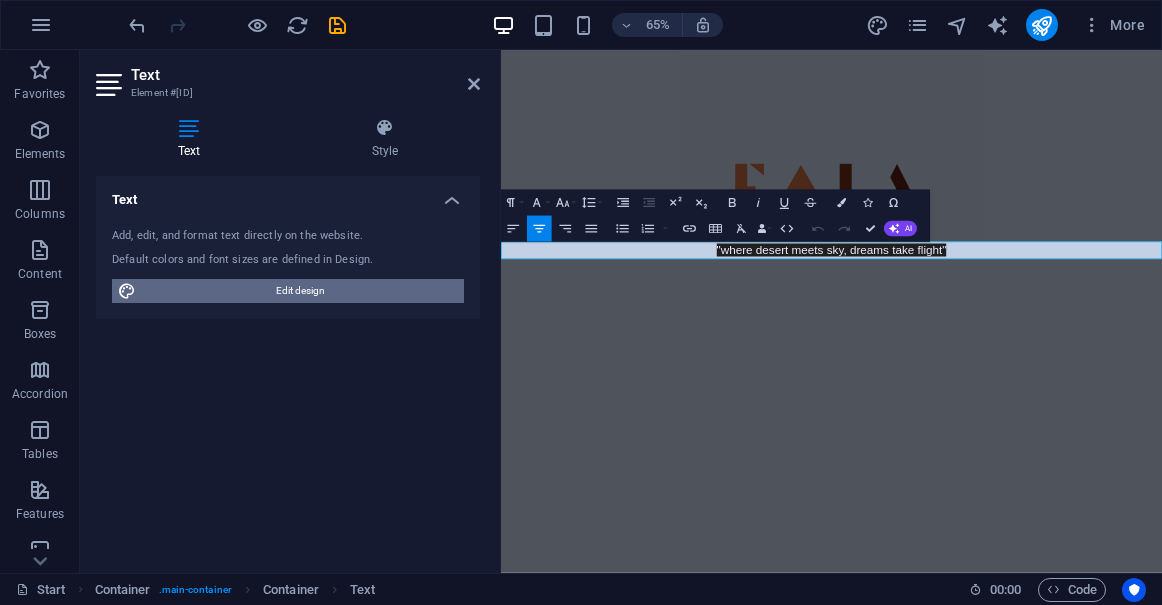 click on "Edit design" at bounding box center [300, 291] 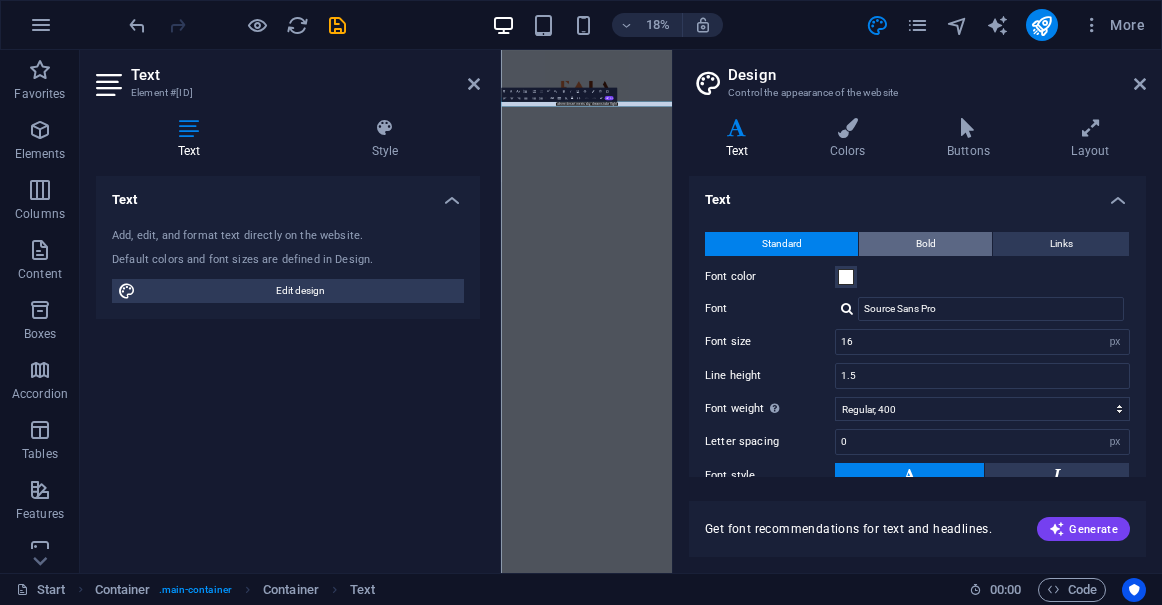 click on "Bold" at bounding box center [925, 244] 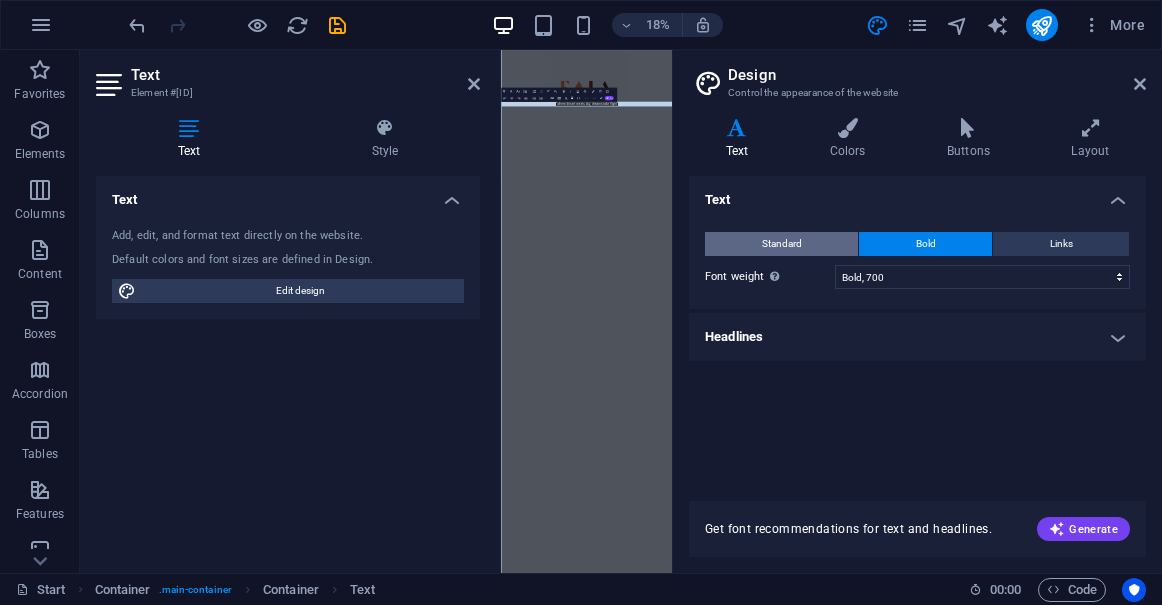 click on "Standard" at bounding box center [781, 244] 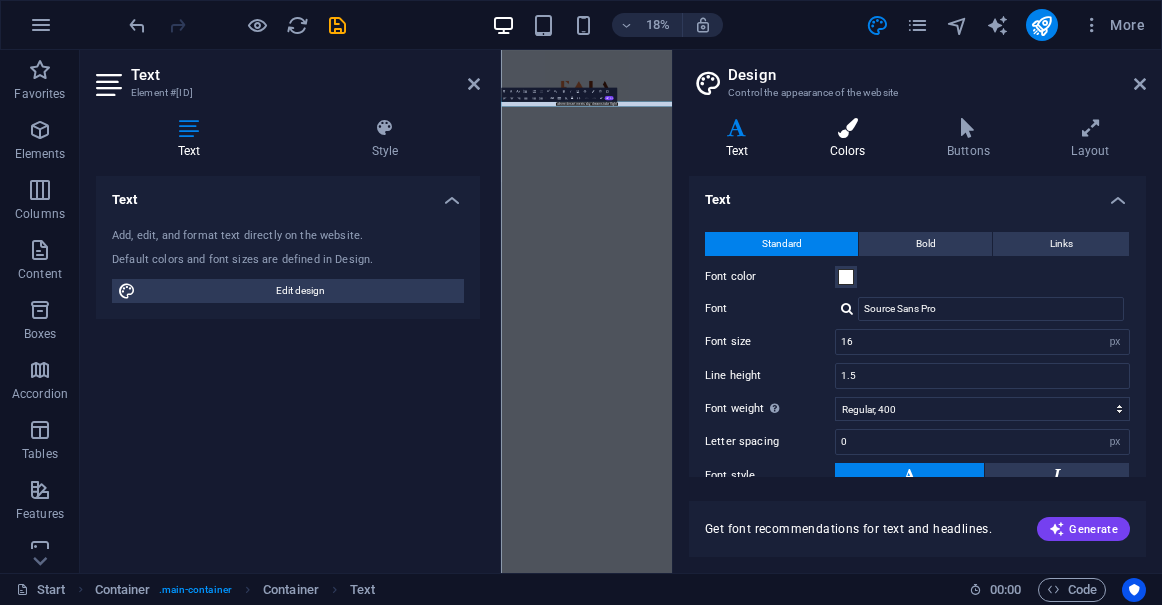 click at bounding box center [847, 128] 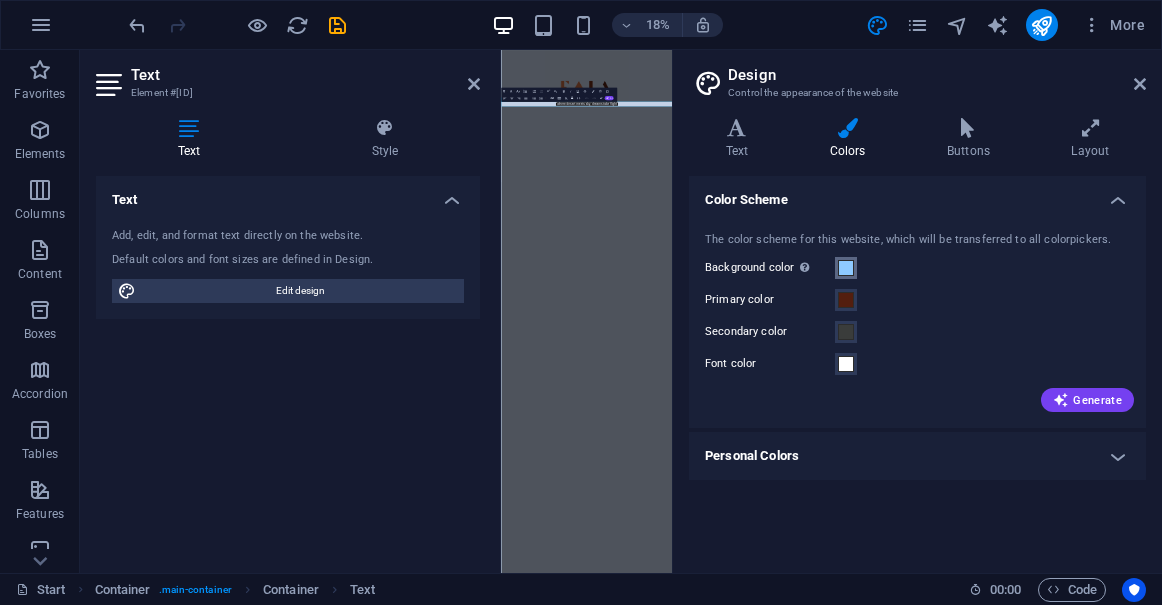 click at bounding box center [846, 268] 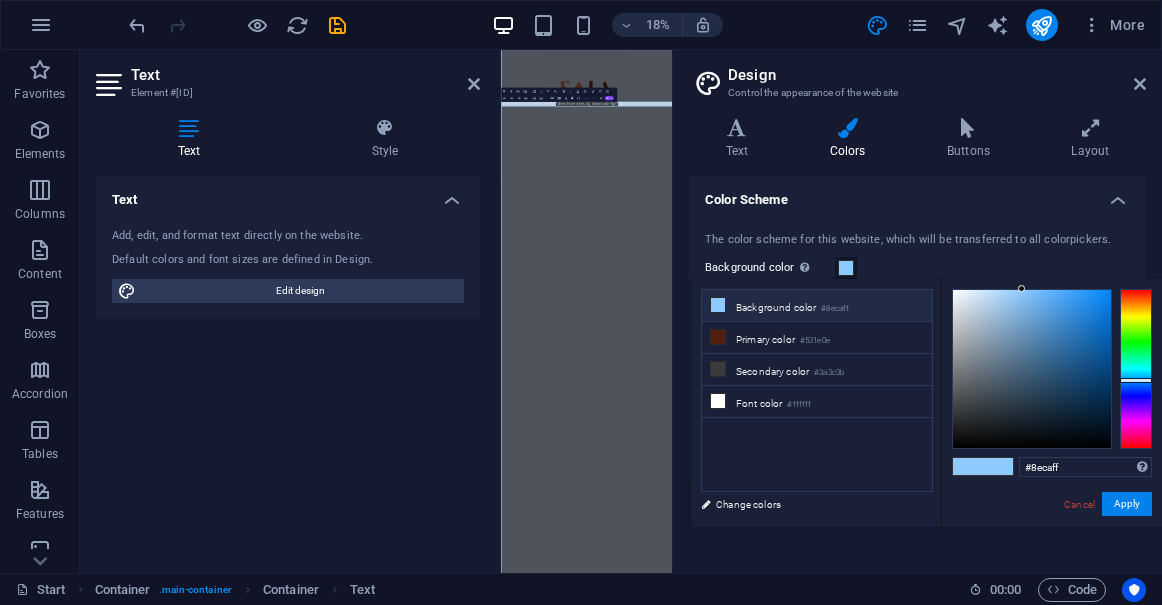 click on "Background color
#8ecaff" at bounding box center [817, 306] 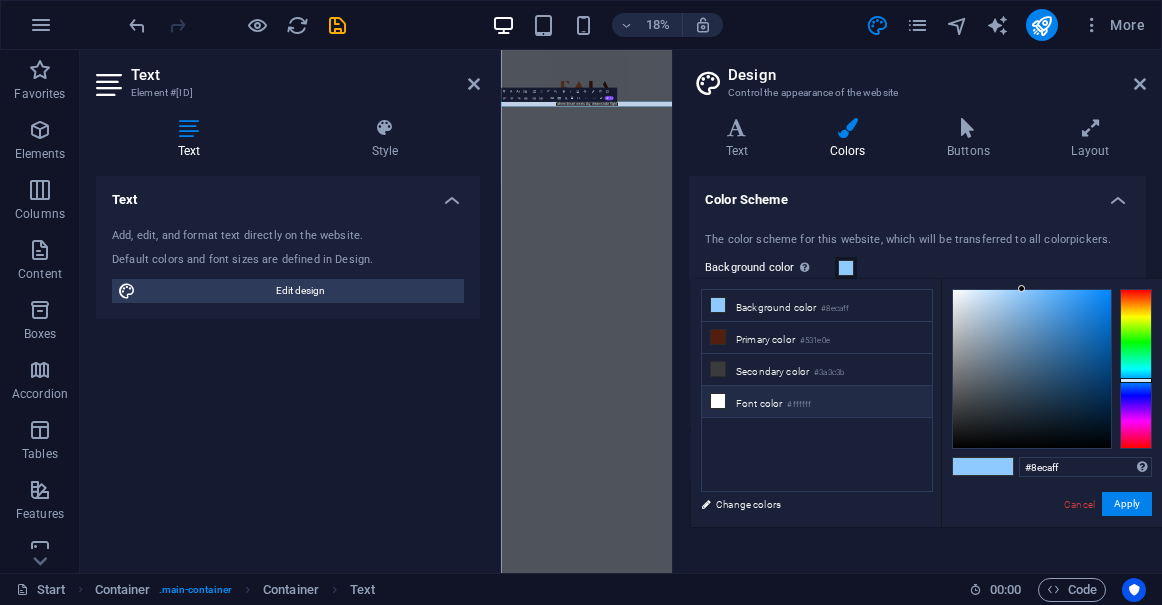 click on "Font color
#ffffff" at bounding box center [817, 402] 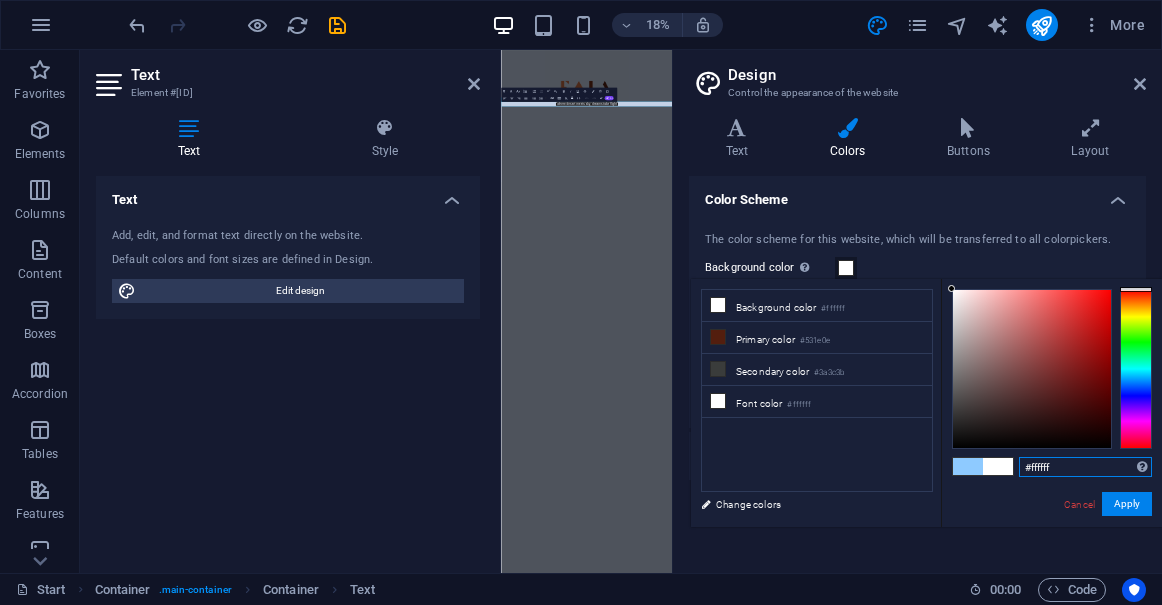 click on "#ffffff" at bounding box center [1085, 467] 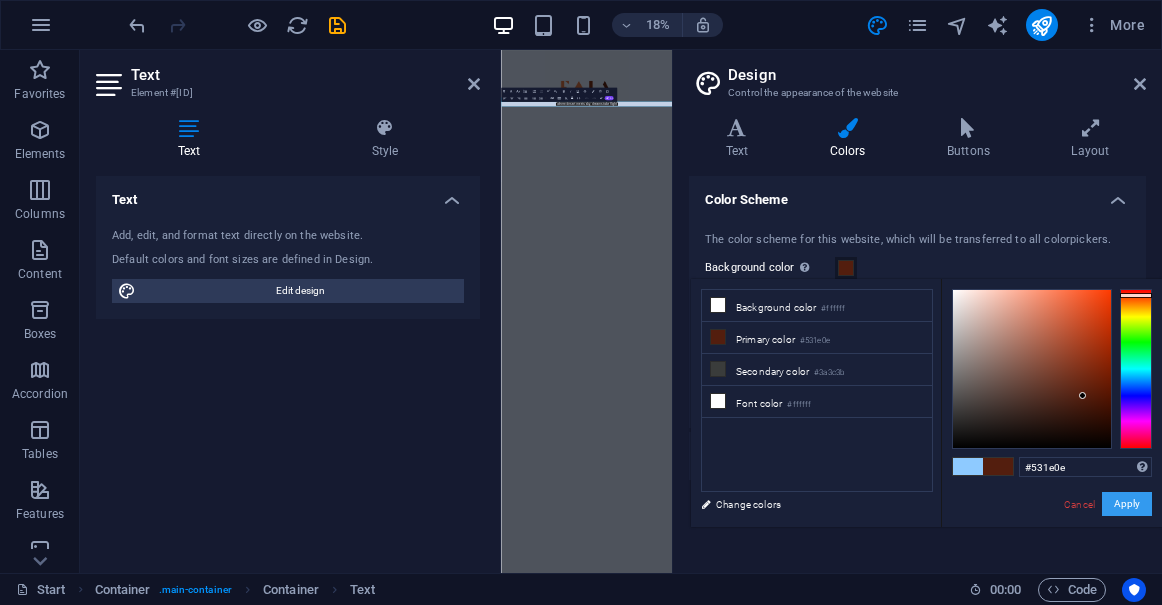 click on "Apply" at bounding box center (1127, 504) 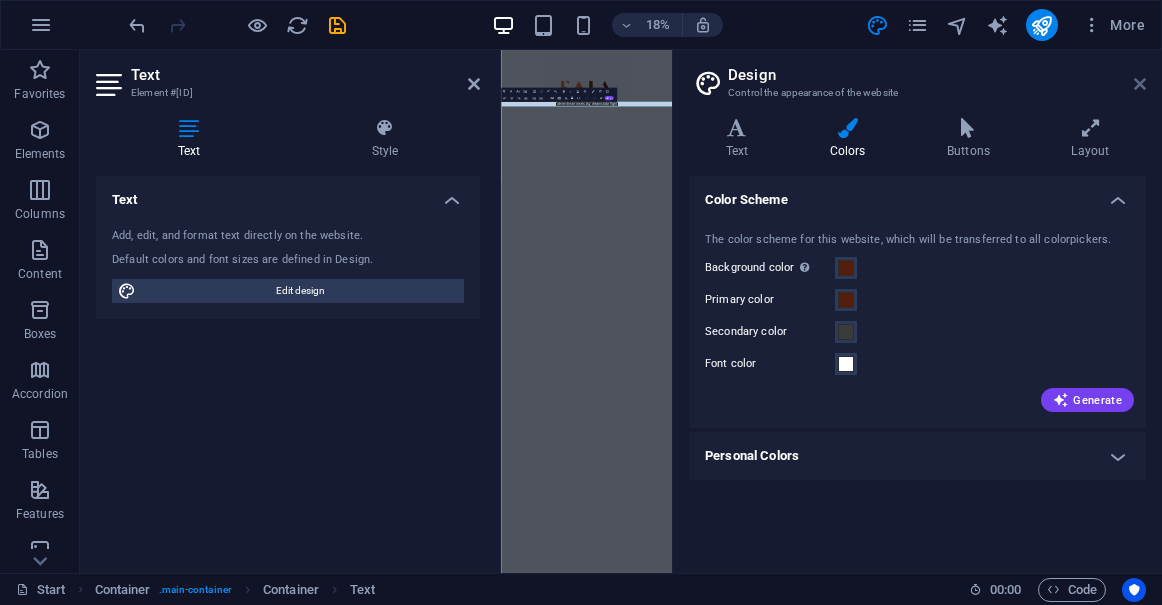 click at bounding box center (1140, 84) 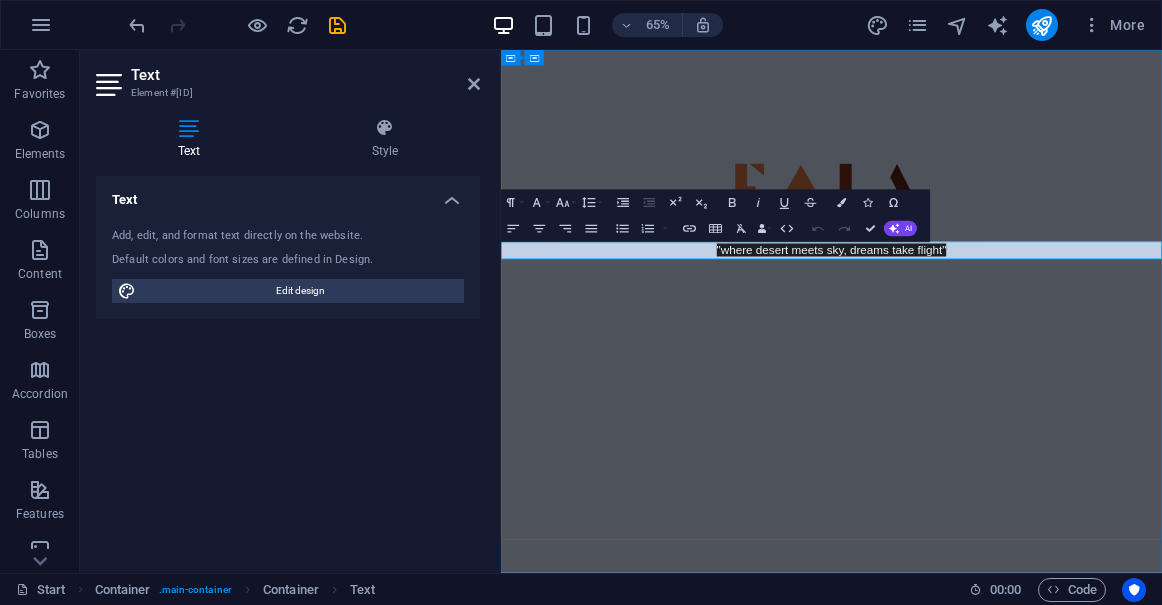 click on ""where desert meets sky, dreams take flight"" at bounding box center [1010, 358] 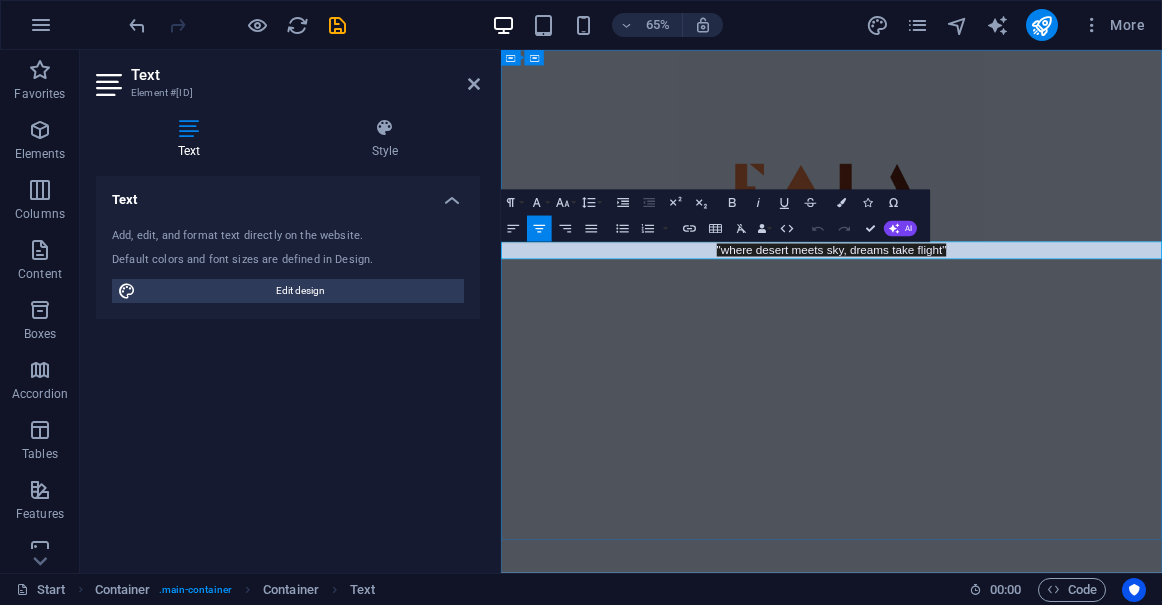 click on ""where desert meets sky, dreams take flight"" at bounding box center [1010, 358] 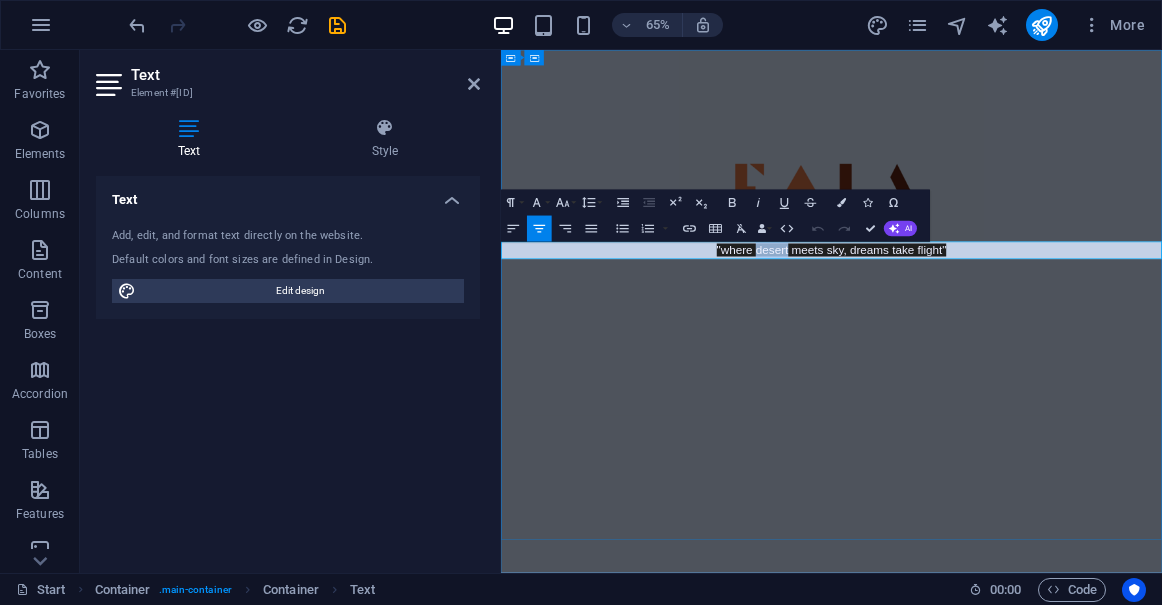 click on ""where desert meets sky, dreams take flight"" at bounding box center (1010, 358) 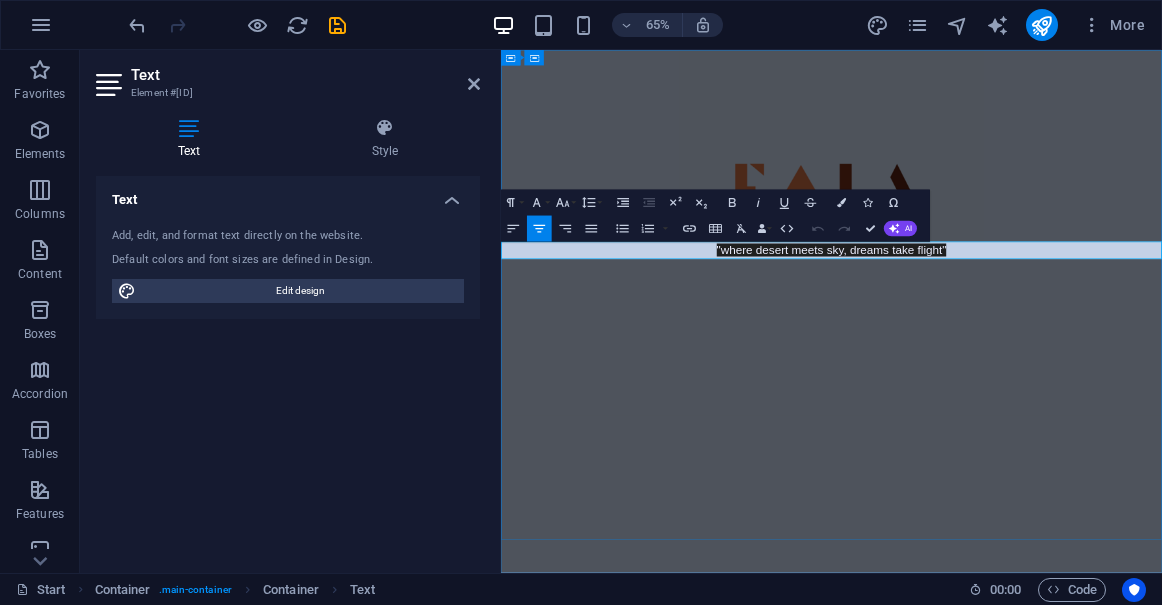click on ""where desert meets sky, dreams take flight"" at bounding box center (1009, 358) 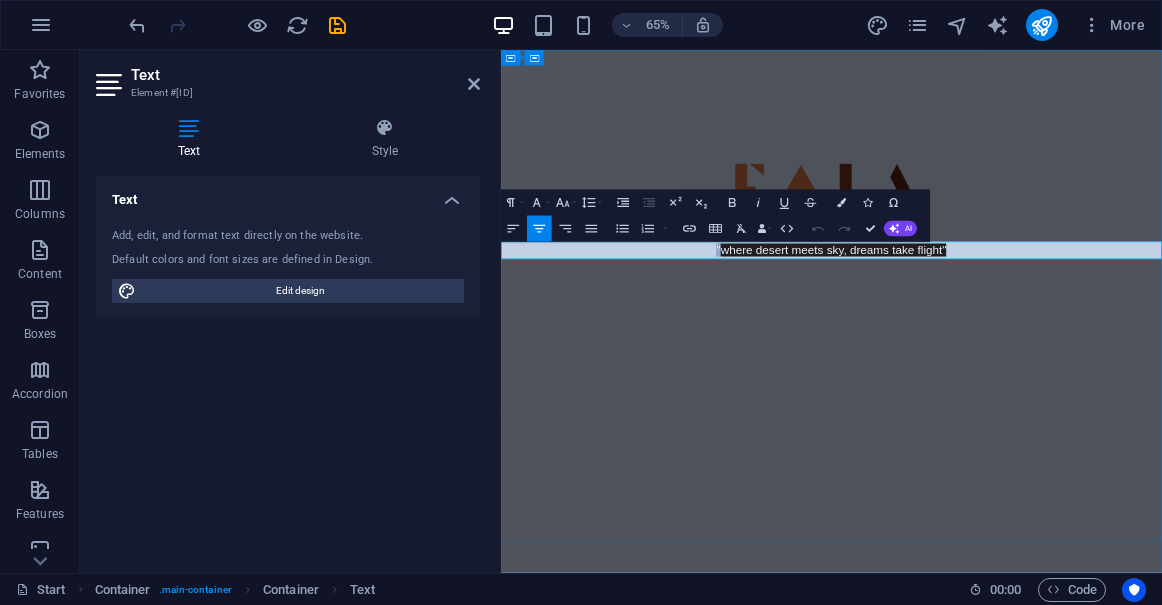 click on ""where desert meets sky, dreams take flight"" at bounding box center (1009, 358) 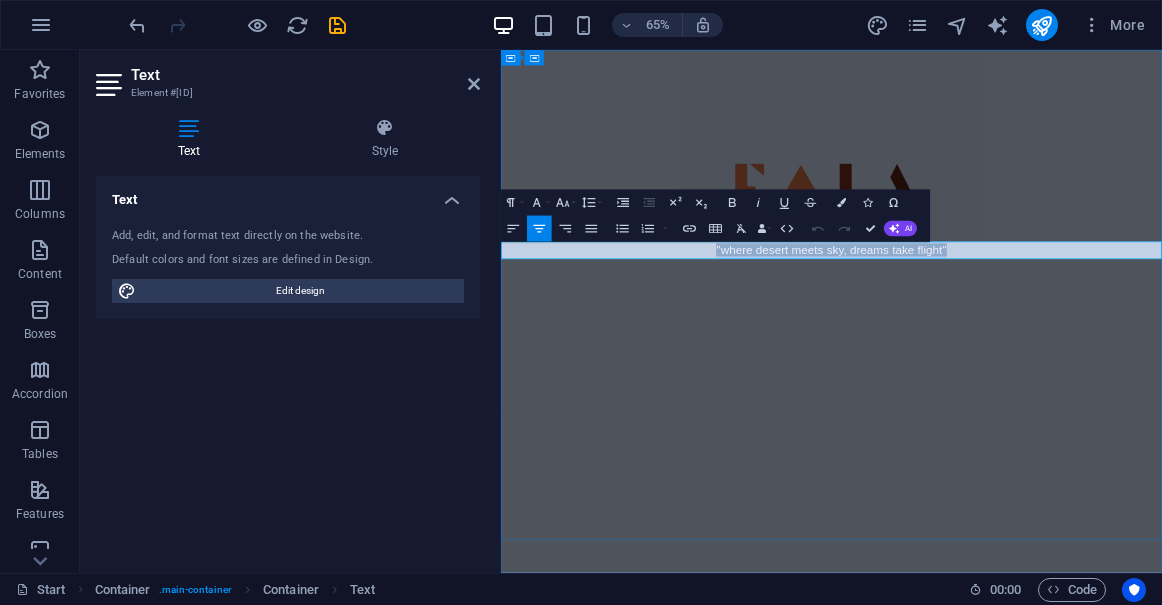 click on ""where desert meets sky, dreams take flight"" at bounding box center [1009, 358] 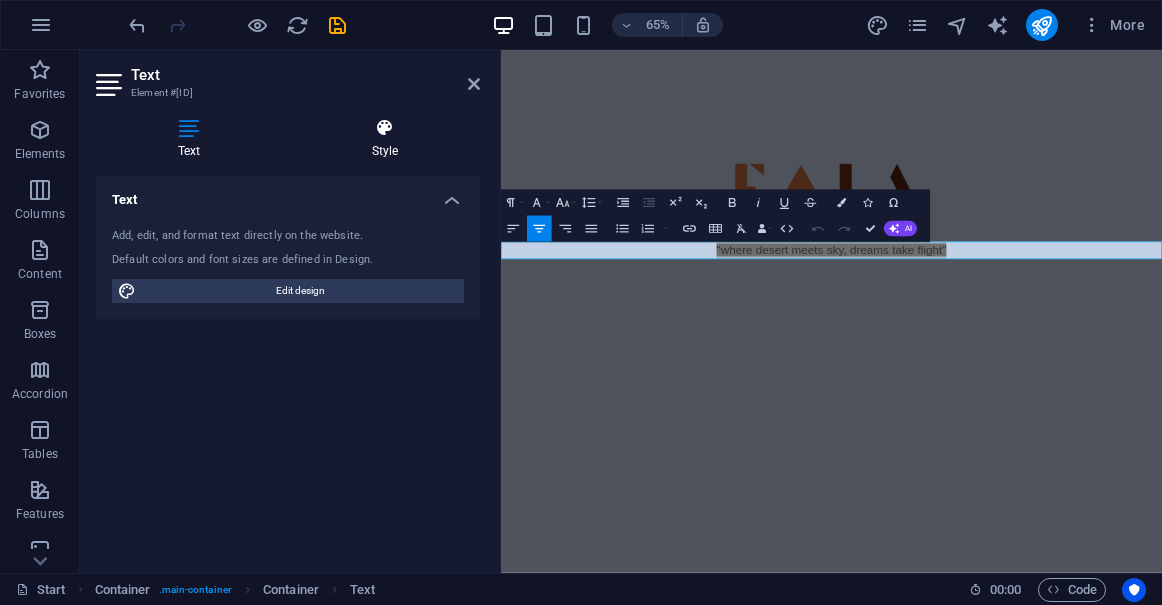 click at bounding box center (385, 128) 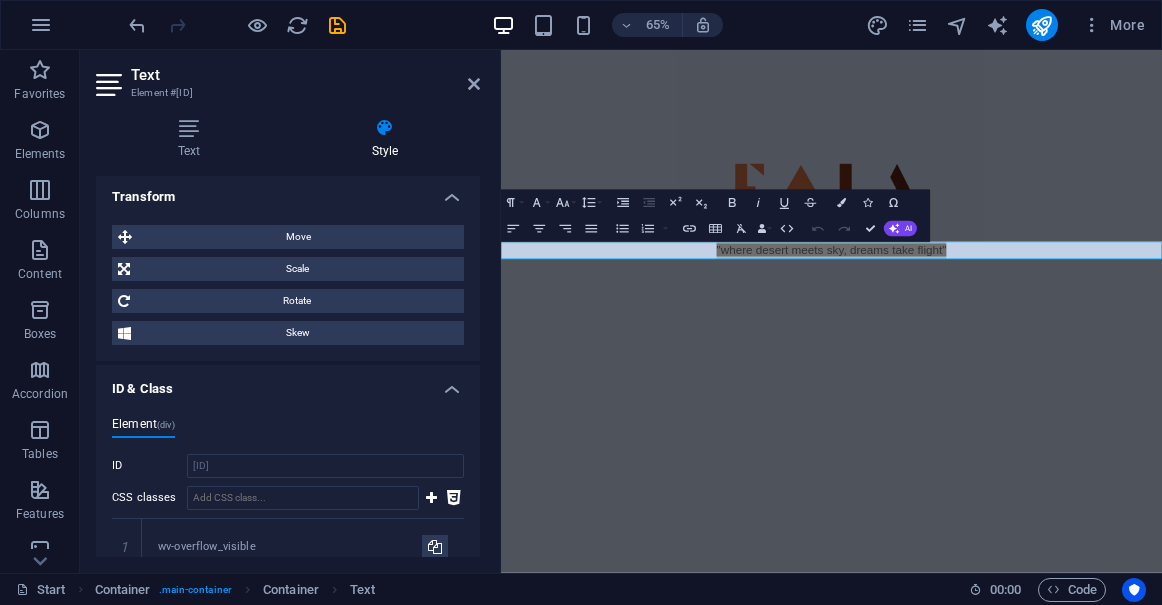 scroll, scrollTop: 841, scrollLeft: 0, axis: vertical 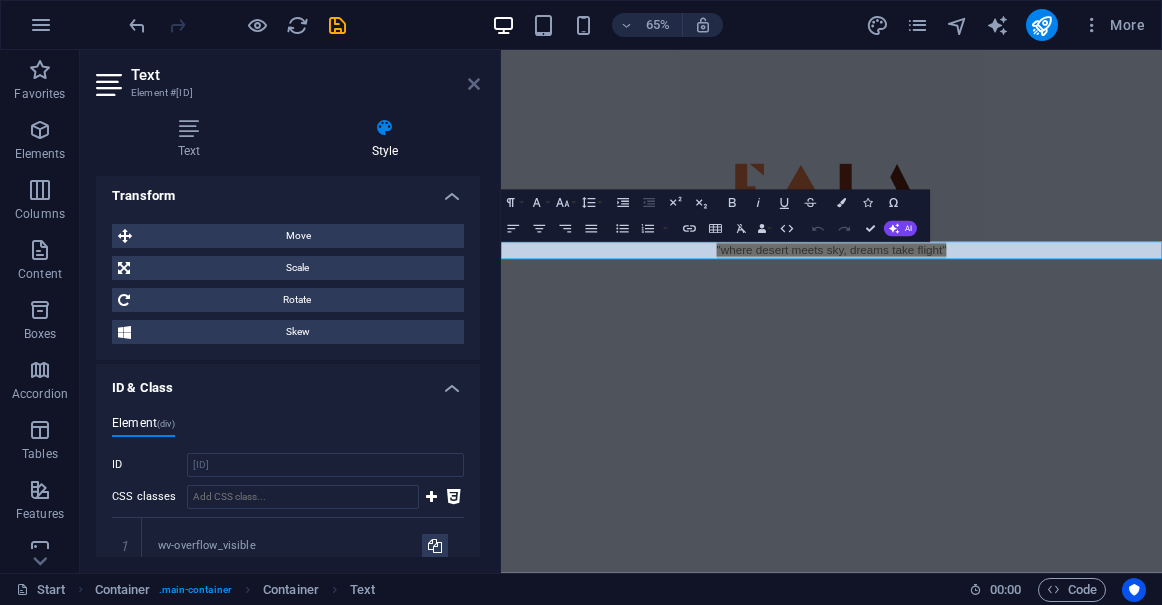 click at bounding box center [474, 84] 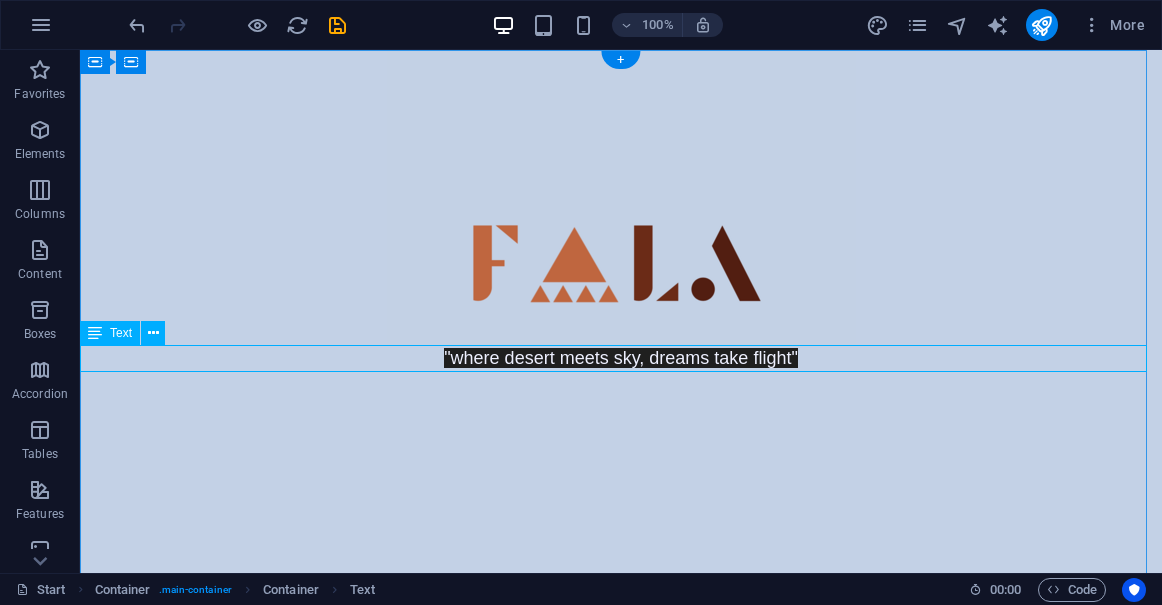 click on ""where desert meets sky, dreams take flight"" at bounding box center (621, 358) 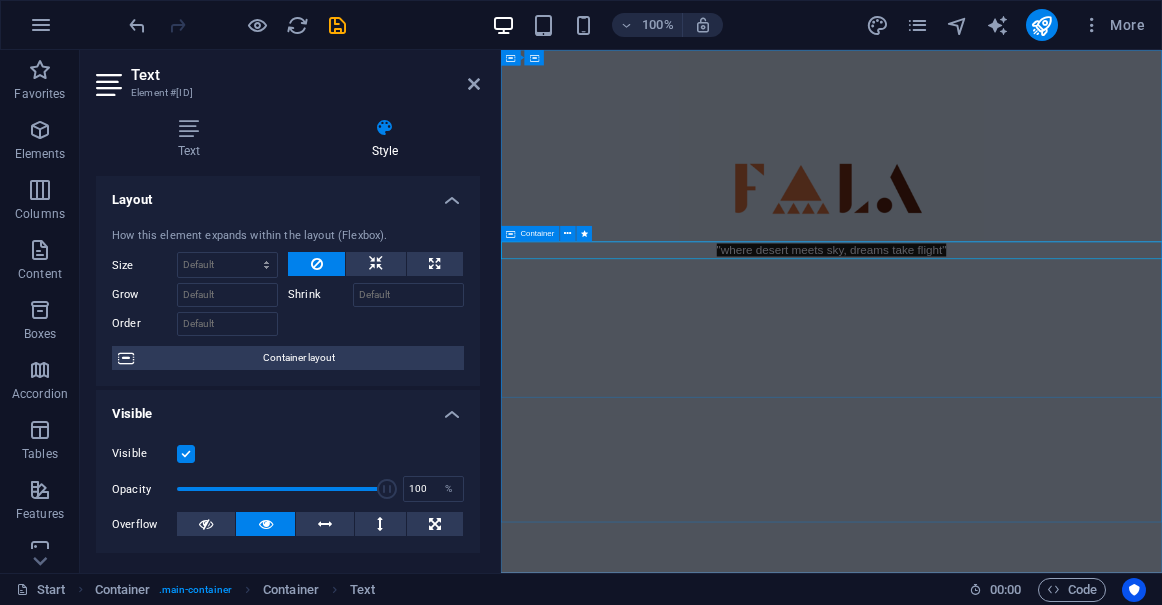 click at bounding box center (1010, 524) 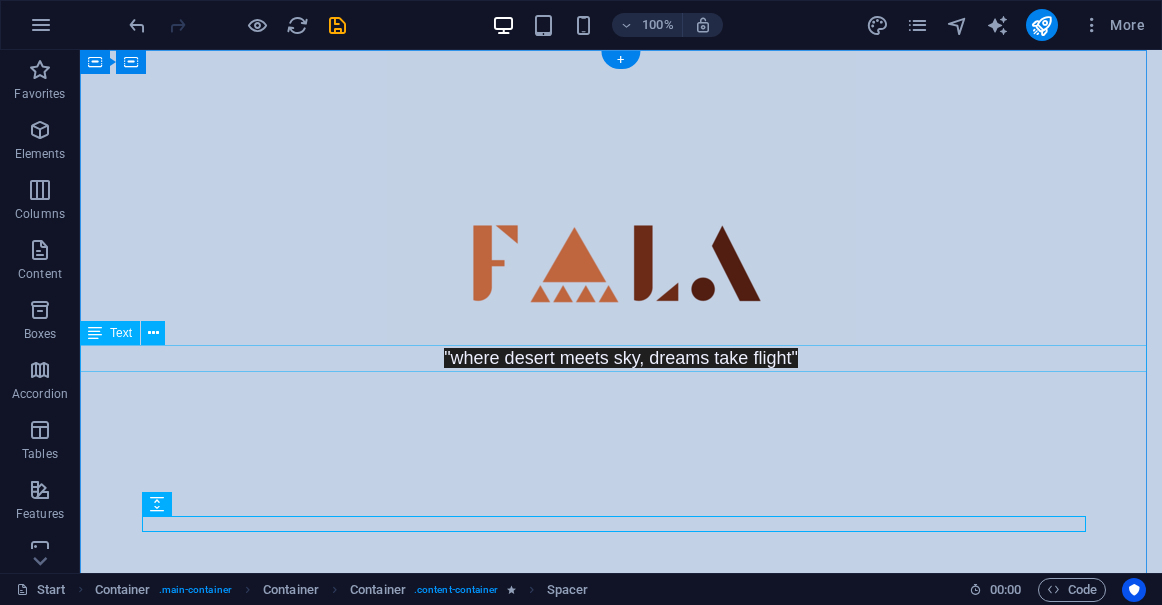 click on ""where desert meets sky, dreams take flight"" at bounding box center (621, 358) 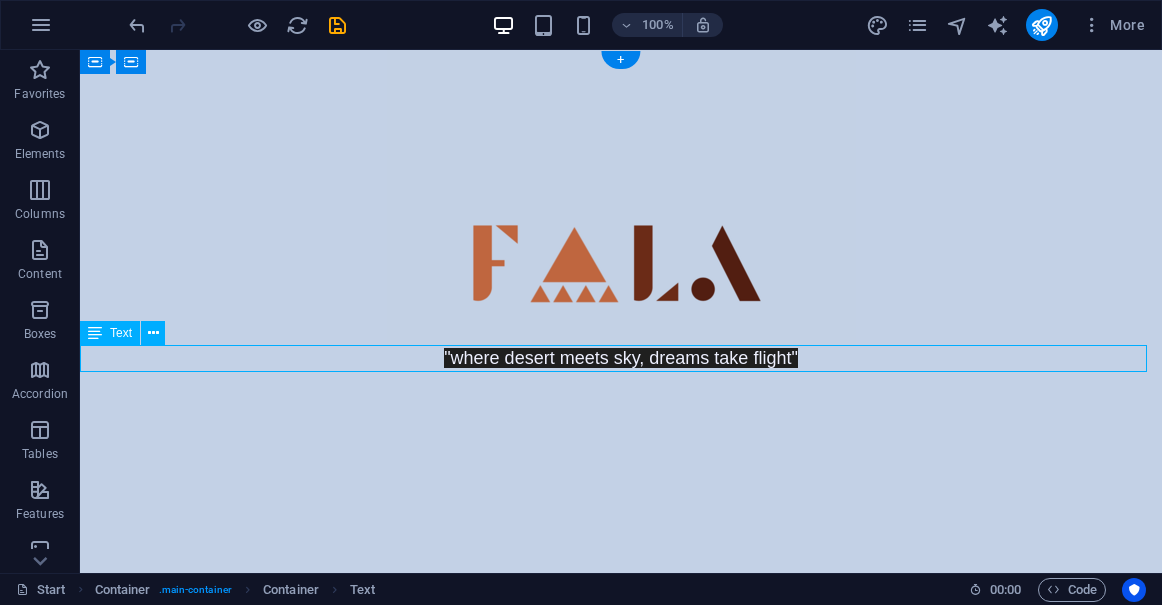 click on ""where desert meets sky, dreams take flight"" at bounding box center [621, 358] 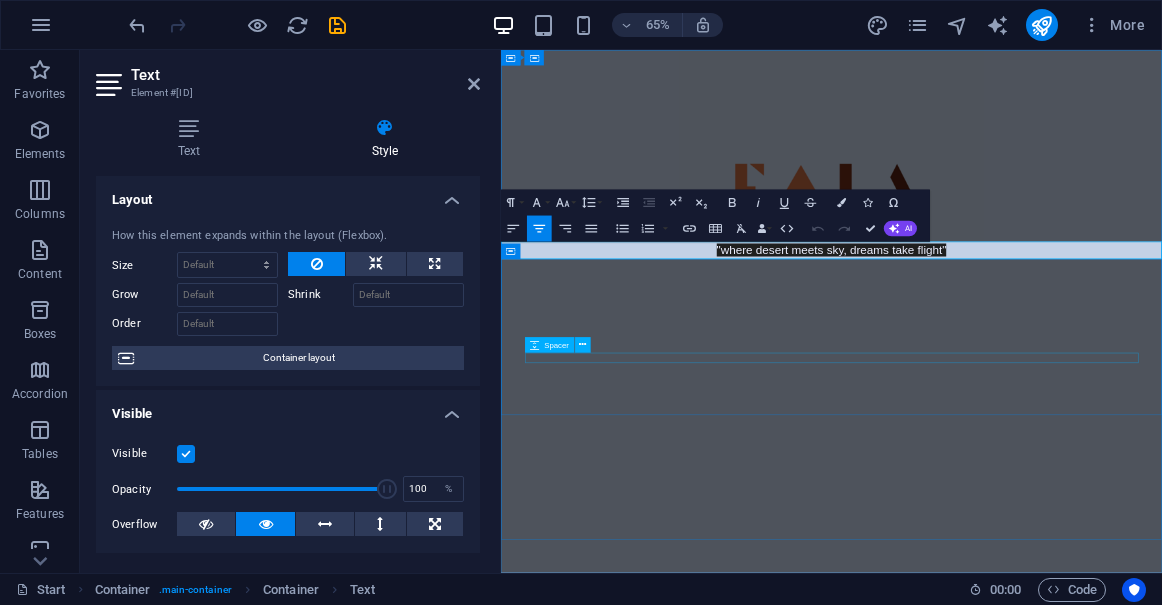 click at bounding box center [1010, 524] 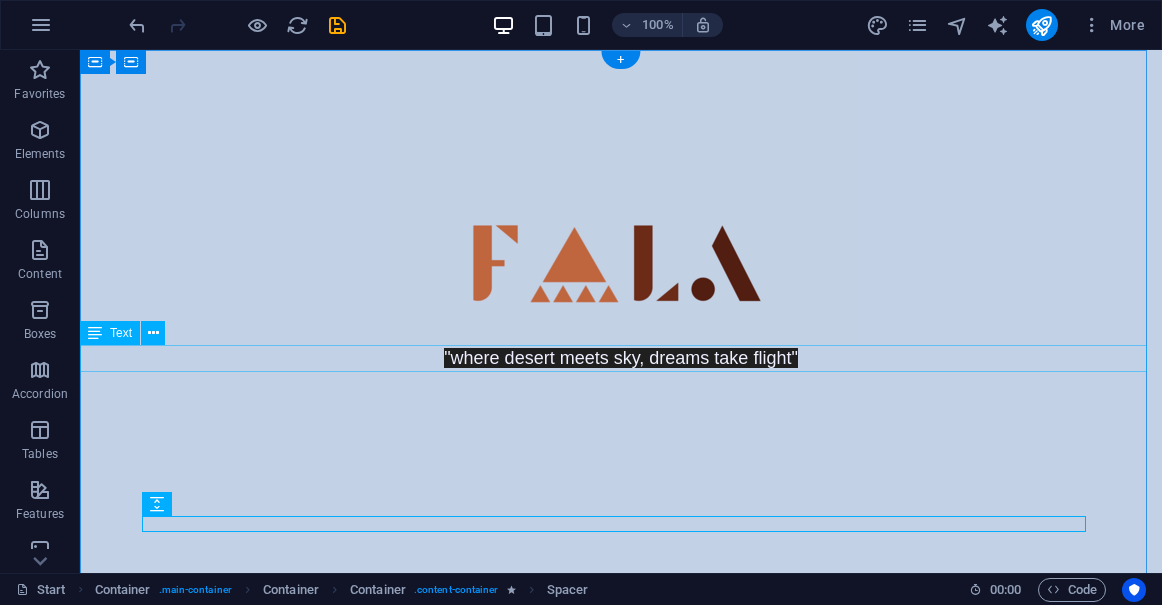 click on ""where desert meets sky, dreams take flight"" at bounding box center (621, 358) 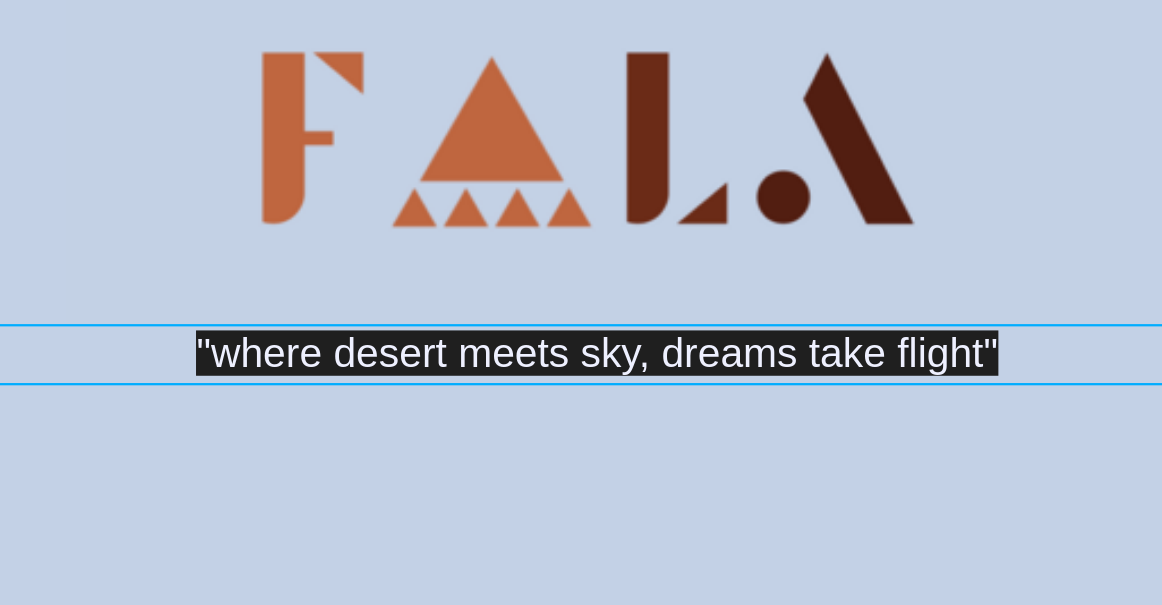 click on ""where desert meets sky, dreams take flight"" at bounding box center (-87, -36) 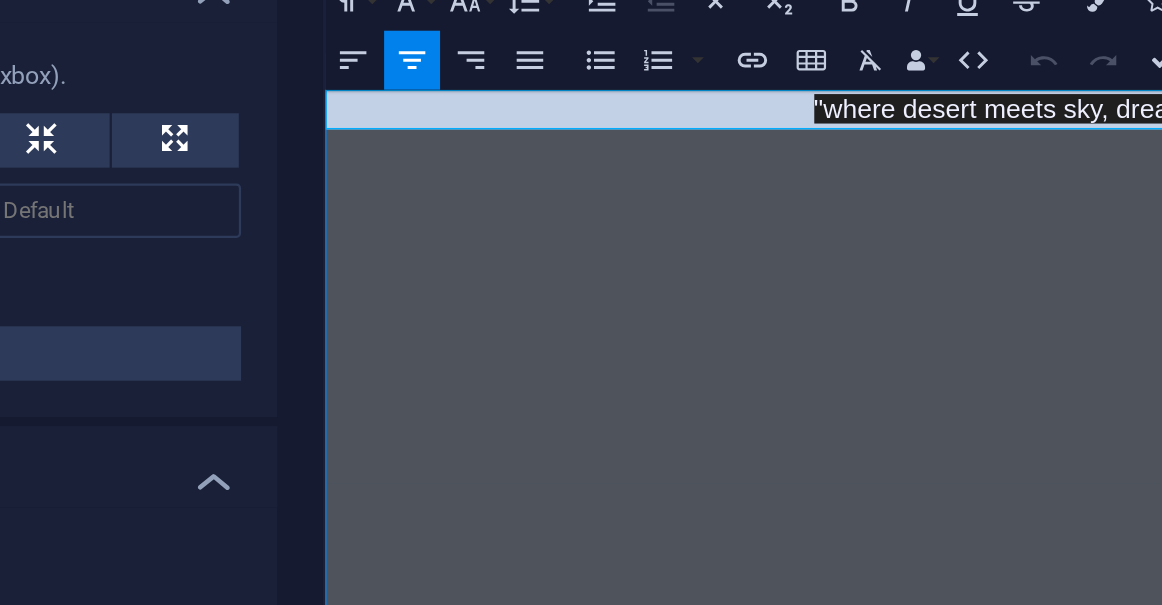 click on ""where desert meets sky, dreams take flight"" at bounding box center (834, -36) 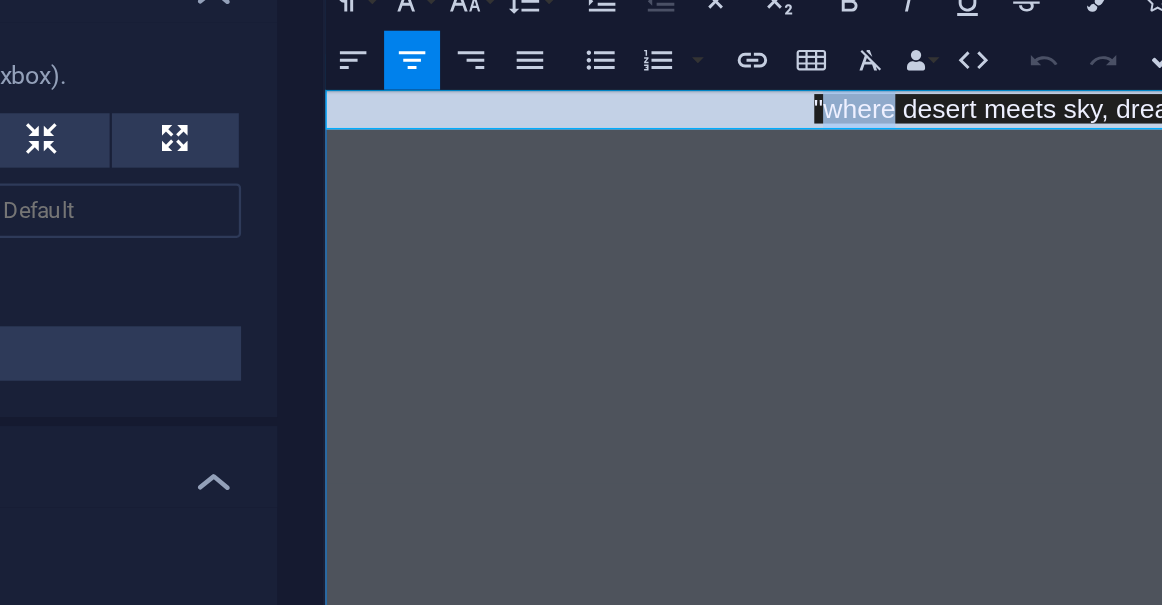 click on ""where desert meets sky, dreams take flight"" at bounding box center (834, -36) 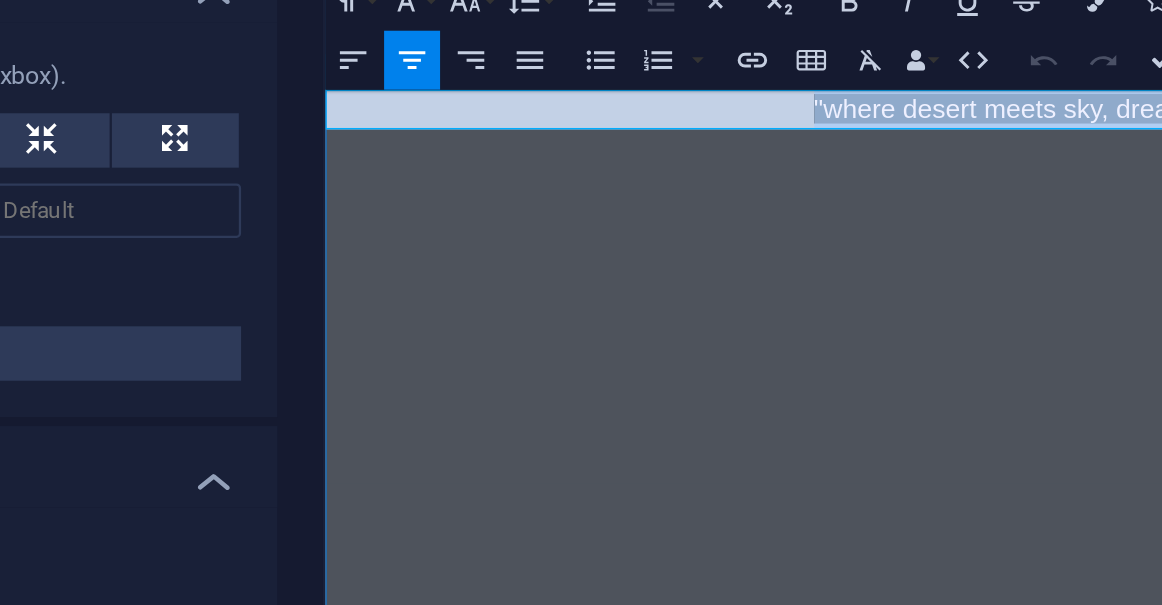 click on ""where desert meets sky, dreams take flight"" at bounding box center [834, -36] 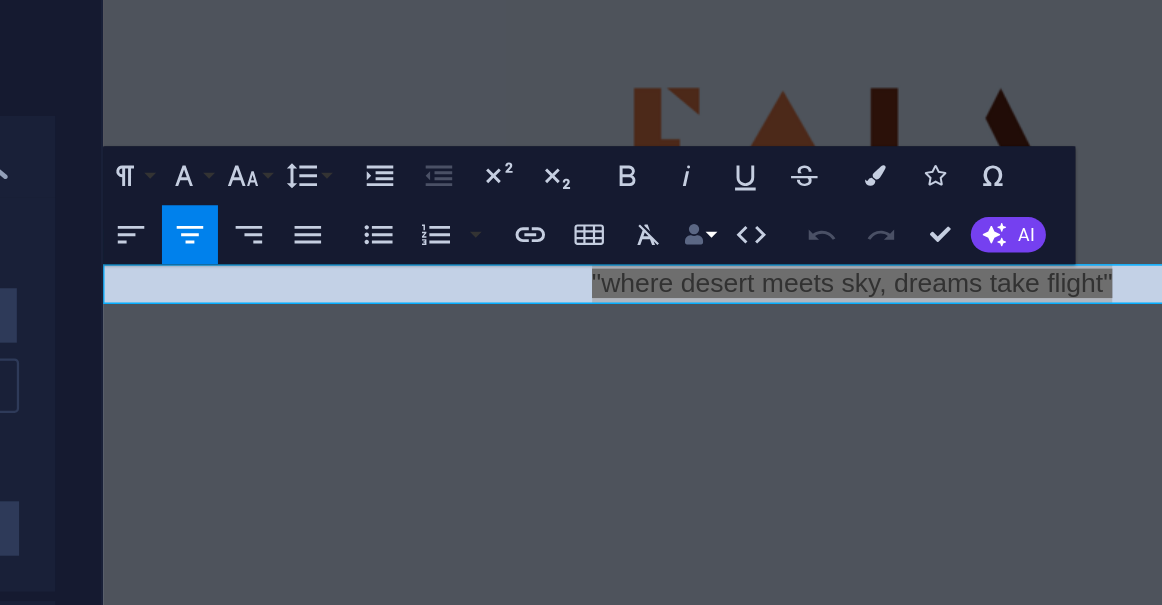 click on "Data Bindings" at bounding box center (764, 229) 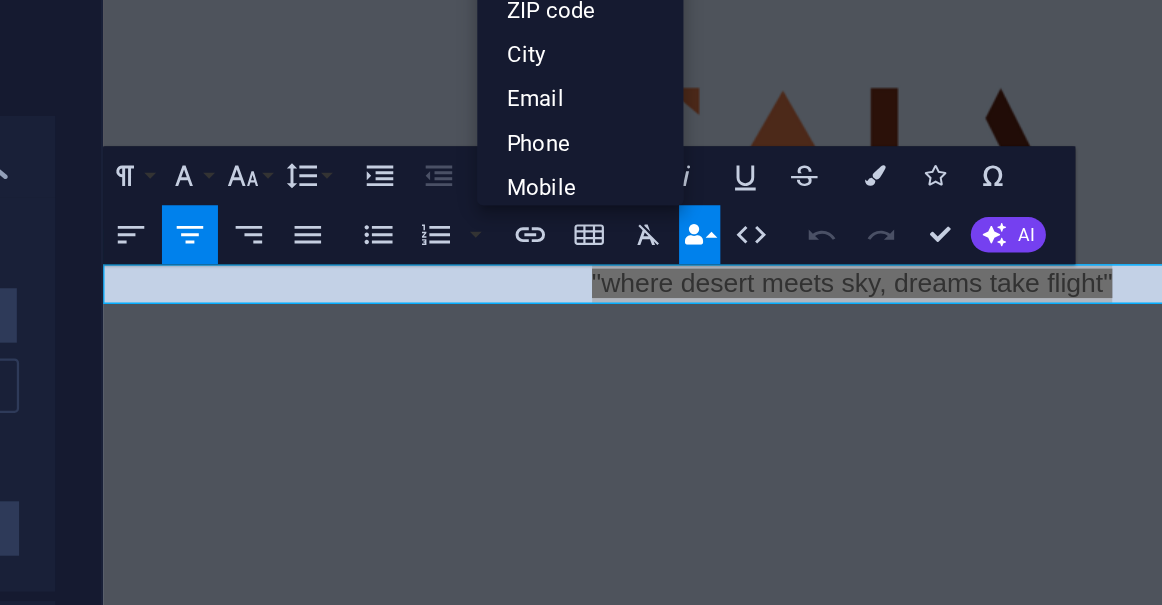 click on "Data Bindings" at bounding box center (764, 229) 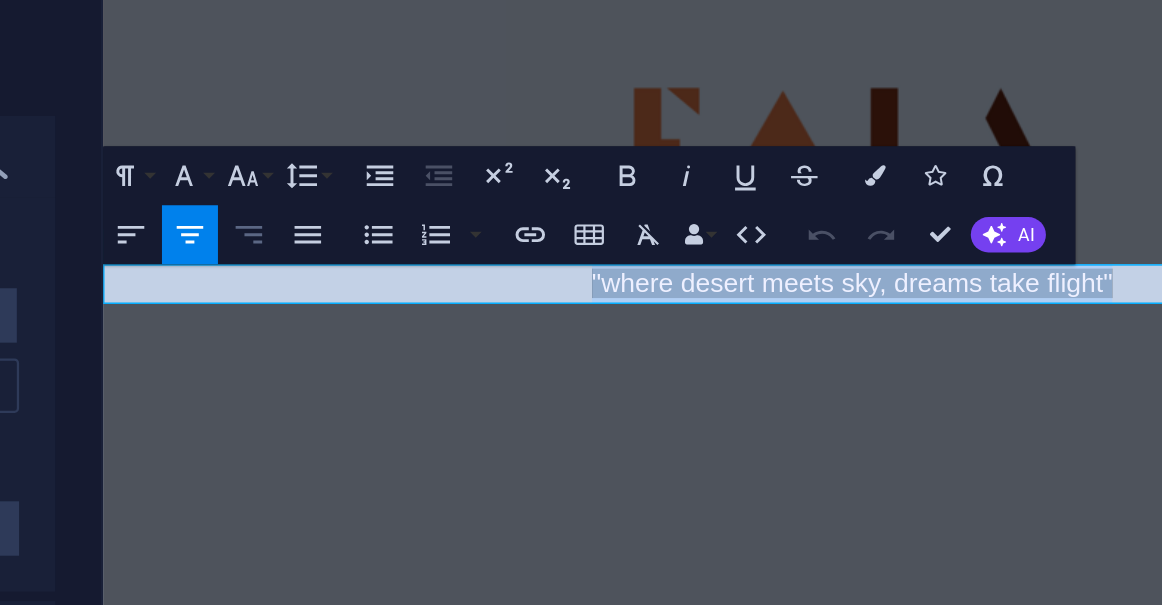 click 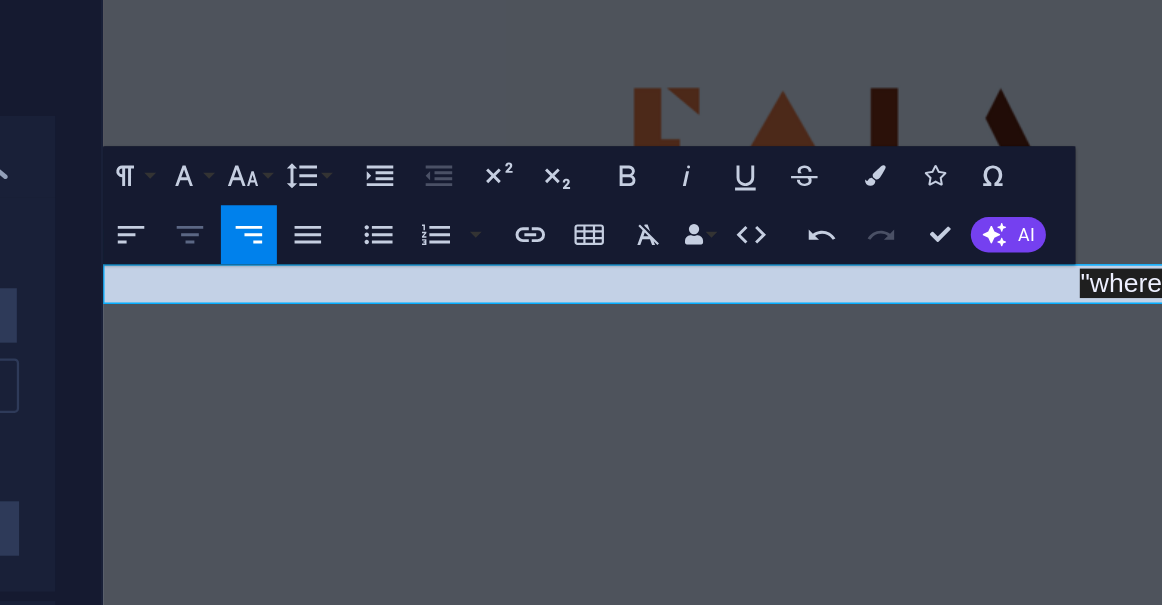 click 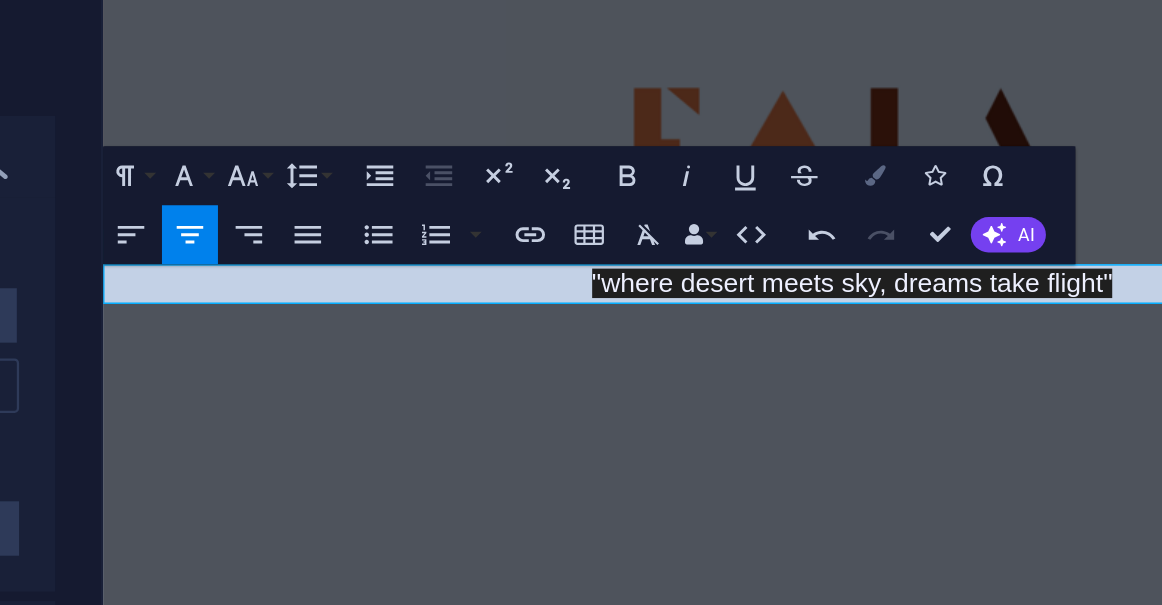 click at bounding box center [841, 202] 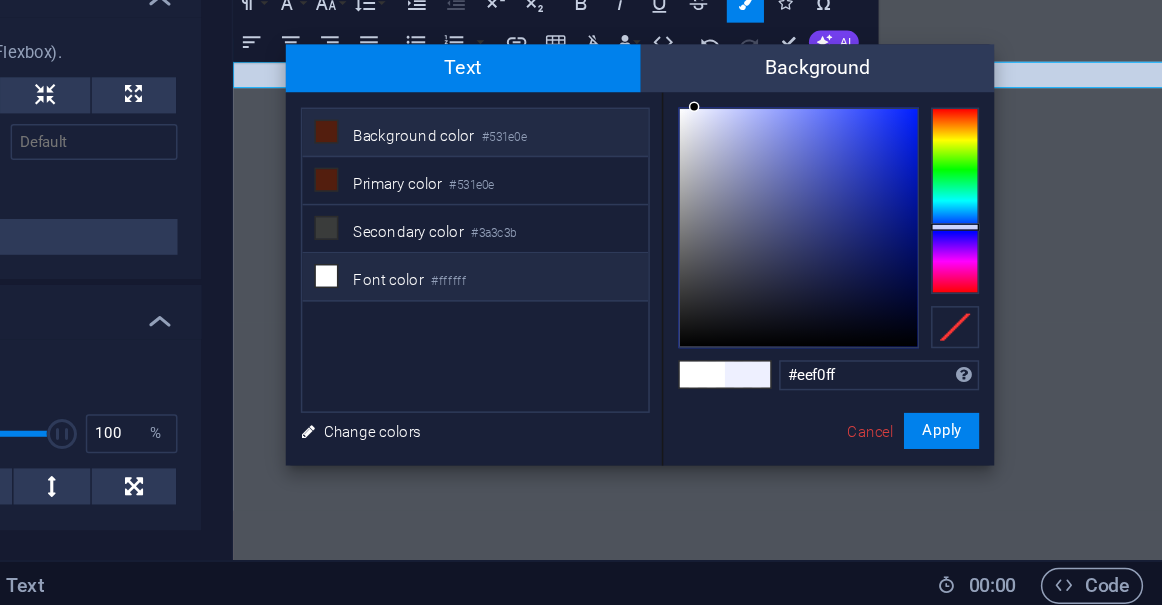 click on "Background color
#531e0e" at bounding box center (662, 289) 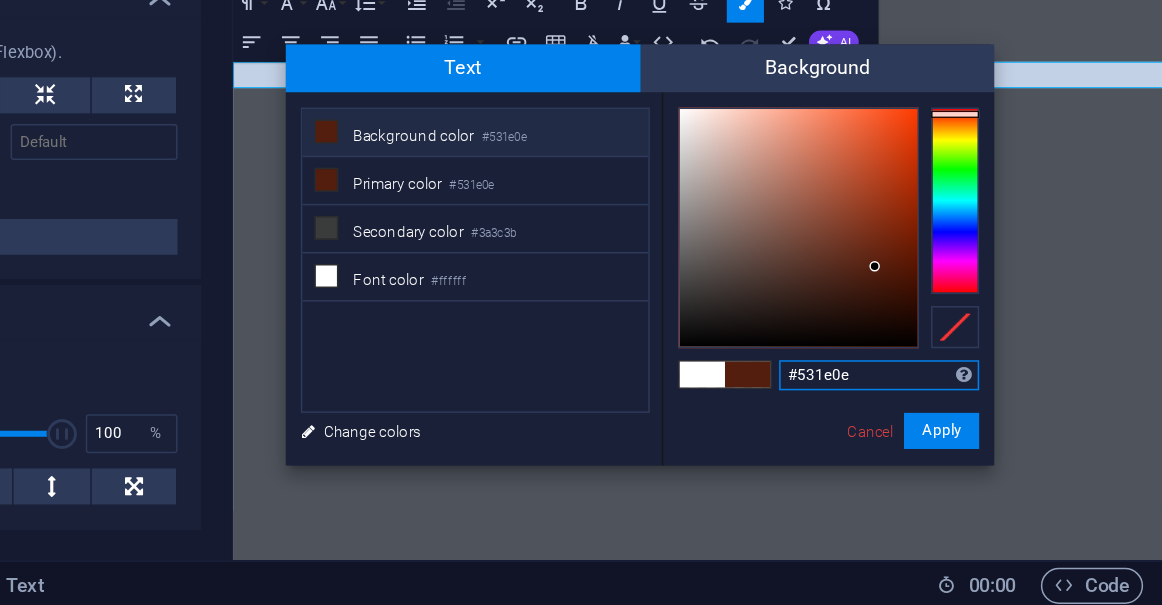click on "#531e0e" at bounding box center [930, 450] 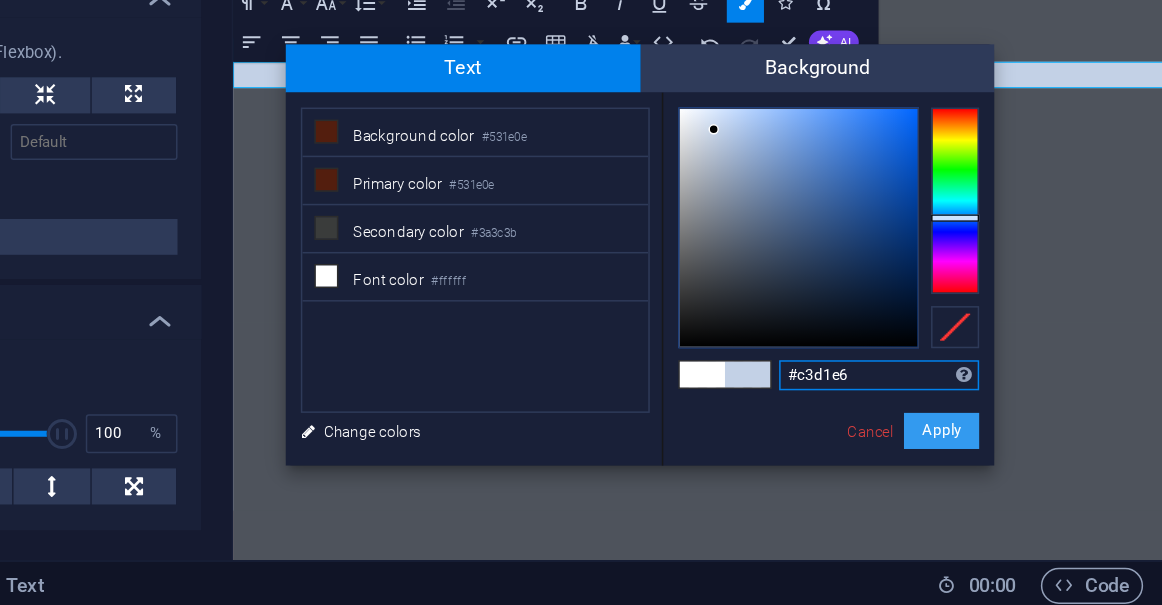drag, startPoint x: 967, startPoint y: 479, endPoint x: 717, endPoint y: 661, distance: 309.2313 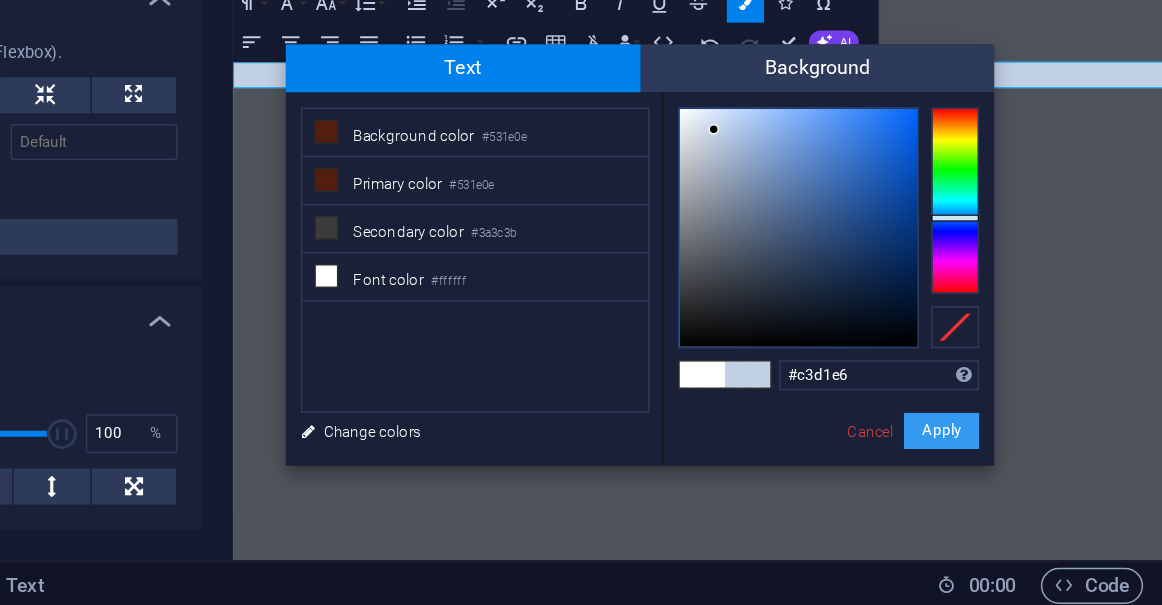 click on "Apply" at bounding box center (972, 487) 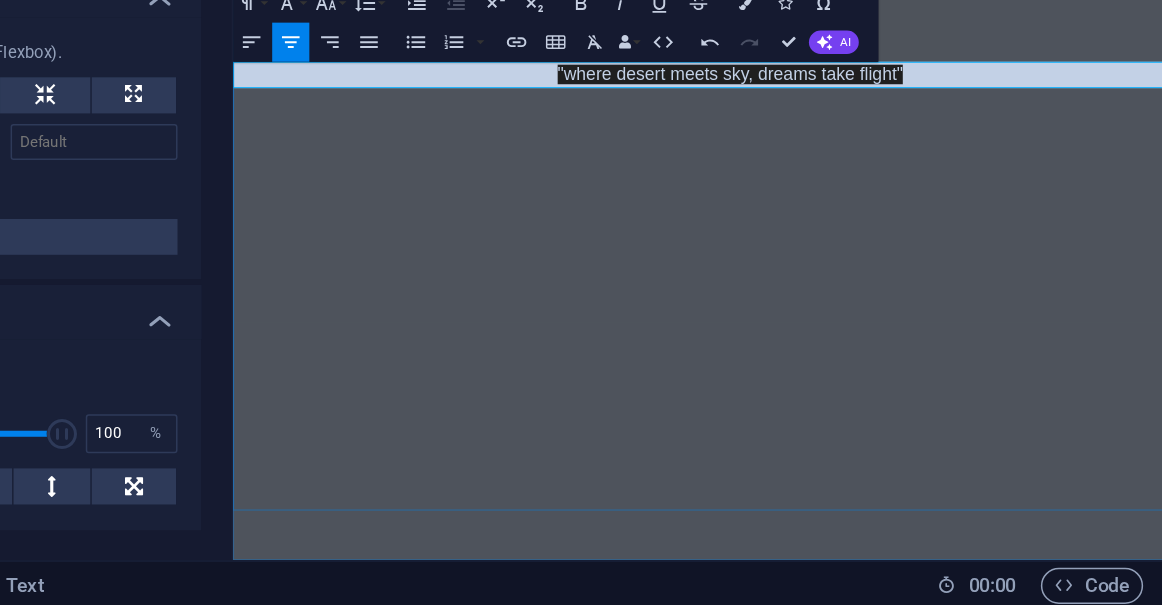 click on ""where desert meets sky, dreams take flight"" at bounding box center [742, 82] 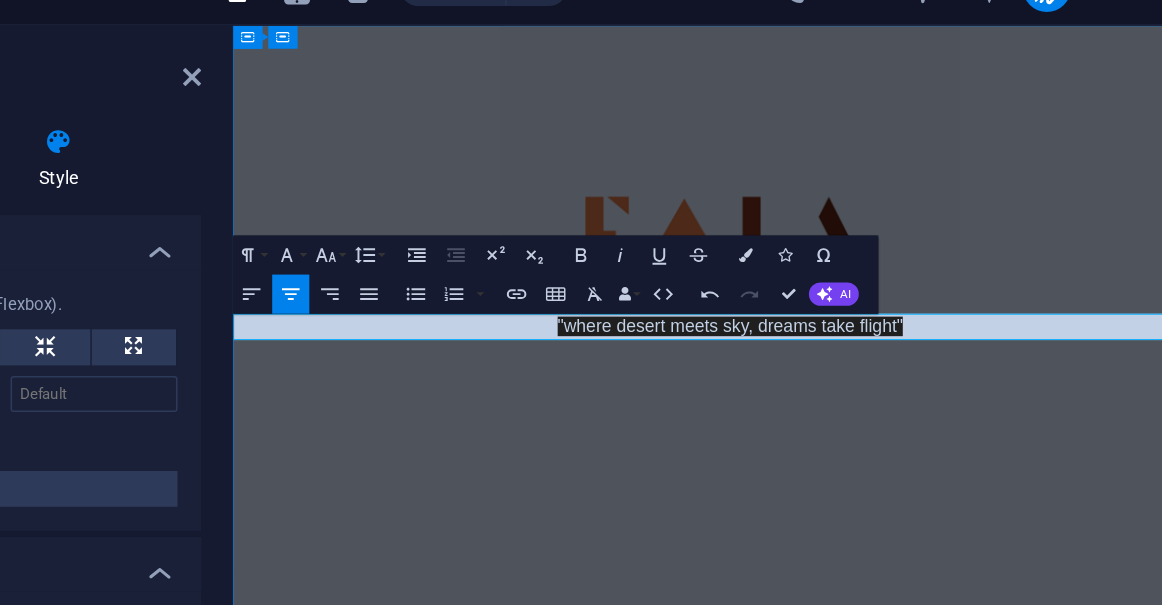 click on ""where desert meets sky, dreams take flight"" at bounding box center (742, 333) 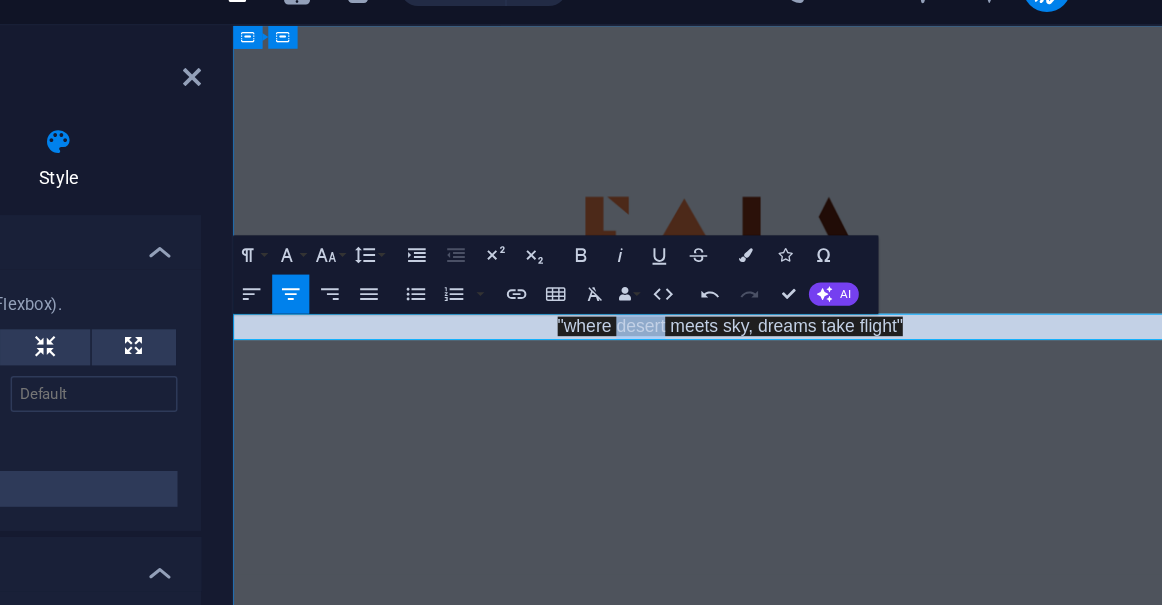 click on ""where desert meets sky, dreams take flight"" at bounding box center (742, 333) 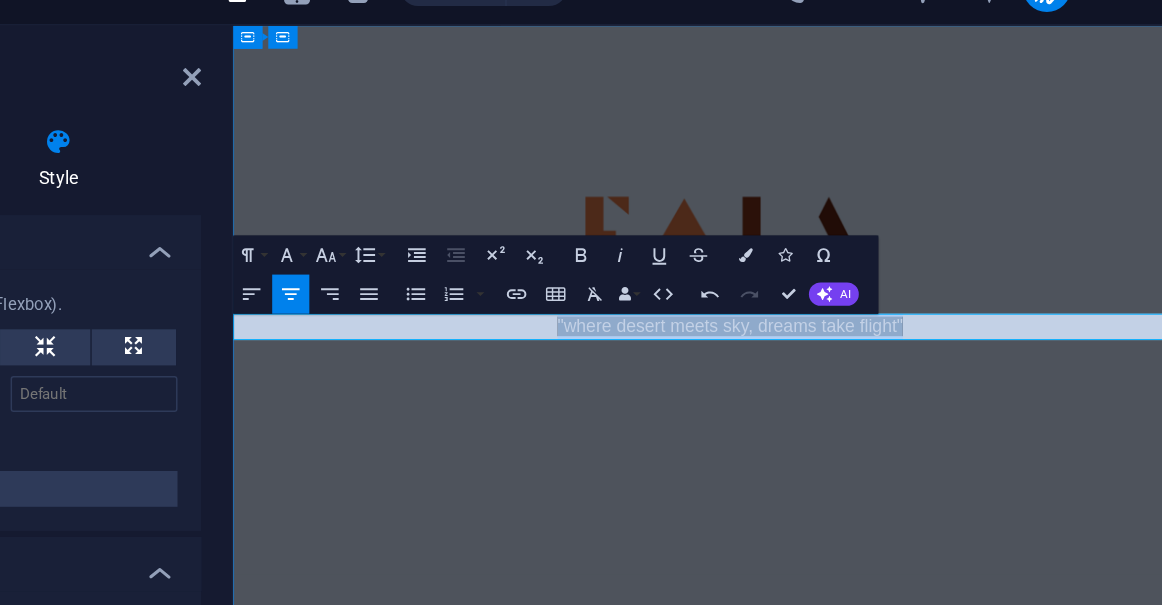 click on ""where desert meets sky, dreams take flight"" at bounding box center (742, 333) 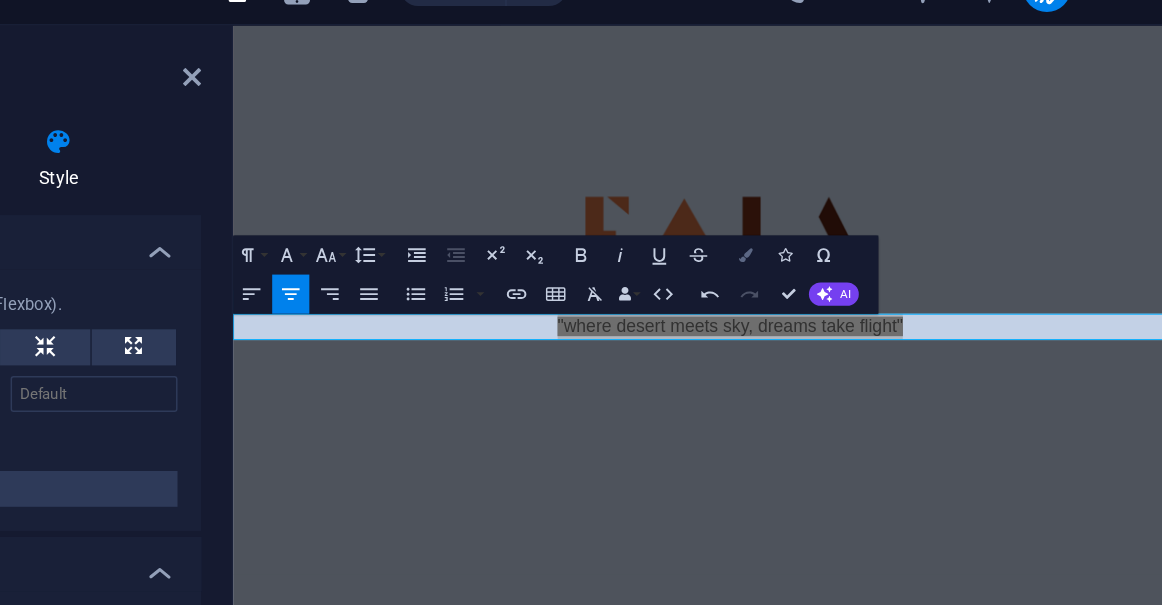 click on "Colors" at bounding box center (841, 203) 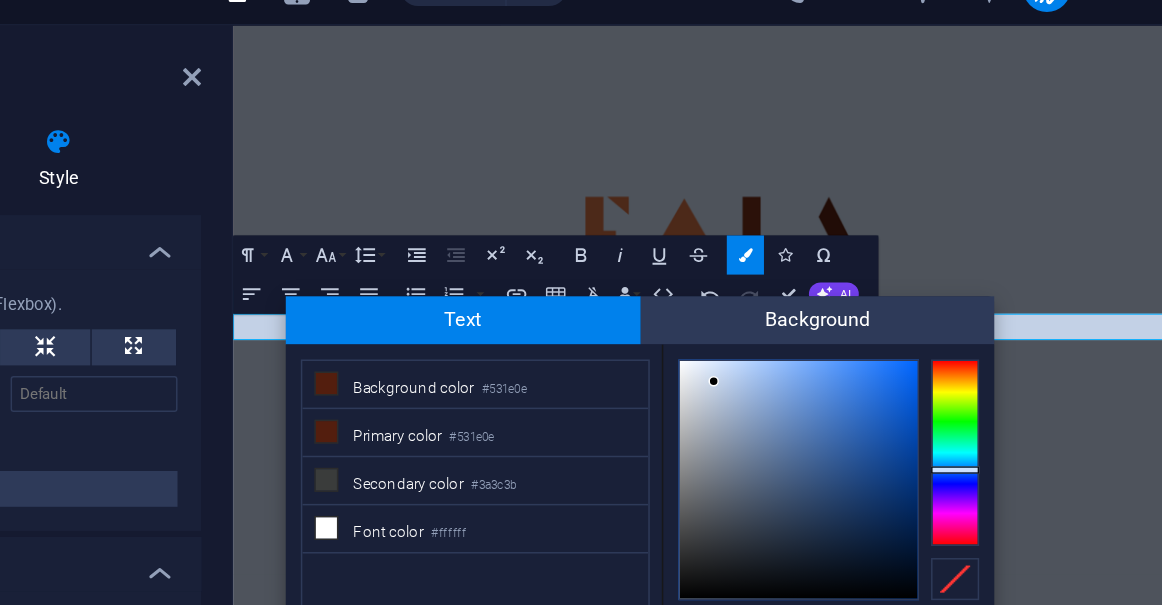 scroll, scrollTop: 0, scrollLeft: 0, axis: both 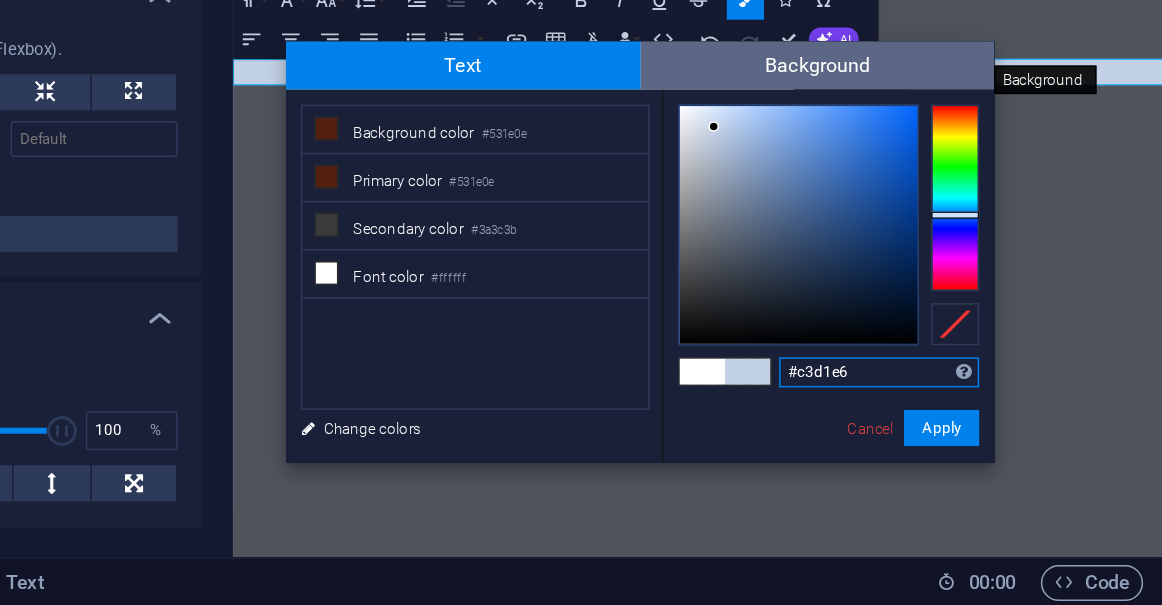 click on "Background" at bounding box center (890, 246) 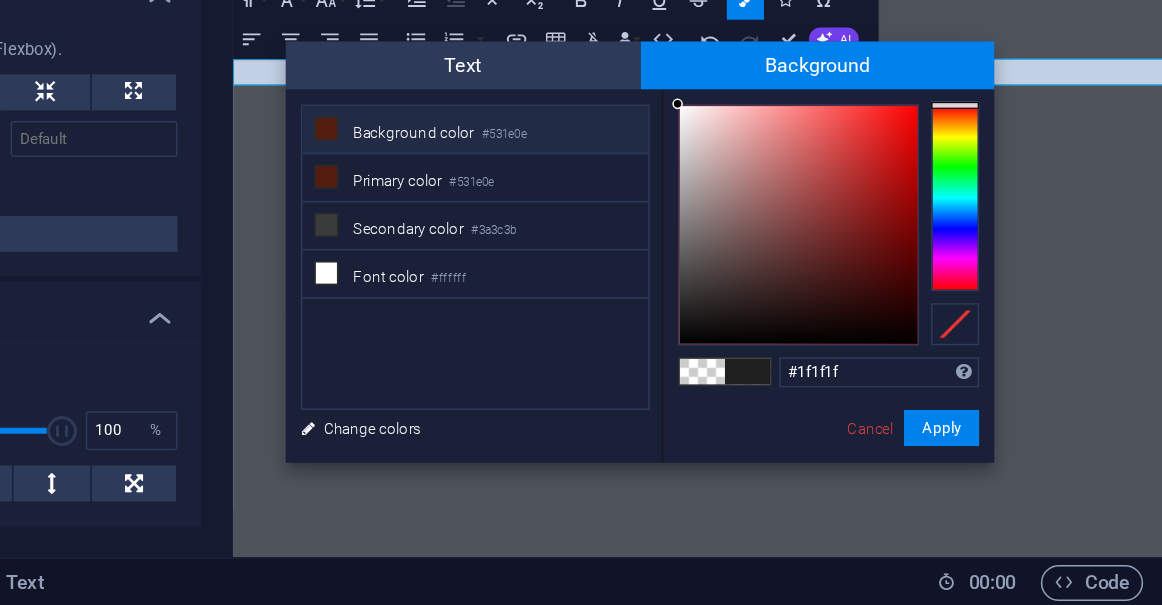 click on "#531e0e" at bounding box center [681, 292] 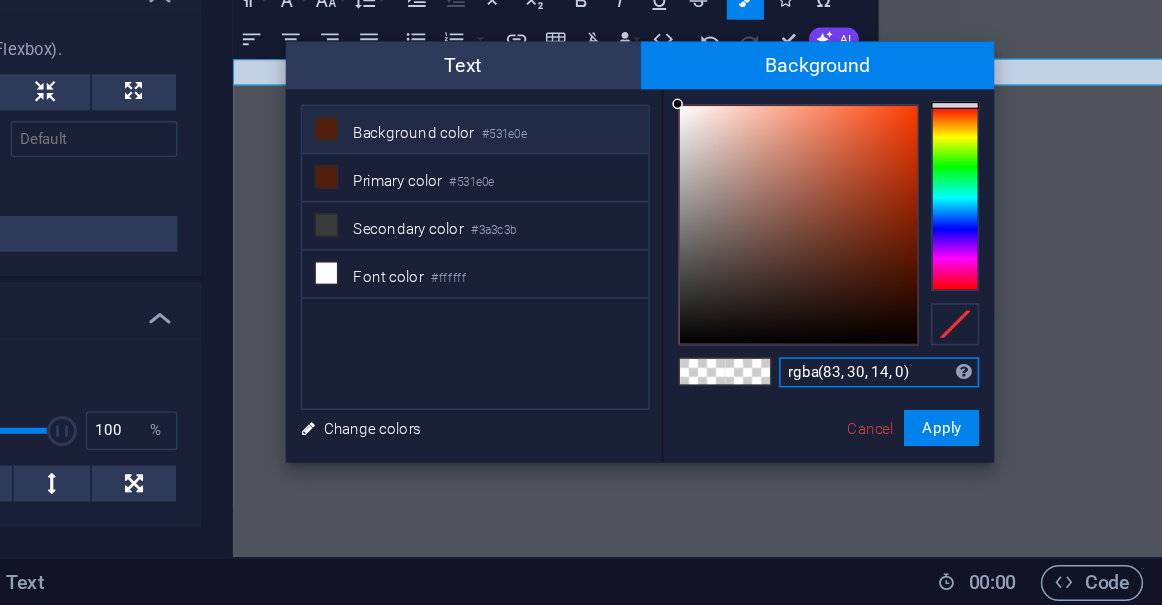 click on "rgba(83, 30, 14, 0)" at bounding box center [930, 450] 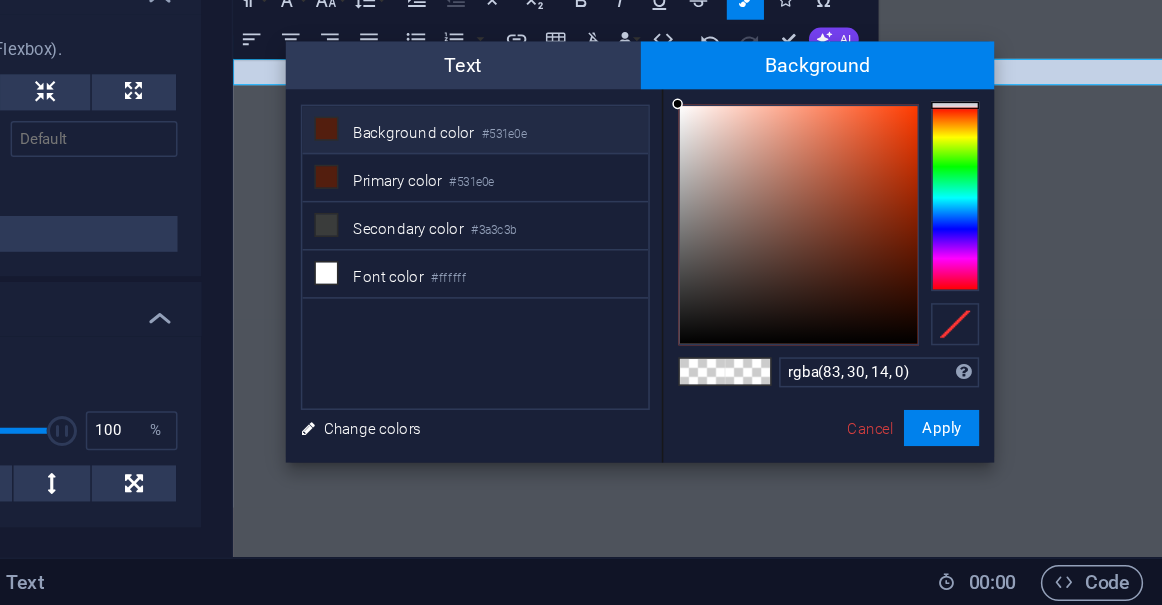 click on "Background color
#531e0e" at bounding box center (662, 289) 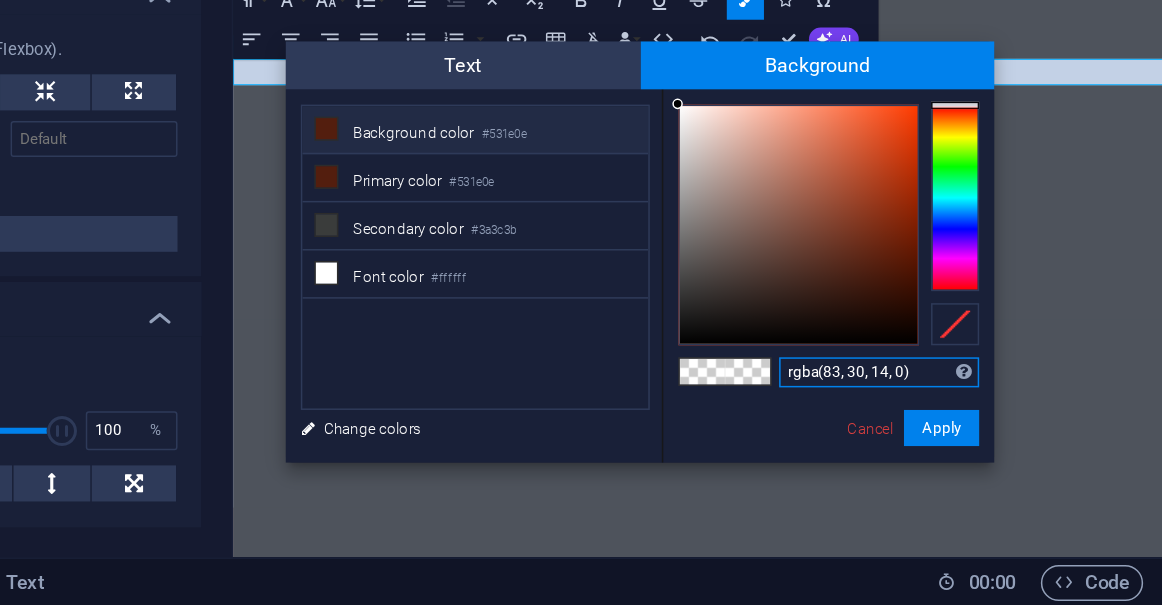 click on "rgba(83, 30, 14, 0)" at bounding box center (930, 450) 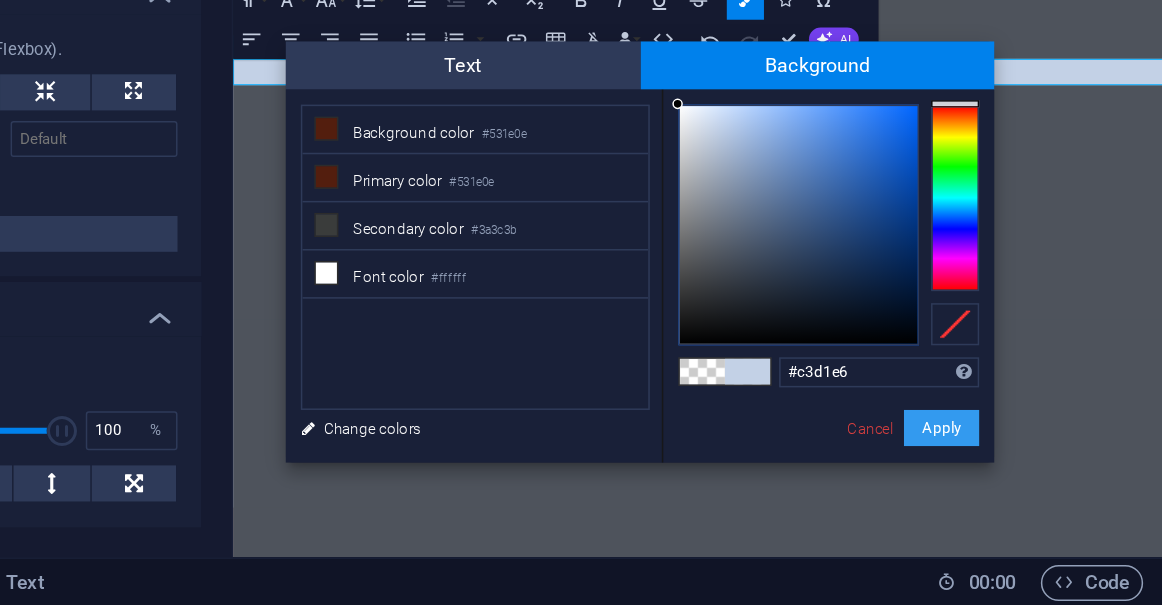 click on "Apply" at bounding box center [972, 487] 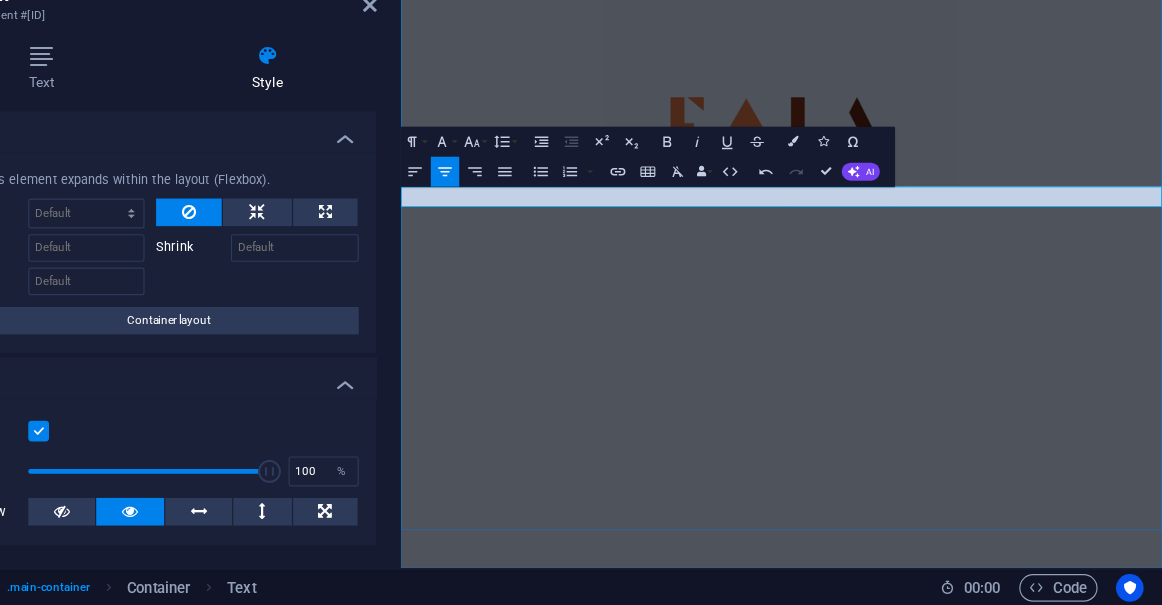 click on ""where desert meets sky, dreams take flight"" at bounding box center (908, 275) 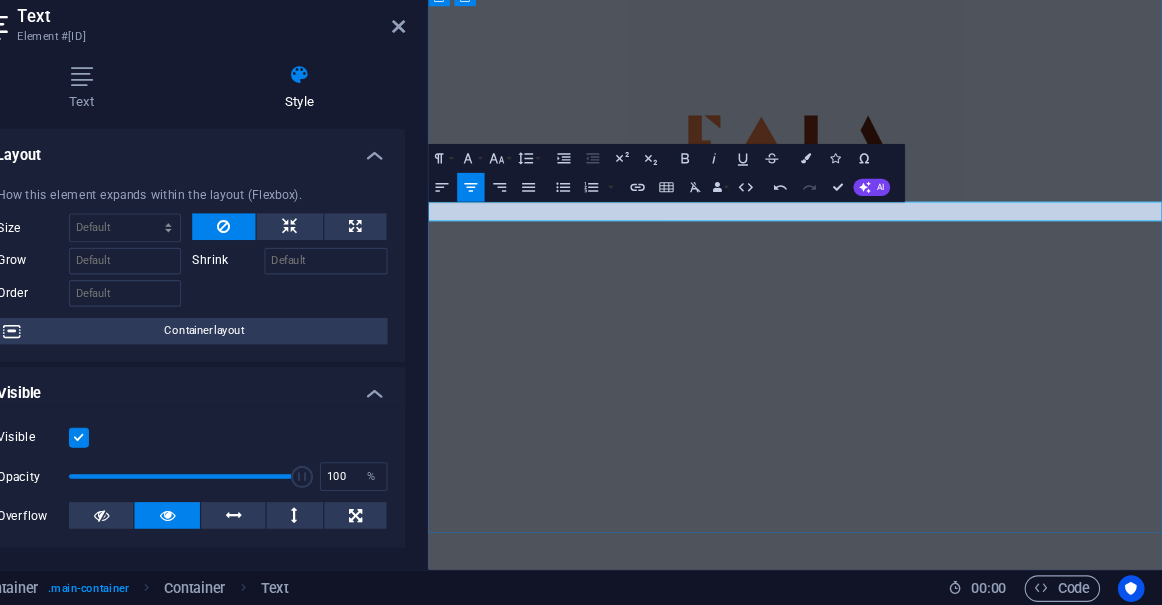 scroll, scrollTop: 0, scrollLeft: 0, axis: both 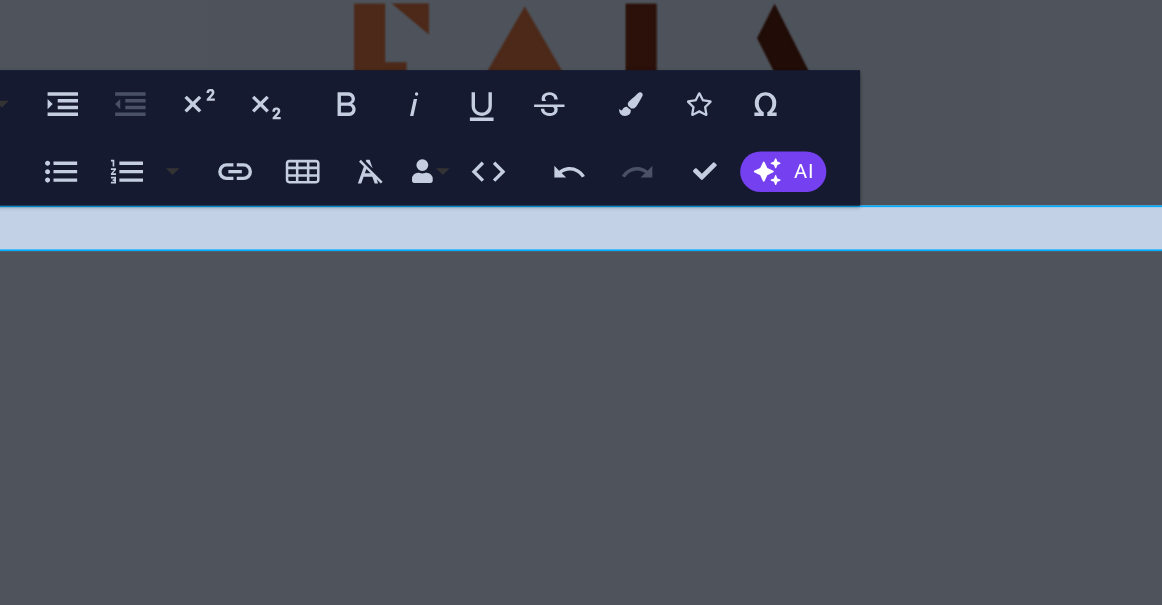 click on ""where desert meets sky, dreams take flight"" at bounding box center (255, 16) 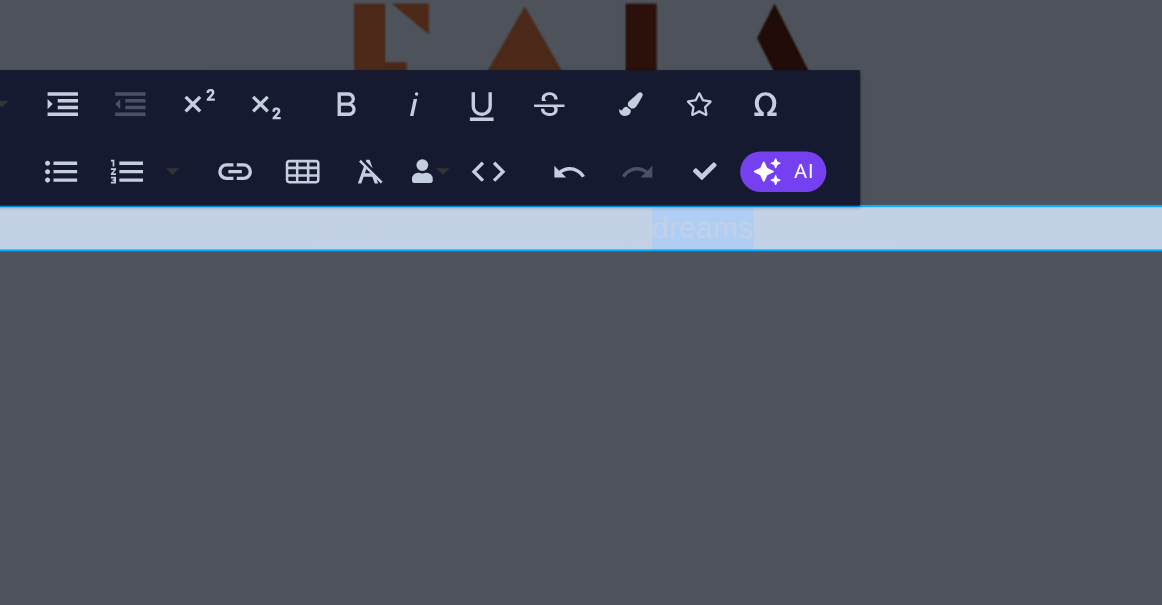 click on ""where desert meets sky, dreams take flight"" at bounding box center [255, 16] 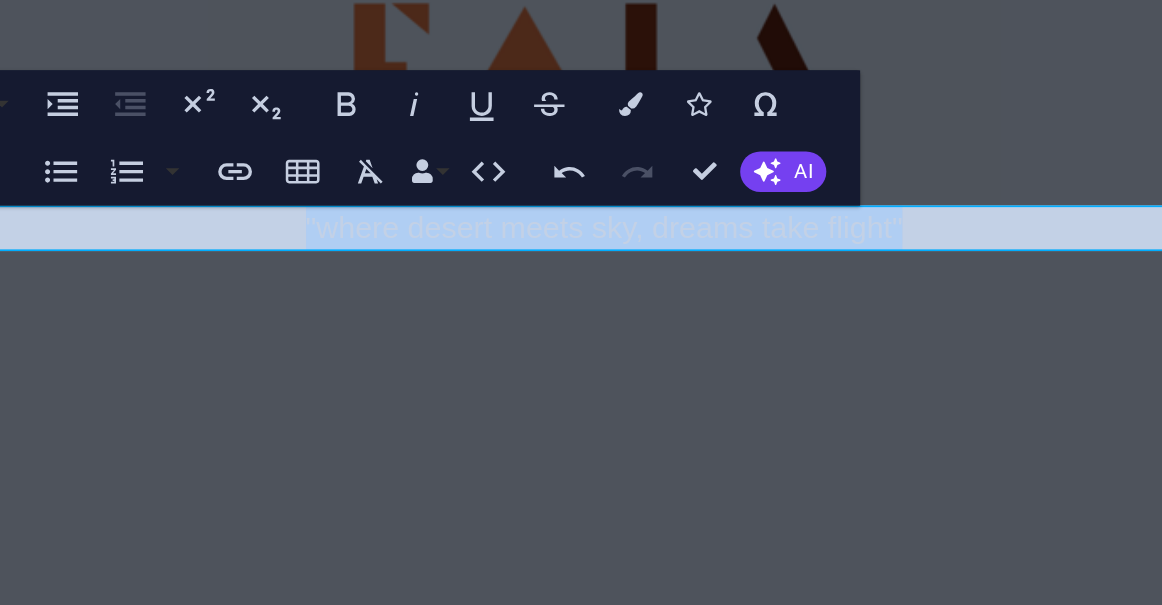 click on ""where desert meets sky, dreams take flight"" at bounding box center [255, 16] 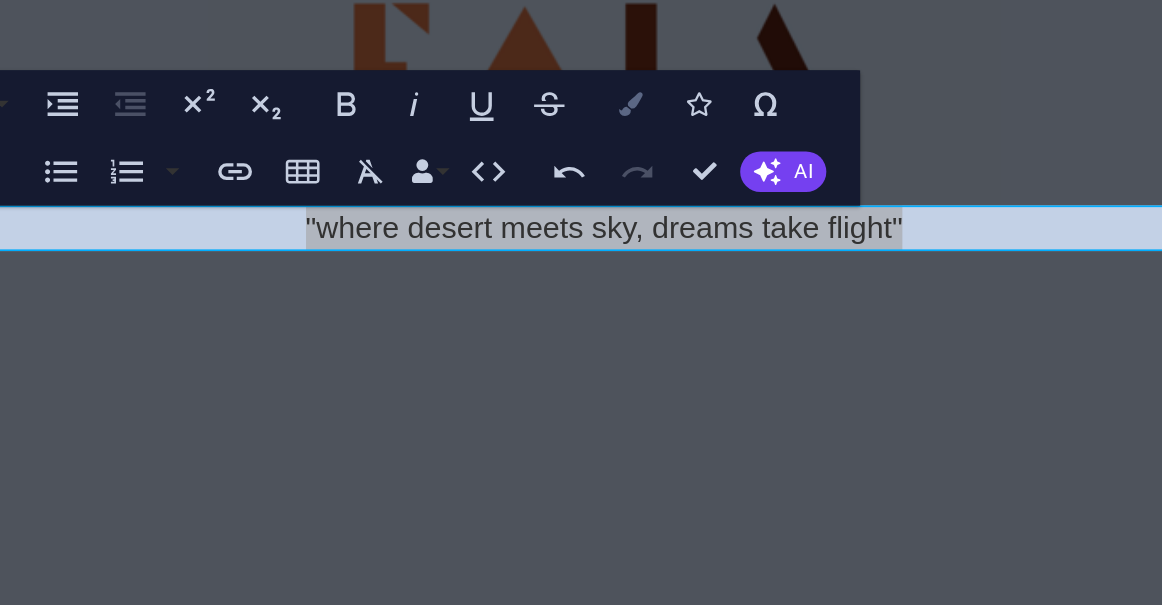 click at bounding box center (841, 202) 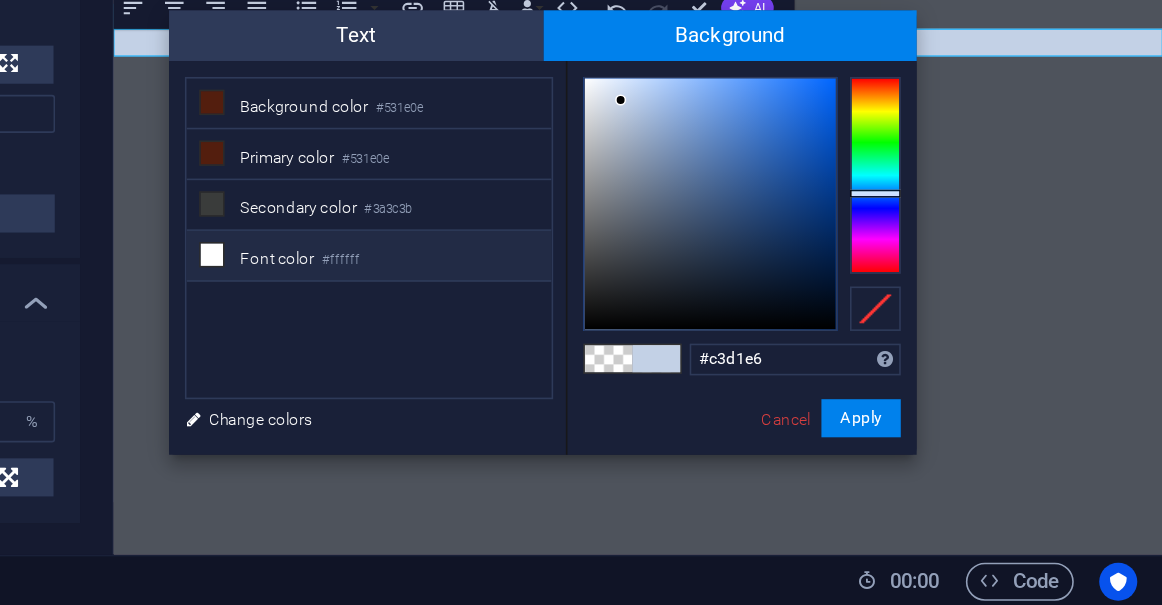 click at bounding box center (563, 384) 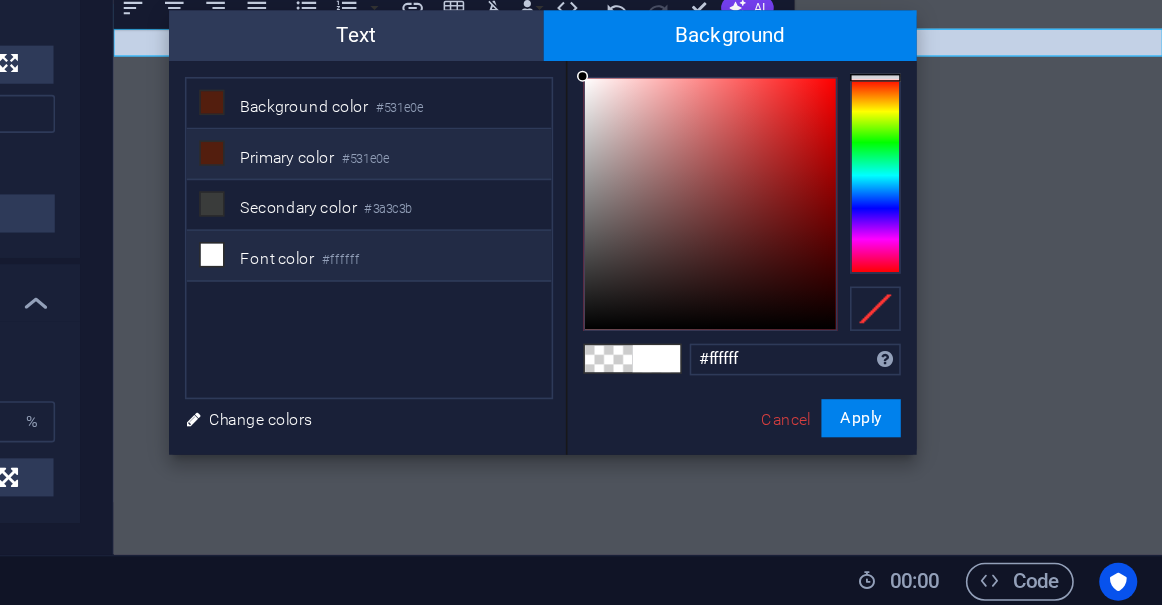 click on "#531e0e" at bounding box center [660, 324] 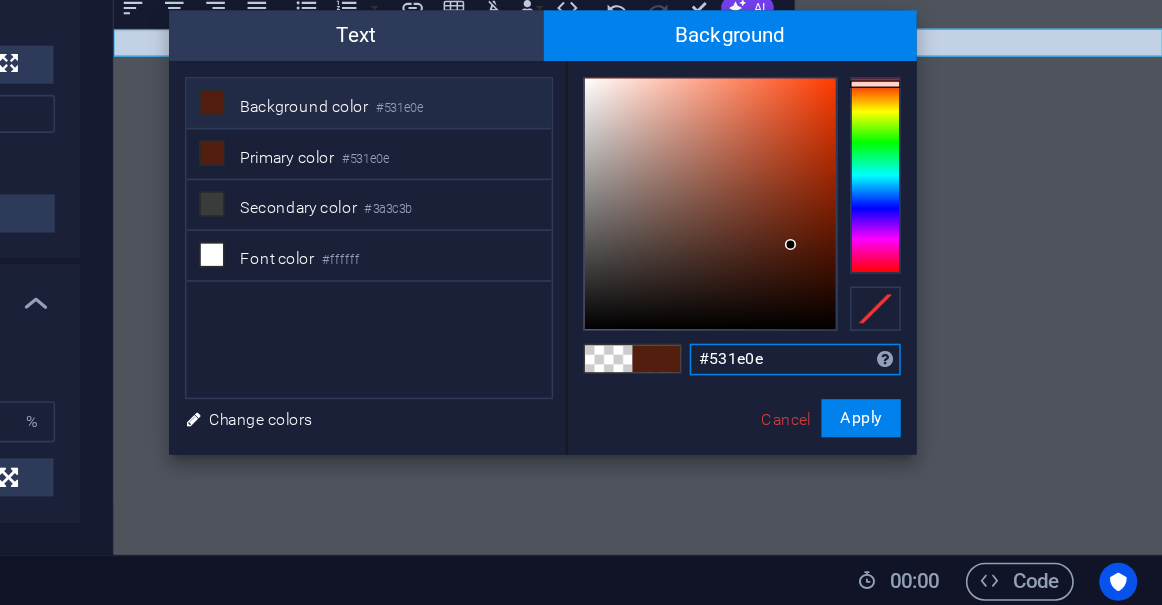 click on "#531e0e" at bounding box center [930, 450] 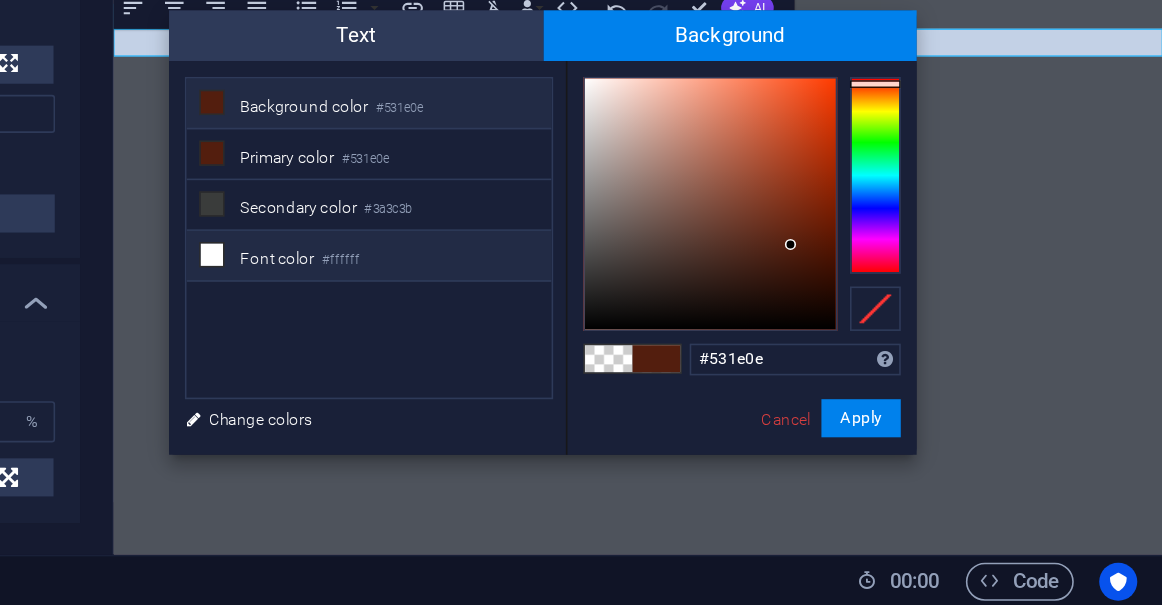 click on "Font color
#ffffff" at bounding box center [662, 385] 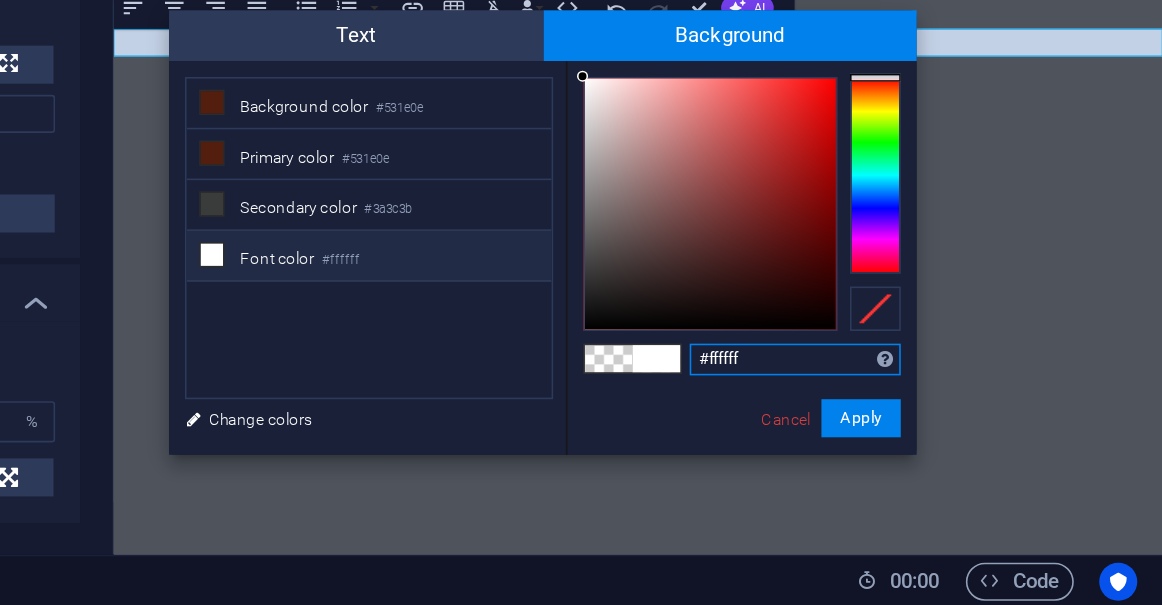 click on "#ffffff" at bounding box center (930, 450) 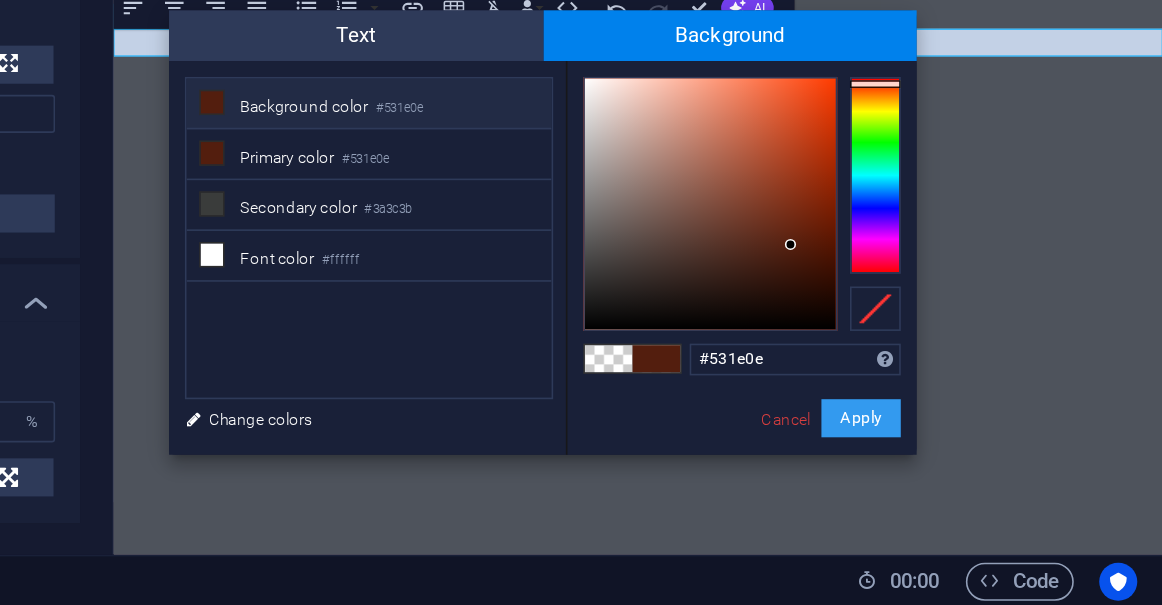 click on "Apply" at bounding box center [972, 487] 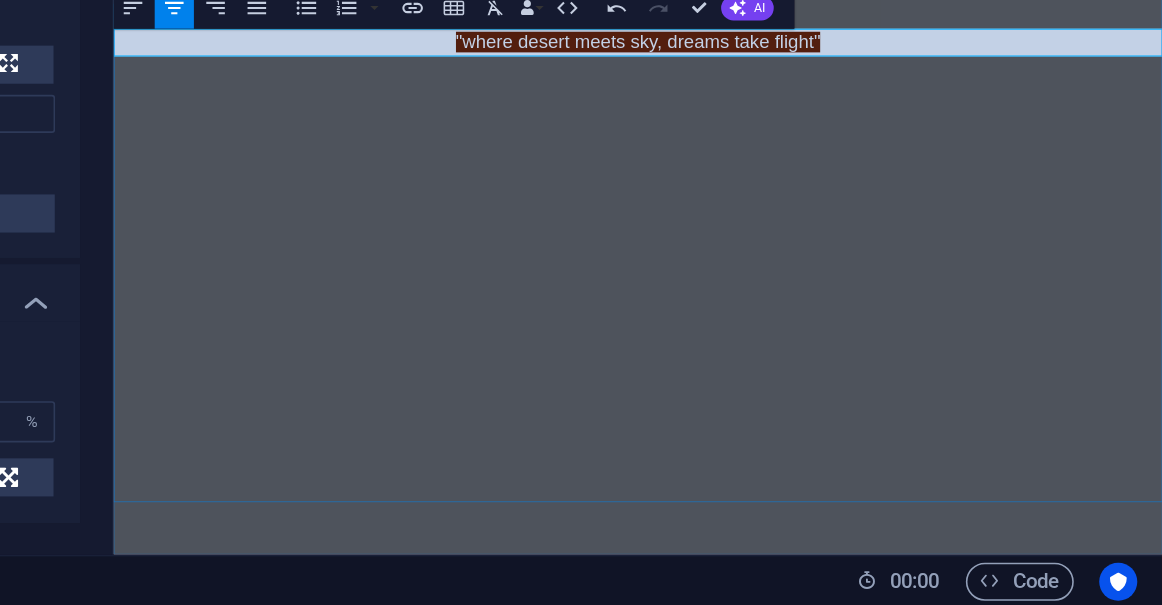 click on ""where desert meets sky, dreams take flight"" at bounding box center [622, 33] 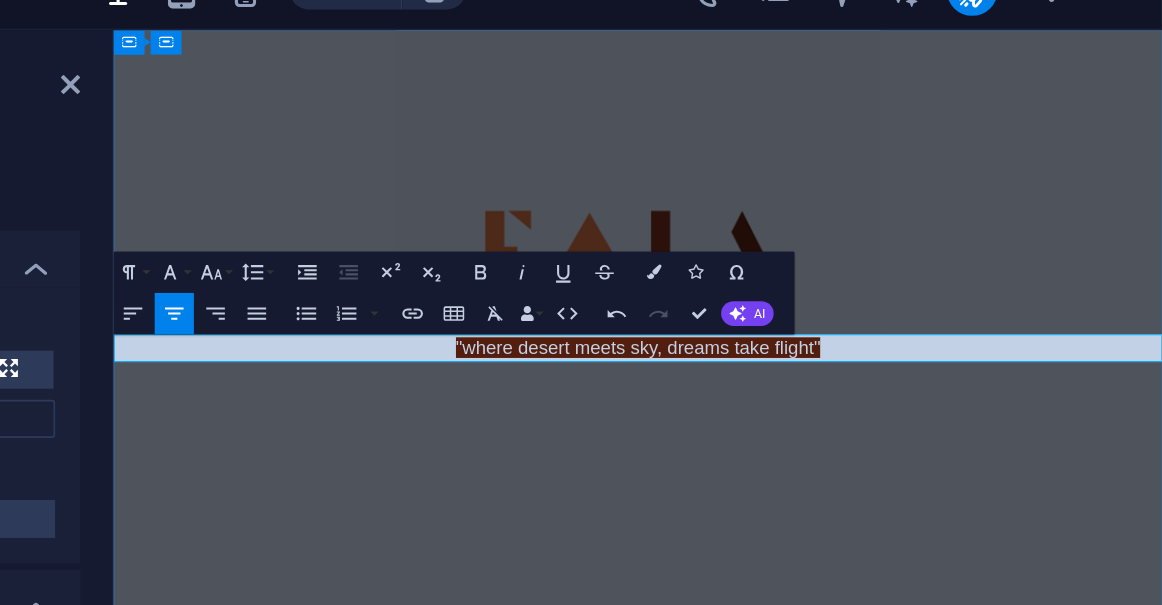 click on ""where desert meets sky, dreams take flight"" at bounding box center (622, 338) 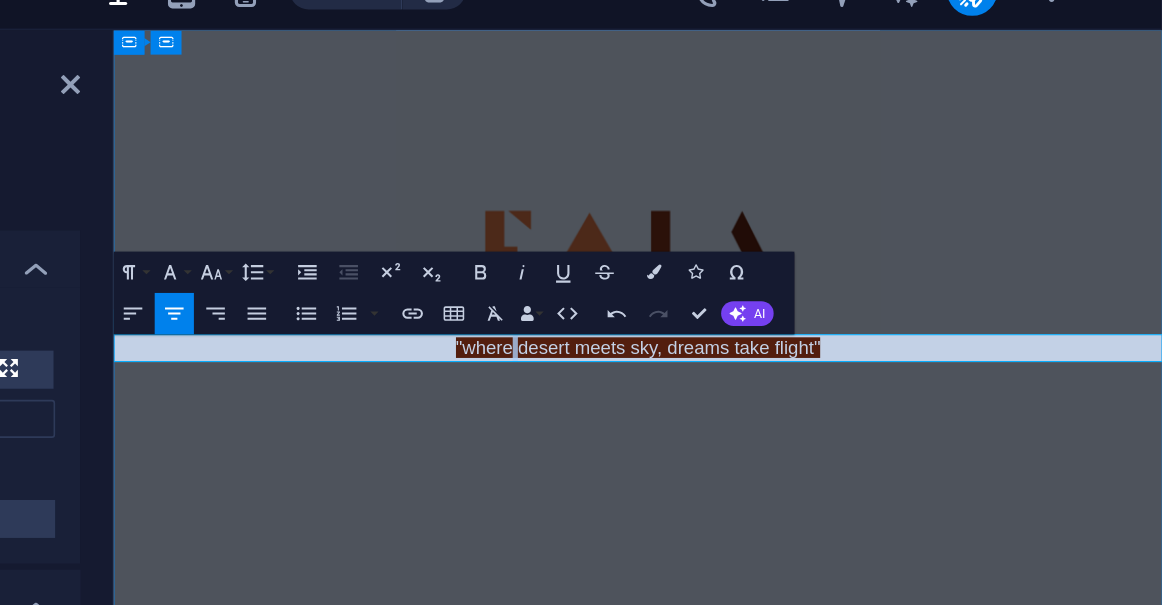 click on ""where desert meets sky, dreams take flight"" at bounding box center (622, 338) 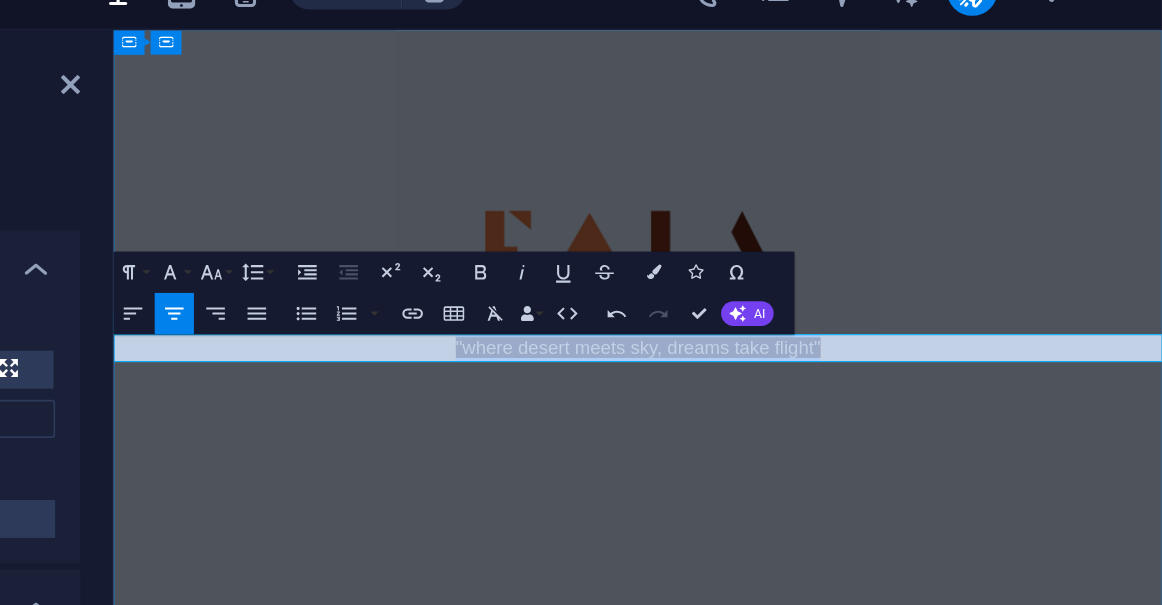 click on ""where desert meets sky, dreams take flight"" at bounding box center [622, 338] 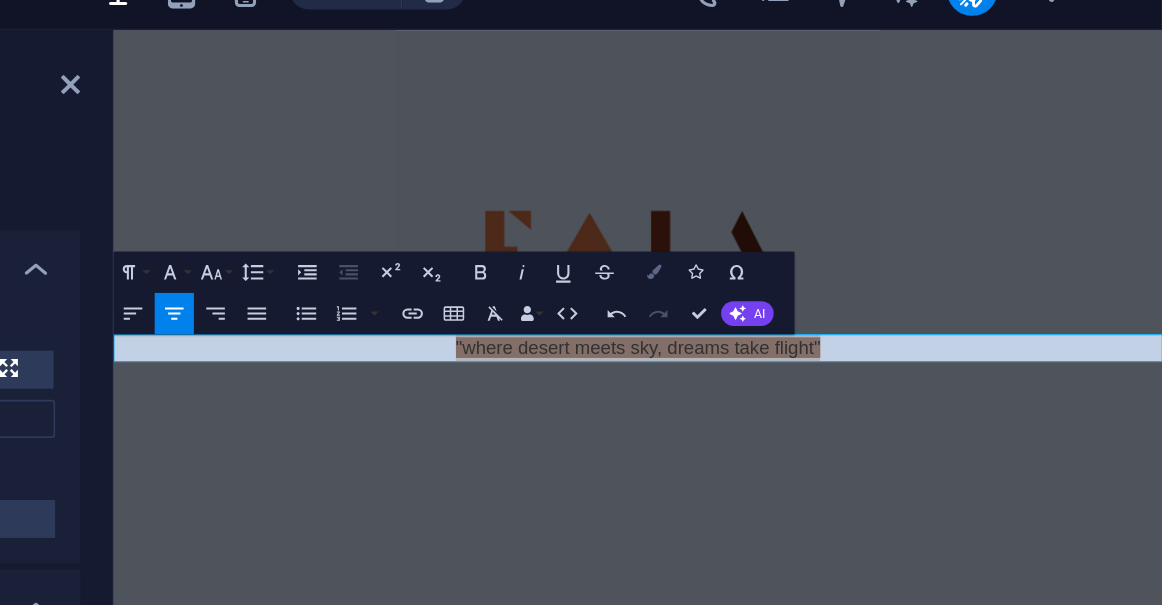 click at bounding box center (841, 202) 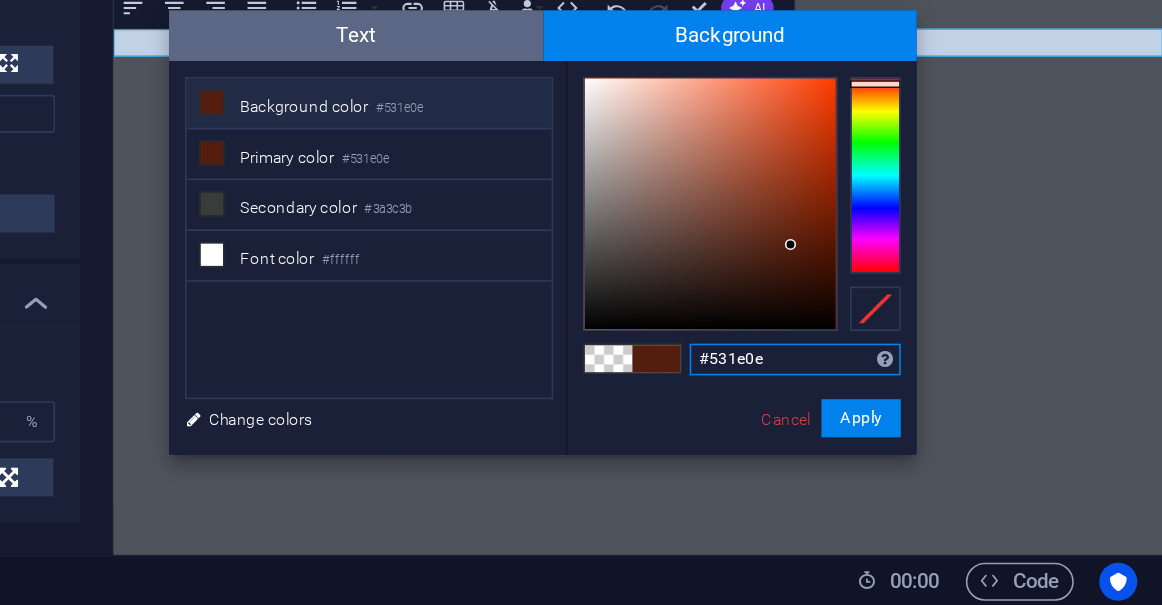 click on "Text" at bounding box center [654, 246] 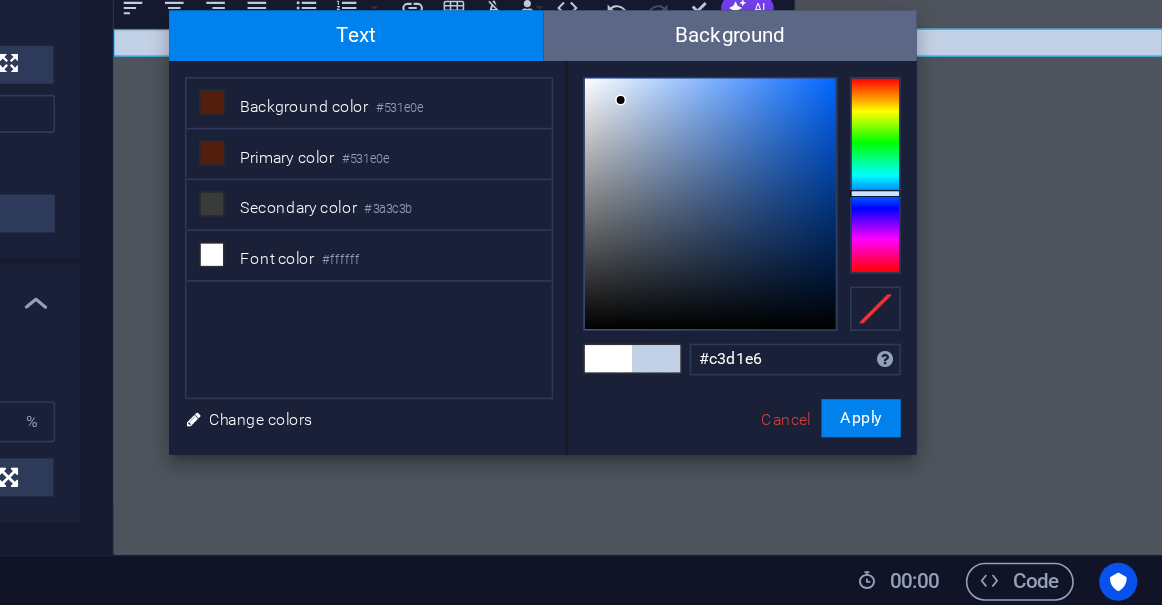 click on "Background" at bounding box center (890, 246) 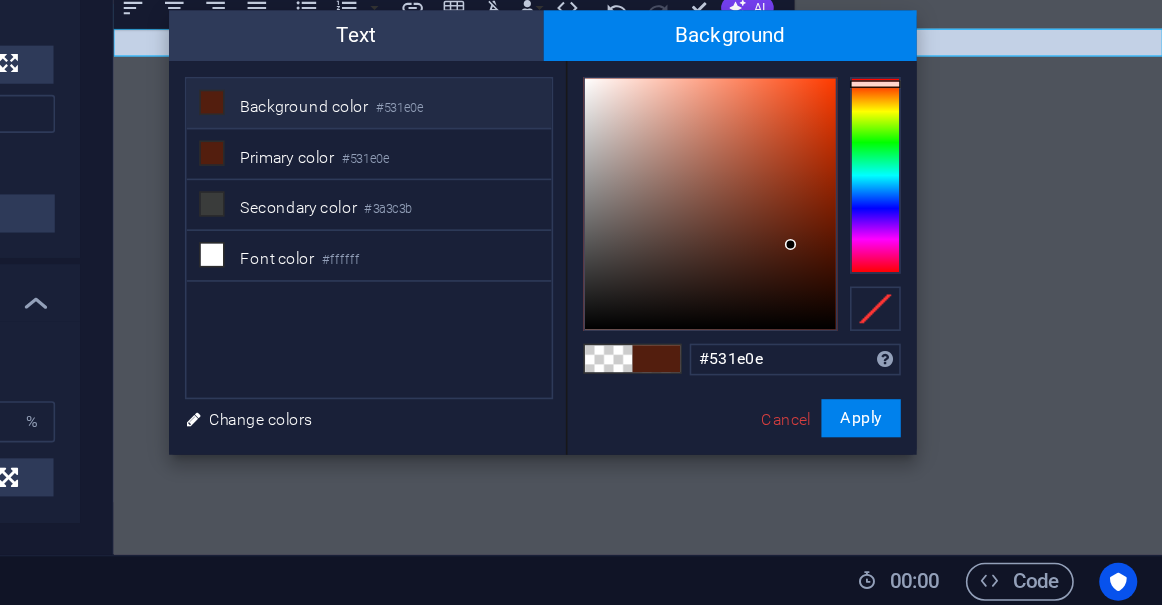 click on "Background color
#531e0e" at bounding box center [662, 289] 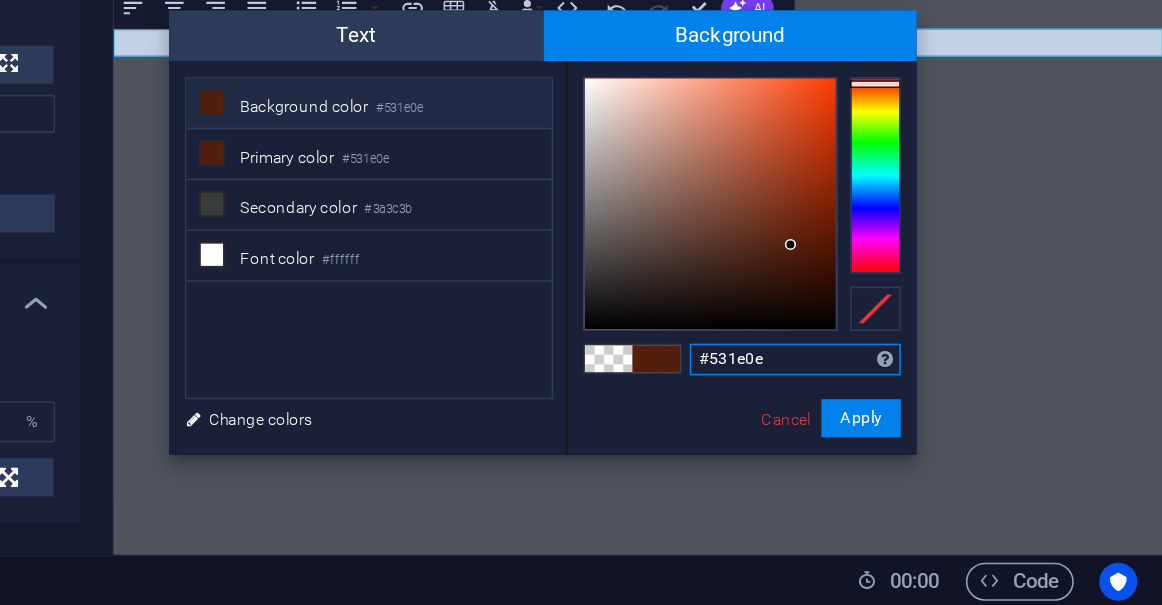 click on "#531e0e" at bounding box center (930, 450) 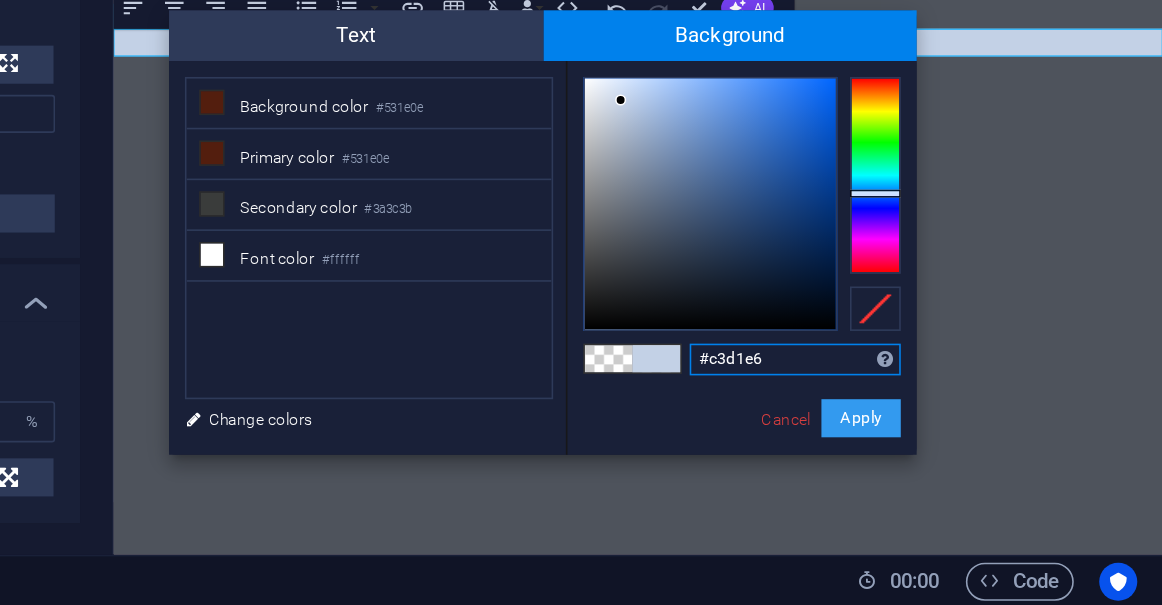 drag, startPoint x: 963, startPoint y: 486, endPoint x: 712, endPoint y: 671, distance: 311.81085 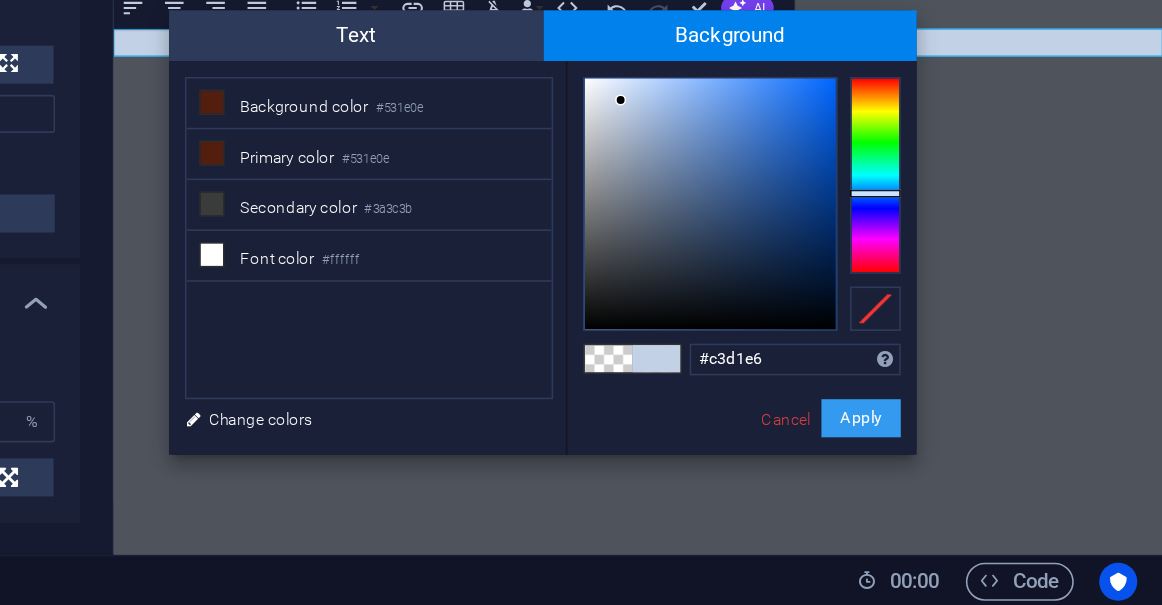 click on "Apply" at bounding box center (972, 487) 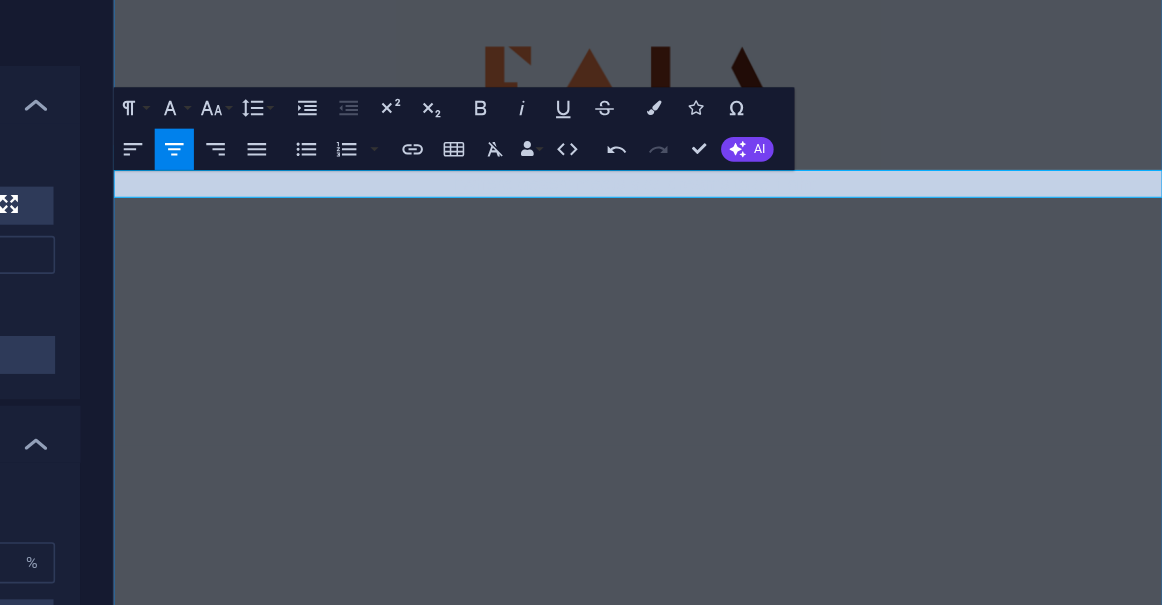 click on ""where desert meets sky, dreams take flight"" at bounding box center [622, 174] 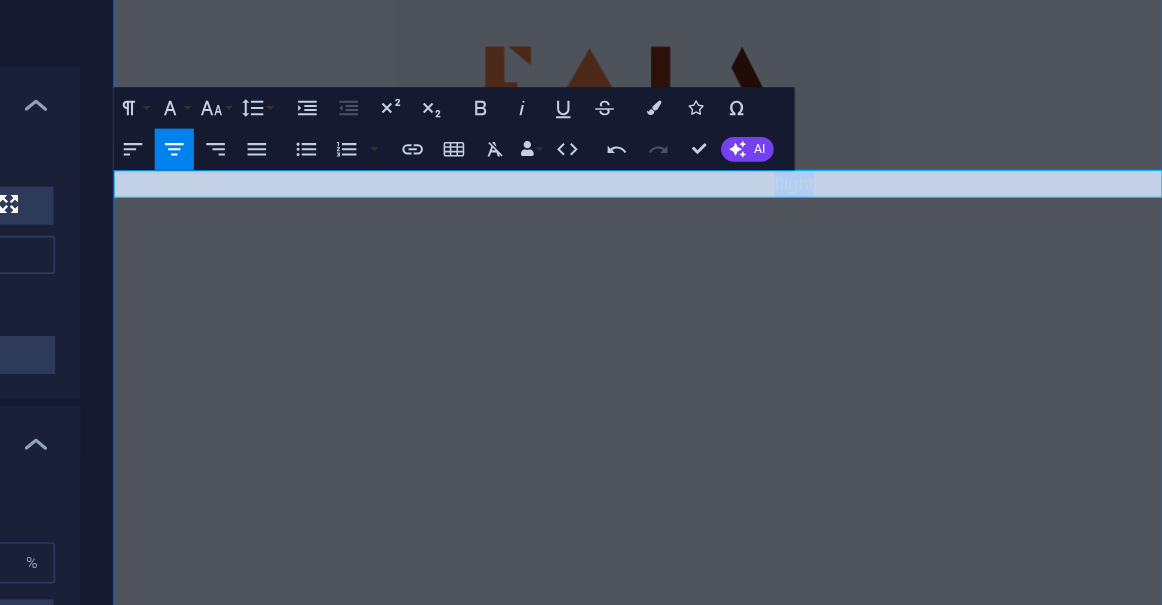 click on ""where desert meets sky, dreams take flight"" at bounding box center (622, 174) 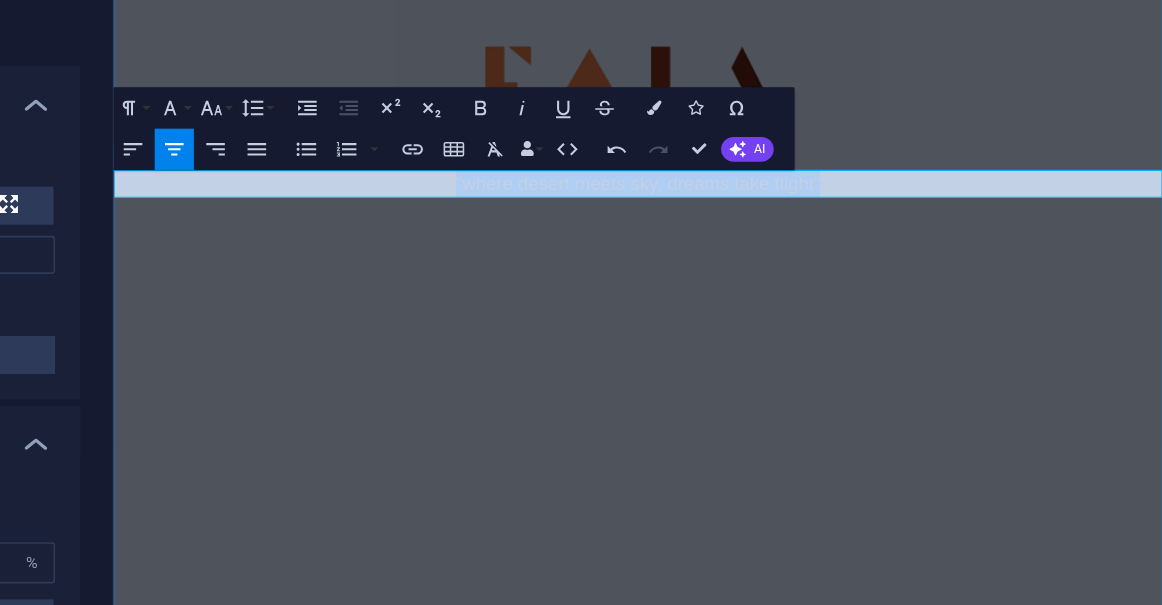 click on ""where desert meets sky, dreams take flight"" at bounding box center [622, 174] 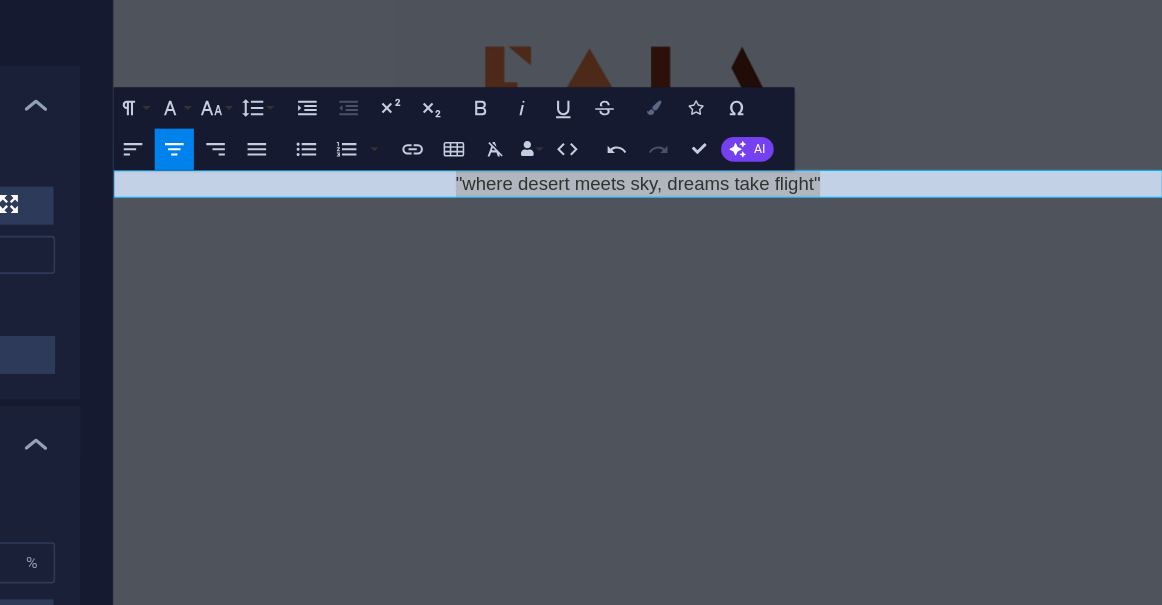 click on "Colors" at bounding box center [841, 203] 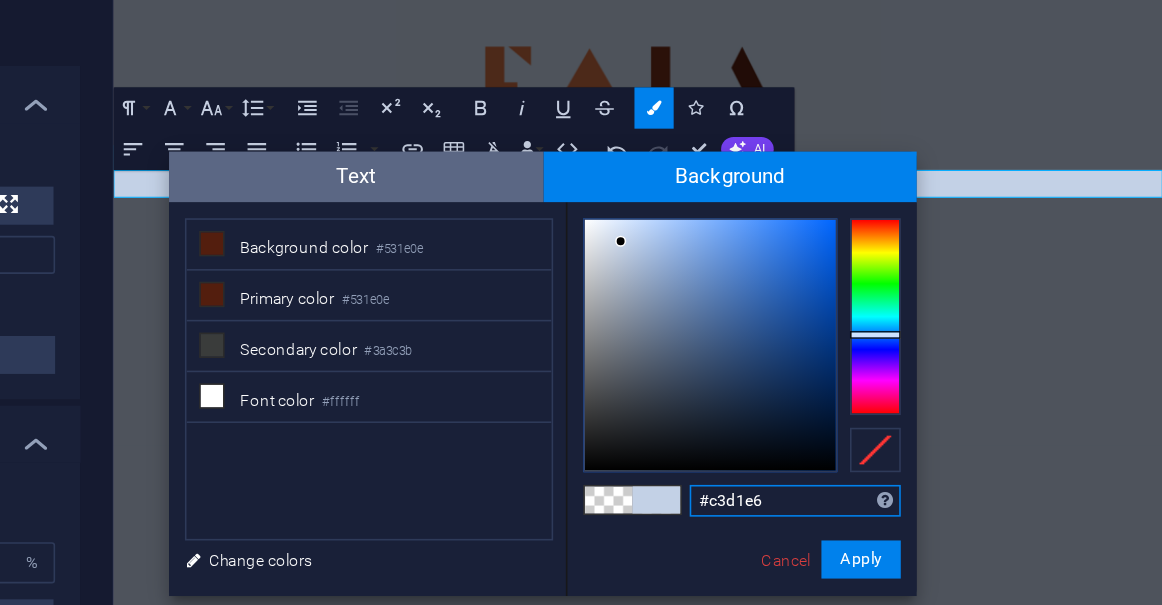 click on "Text" at bounding box center (654, 246) 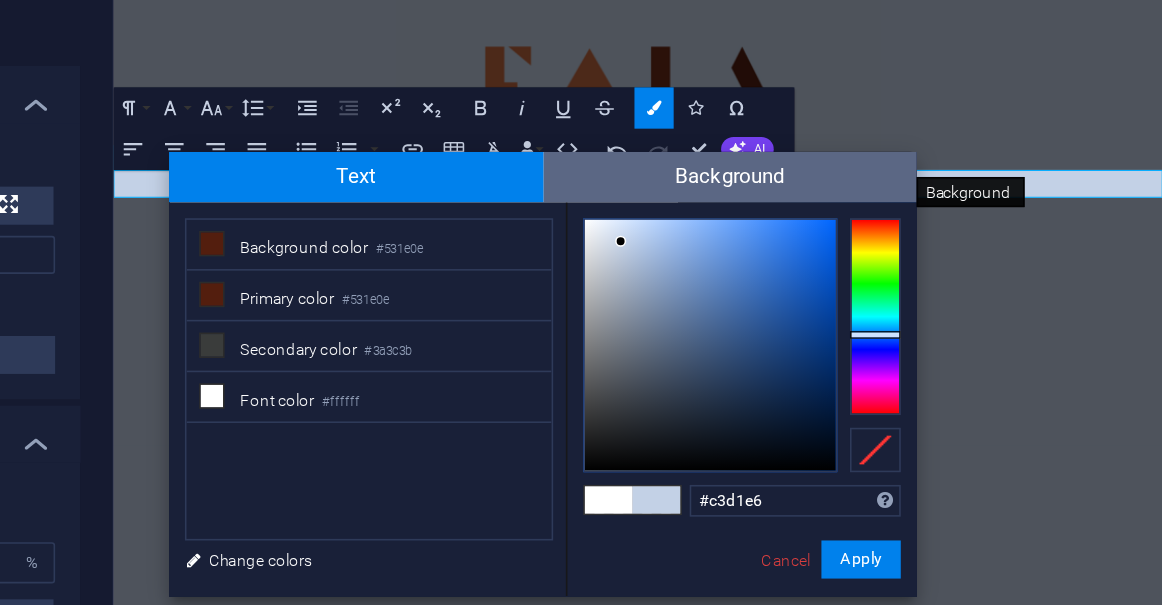 click on "Background" at bounding box center (890, 246) 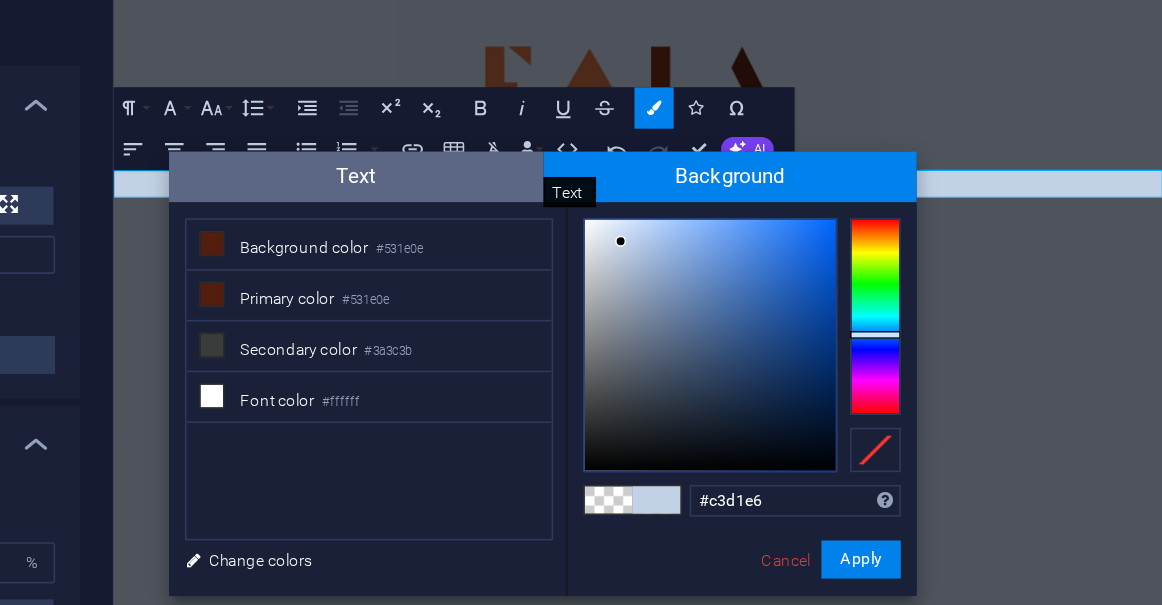 click on "Text" at bounding box center [654, 246] 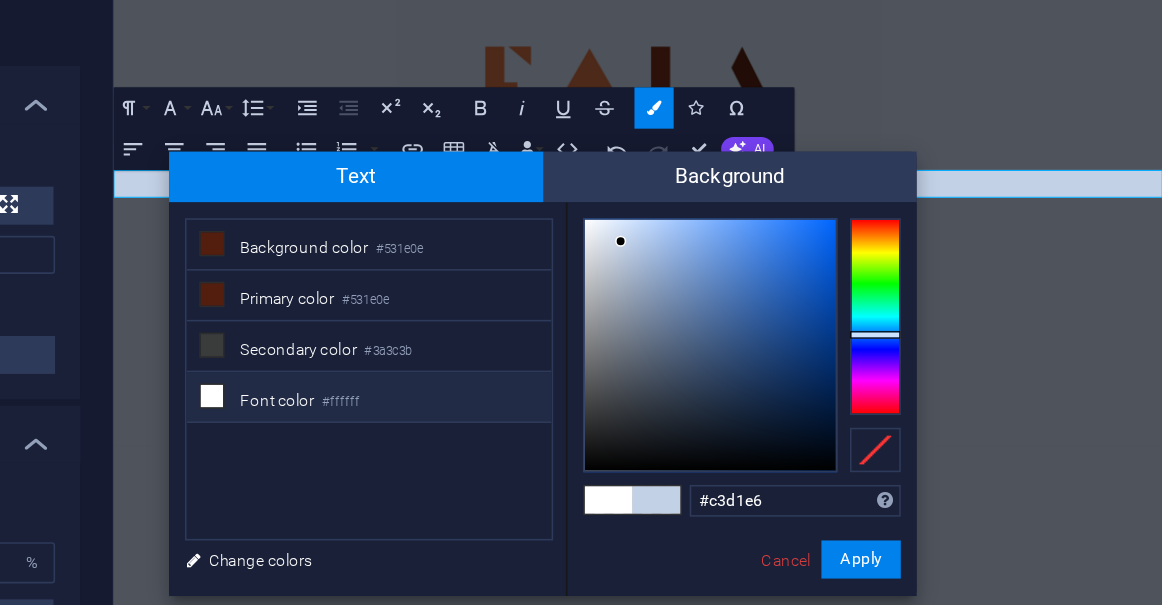 click on "Font color
#ffffff" at bounding box center (662, 385) 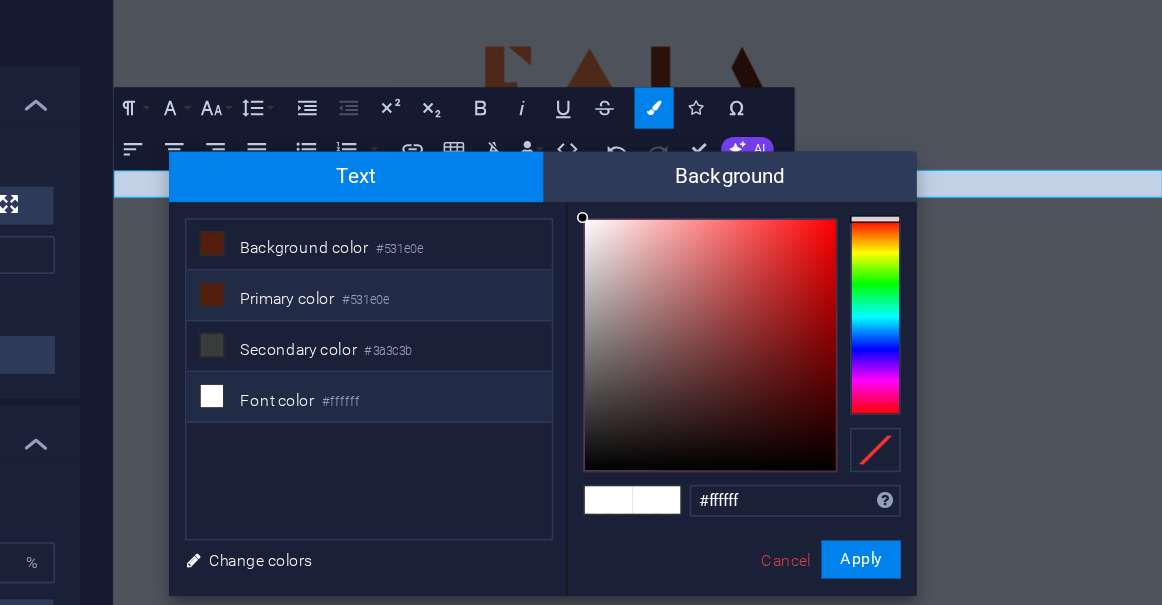 click on "#531e0e" at bounding box center (660, 324) 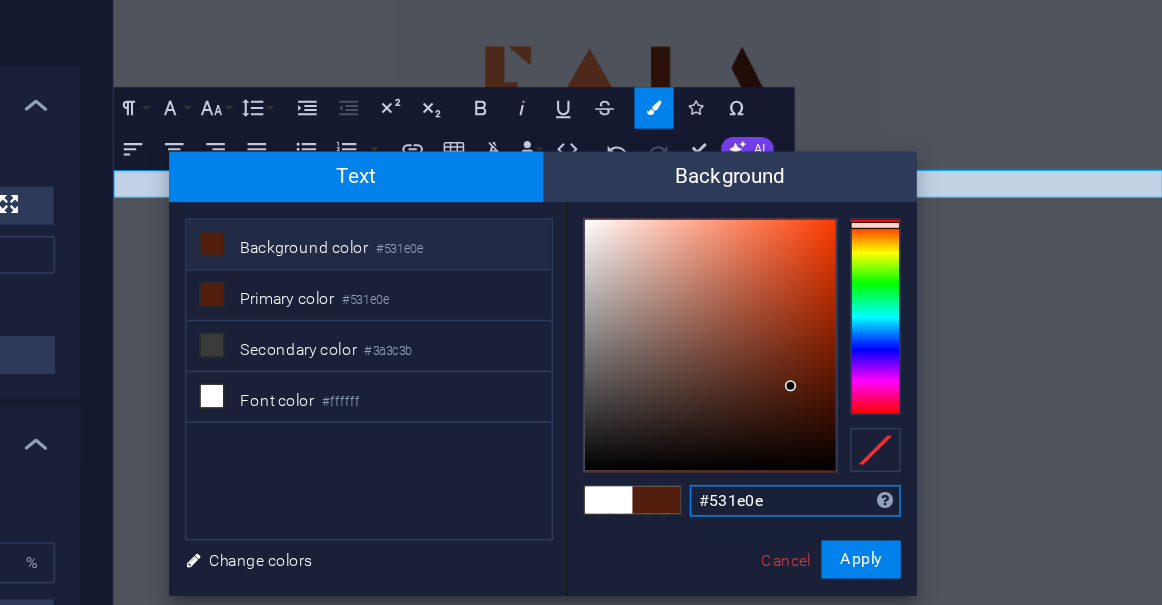 click on "#531e0e" at bounding box center (930, 450) 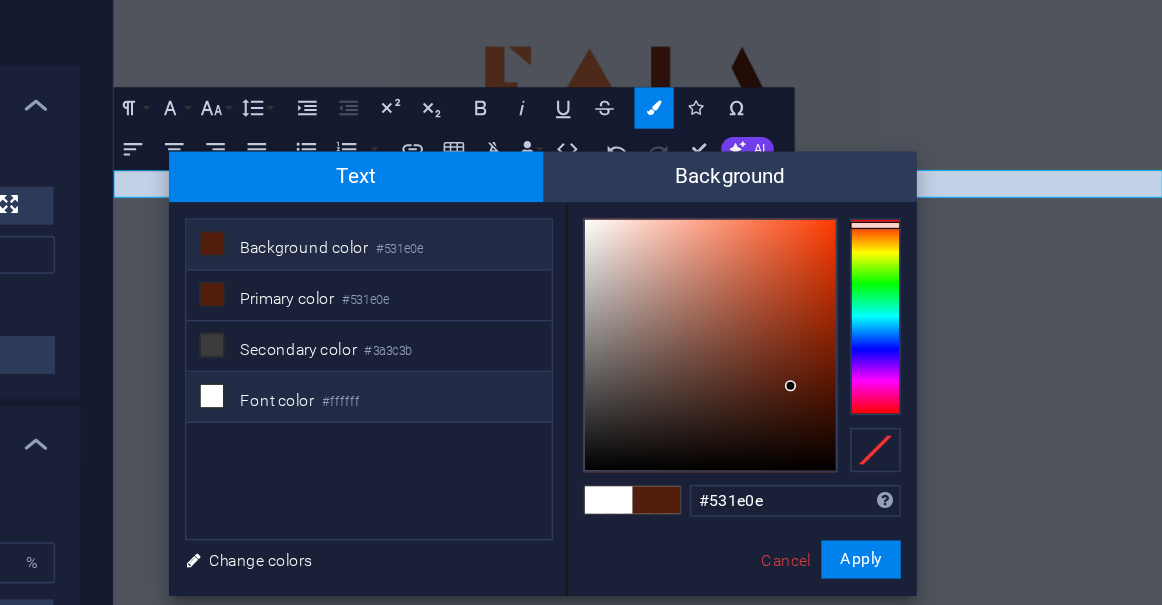 click on "Font color
#ffffff" at bounding box center [662, 385] 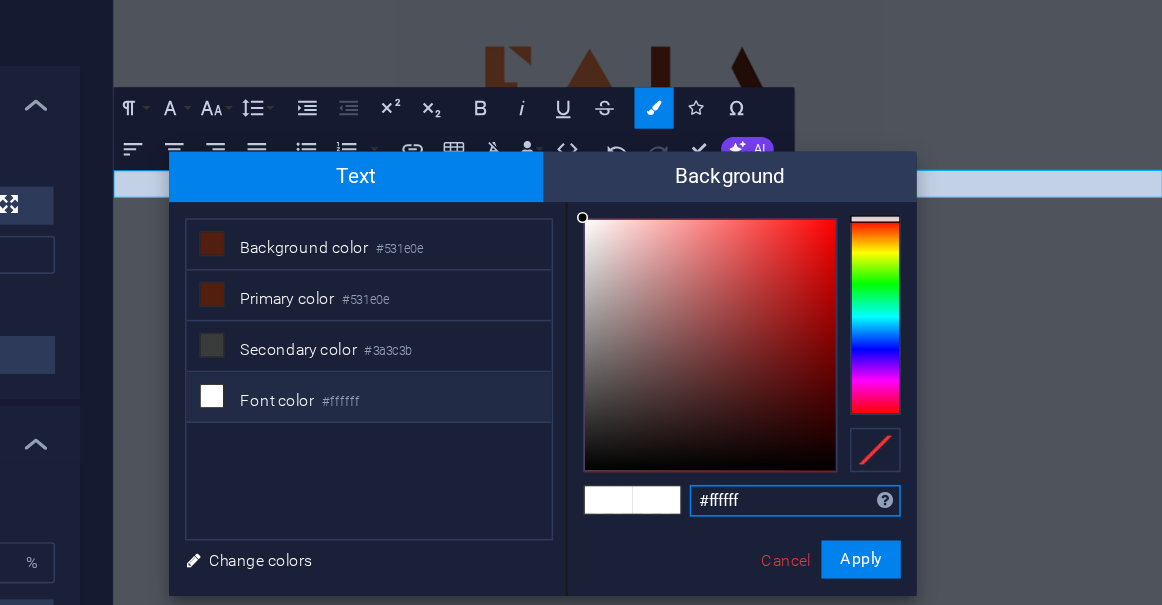 click on "#ffffff" at bounding box center (930, 450) 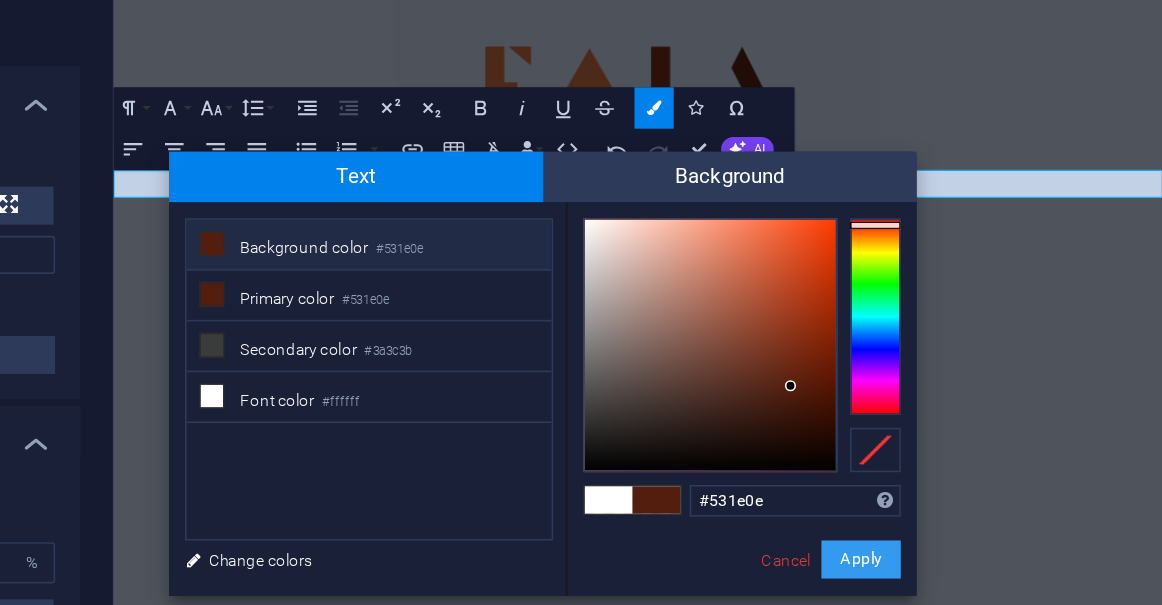 click on "Apply" at bounding box center (972, 487) 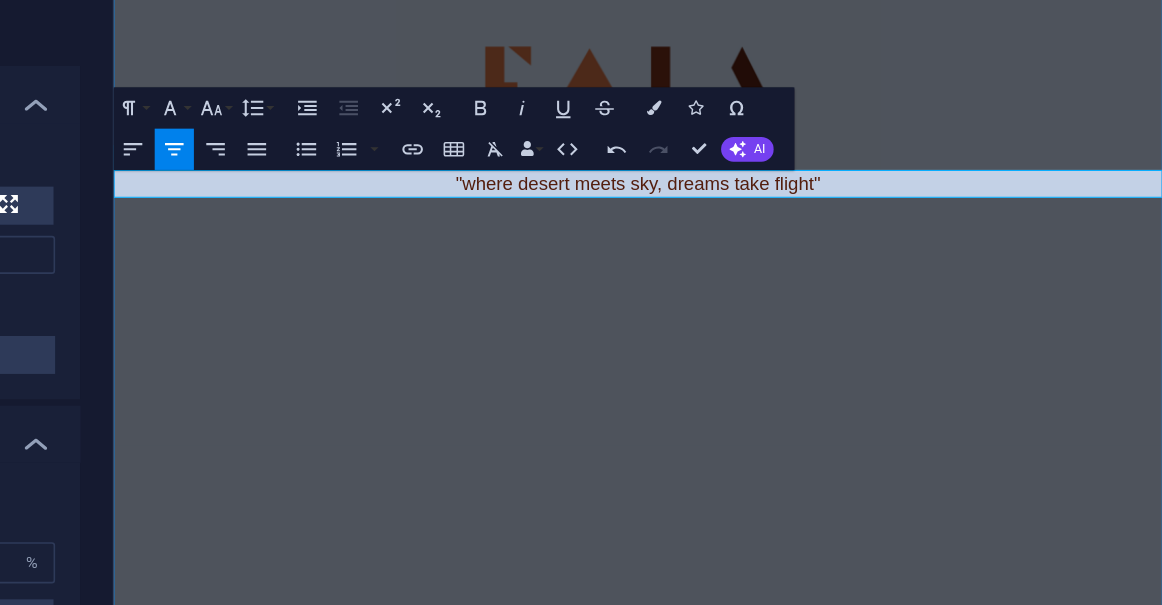 click on ""where desert meets sky, dreams take flight"" at bounding box center (621, 174) 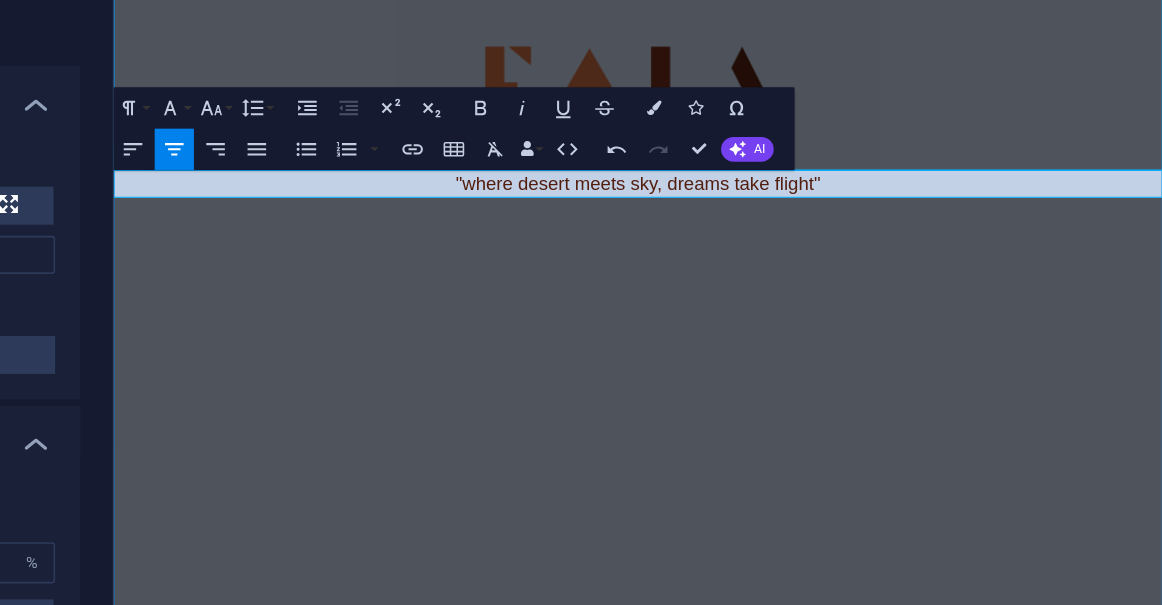 click at bounding box center [621, 13] 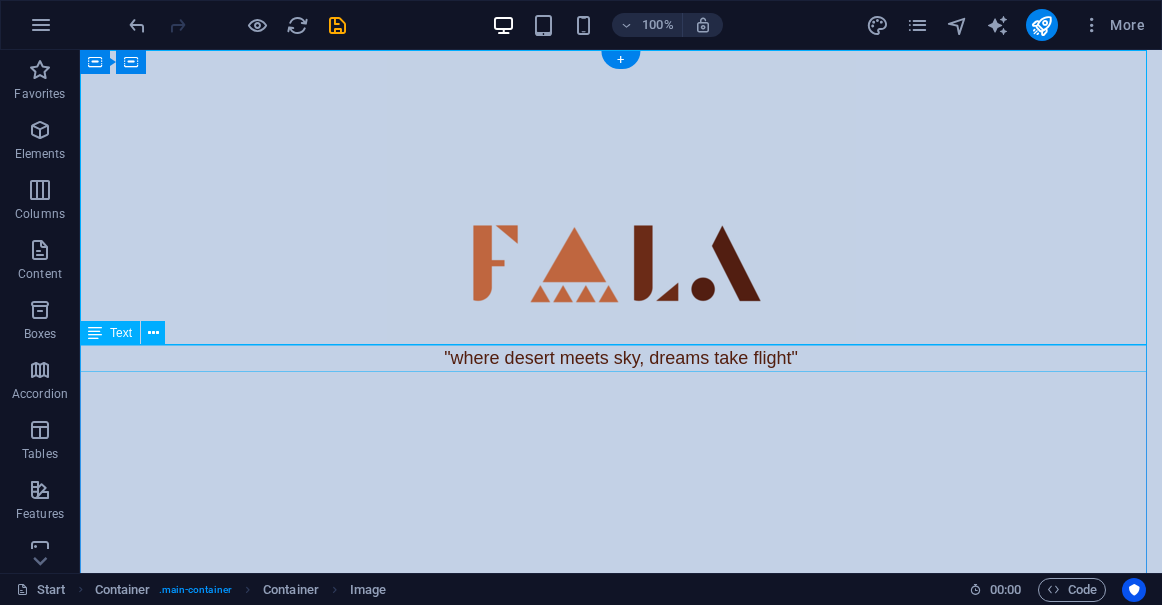 click on ""where desert meets sky, dreams take flight"" at bounding box center (621, 358) 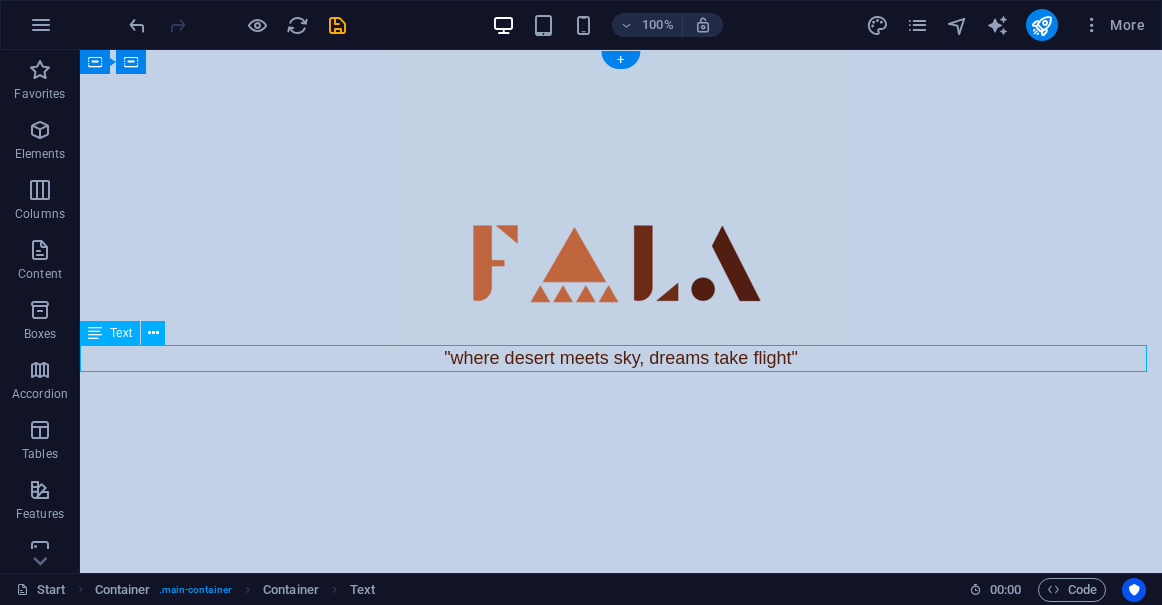 click on ""where desert meets sky, dreams take flight"" at bounding box center [621, 358] 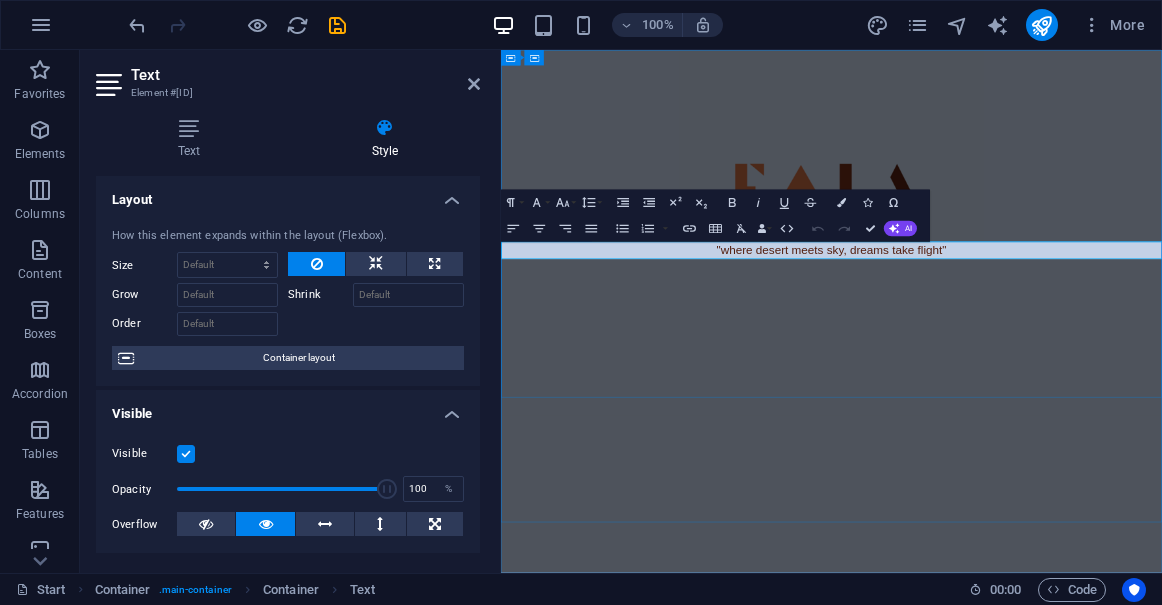 click at bounding box center [1009, 492] 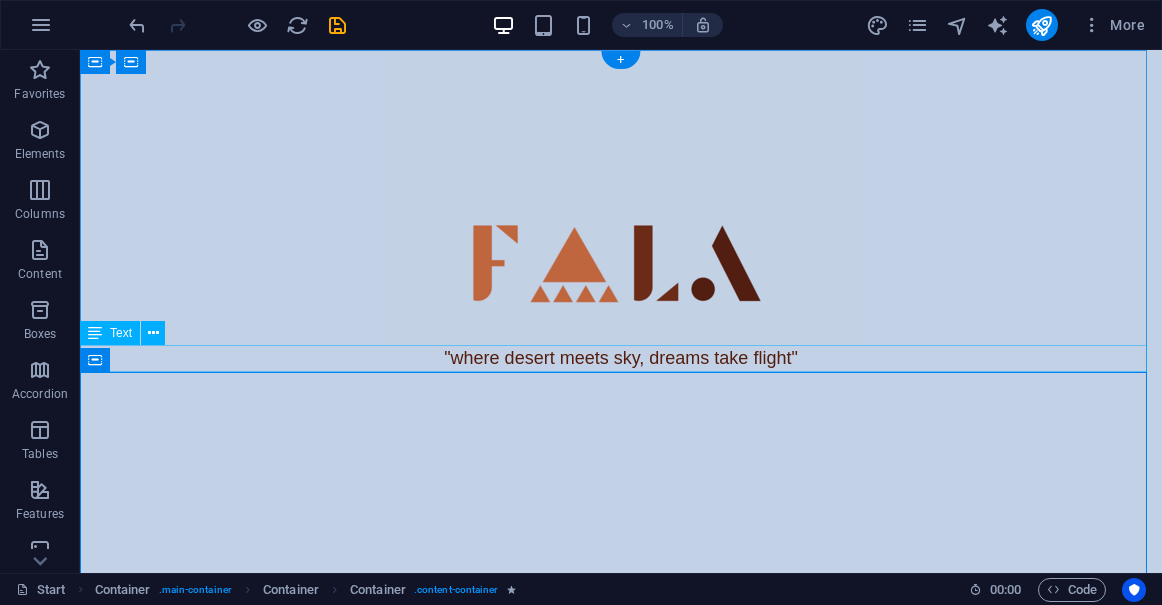click on ""where desert meets sky, dreams take flight"" at bounding box center [621, 358] 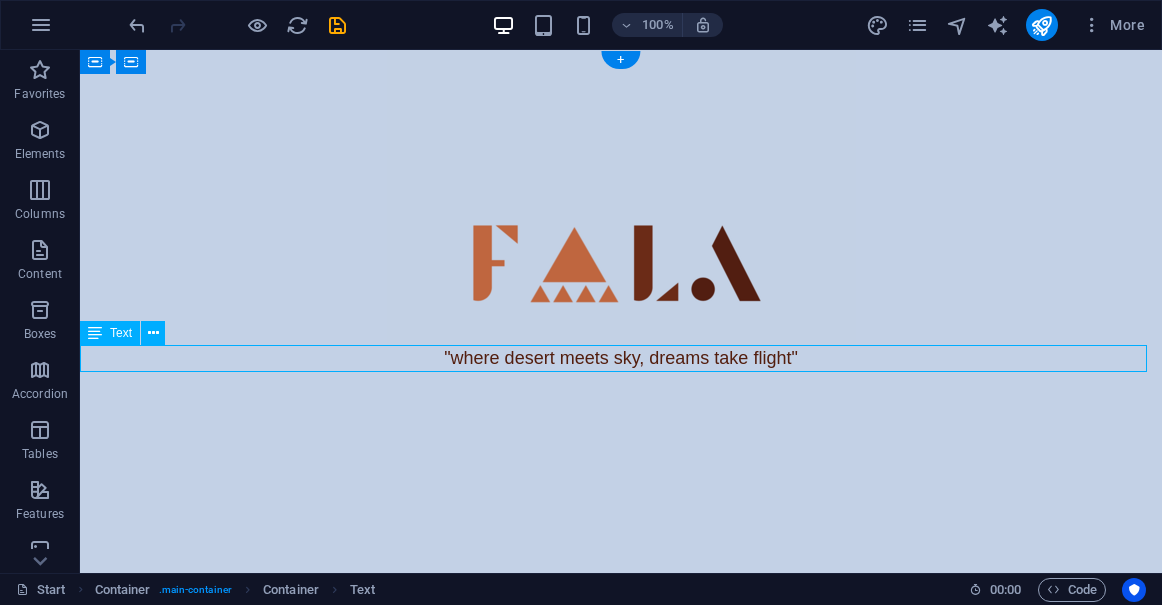 click on ""where desert meets sky, dreams take flight"" at bounding box center (621, 358) 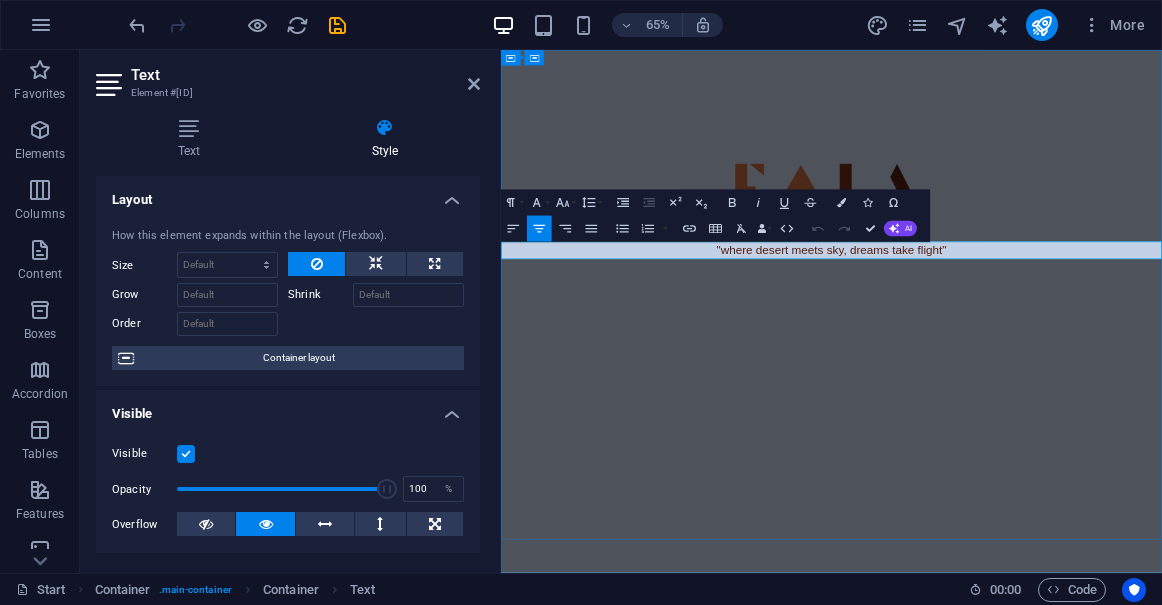 click on ""where desert meets sky, dreams take flight"" at bounding box center [1010, 358] 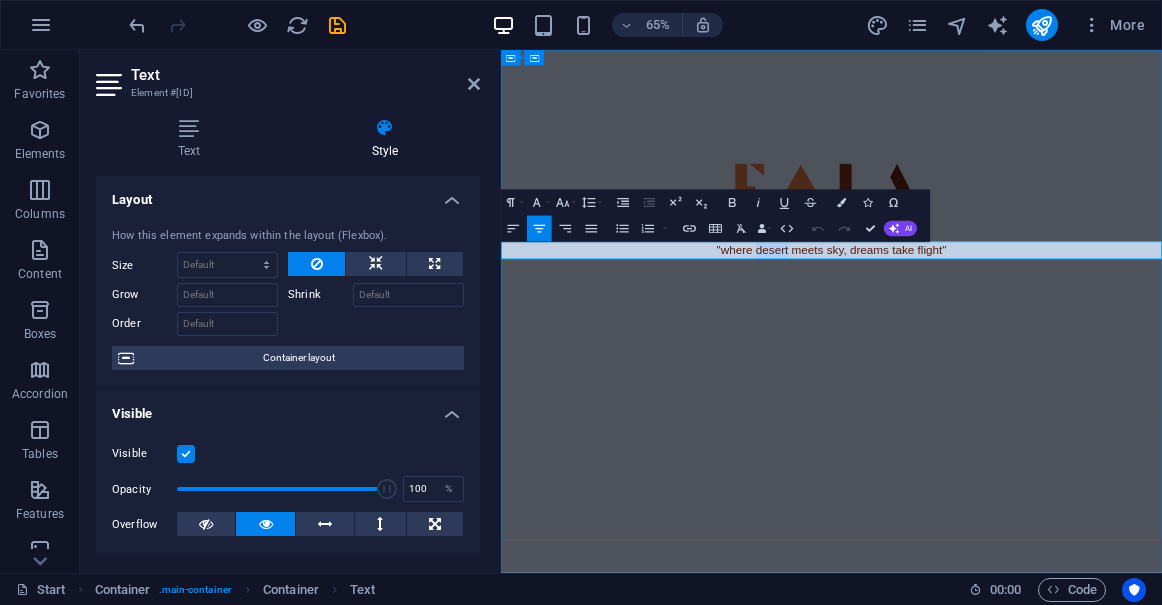 click on ""where desert meets sky, dreams take flight"" at bounding box center [1010, 358] 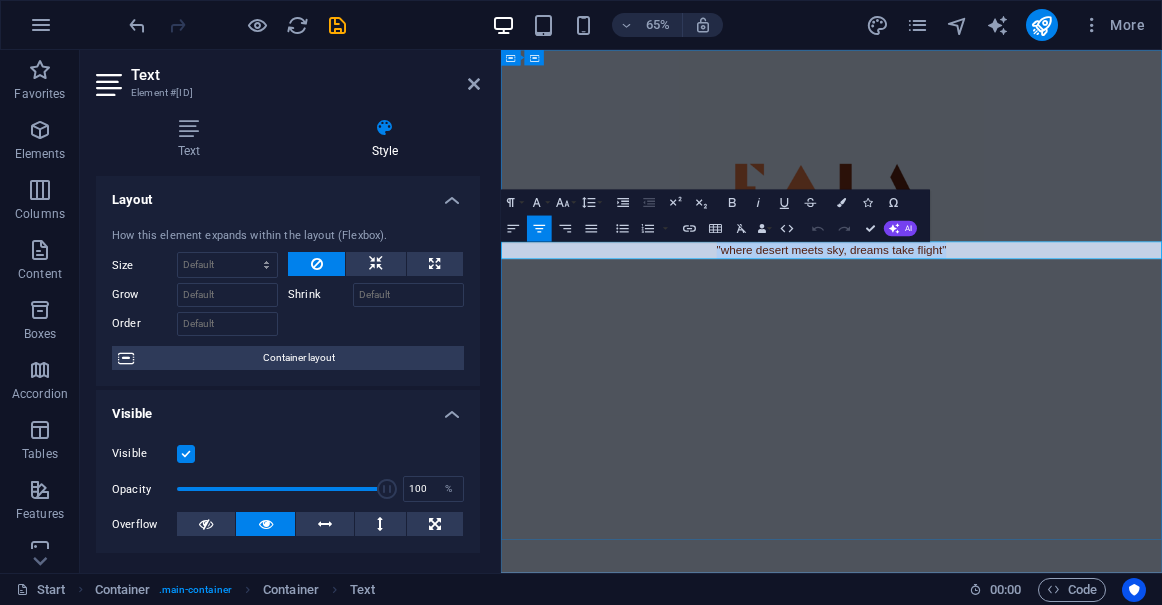 click on ""where desert meets sky, dreams take flight"" at bounding box center [1010, 358] 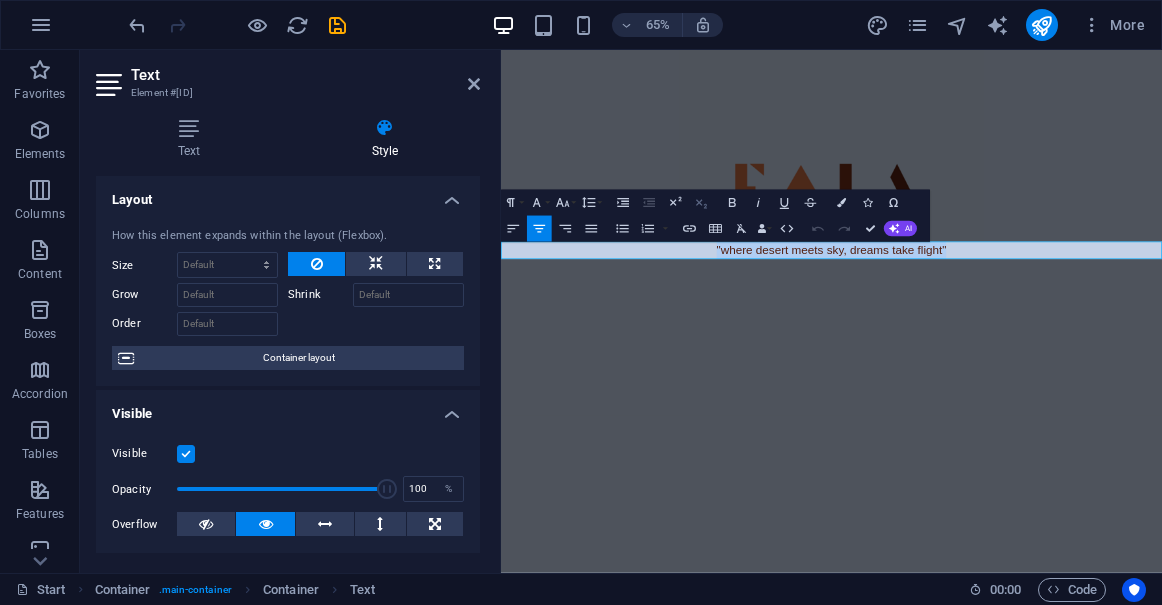 click 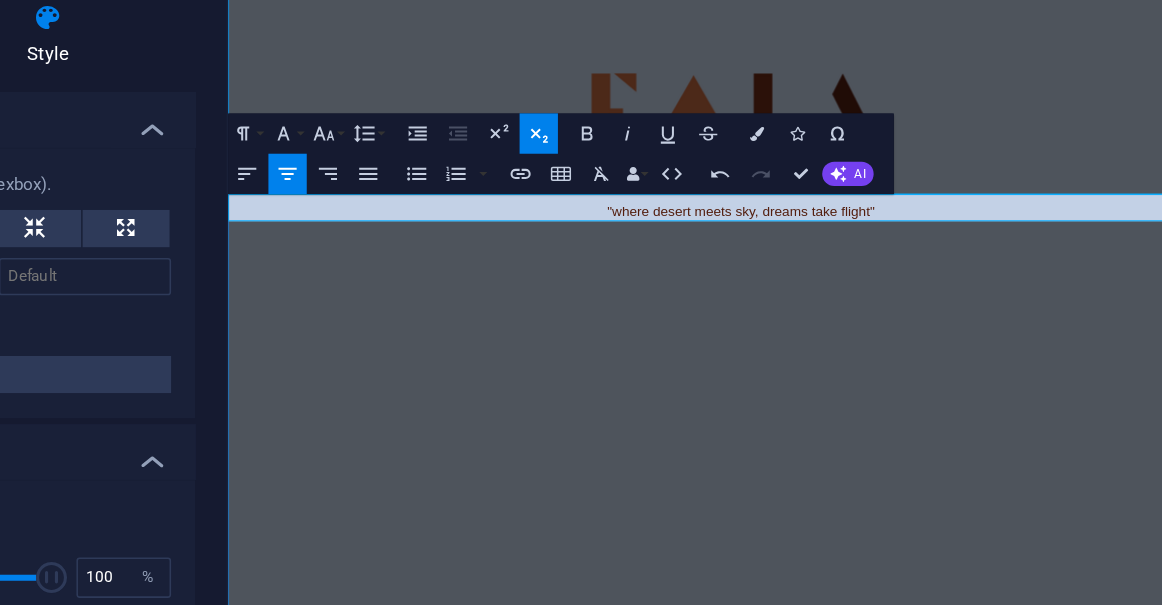 click at bounding box center [736, 44] 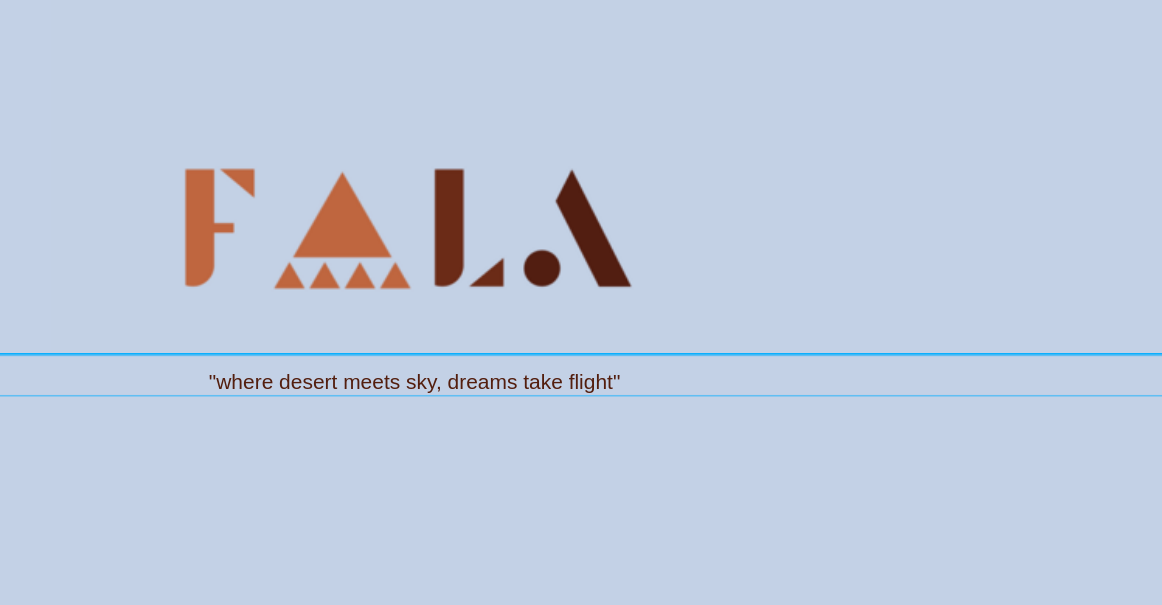 click on ""where desert meets sky, dreams take flight"" at bounding box center [116, 205] 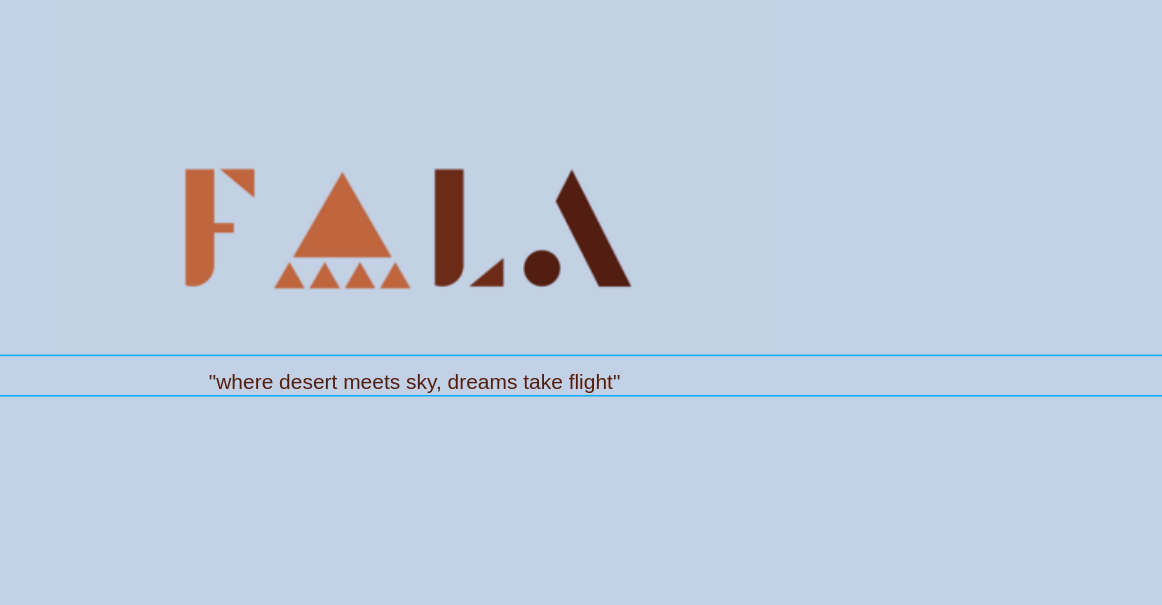 click on ""where desert meets sky, dreams take flight"" at bounding box center (116, 205) 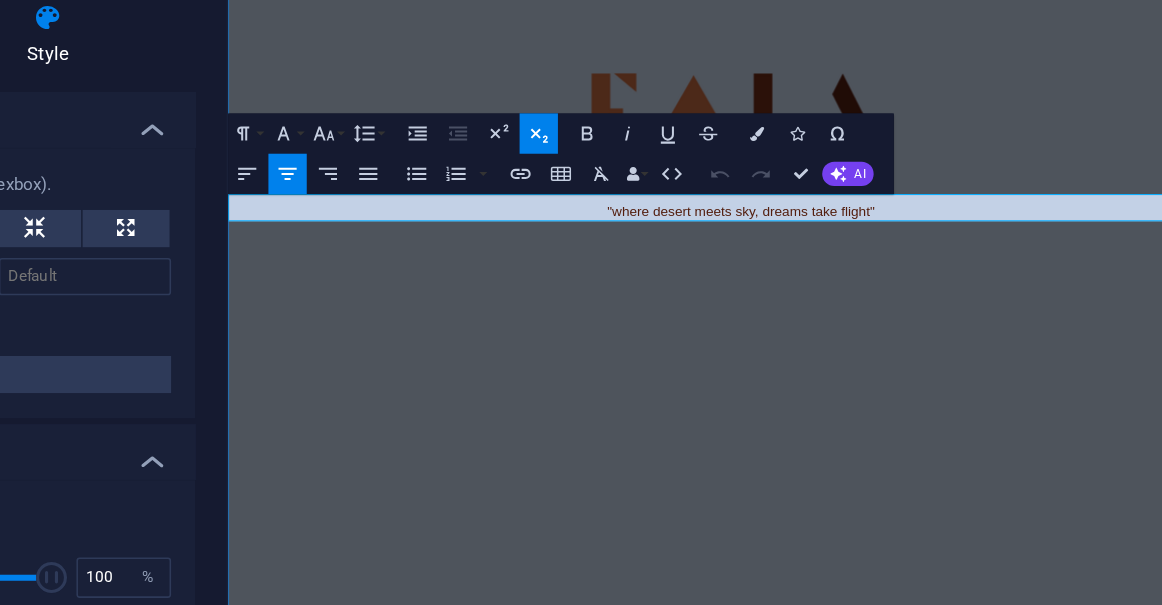 click on ""where desert meets sky, dreams take flight"" at bounding box center (736, 209) 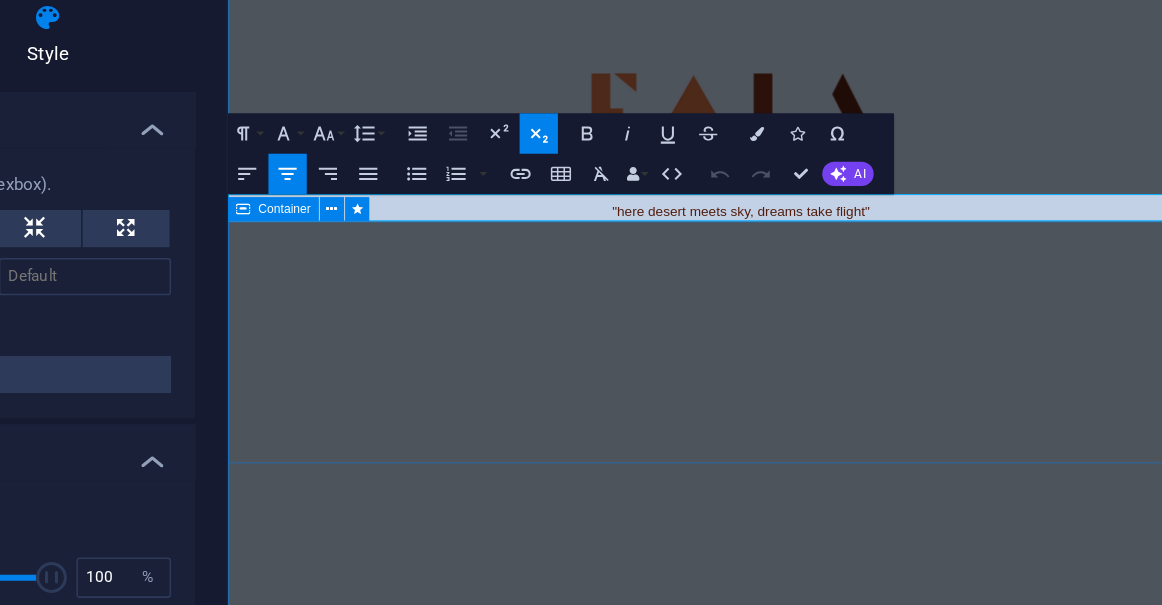 type 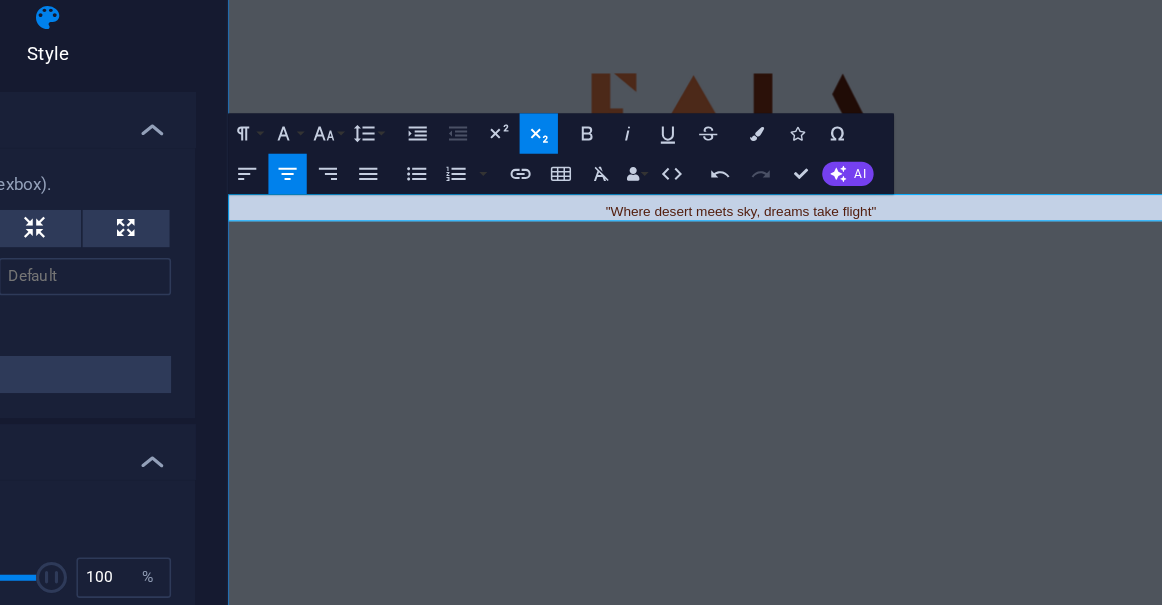 click on ""Where desert meets sky, dreams take flight"" at bounding box center (736, 209) 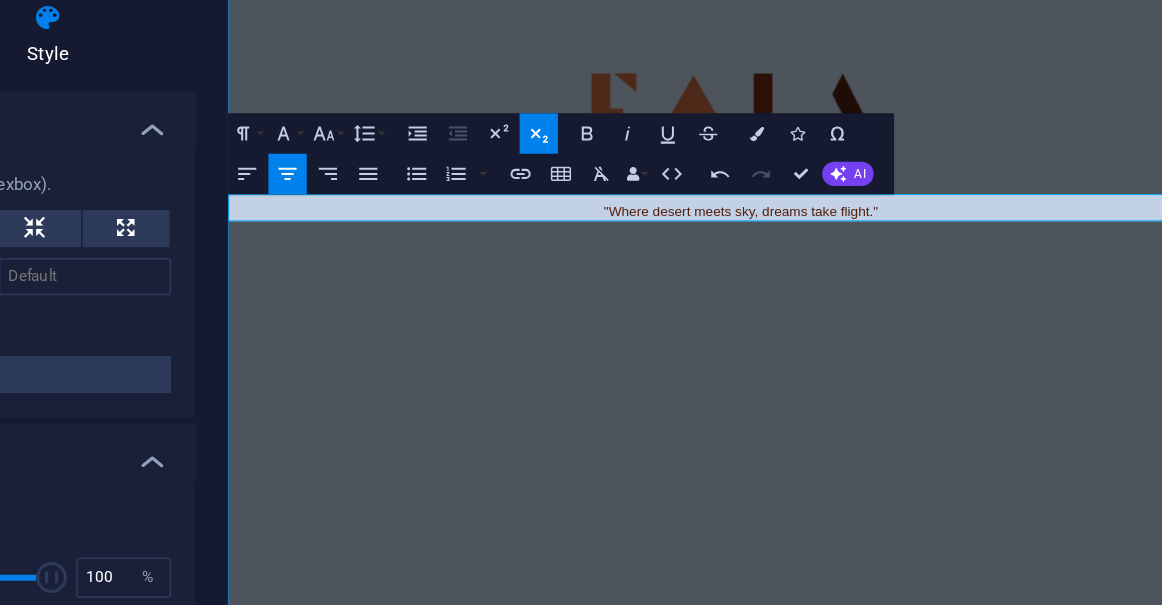 click on ""Where desert meets sky, dreams take flight."" at bounding box center [737, 209] 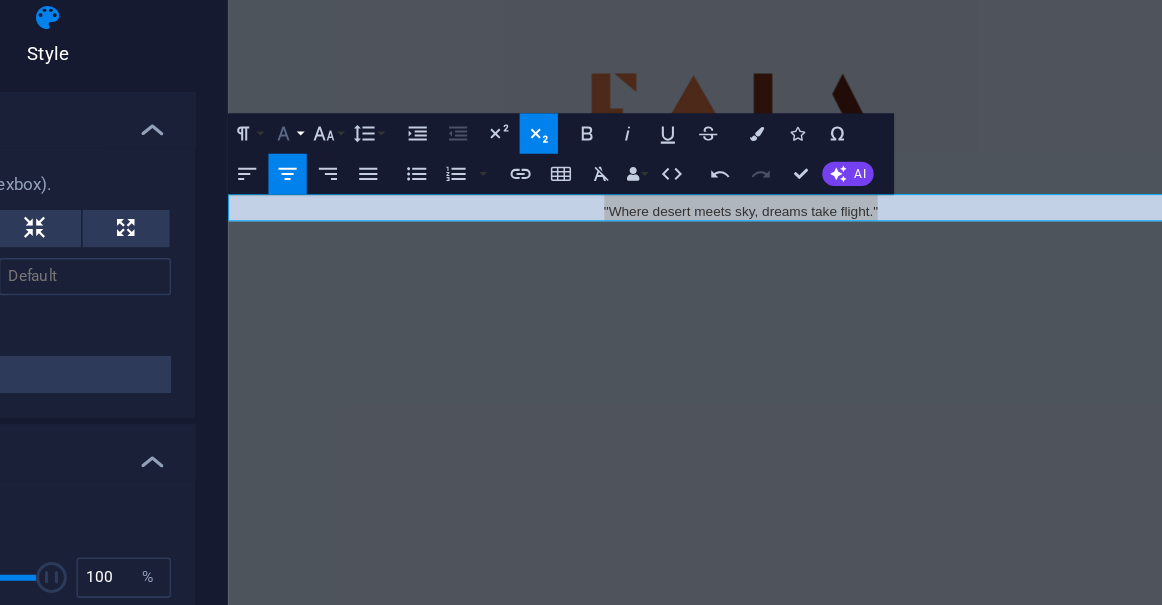 click on "Font Family" at bounding box center [539, 203] 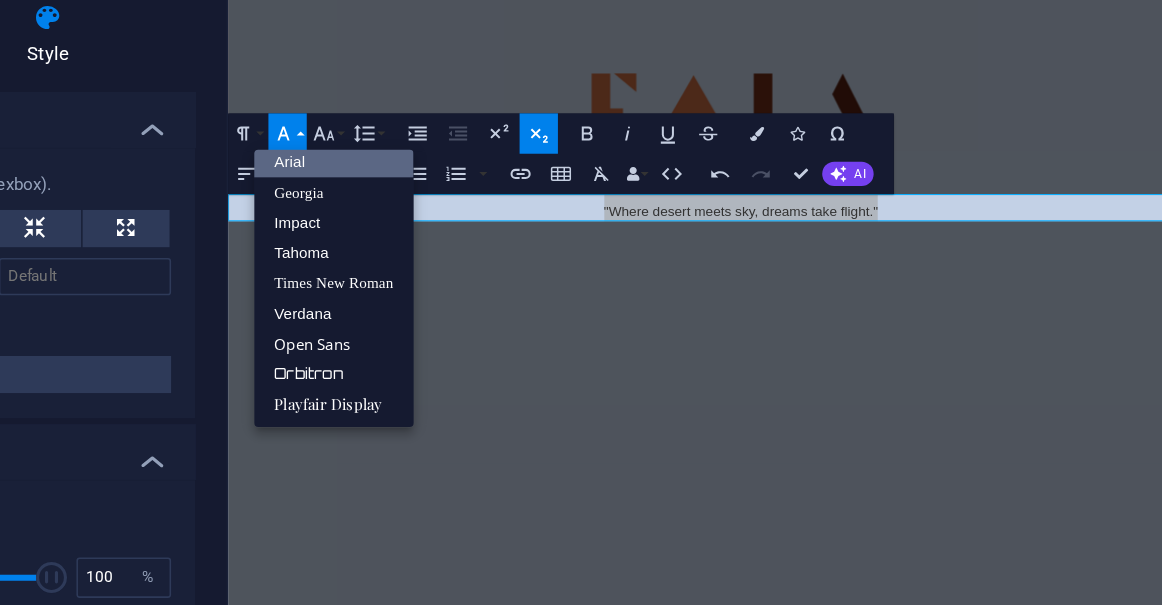 scroll, scrollTop: 11, scrollLeft: 0, axis: vertical 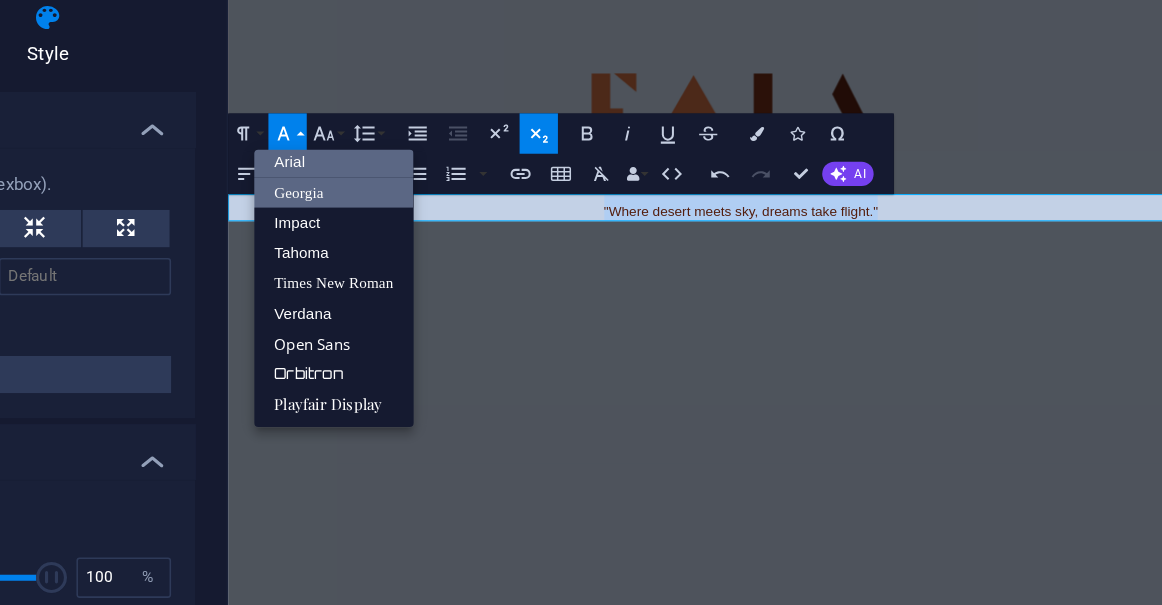 click on "Georgia" at bounding box center [569, 241] 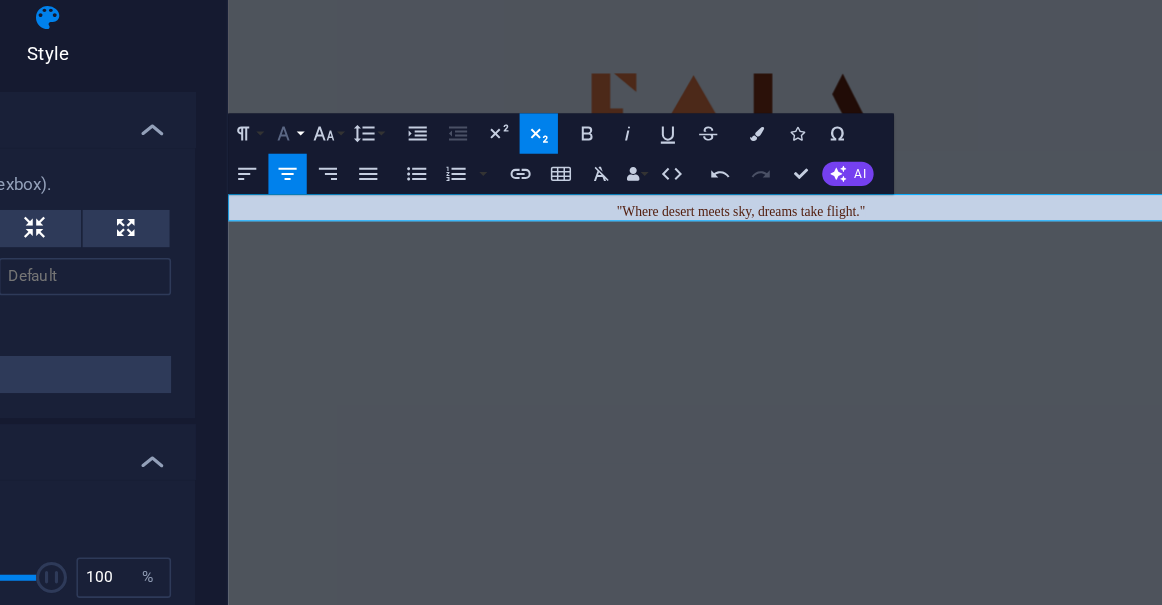 click on "Font Family" at bounding box center (539, 203) 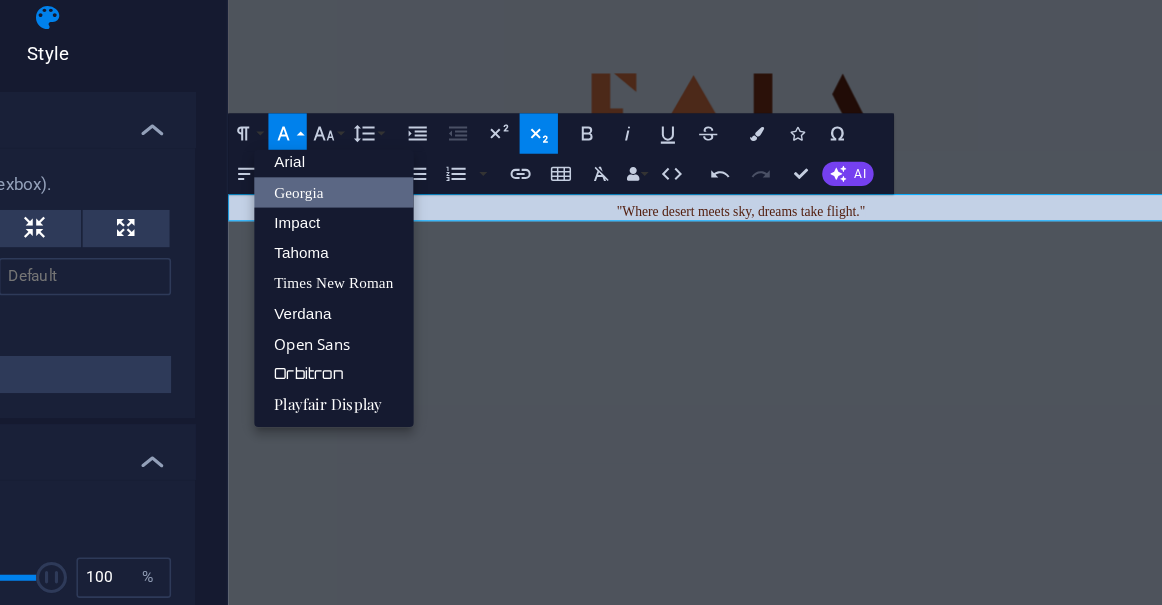 scroll, scrollTop: 11, scrollLeft: 0, axis: vertical 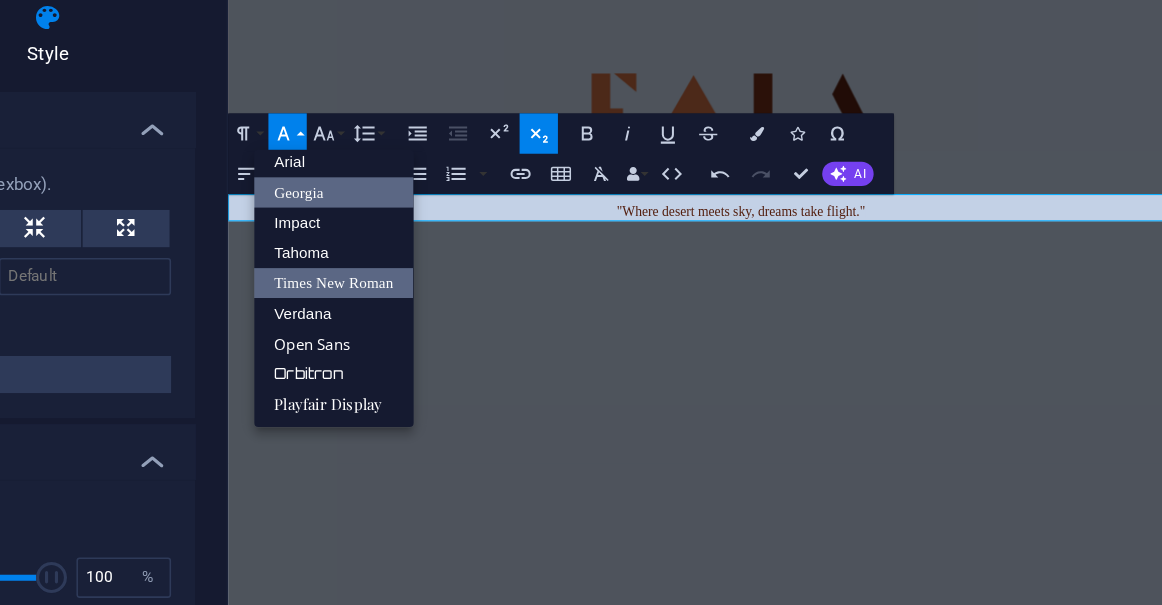 click on "Times New Roman" at bounding box center (569, 298) 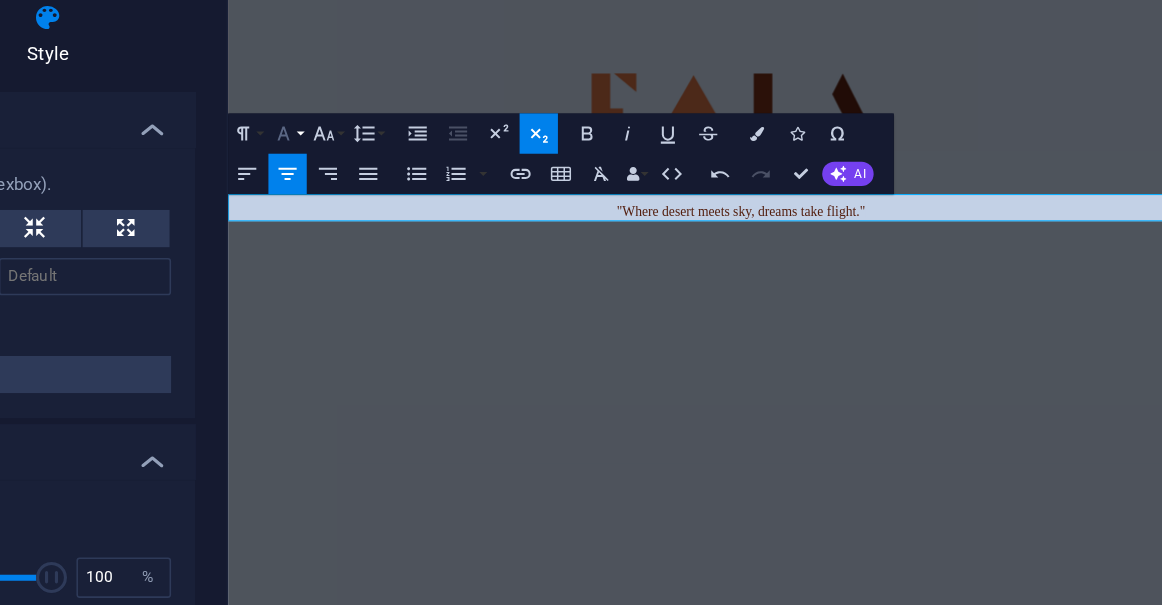 click on "Font Family" at bounding box center [539, 203] 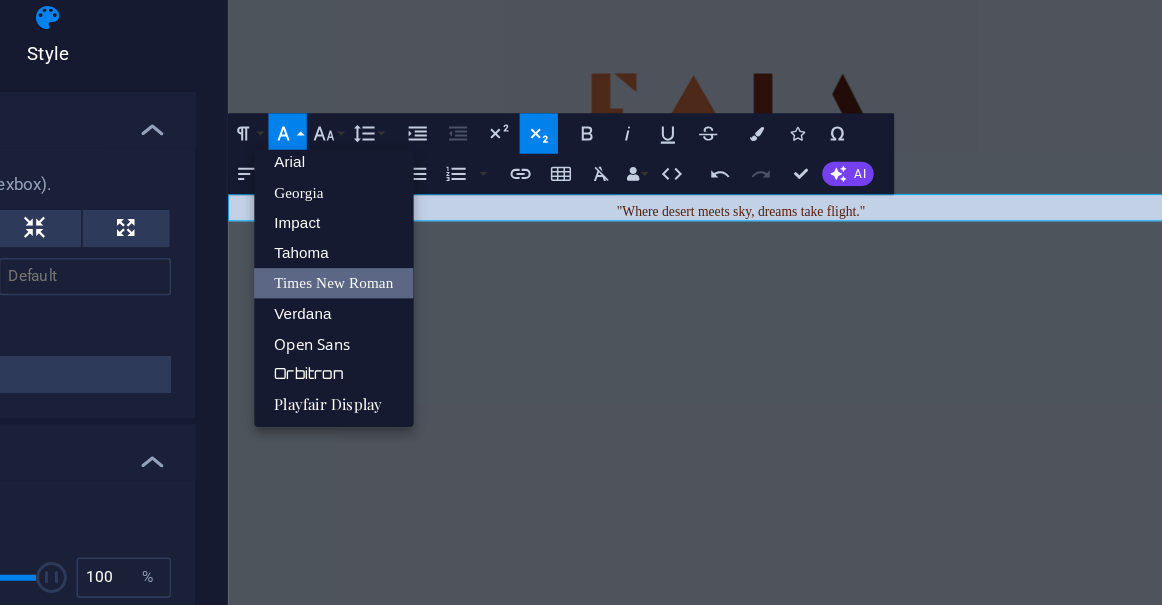 scroll, scrollTop: 11, scrollLeft: 0, axis: vertical 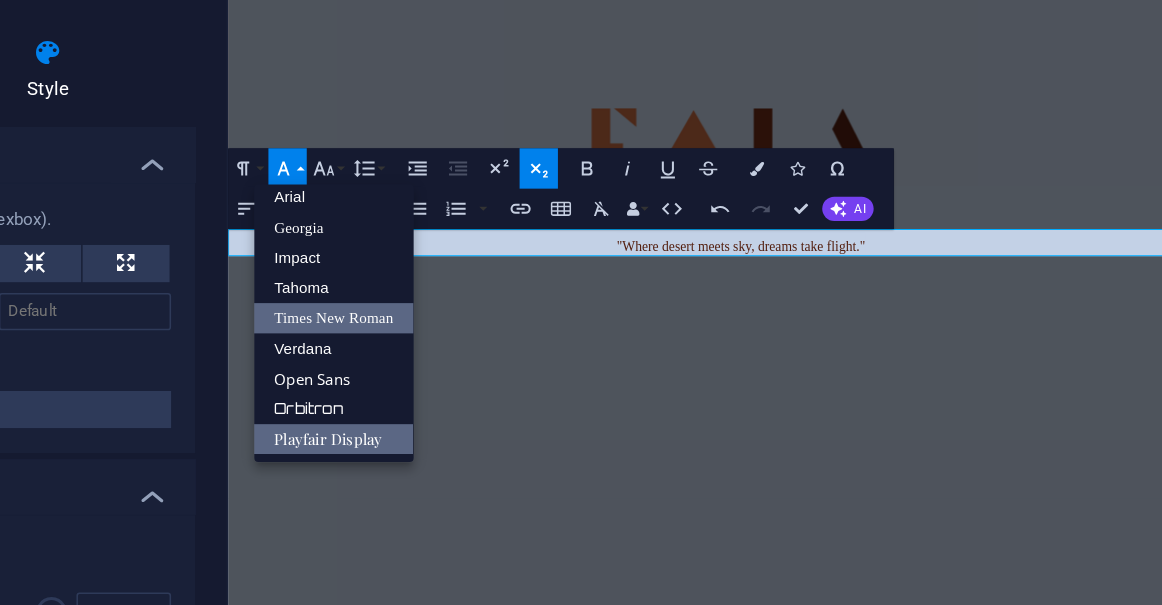 click on "Playfair Display" at bounding box center (569, 377) 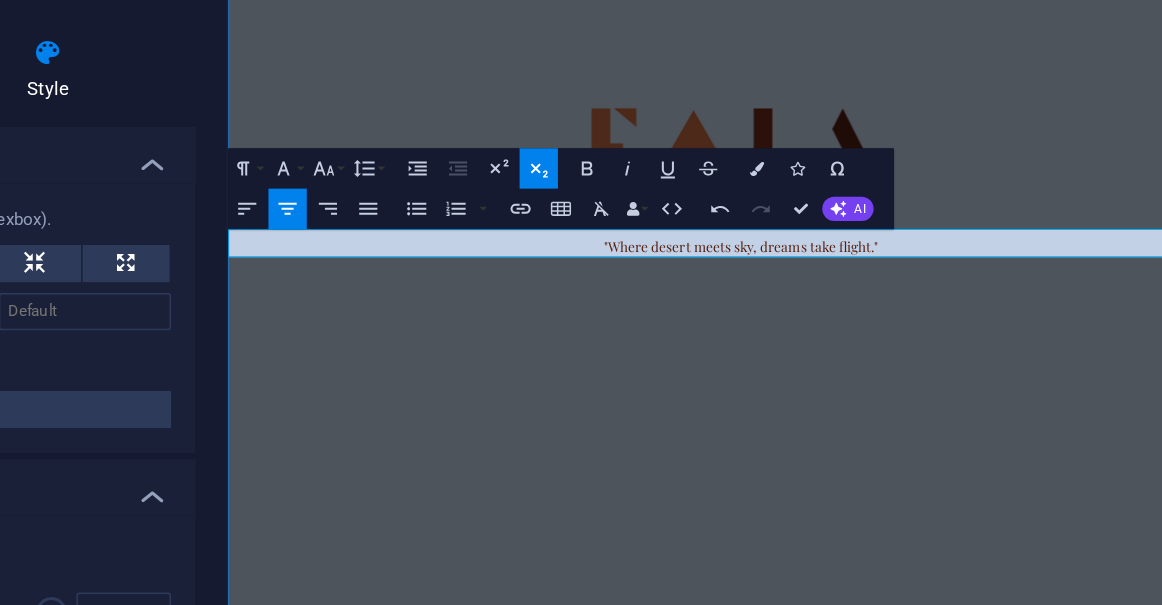 click on ""Where desert meets sky, dreams take flight."" at bounding box center [737, 244] 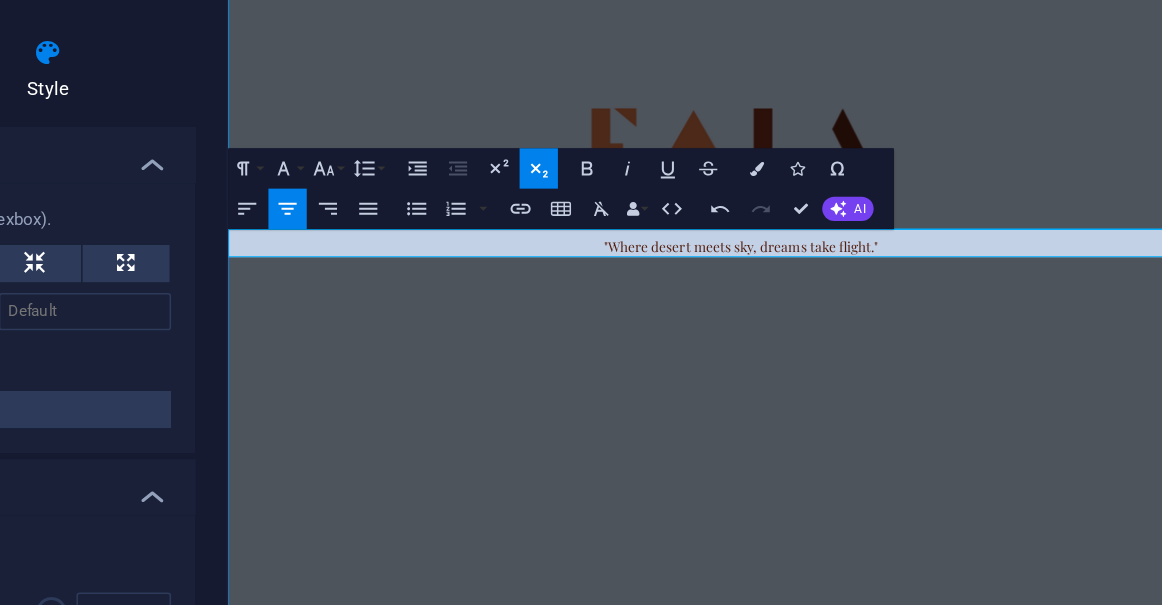 click at bounding box center (736, 79) 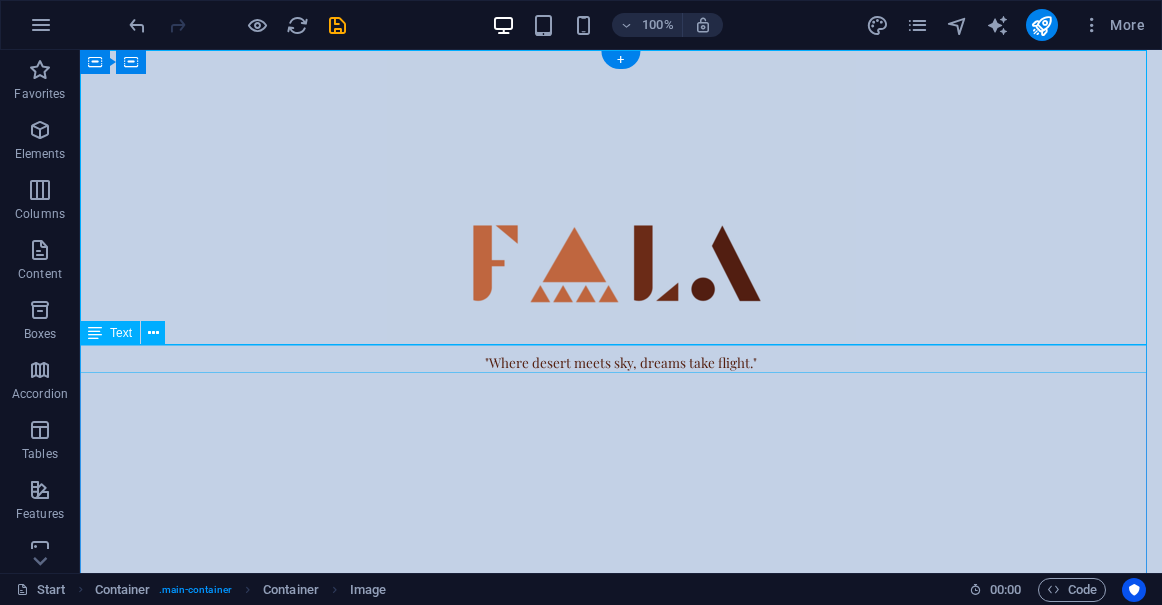 click on ""Where desert meets sky, dreams take flight."" at bounding box center [621, 358] 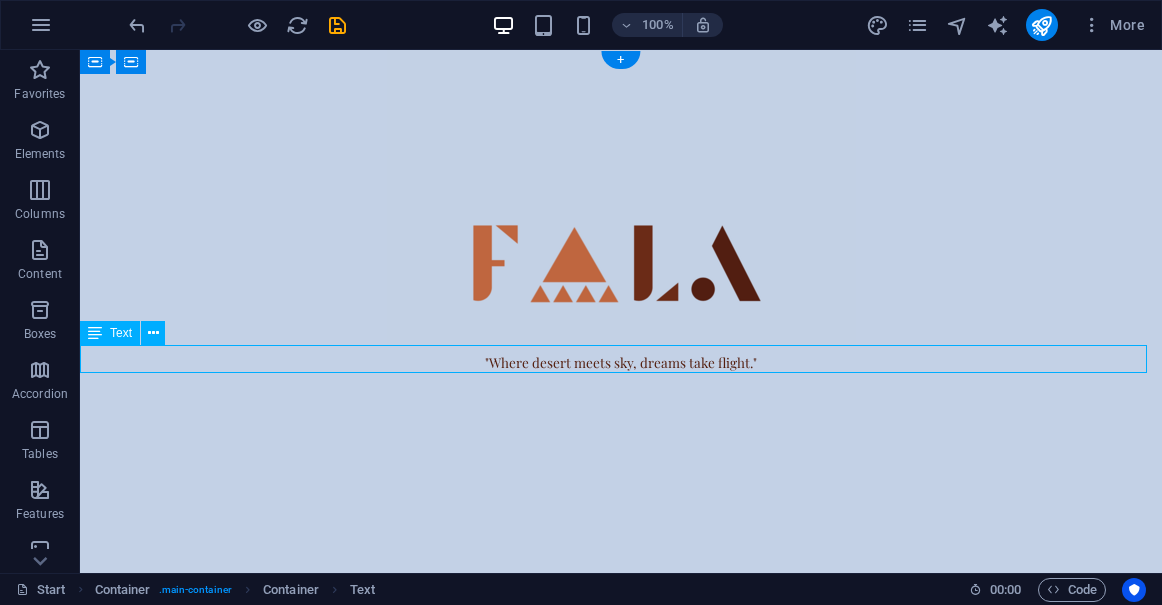 click on ""Where desert meets sky, dreams take flight."" at bounding box center (621, 358) 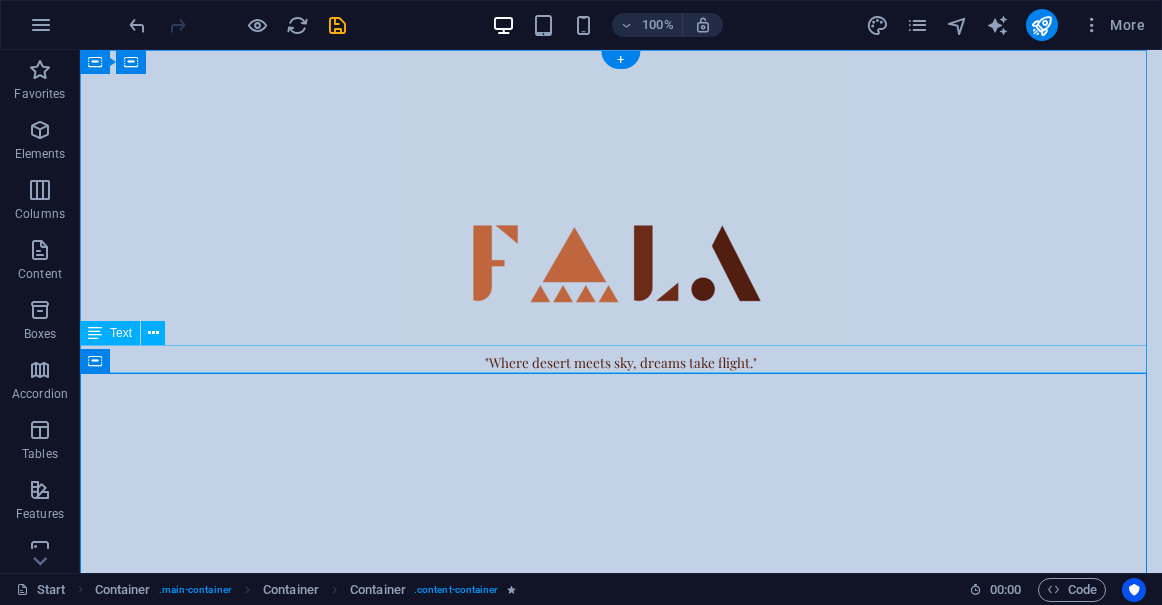 click on ""Where desert meets sky, dreams take flight."" at bounding box center [621, 358] 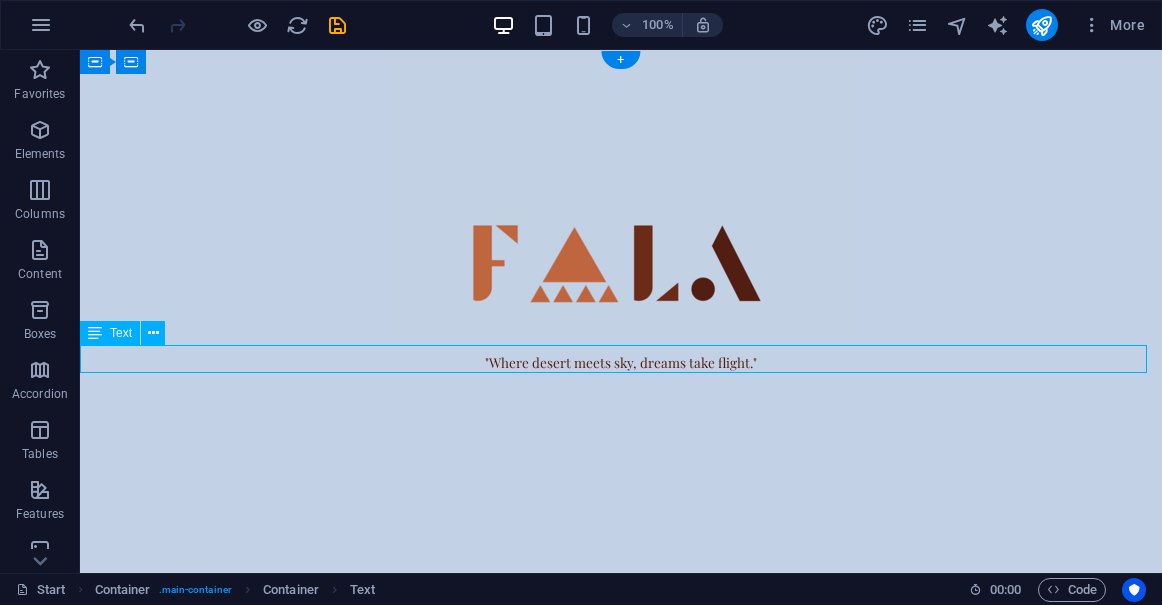 click on ""Where desert meets sky, dreams take flight."" at bounding box center (621, 358) 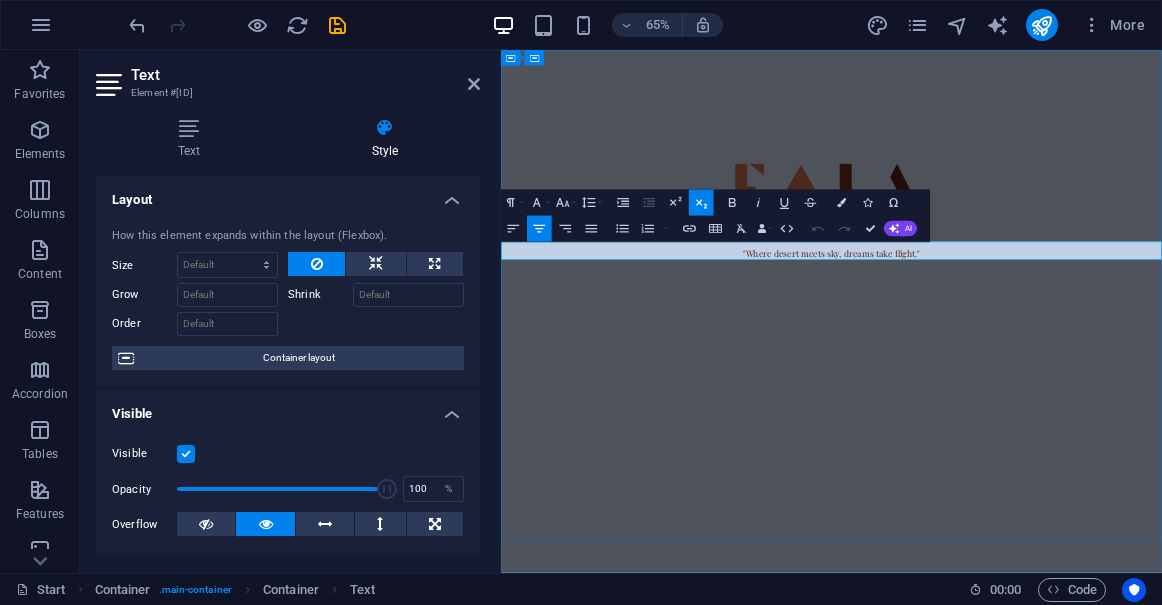 click on ""Where desert meets sky, dreams take flight."" at bounding box center [1010, 362] 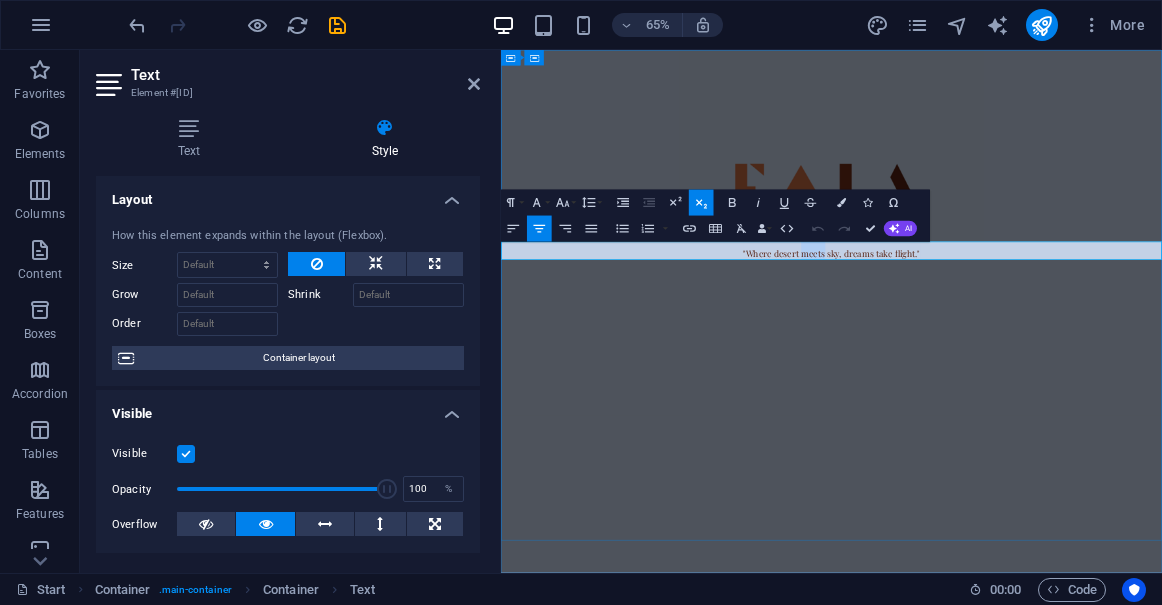 click on ""Where desert meets sky, dreams take flight."" at bounding box center [1010, 362] 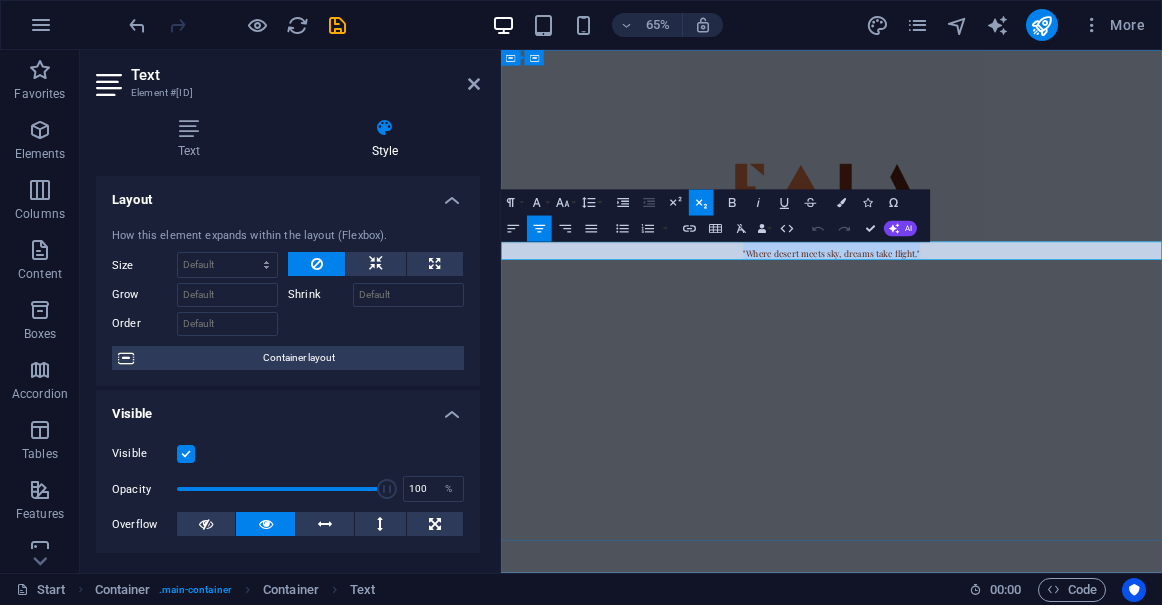 click on ""Where desert meets sky, dreams take flight."" at bounding box center (1010, 362) 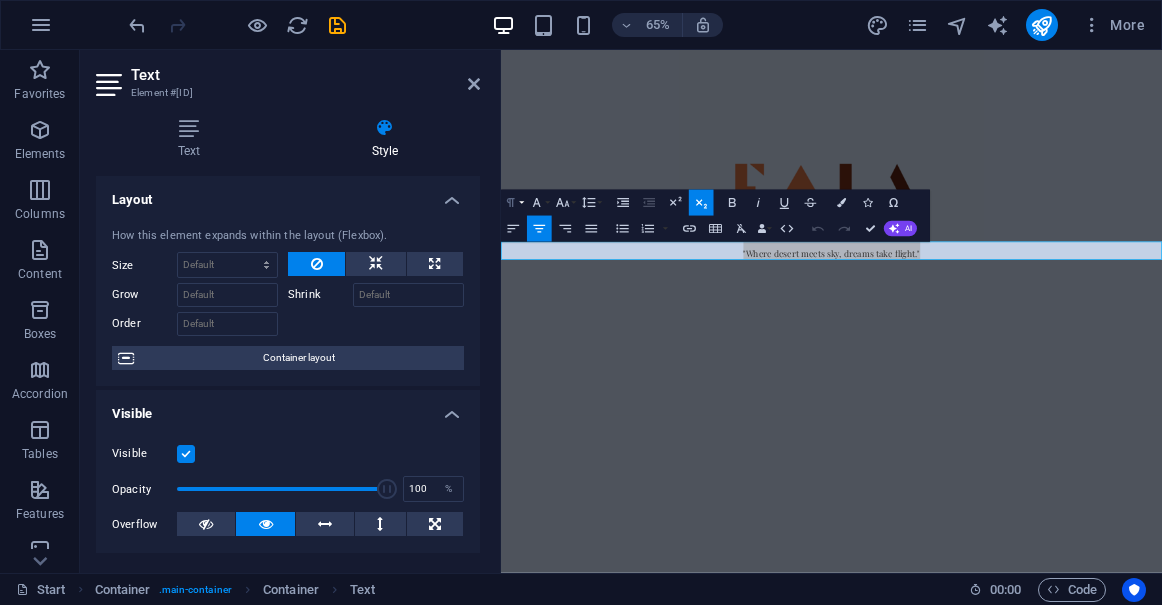 click on "Paragraph Format" at bounding box center (513, 203) 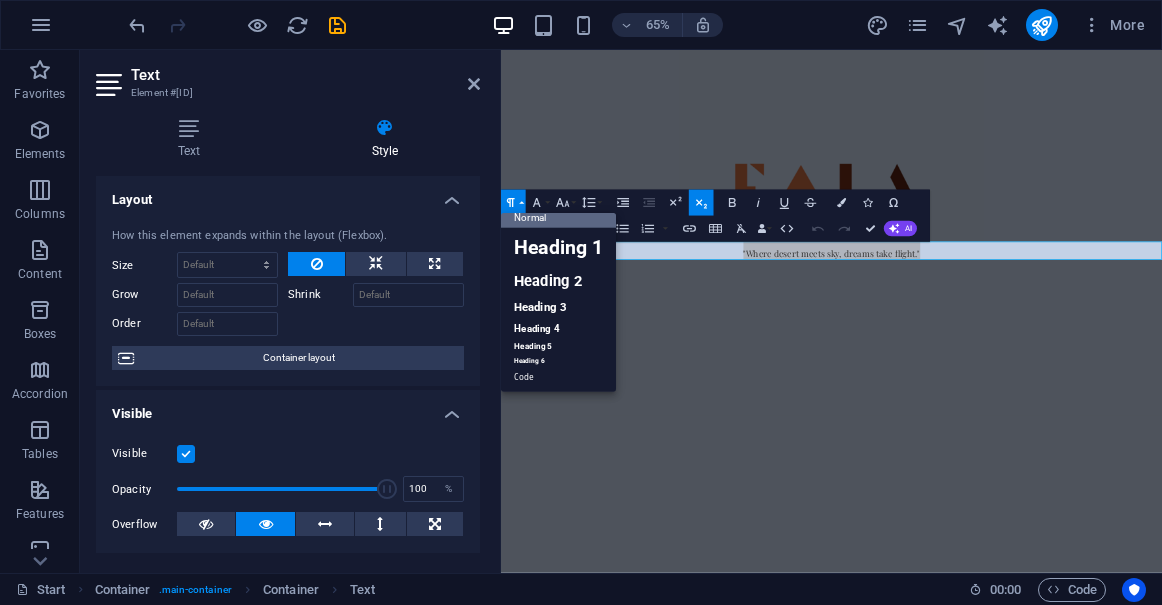 scroll, scrollTop: 16, scrollLeft: 0, axis: vertical 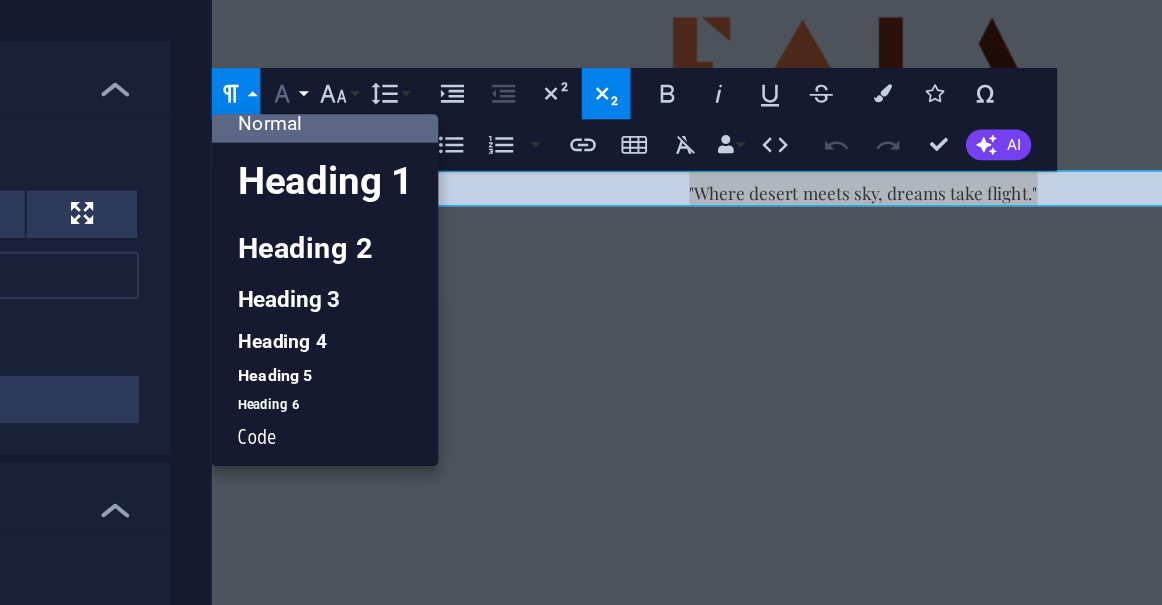 click on "Font Family" at bounding box center (539, 203) 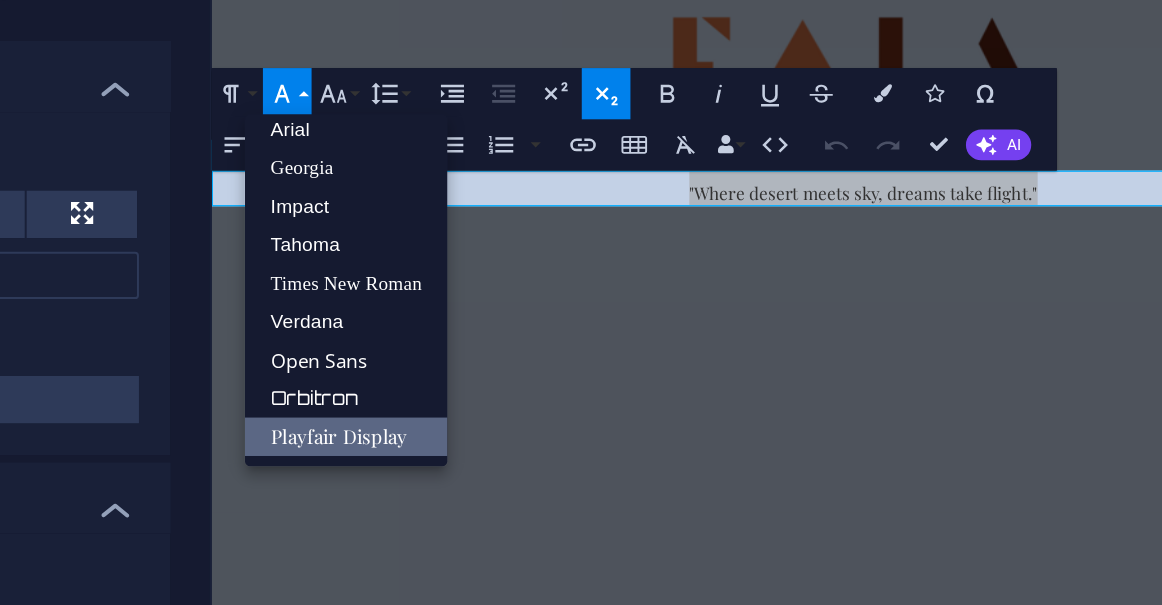 scroll, scrollTop: 11, scrollLeft: 0, axis: vertical 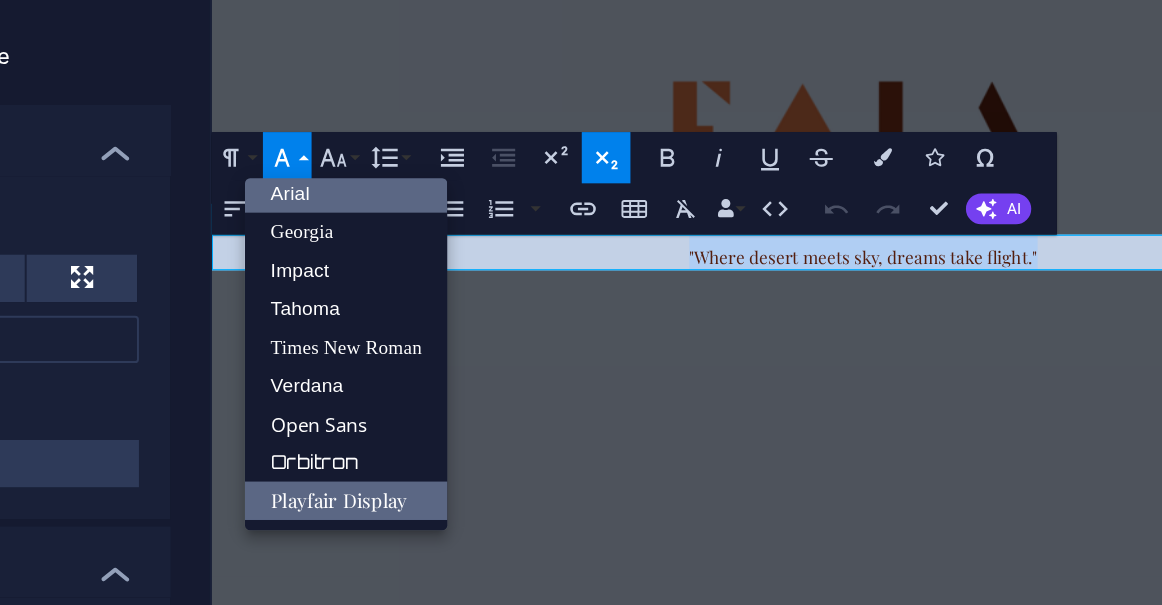 click on "Arial" at bounding box center (569, 221) 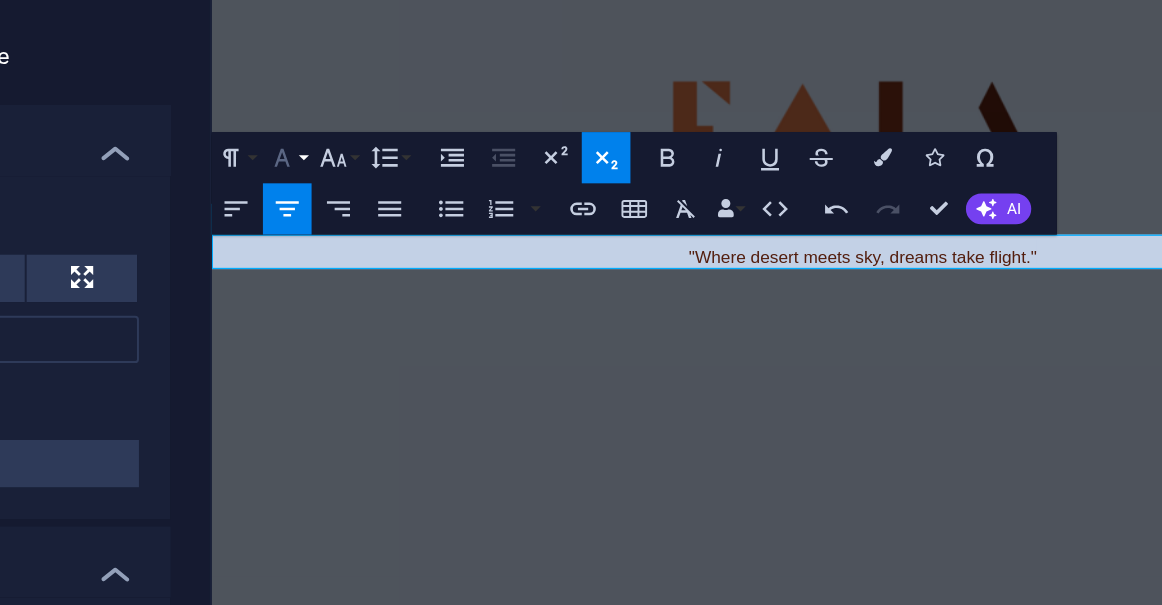 click on "Font Family" at bounding box center [539, 203] 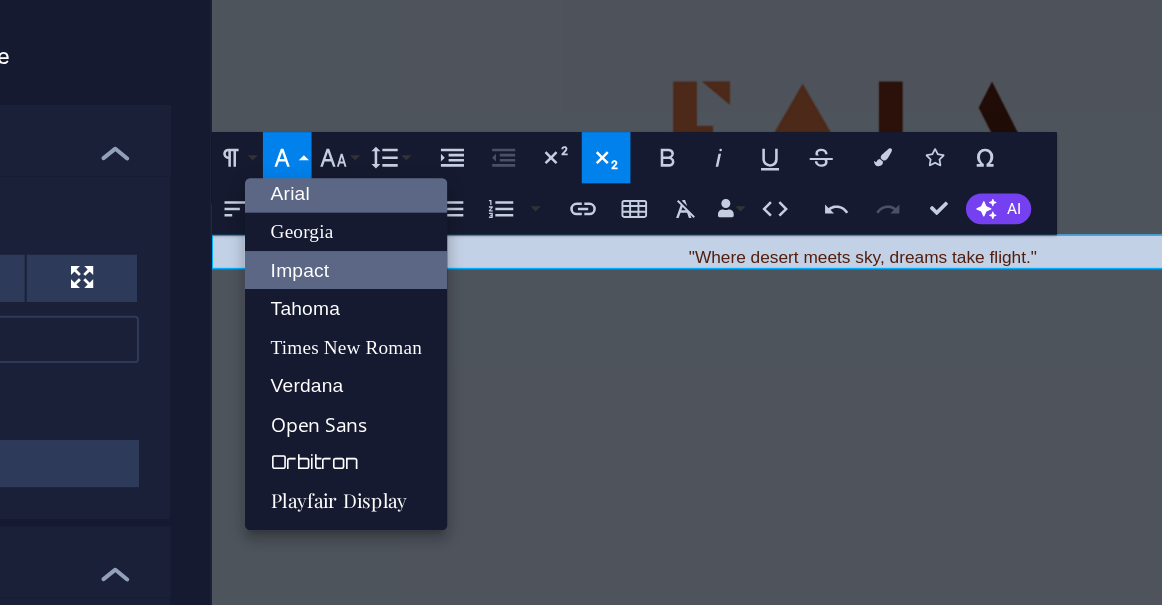 click on "Impact" at bounding box center [569, 260] 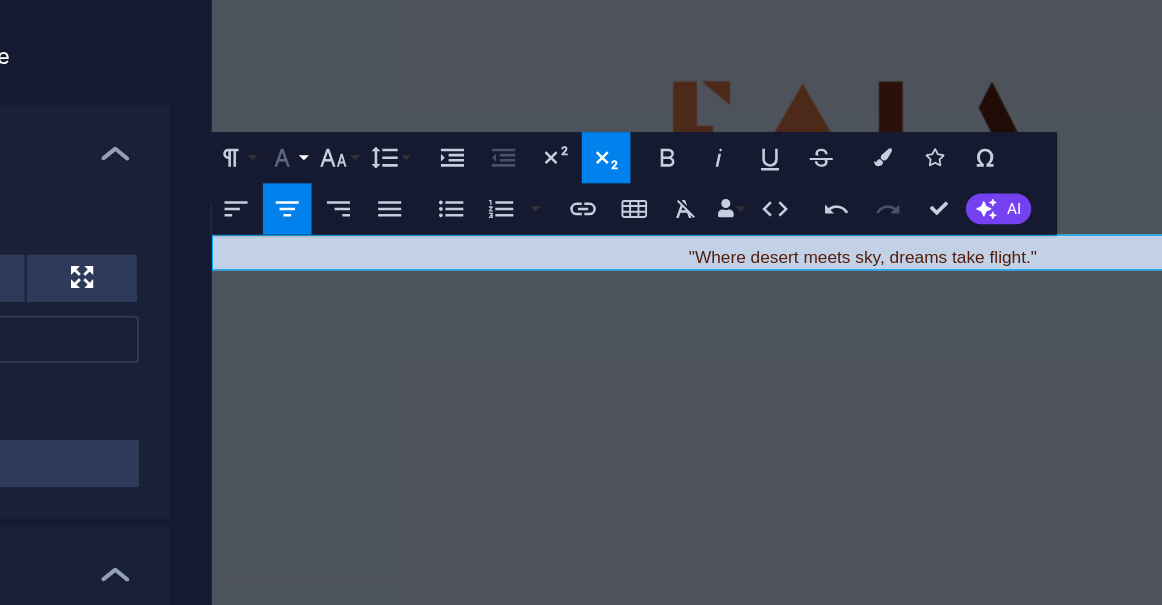 click on "Font Family" at bounding box center (539, 203) 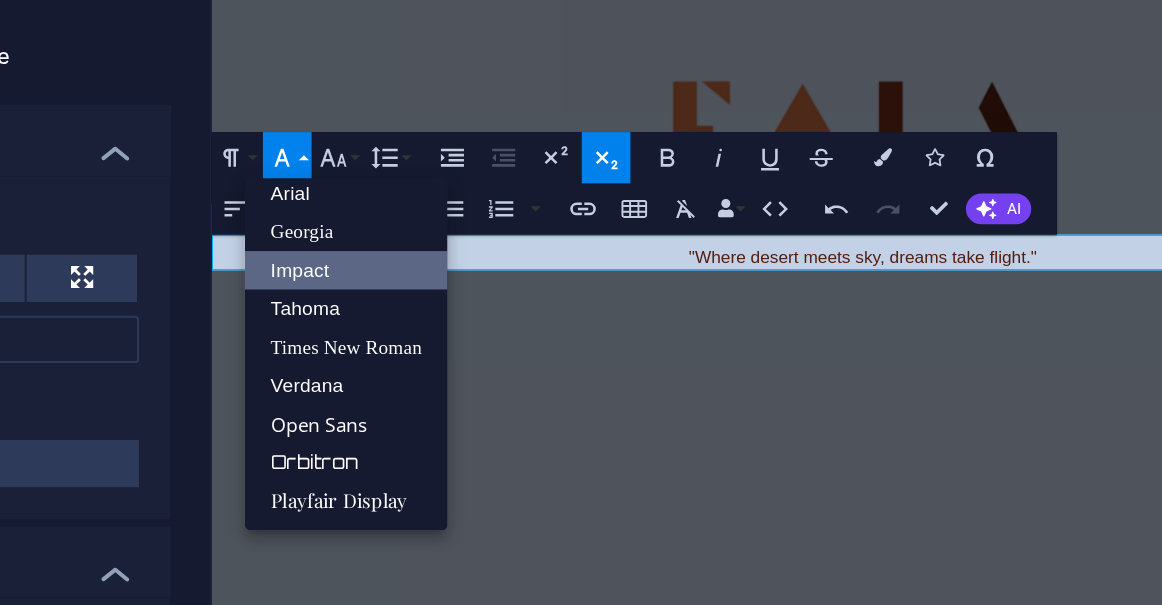 scroll, scrollTop: 11, scrollLeft: 0, axis: vertical 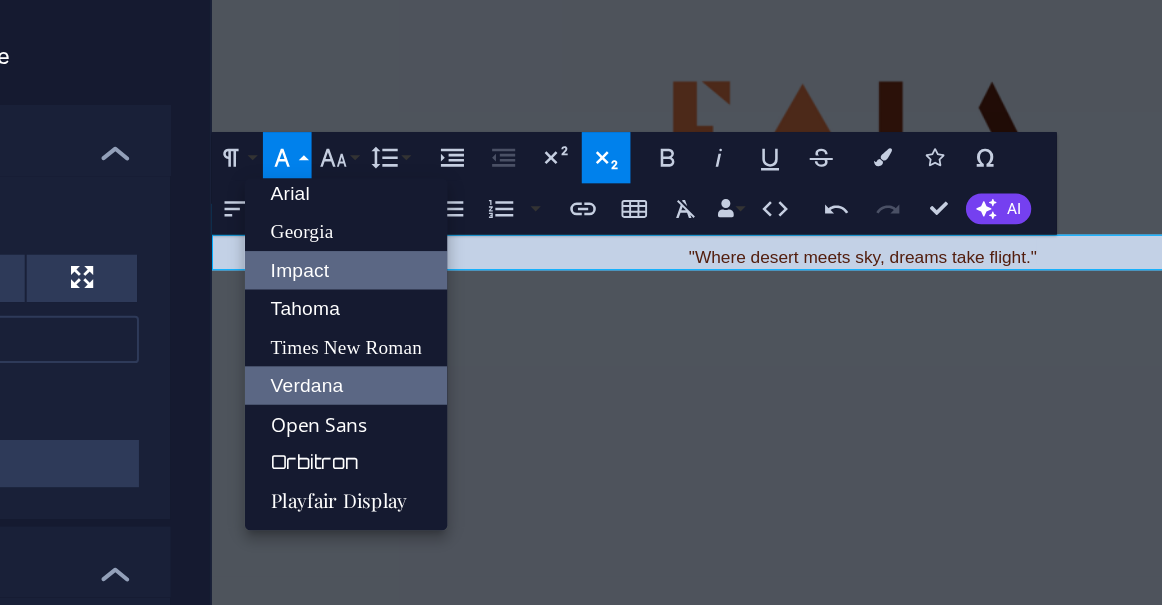click on "Verdana" at bounding box center (569, 319) 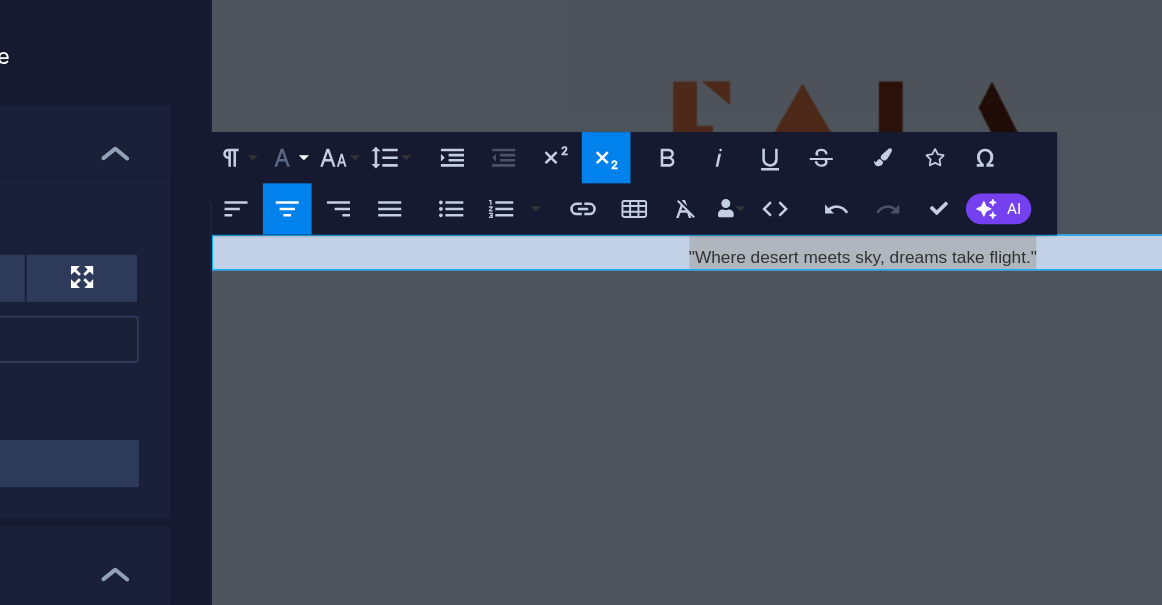 click on "Font Family" at bounding box center [539, 203] 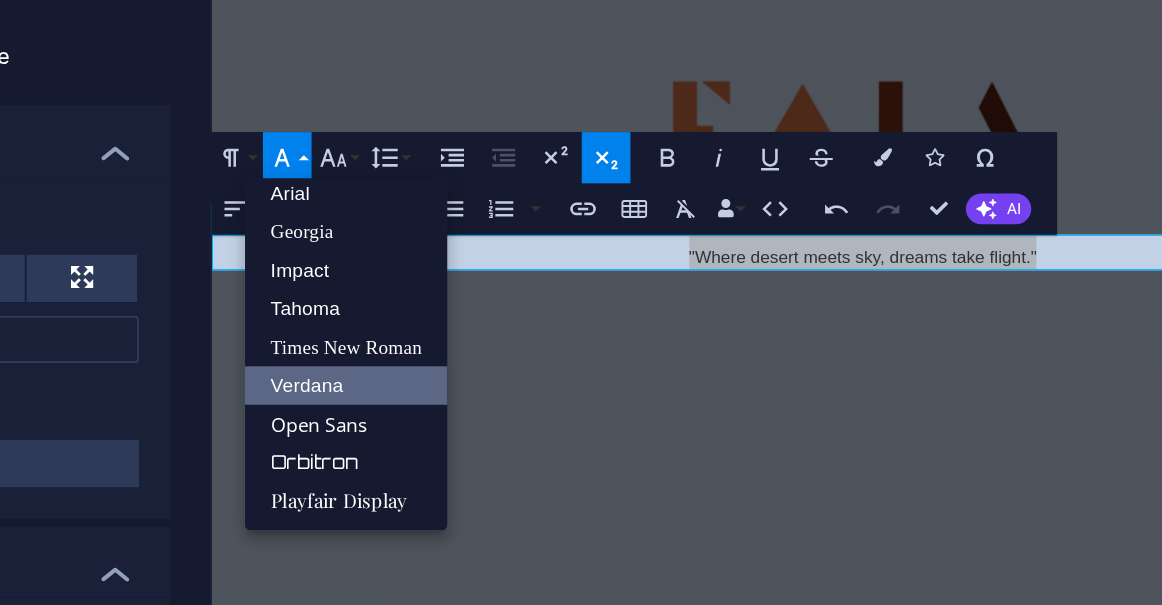 scroll, scrollTop: 11, scrollLeft: 0, axis: vertical 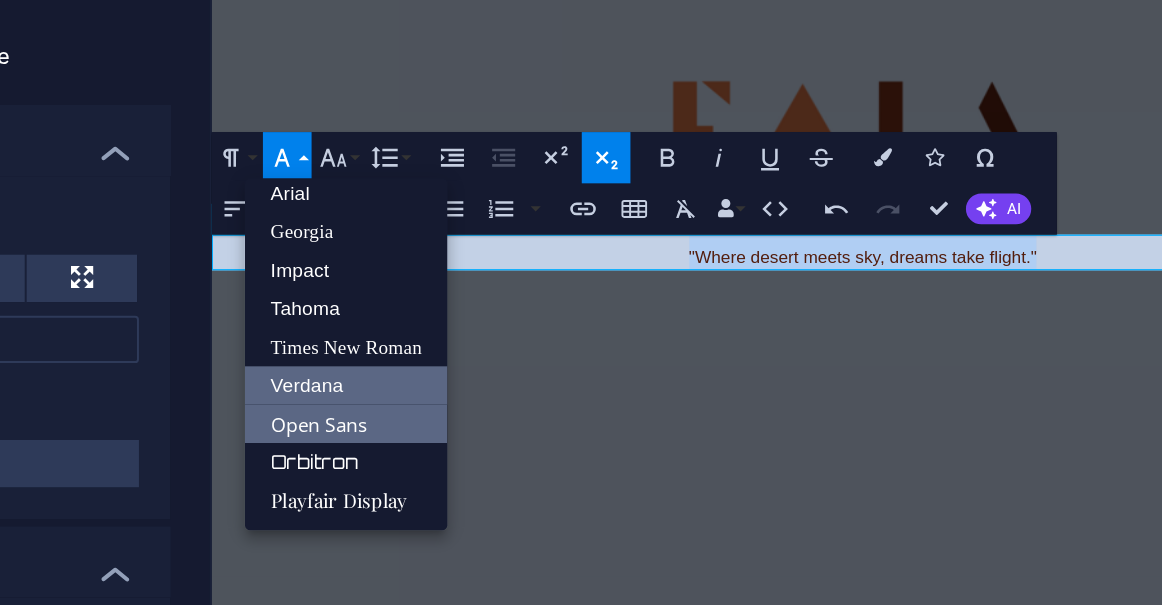 click on "Open Sans" at bounding box center [569, 338] 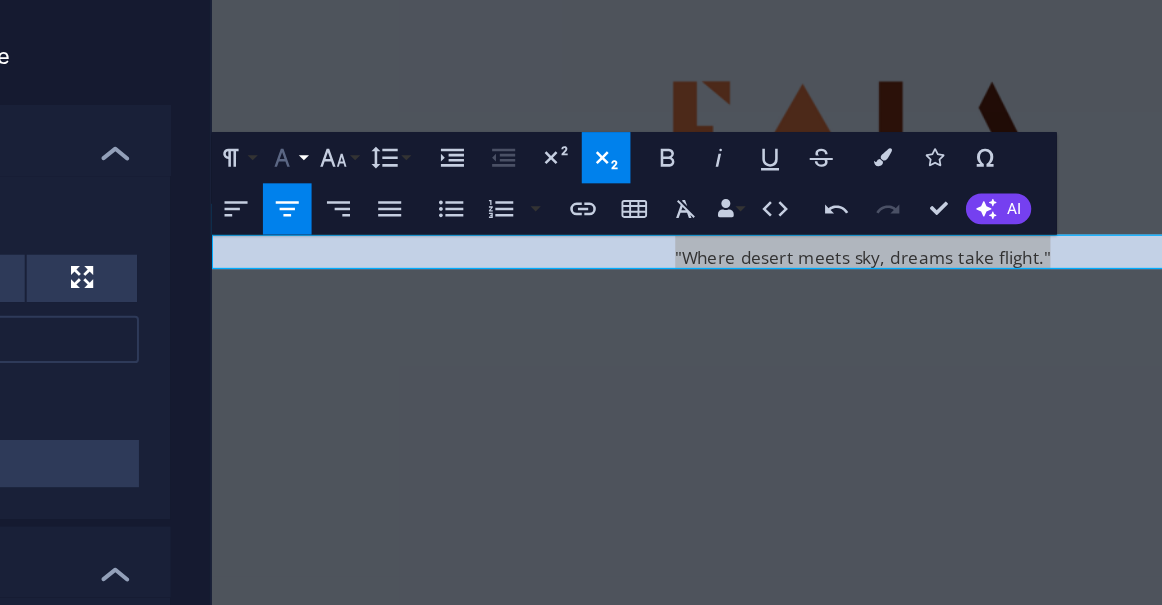 click on "Font Family" at bounding box center (539, 203) 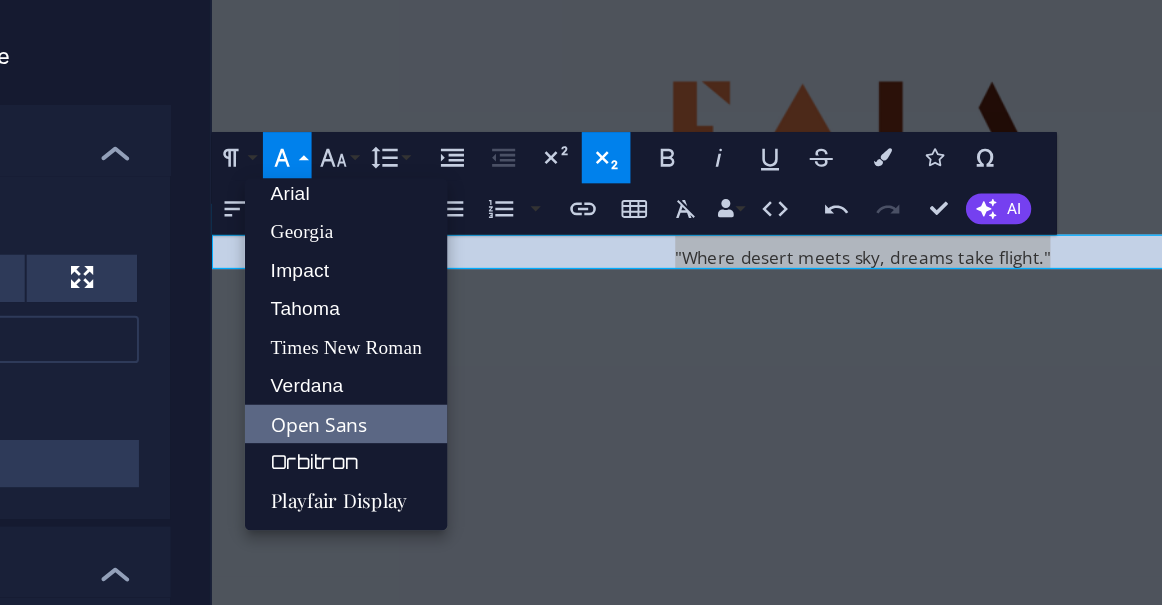 scroll, scrollTop: 11, scrollLeft: 0, axis: vertical 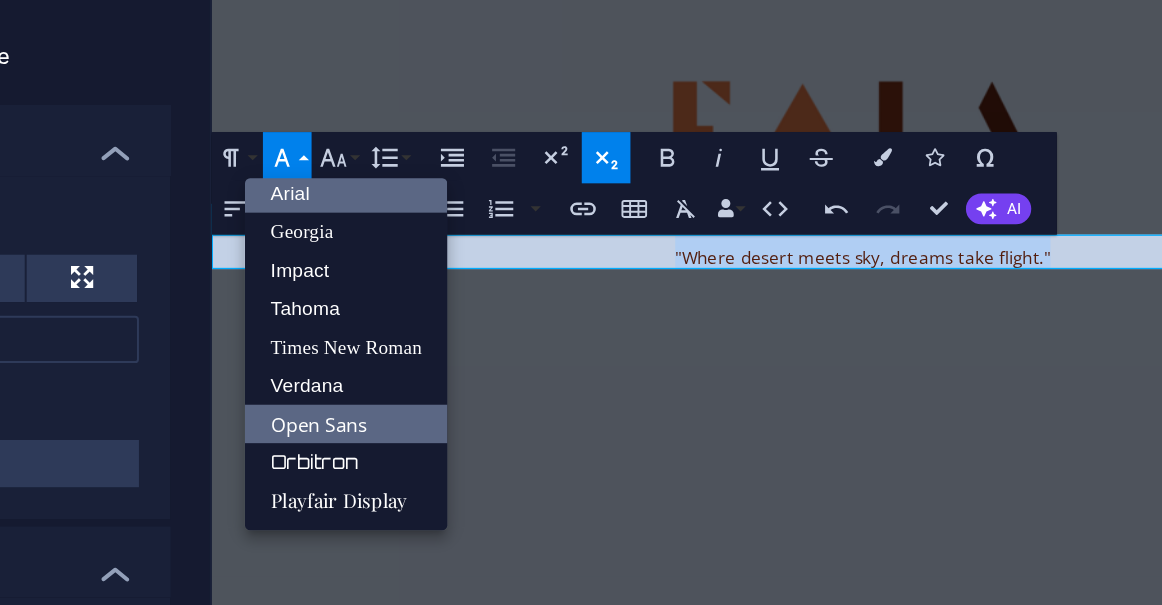 click on "Arial" at bounding box center (569, 221) 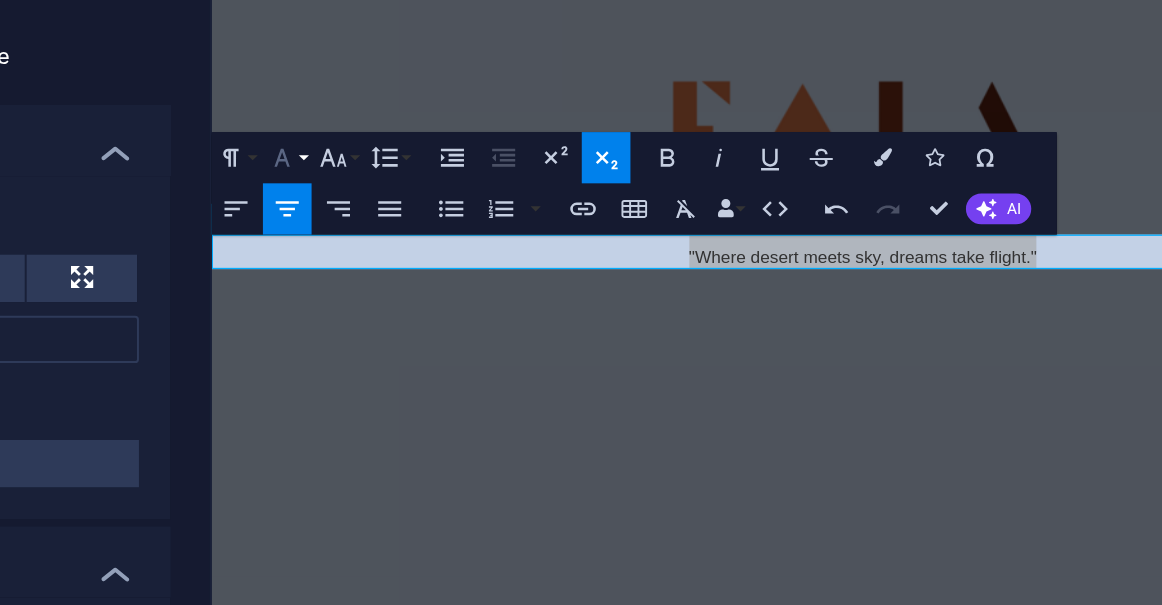 click on "Font Family" at bounding box center [539, 203] 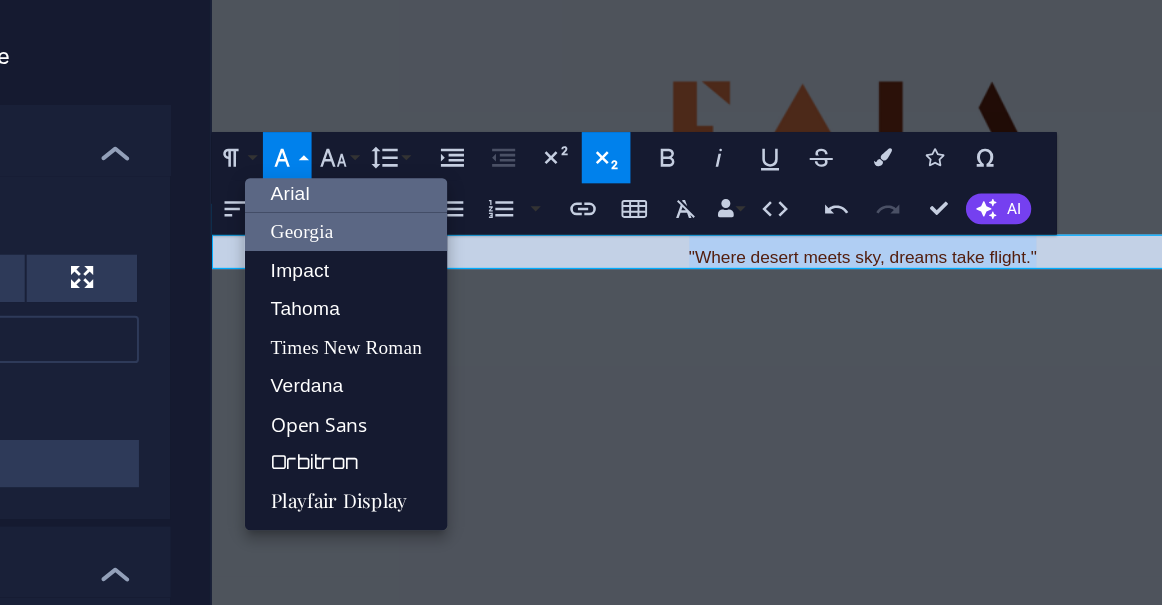 click on "Georgia" at bounding box center [569, 241] 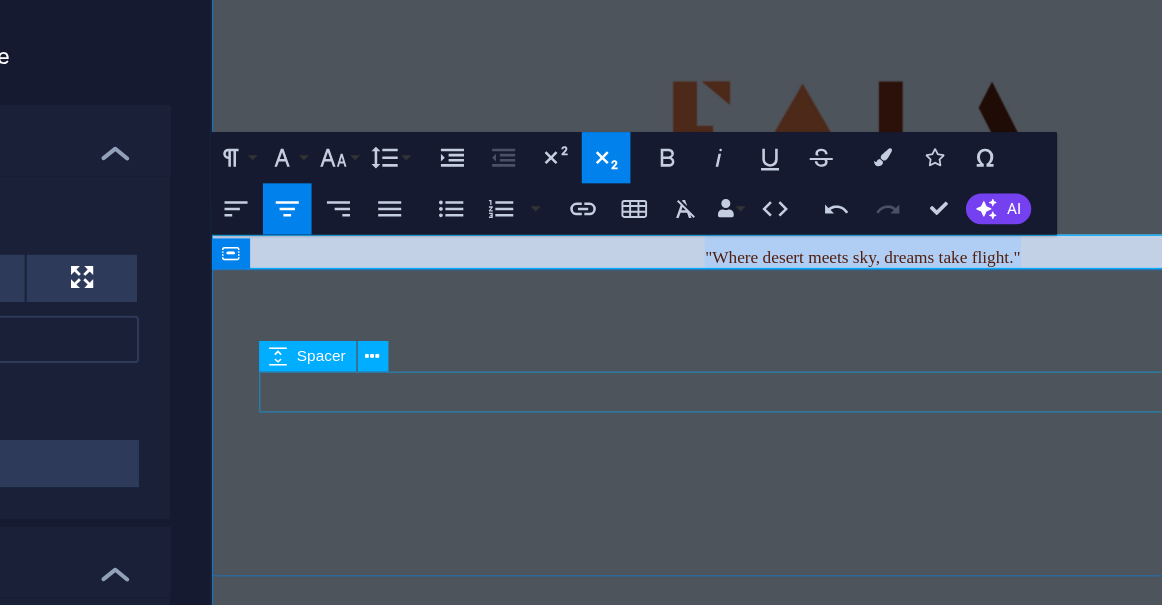 click at bounding box center (720, 276) 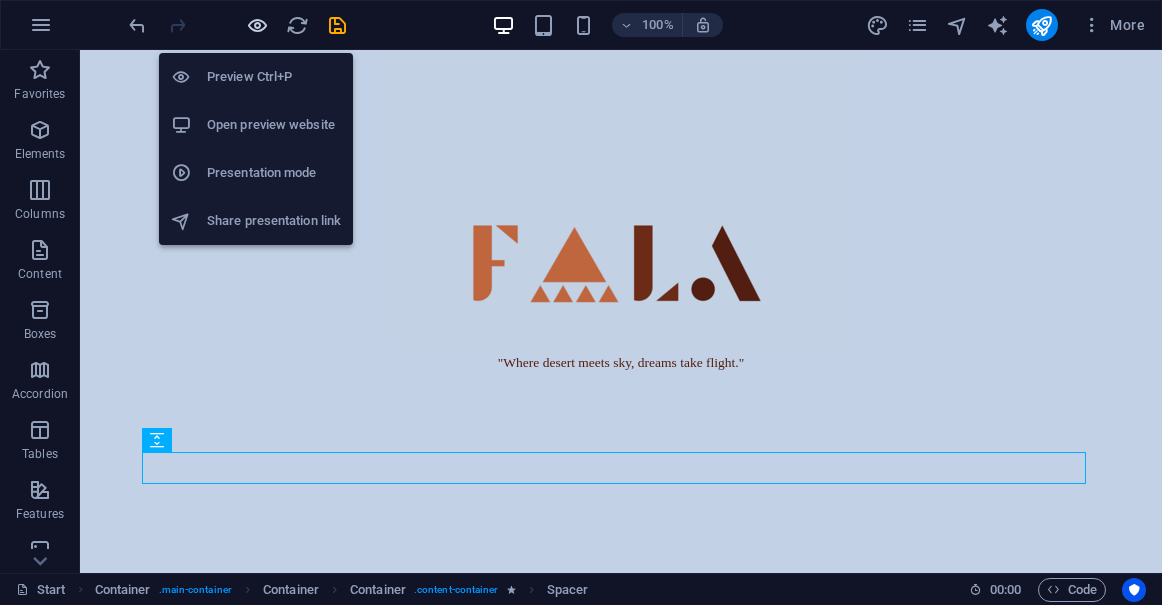 click at bounding box center [257, 25] 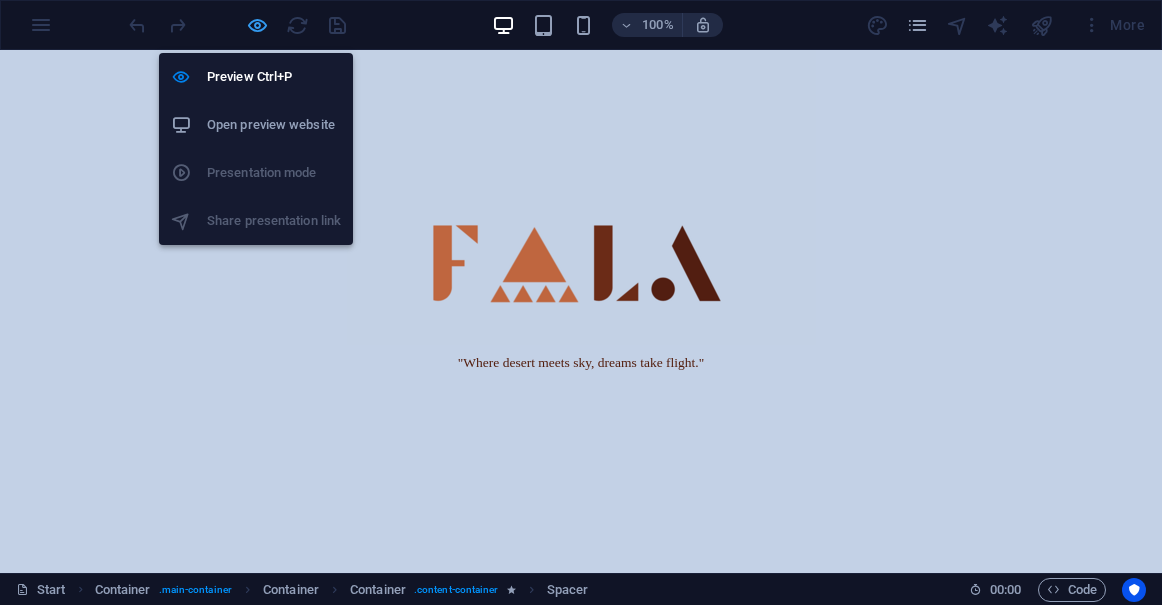 click at bounding box center [257, 25] 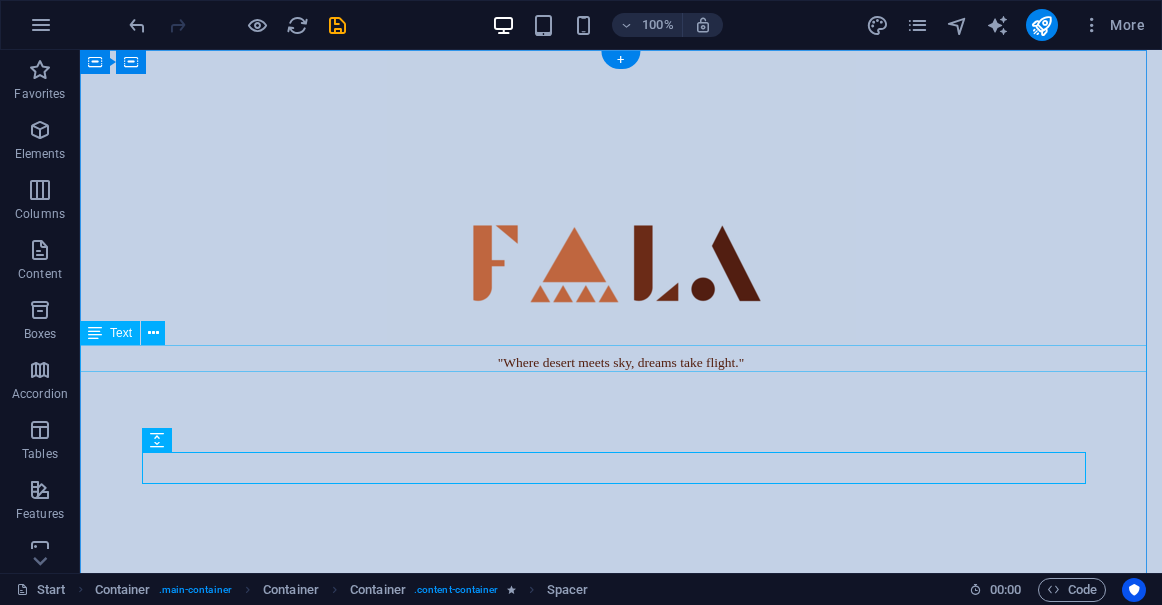 click on ""Where desert meets sky, dreams take flight."" at bounding box center (621, 358) 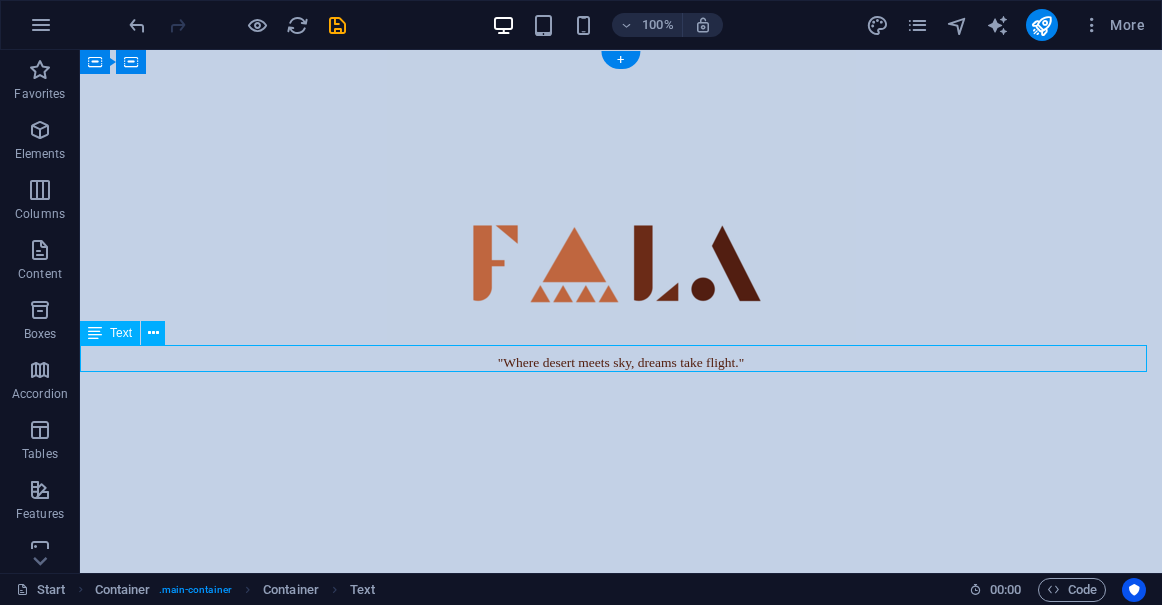 click on ""Where desert meets sky, dreams take flight."" at bounding box center (621, 358) 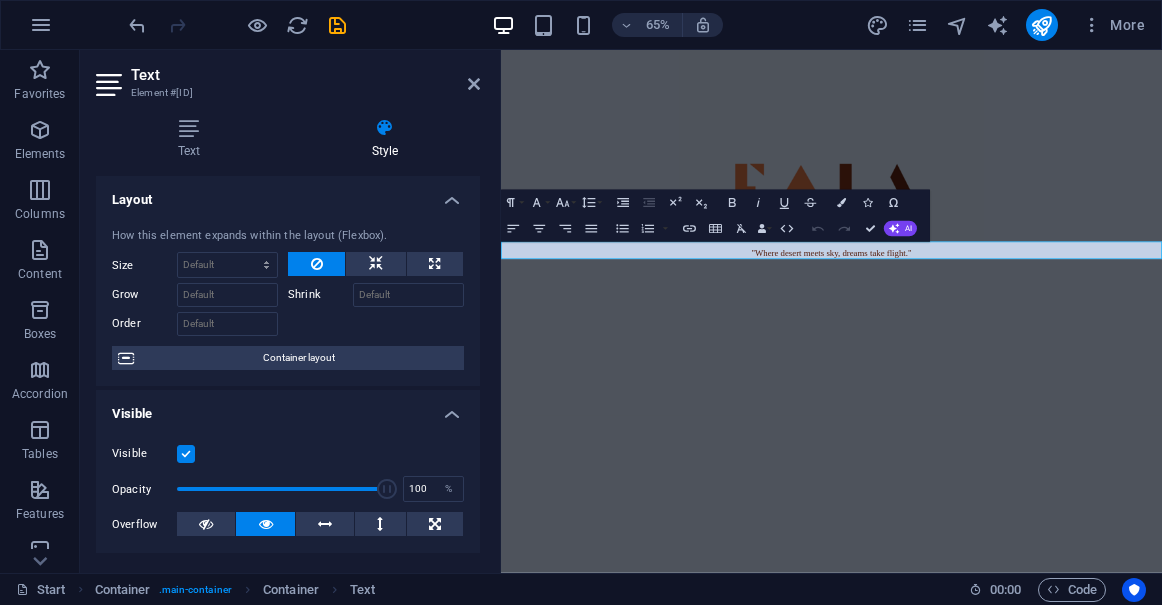 click at bounding box center [186, 454] 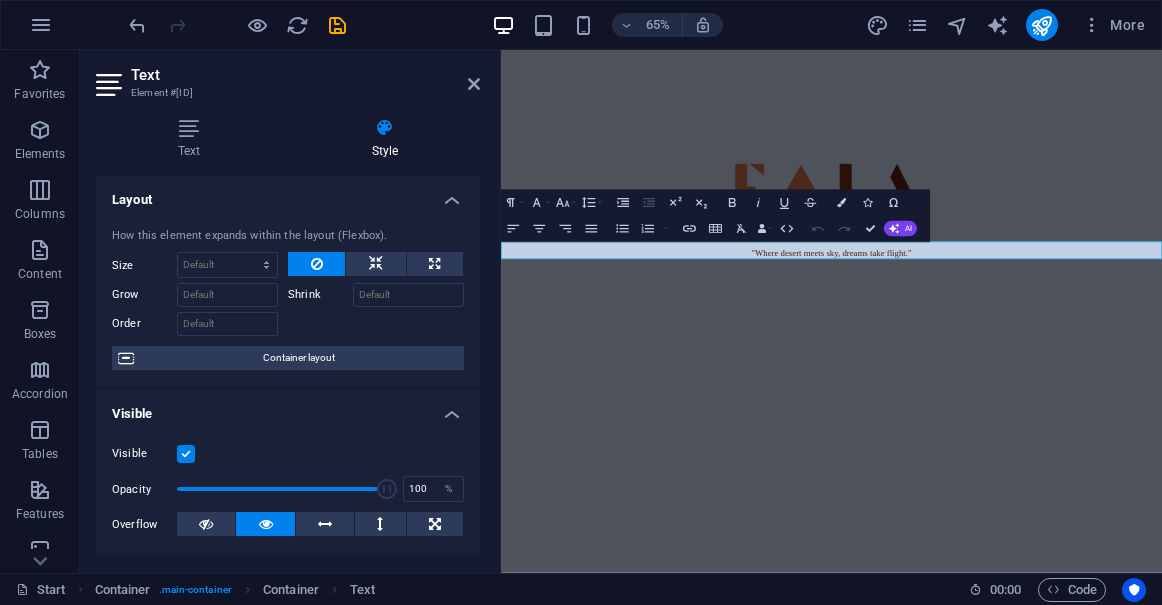 click on "Visible" at bounding box center (0, 0) 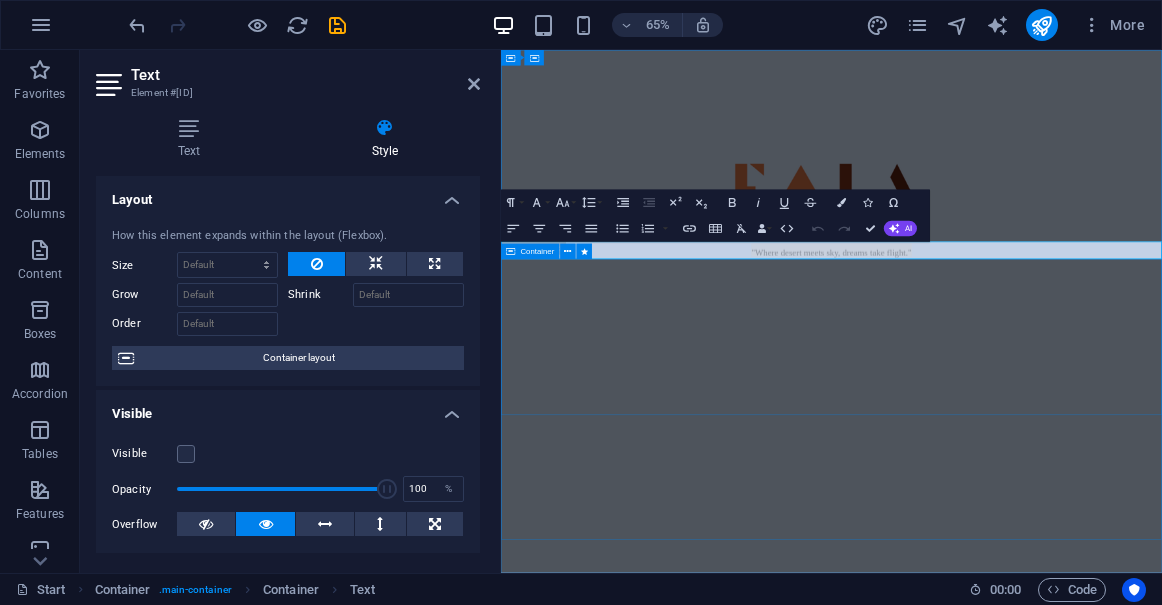 click at bounding box center (1009, 492) 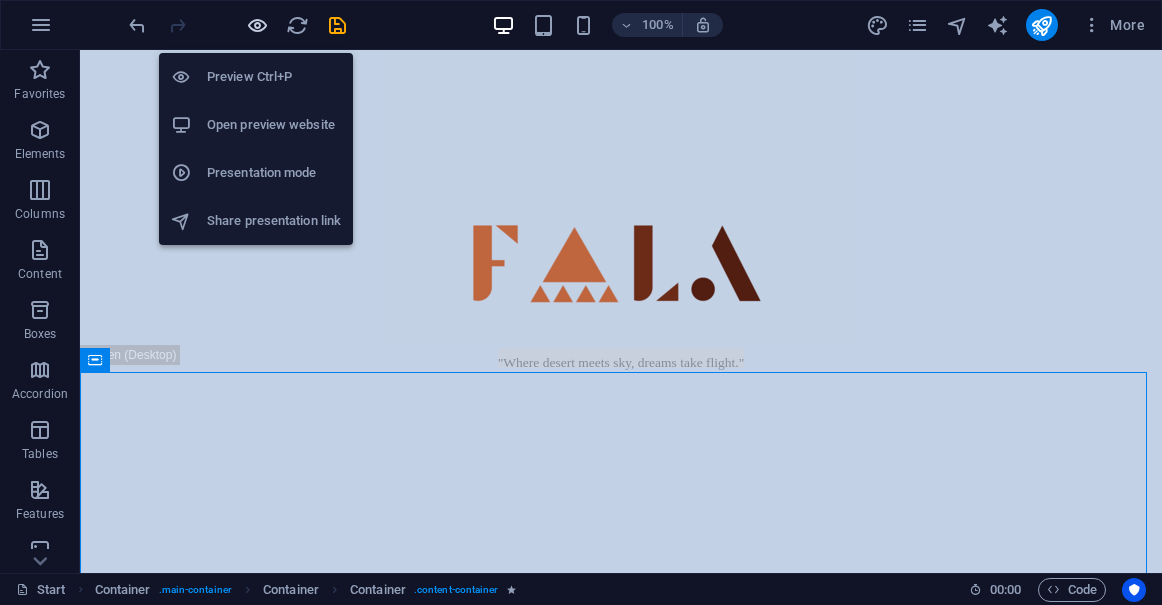 click at bounding box center (257, 25) 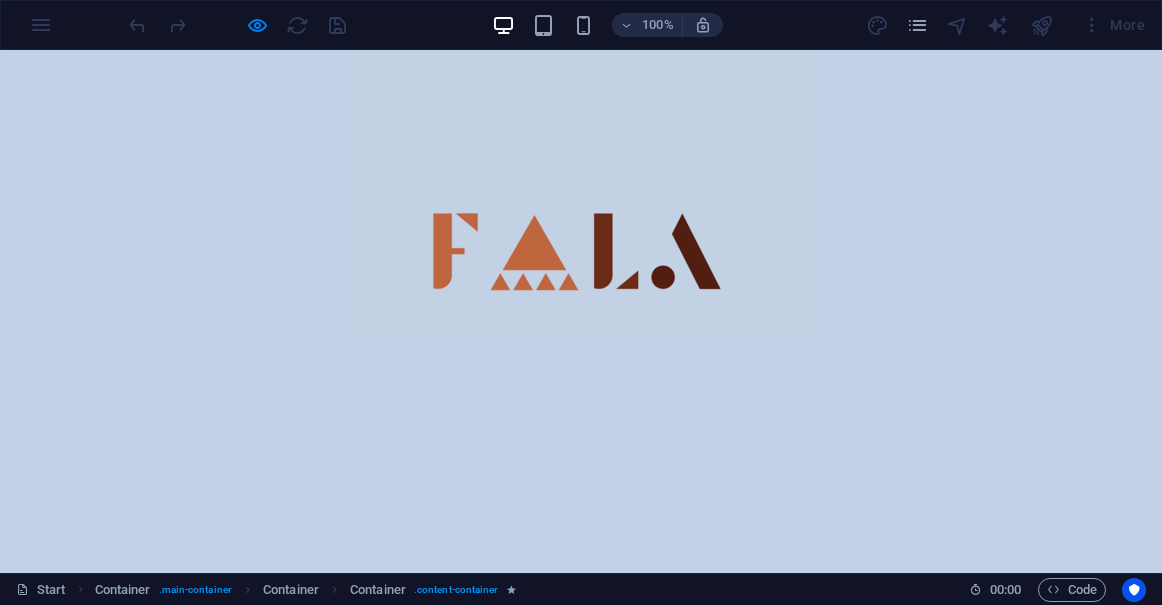 scroll, scrollTop: 0, scrollLeft: 0, axis: both 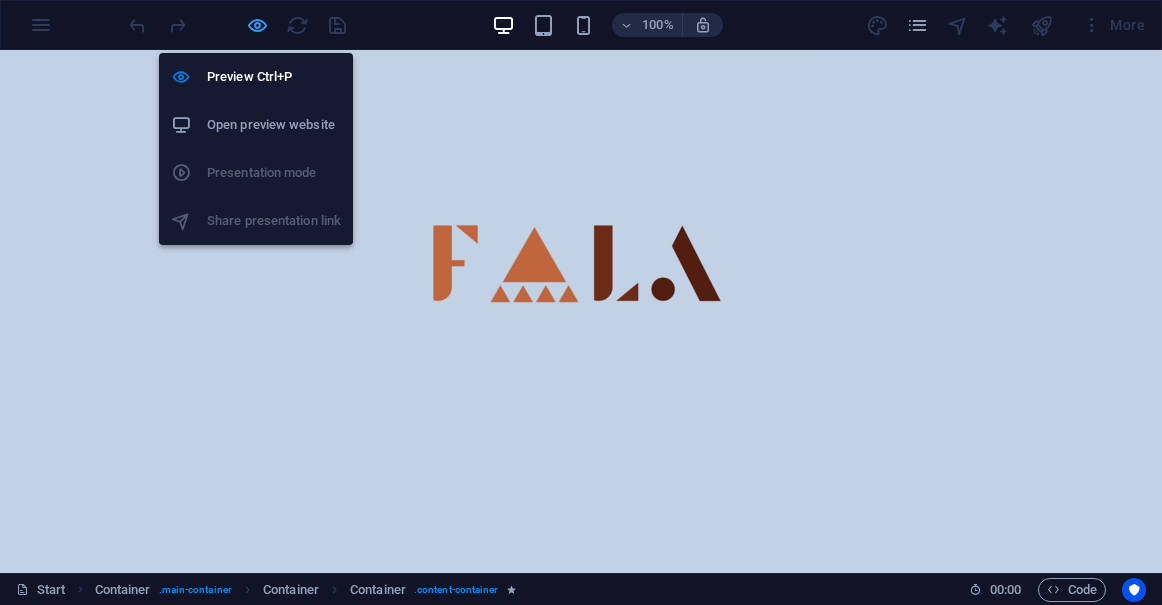 click at bounding box center [257, 25] 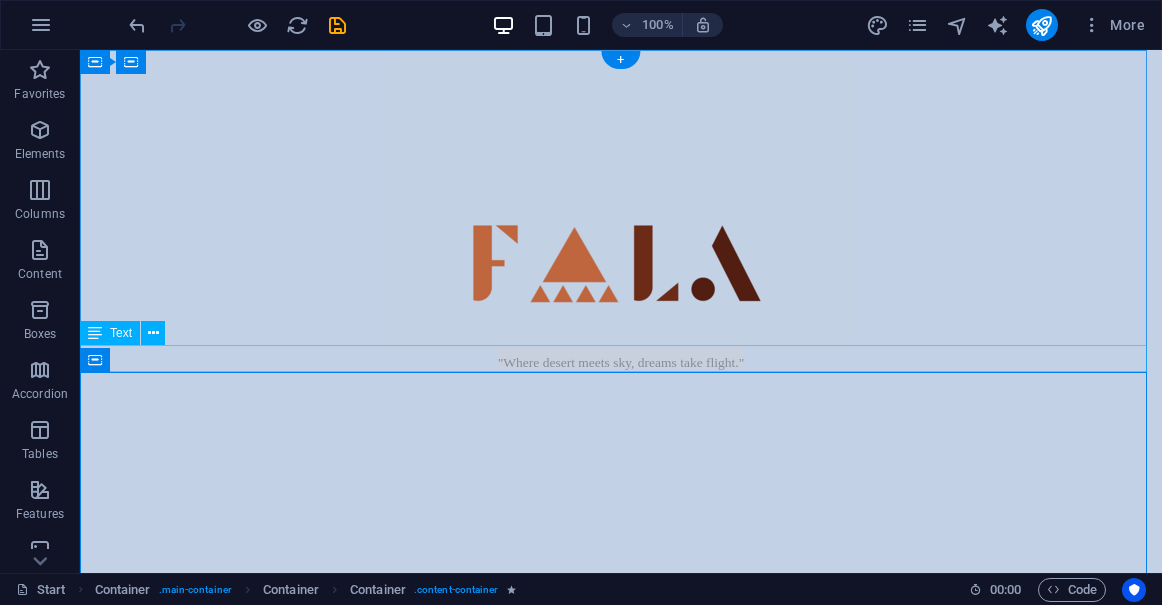 click on ""Where desert meets sky, dreams take flight."" at bounding box center (621, 358) 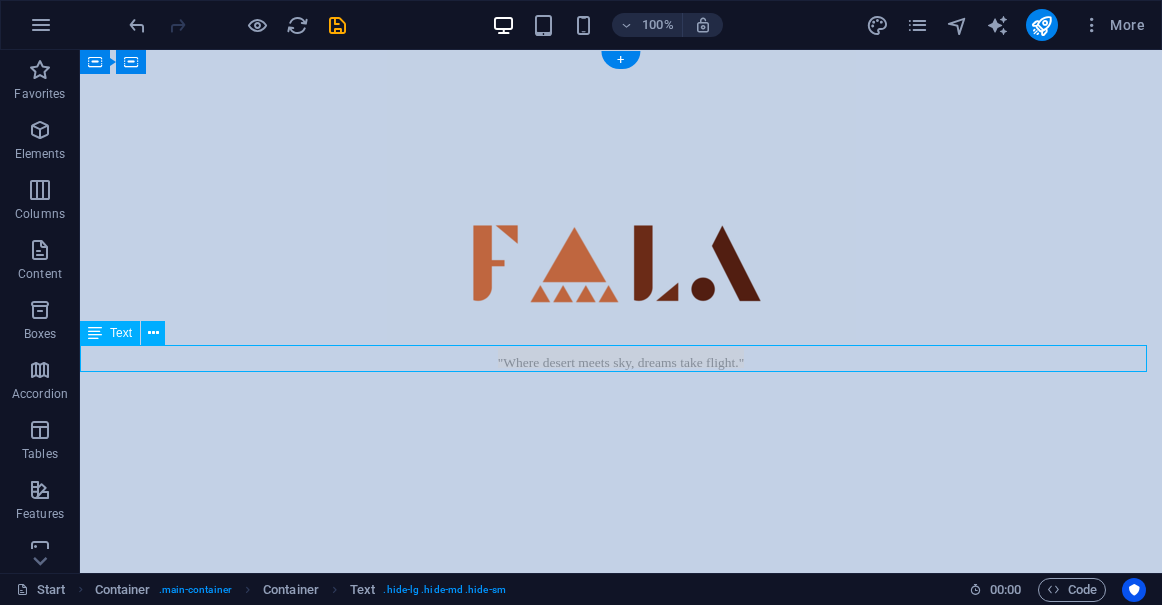 click on ""Where desert meets sky, dreams take flight."" at bounding box center [621, 358] 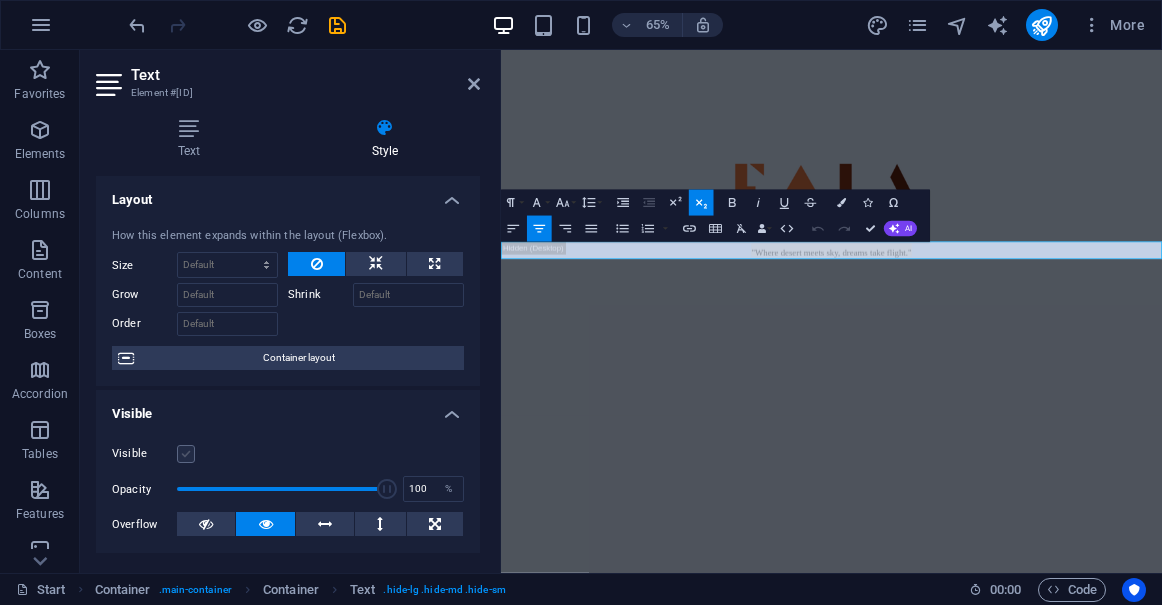 click at bounding box center [186, 454] 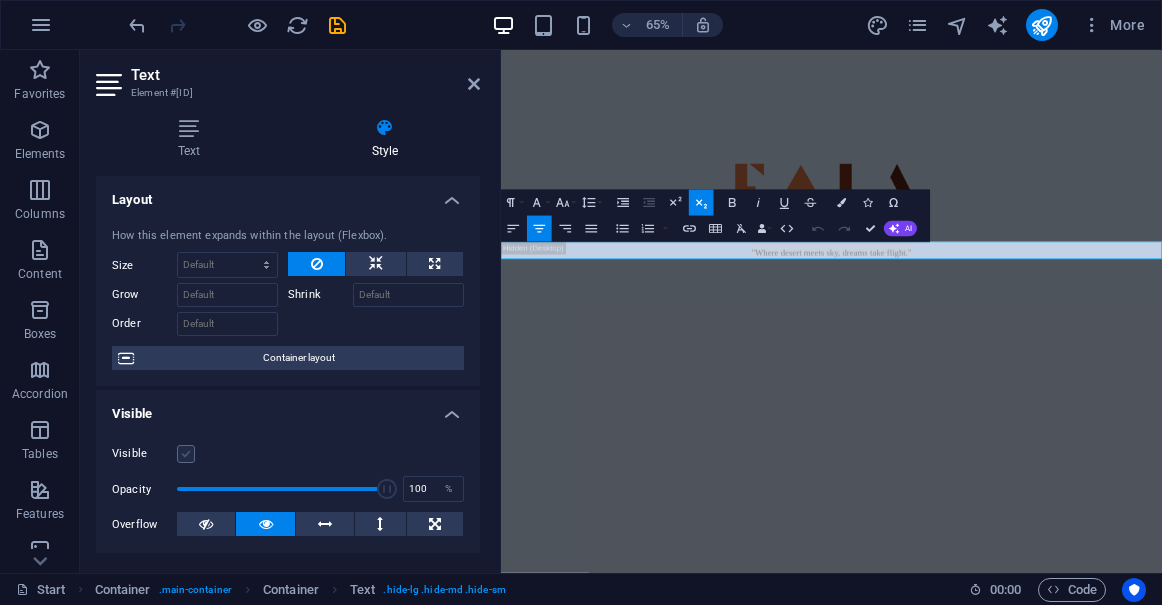 click on "Visible" at bounding box center (0, 0) 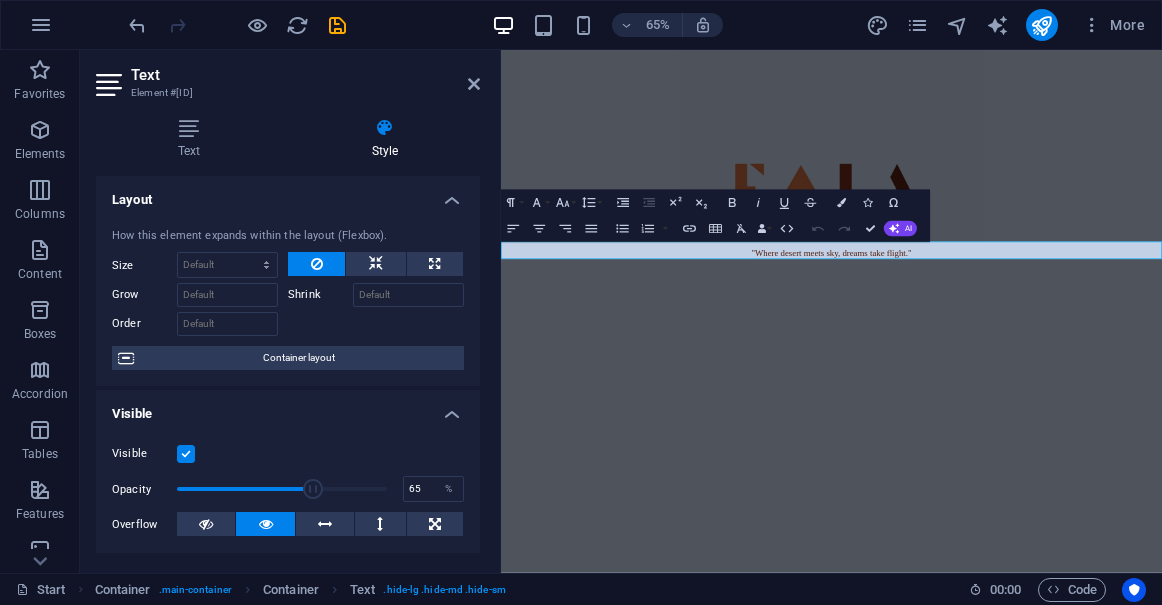 drag, startPoint x: 384, startPoint y: 492, endPoint x: 311, endPoint y: 495, distance: 73.061615 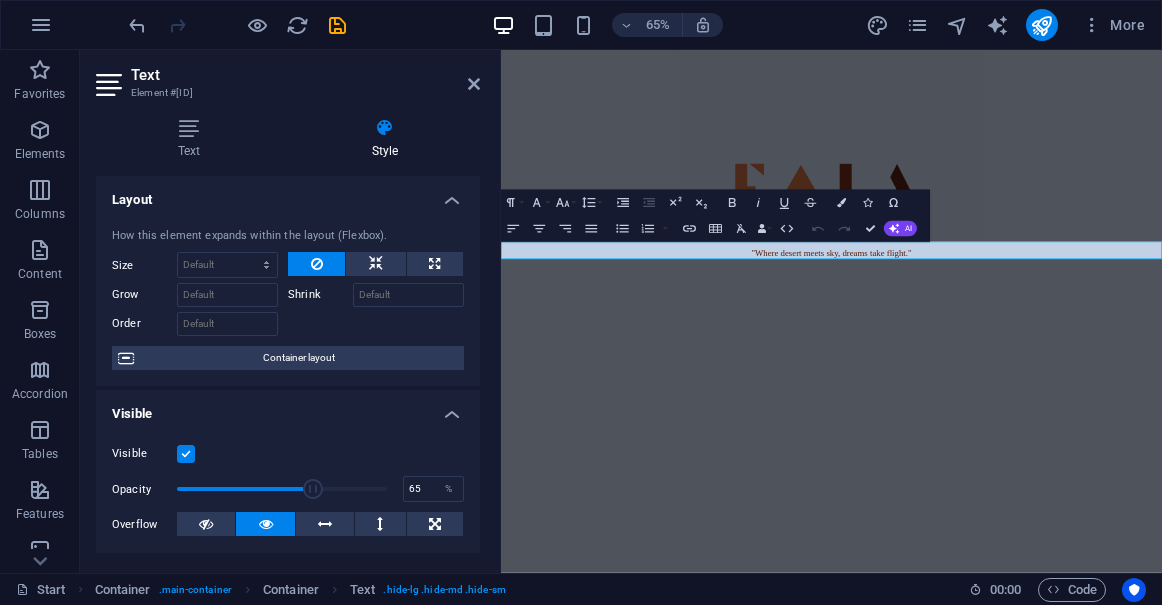 click at bounding box center [313, 489] 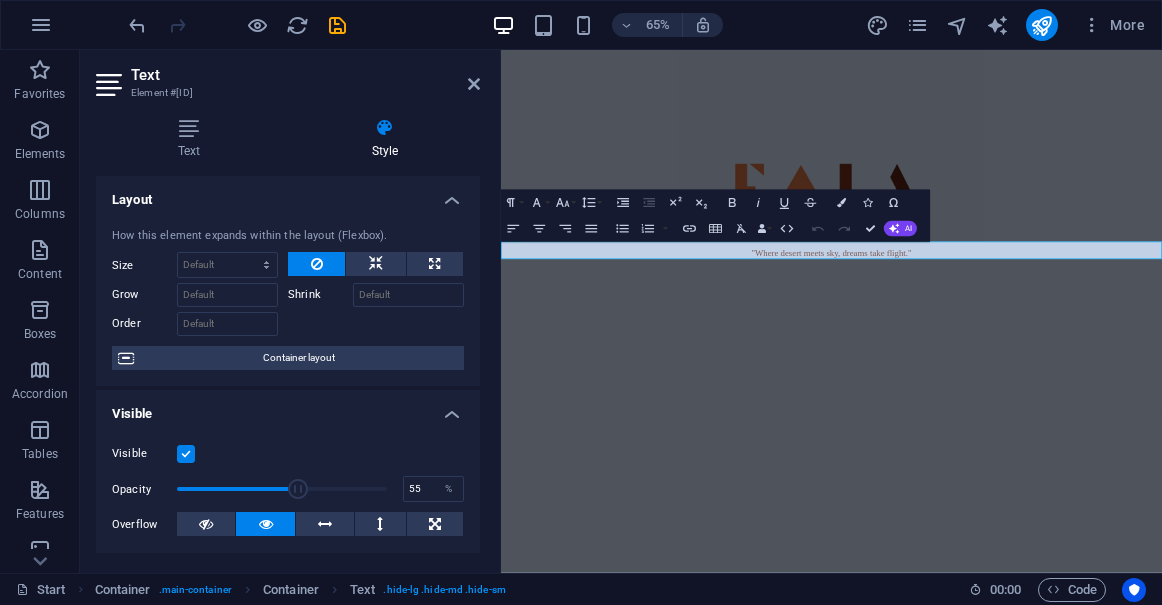 type on "54" 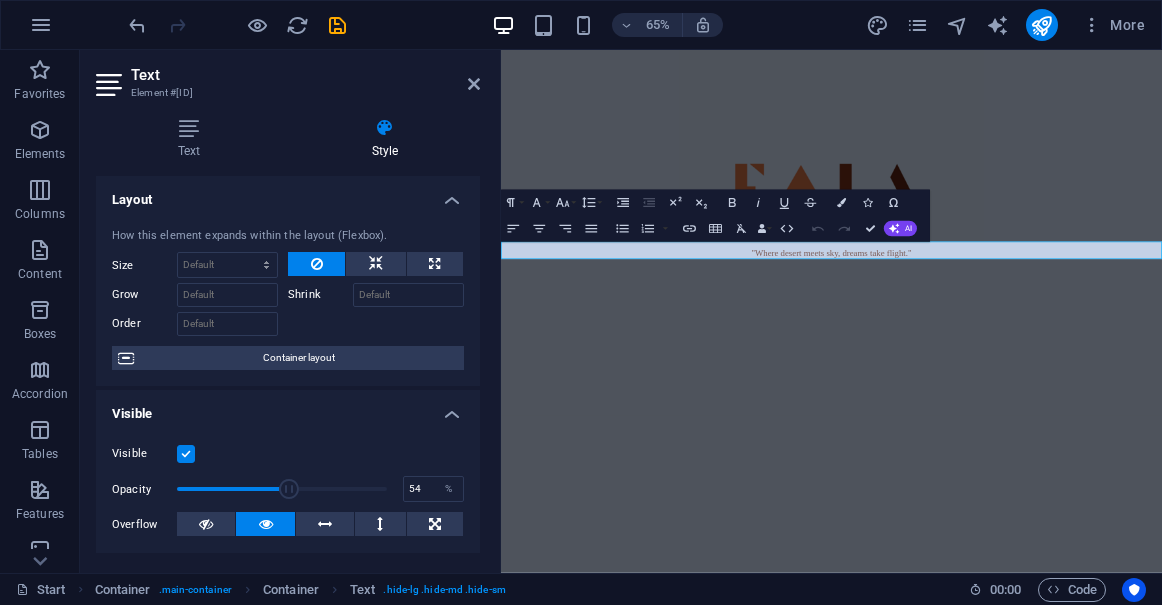 drag, startPoint x: 311, startPoint y: 495, endPoint x: 288, endPoint y: 492, distance: 23.194826 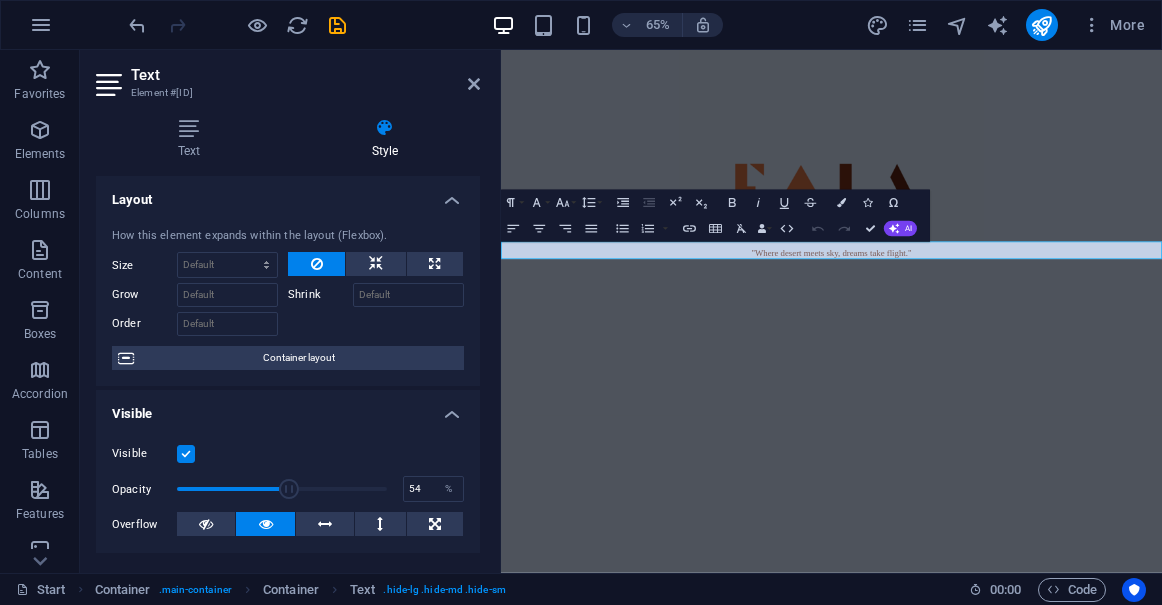 click at bounding box center (289, 489) 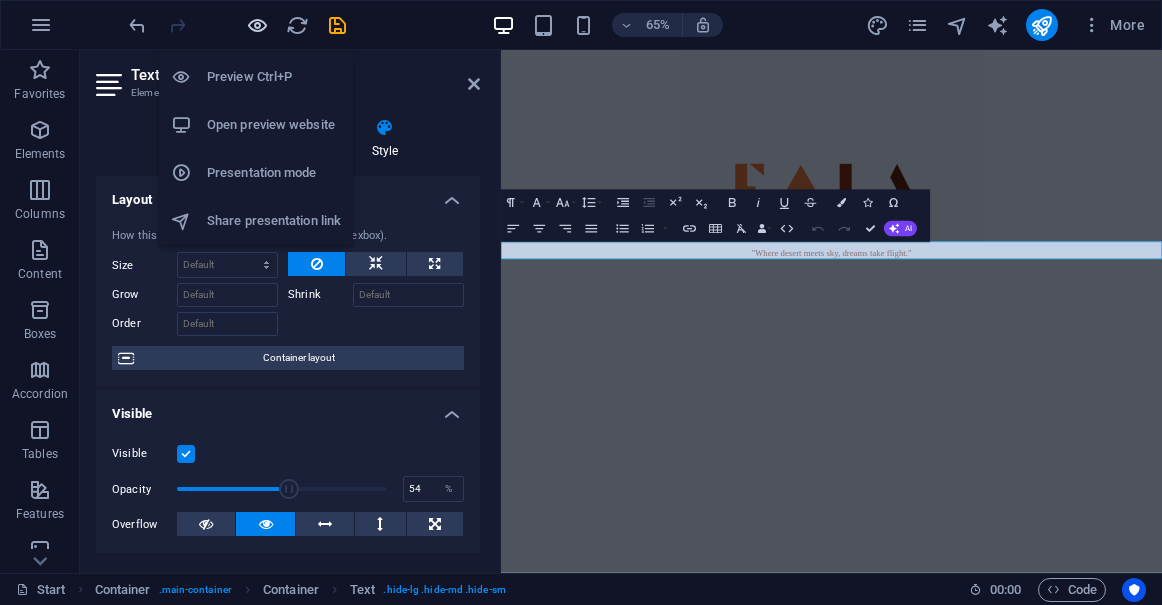 click at bounding box center [257, 25] 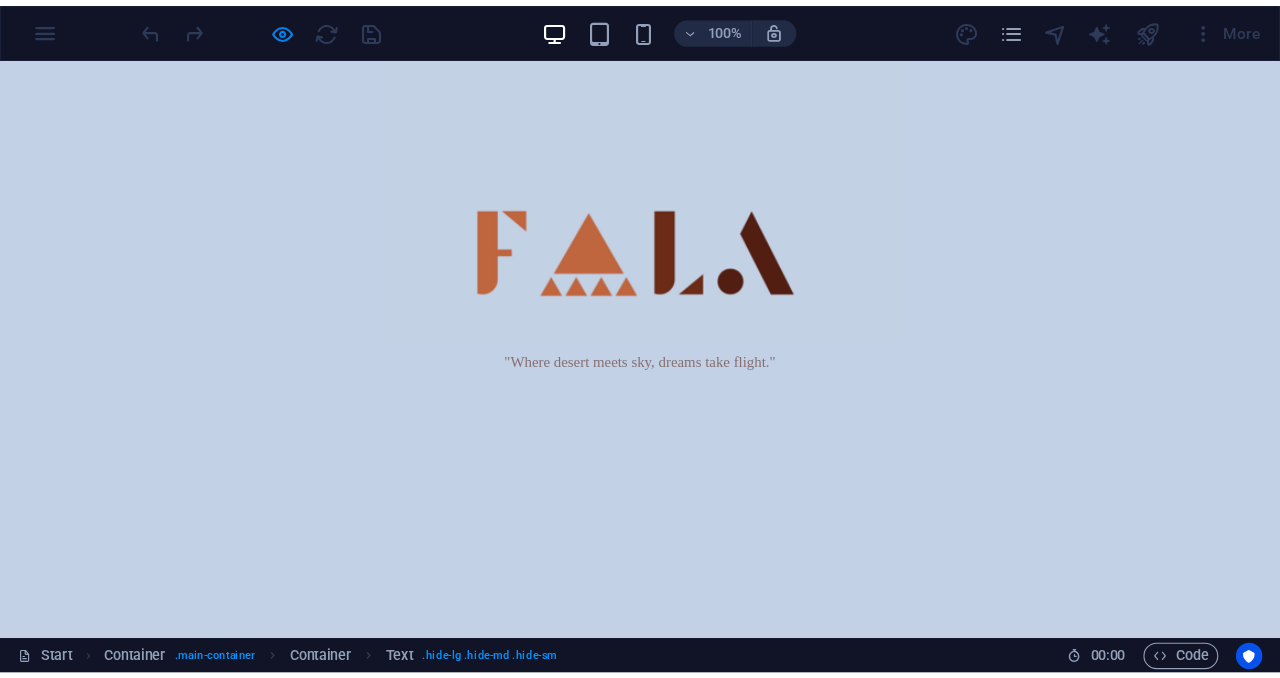 scroll, scrollTop: 0, scrollLeft: 0, axis: both 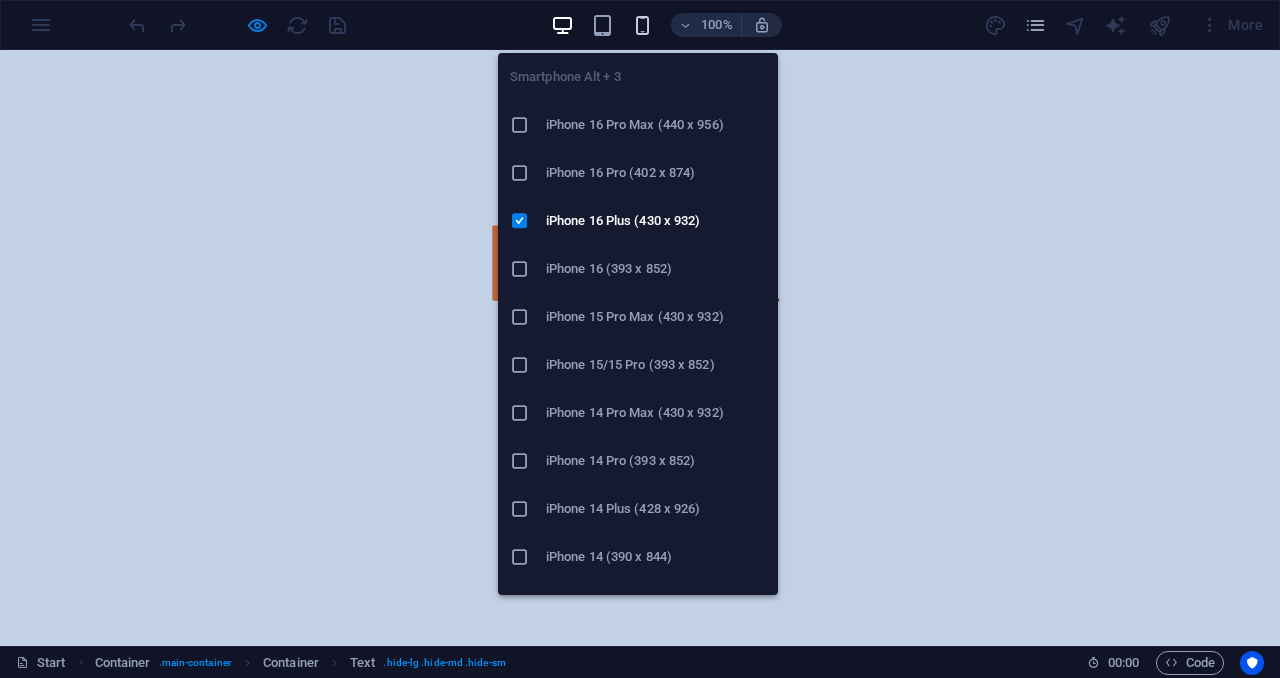 click at bounding box center (642, 25) 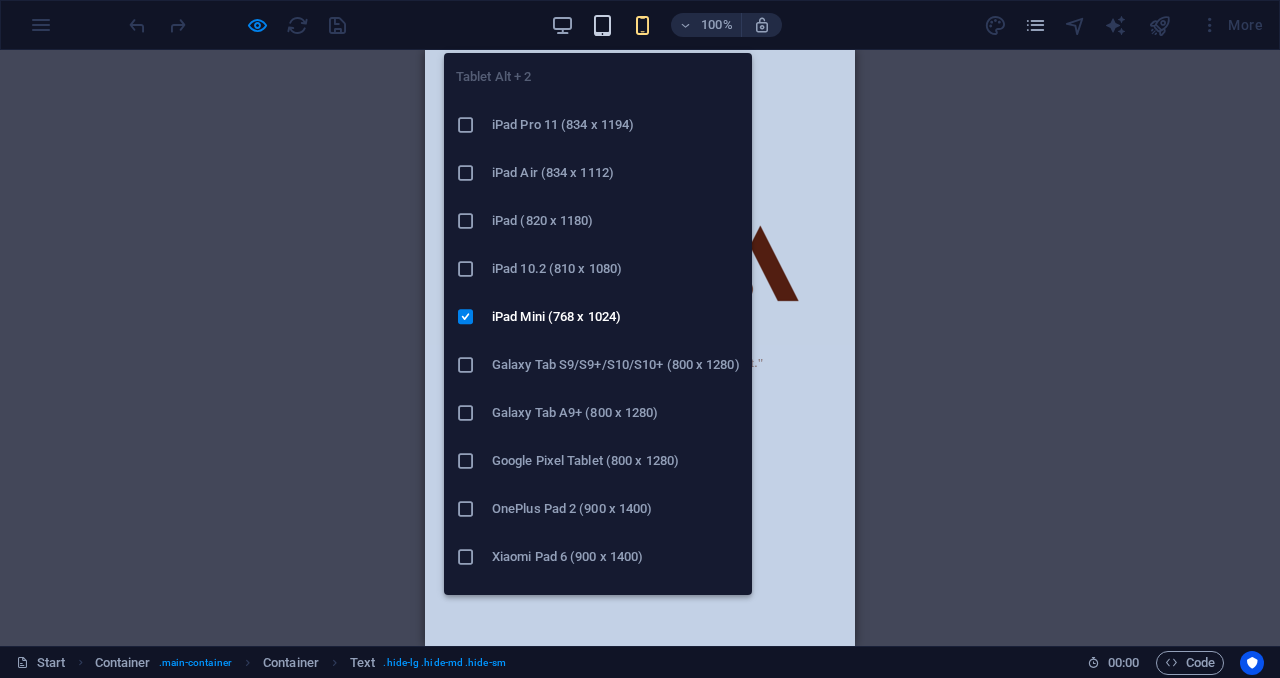 click at bounding box center (602, 25) 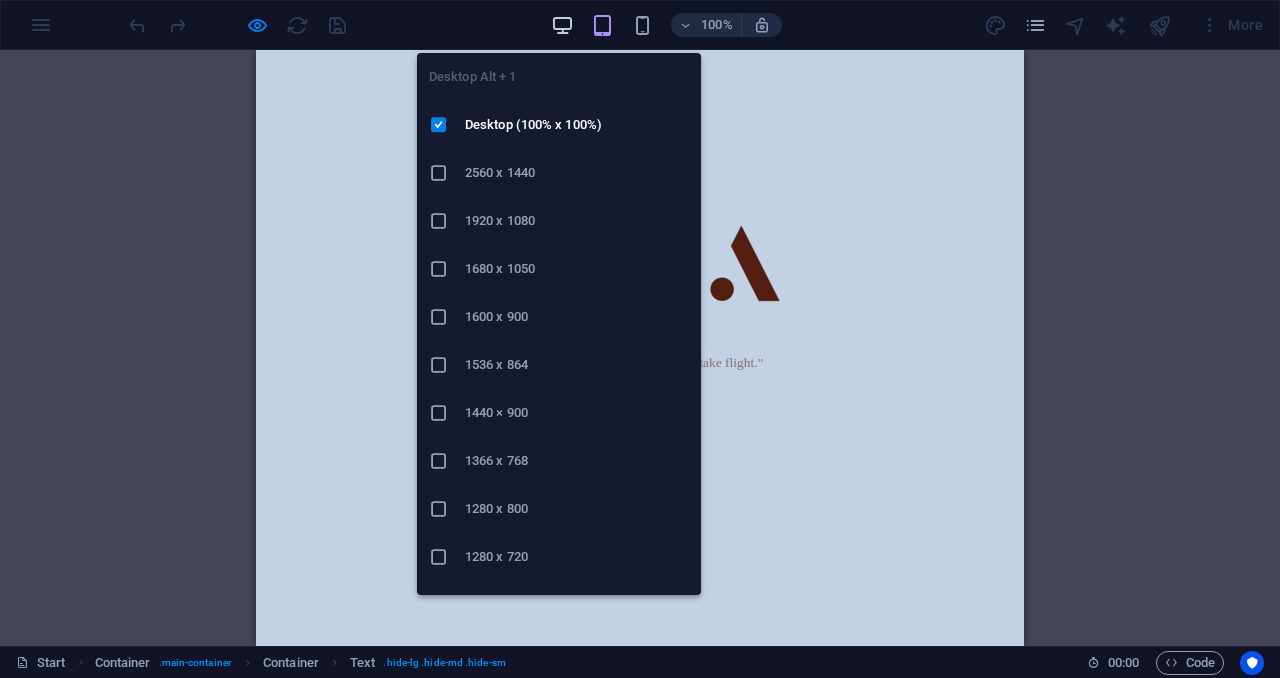 click at bounding box center (562, 25) 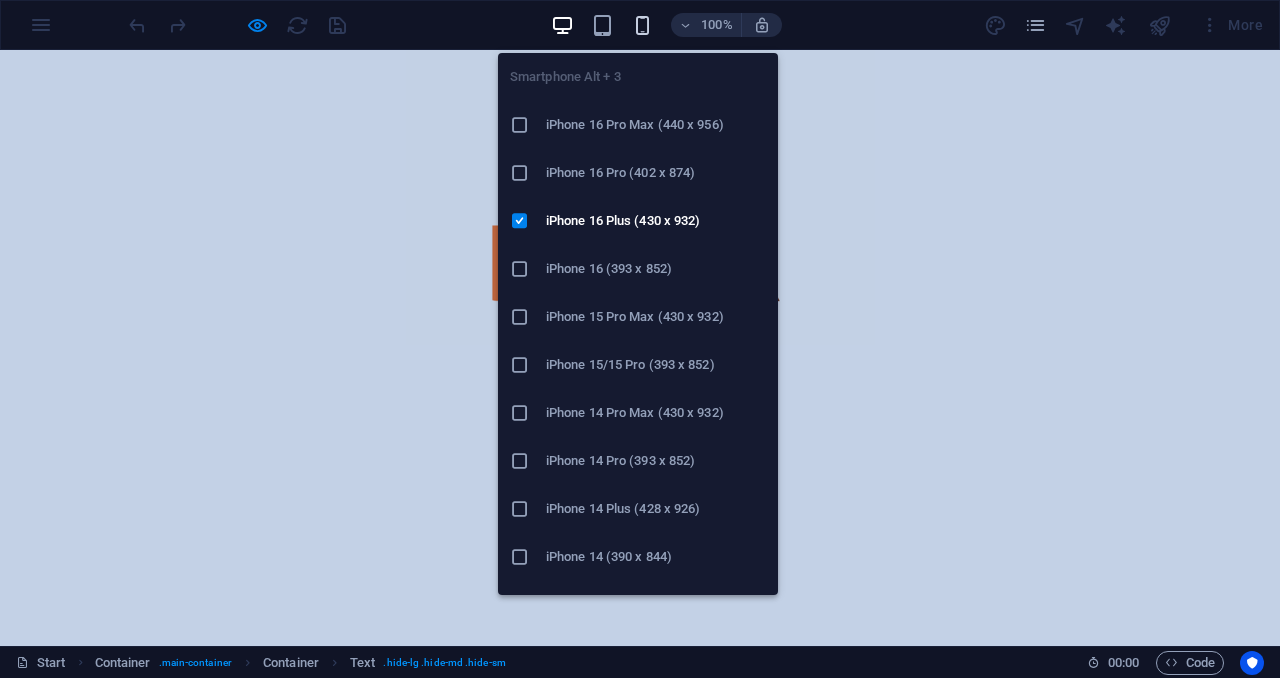 click at bounding box center (642, 25) 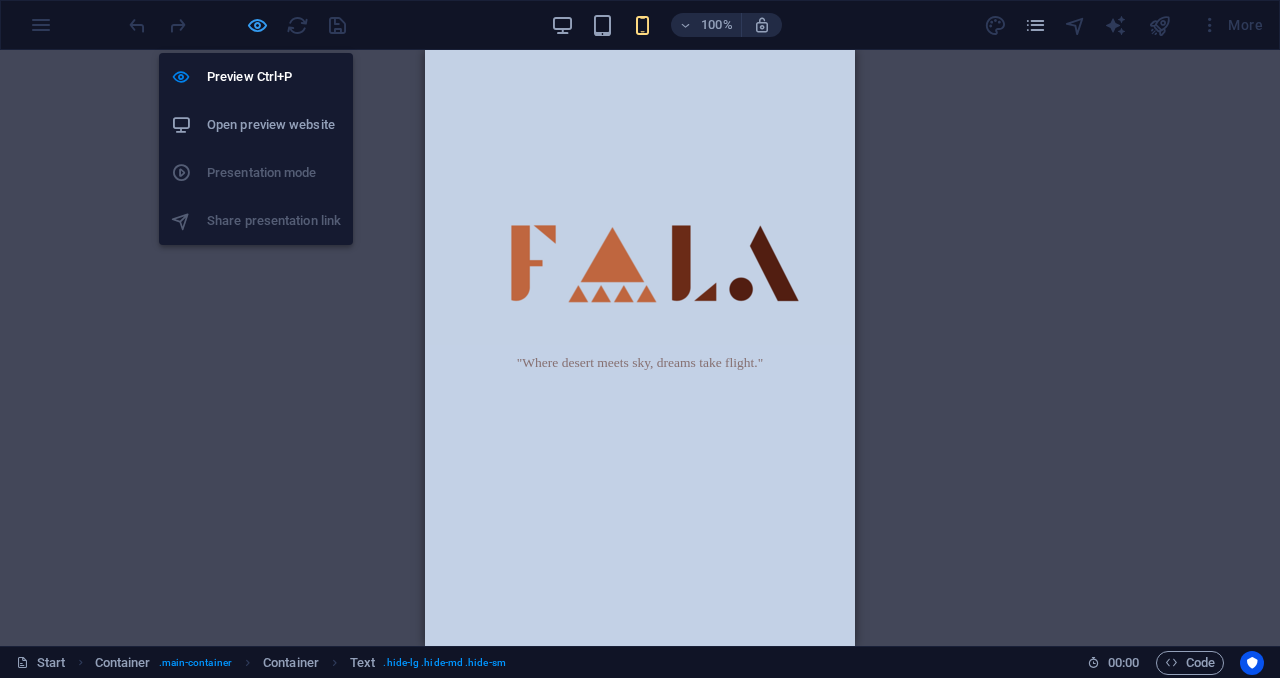 click at bounding box center (257, 25) 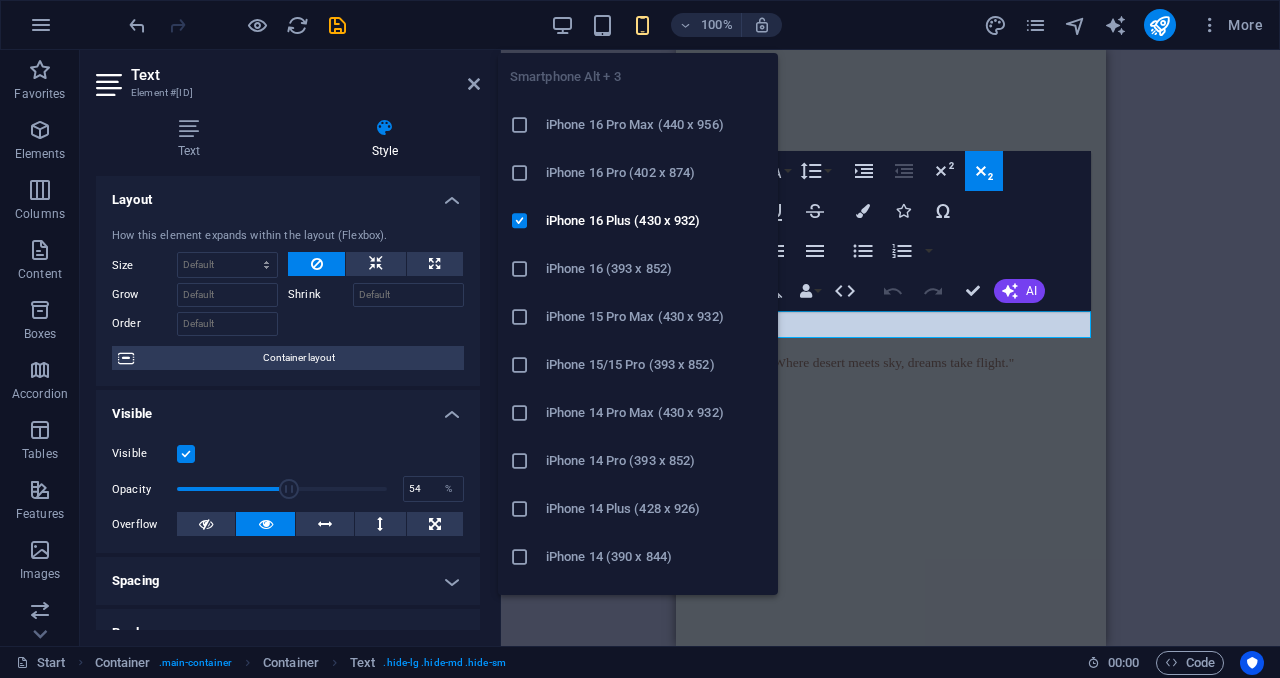 click at bounding box center (642, 25) 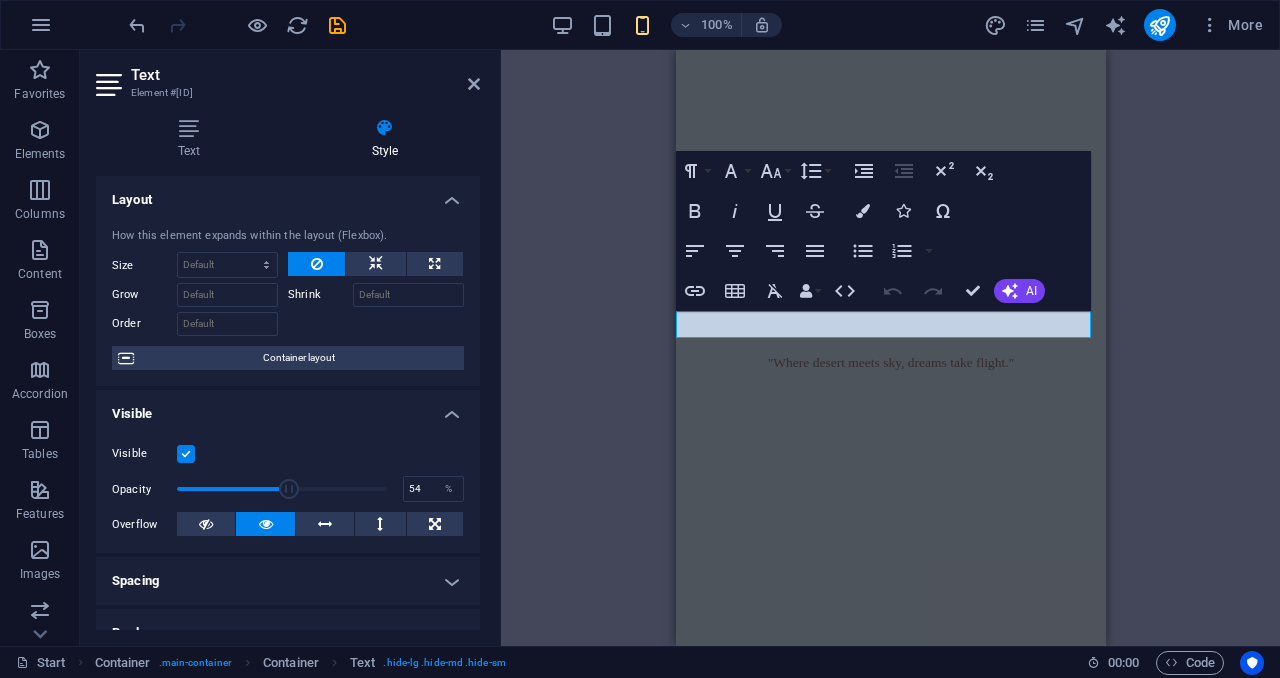 click on "H2   Container   Container   Container   Container   Container   Countdown   Text   Text   Form   Checkbox   Preset   Form   Form button   H3   Spacer   Countdown   Container   Countdown   Container   H3   H3   Text   Countdown   Container   H3   Container   Menu Bar   Container   Container   Menu   Image   Container   H2   Spacer   Spacer   Form   Email   Captcha   Placeholder   Placeholder   Spacer   Text   Container   H2   Spacer   Preset   Preset   Text   Preset   Container   Text   Preset   Container   Preset   Form   Container   Preset   Container   Preset   Form   Preset   Email   Textarea   Captcha   Preset   Container   Preset   Form   Input   Checkbox   Form button   Preset   Text   Preset   Preset   Container   Placeholder   Placeholder   Placeholder   Text   Text   Placeholder   Placeholder   Placeholder   Placeholder   Placeholder   Preset   Container   Placeholder   Placeholder   Placeholder   Placeholder   Placeholder   Container   Container   Image   Text Paragraph Format 8" at bounding box center (890, 348) 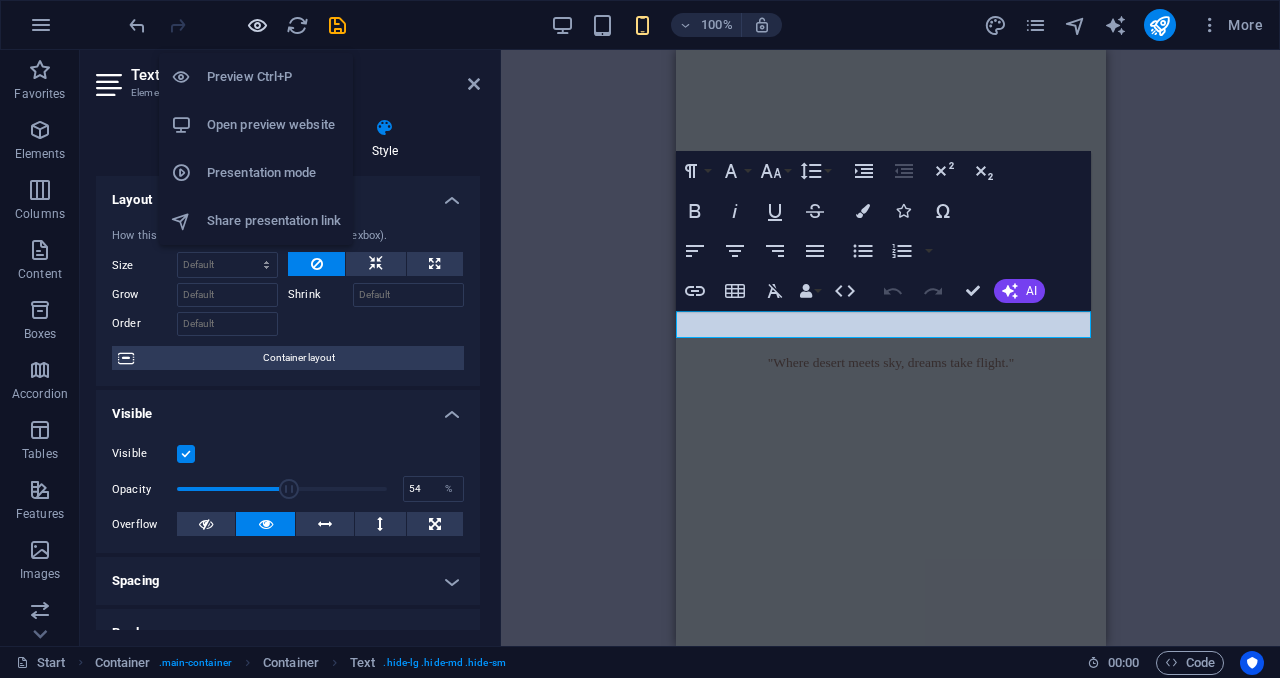 click at bounding box center (257, 25) 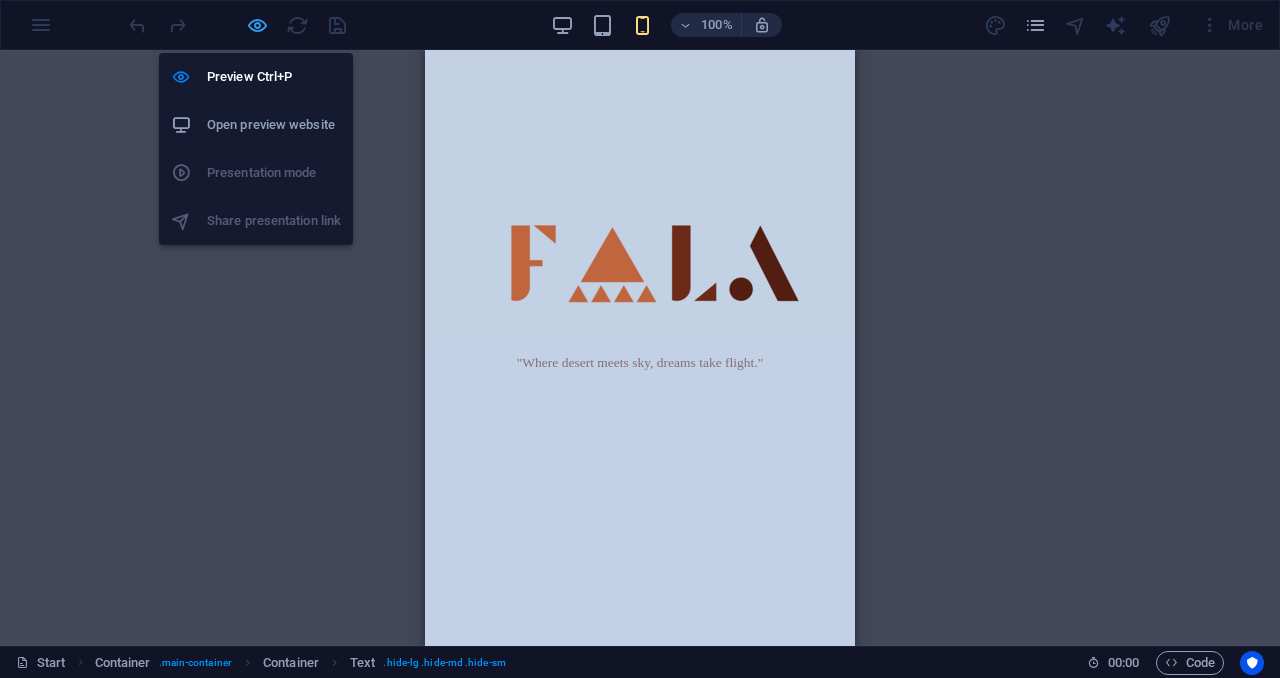 click at bounding box center [257, 25] 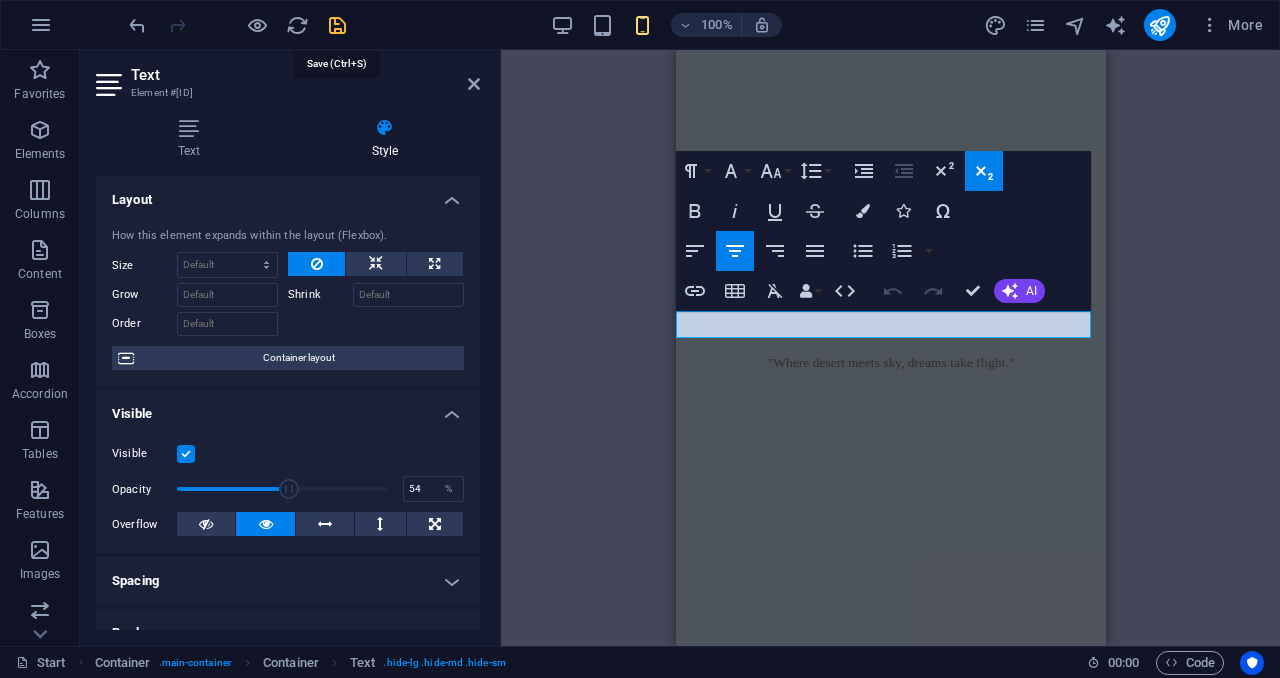 click at bounding box center (337, 25) 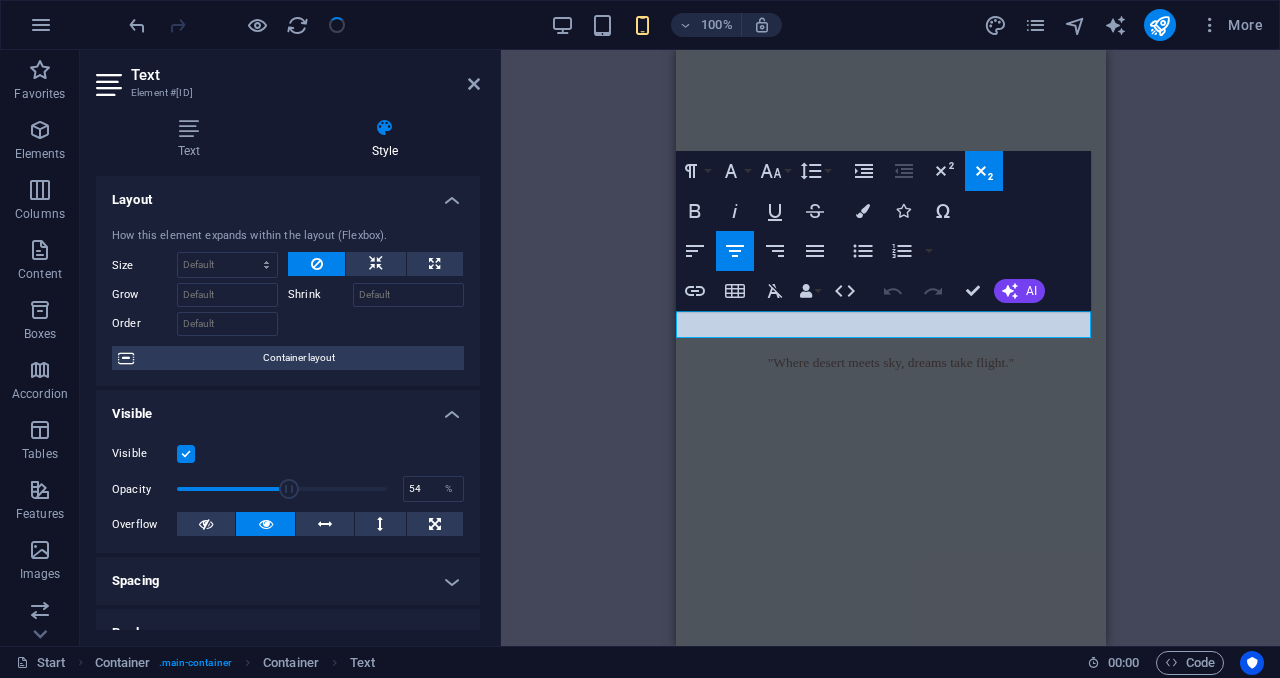 type on "ed-832162464" 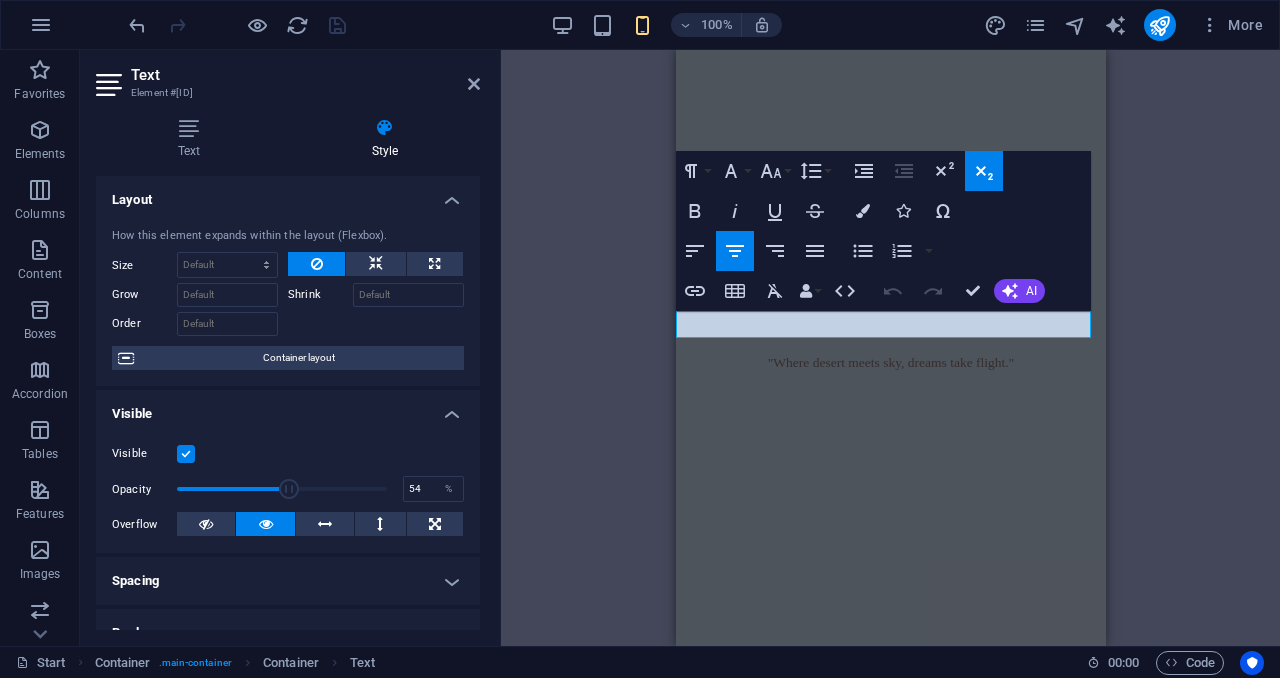 click on "H2   Container   Container   Container   Container   Container   Countdown   Text   Text   Form   Checkbox   Preset   Form   Form button   H3   Spacer   Countdown   Container   Countdown   Container   H3   H3   Text   Countdown   Container   H3   Container   Menu Bar   Container   Container   Menu   Image   Container   H2   Spacer   Spacer   Form   Email   Captcha   Placeholder   Placeholder   Spacer   Text   Container   H2   Spacer   Preset   Preset   Text   Preset   Container   Text   Preset   Container   Preset   Form   Container   Preset   Container   Preset   Form   Preset   Email   Textarea   Captcha   Preset   Container   Preset   Form   Input   Checkbox   Form button   Preset   Text   Preset   Preset   Container   Placeholder   Placeholder   Placeholder   Text   Text   Placeholder   Placeholder   Placeholder   Placeholder   Placeholder   Preset   Container   Placeholder   Placeholder   Placeholder   Placeholder   Placeholder   Container   Container   Image   Text Paragraph Format 8" at bounding box center (890, 348) 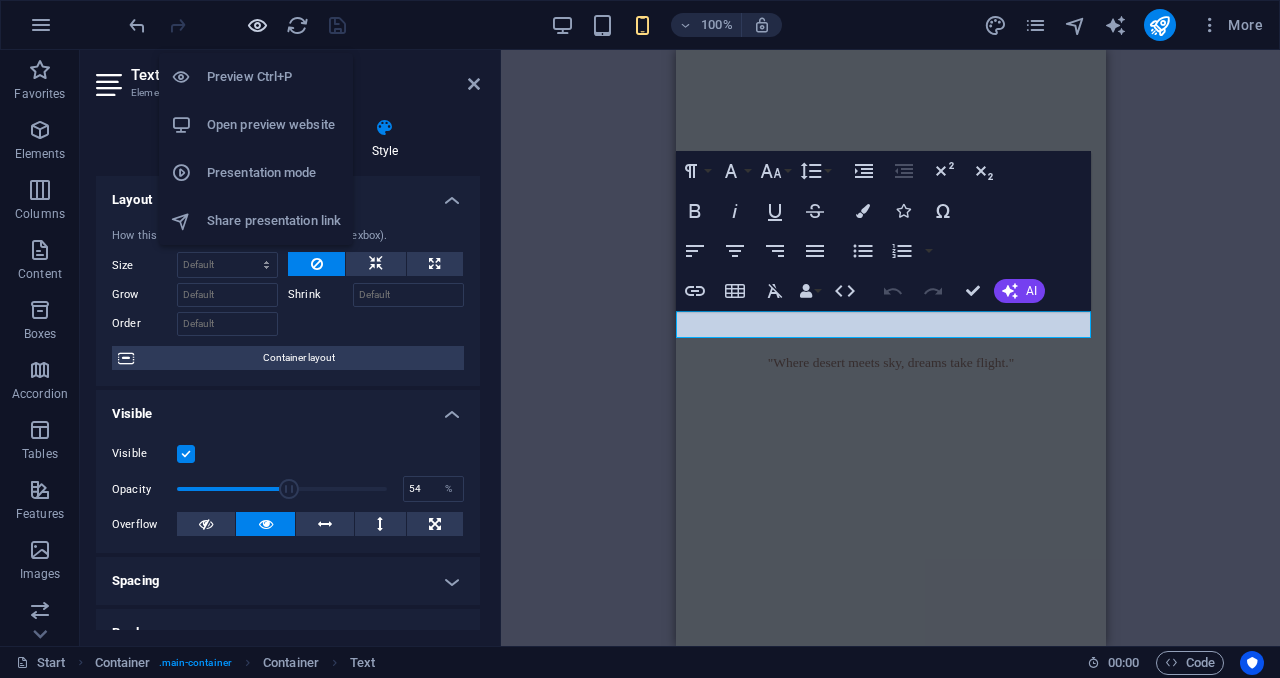 click at bounding box center (257, 25) 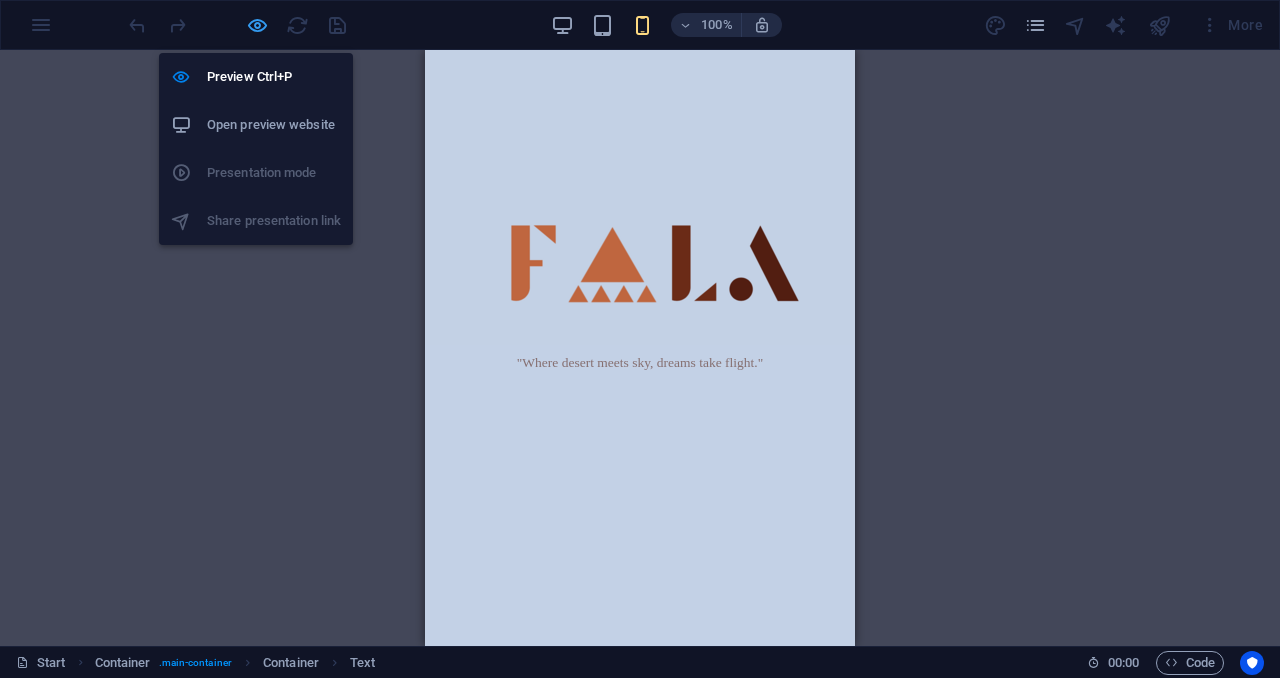 click at bounding box center [257, 25] 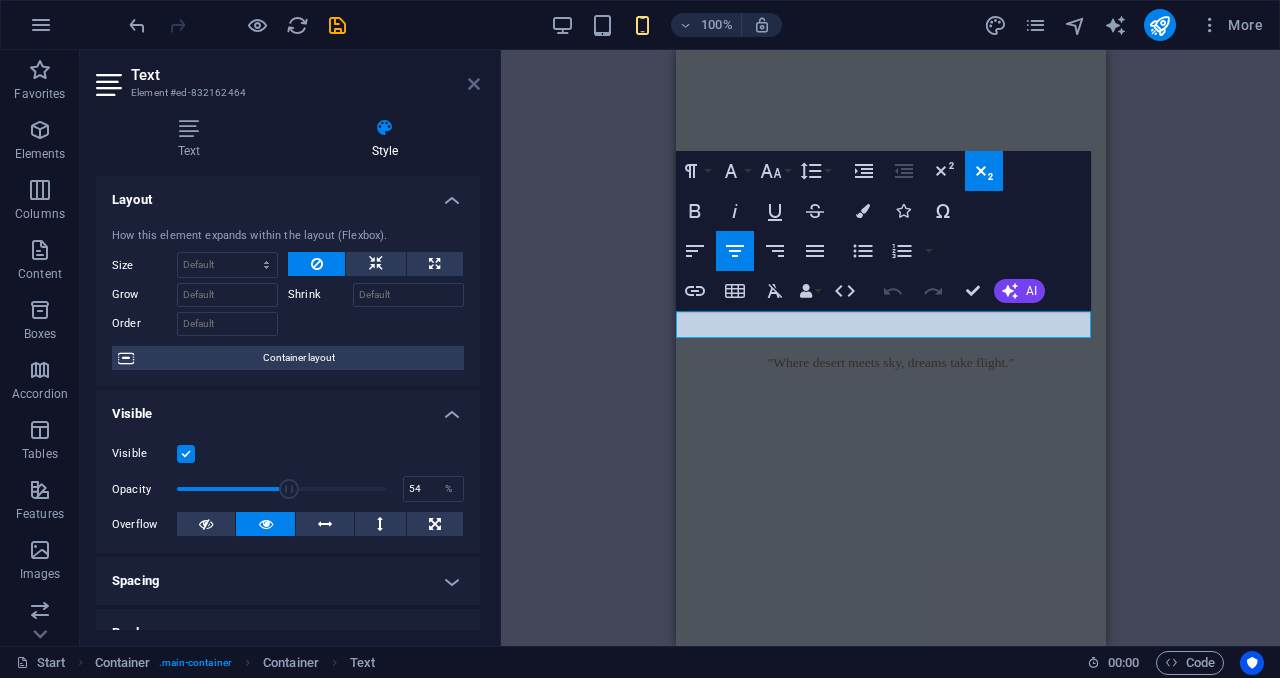 drag, startPoint x: 472, startPoint y: 81, endPoint x: 8, endPoint y: 31, distance: 466.6862 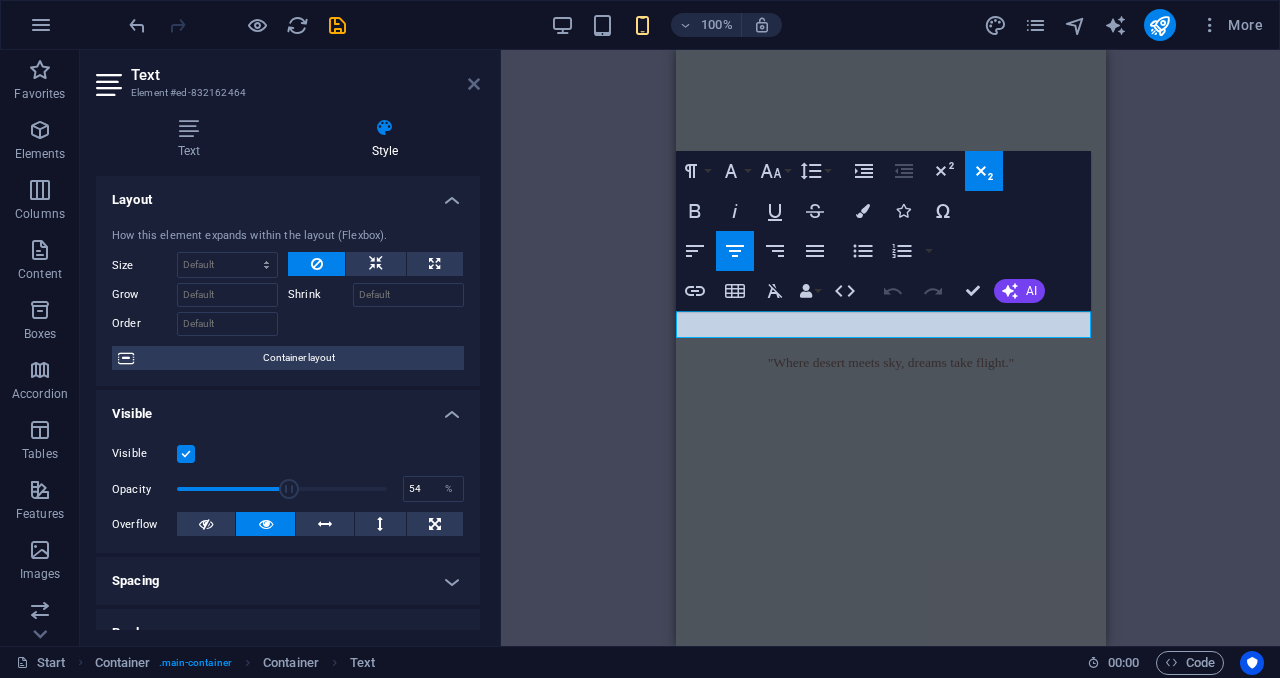click at bounding box center [474, 84] 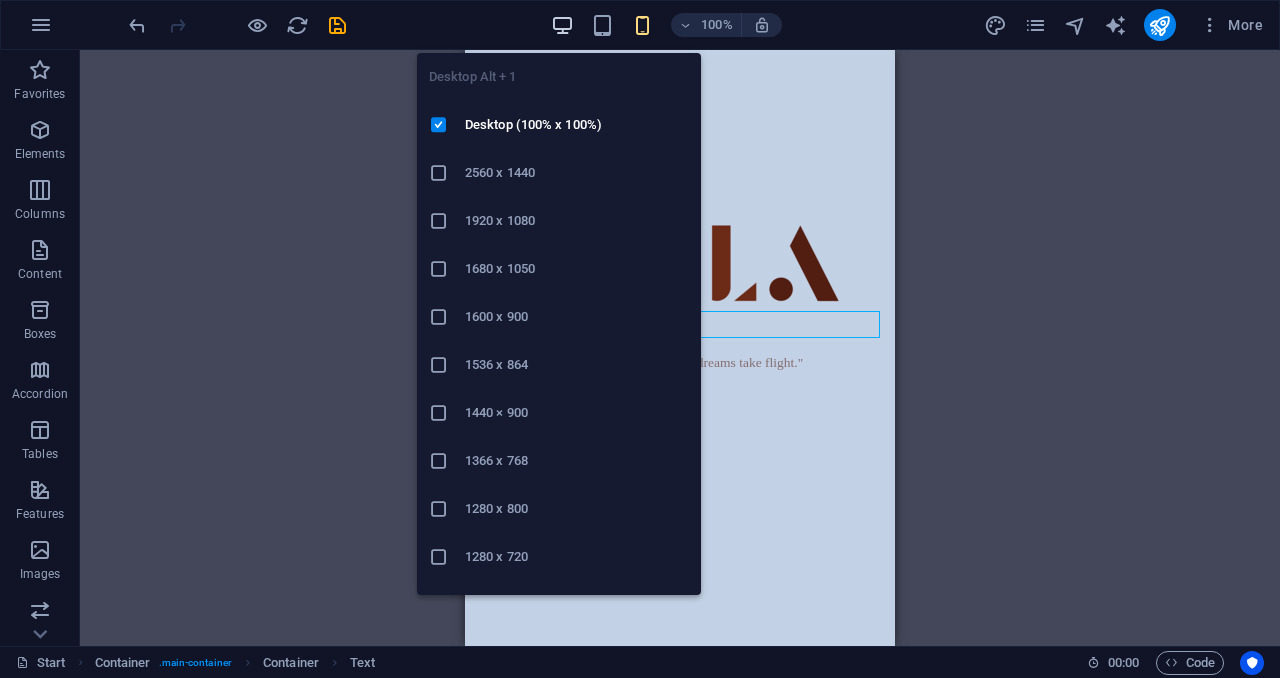 click at bounding box center (562, 25) 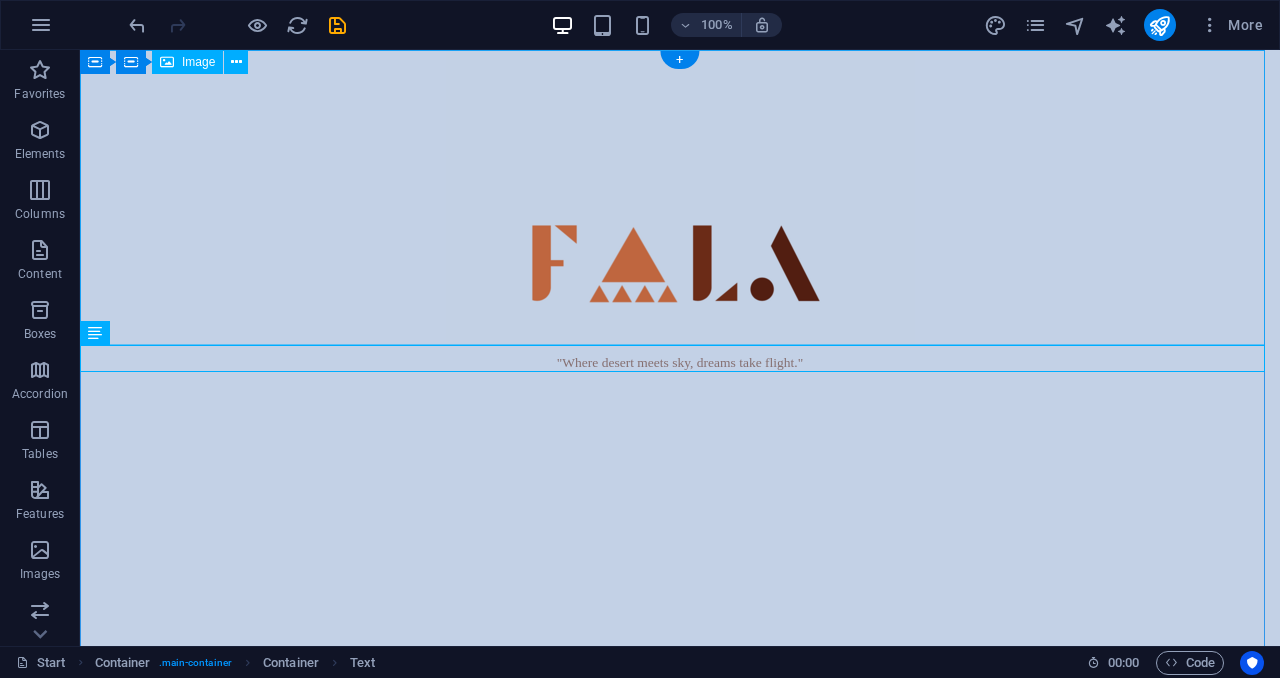 click at bounding box center (680, 197) 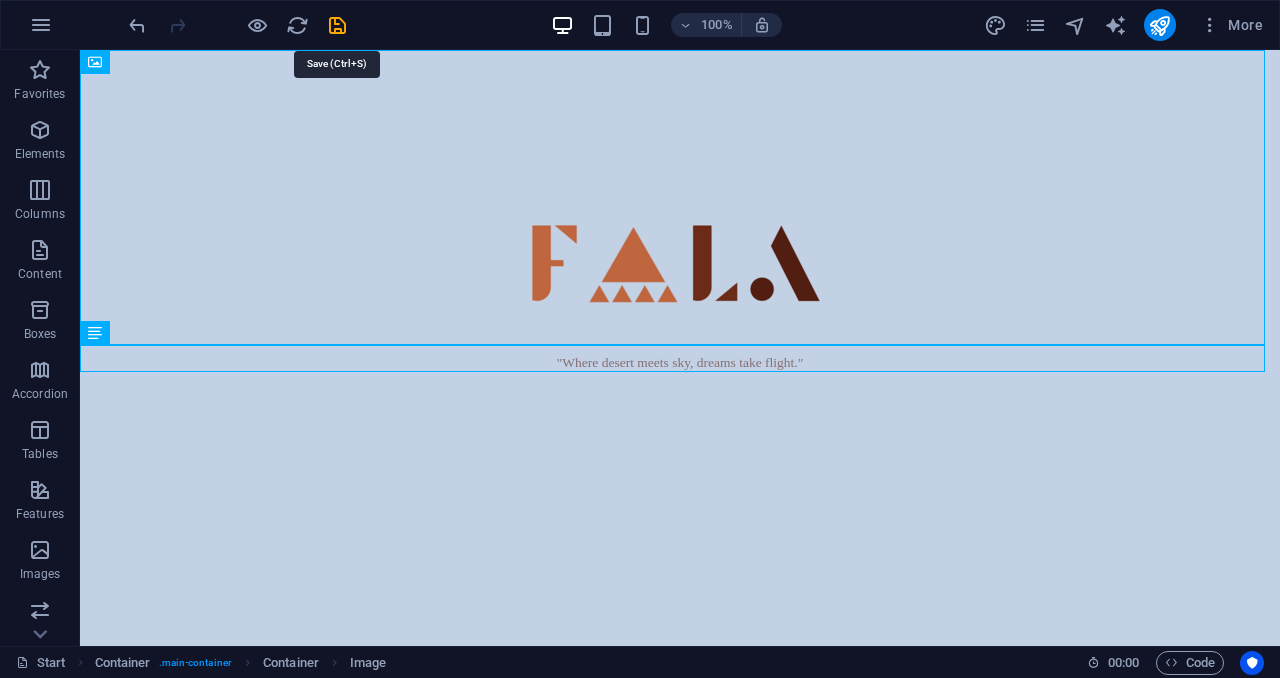 click at bounding box center (337, 25) 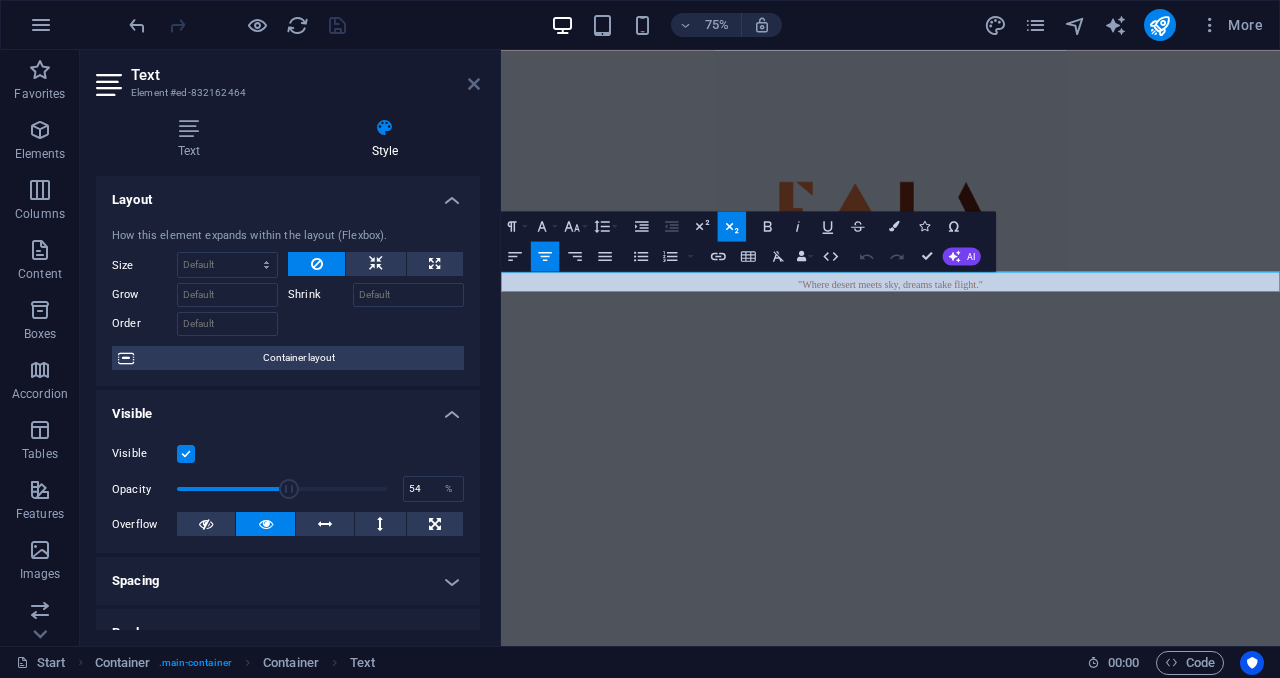 drag, startPoint x: 475, startPoint y: 86, endPoint x: 395, endPoint y: 36, distance: 94.33981 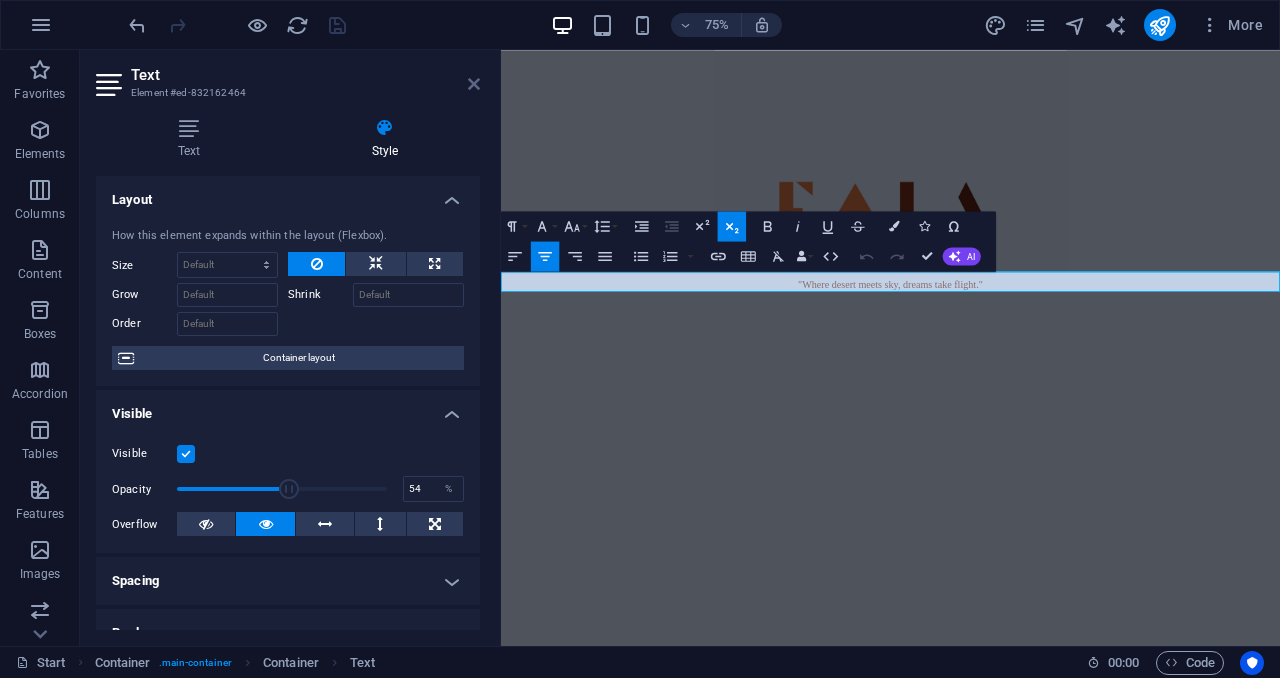 click at bounding box center (474, 84) 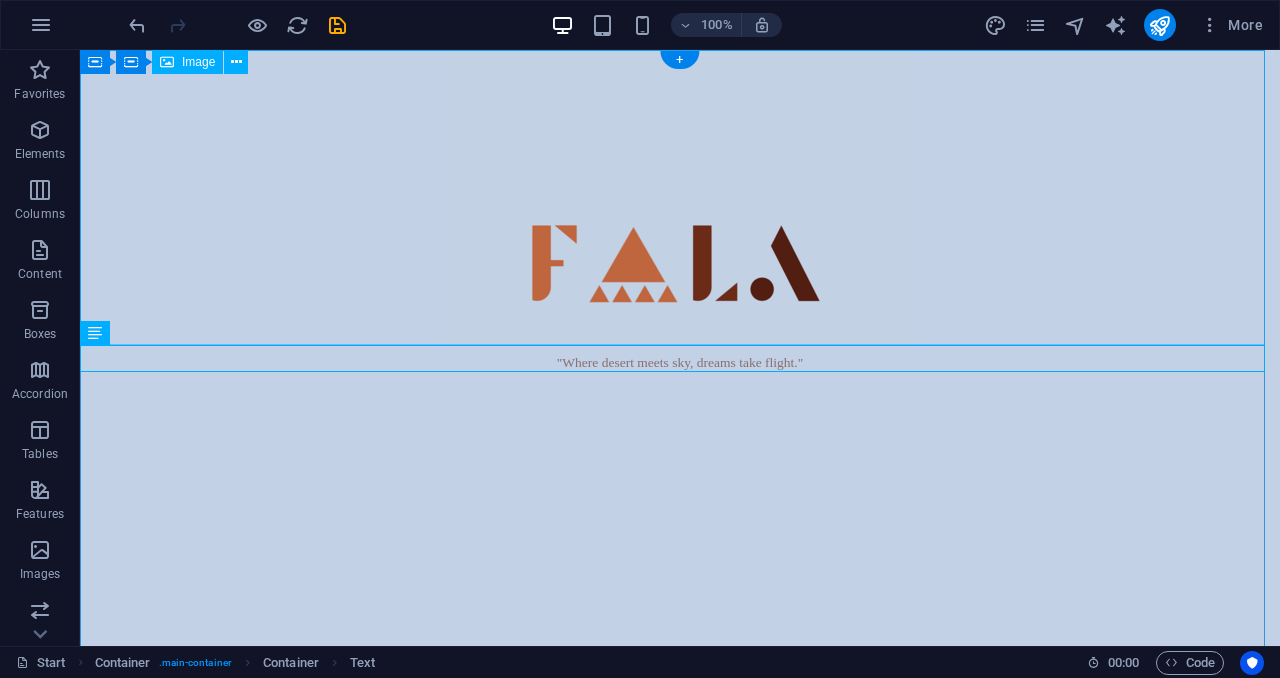 click at bounding box center (680, 197) 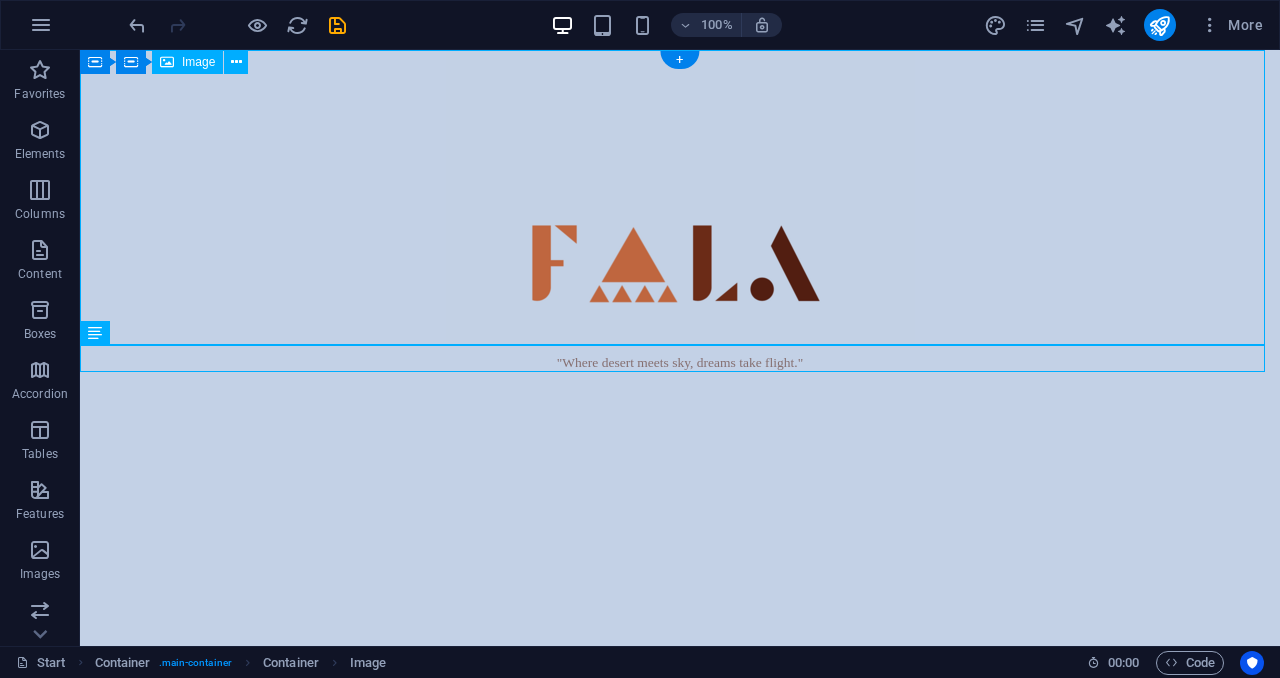 click at bounding box center [680, 197] 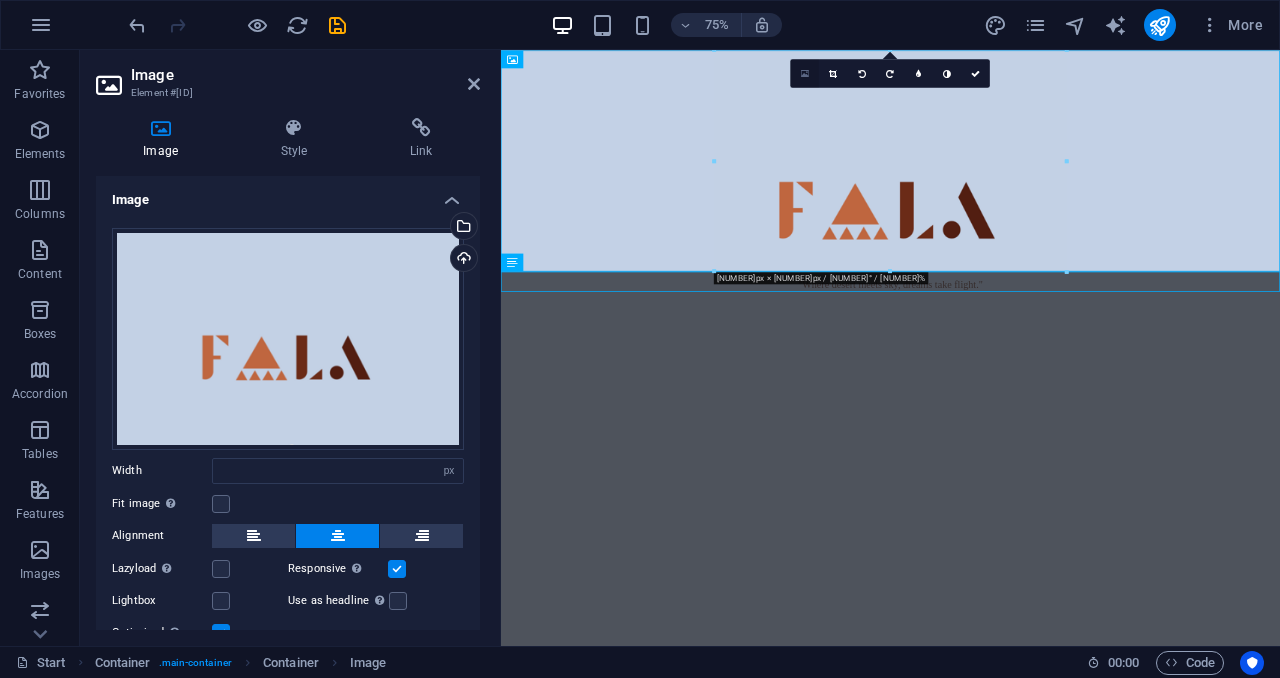 click at bounding box center (805, 73) 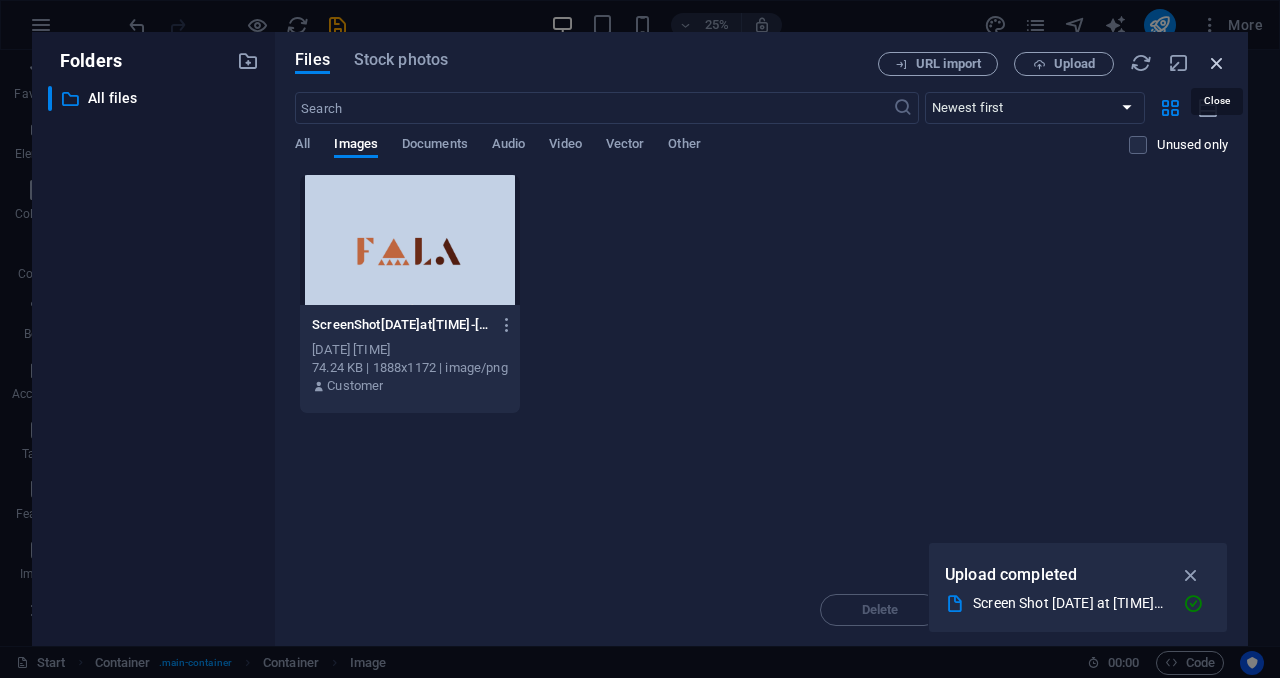 click at bounding box center [1217, 63] 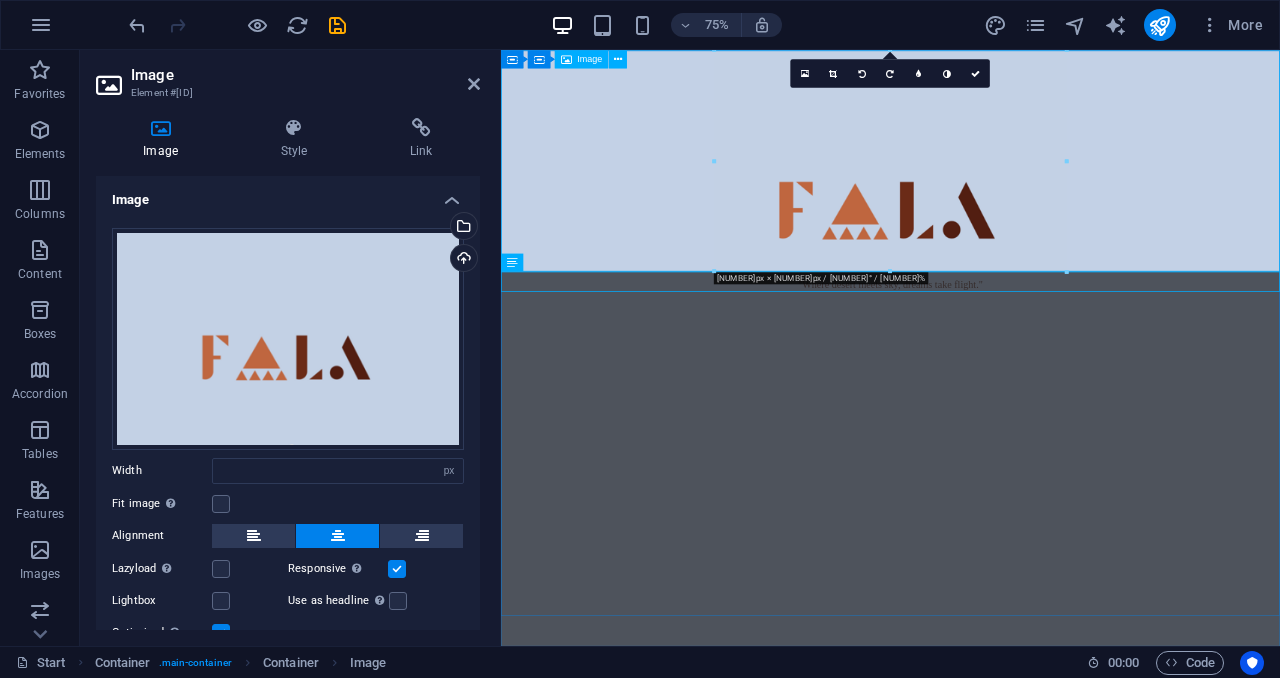 click at bounding box center [1020, 197] 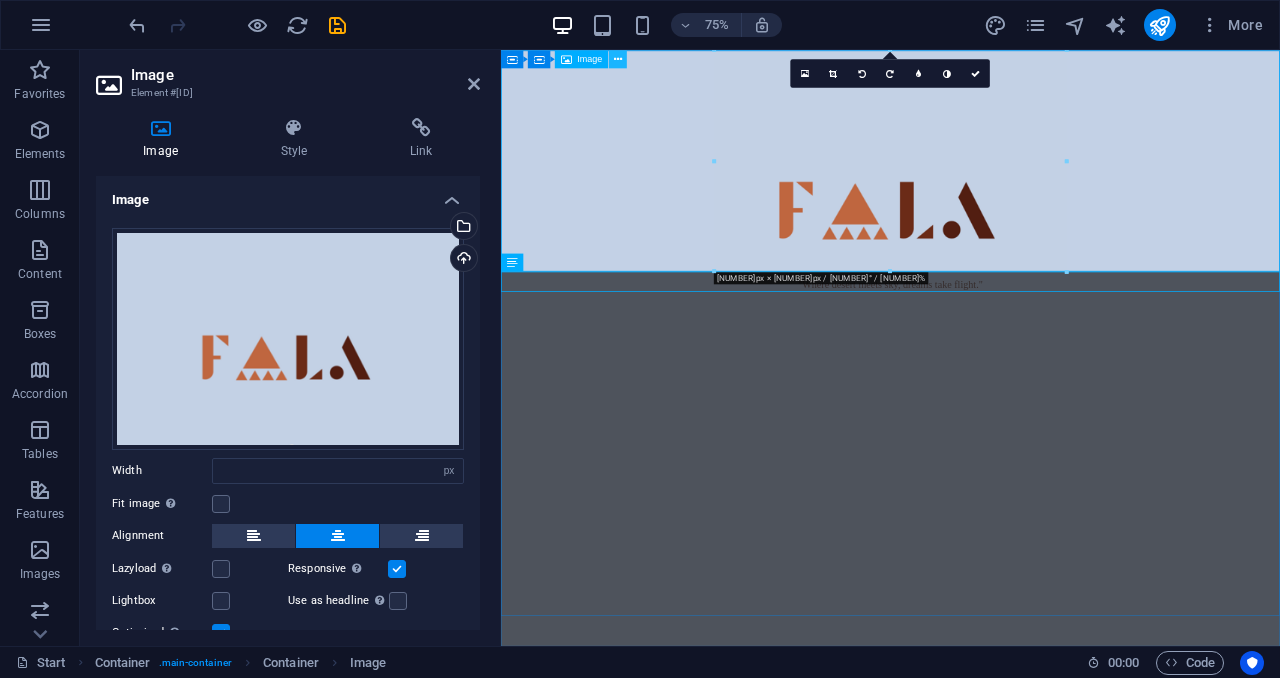 click at bounding box center (618, 59) 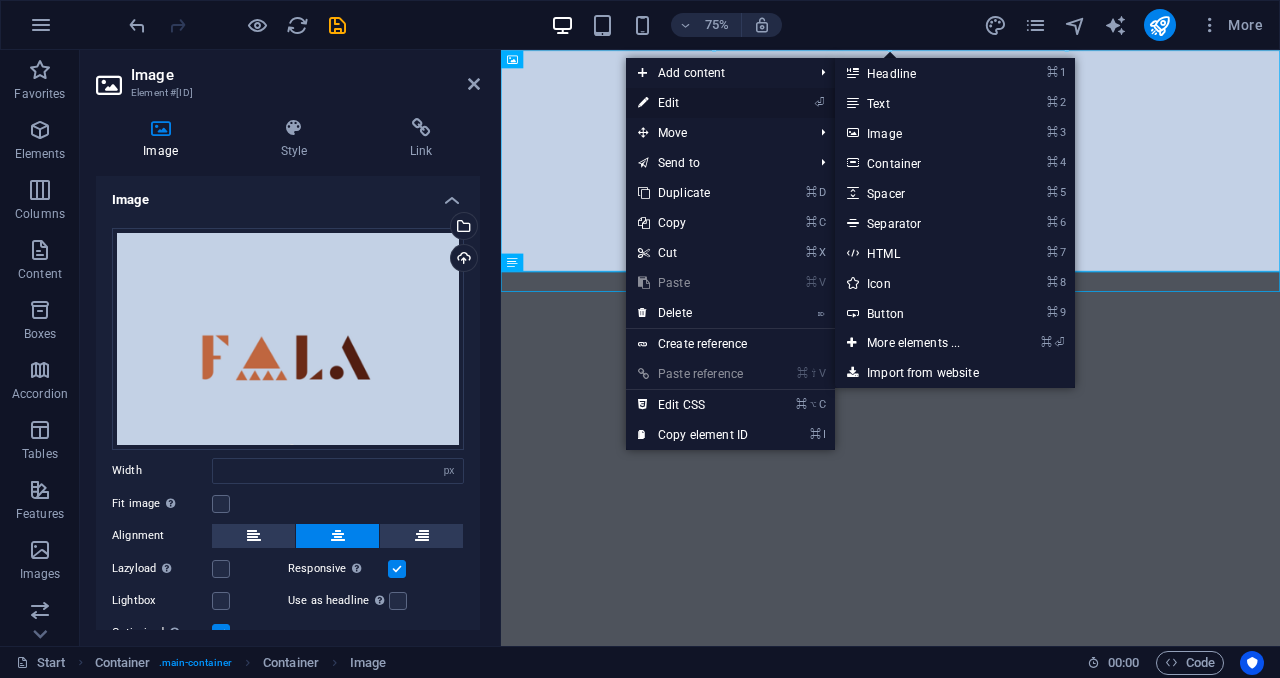 click on "⏎  Edit" at bounding box center [693, 103] 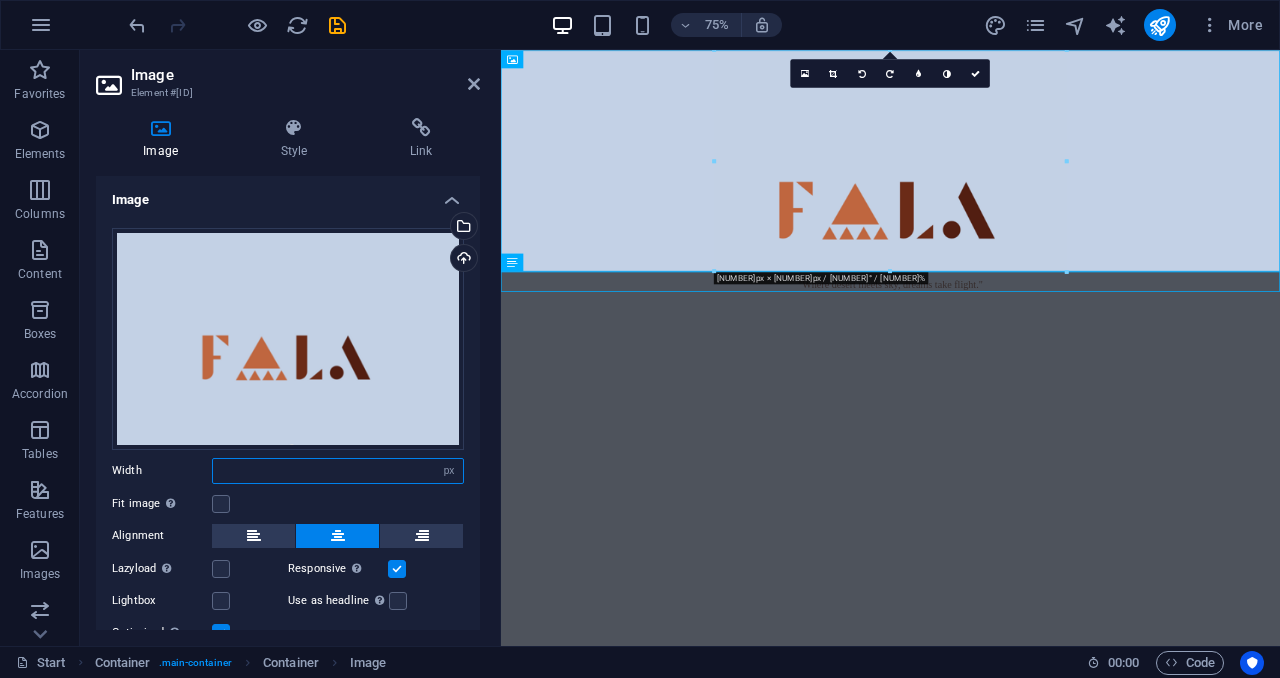 click on "469" at bounding box center [338, 471] 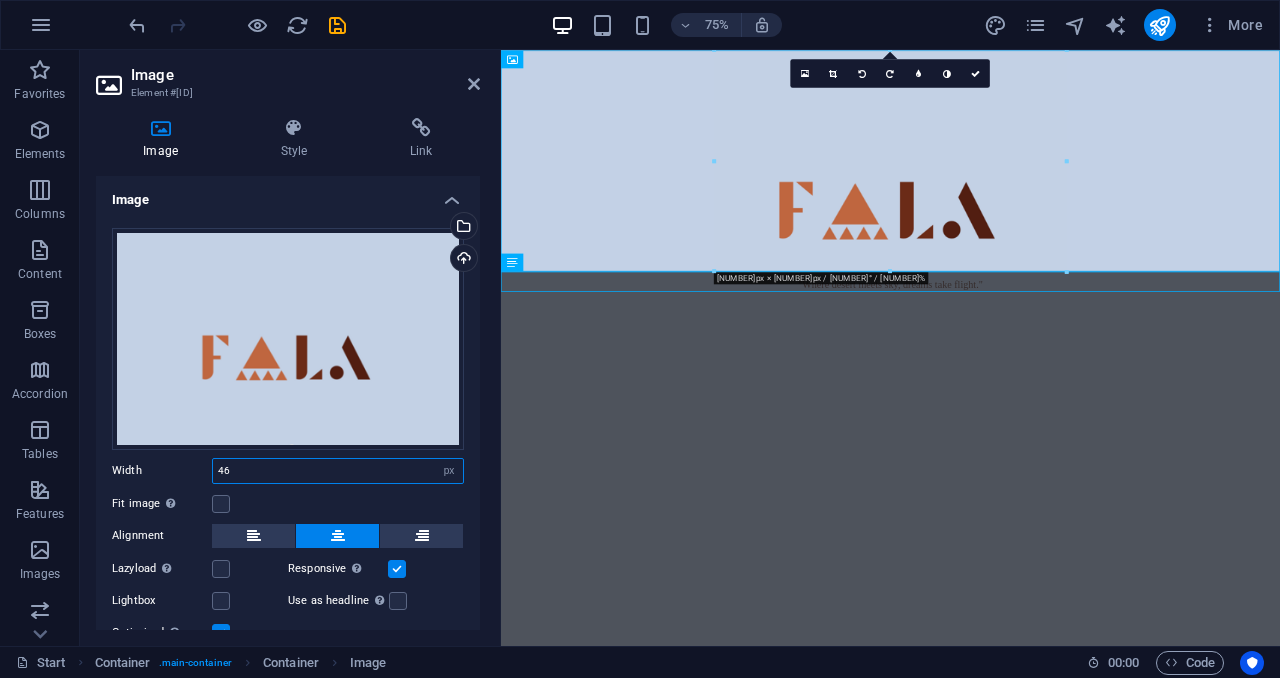 type on "4" 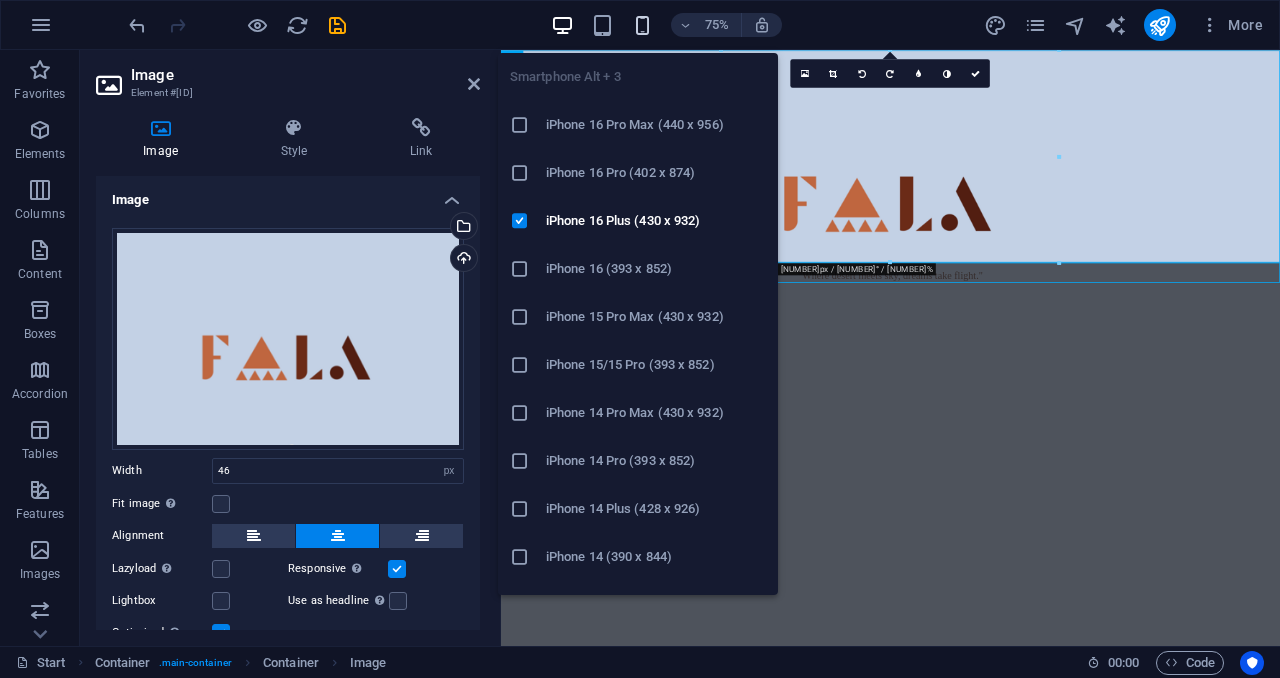 click at bounding box center (642, 25) 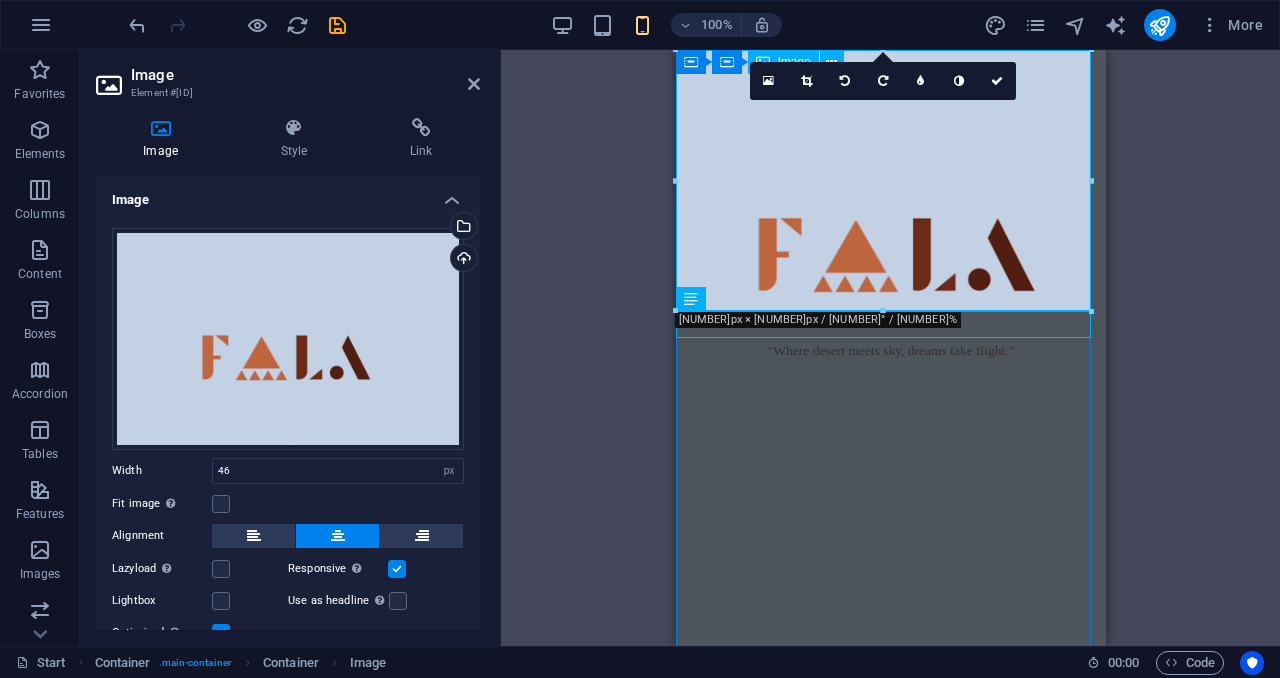 click at bounding box center [890, 191] 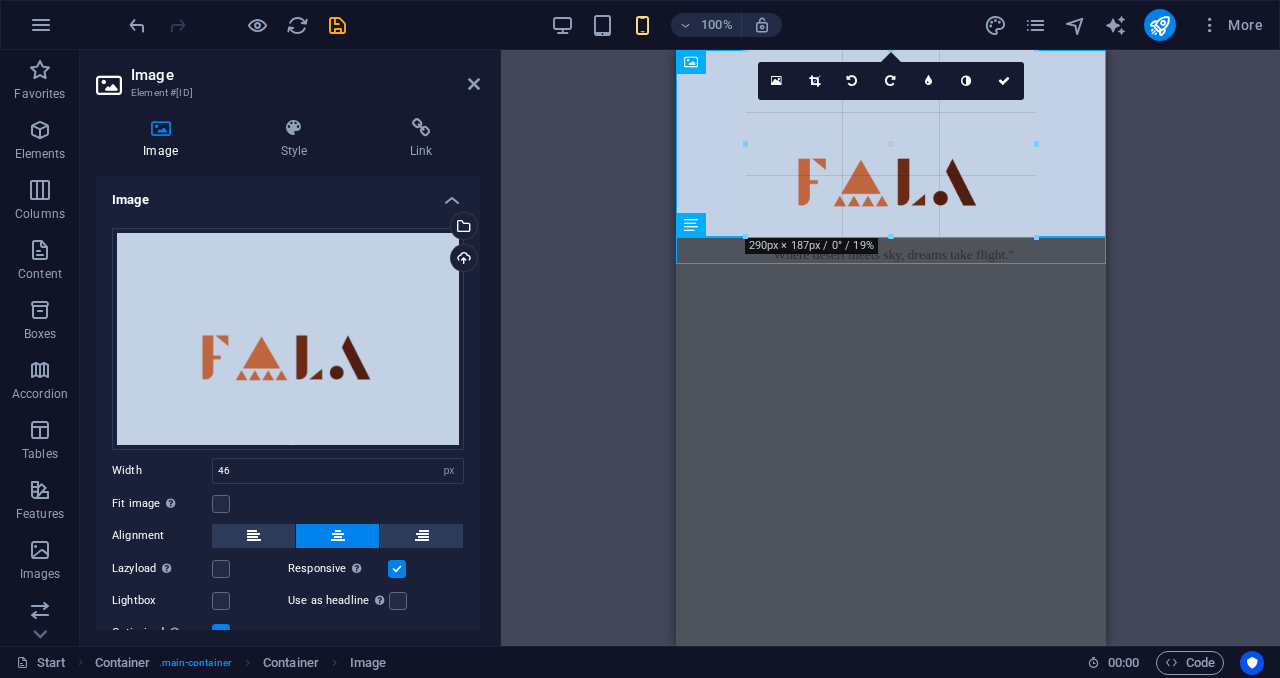 drag, startPoint x: 1090, startPoint y: 310, endPoint x: 940, endPoint y: 236, distance: 167.26027 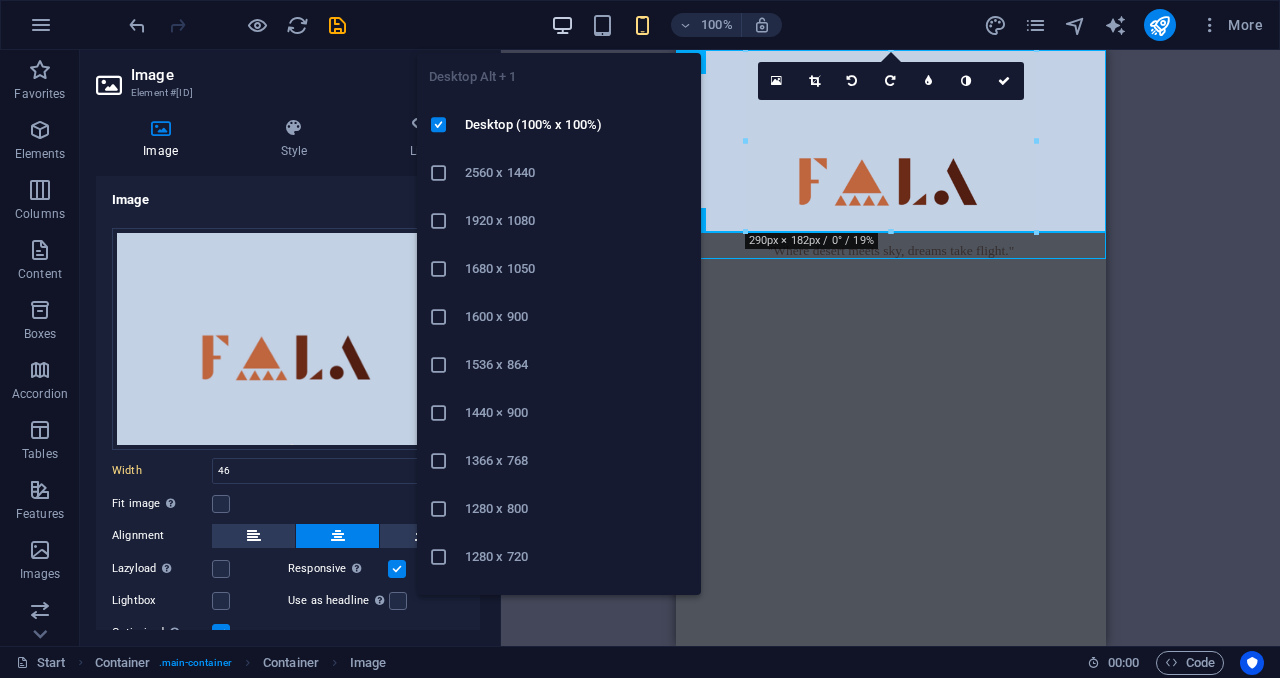 click at bounding box center [562, 25] 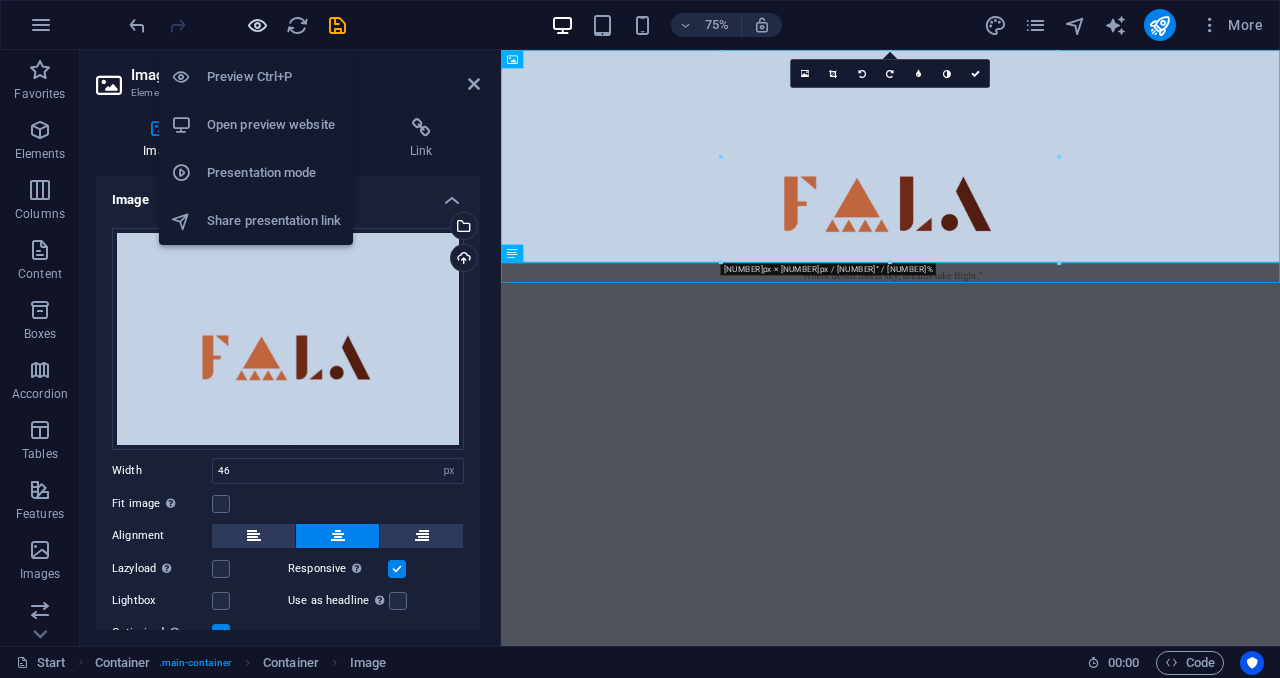click at bounding box center (257, 25) 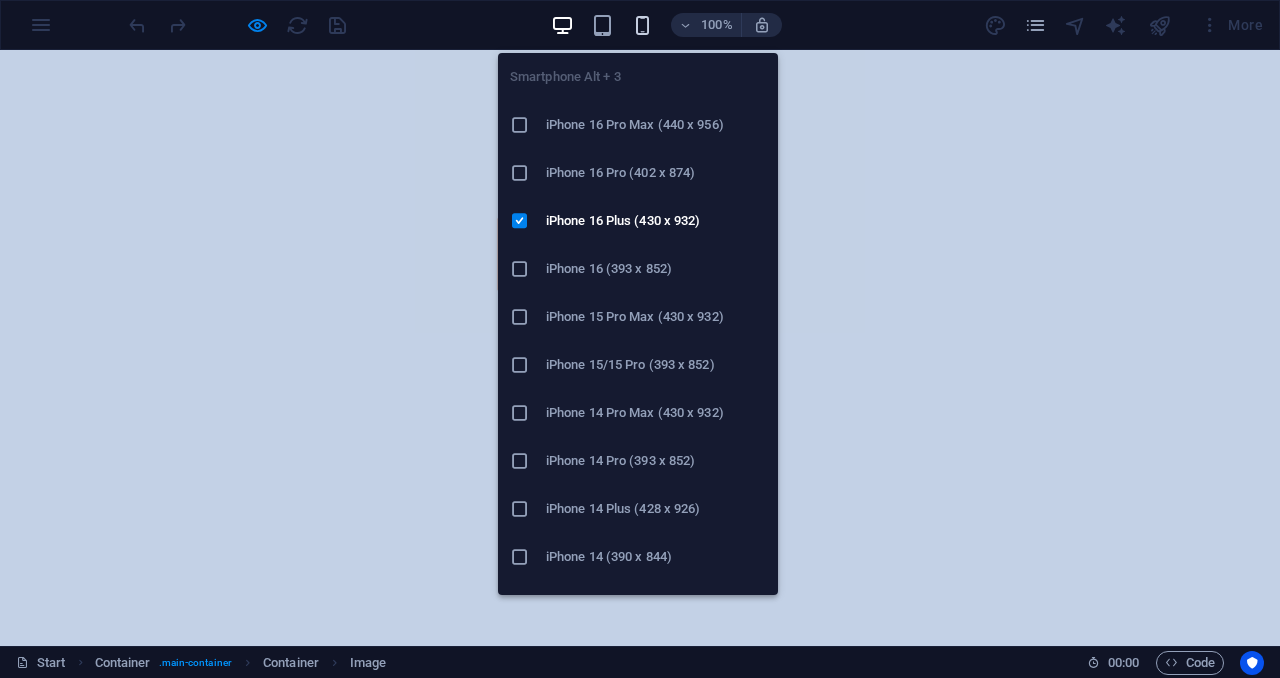 click at bounding box center (642, 25) 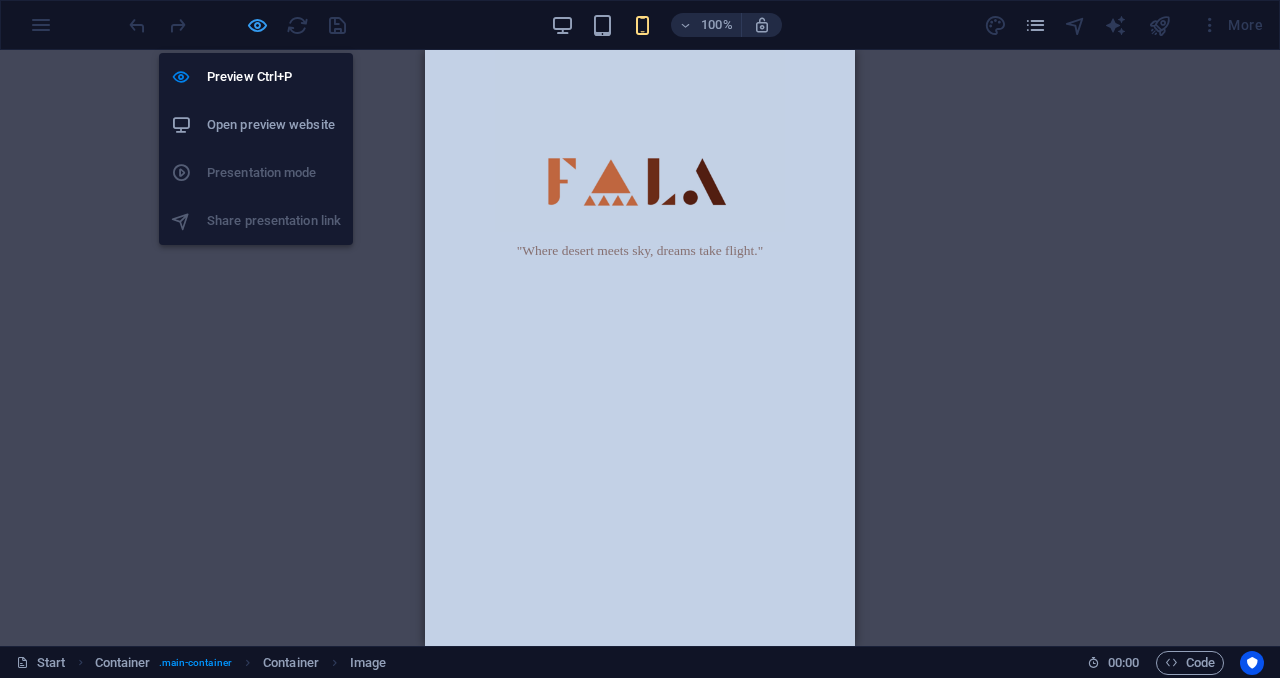 click at bounding box center (257, 25) 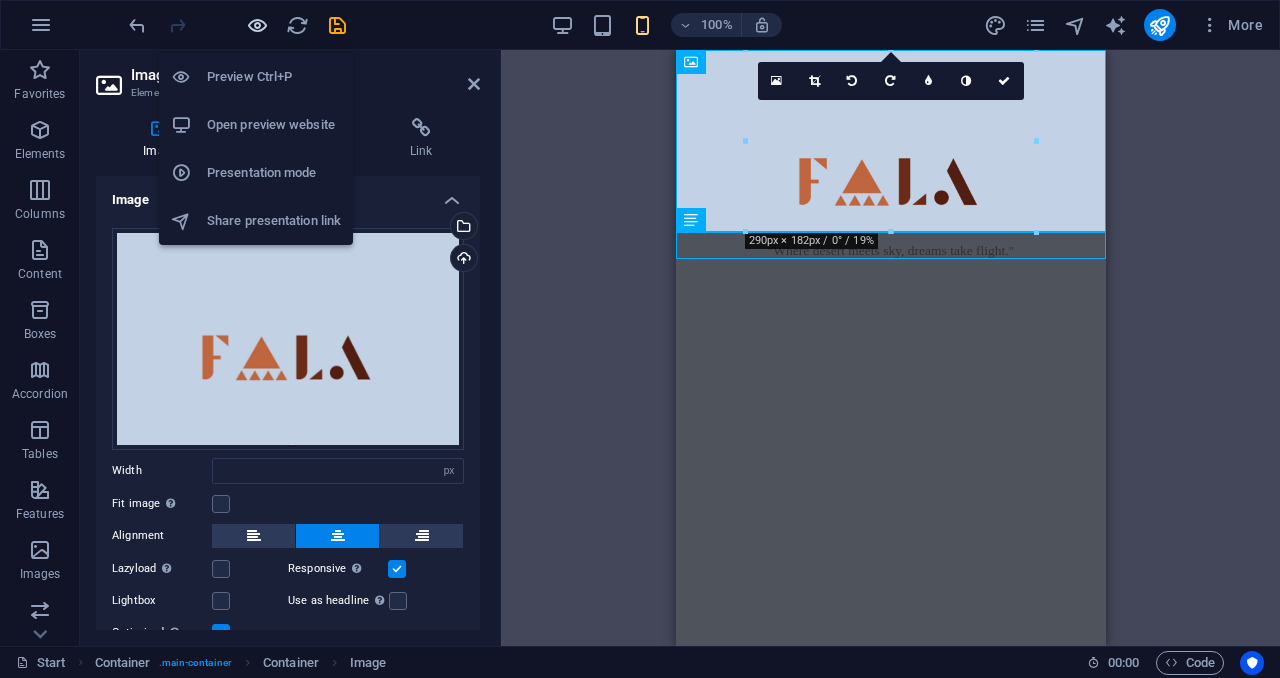 type on "290" 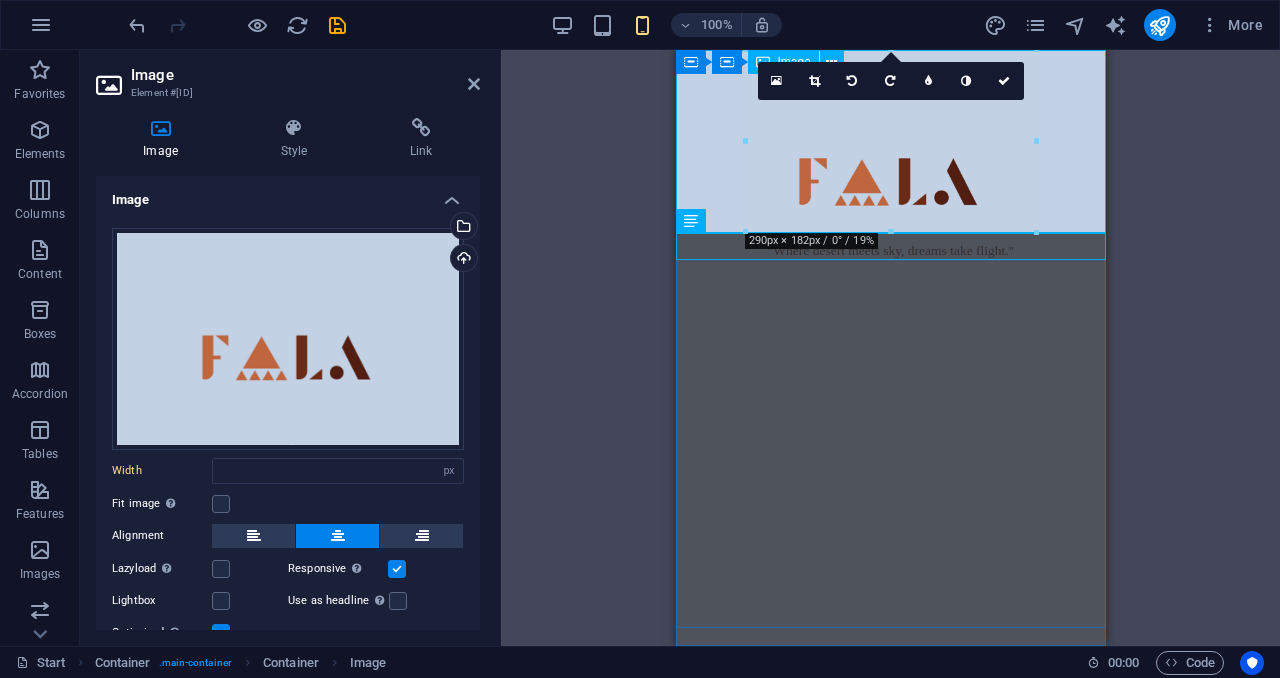 type 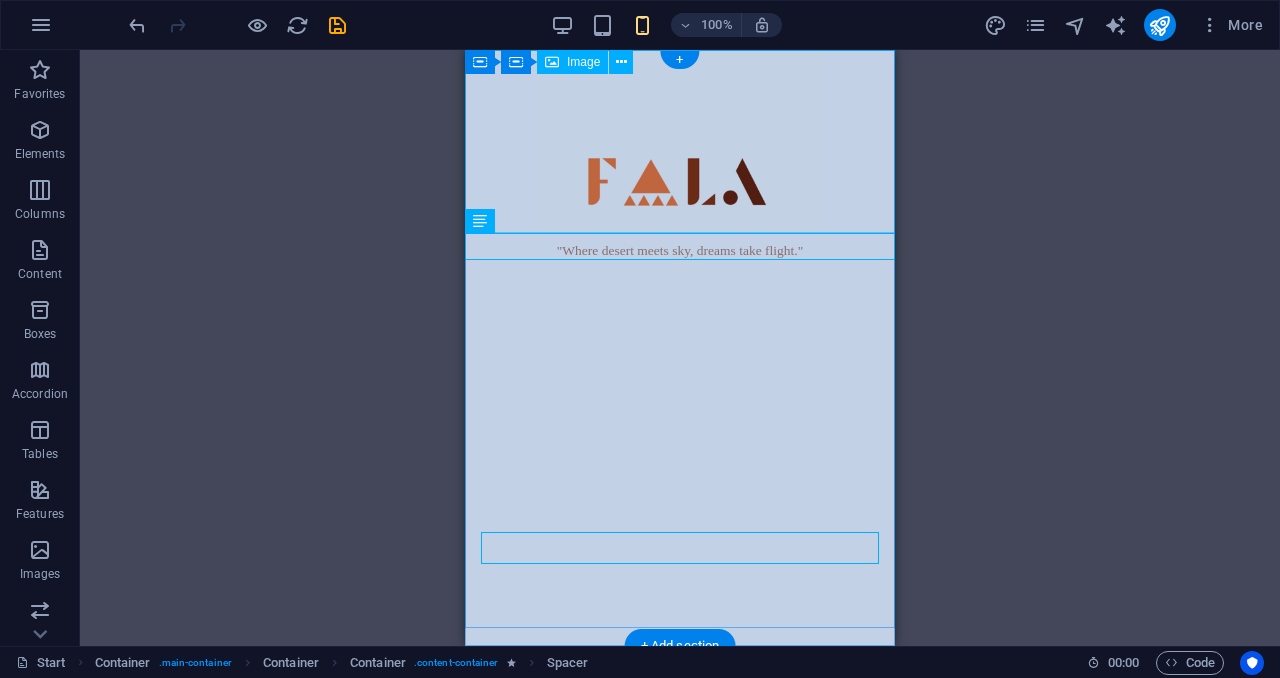 click at bounding box center (680, 141) 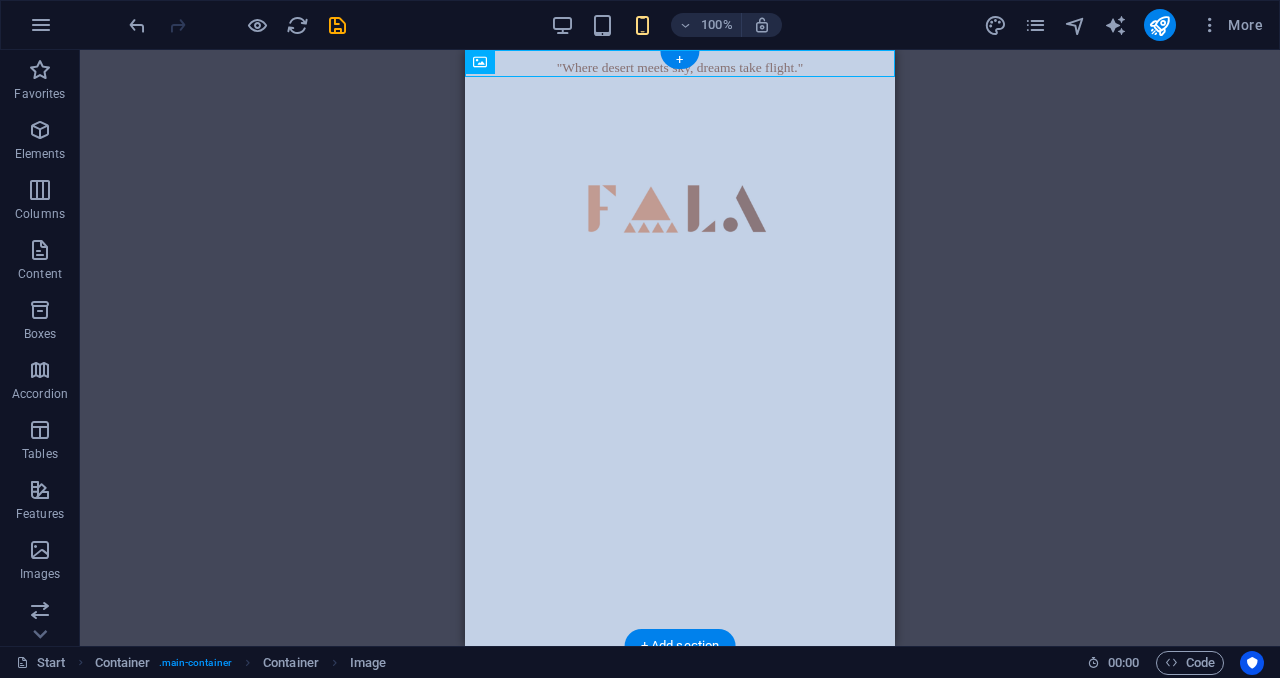 drag, startPoint x: 652, startPoint y: 178, endPoint x: 656, endPoint y: 244, distance: 66.1211 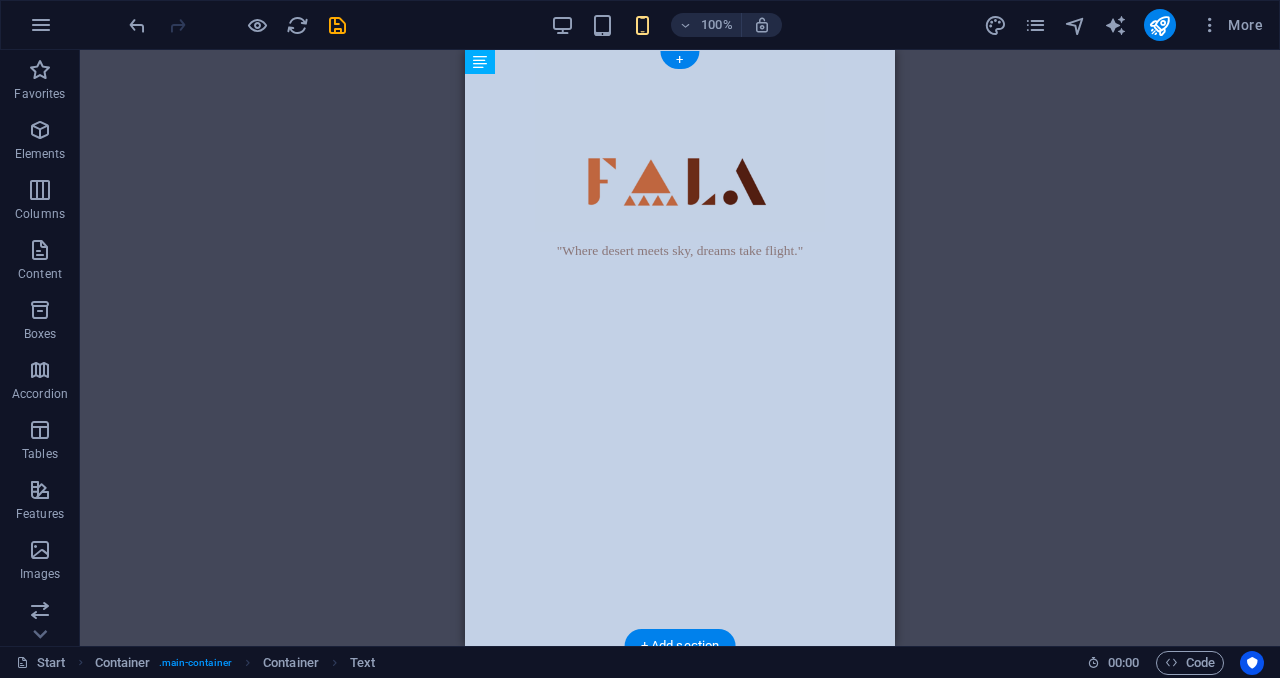 drag, startPoint x: 743, startPoint y: 66, endPoint x: 743, endPoint y: 227, distance: 161 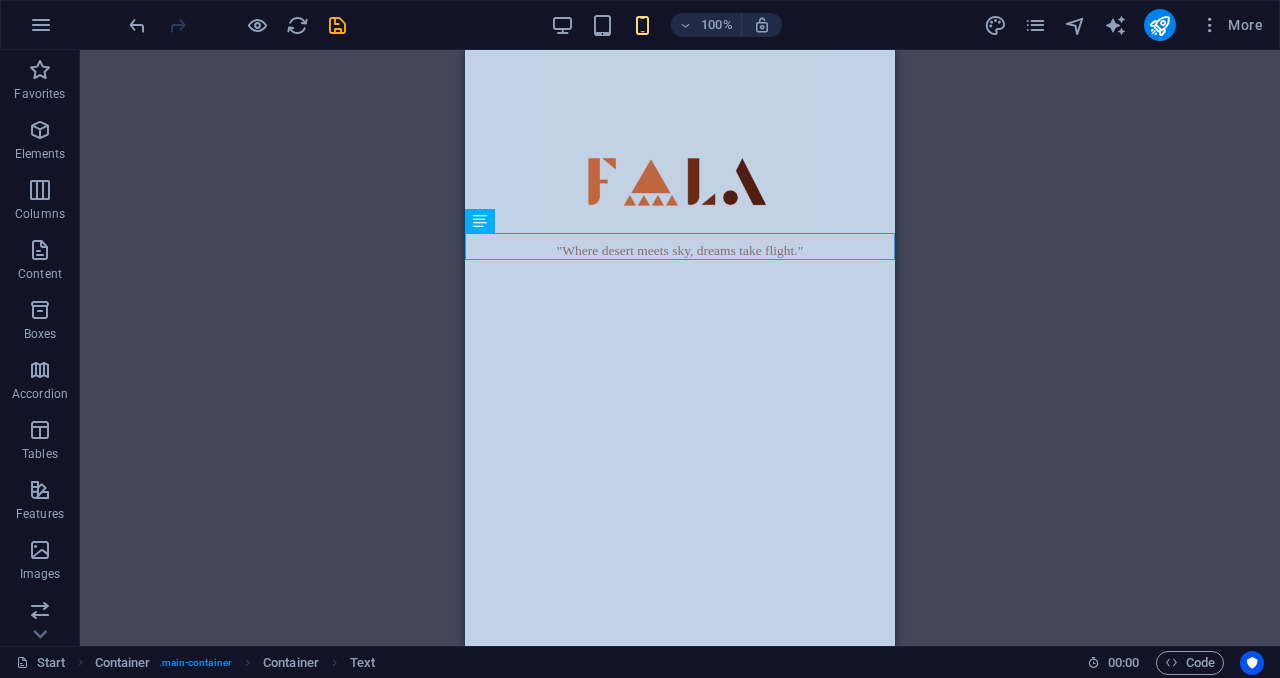 click on "H2   Container   Container   Container   Container   Container   Countdown   Text   Text   Form   Checkbox   Preset   Form   Form button   H3   Spacer   Countdown   Container   Countdown   Container   H3   H3   Text   Countdown   Container   H3   Container   Menu Bar   Container   Container   Menu   Image   Container   H2   Spacer   Spacer   Form   Email   Captcha   Placeholder   Placeholder   Spacer   Text   Container   H2   Spacer   Preset   Preset   Text   Preset   Container   Text   Preset   Container   Preset   Form   Container   Preset   Container   Preset   Form   Preset   Email   Textarea   Captcha   Preset   Container   Preset   Form   Input   Checkbox   Form button   Preset   Text   Preset   Preset   Container   Placeholder   Placeholder   Placeholder   Text   Text   Placeholder   Placeholder   Placeholder   Placeholder   Placeholder   Preset   Container   Placeholder   Placeholder   Placeholder   Placeholder   Placeholder   Container   Container   Image   Container   Container" at bounding box center [680, 348] 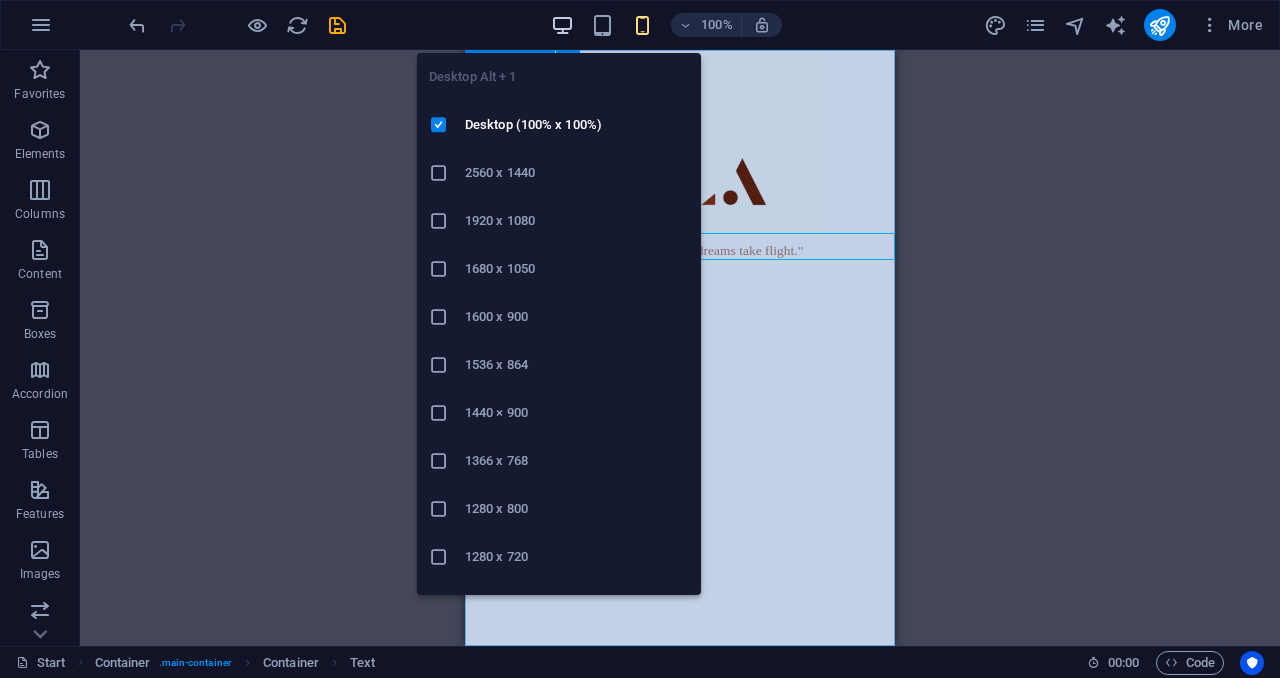 click at bounding box center (562, 25) 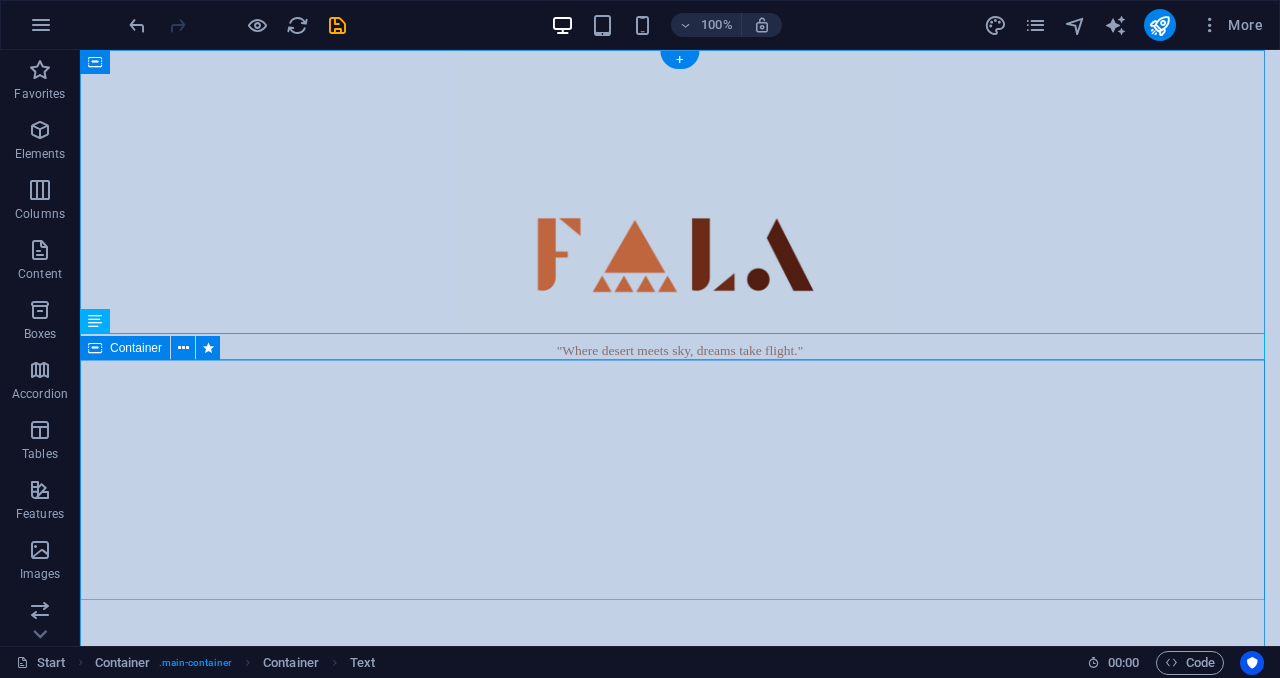 click at bounding box center (680, 480) 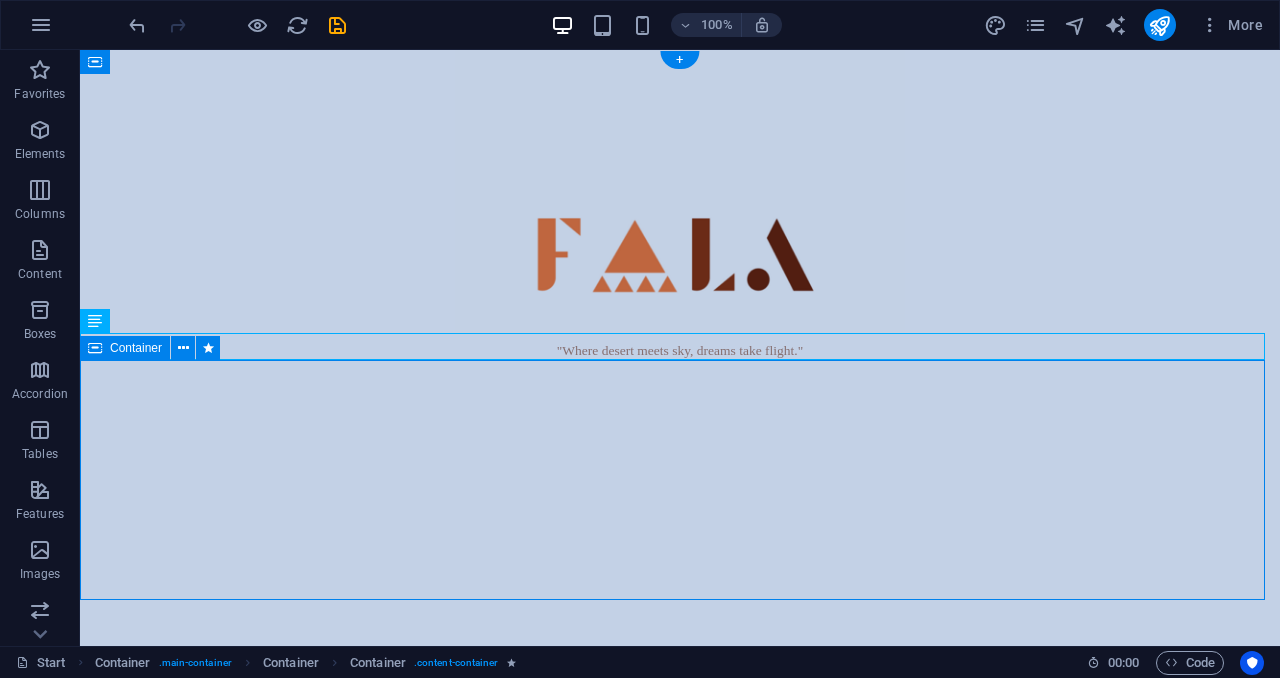 click at bounding box center (680, 480) 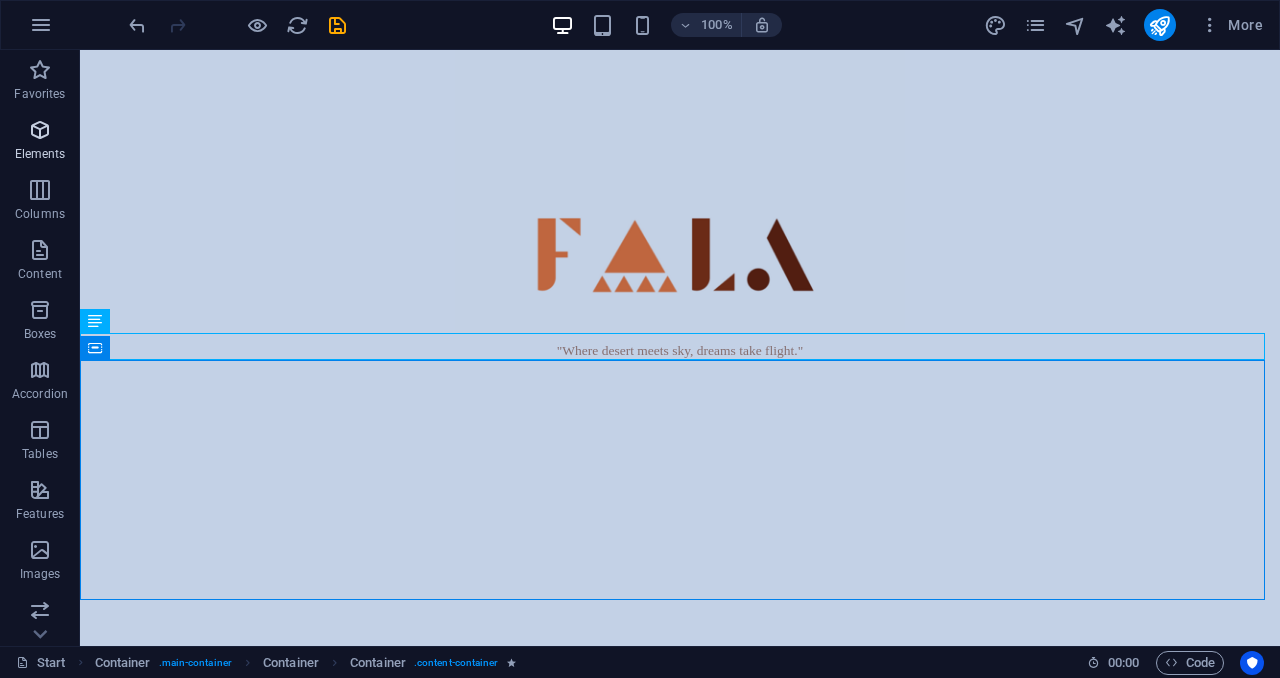 click at bounding box center (40, 130) 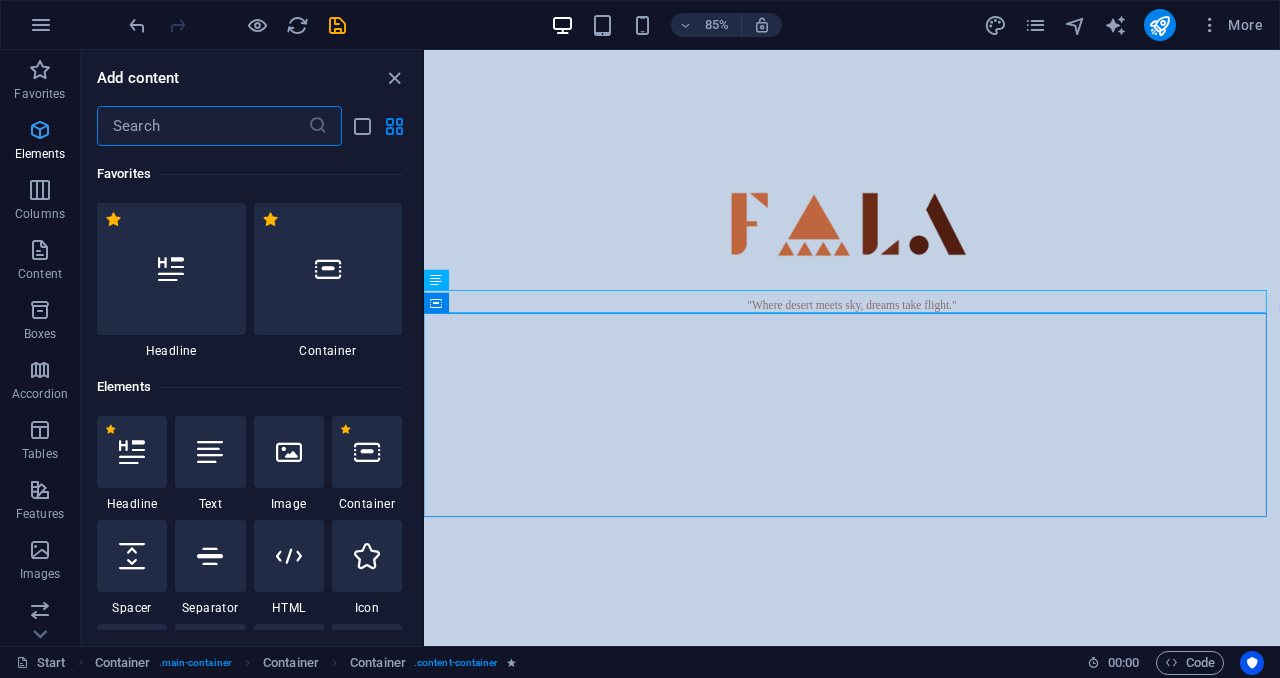 scroll, scrollTop: 213, scrollLeft: 0, axis: vertical 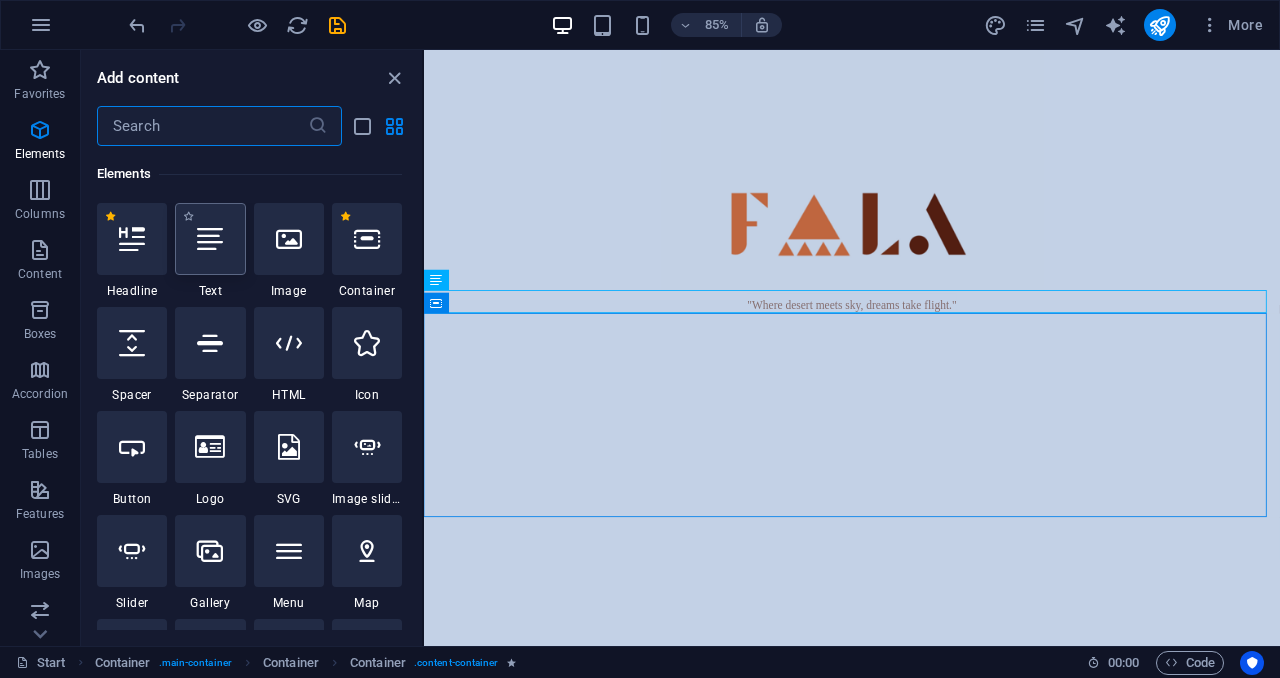 click at bounding box center (210, 239) 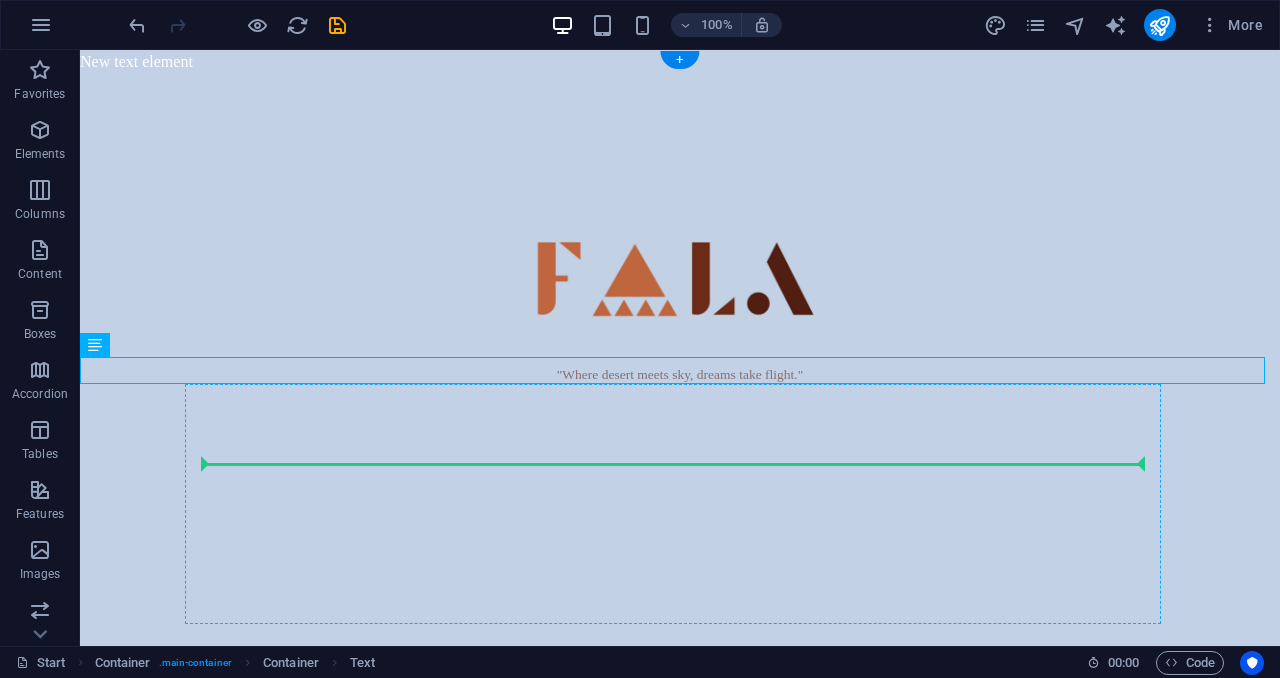 drag, startPoint x: 249, startPoint y: 372, endPoint x: 625, endPoint y: 477, distance: 390.3857 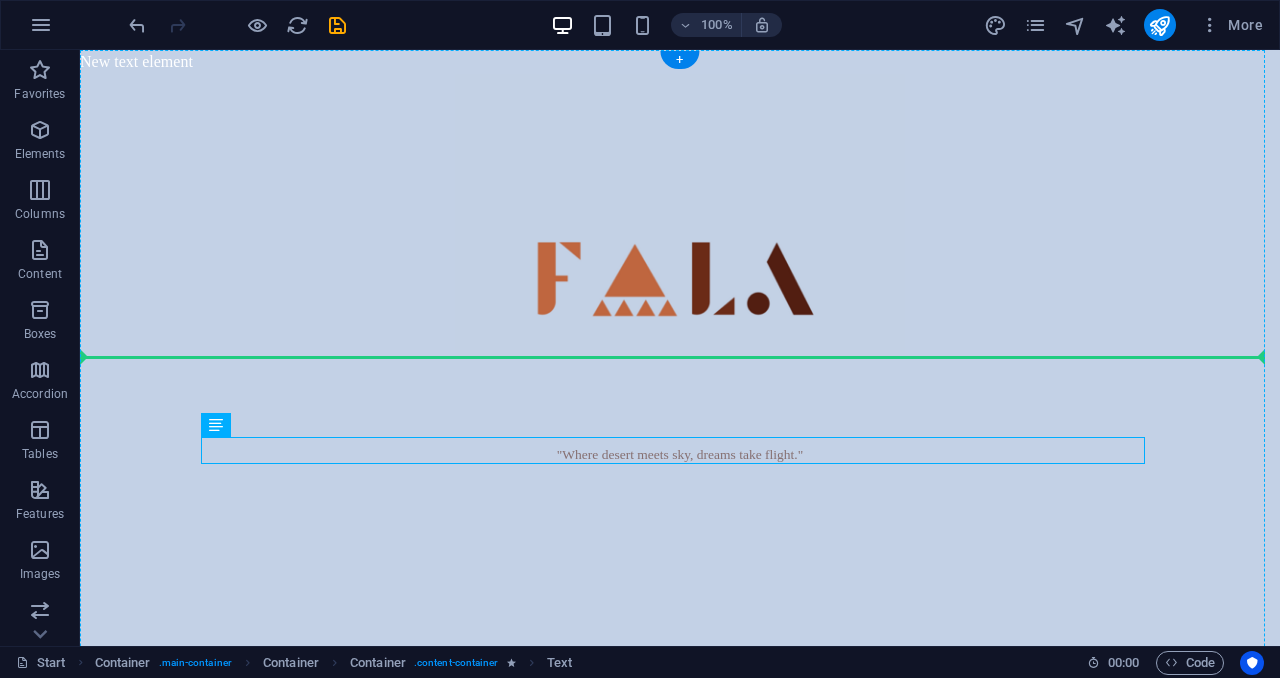 drag, startPoint x: 627, startPoint y: 453, endPoint x: 627, endPoint y: 402, distance: 51 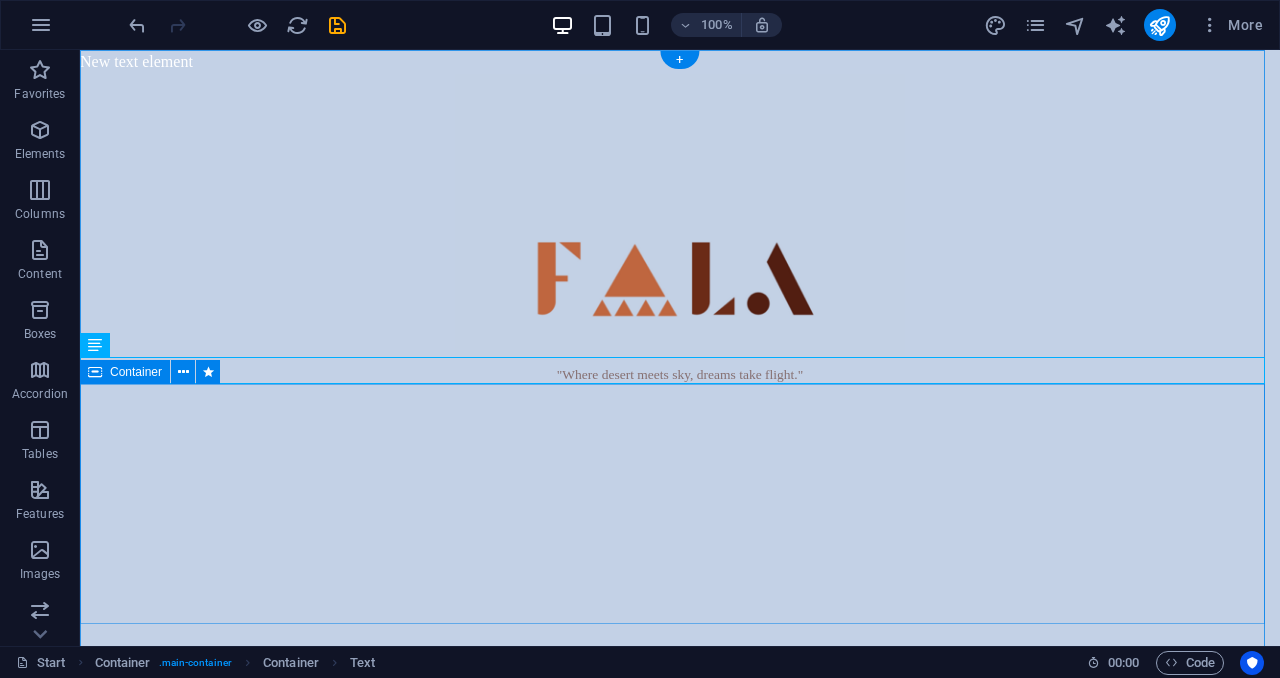 click at bounding box center [680, 504] 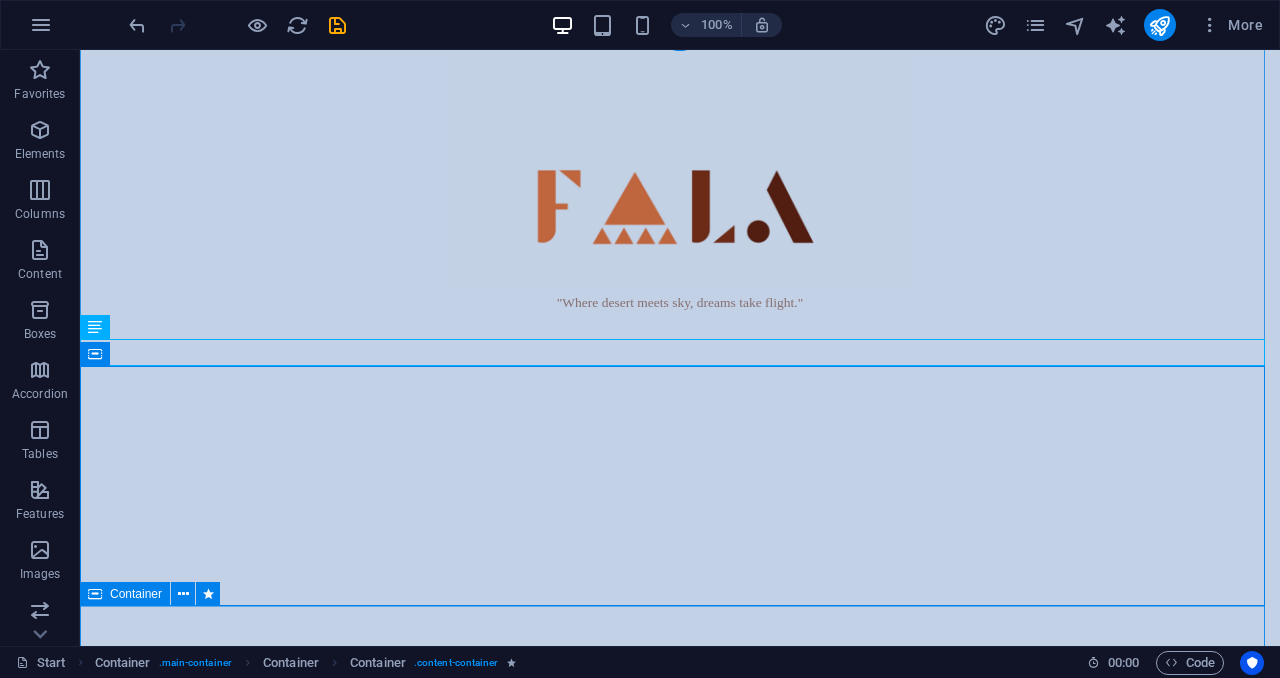 scroll, scrollTop: 82, scrollLeft: 0, axis: vertical 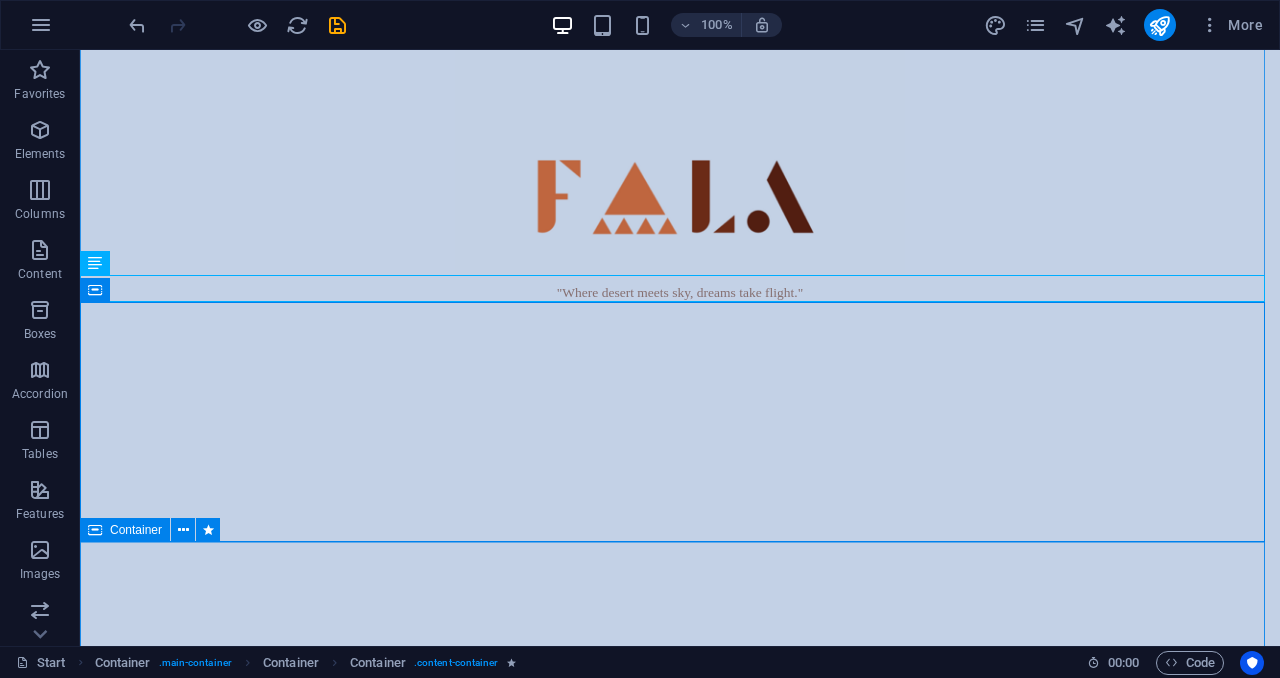 click at bounding box center (680, 638) 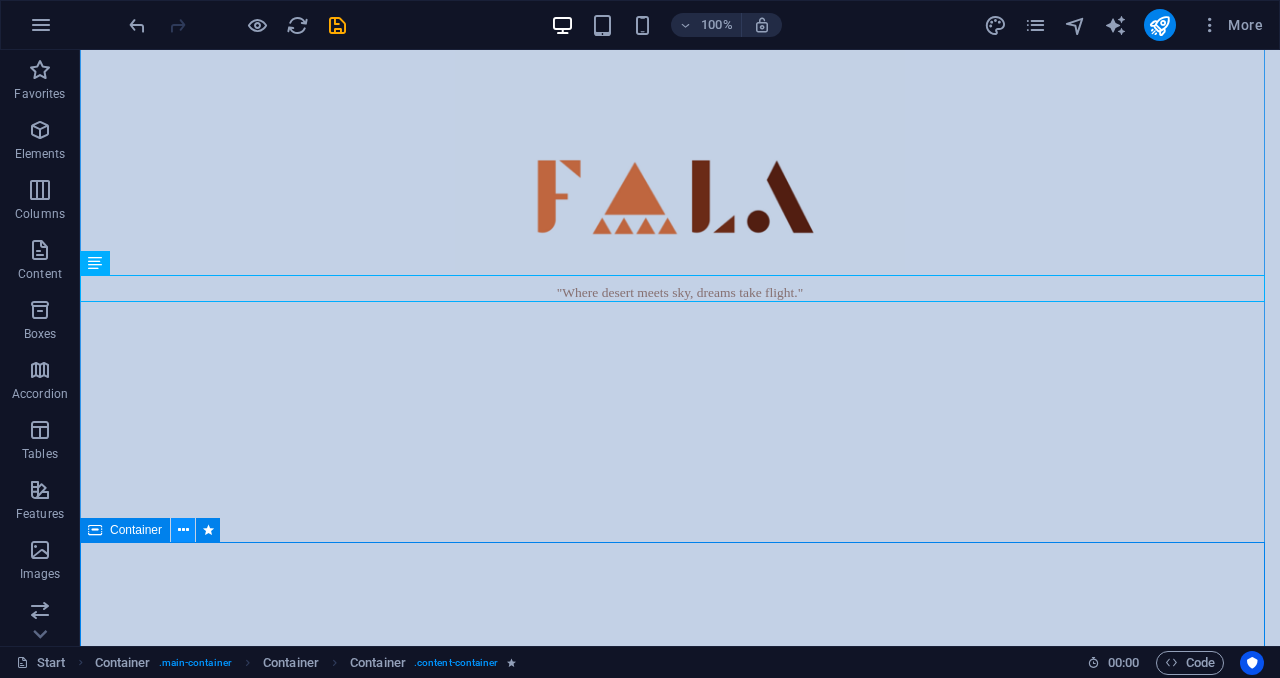 click at bounding box center (183, 530) 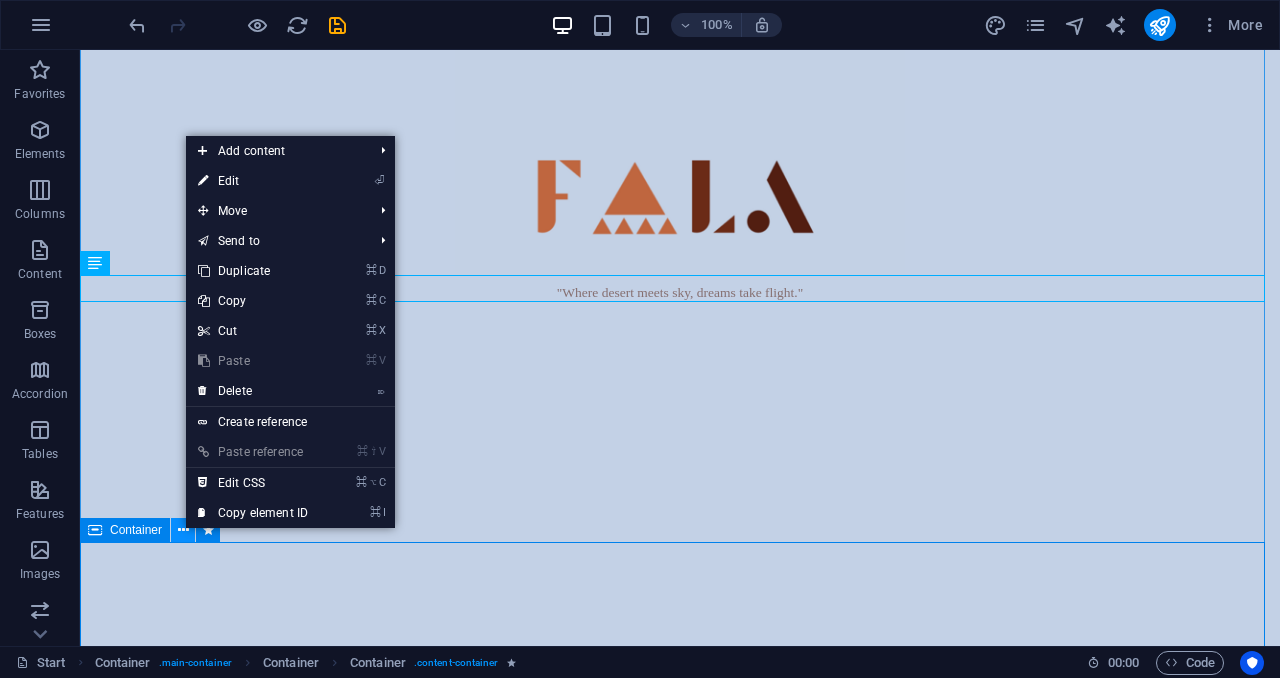 click at bounding box center (183, 530) 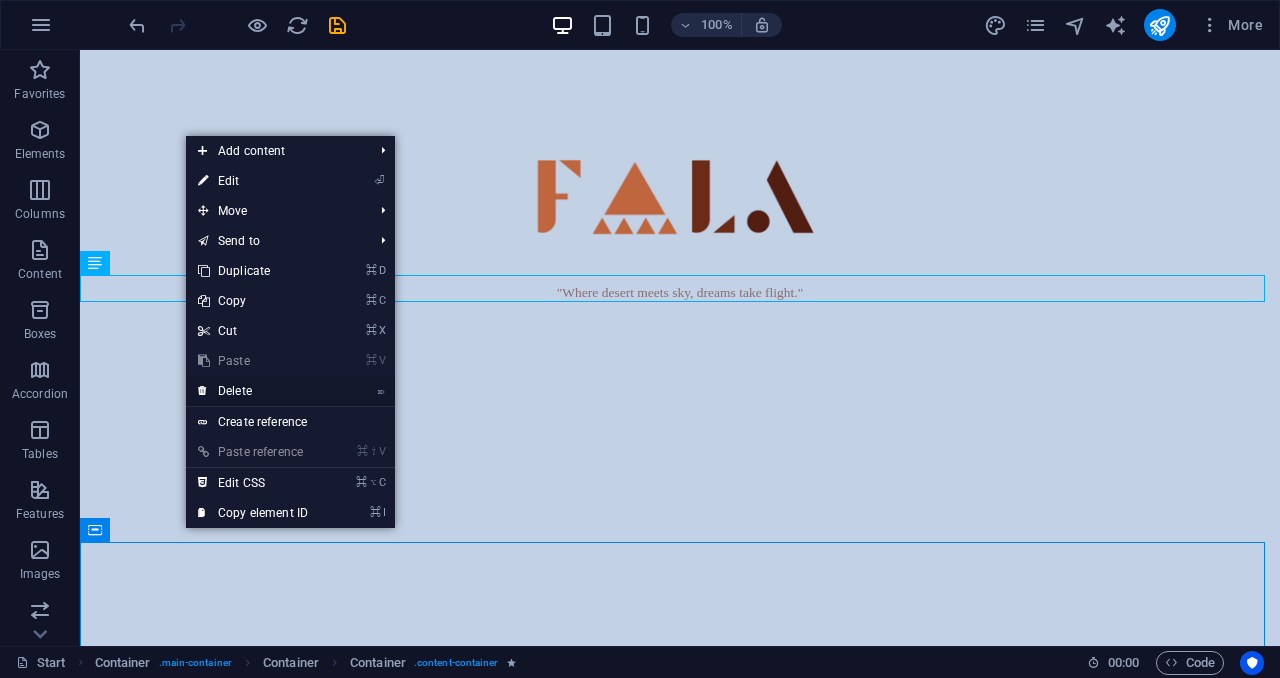 click on "⌦  Delete" at bounding box center [253, 391] 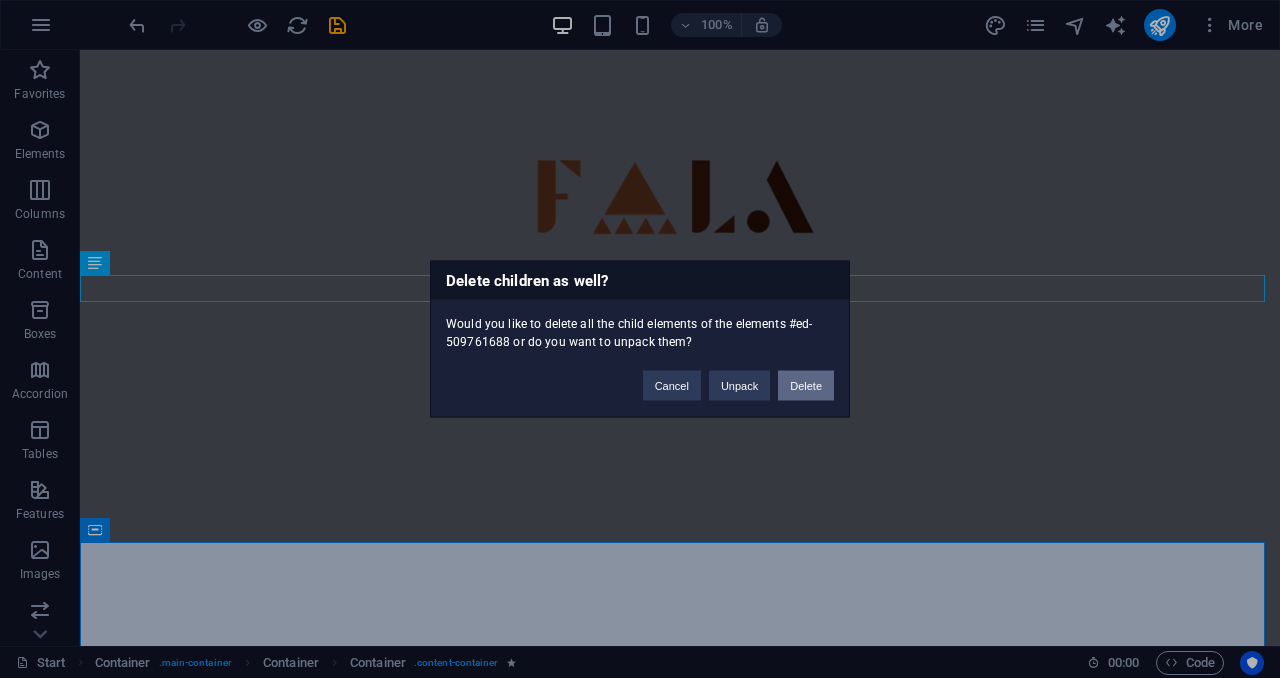click on "Delete" at bounding box center [806, 386] 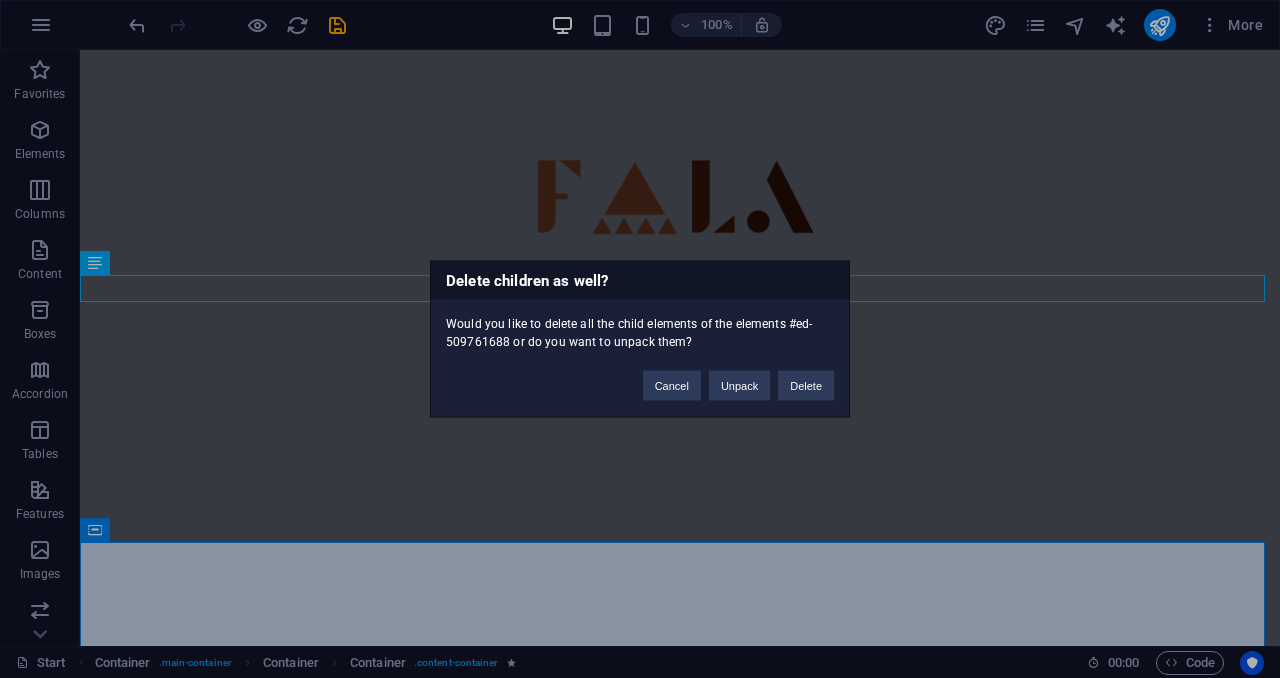scroll, scrollTop: 0, scrollLeft: 0, axis: both 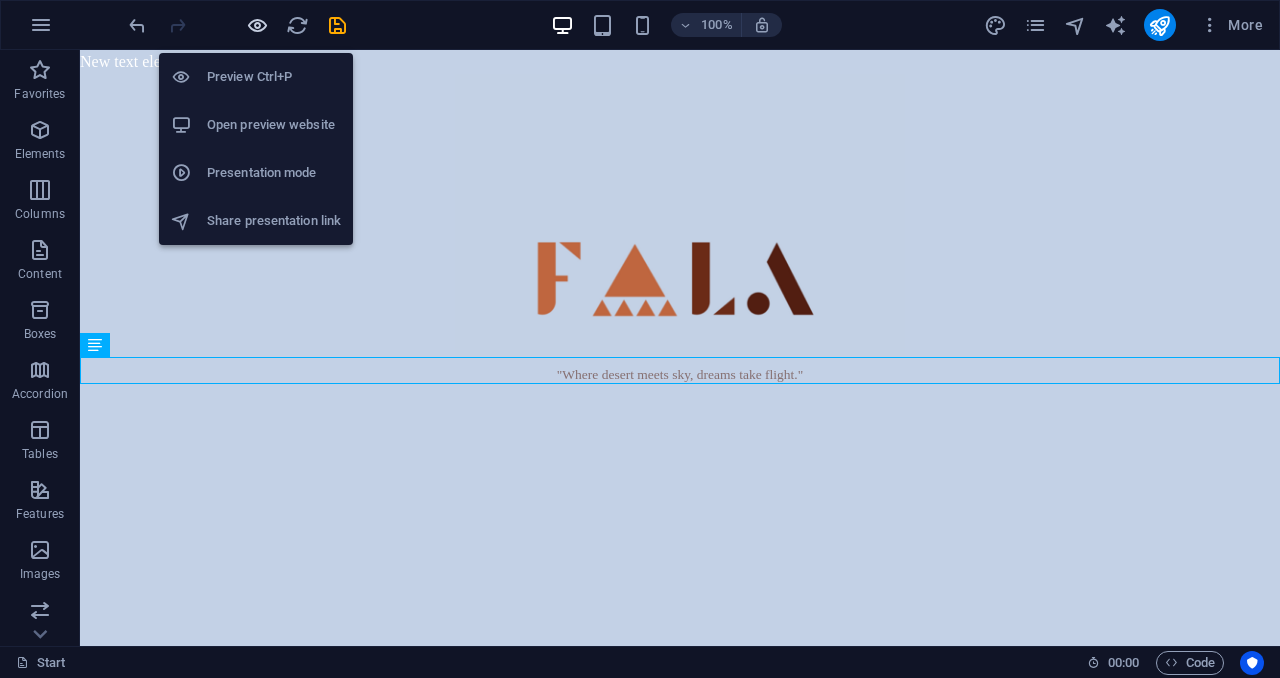 click at bounding box center [257, 25] 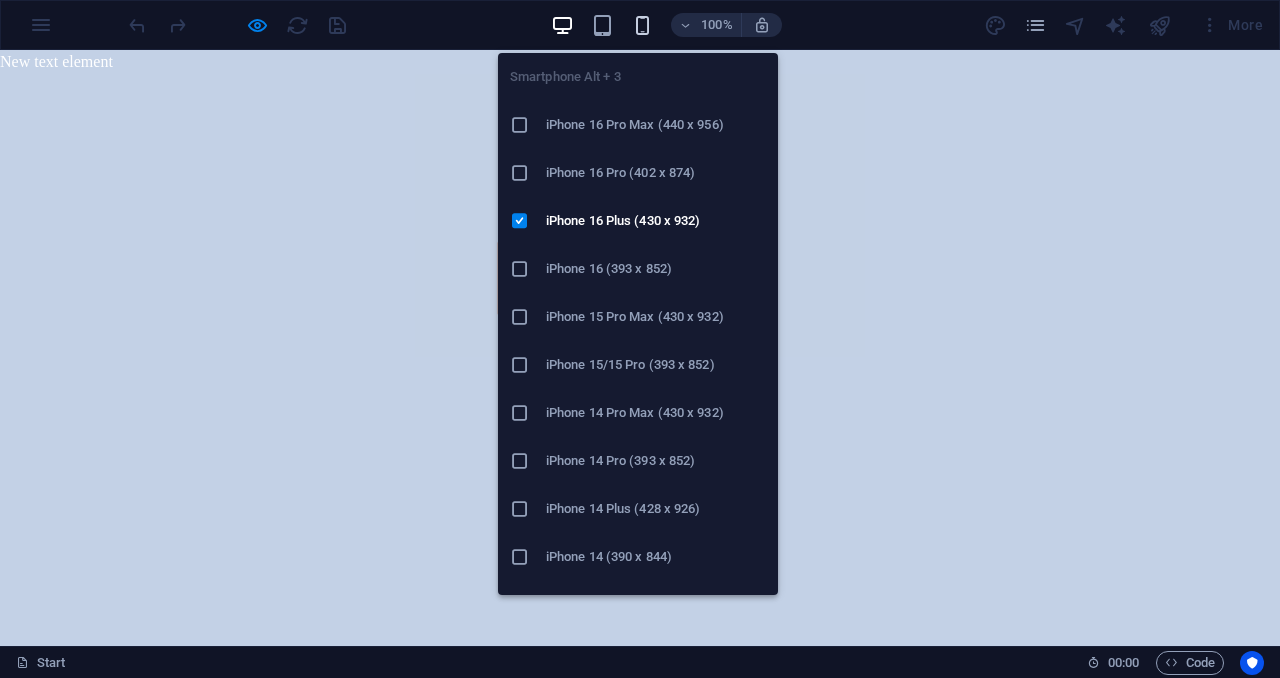 click at bounding box center (642, 25) 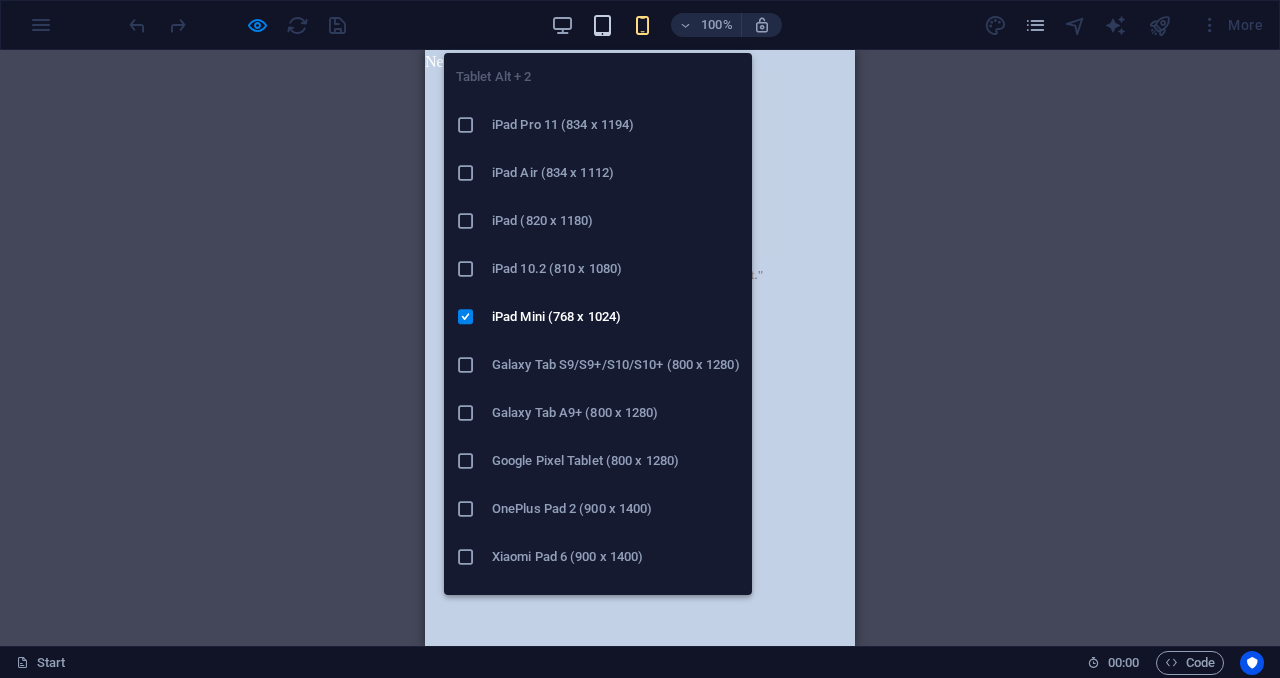 click at bounding box center [602, 25] 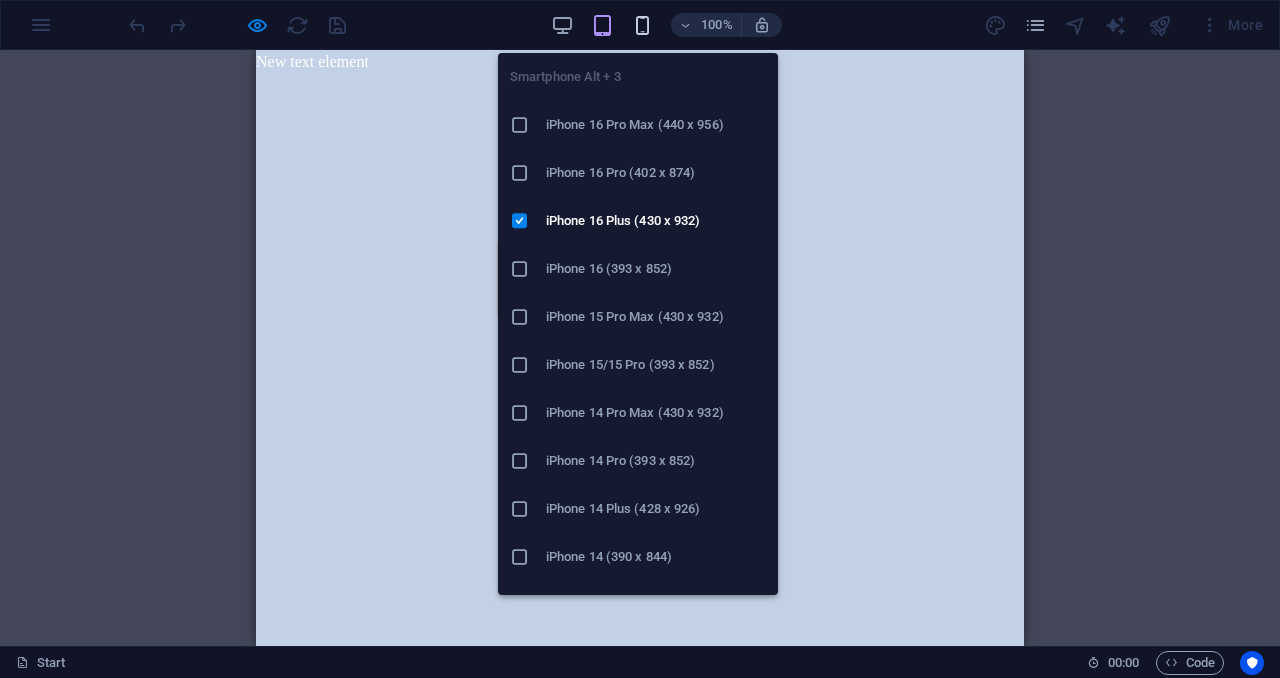 click at bounding box center (642, 25) 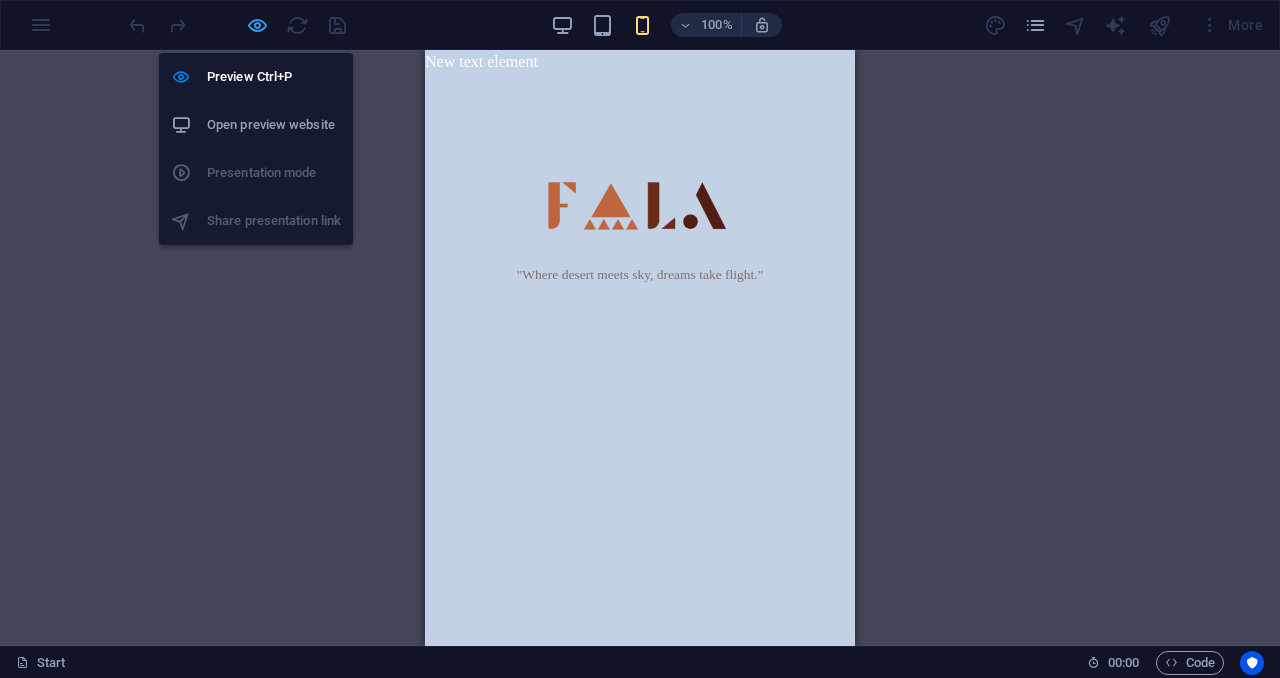 click at bounding box center (257, 25) 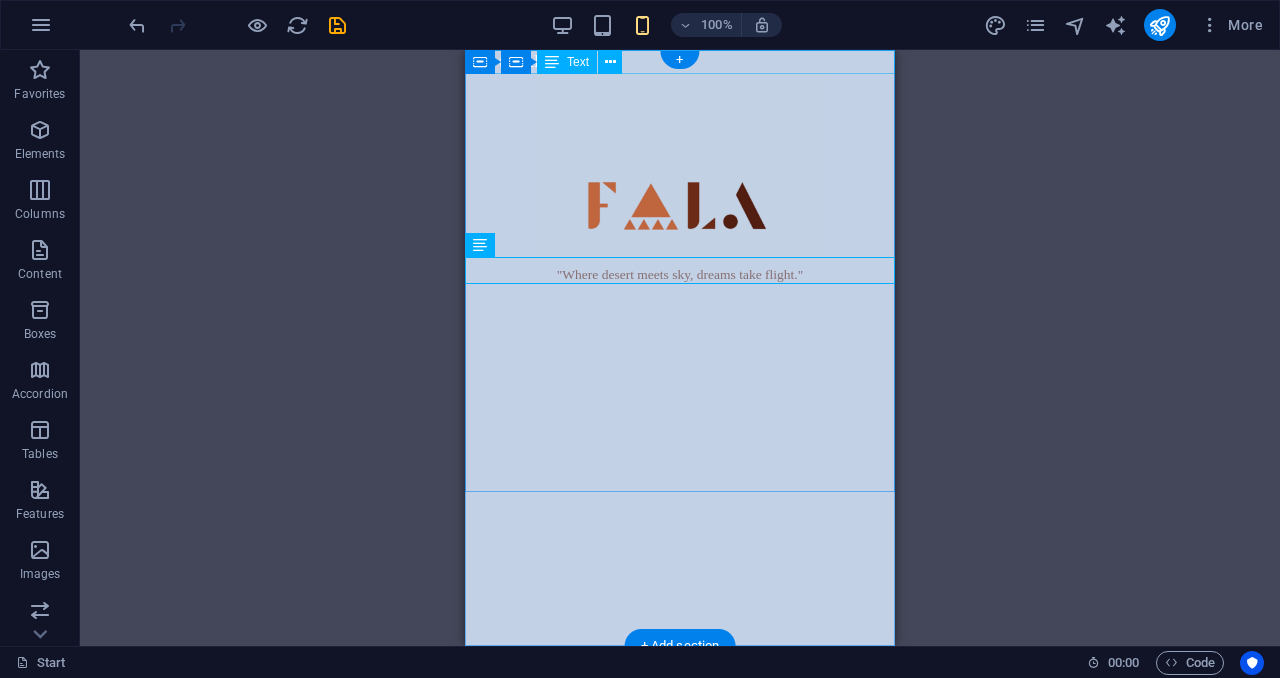click on "New text element" at bounding box center (680, 62) 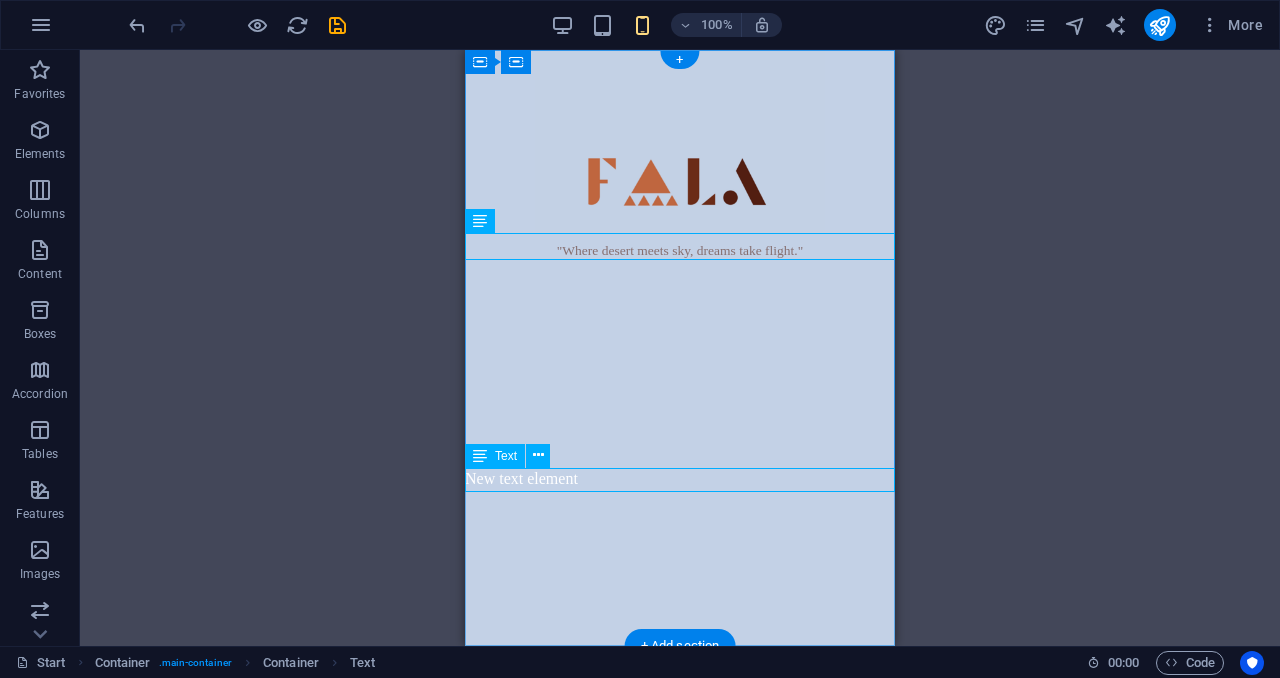 scroll, scrollTop: 0, scrollLeft: 0, axis: both 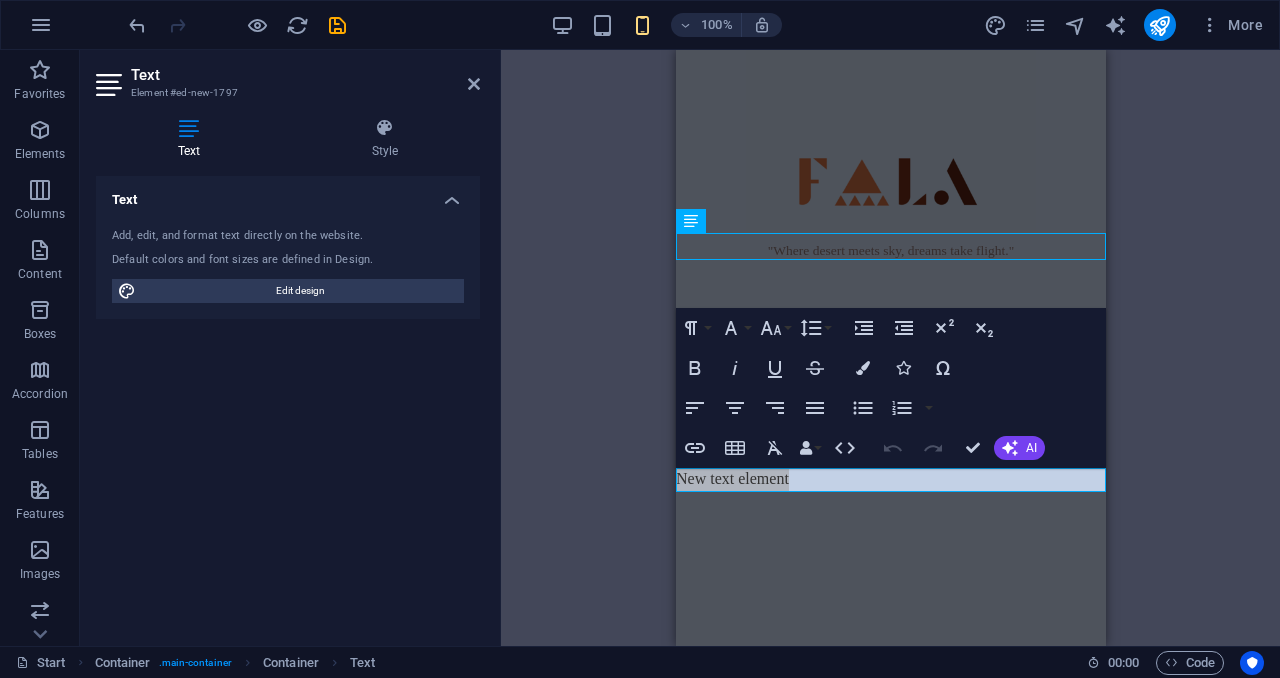 click on "H2   Container   Container   Container   Container   Container   Countdown   Text   Text   Form   Checkbox   Preset   Form   Form button   H3   Spacer   Countdown   Container   Countdown   Container   H3   H3   Text   Countdown   Container   H3   Container   Menu Bar   Container   Container   Menu   Image   Container   H2   Spacer   Spacer   Form   Email   Captcha   Placeholder   Placeholder   Spacer   Text   Container   H2   Spacer   Preset   Preset   Text   Preset   Container   Text   Preset   Container   Preset   Form   Container   Preset   Container   Preset   Form   Preset   Email   Textarea   Captcha   Preset   Container   Preset   Form   Input   Checkbox   Form button   Preset   Text   Preset   Preset   Container   Placeholder   Placeholder   Placeholder   Text   Text   Placeholder   Placeholder   Placeholder   Placeholder   Placeholder   Preset   Container   Placeholder   Placeholder   Placeholder   Placeholder   Placeholder   Container   Container   Image   Text   Container" at bounding box center [890, 348] 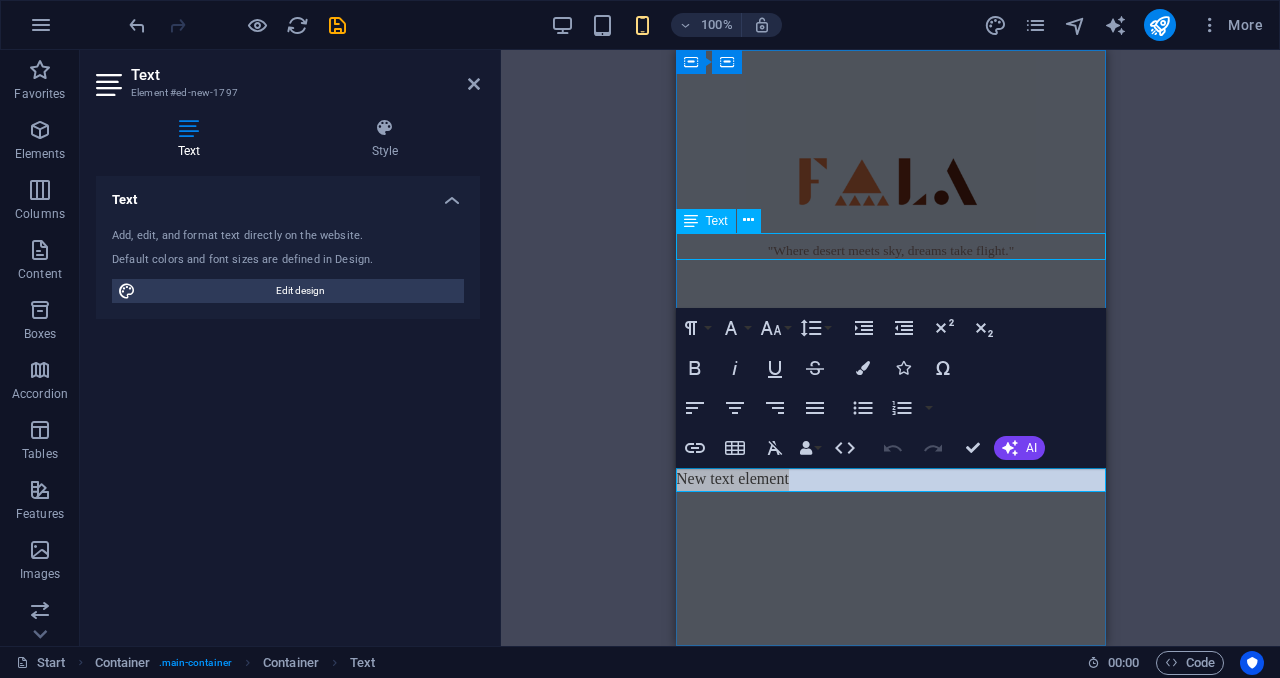 click on ""Where desert meets sky, dreams take flight."" at bounding box center [890, 245] 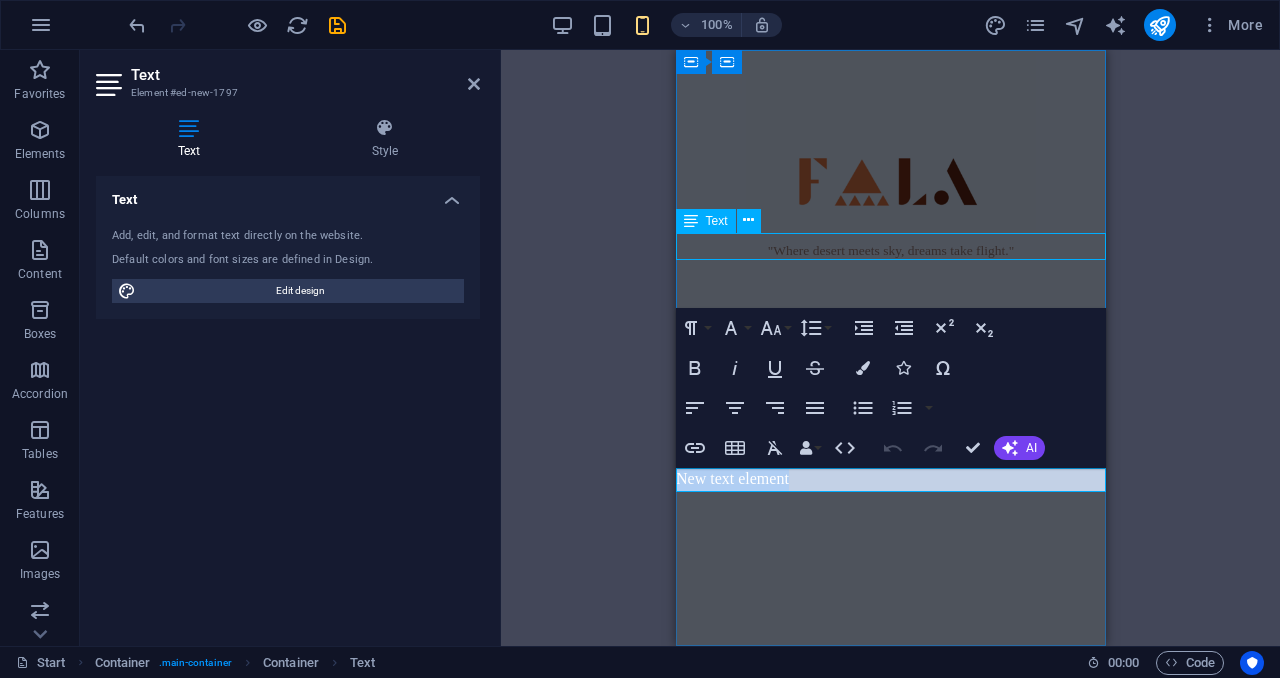 click on ""Where desert meets sky, dreams take flight."" at bounding box center [890, 245] 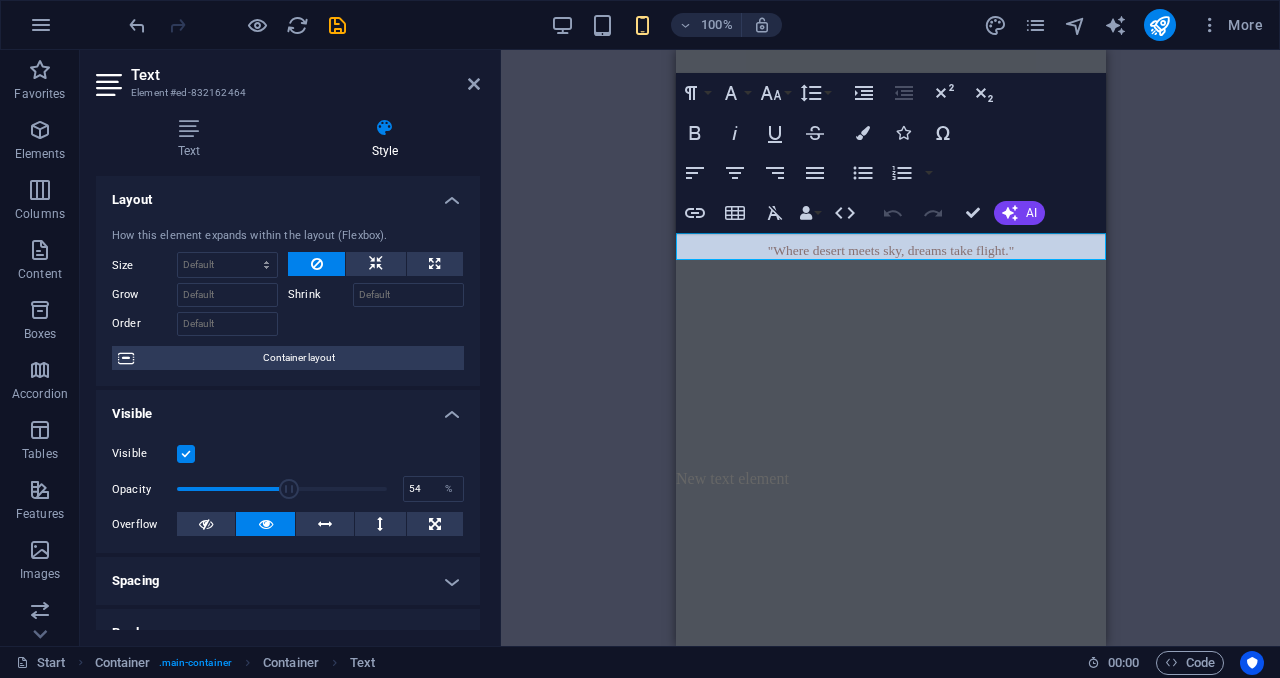 click on "H2   Container   Container   Container   Container   Container   Countdown   Text   Text   Form   Checkbox   Preset   Form   Form button   H3   Spacer   Countdown   Container   Countdown   Container   H3   H3   Text   Countdown   Container   H3   Container   Menu Bar   Container   Container   Menu   Image   Container   H2   Spacer   Spacer   Form   Email   Captcha   Placeholder   Placeholder   Spacer   Text   Container   H2   Spacer   Preset   Preset   Text   Preset   Container   Text   Preset   Container   Preset   Form   Container   Preset   Container   Preset   Form   Preset   Email   Textarea   Captcha   Preset   Container   Preset   Form   Input   Checkbox   Form button   Preset   Text   Preset   Preset   Container   Placeholder   Placeholder   Placeholder   Text   Text   Placeholder   Placeholder   Placeholder   Placeholder   Placeholder   Preset   Container   Placeholder   Placeholder   Placeholder   Placeholder   Placeholder   Container   Container   Image   Text   Container" at bounding box center (890, 348) 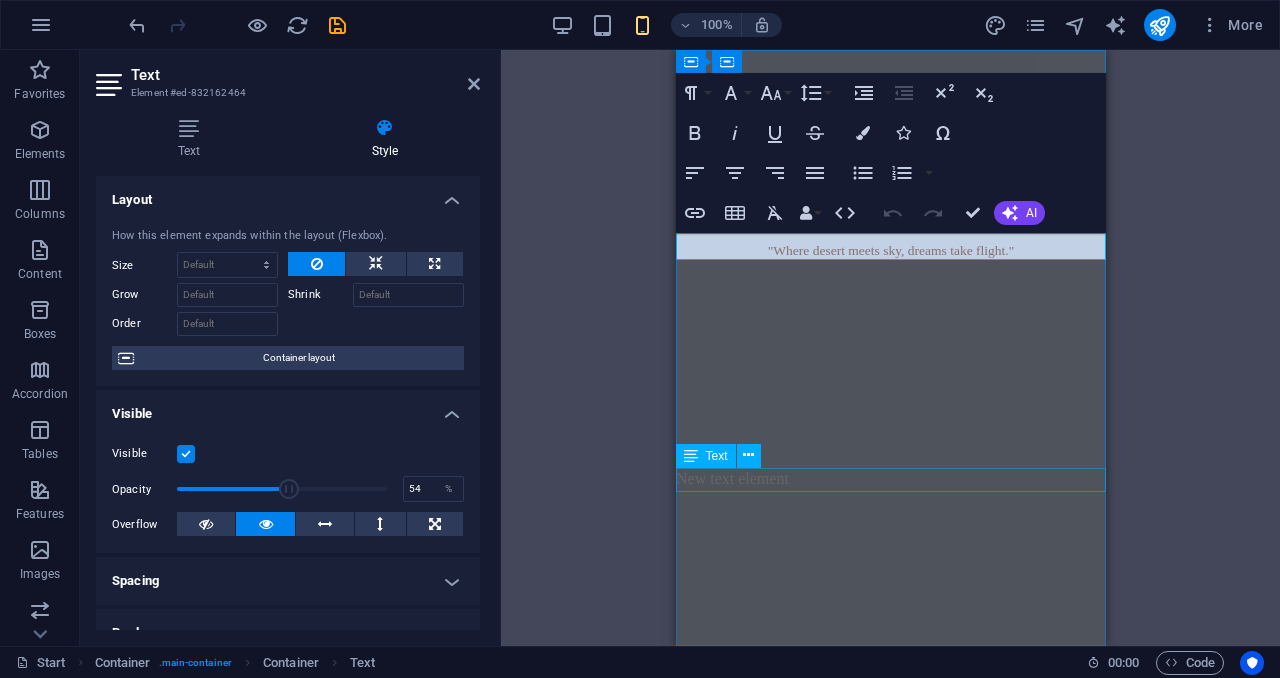 click on "New text element" at bounding box center [890, 479] 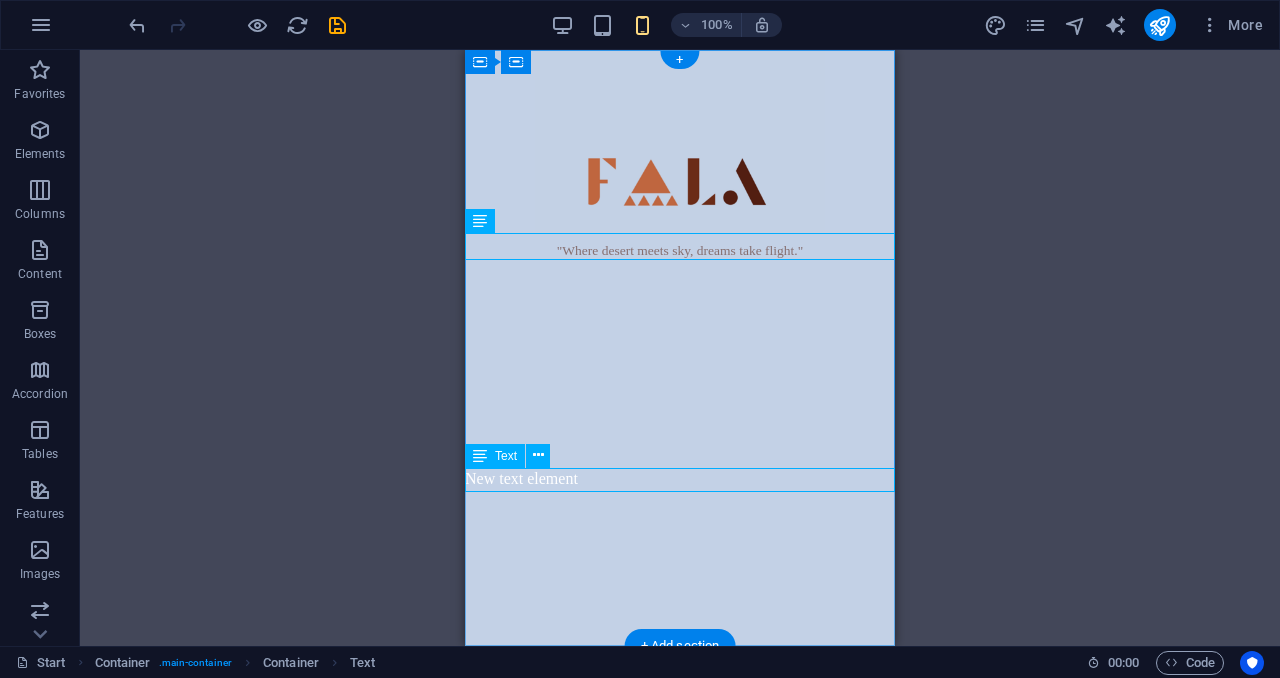 click on "New text element" at bounding box center [680, 479] 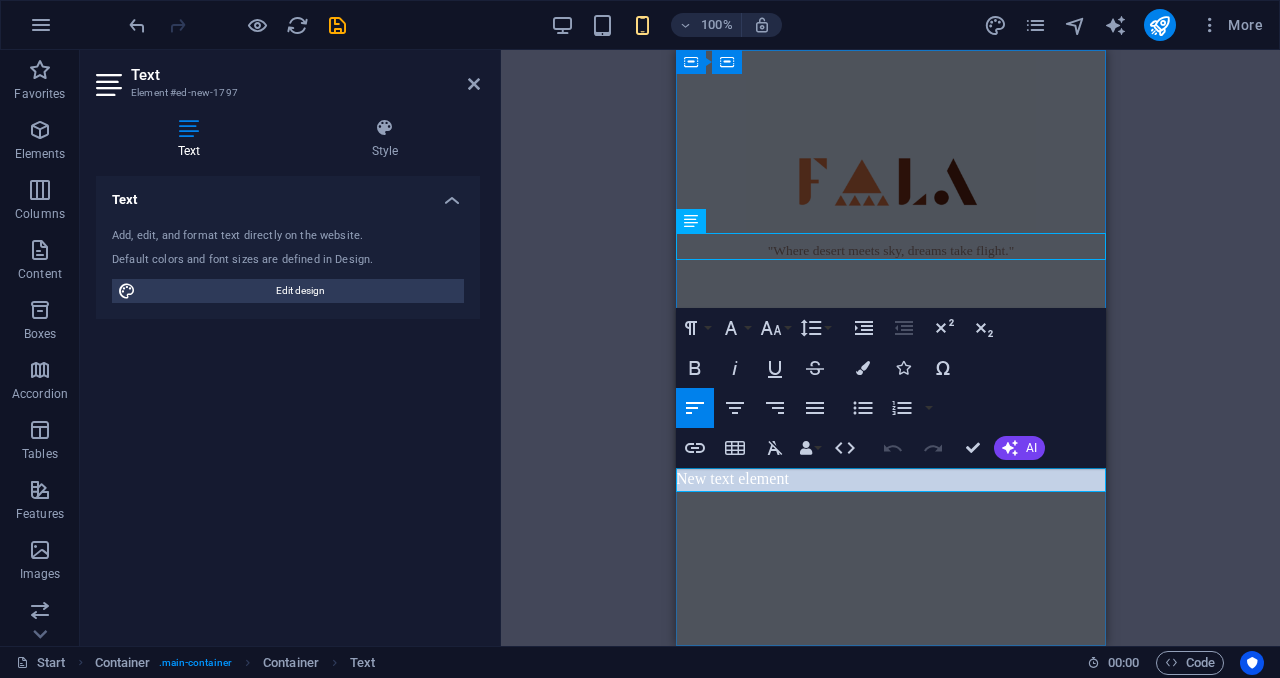 type 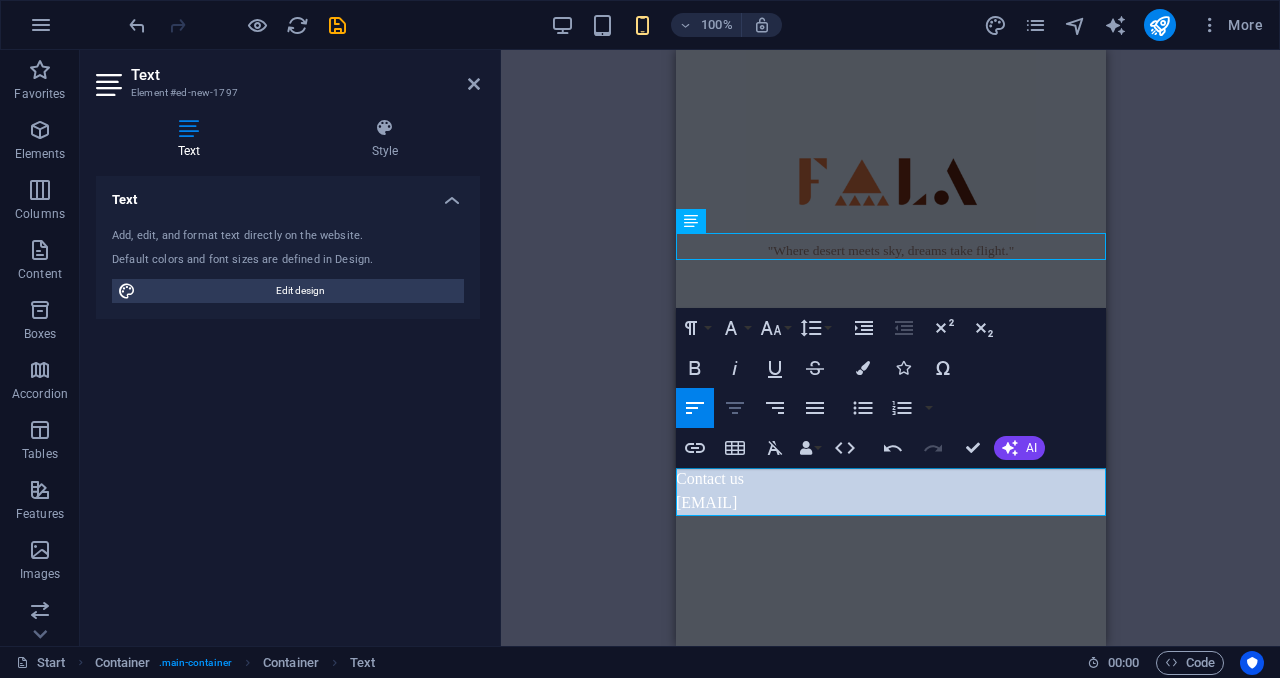 click 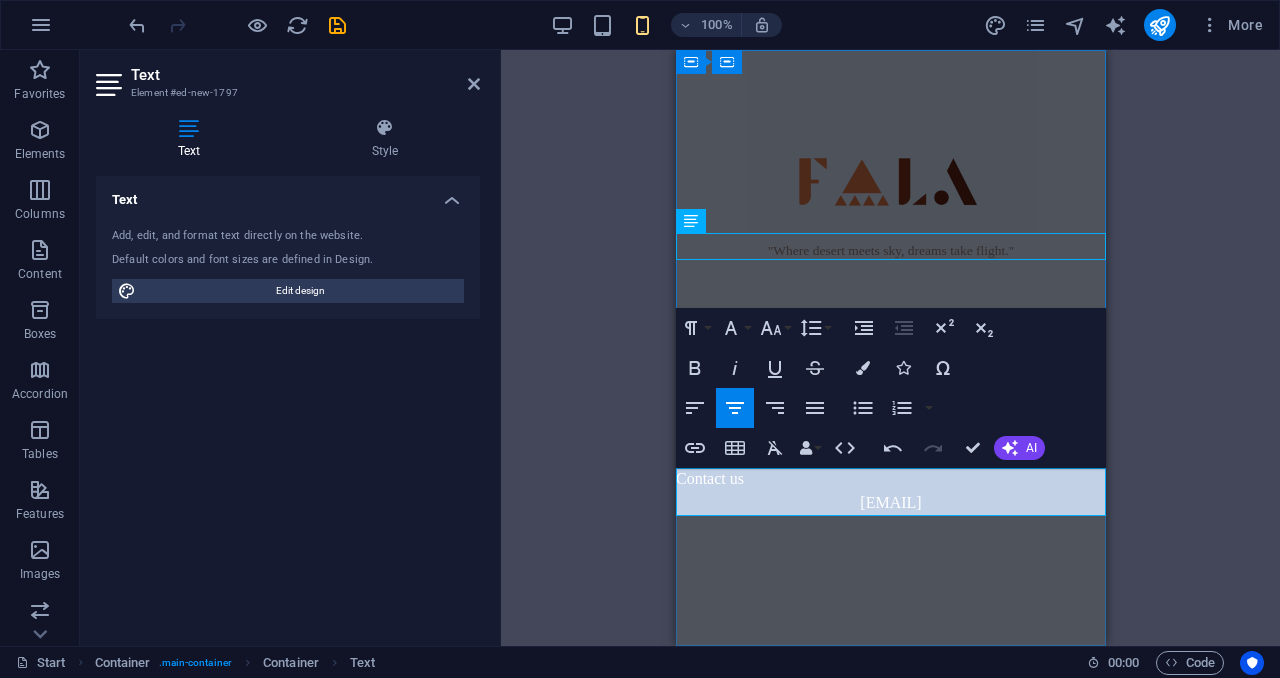 click on "Contact us" at bounding box center (890, 479) 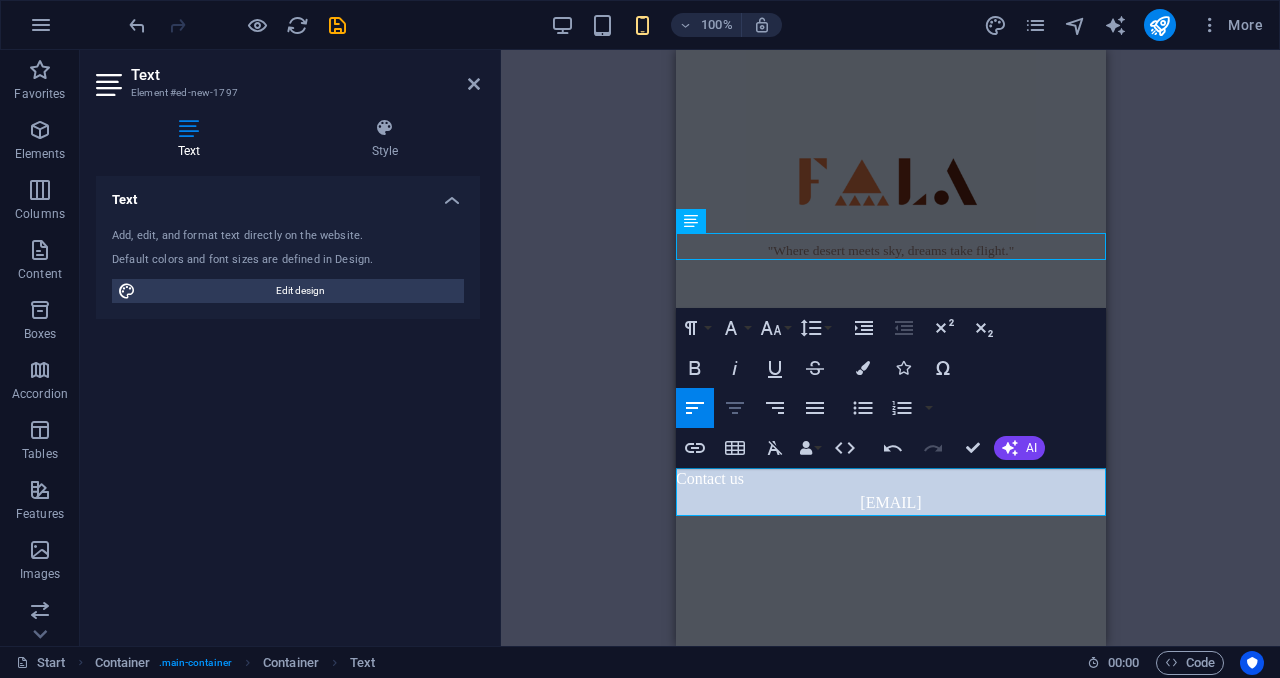 click 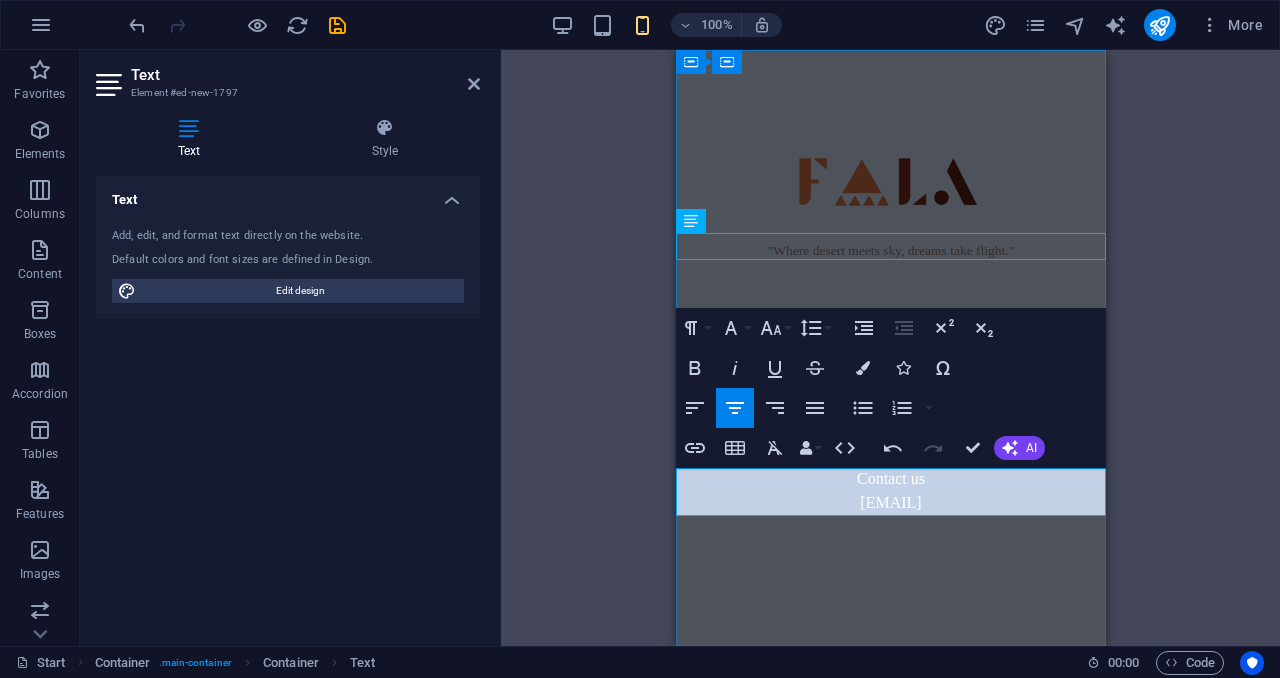 click on "​info@fala.sa" at bounding box center (890, 503) 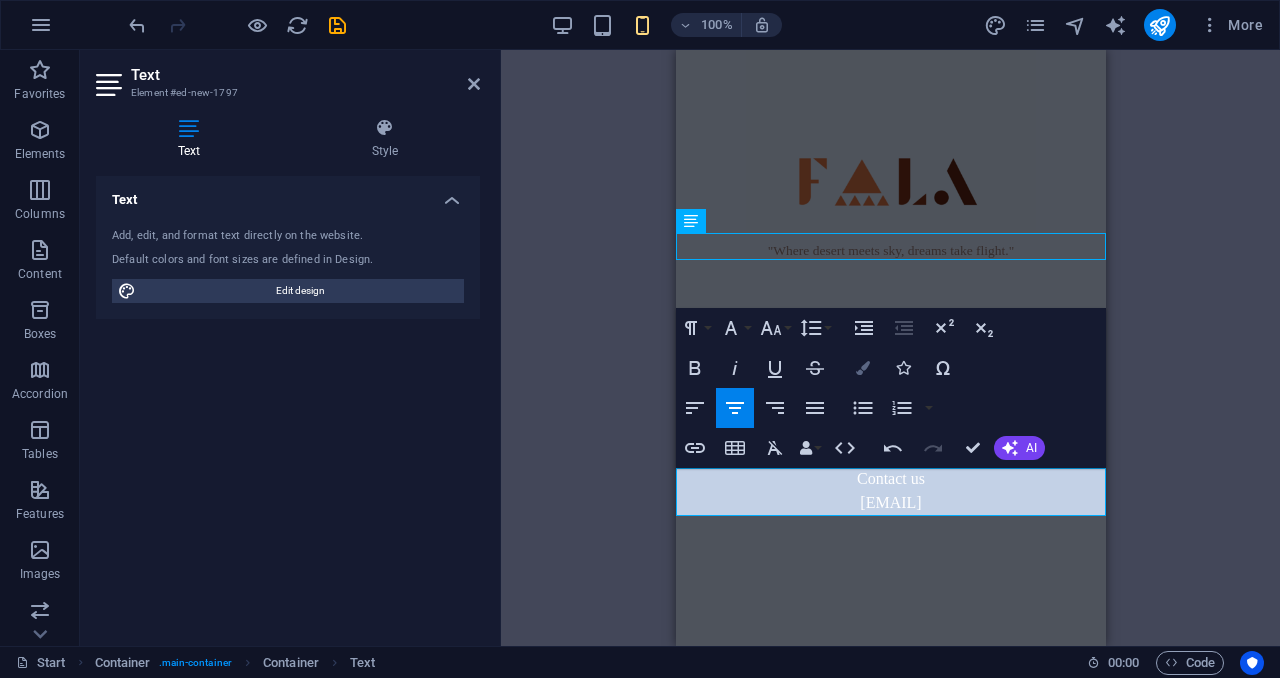 click at bounding box center (863, 368) 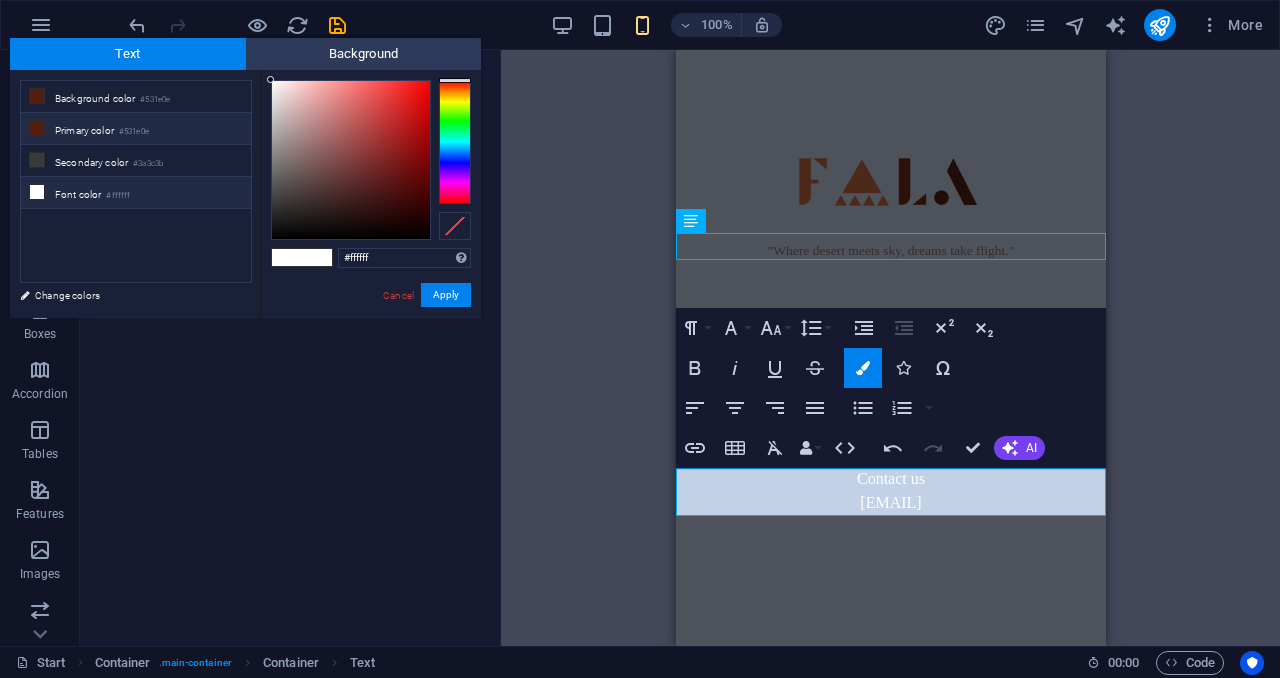 click on "Primary color
#531e0e" at bounding box center (136, 129) 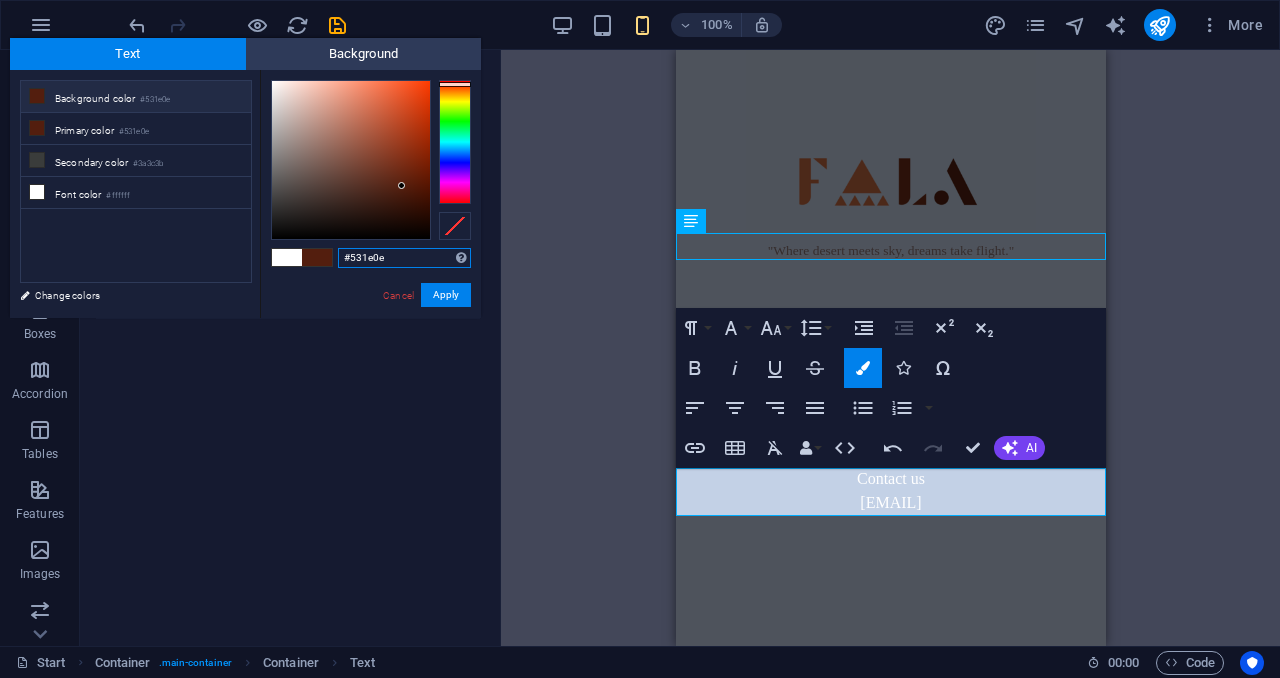 click on "#531e0e" at bounding box center [404, 258] 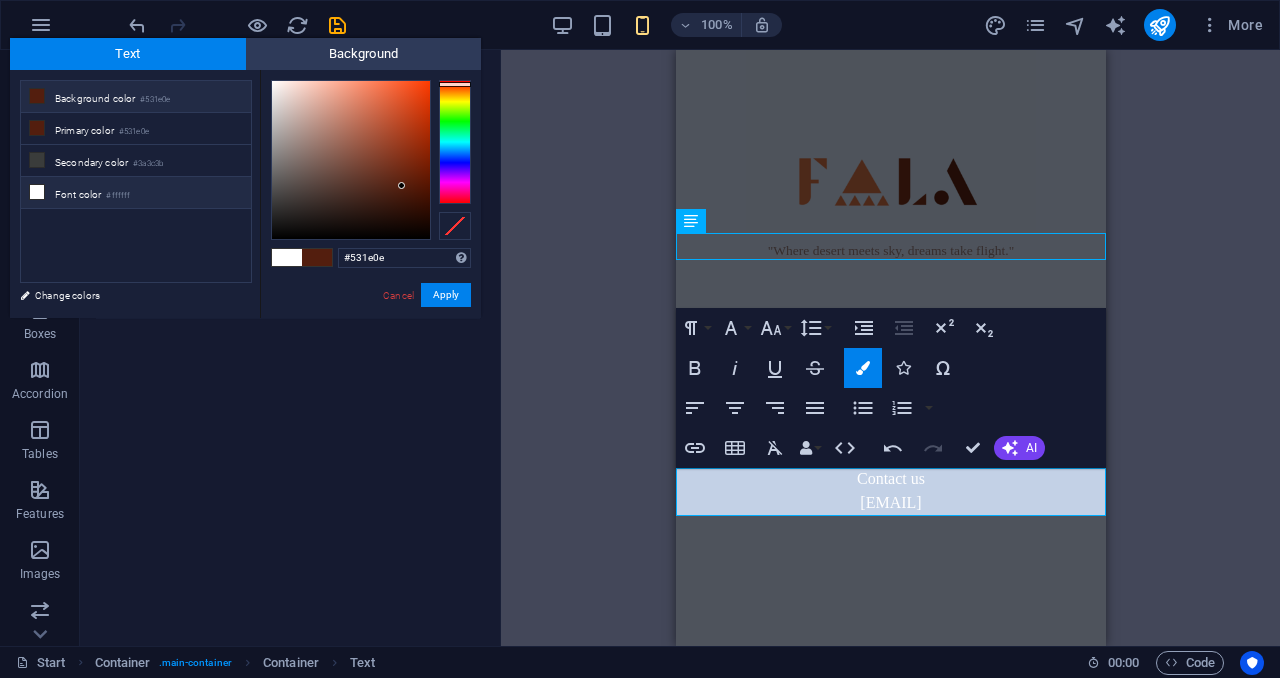 click on "Font color
#ffffff" at bounding box center (136, 193) 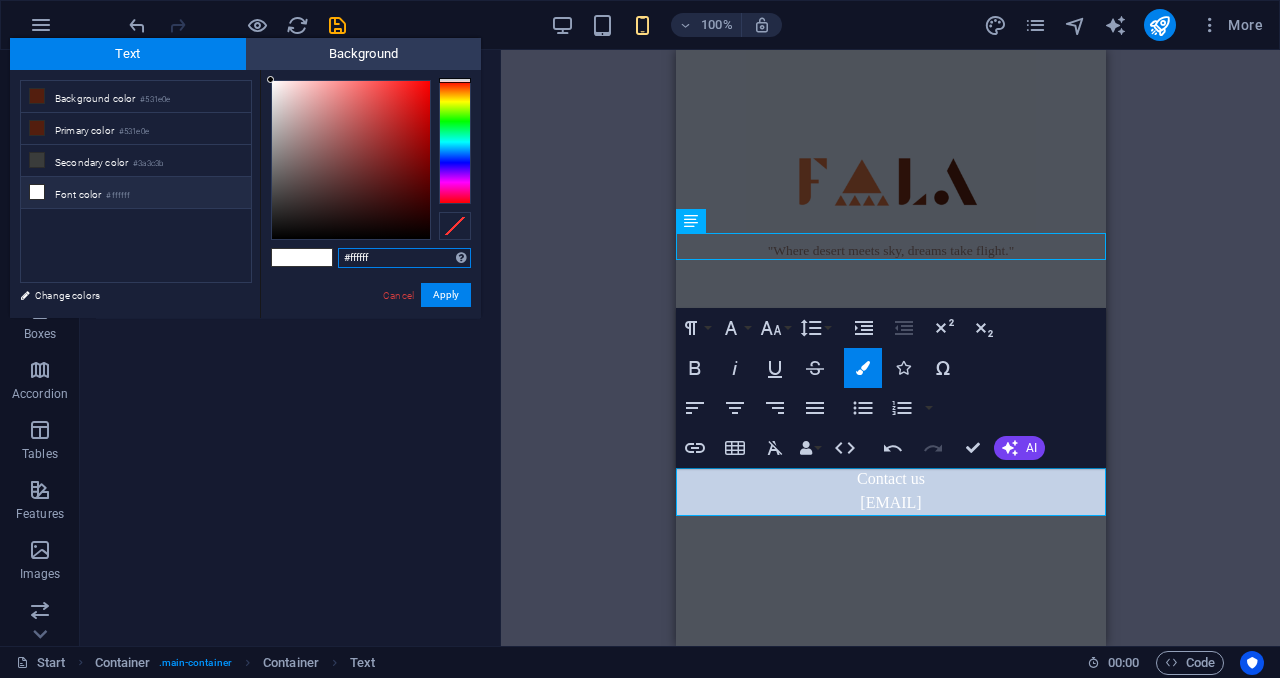 click on "#ffffff" at bounding box center [404, 258] 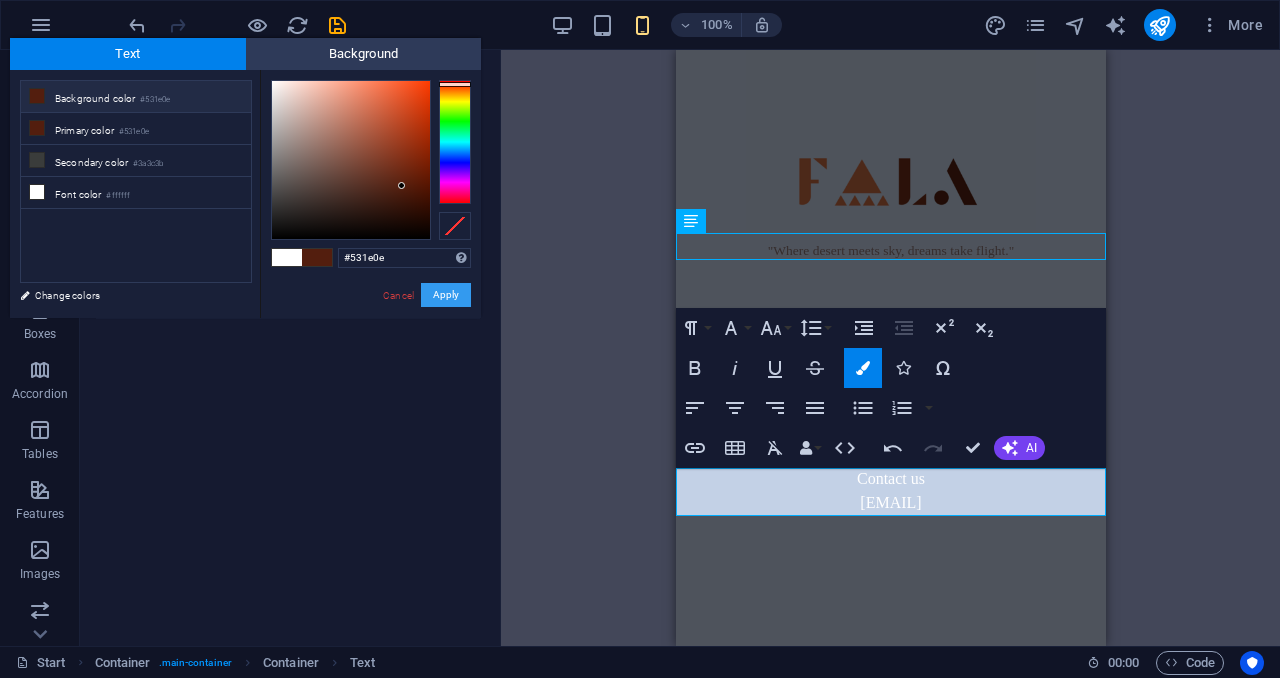 click on "Apply" at bounding box center (446, 295) 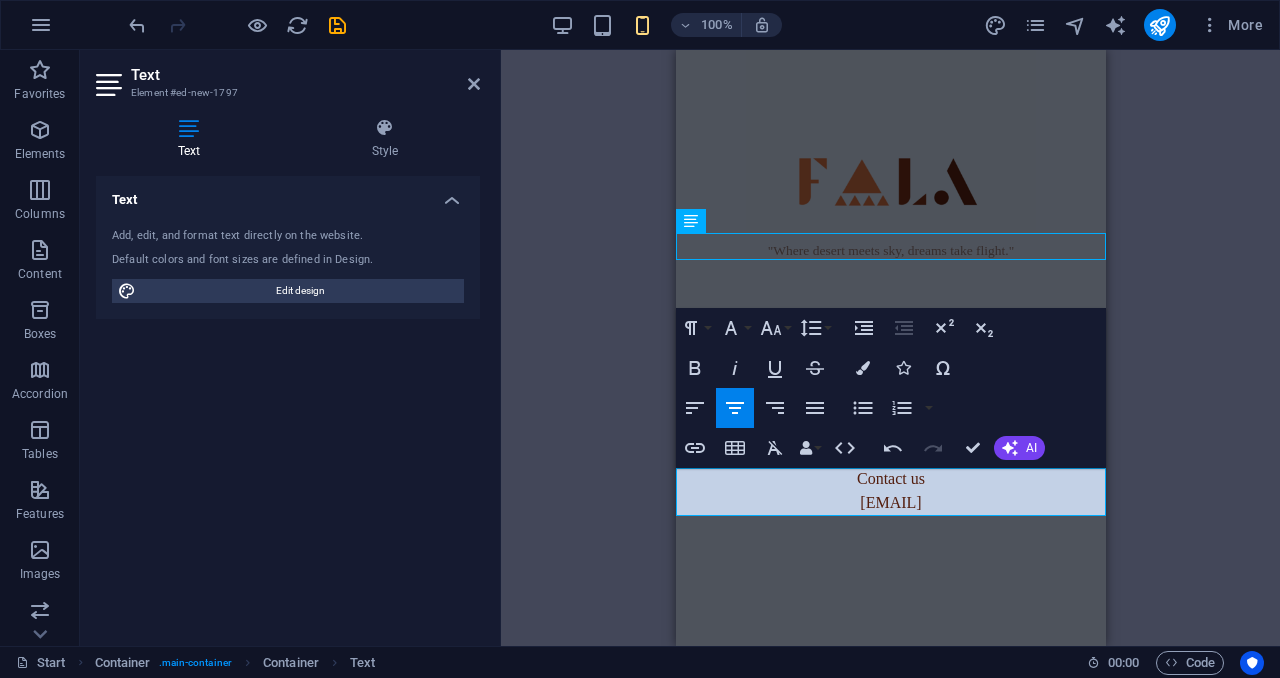 click on "H2   Container   Container   Container   Container   Container   Countdown   Text   Text   Form   Checkbox   Preset   Form   Form button   H3   Spacer   Countdown   Container   Countdown   Container   H3   H3   Text   Countdown   Container   H3   Container   Menu Bar   Container   Container   Menu   Image   Container   H2   Spacer   Spacer   Form   Email   Captcha   Placeholder   Placeholder   Spacer   Text   Container   H2   Spacer   Preset   Preset   Text   Preset   Container   Text   Preset   Container   Preset   Form   Container   Preset   Container   Preset   Form   Preset   Email   Textarea   Captcha   Preset   Container   Preset   Form   Input   Checkbox   Form button   Preset   Text   Preset   Preset   Container   Placeholder   Placeholder   Placeholder   Text   Text   Placeholder   Placeholder   Placeholder   Placeholder   Placeholder   Preset   Container   Placeholder   Placeholder   Placeholder   Placeholder   Placeholder   Container   Container   Image   Text   Container" at bounding box center (890, 348) 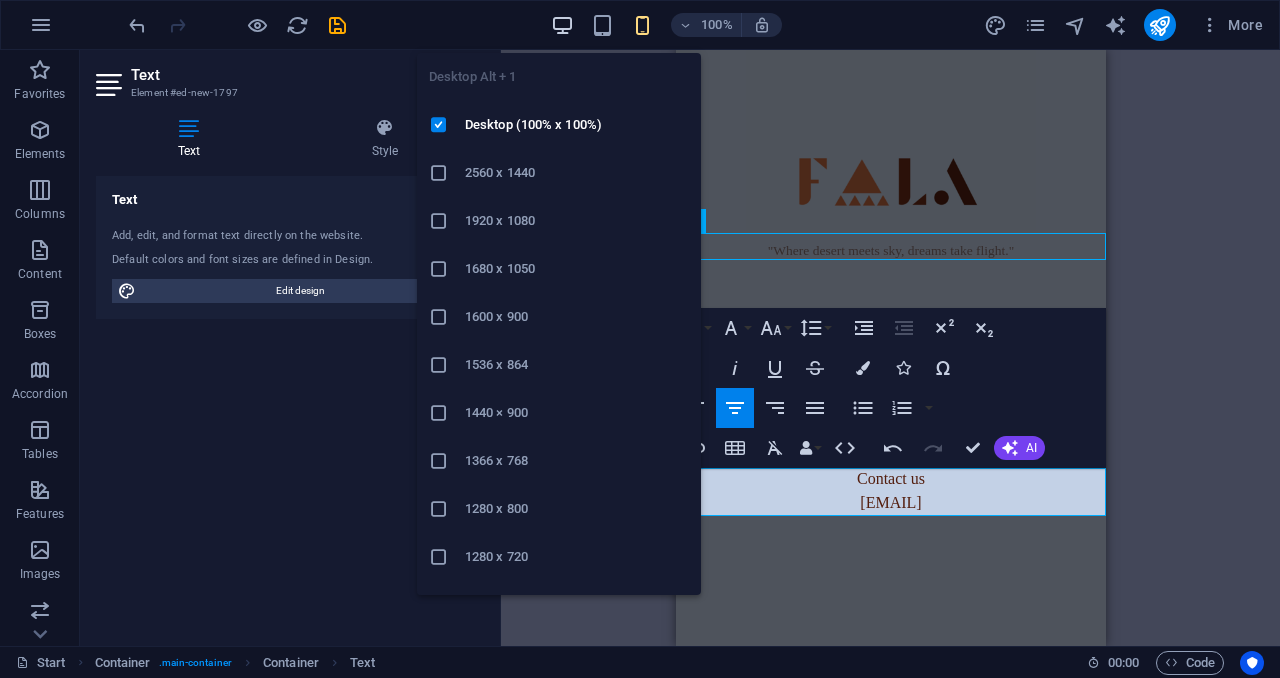 click at bounding box center (562, 25) 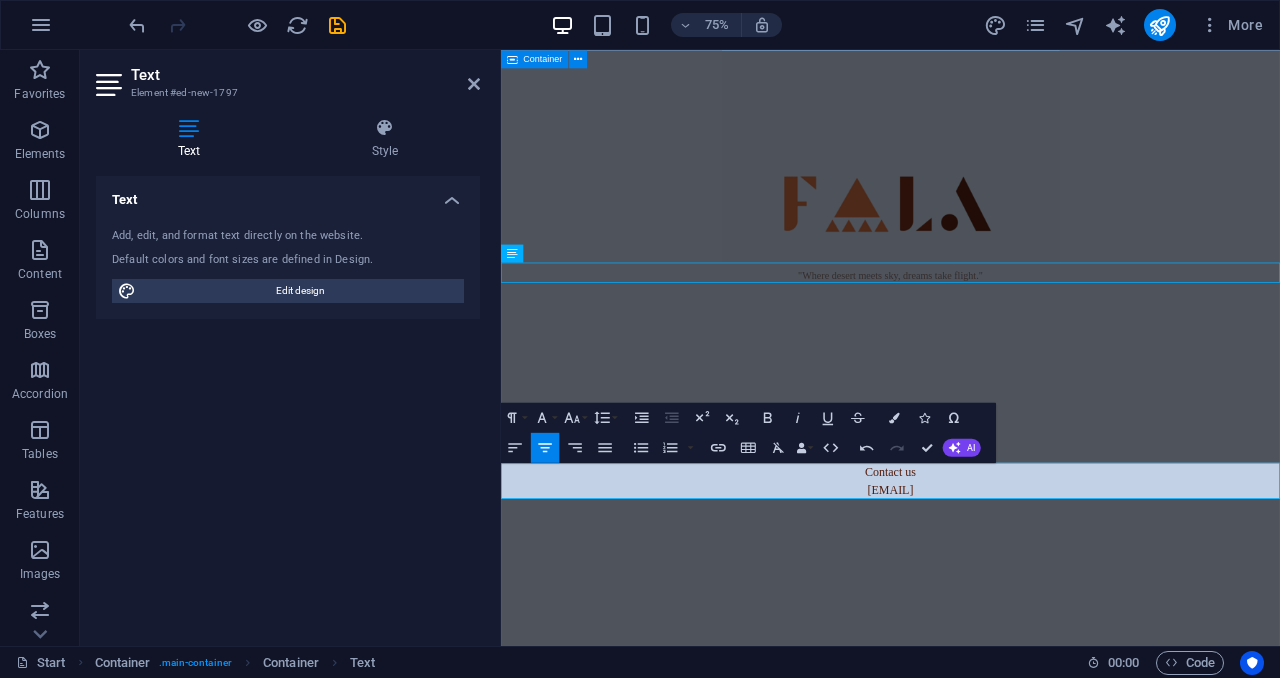 click on ""Where desert meets sky, dreams take flight." Contact us ​info@fala.sa" at bounding box center (1020, 447) 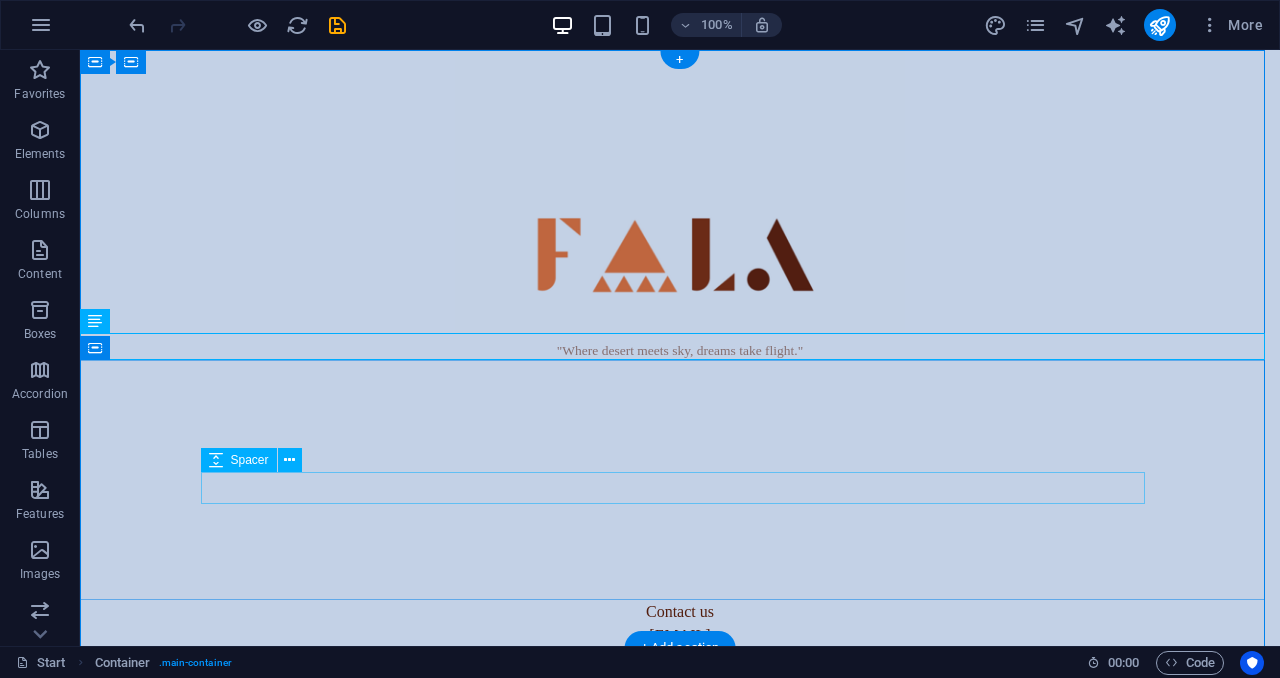 scroll, scrollTop: 2, scrollLeft: 0, axis: vertical 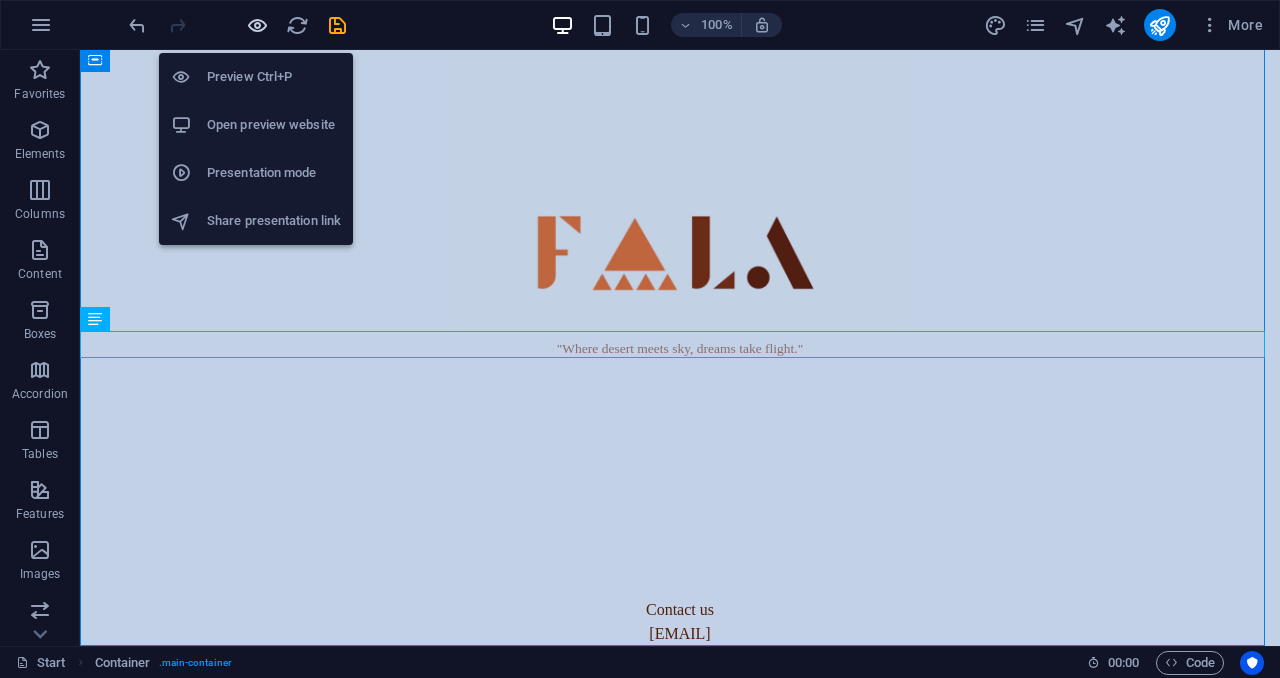 click at bounding box center [257, 25] 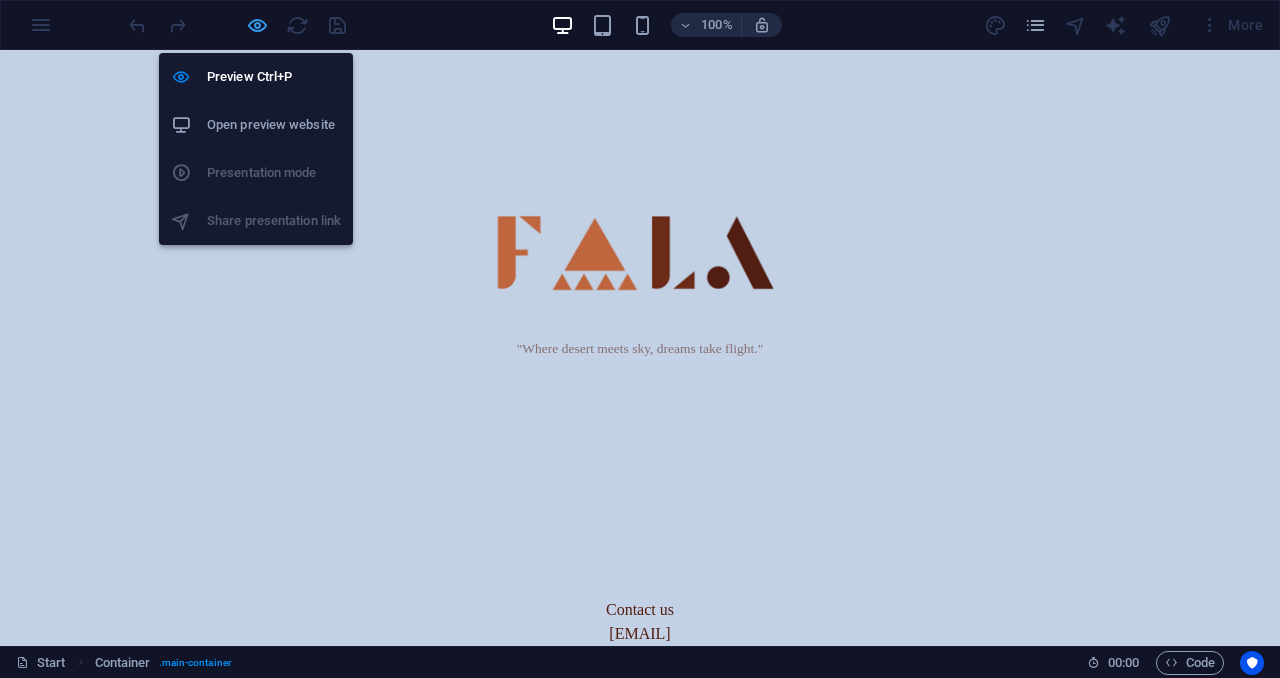 click at bounding box center [257, 25] 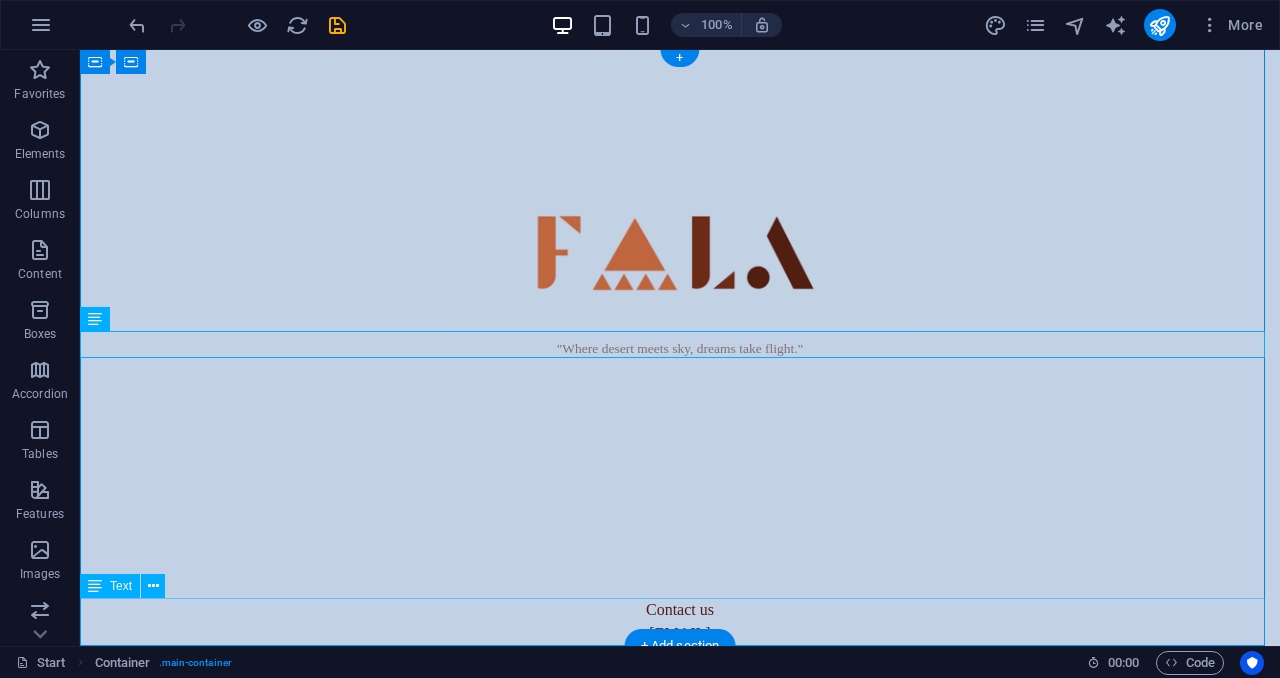 click on "Contact us info@fala.sa" at bounding box center (680, 622) 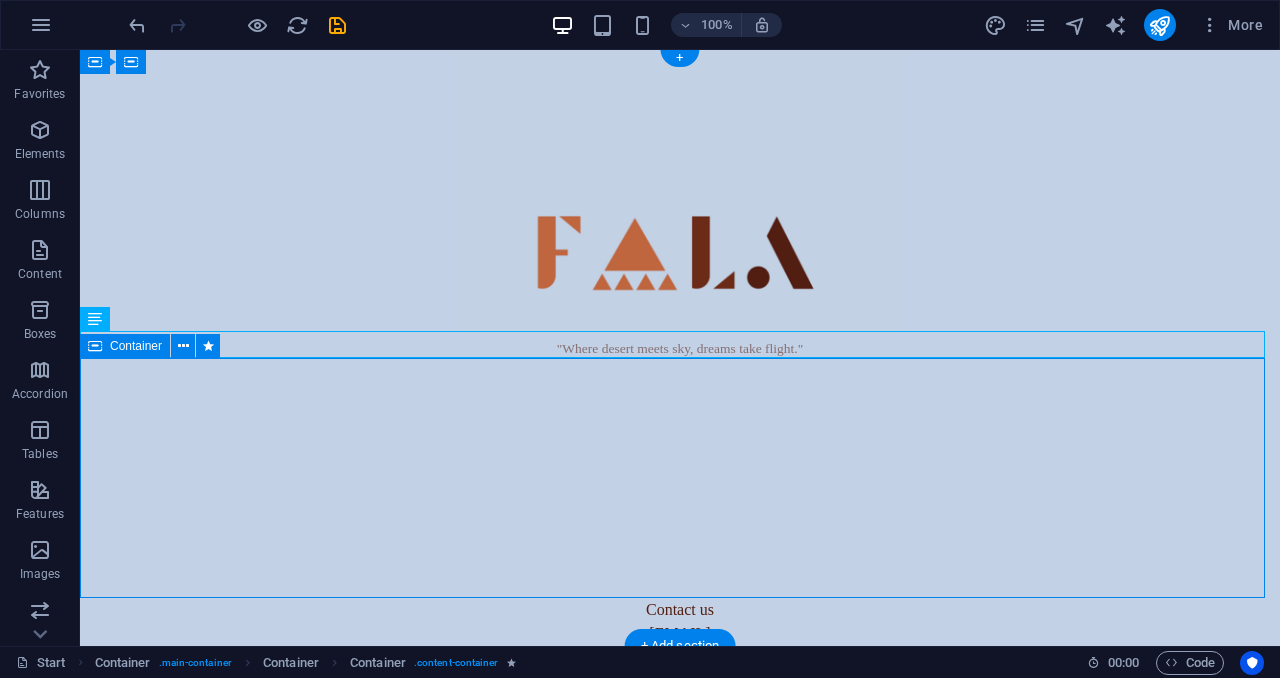 drag, startPoint x: 671, startPoint y: 597, endPoint x: 671, endPoint y: 515, distance: 82 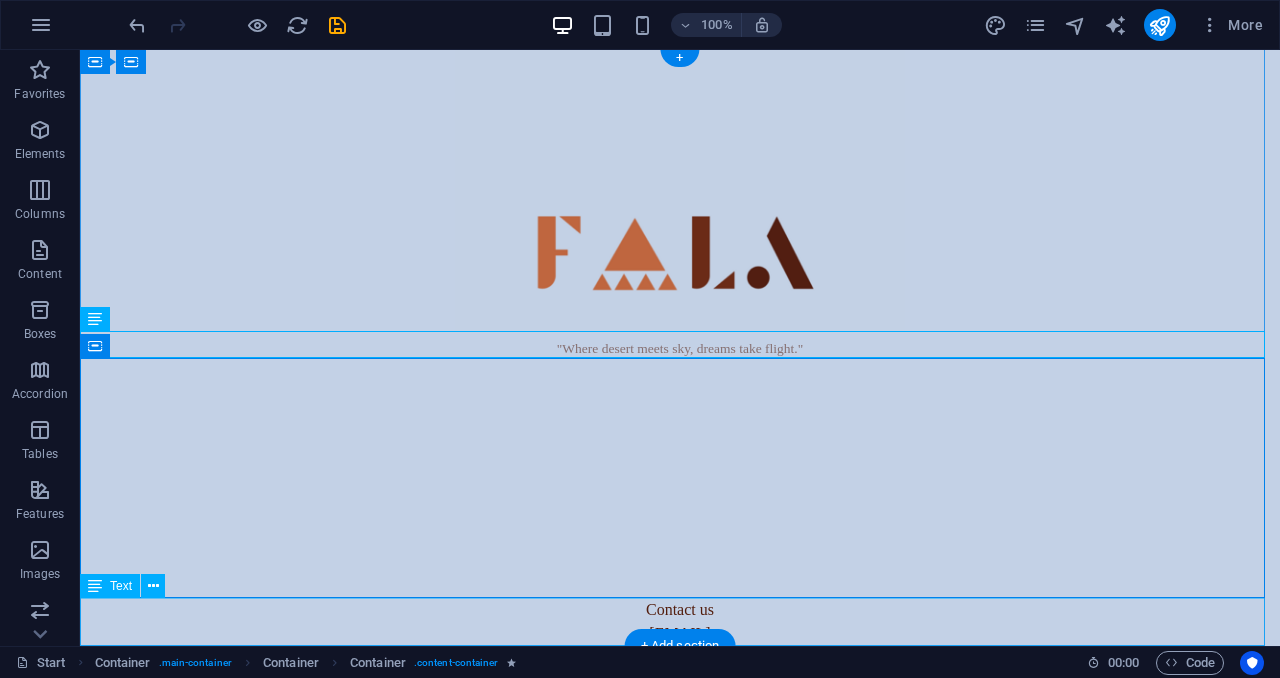 click on "Contact us info@fala.sa" at bounding box center (680, 622) 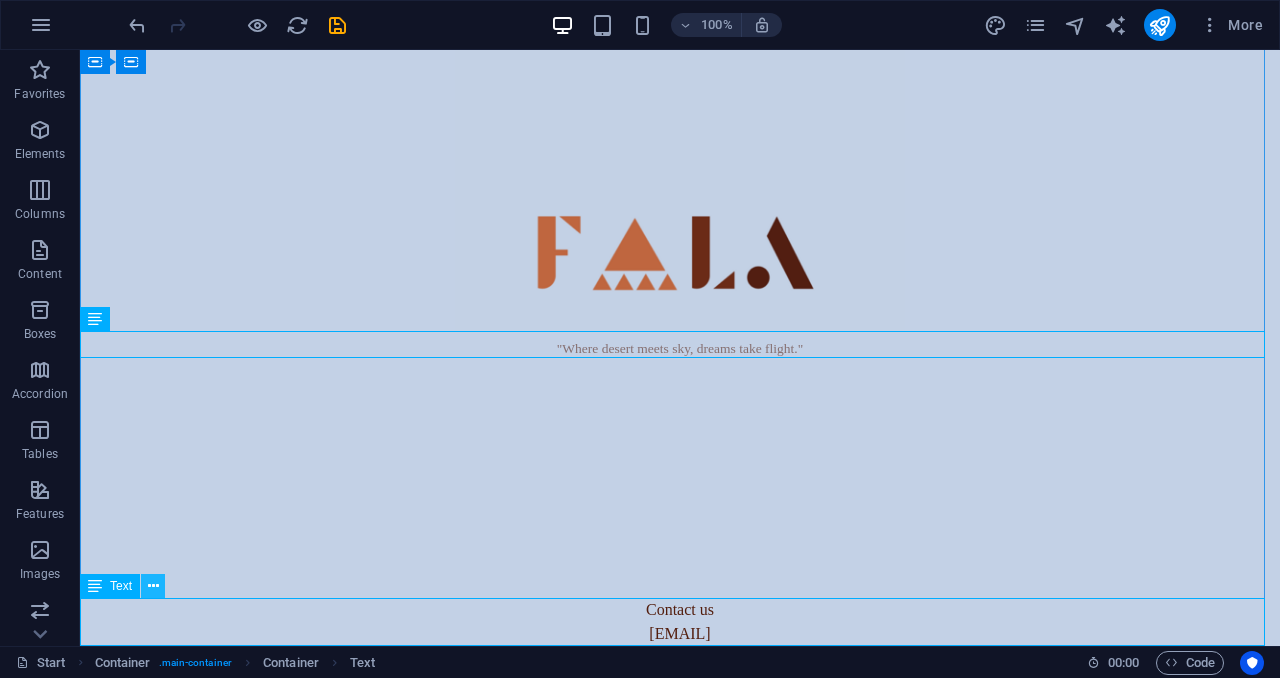 click at bounding box center [153, 586] 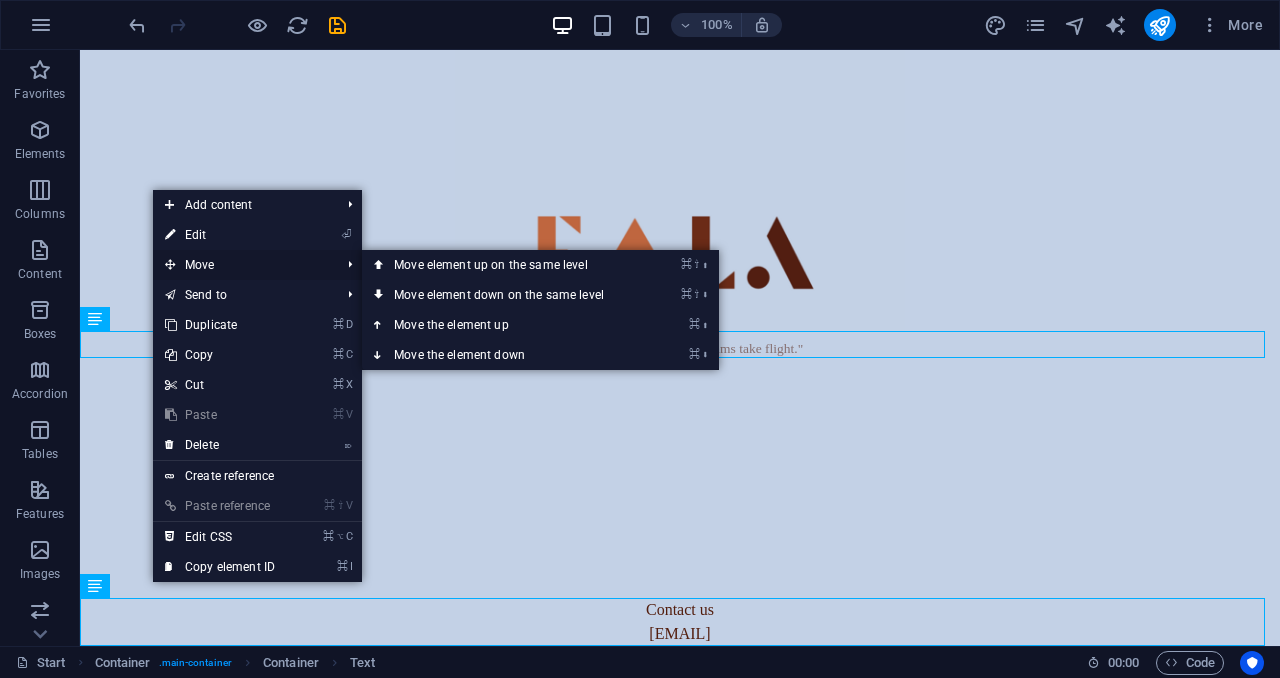 click on "Move" at bounding box center [242, 265] 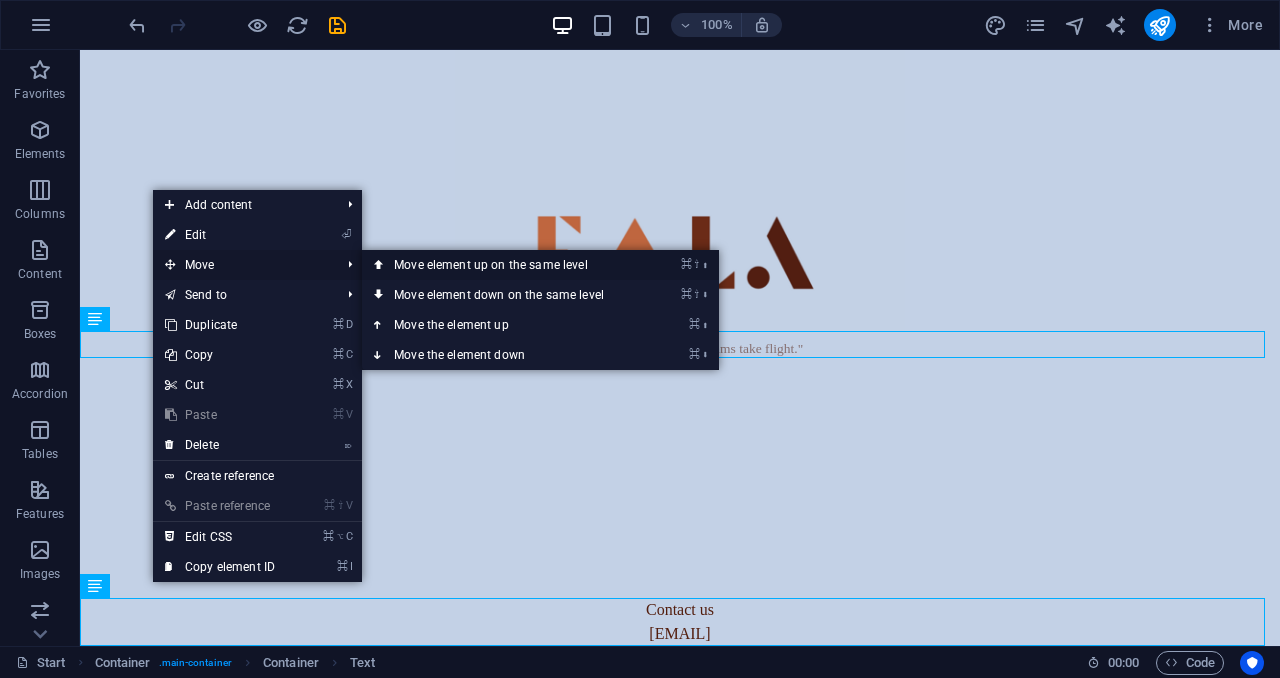 click on "⌘ ⇧ ⬆  Move element up on the same level" at bounding box center [503, 265] 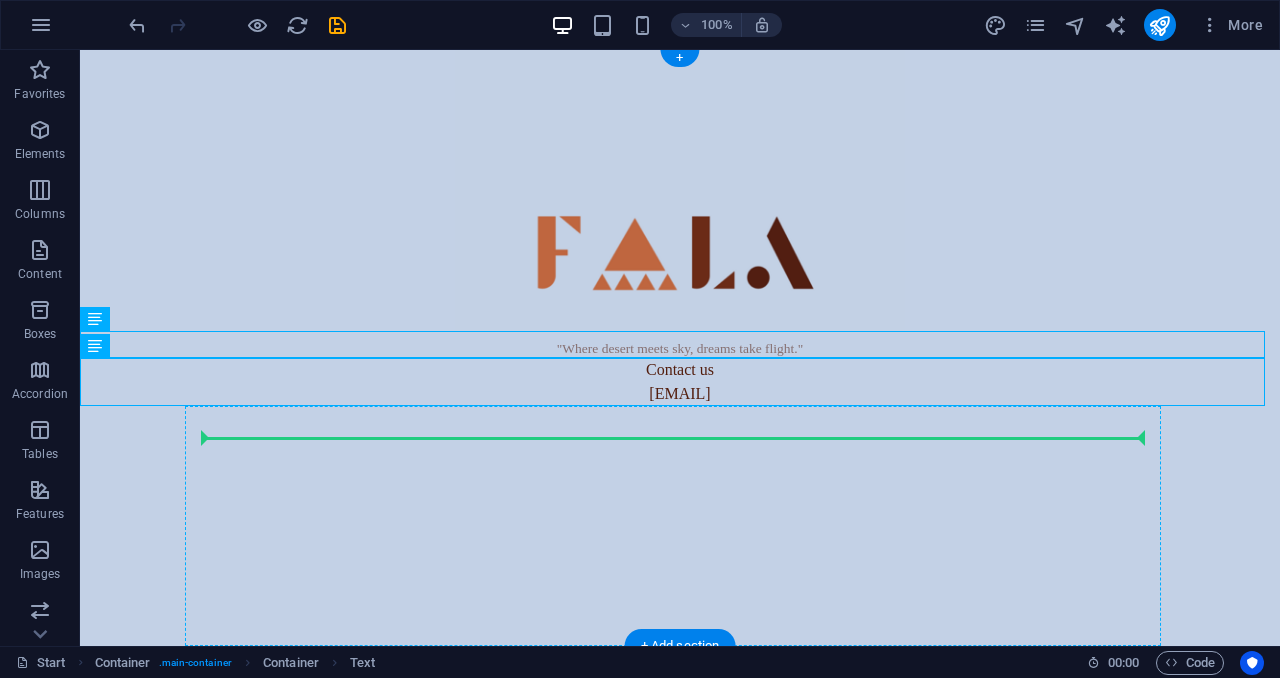 drag, startPoint x: 365, startPoint y: 384, endPoint x: 364, endPoint y: 446, distance: 62.008064 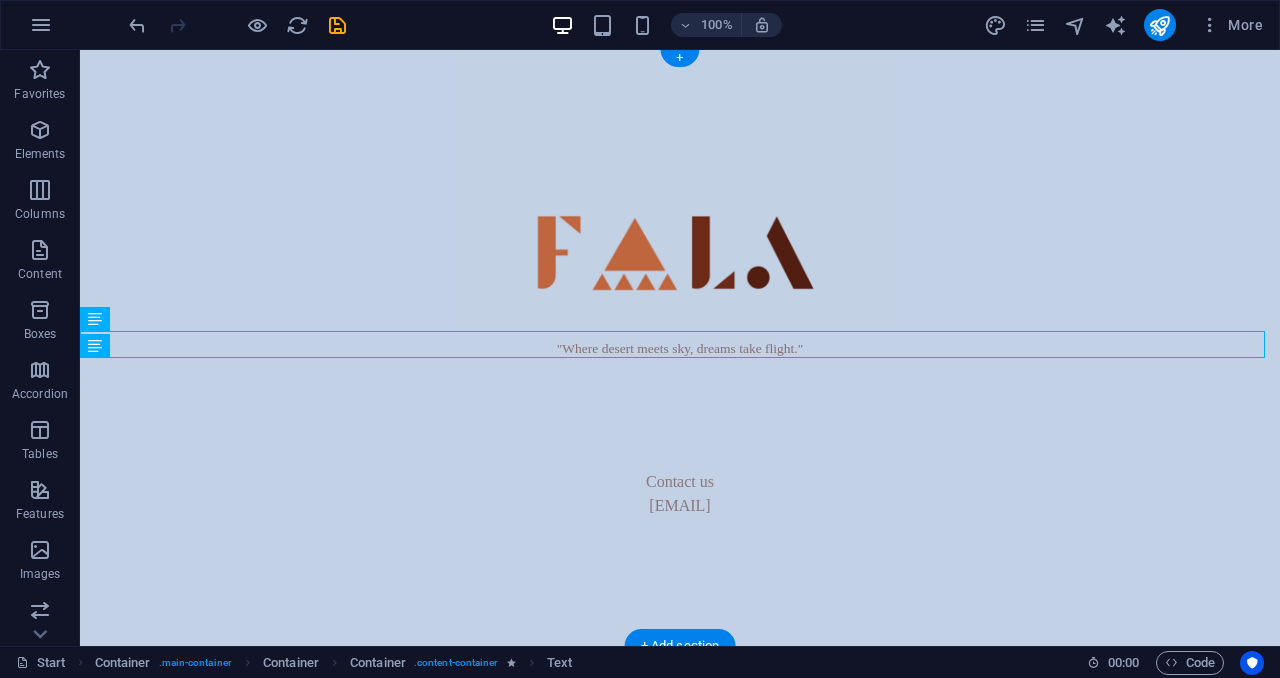 drag, startPoint x: 363, startPoint y: 446, endPoint x: 362, endPoint y: 500, distance: 54.00926 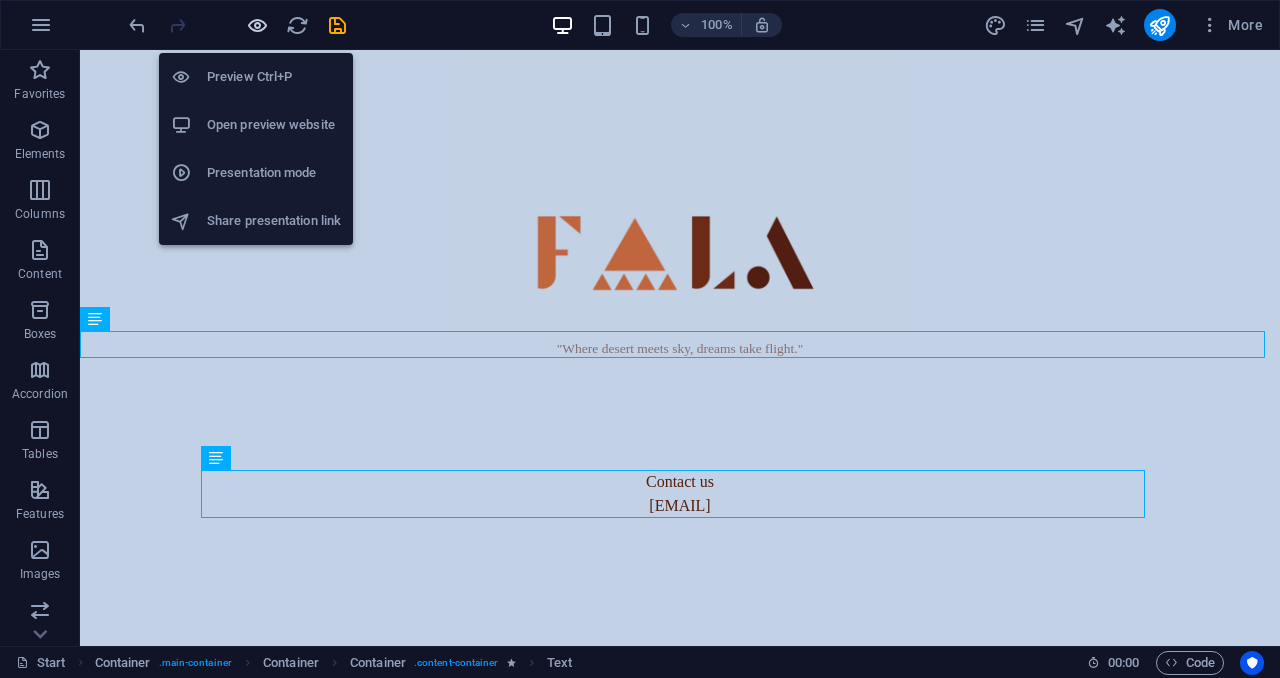 click at bounding box center [257, 25] 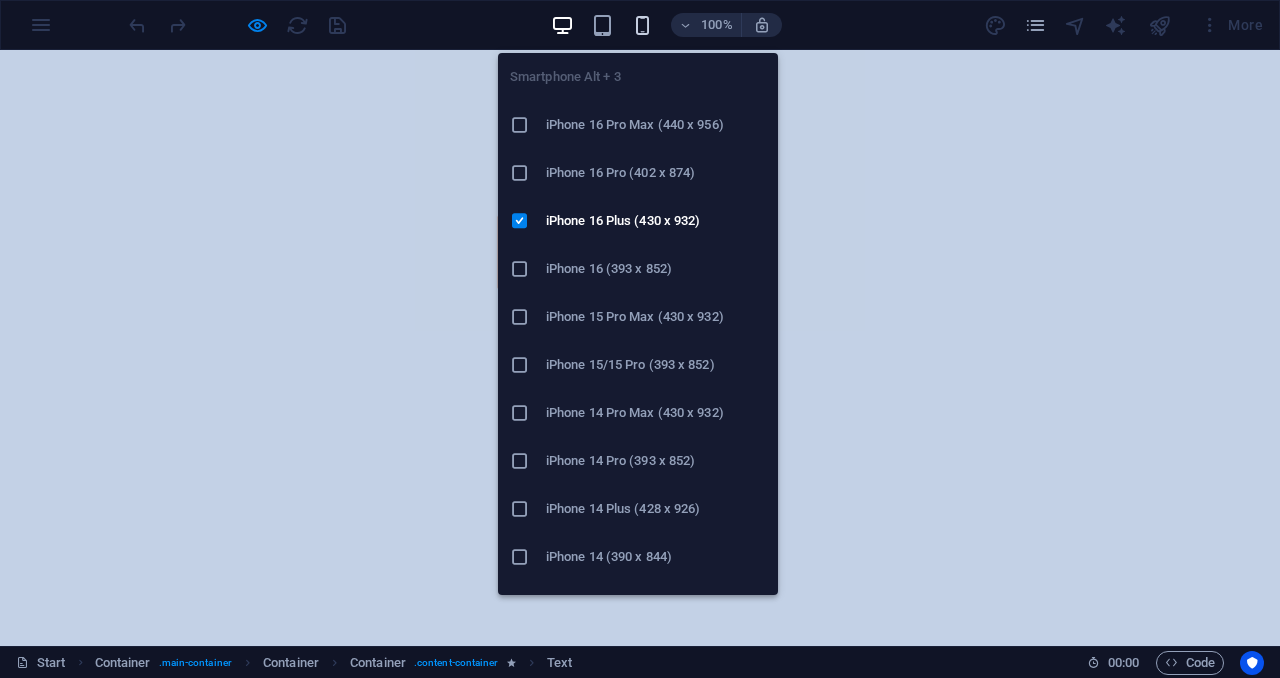 click at bounding box center (642, 25) 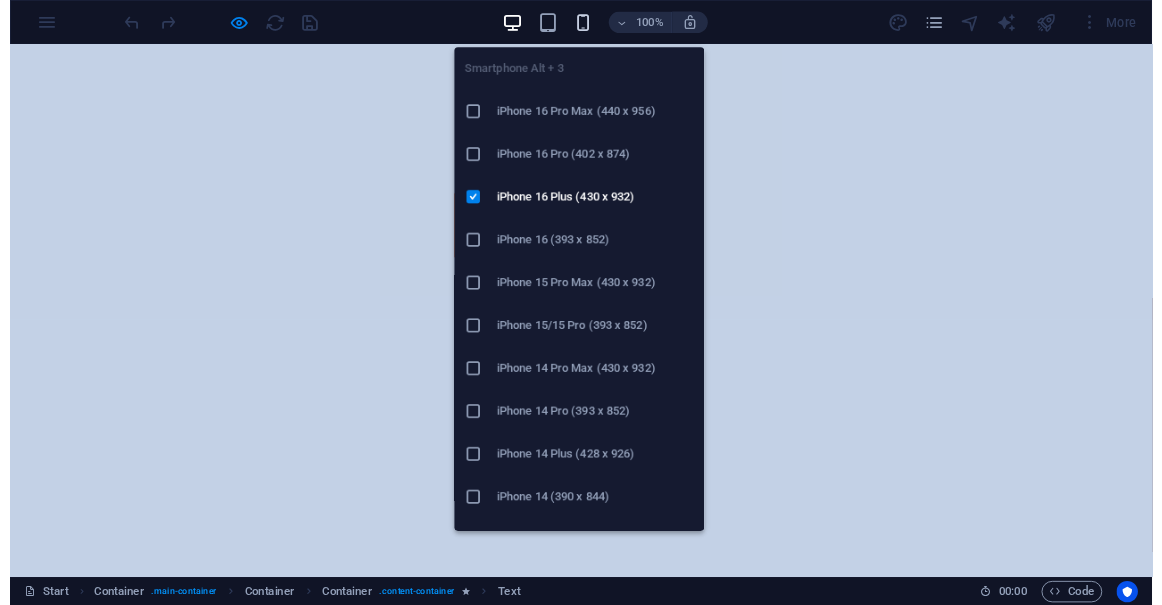 scroll, scrollTop: 0, scrollLeft: 0, axis: both 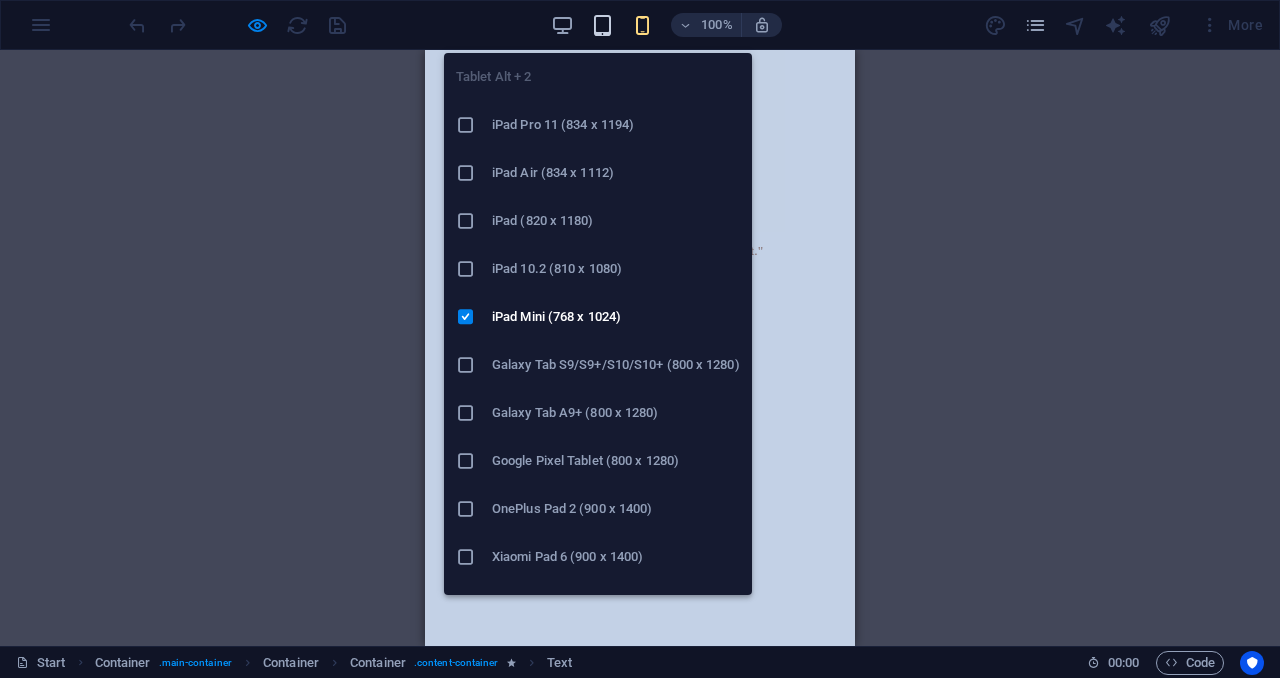 click at bounding box center [602, 25] 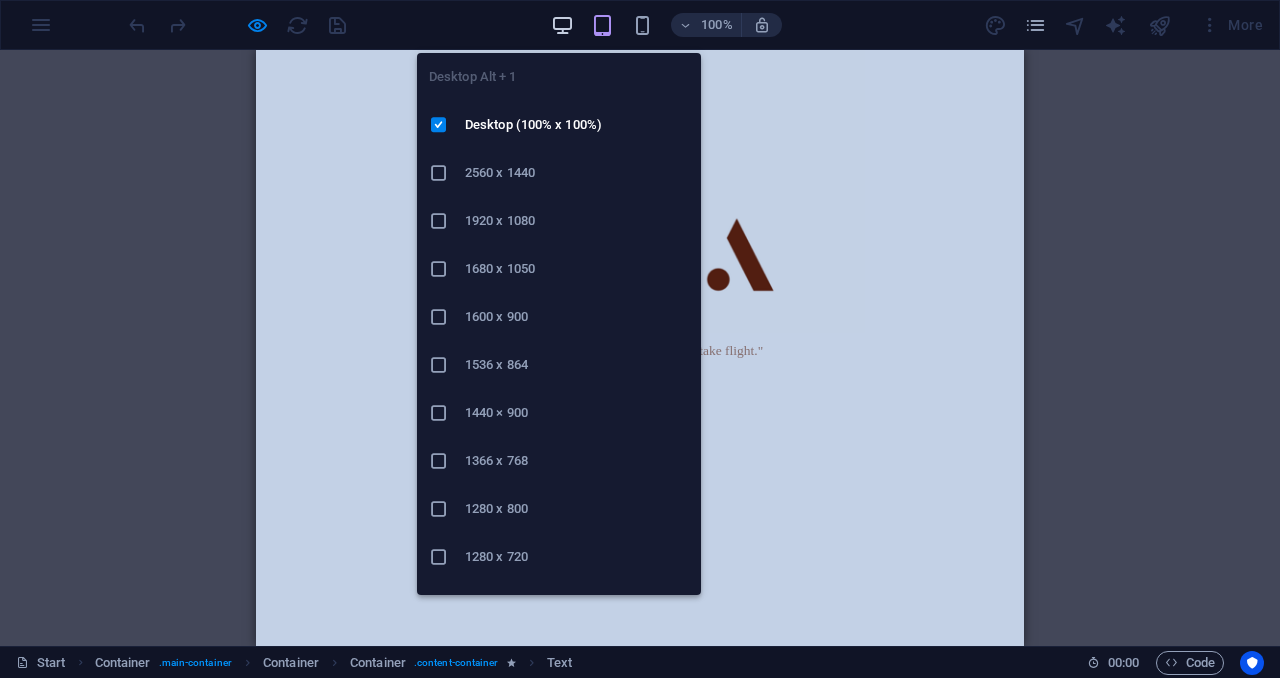 click at bounding box center (562, 25) 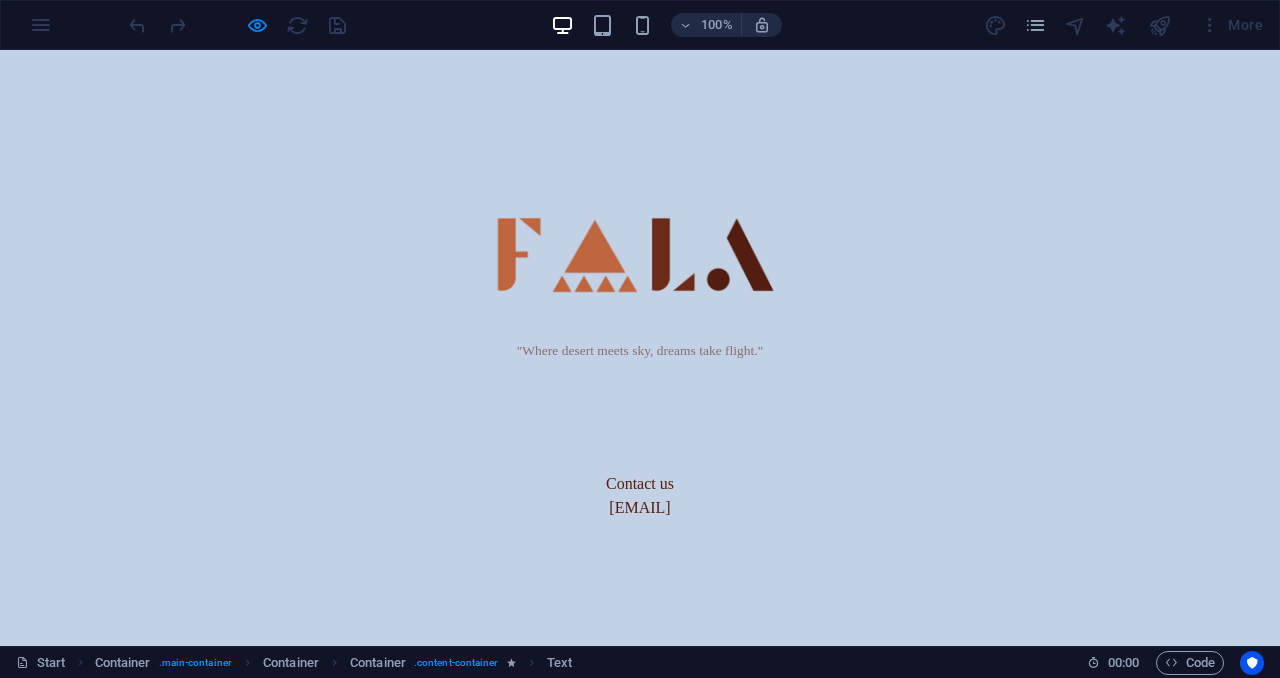 click at bounding box center [640, 191] 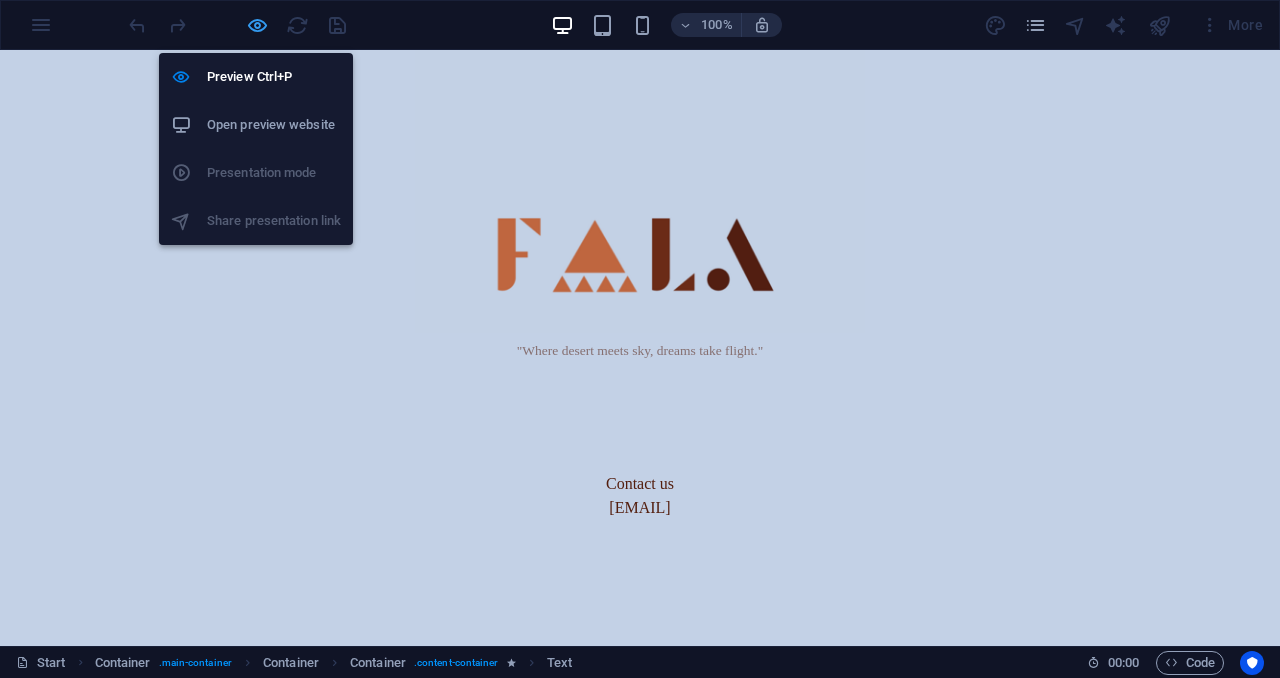 click at bounding box center (257, 25) 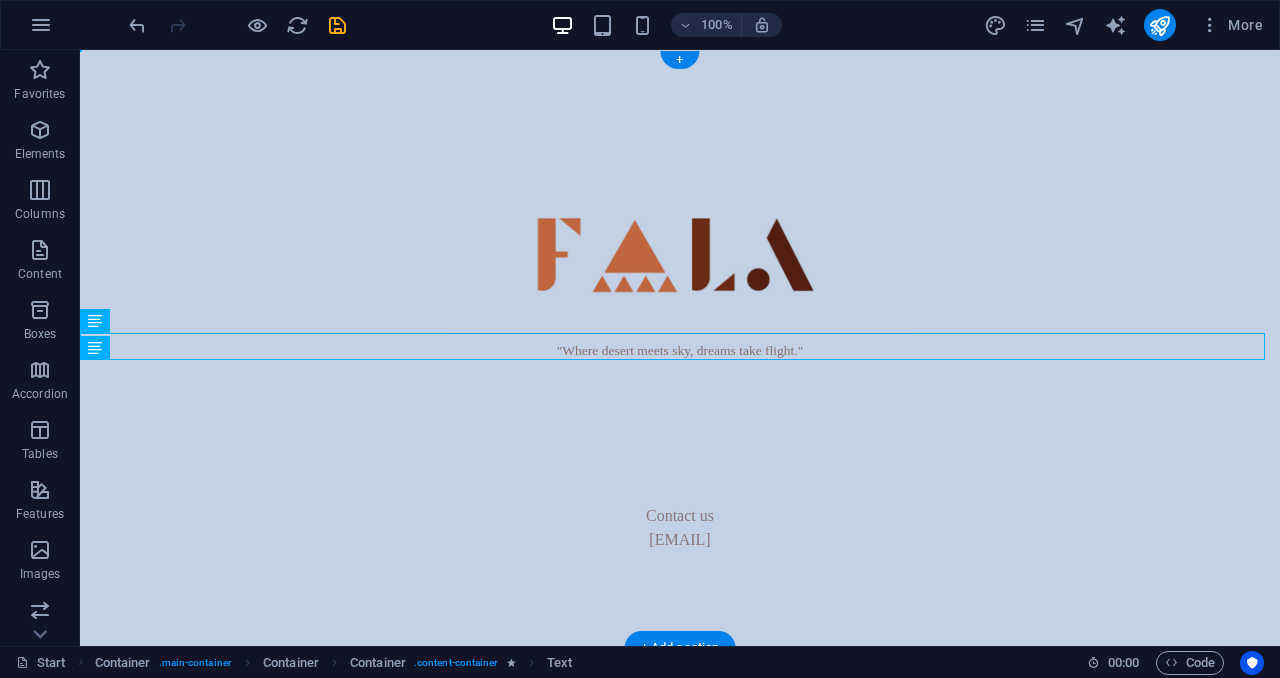 drag, startPoint x: 609, startPoint y: 489, endPoint x: 608, endPoint y: 518, distance: 29.017237 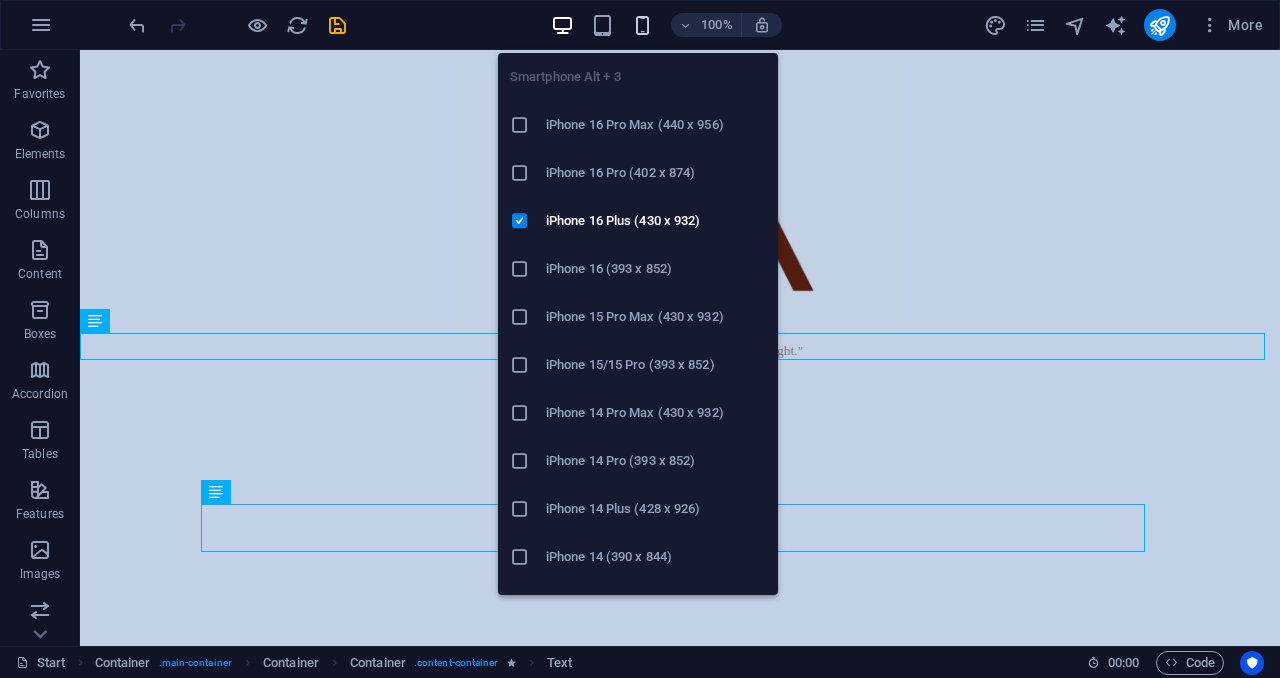 click at bounding box center [642, 25] 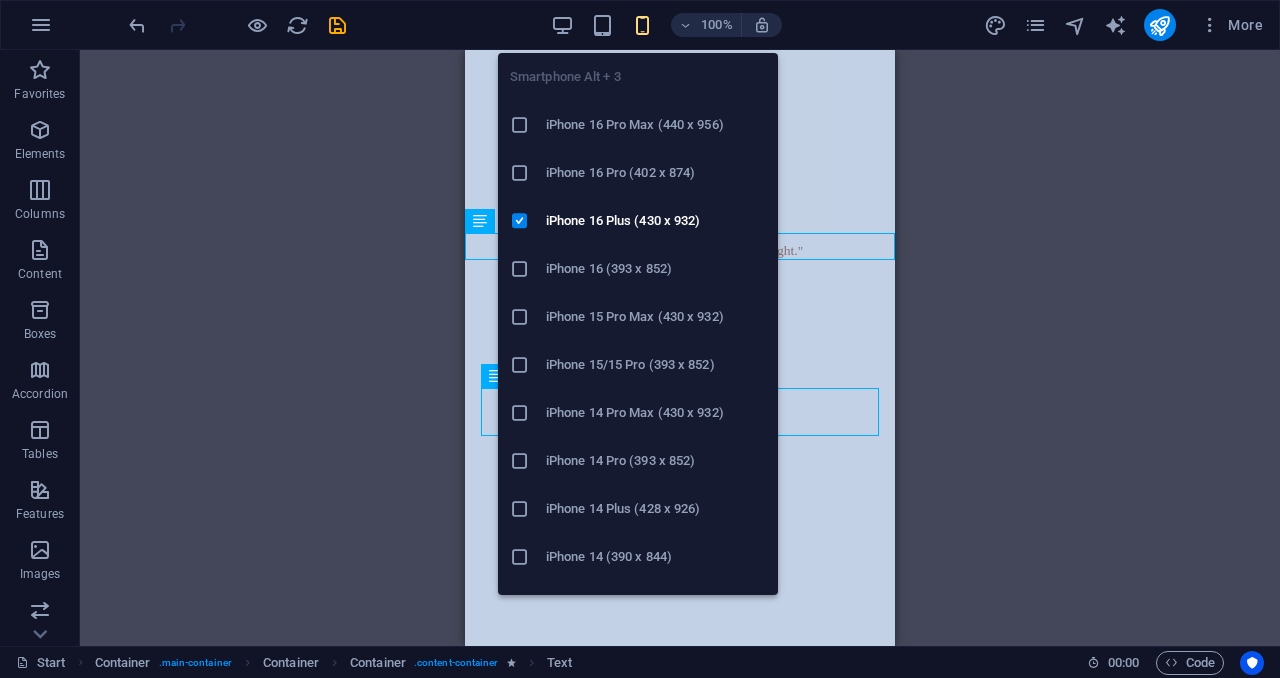 click at bounding box center (520, 461) 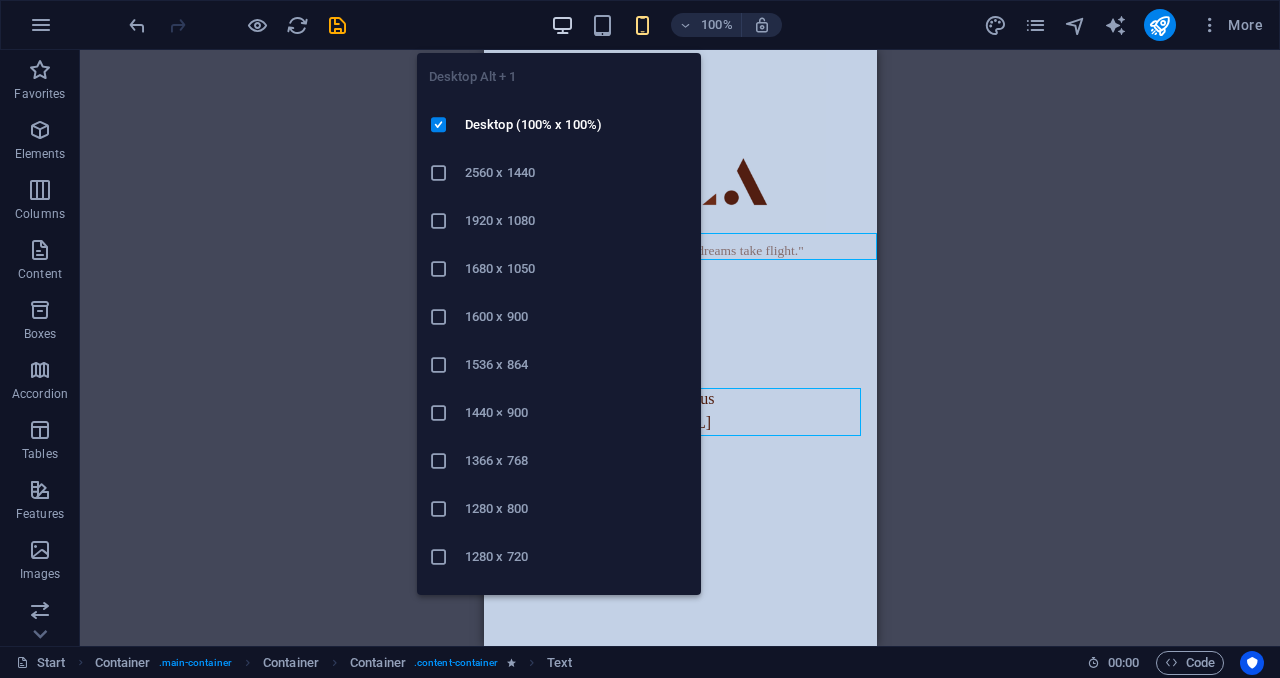 click at bounding box center (562, 25) 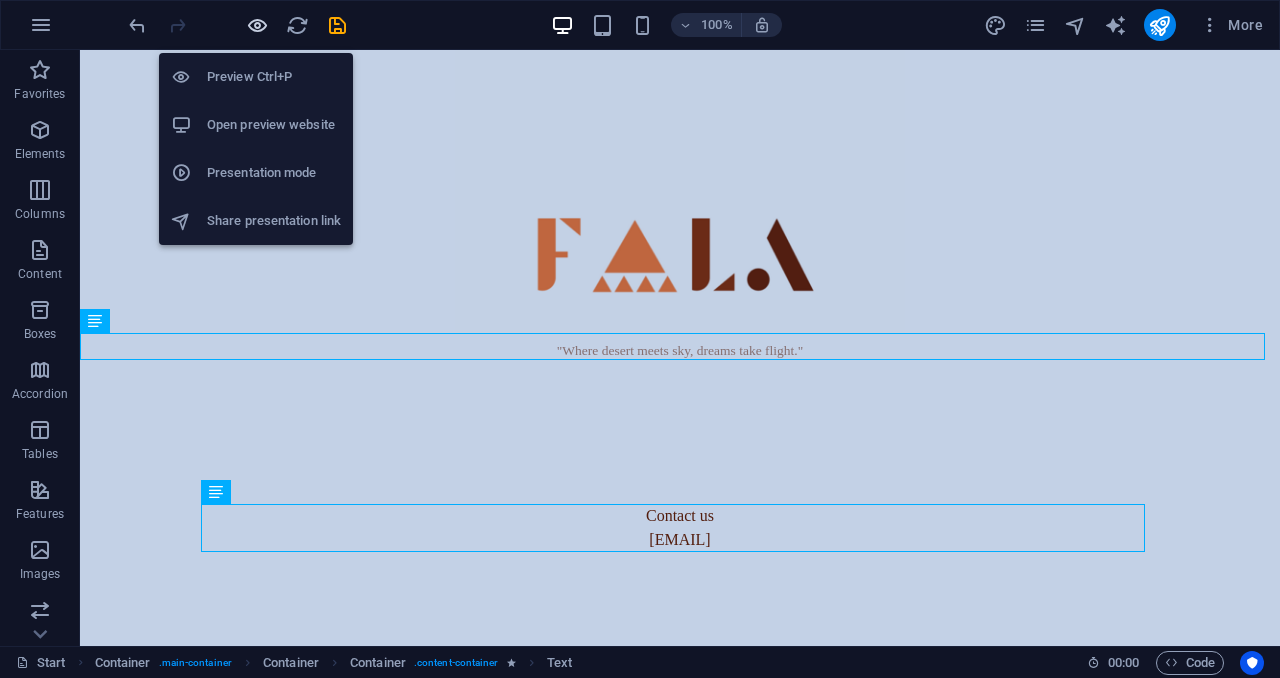 click at bounding box center [257, 25] 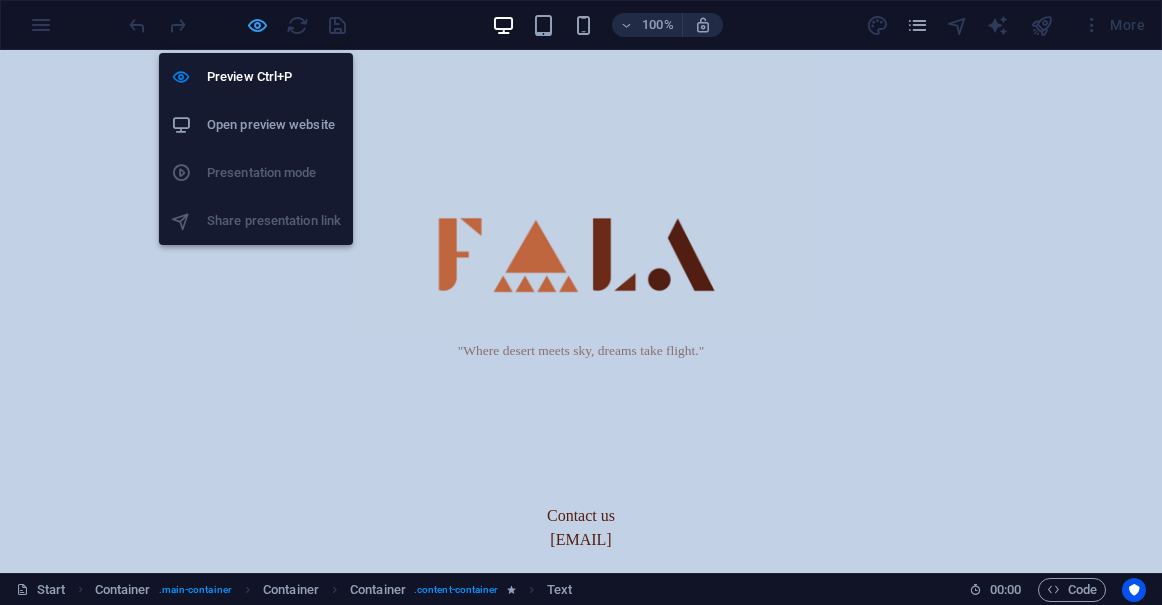 click at bounding box center (257, 25) 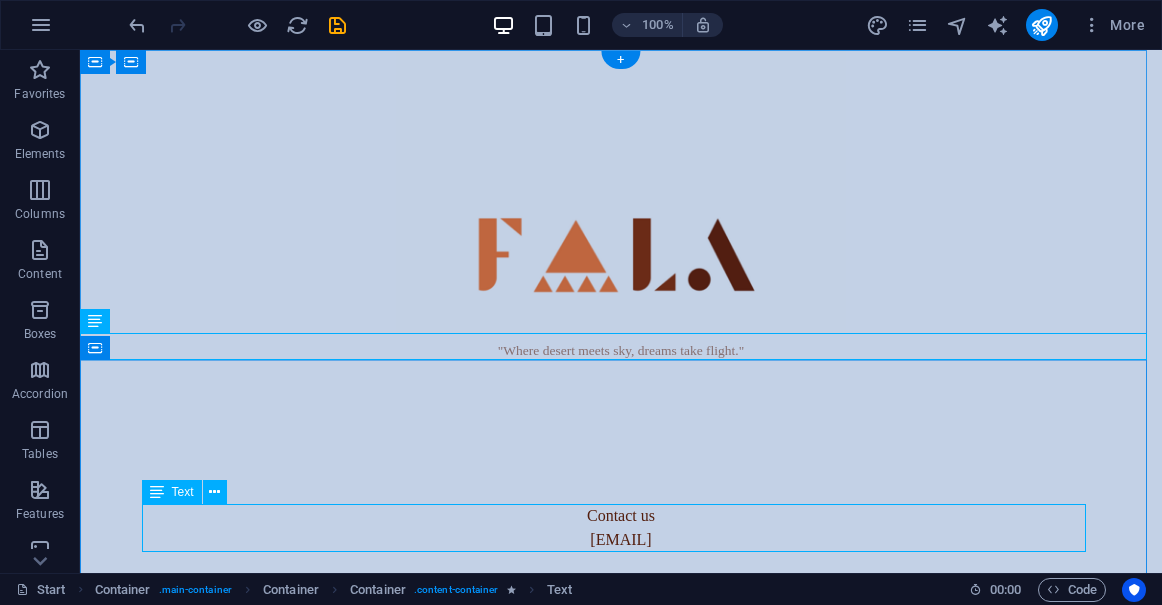 click on "Contact us info@fala.sa" at bounding box center [621, 528] 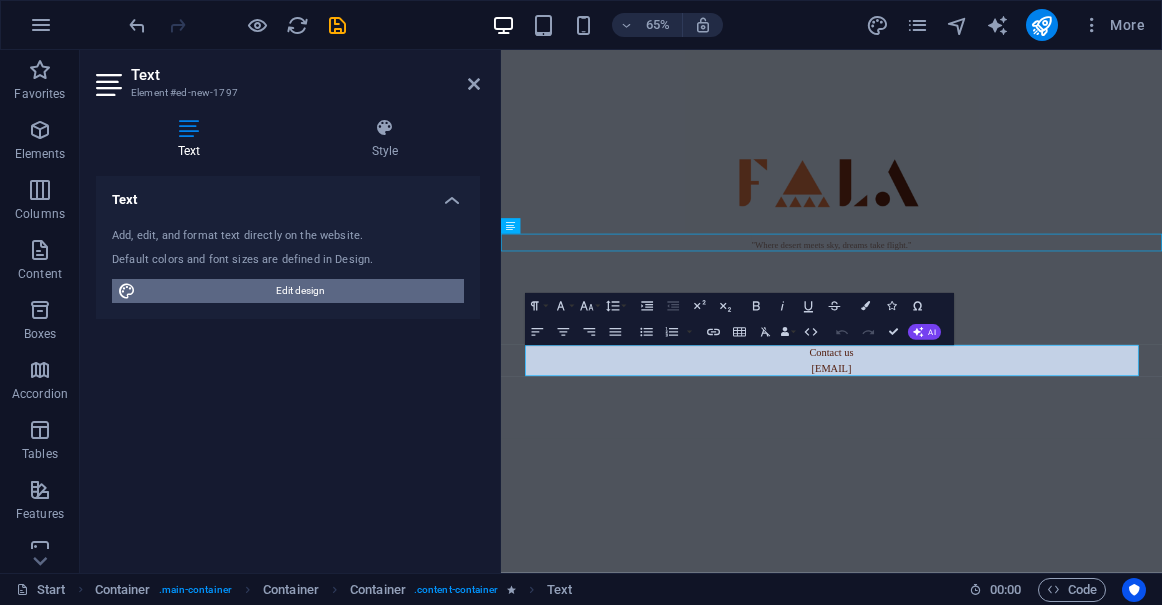 click on "Edit design" at bounding box center [300, 291] 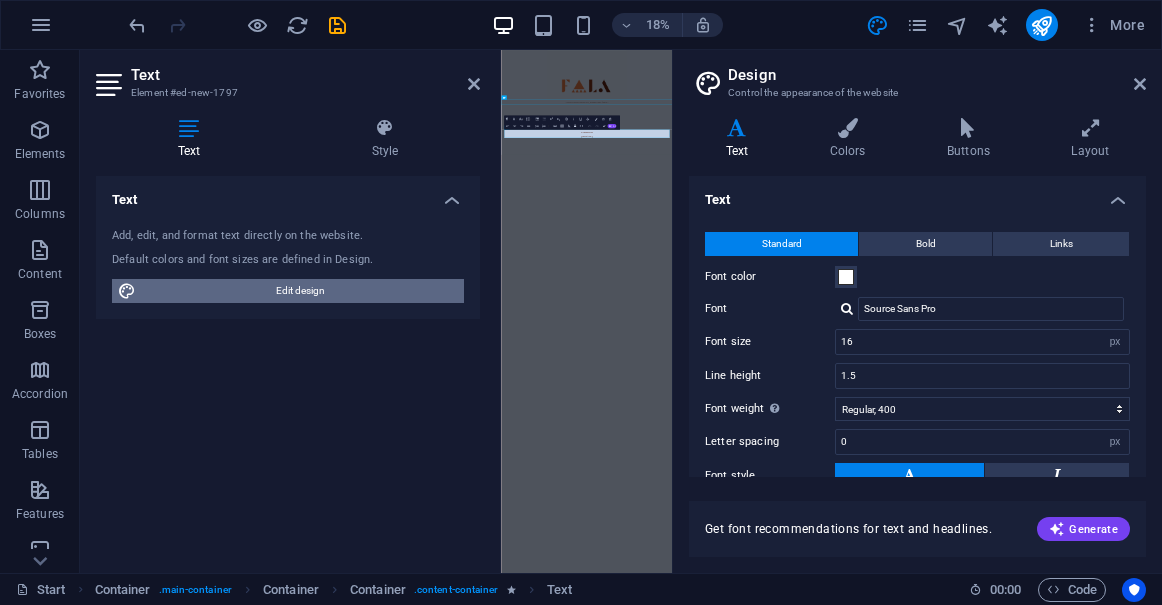 click on "Edit design" at bounding box center [300, 291] 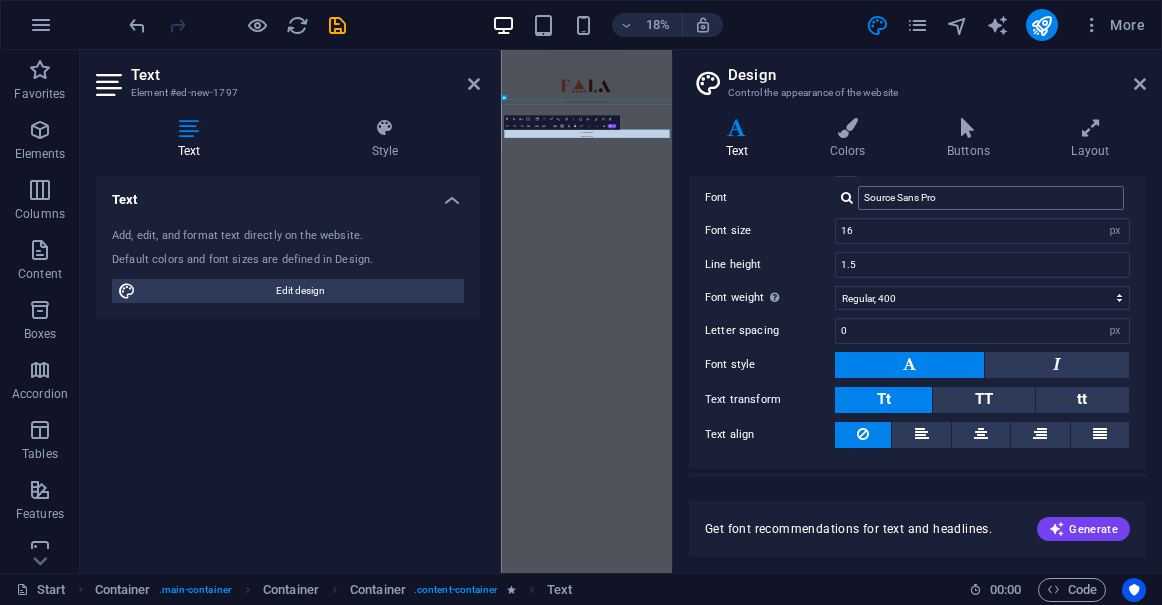 scroll, scrollTop: 153, scrollLeft: 0, axis: vertical 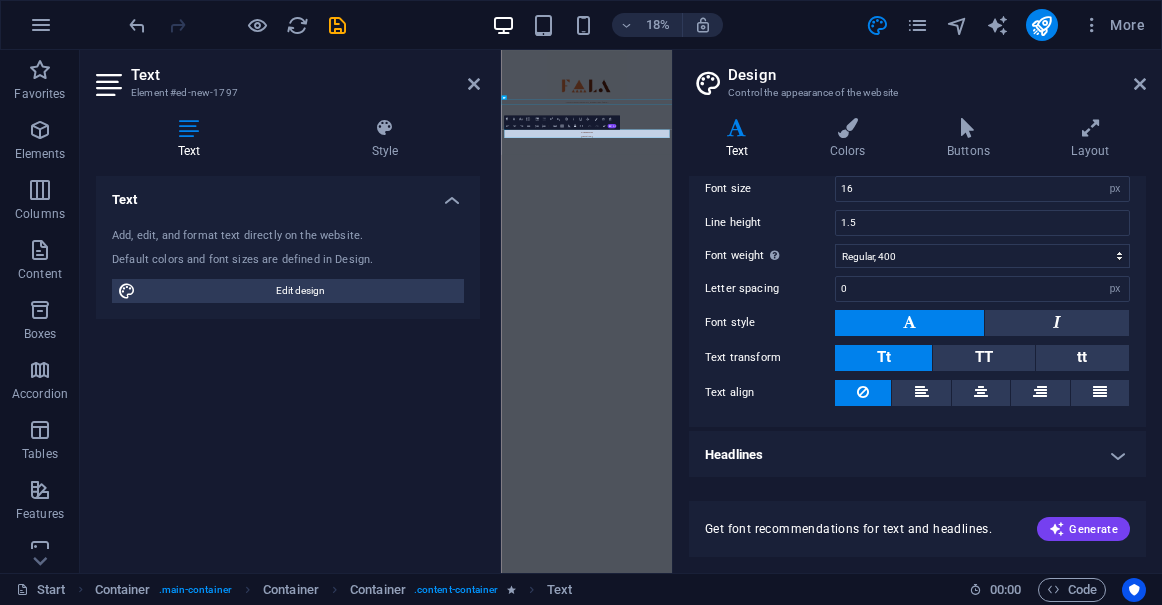 click on "Headlines" at bounding box center (917, 455) 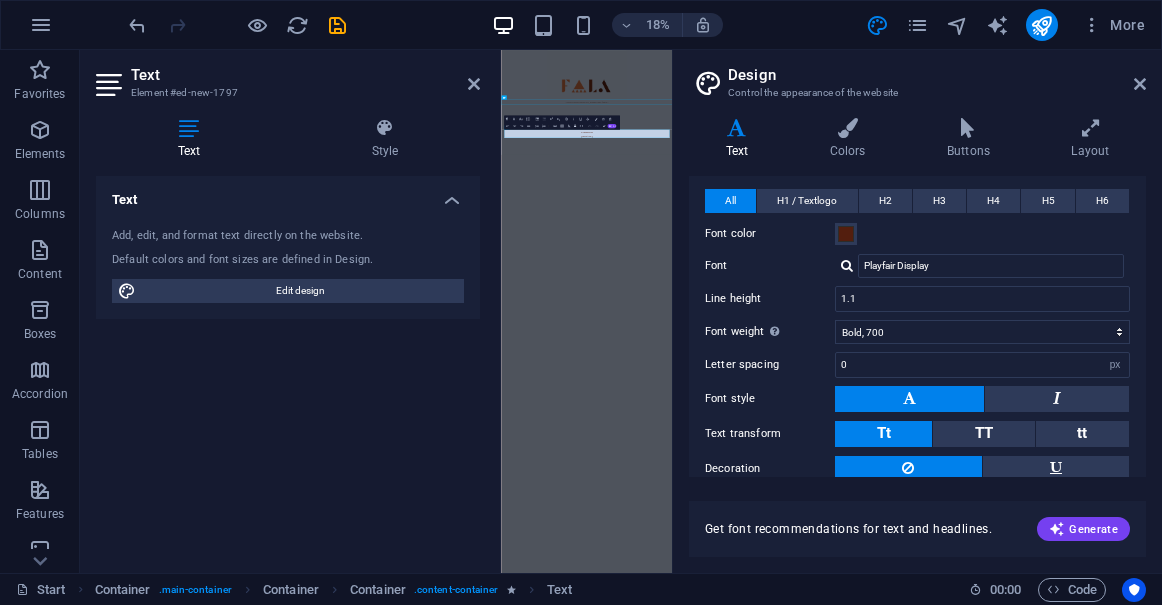 scroll, scrollTop: 542, scrollLeft: 0, axis: vertical 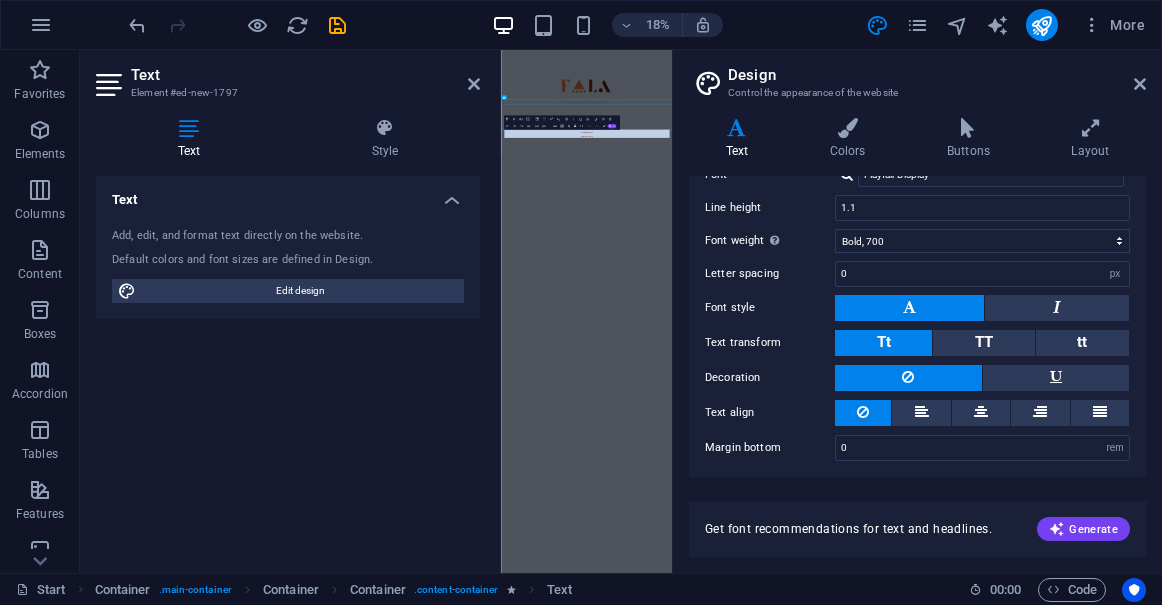 click on "Text Style Text Add, edit, and format text directly on the website. Default colors and font sizes are defined in Design. Edit design Alignment Left aligned Centered Right aligned Preset Element Layout How this element expands within the layout (Flexbox). Size Default auto px % 1/1 1/2 1/3 1/4 1/5 1/6 1/7 1/8 1/9 1/10 Grow Shrink Order Container layout Visible Visible Opacity 100 % Overflow Spacing Margin Default auto px % rem vw vh Custom Custom auto px % rem vw vh auto px % rem vw vh auto px % rem vw vh auto px % rem vw vh Padding Default px rem % vh vw Custom Custom px rem % vh vw px rem % vh vw px rem % vh vw px rem % vh vw Border Style              - Width 1 auto px rem % vh vw Custom Custom 1 auto px rem % vh vw 1 auto px rem % vh vw 1 auto px rem % vh vw 1 auto px rem % vh vw  - Color Round corners Default px rem % vh vw Custom Custom px rem % vh vw px rem % vh vw px rem % vh vw px rem % vh vw Shadow Default None Outside Inside Color X offset 0 px rem vh vw Y offset 0 px rem vh vw Blur 0 px %" at bounding box center [288, 337] 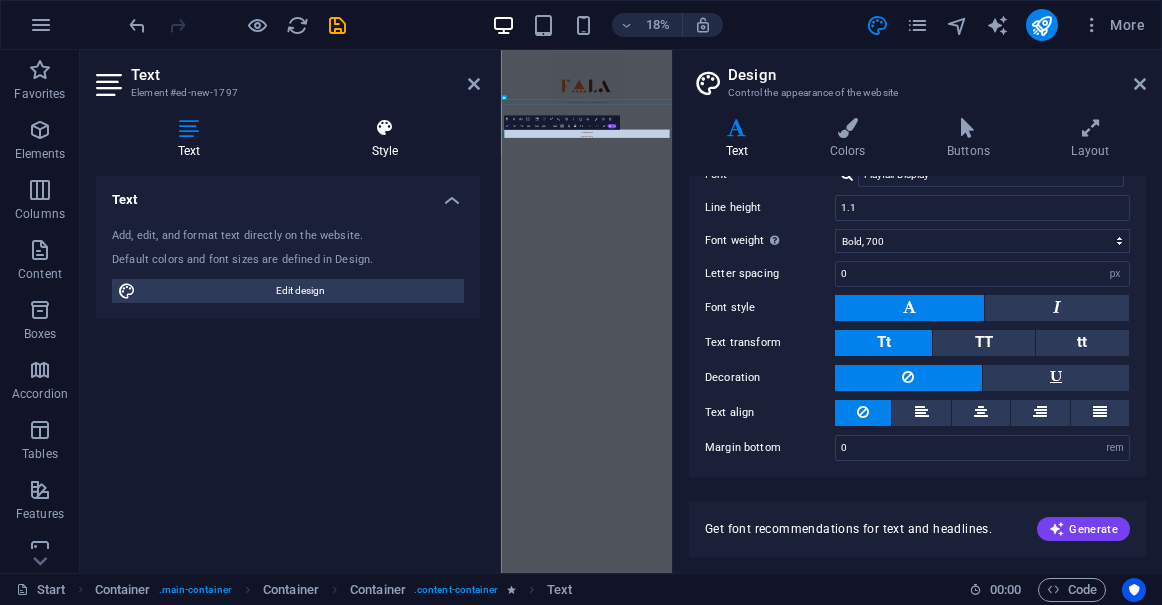 click at bounding box center [385, 128] 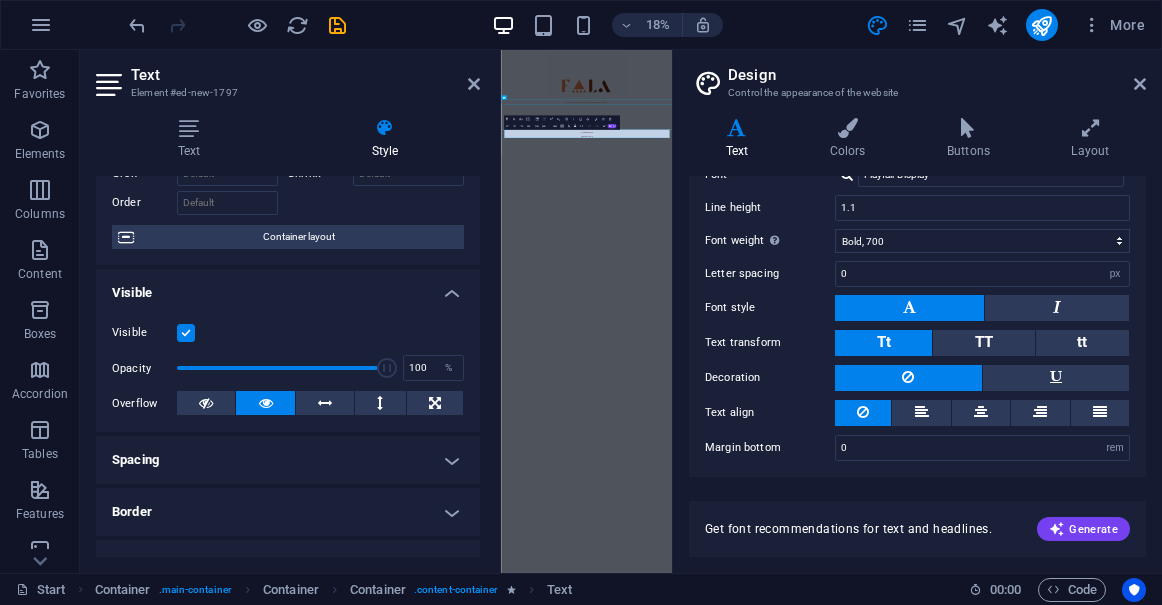 scroll, scrollTop: 125, scrollLeft: 0, axis: vertical 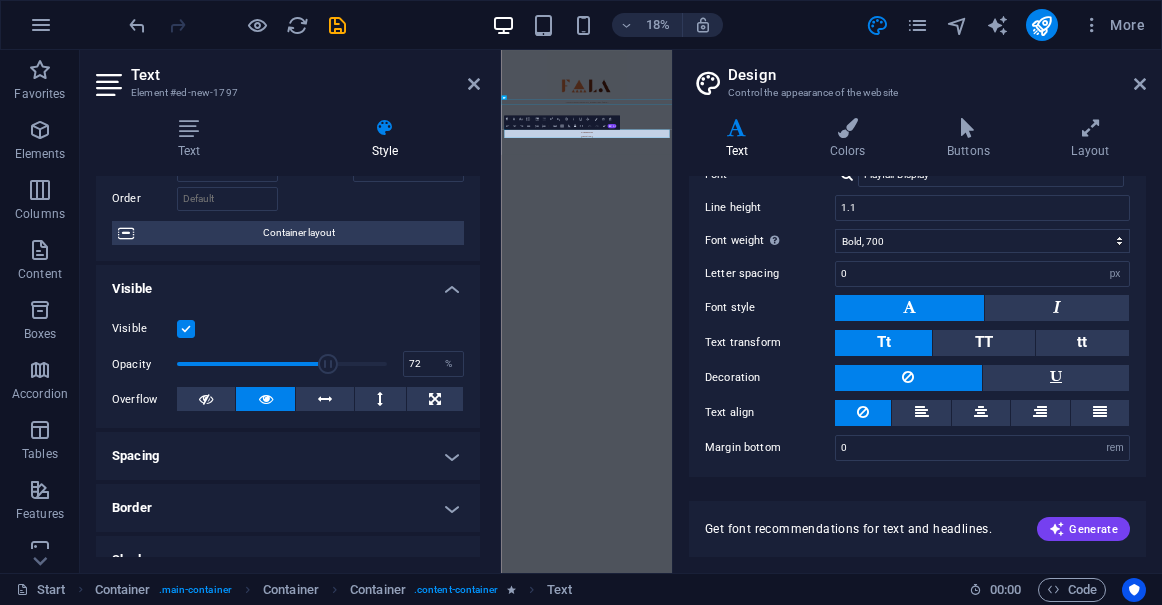 drag, startPoint x: 378, startPoint y: 362, endPoint x: 326, endPoint y: 364, distance: 52.03845 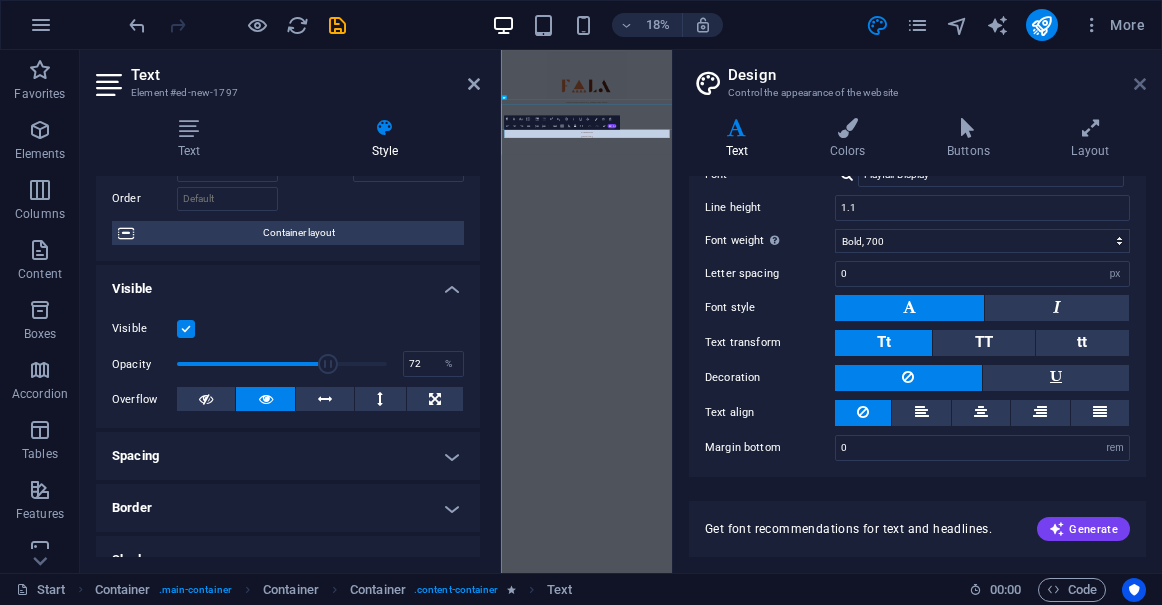 click at bounding box center (1140, 84) 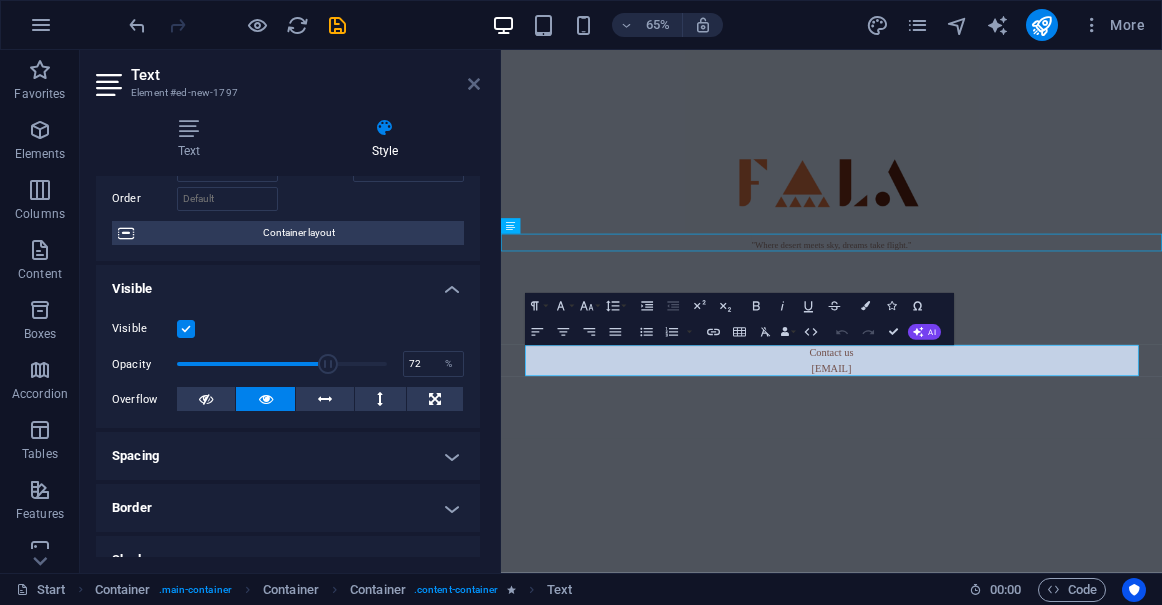 click at bounding box center [474, 84] 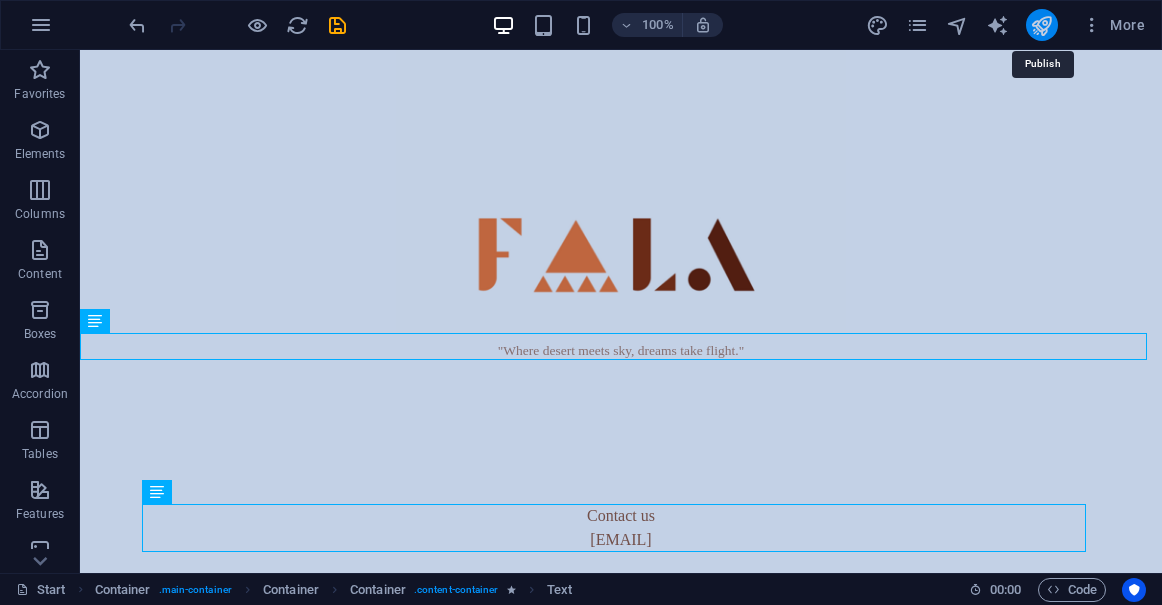 click at bounding box center (1041, 25) 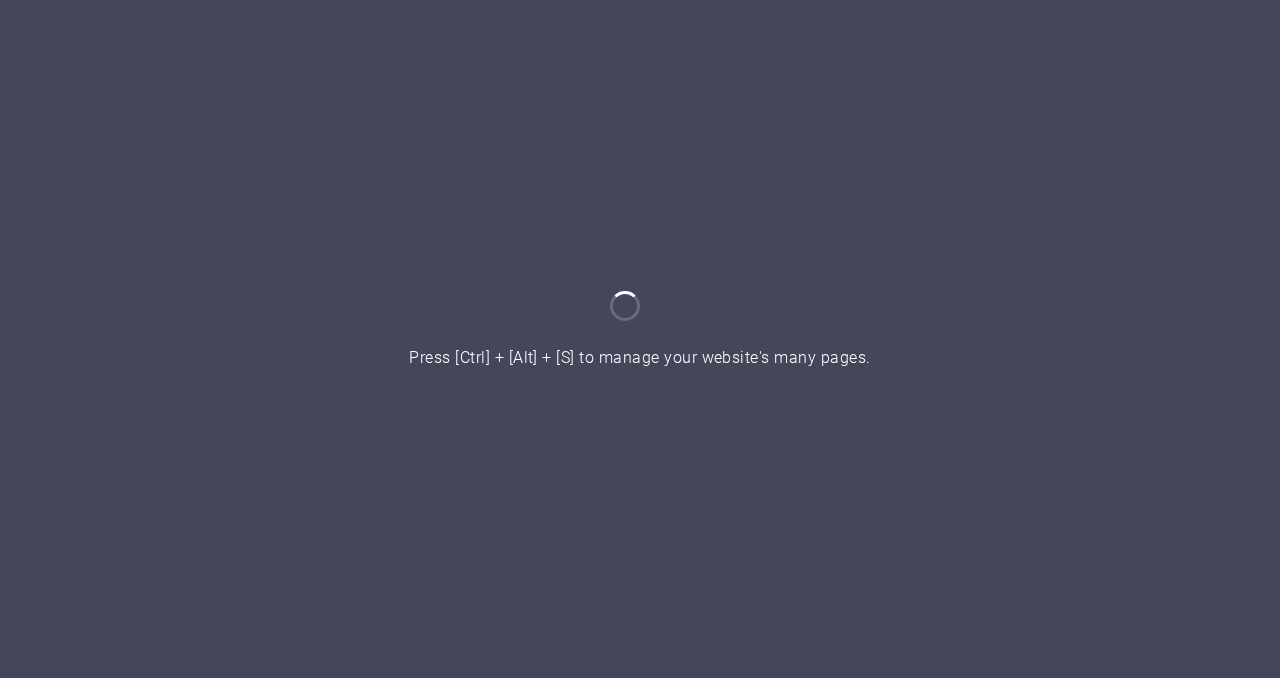 scroll, scrollTop: 0, scrollLeft: 0, axis: both 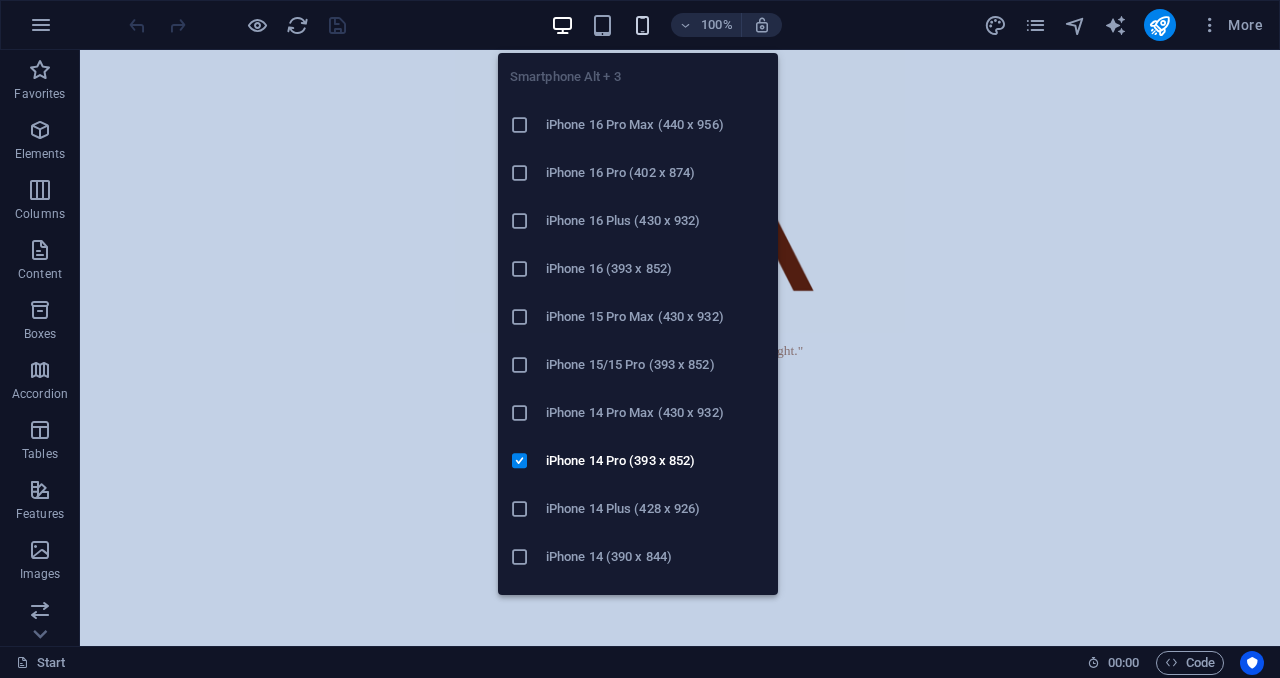click at bounding box center [642, 25] 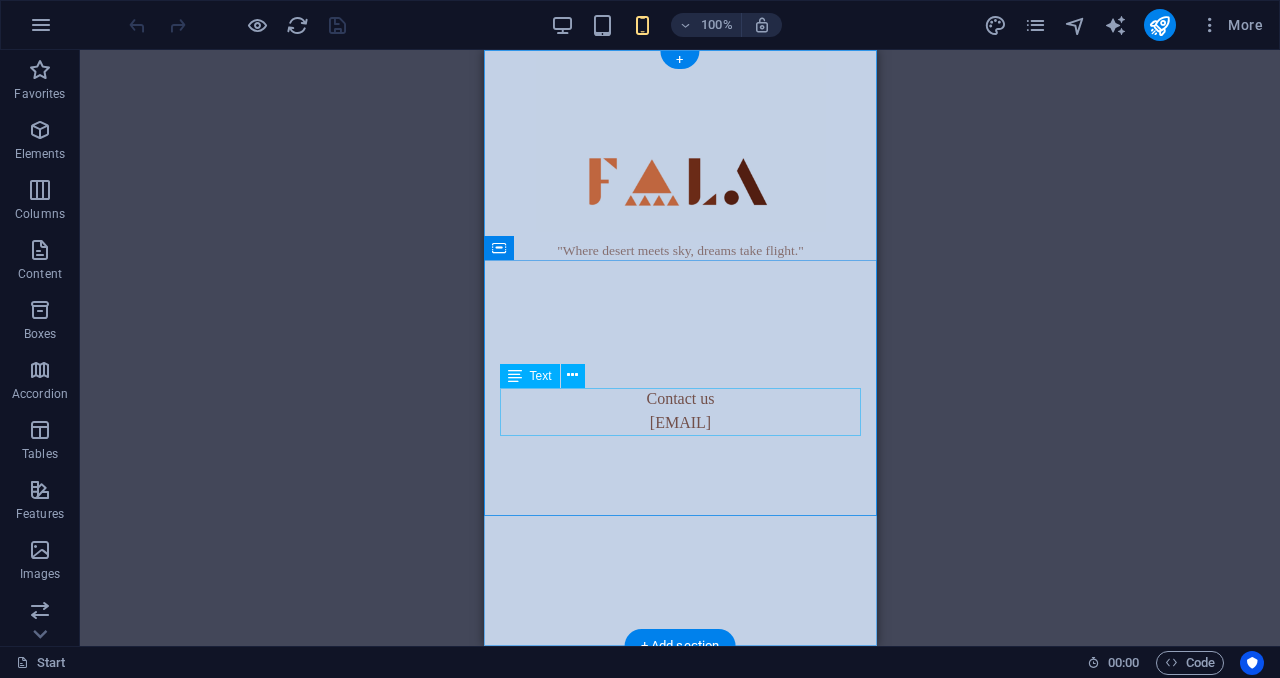 click on "Contact us info@fala.sa" at bounding box center (679, 411) 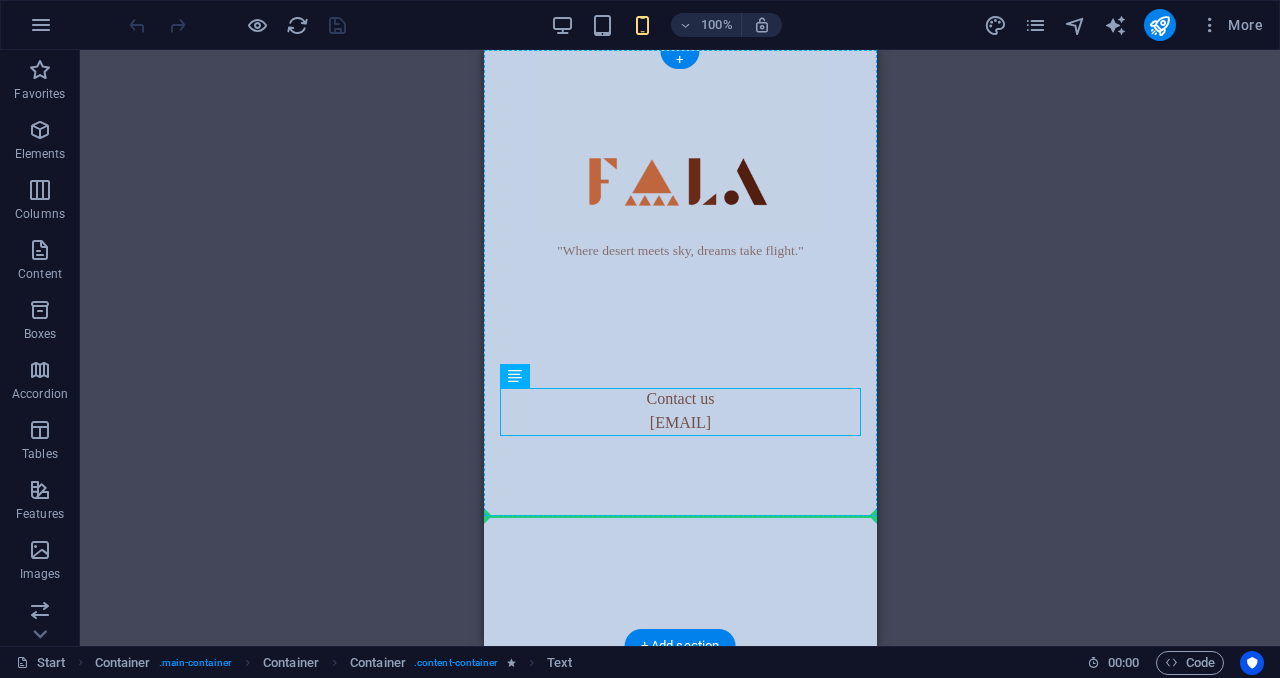 drag, startPoint x: 672, startPoint y: 412, endPoint x: 672, endPoint y: 470, distance: 58 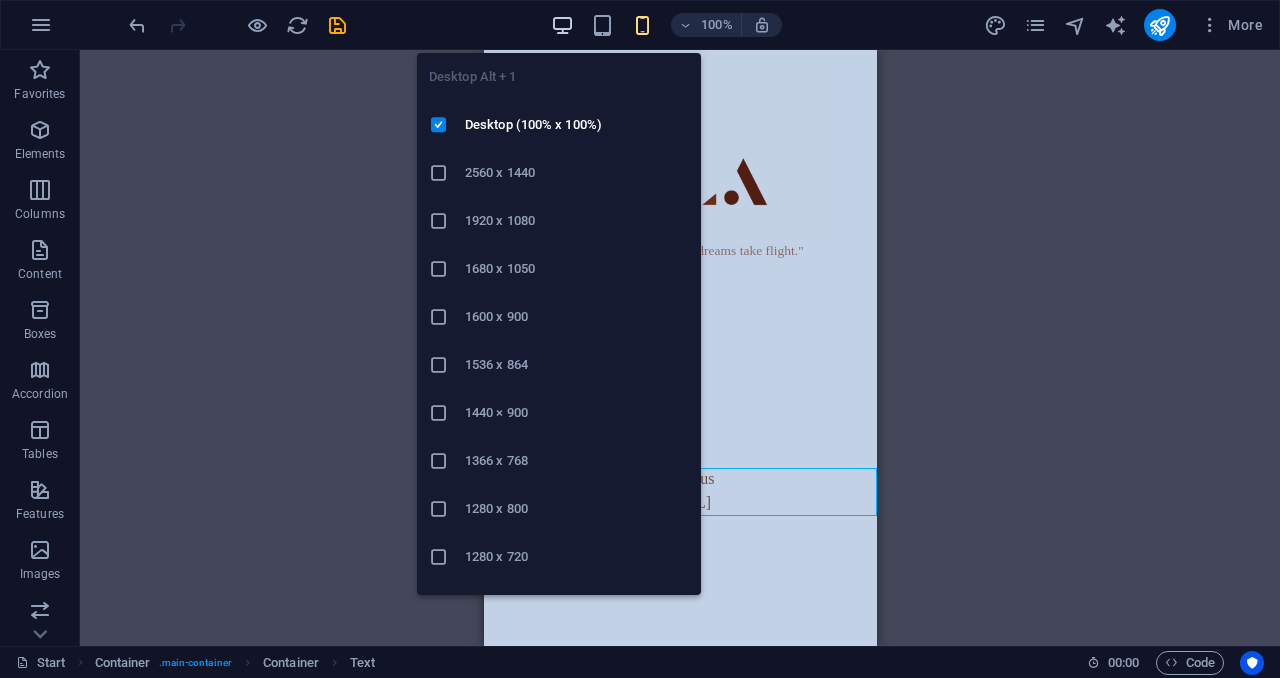 click at bounding box center (562, 25) 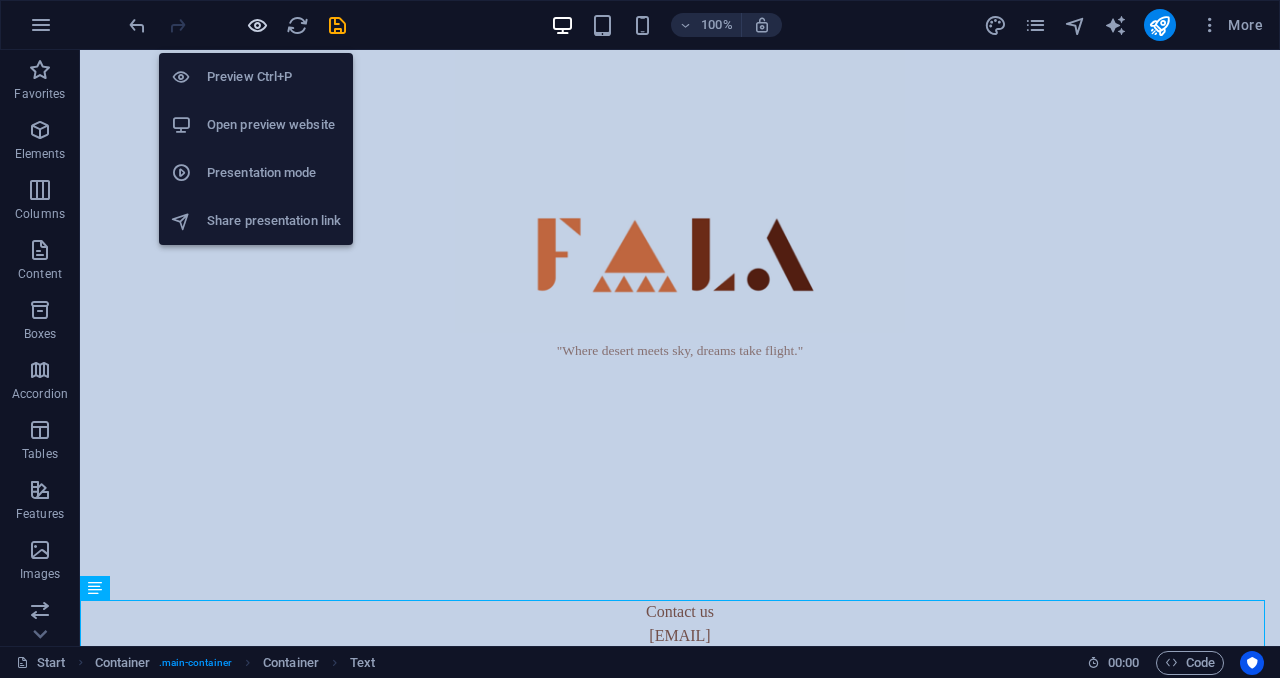click at bounding box center (257, 25) 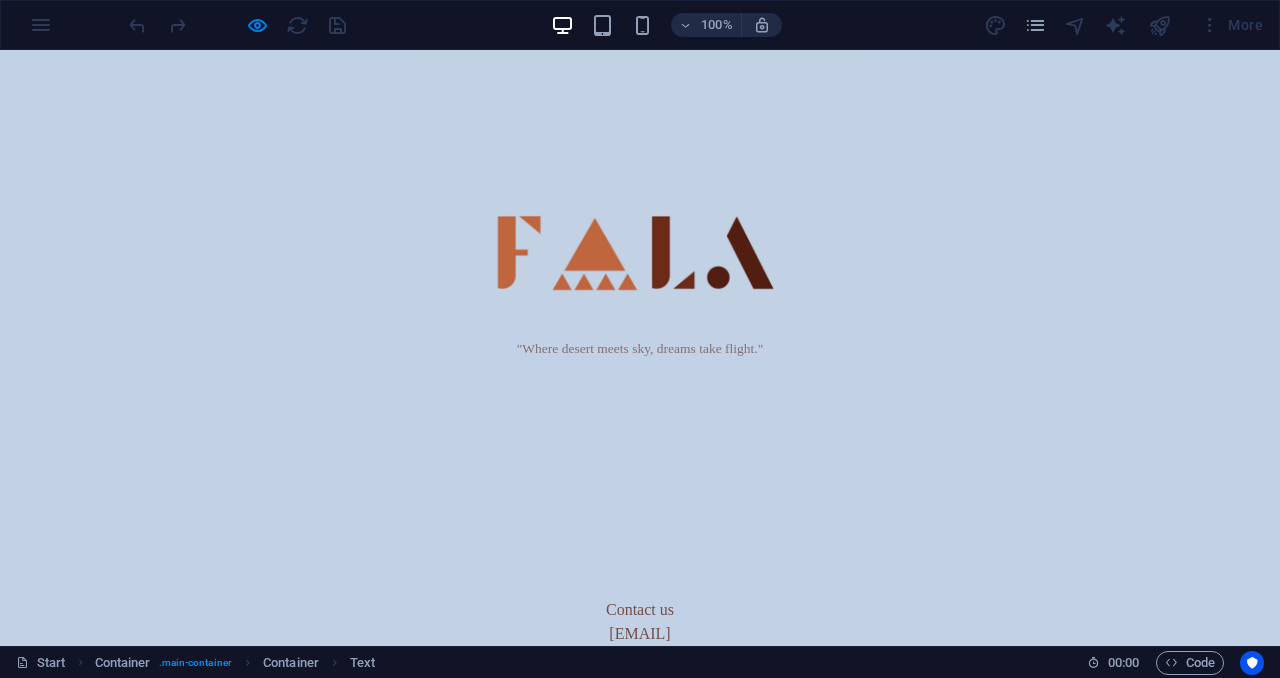 scroll, scrollTop: 0, scrollLeft: 0, axis: both 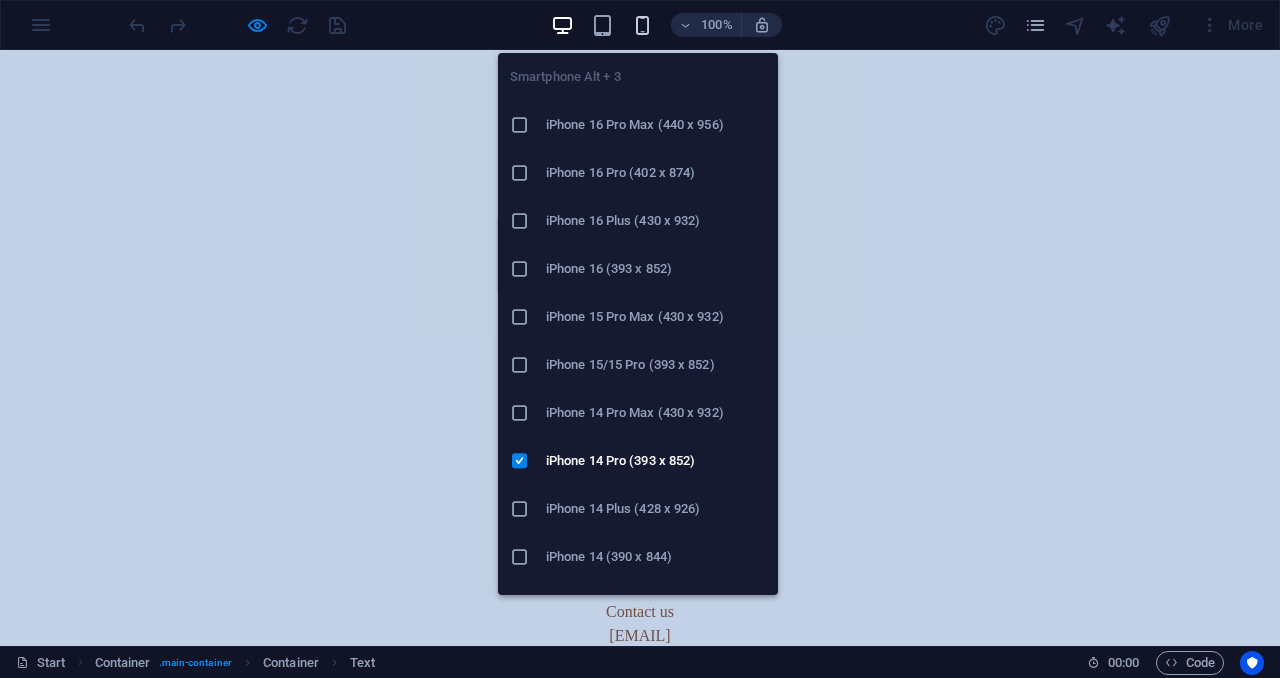 click at bounding box center [642, 25] 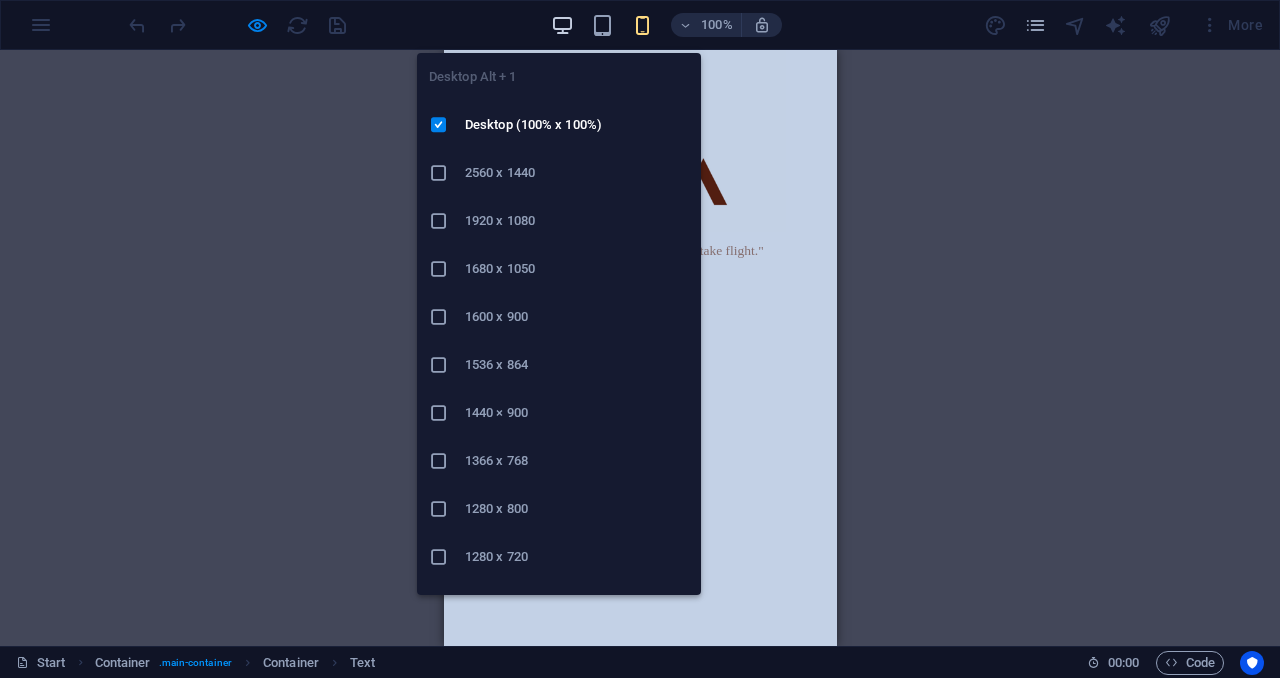 click at bounding box center (562, 25) 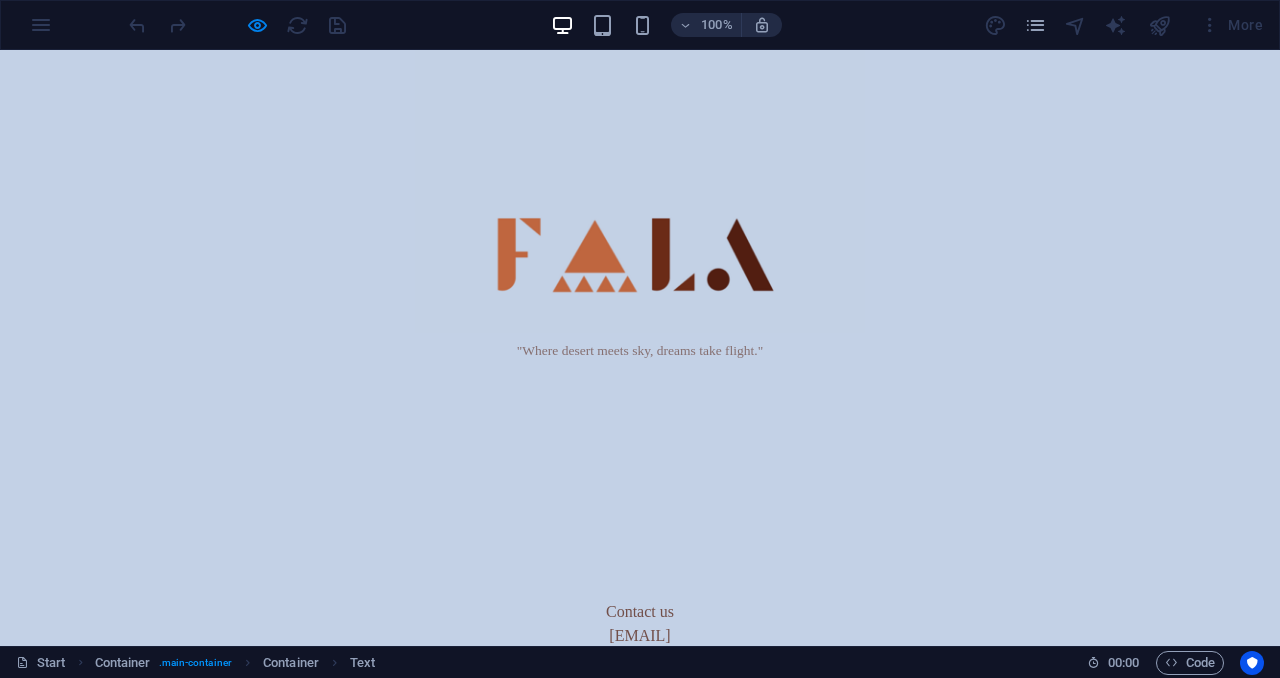 click on "info@fala.sa" at bounding box center [639, 635] 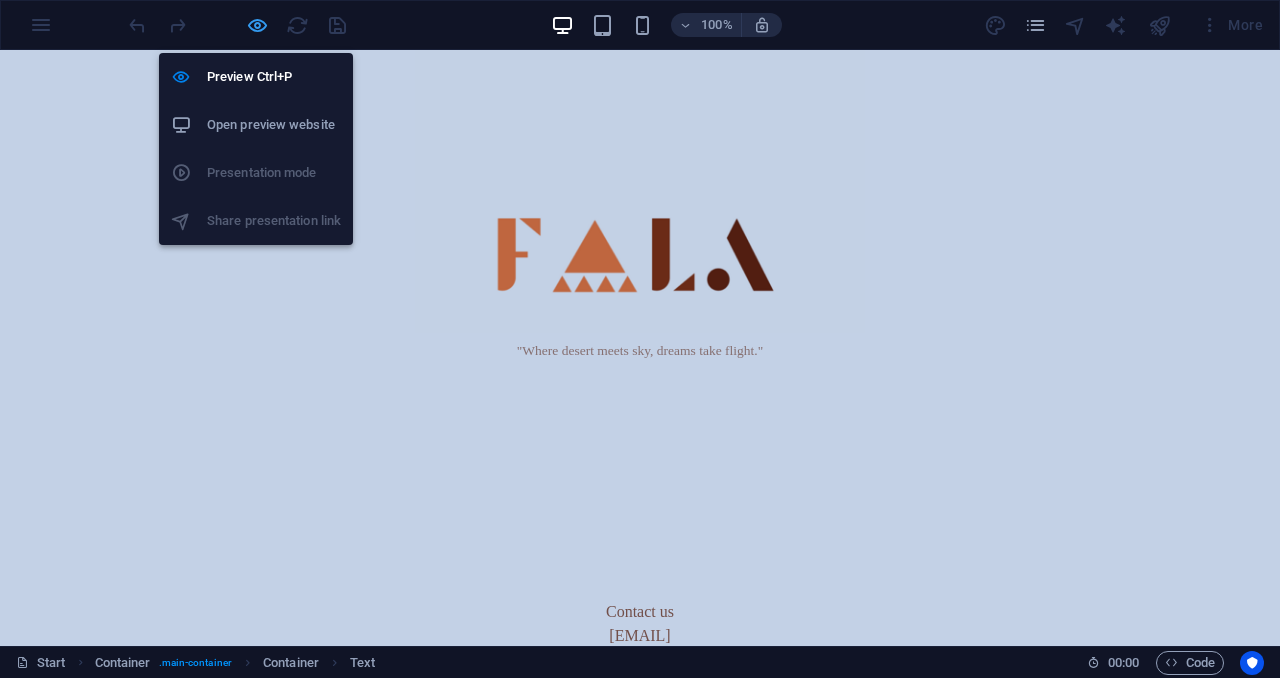click at bounding box center [257, 25] 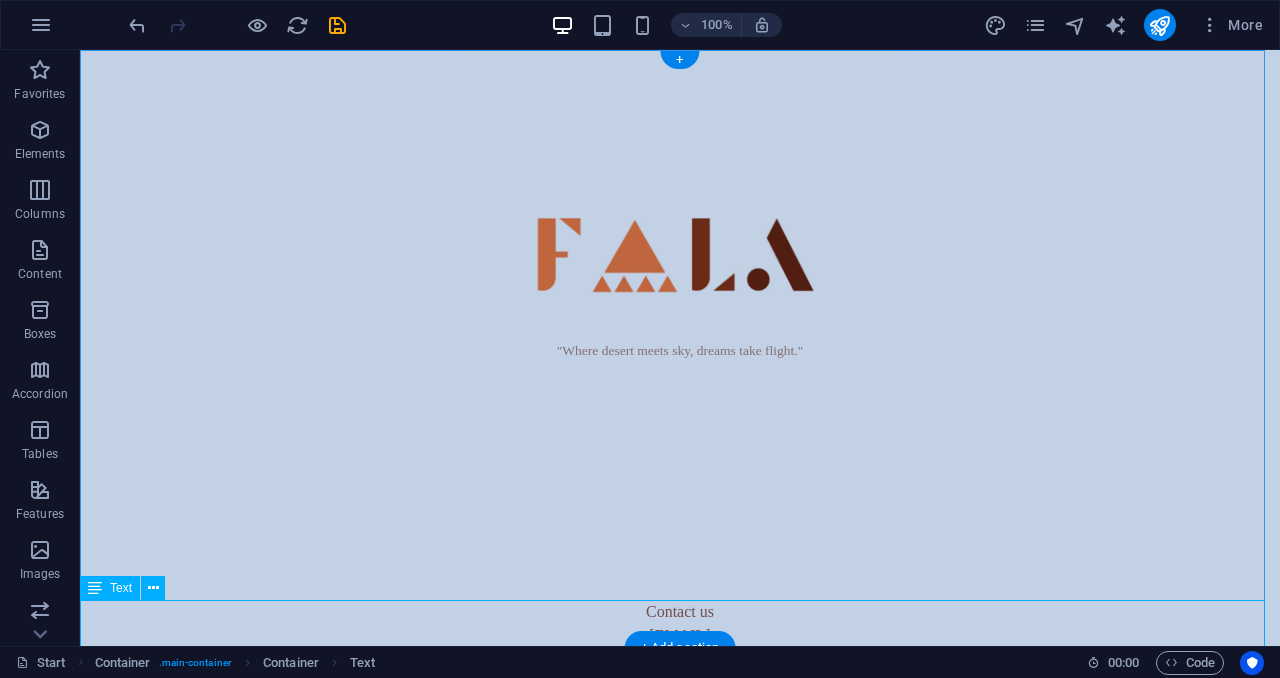 click on "Contact us info@fala.sa" at bounding box center [680, 624] 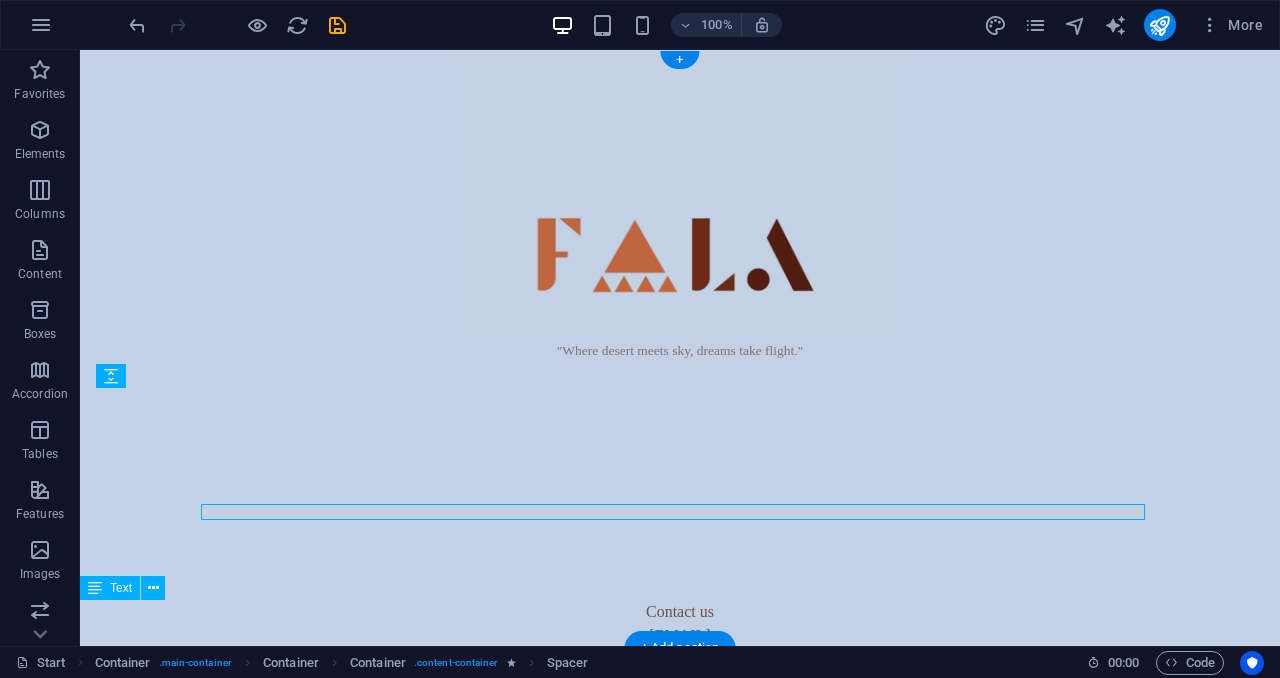 click on "Contact us info@fala.sa" at bounding box center [680, 624] 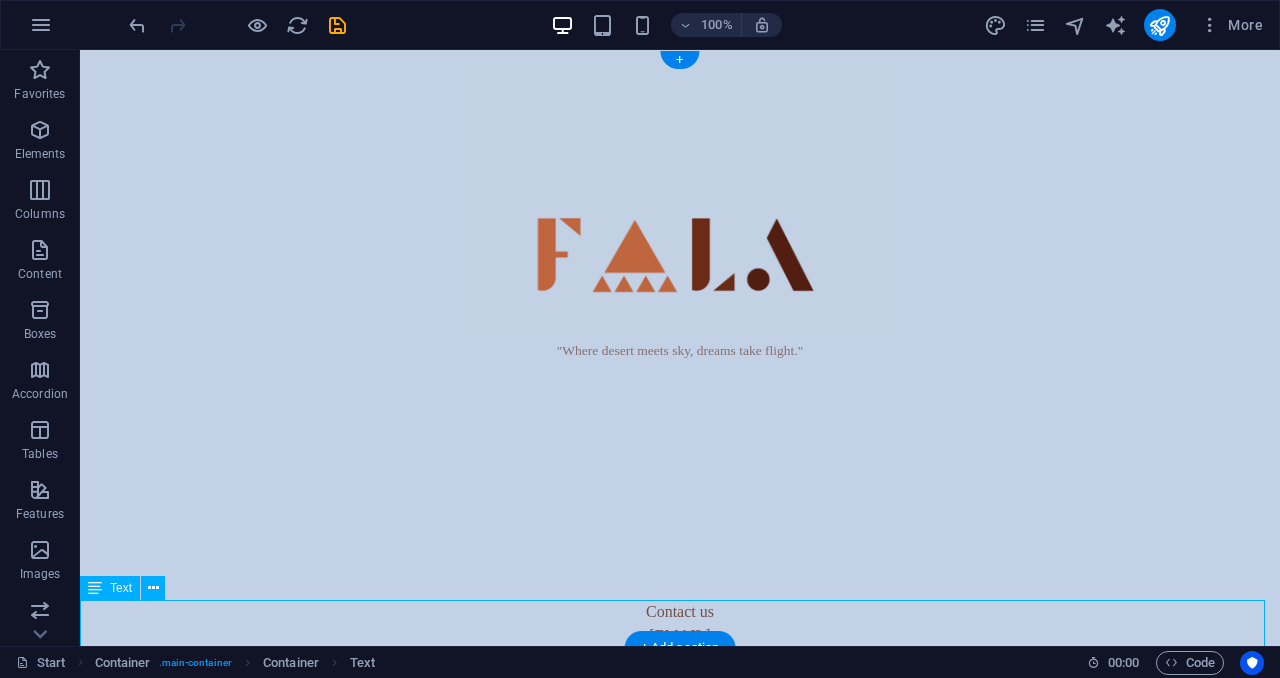 scroll, scrollTop: 2, scrollLeft: 0, axis: vertical 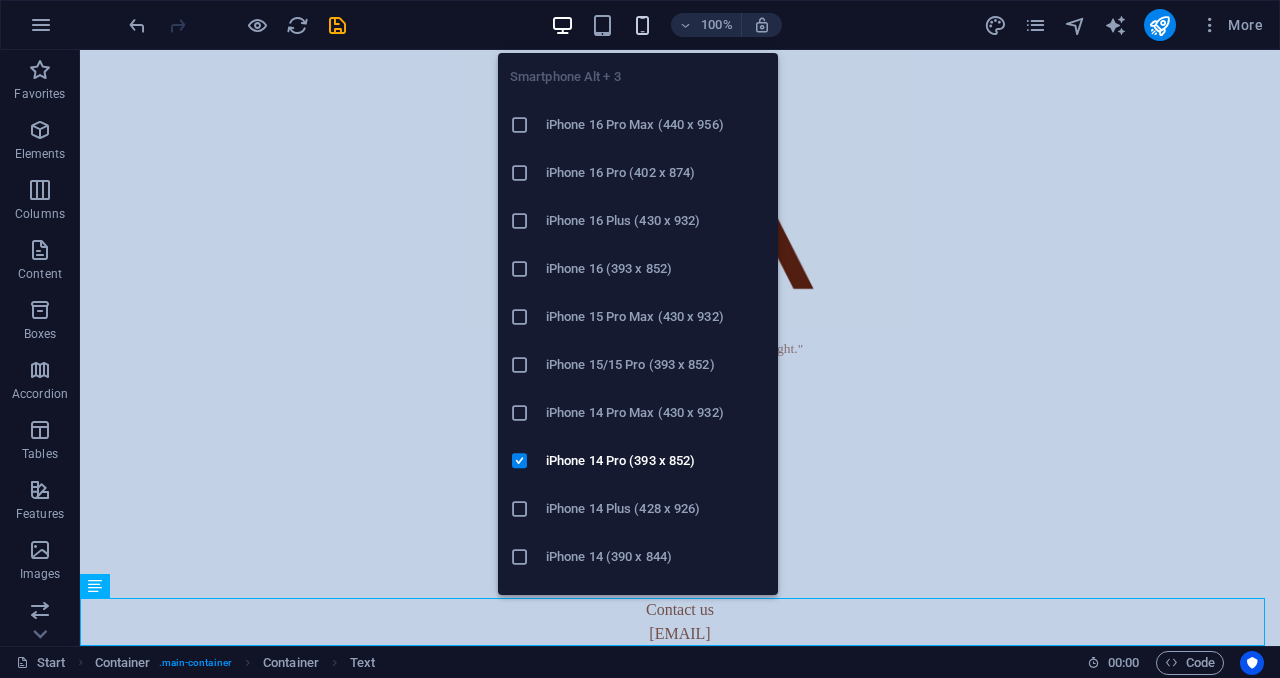 click at bounding box center (642, 25) 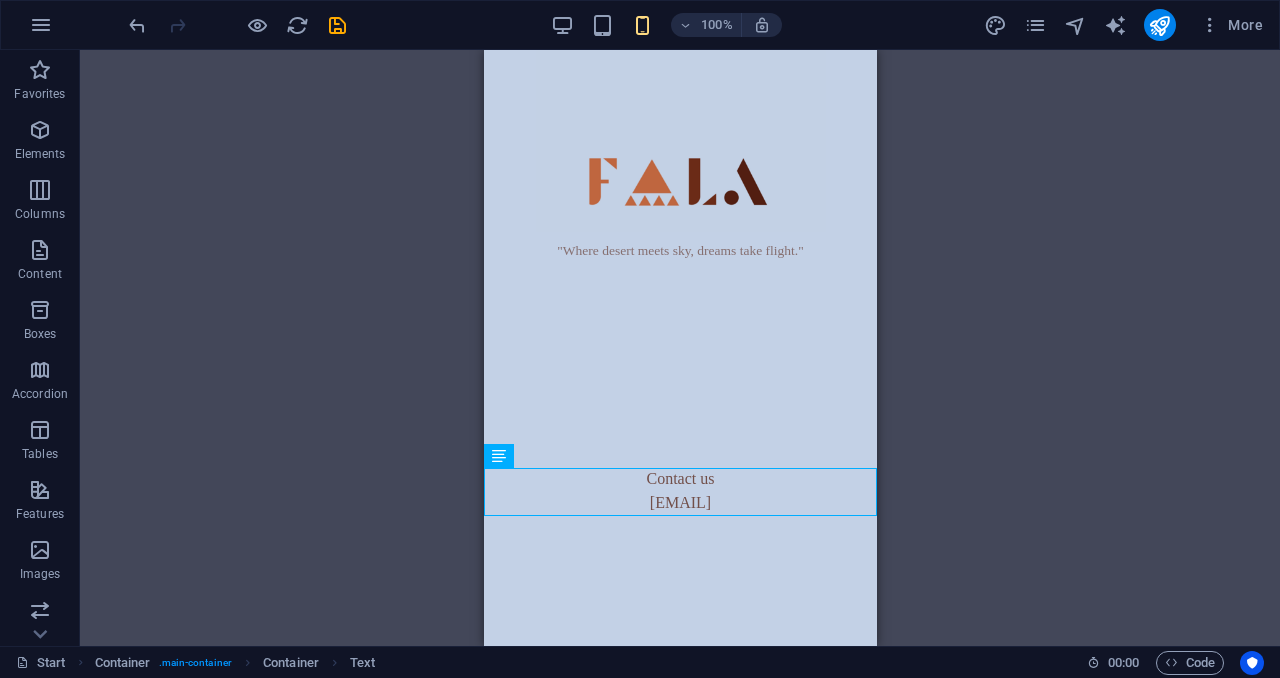 click on "Drag here to replace the existing content. Press “Ctrl” if you want to create a new element.
Container   Container   Image   Container   Container   Container   Container   Text   Spacer   Spacer   Spacer   Text" at bounding box center [680, 348] 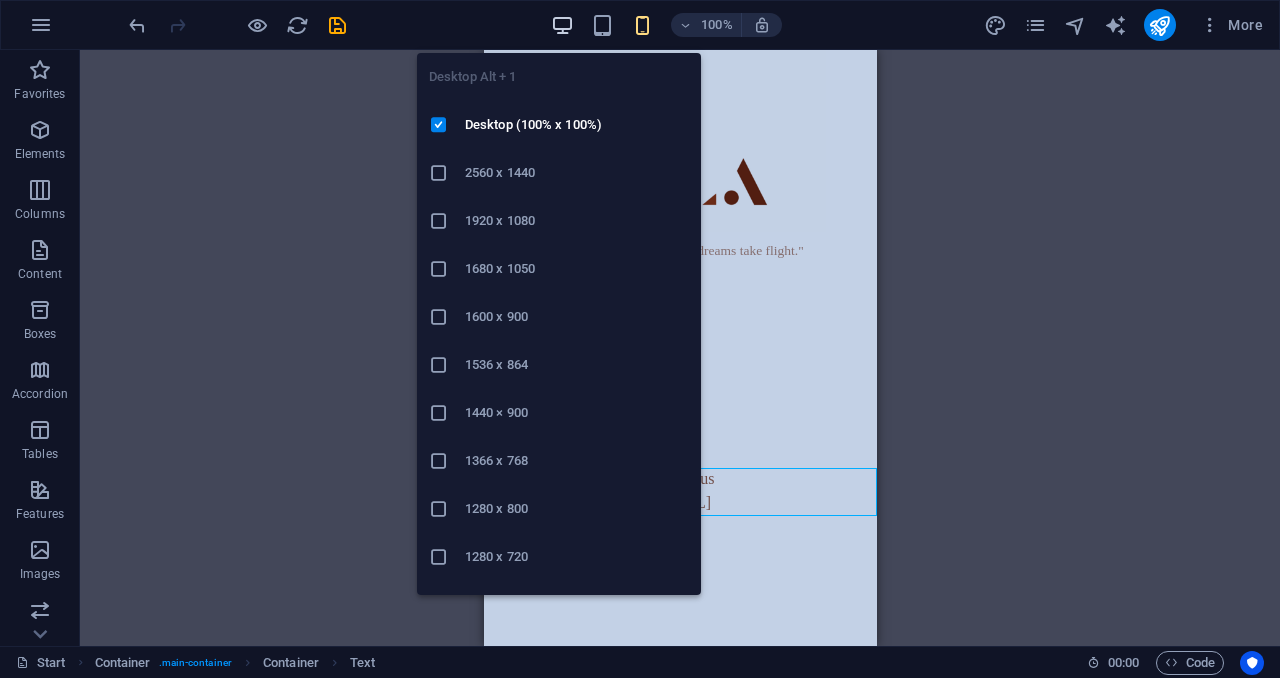 click at bounding box center [562, 25] 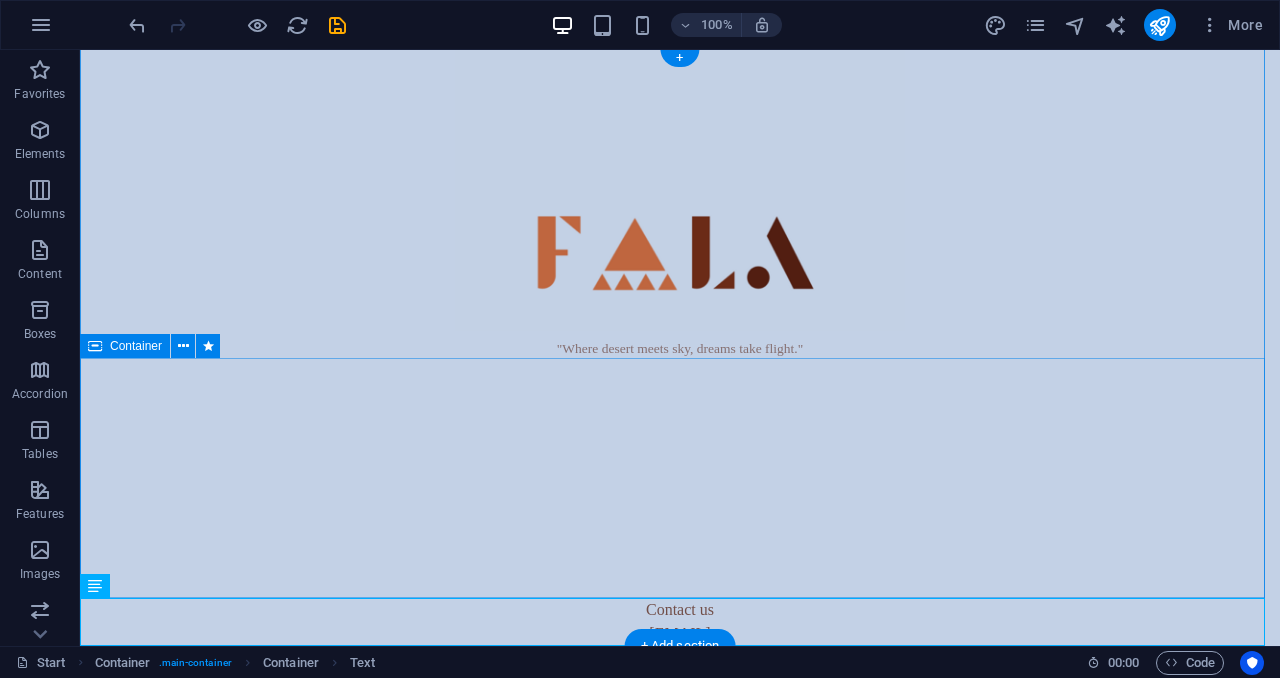 scroll, scrollTop: 0, scrollLeft: 0, axis: both 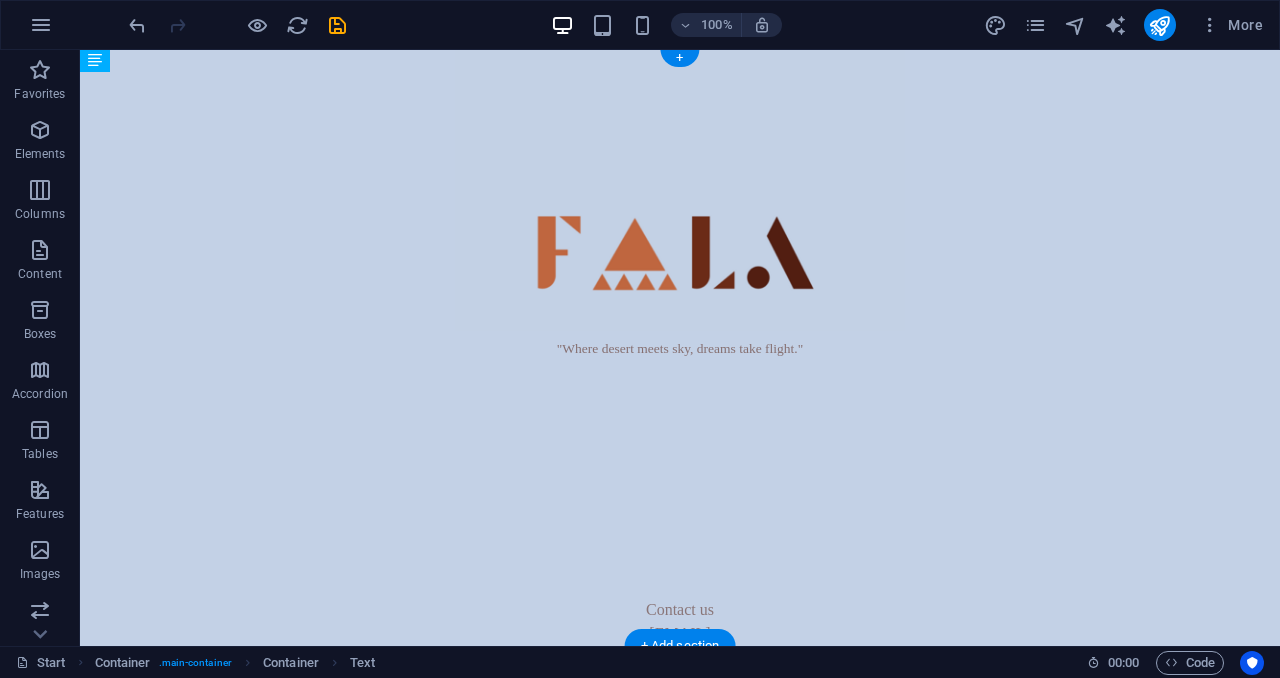 drag, startPoint x: 531, startPoint y: 618, endPoint x: 528, endPoint y: 603, distance: 15.297058 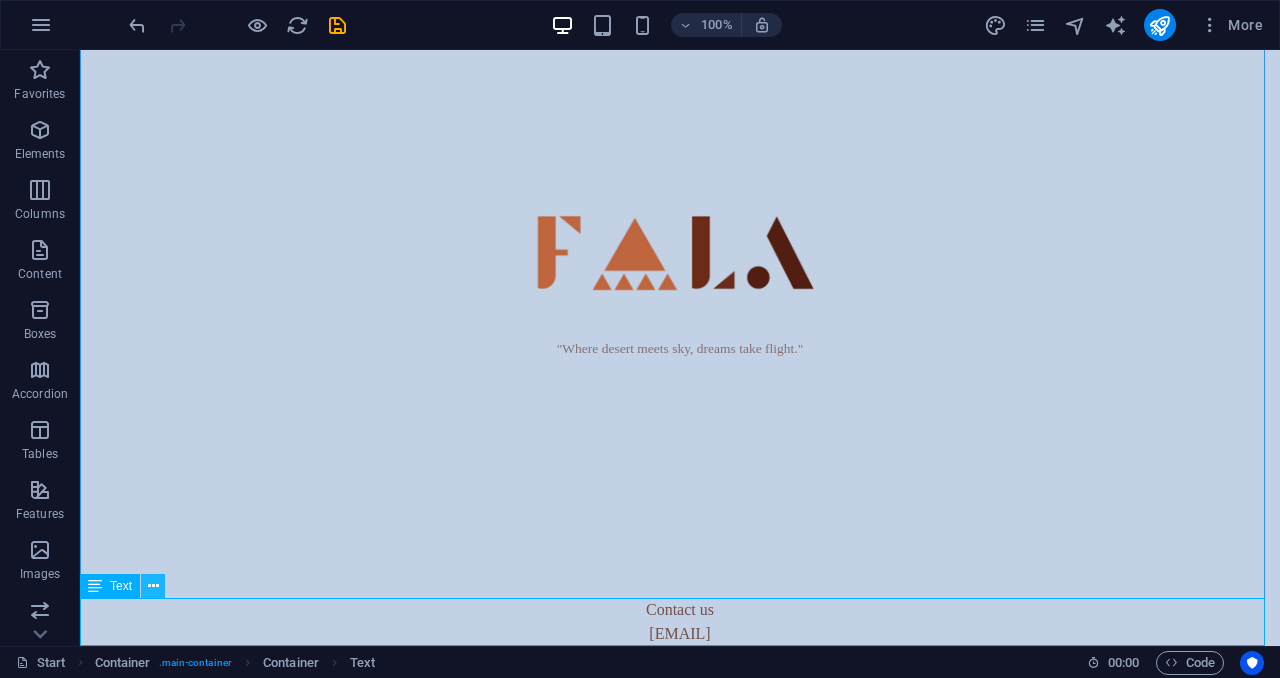 click at bounding box center (153, 586) 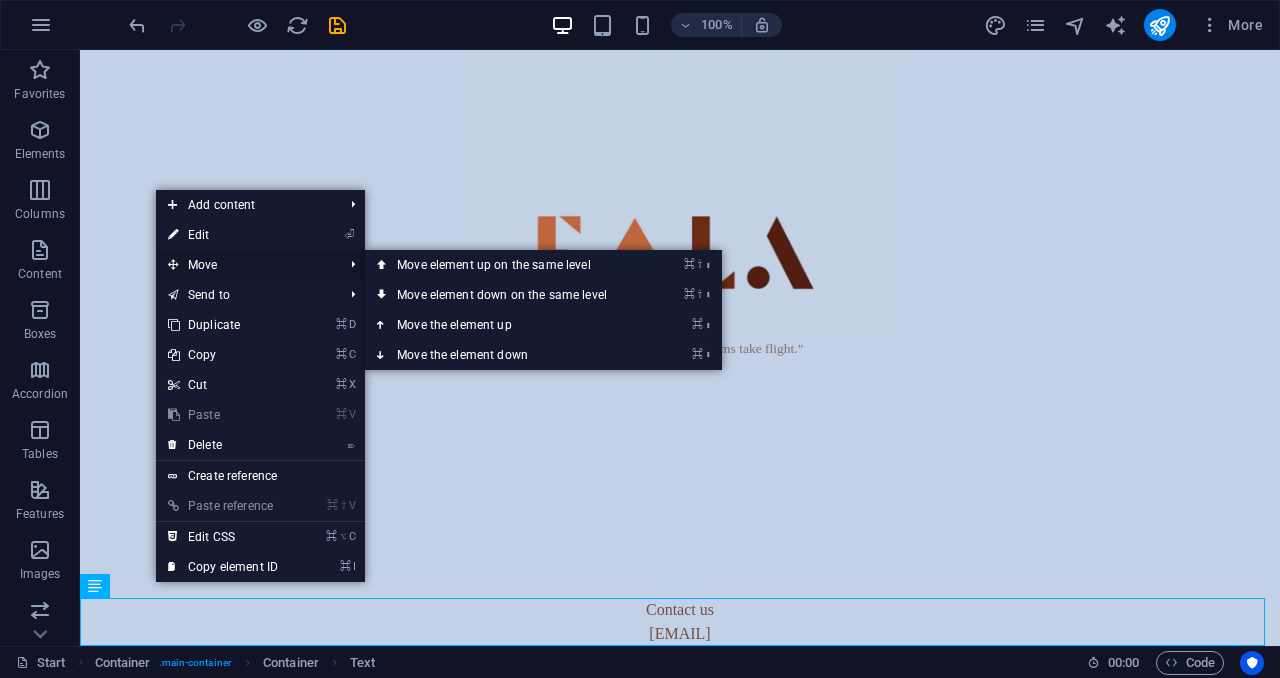 click on "Move" at bounding box center [245, 265] 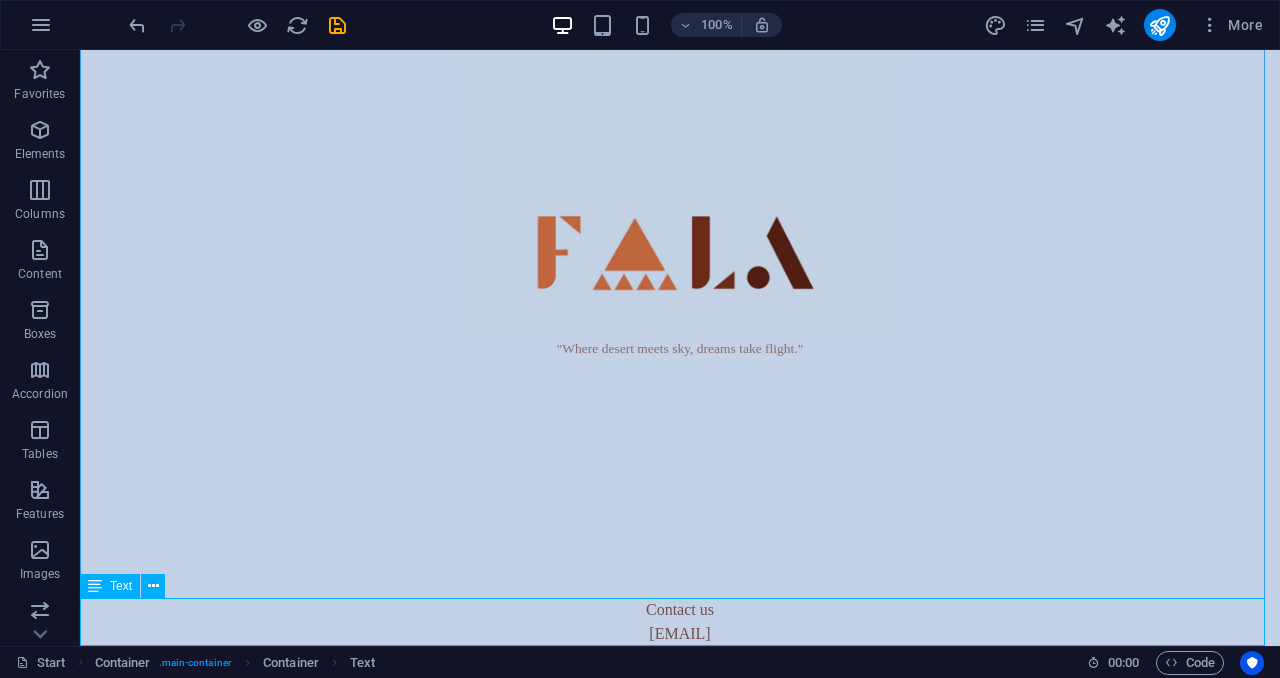 click at bounding box center (95, 586) 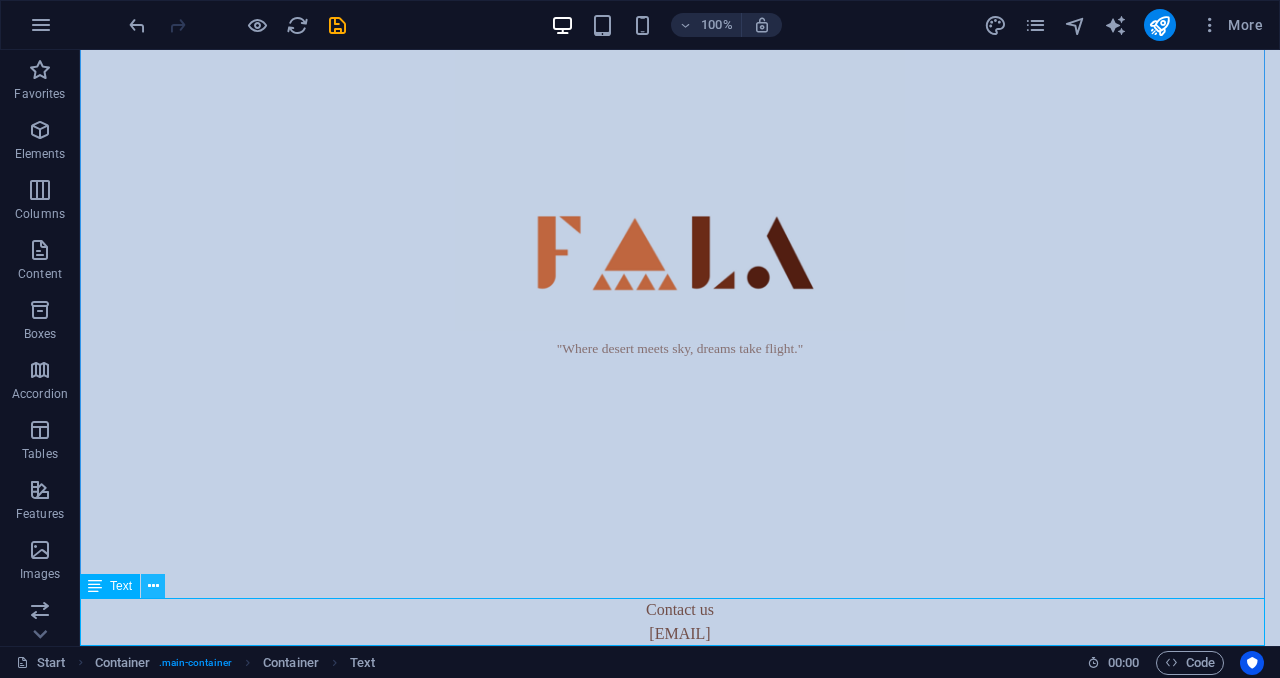 click at bounding box center (153, 586) 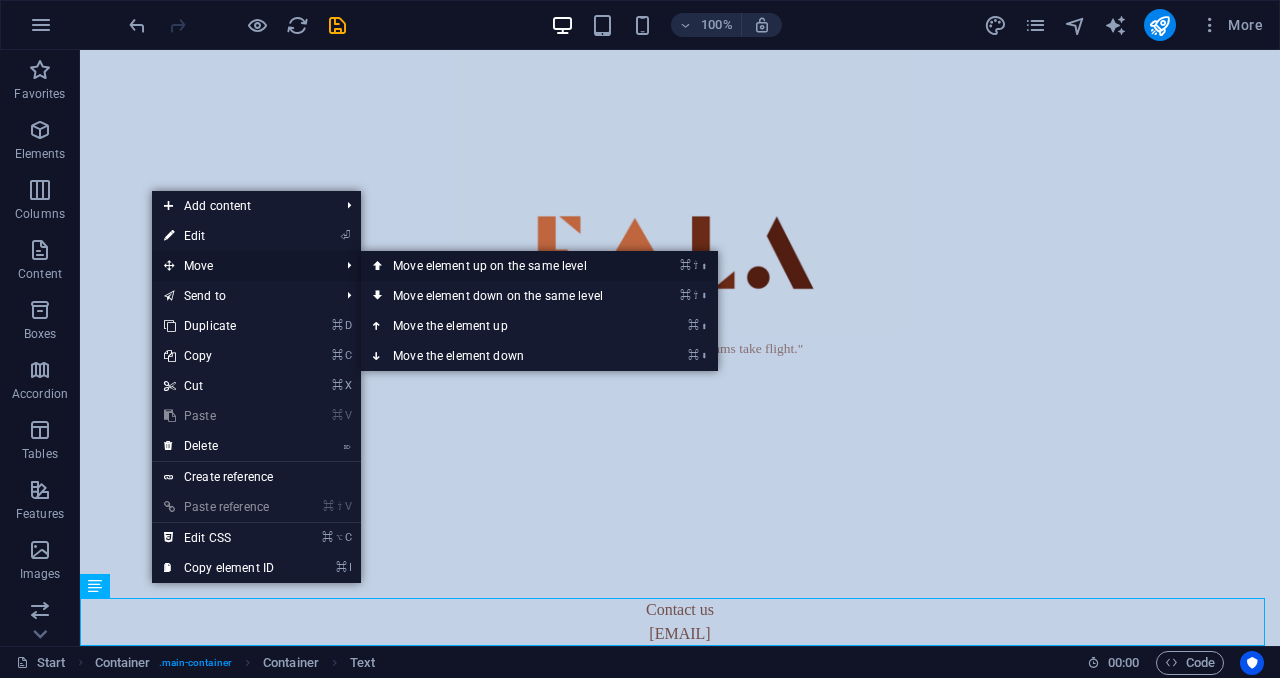 click on "⌘ ⇧ ⬆  Move element up on the same level" at bounding box center (502, 266) 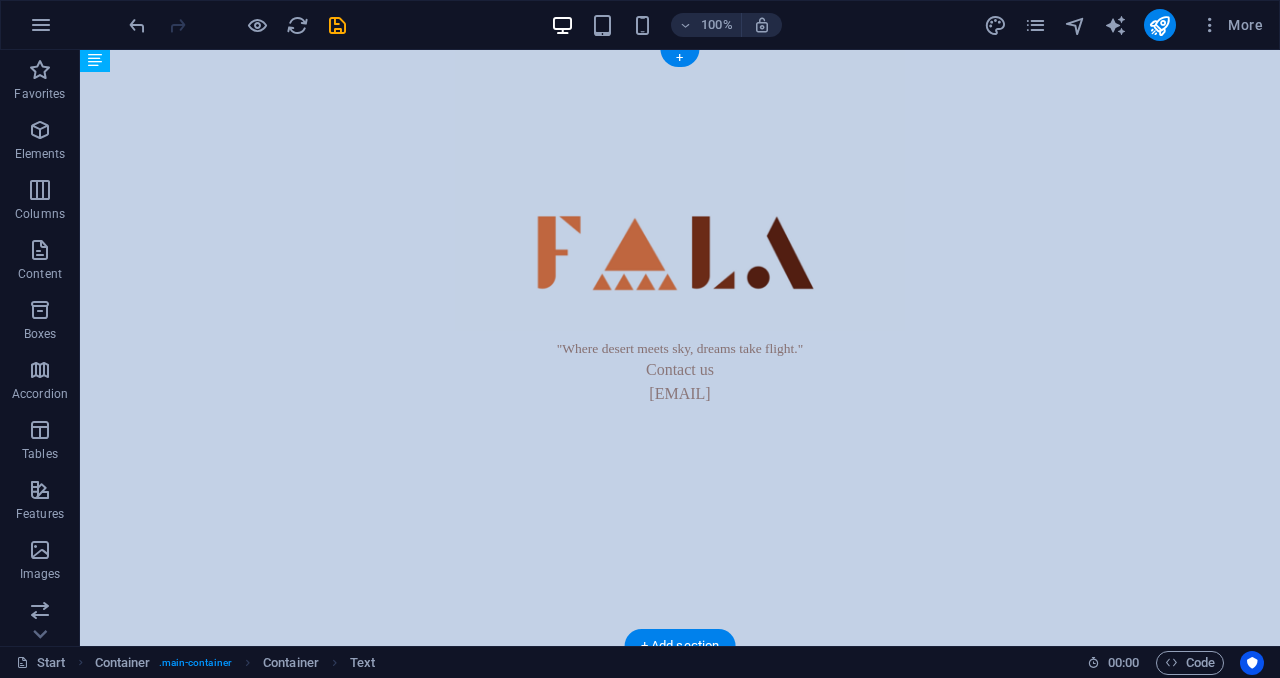 drag, startPoint x: 528, startPoint y: 384, endPoint x: 530, endPoint y: 399, distance: 15.132746 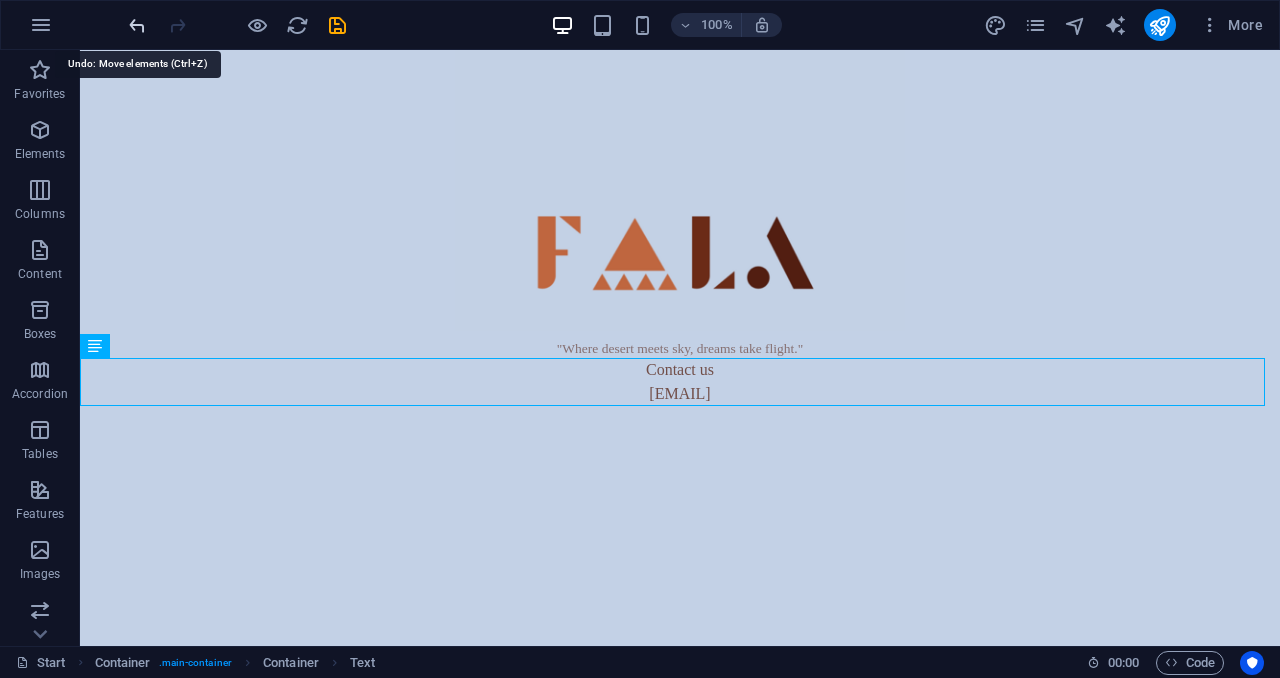click at bounding box center (137, 25) 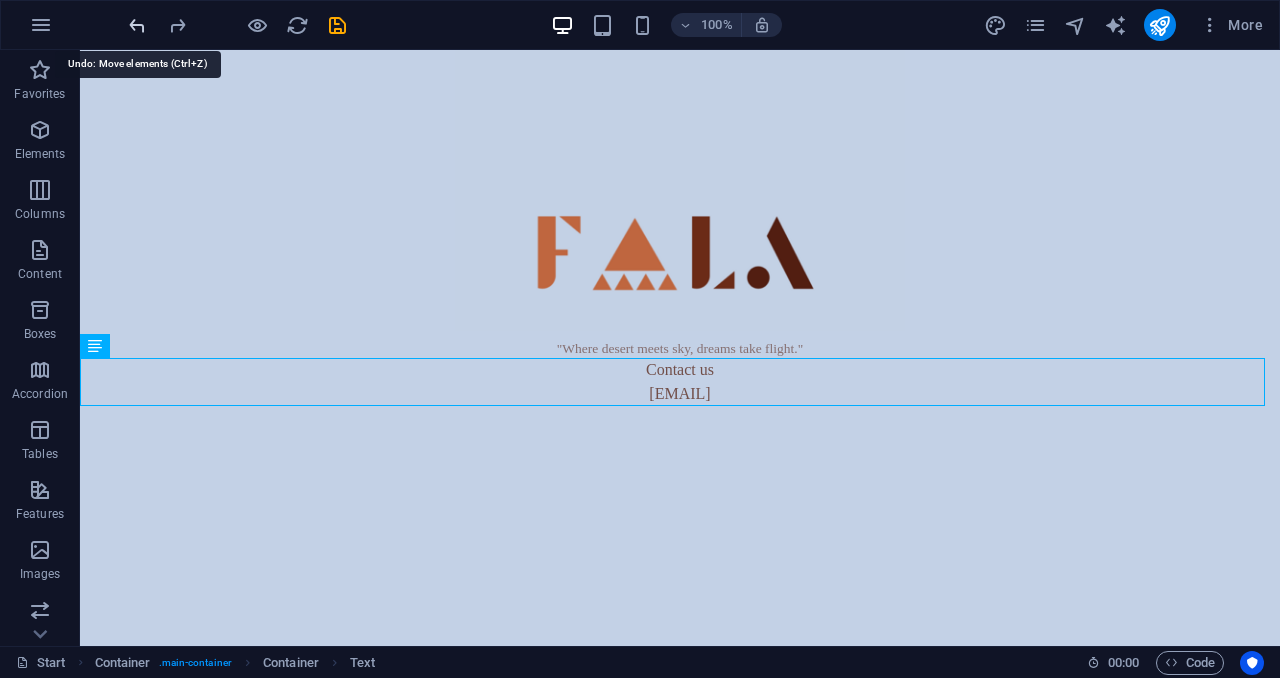 click at bounding box center [137, 25] 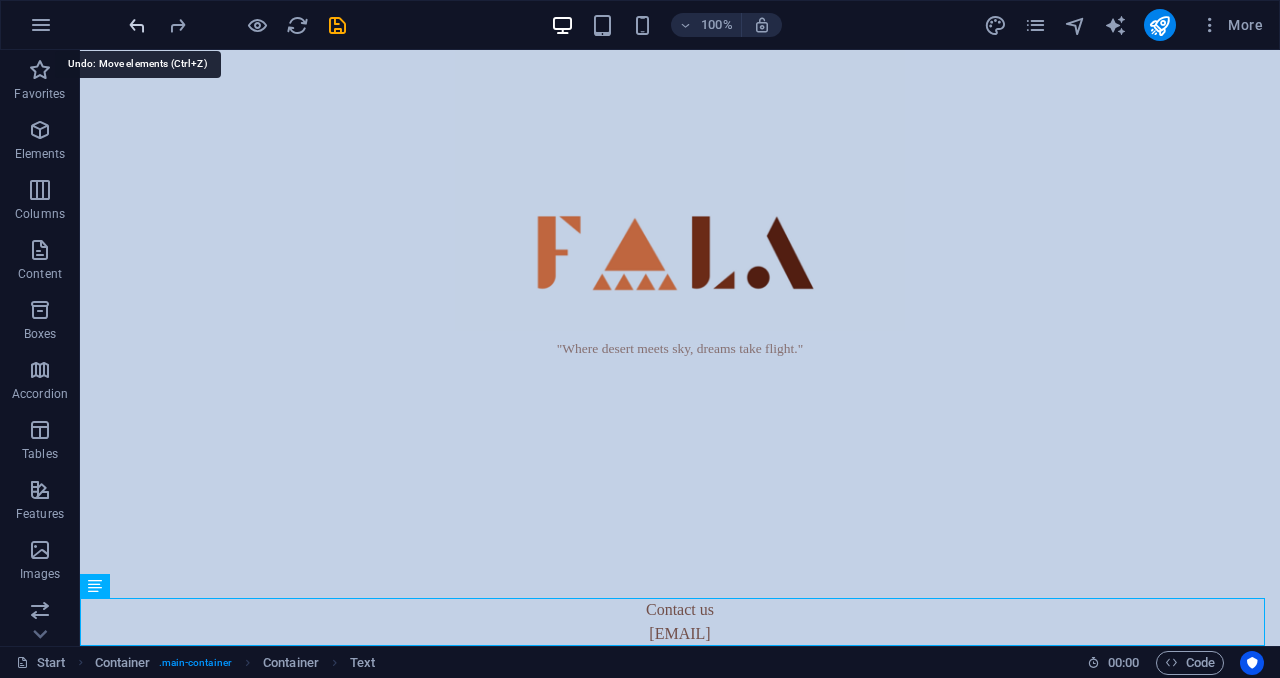 click at bounding box center (137, 25) 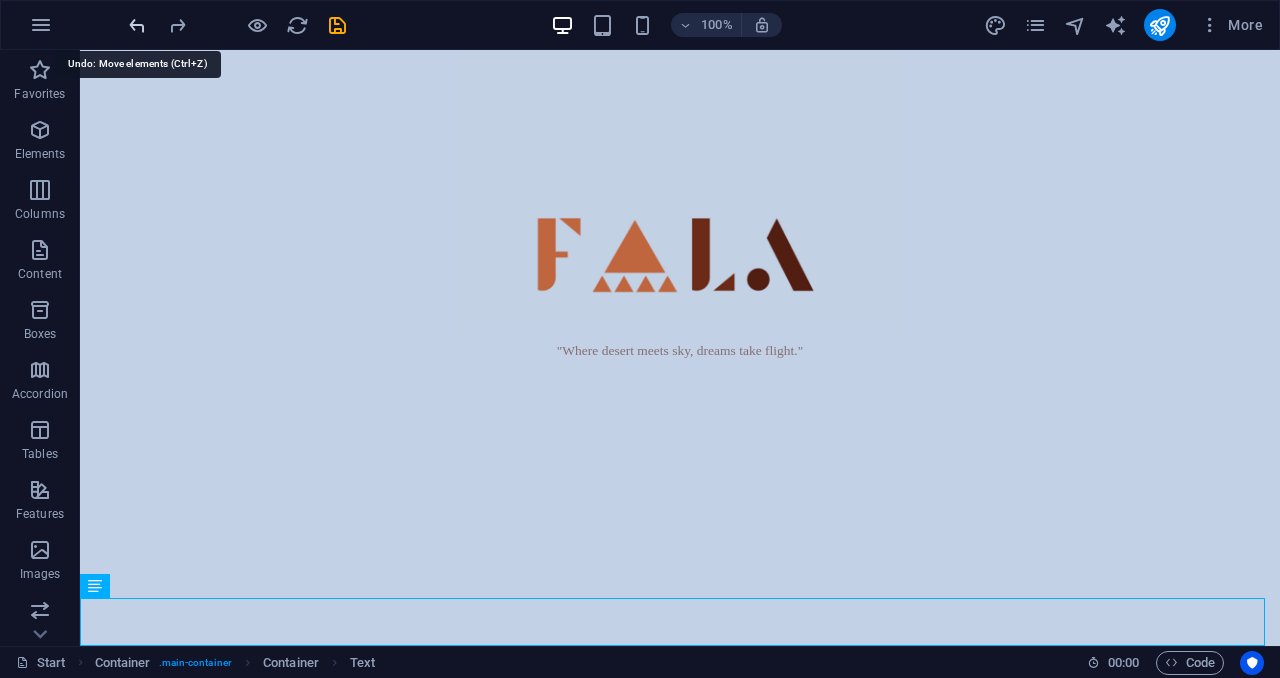 scroll, scrollTop: 0, scrollLeft: 0, axis: both 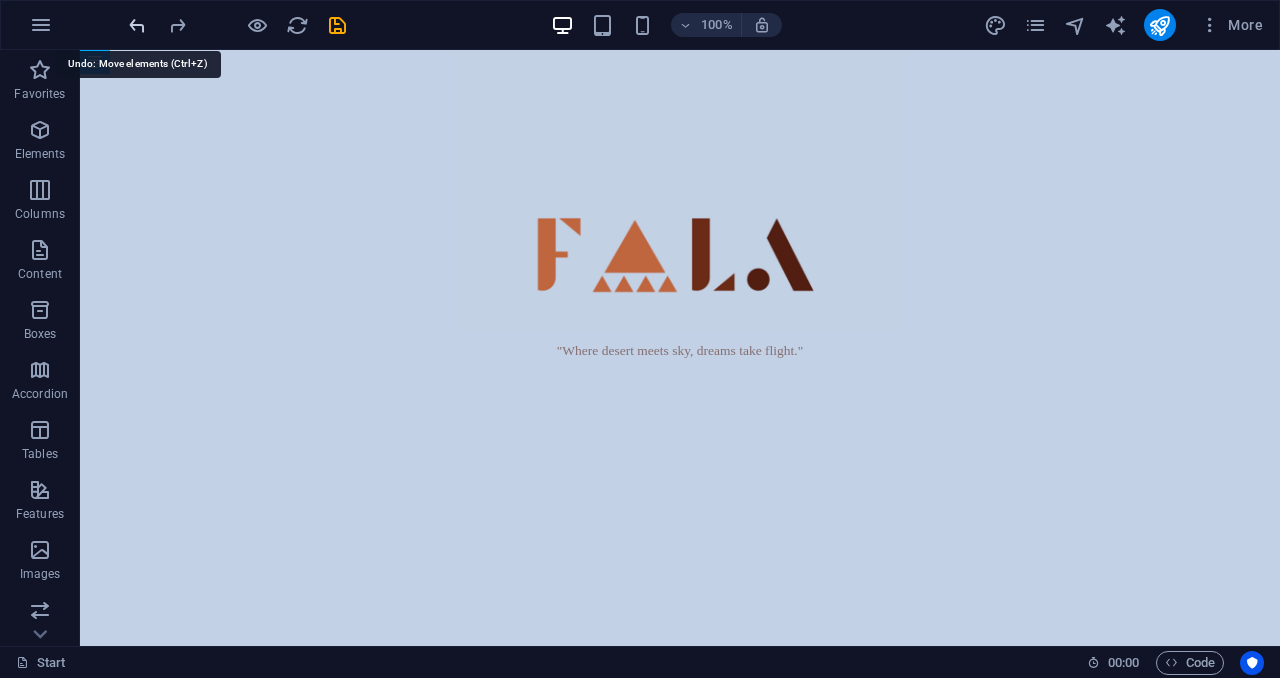 click at bounding box center [137, 25] 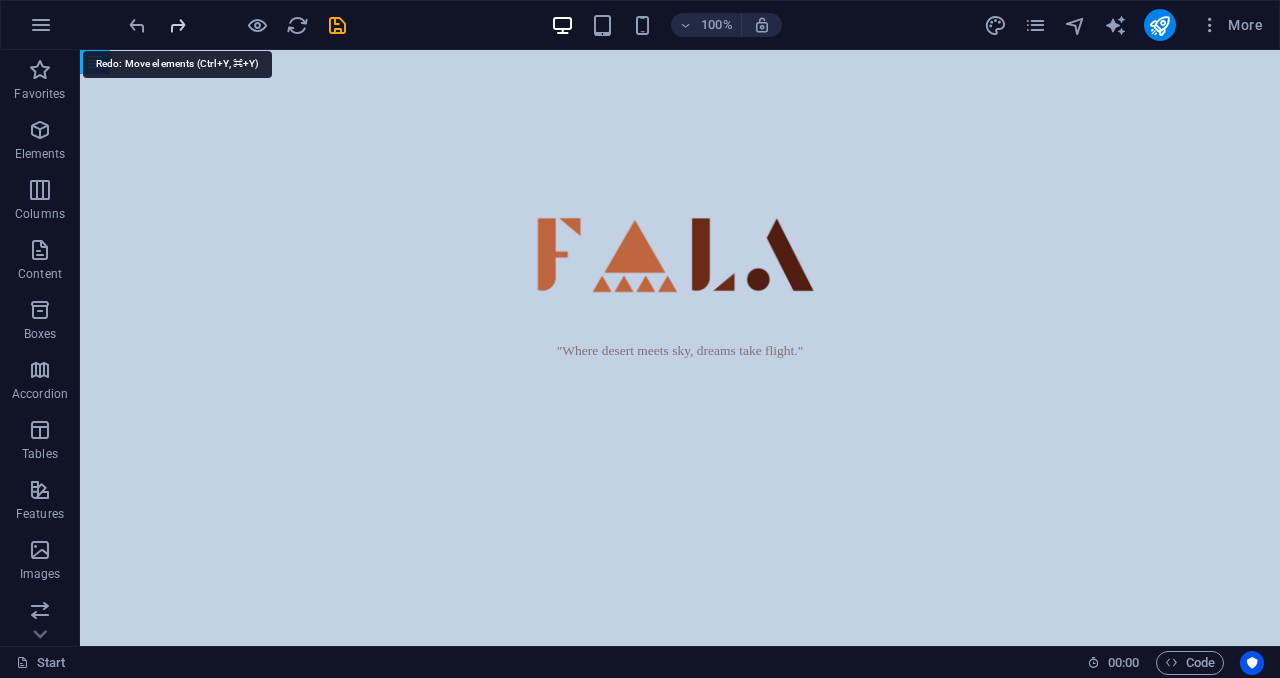 click at bounding box center [177, 25] 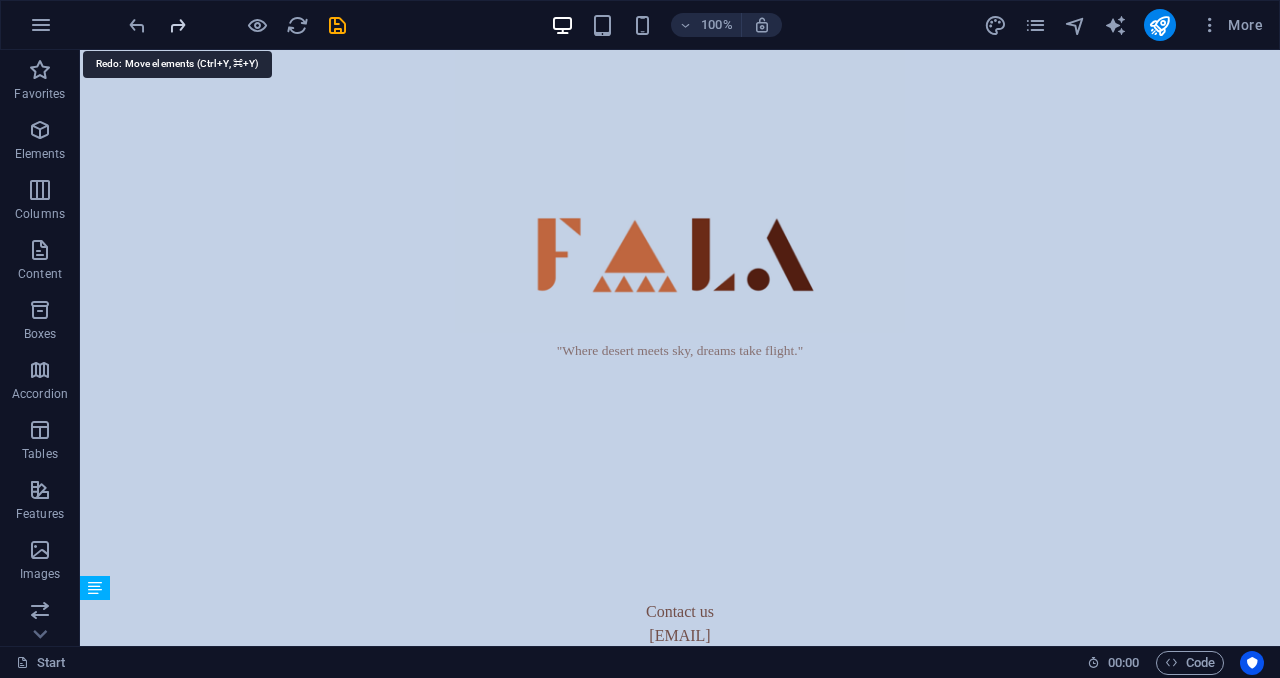 click at bounding box center [177, 25] 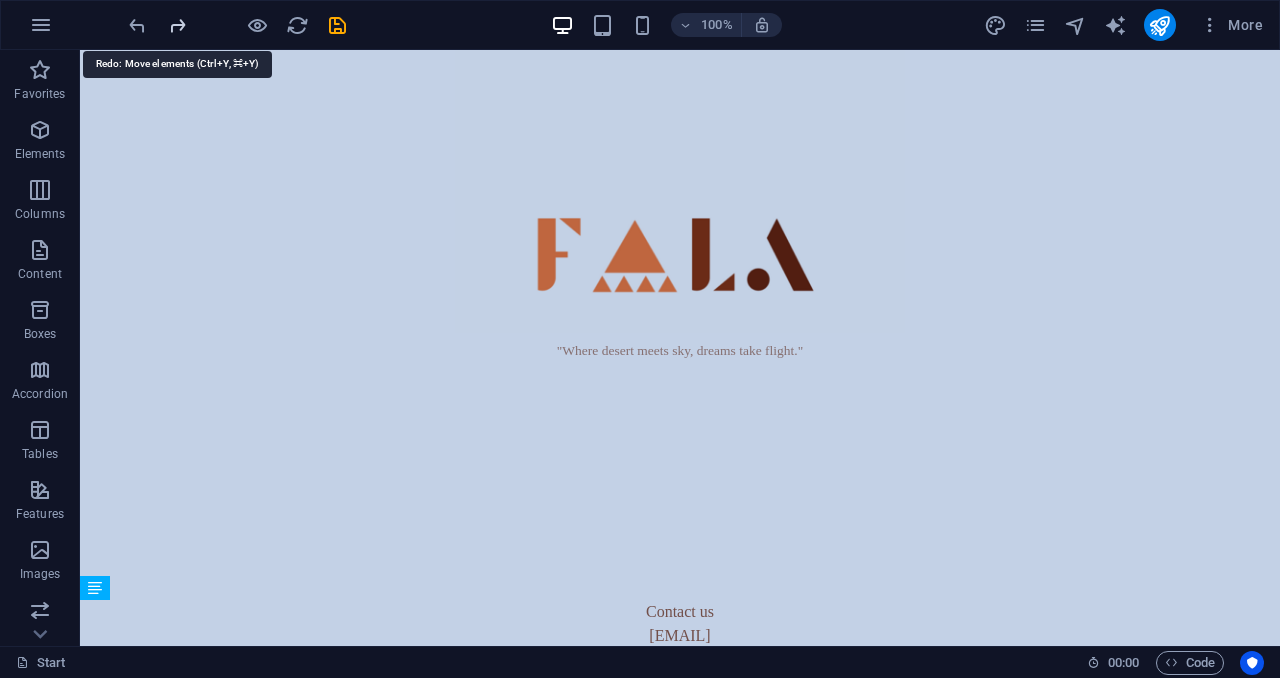 click at bounding box center [177, 25] 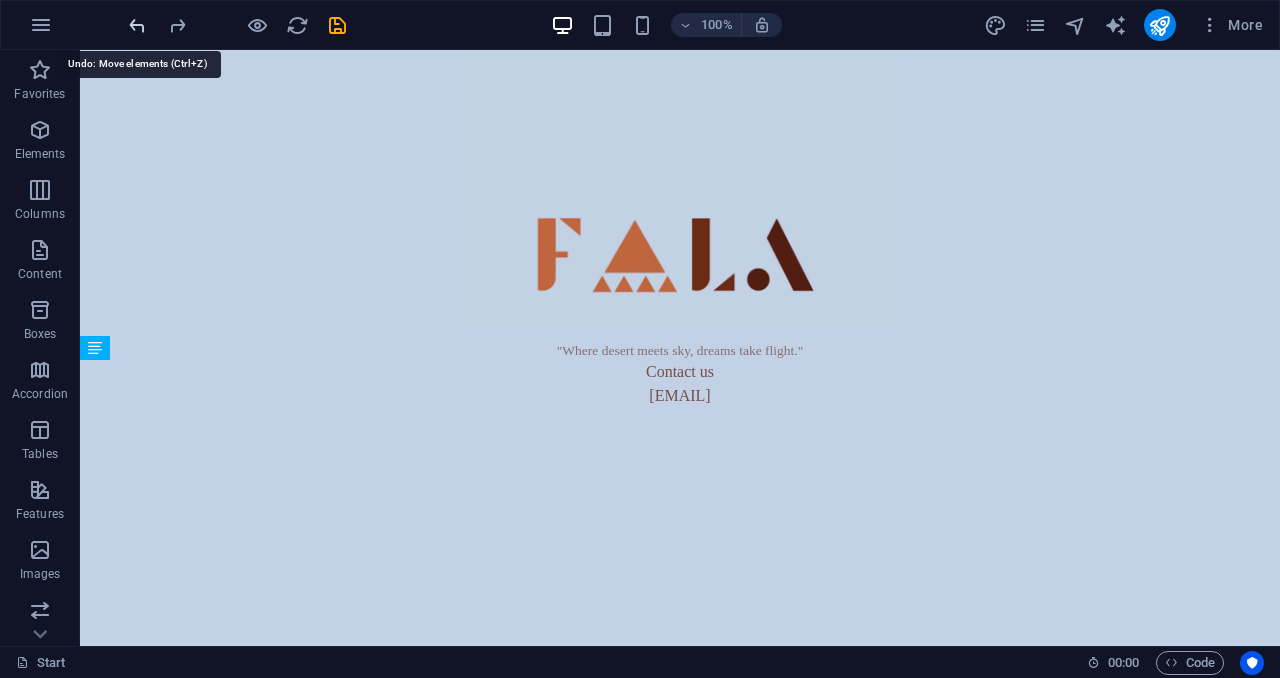 click at bounding box center (137, 25) 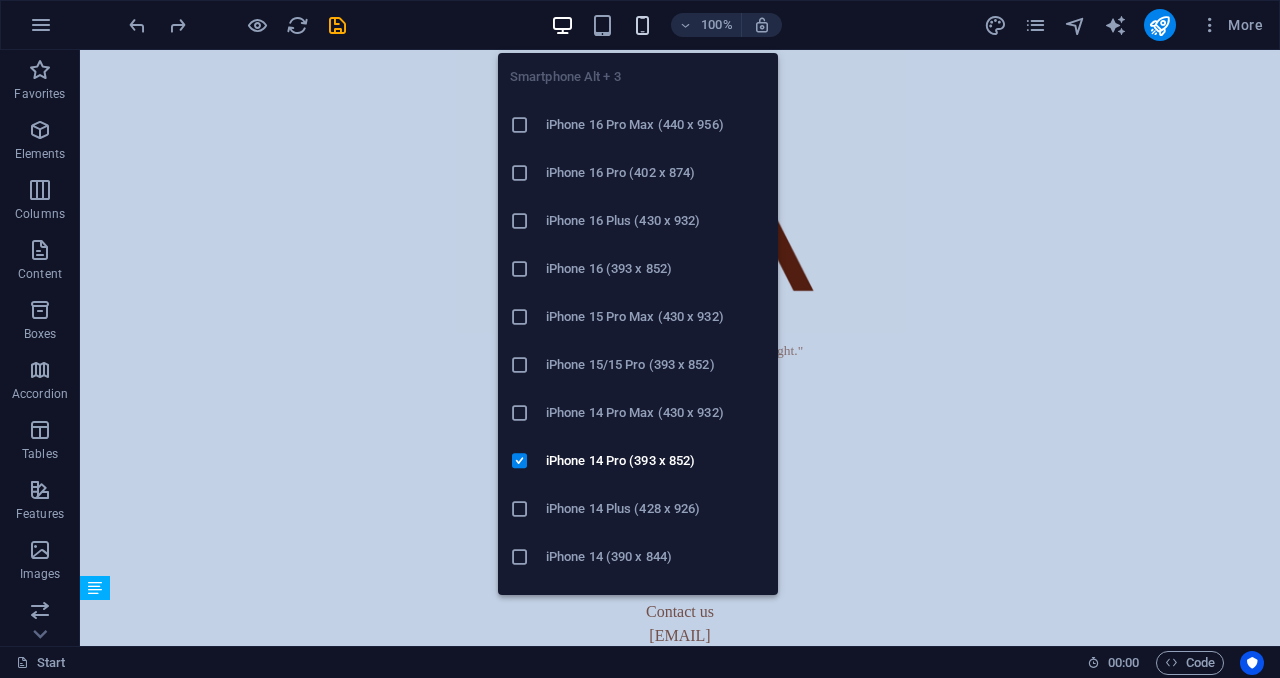 click at bounding box center (642, 25) 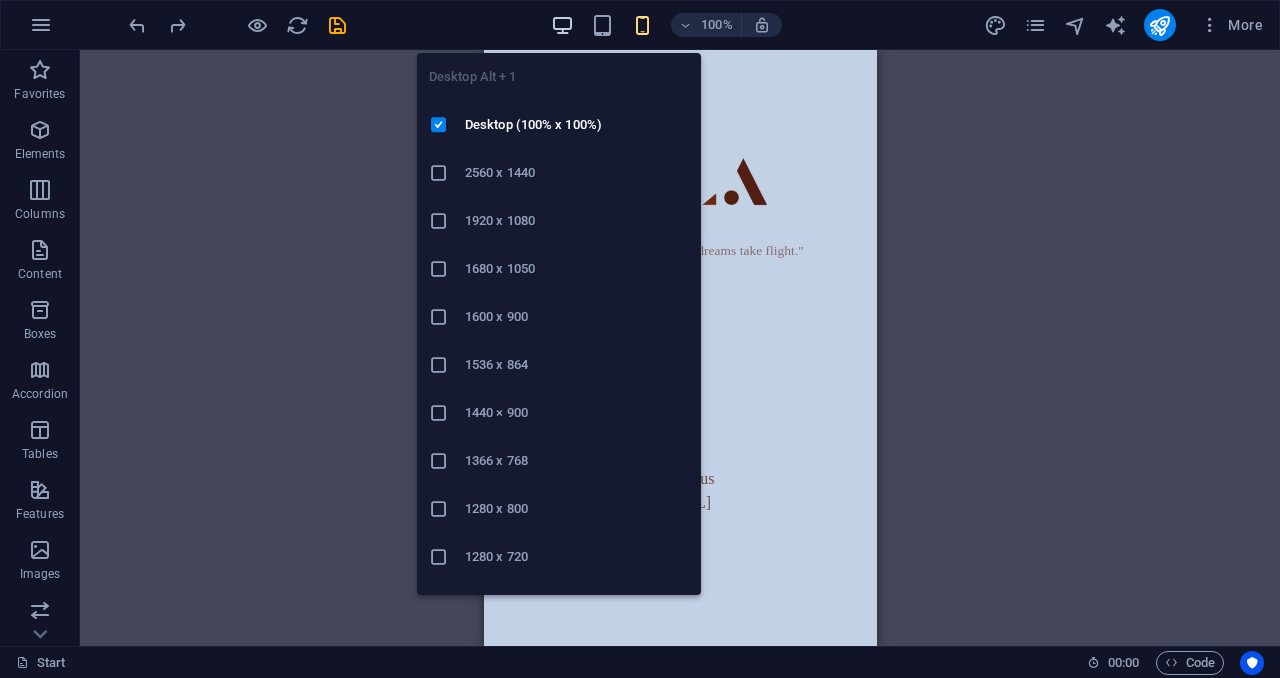 click at bounding box center [562, 25] 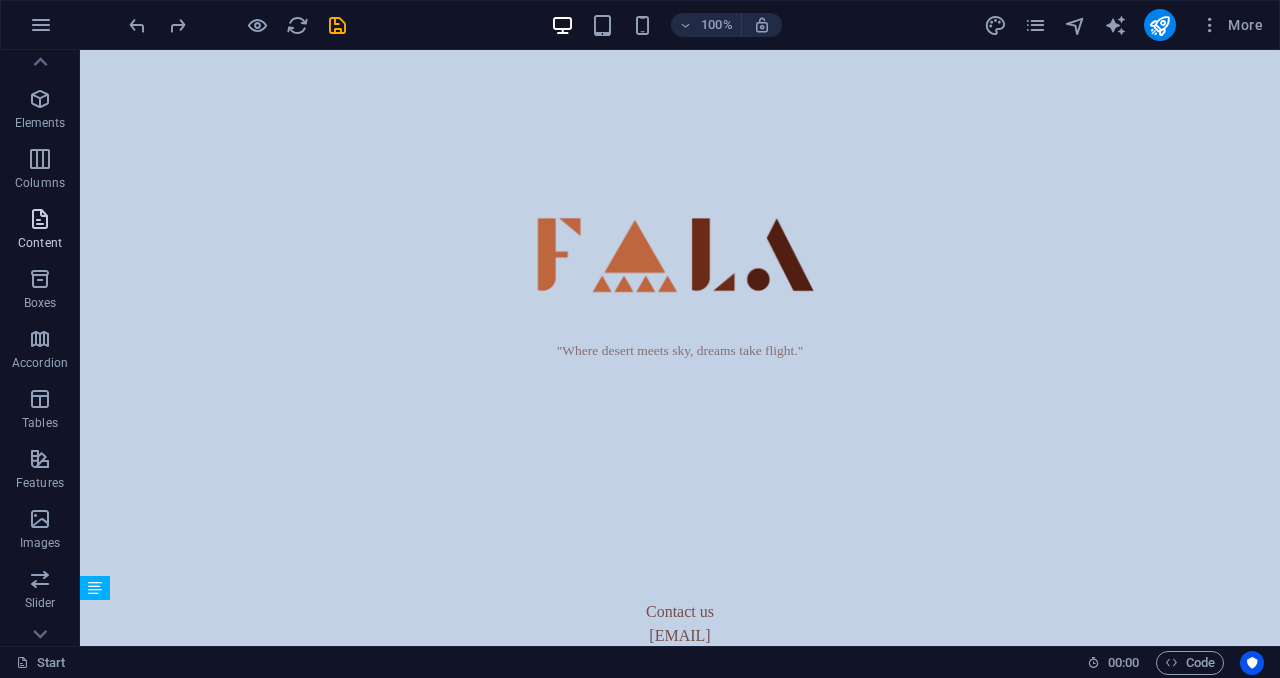 scroll, scrollTop: 0, scrollLeft: 0, axis: both 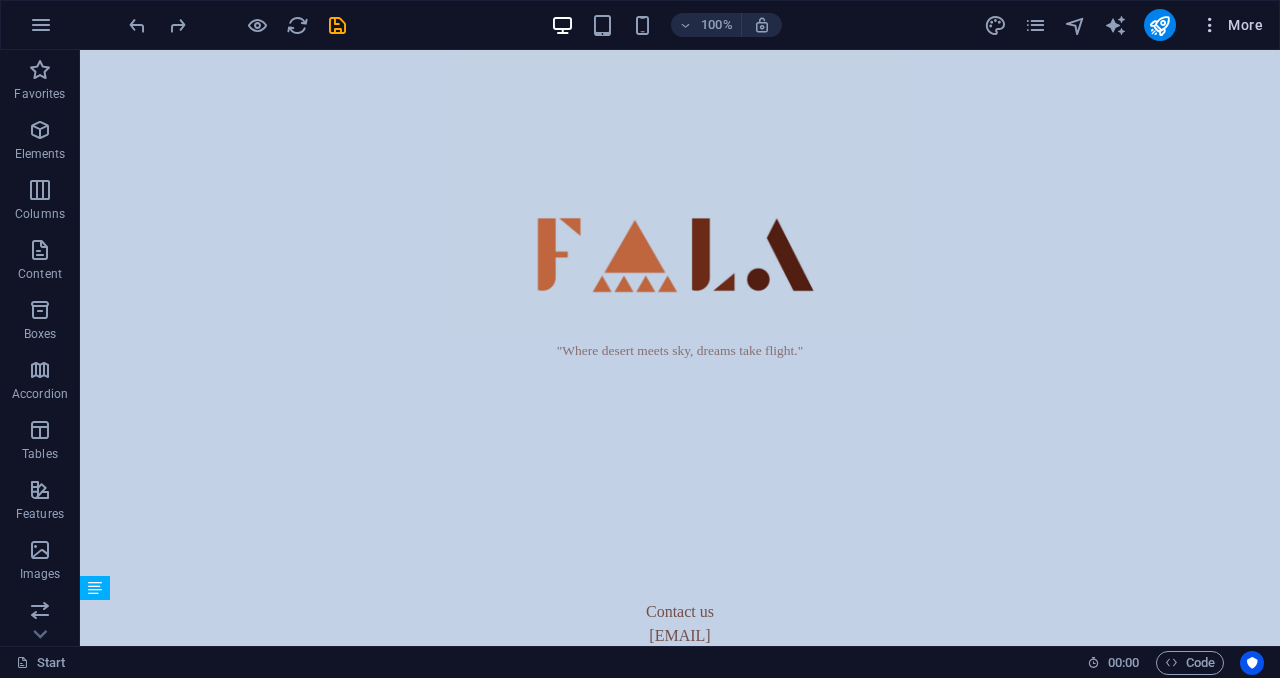 click at bounding box center (1210, 25) 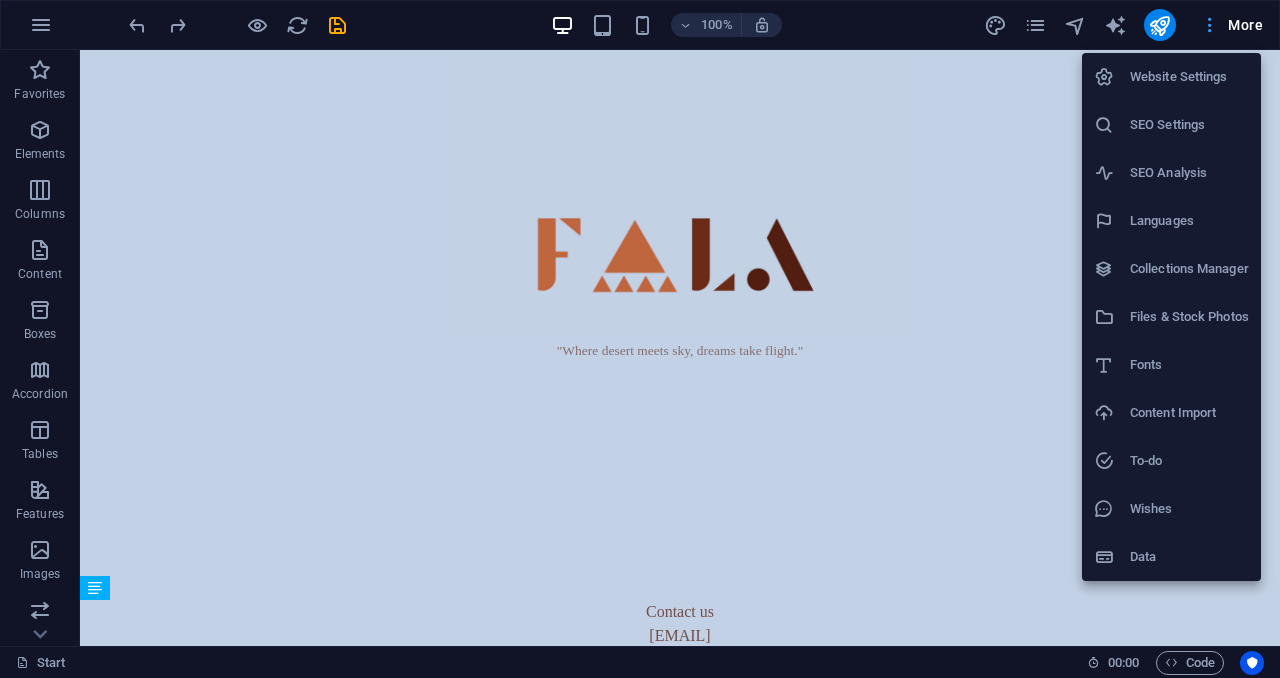 click at bounding box center (640, 339) 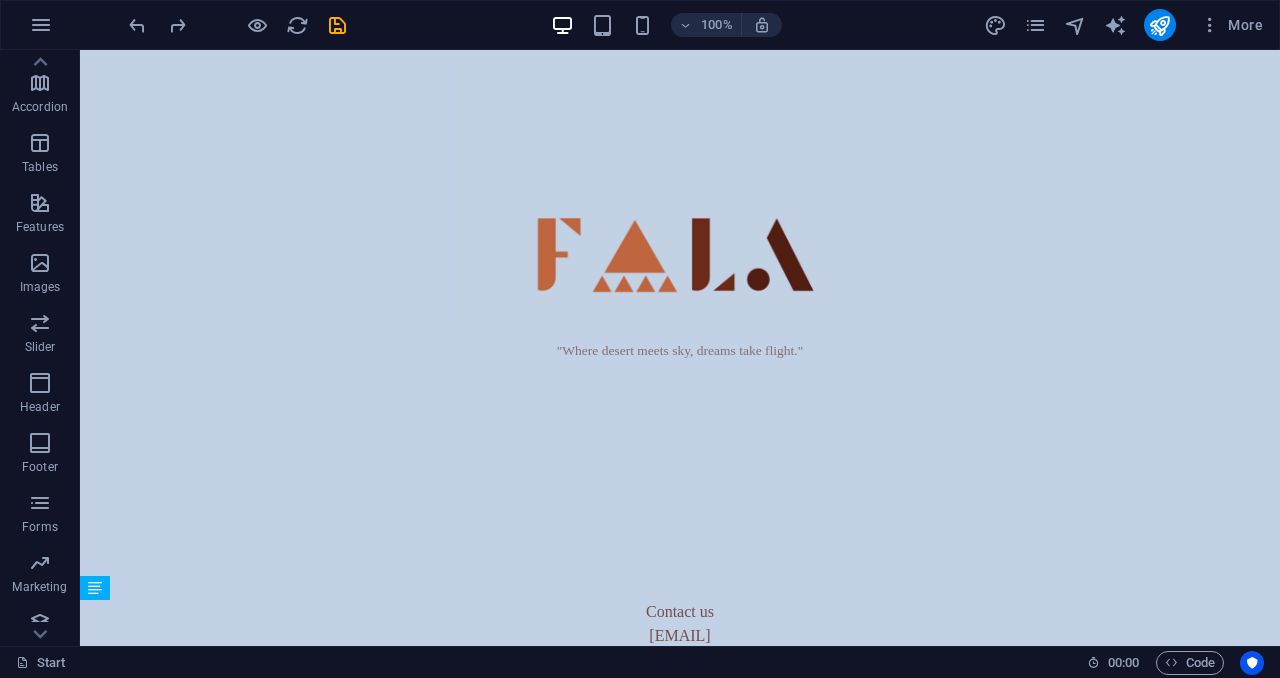 scroll, scrollTop: 304, scrollLeft: 0, axis: vertical 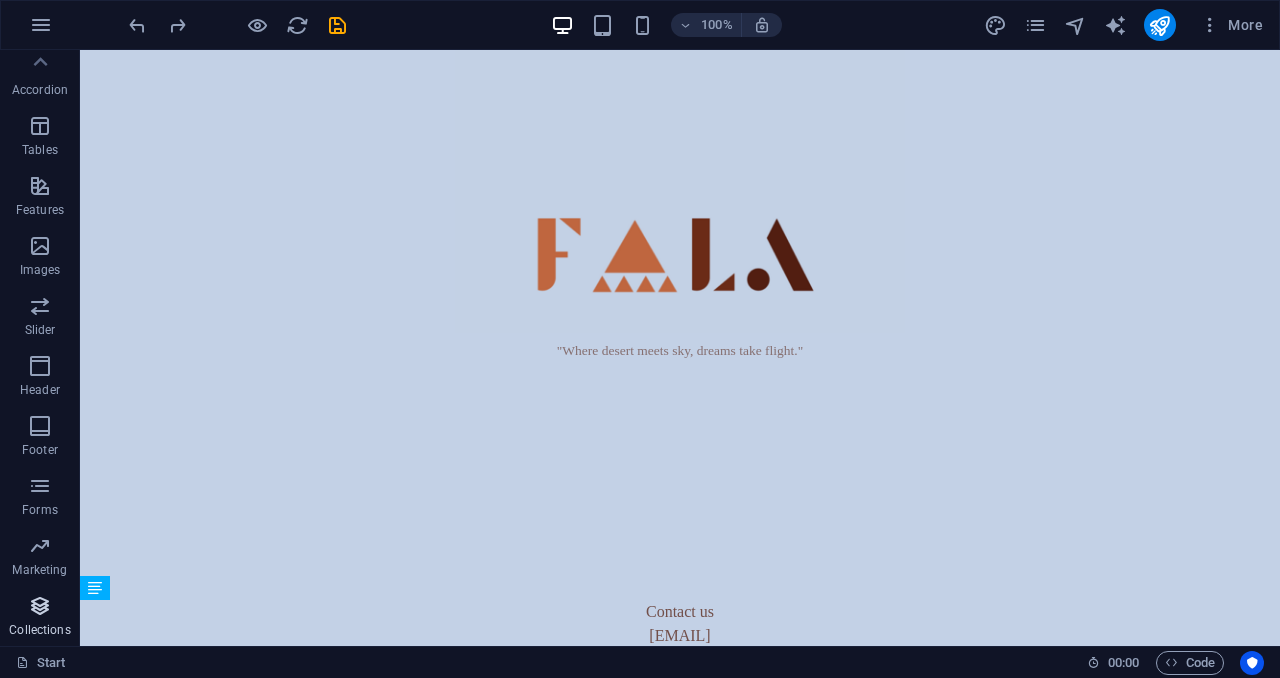 click at bounding box center [40, 606] 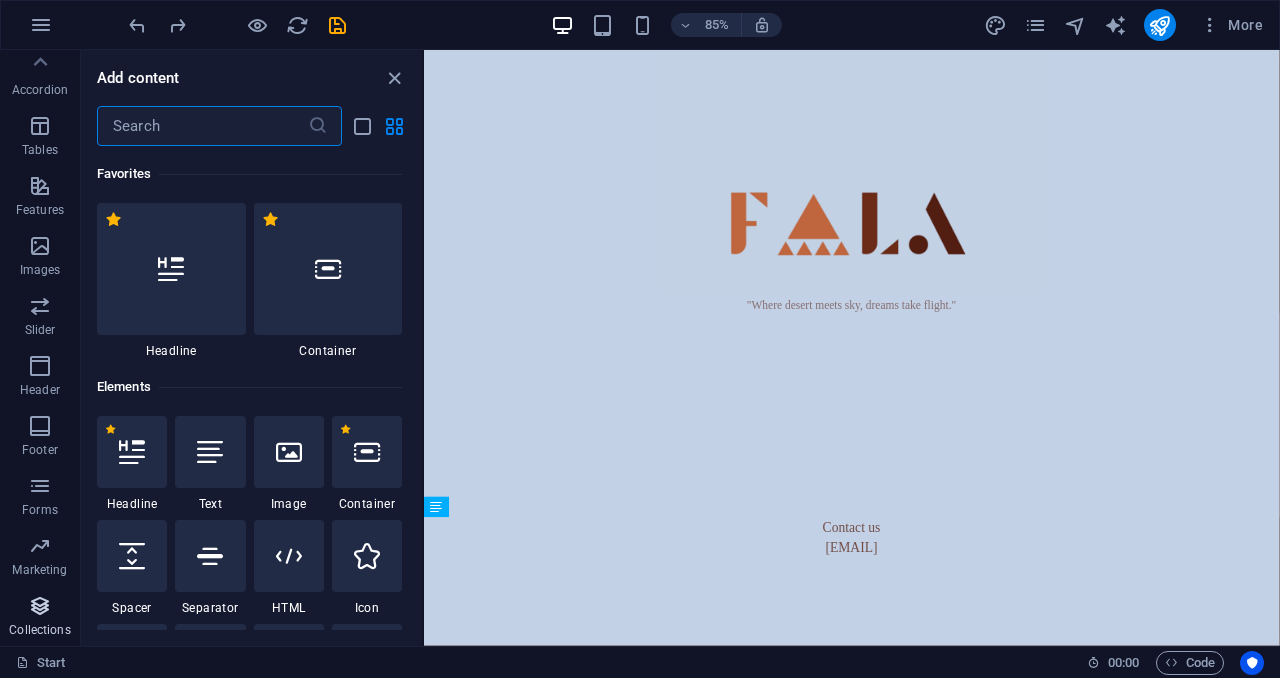 scroll, scrollTop: 18306, scrollLeft: 0, axis: vertical 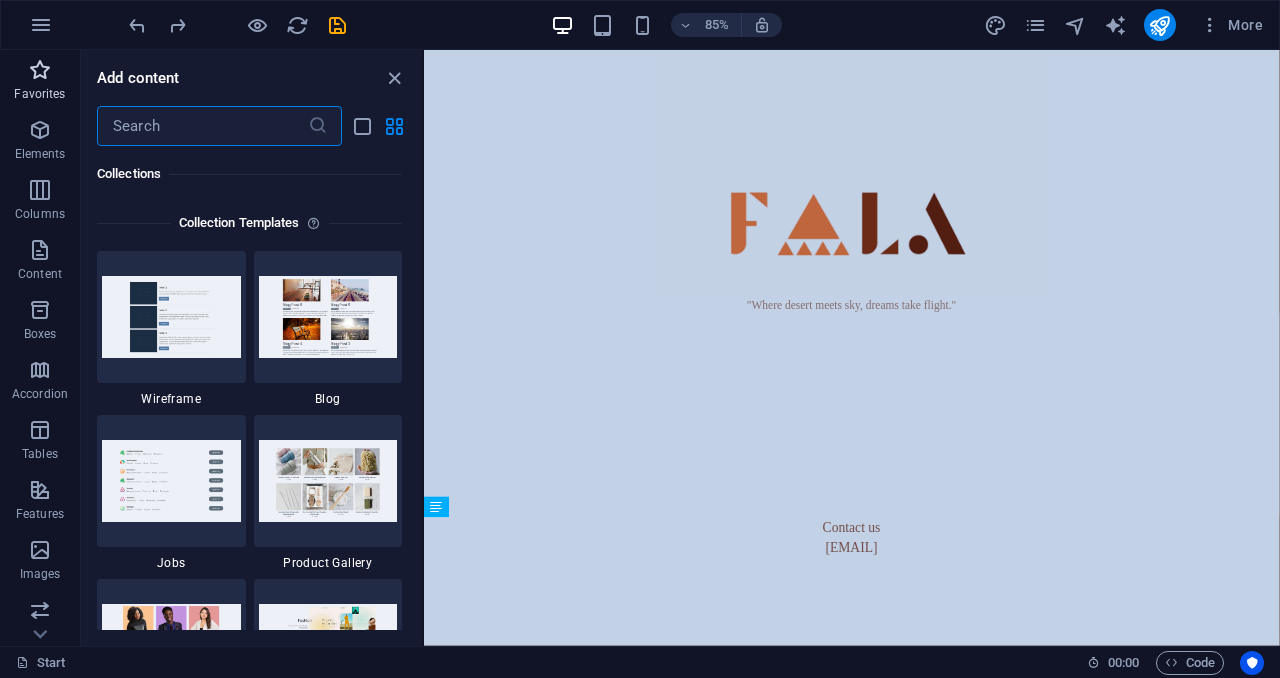 click on "Favorites" at bounding box center [40, 82] 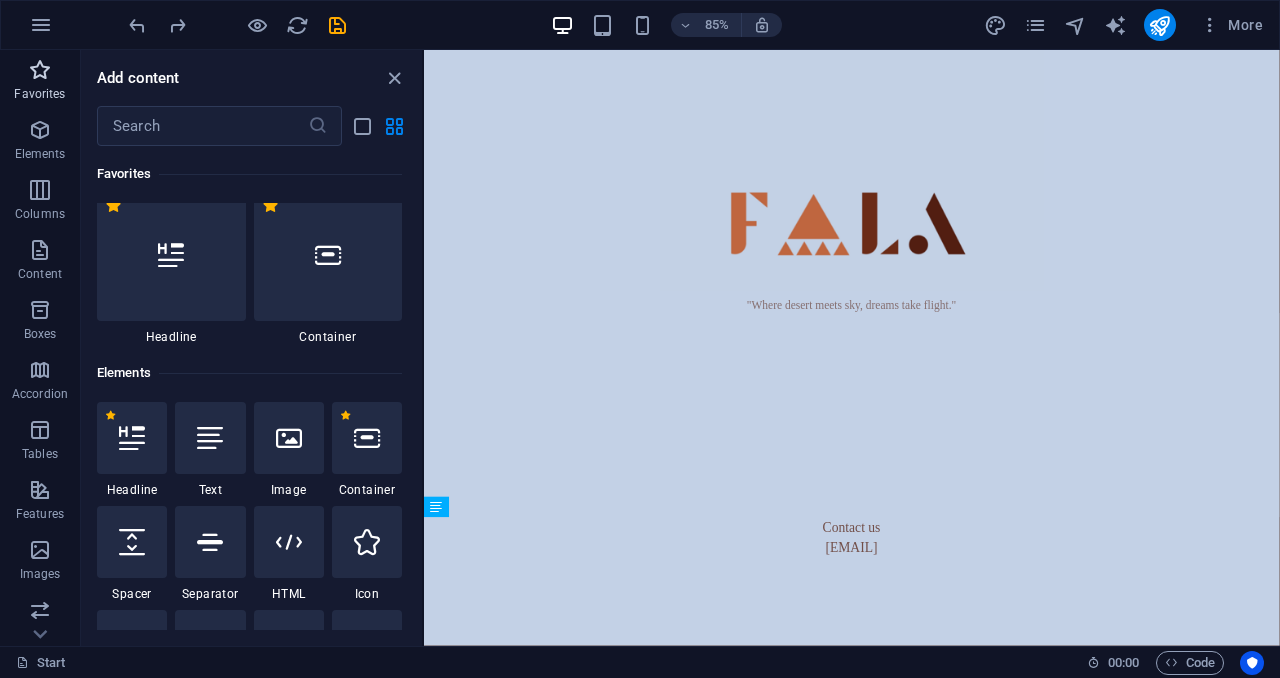 scroll, scrollTop: 0, scrollLeft: 0, axis: both 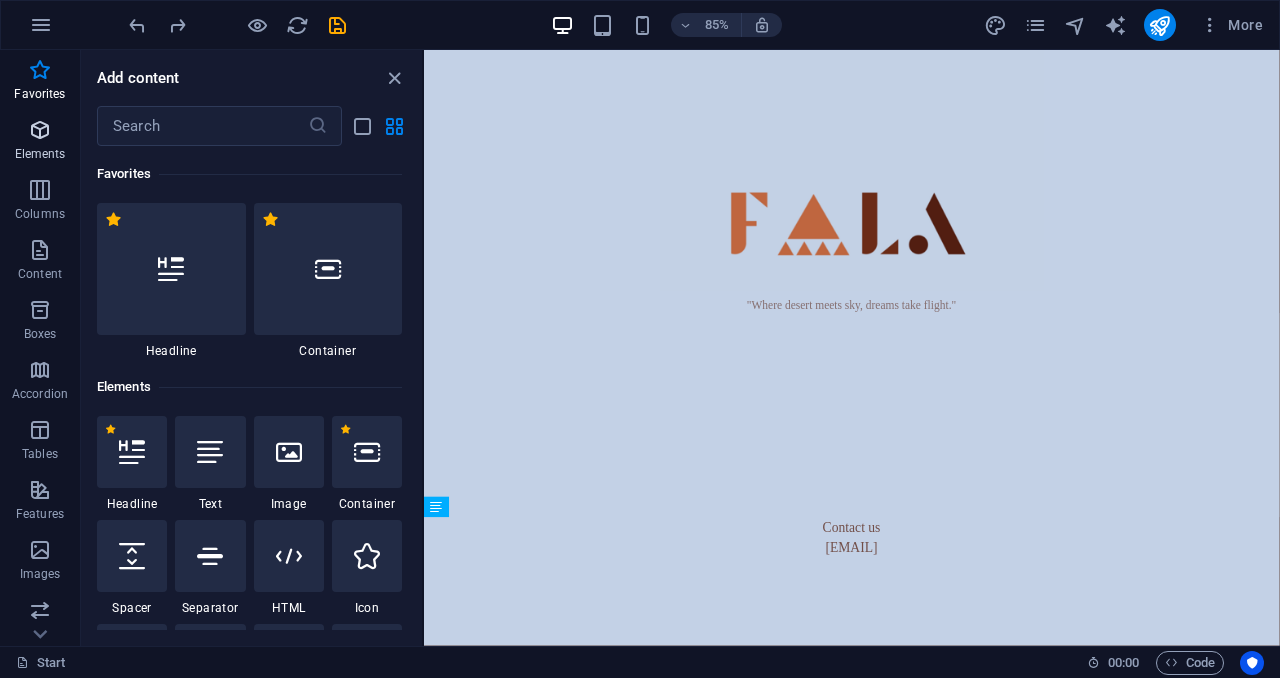 click at bounding box center [40, 130] 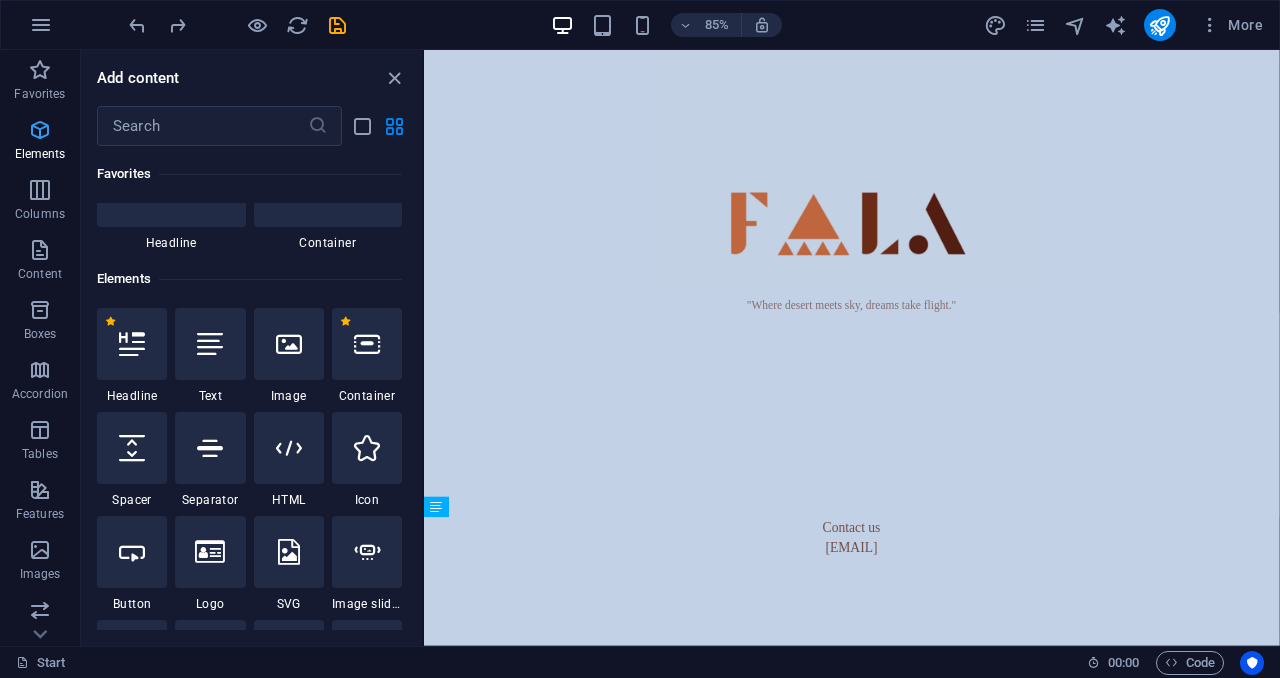 scroll, scrollTop: 213, scrollLeft: 0, axis: vertical 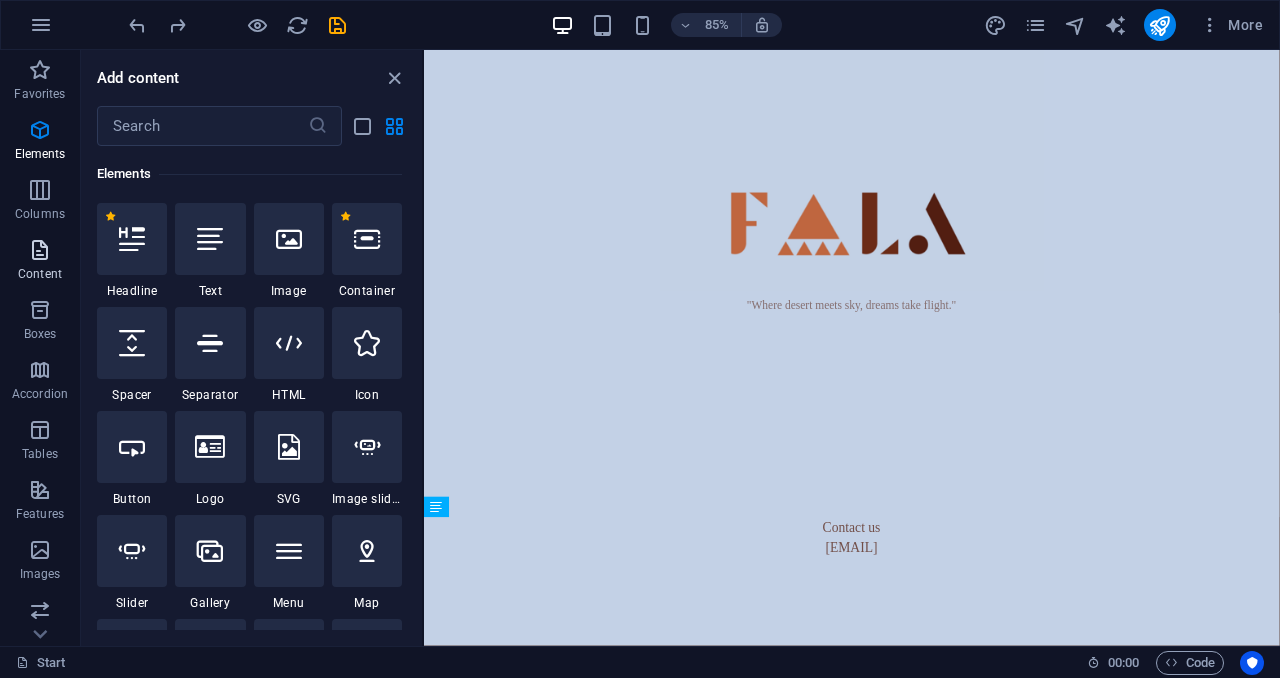 click at bounding box center (40, 250) 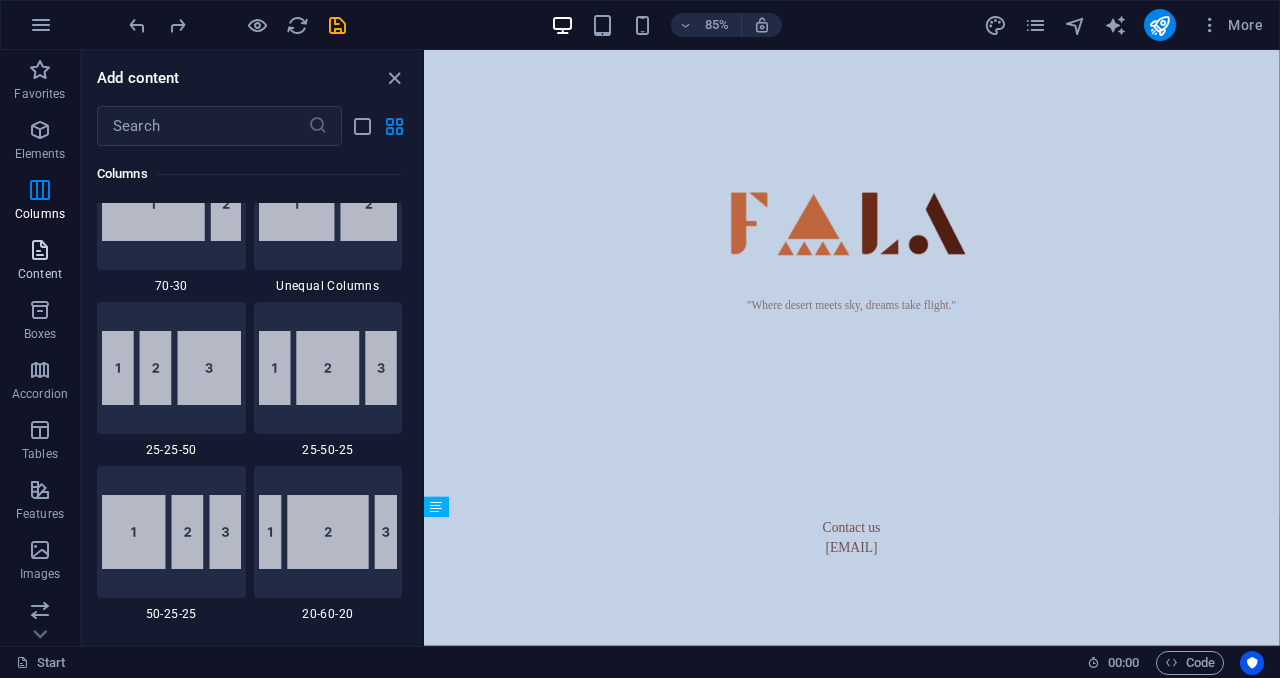 scroll, scrollTop: 3499, scrollLeft: 0, axis: vertical 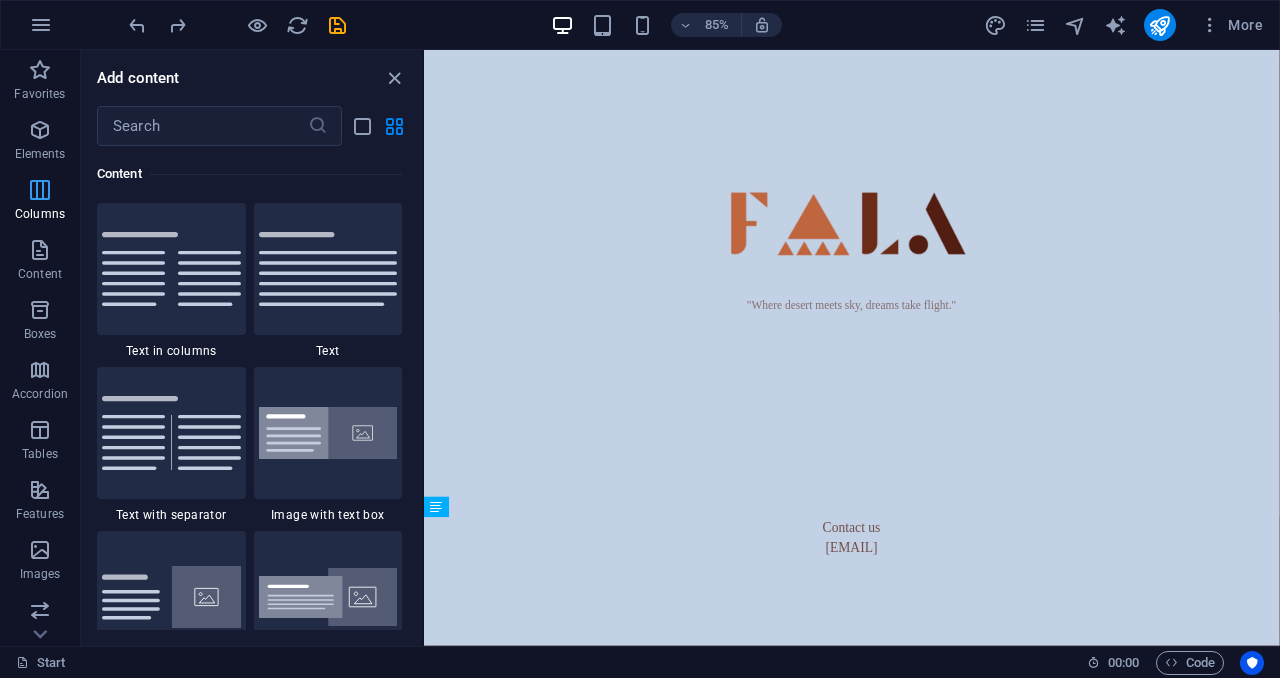 click at bounding box center [40, 190] 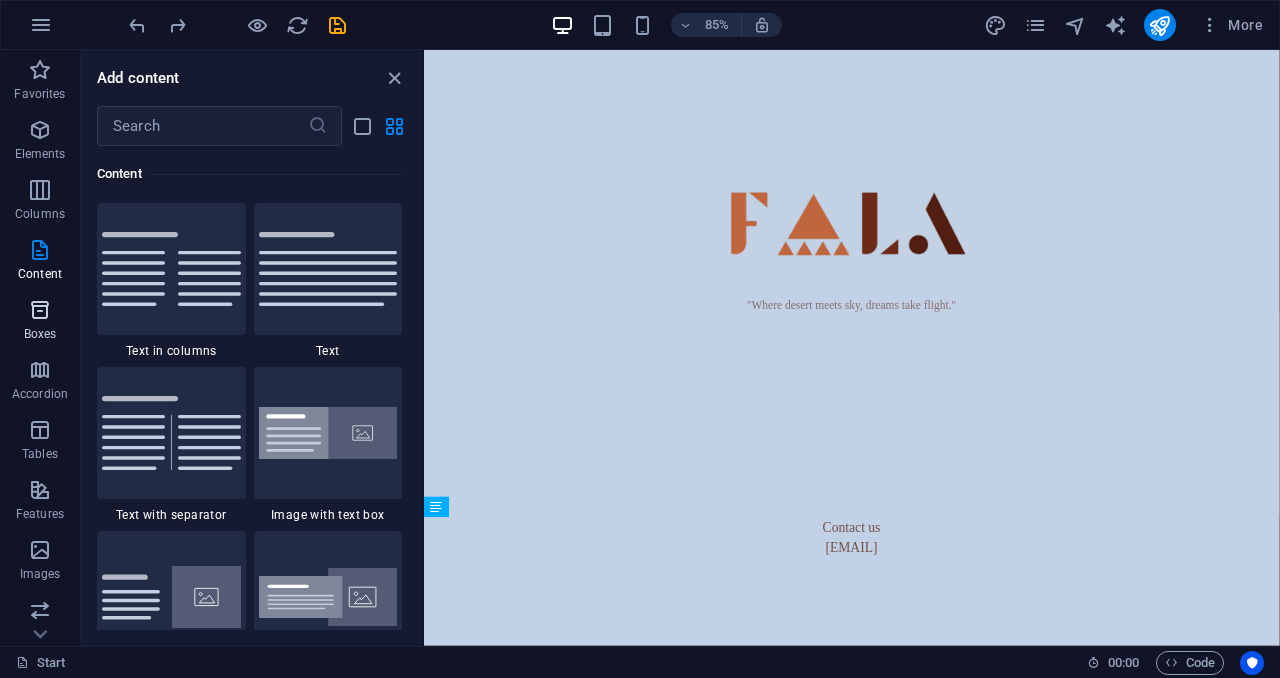 click at bounding box center (40, 310) 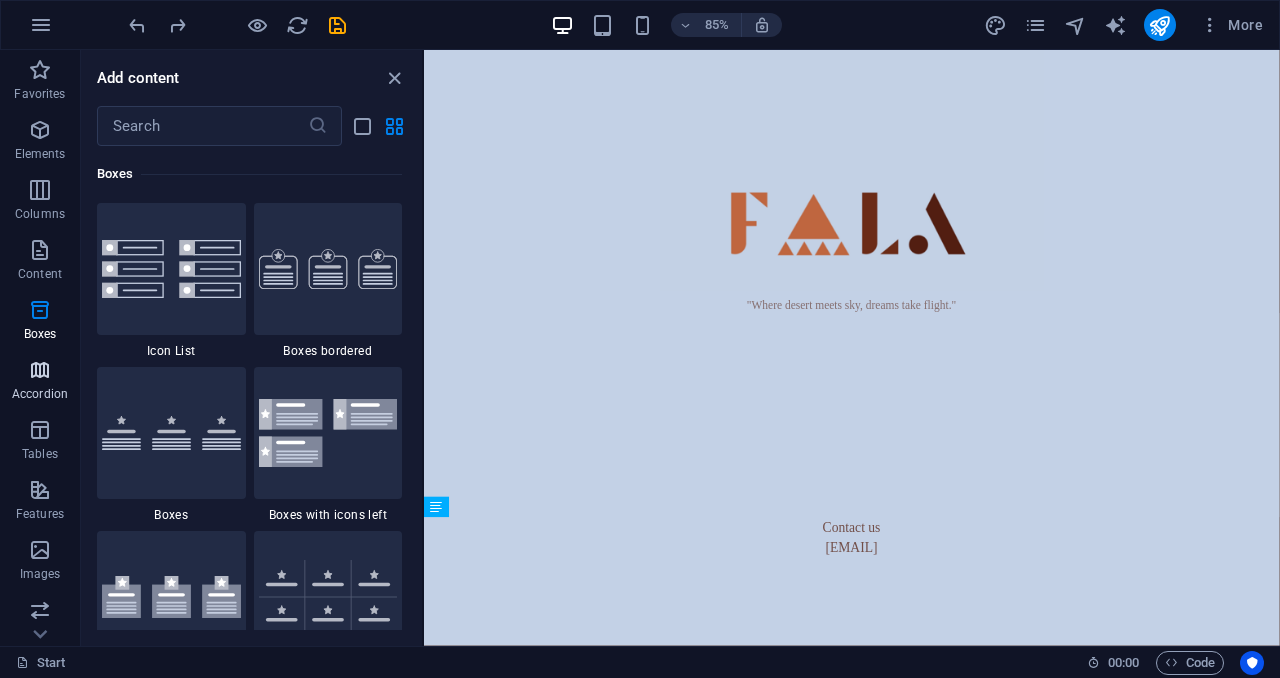 click on "Accordion" at bounding box center [40, 394] 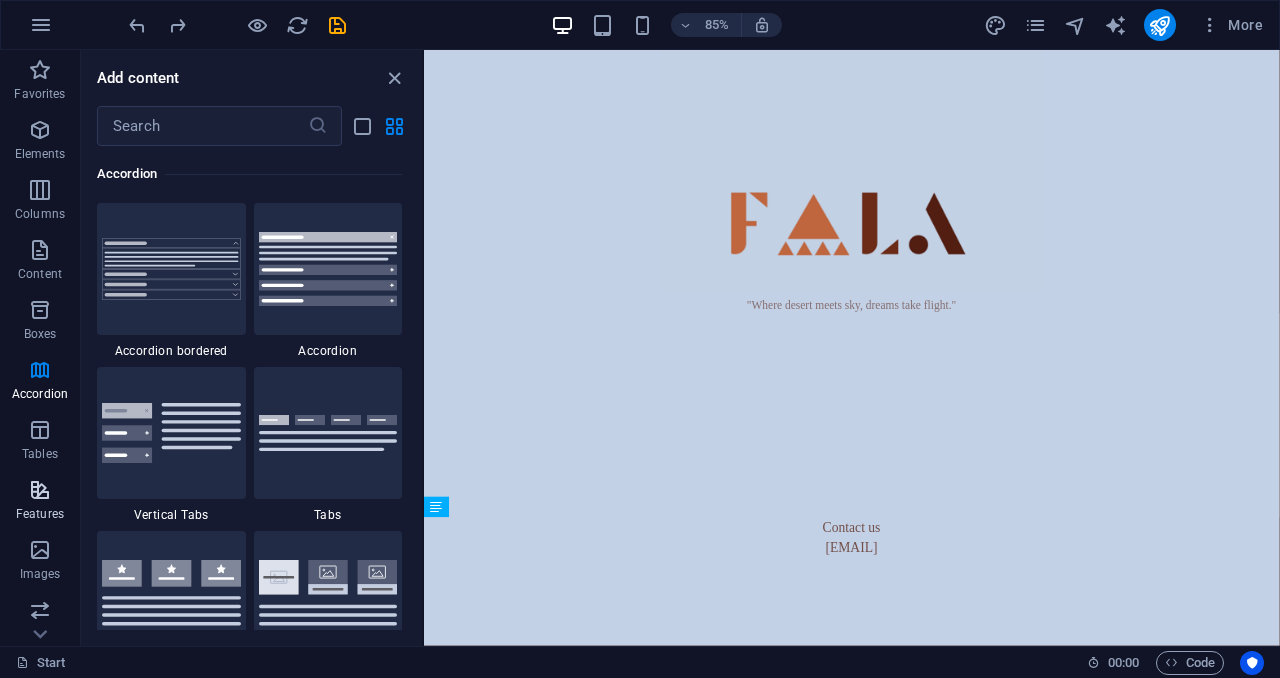 click on "Features" at bounding box center (40, 500) 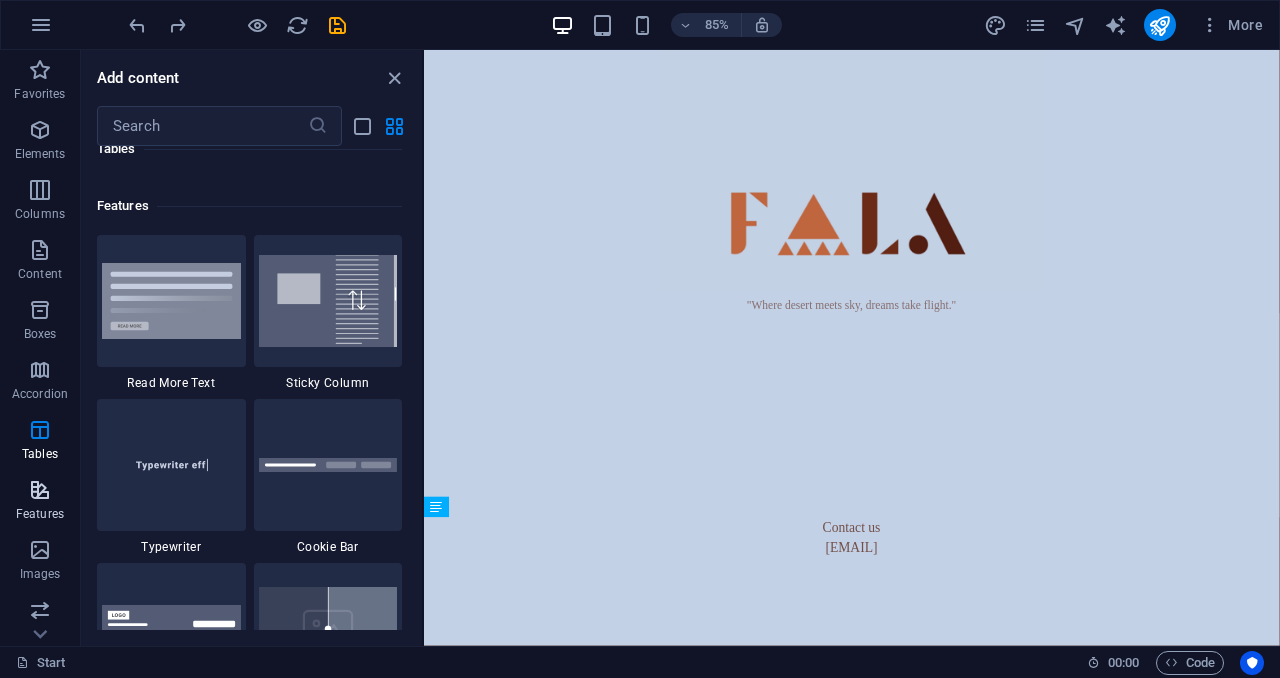 scroll, scrollTop: 7795, scrollLeft: 0, axis: vertical 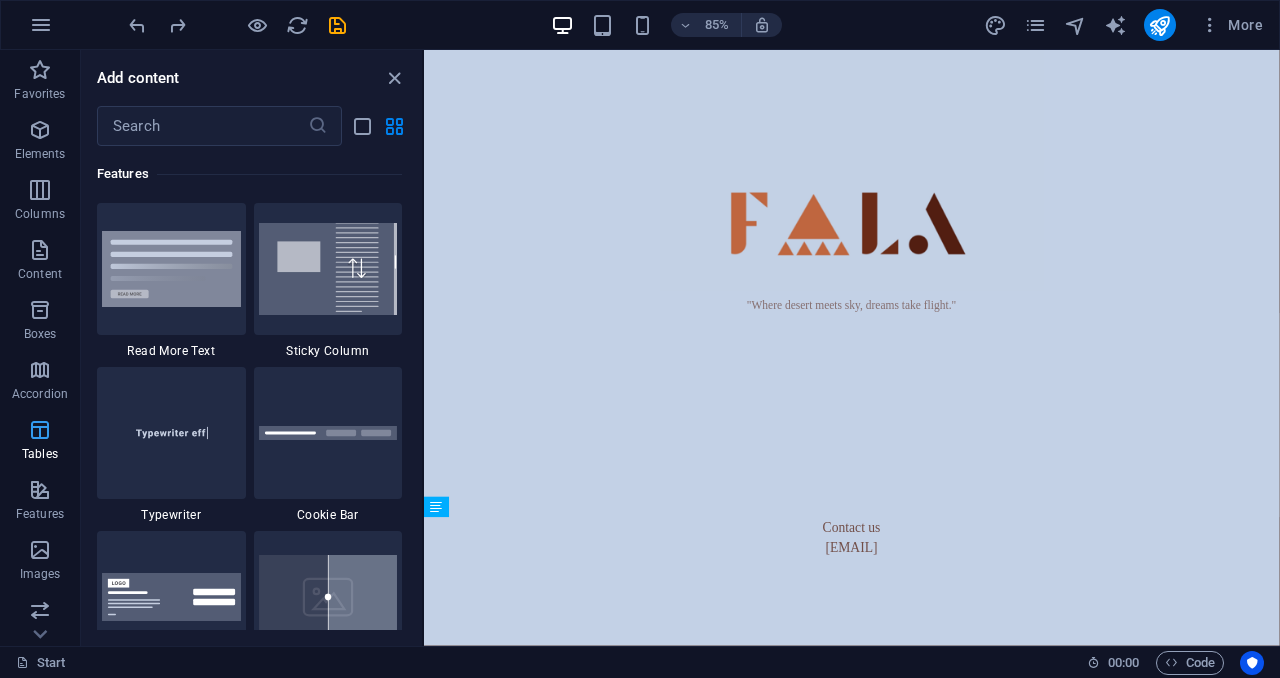 click at bounding box center (40, 430) 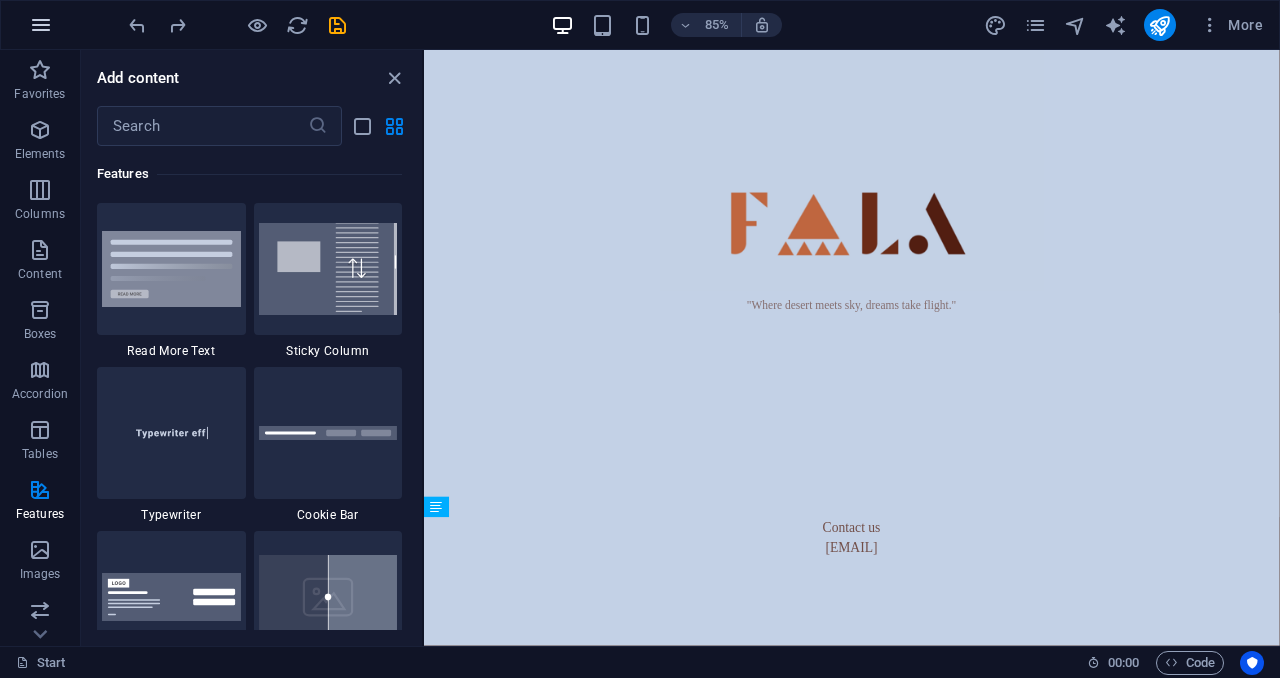 click at bounding box center (41, 25) 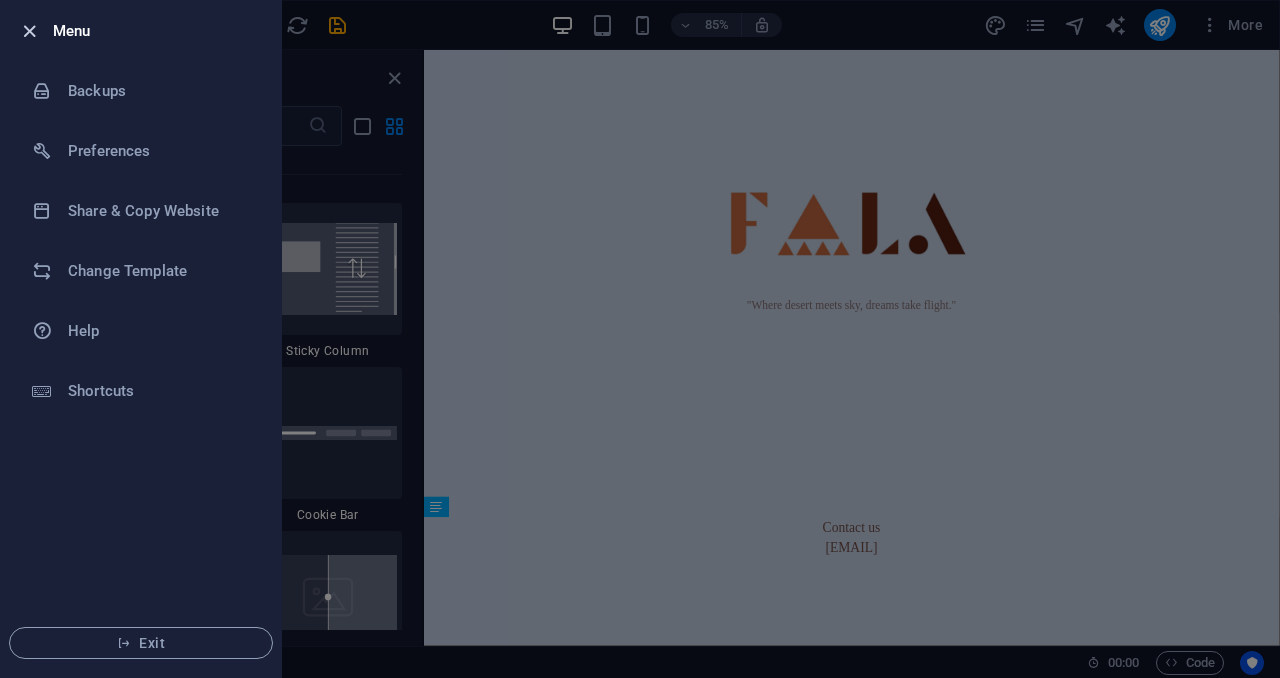 click at bounding box center (29, 31) 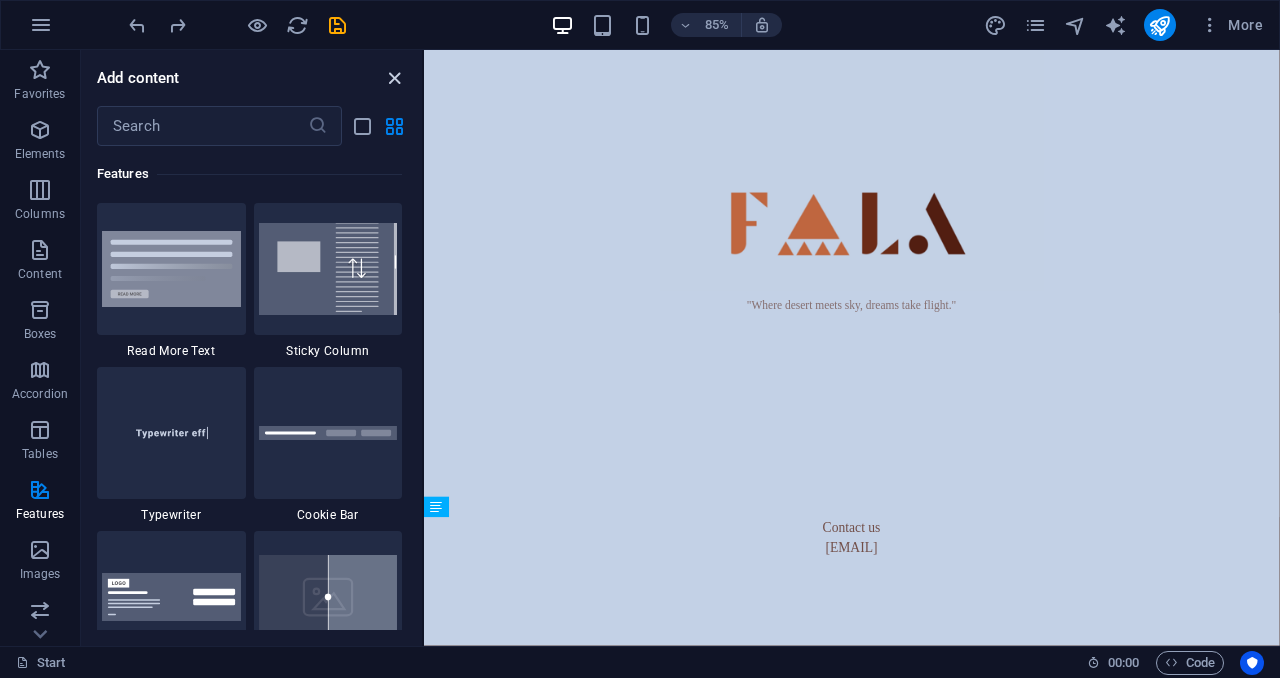 click at bounding box center (394, 78) 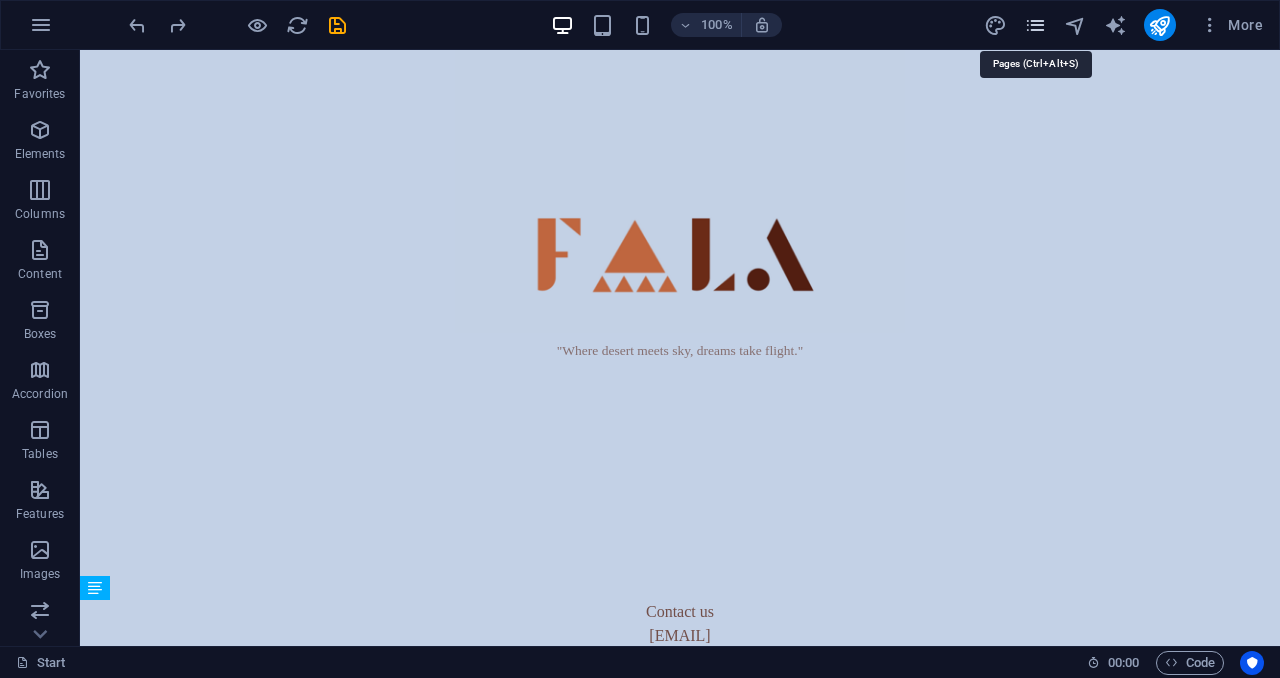 click at bounding box center [1035, 25] 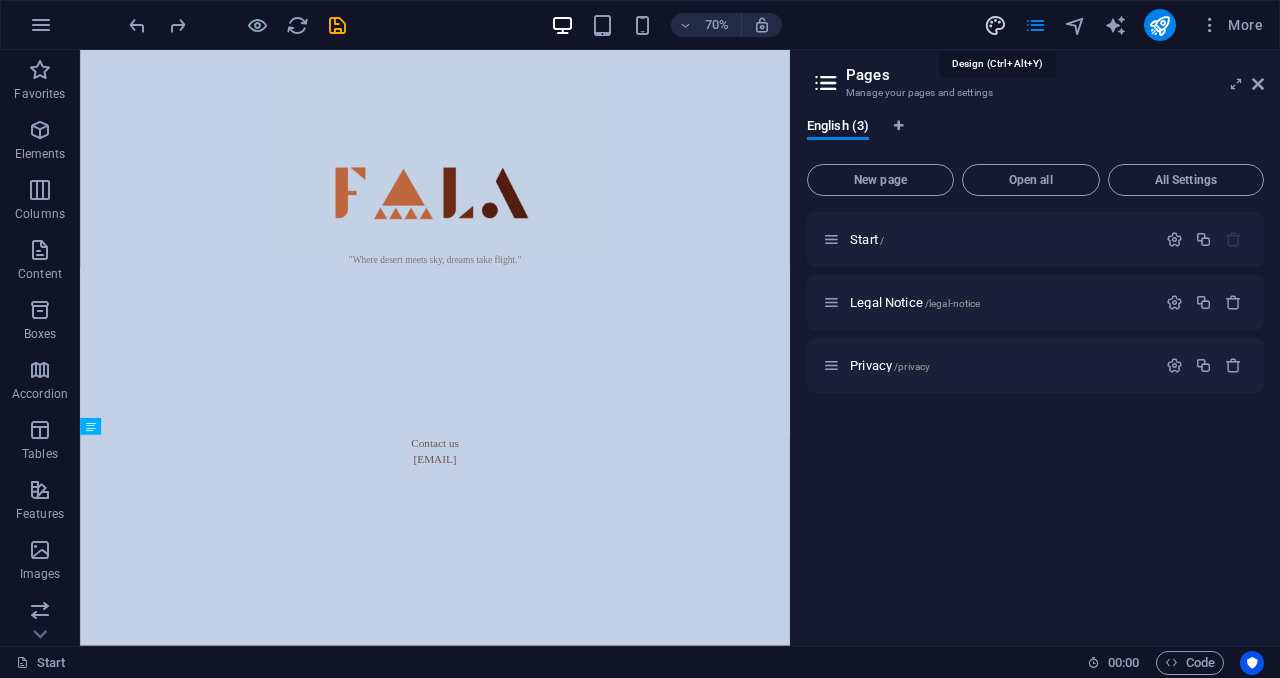 click at bounding box center [995, 25] 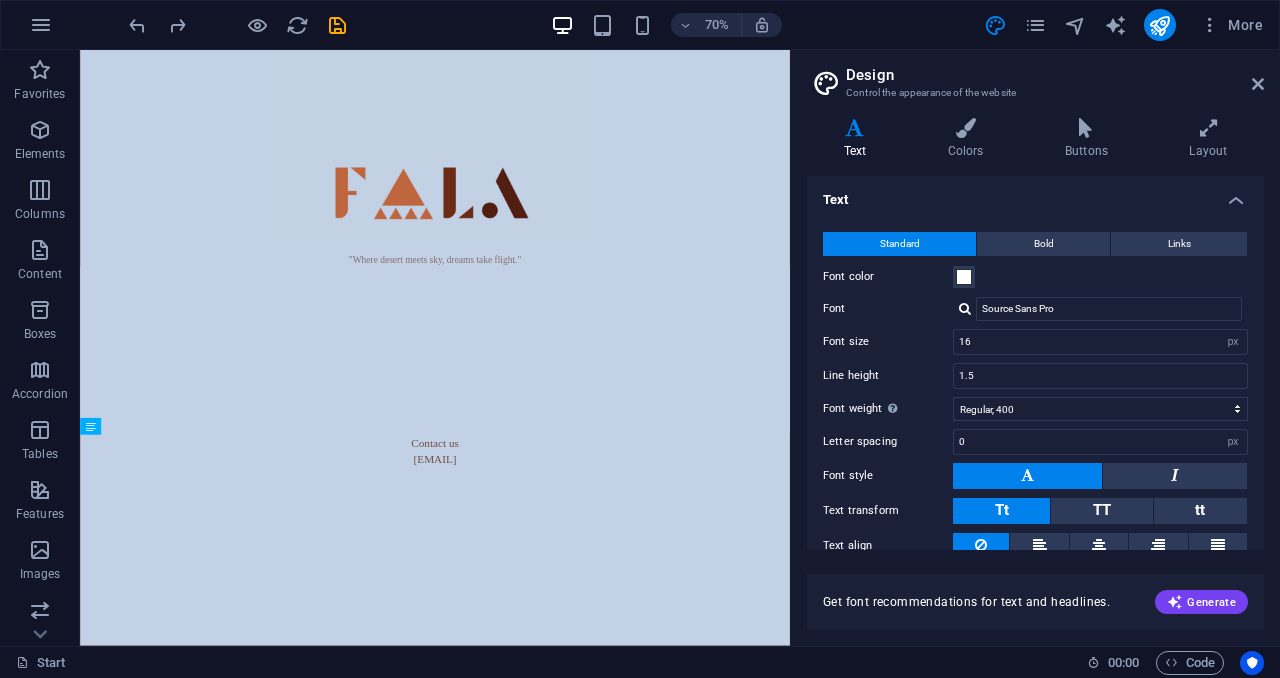 scroll, scrollTop: 80, scrollLeft: 0, axis: vertical 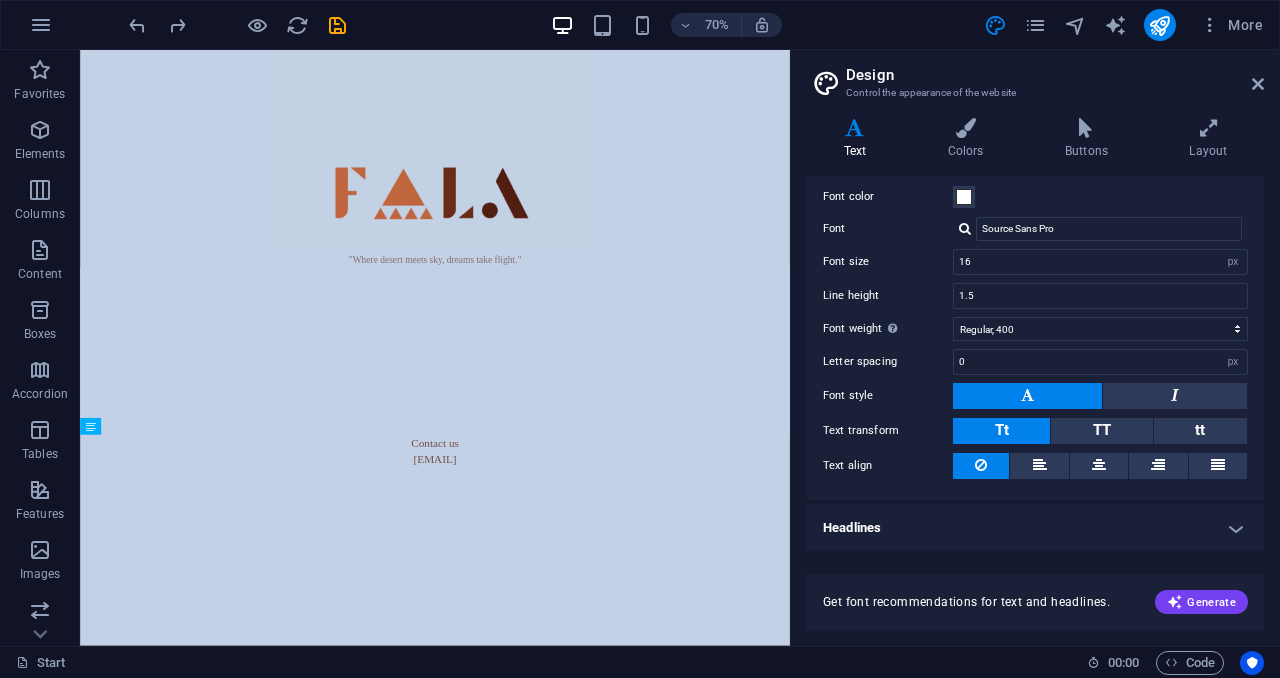 click on "Headlines" at bounding box center [1035, 528] 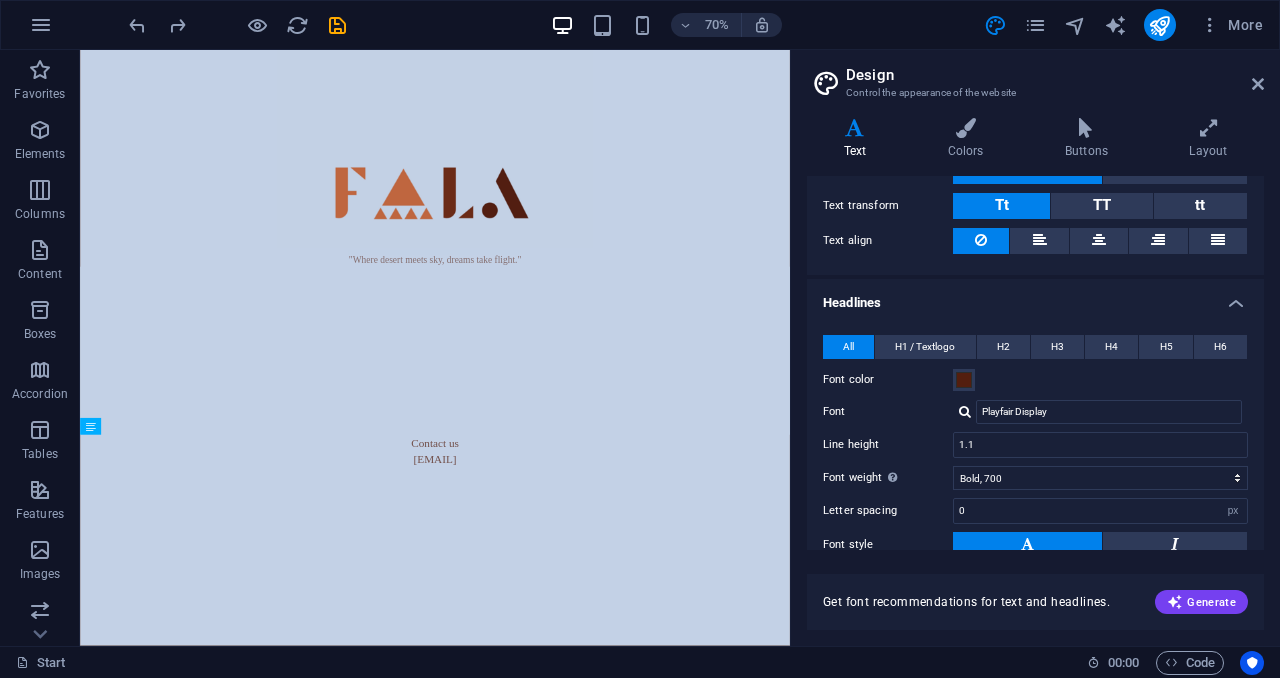 scroll, scrollTop: 0, scrollLeft: 0, axis: both 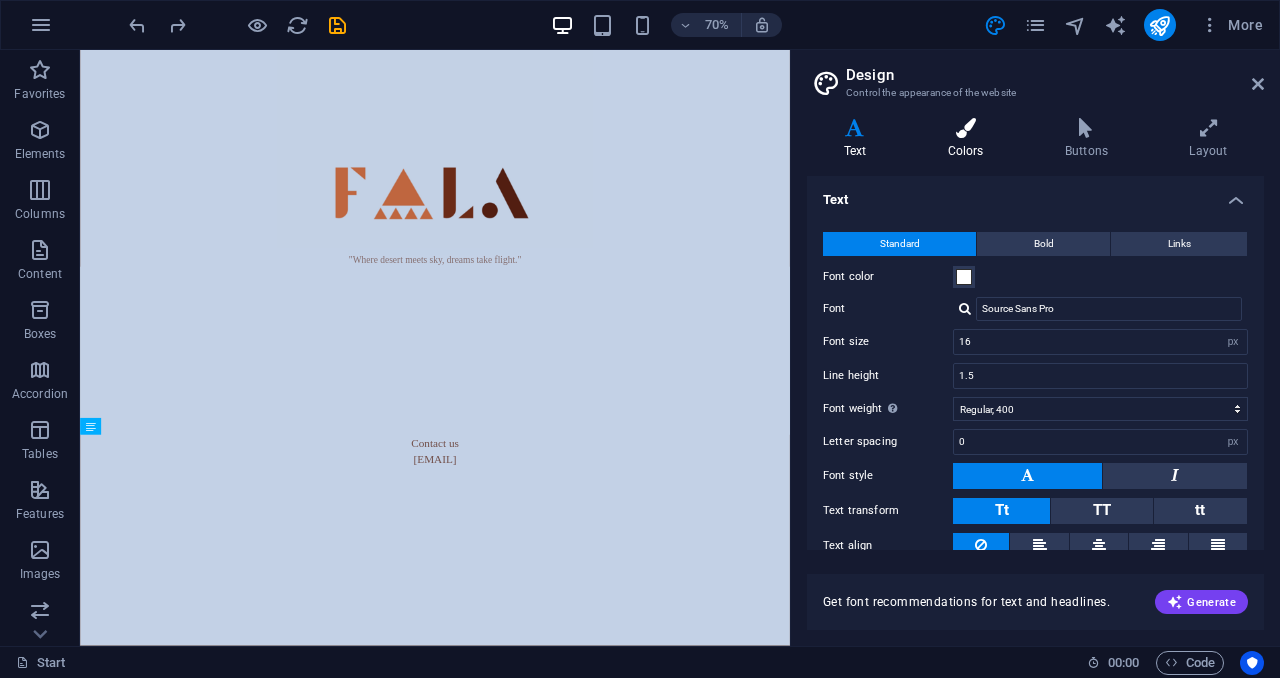 click at bounding box center (965, 128) 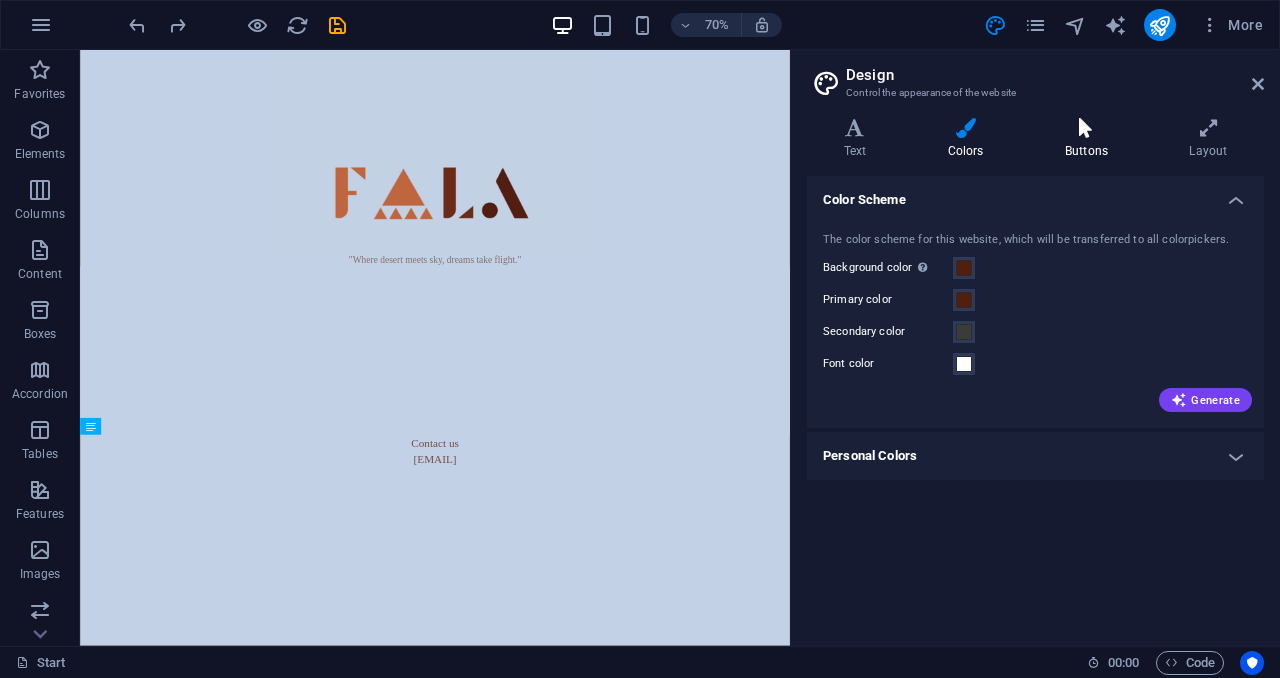 click on "Buttons" at bounding box center [1090, 139] 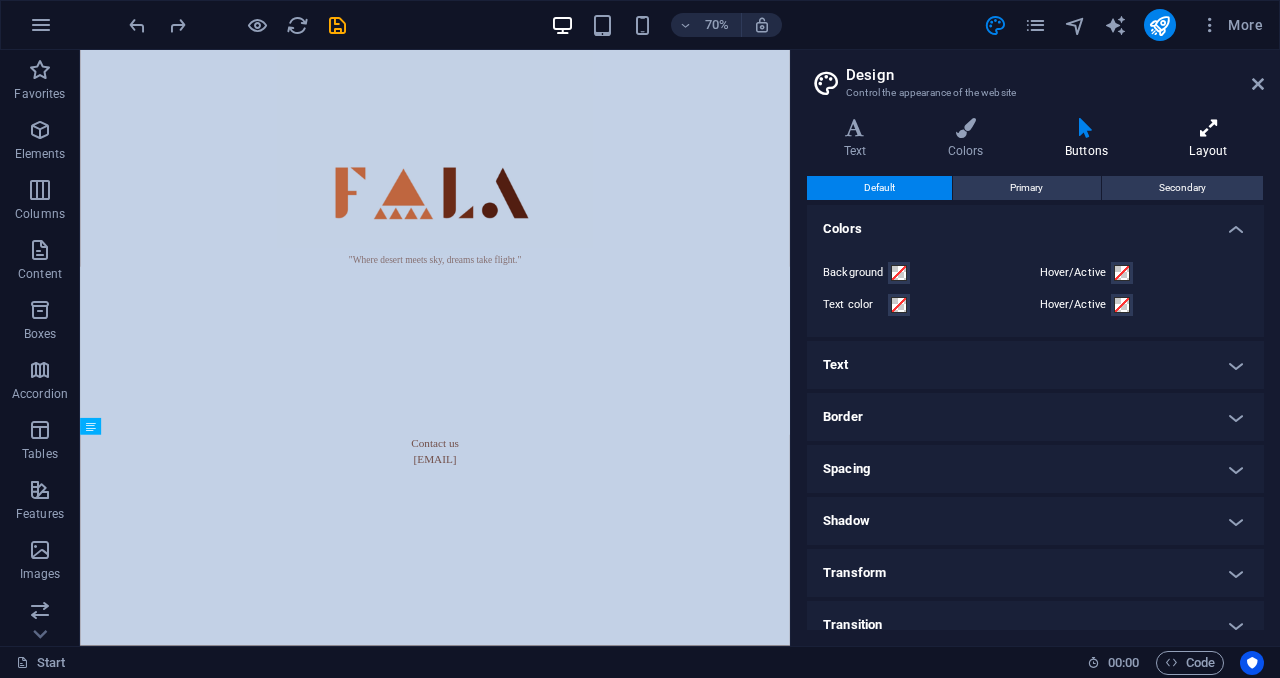 click on "Layout" at bounding box center [1208, 139] 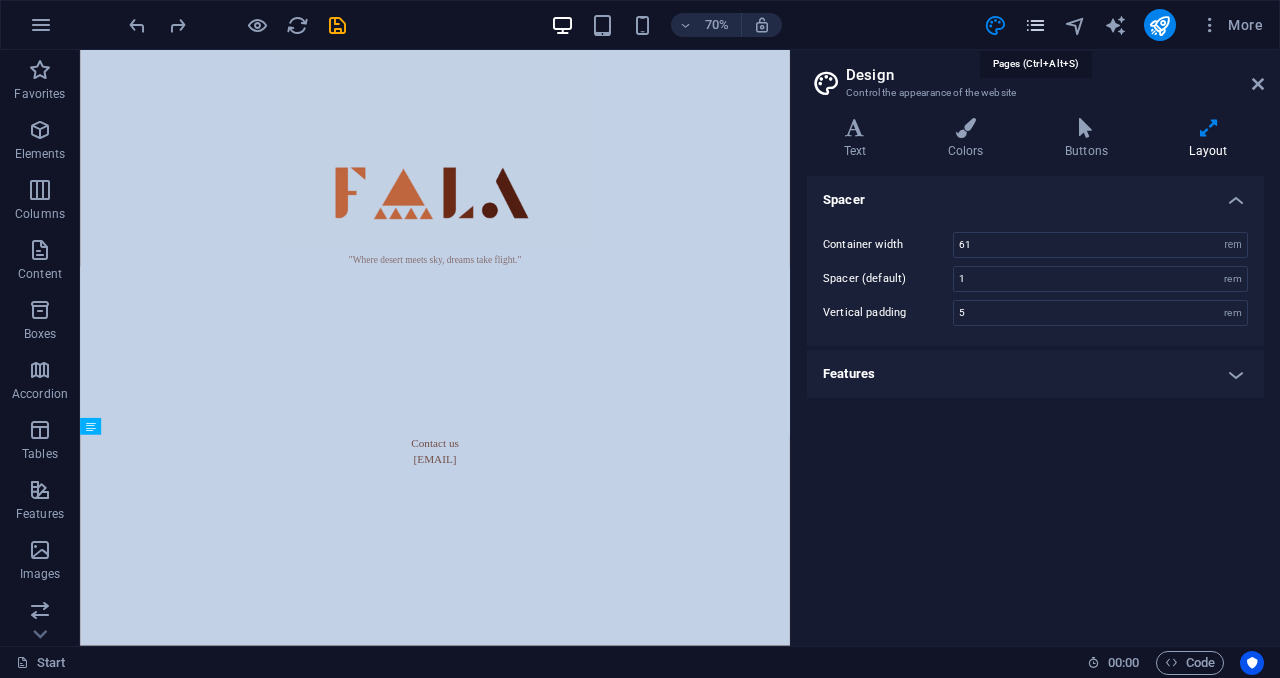 click at bounding box center (1035, 25) 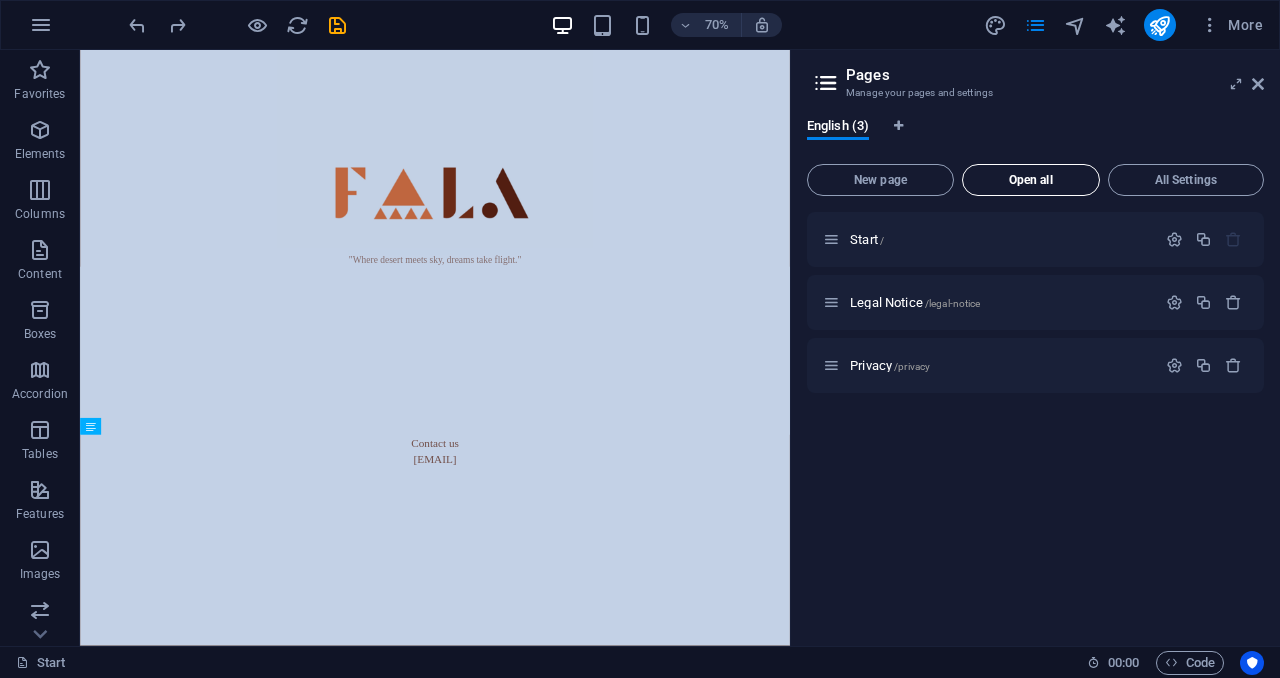 click on "Open all" at bounding box center [1031, 180] 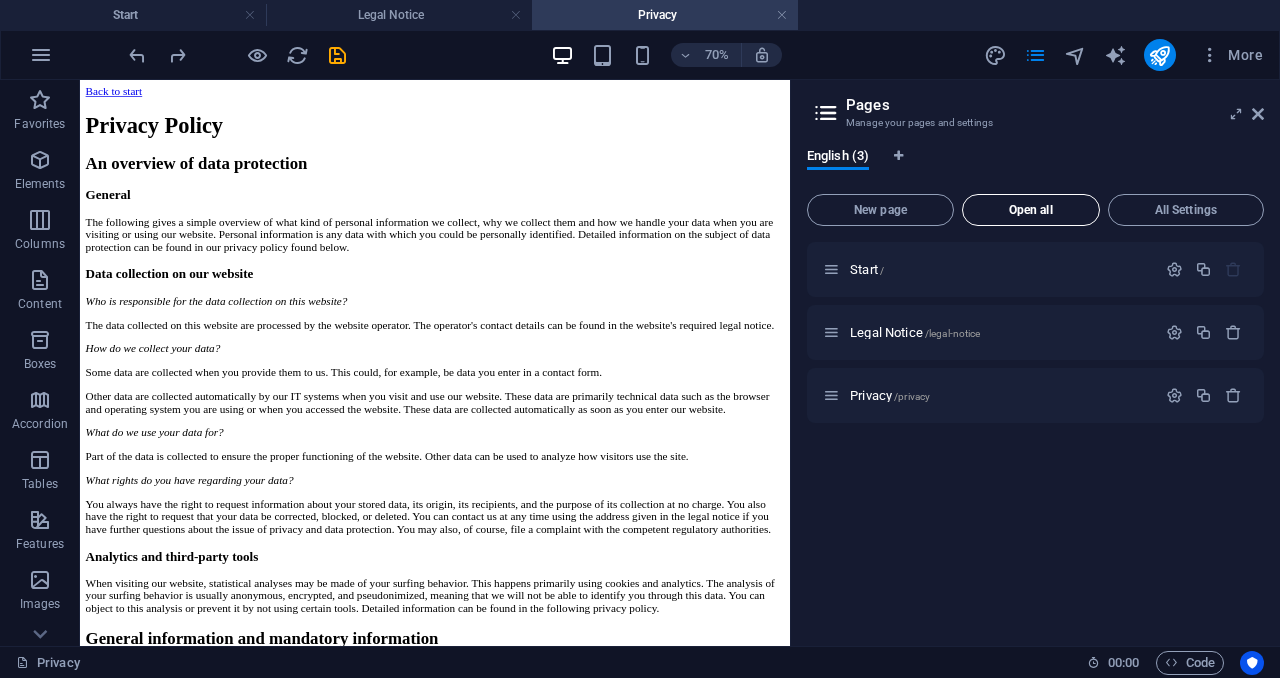scroll, scrollTop: 0, scrollLeft: 0, axis: both 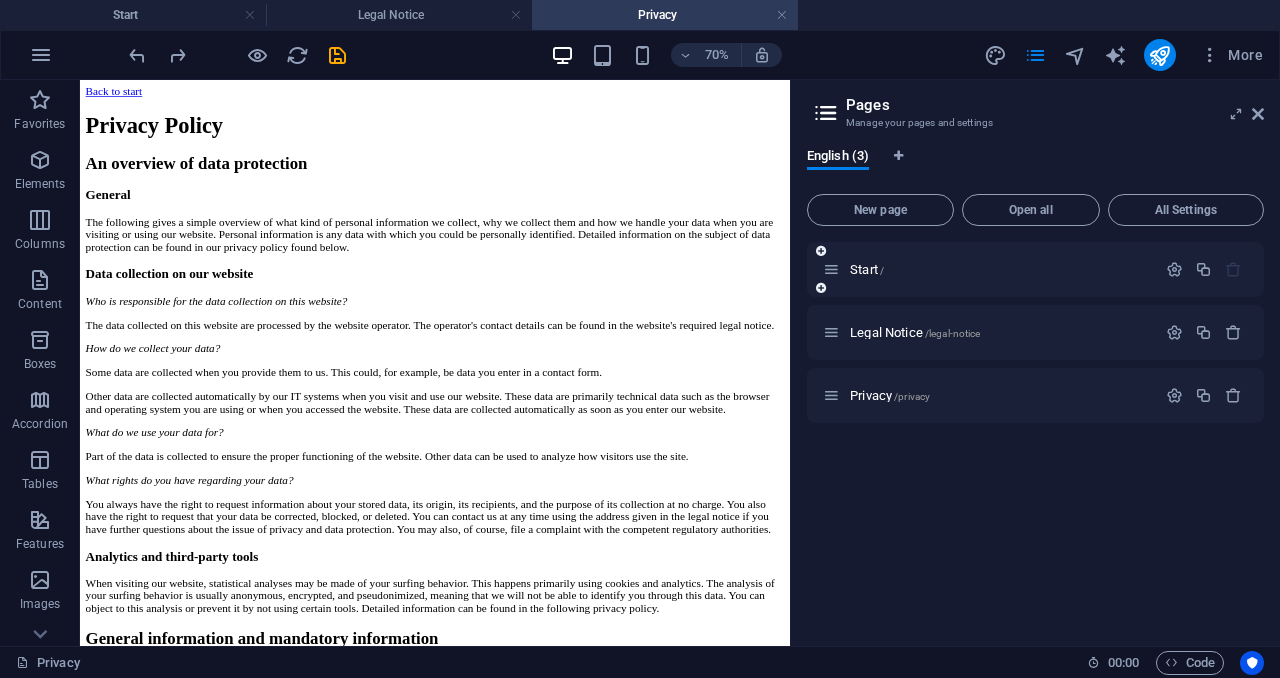 click at bounding box center (831, 269) 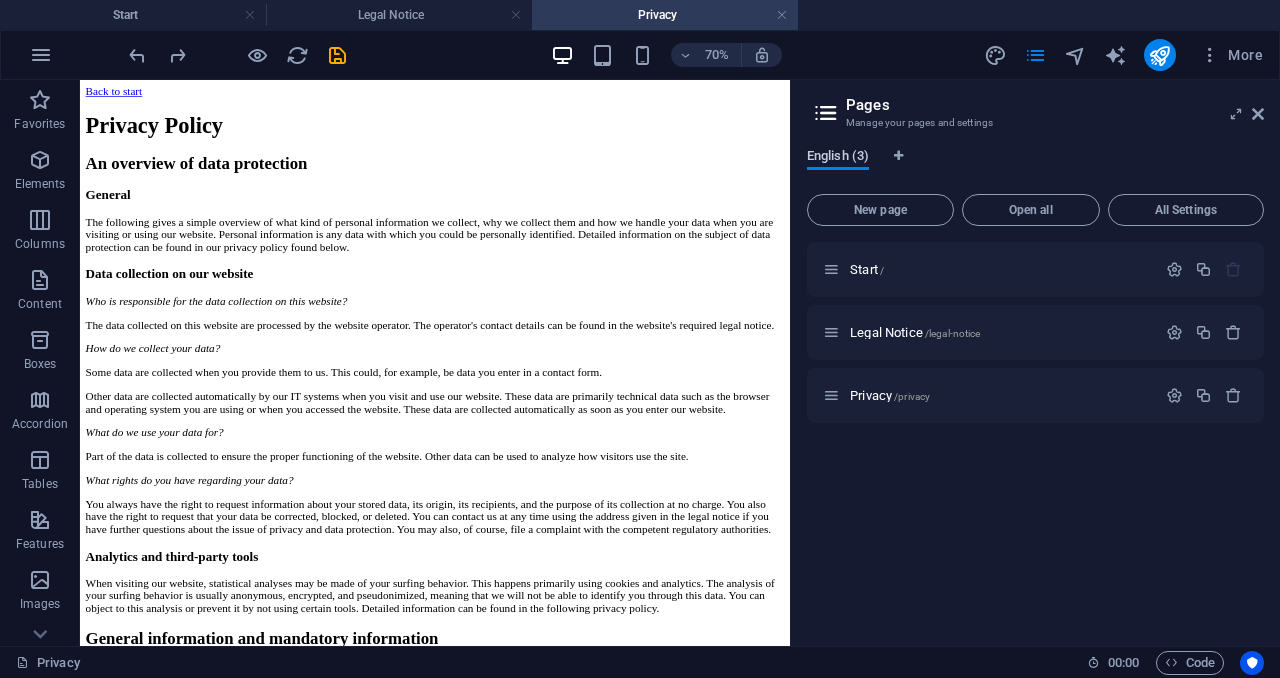 click on "English (3)" at bounding box center [838, 158] 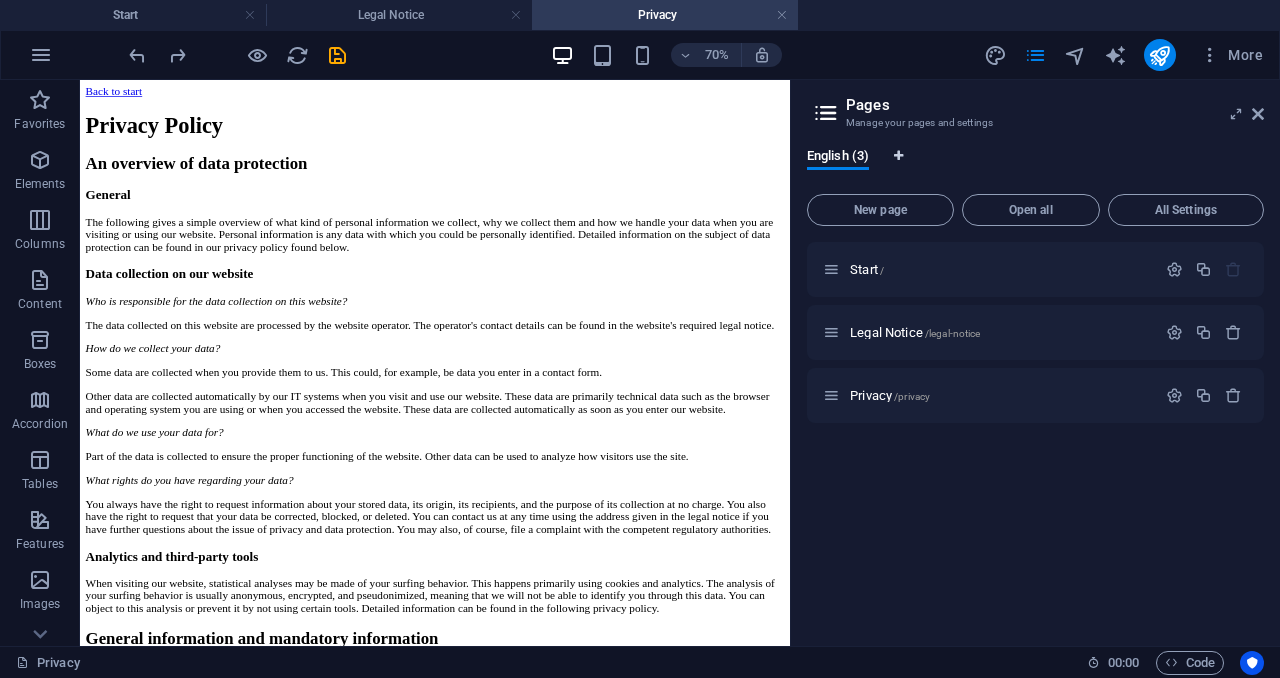 click at bounding box center [898, 156] 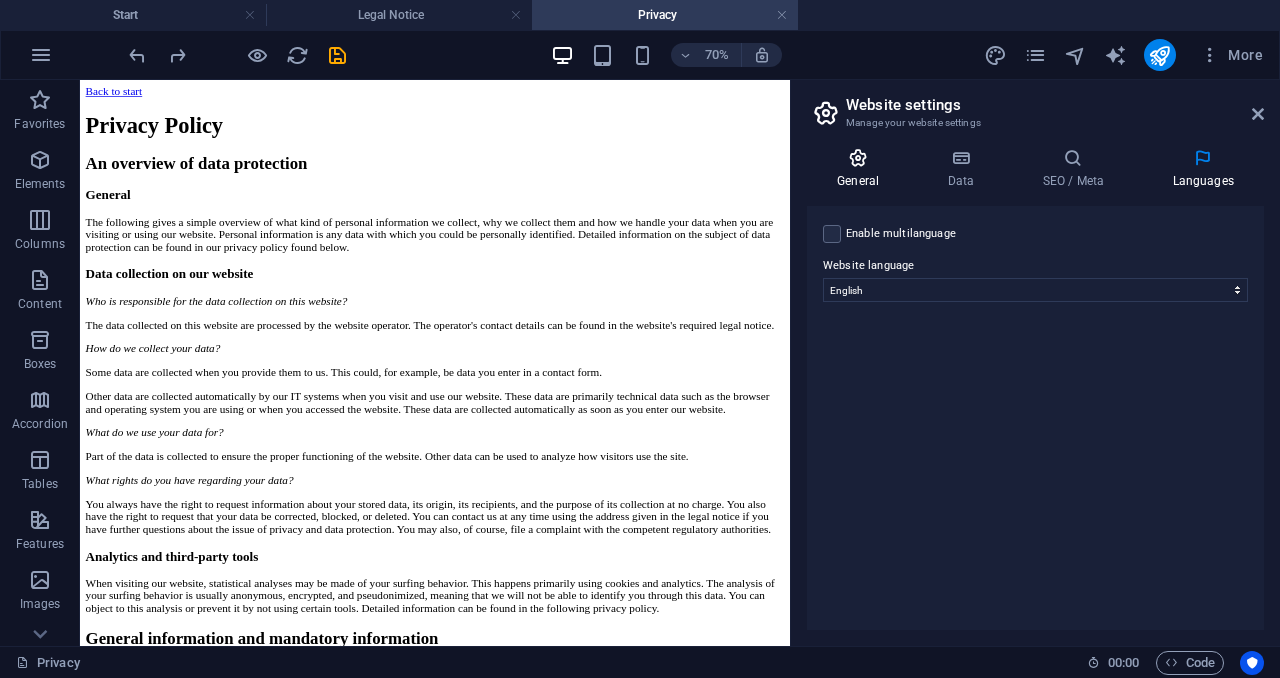 click at bounding box center (858, 158) 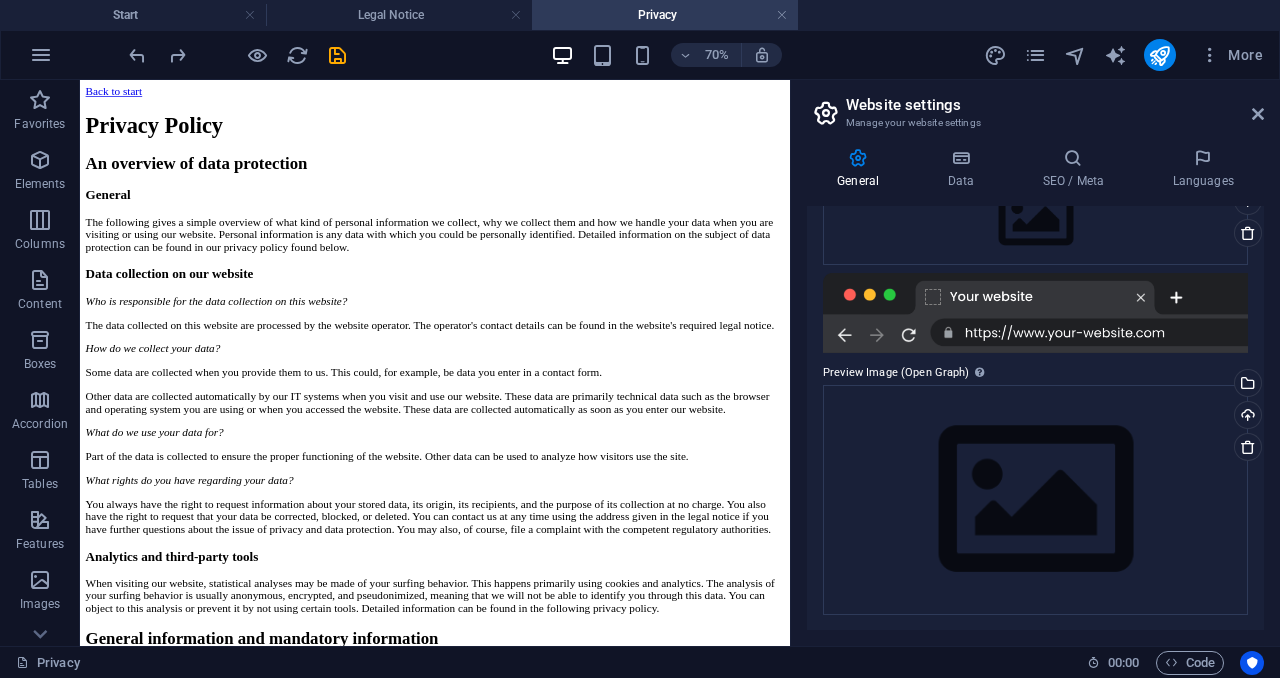 scroll, scrollTop: 0, scrollLeft: 0, axis: both 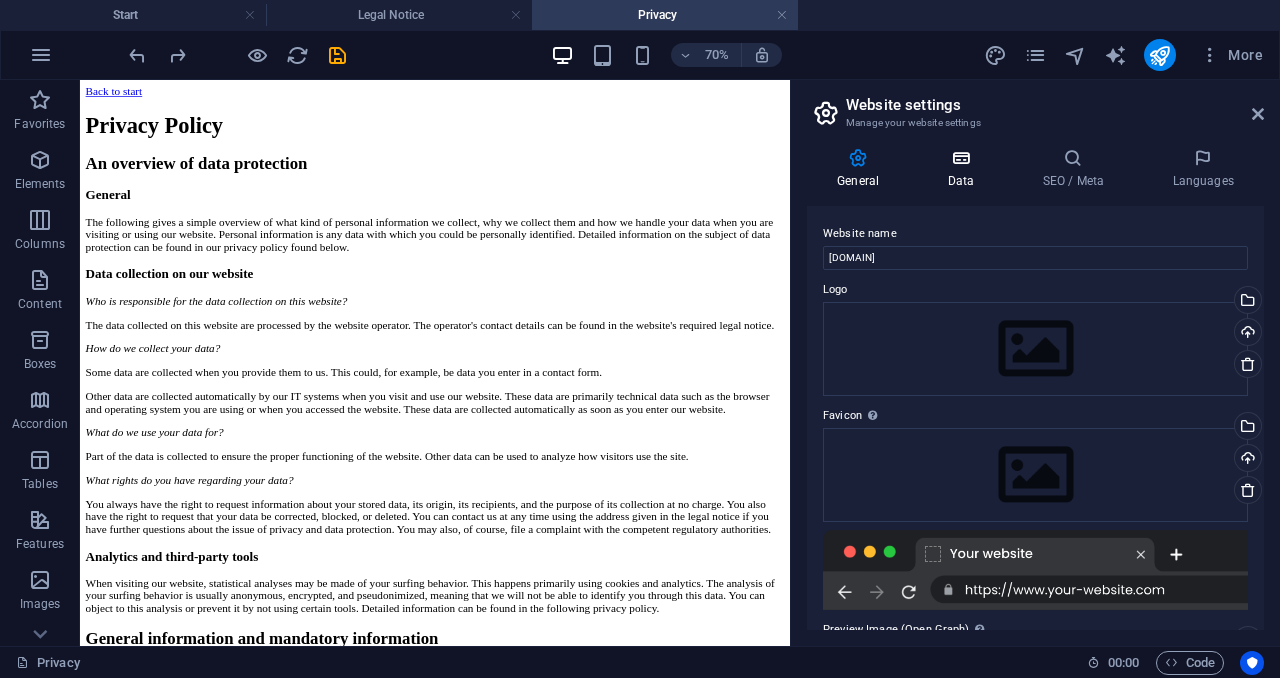 click at bounding box center [960, 158] 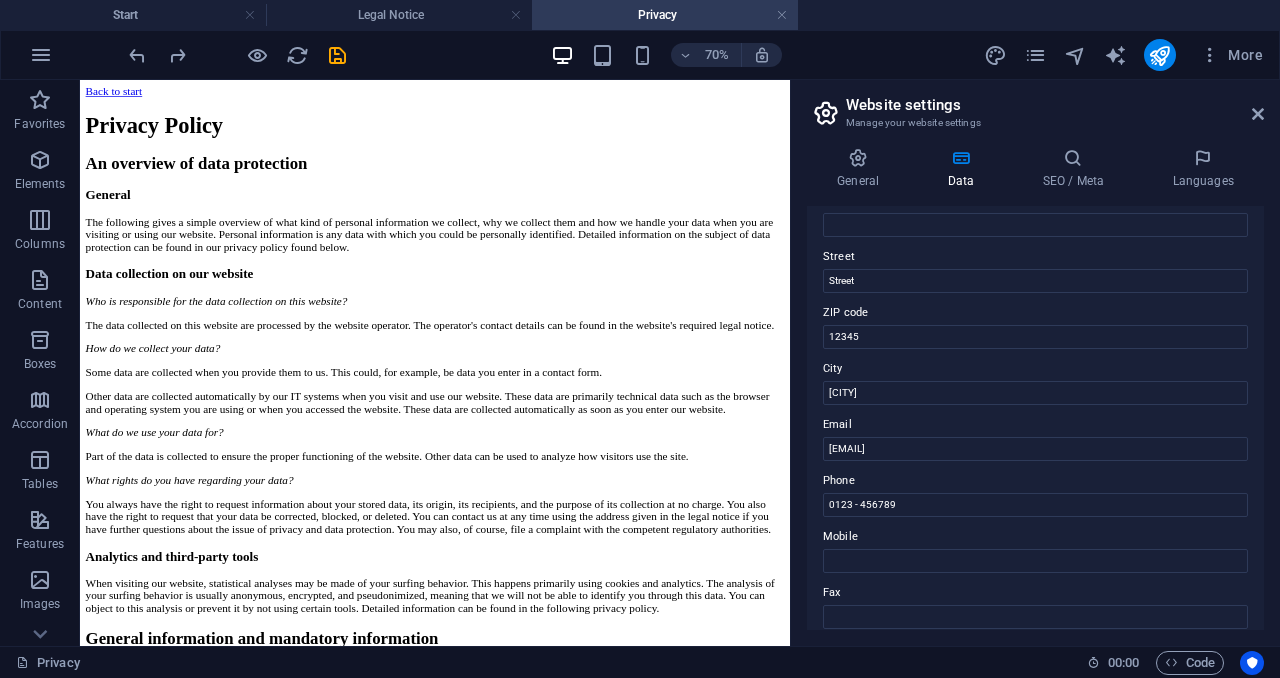 scroll, scrollTop: 189, scrollLeft: 0, axis: vertical 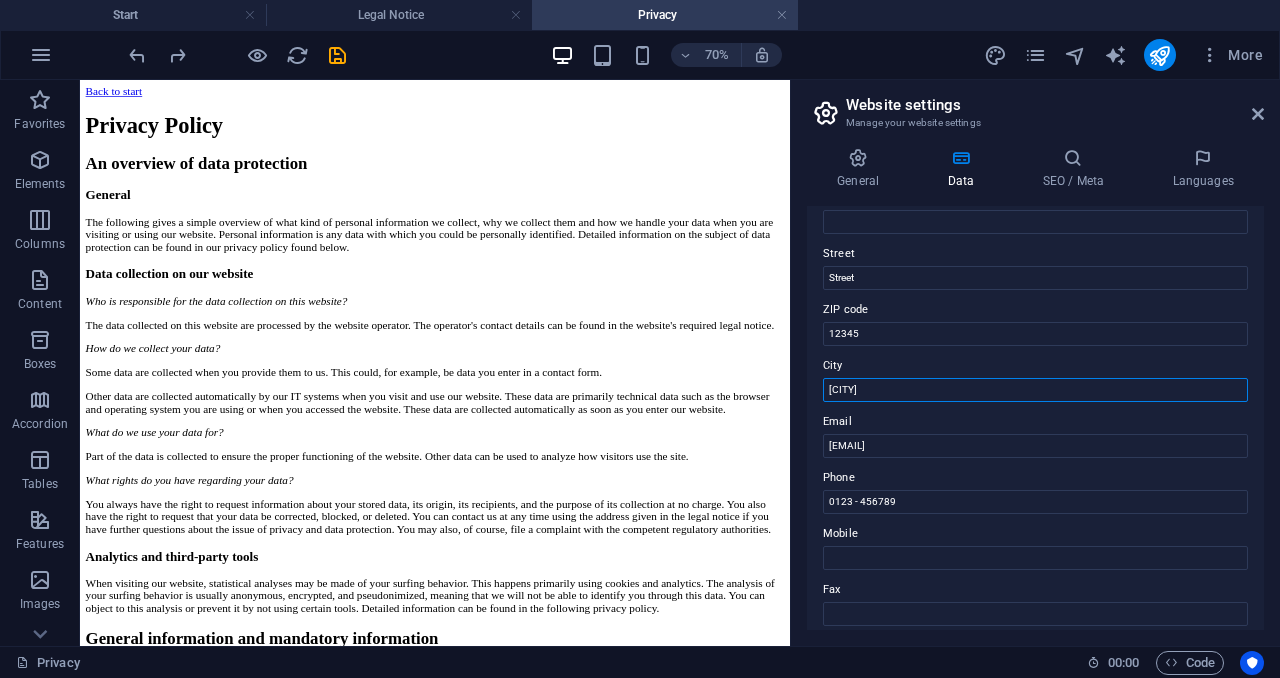 click on "Berlin" at bounding box center (1035, 390) 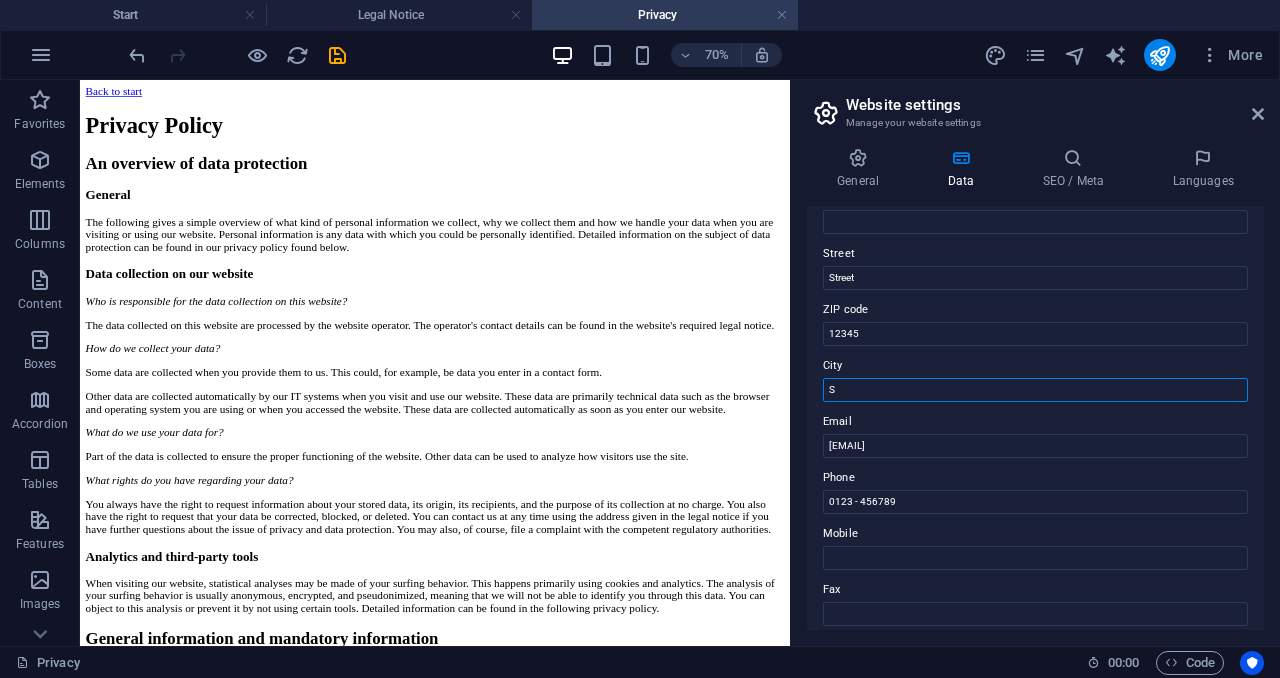 type on "Sa" 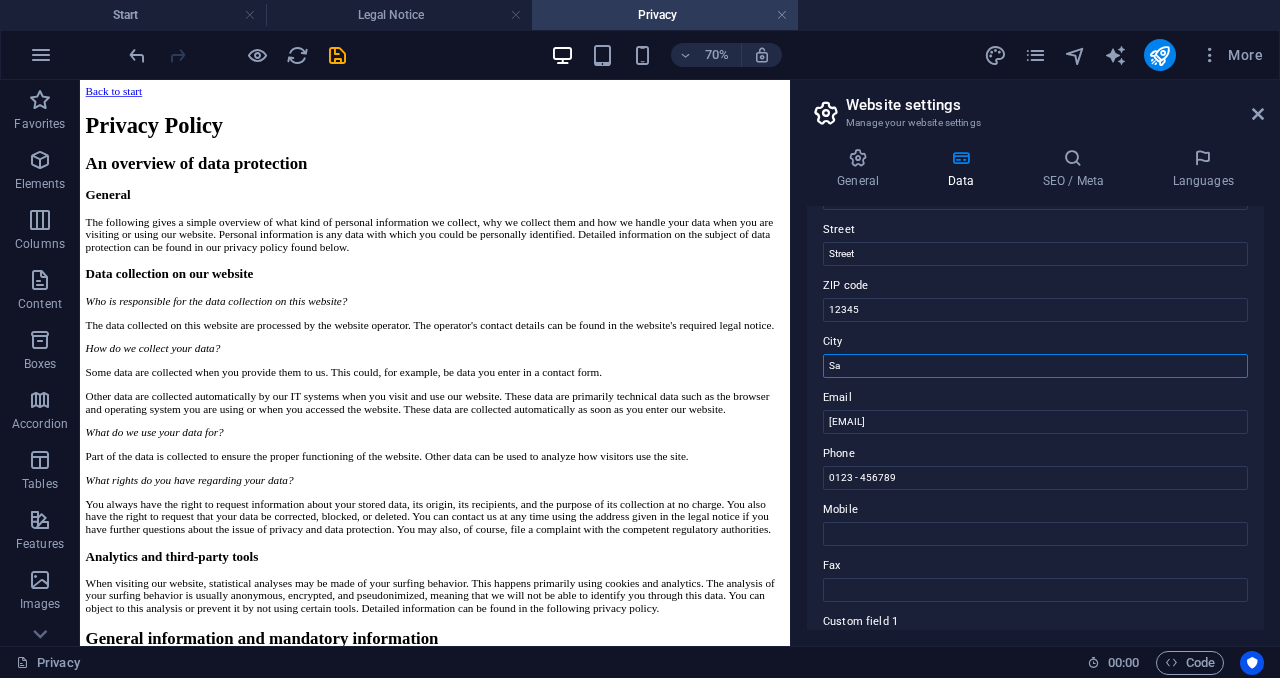scroll, scrollTop: 0, scrollLeft: 0, axis: both 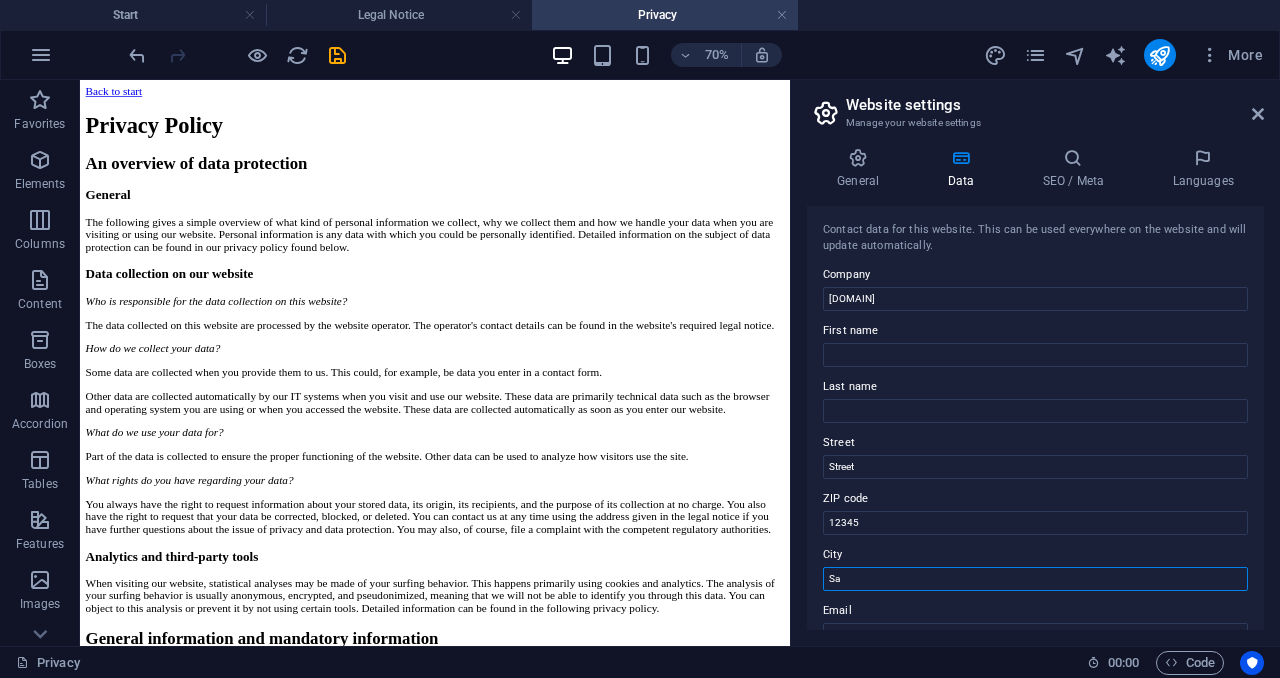 drag, startPoint x: 862, startPoint y: 581, endPoint x: 805, endPoint y: 579, distance: 57.035076 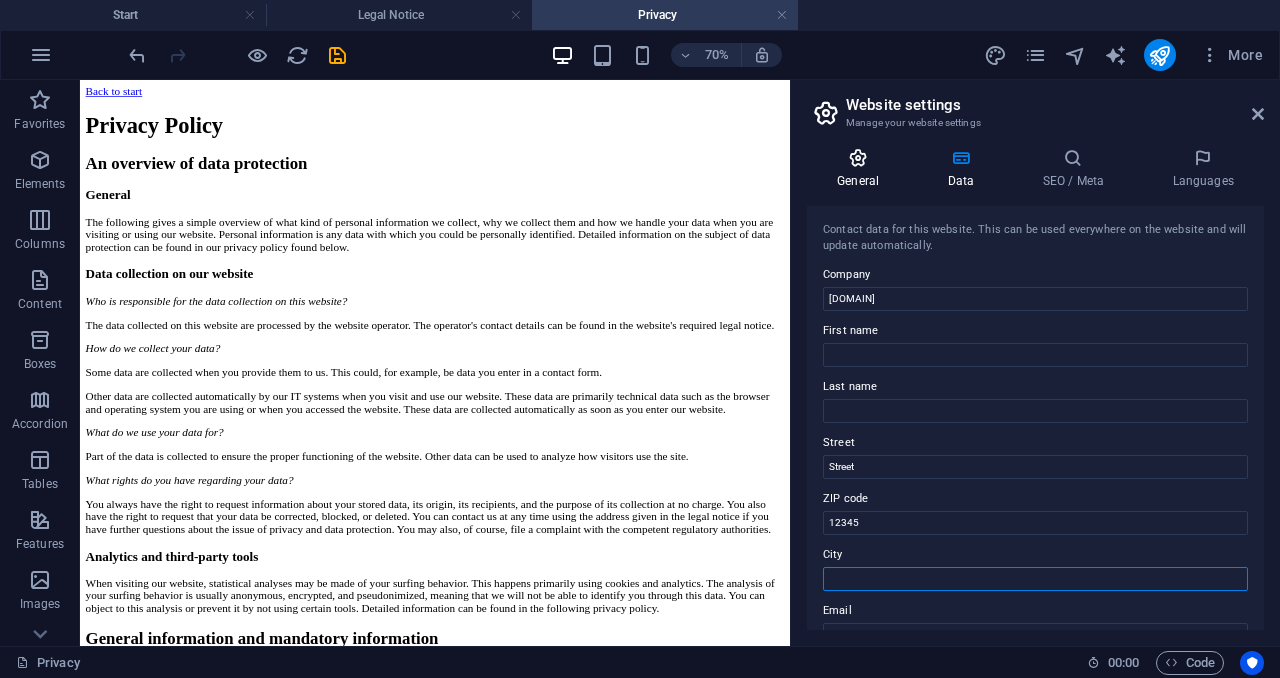type 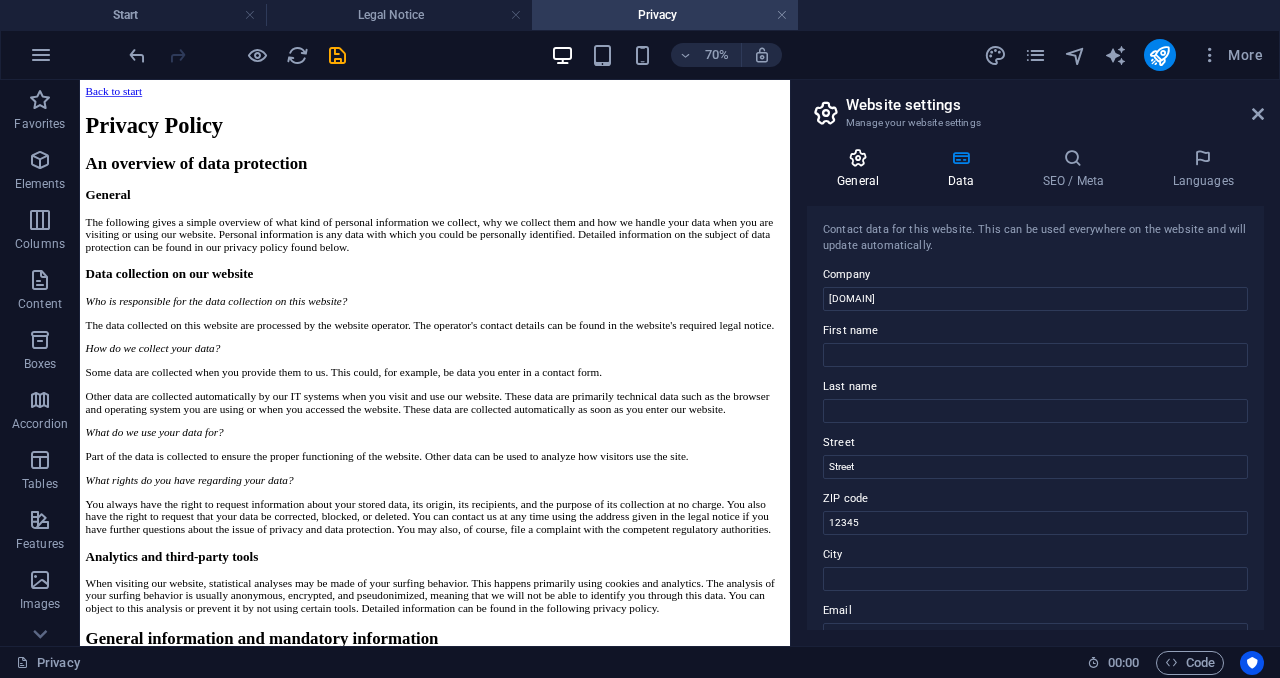 click at bounding box center (858, 158) 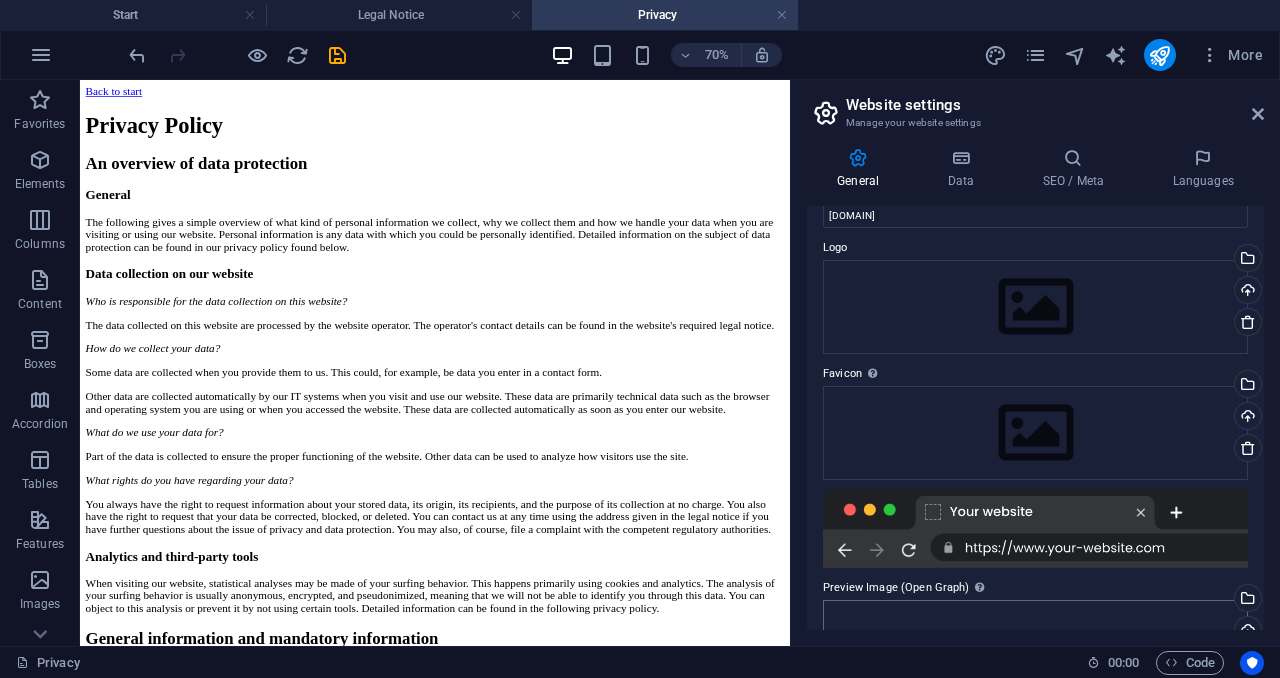 scroll, scrollTop: 0, scrollLeft: 0, axis: both 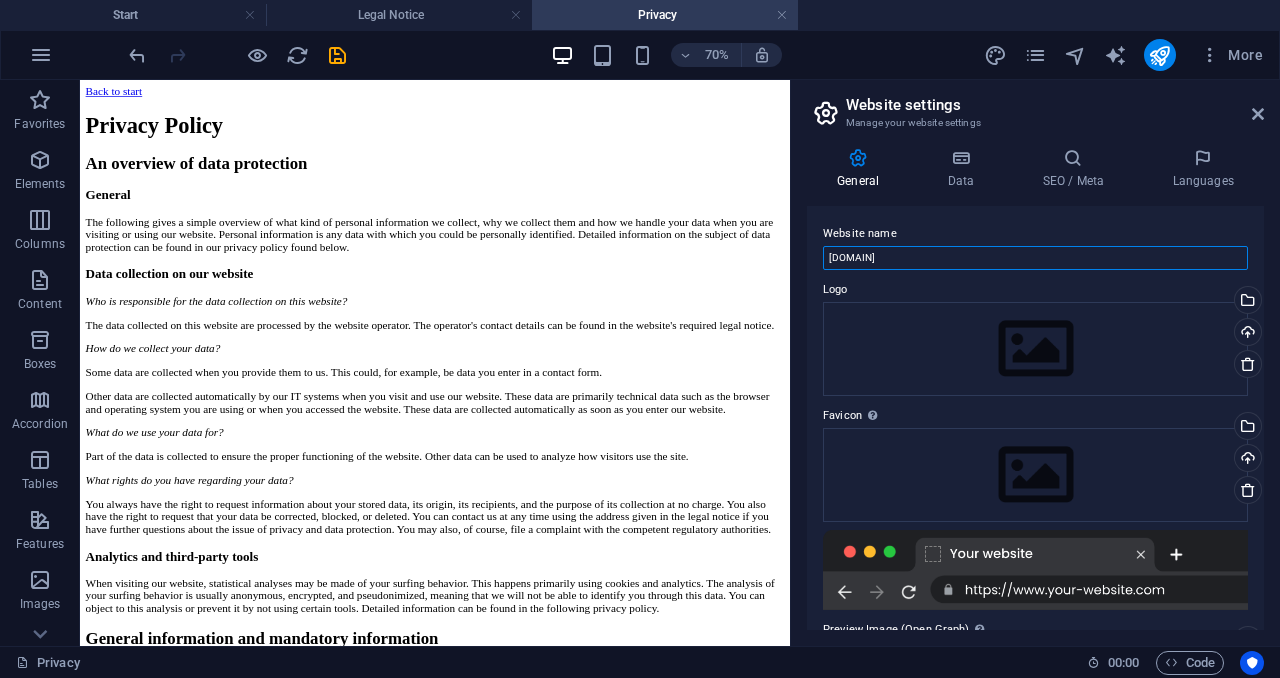 drag, startPoint x: 870, startPoint y: 260, endPoint x: 814, endPoint y: 259, distance: 56.008926 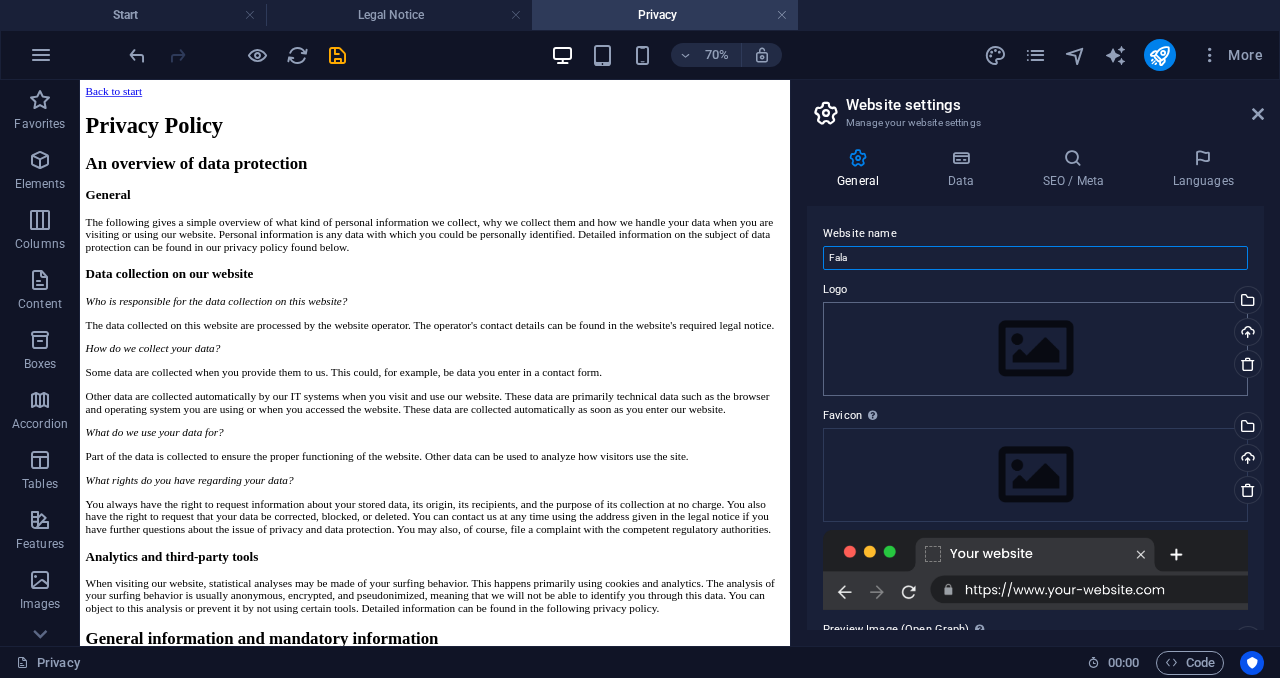 scroll, scrollTop: 257, scrollLeft: 0, axis: vertical 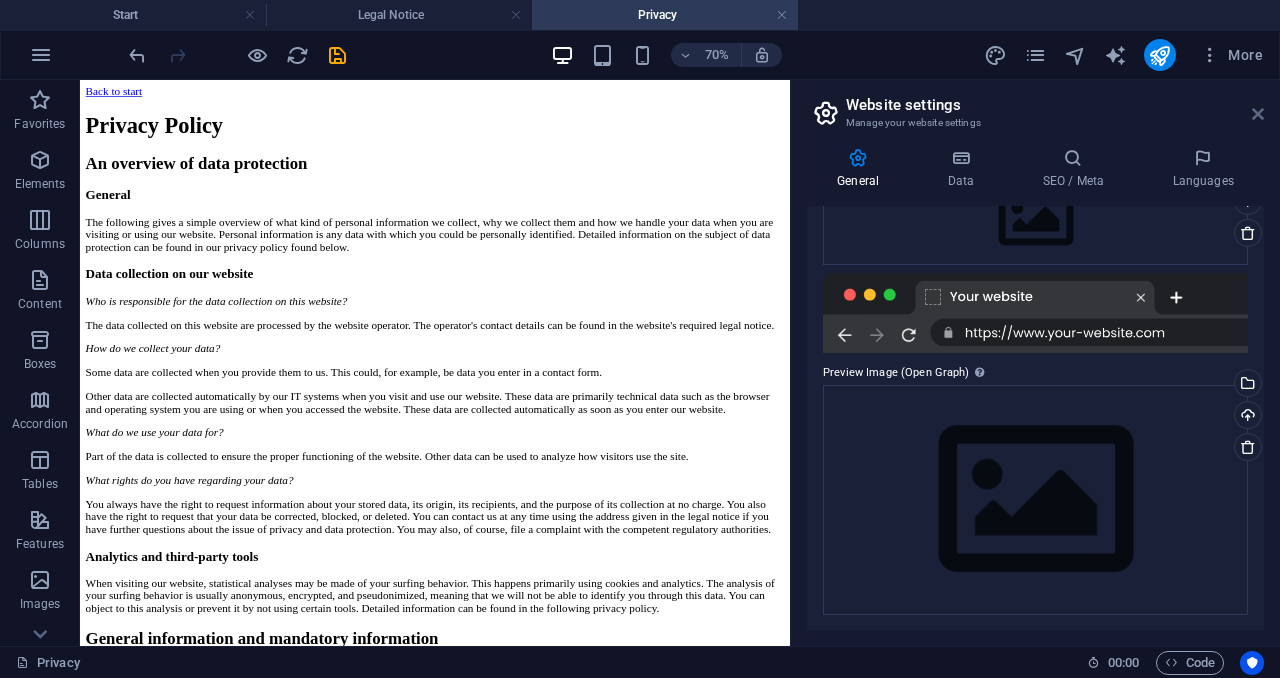 type on "Fala" 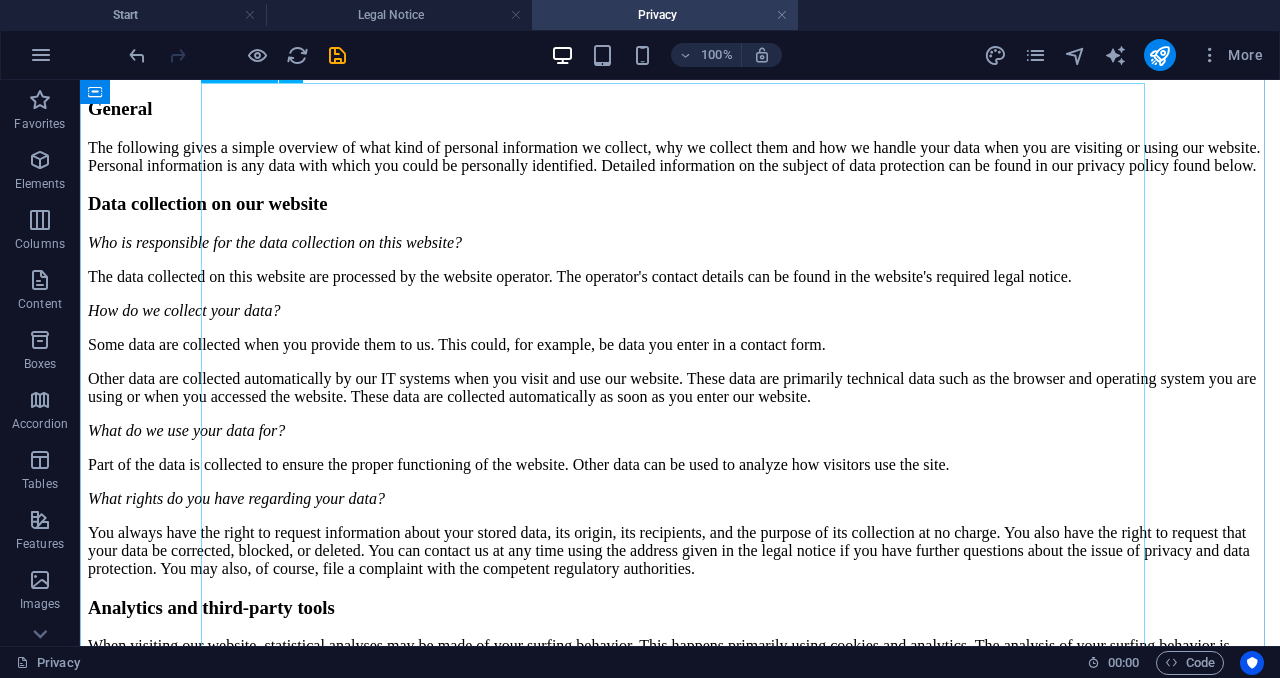 scroll, scrollTop: 0, scrollLeft: 0, axis: both 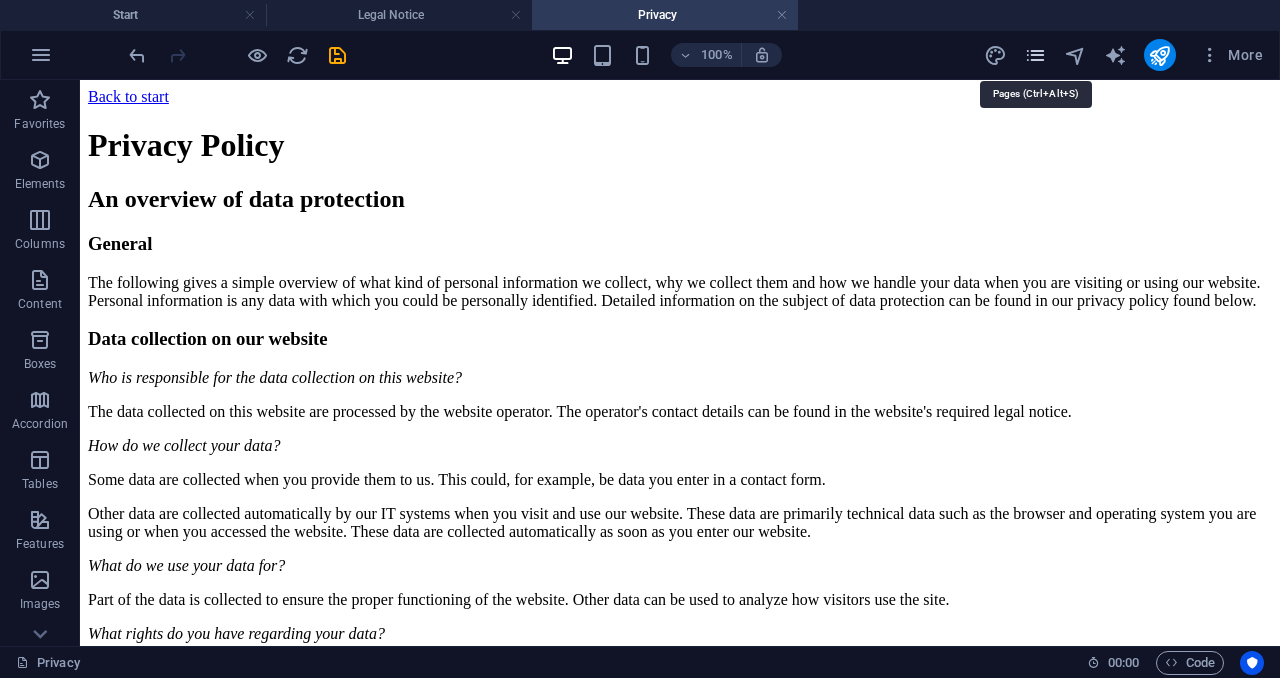 click at bounding box center [1035, 55] 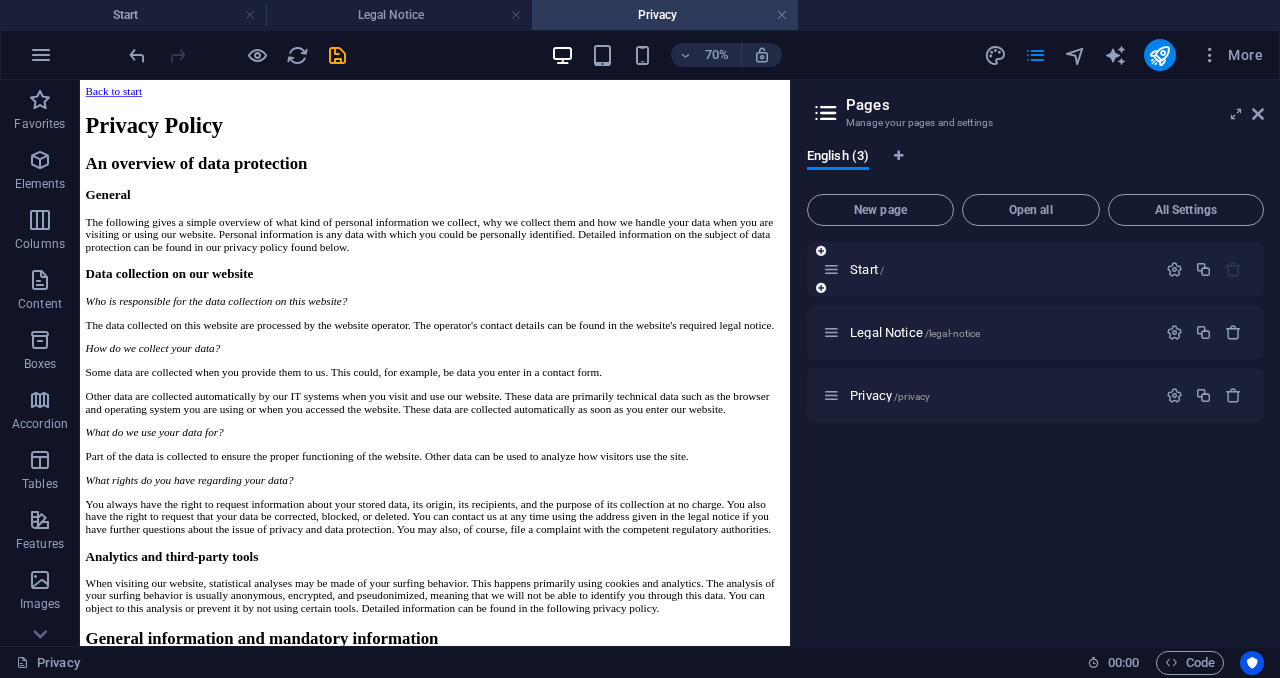 click at bounding box center (831, 269) 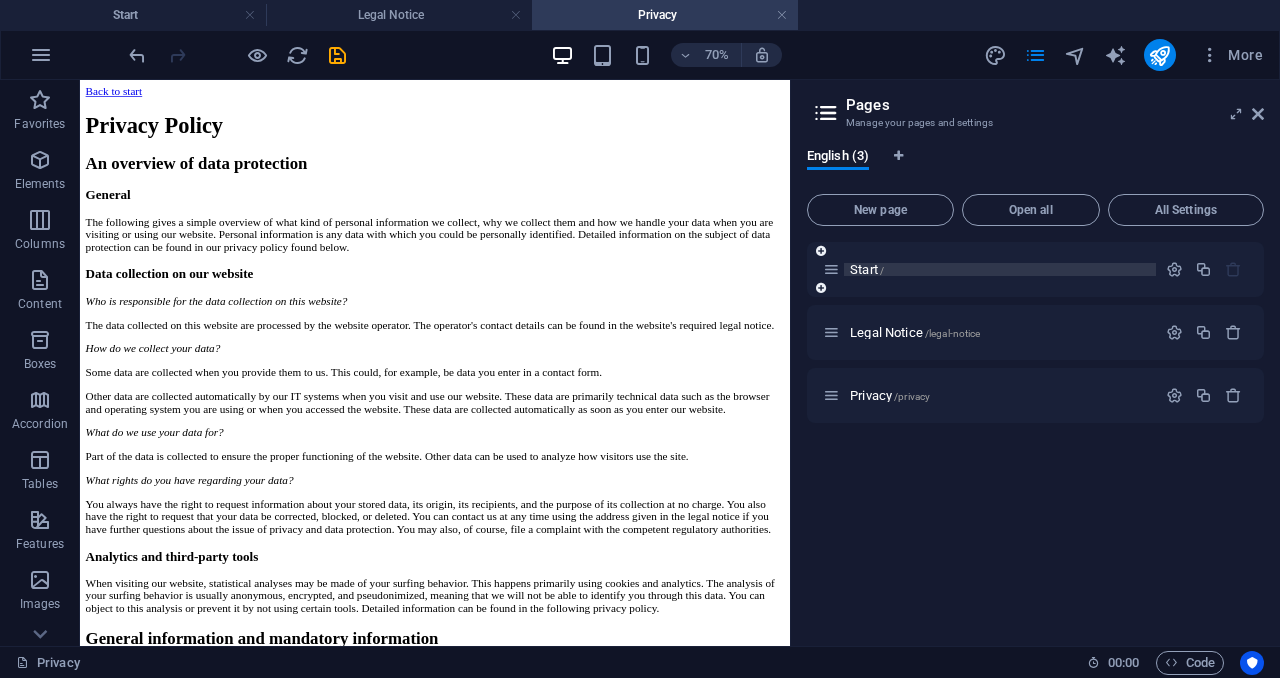 click on "Start /" at bounding box center (867, 269) 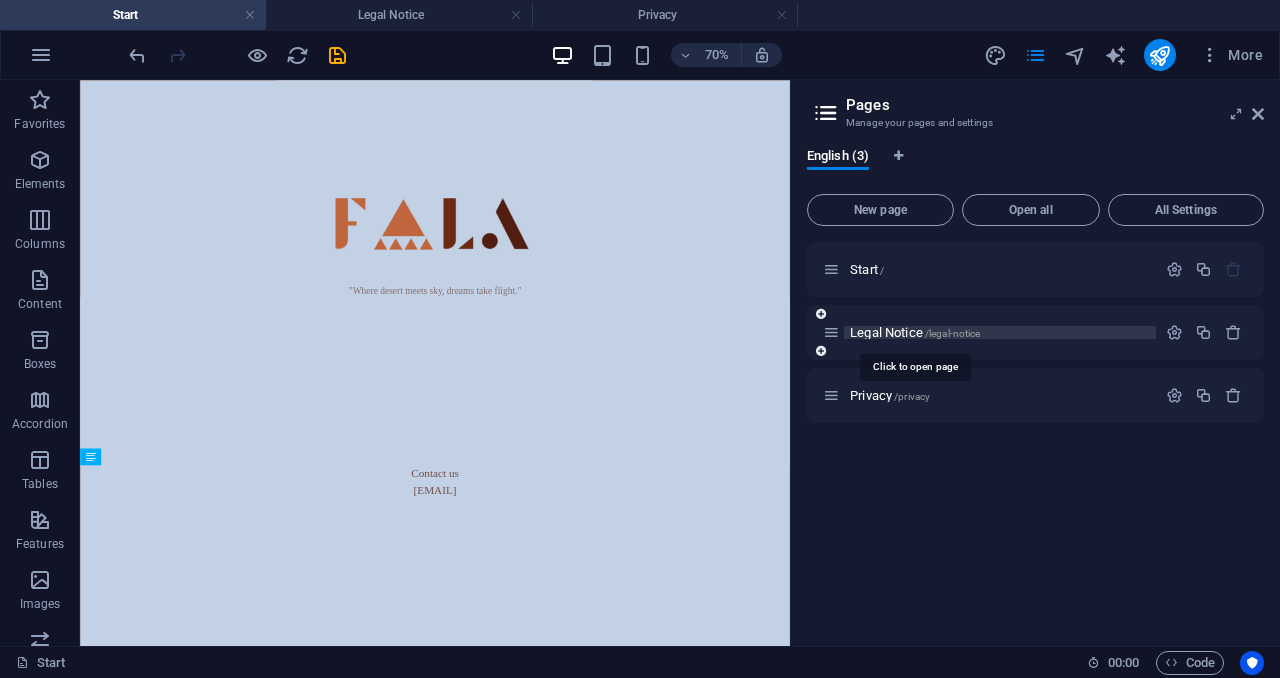 click on "Legal Notice /legal-notice" at bounding box center (915, 332) 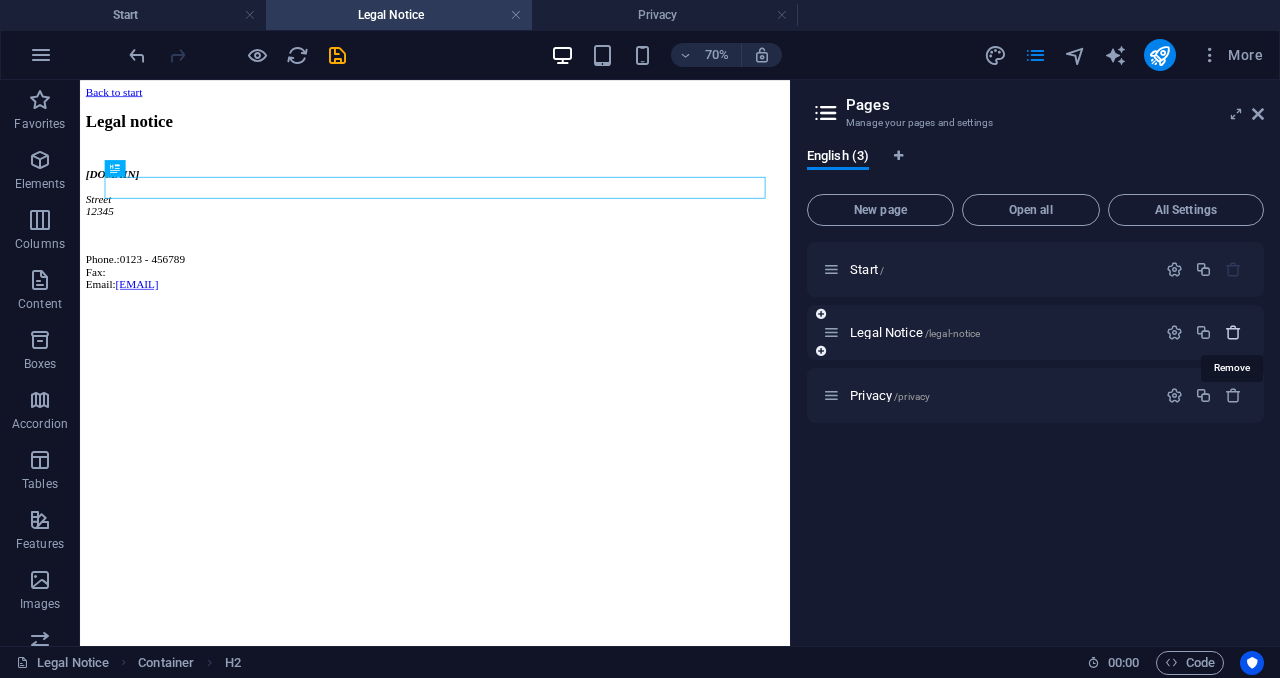 click at bounding box center (1233, 332) 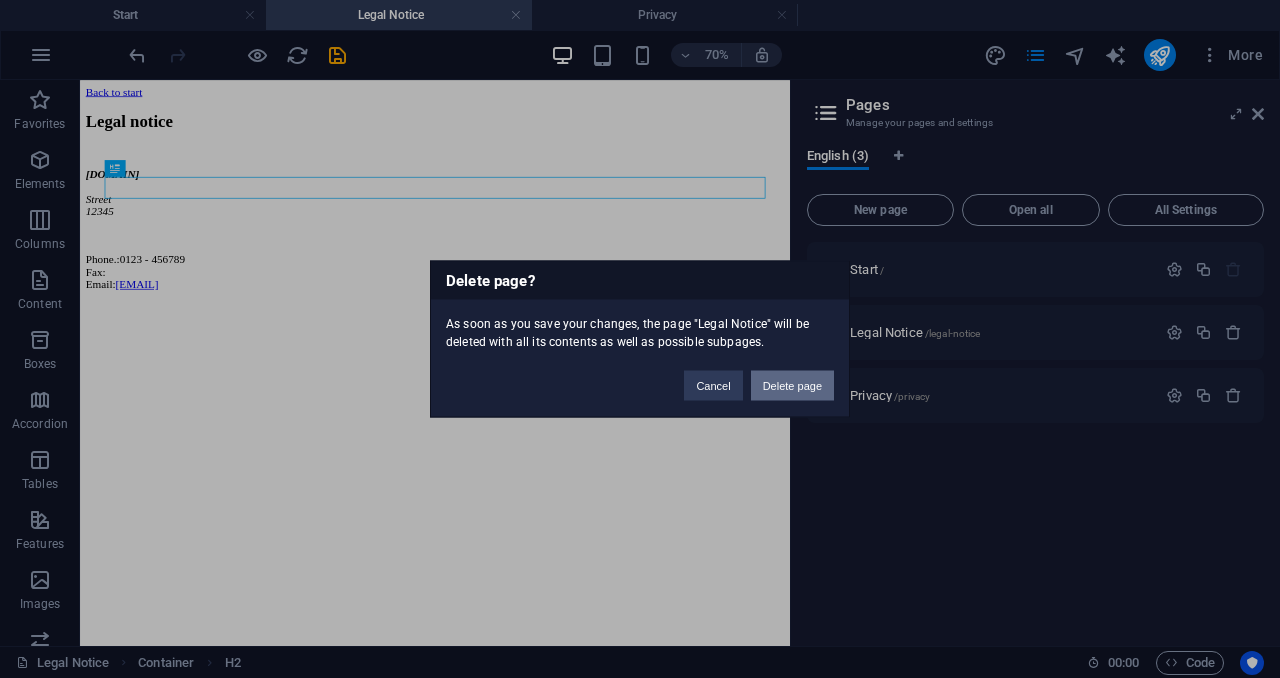 click on "Delete page" at bounding box center (792, 386) 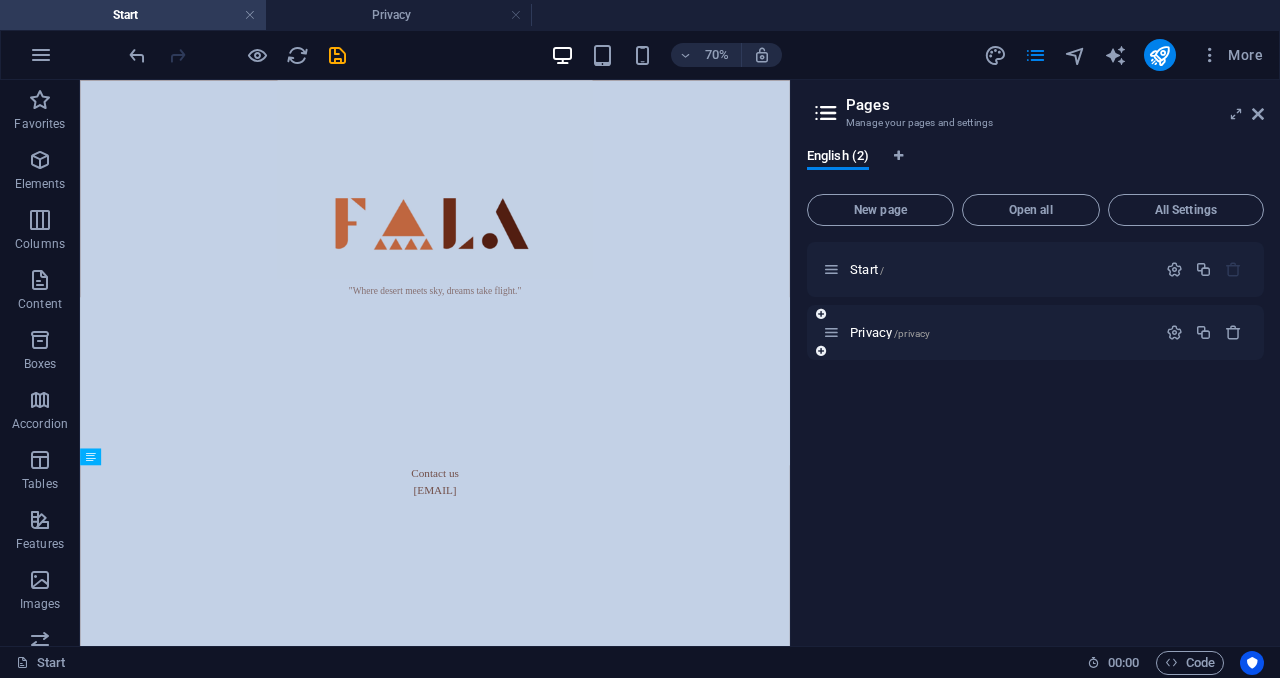 click on "Privacy /privacy" at bounding box center [989, 332] 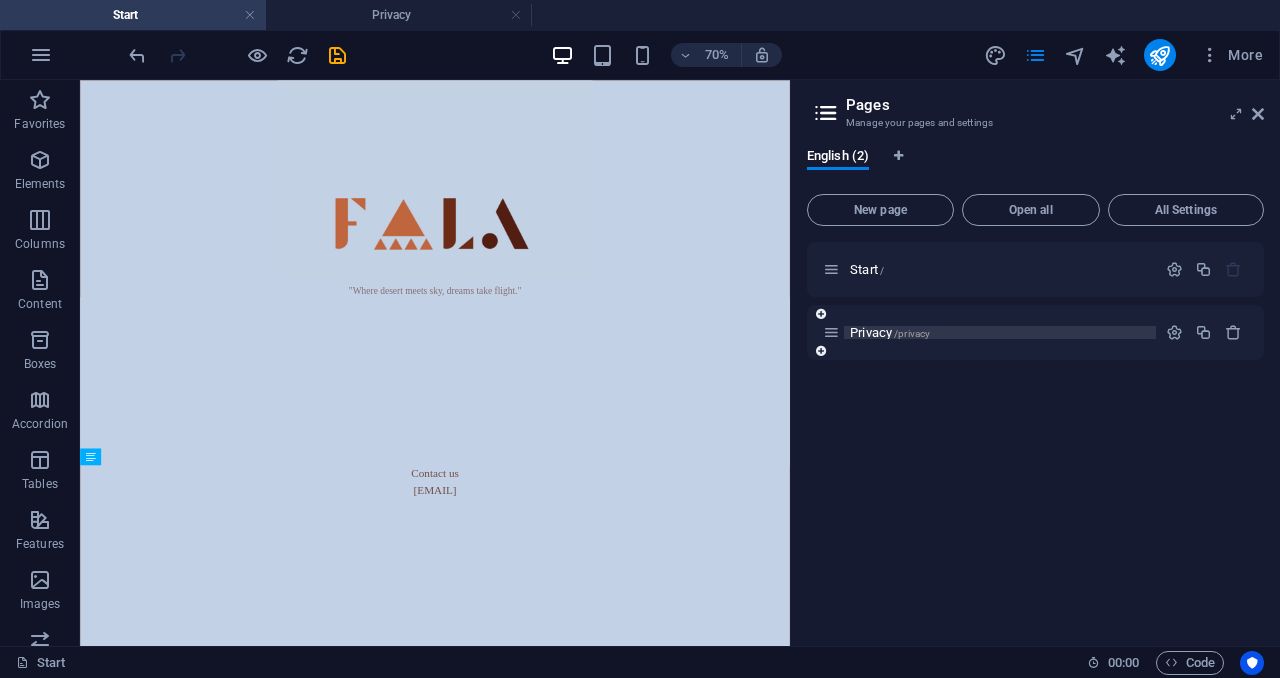 click on "/privacy" at bounding box center [912, 333] 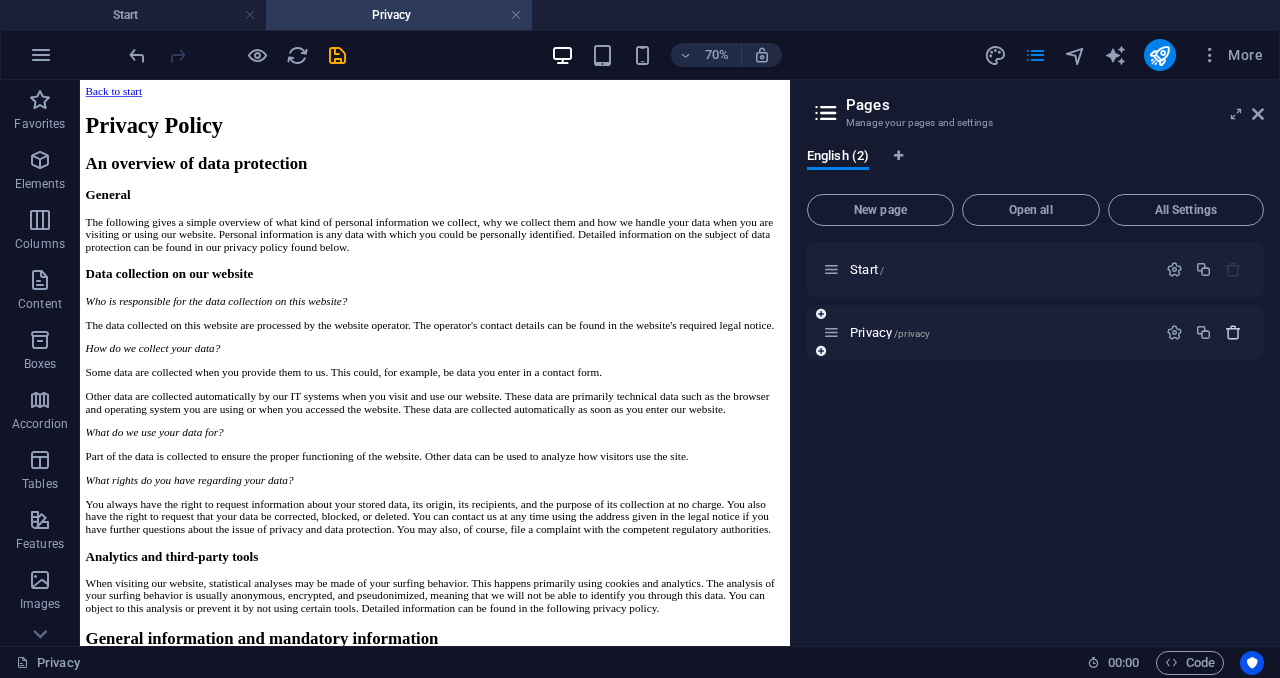 click at bounding box center (1233, 332) 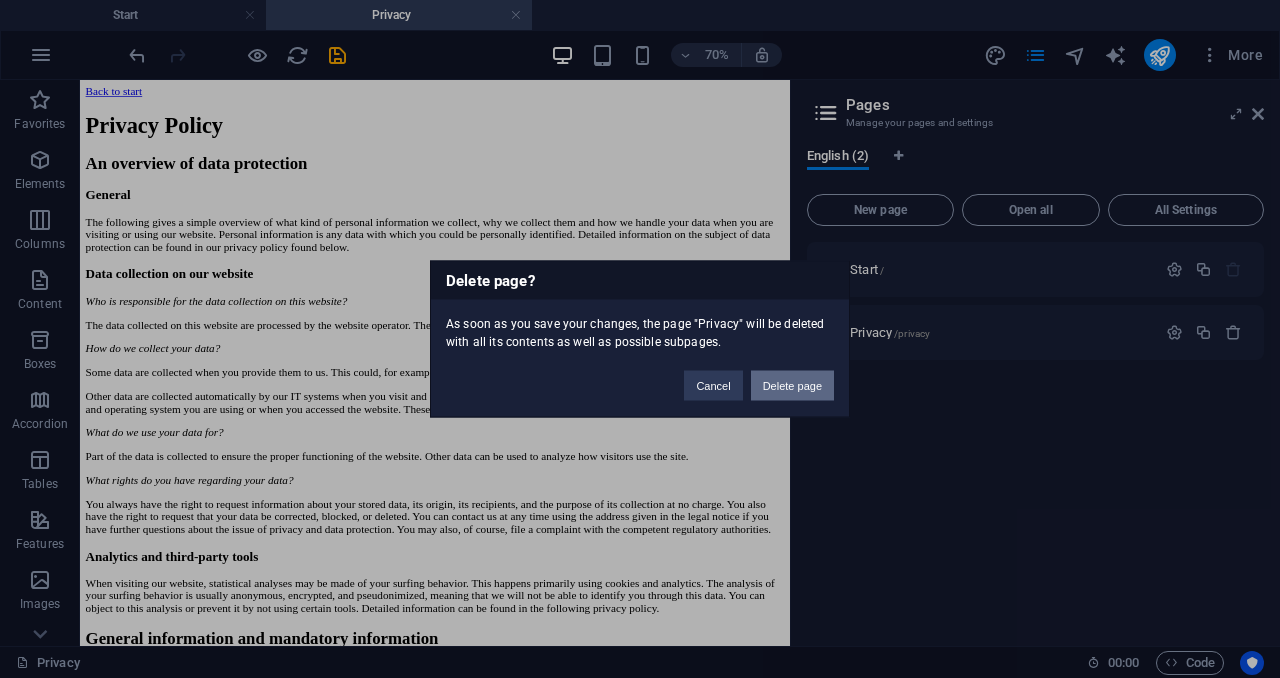 click on "Delete page" at bounding box center (792, 386) 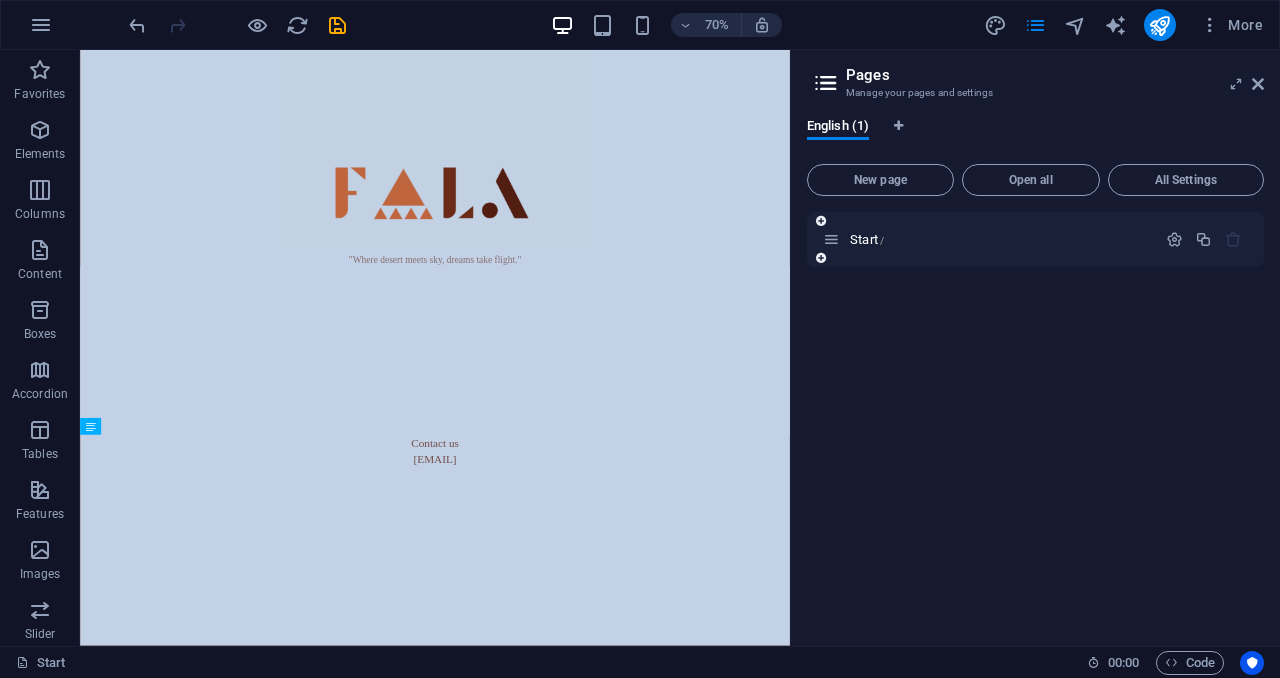 click at bounding box center [831, 239] 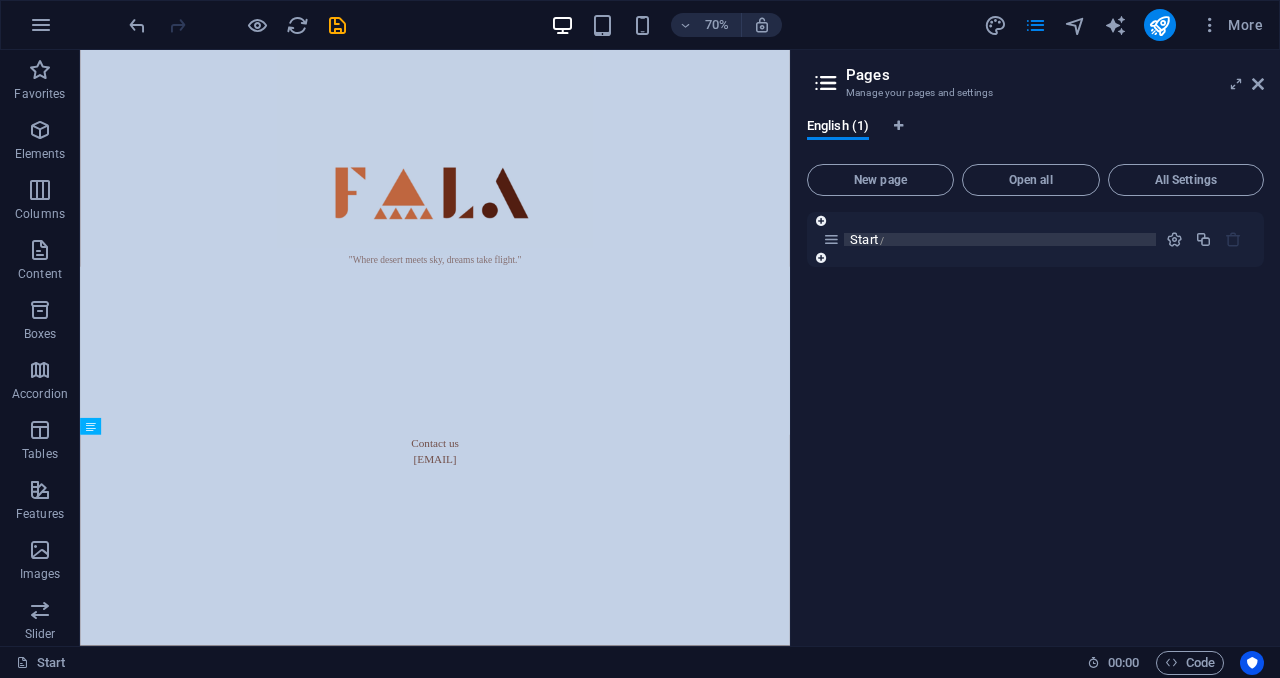 click on "Start /" at bounding box center [867, 239] 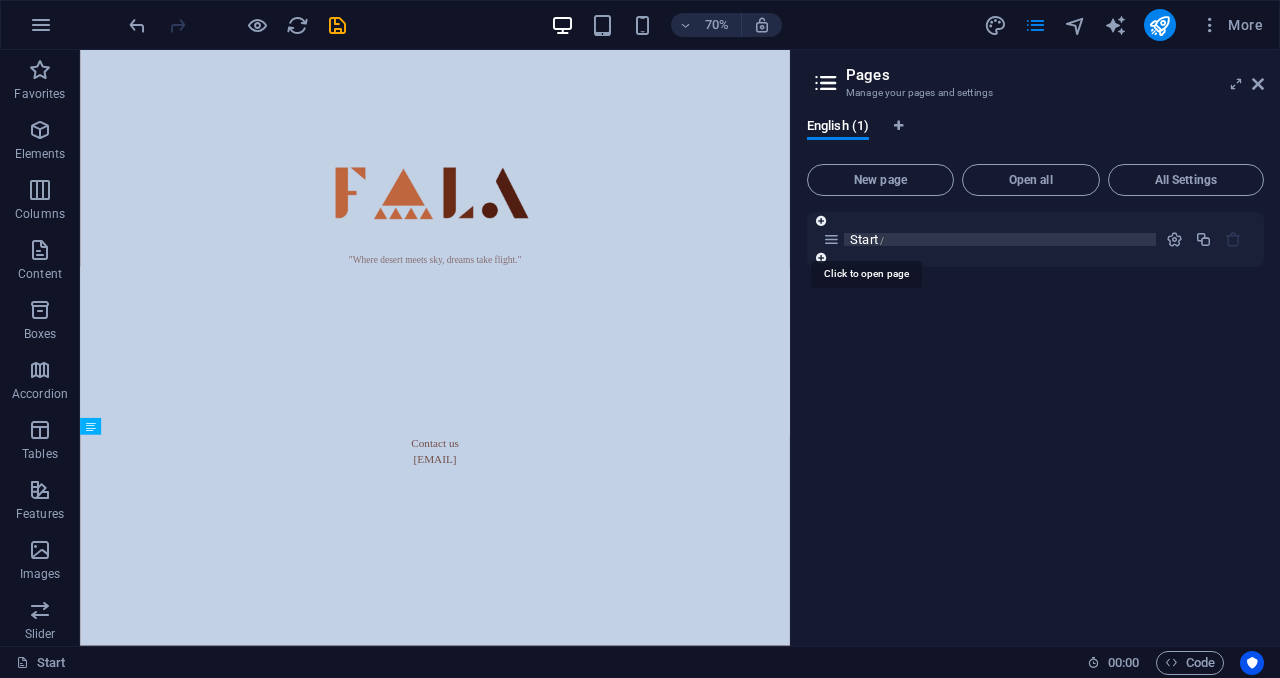 click on "Start /" at bounding box center [867, 239] 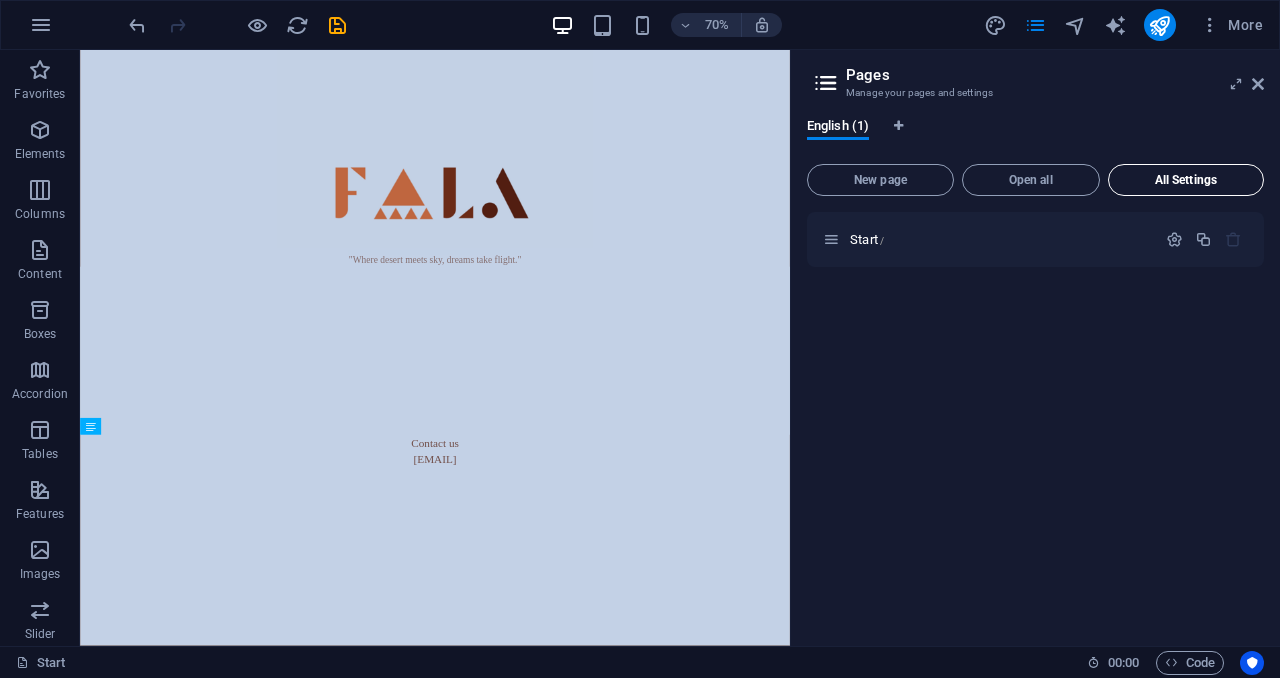 click on "All Settings" at bounding box center [1186, 180] 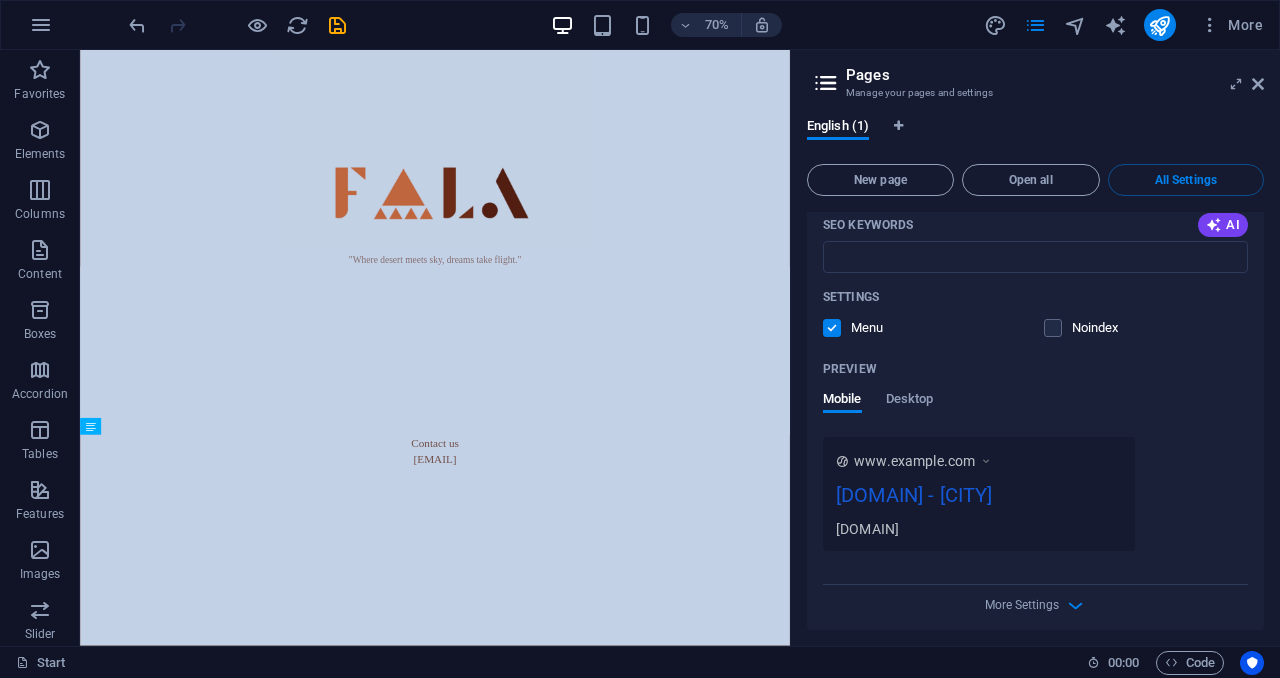scroll, scrollTop: 390, scrollLeft: 0, axis: vertical 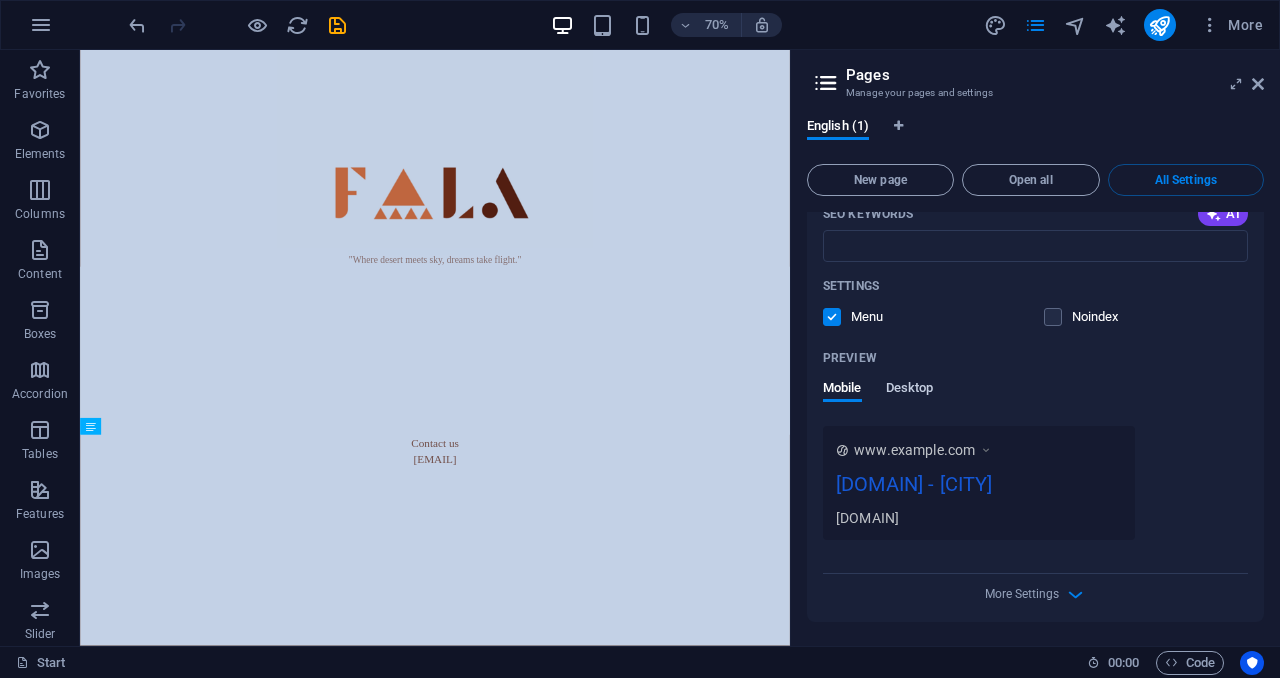 click on "Desktop" at bounding box center [910, 390] 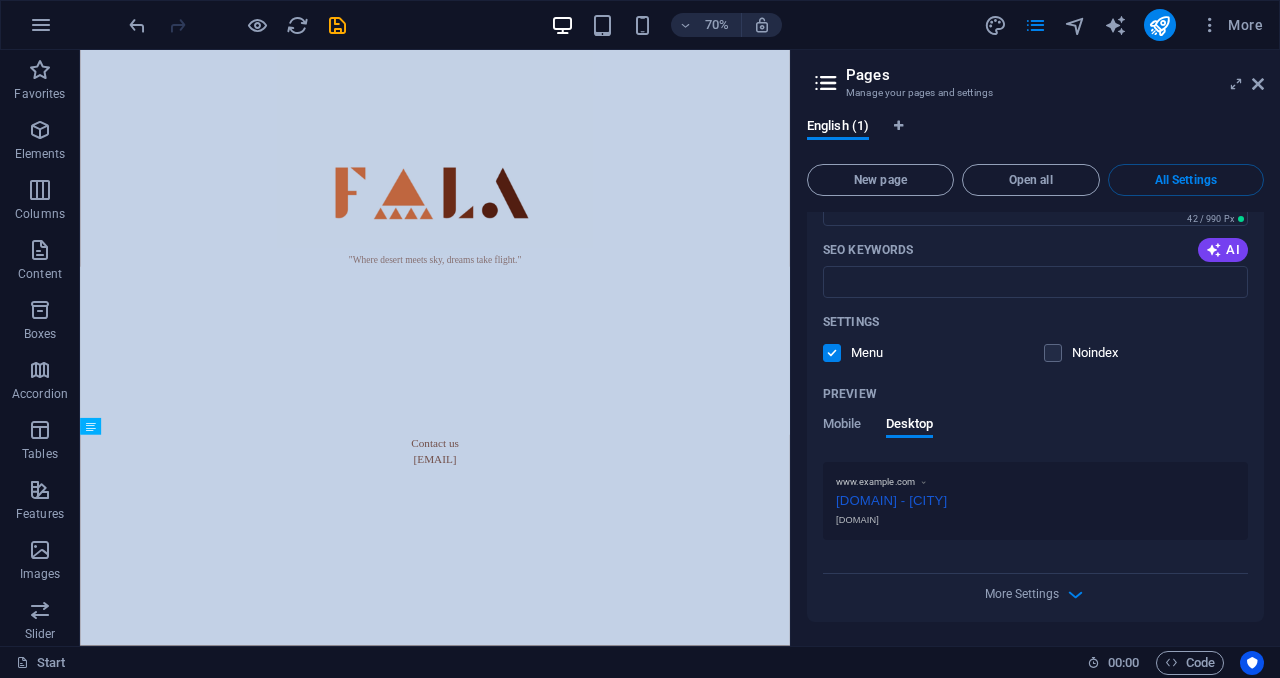 scroll, scrollTop: 354, scrollLeft: 0, axis: vertical 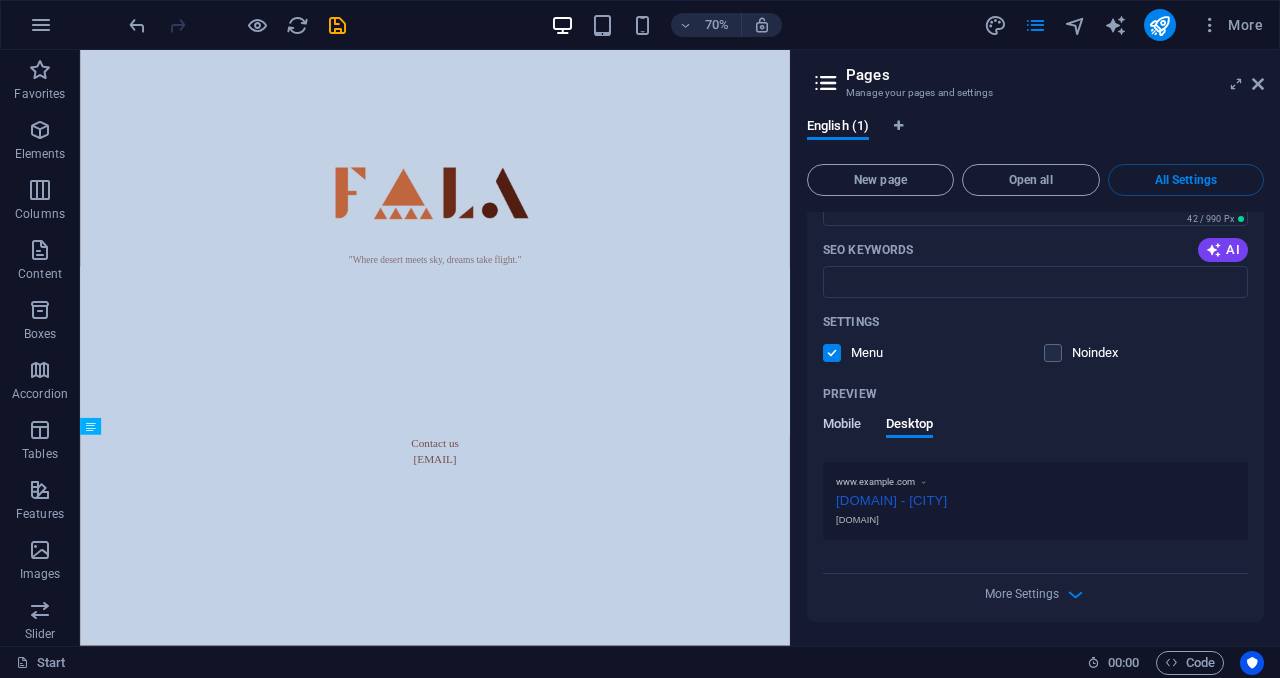 click on "Mobile" at bounding box center [842, 426] 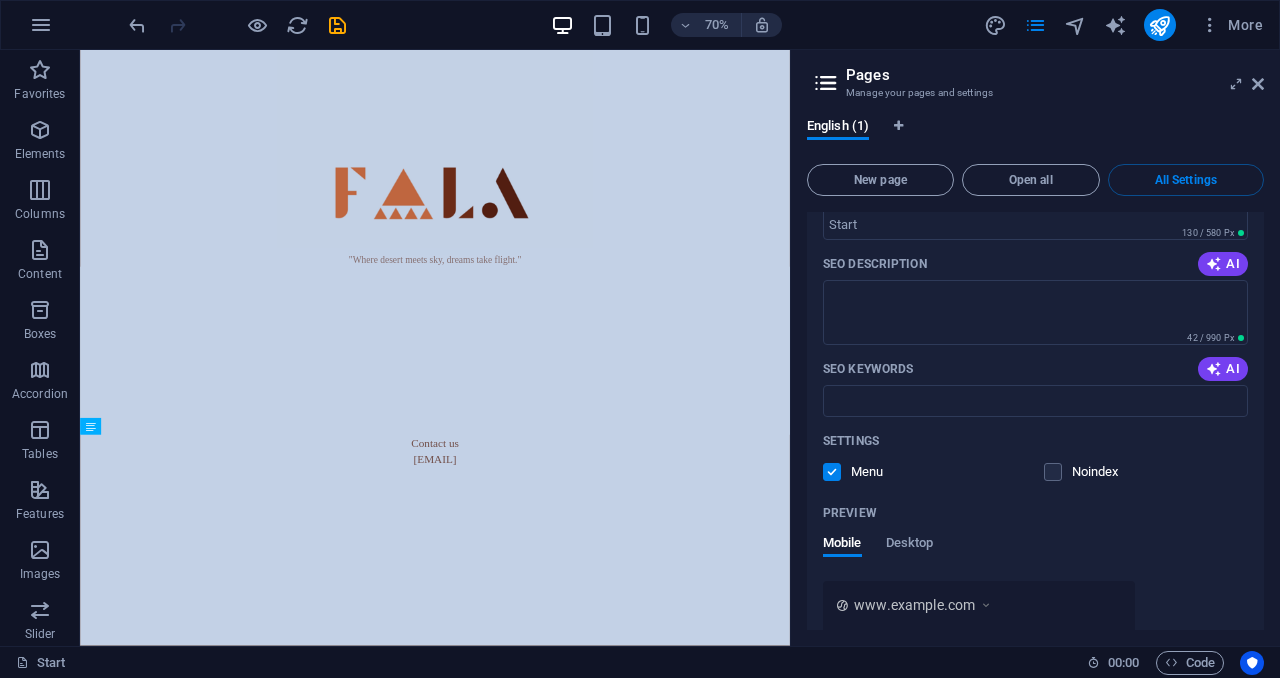 scroll, scrollTop: 390, scrollLeft: 0, axis: vertical 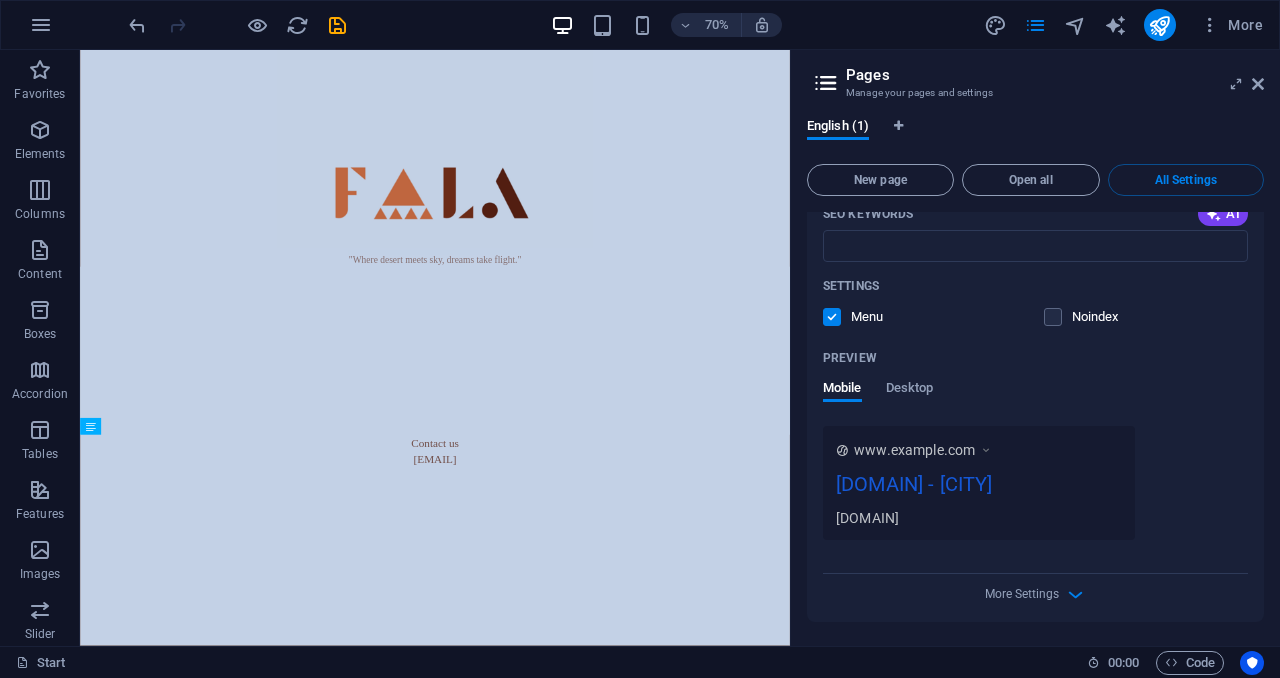 click on "fala.sa - Berlin" at bounding box center [979, 488] 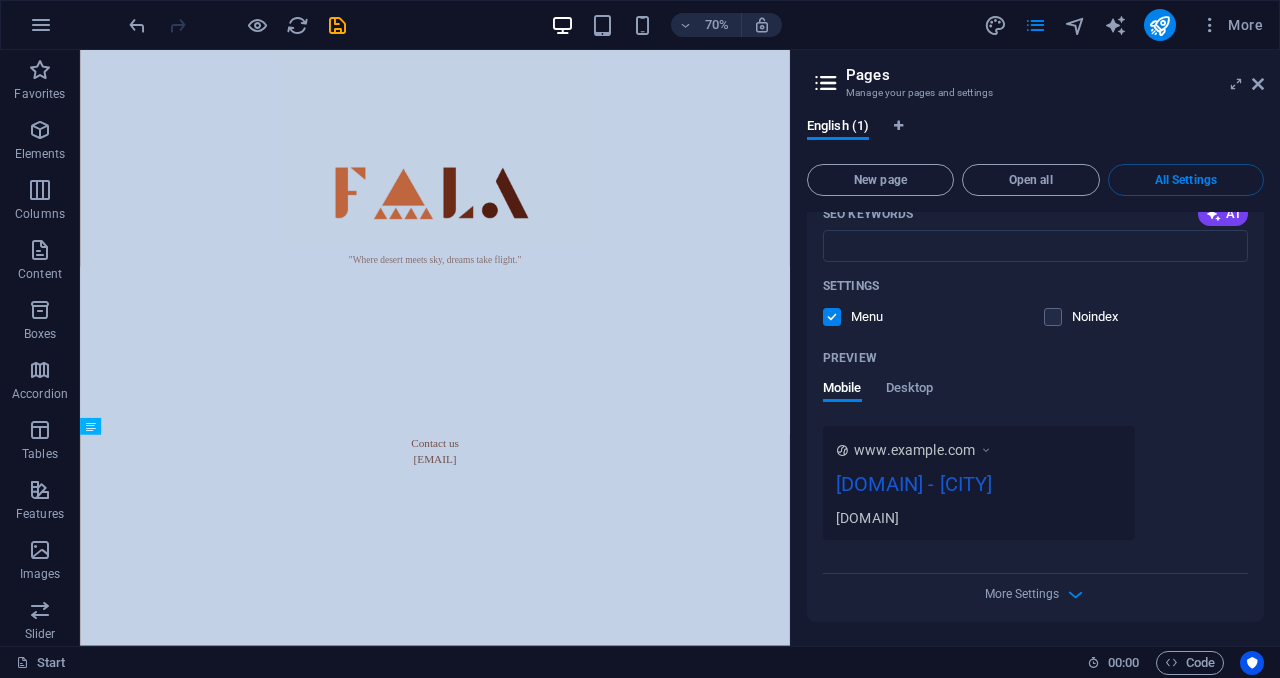click on "fala.sa - Berlin" at bounding box center [979, 488] 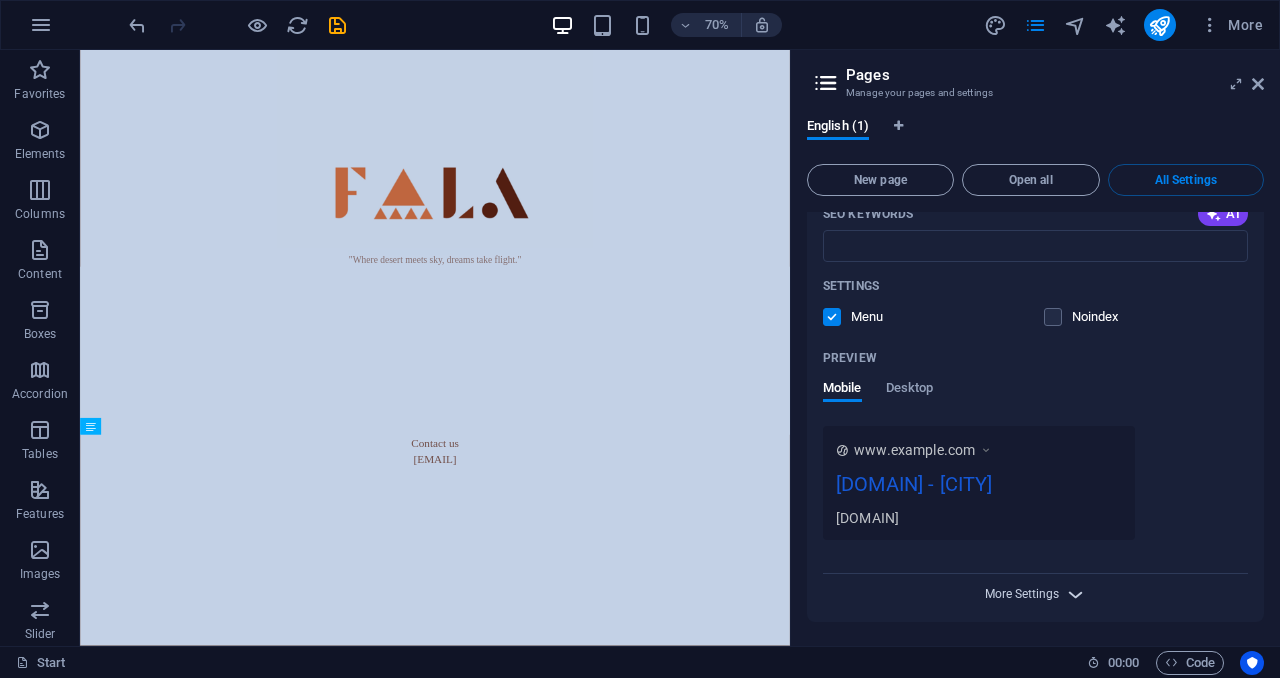 click on "More Settings" at bounding box center (1022, 594) 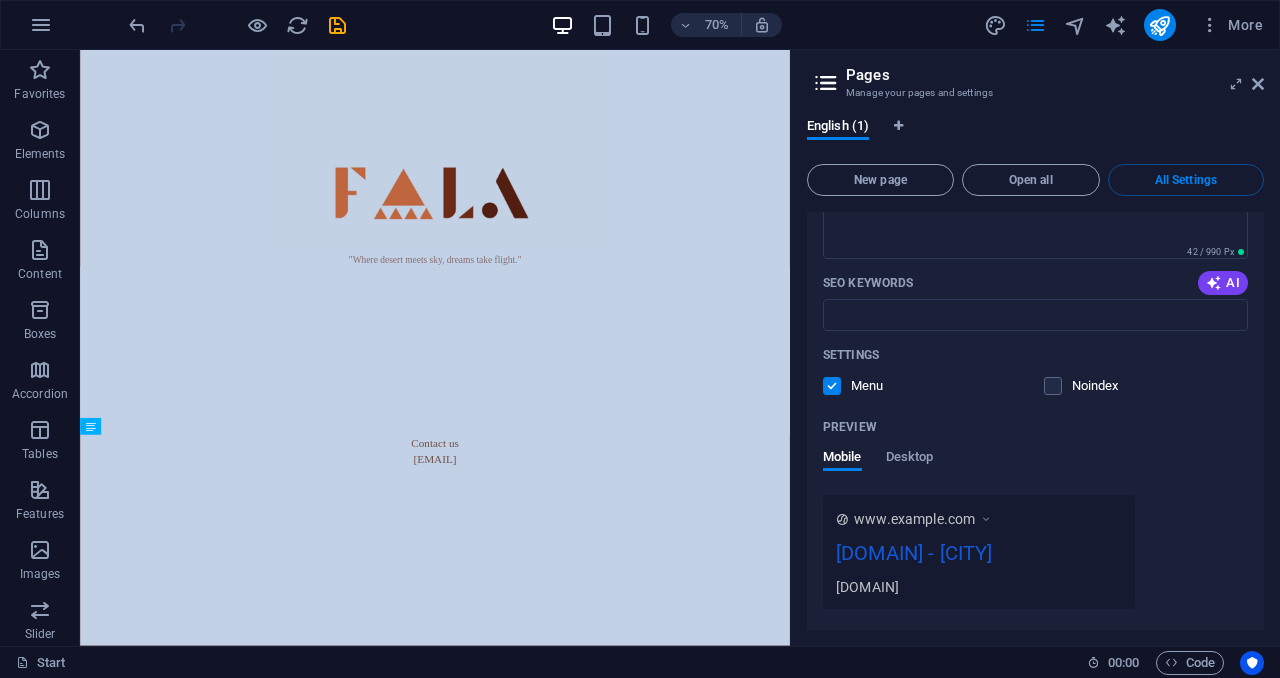 scroll, scrollTop: 314, scrollLeft: 0, axis: vertical 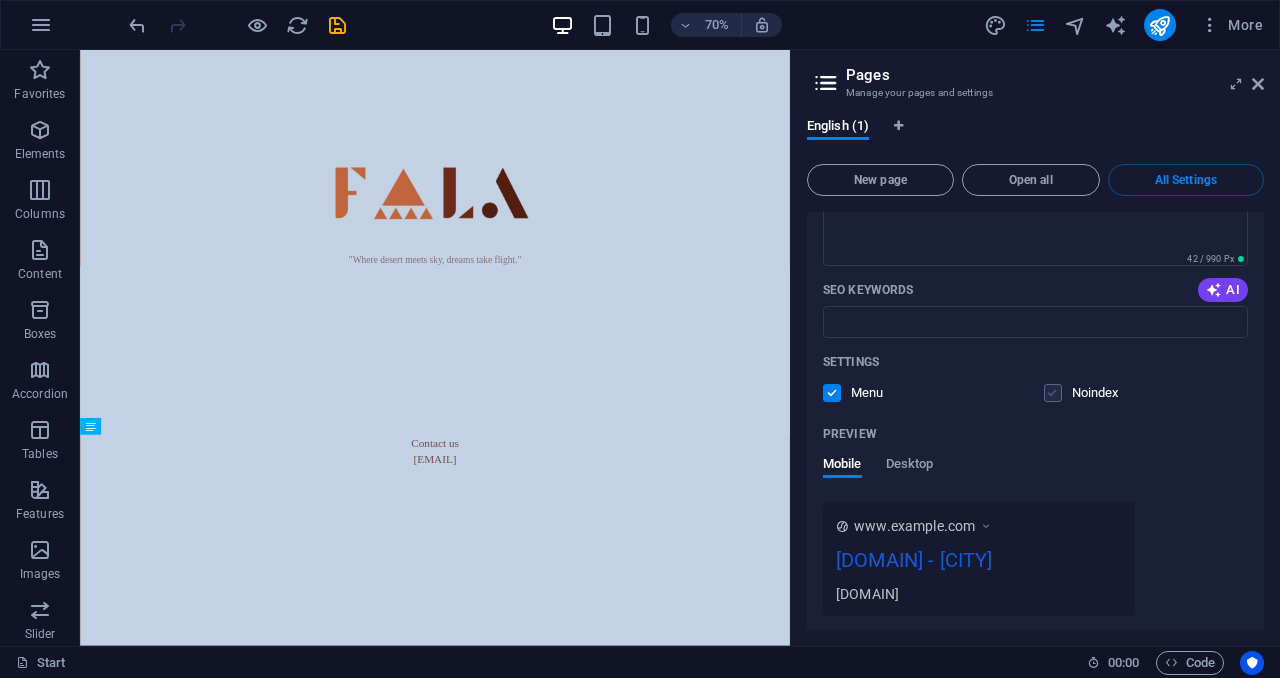 click at bounding box center [1053, 393] 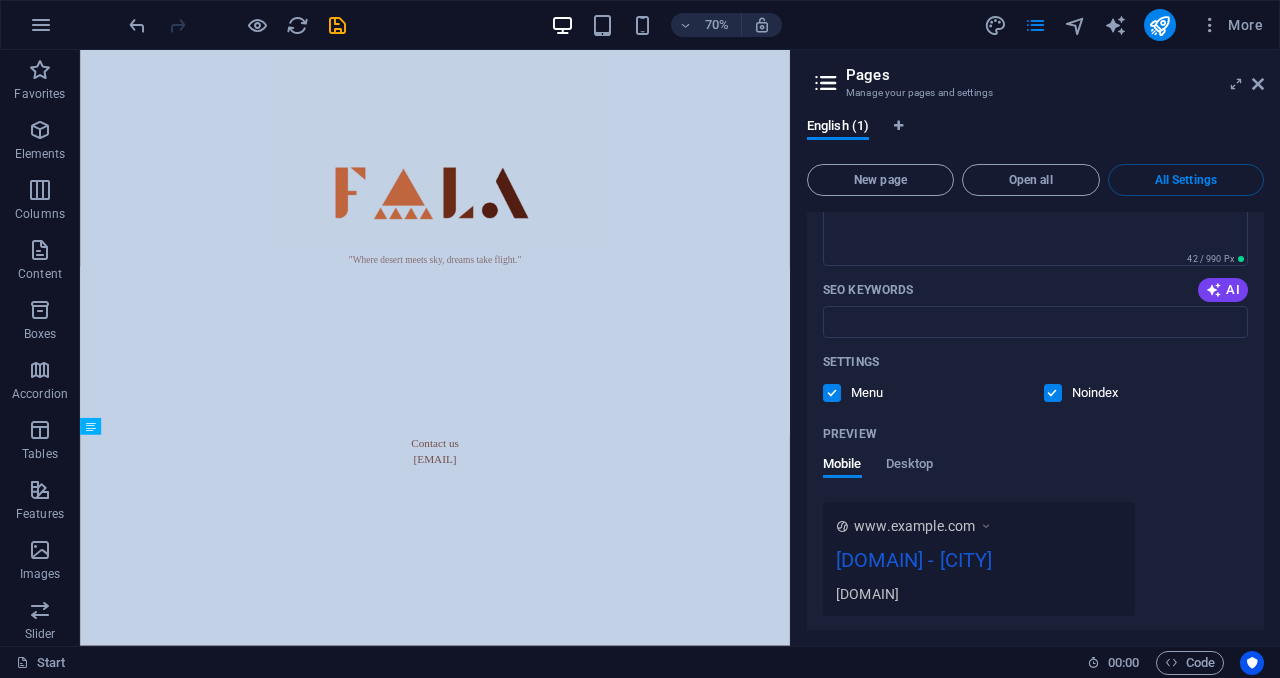 click at bounding box center [1053, 393] 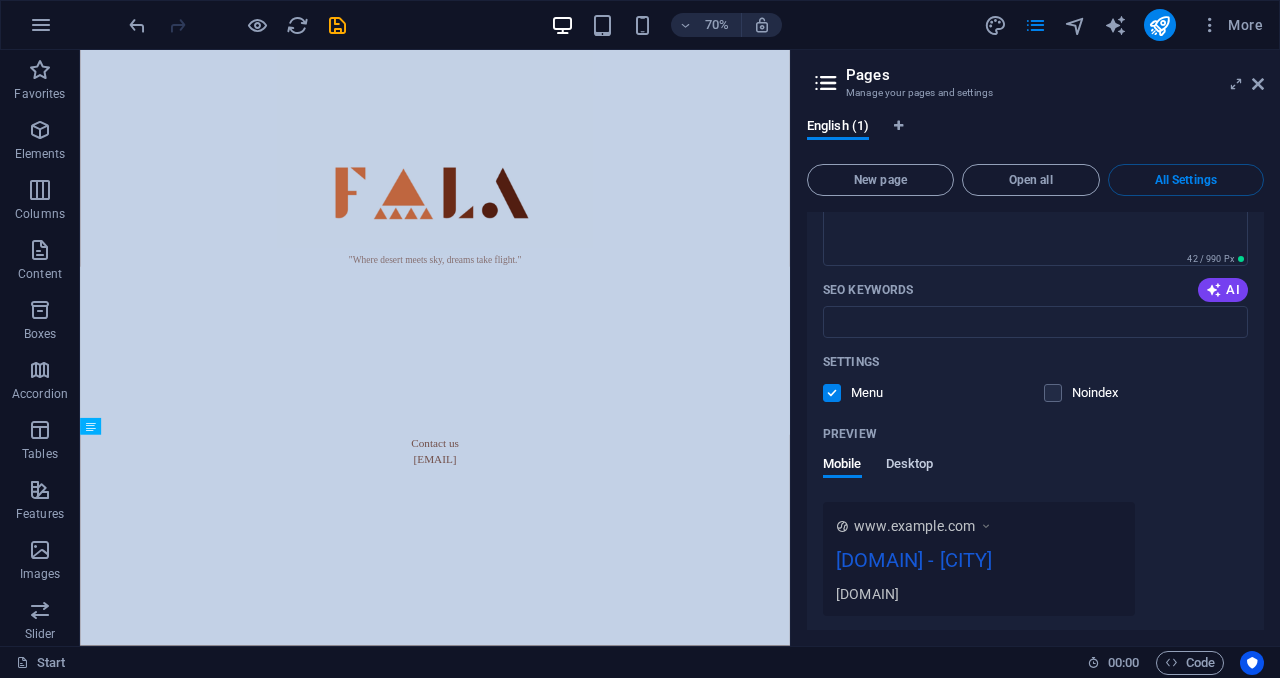 click on "Desktop" at bounding box center [910, 466] 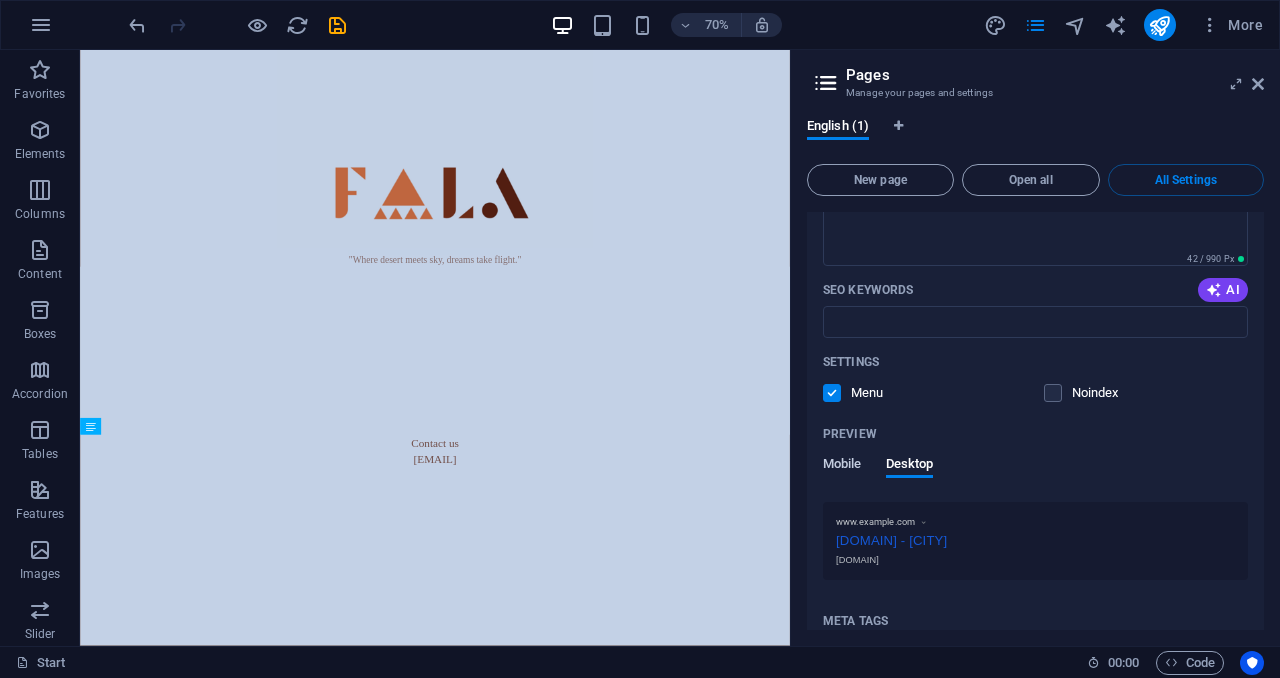 click on "Mobile" at bounding box center (842, 466) 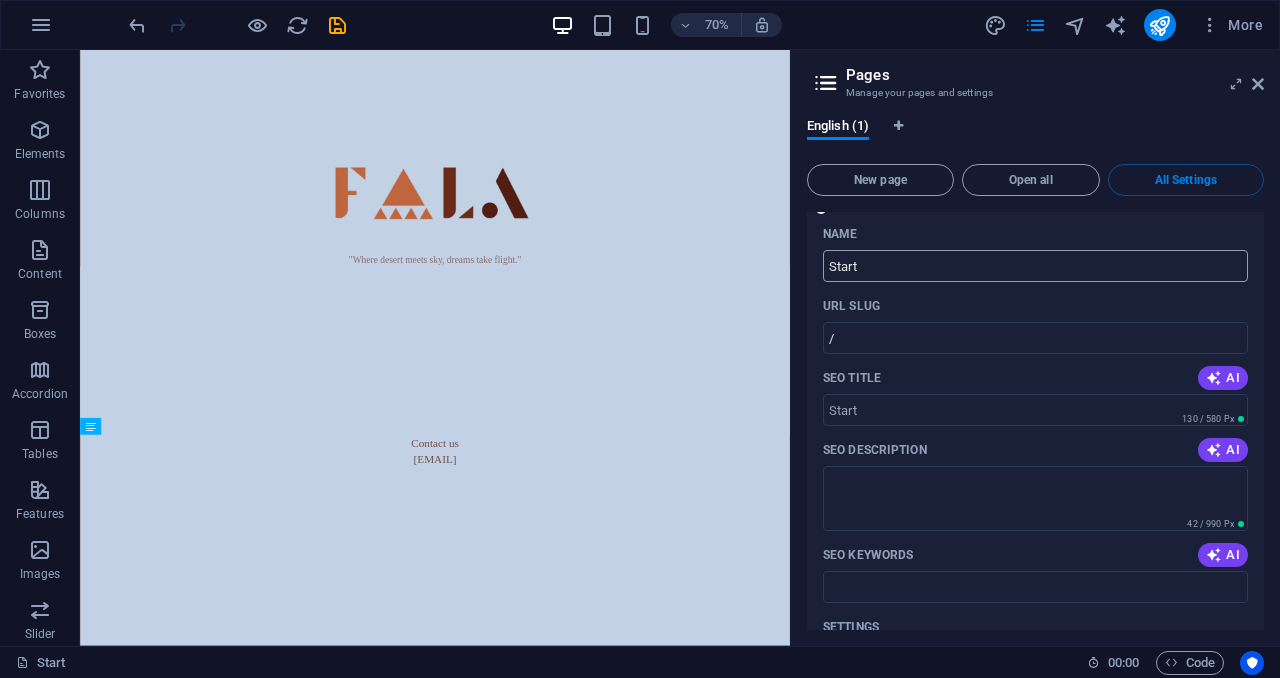 scroll, scrollTop: 0, scrollLeft: 0, axis: both 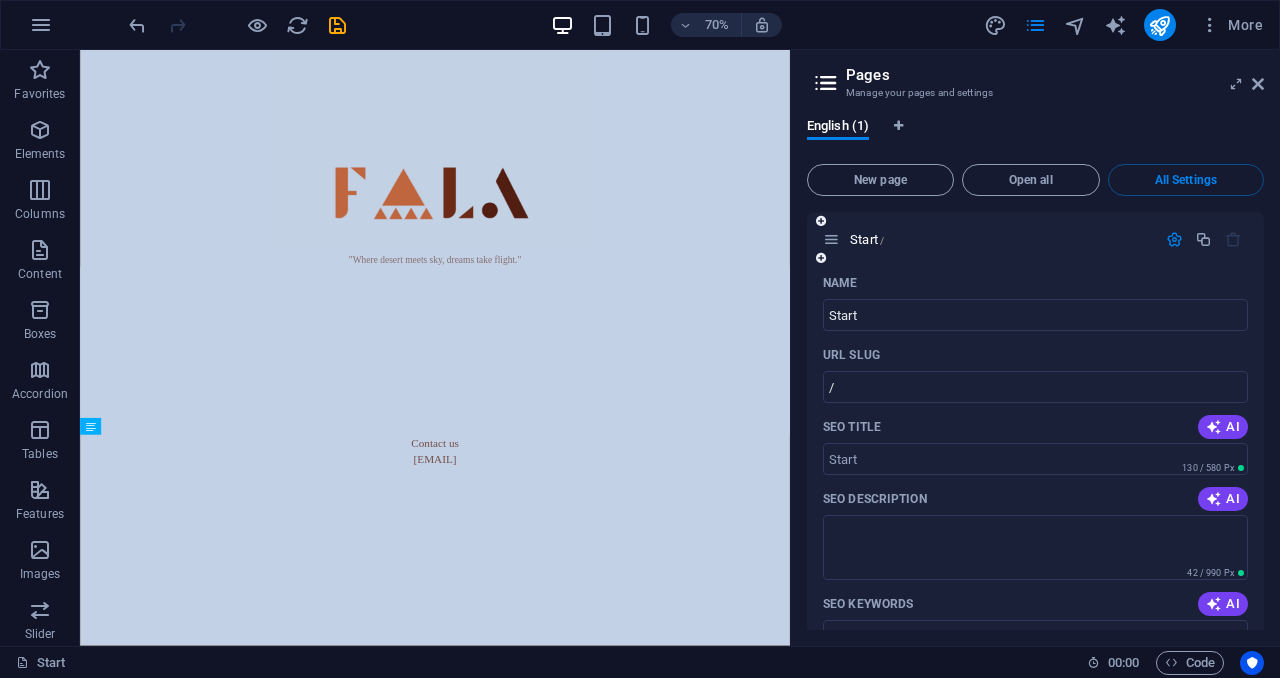 click at bounding box center (1174, 239) 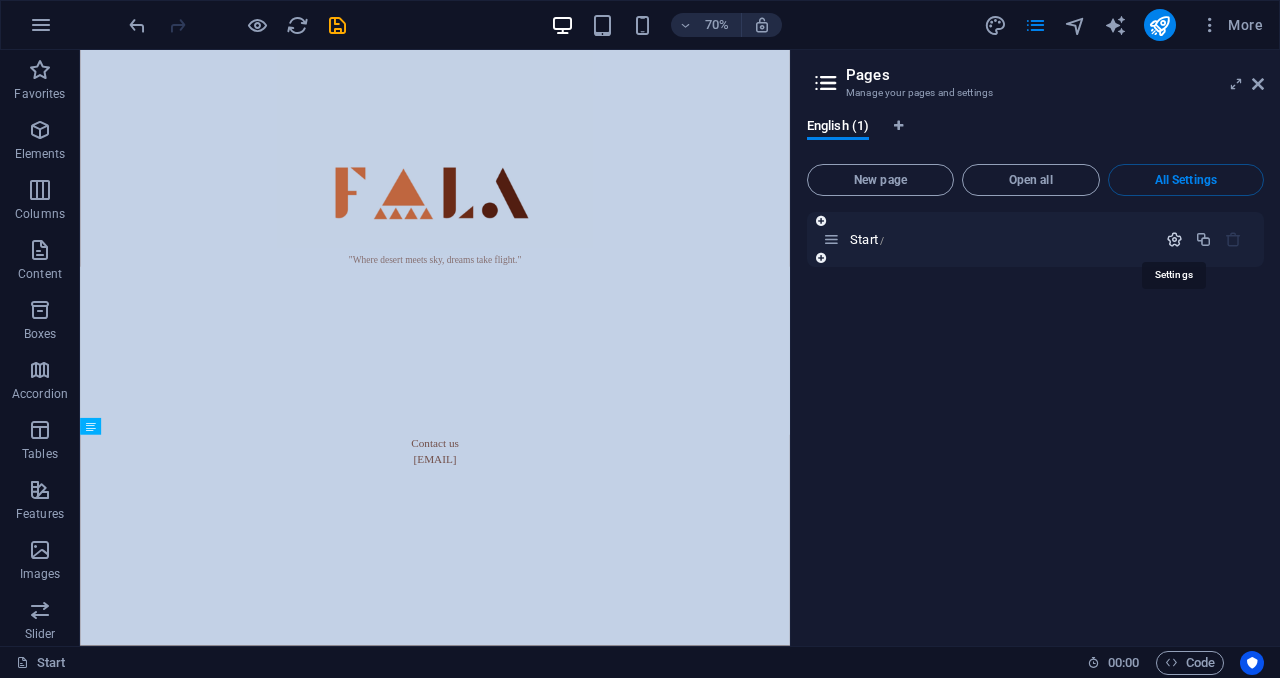 click at bounding box center [1174, 239] 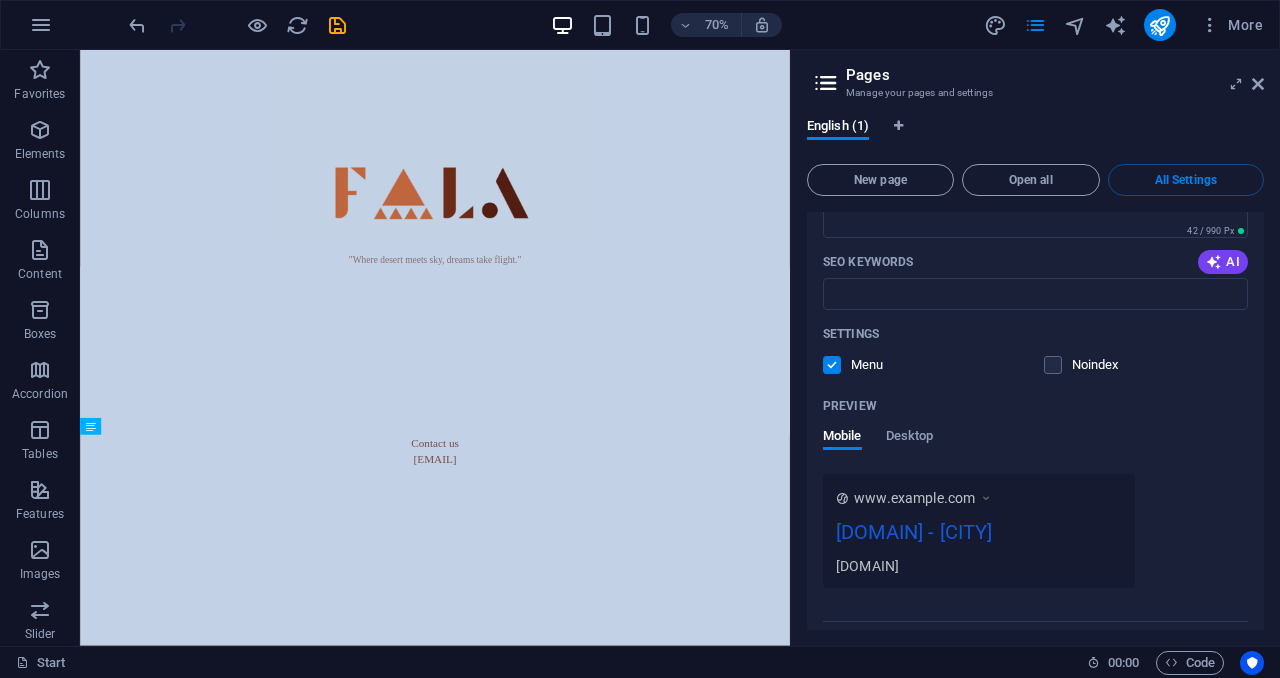 scroll, scrollTop: 390, scrollLeft: 0, axis: vertical 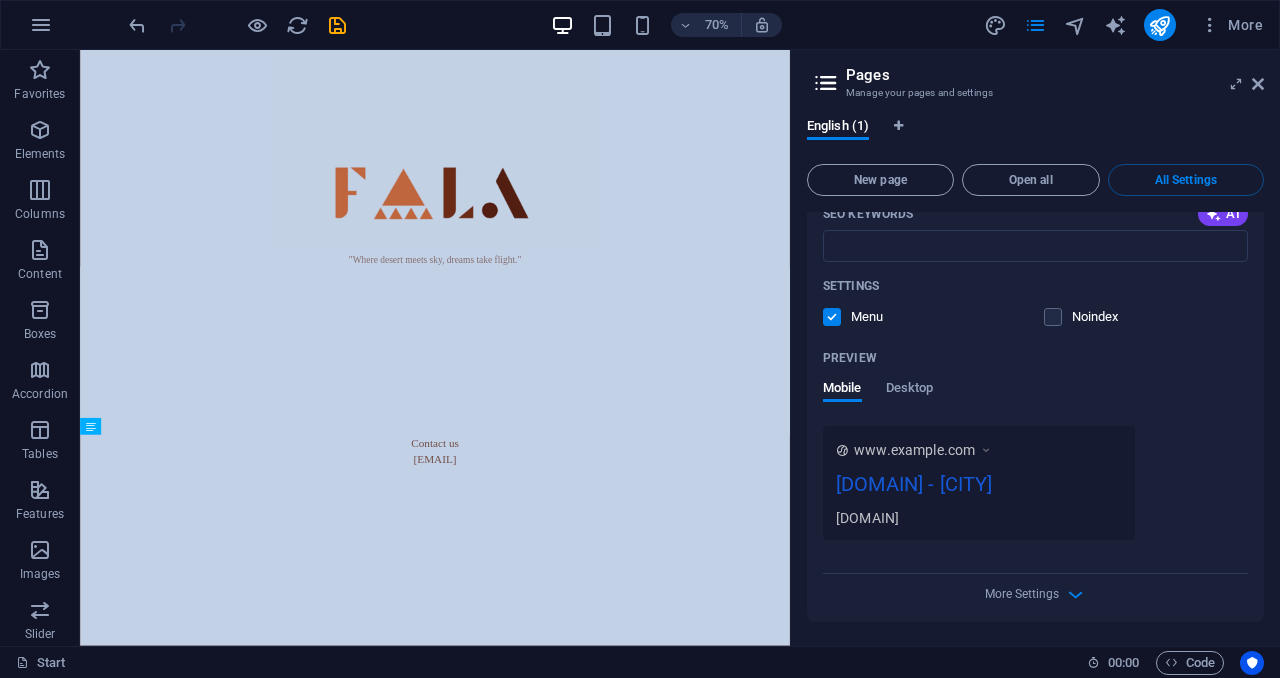 click on "www.example.com" at bounding box center [979, 449] 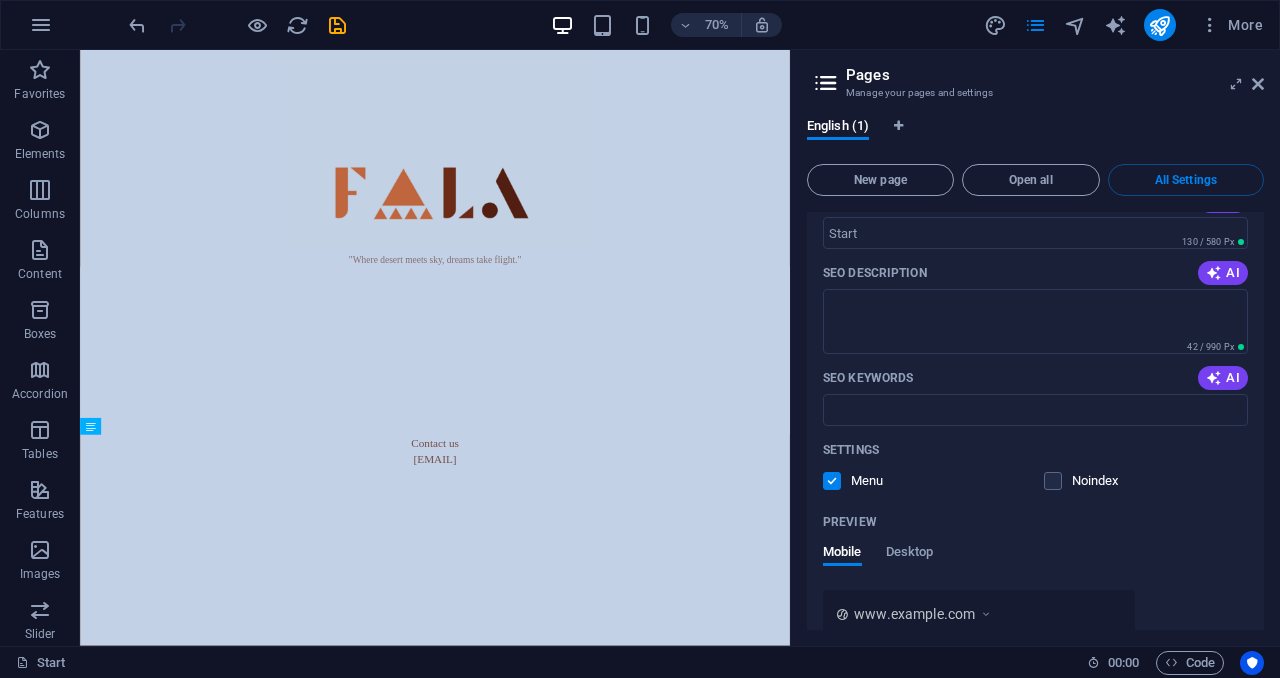 scroll, scrollTop: 0, scrollLeft: 0, axis: both 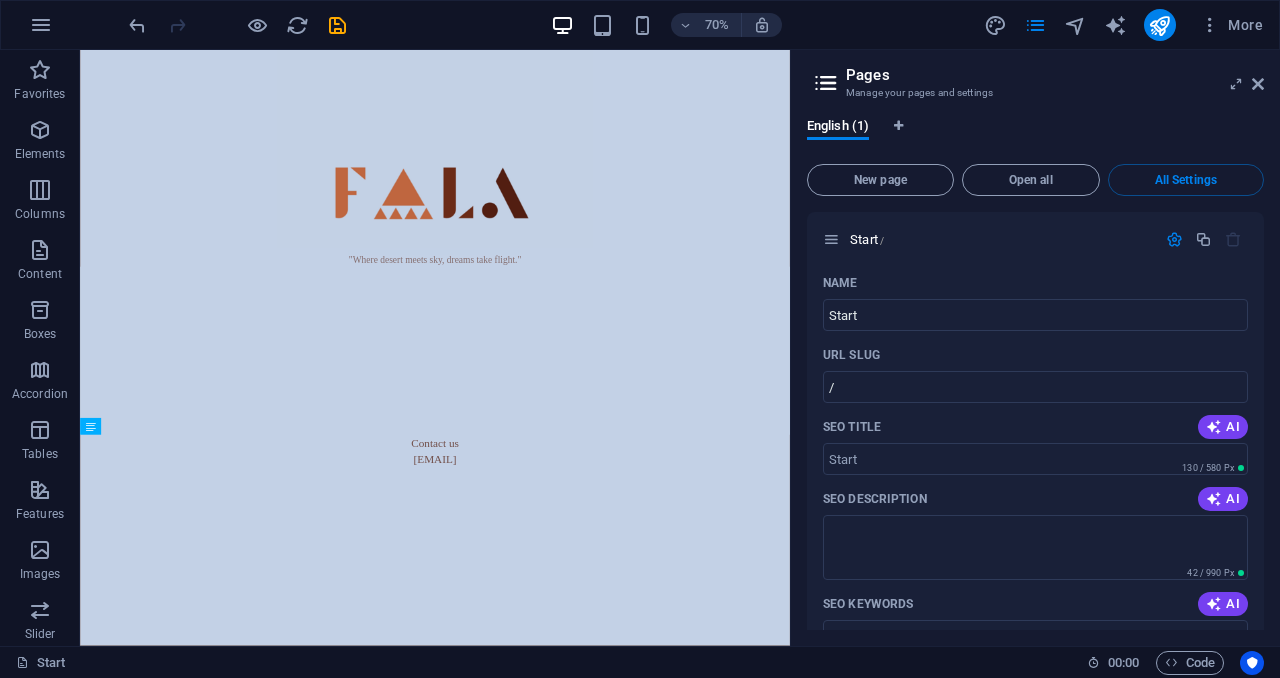 click at bounding box center [826, 83] 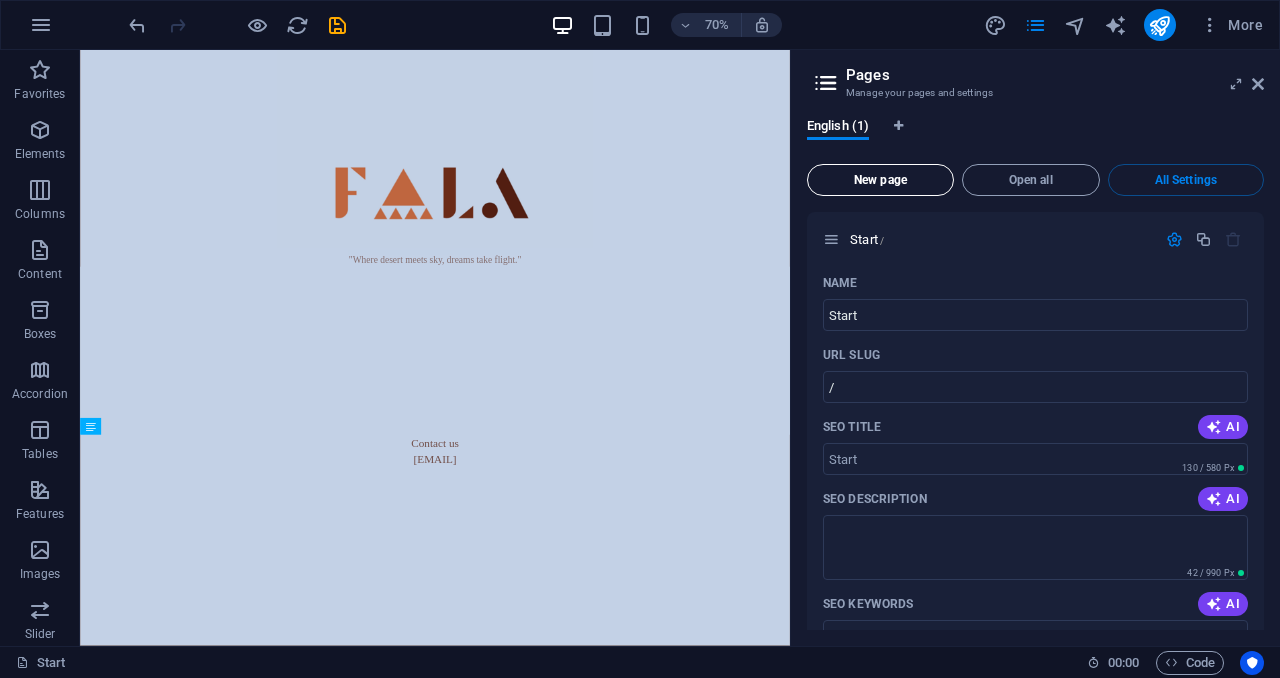 click on "New page" at bounding box center [880, 180] 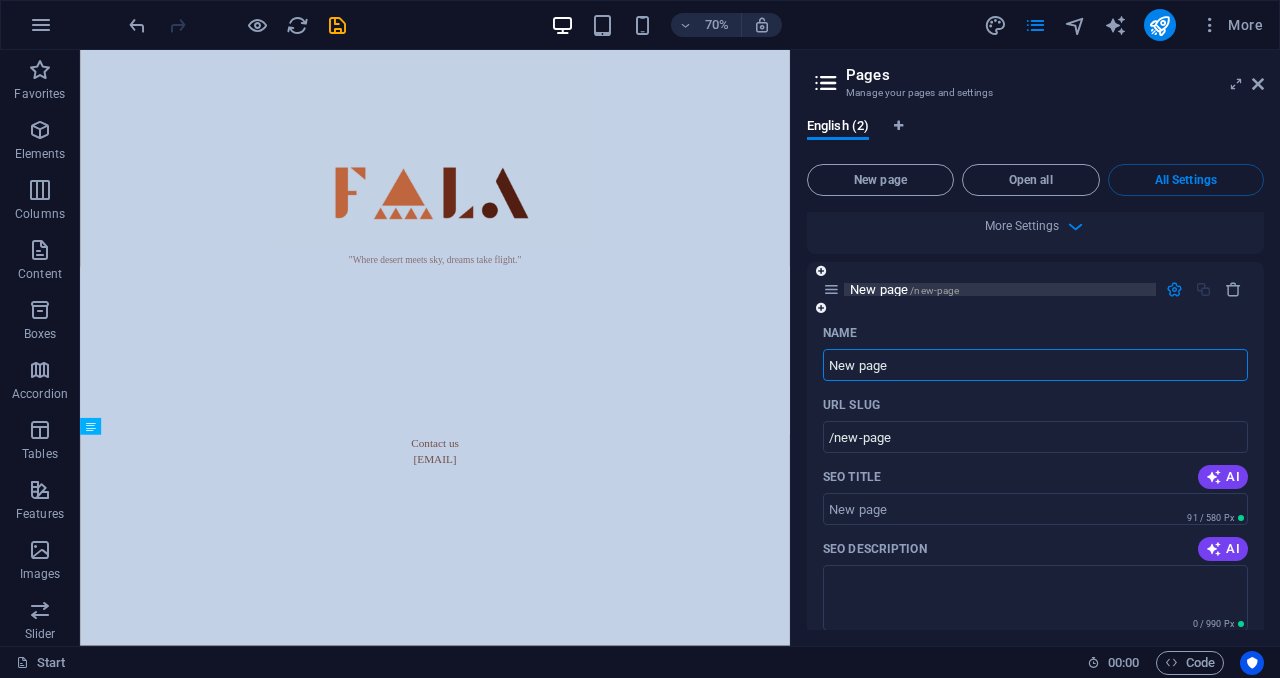 scroll, scrollTop: 767, scrollLeft: 0, axis: vertical 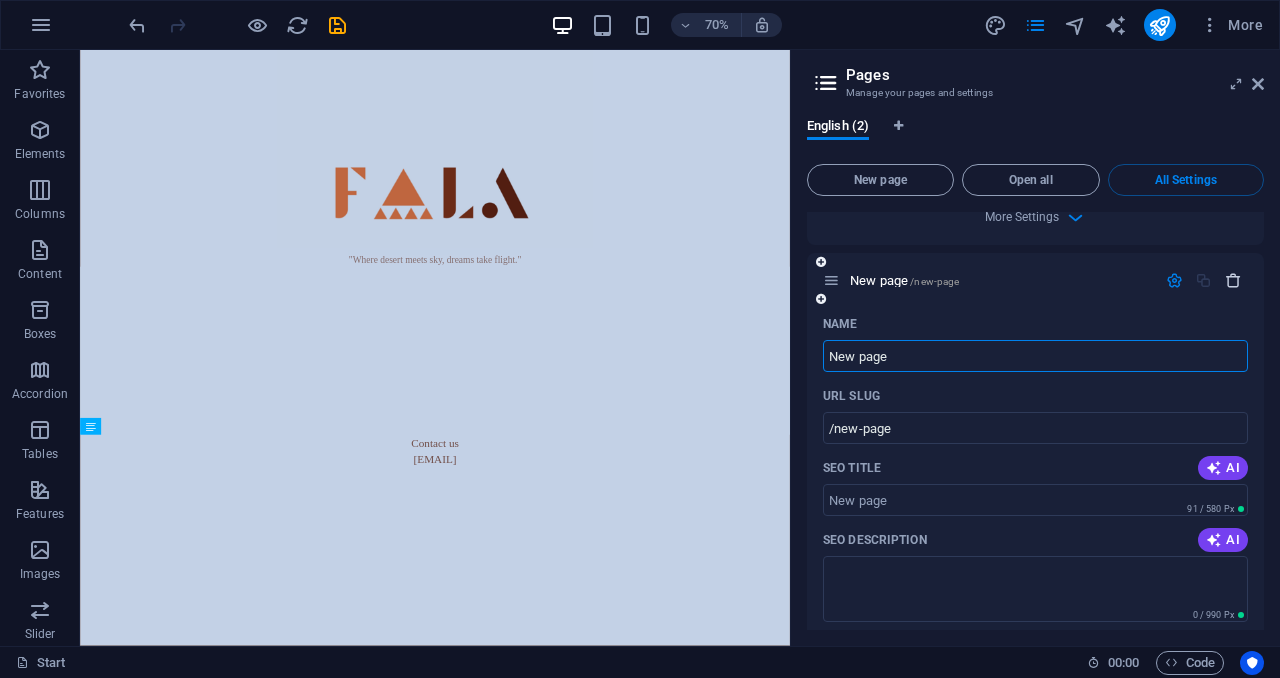 click at bounding box center [1233, 280] 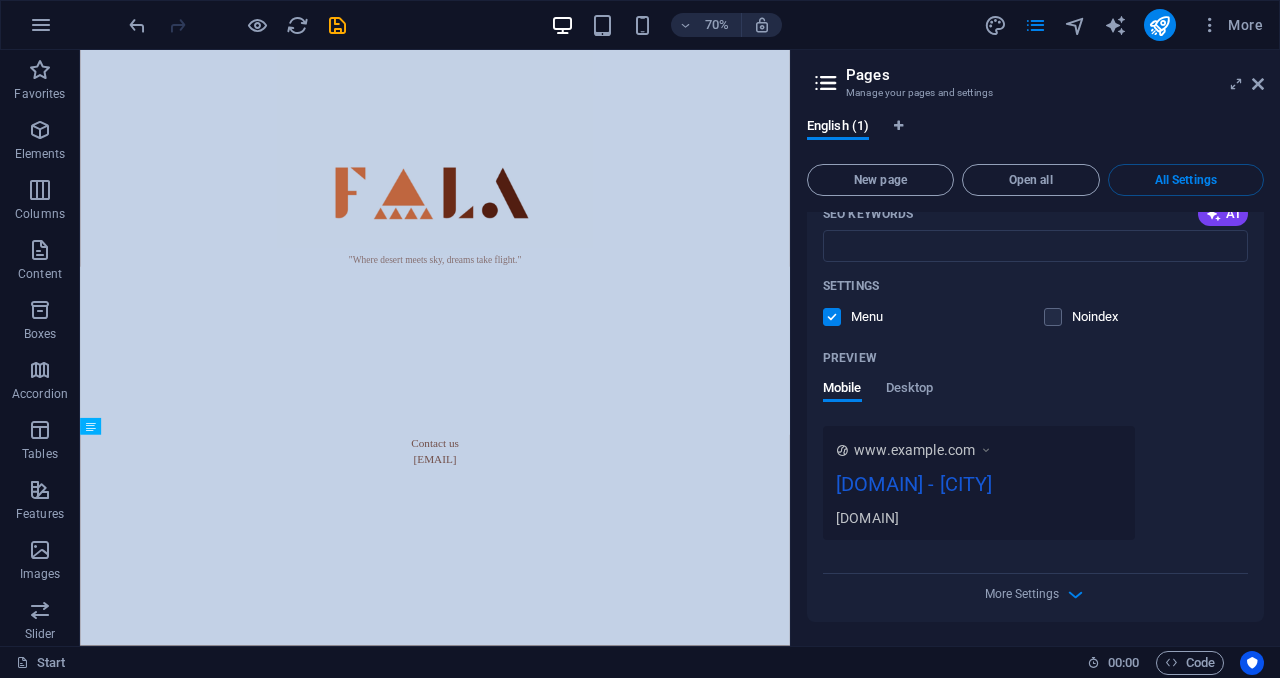 scroll, scrollTop: 0, scrollLeft: 0, axis: both 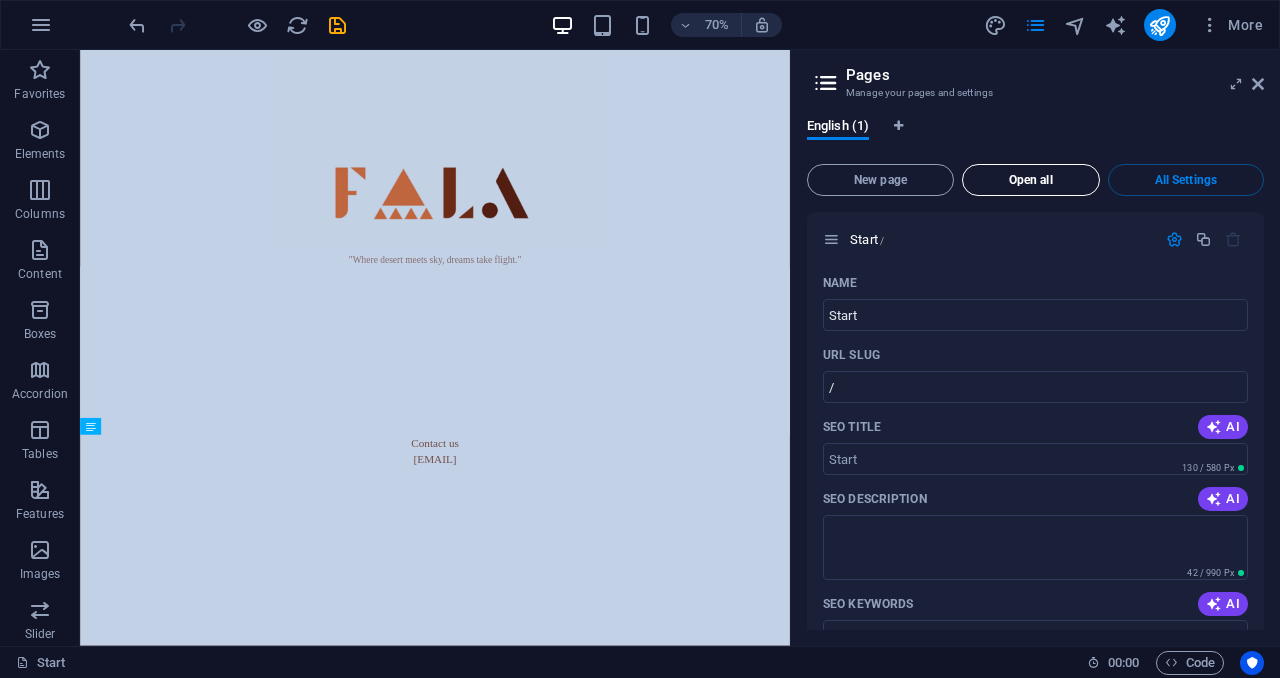click on "Open all" at bounding box center [1031, 180] 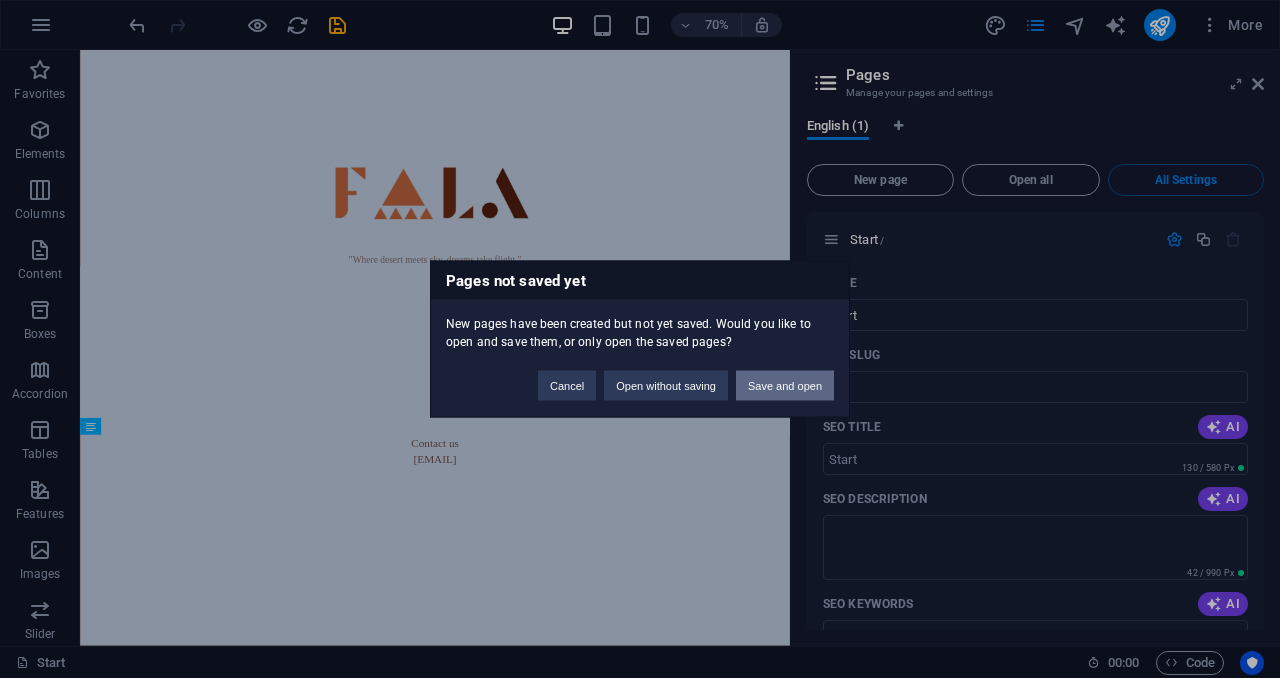 click on "Save and open" at bounding box center [785, 386] 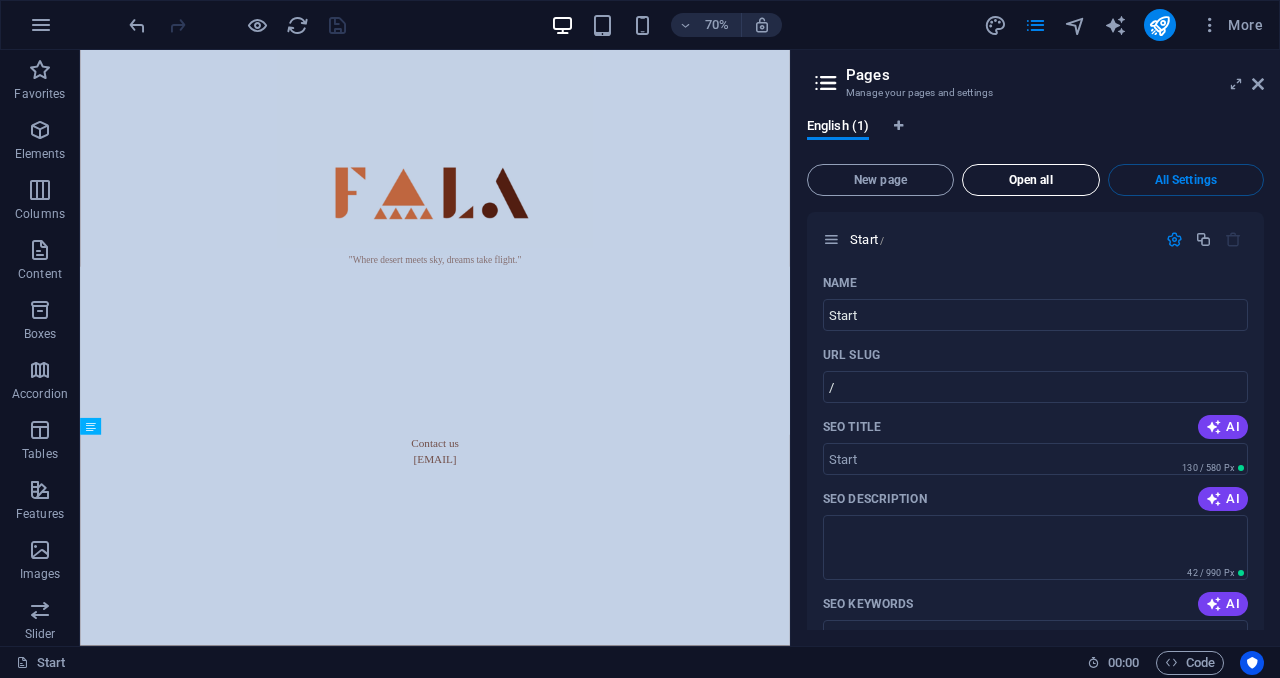 click on "Open all" at bounding box center [1031, 180] 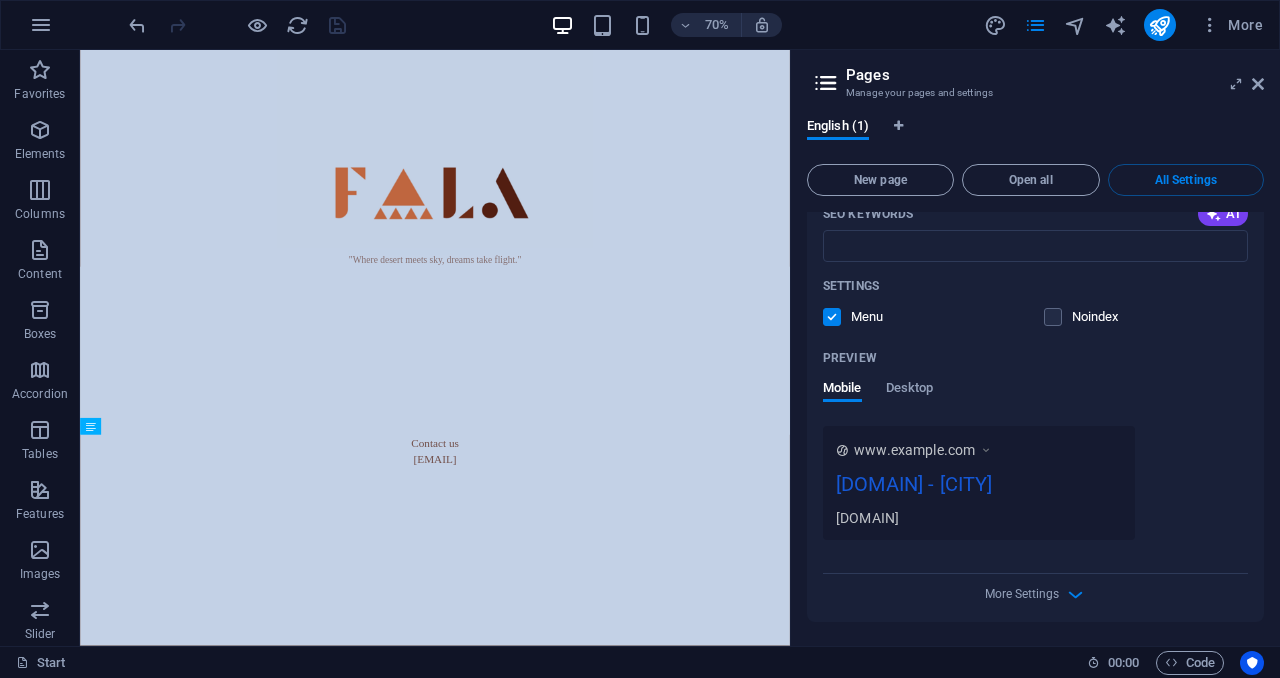 scroll, scrollTop: 0, scrollLeft: 0, axis: both 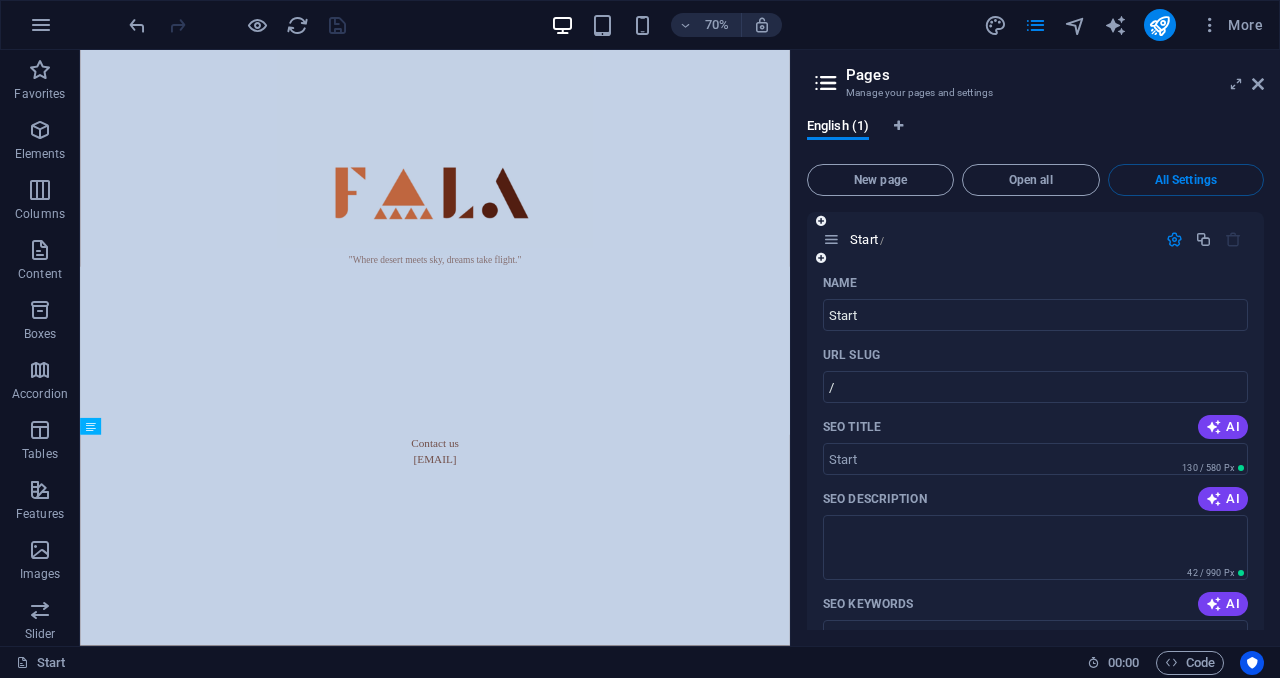 click at bounding box center (1174, 239) 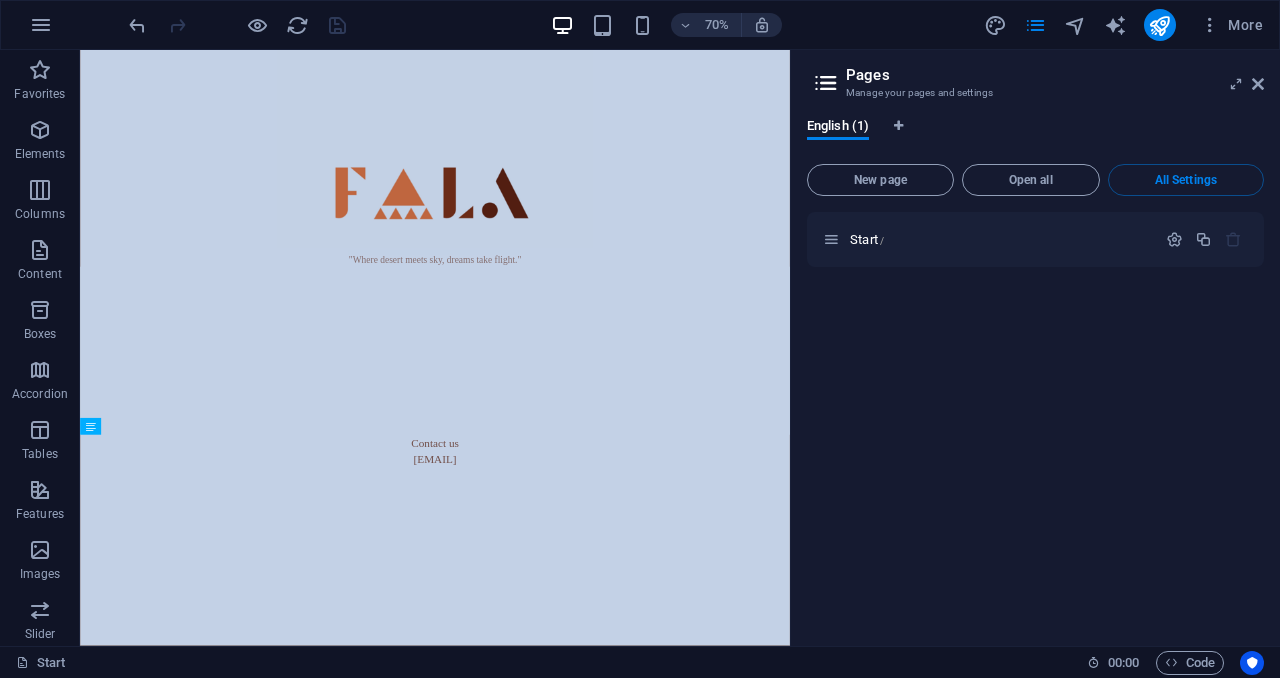 click at bounding box center [826, 83] 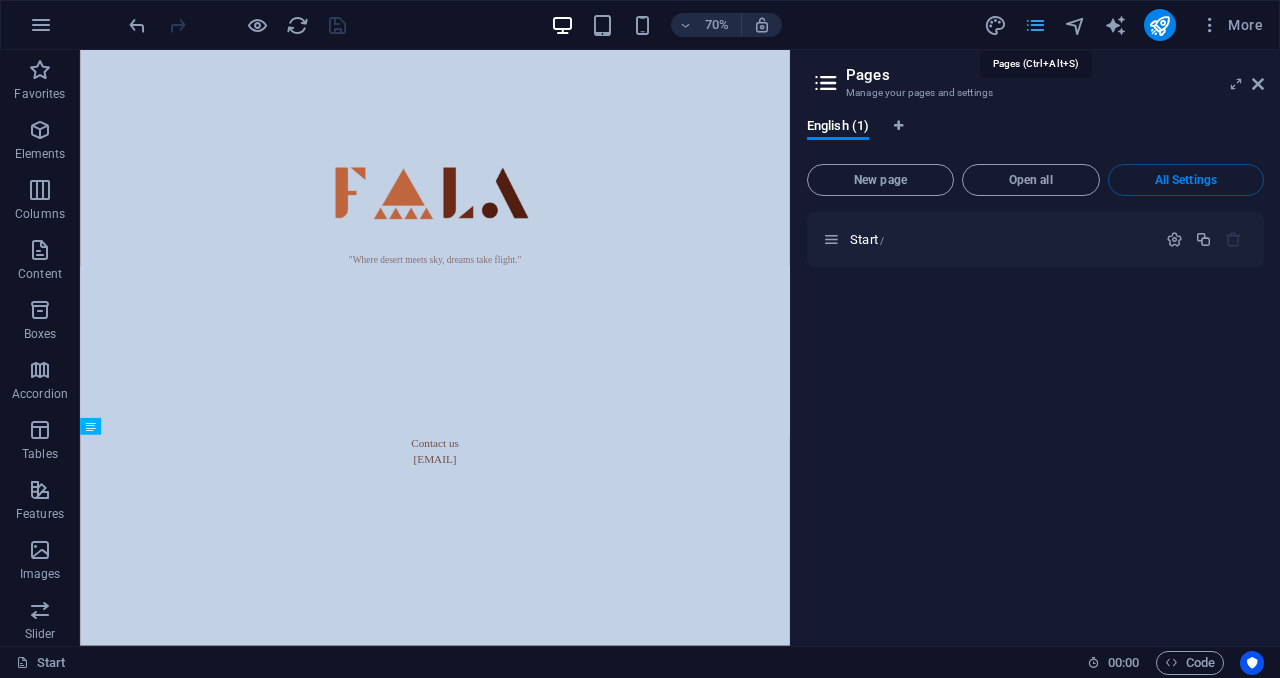 click at bounding box center (1035, 25) 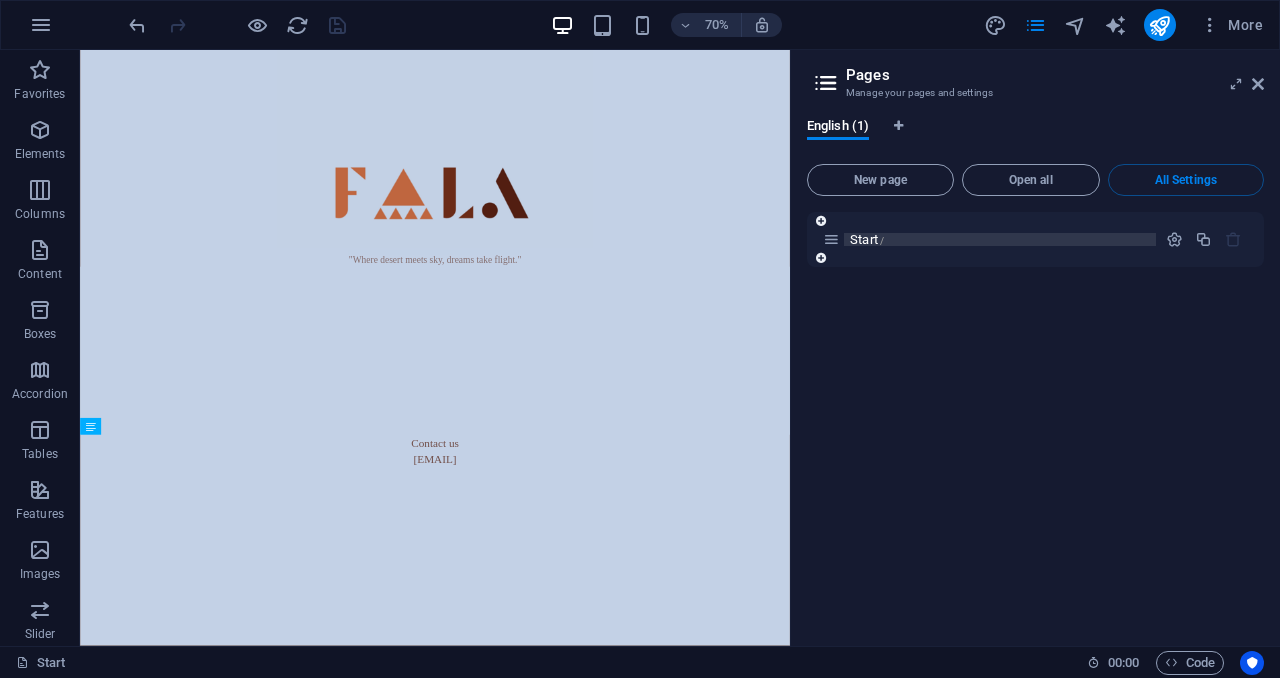 click on "Start /" at bounding box center [867, 239] 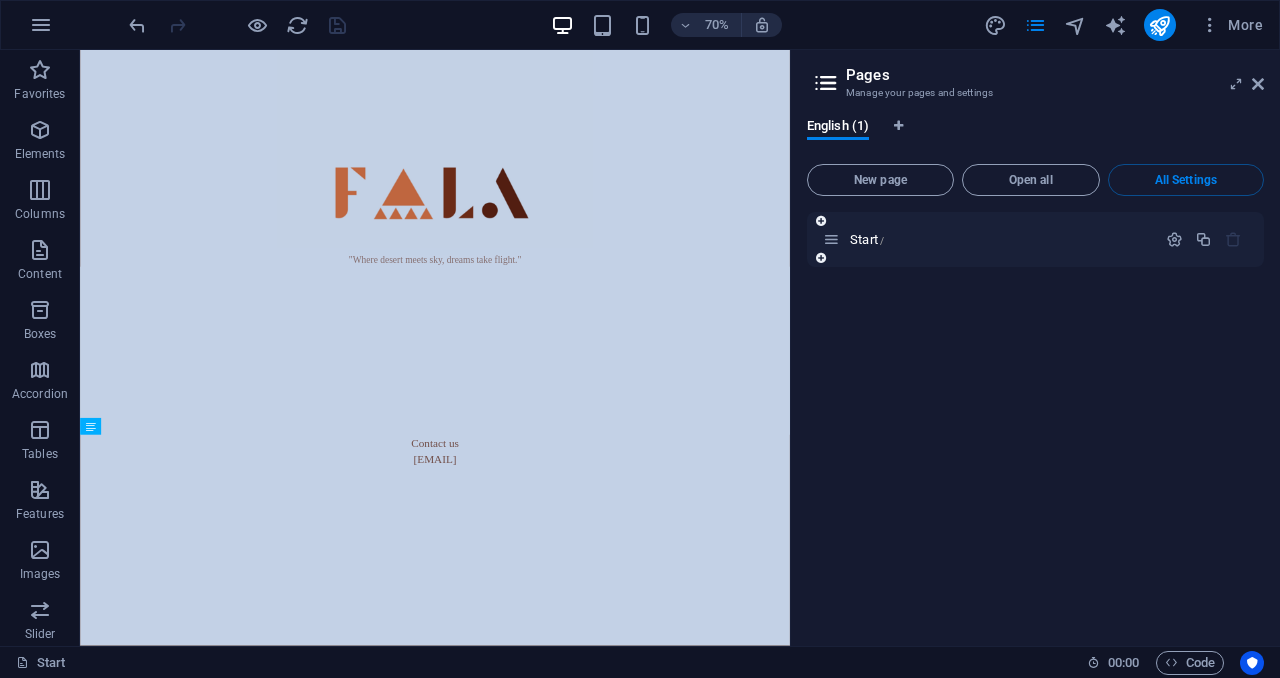 click at bounding box center [821, 258] 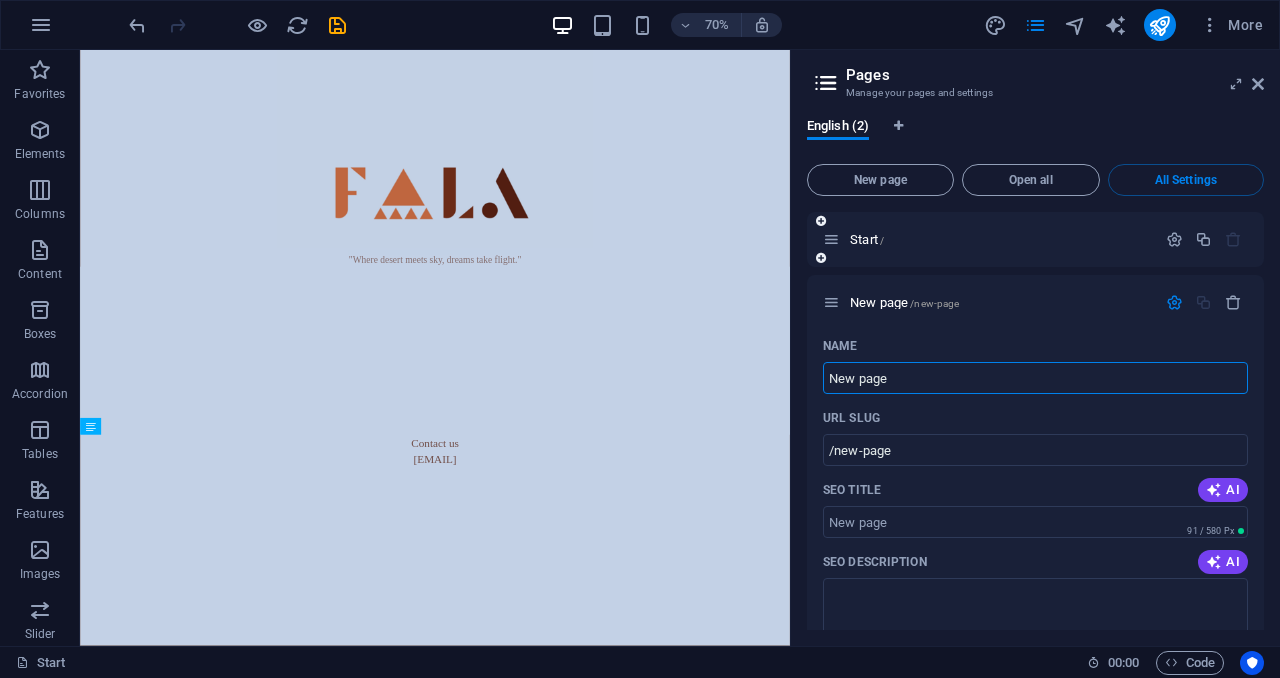 click at bounding box center (821, 258) 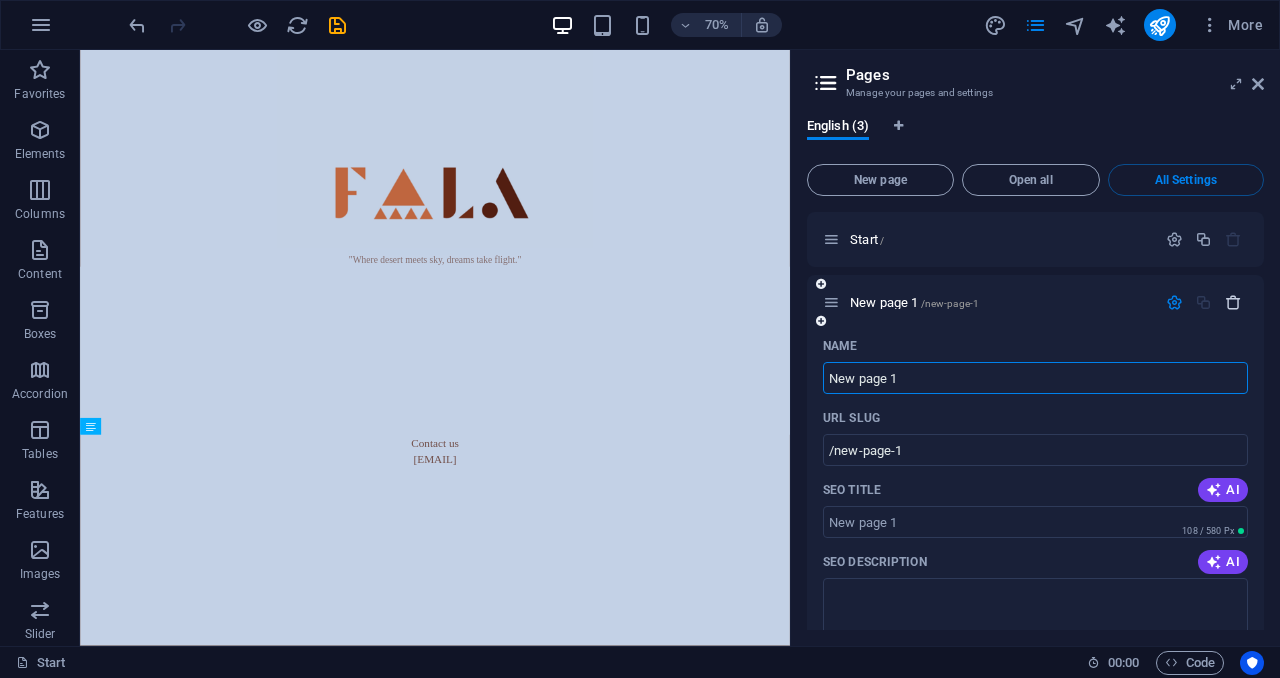 click at bounding box center [1233, 302] 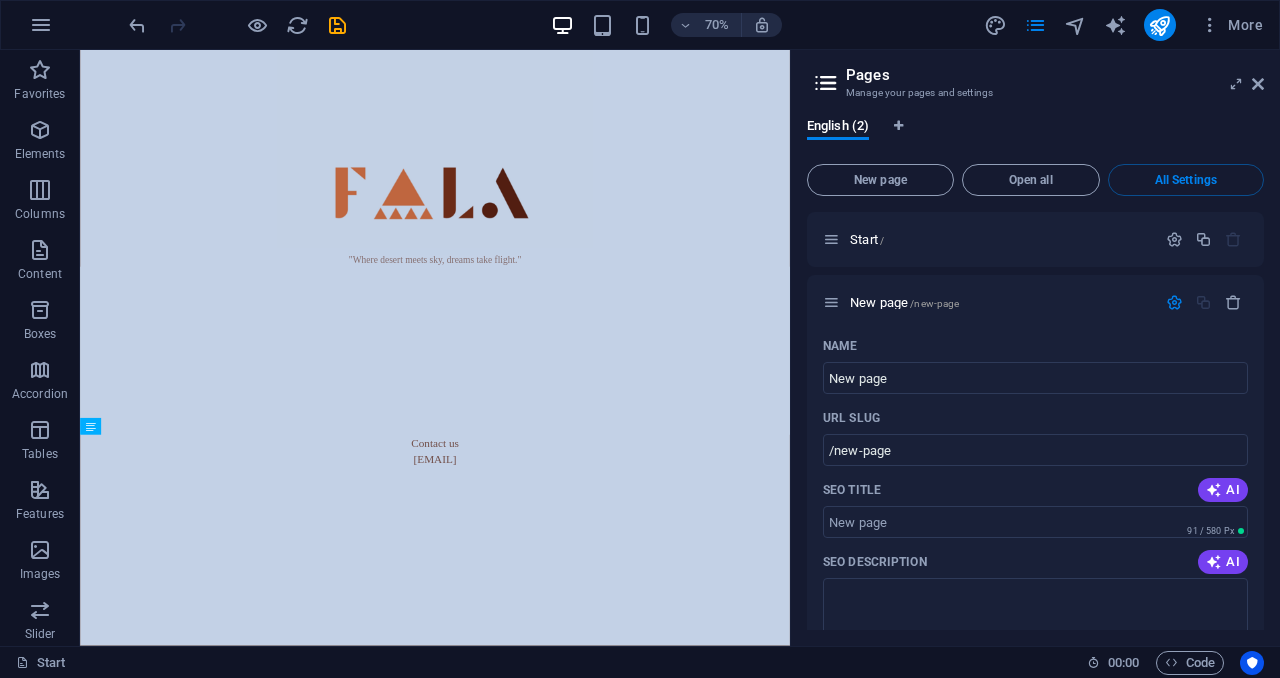 click at bounding box center [1233, 302] 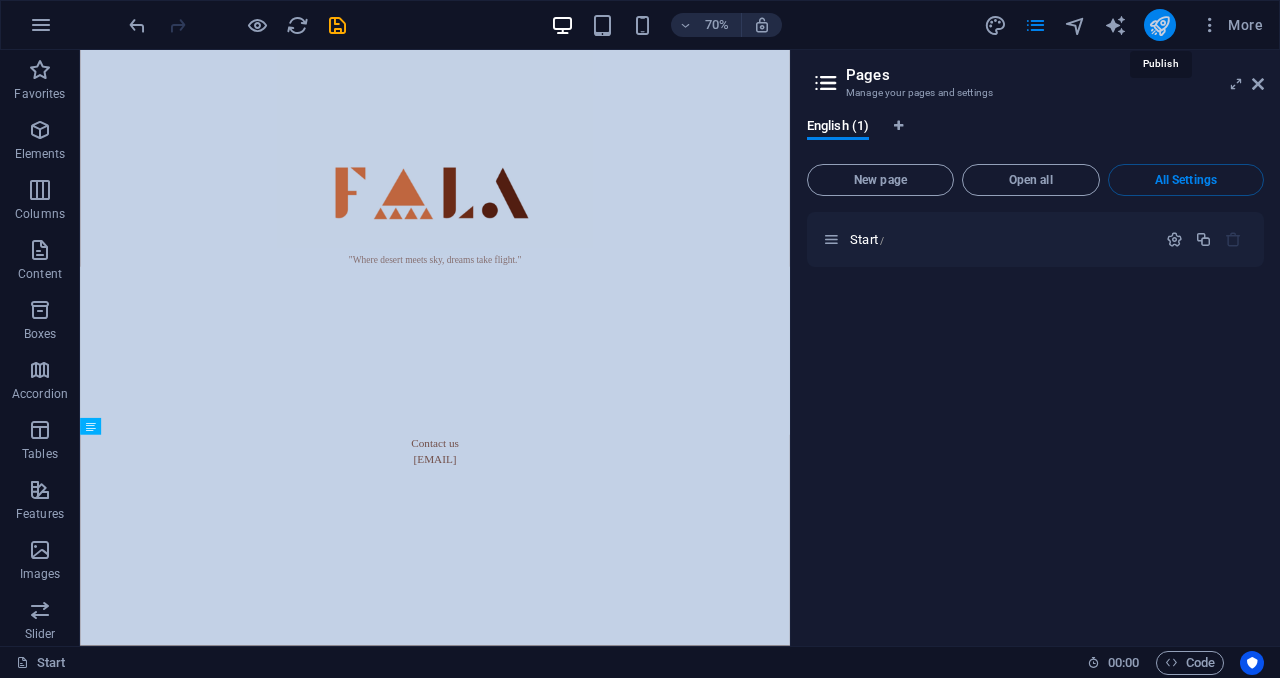 click at bounding box center [1159, 25] 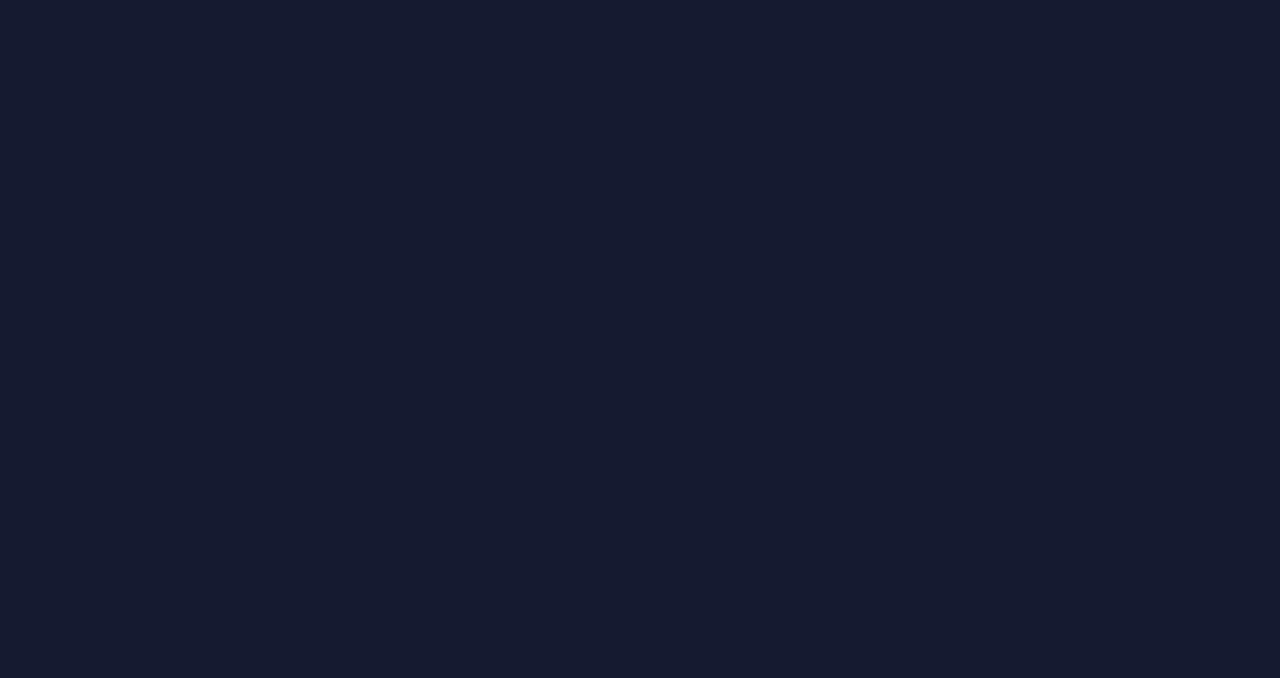 scroll, scrollTop: 0, scrollLeft: 0, axis: both 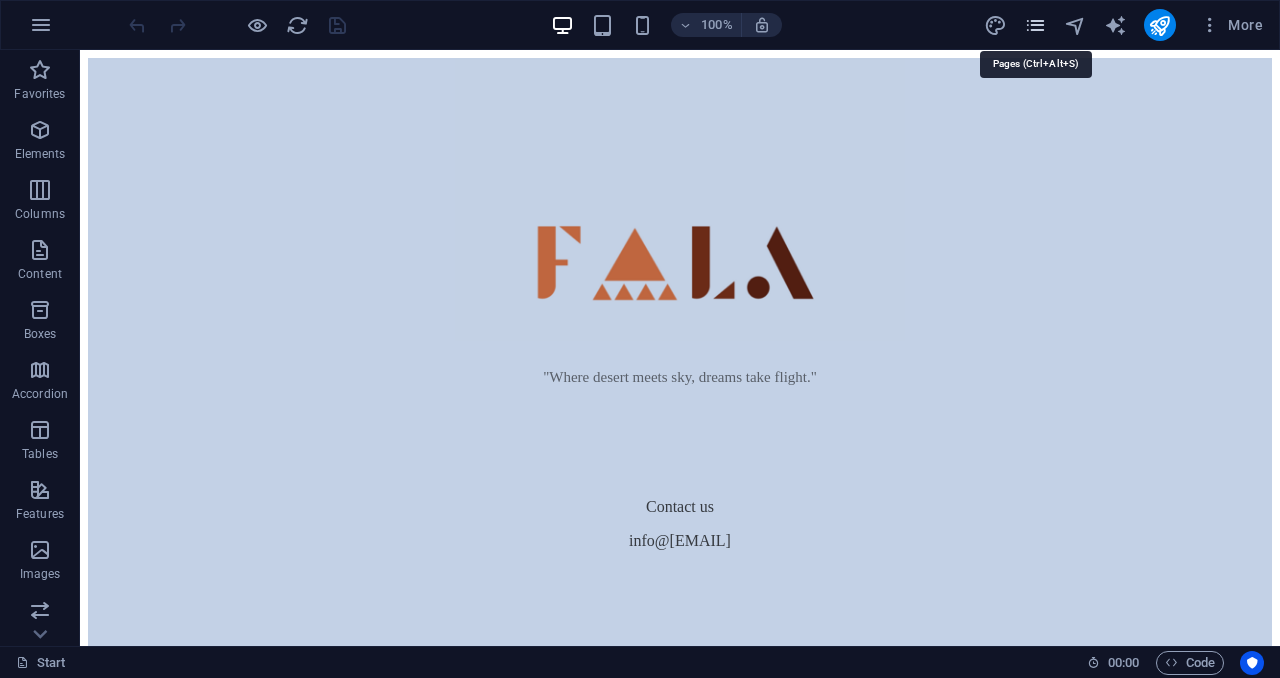 click at bounding box center [1035, 25] 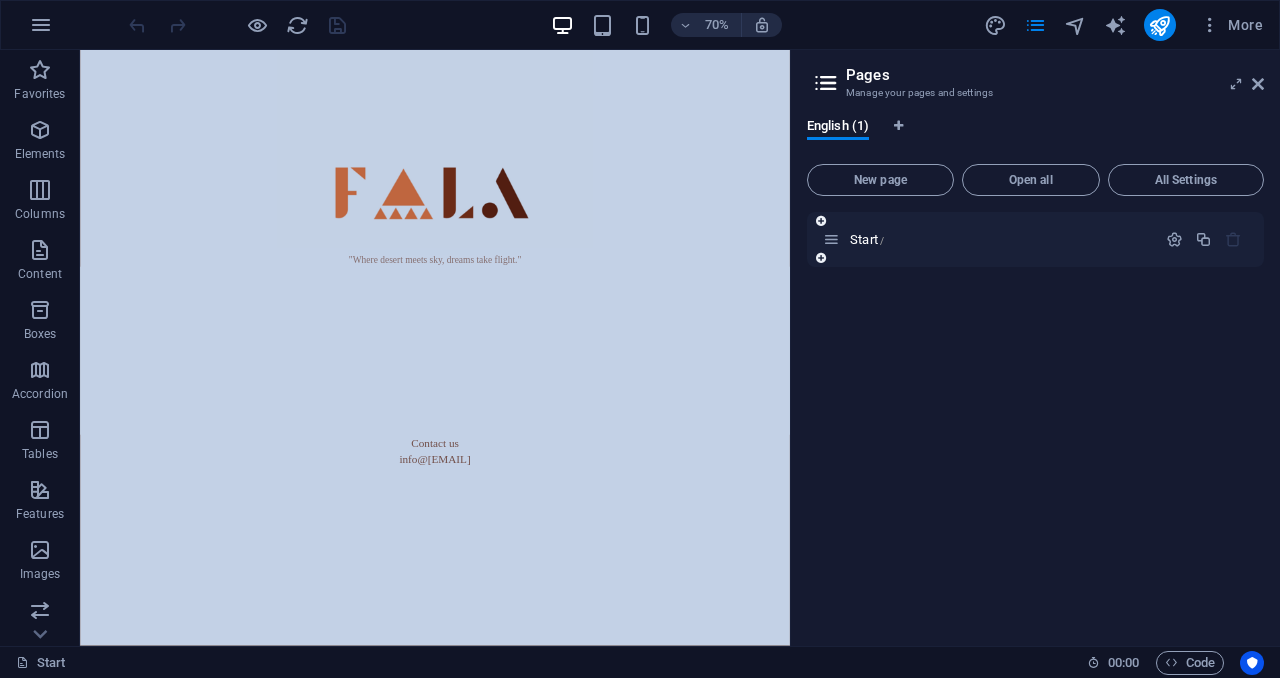 click at bounding box center [831, 239] 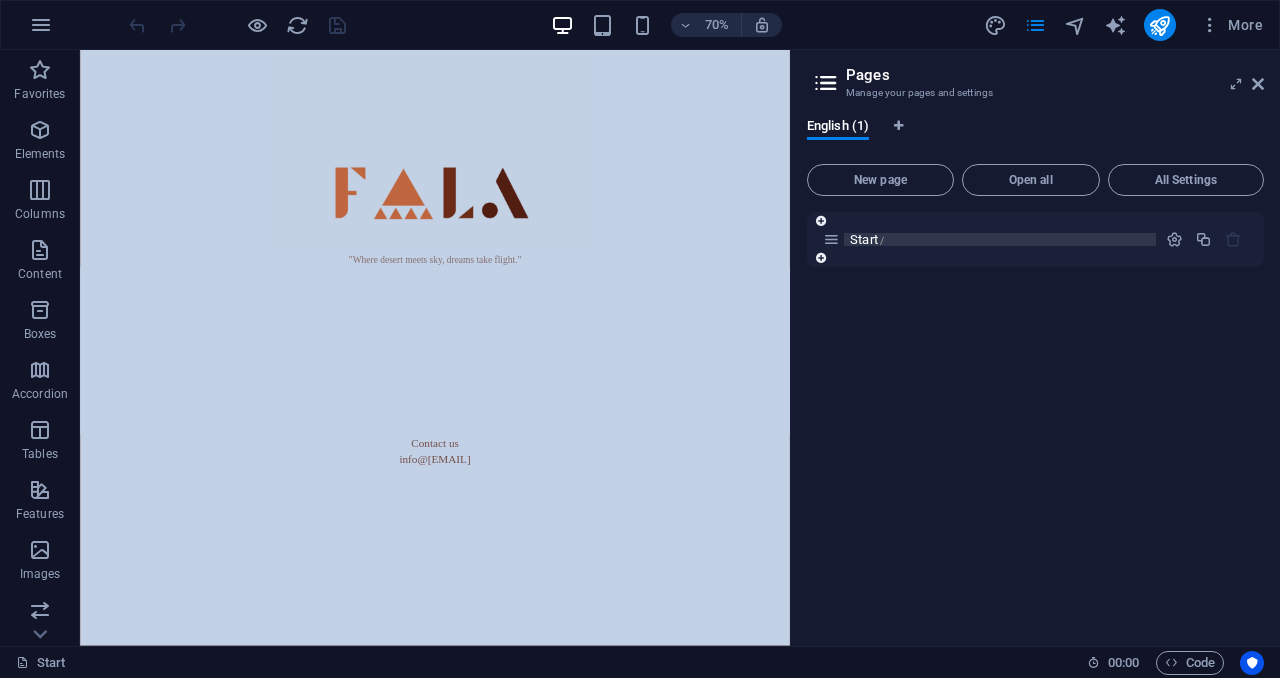 click on "Start /" at bounding box center [867, 239] 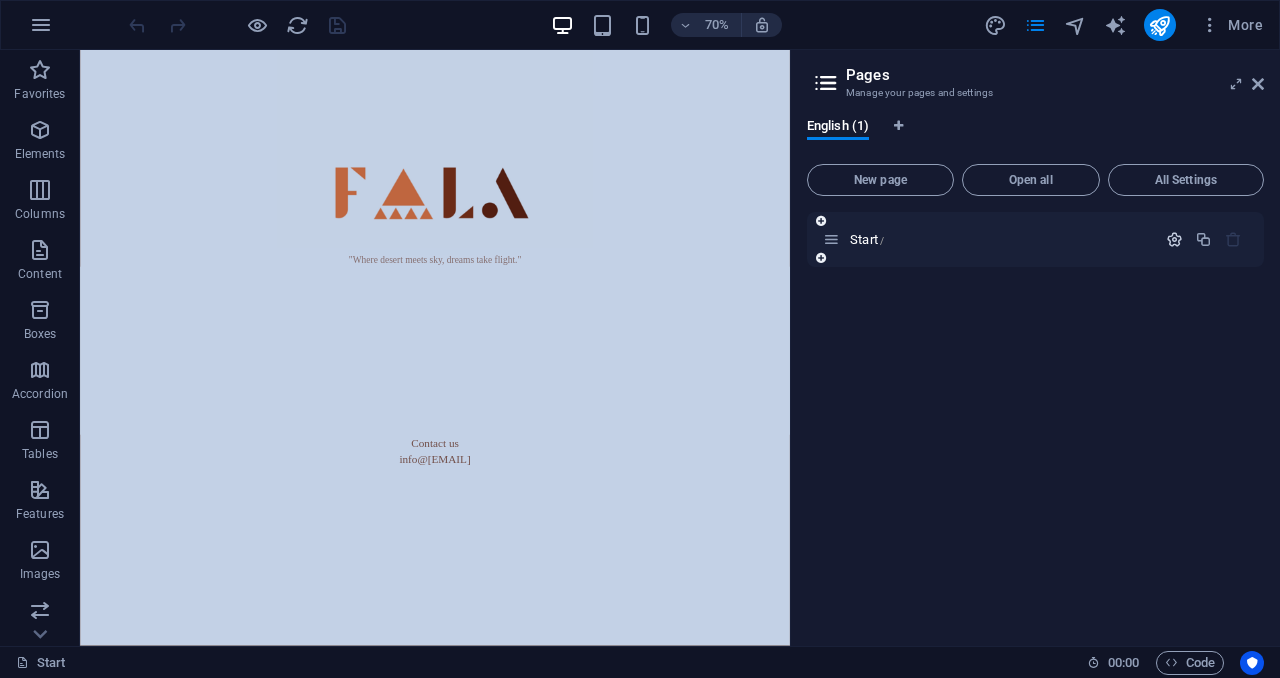 click at bounding box center (1174, 239) 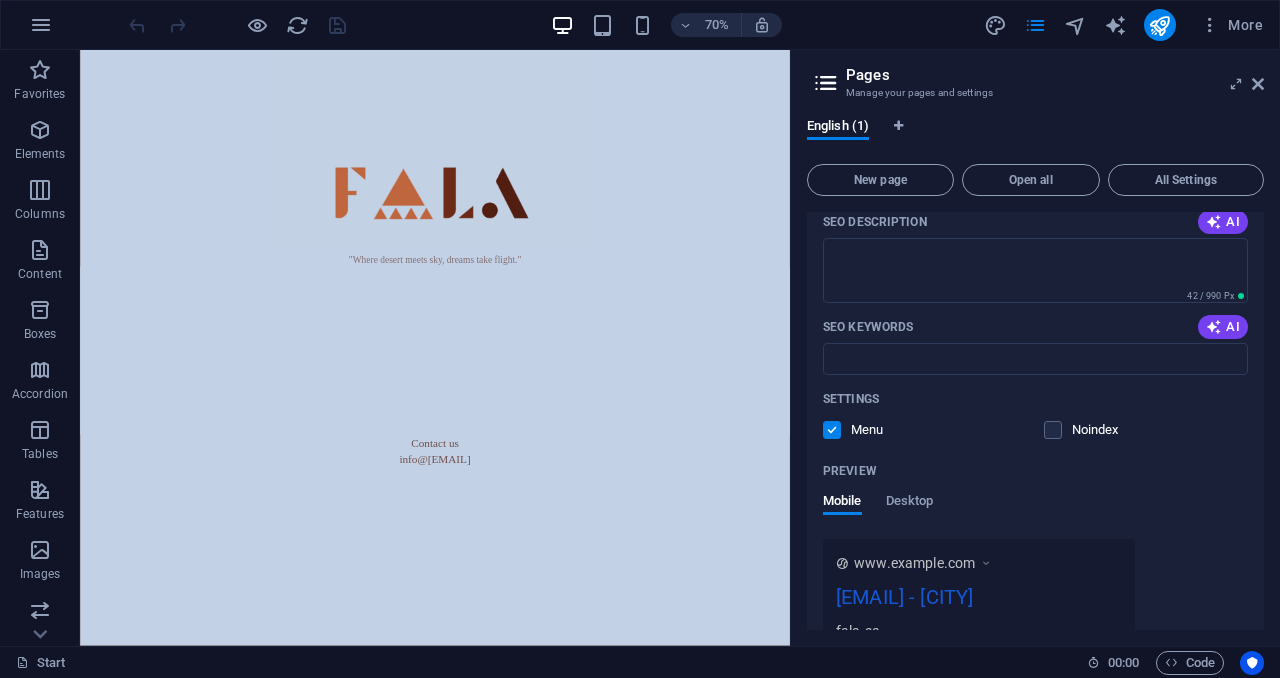 scroll, scrollTop: 390, scrollLeft: 0, axis: vertical 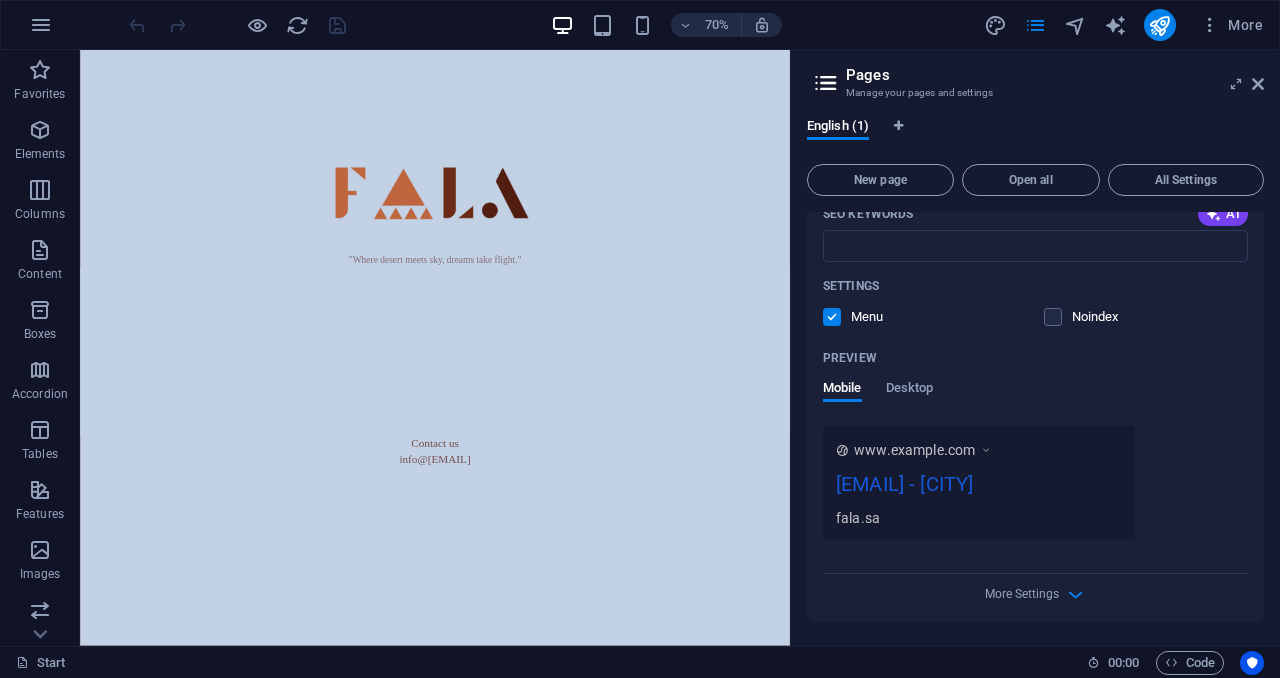 click on "fala.sa - [CITY]" at bounding box center [979, 488] 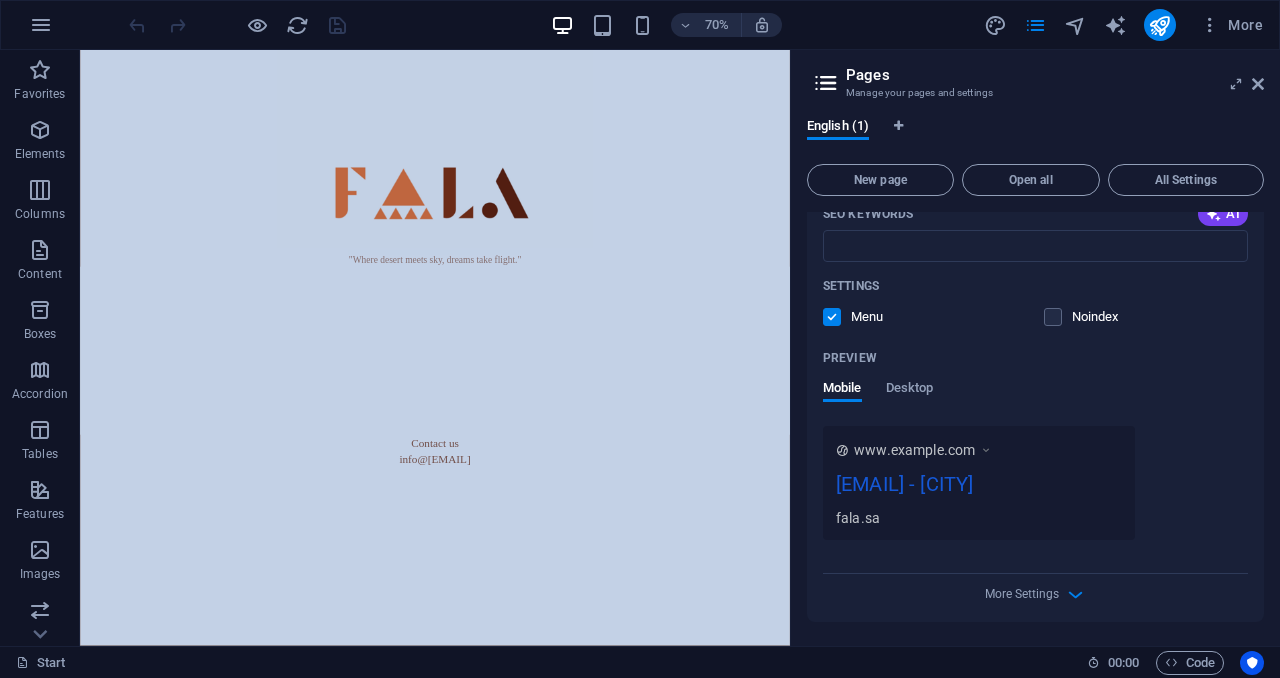 click at bounding box center (986, 450) 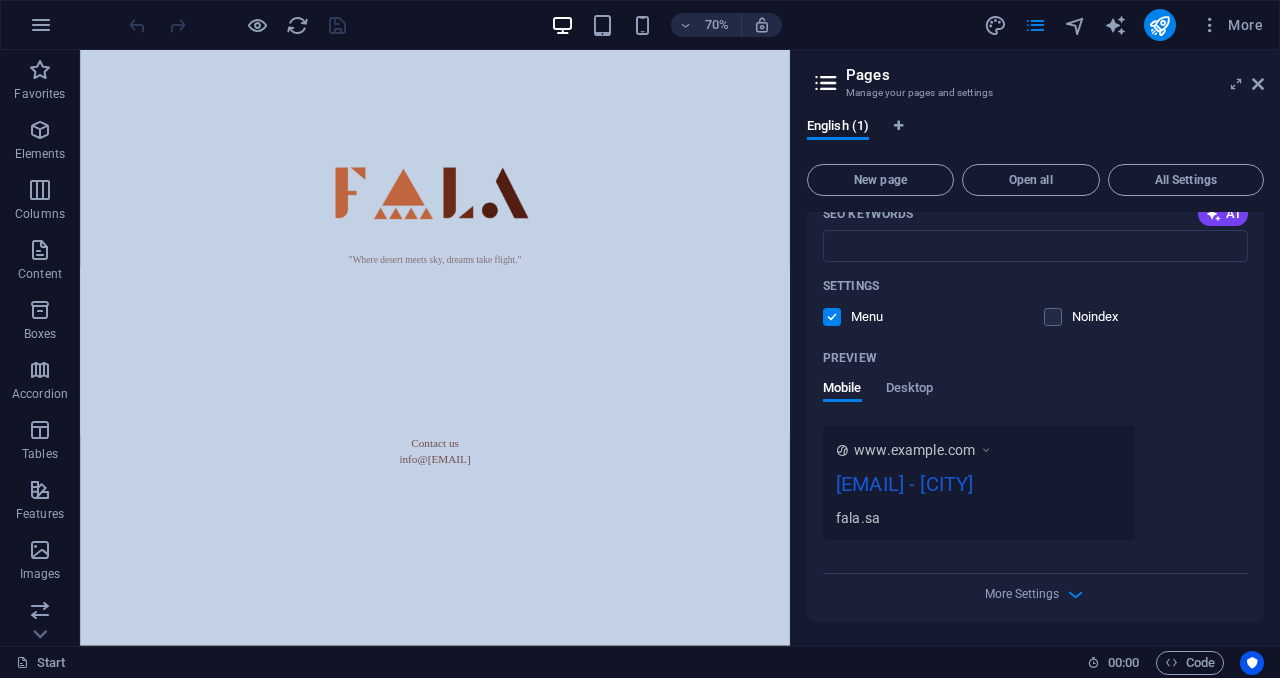 click on "www.example.com" at bounding box center (914, 450) 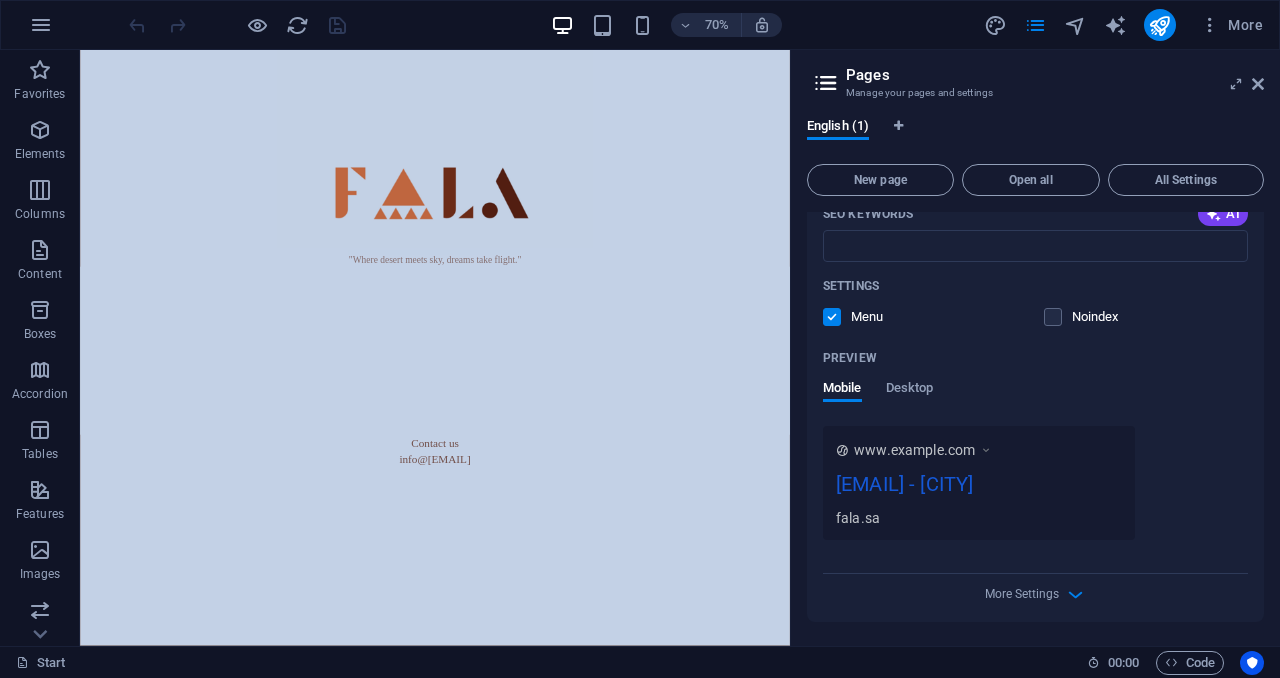 click on "fala.sa" at bounding box center [979, 517] 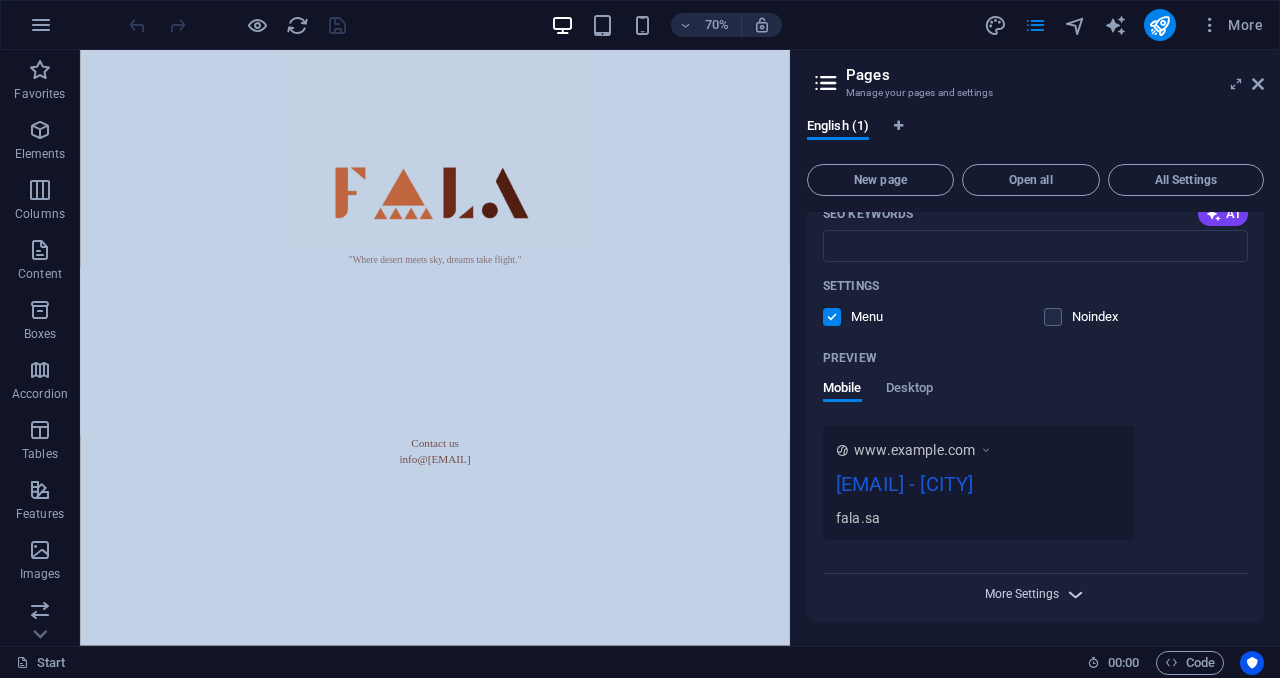 click on "More Settings" at bounding box center [1022, 594] 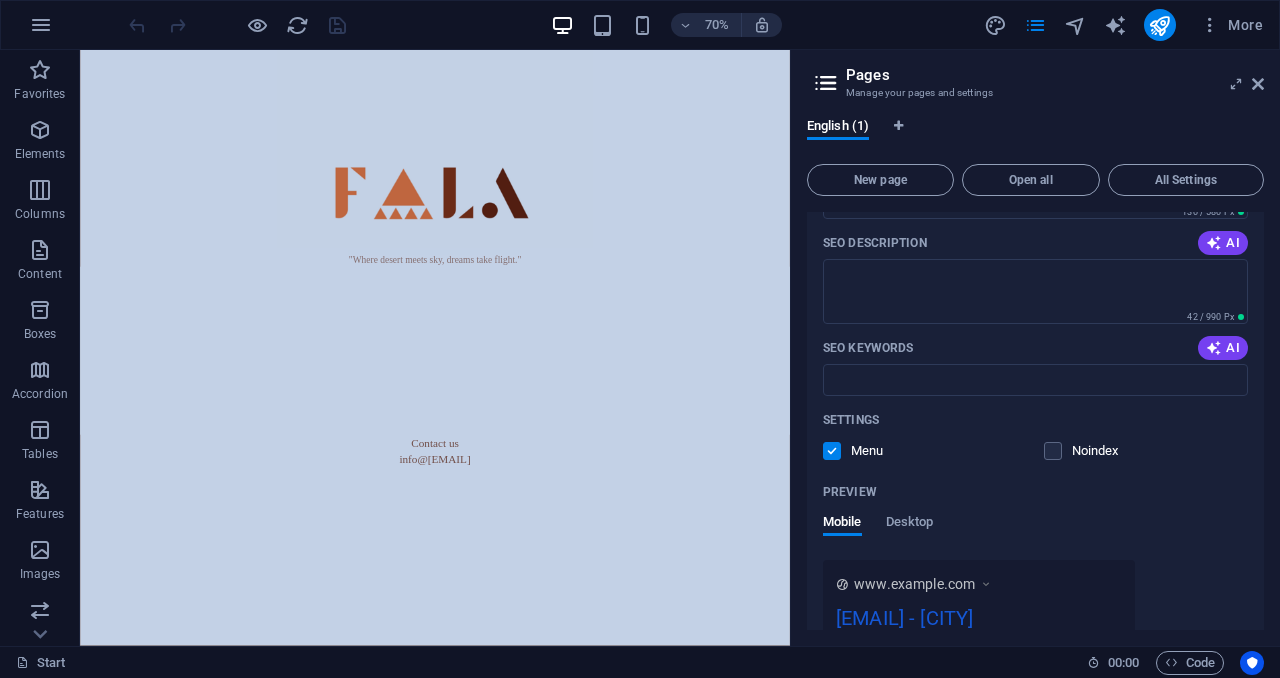 scroll, scrollTop: 0, scrollLeft: 0, axis: both 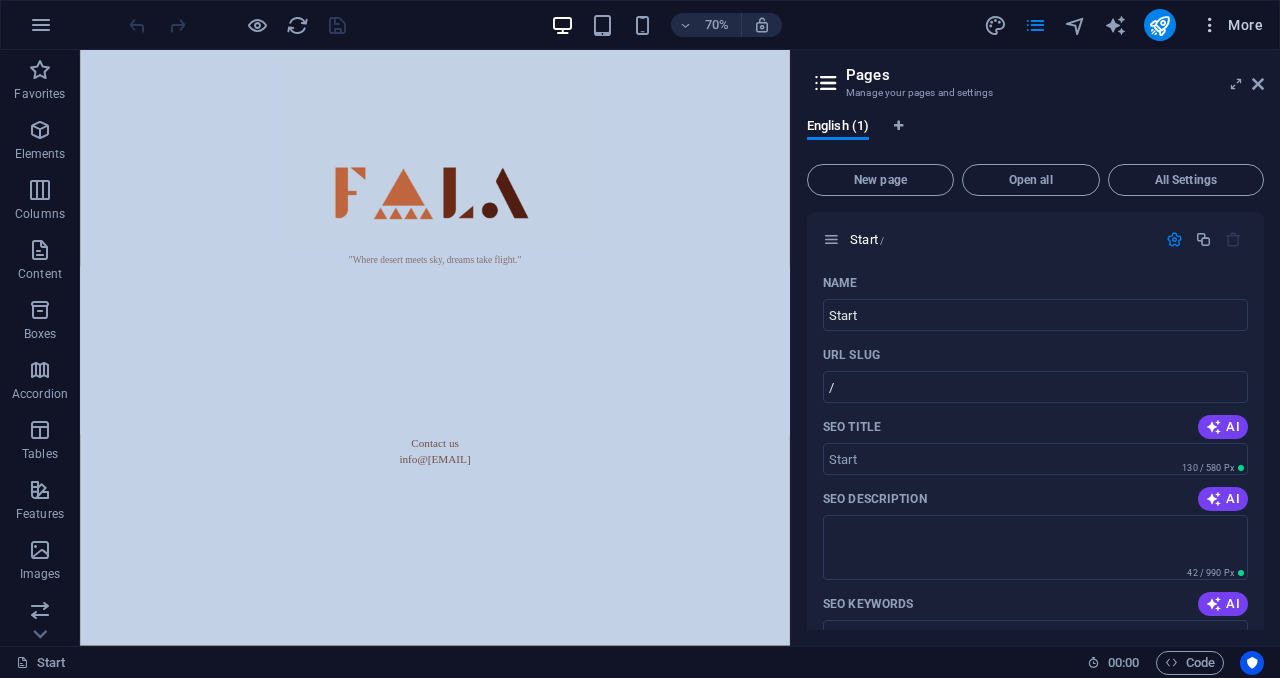click at bounding box center [1210, 25] 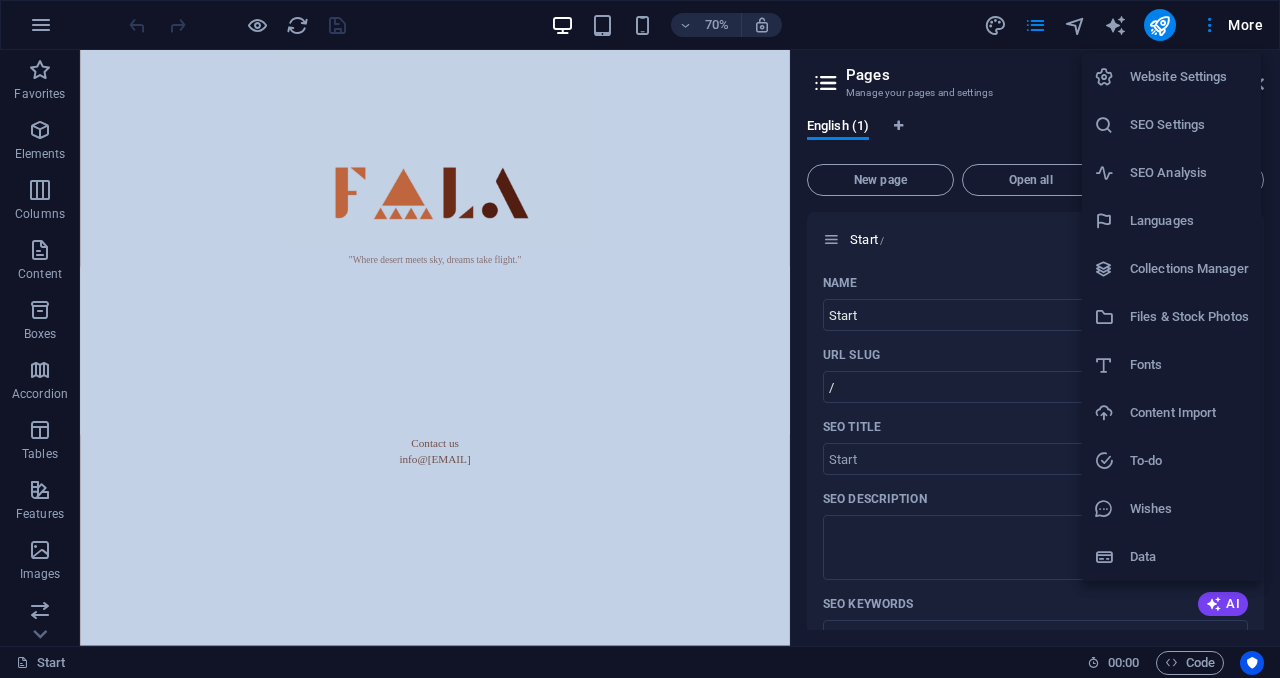 click on "Data" at bounding box center (1171, 557) 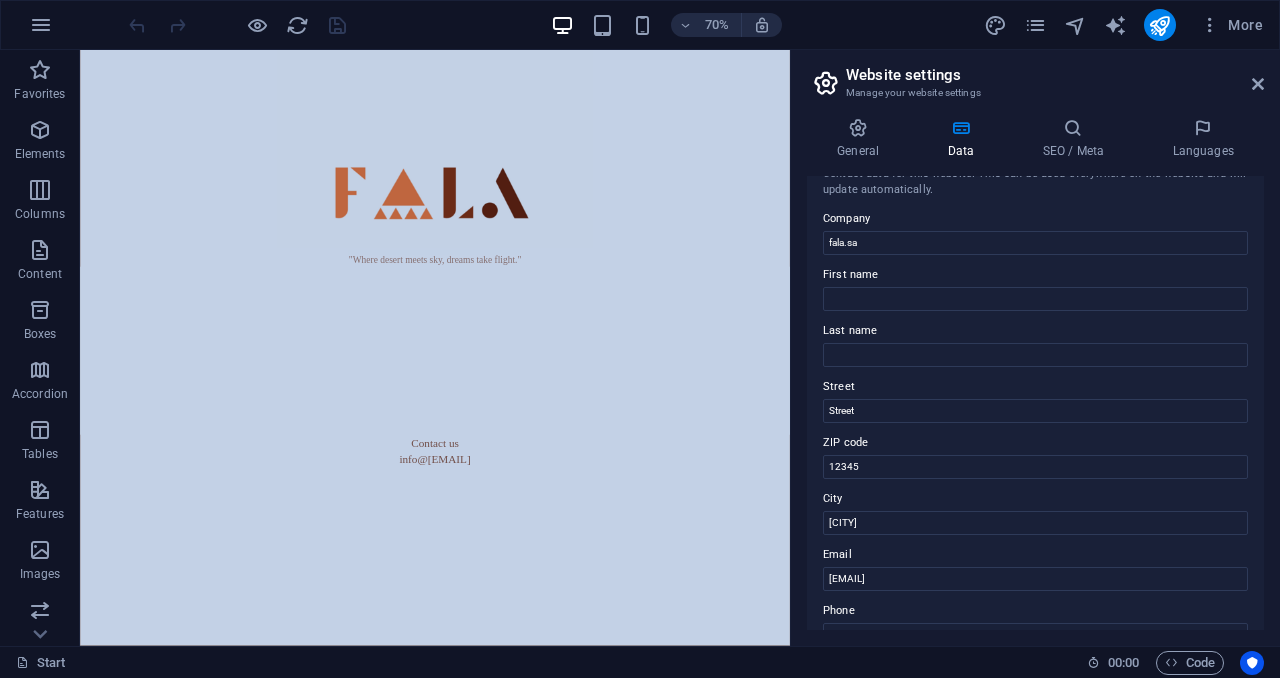 scroll, scrollTop: 22, scrollLeft: 0, axis: vertical 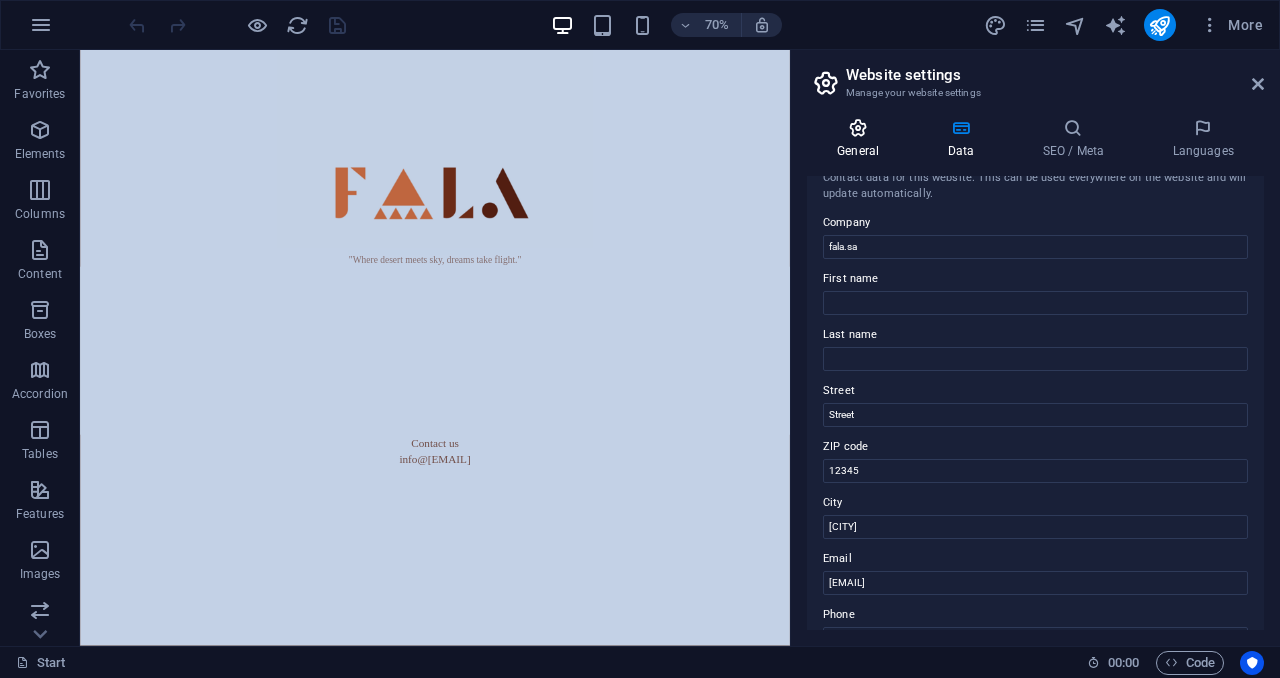 click on "General" at bounding box center (862, 139) 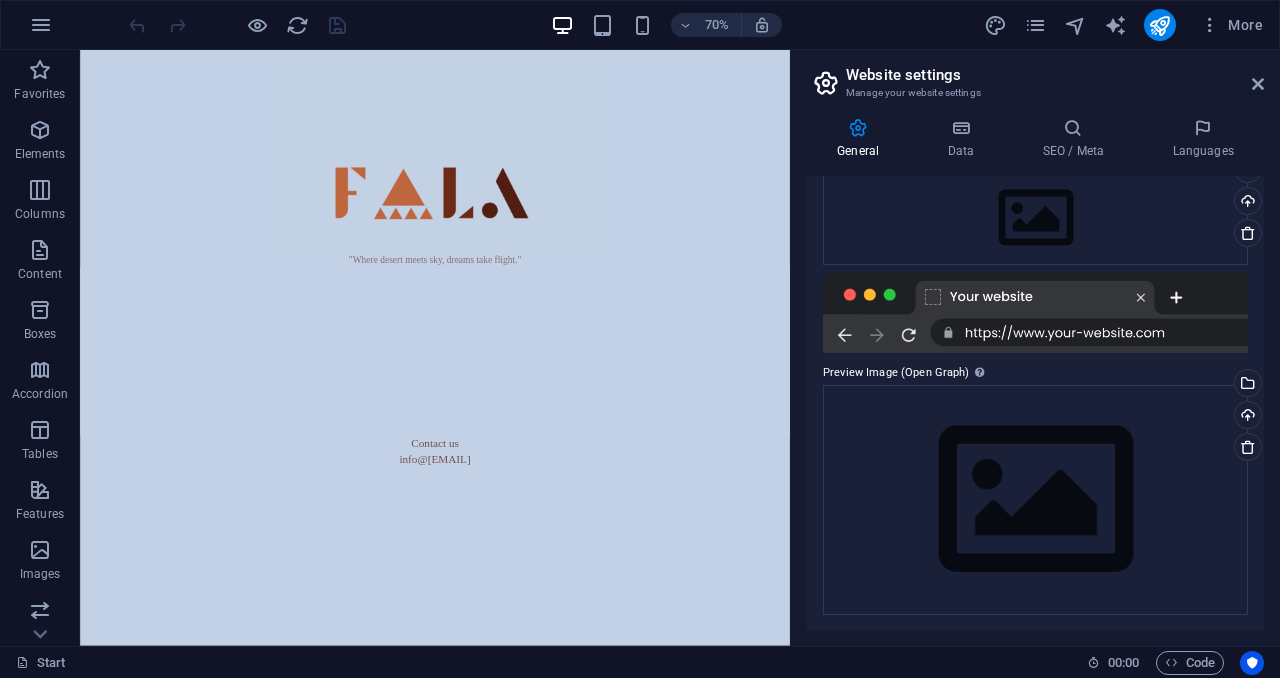 scroll, scrollTop: 0, scrollLeft: 0, axis: both 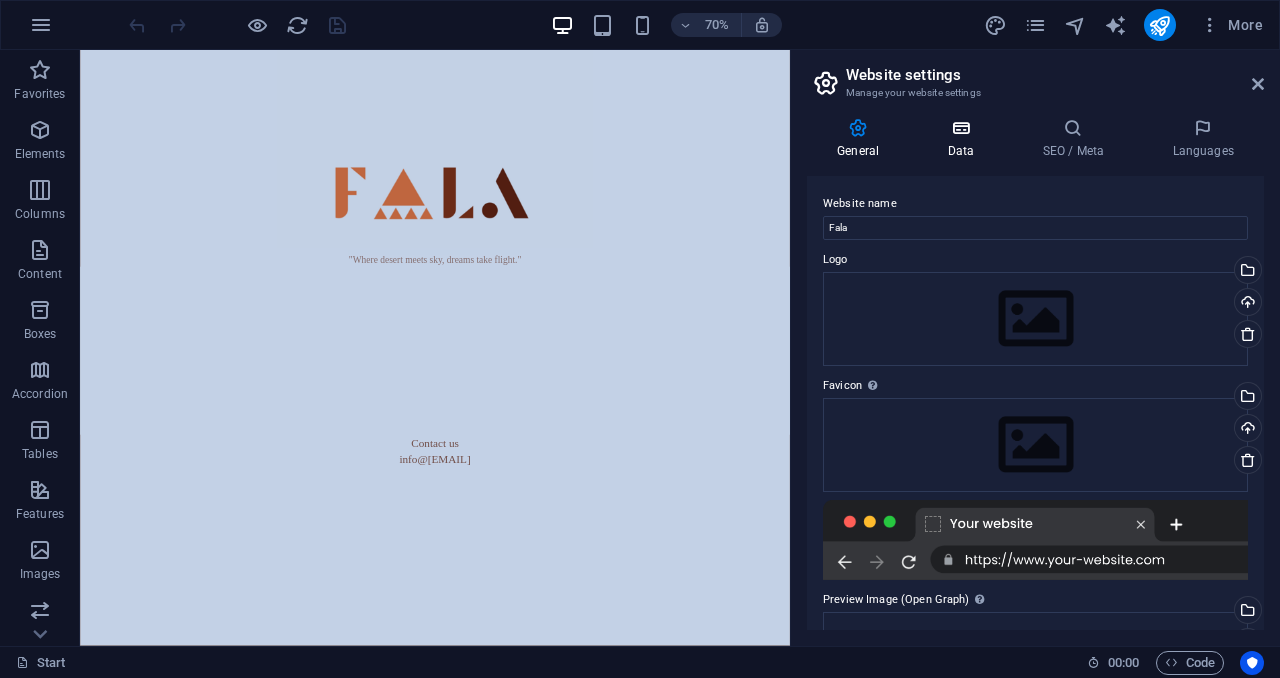 click at bounding box center (960, 128) 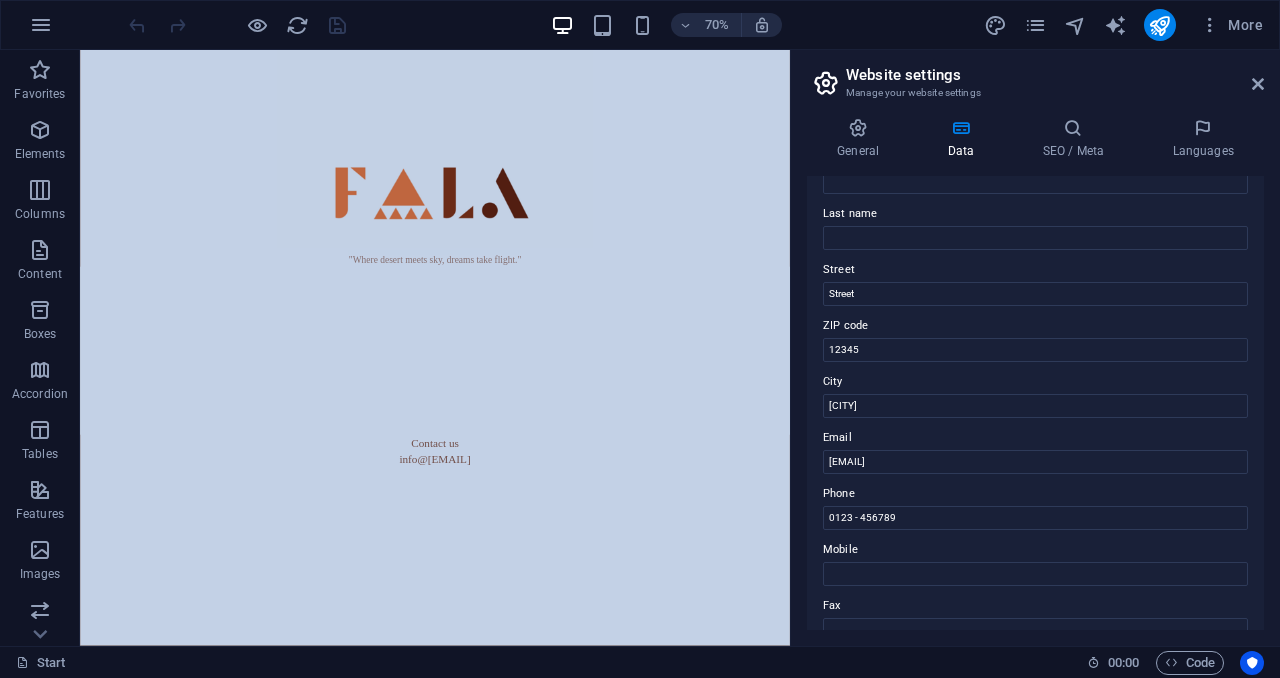 scroll, scrollTop: 146, scrollLeft: 0, axis: vertical 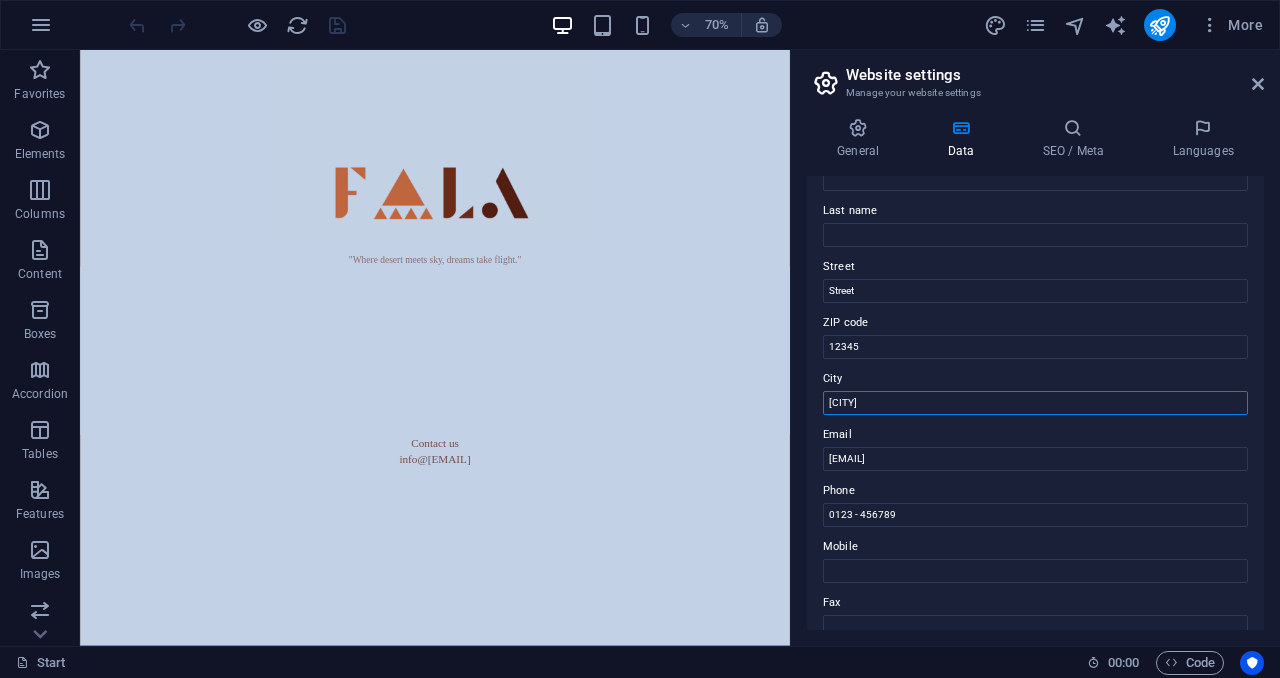 click on "[CITY]" at bounding box center (1035, 403) 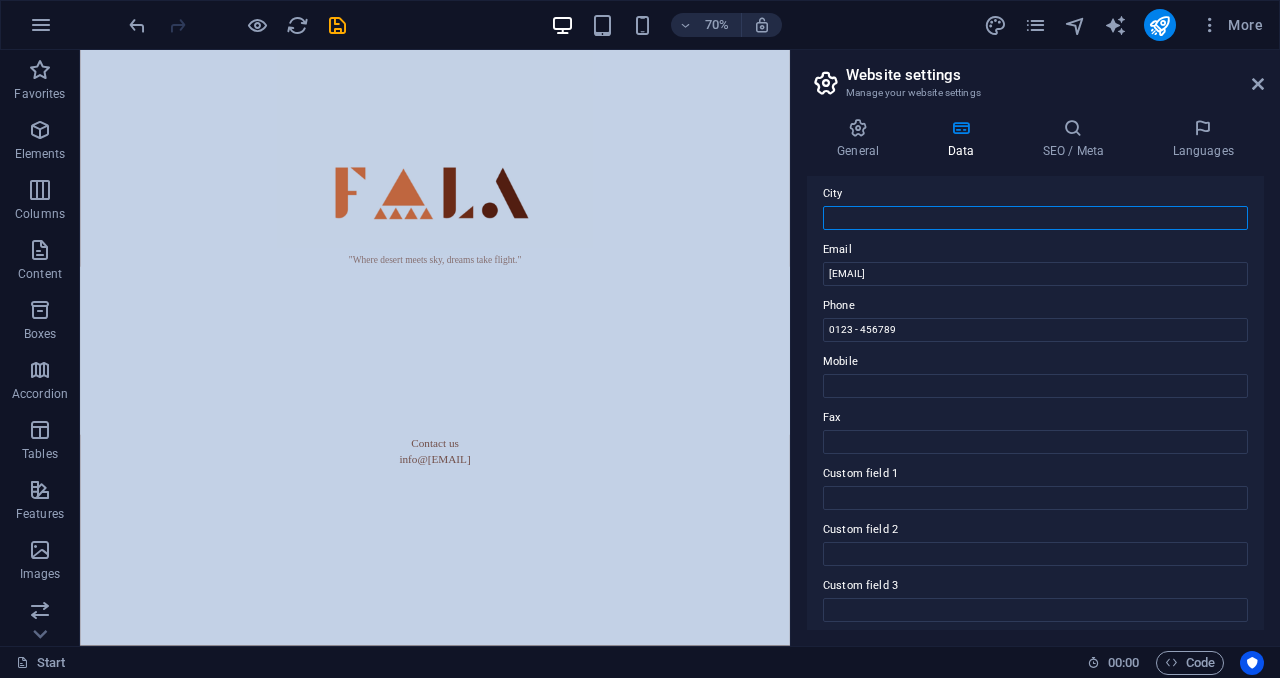 scroll, scrollTop: 506, scrollLeft: 0, axis: vertical 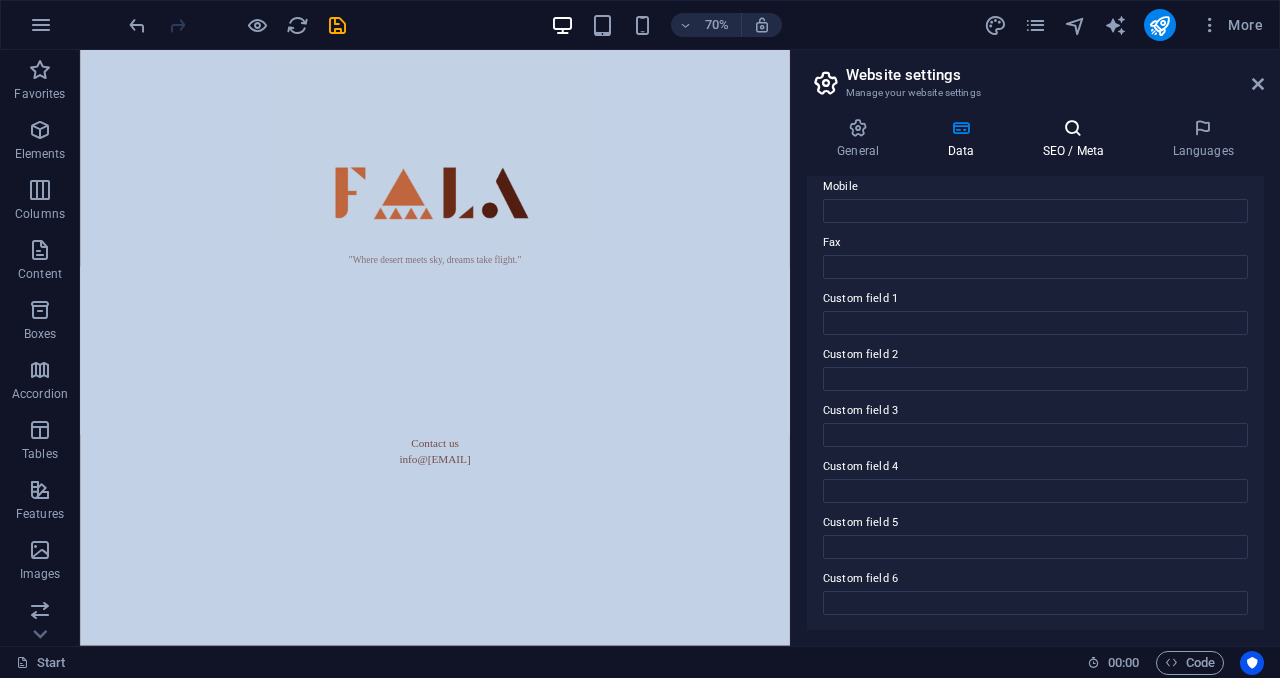 type 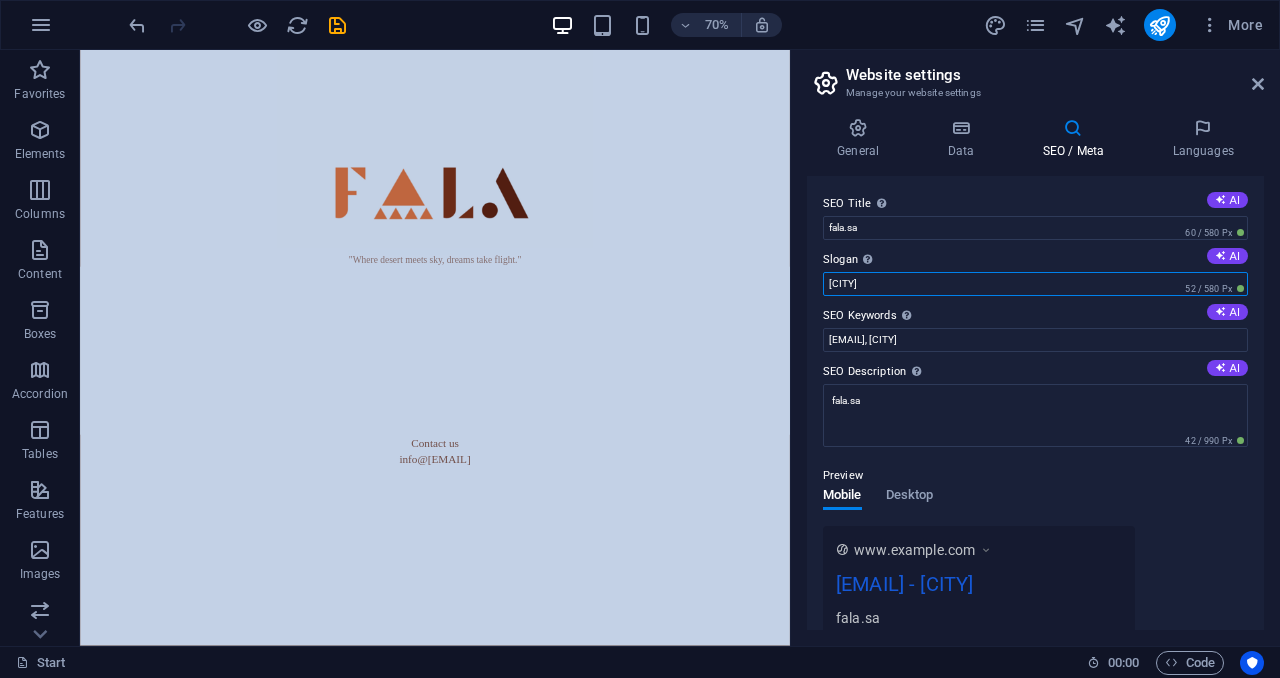 click on "[CITY]" at bounding box center (1035, 284) 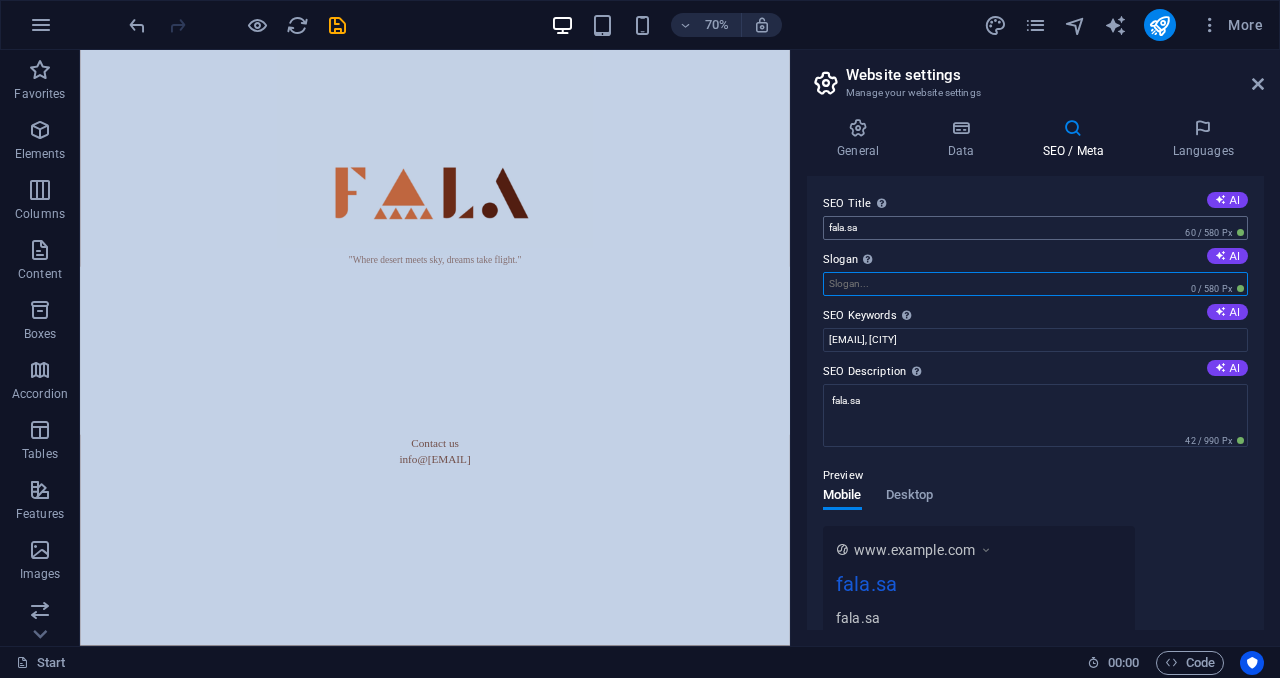 type 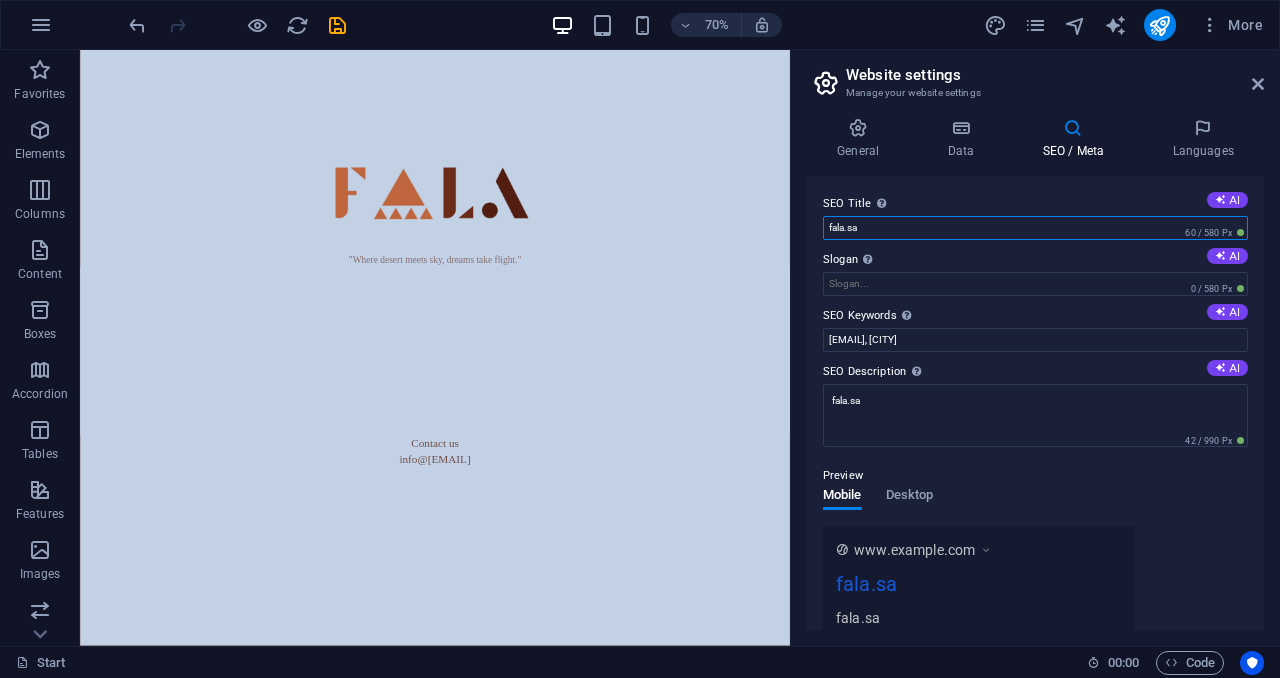 click on "fala.sa" at bounding box center [1035, 228] 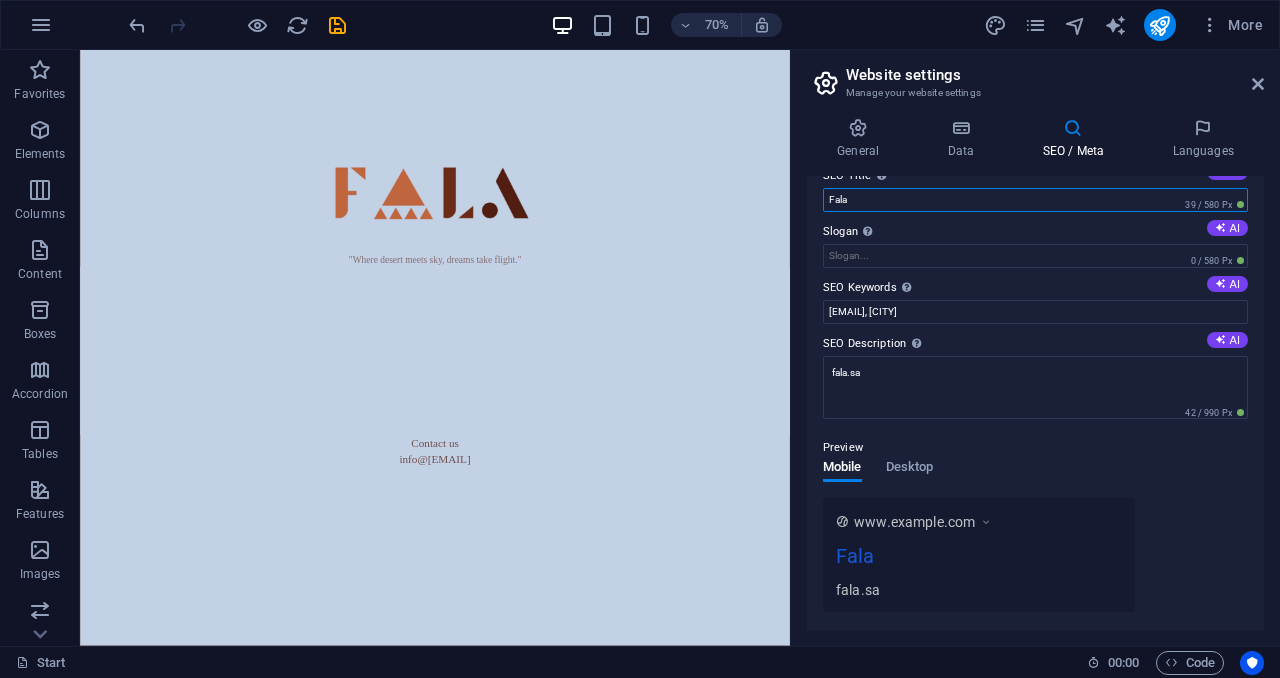 scroll, scrollTop: 0, scrollLeft: 0, axis: both 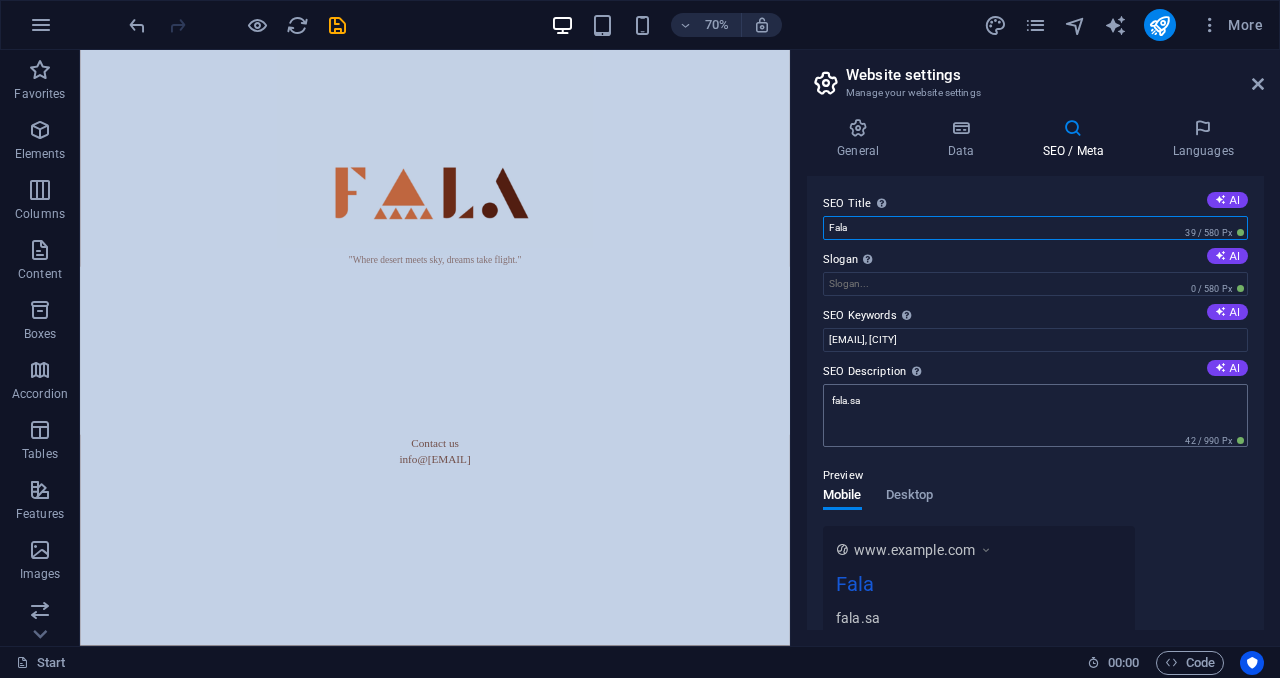 type on "Fala" 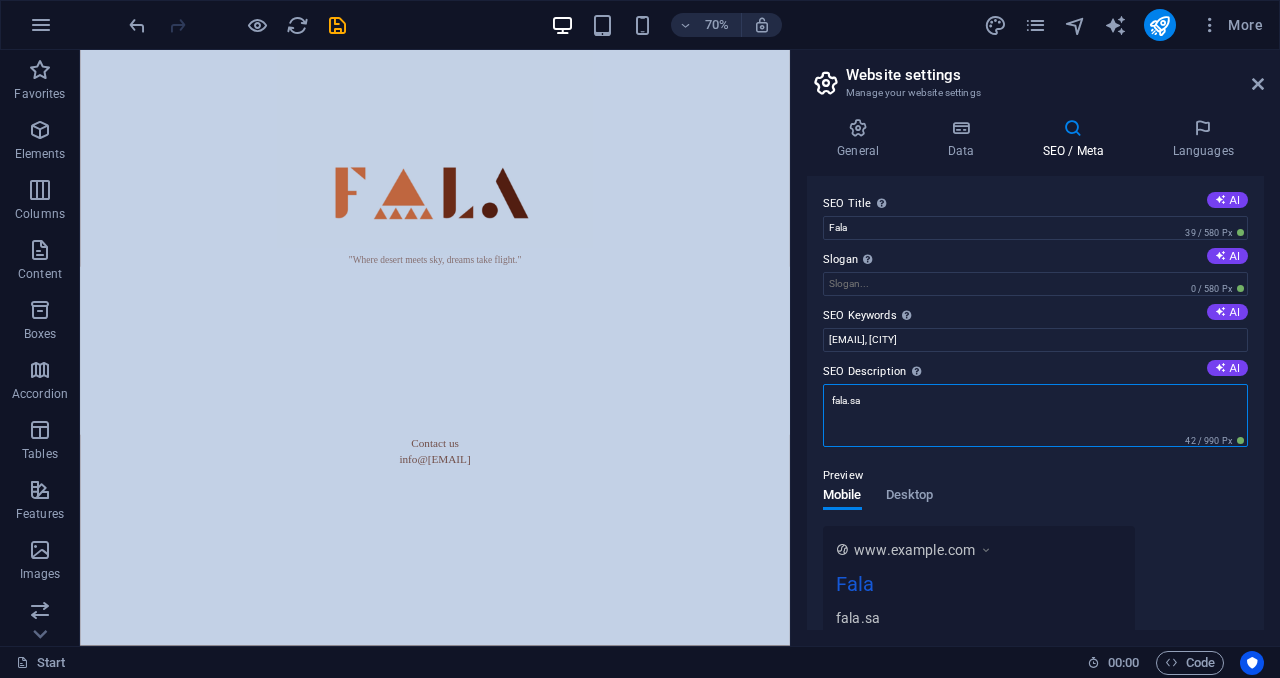 click on "fala.sa" at bounding box center [1035, 415] 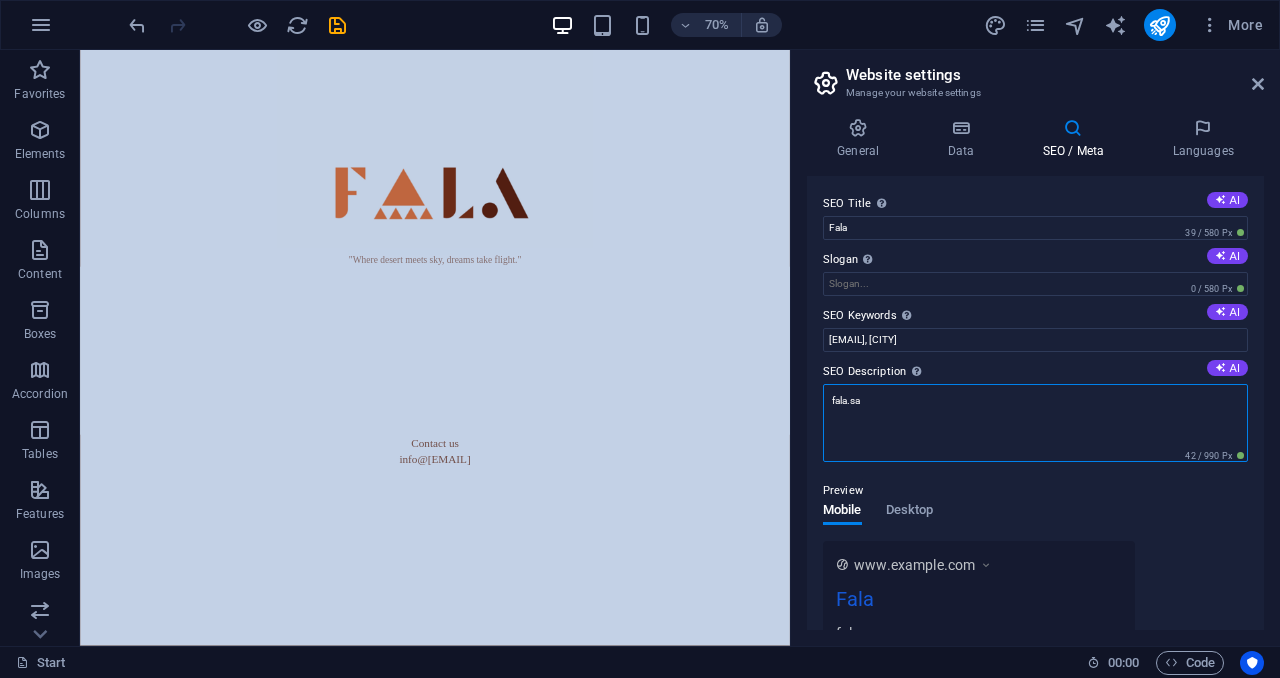 click on "fala.sa" at bounding box center [1035, 423] 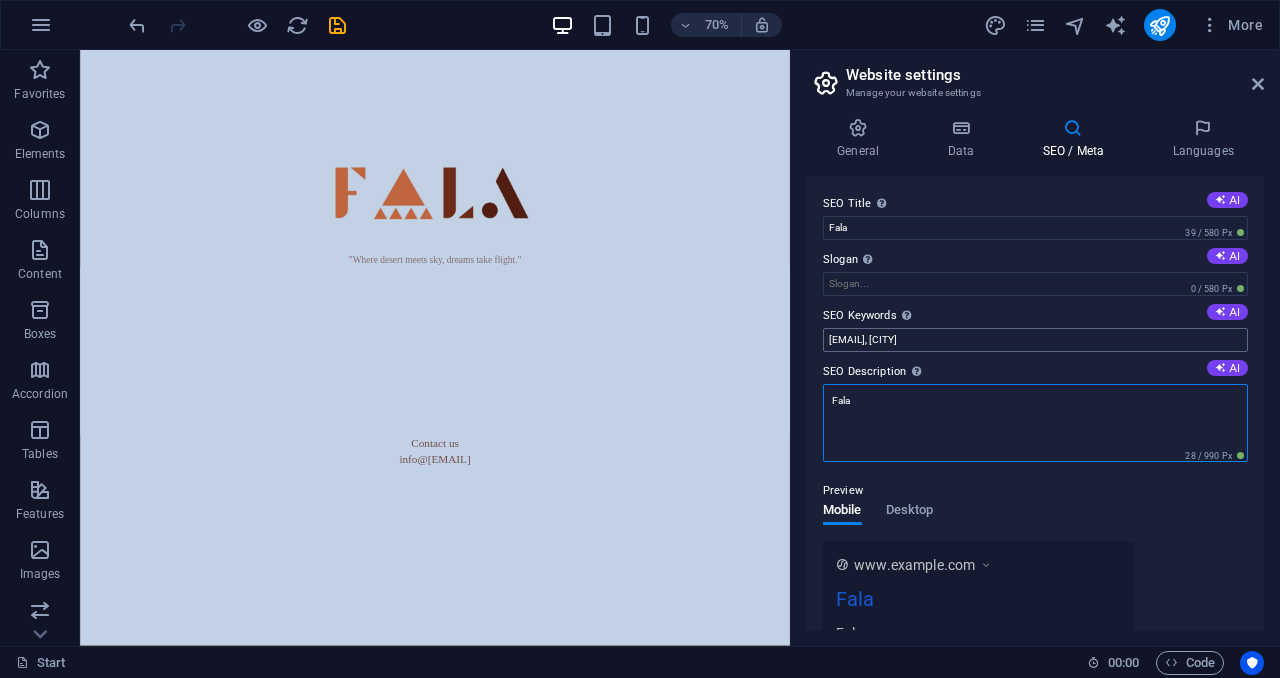 type on "Fala" 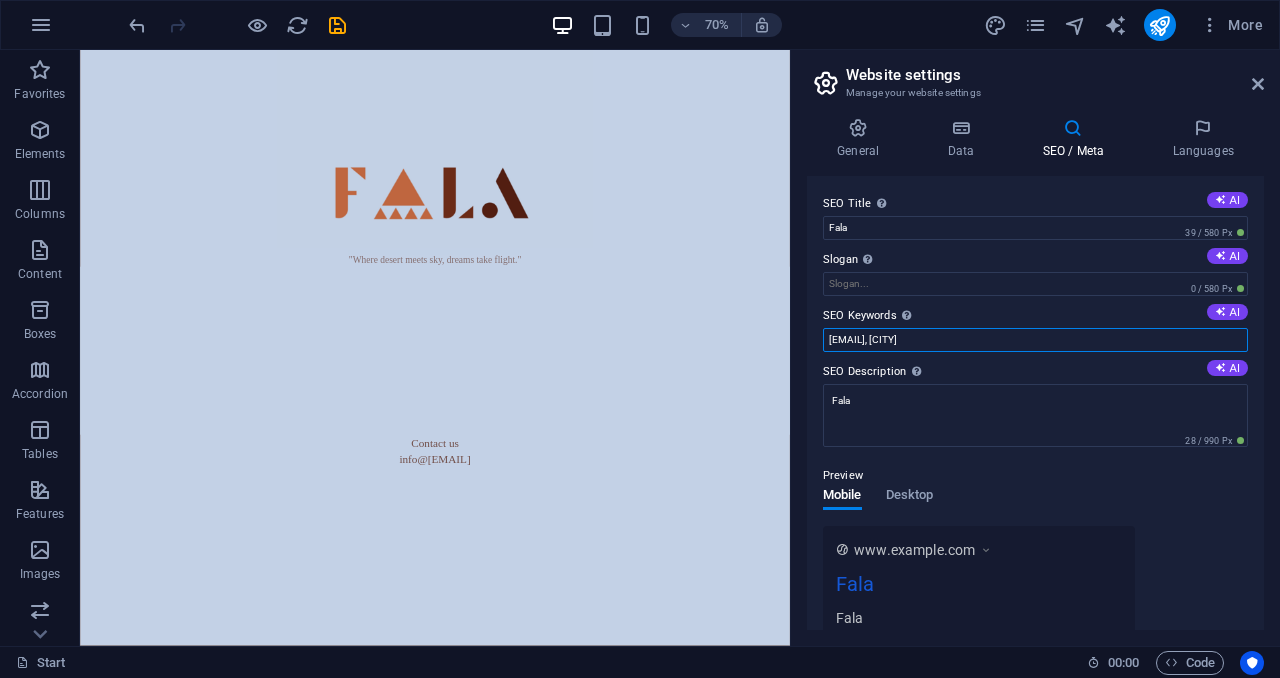 click on "fala.sa, Berlin" at bounding box center (1035, 340) 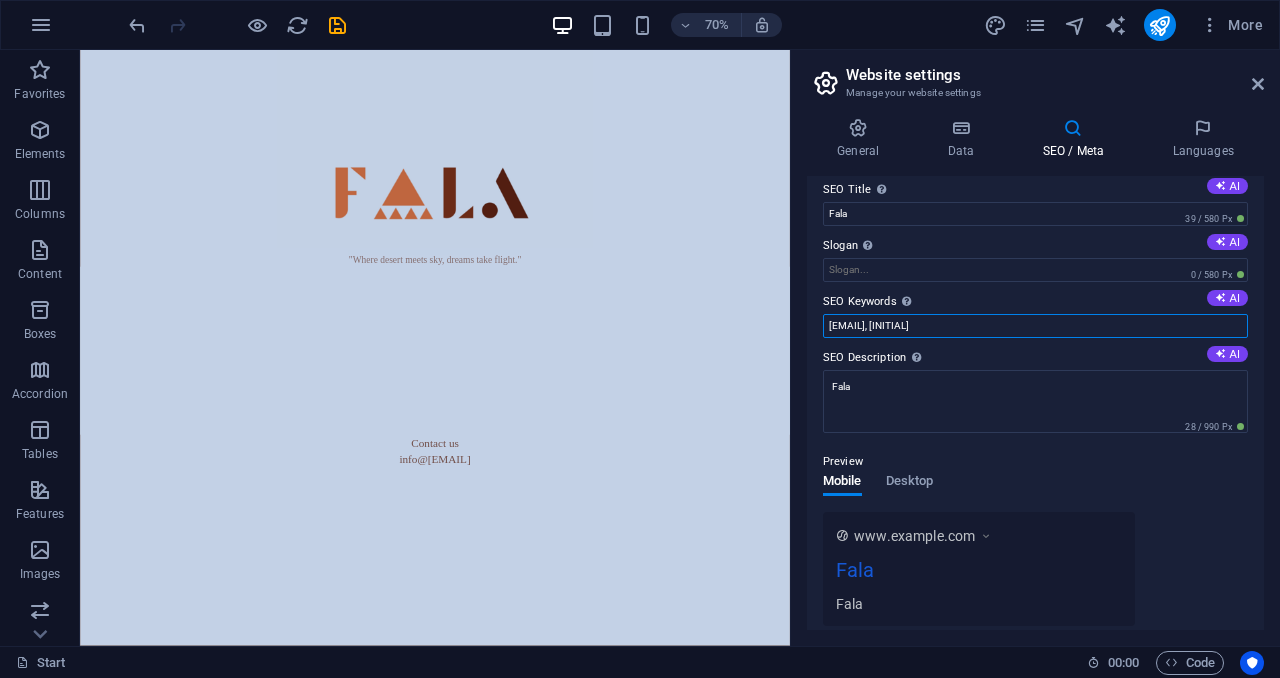 scroll, scrollTop: 0, scrollLeft: 0, axis: both 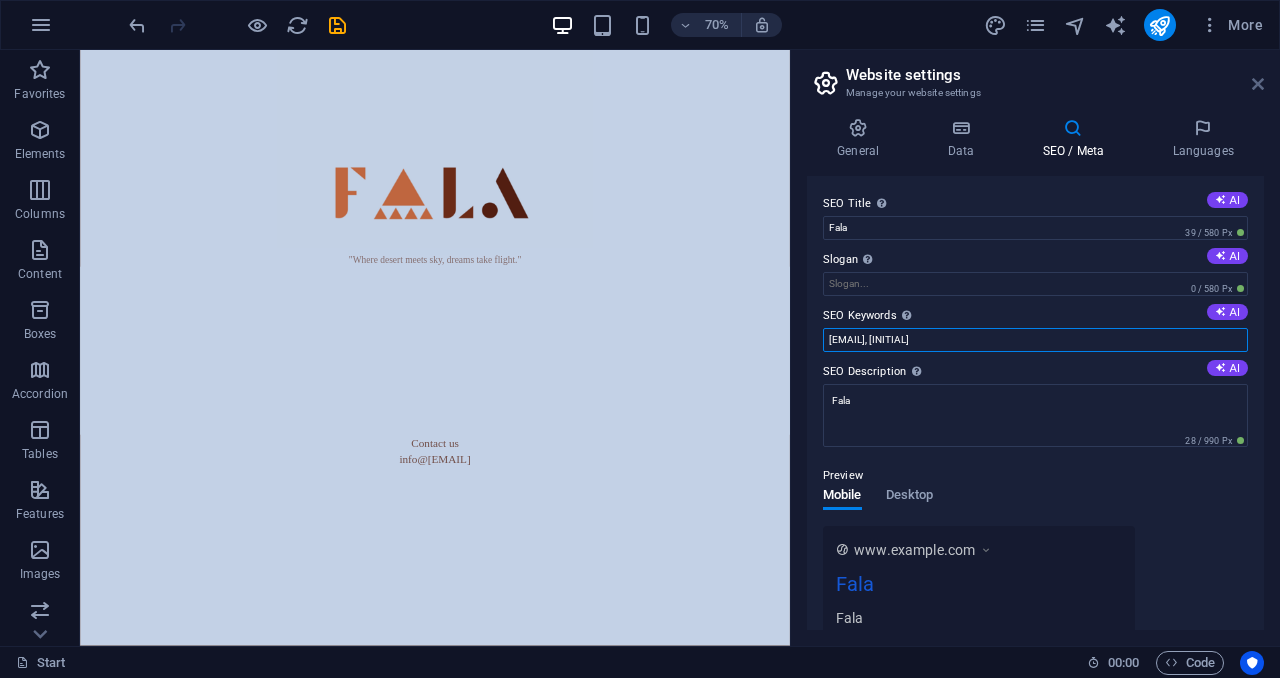 type on "fala.sa, Fala" 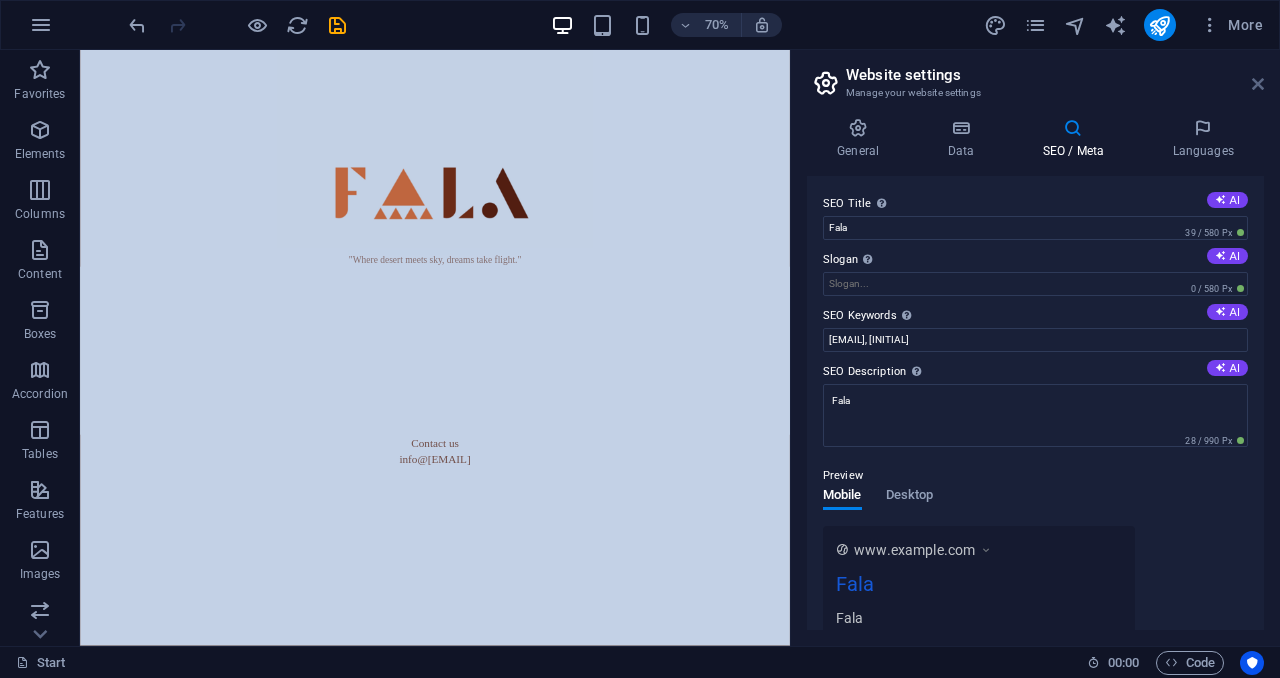 click at bounding box center [1258, 84] 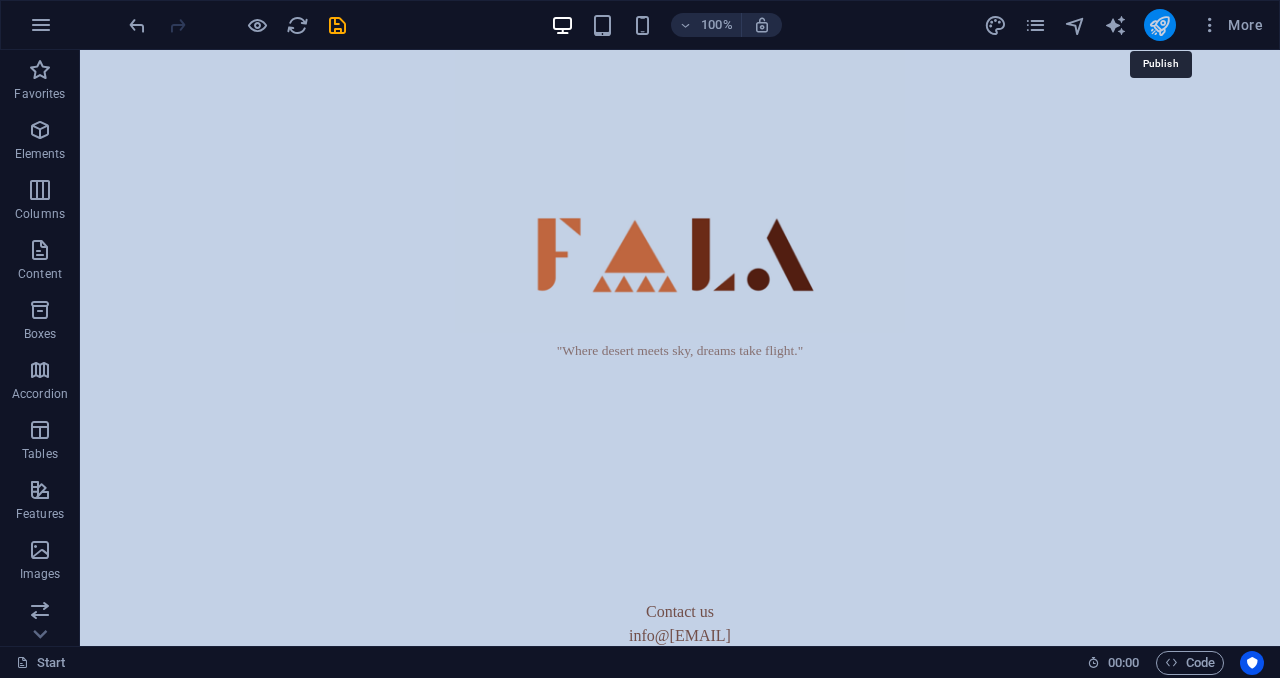 click at bounding box center (1159, 25) 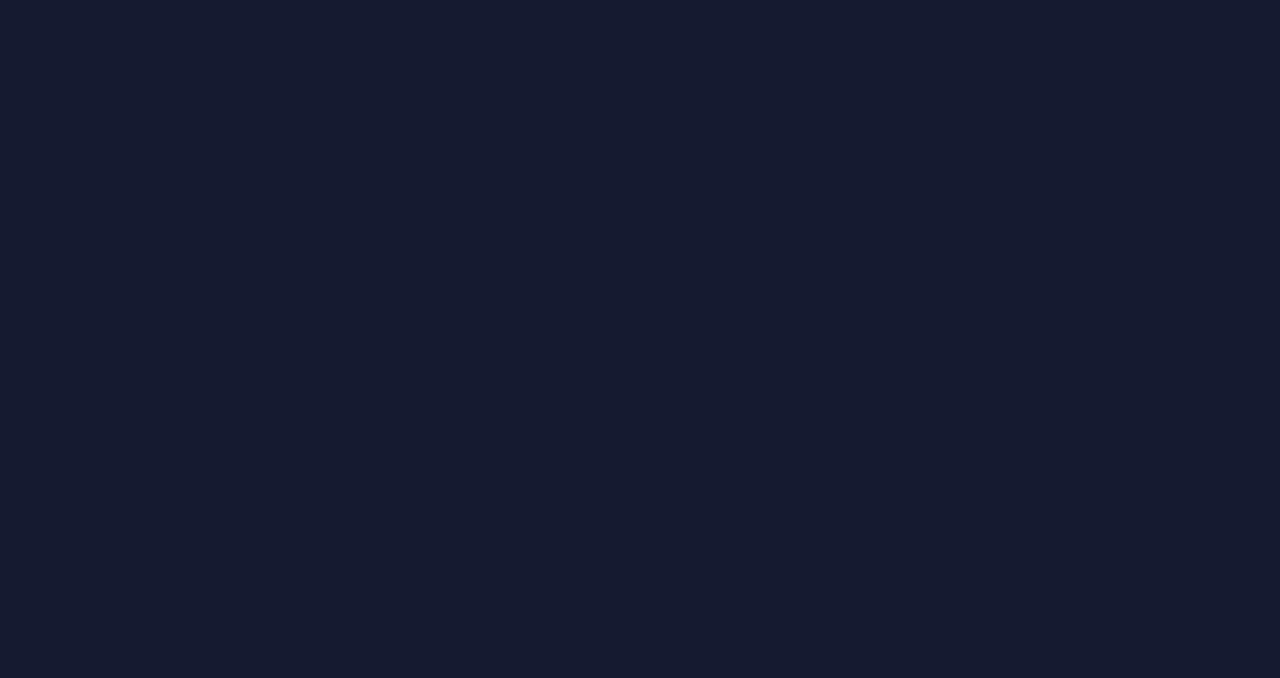 scroll, scrollTop: 0, scrollLeft: 0, axis: both 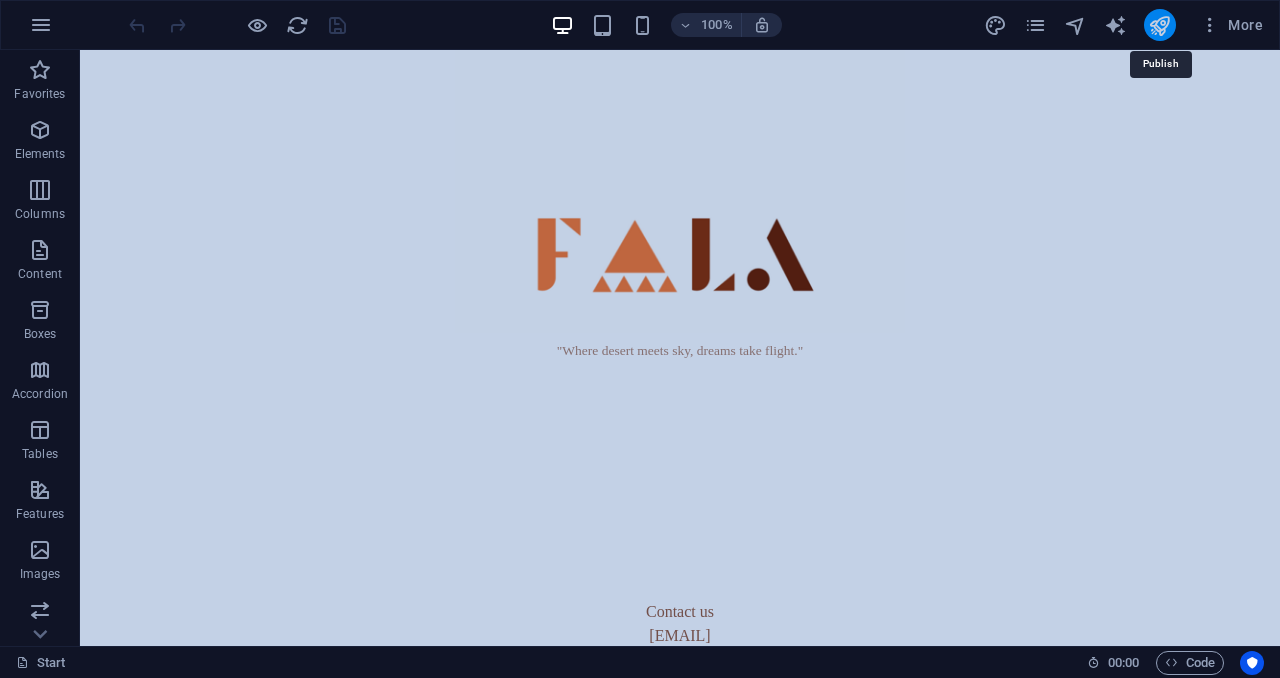 click at bounding box center (1159, 25) 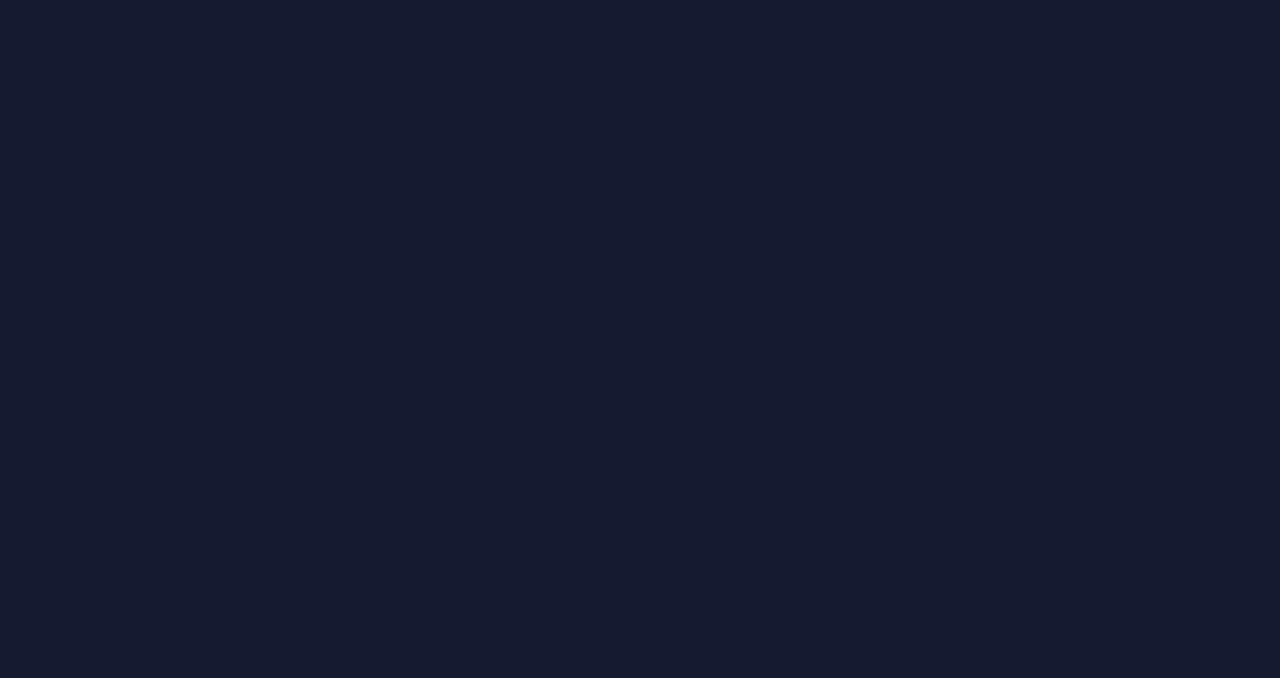 scroll, scrollTop: 0, scrollLeft: 0, axis: both 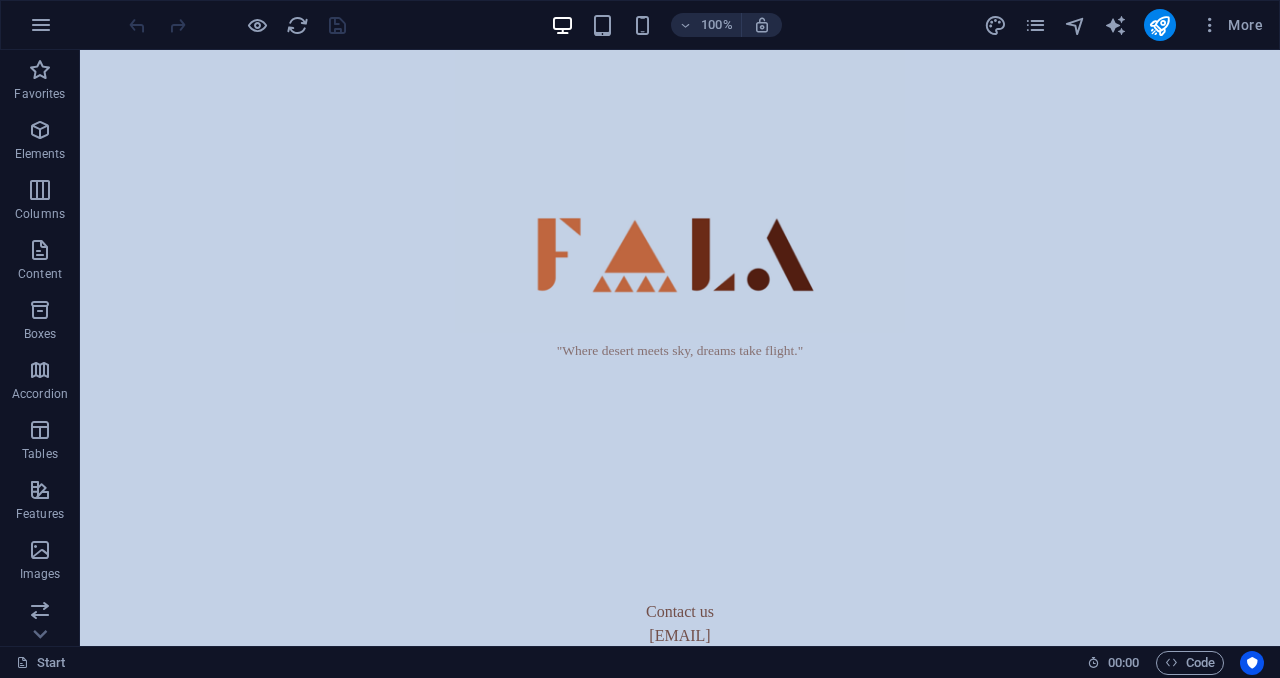 click at bounding box center [237, 25] 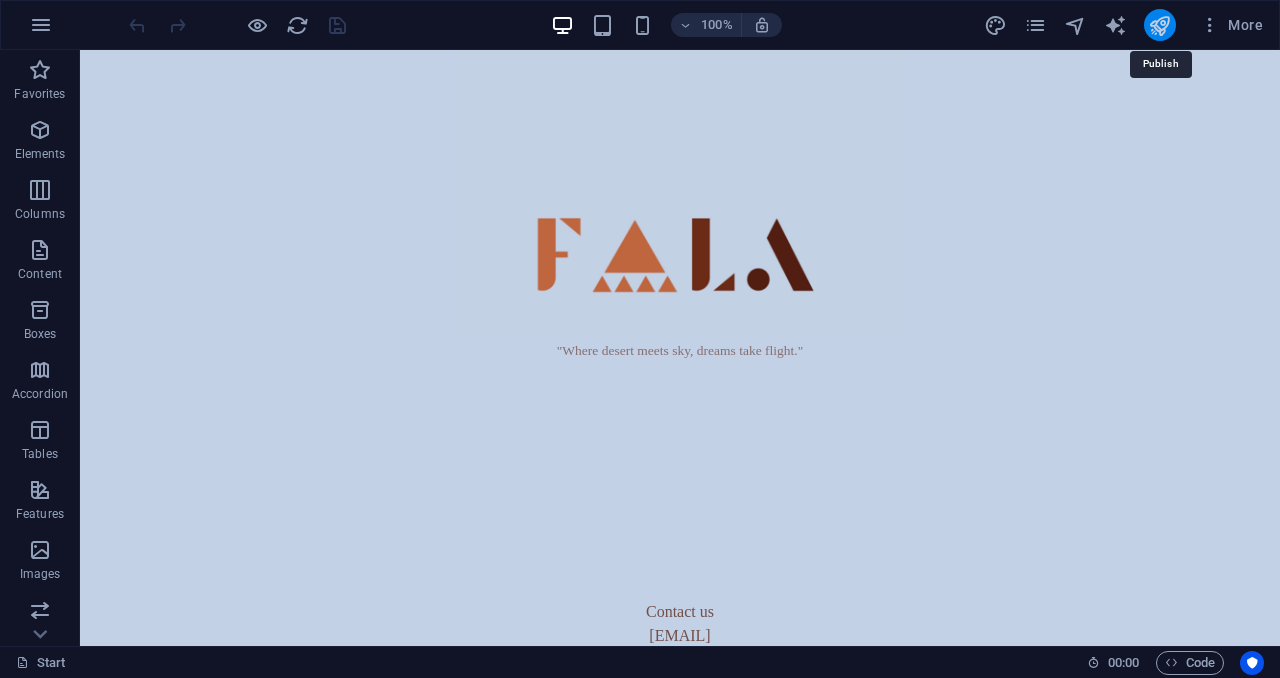 click at bounding box center [1159, 25] 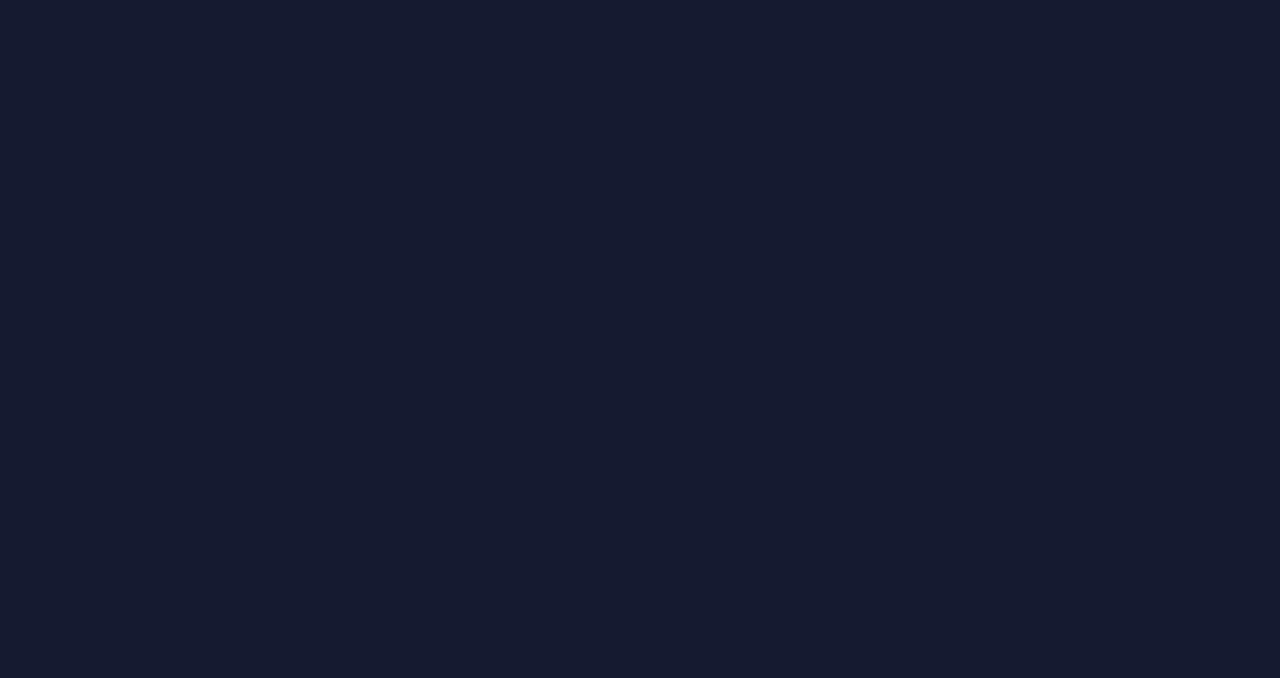scroll, scrollTop: 0, scrollLeft: 0, axis: both 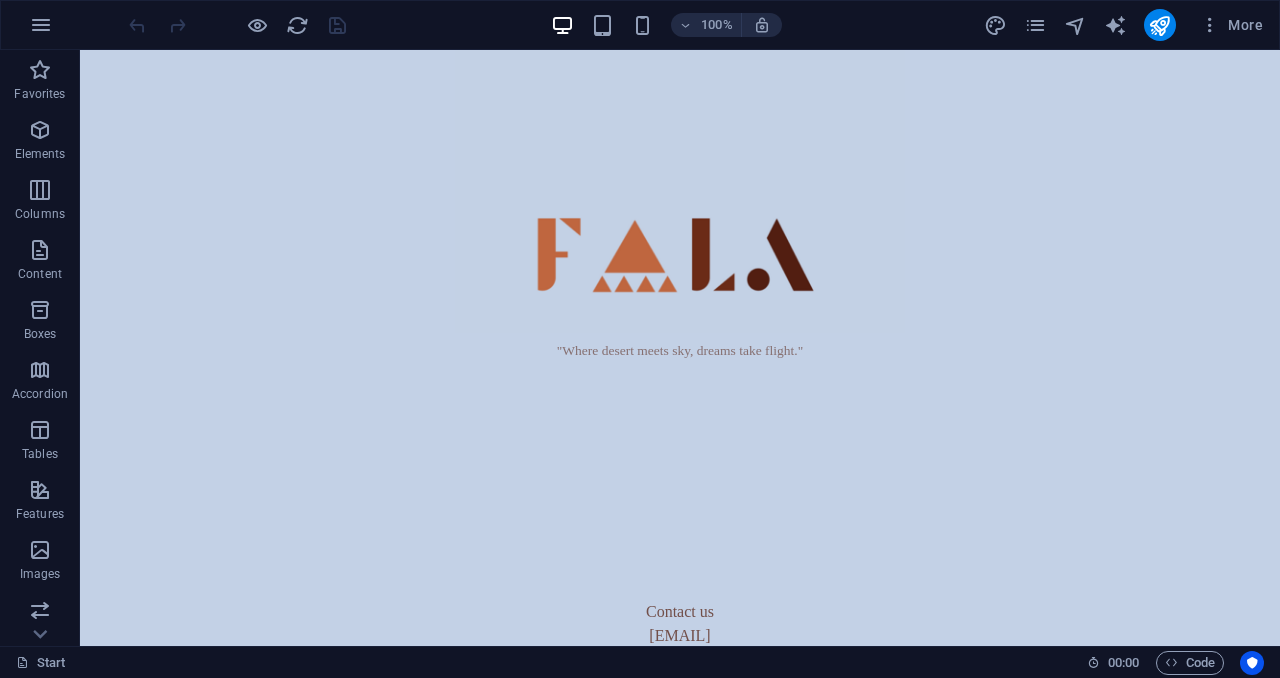 click at bounding box center (237, 25) 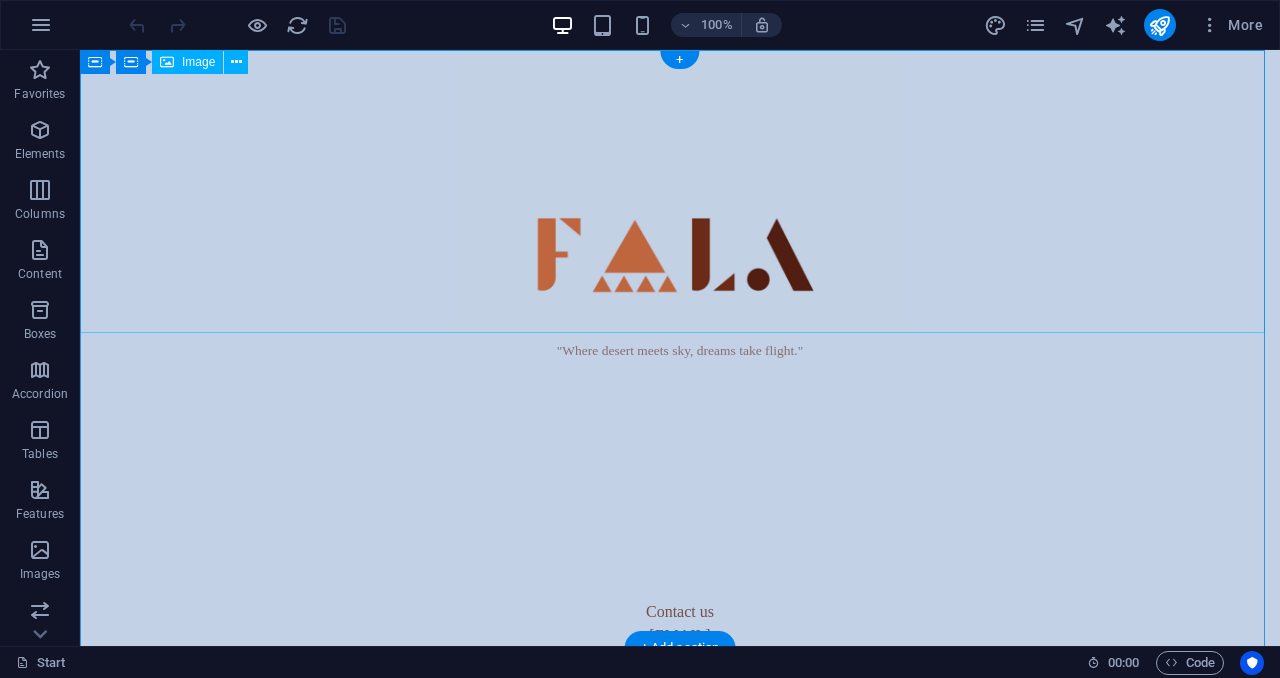 click at bounding box center (680, 191) 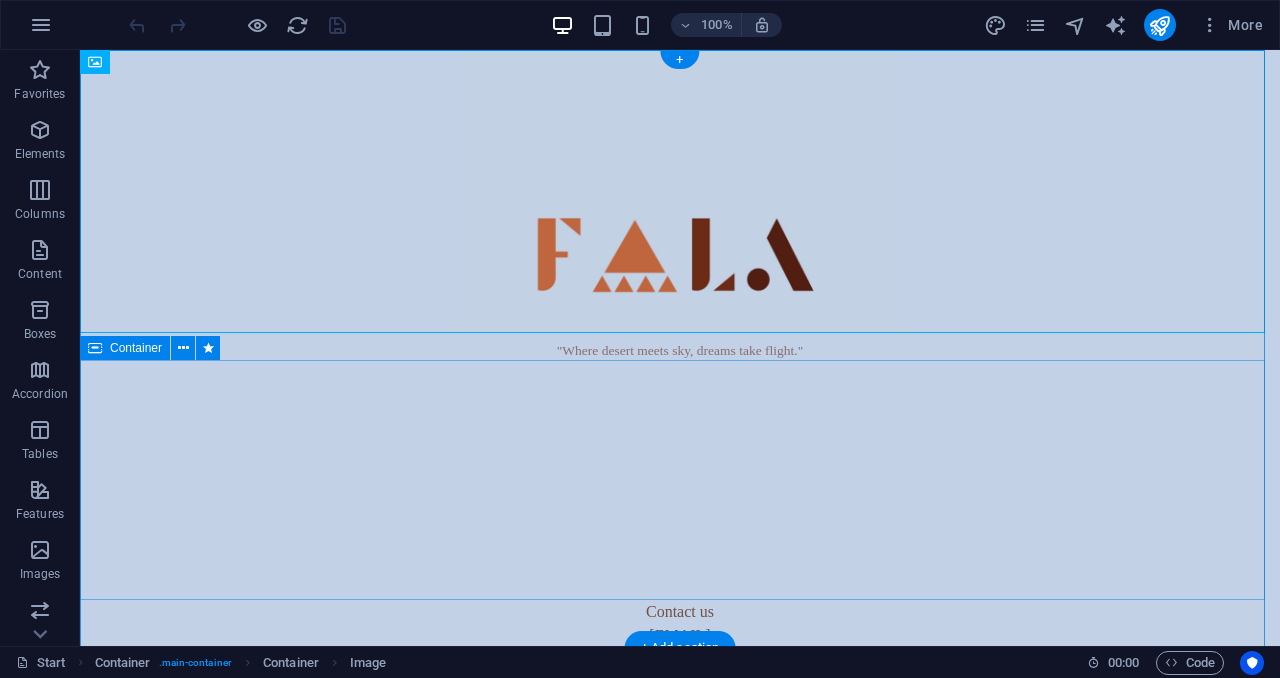click at bounding box center [680, 480] 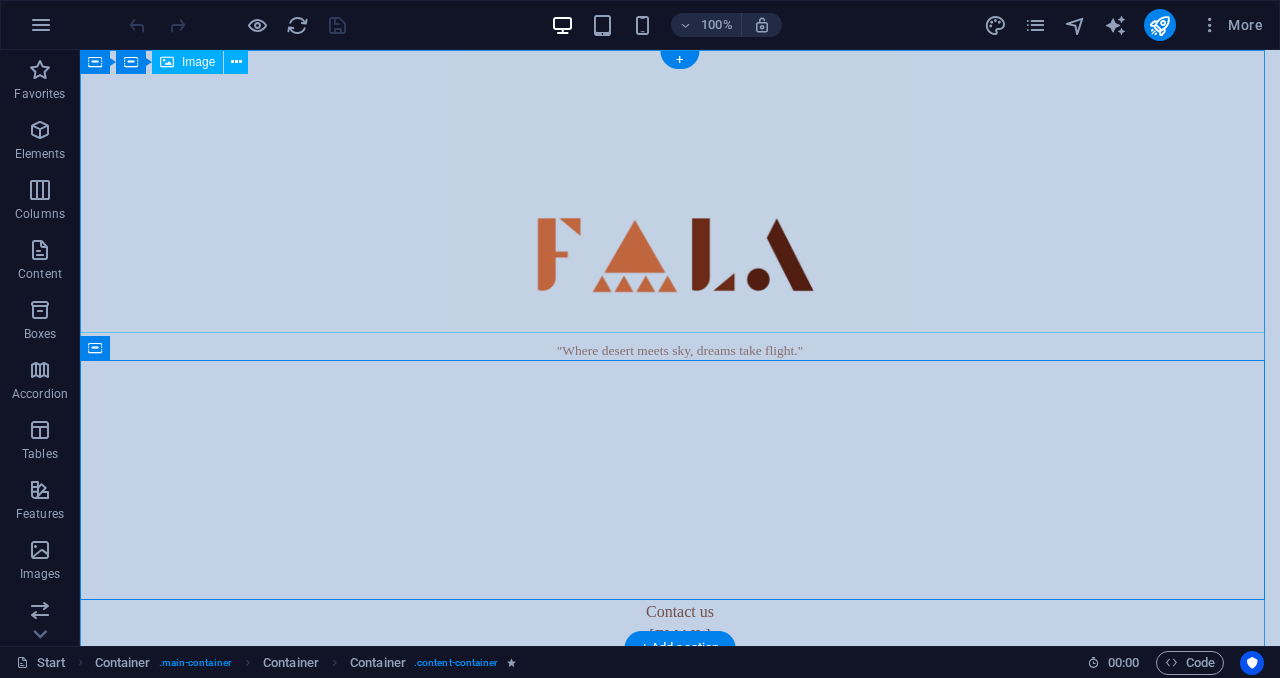 click at bounding box center [680, 191] 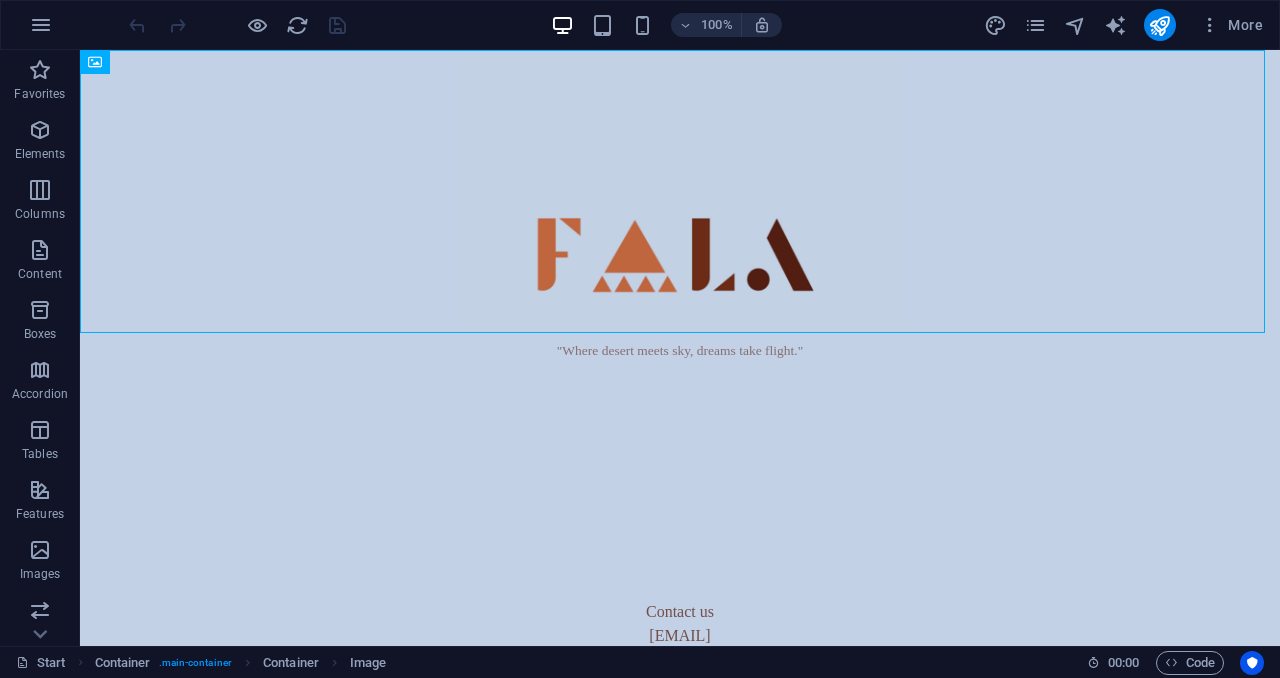 click at bounding box center [237, 25] 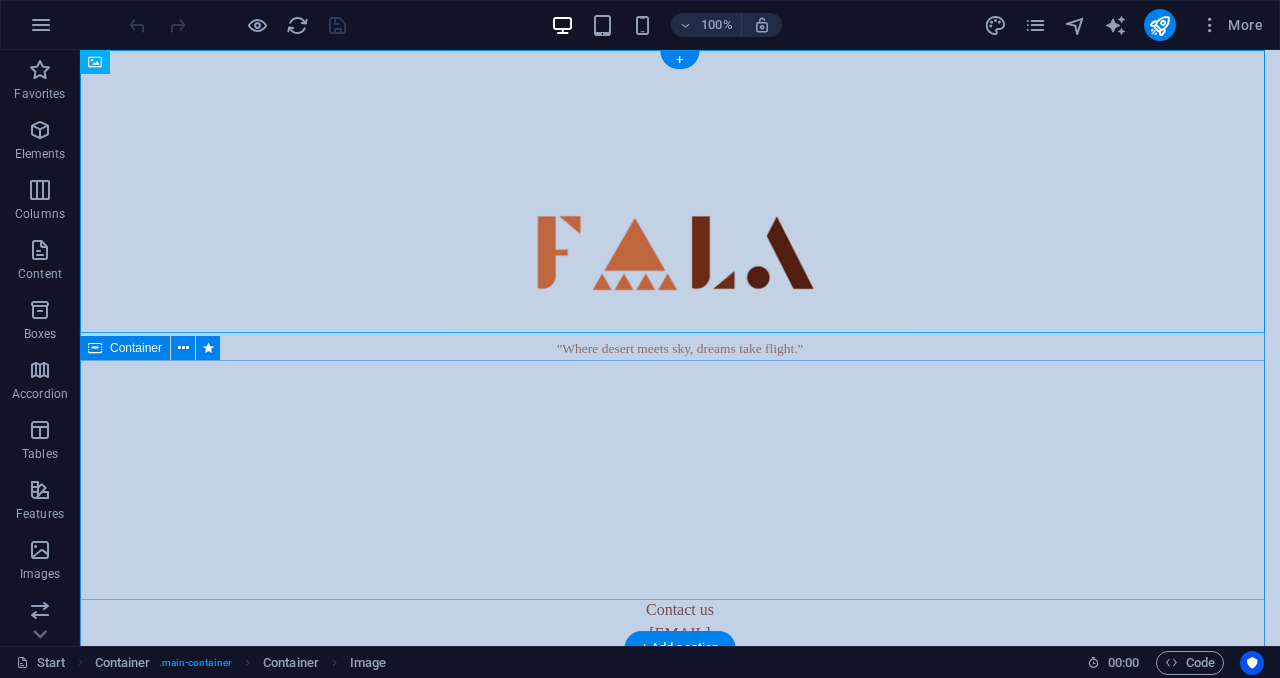 scroll, scrollTop: 0, scrollLeft: 0, axis: both 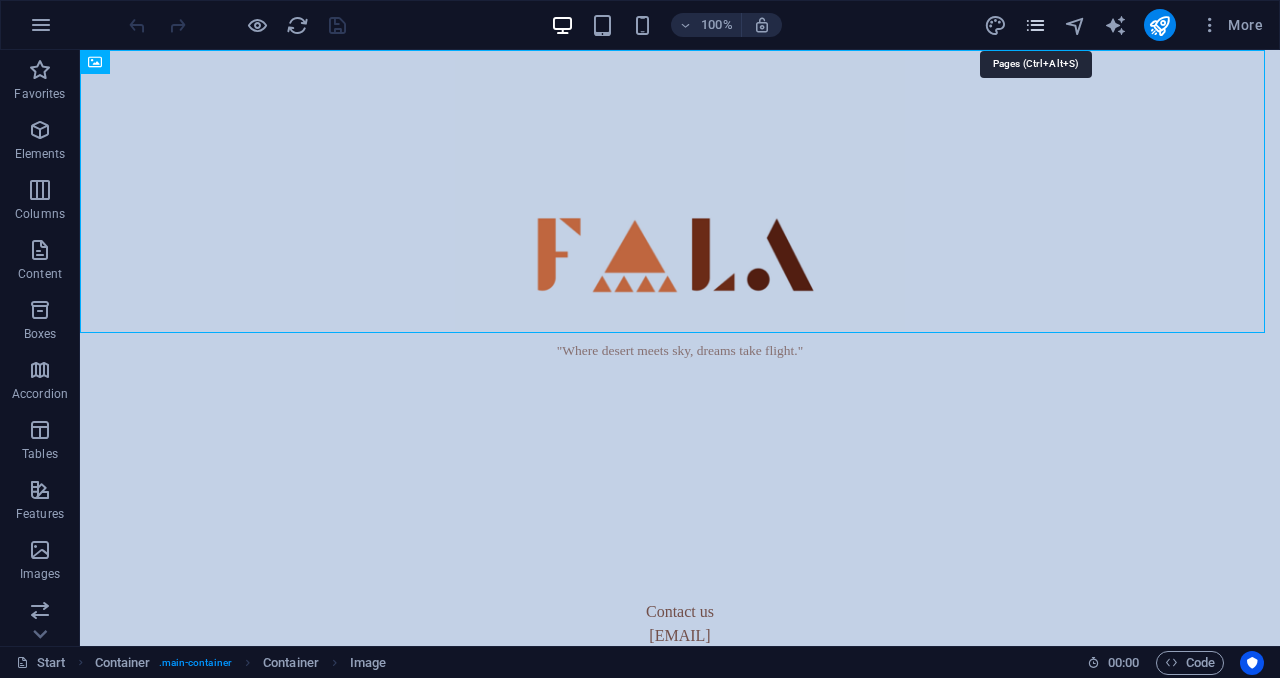 click at bounding box center [1035, 25] 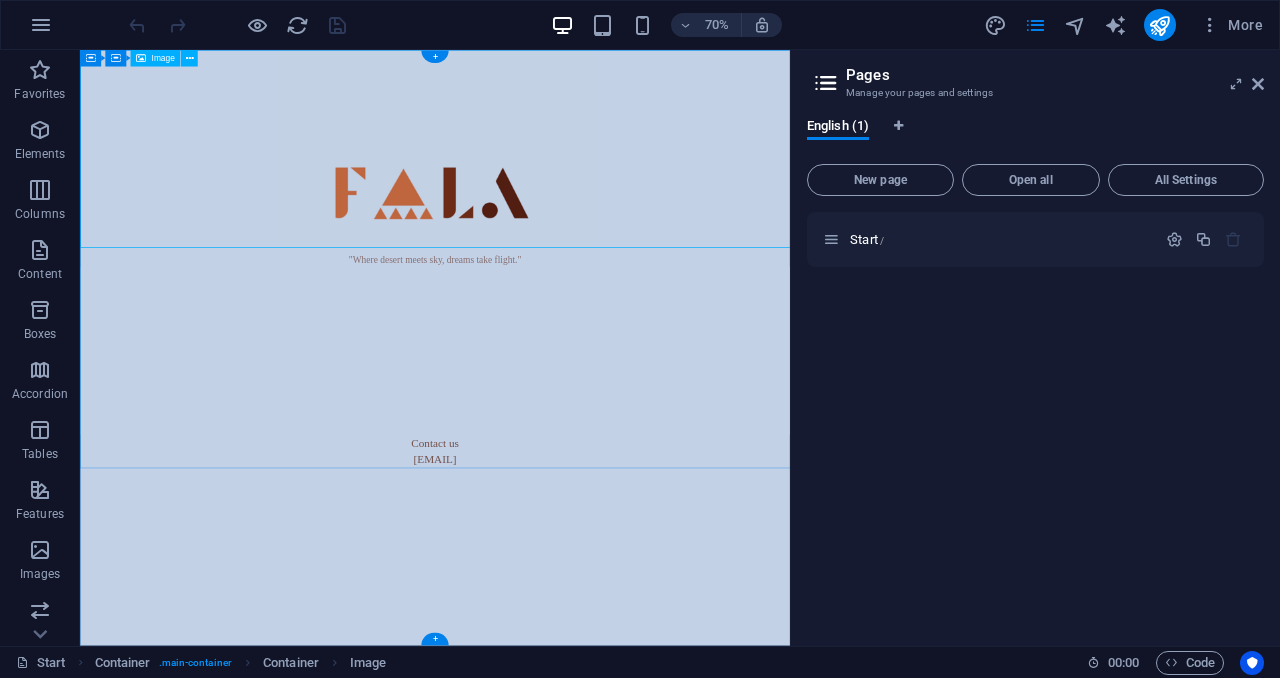click at bounding box center [587, 191] 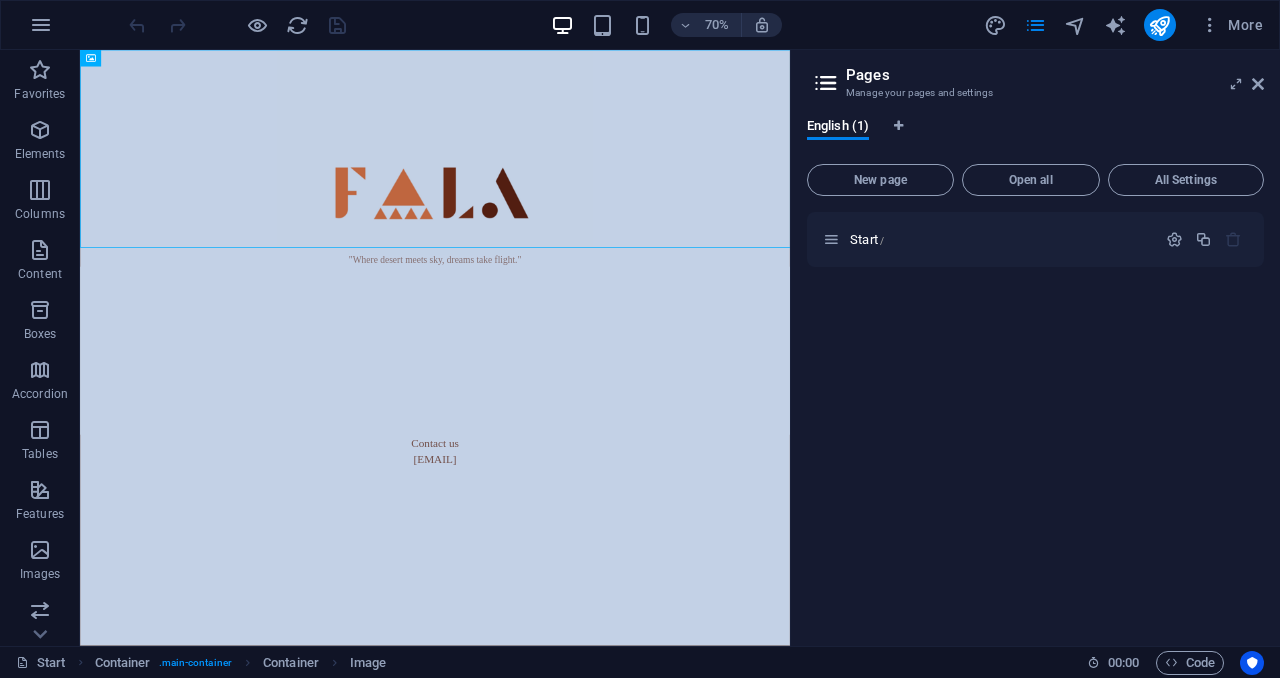 click on "70%" at bounding box center [666, 25] 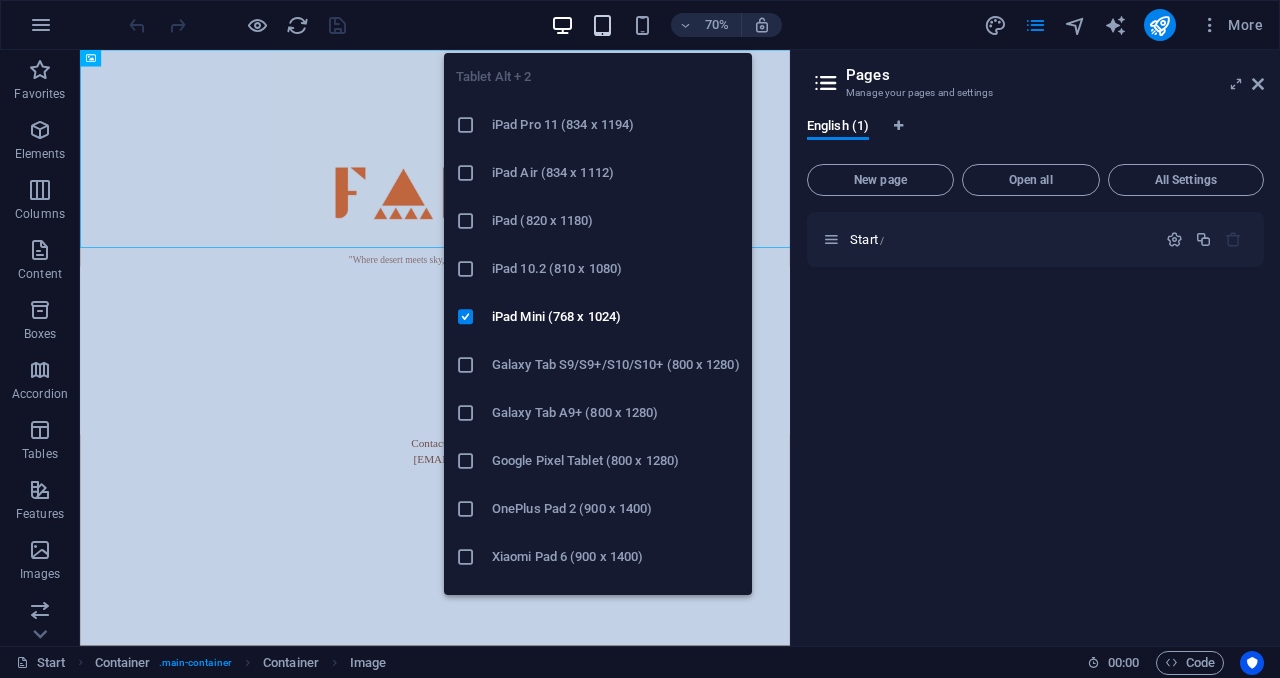 click at bounding box center (602, 25) 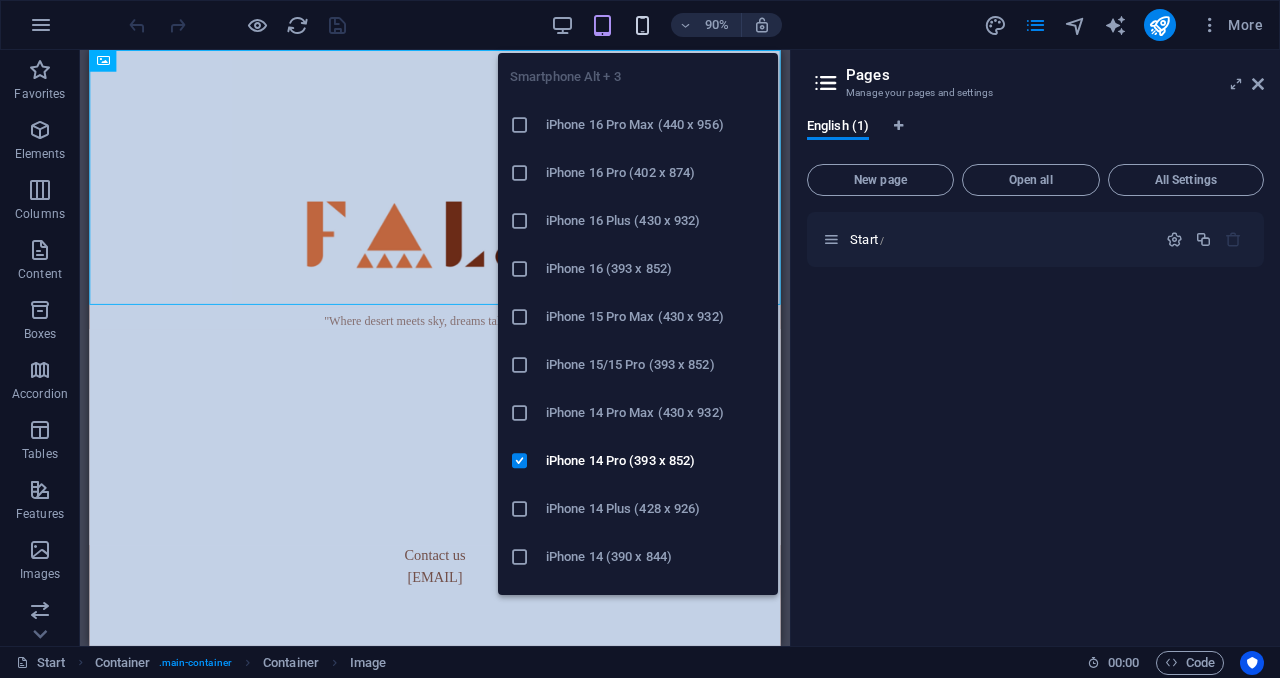 click at bounding box center [642, 25] 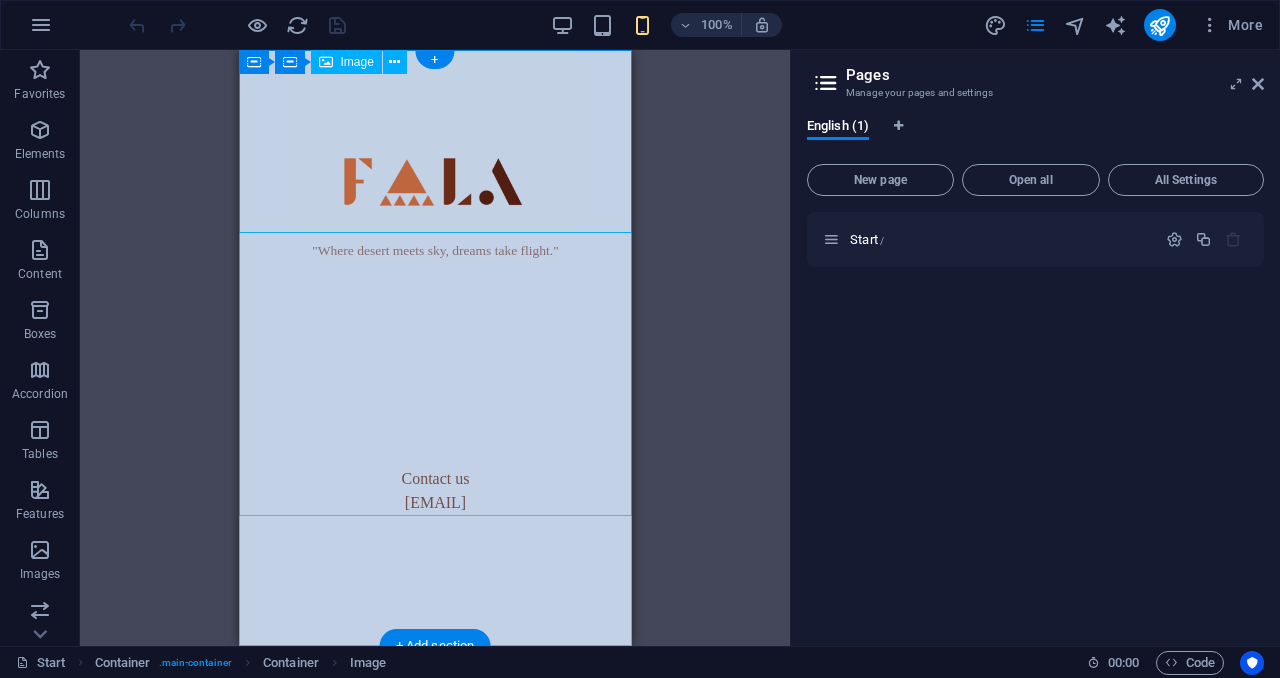 click at bounding box center (434, 141) 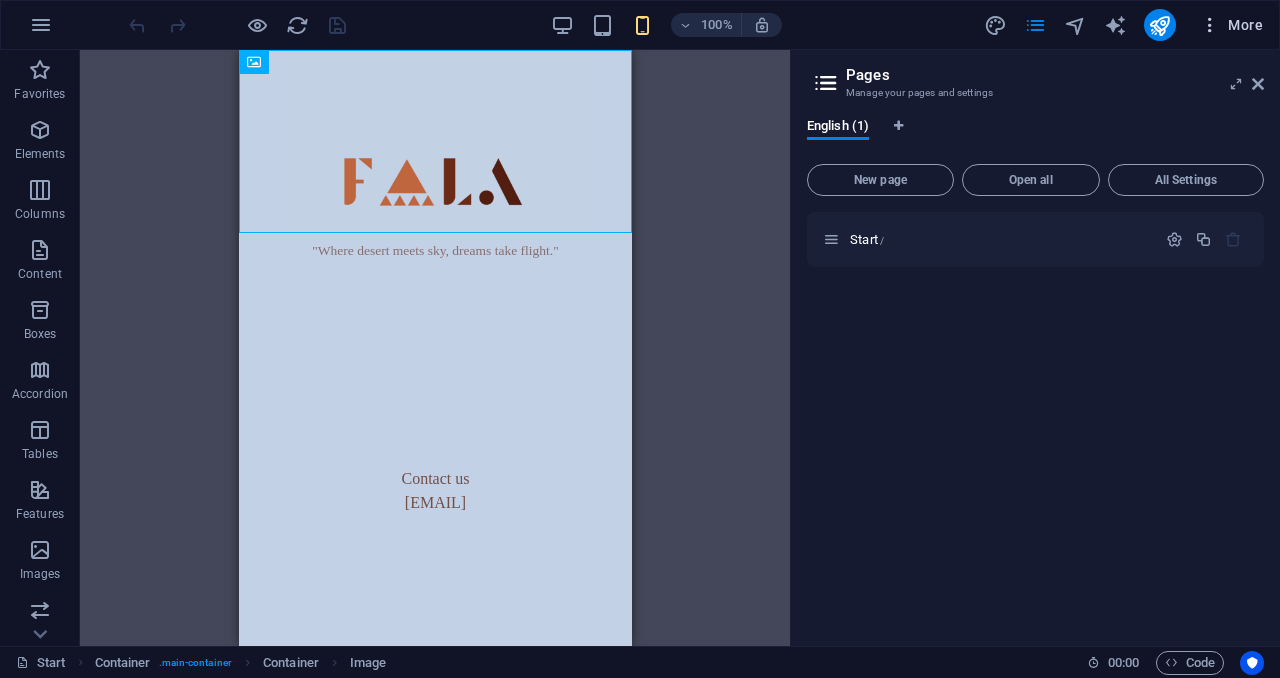 click on "More" at bounding box center [1231, 25] 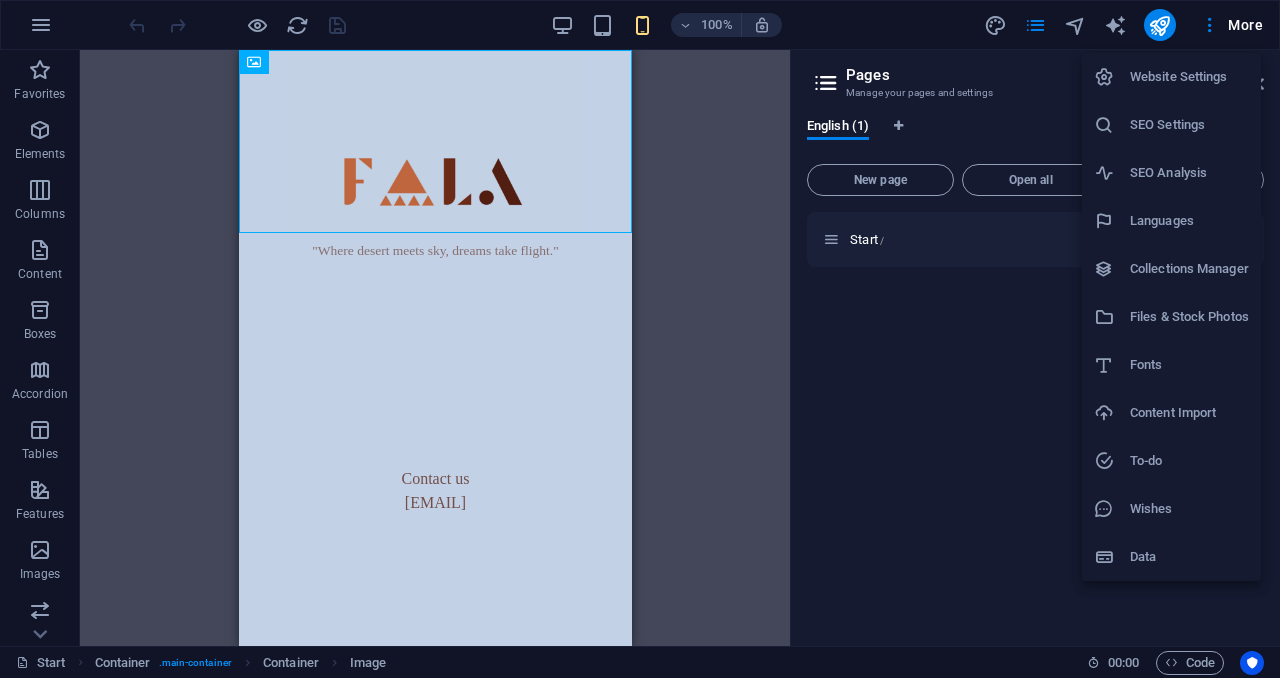 click at bounding box center (640, 339) 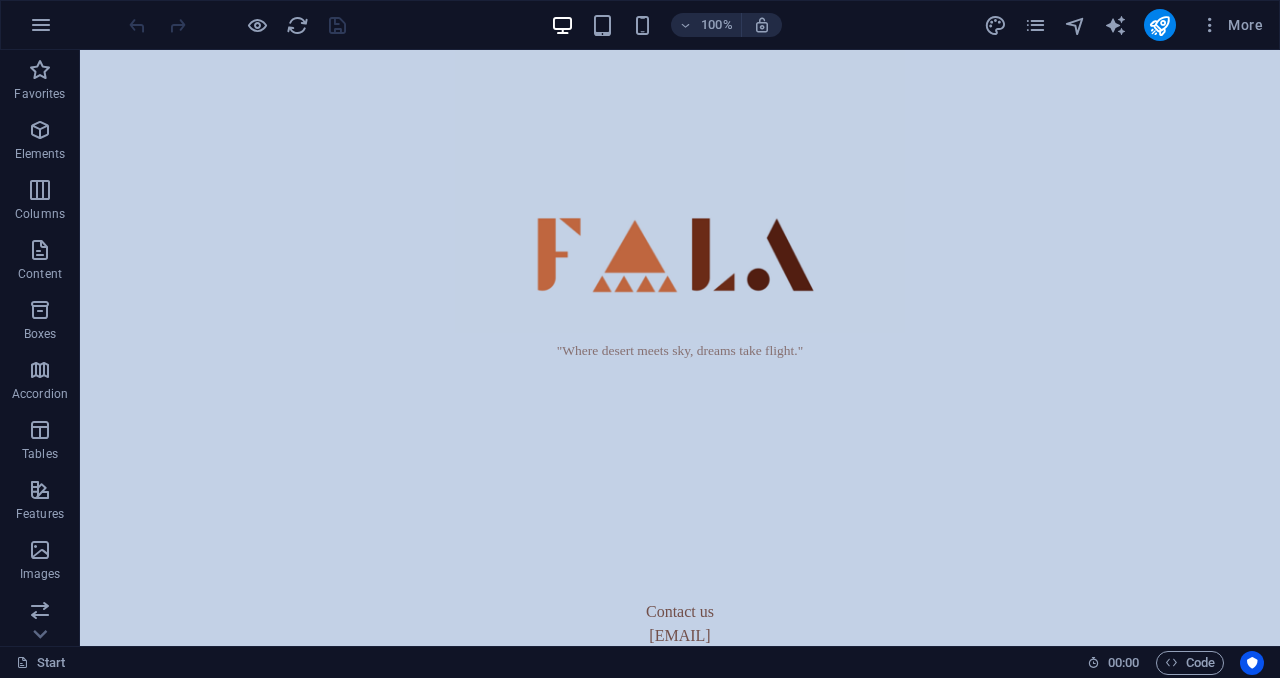 scroll, scrollTop: 0, scrollLeft: 0, axis: both 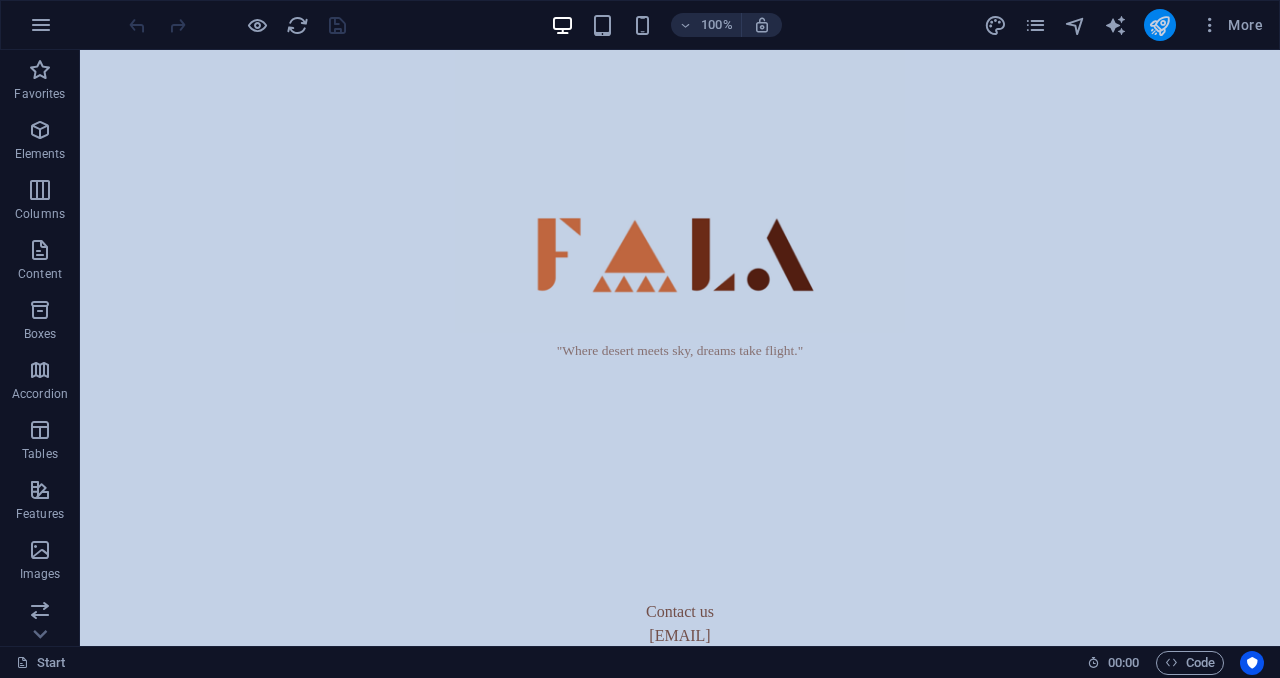 click at bounding box center (1159, 25) 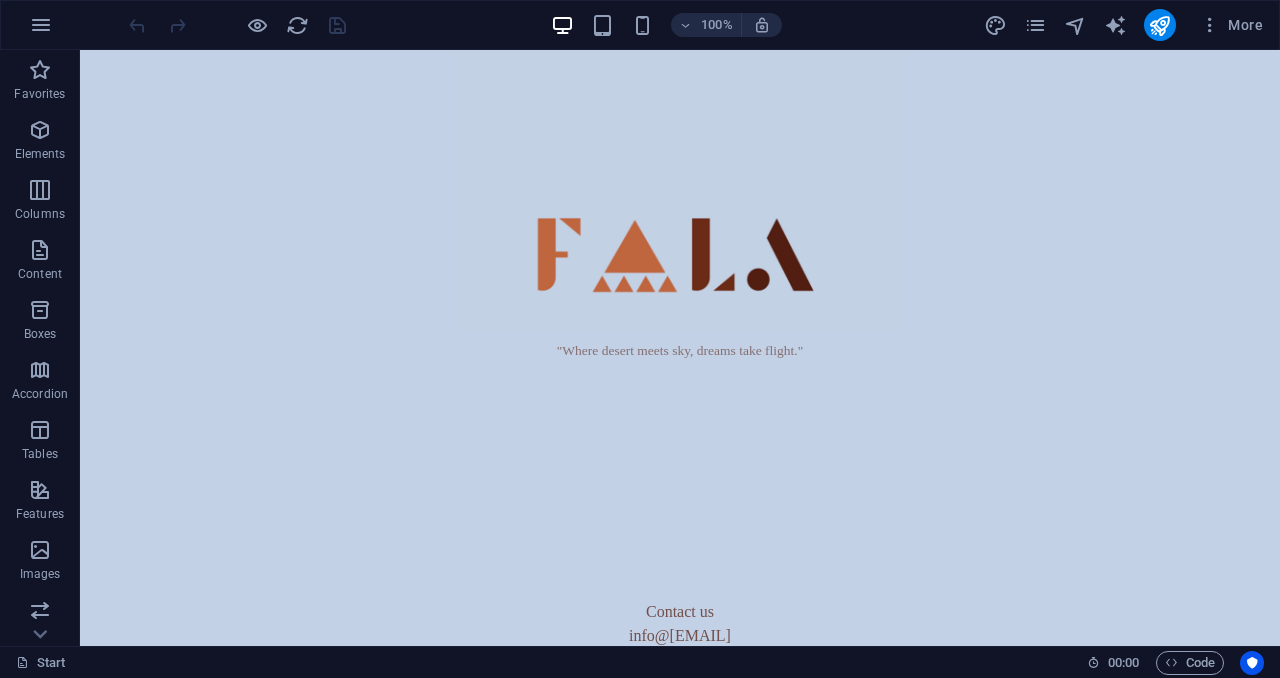 scroll, scrollTop: 0, scrollLeft: 0, axis: both 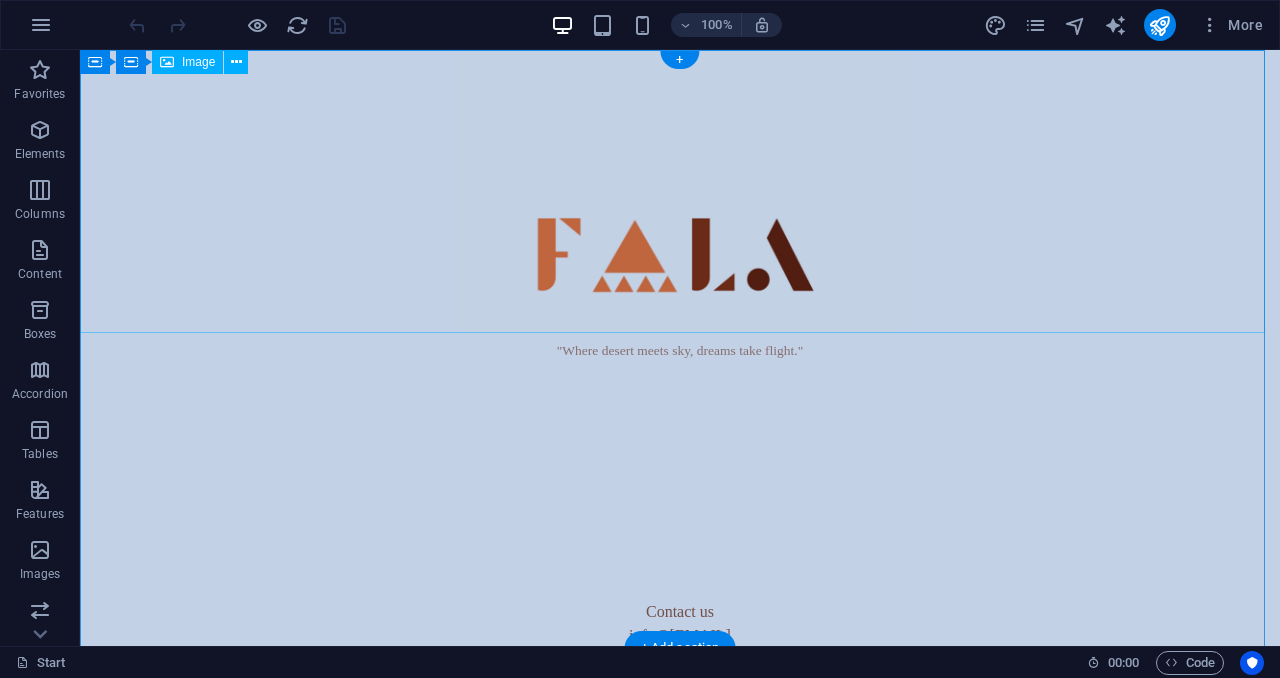 click at bounding box center [680, 191] 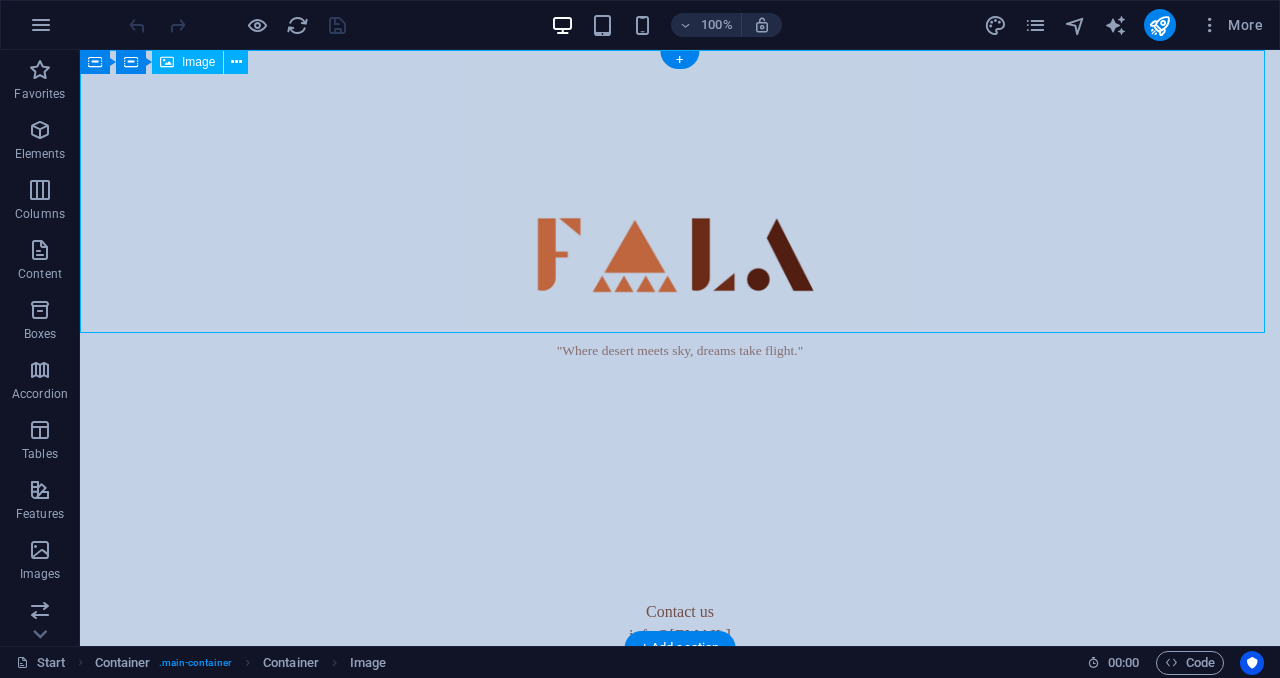 click at bounding box center [680, 191] 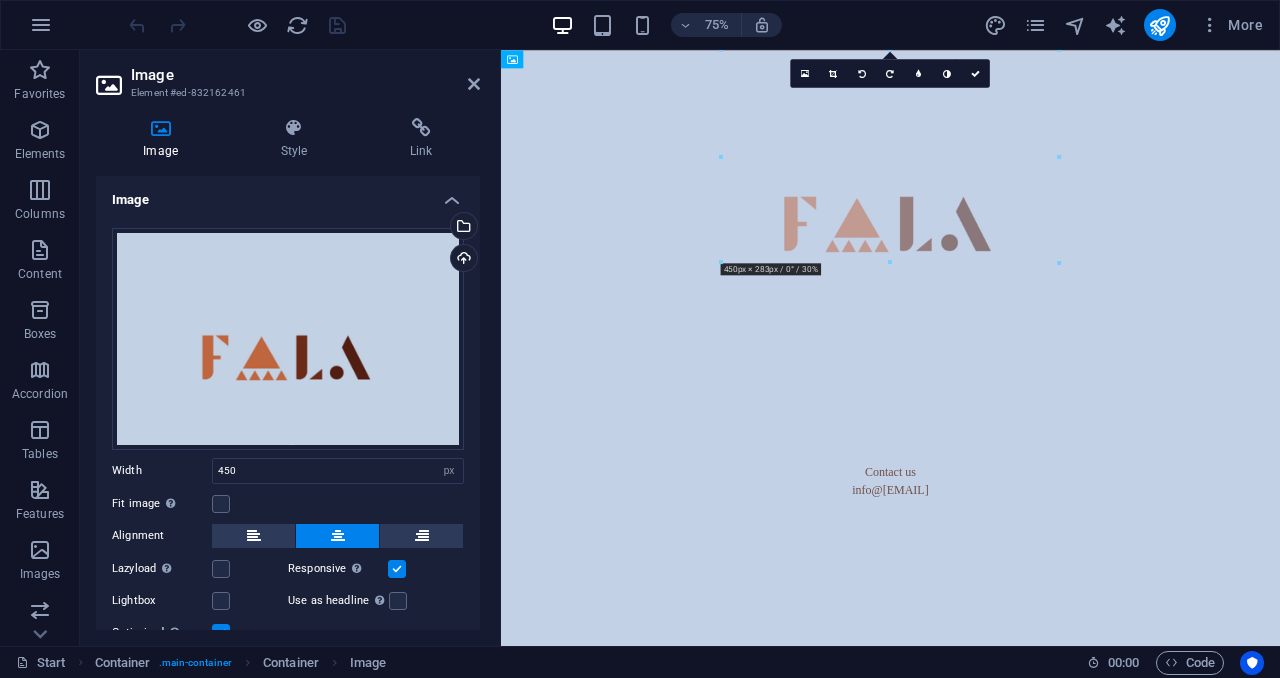 drag, startPoint x: 969, startPoint y: 235, endPoint x: 977, endPoint y: 348, distance: 113.28283 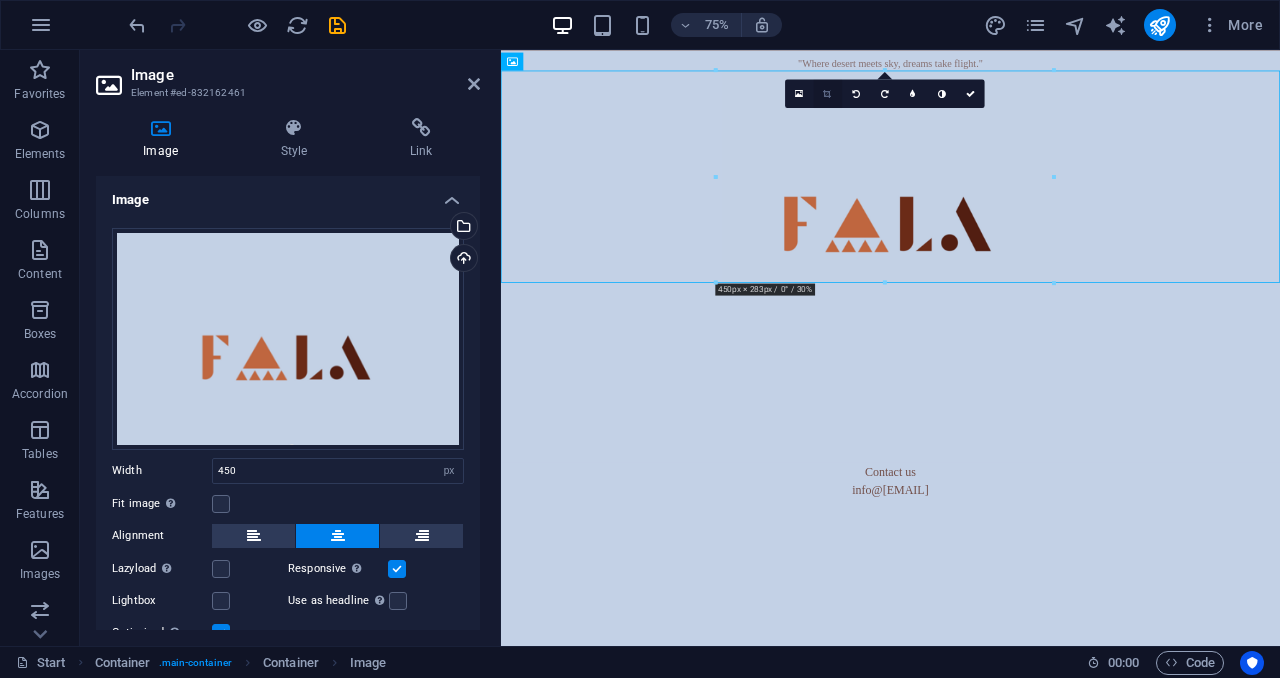 click at bounding box center (828, 93) 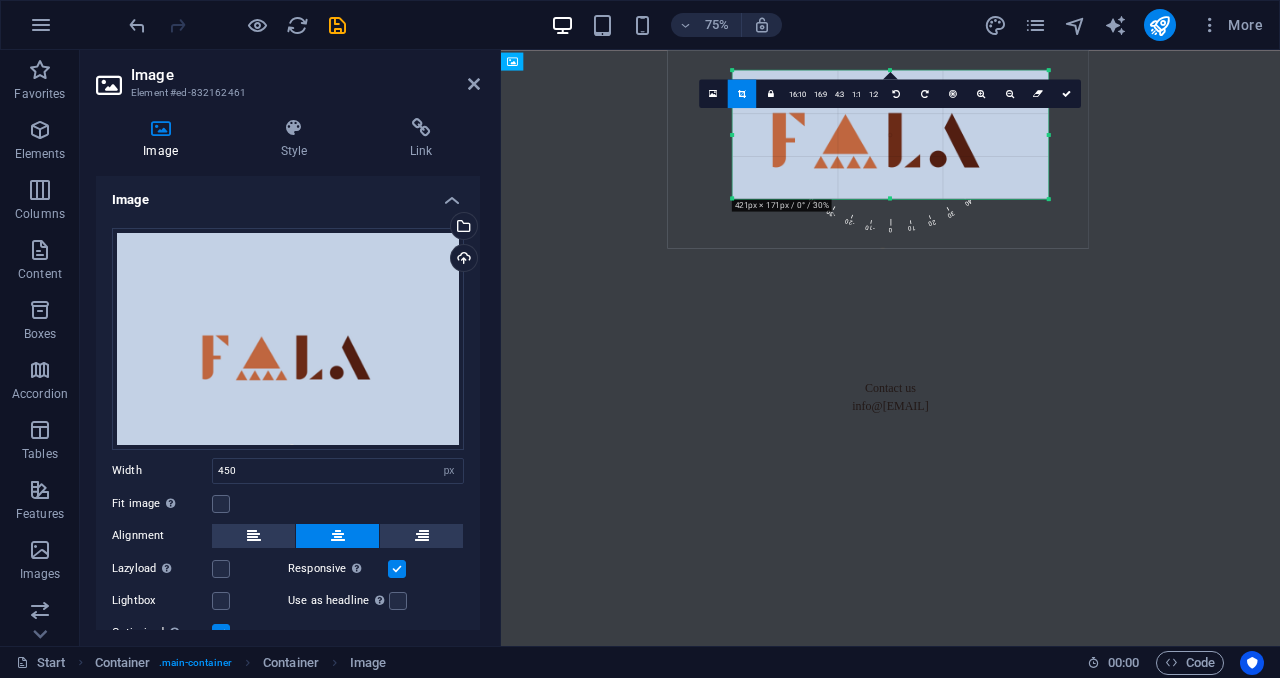 drag, startPoint x: 722, startPoint y: 69, endPoint x: 751, endPoint y: 181, distance: 115.69356 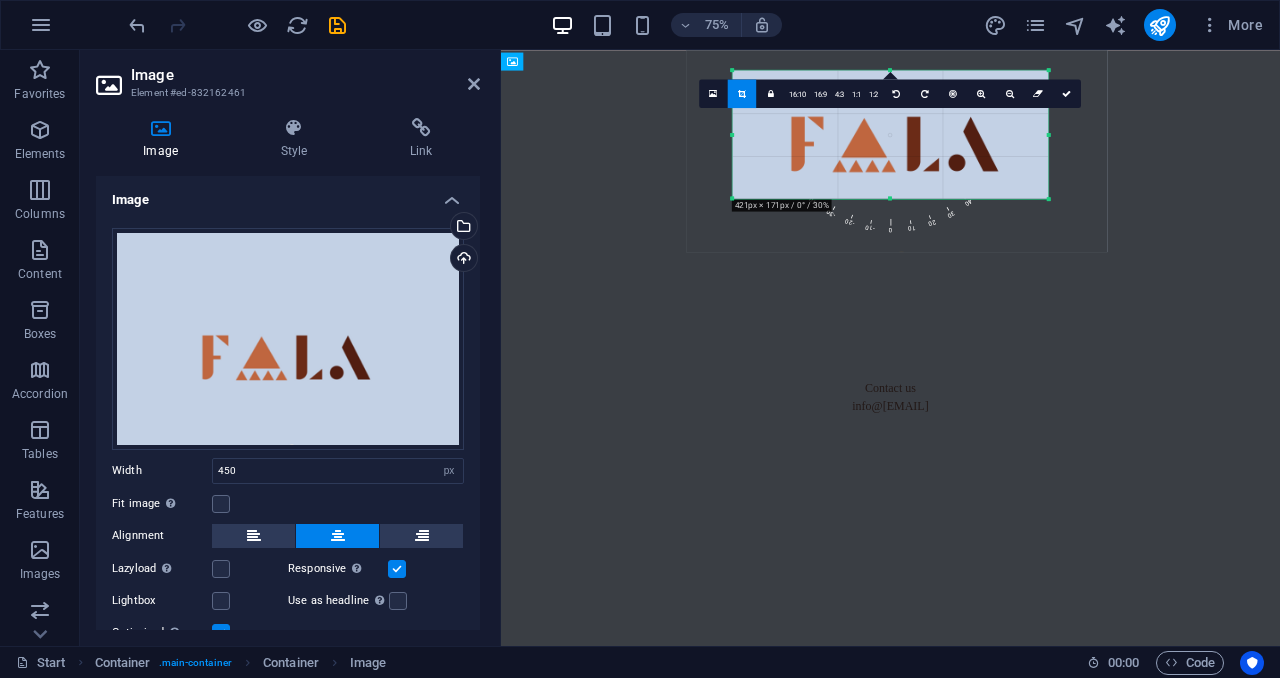 drag, startPoint x: 905, startPoint y: 146, endPoint x: 907, endPoint y: 125, distance: 21.095022 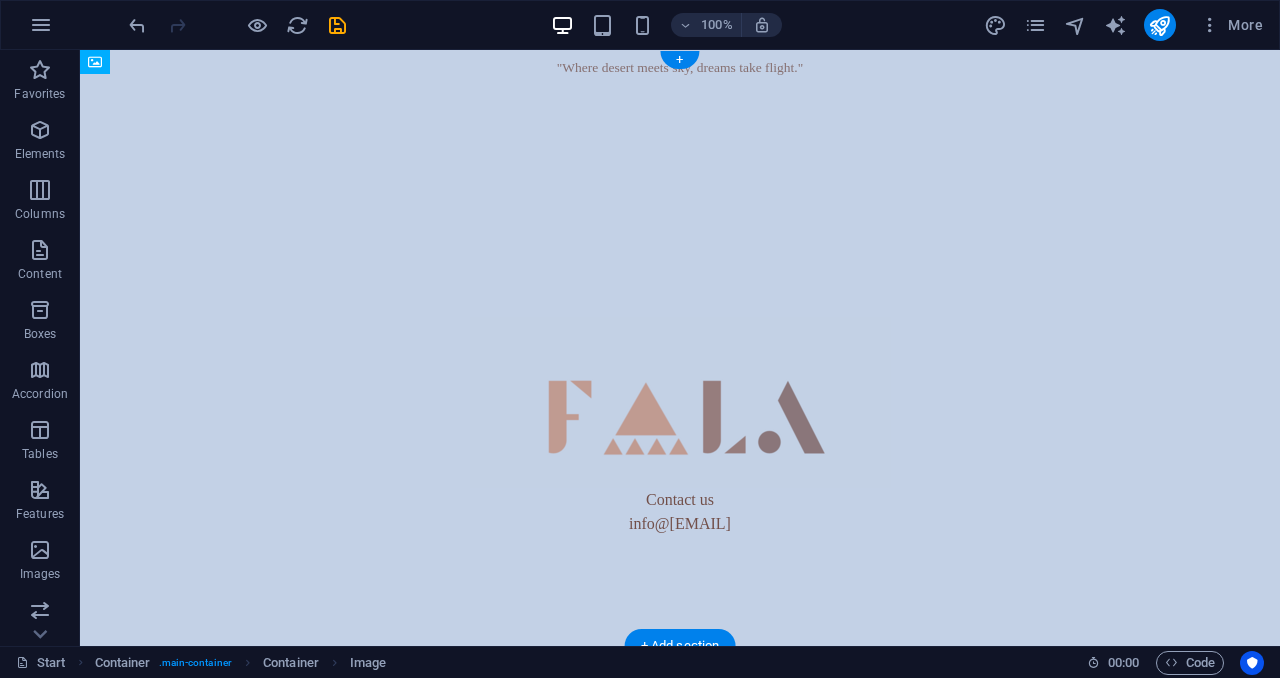 drag, startPoint x: 699, startPoint y: 174, endPoint x: 700, endPoint y: 263, distance: 89.005615 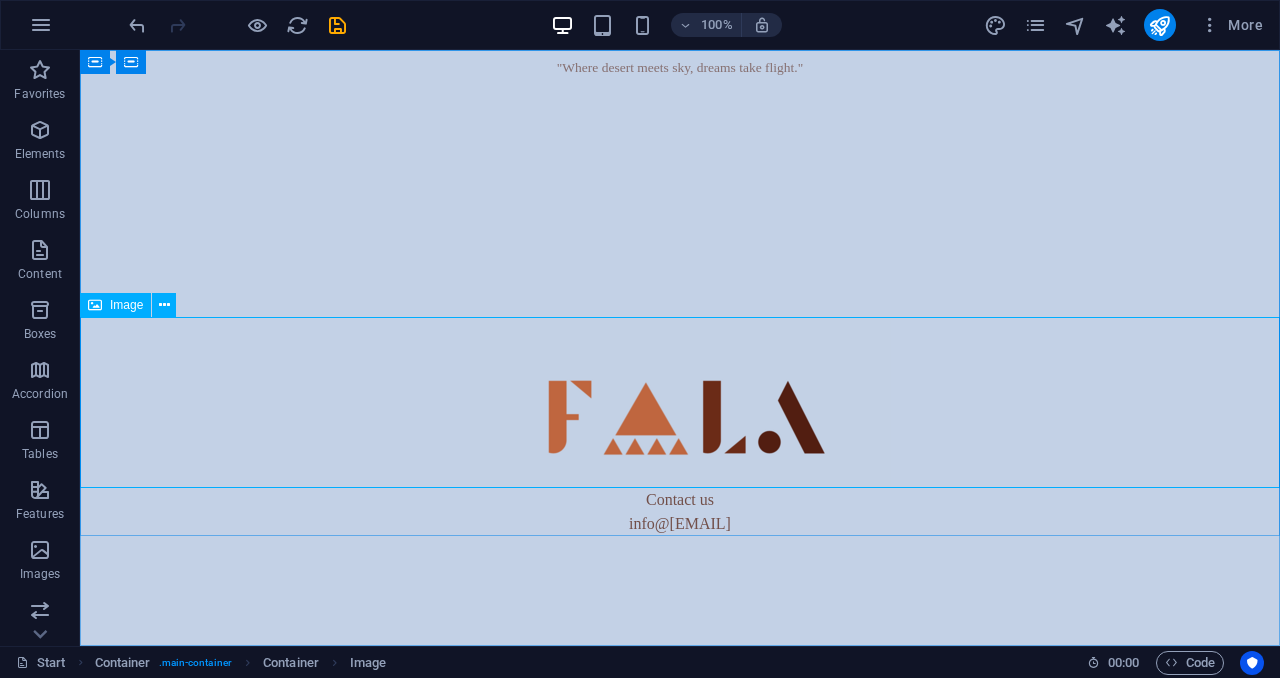 click on "Image" at bounding box center (126, 305) 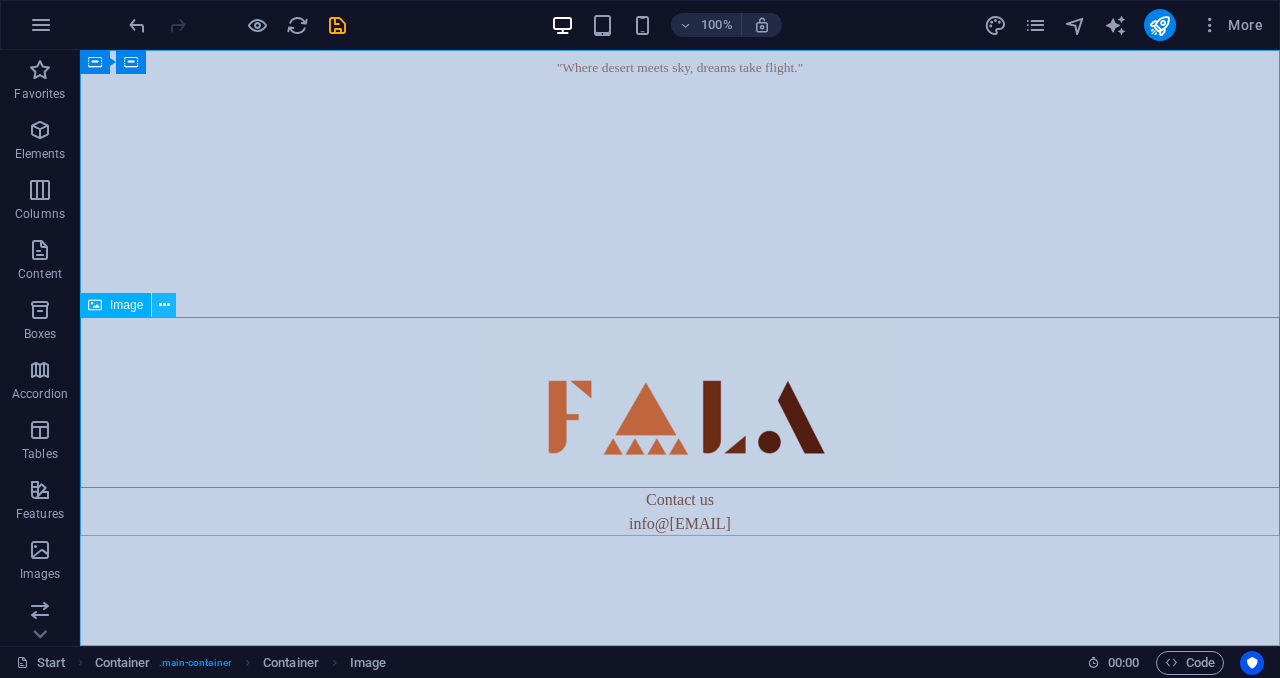 click at bounding box center [164, 305] 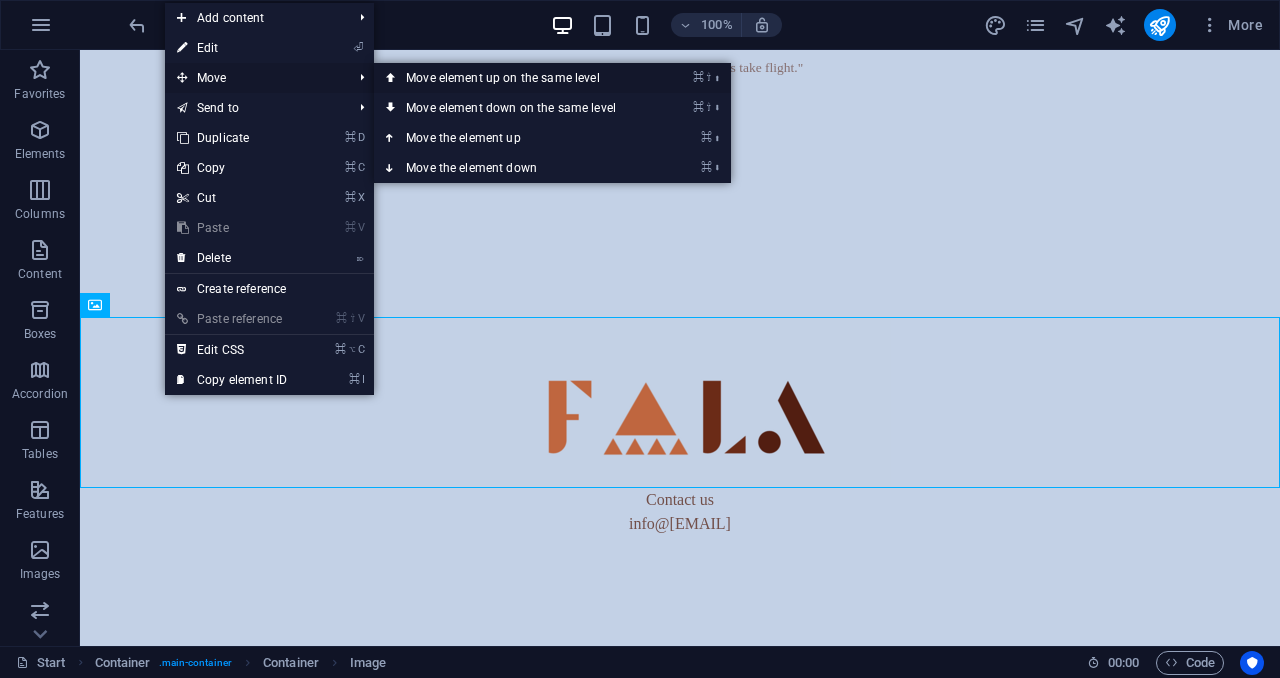 click on "⌘ ⇧ ⬆  Move element up on the same level" at bounding box center (515, 78) 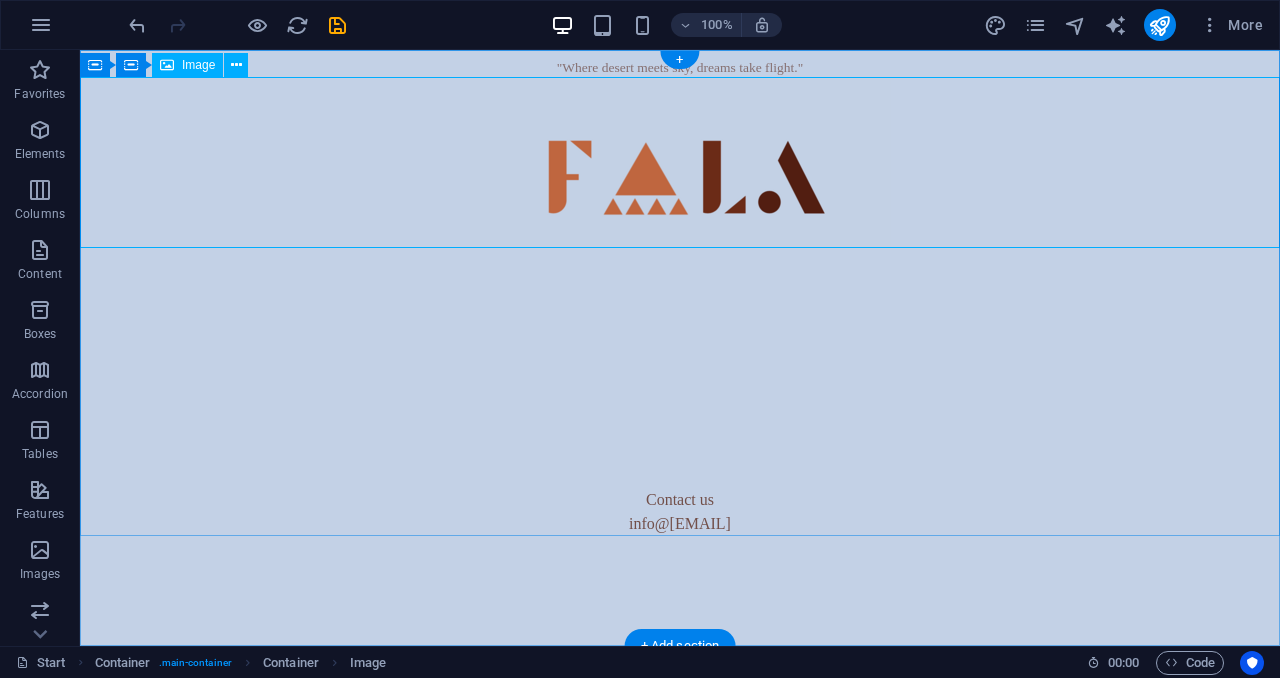 click at bounding box center [680, 162] 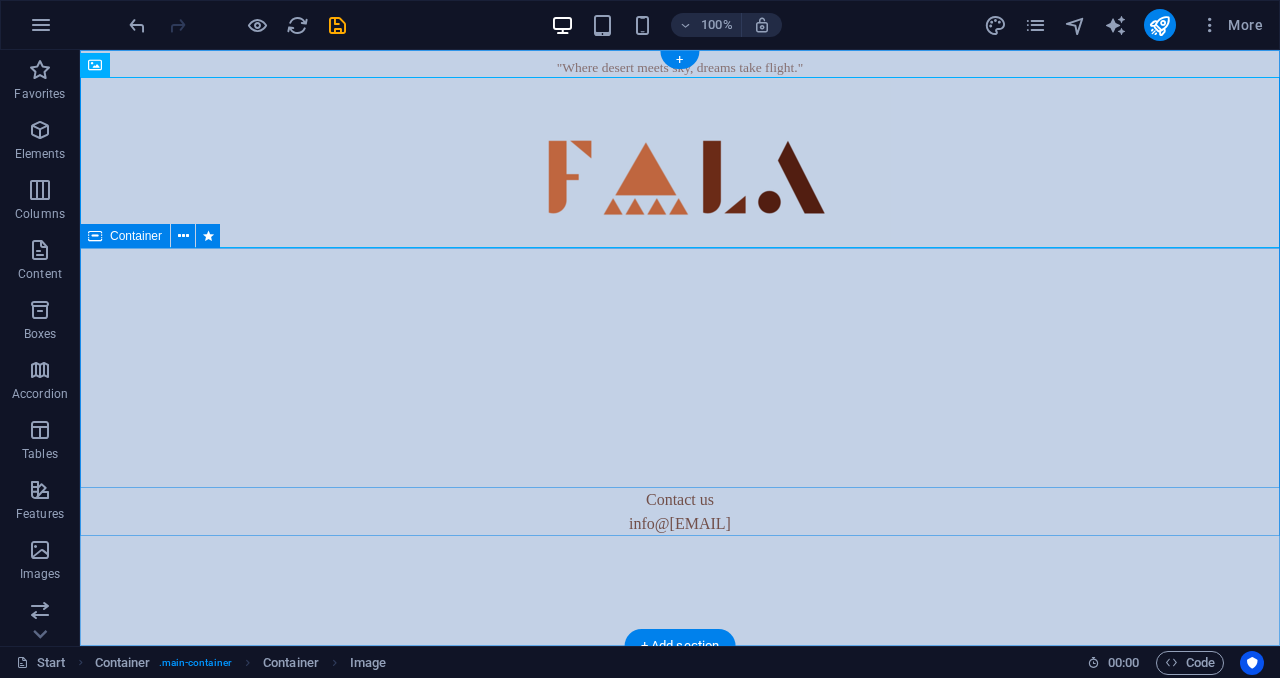 drag, startPoint x: 667, startPoint y: 247, endPoint x: 667, endPoint y: 286, distance: 39 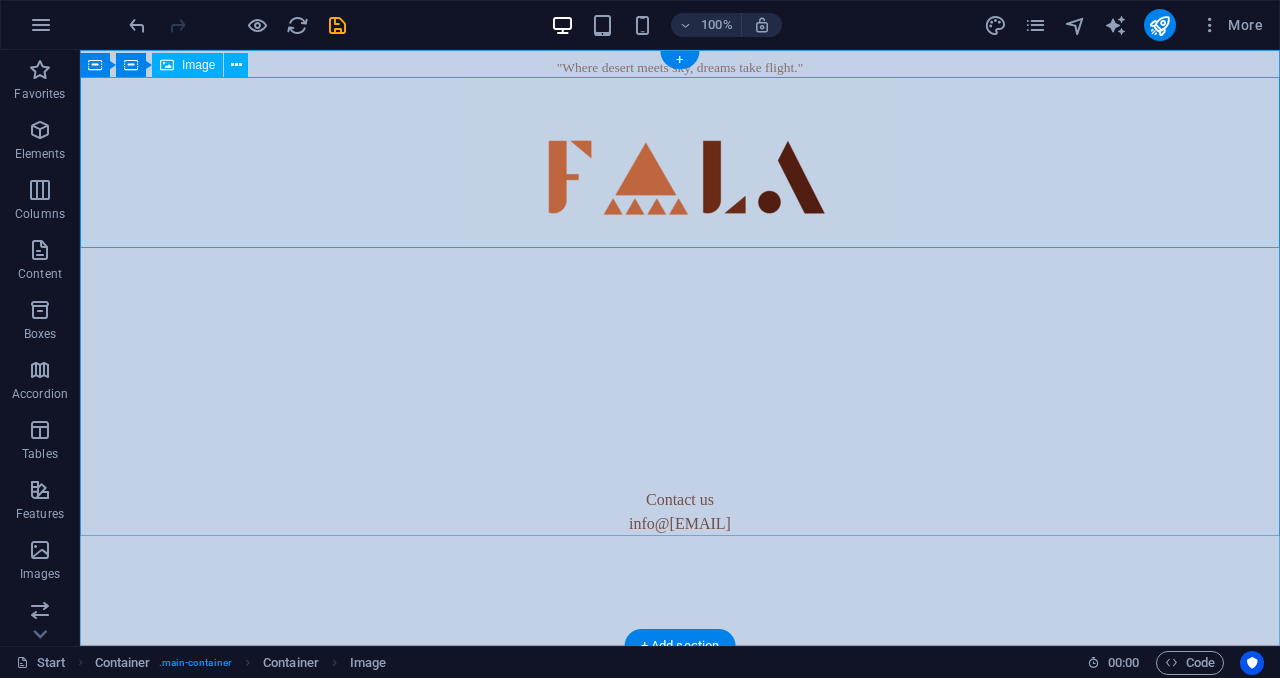 click at bounding box center [680, 162] 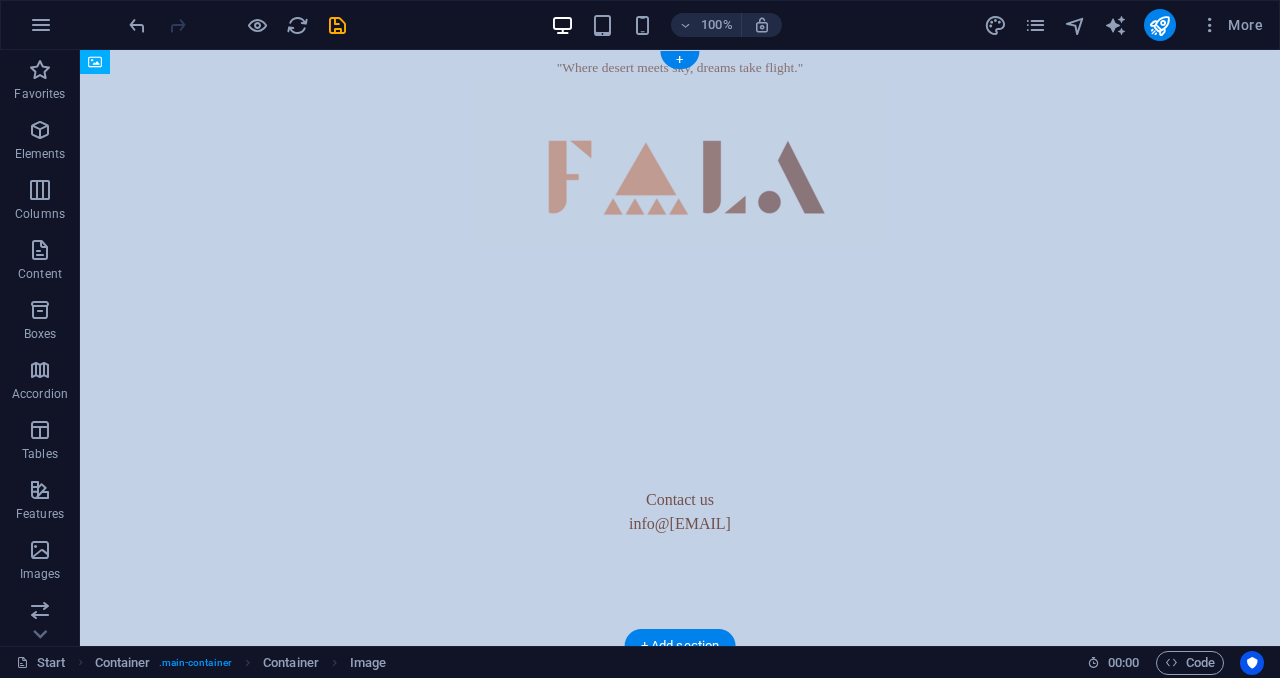 drag, startPoint x: 651, startPoint y: 178, endPoint x: 644, endPoint y: 266, distance: 88.27797 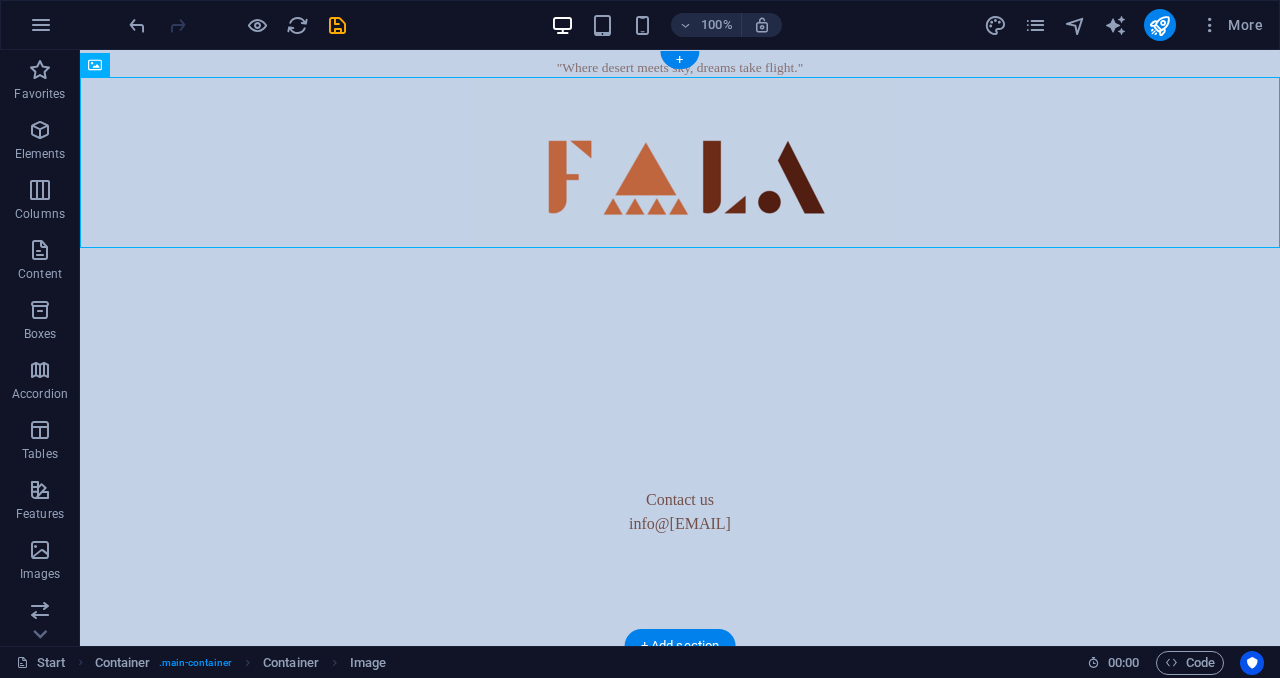 click at bounding box center [680, 368] 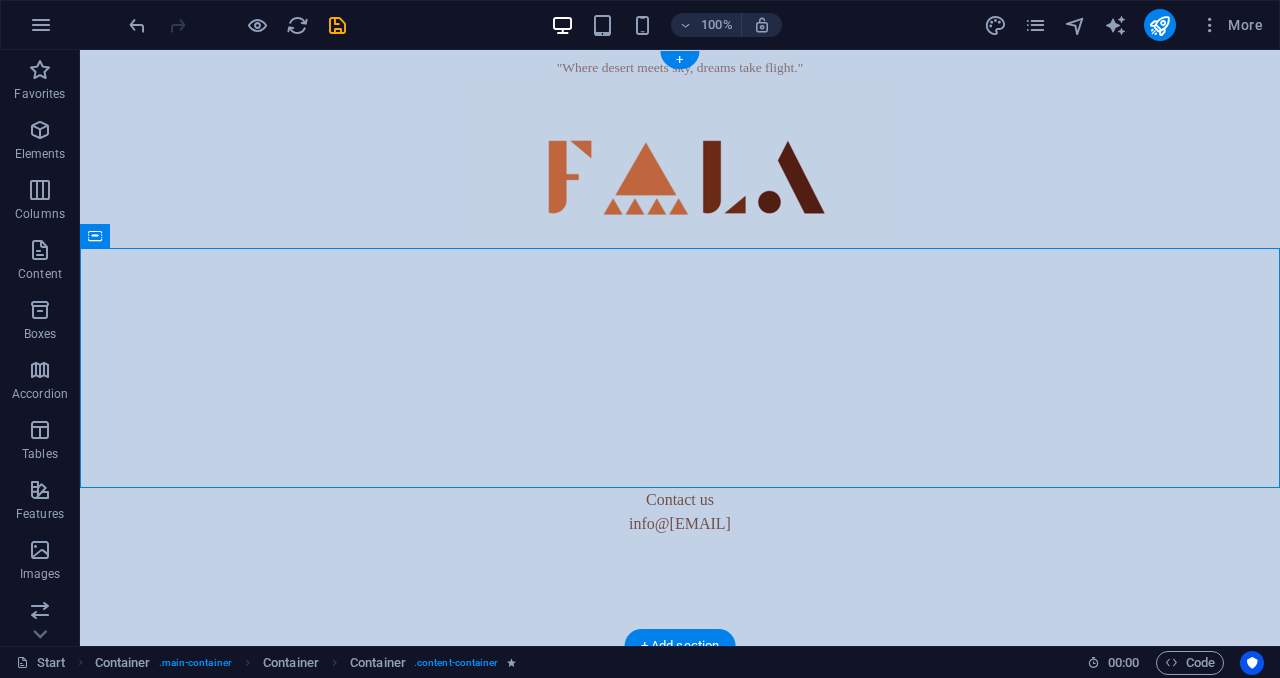click at bounding box center (680, 368) 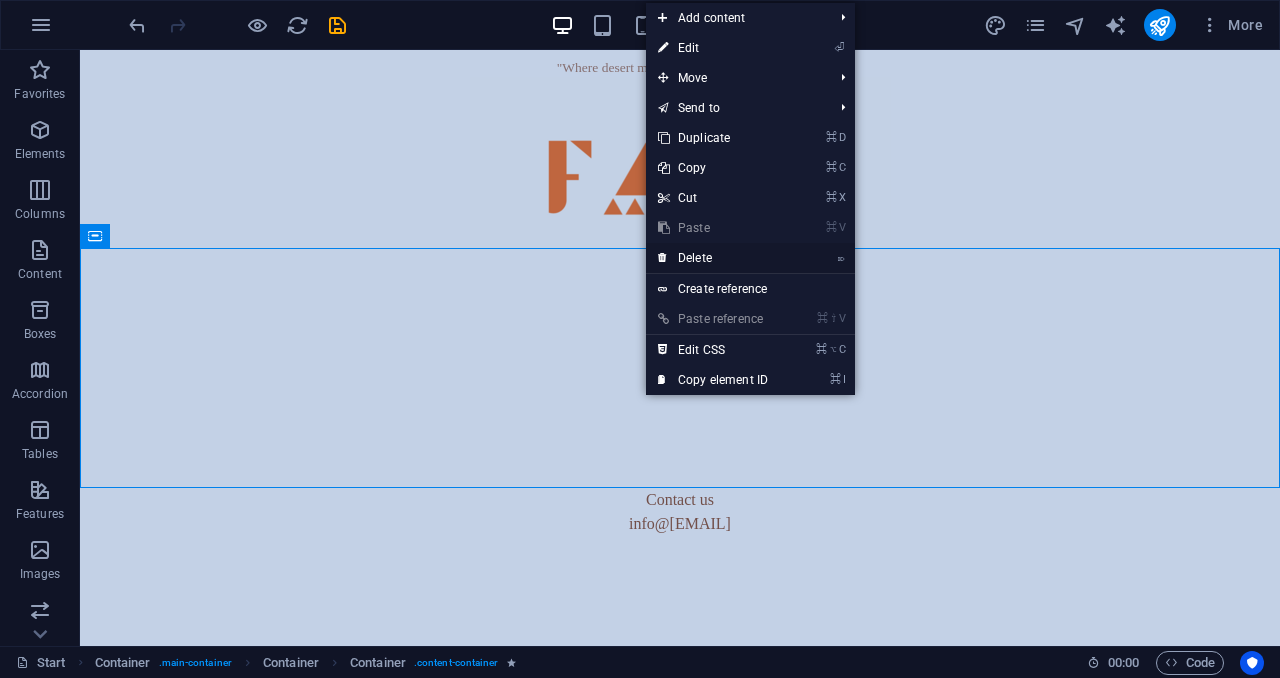 click on "⌦  Delete" at bounding box center [713, 258] 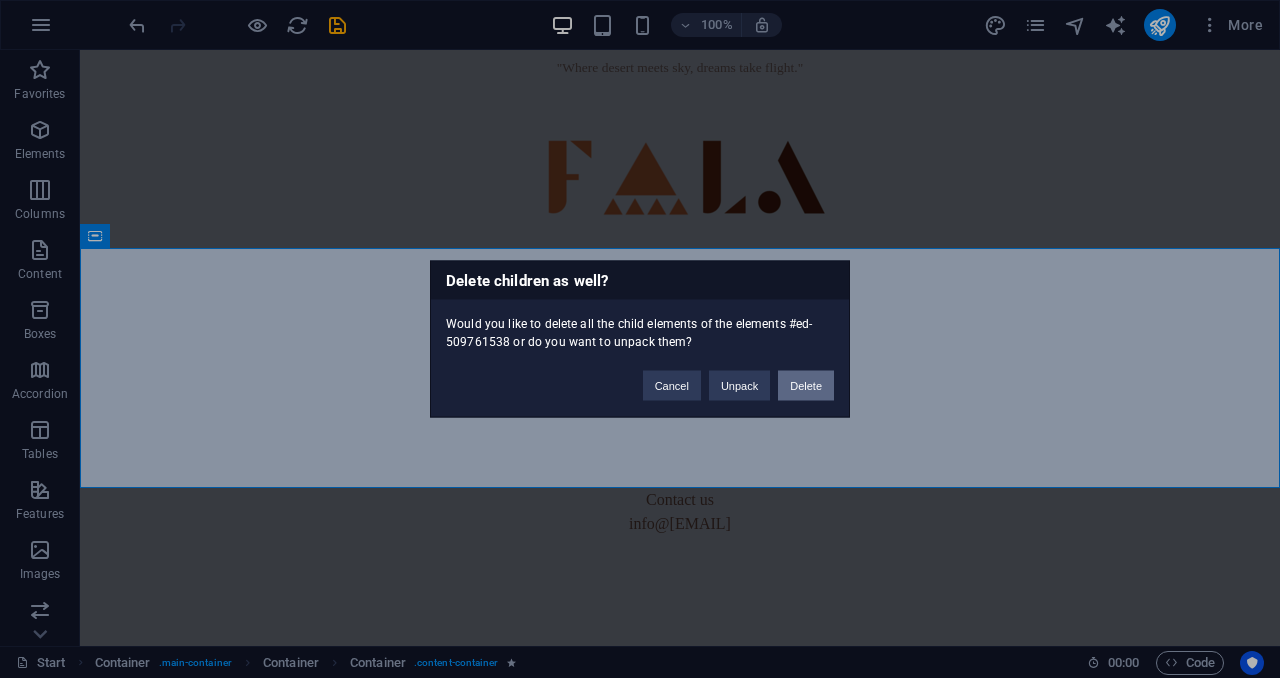 click on "Delete" at bounding box center [806, 386] 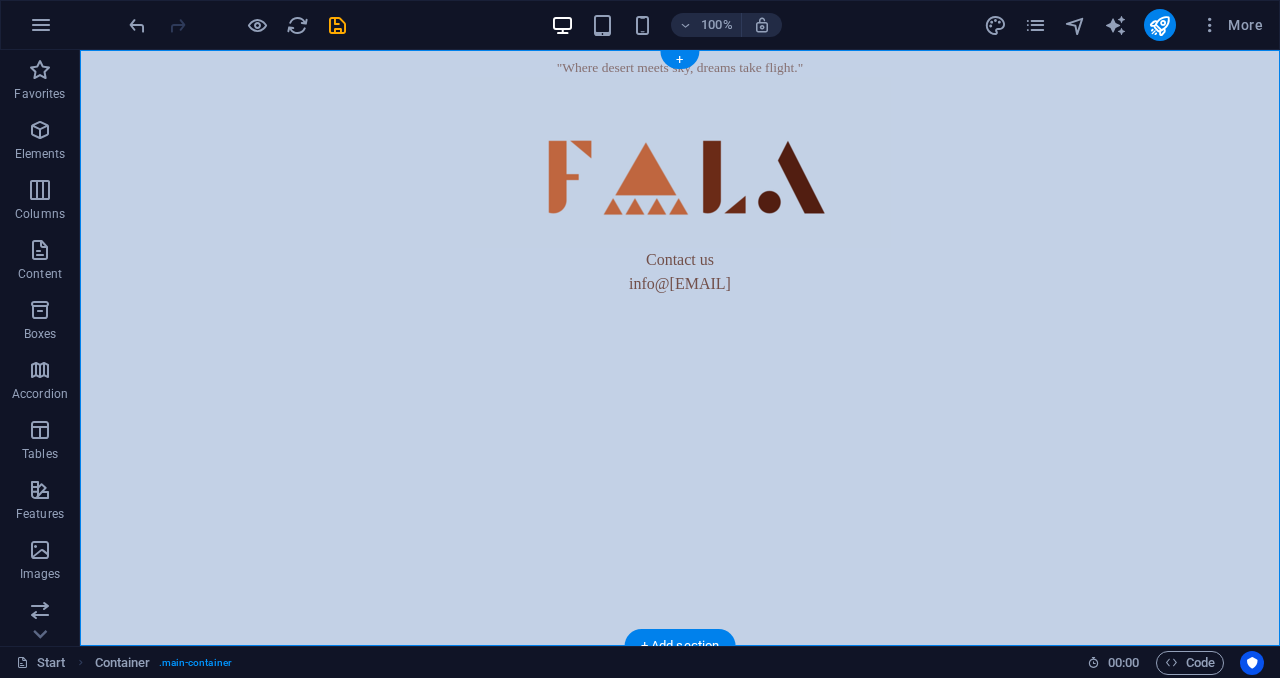 drag, startPoint x: 682, startPoint y: 262, endPoint x: 681, endPoint y: 359, distance: 97.00516 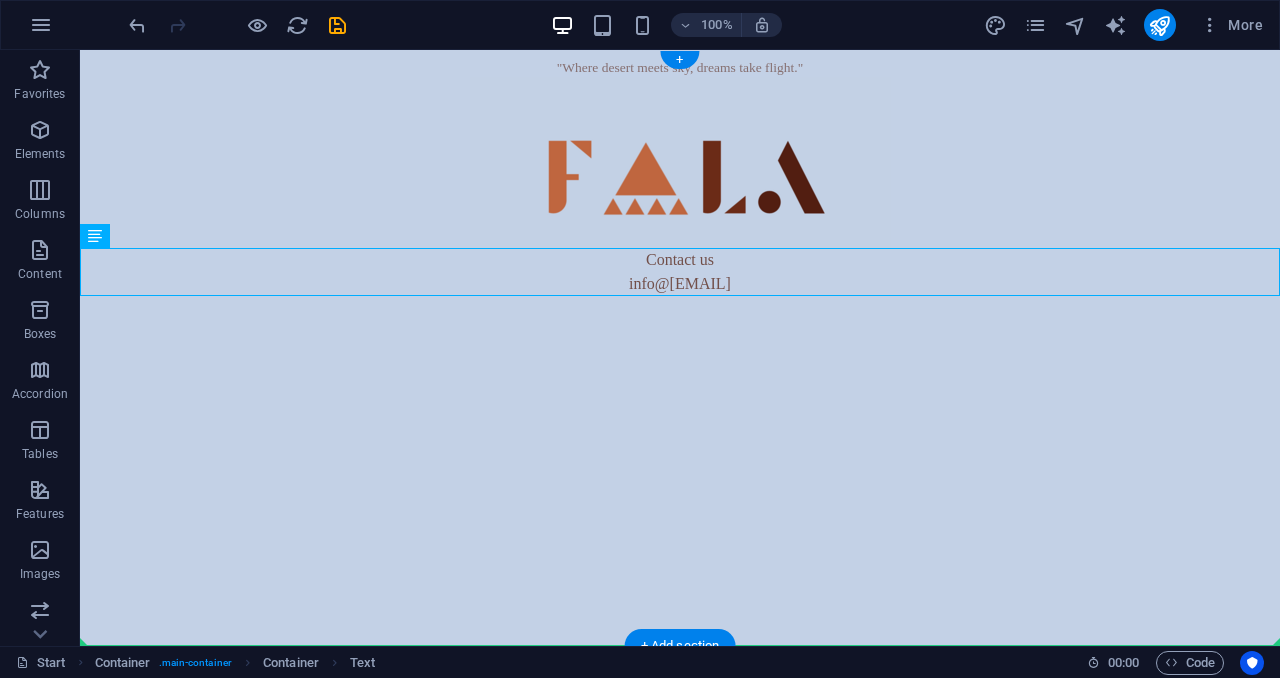 drag, startPoint x: 682, startPoint y: 280, endPoint x: 682, endPoint y: 417, distance: 137 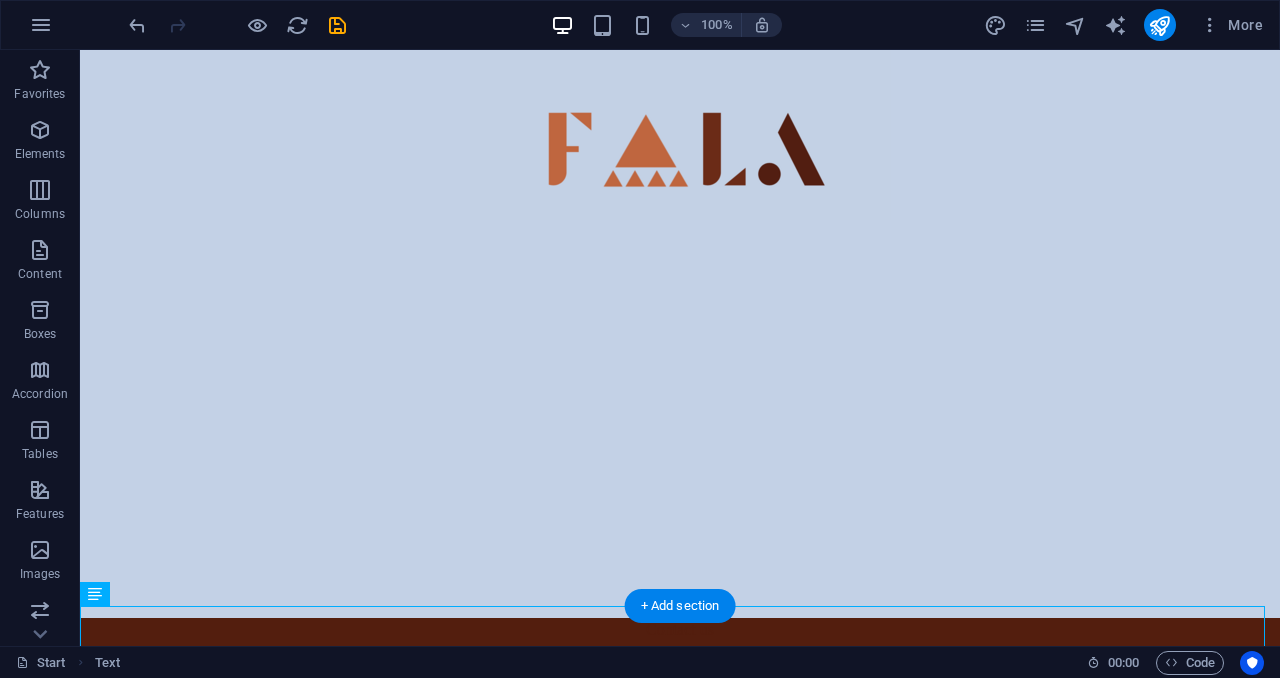 scroll, scrollTop: 0, scrollLeft: 0, axis: both 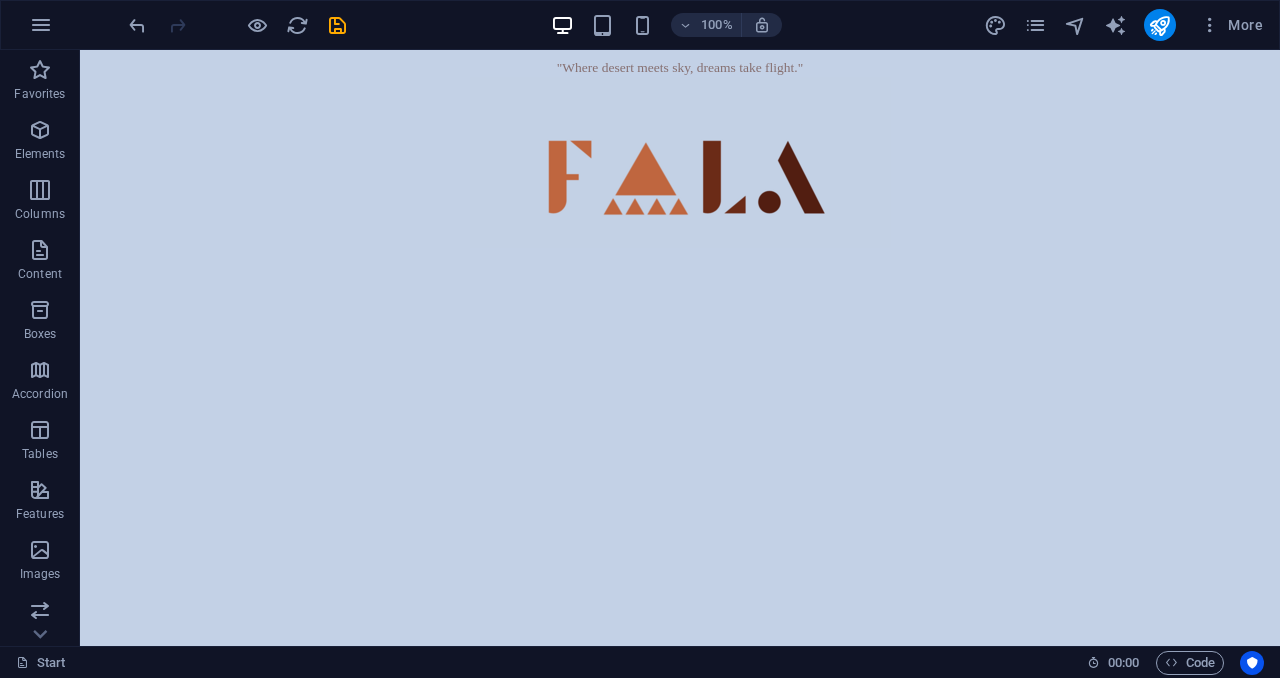 click at bounding box center (237, 25) 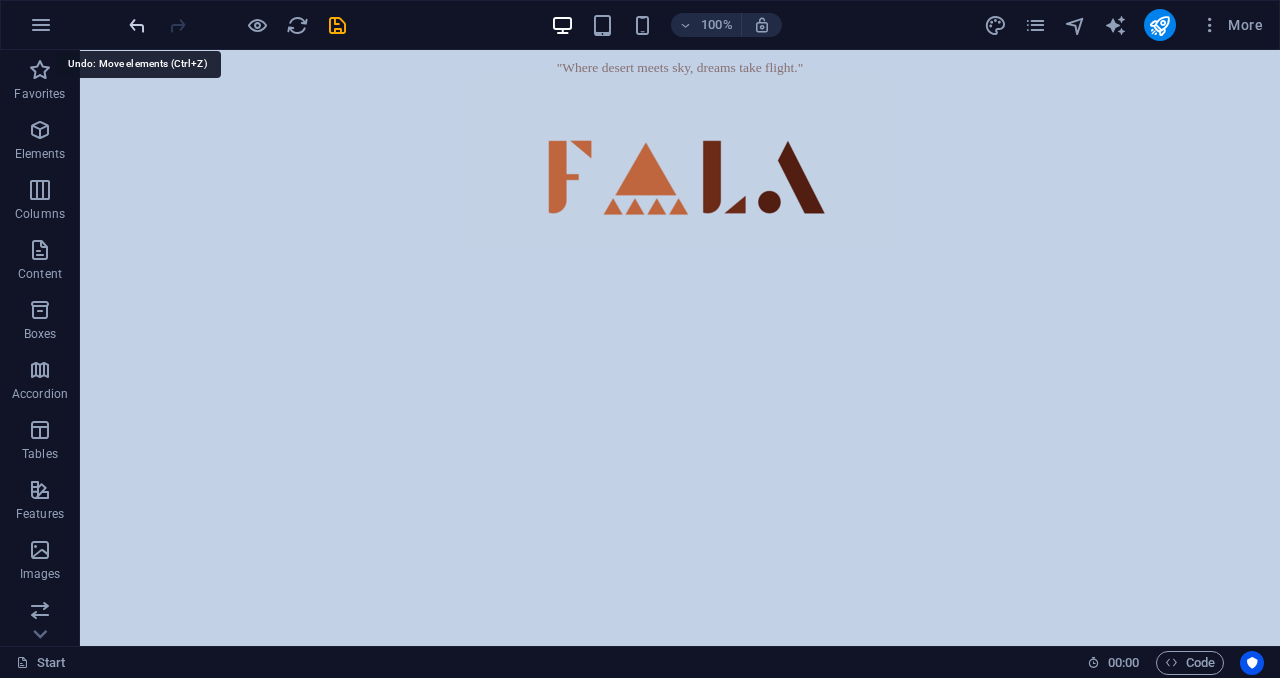 click at bounding box center (137, 25) 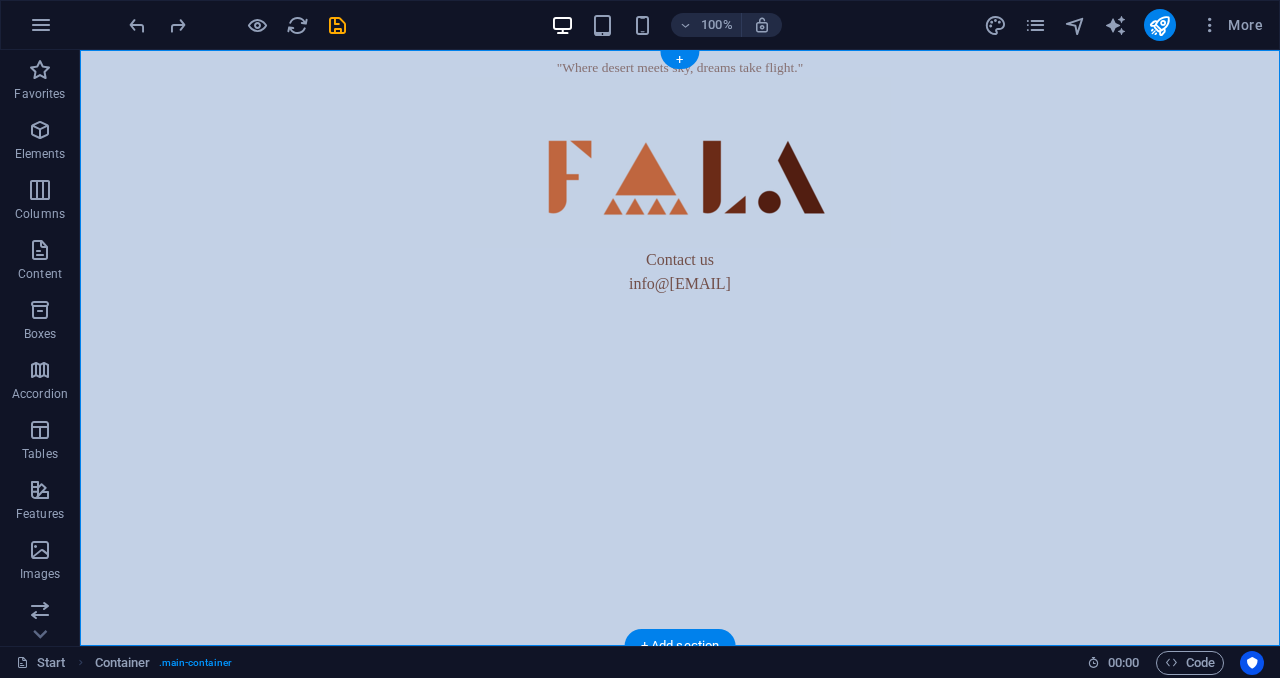 drag, startPoint x: 714, startPoint y: 189, endPoint x: 710, endPoint y: 309, distance: 120.06665 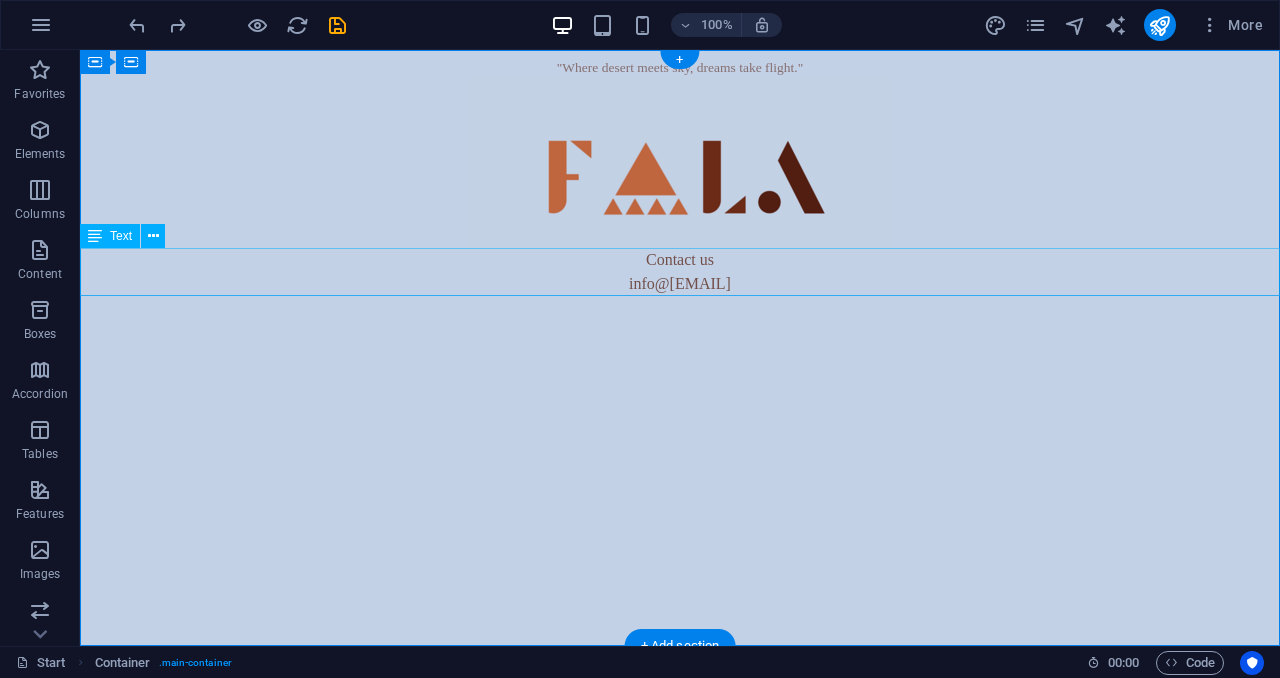 click on "Contact us info@example.com" at bounding box center (680, 272) 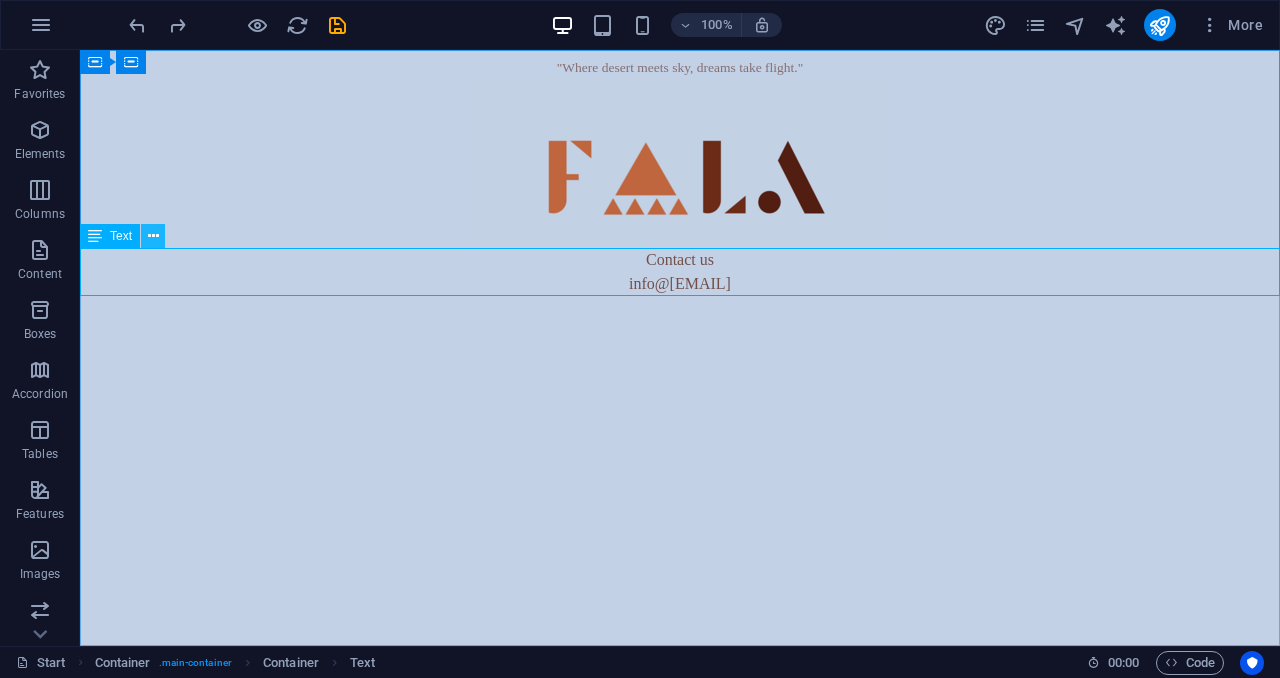 click at bounding box center [153, 236] 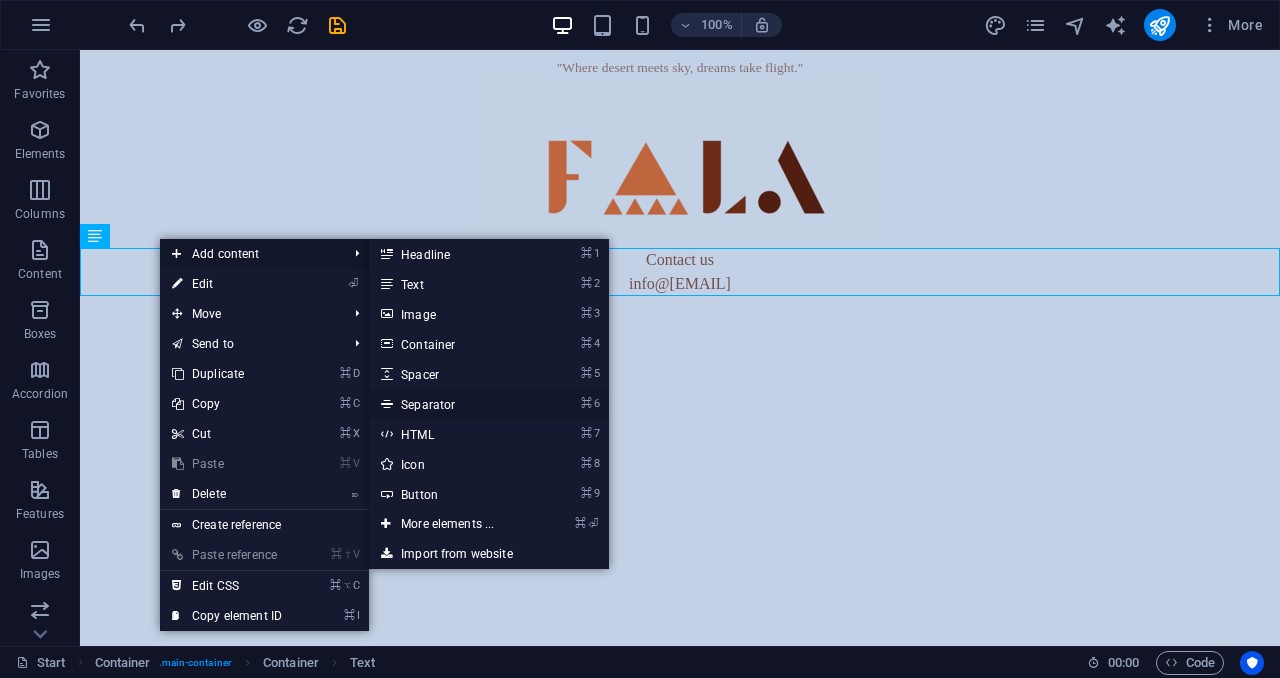 click on "⌘ 6  Separator" at bounding box center (451, 404) 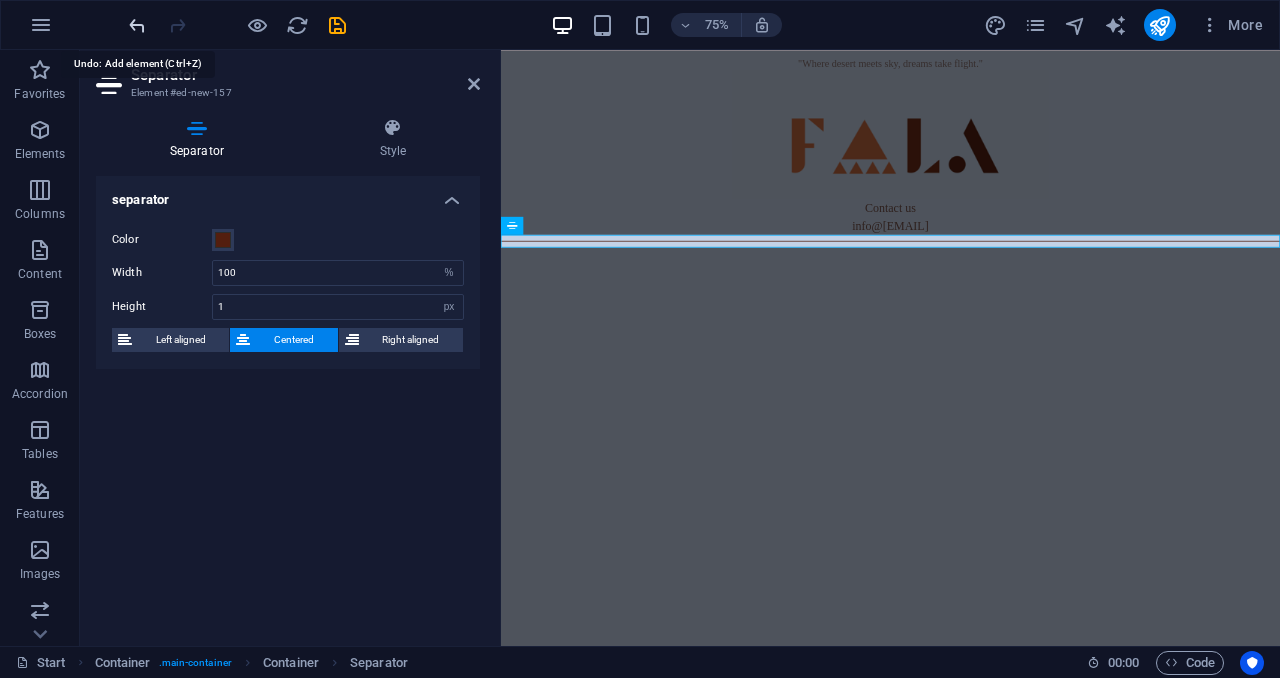 click at bounding box center (137, 25) 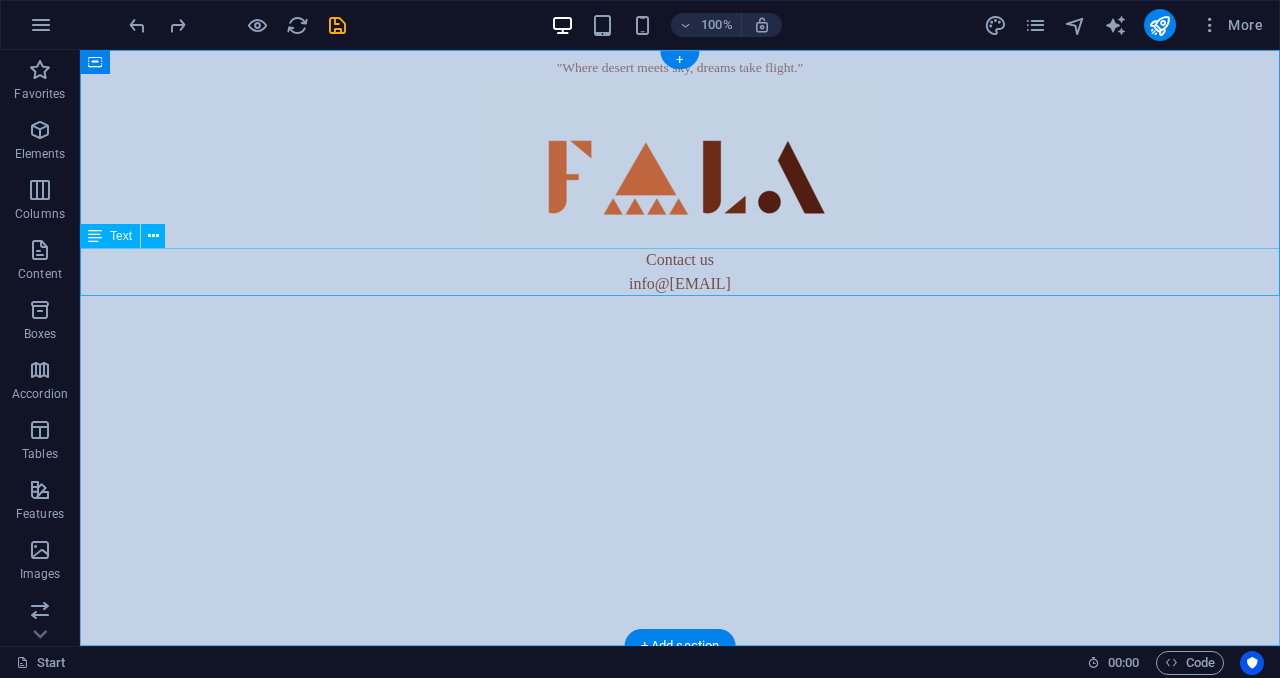 click on "Contact us info@example.com" at bounding box center (680, 272) 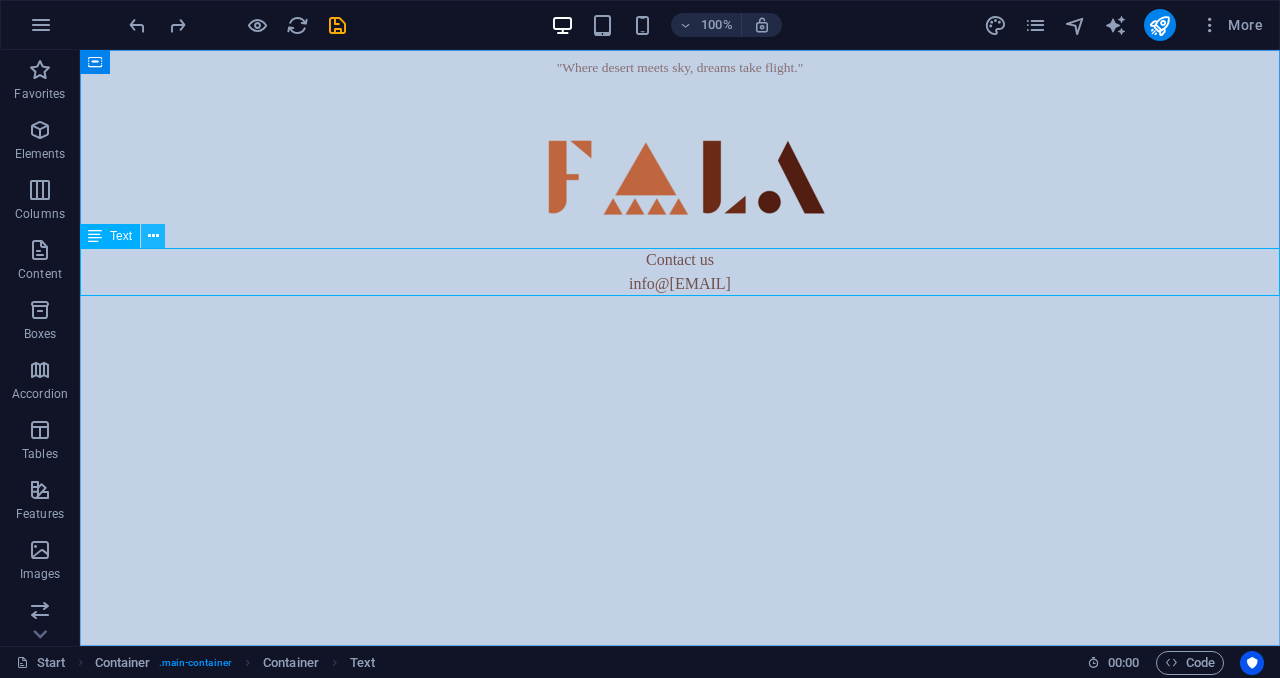 click at bounding box center (153, 236) 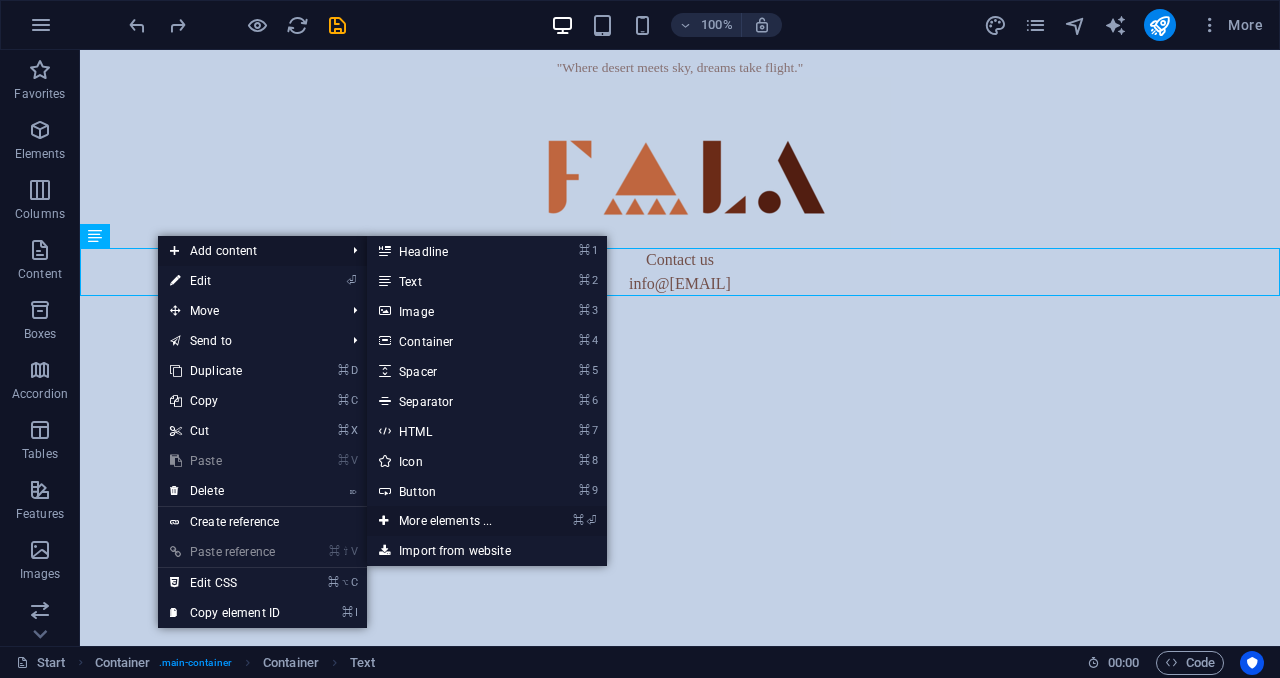 click on "⌘ ⏎  More elements ..." at bounding box center (449, 521) 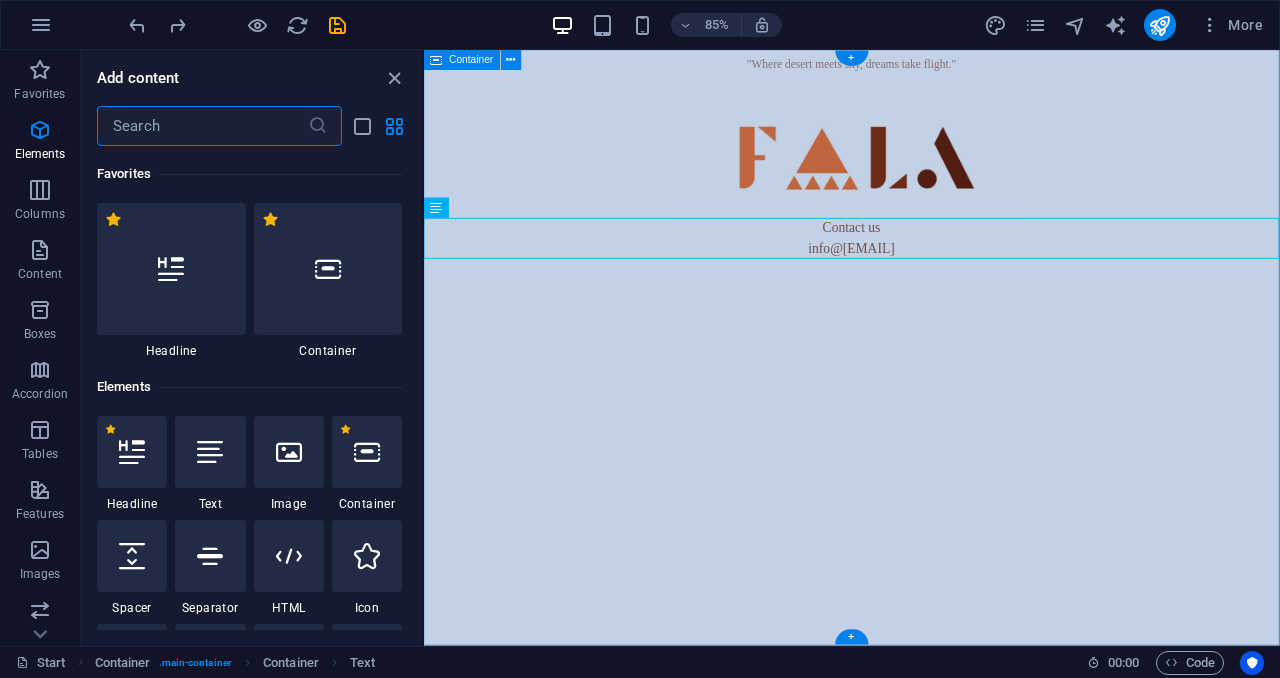 scroll, scrollTop: 213, scrollLeft: 0, axis: vertical 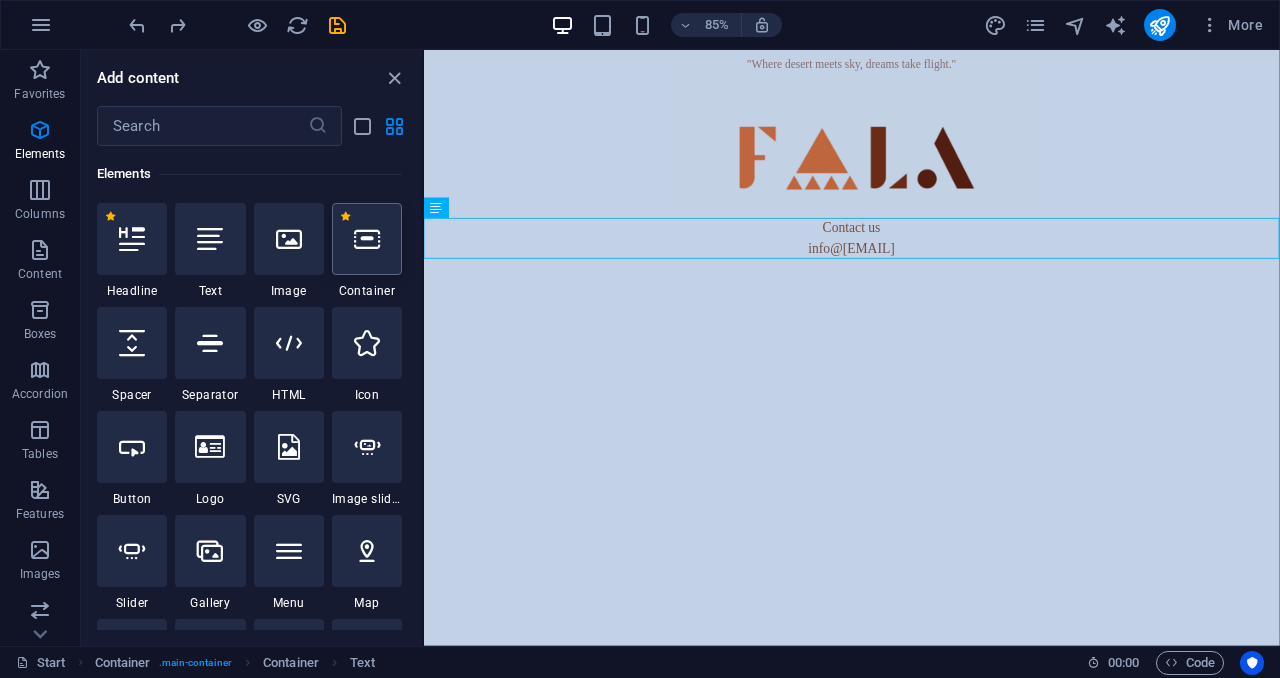 click at bounding box center [367, 239] 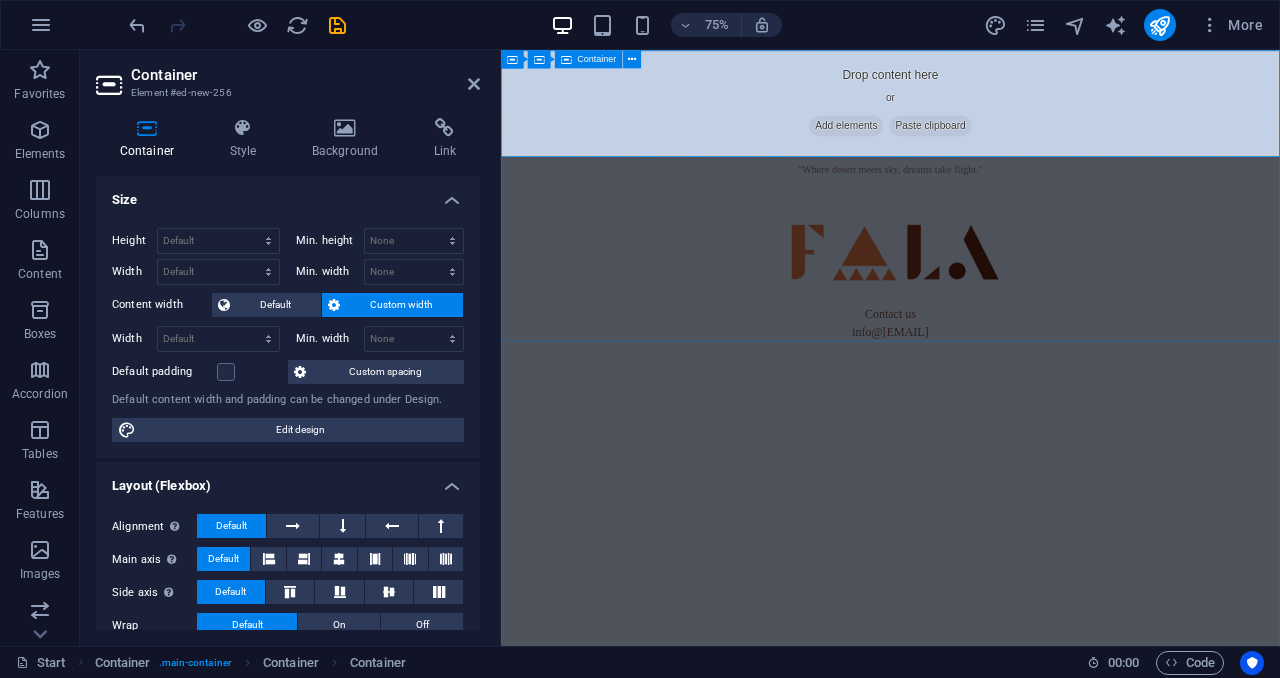 click on "Add elements" at bounding box center (961, 151) 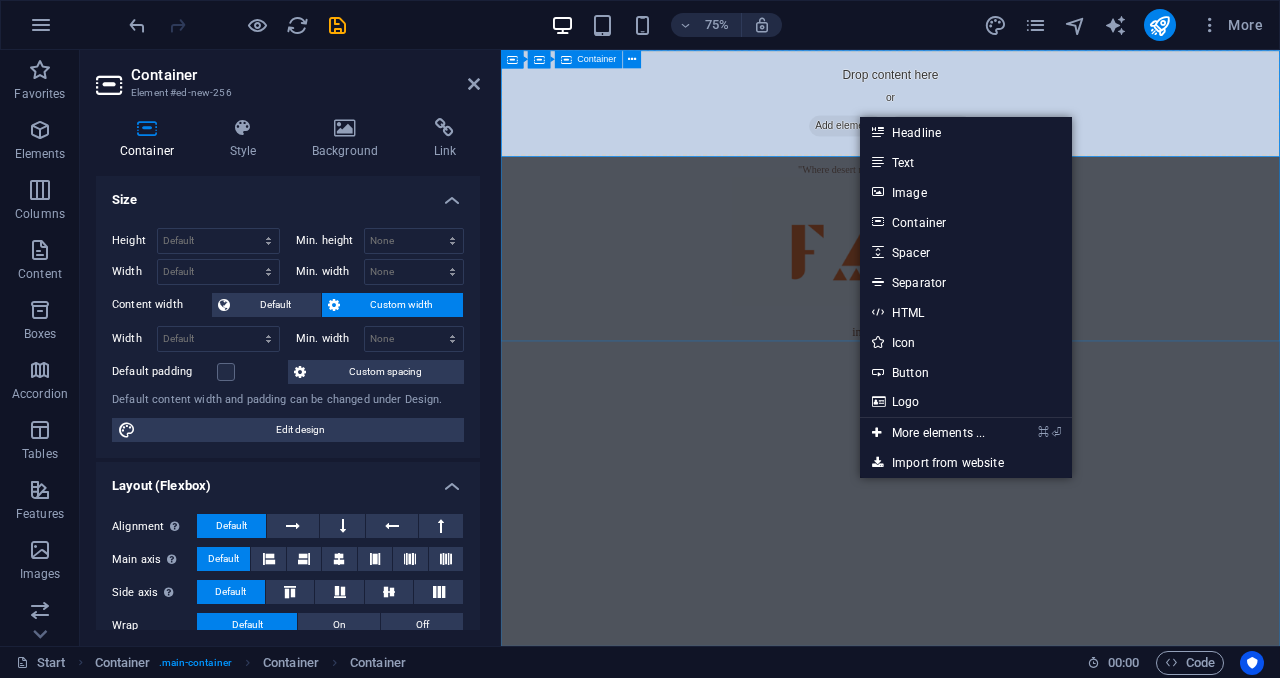 click on "Add elements" at bounding box center [961, 151] 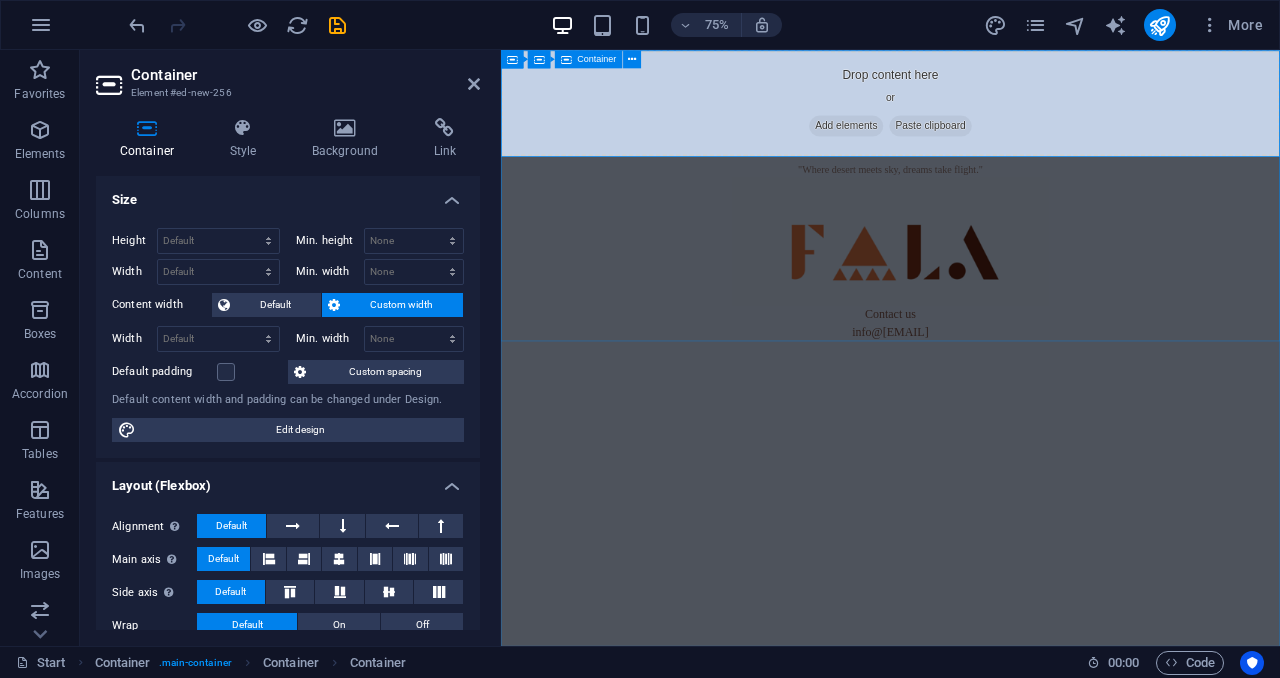 click on "Drop content here or  Add elements  Paste clipboard" at bounding box center [1020, 121] 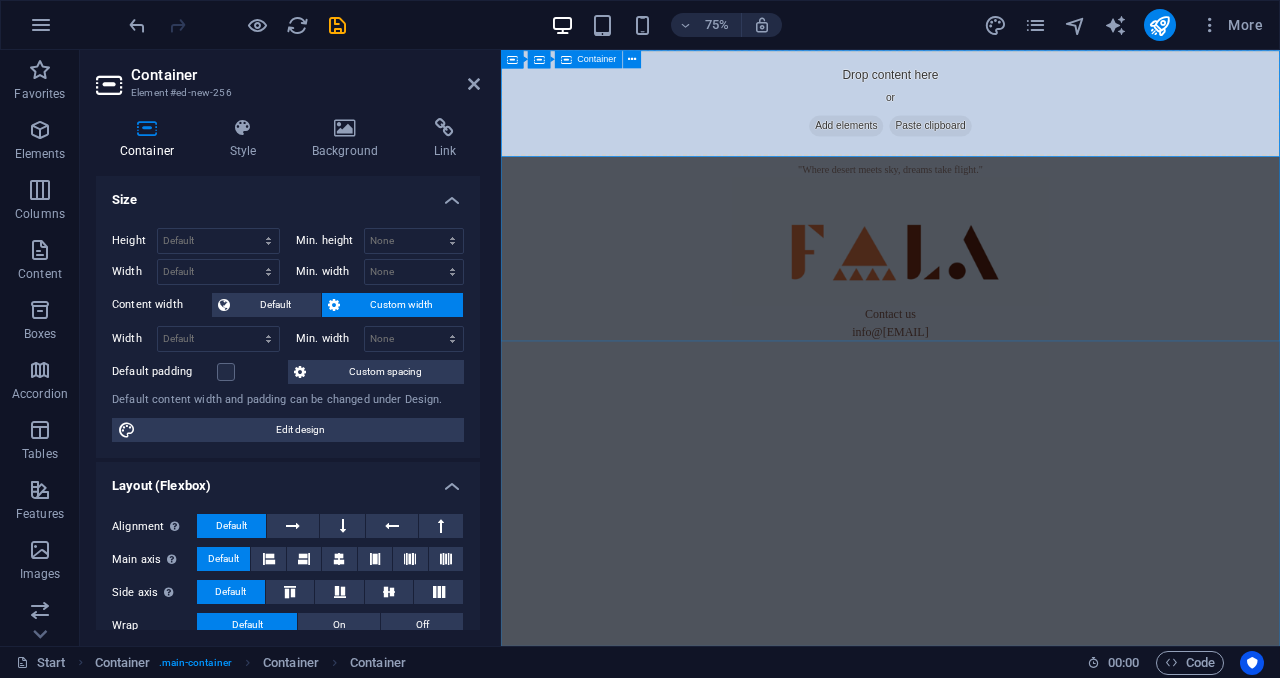 click on "Container" at bounding box center [597, 59] 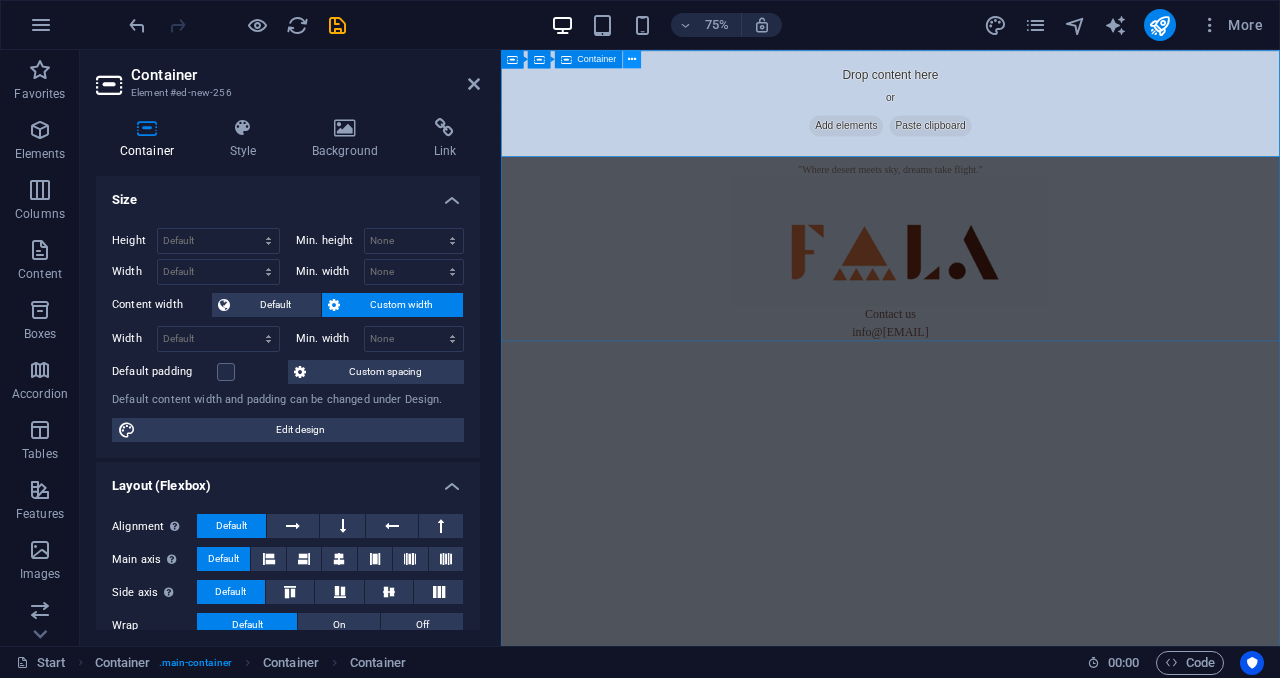 click at bounding box center (632, 59) 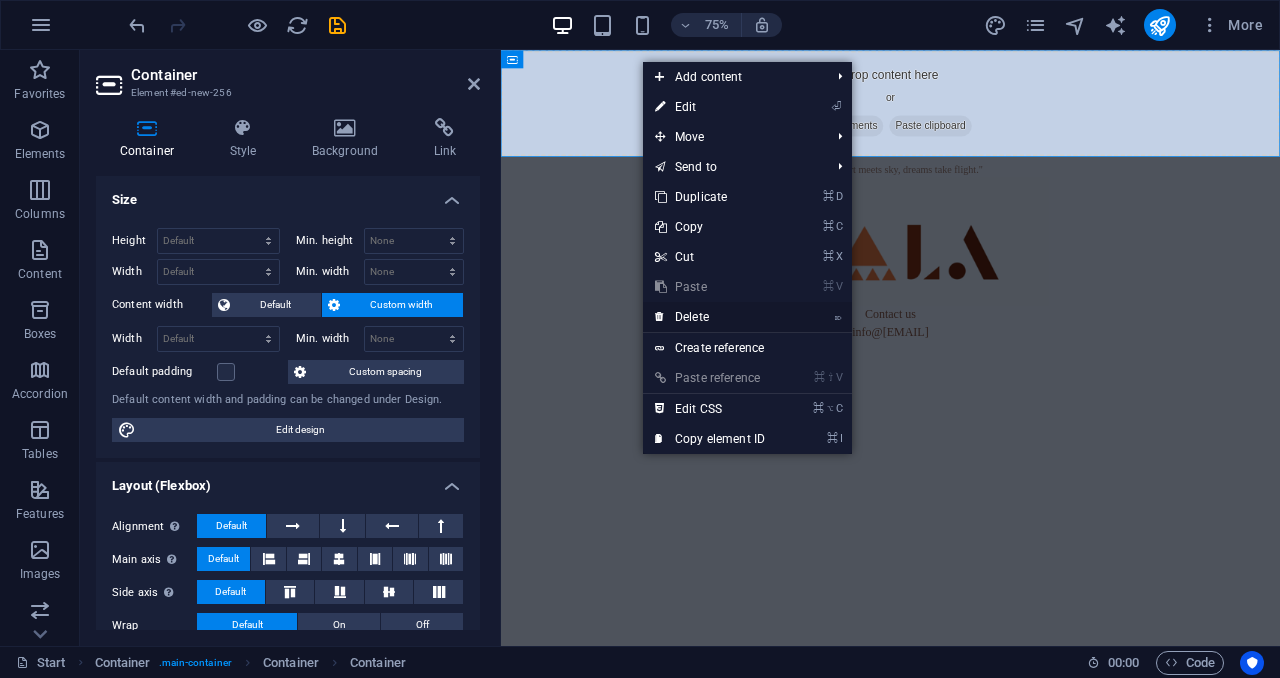 click on "⌦  Delete" at bounding box center (710, 317) 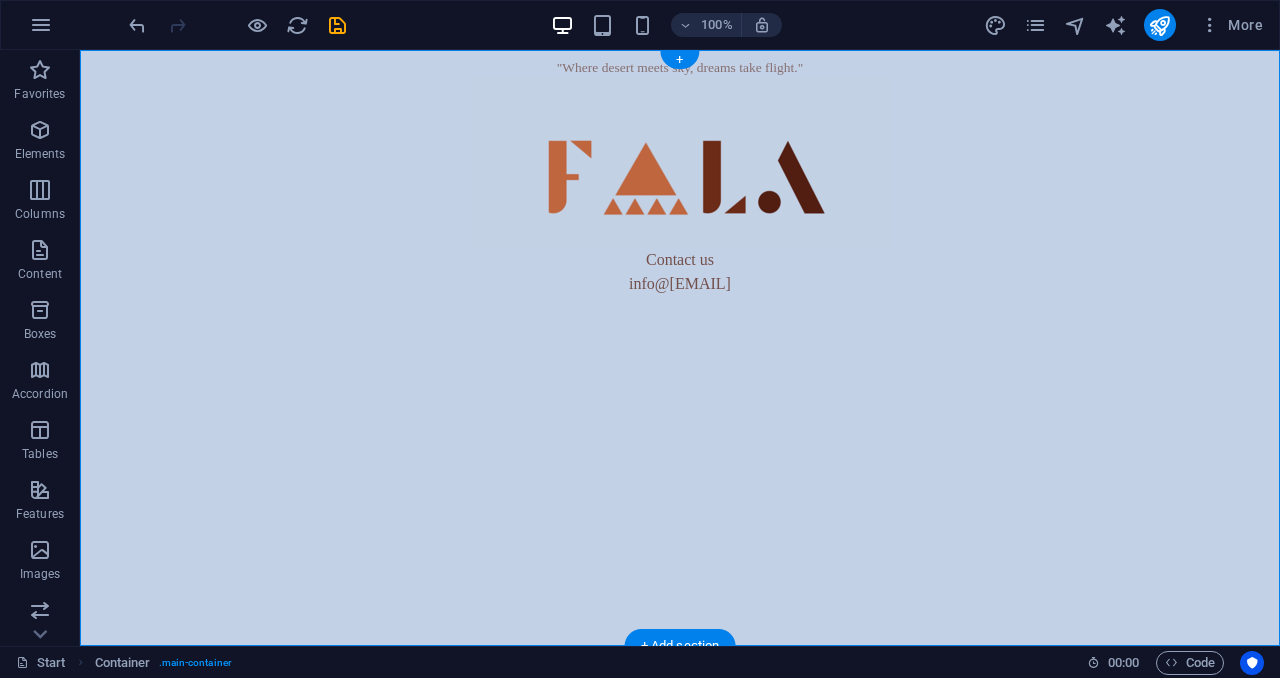 drag, startPoint x: 691, startPoint y: 173, endPoint x: 690, endPoint y: 311, distance: 138.00362 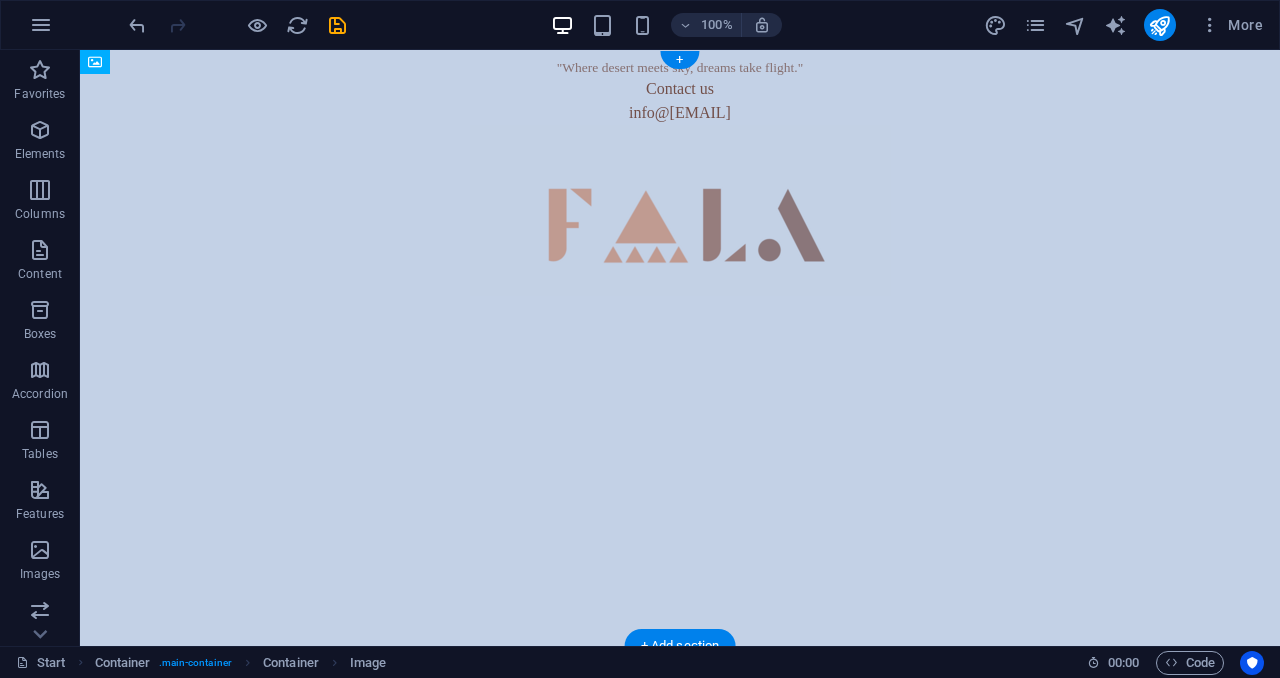 drag, startPoint x: 636, startPoint y: 193, endPoint x: 644, endPoint y: 272, distance: 79.40403 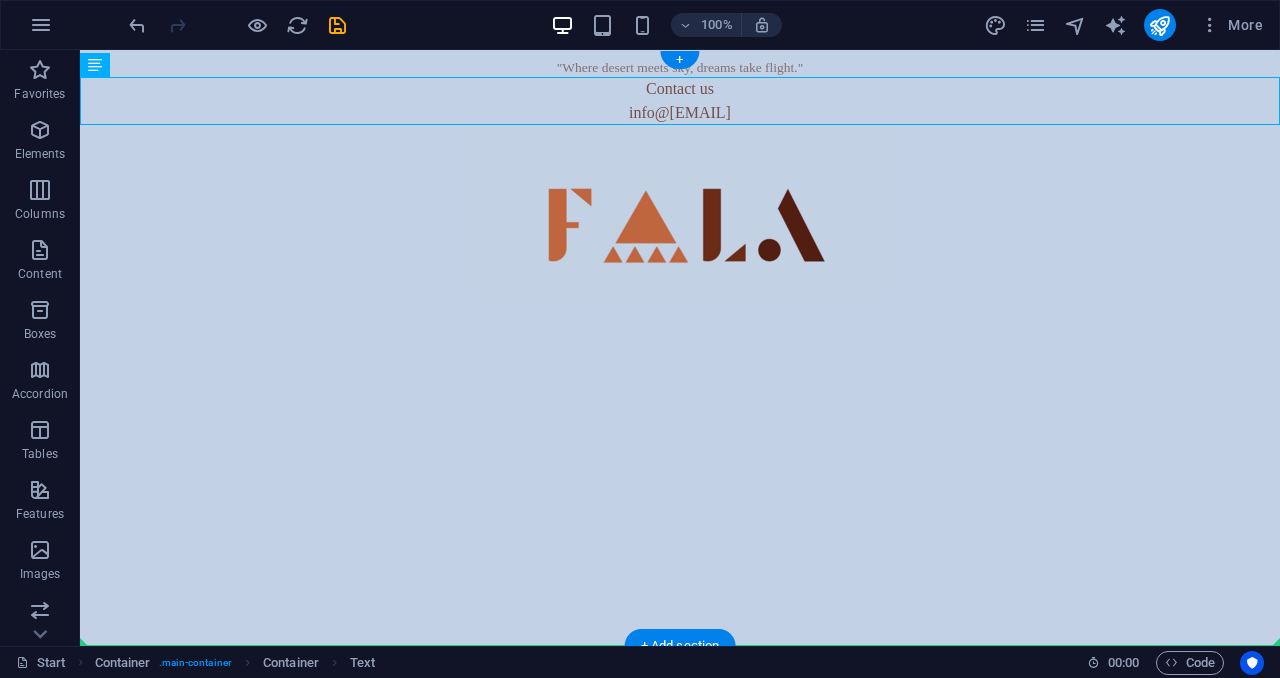 drag, startPoint x: 687, startPoint y: 104, endPoint x: 688, endPoint y: 399, distance: 295.0017 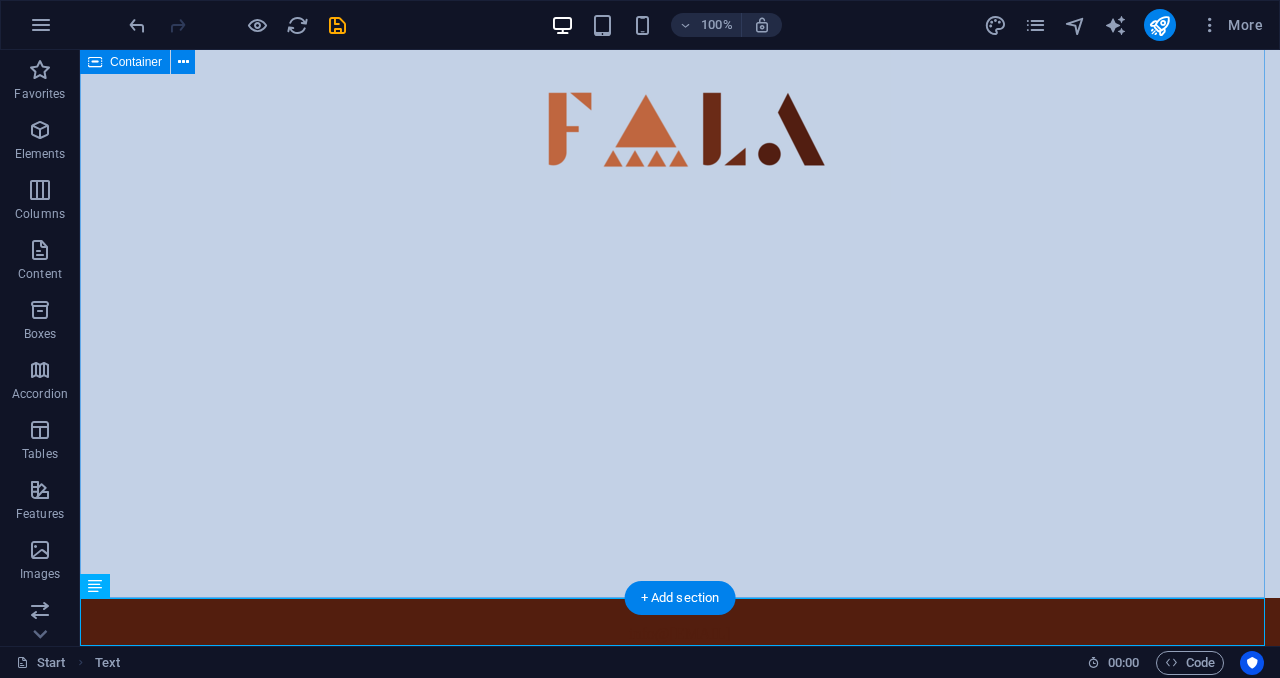 scroll, scrollTop: 0, scrollLeft: 0, axis: both 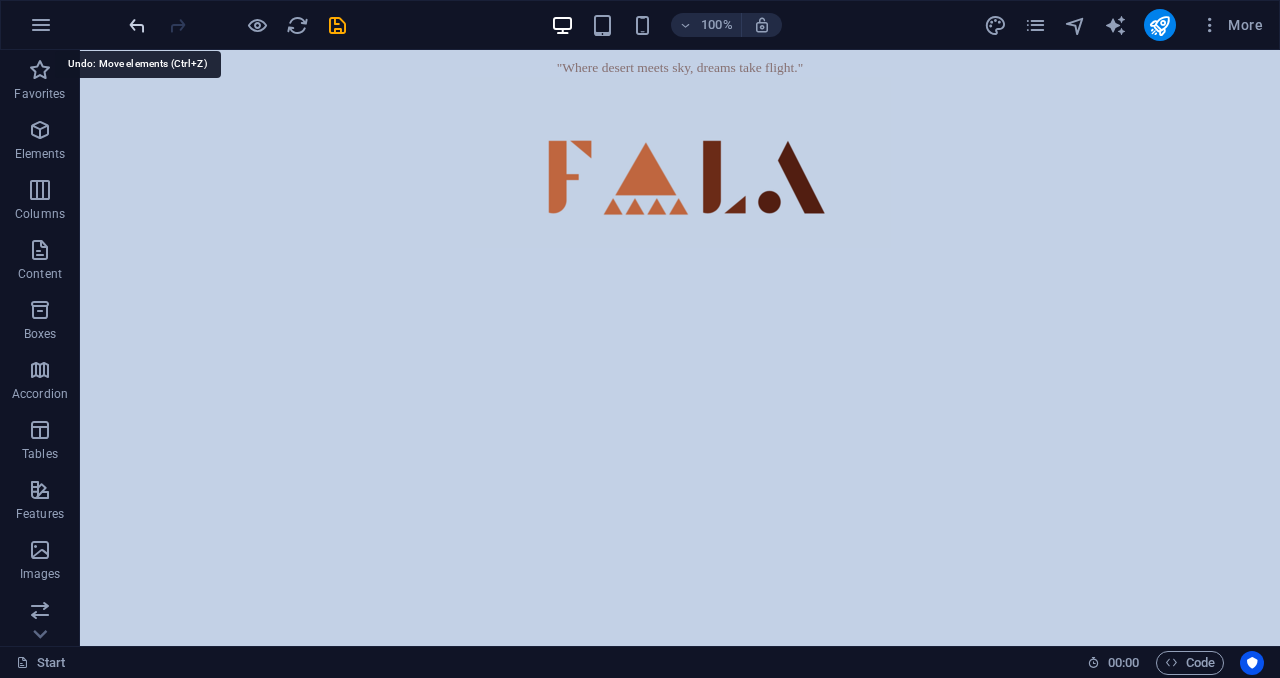 click at bounding box center [137, 25] 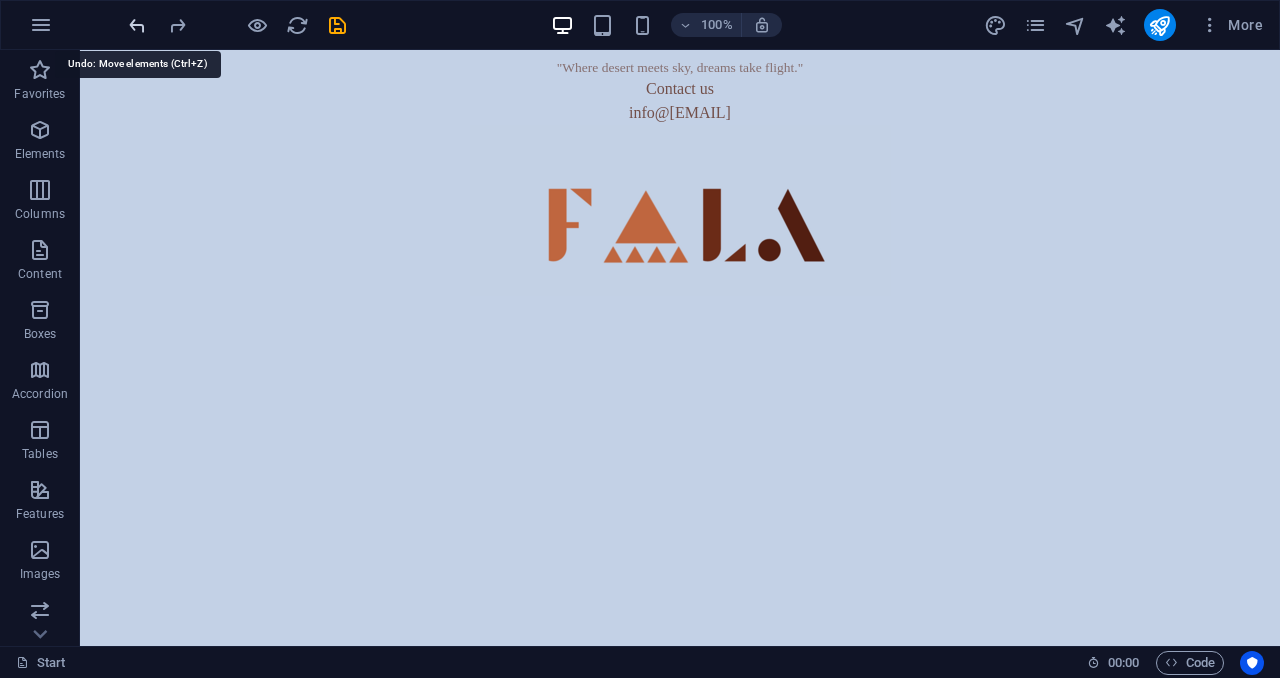 click at bounding box center [137, 25] 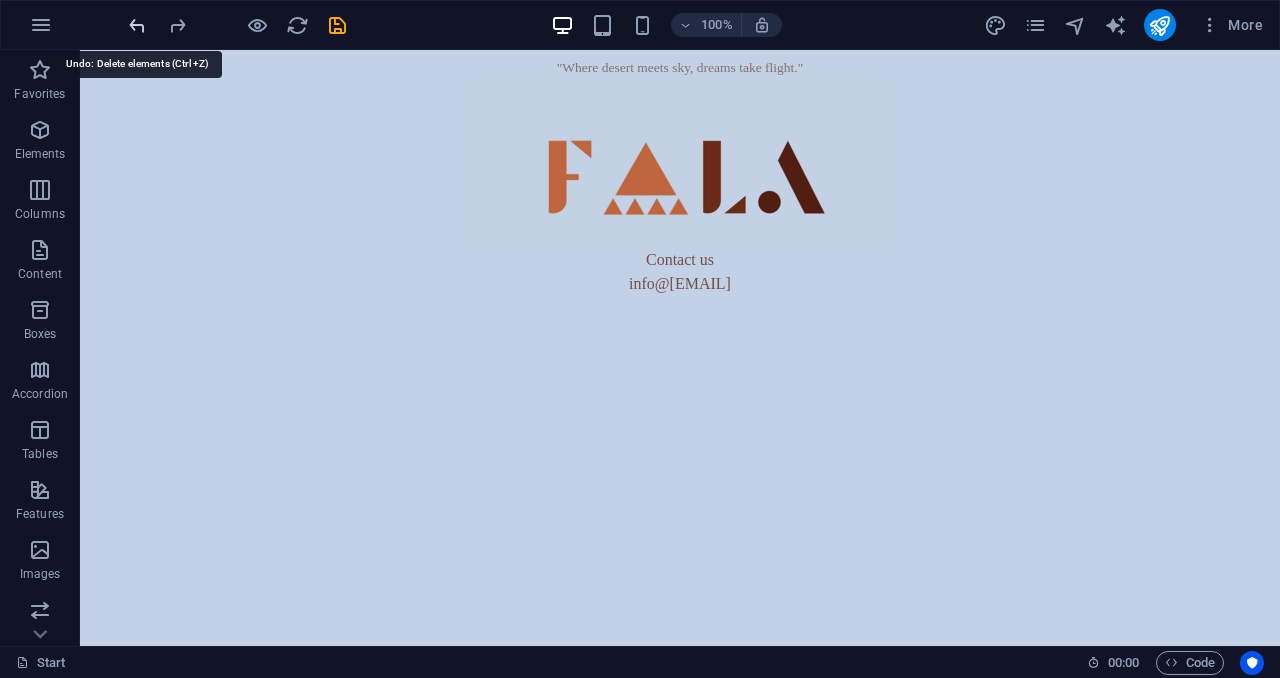 click at bounding box center [137, 25] 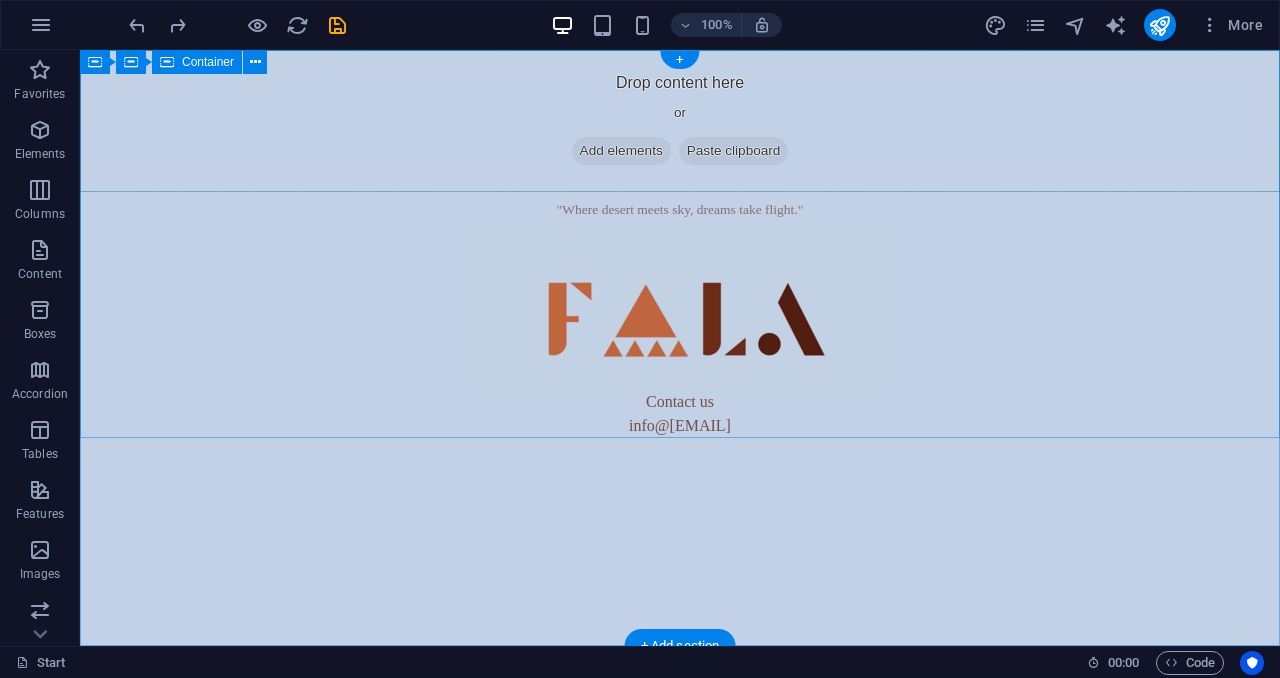 click at bounding box center (580, 151) 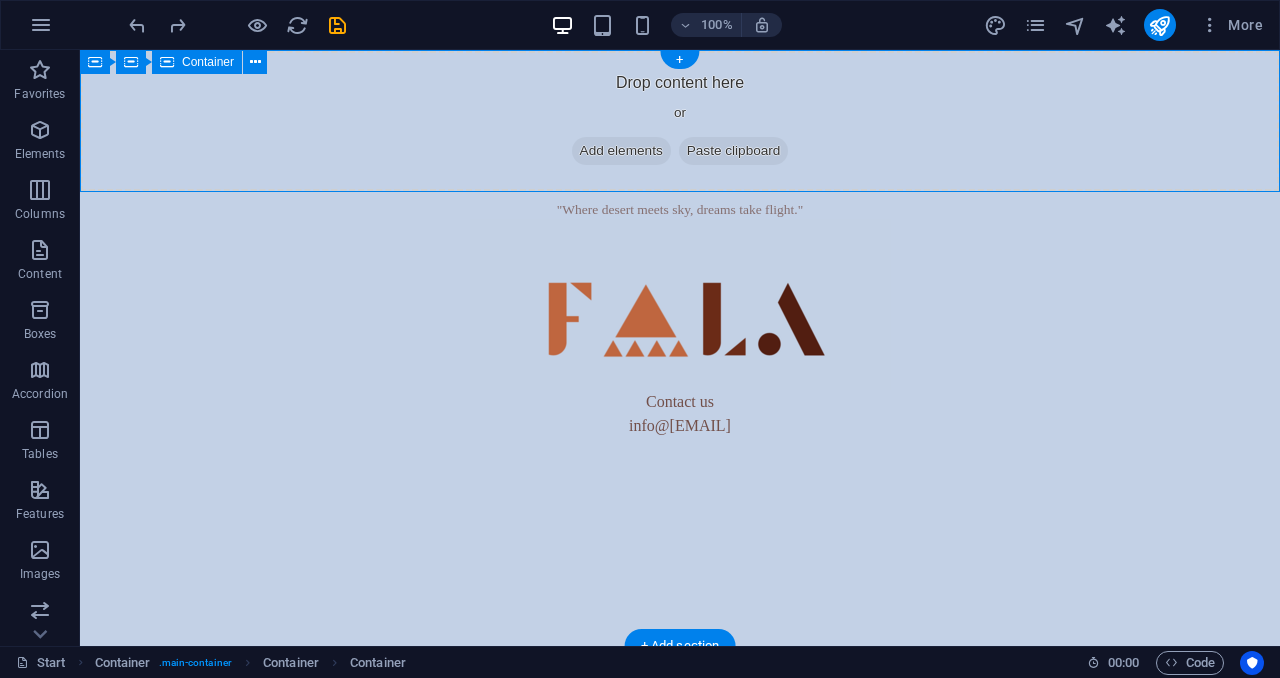 click on "Add elements" at bounding box center (621, 151) 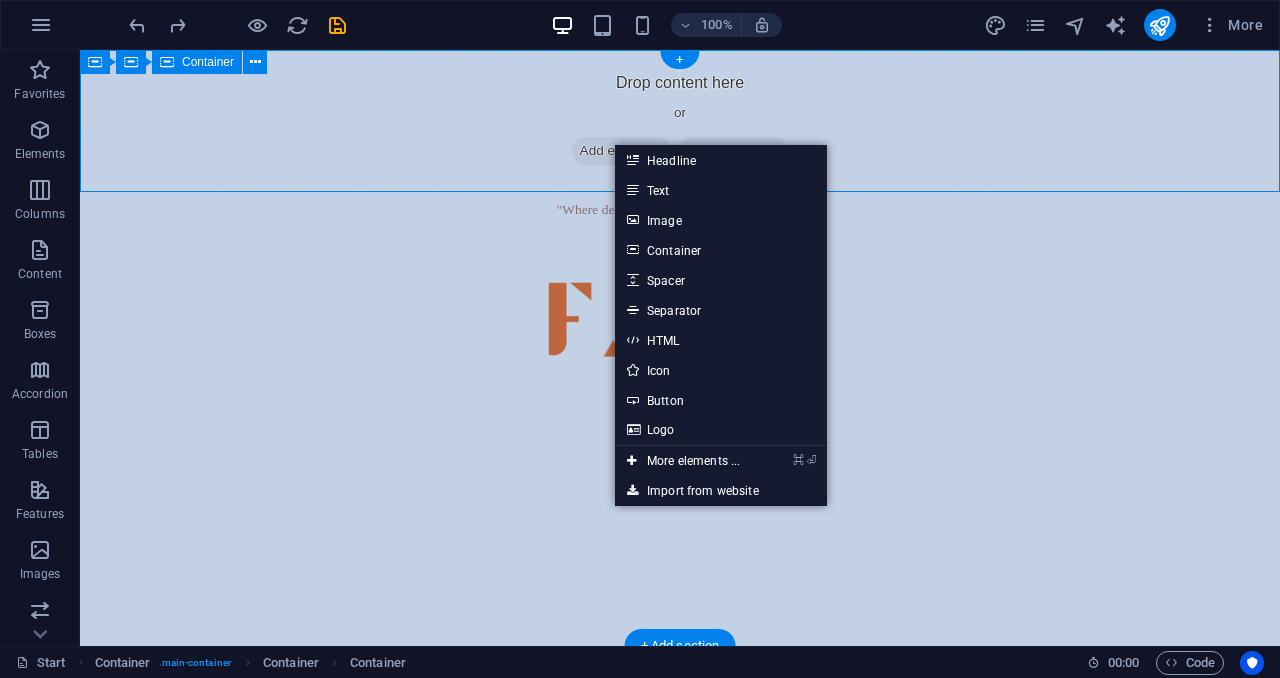 click on "Drop content here or  Add elements  Paste clipboard" at bounding box center [680, 121] 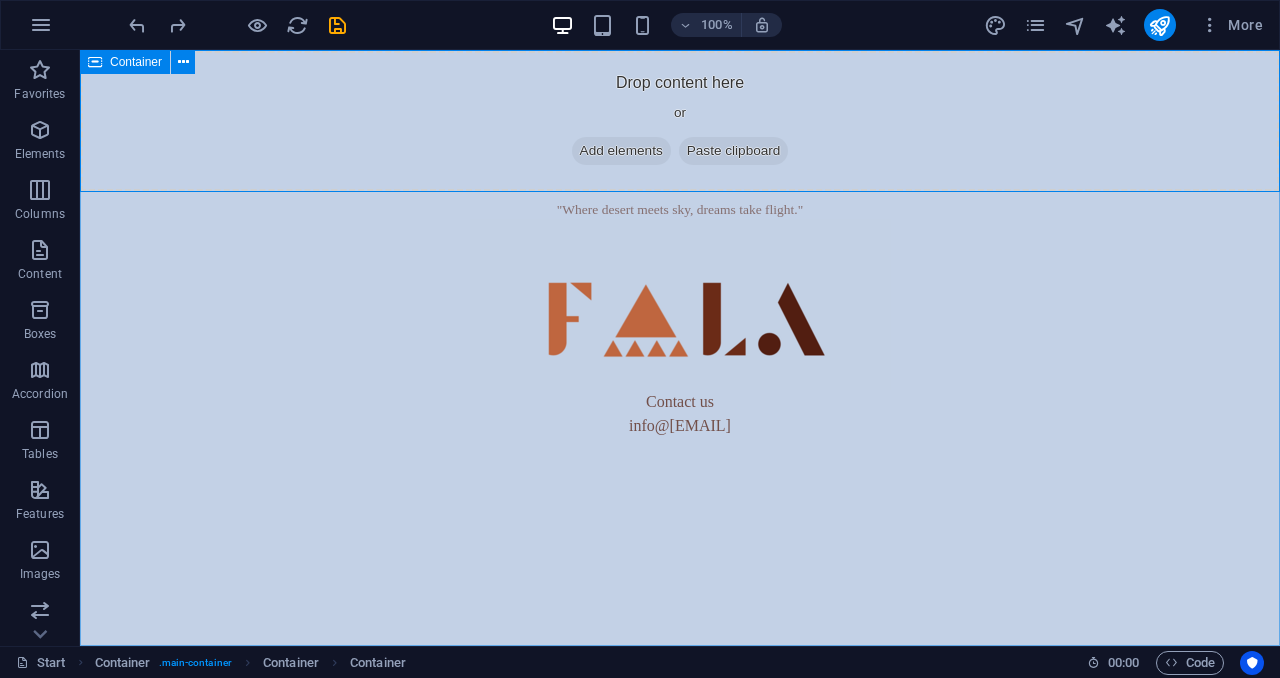 click at bounding box center (95, 62) 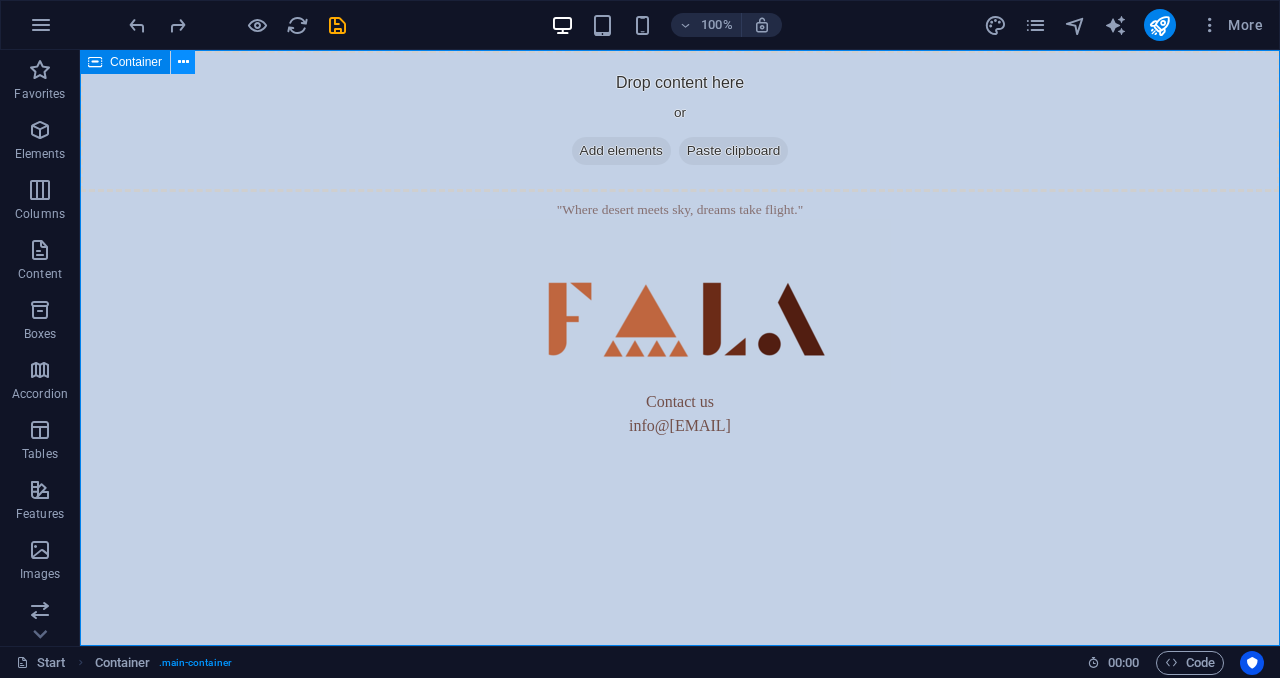 click at bounding box center (183, 62) 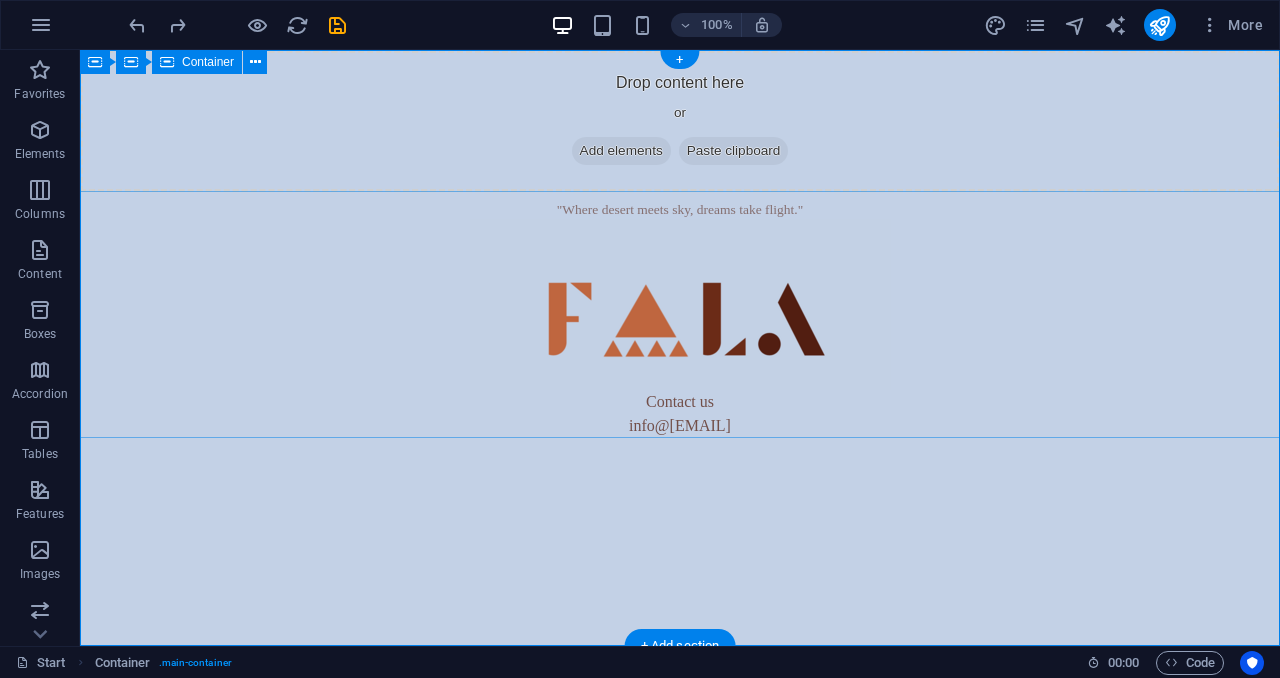 click on "Add elements" at bounding box center (621, 151) 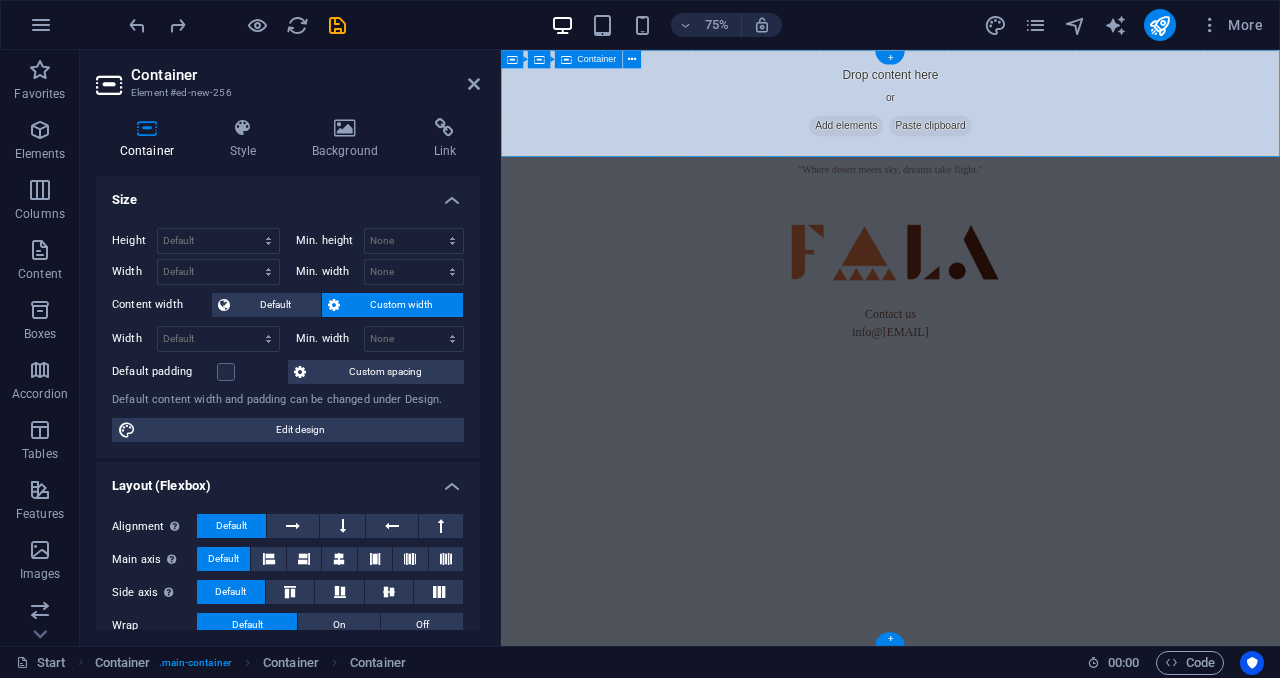 click on "Add elements" at bounding box center [961, 151] 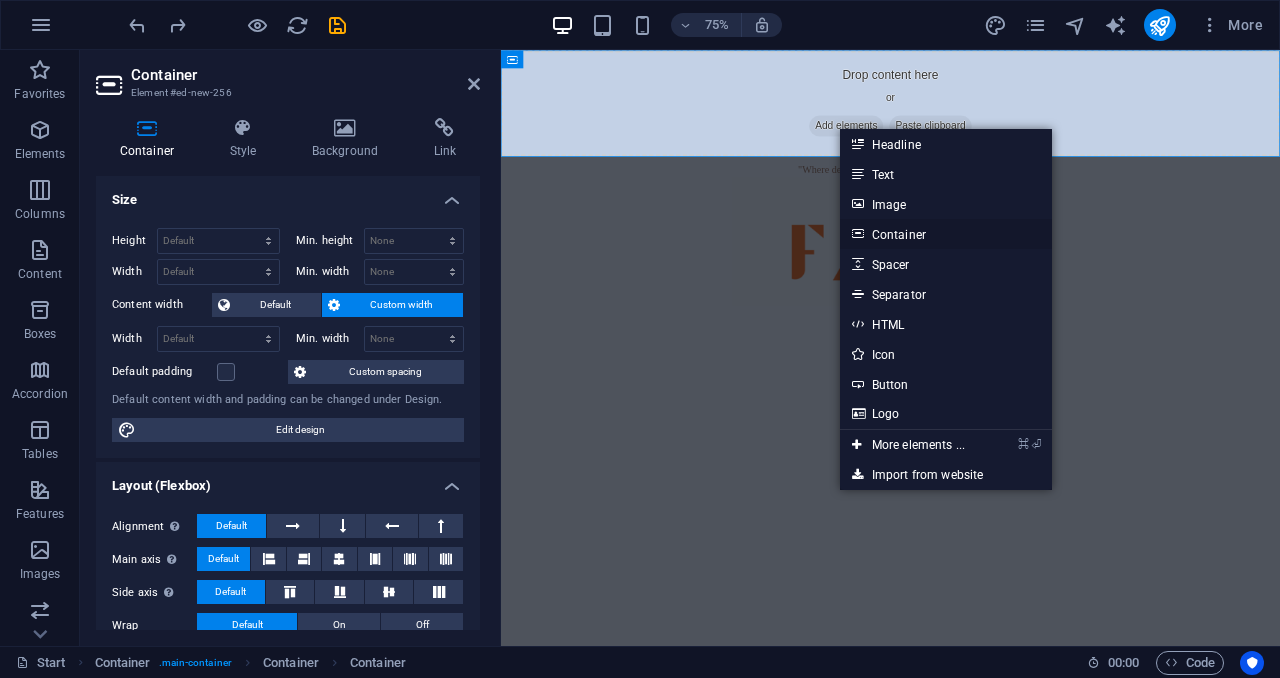 click on "Container" at bounding box center [946, 234] 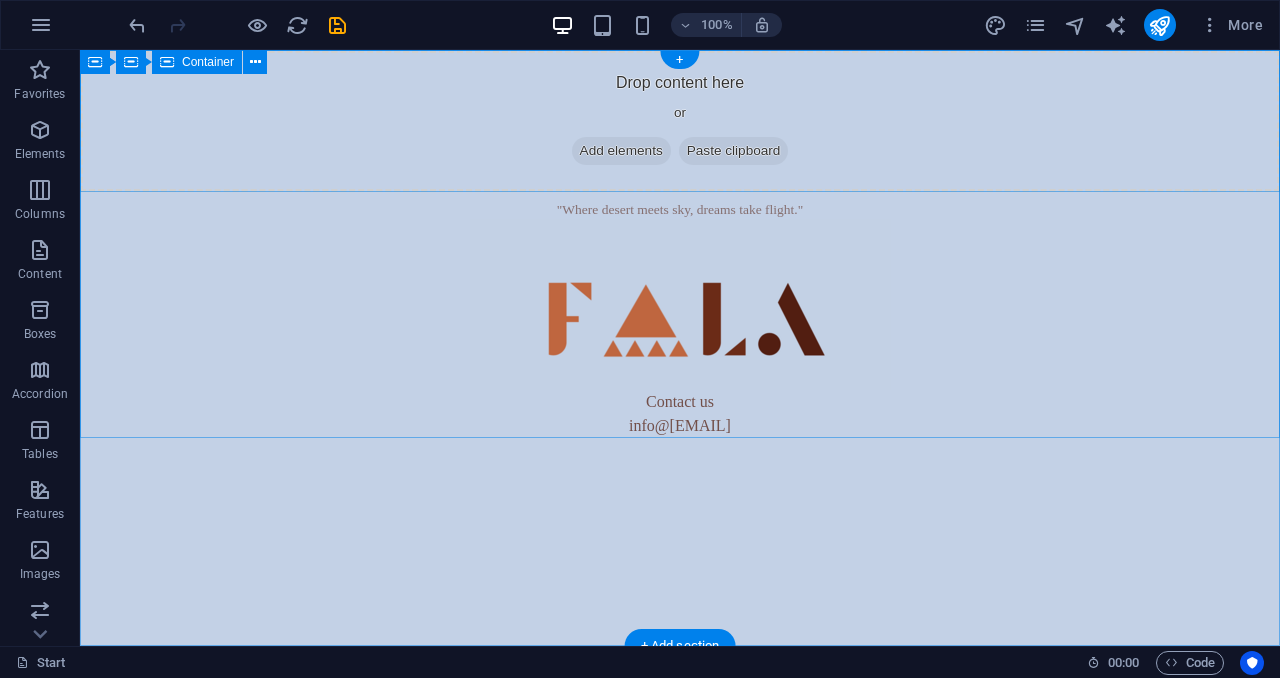 click on "Drop content here or  Add elements  Paste clipboard" at bounding box center (680, 121) 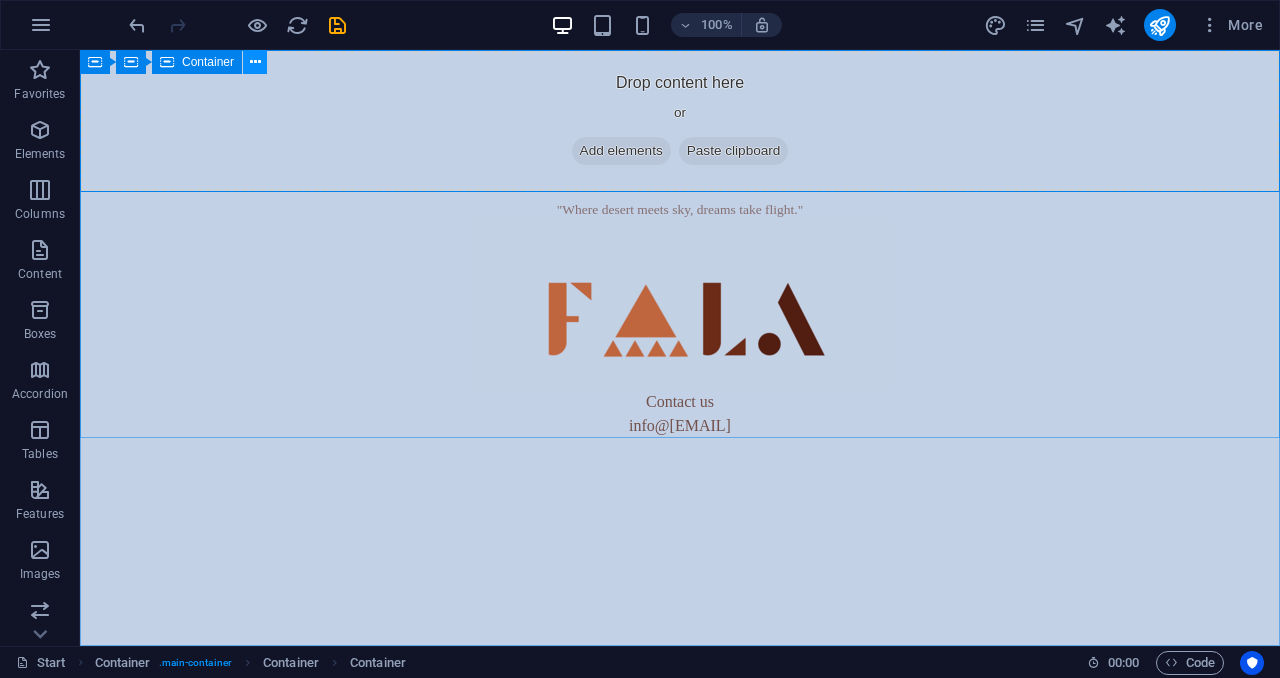 click at bounding box center [255, 62] 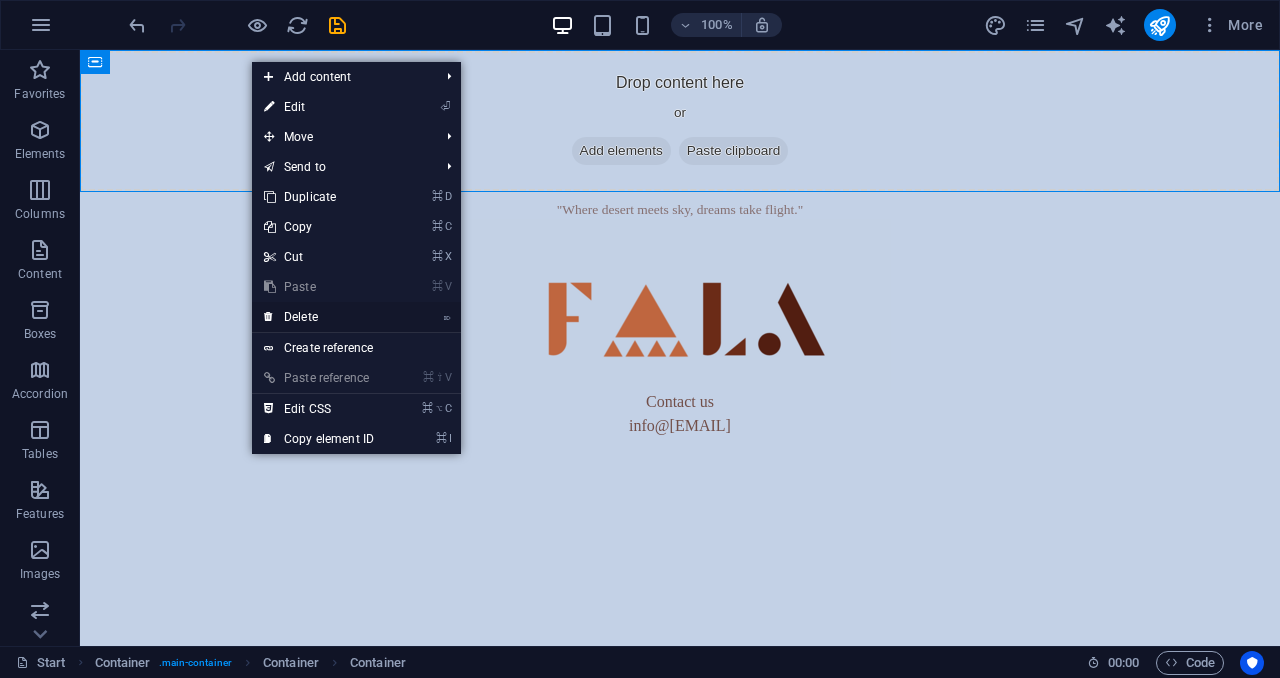 click on "⌦  Delete" at bounding box center [319, 317] 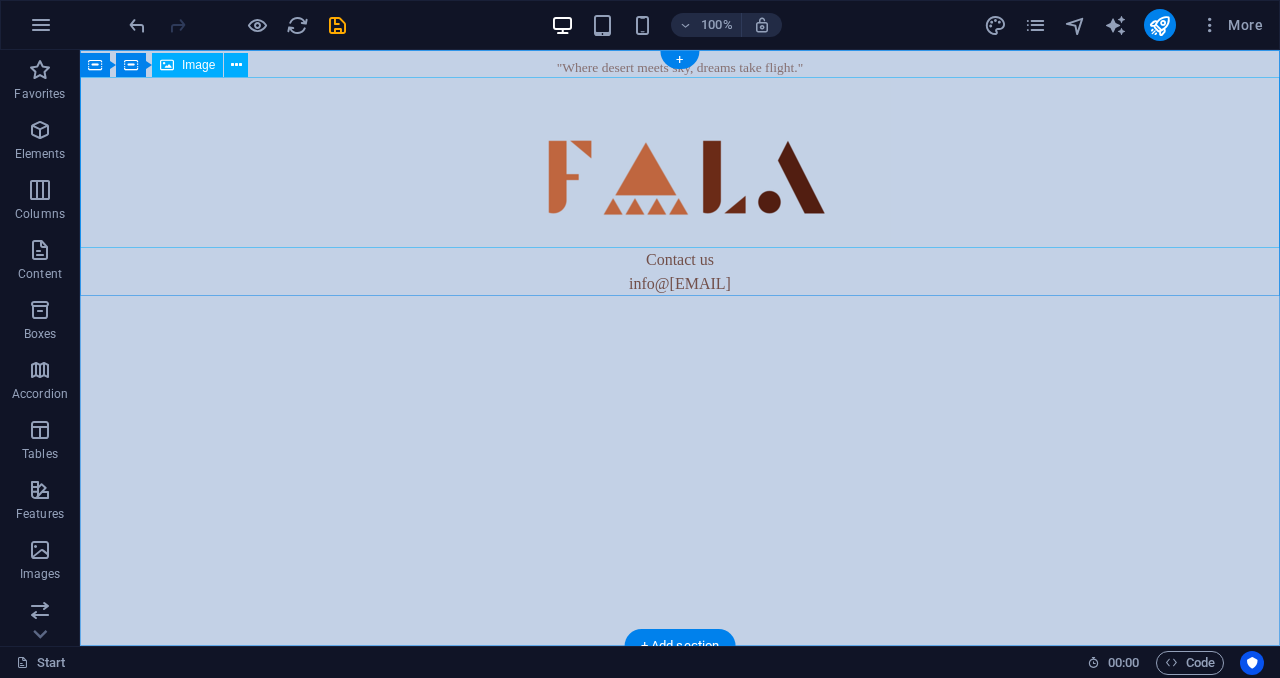 click at bounding box center (680, 162) 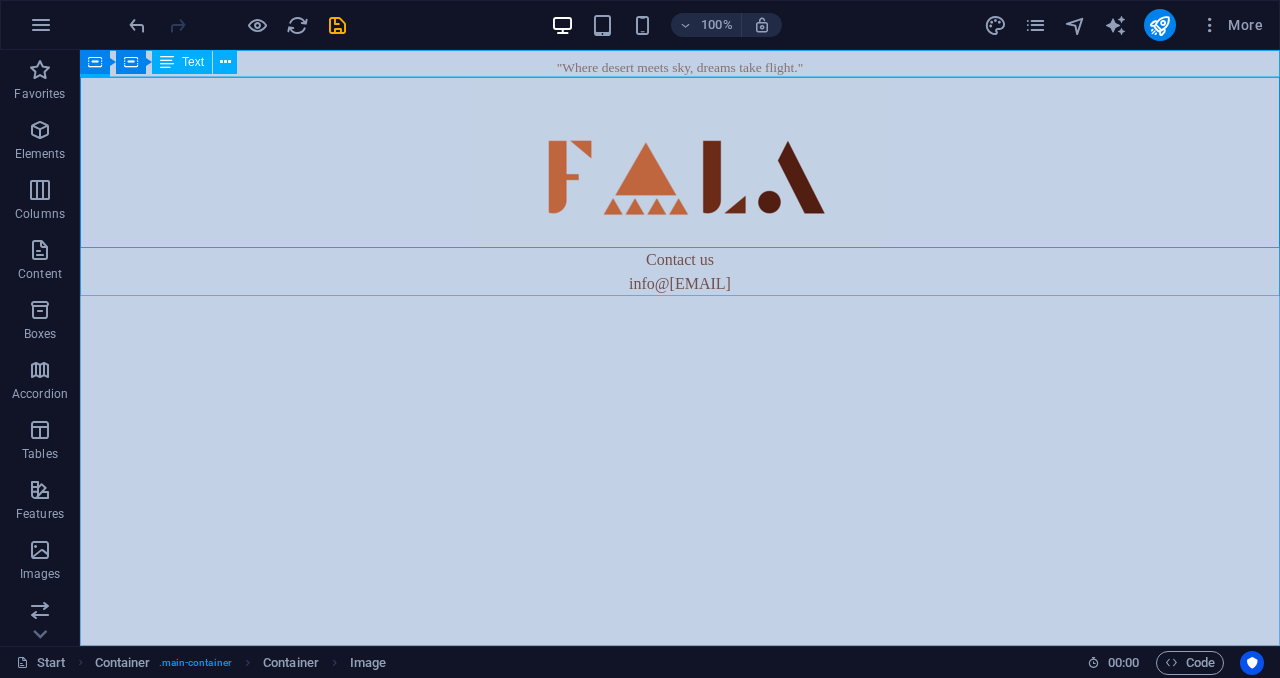 click on "Container   Container   Text" at bounding box center (165, 62) 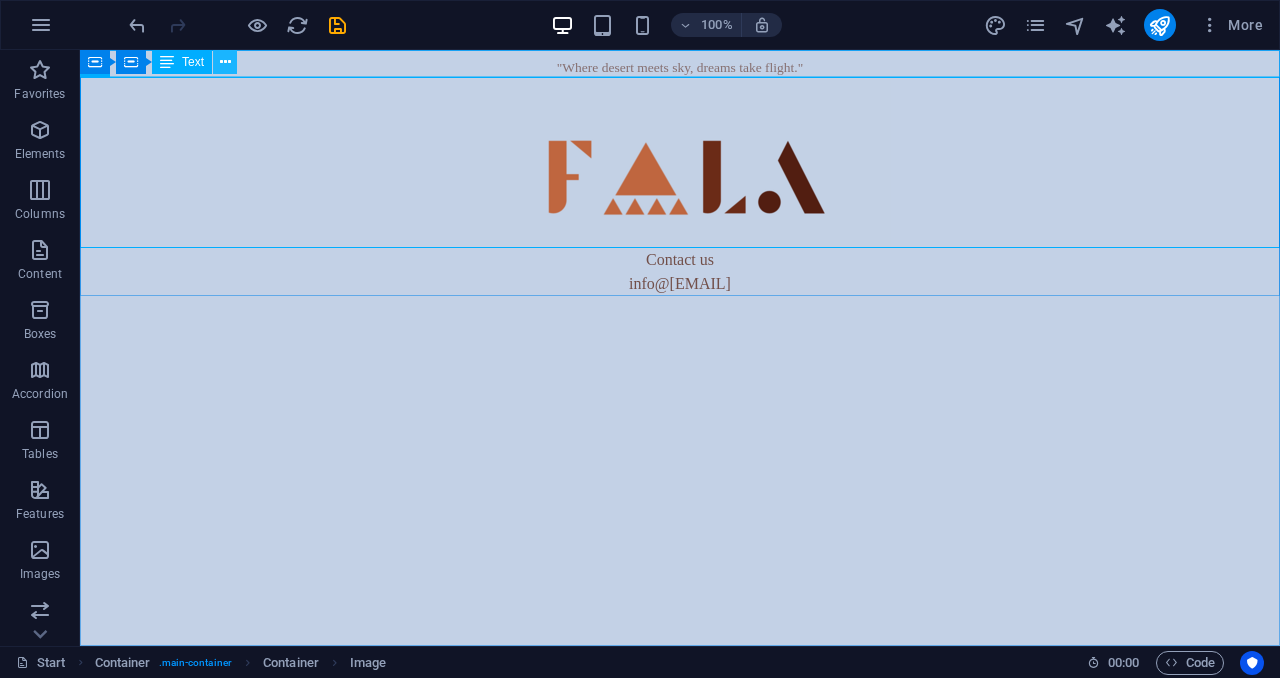 click at bounding box center (225, 62) 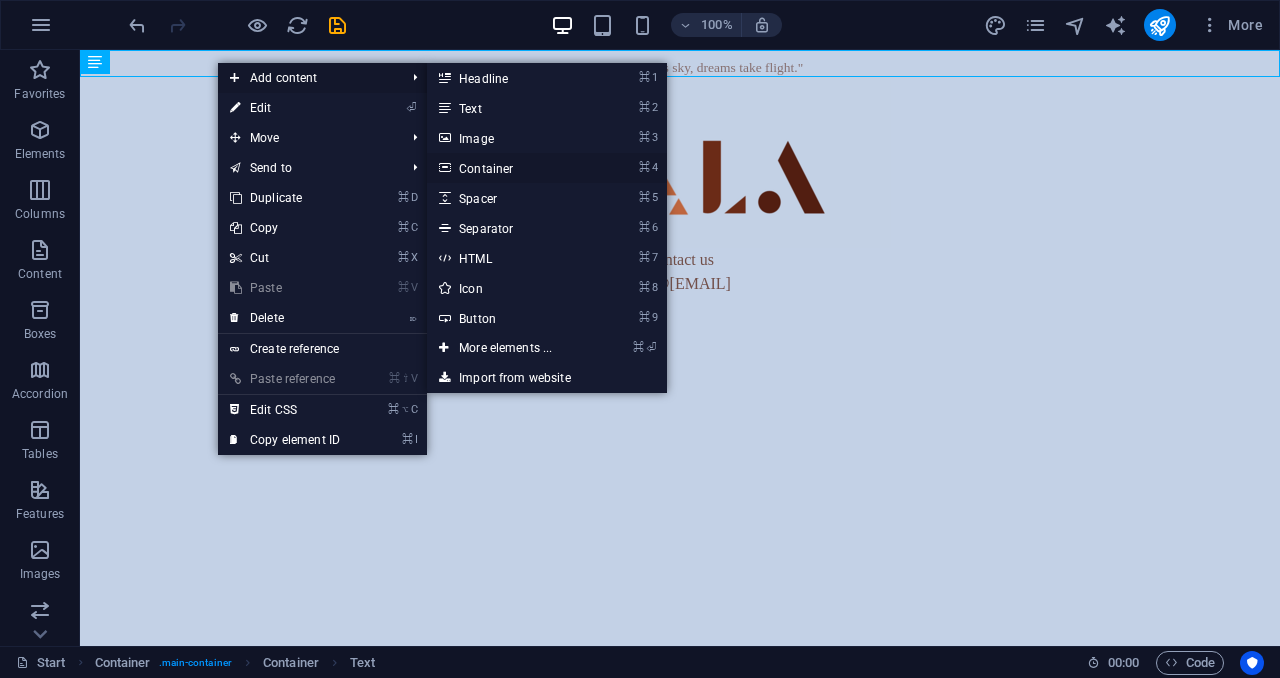 click on "⌘ 4  Container" at bounding box center [509, 168] 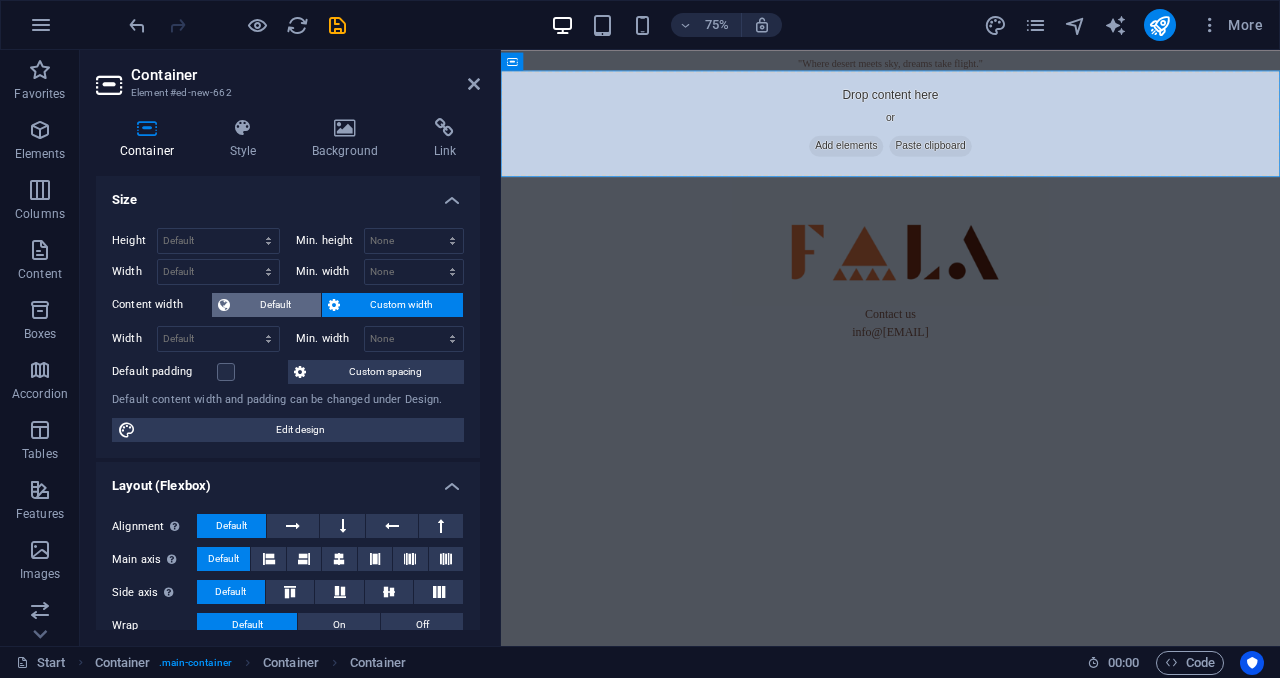 click on "Default" at bounding box center [275, 305] 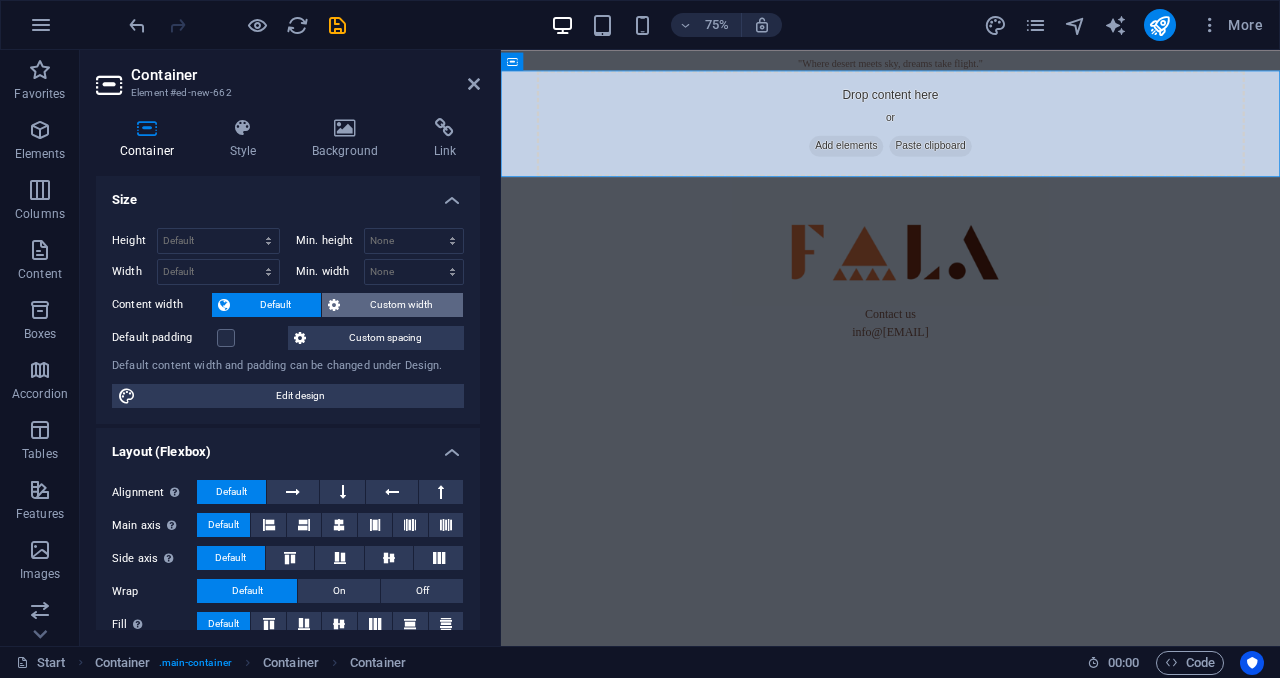 click on "Custom width" at bounding box center [401, 305] 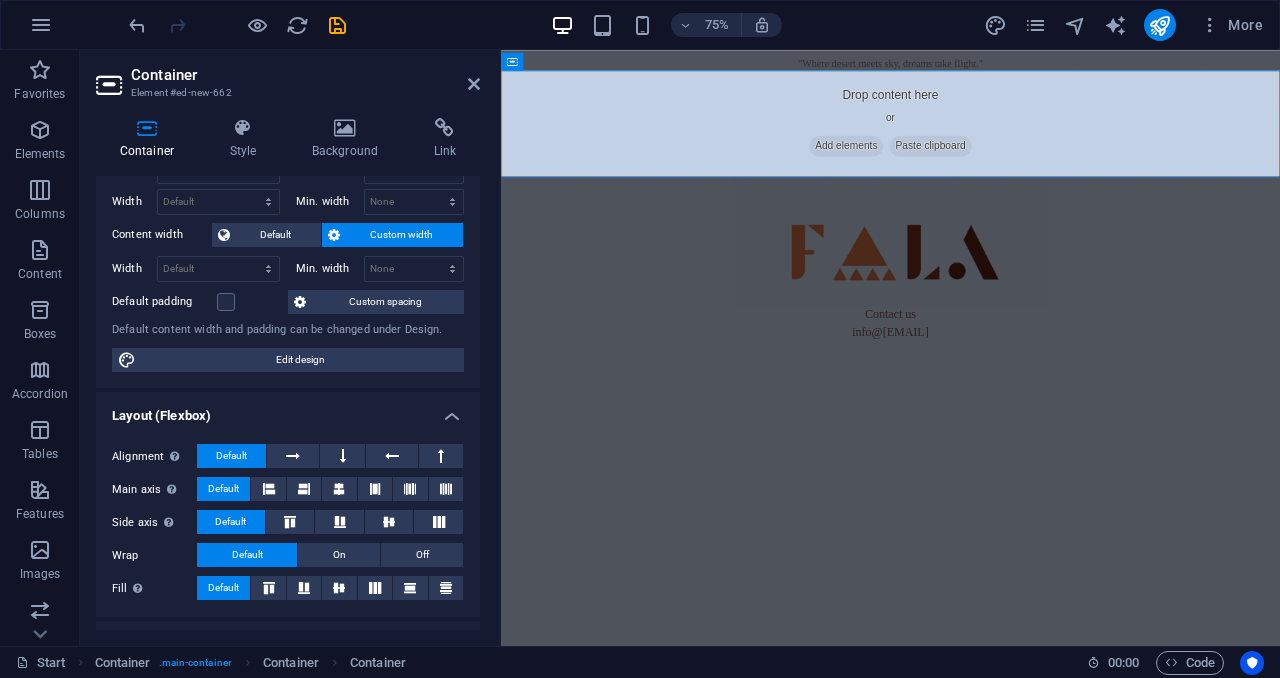 scroll, scrollTop: 0, scrollLeft: 0, axis: both 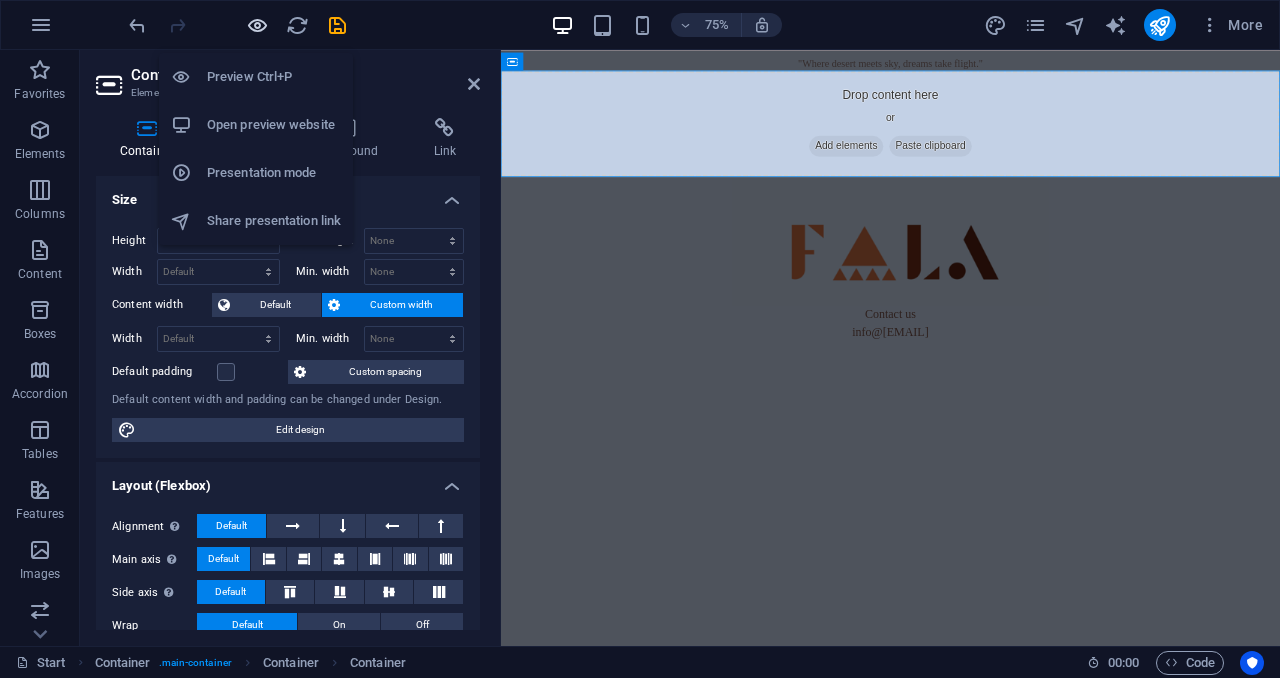 click at bounding box center [257, 25] 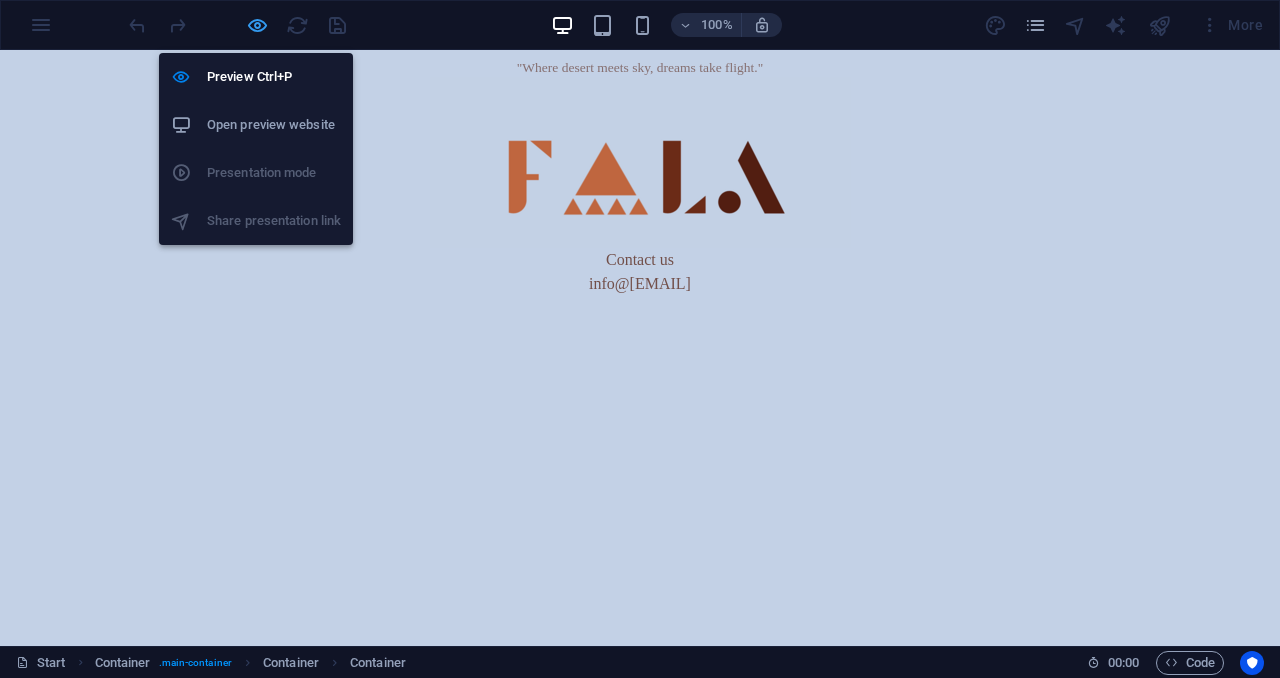 click at bounding box center (257, 25) 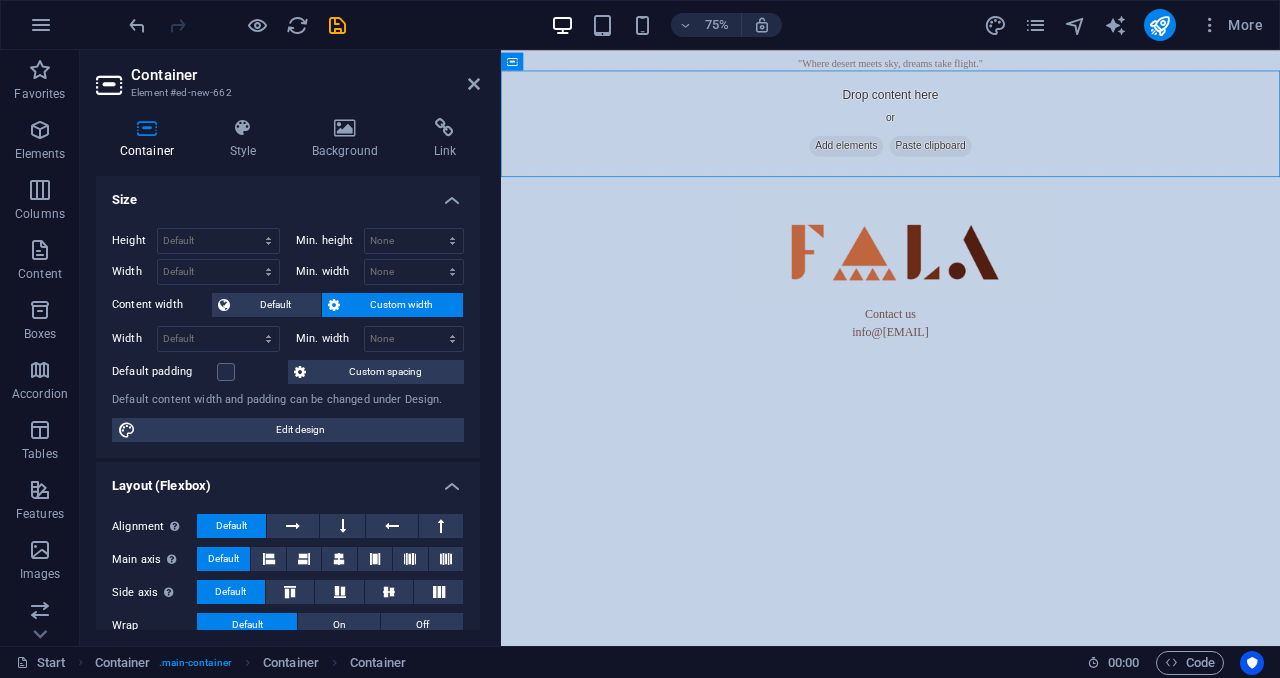drag, startPoint x: 705, startPoint y: 150, endPoint x: 710, endPoint y: 320, distance: 170.07352 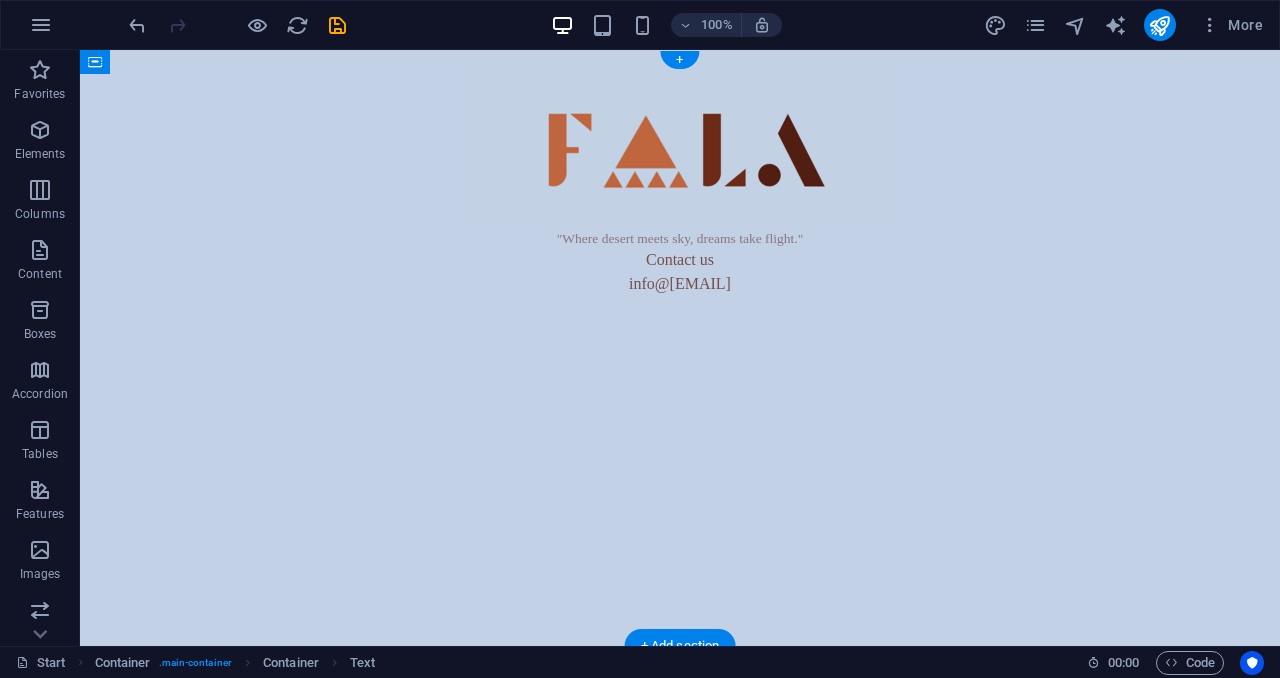 drag, startPoint x: 520, startPoint y: 60, endPoint x: 820, endPoint y: 226, distance: 342.8644 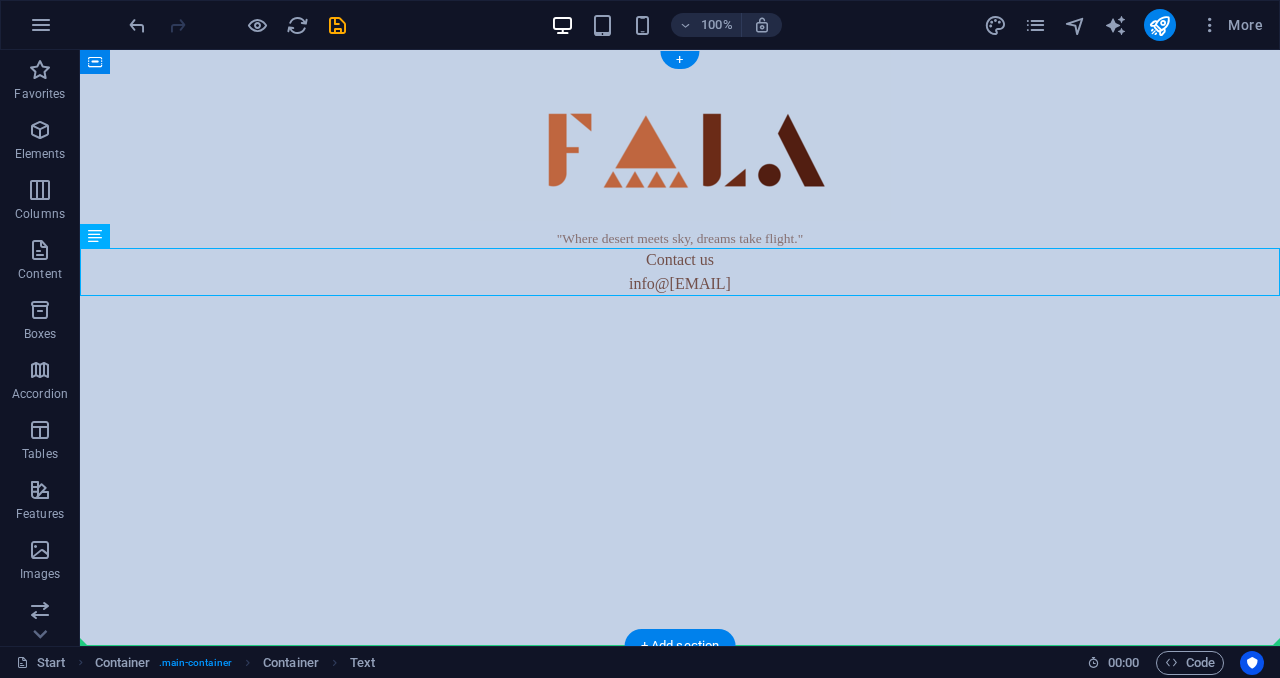 drag, startPoint x: 684, startPoint y: 286, endPoint x: 684, endPoint y: 442, distance: 156 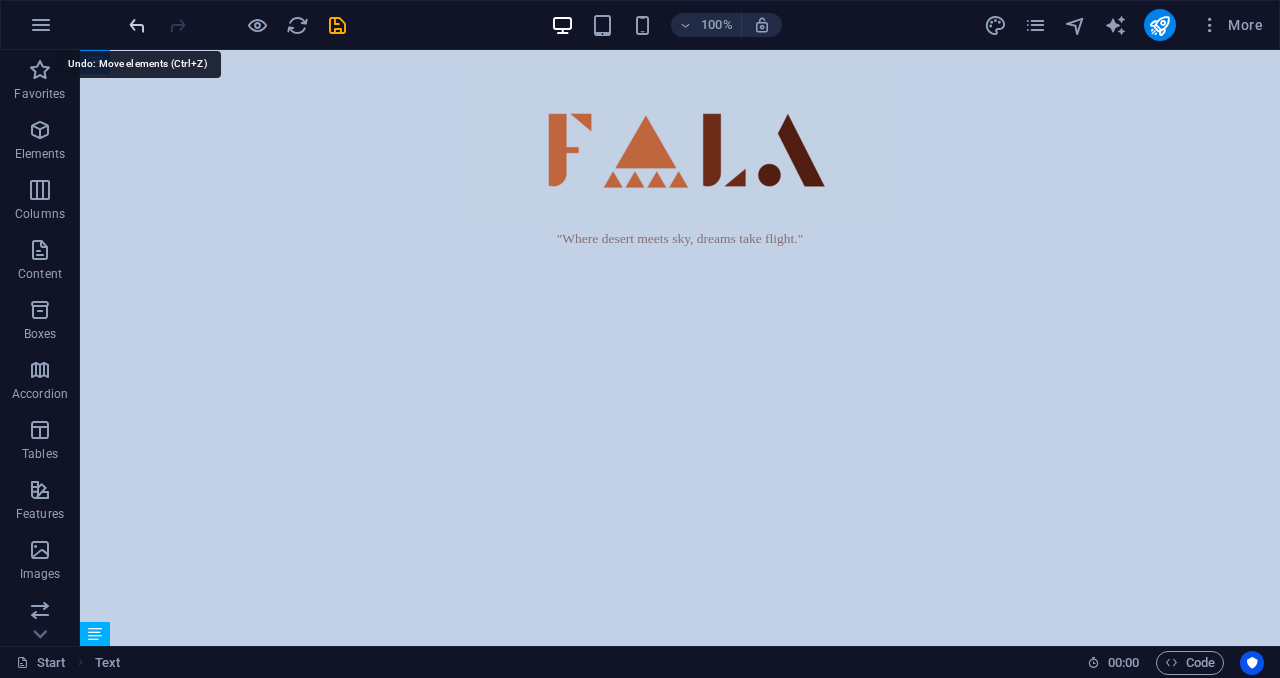 click at bounding box center [137, 25] 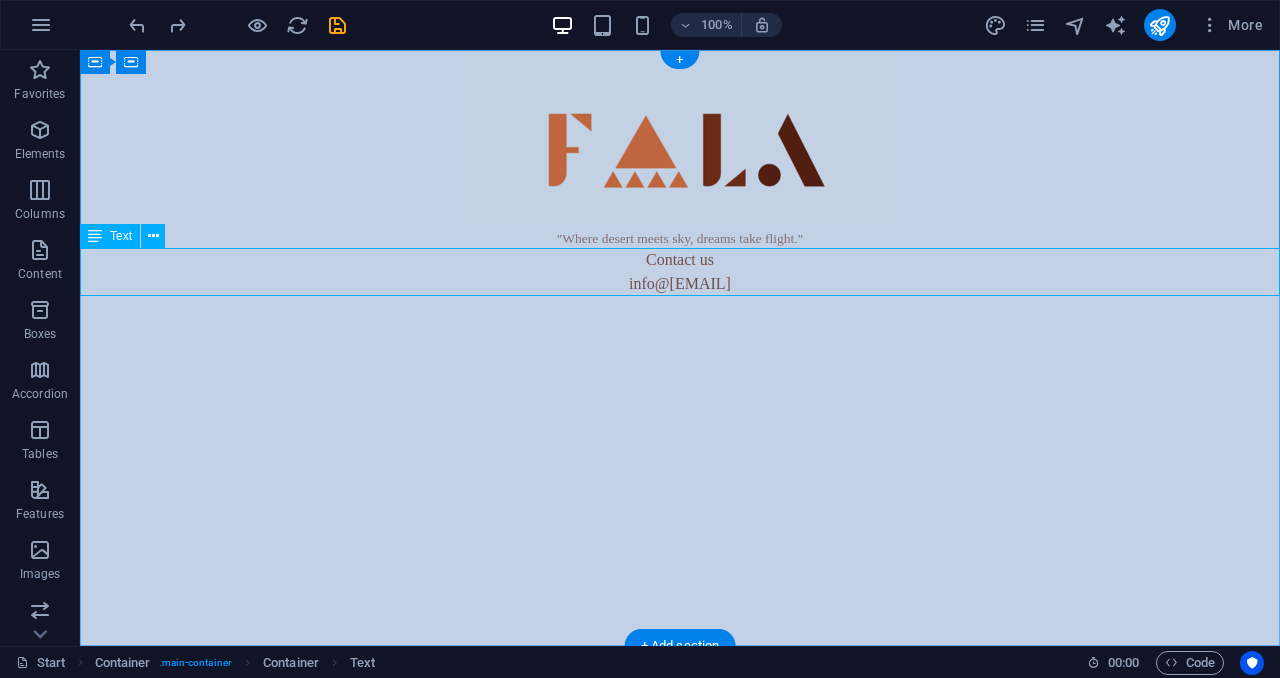 click on "Contact us info@example.com" at bounding box center [680, 272] 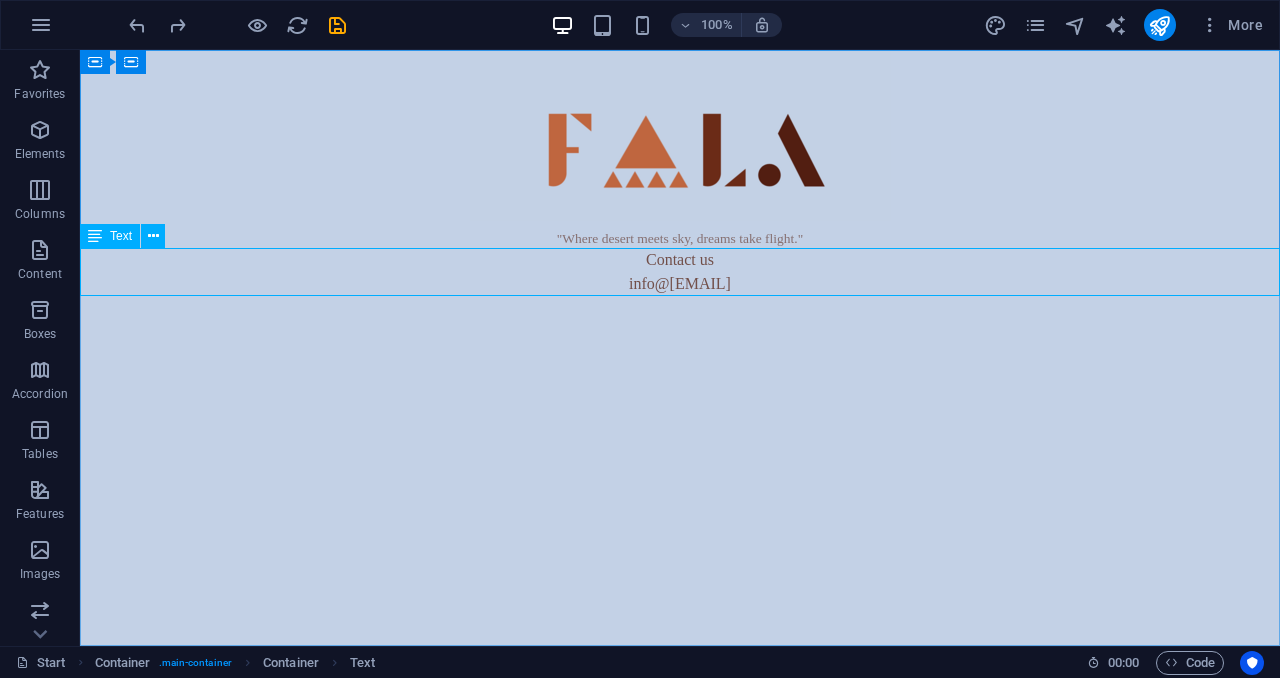 click at bounding box center [95, 236] 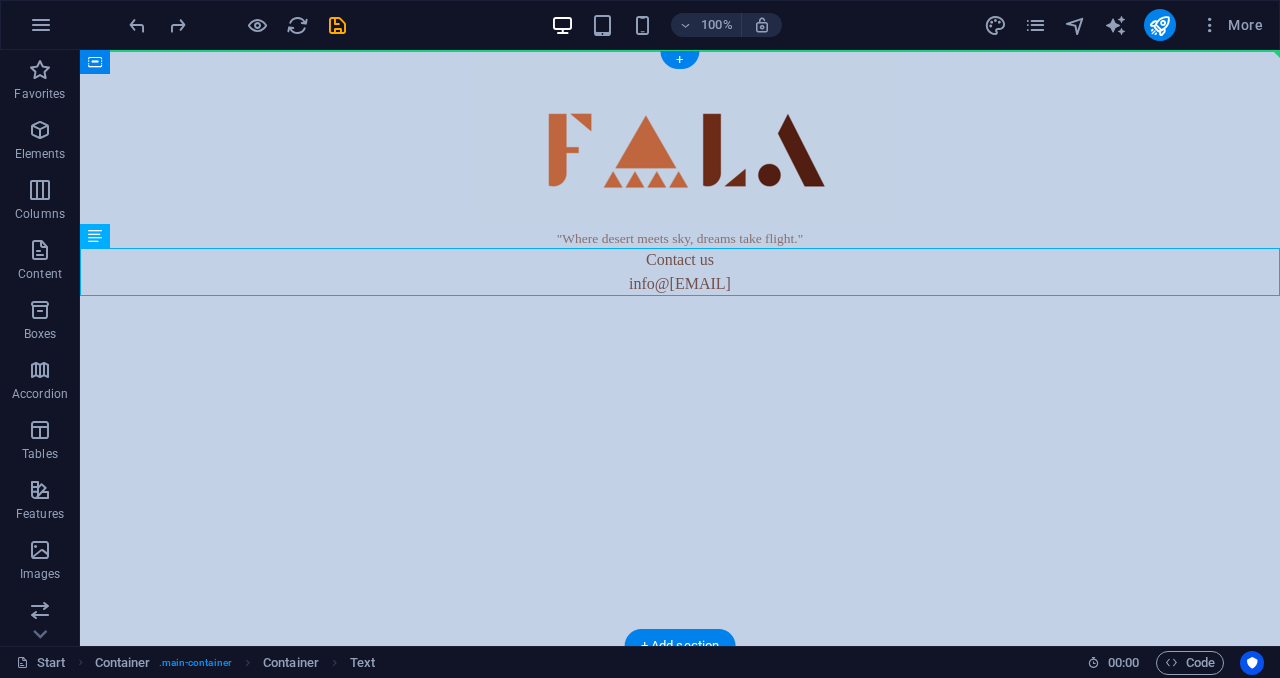 drag, startPoint x: 192, startPoint y: 286, endPoint x: 113, endPoint y: 341, distance: 96.26006 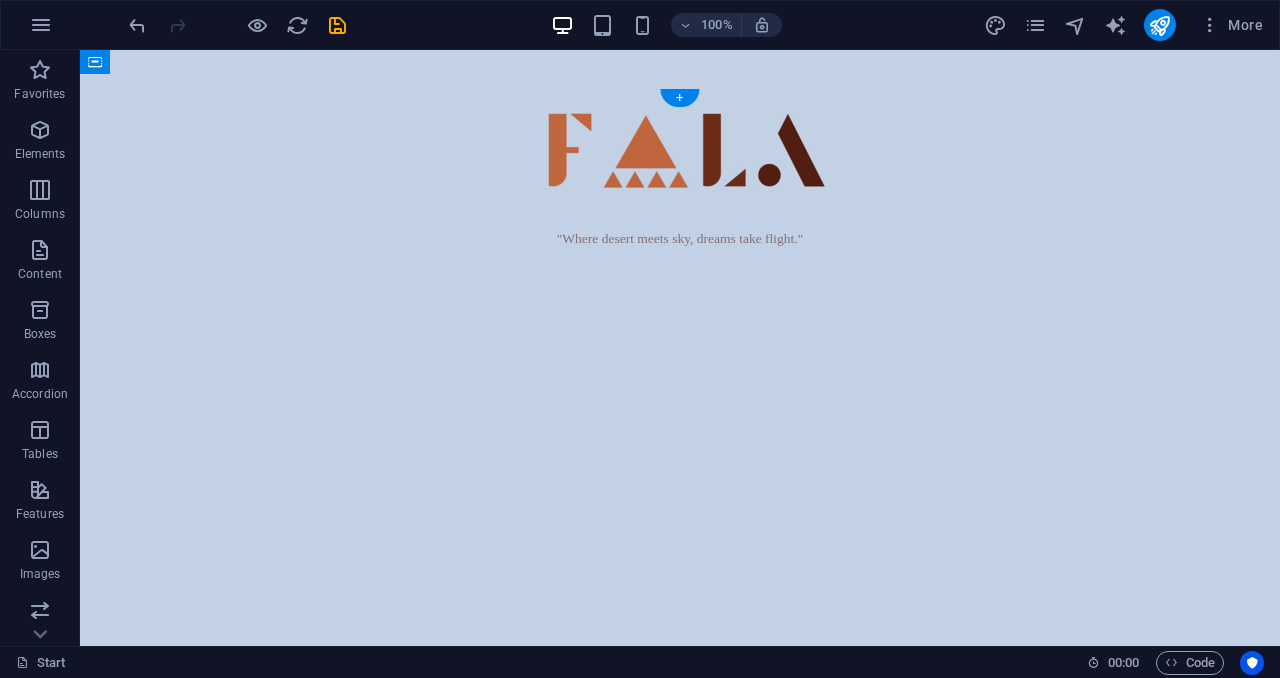 scroll, scrollTop: 0, scrollLeft: 0, axis: both 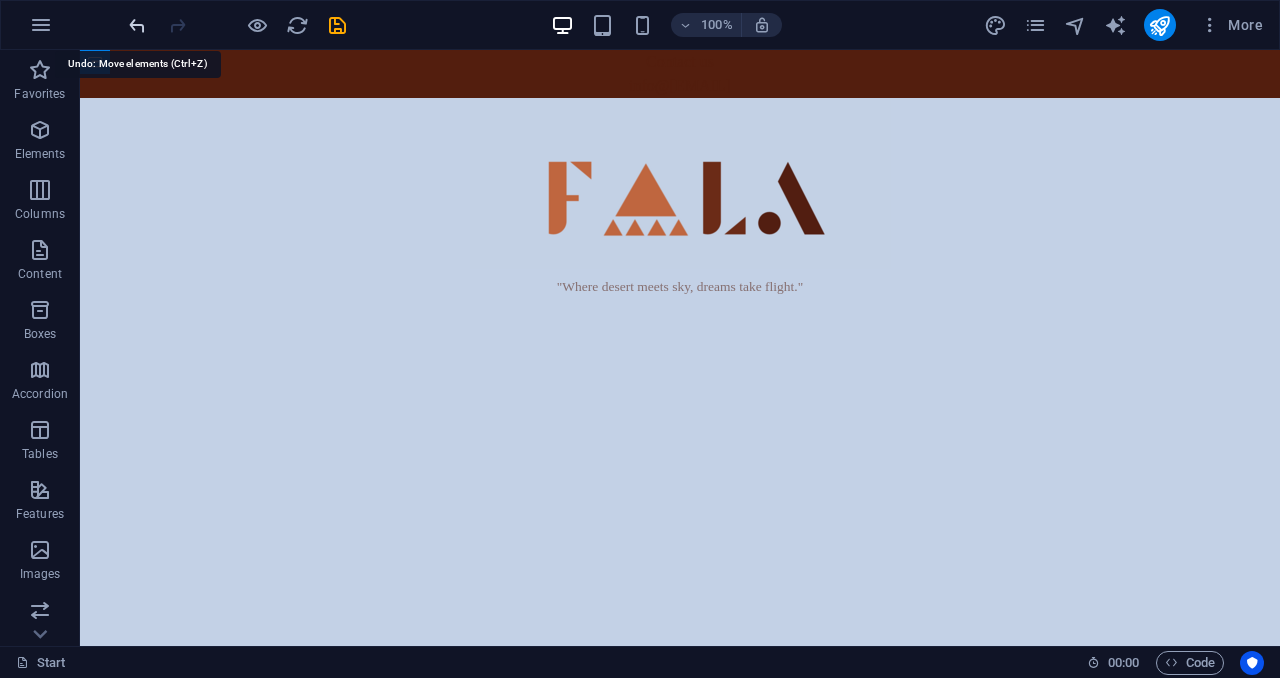 click at bounding box center (137, 25) 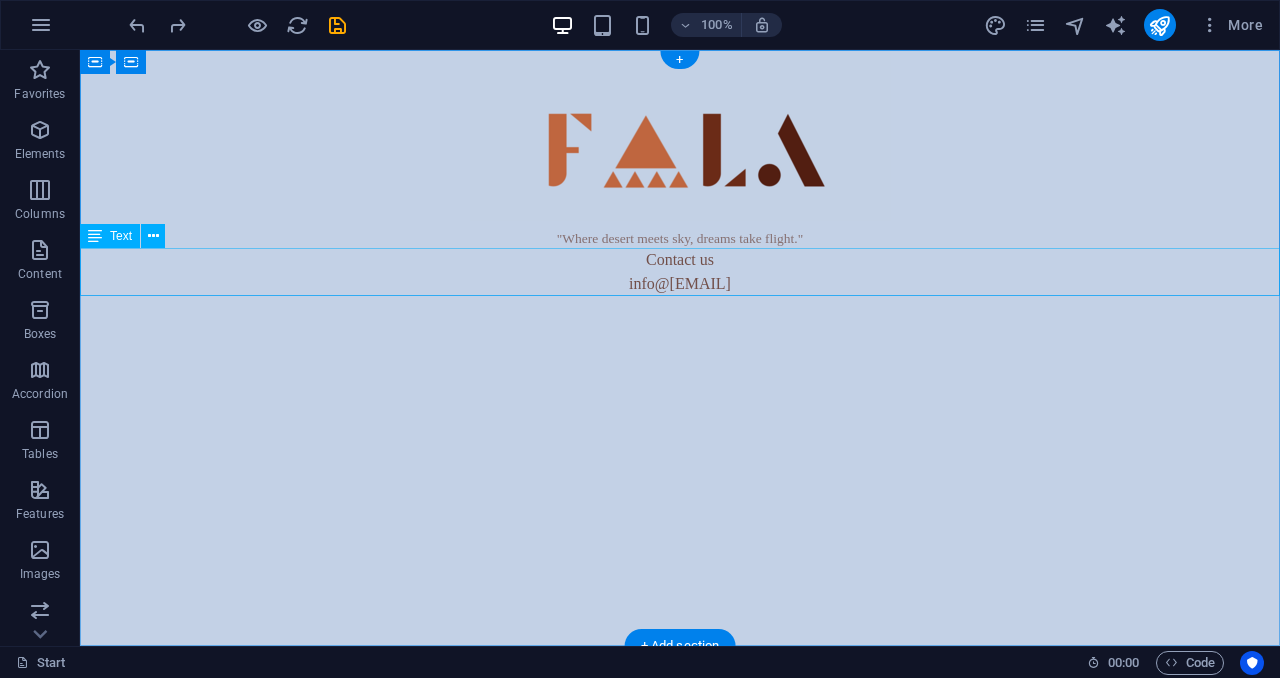 click on "Contact us info@example.com" at bounding box center [680, 272] 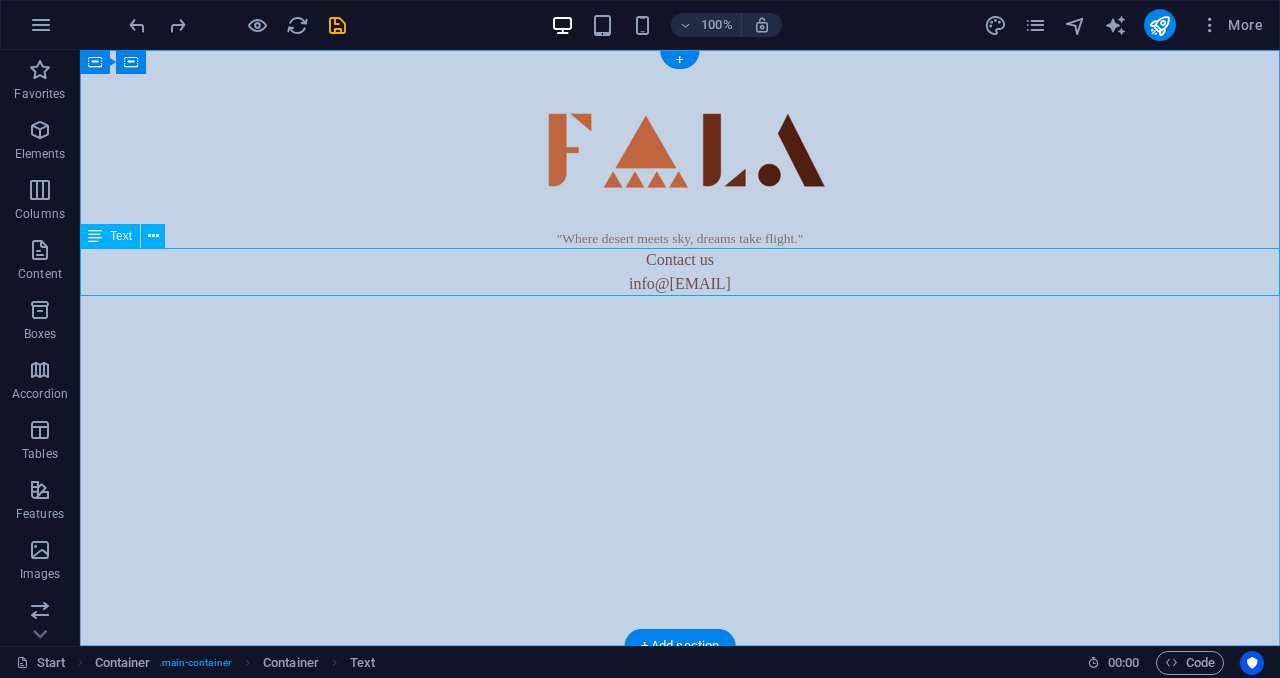 click on "Contact us info@example.com" at bounding box center (680, 272) 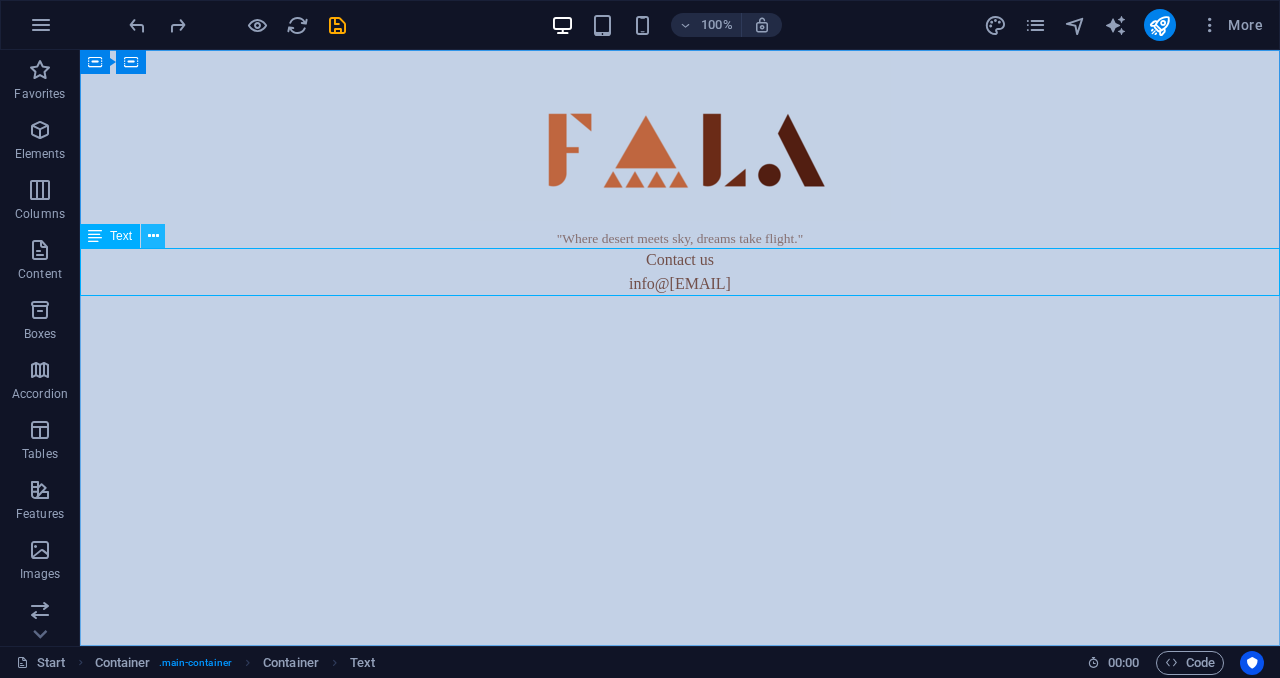 click at bounding box center [153, 236] 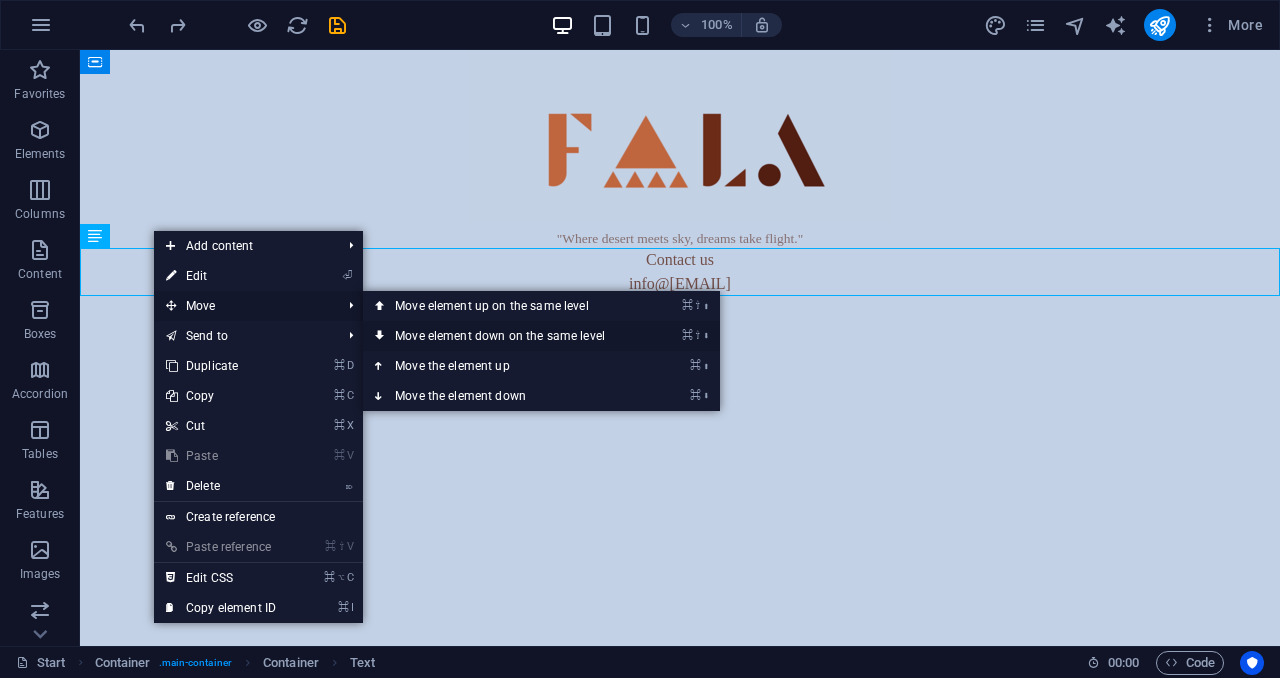 click on "⌘ ⇧ ⬇  Move element down on the same level" at bounding box center (504, 336) 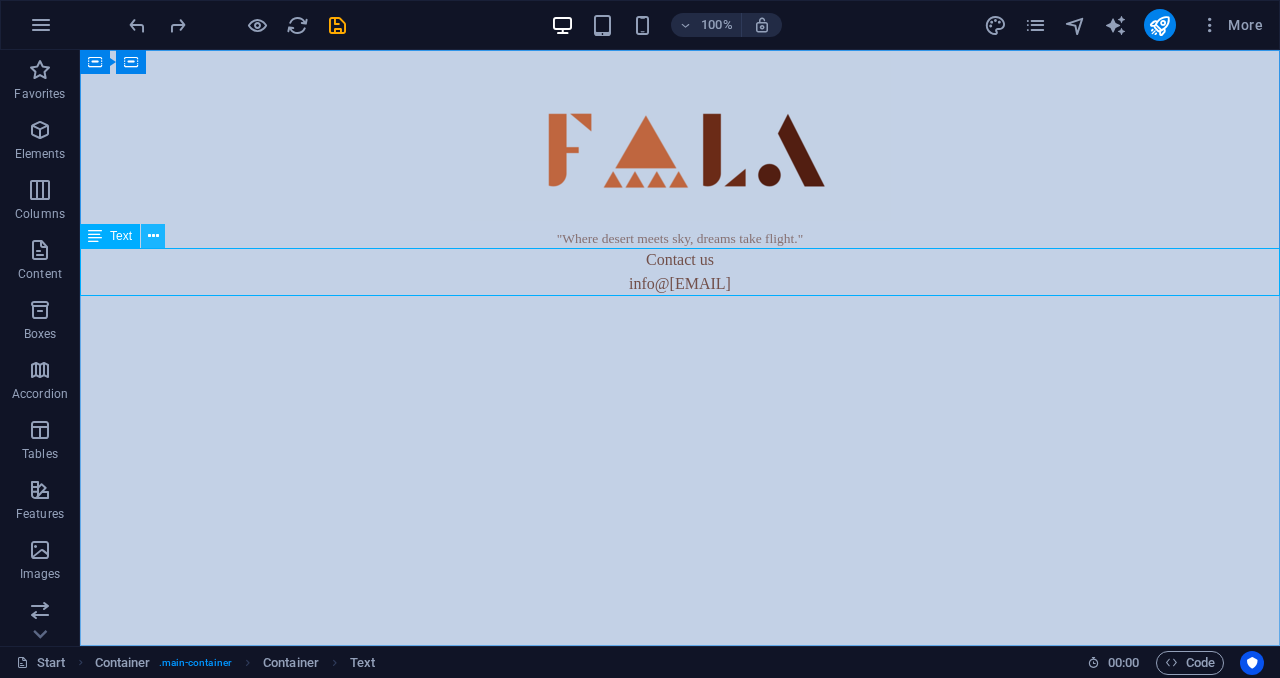 click at bounding box center (153, 236) 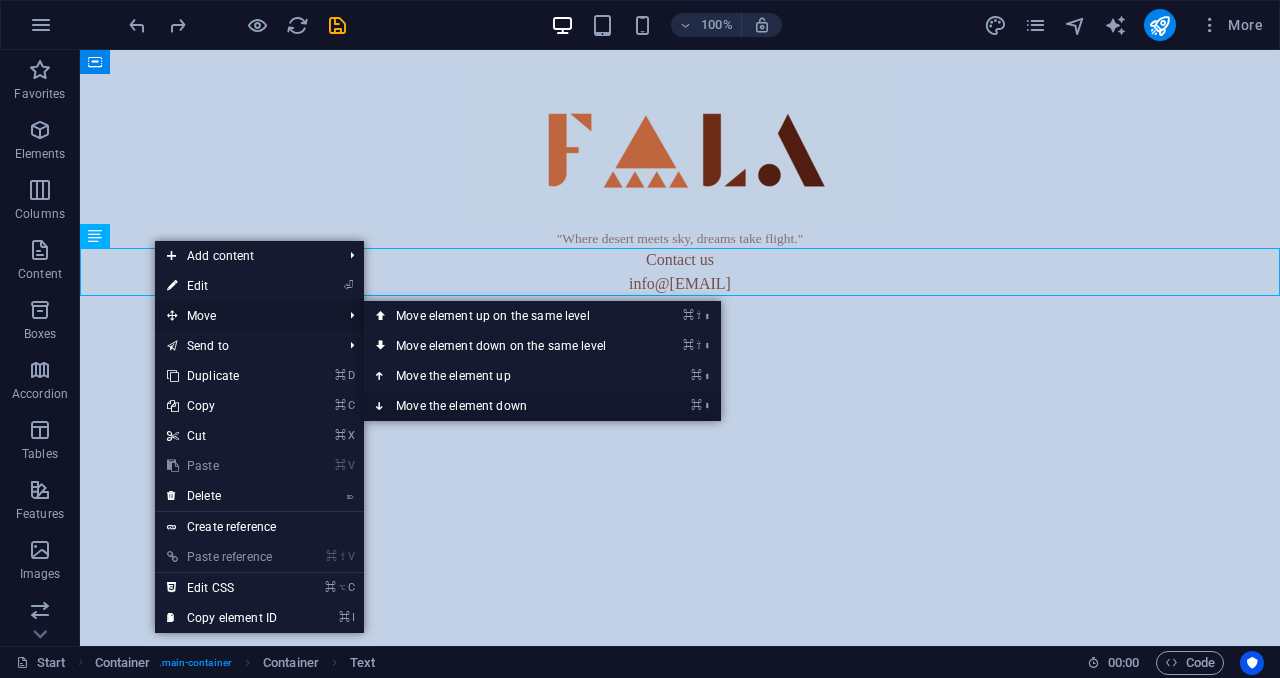 click on "⌘ ⬇  Move the element down" at bounding box center [505, 406] 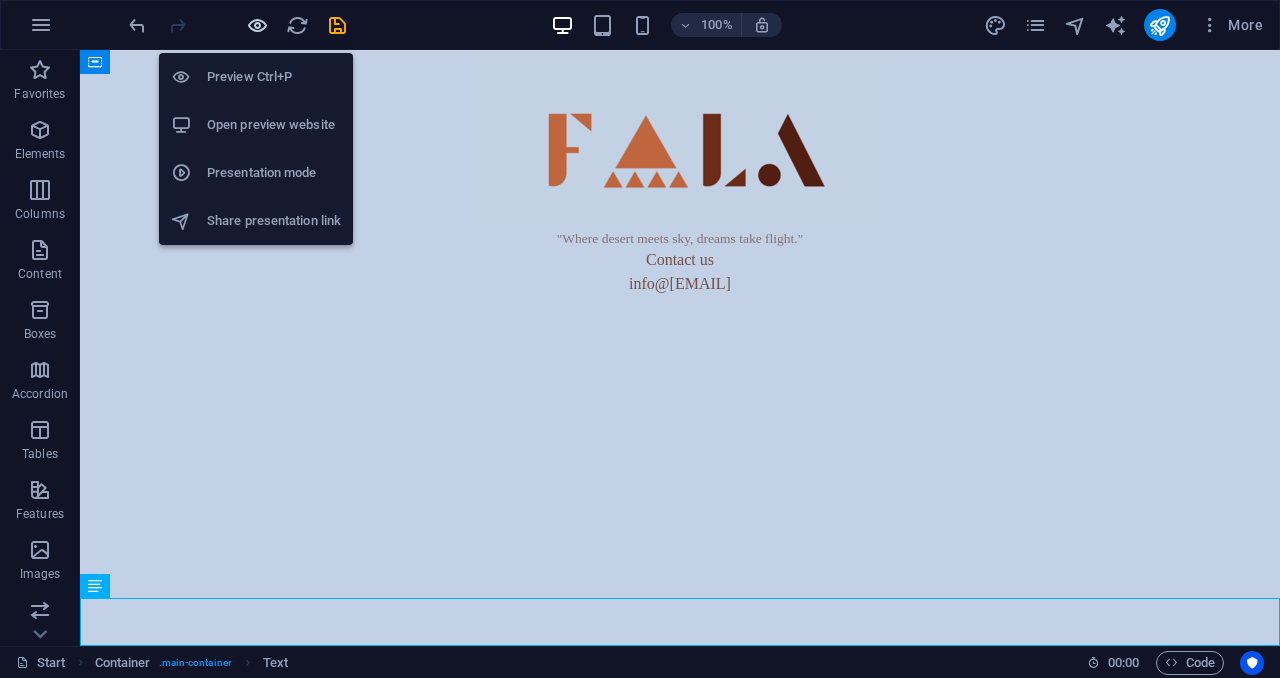 click at bounding box center (257, 25) 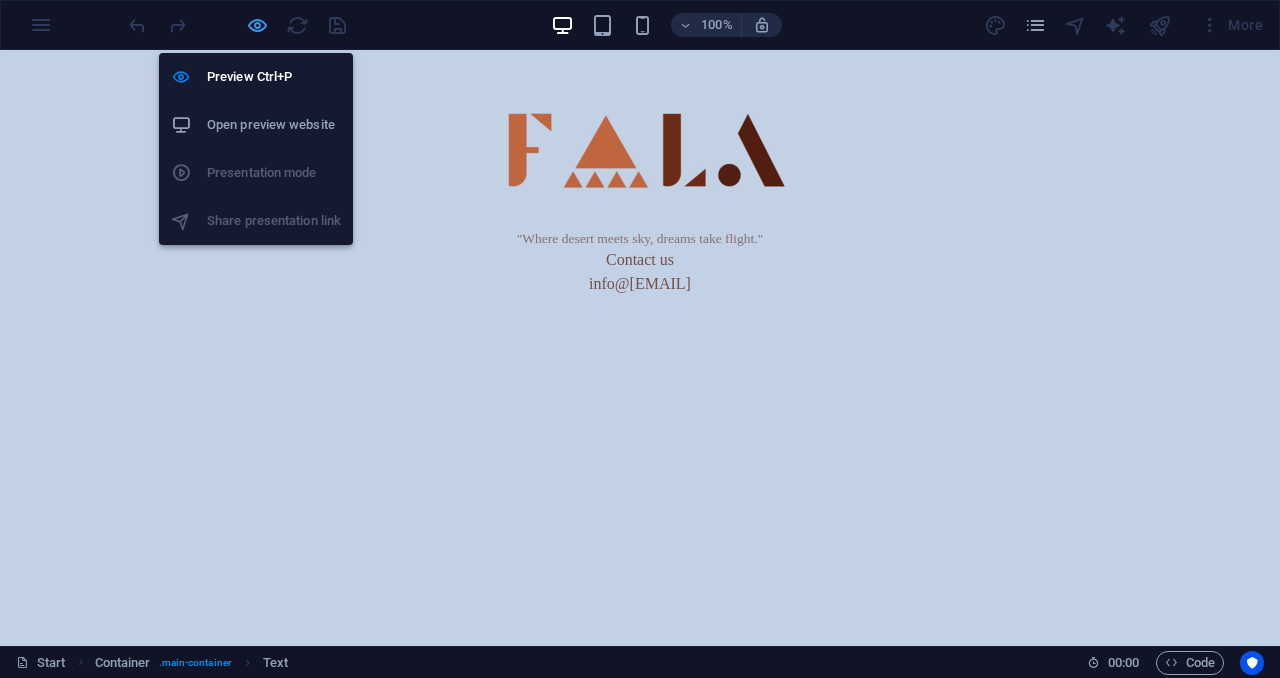 click at bounding box center (257, 25) 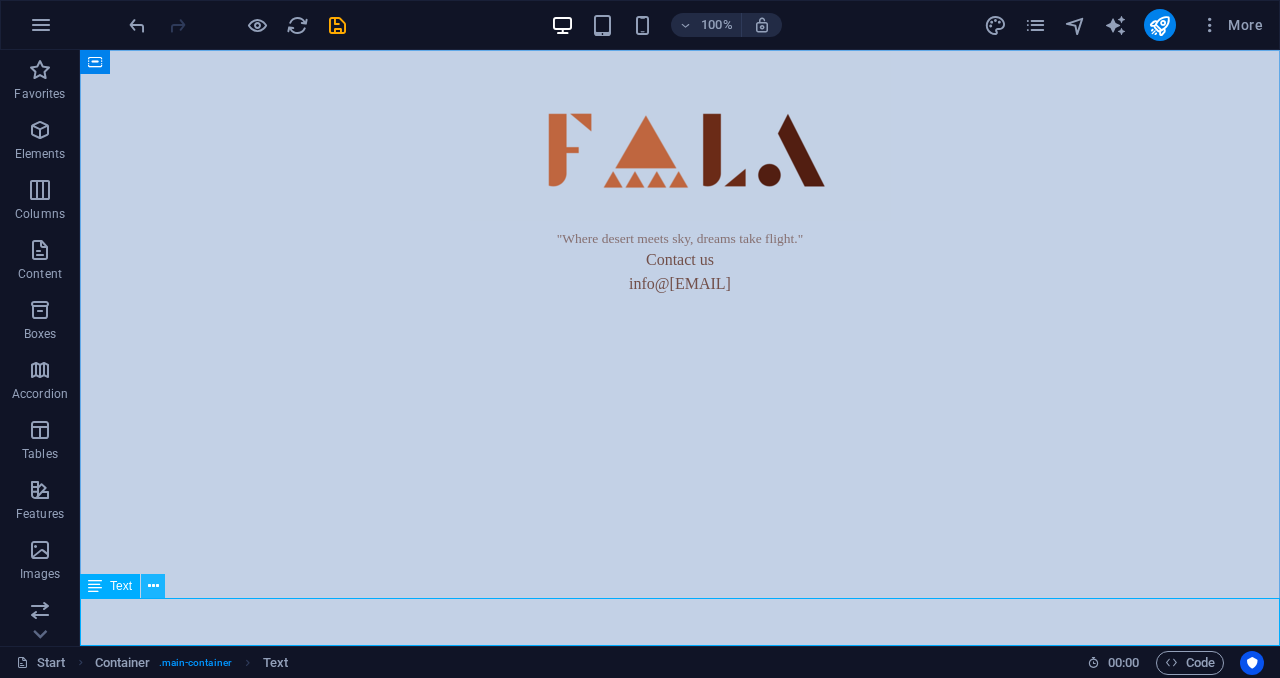 click at bounding box center [153, 586] 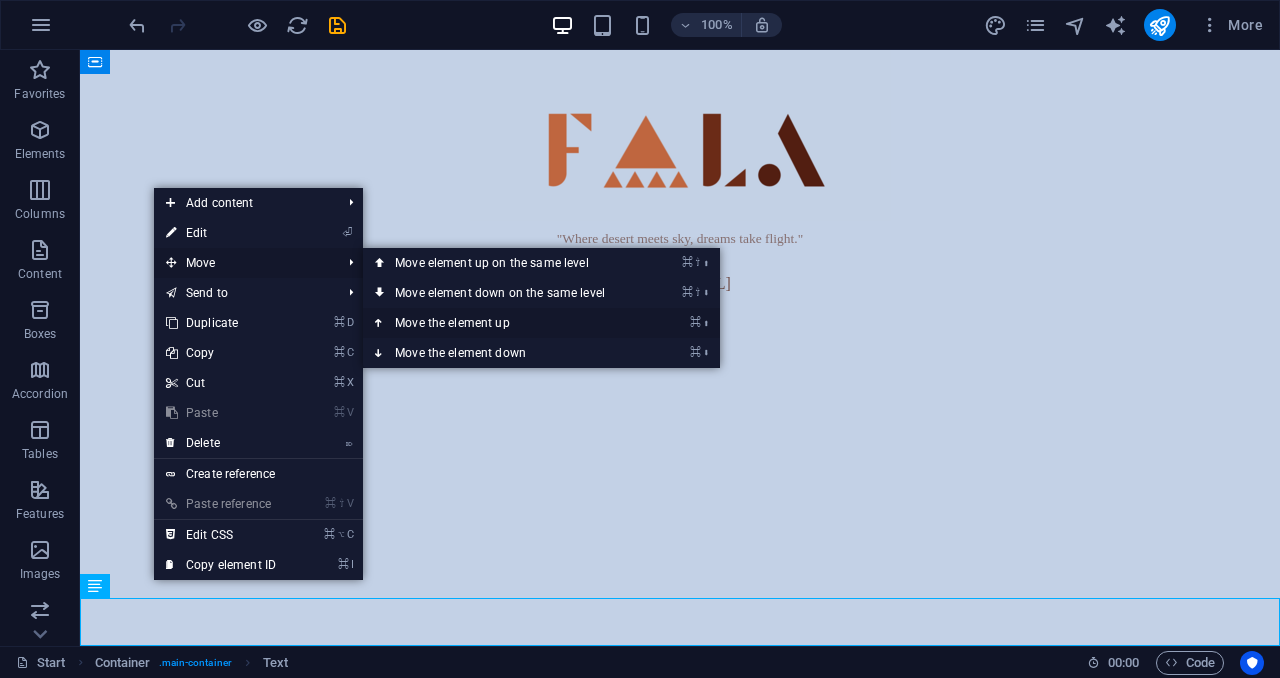 drag, startPoint x: 405, startPoint y: 317, endPoint x: 325, endPoint y: 268, distance: 93.813644 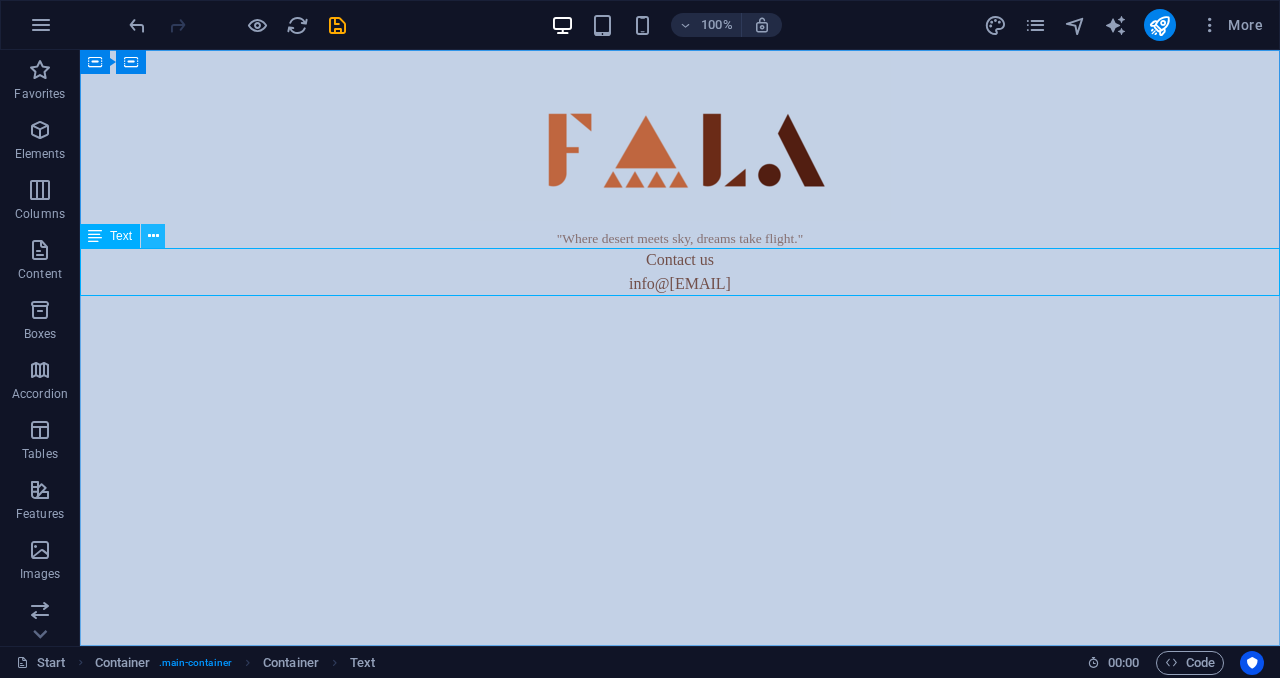 click at bounding box center [153, 236] 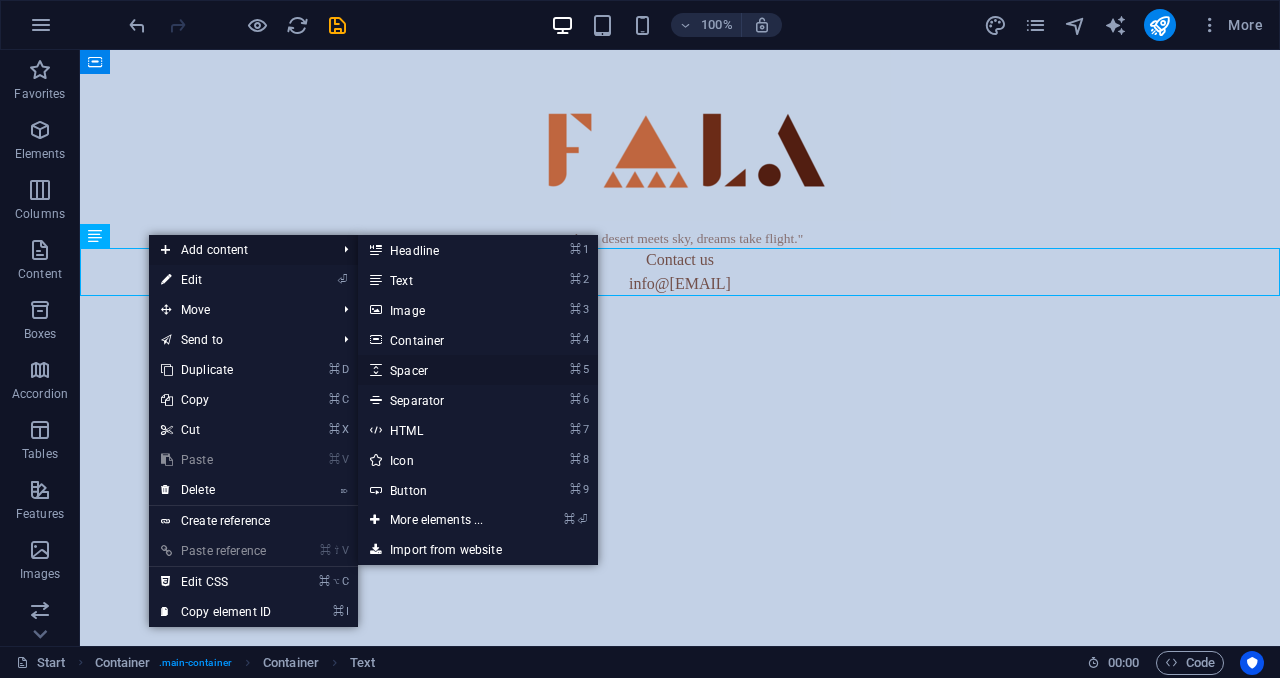 click on "⌘ 5  Spacer" at bounding box center [440, 370] 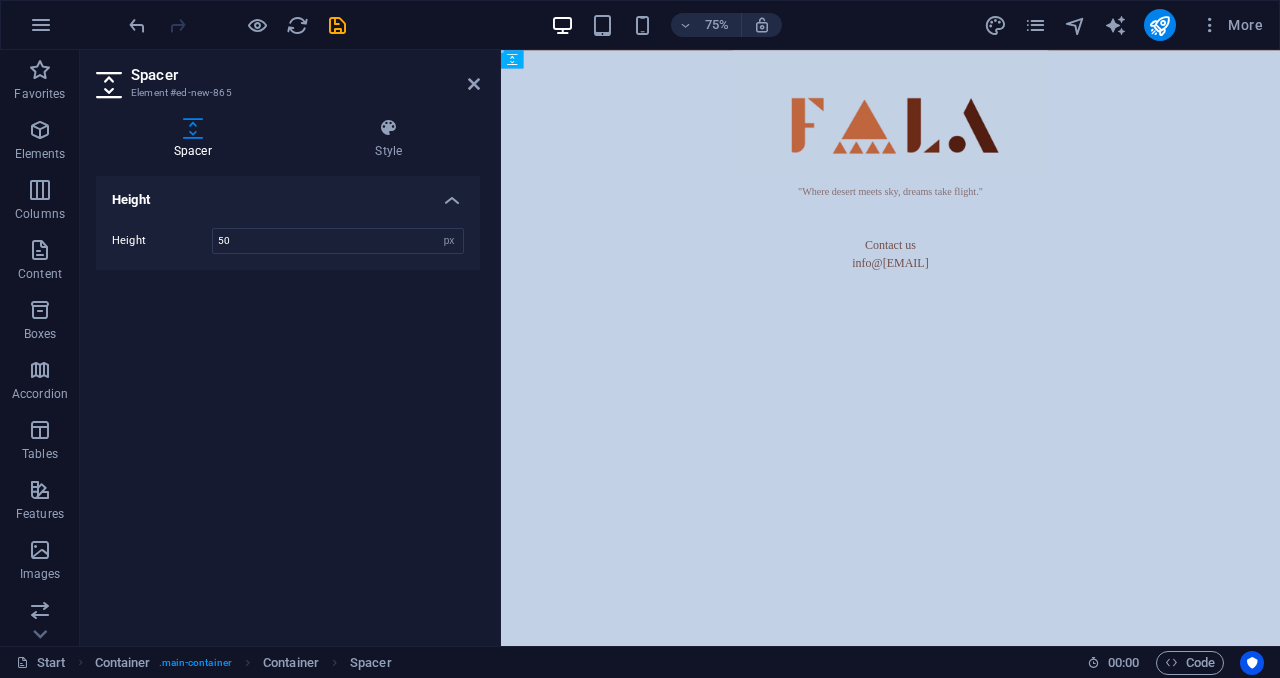 drag, startPoint x: 920, startPoint y: 302, endPoint x: 920, endPoint y: 268, distance: 34 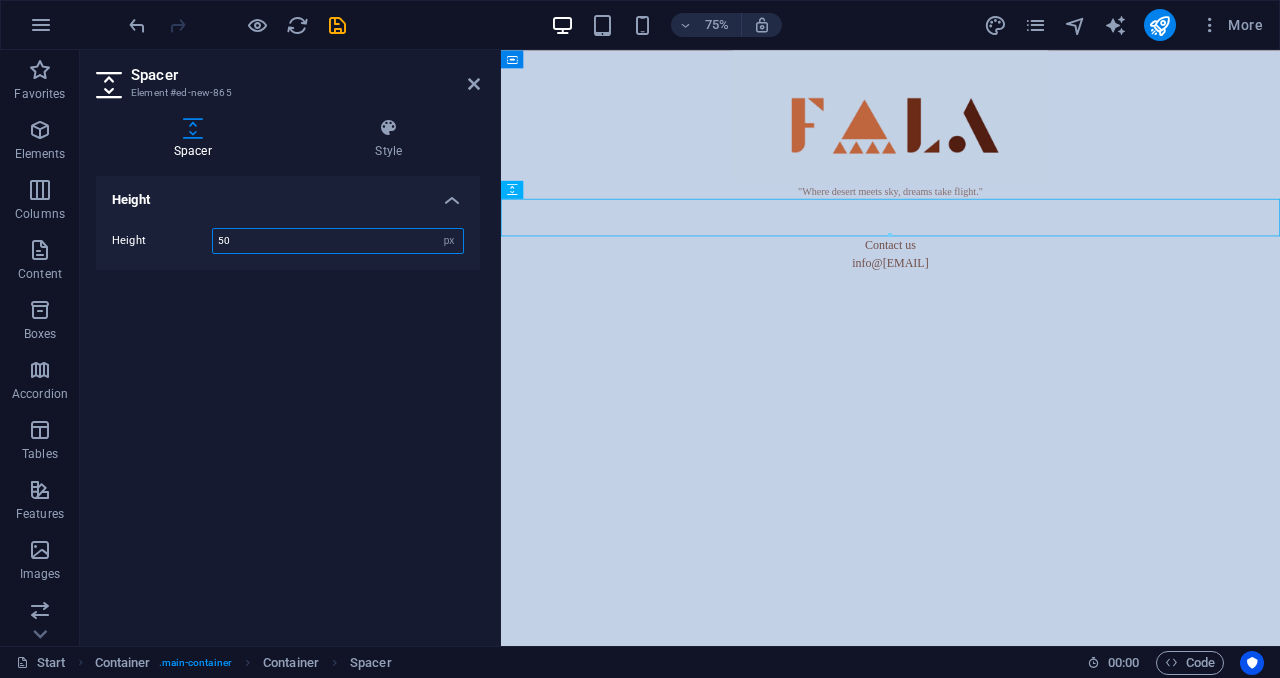 click on "50" at bounding box center (338, 241) 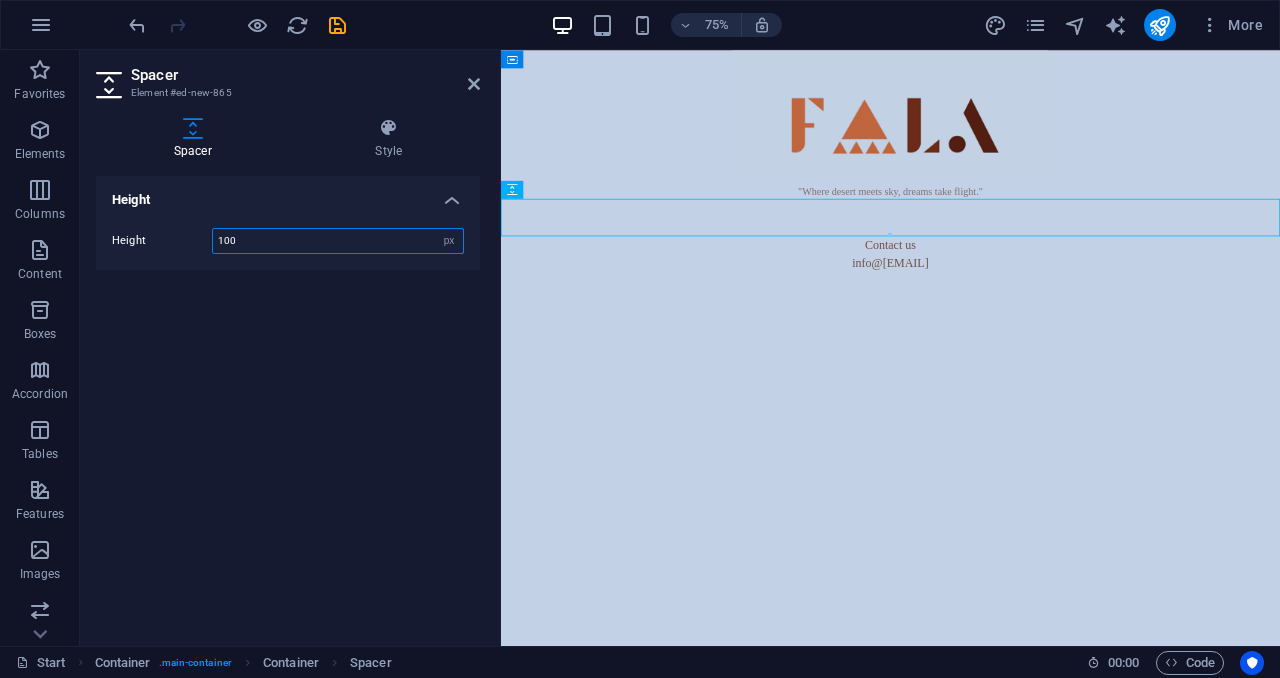 type on "100" 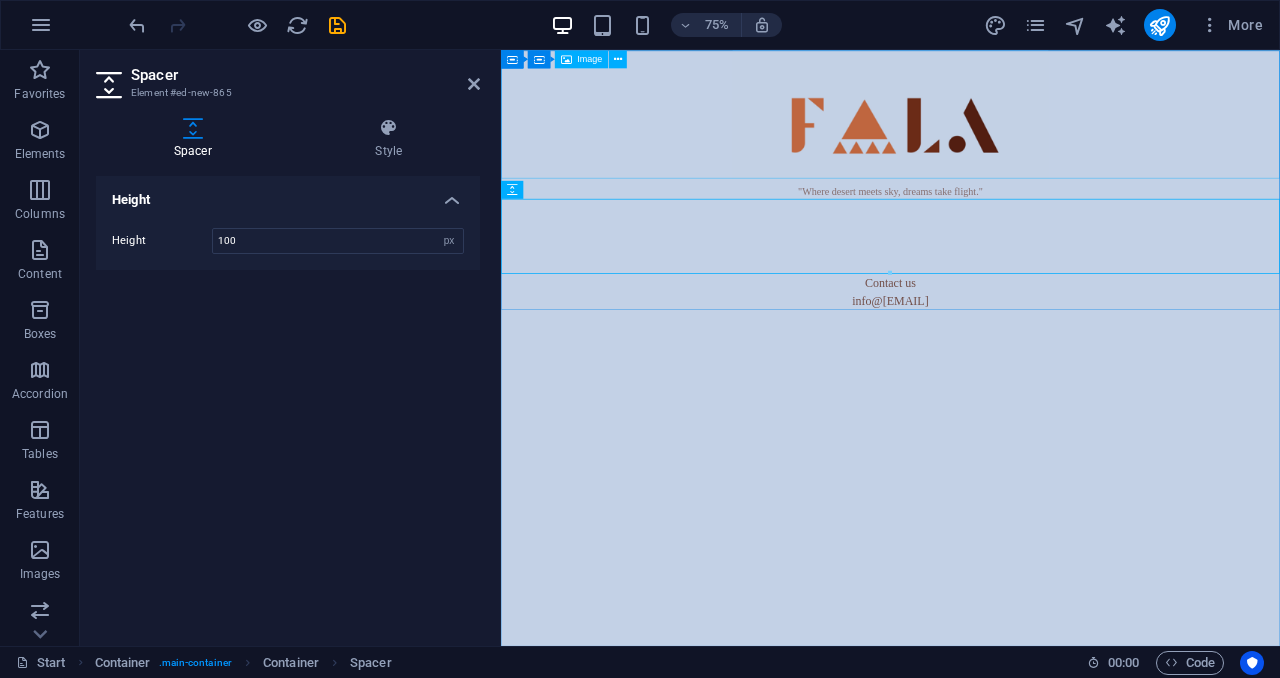 click at bounding box center (1020, 135) 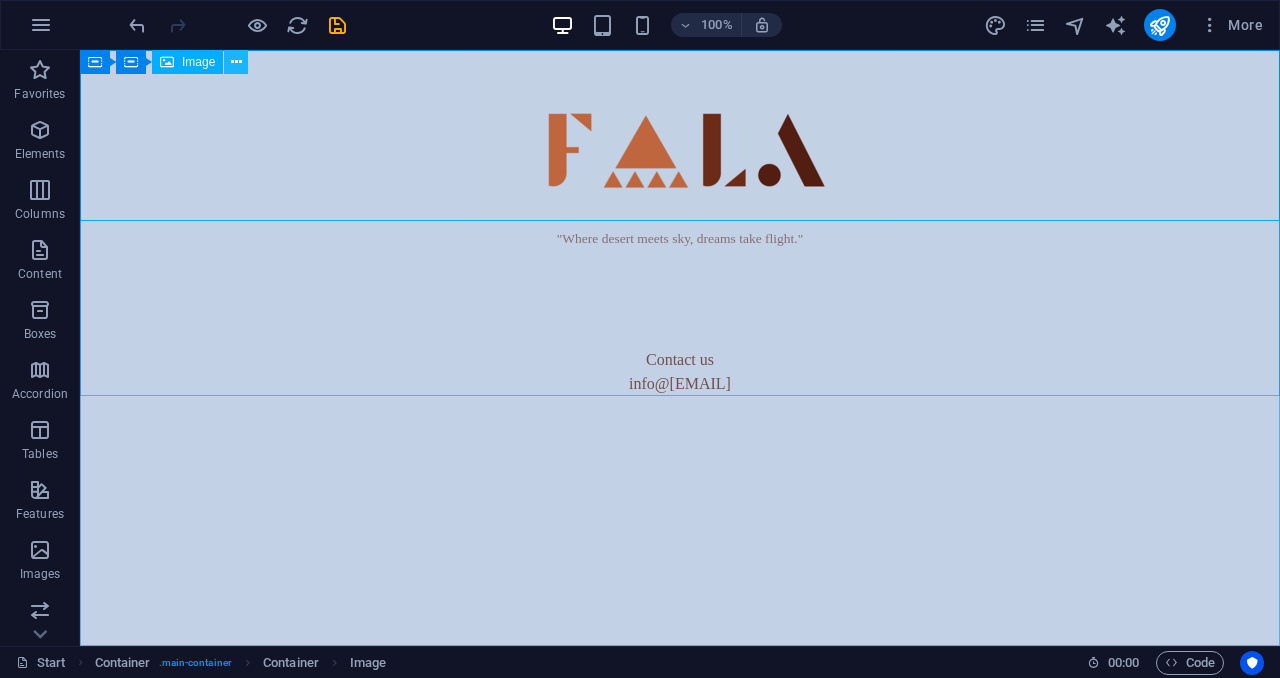 click at bounding box center (236, 62) 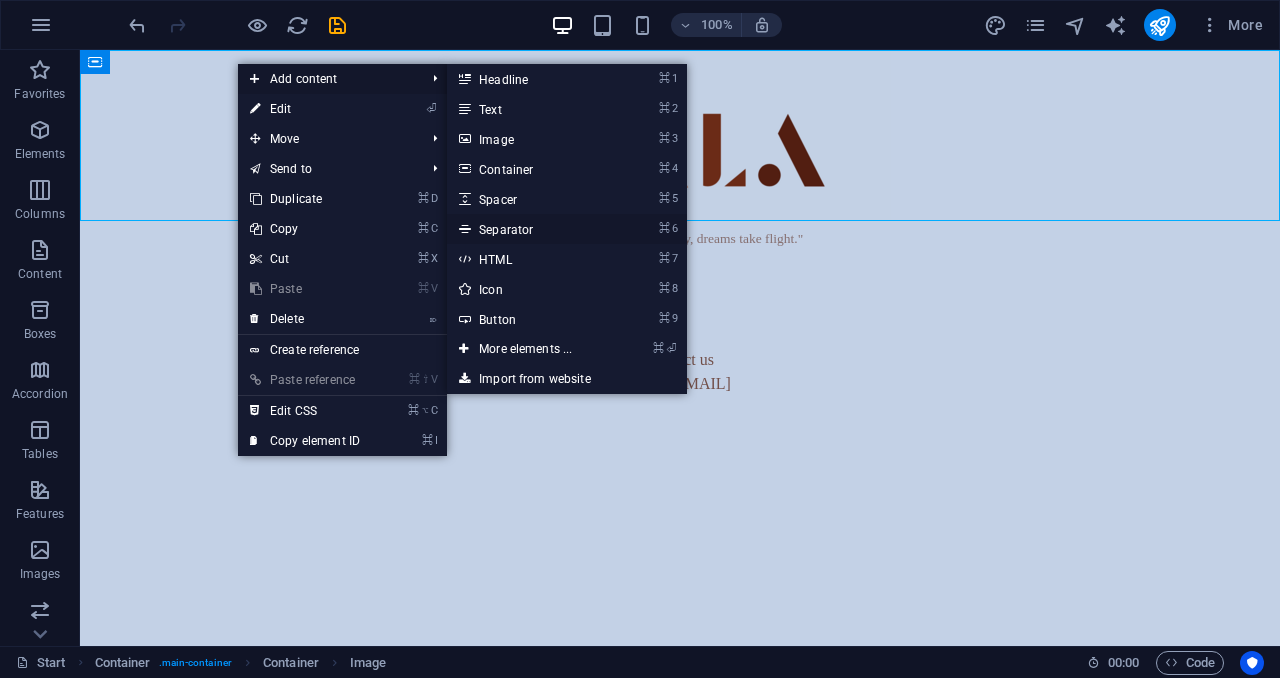 click on "⌘ 6  Separator" at bounding box center (529, 229) 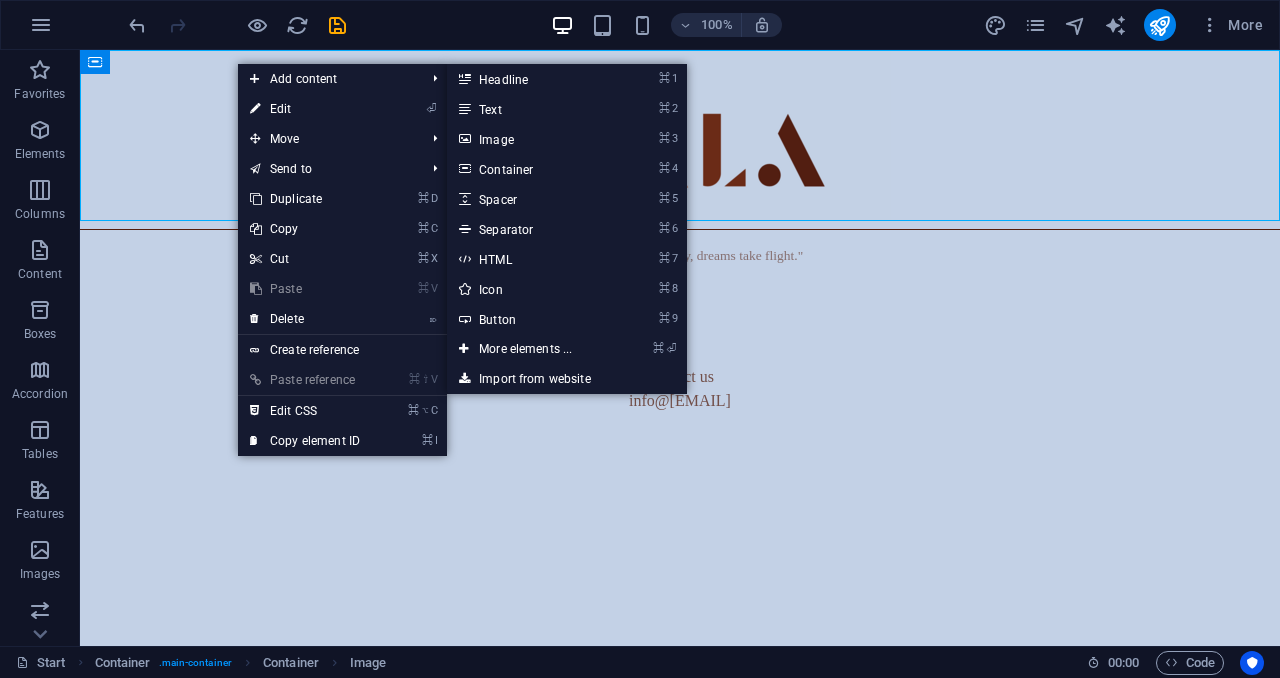 select on "%" 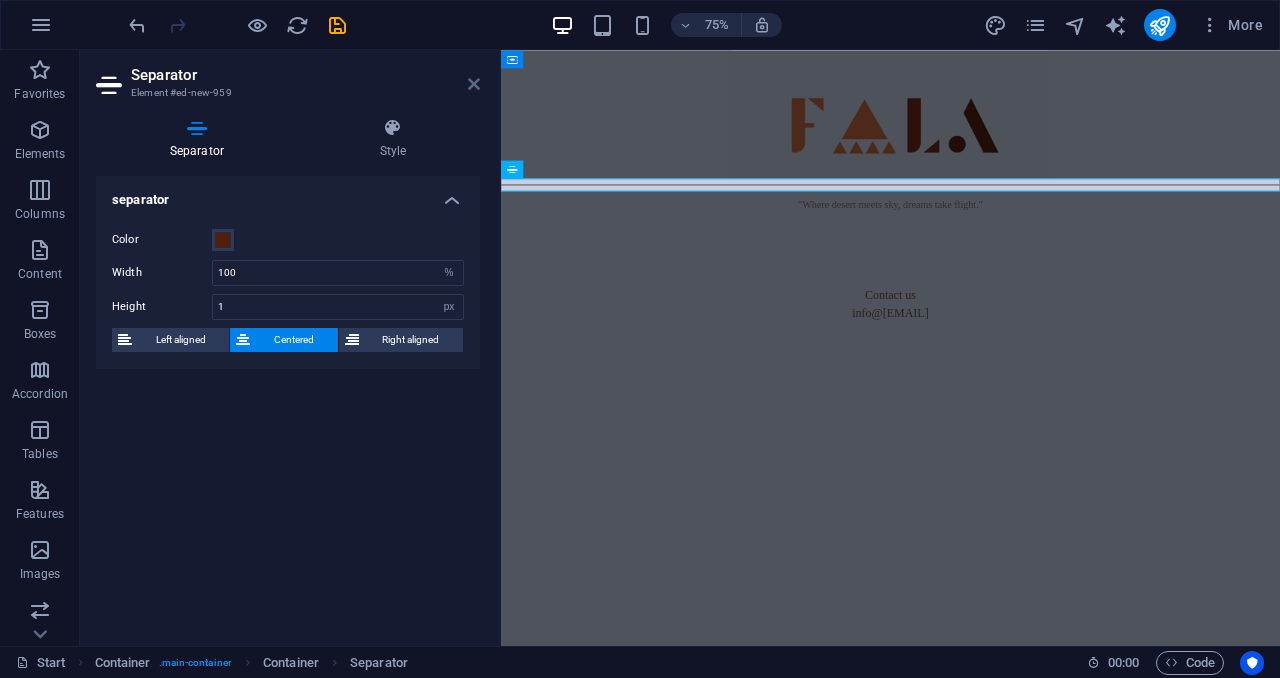 click at bounding box center [474, 84] 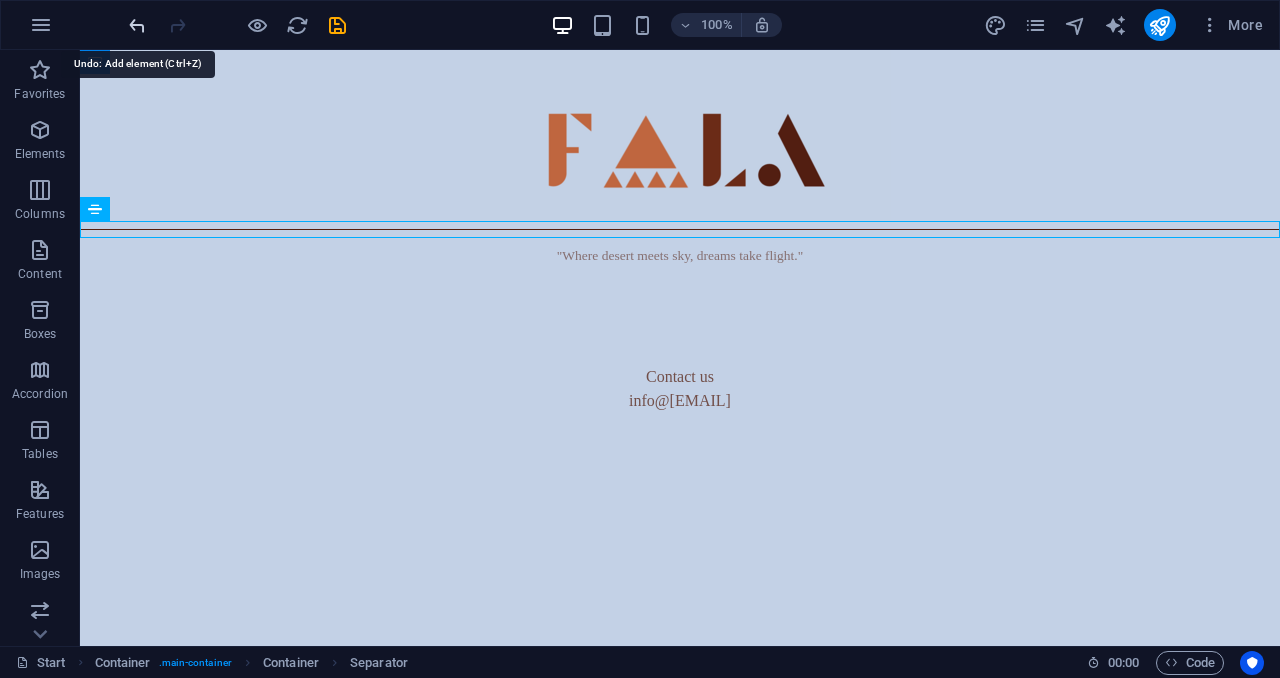 click at bounding box center [137, 25] 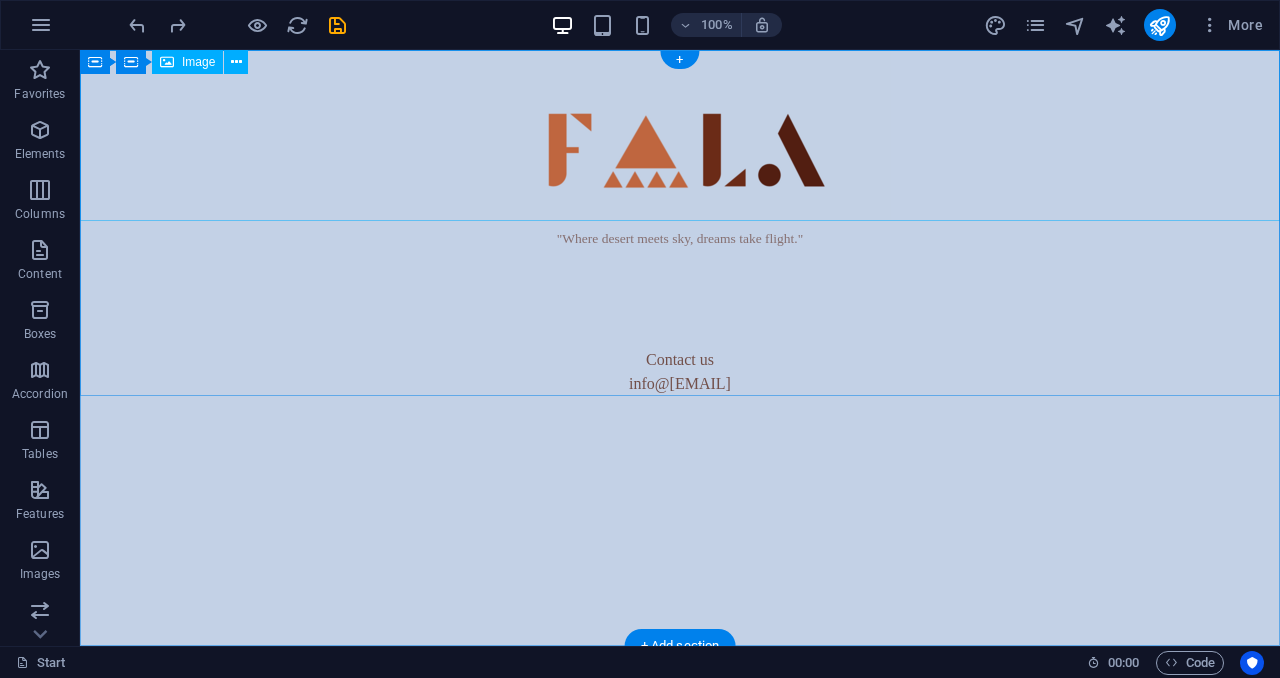 click at bounding box center [680, 135] 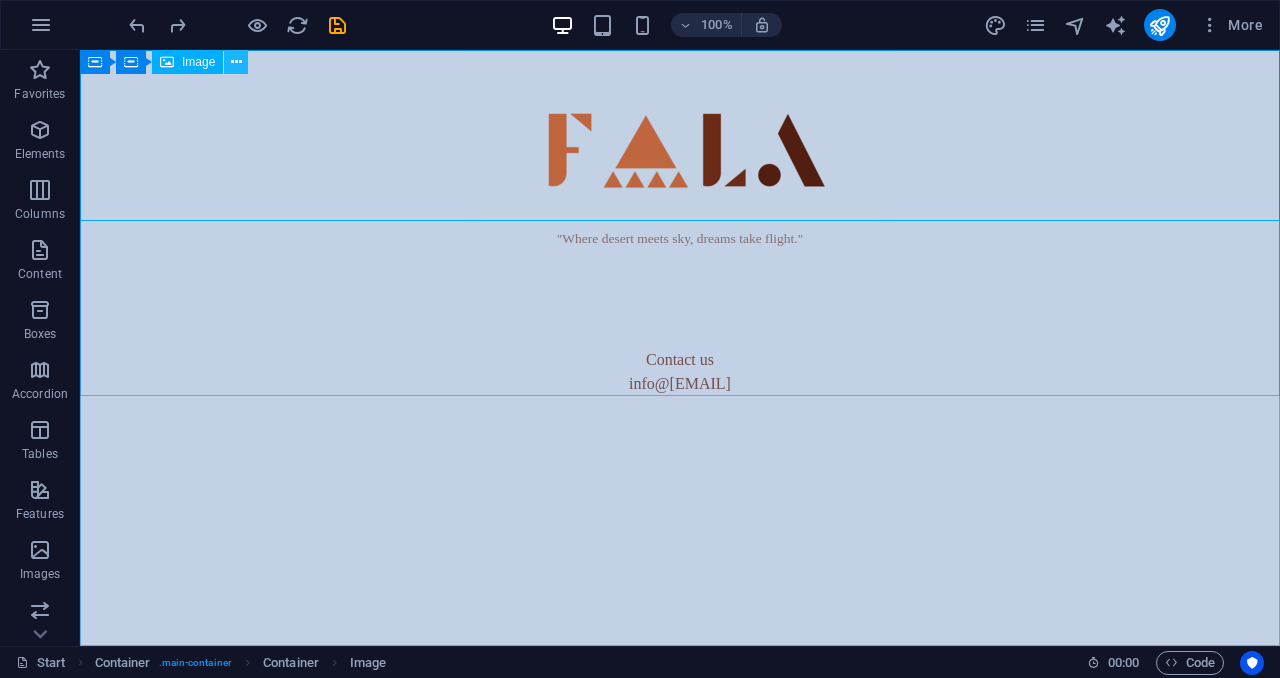 click at bounding box center [236, 62] 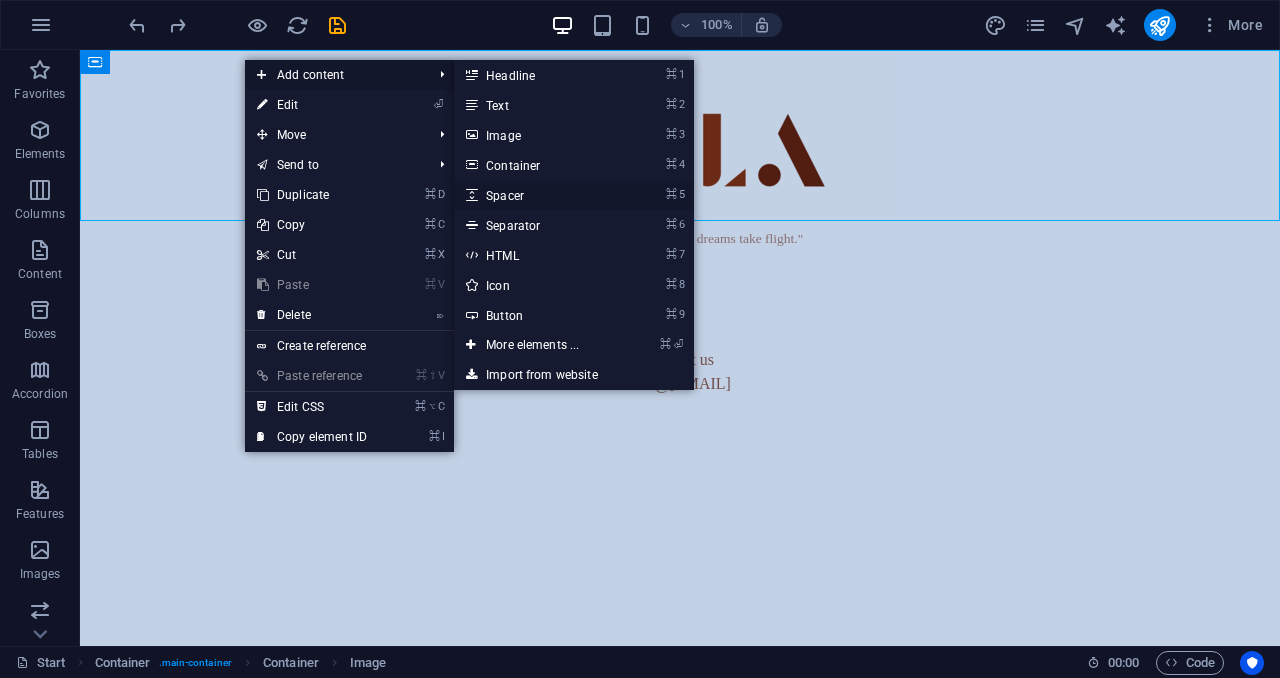 click on "⌘ 5  Spacer" at bounding box center [536, 195] 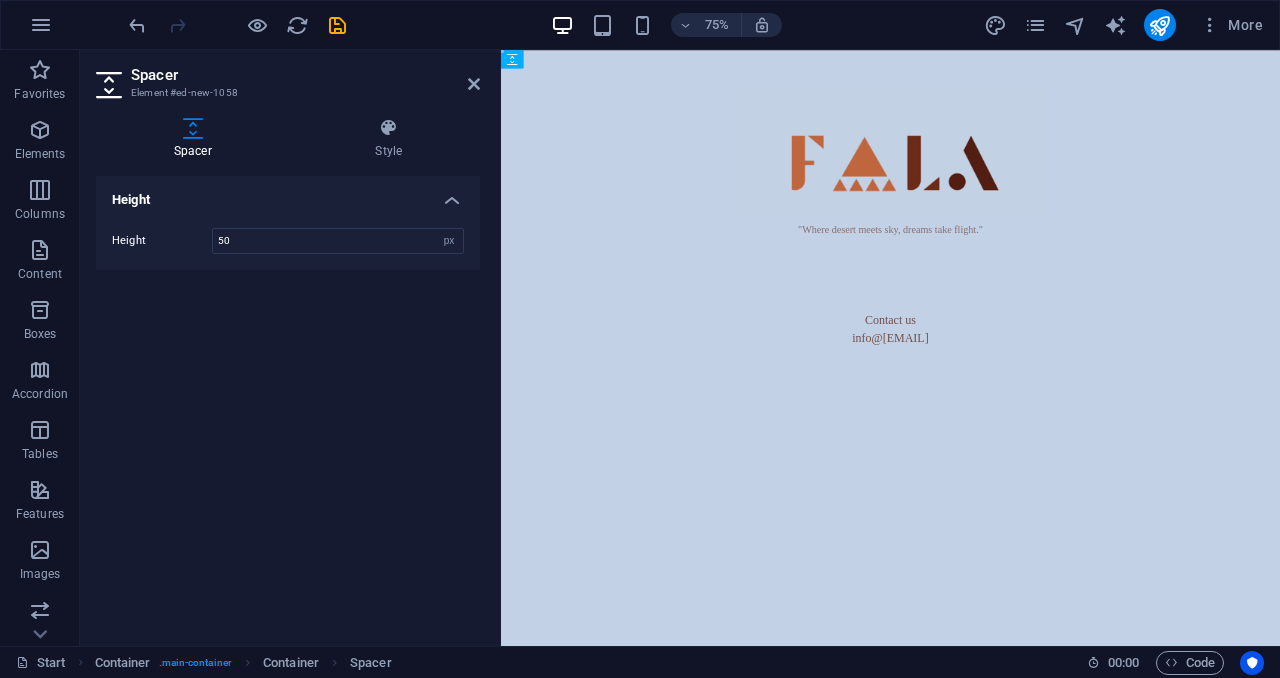 drag, startPoint x: 636, startPoint y: 243, endPoint x: 630, endPoint y: 103, distance: 140.12851 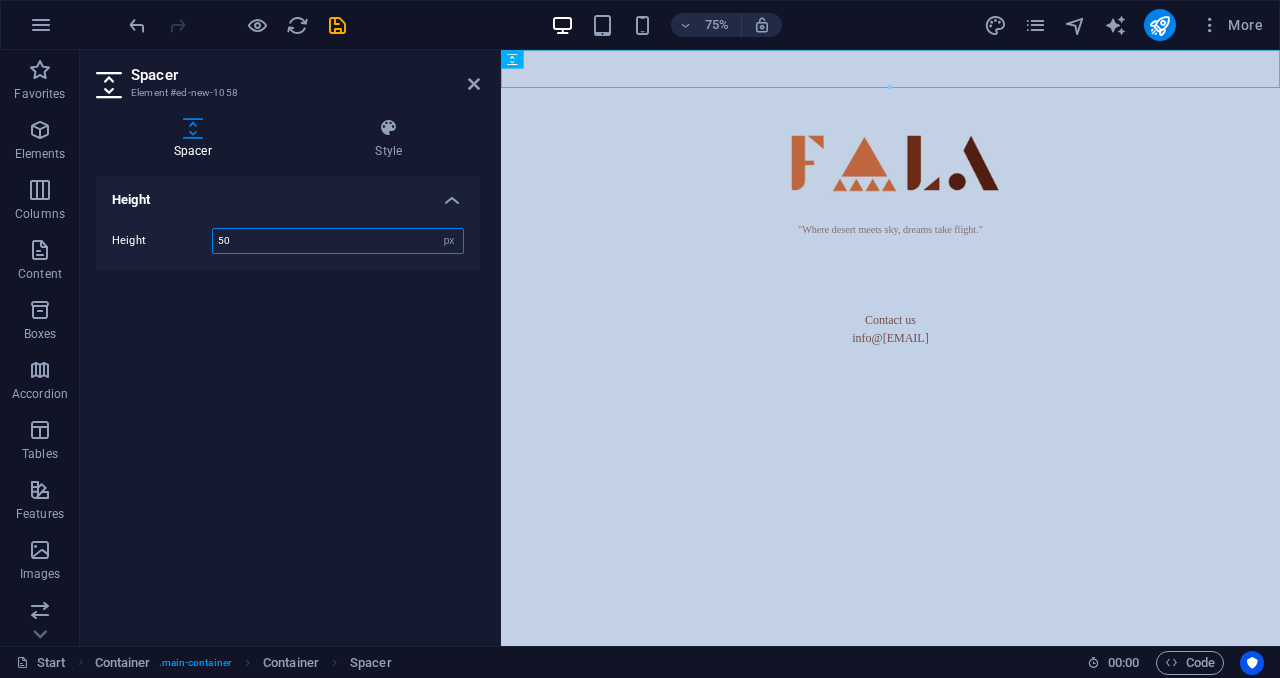 click on "50" at bounding box center (338, 241) 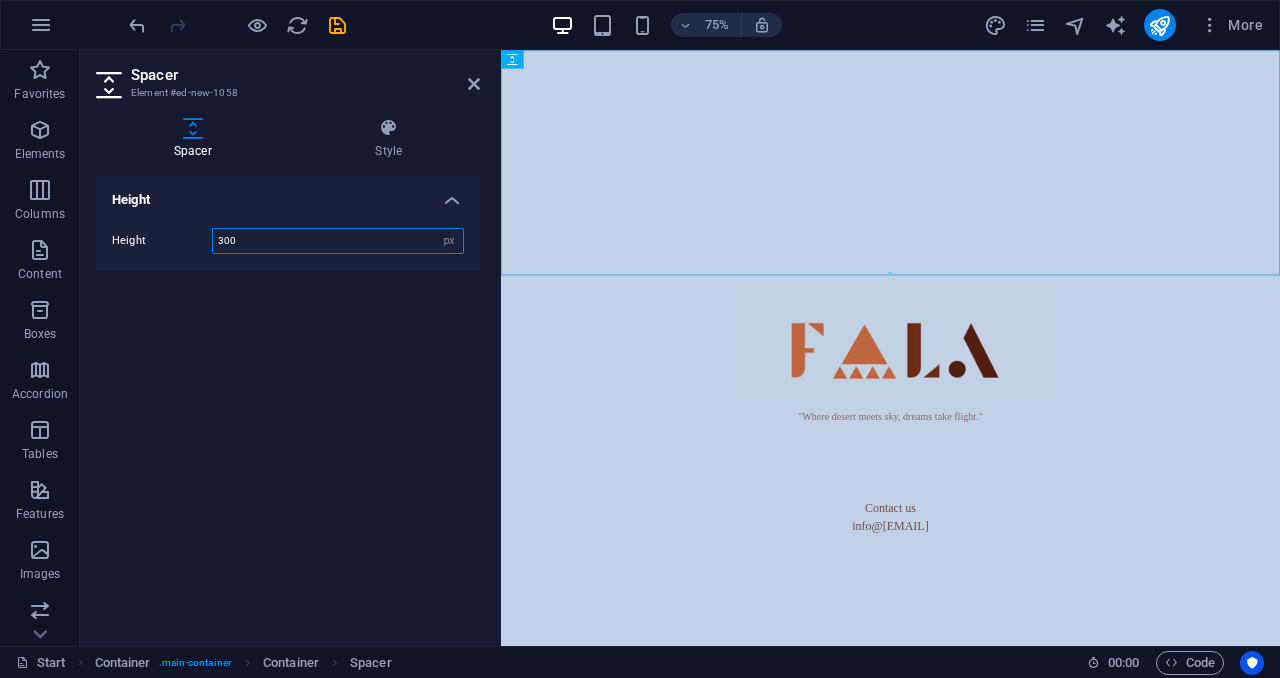click on "300" at bounding box center [338, 241] 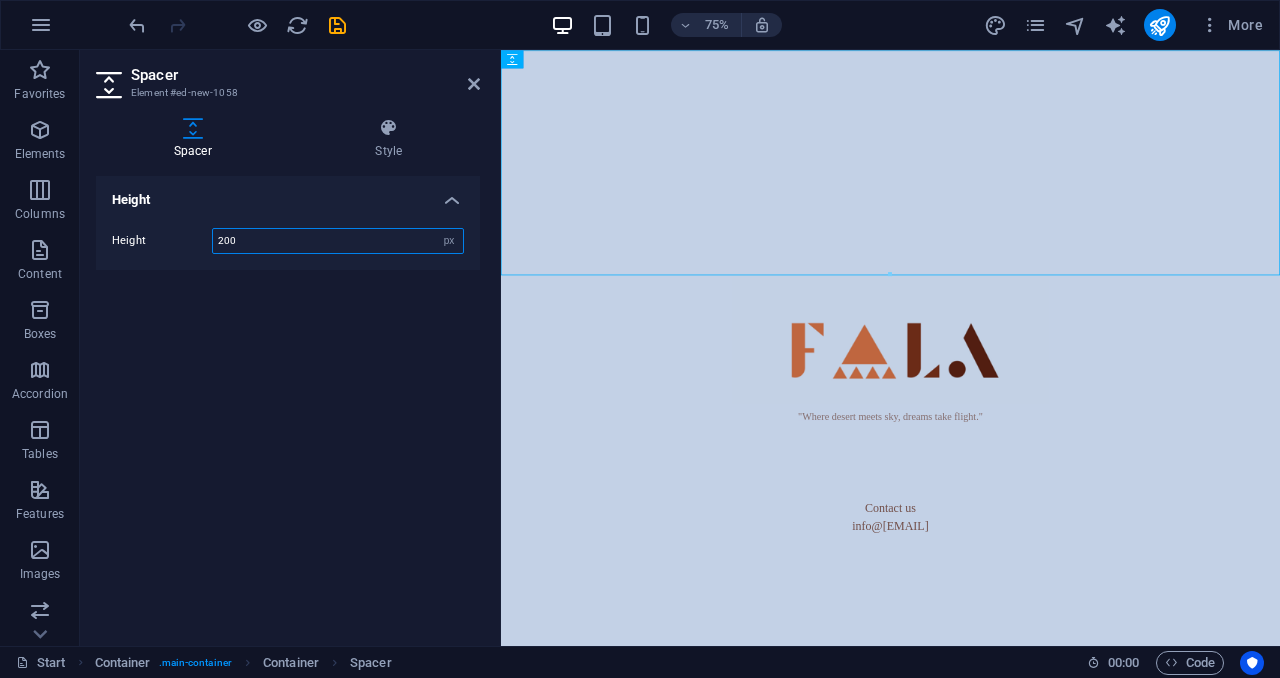 type on "200" 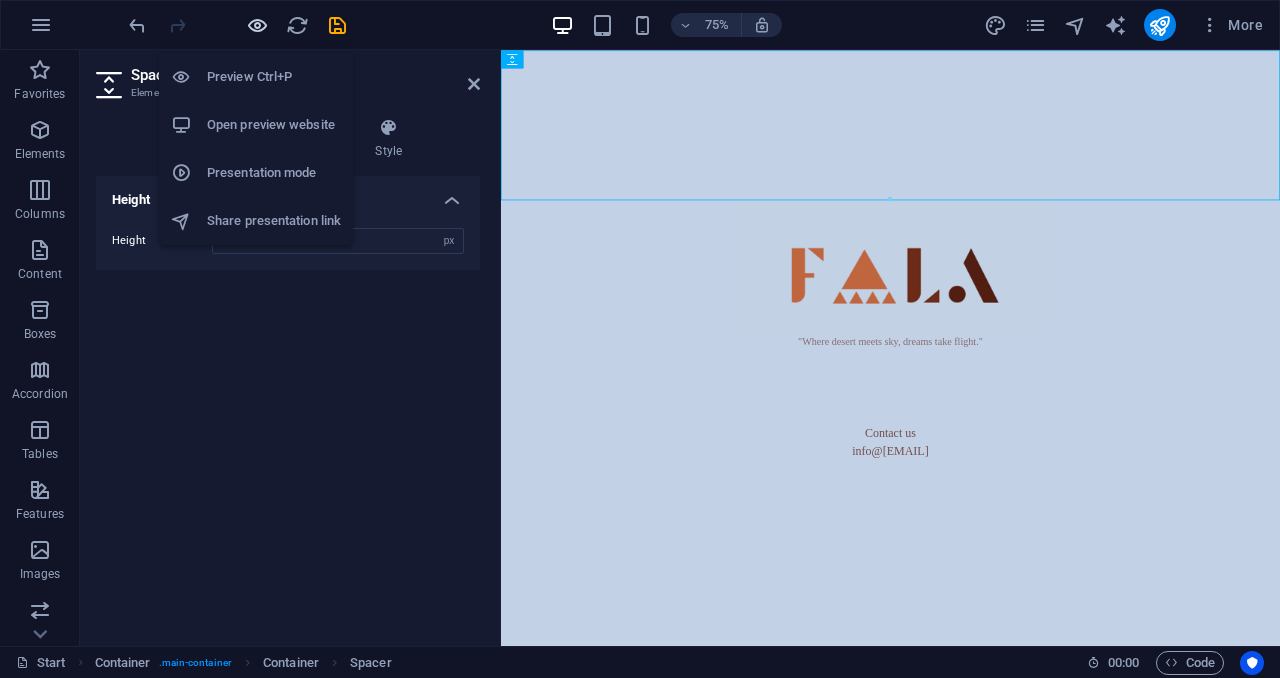 click at bounding box center [257, 25] 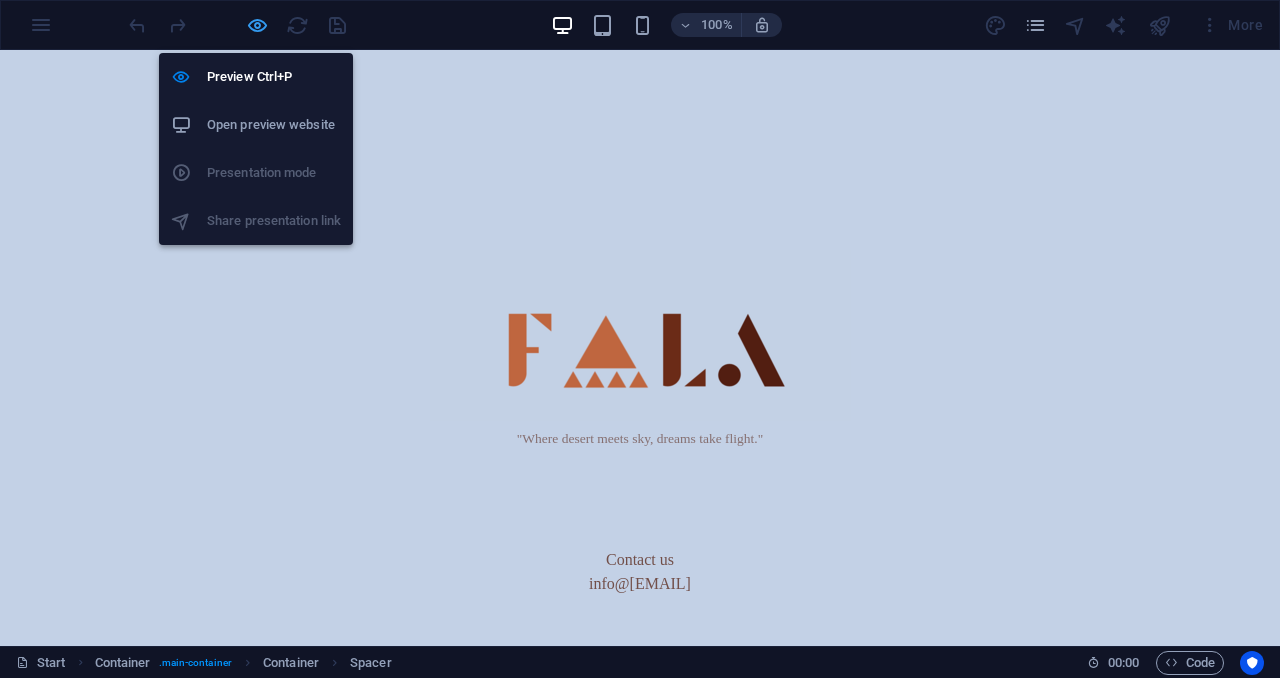 click at bounding box center (257, 25) 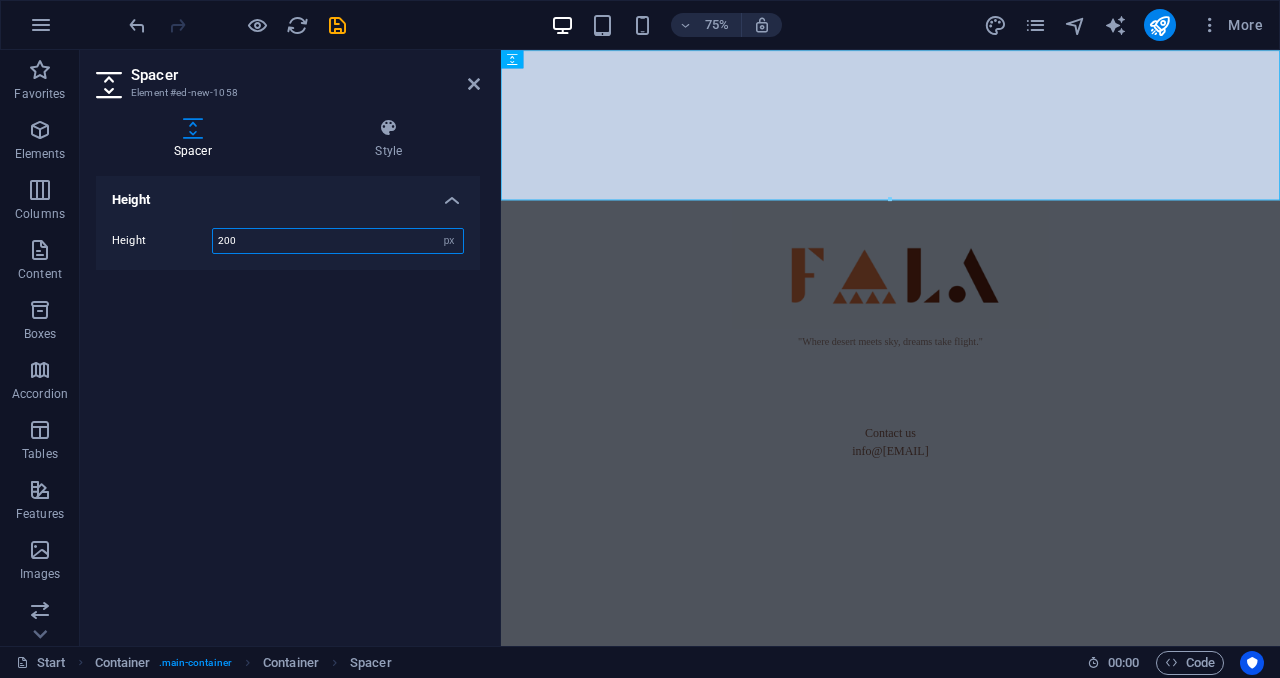 click on "200" at bounding box center [338, 241] 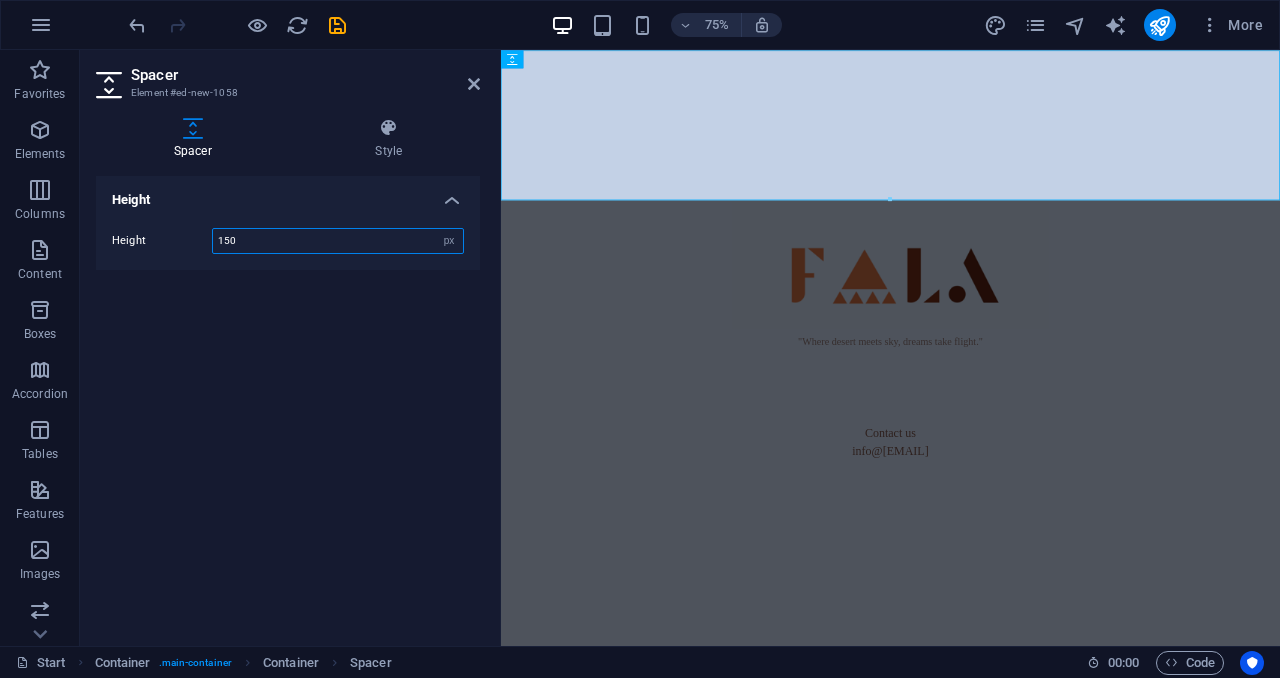 type on "150" 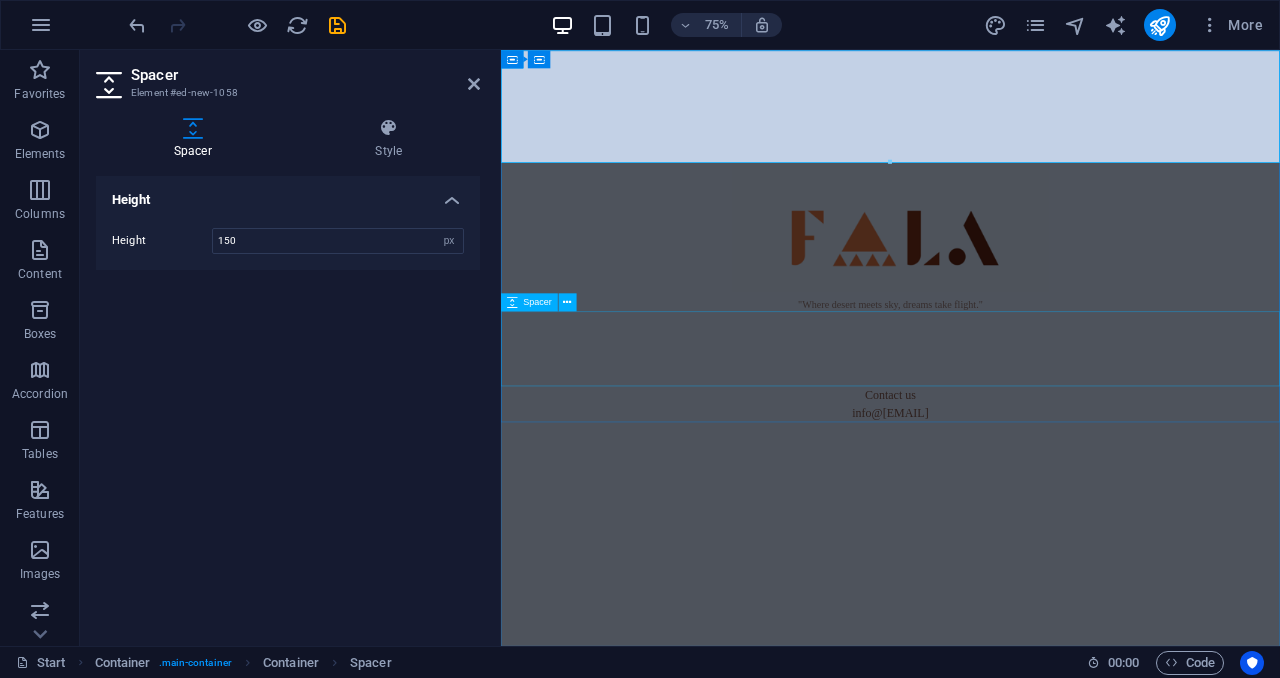 click at bounding box center (1020, 448) 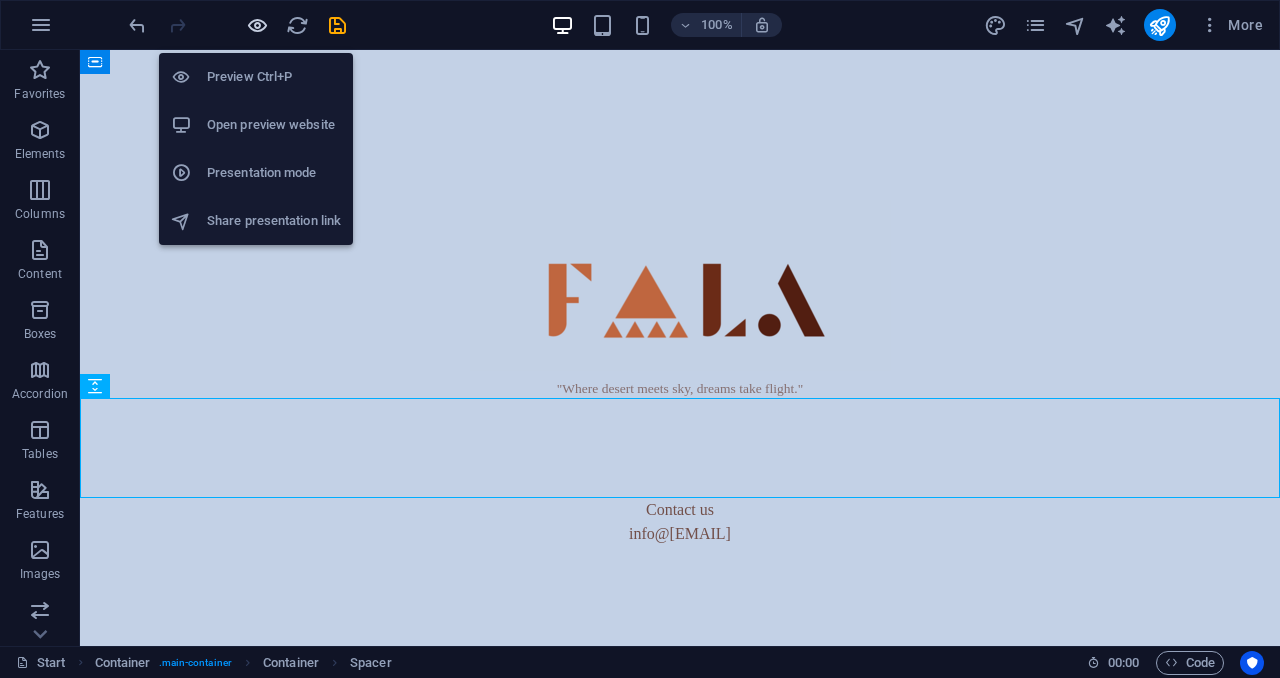 click at bounding box center (257, 25) 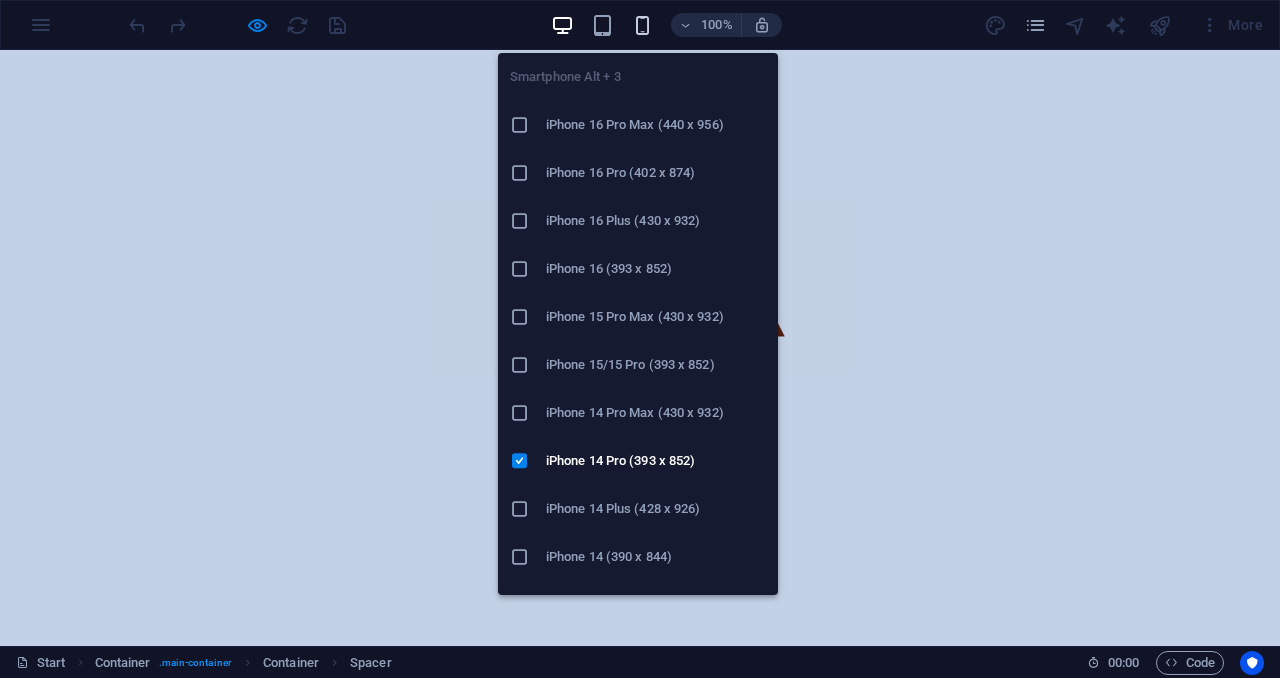 click at bounding box center [642, 25] 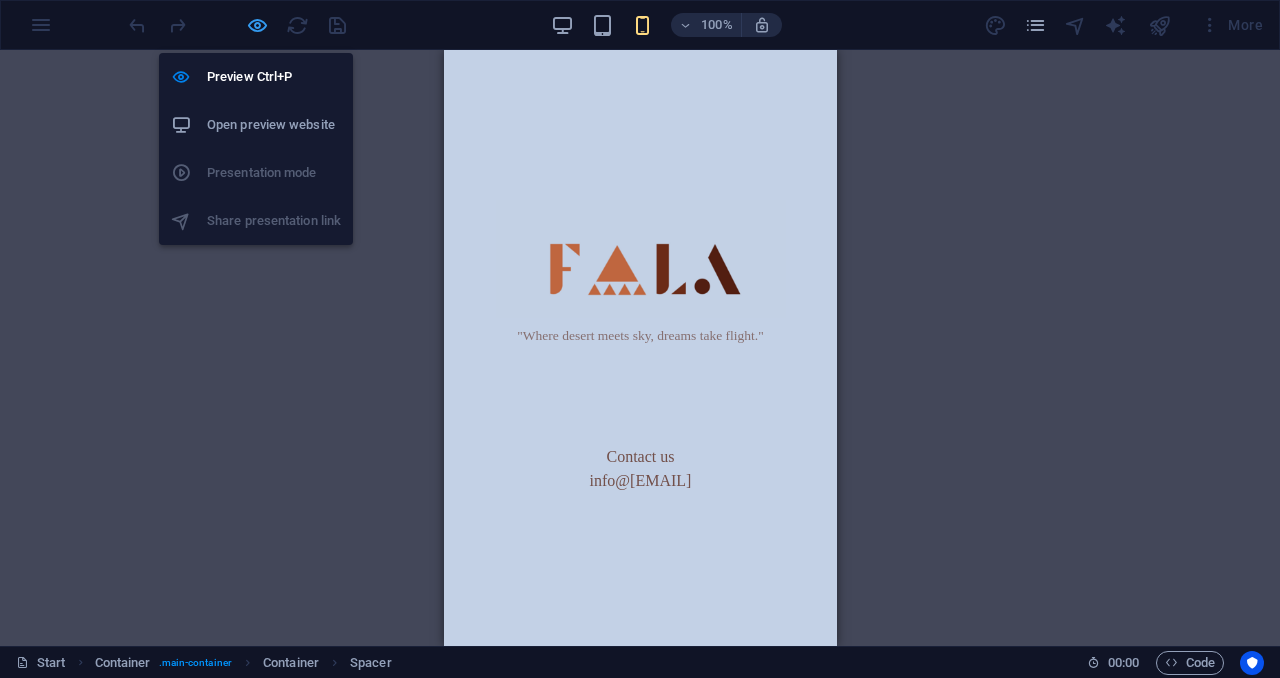 click at bounding box center (257, 25) 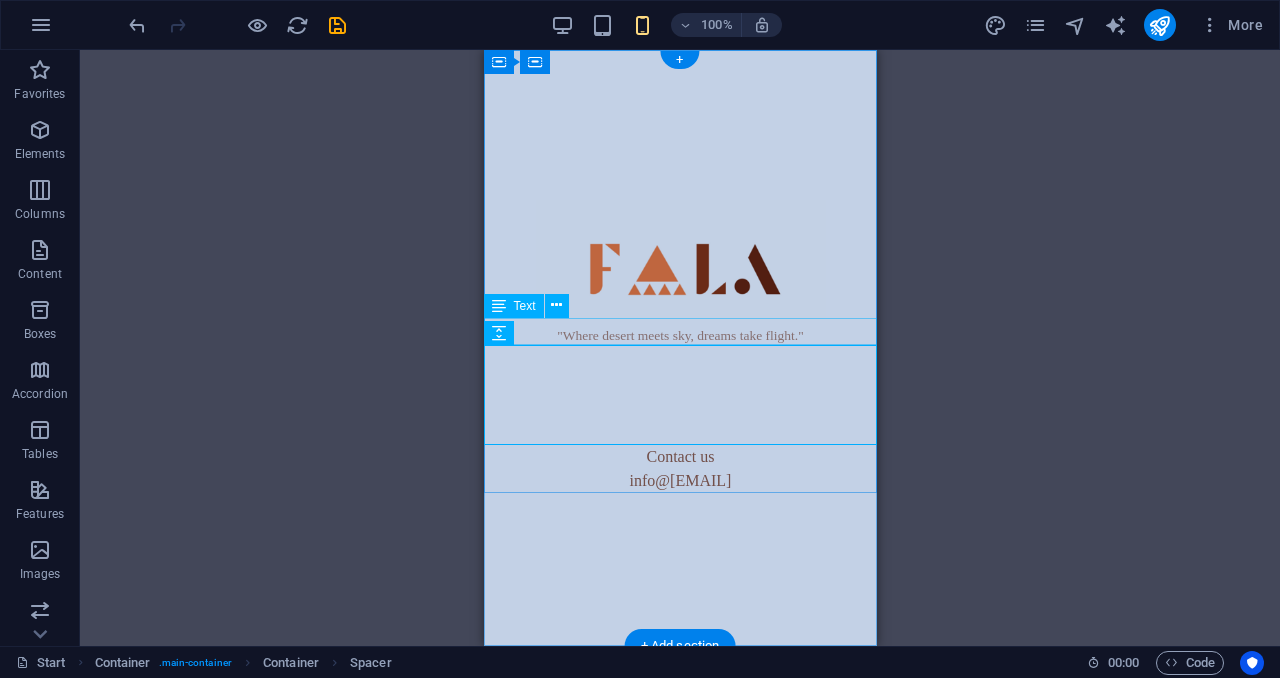 click on ""Where desert meets sky, dreams take flight."" at bounding box center (679, 331) 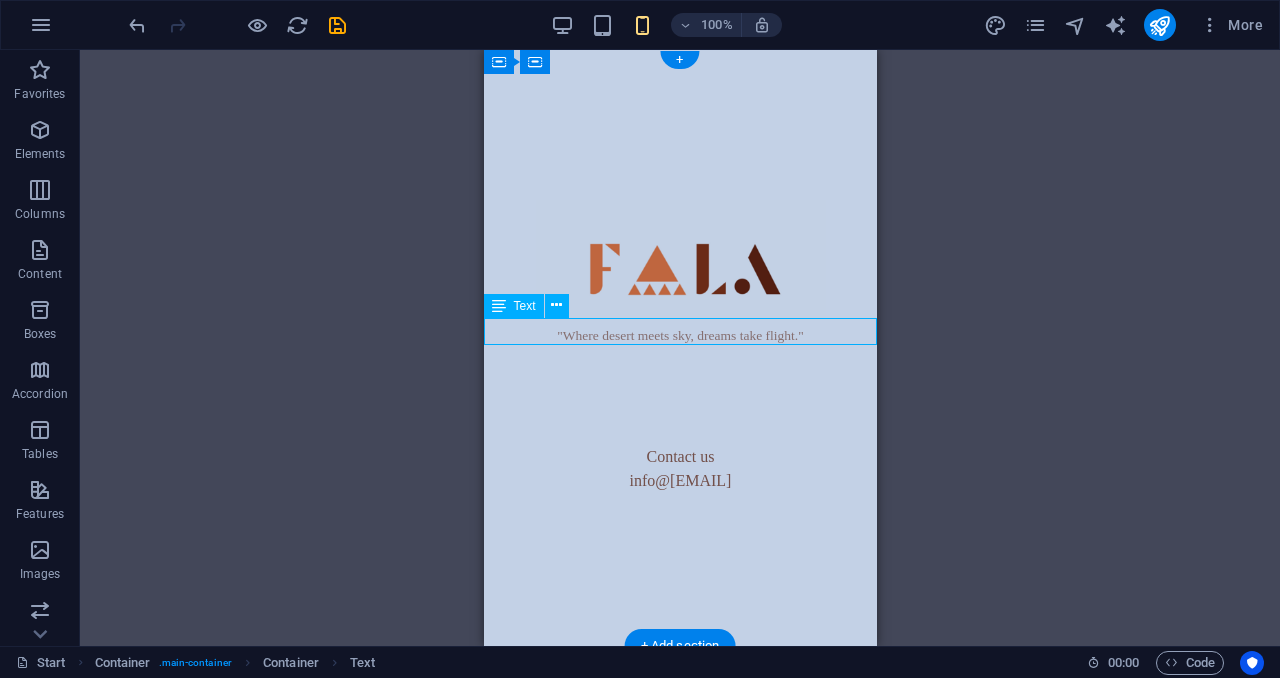 click on ""Where desert meets sky, dreams take flight."" at bounding box center [679, 331] 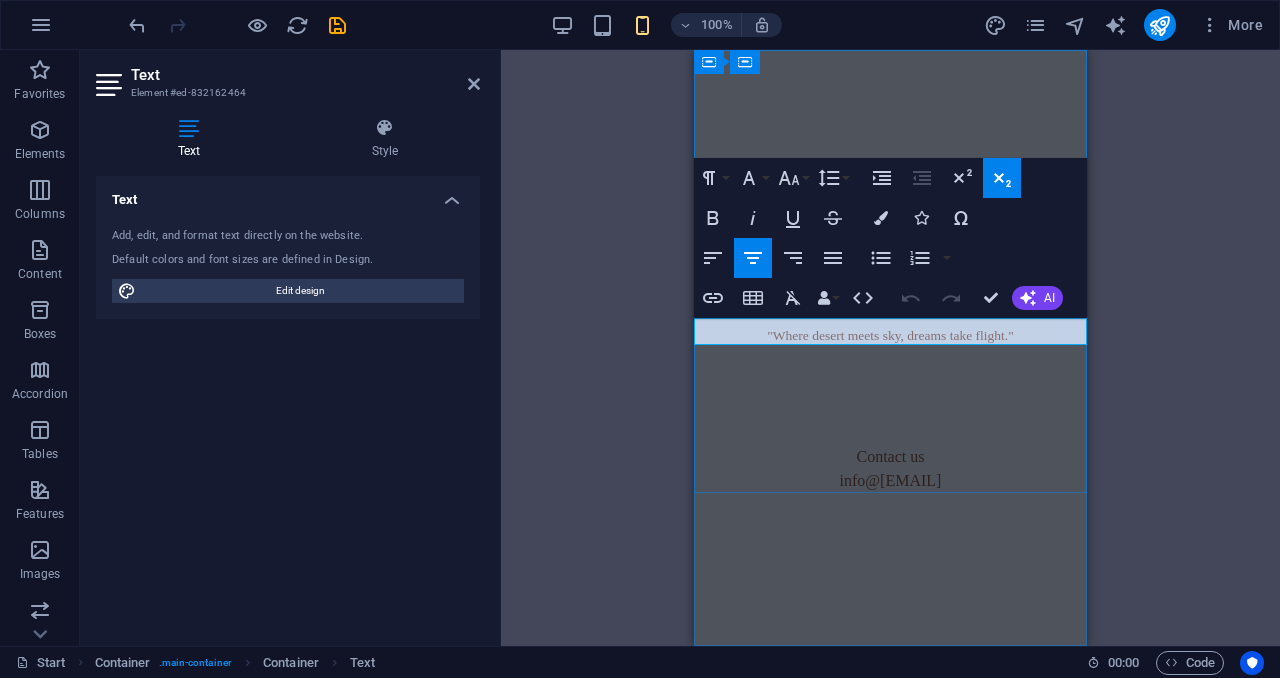 click on ""Where desert meets sky, dreams take flight."" at bounding box center [890, 335] 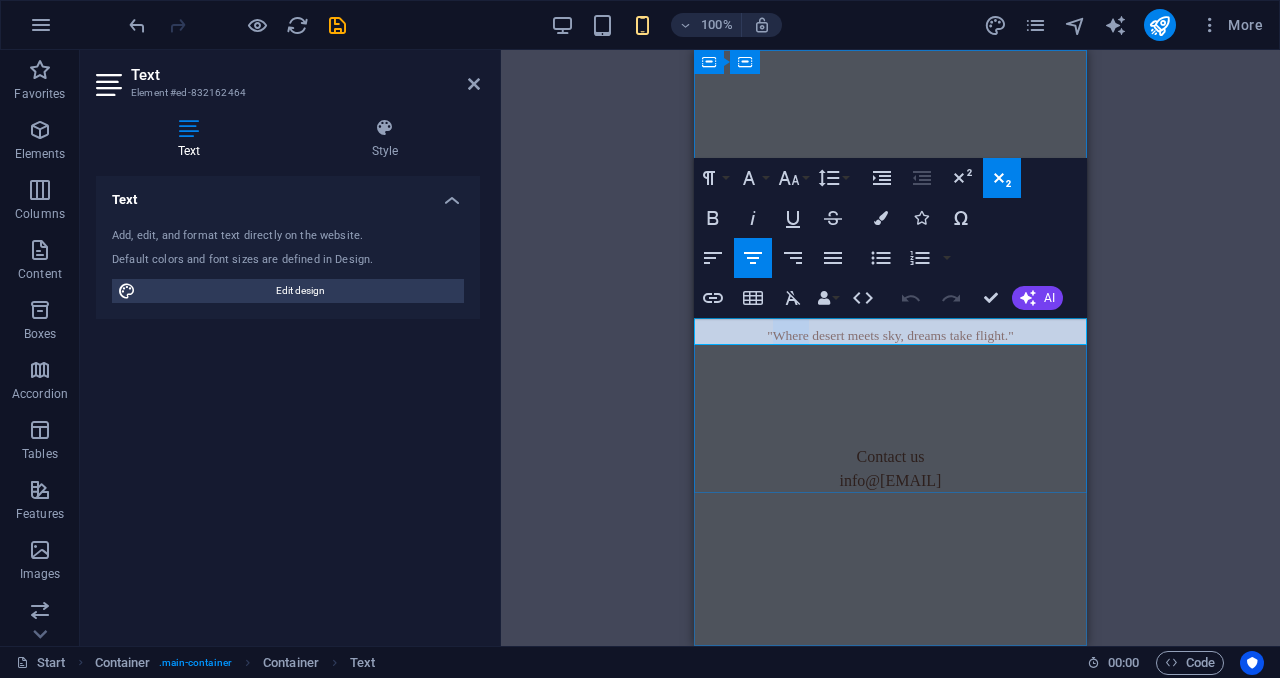click on ""Where desert meets sky, dreams take flight."" at bounding box center [890, 335] 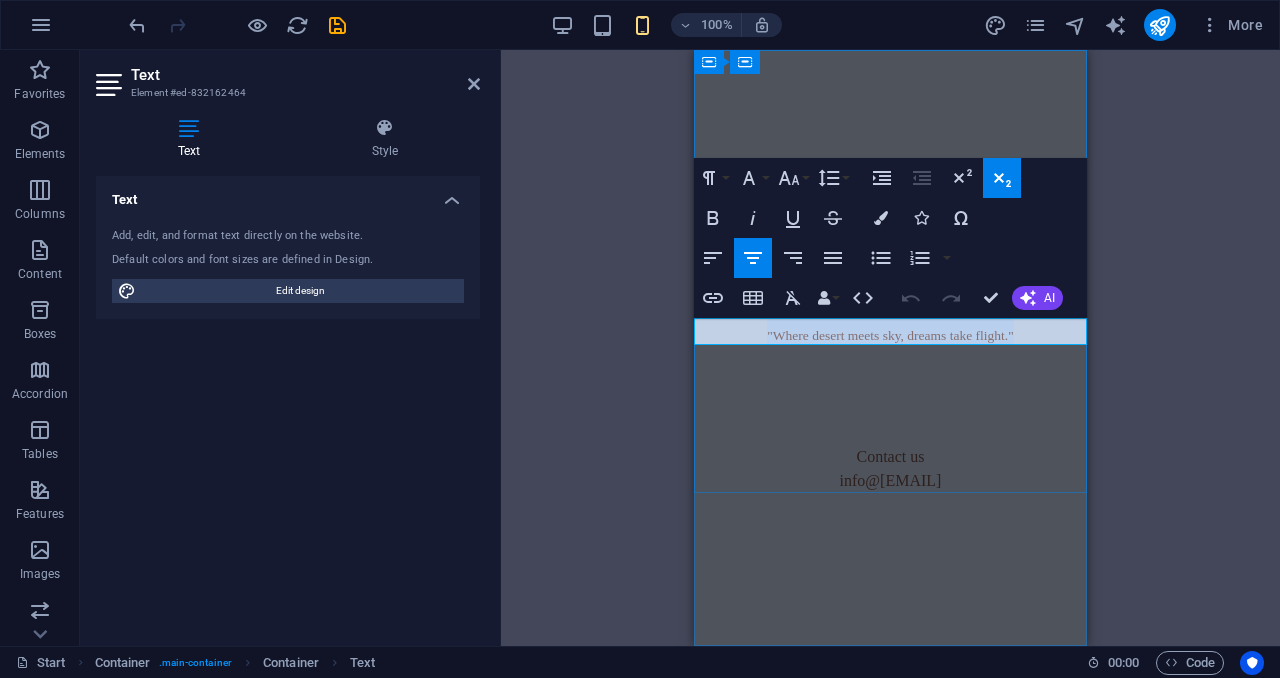 click on ""Where desert meets sky, dreams take flight."" at bounding box center [890, 335] 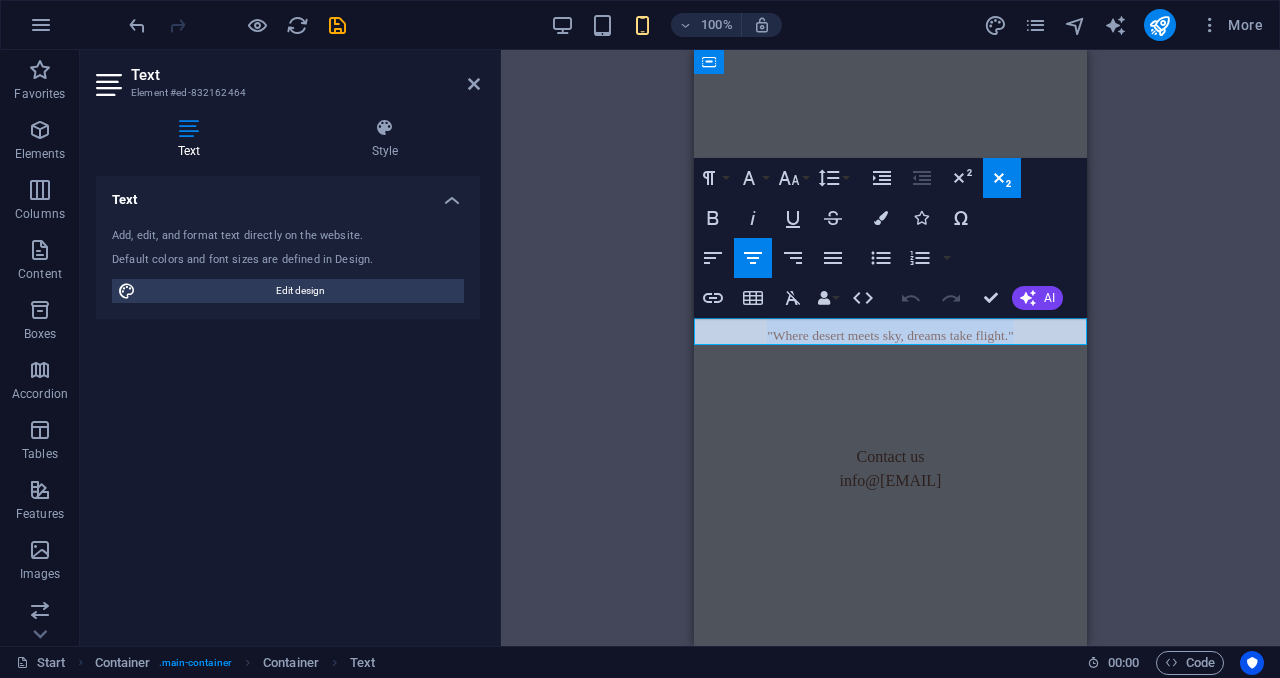 click 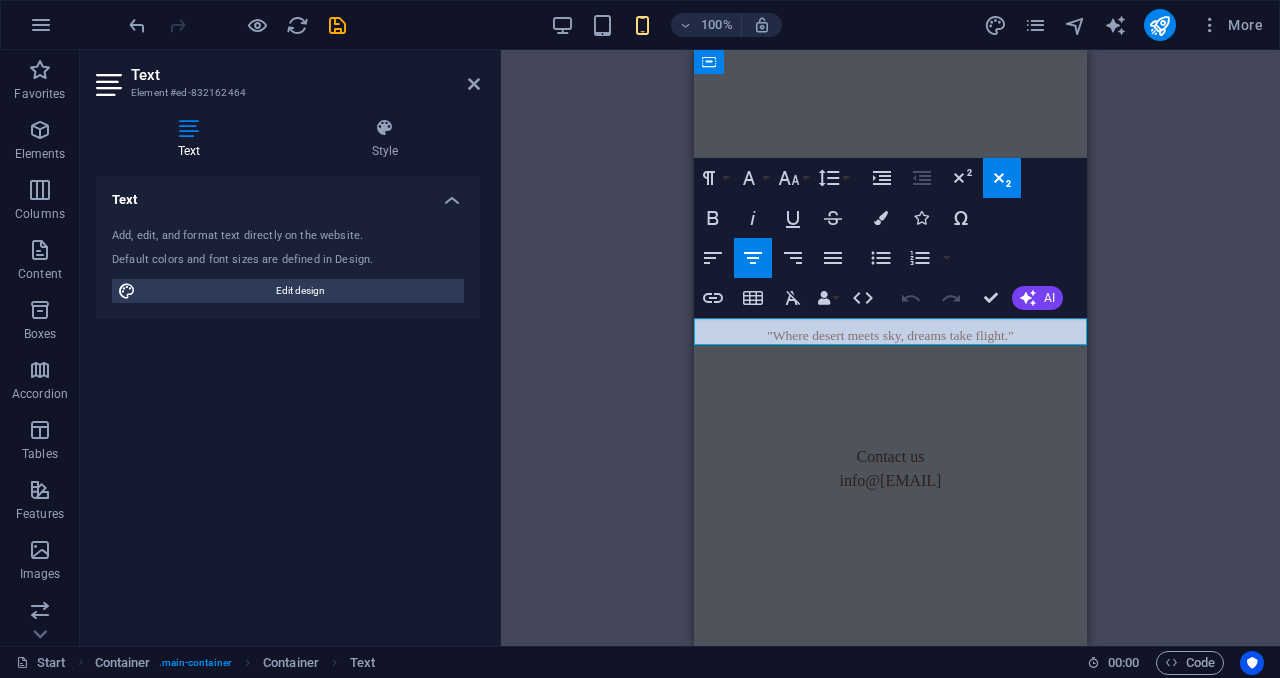 click 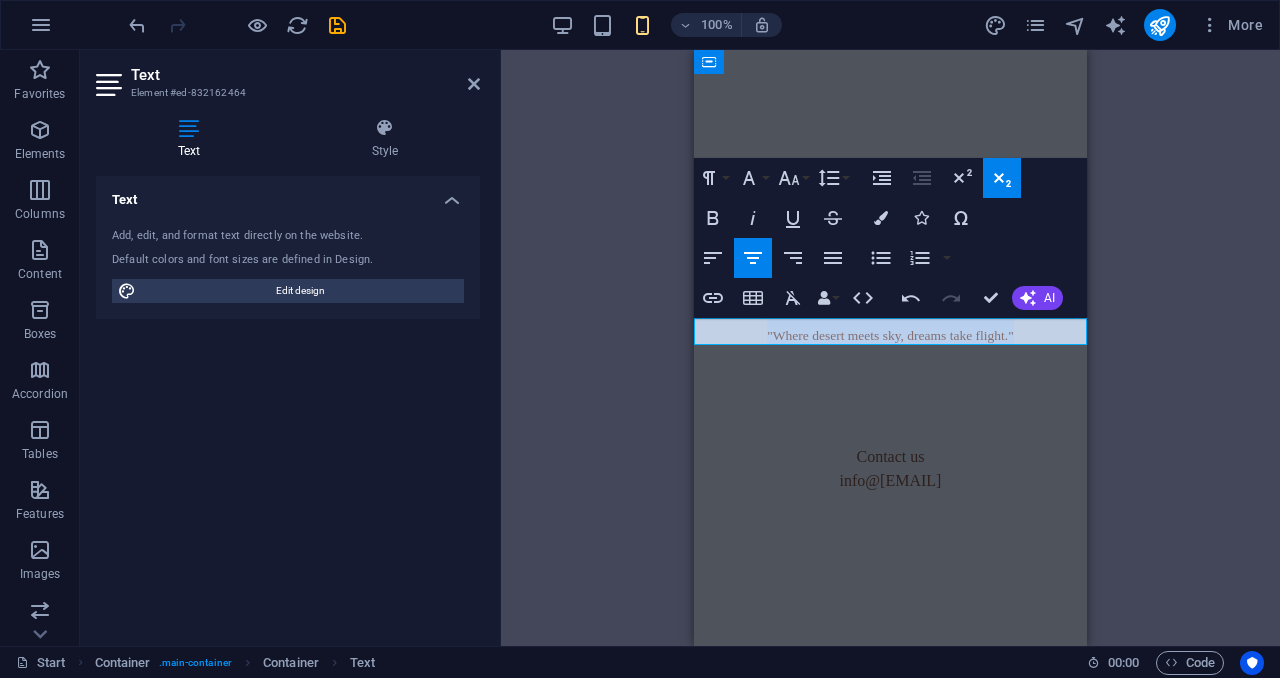click 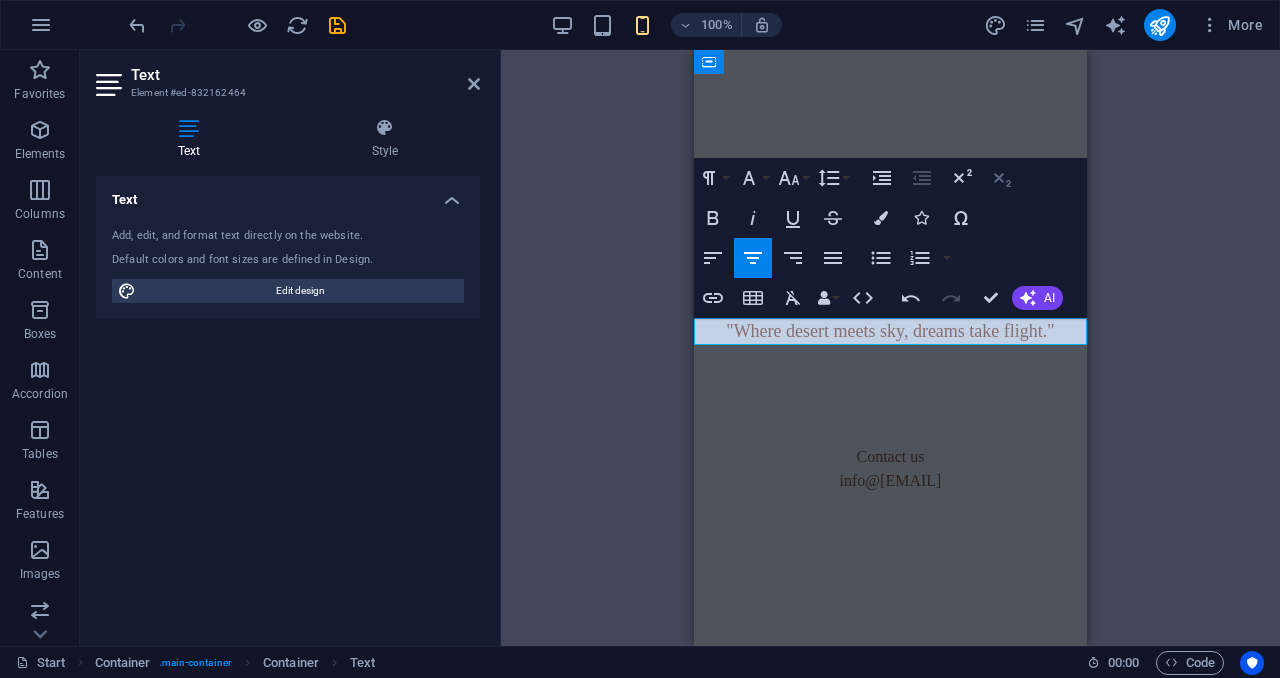 click 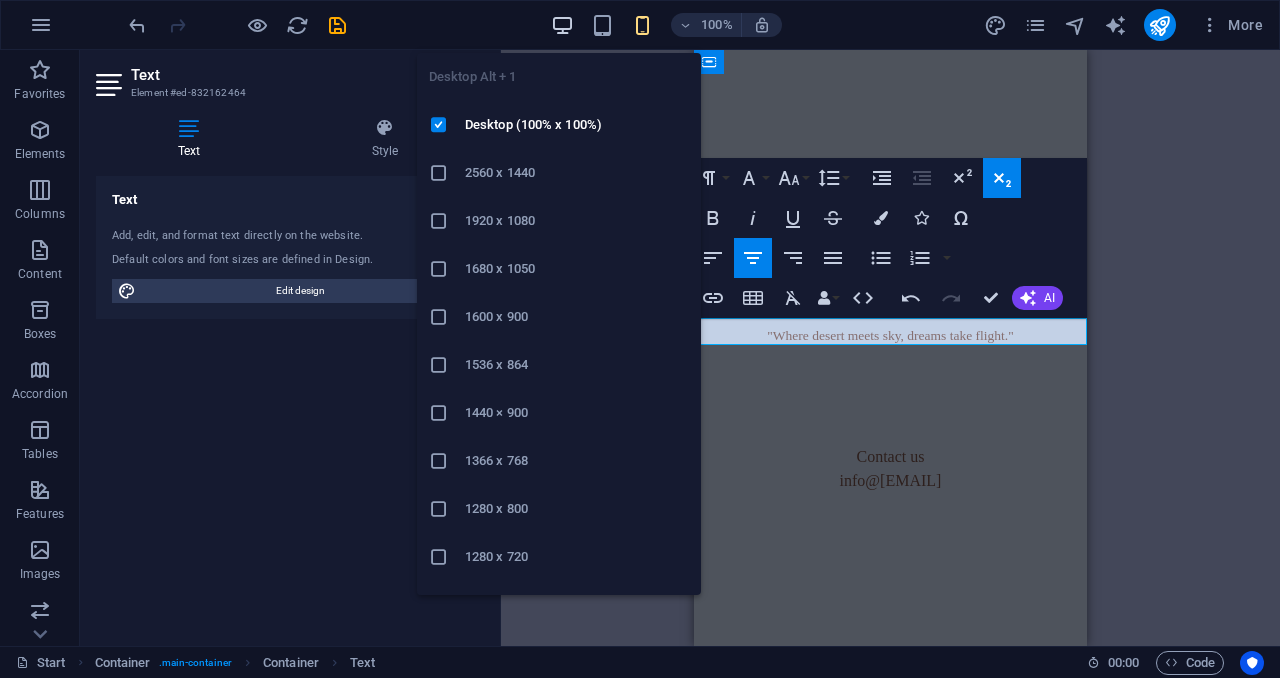 click at bounding box center (562, 25) 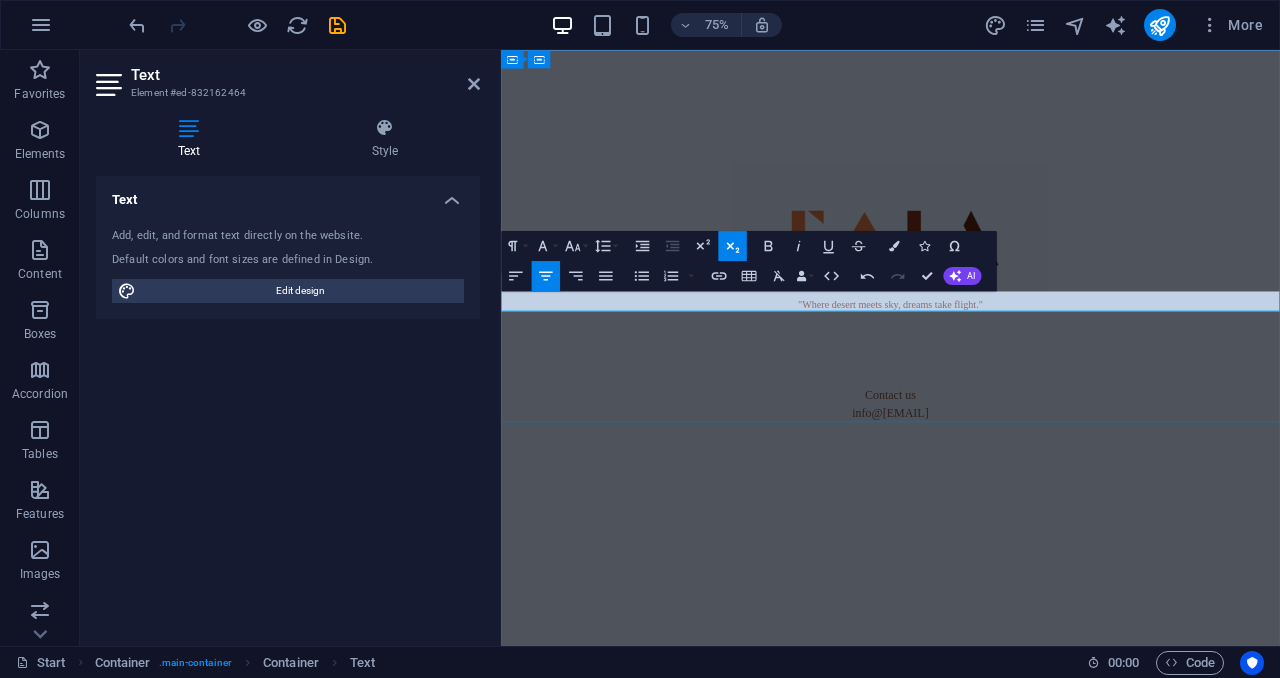 click on ""Where desert meets sky, dreams take flight."" at bounding box center [1020, 388] 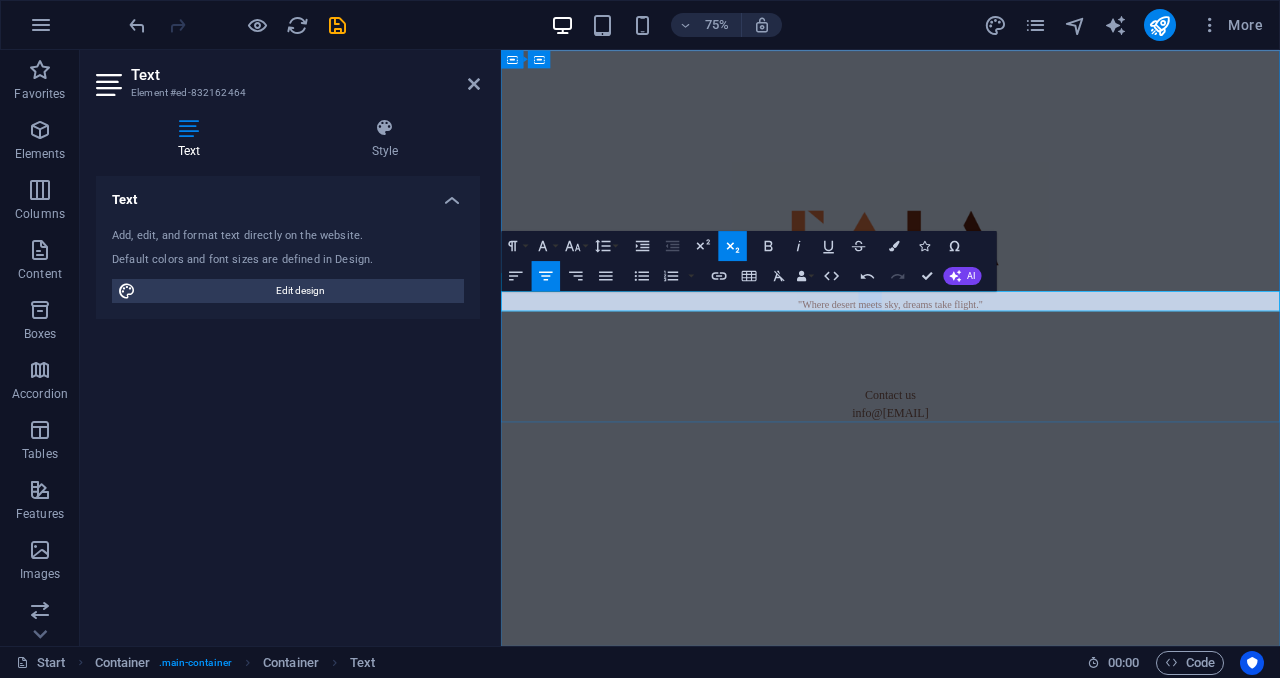 click on ""Where desert meets sky, dreams take flight."" at bounding box center [1020, 388] 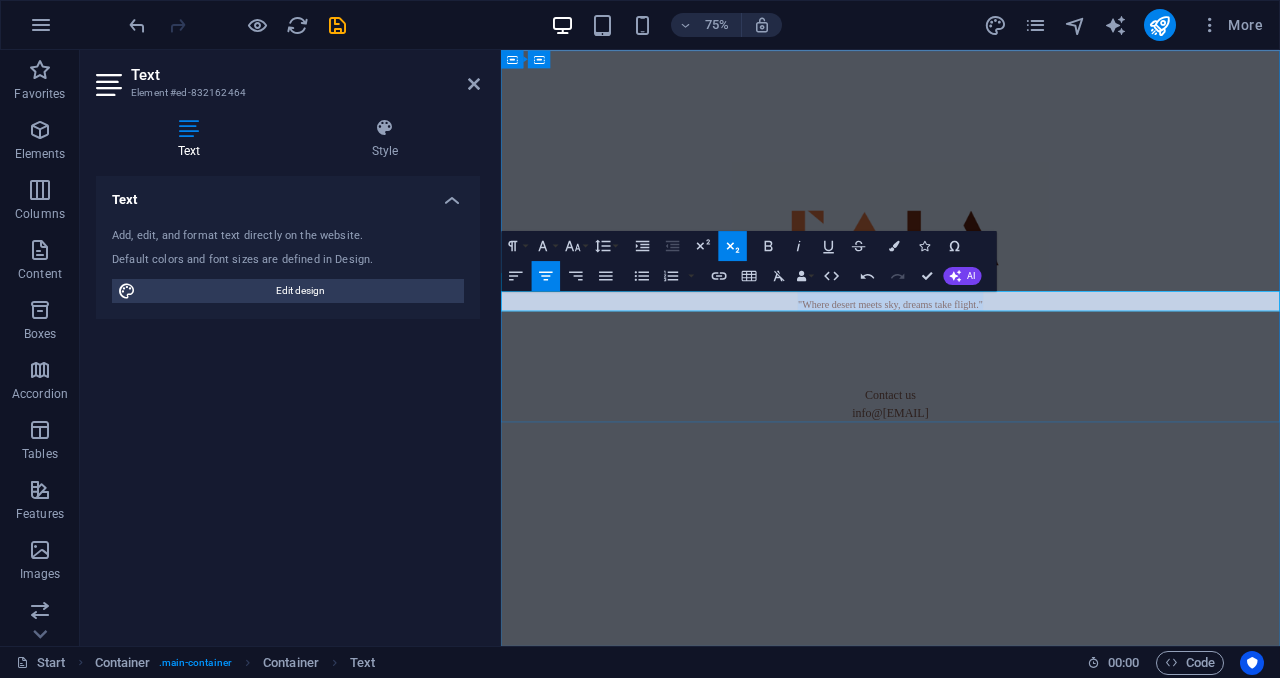 click on ""Where desert meets sky, dreams take flight."" at bounding box center (1020, 388) 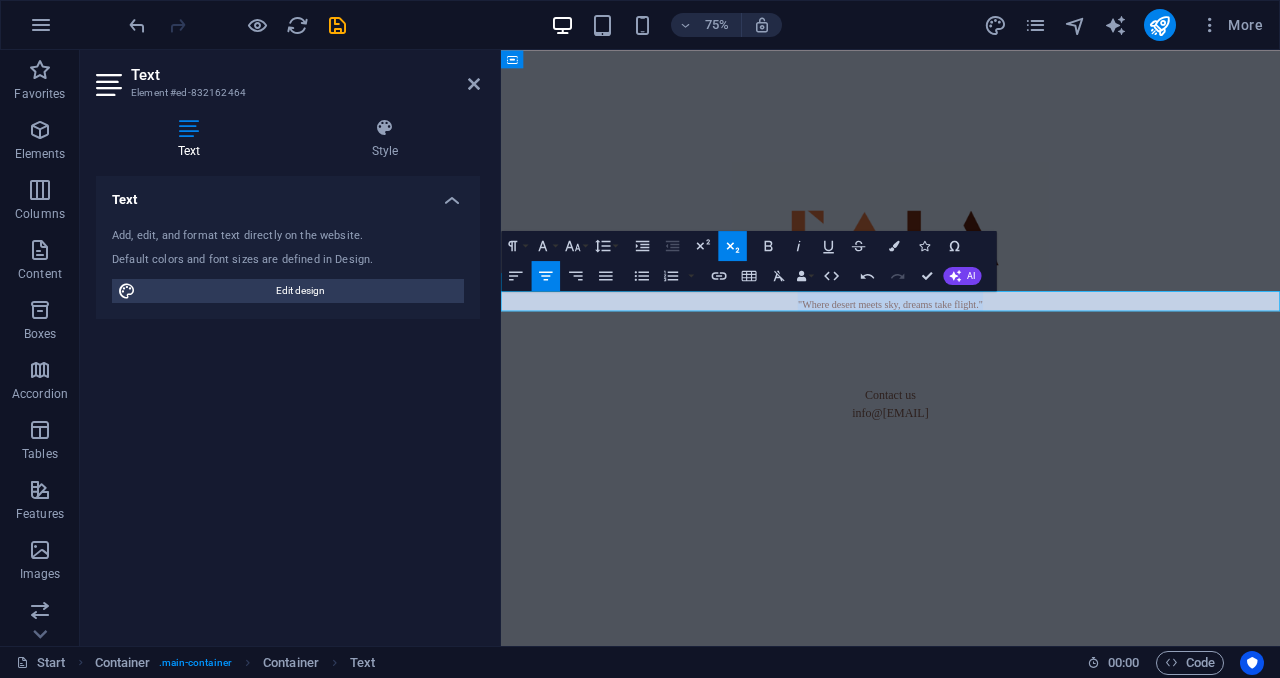 click 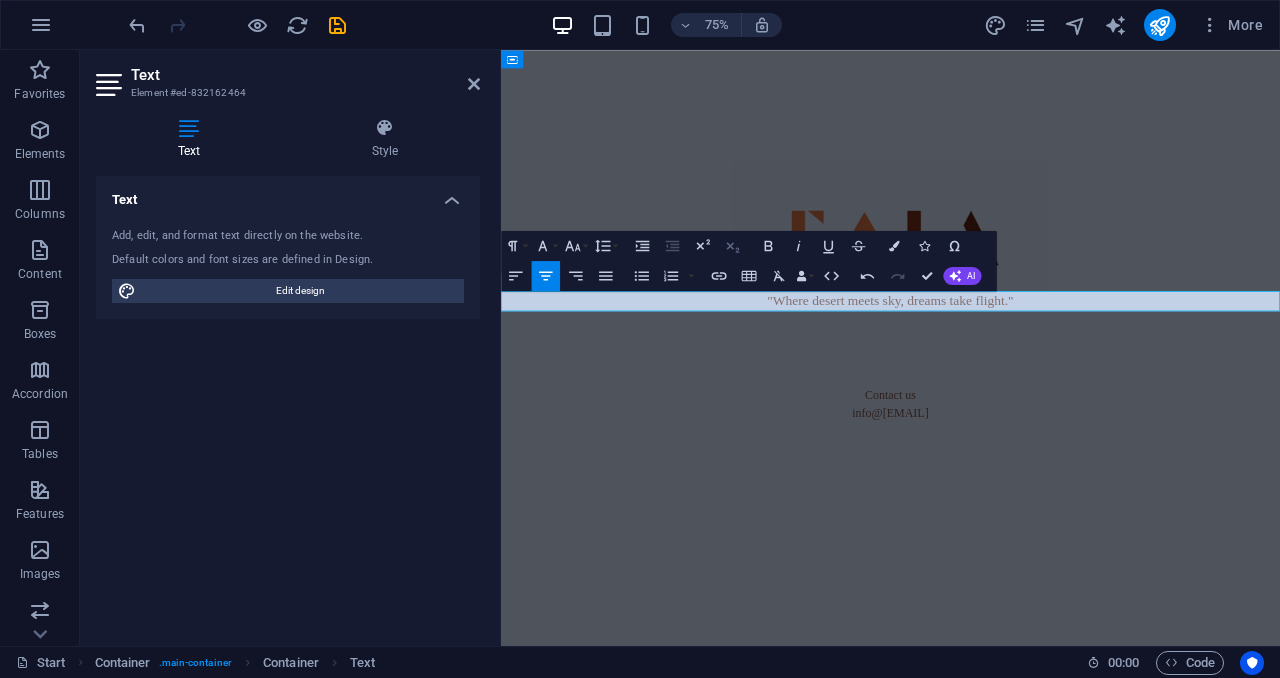 click 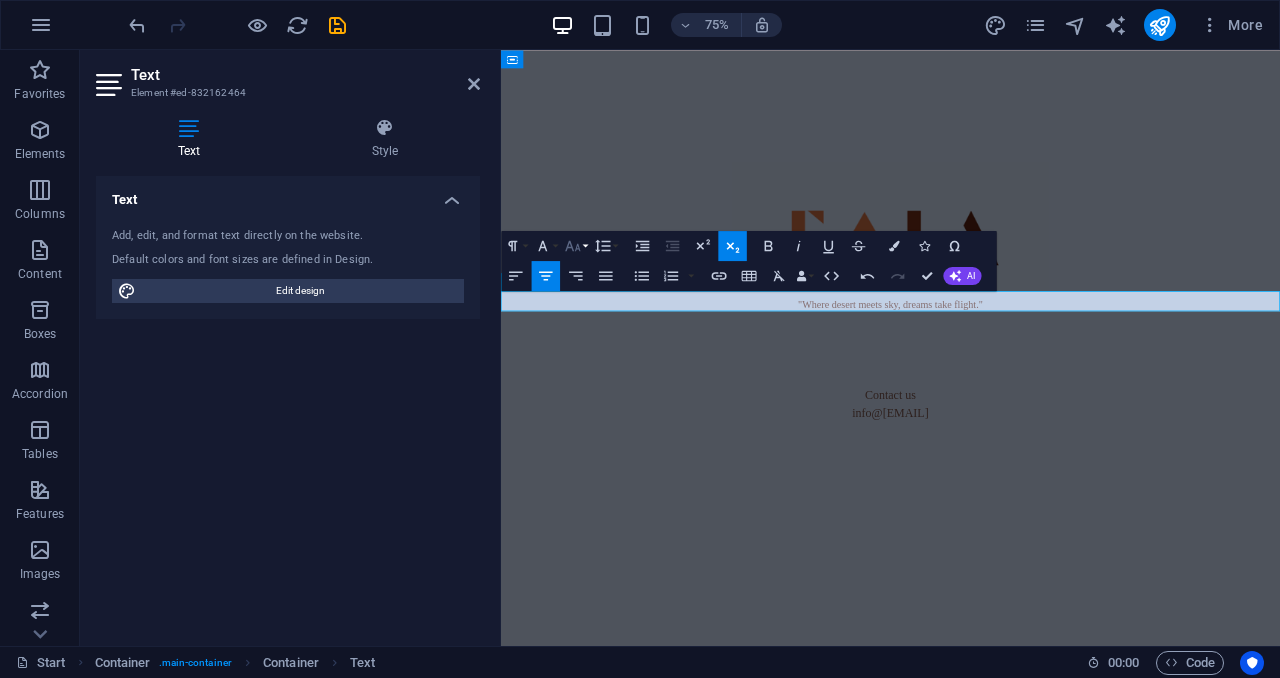click on "Font Size" at bounding box center [575, 246] 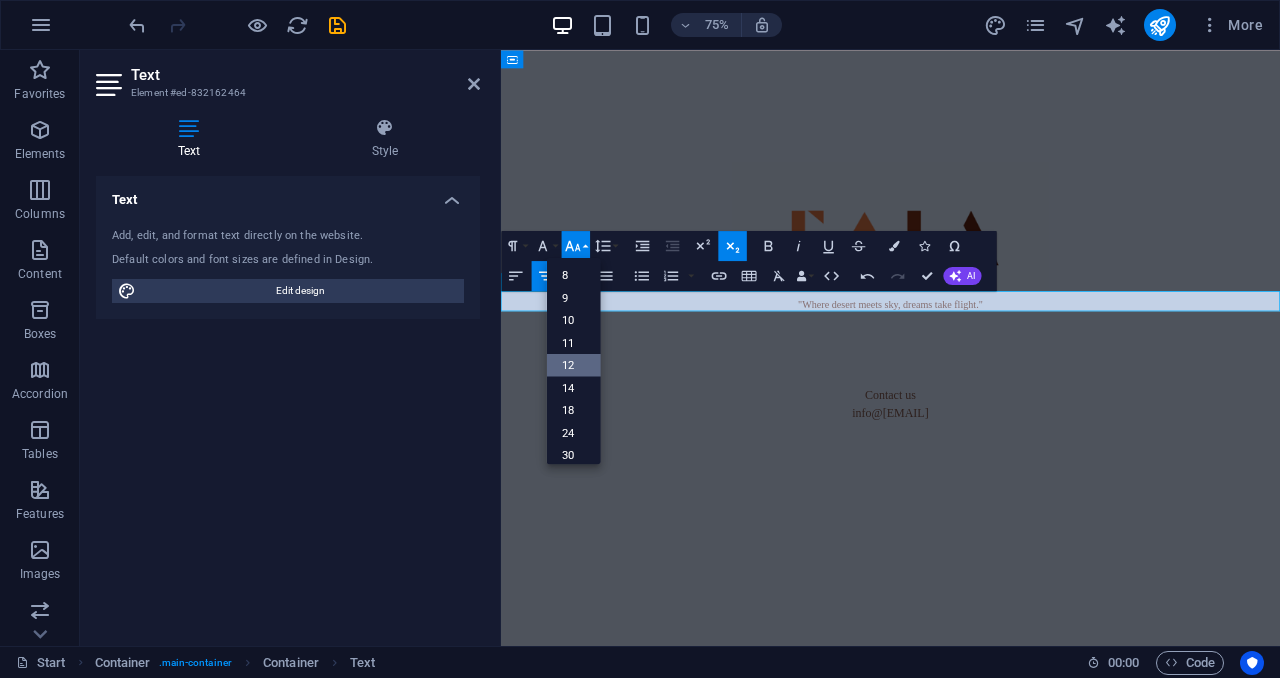 click on "12" at bounding box center [573, 365] 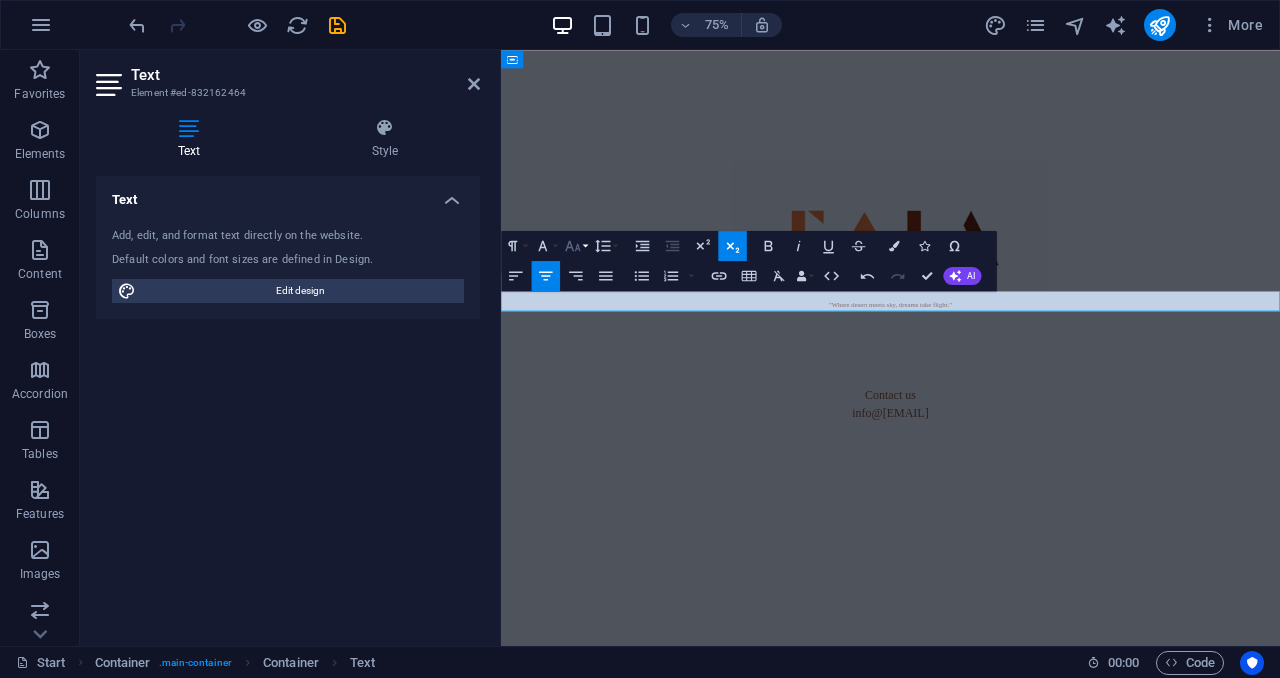 click 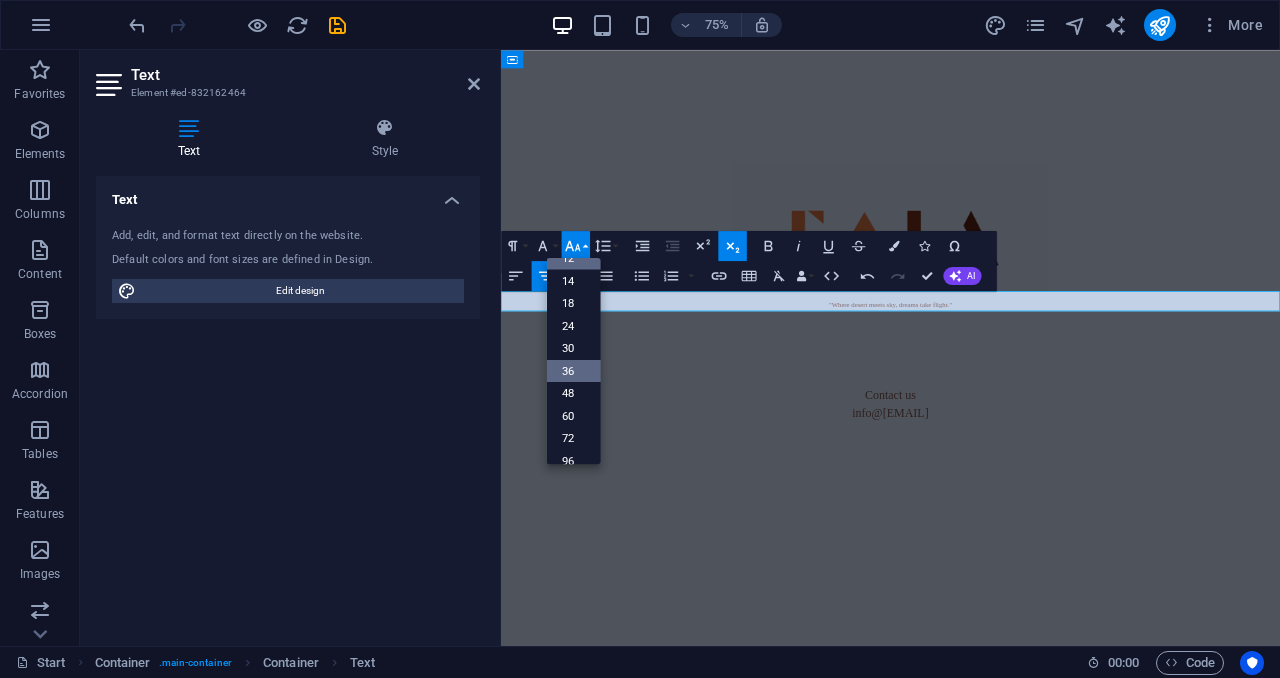 click on "36" at bounding box center [573, 370] 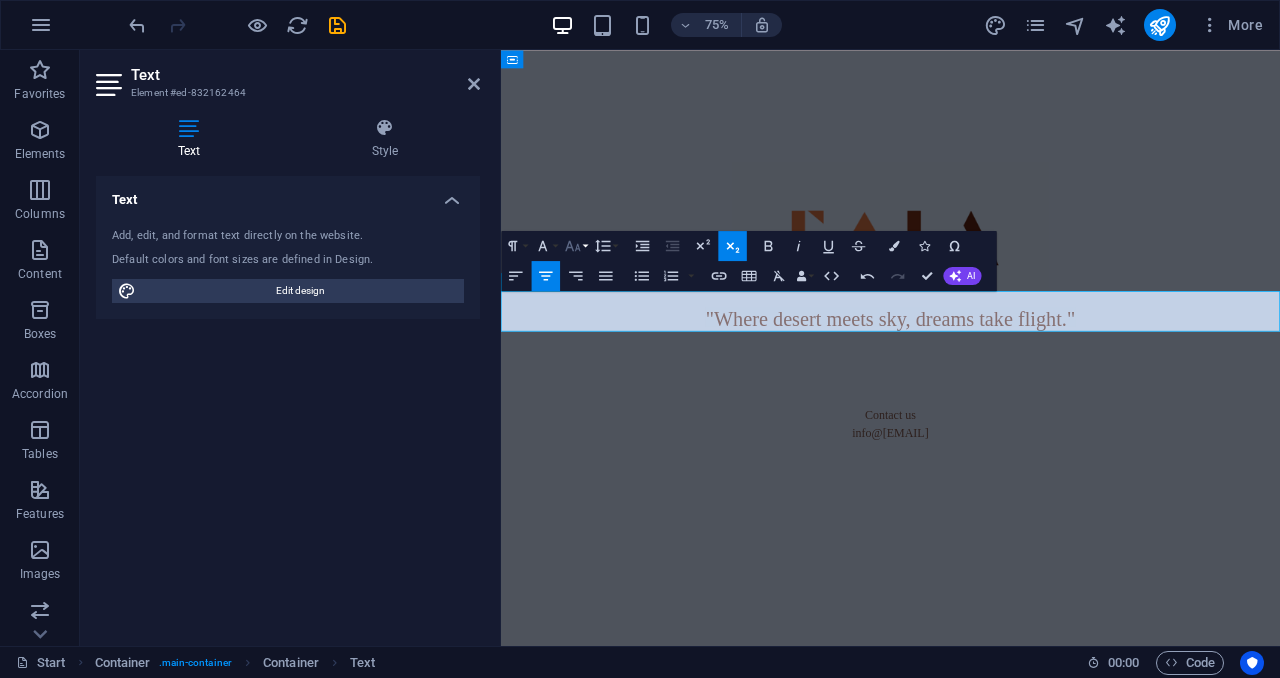 click on "Font Size" at bounding box center (575, 246) 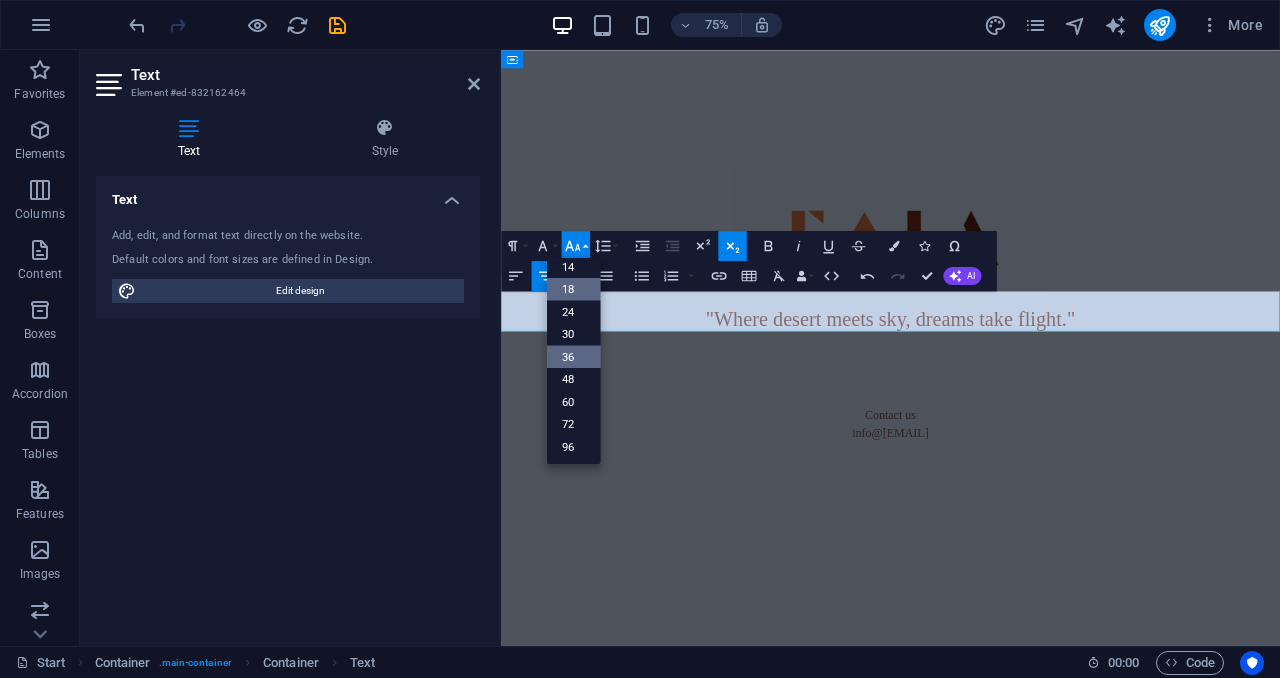 scroll, scrollTop: 161, scrollLeft: 0, axis: vertical 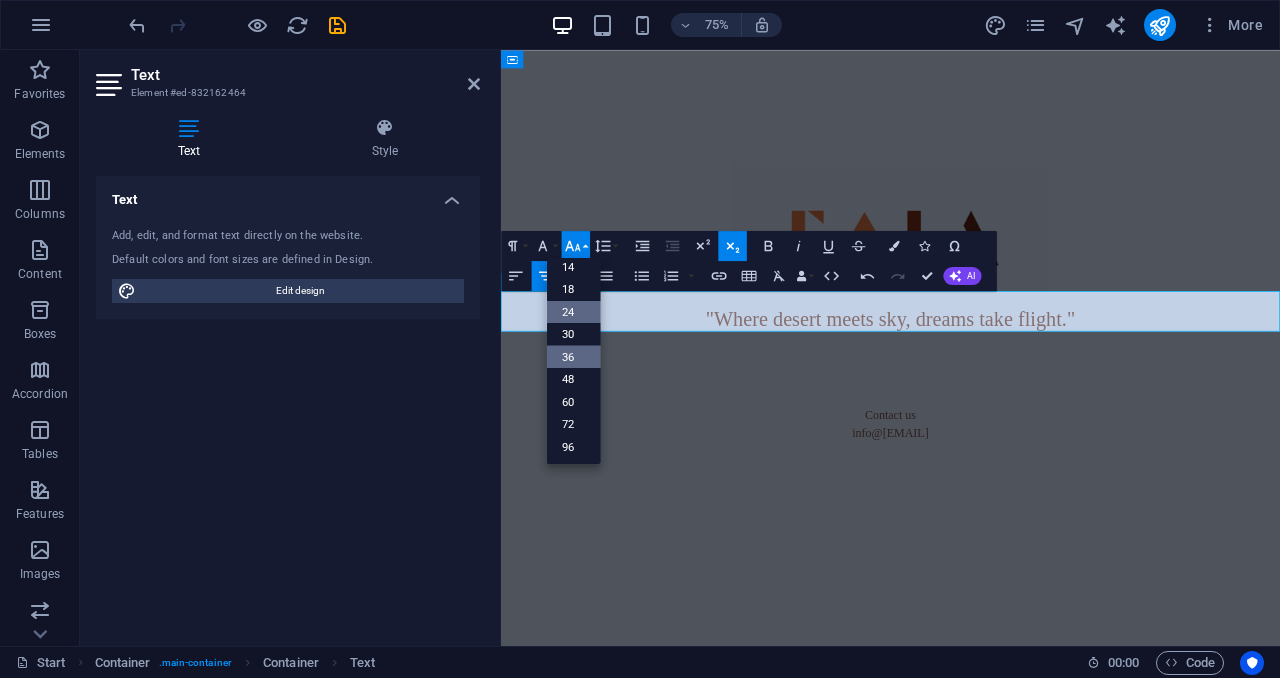 click on "24" at bounding box center (573, 312) 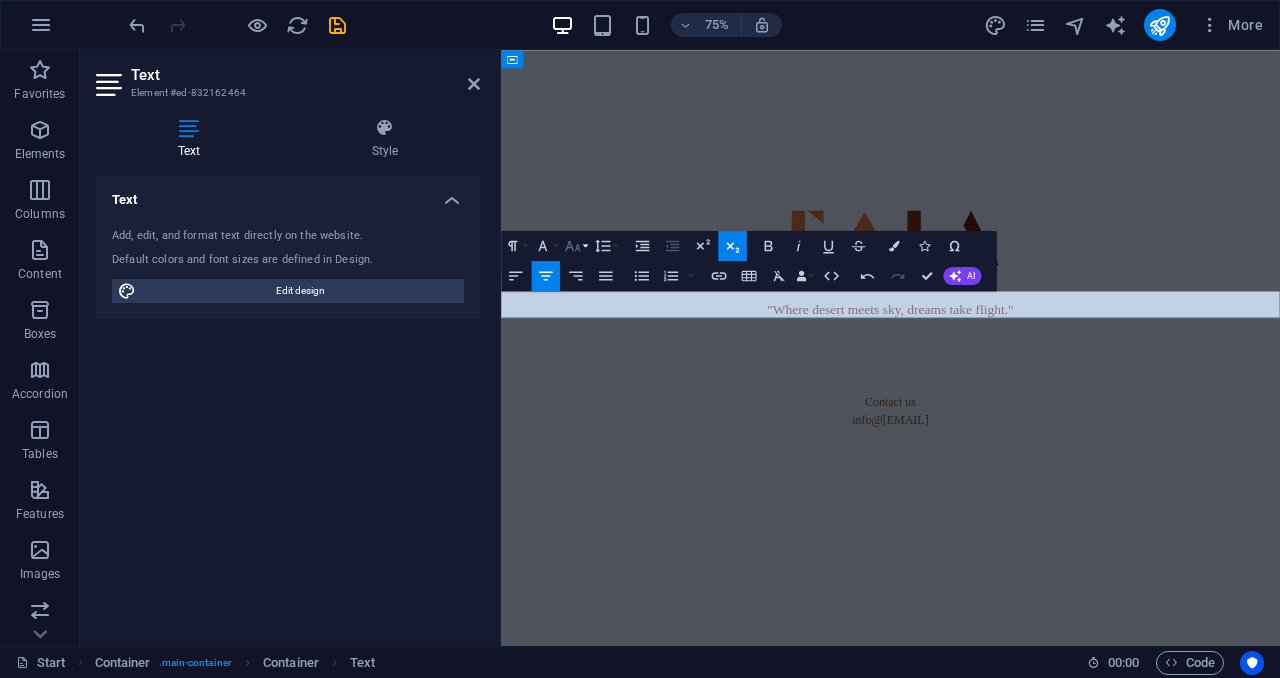 click 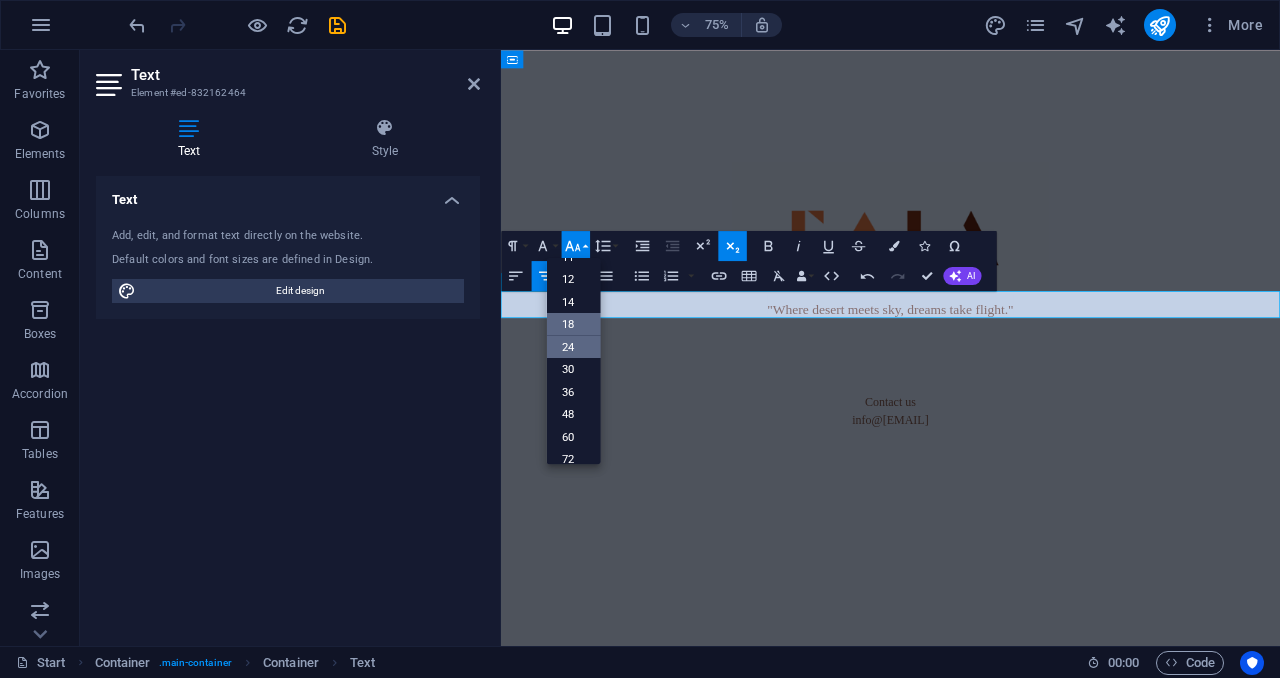 scroll, scrollTop: 114, scrollLeft: 0, axis: vertical 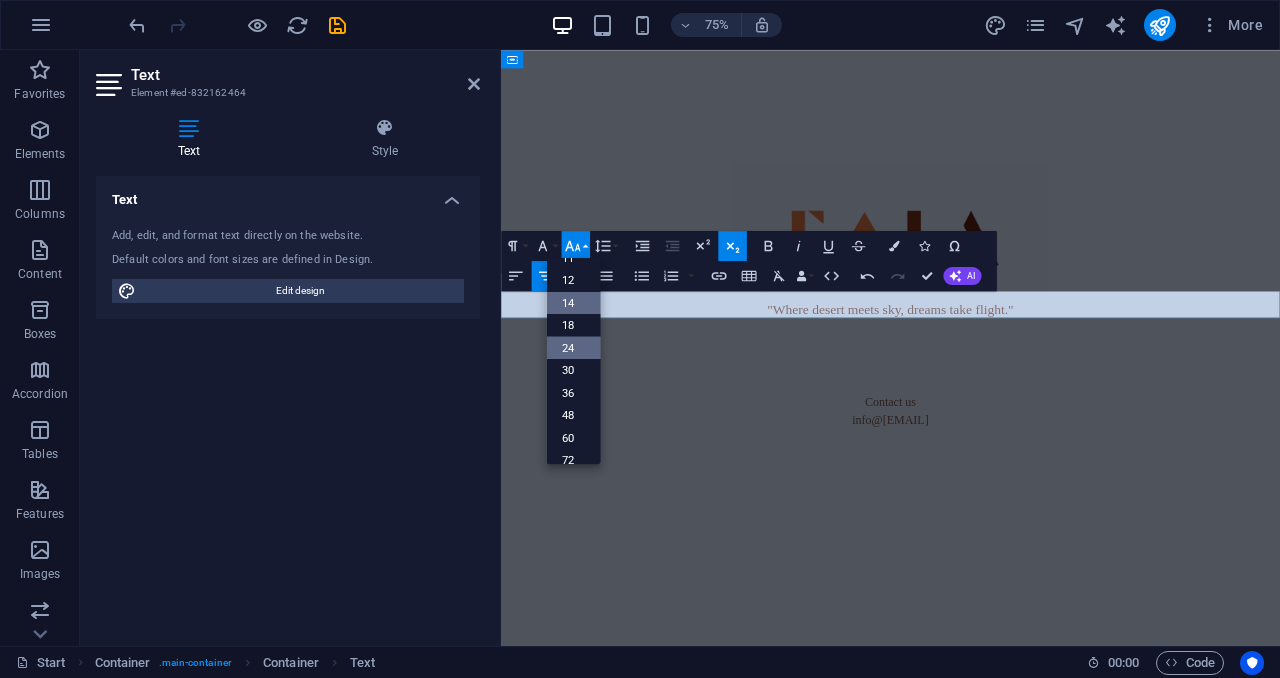 click on "14" at bounding box center [573, 302] 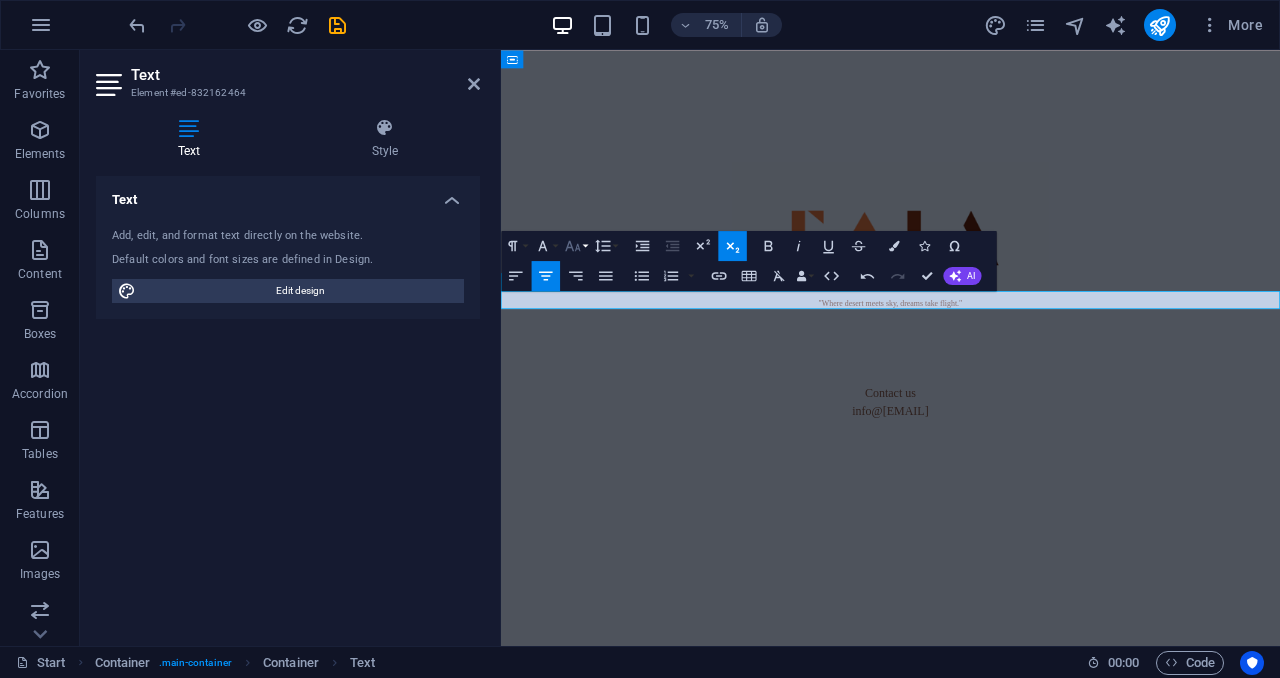click on "Font Size" at bounding box center (575, 246) 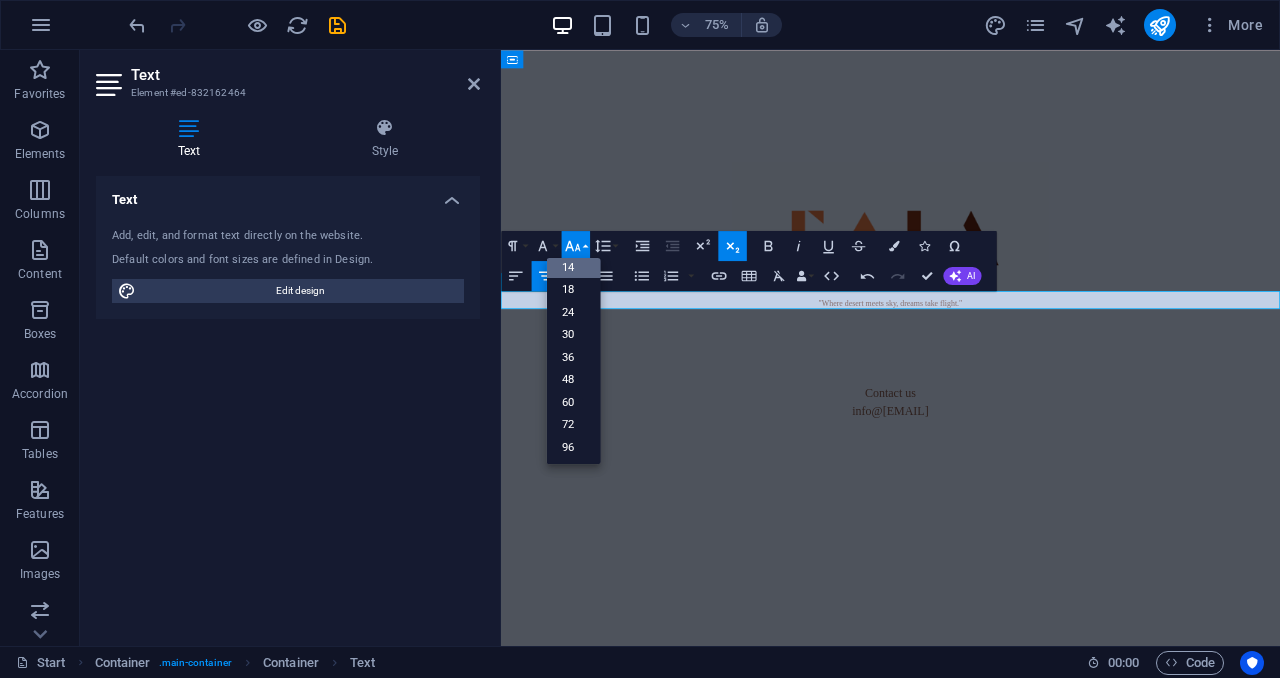 scroll, scrollTop: 161, scrollLeft: 0, axis: vertical 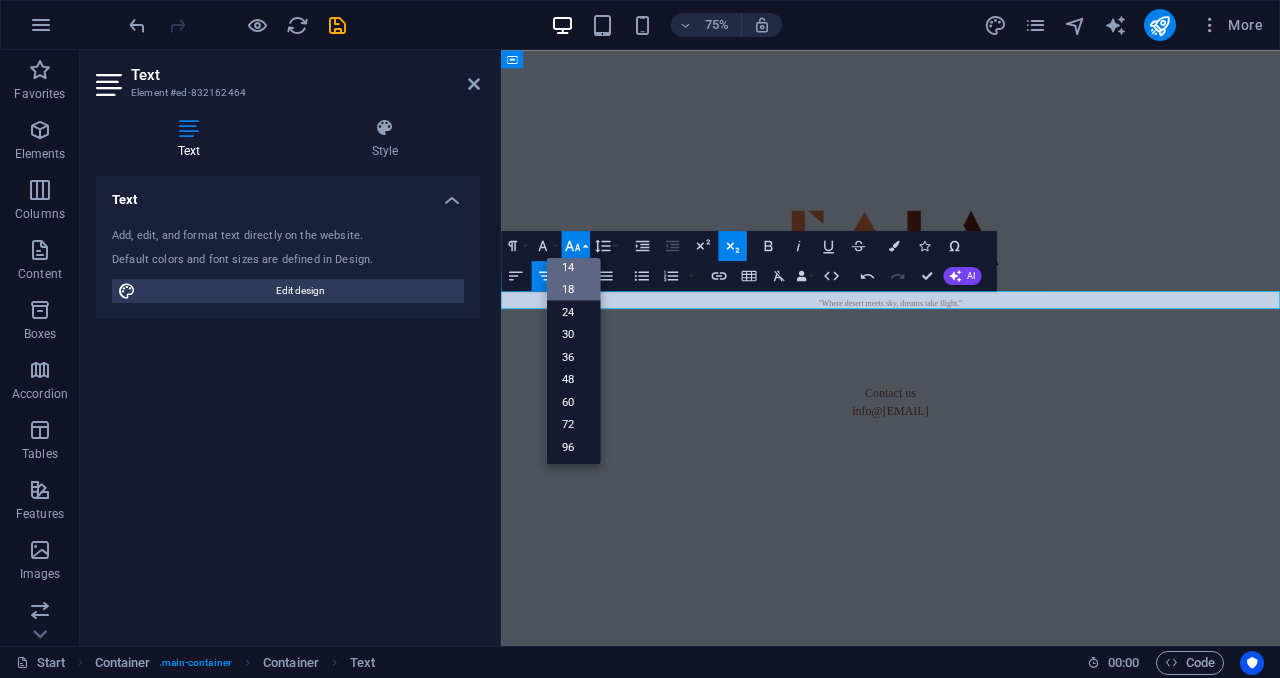 click on "18" at bounding box center (573, 289) 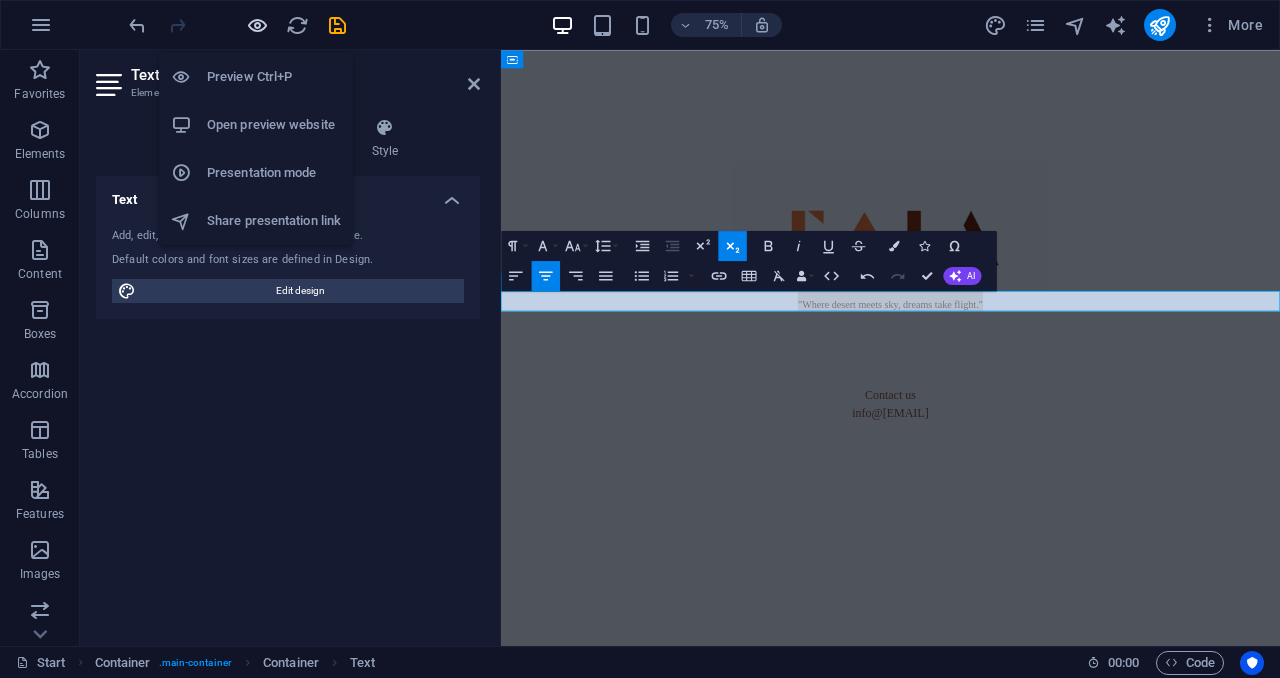 click at bounding box center (257, 25) 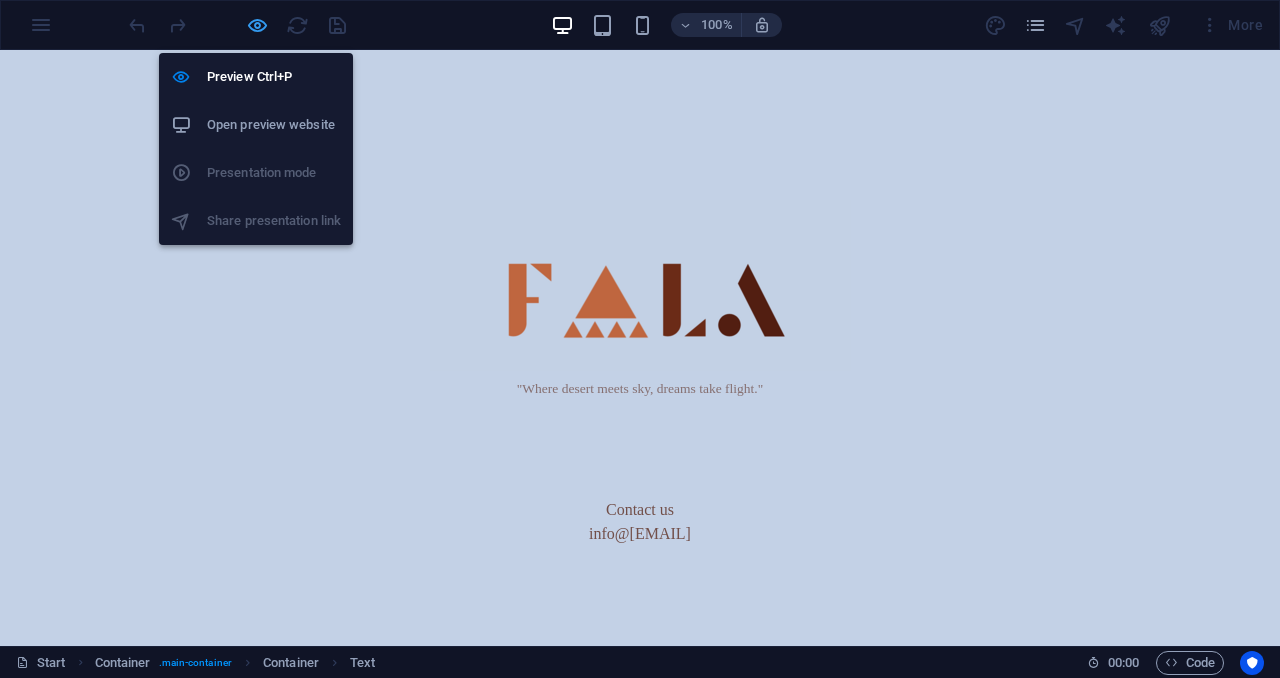 click at bounding box center [257, 25] 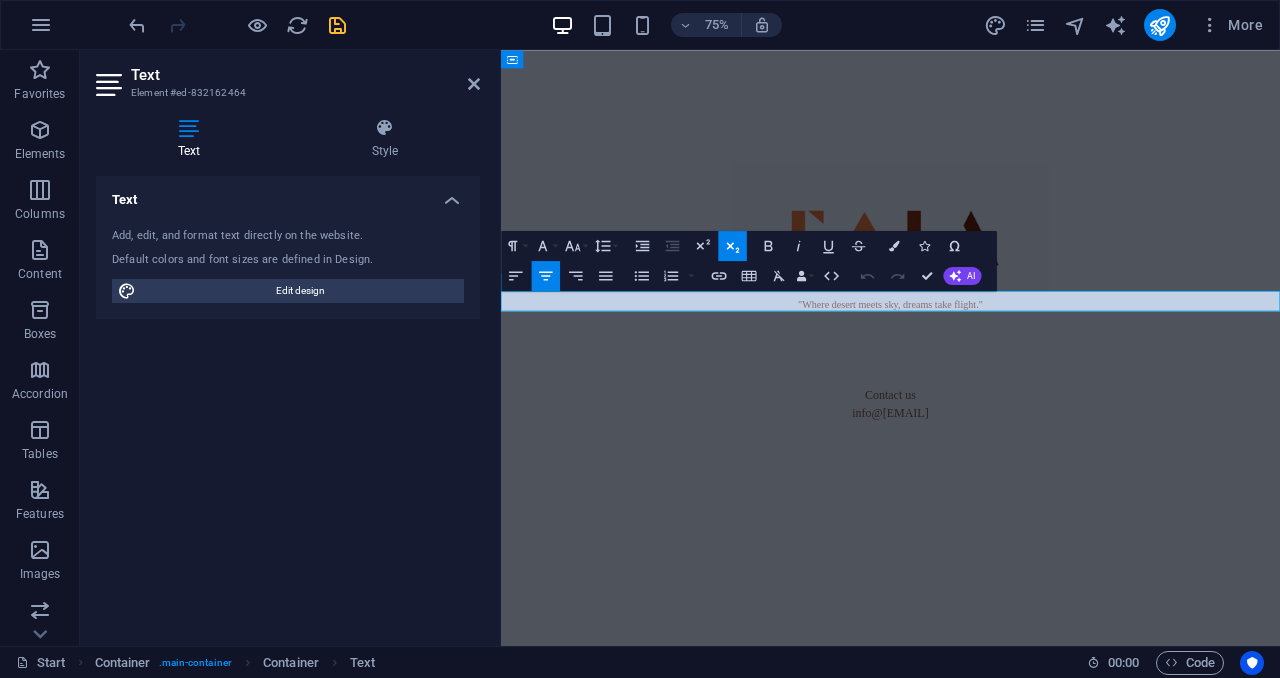 click at bounding box center (337, 25) 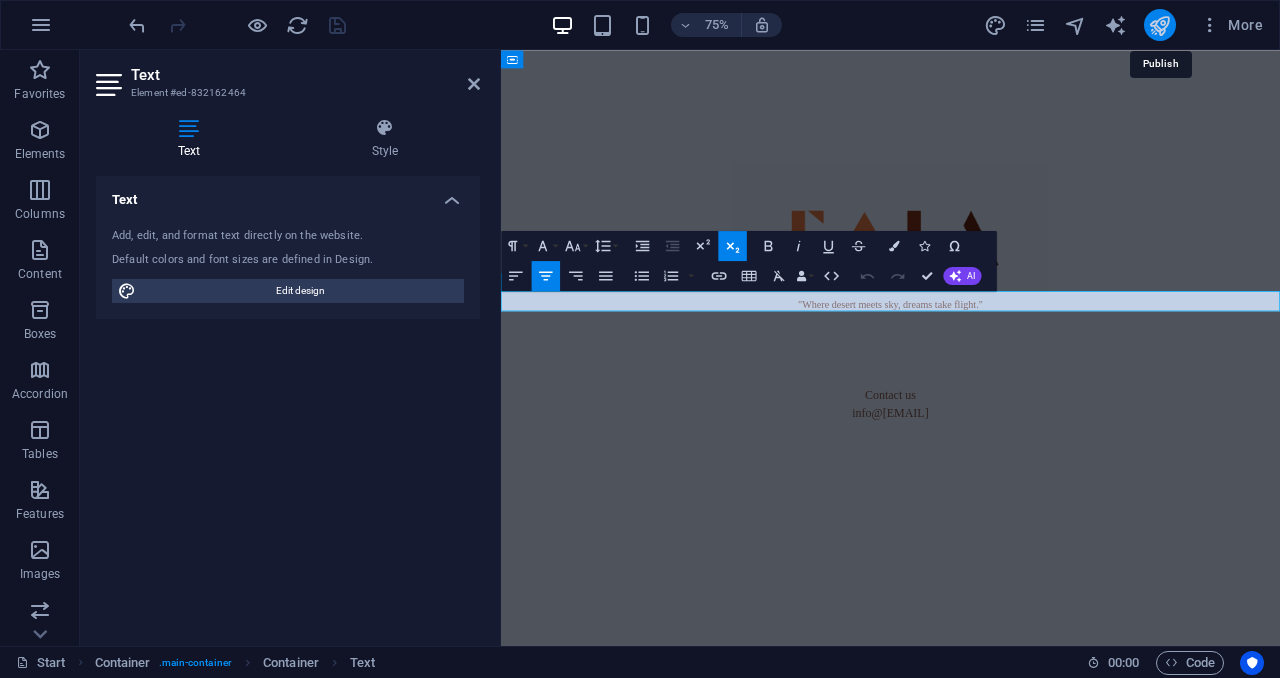 click at bounding box center (1159, 25) 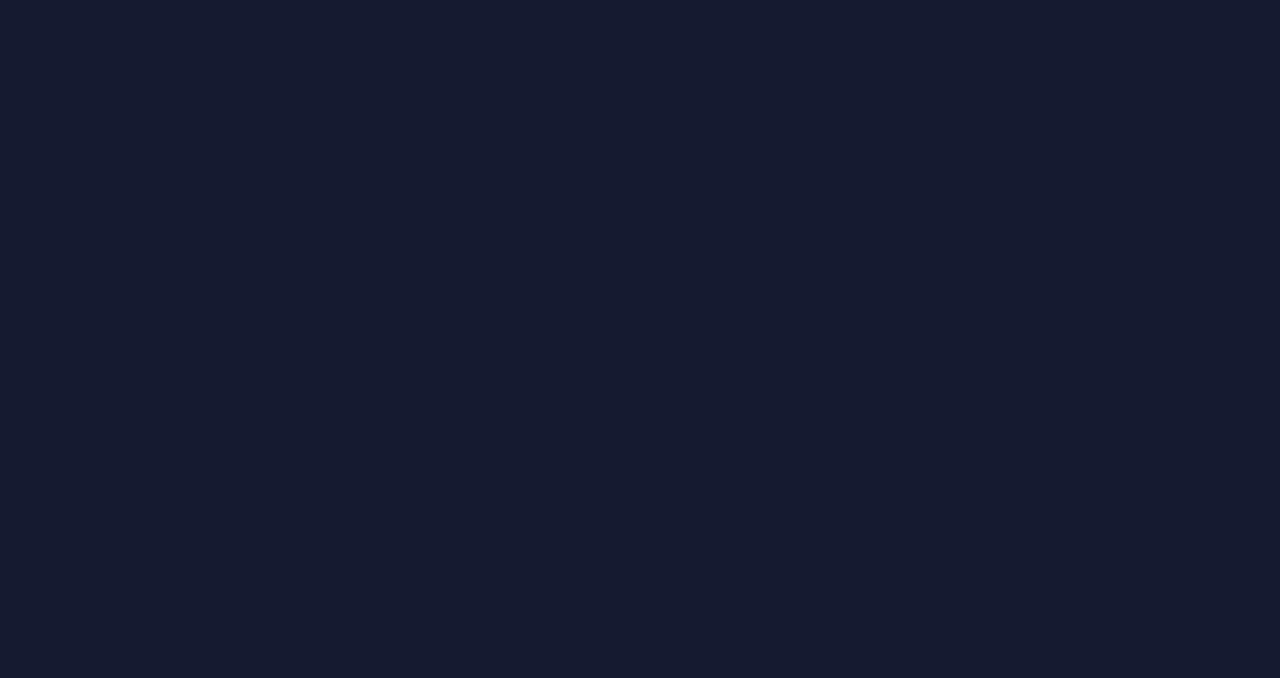 scroll, scrollTop: 0, scrollLeft: 0, axis: both 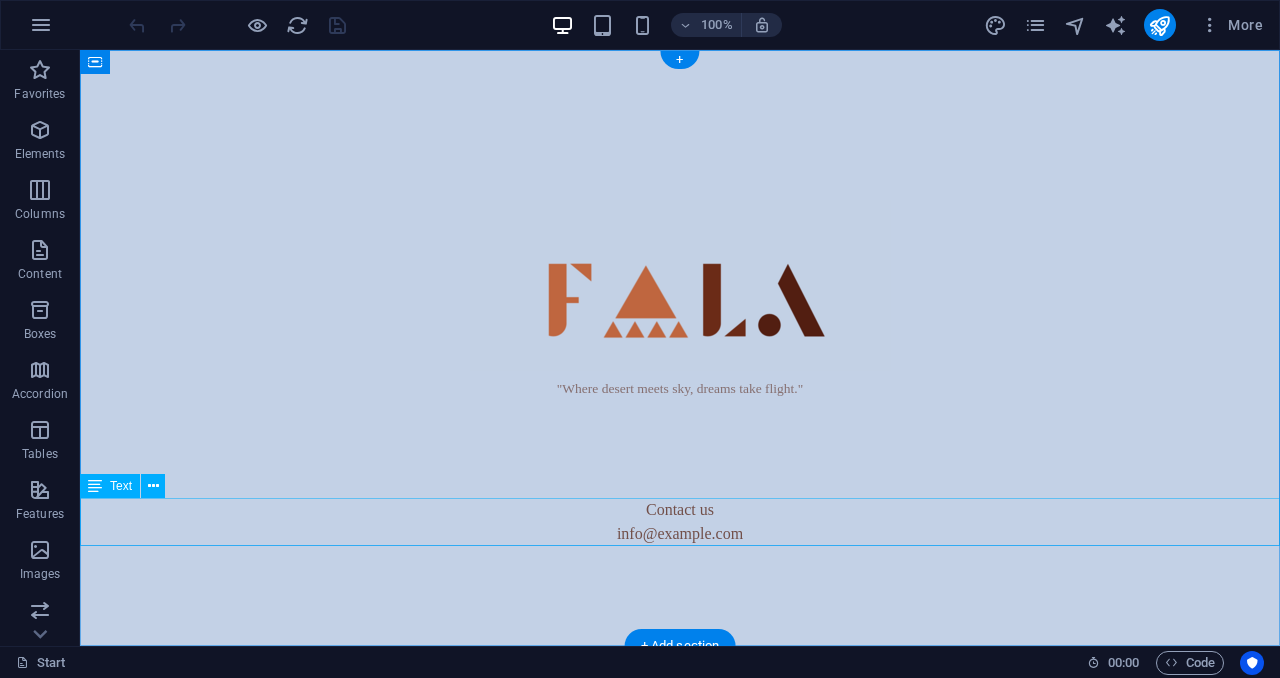 click on "Contact us info@example.com" at bounding box center (680, 522) 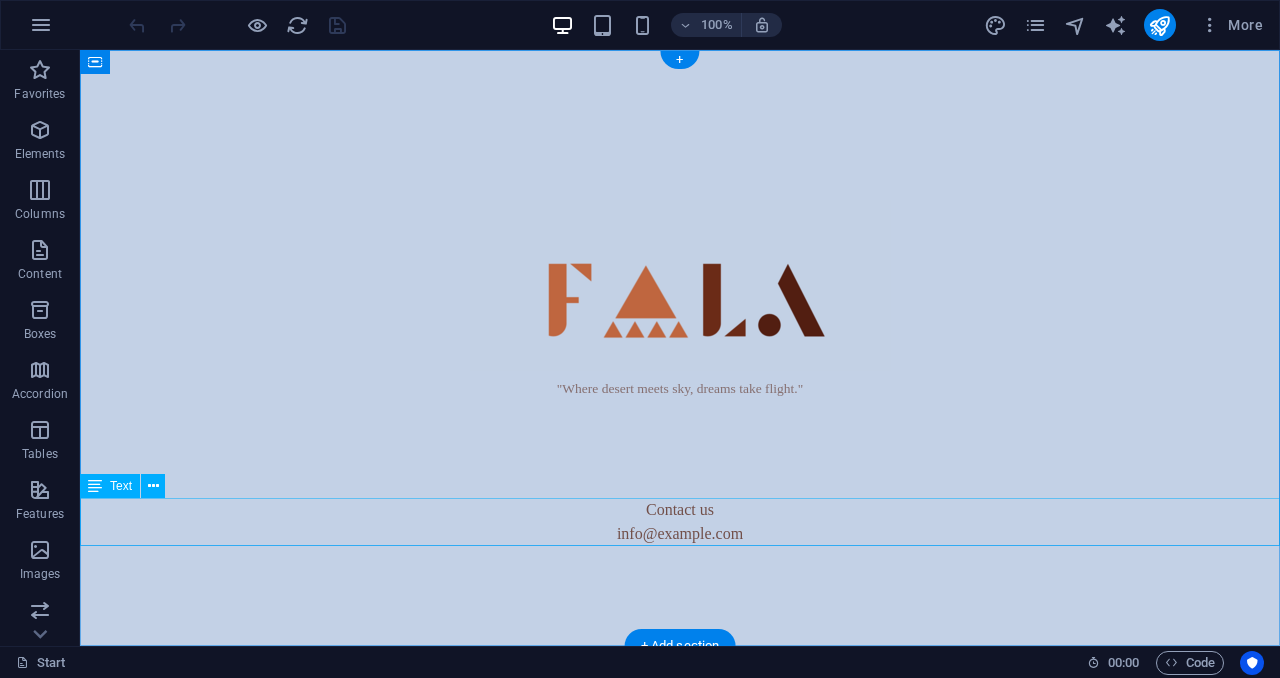 click on "Contact us info@example.com" at bounding box center (680, 522) 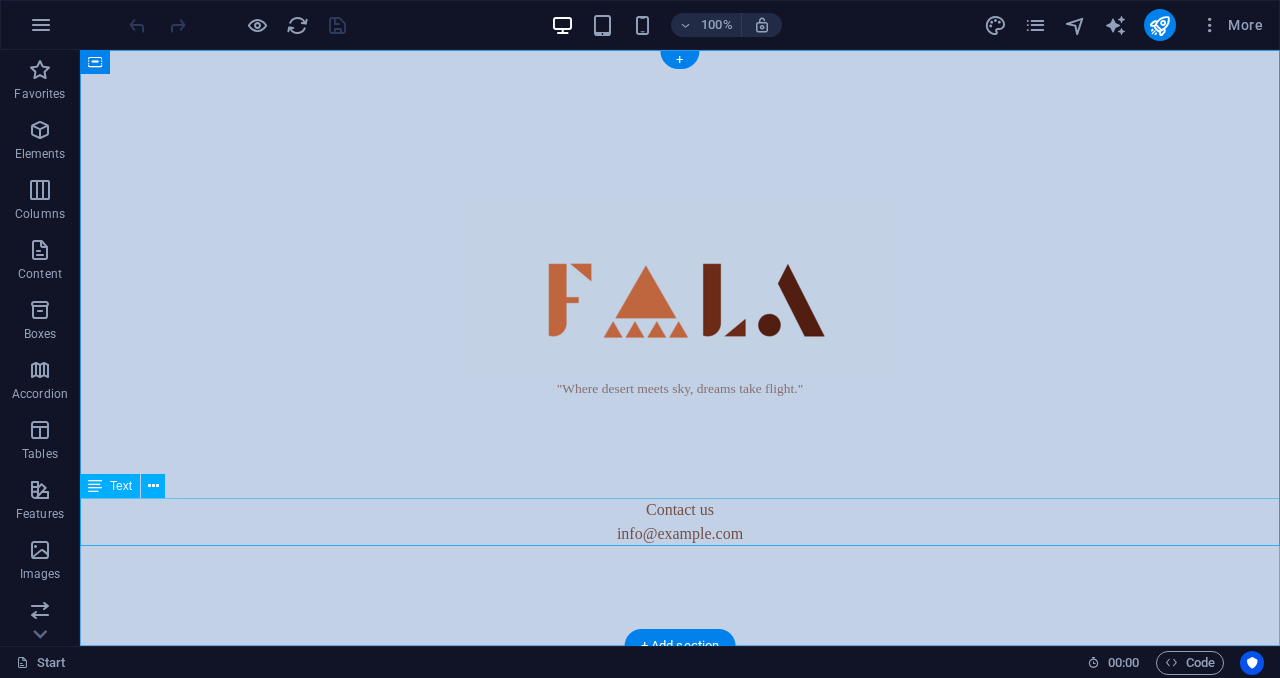 click on ""Where desert meets sky, dreams take flight." Contact us info@example.com" at bounding box center [680, 348] 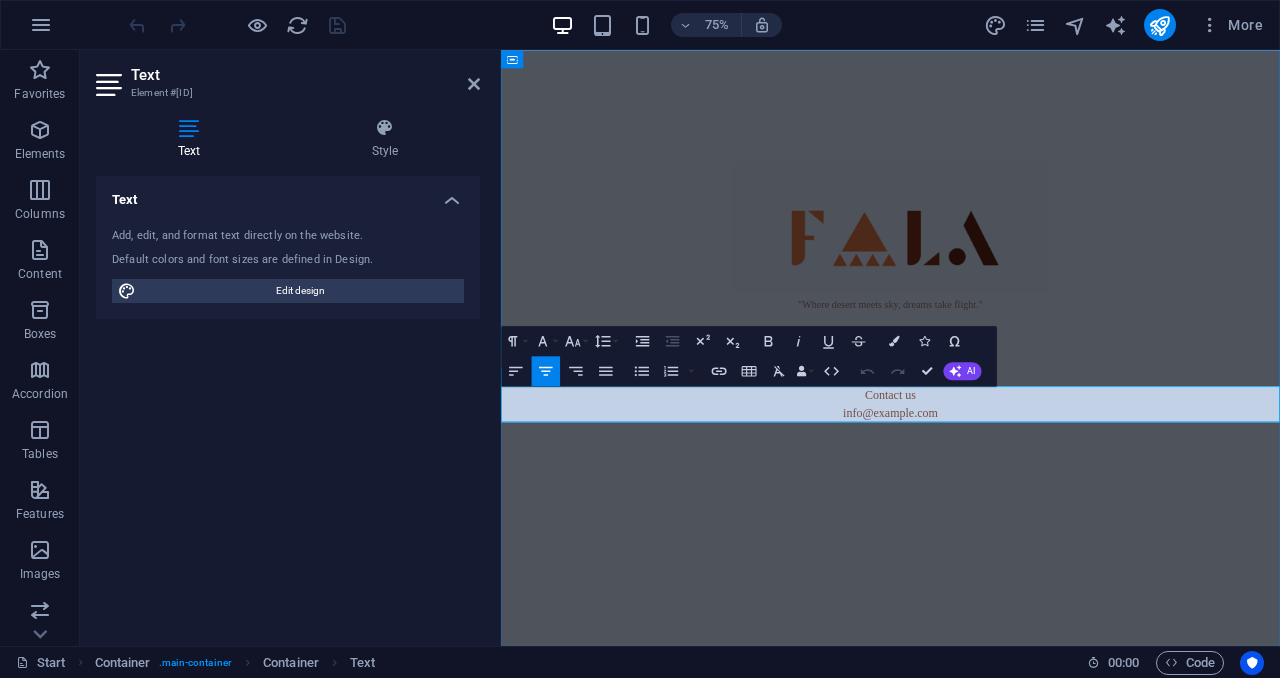 click on "info@example.com" at bounding box center (1020, 533) 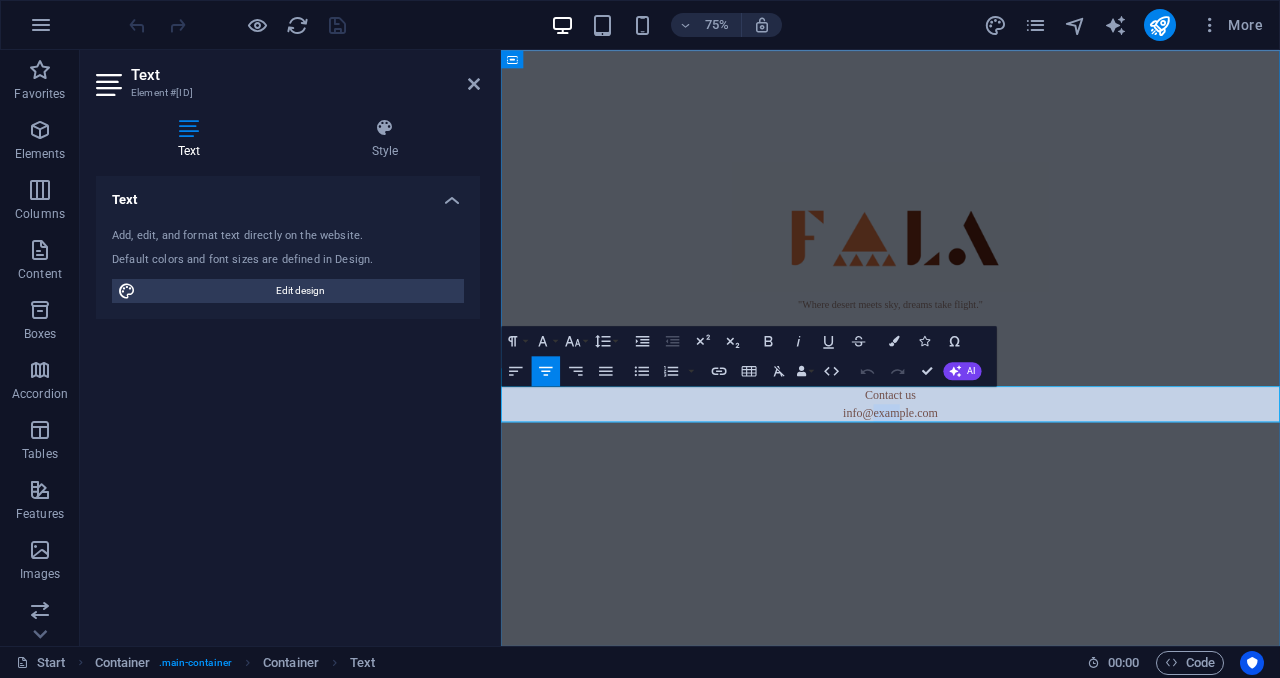 click on "info@example.com" at bounding box center (1020, 533) 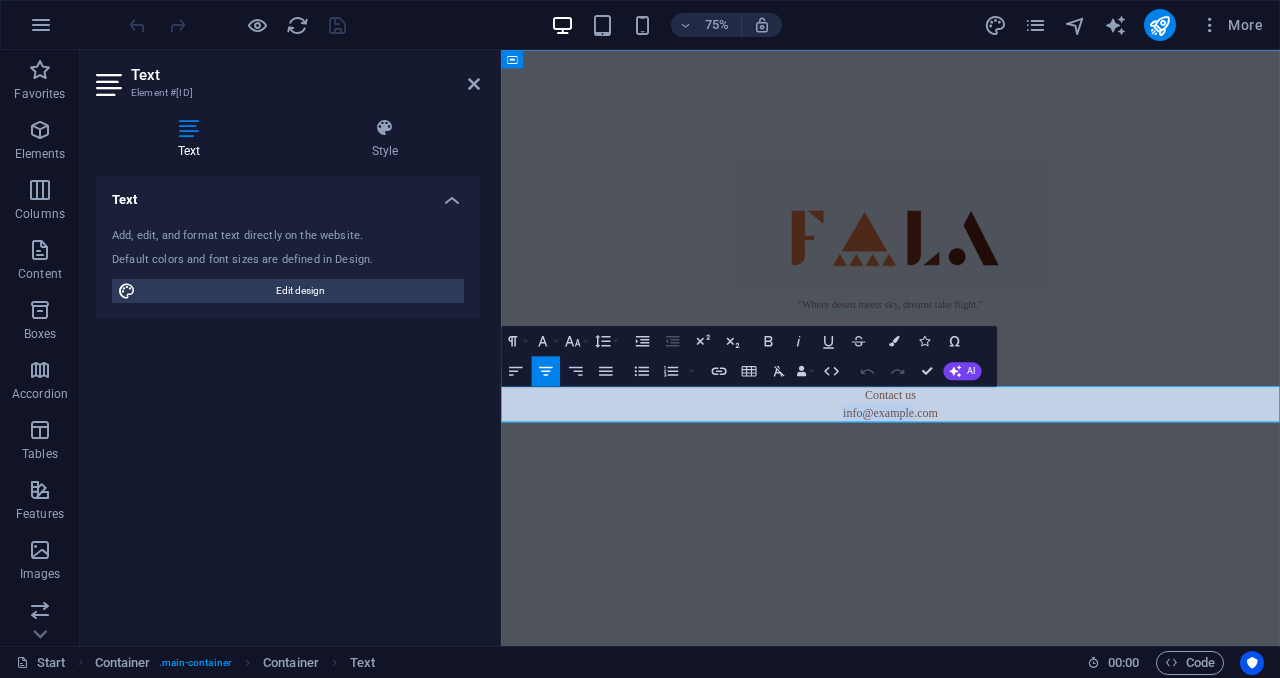 click on "info@example.com" at bounding box center (1020, 533) 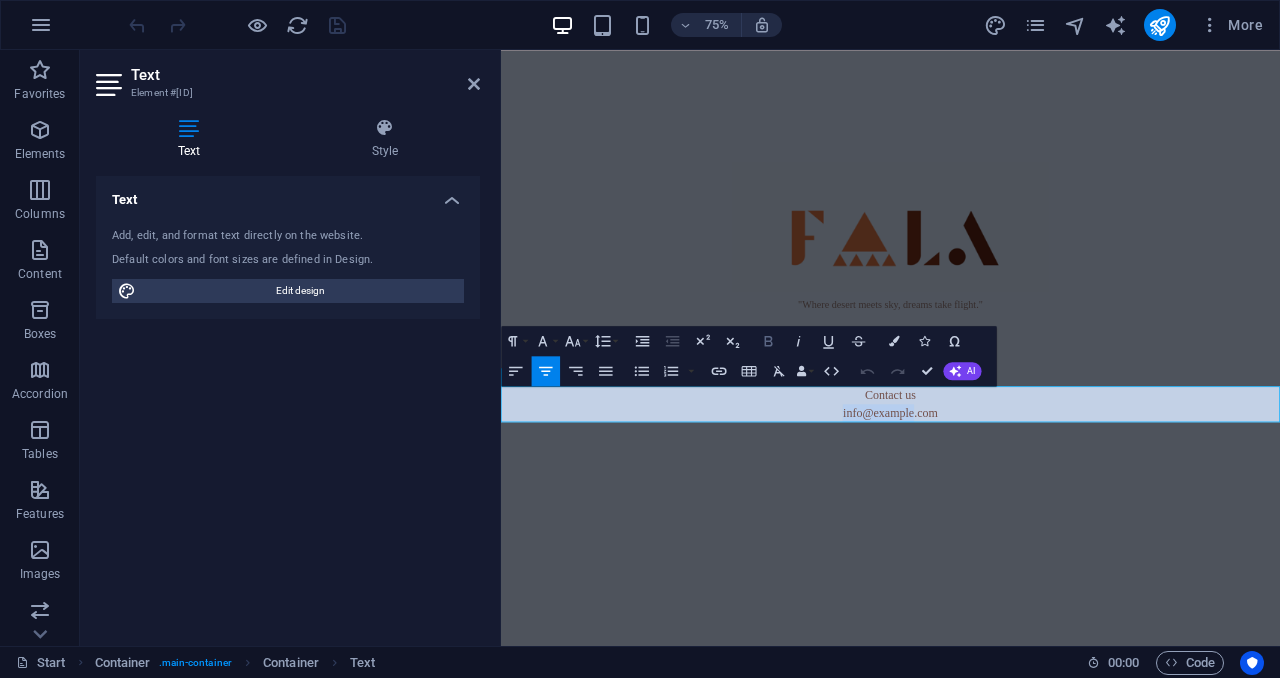 click 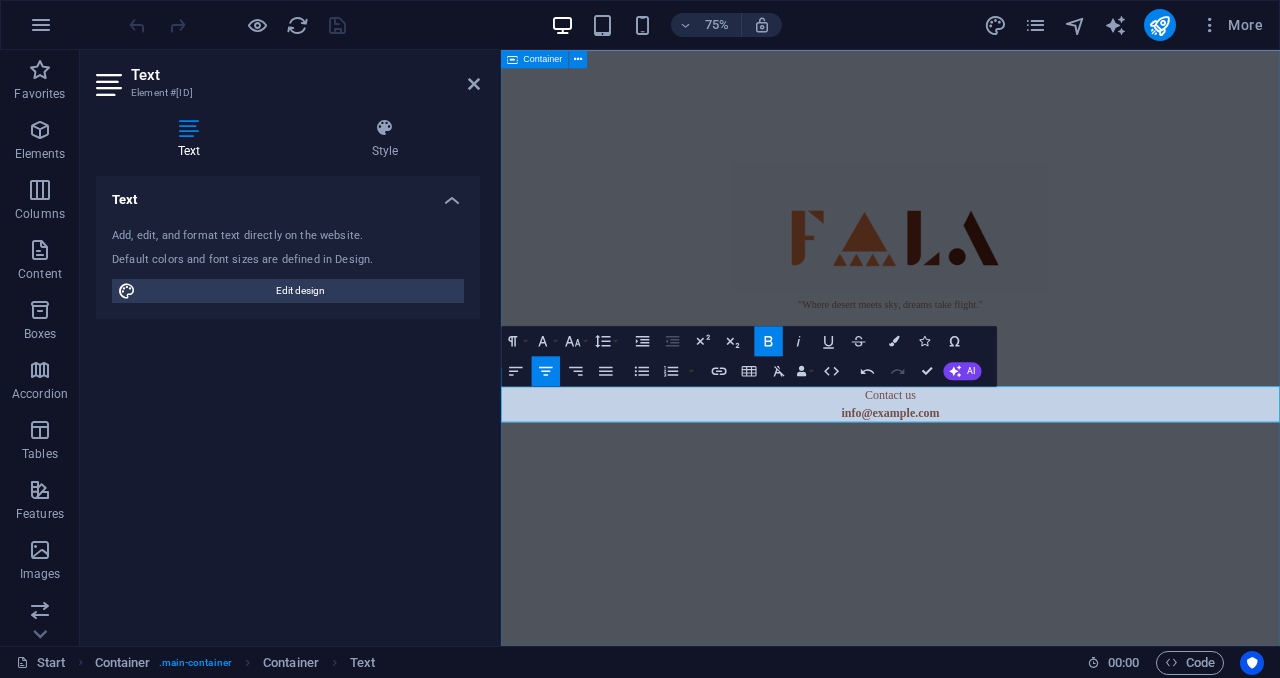 click on ""Where desert meets sky, dreams take flight." Contact us info@example.com" at bounding box center [1020, 447] 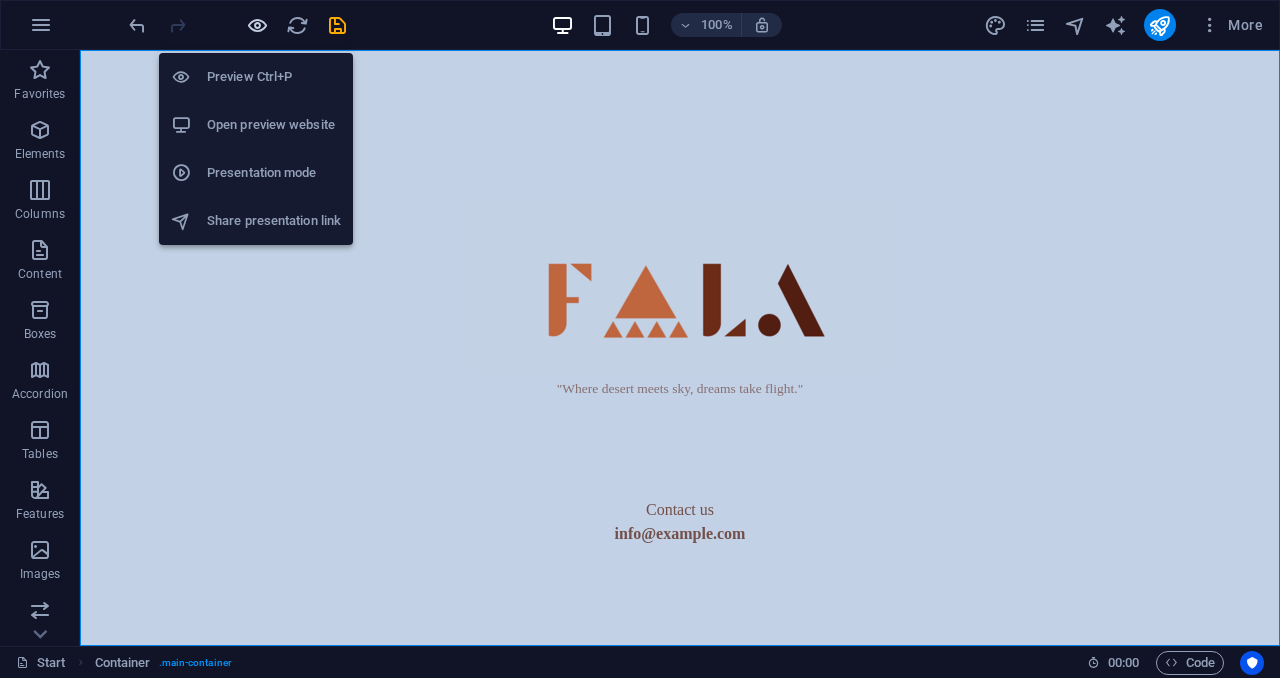 click at bounding box center (257, 25) 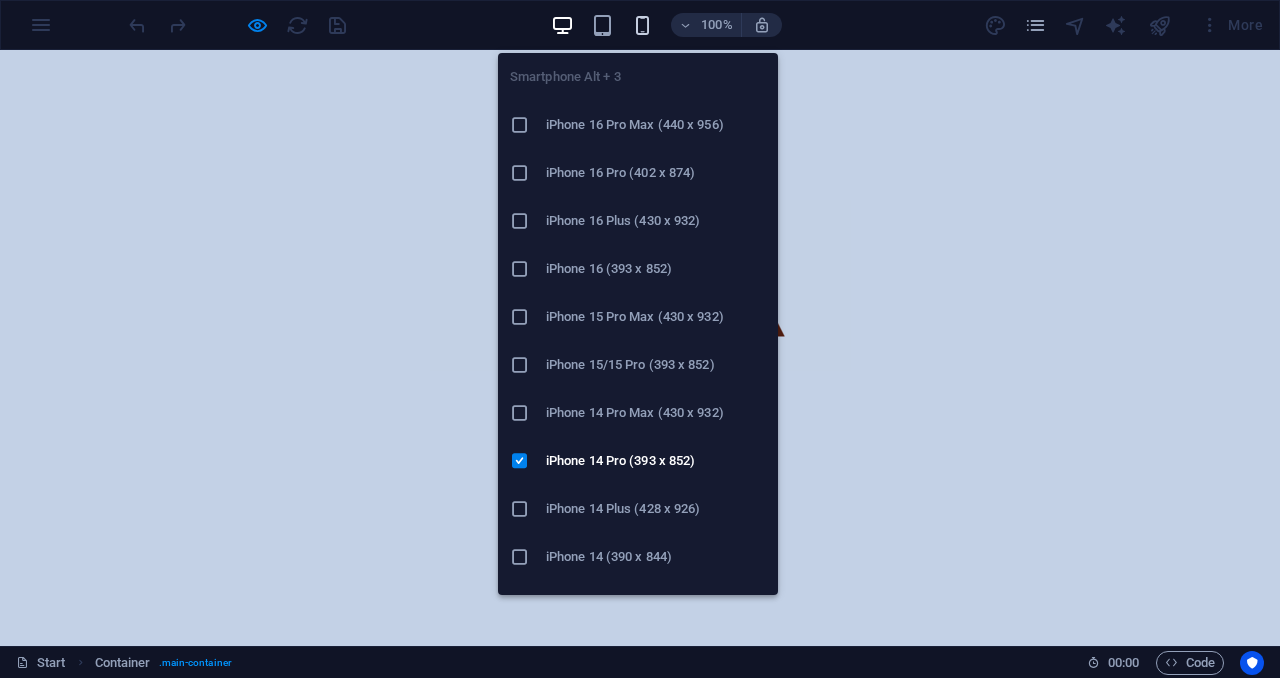 click at bounding box center [642, 25] 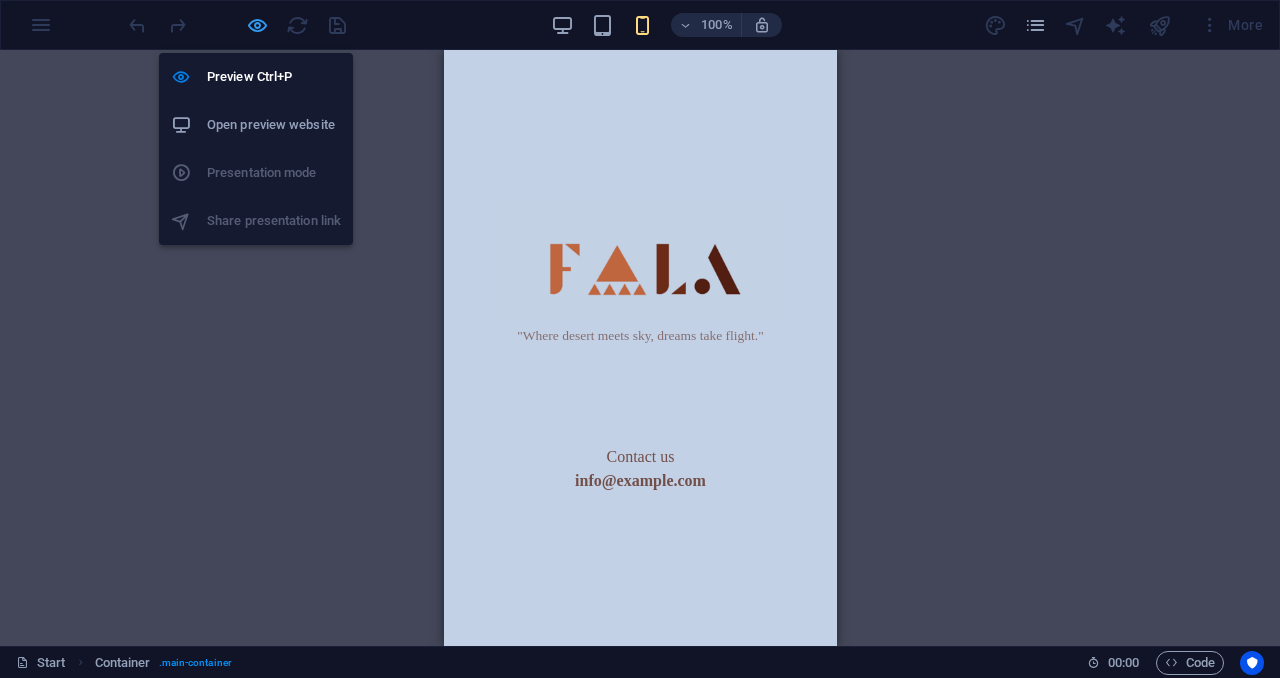 click at bounding box center (257, 25) 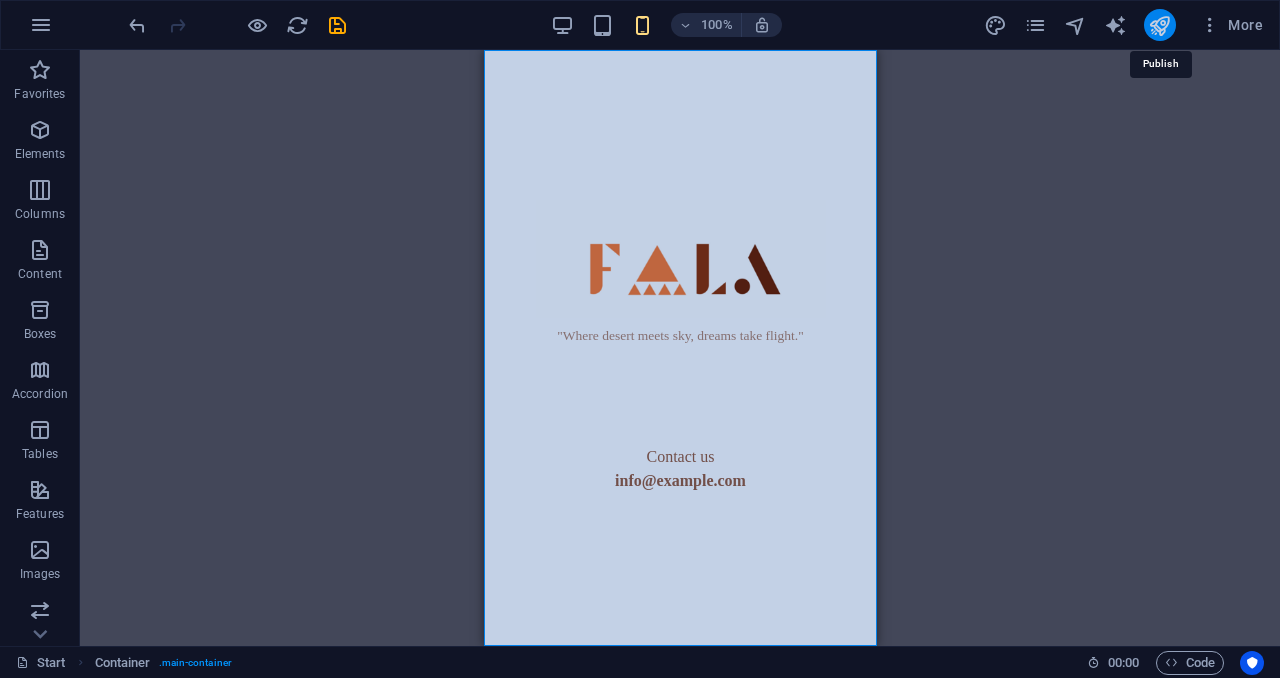 click at bounding box center [1159, 25] 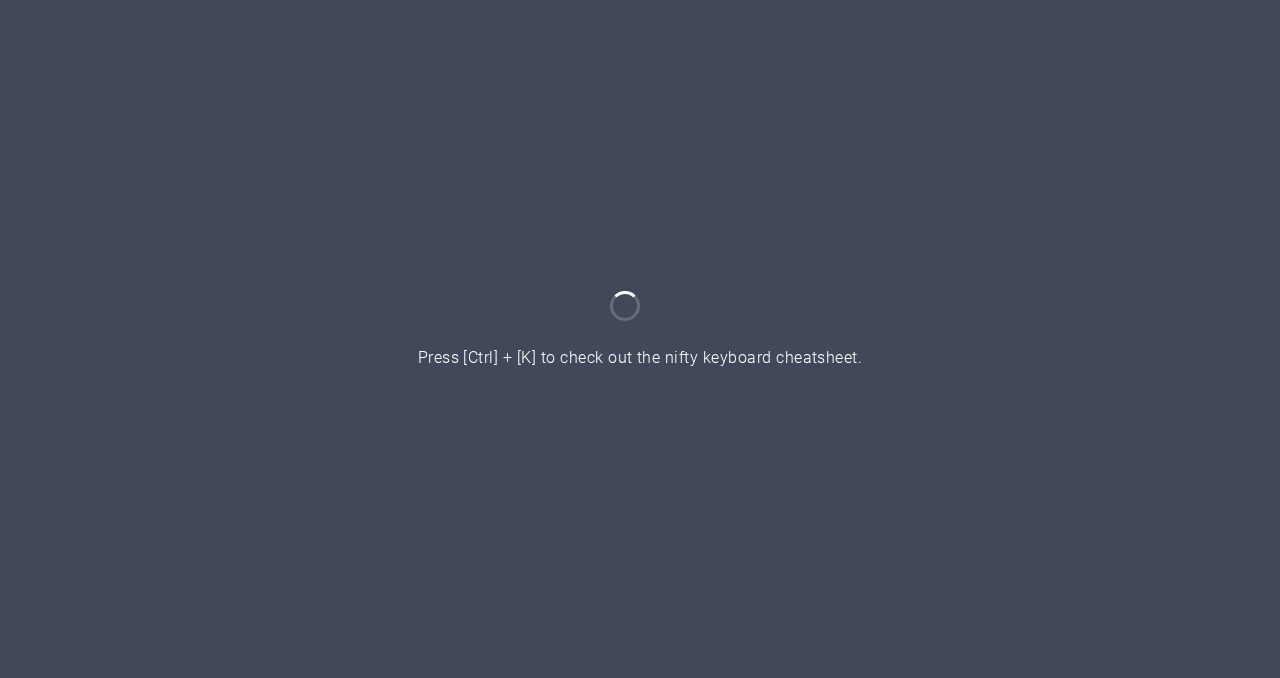 scroll, scrollTop: 0, scrollLeft: 0, axis: both 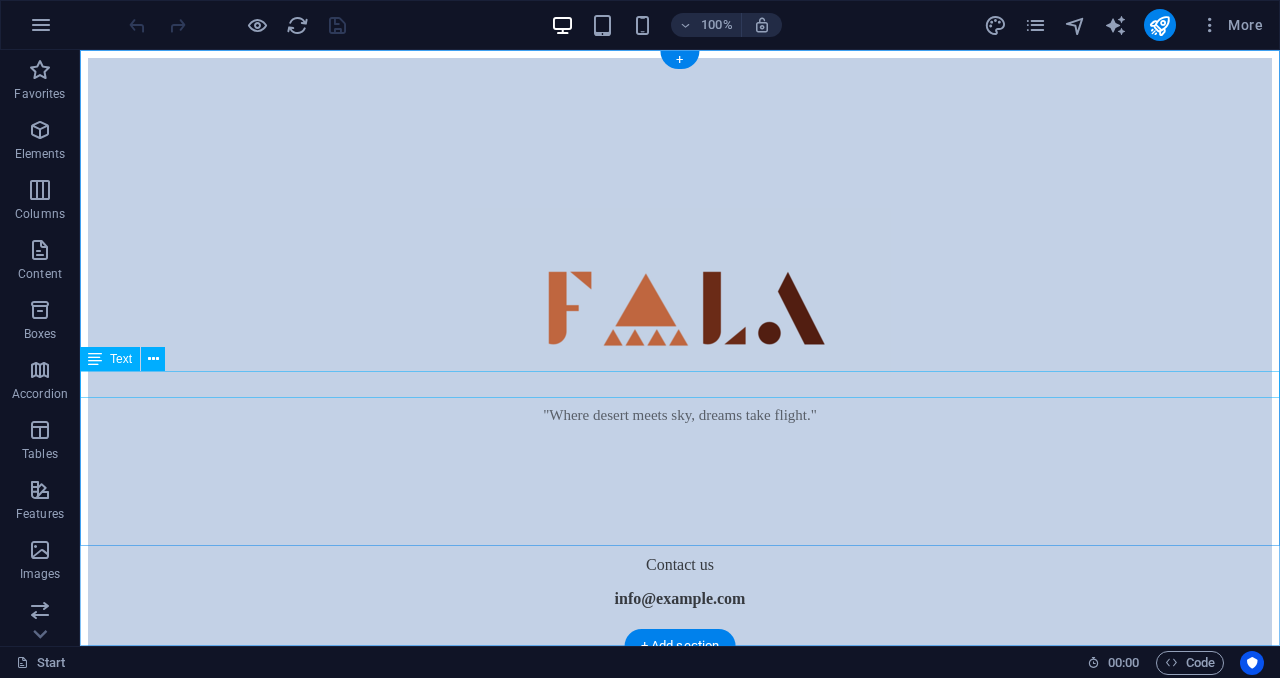 click on ""Where desert meets sky, dreams take flight."" at bounding box center [680, 411] 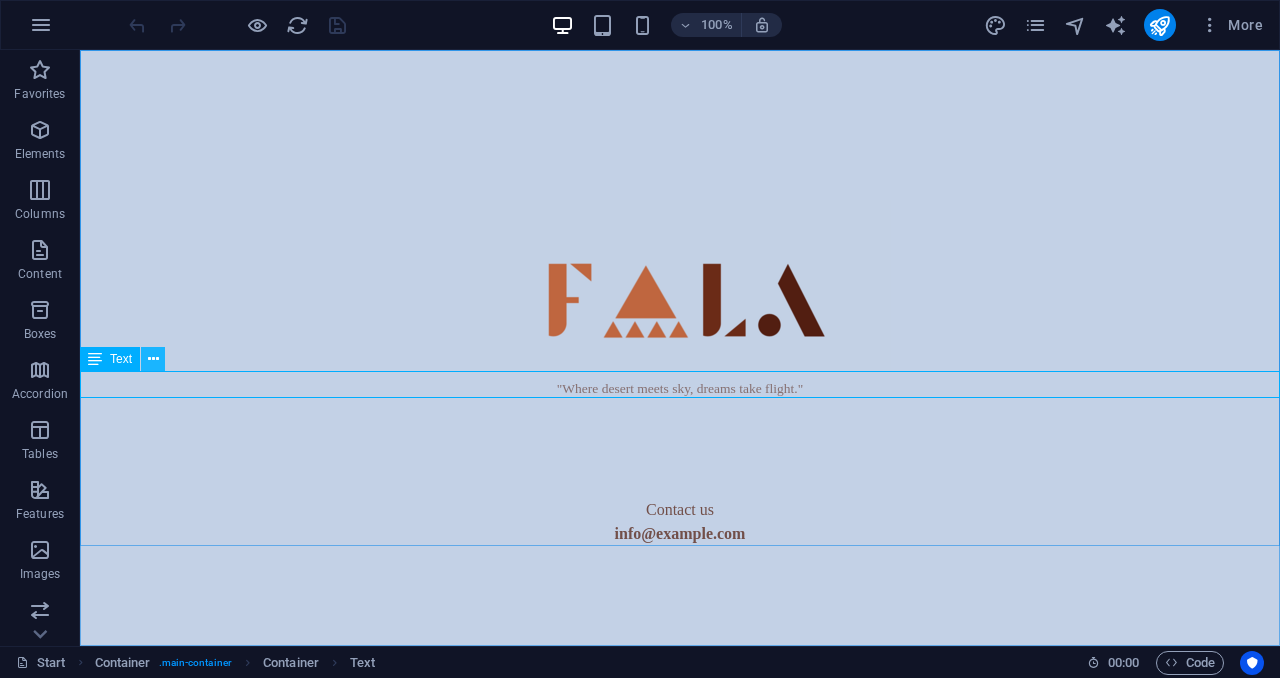 click at bounding box center (153, 359) 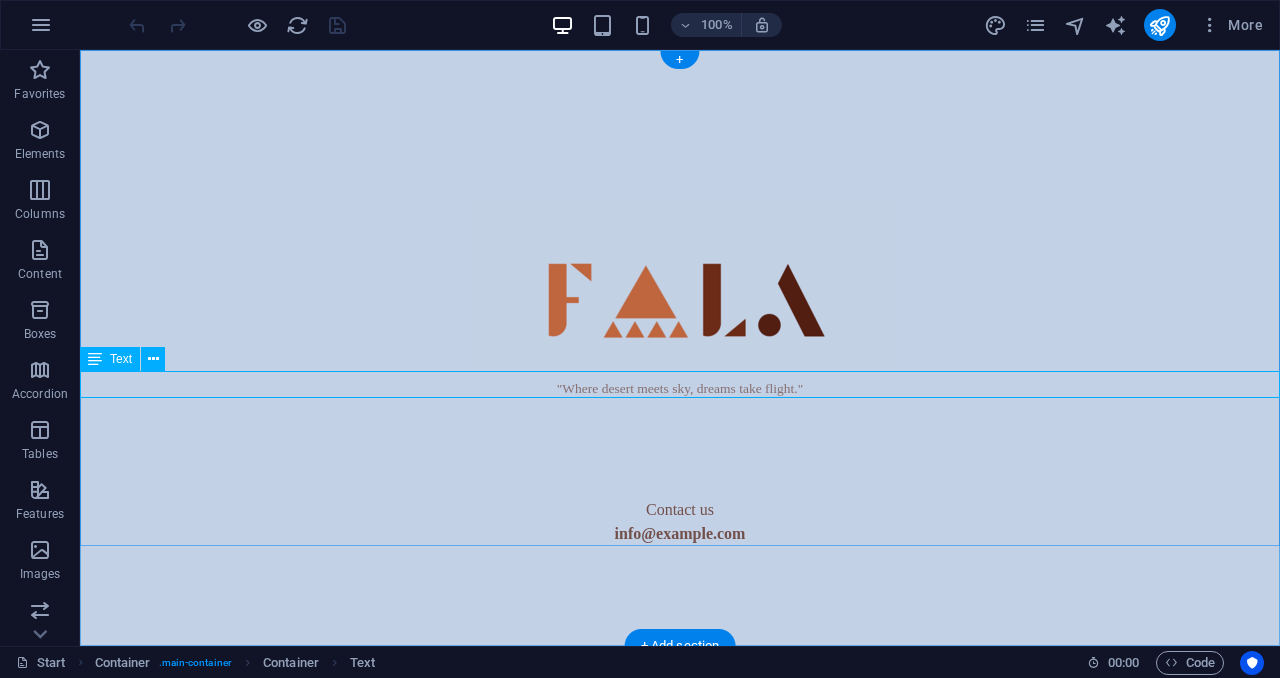 click on ""Where desert meets sky, dreams take flight."" at bounding box center [680, 384] 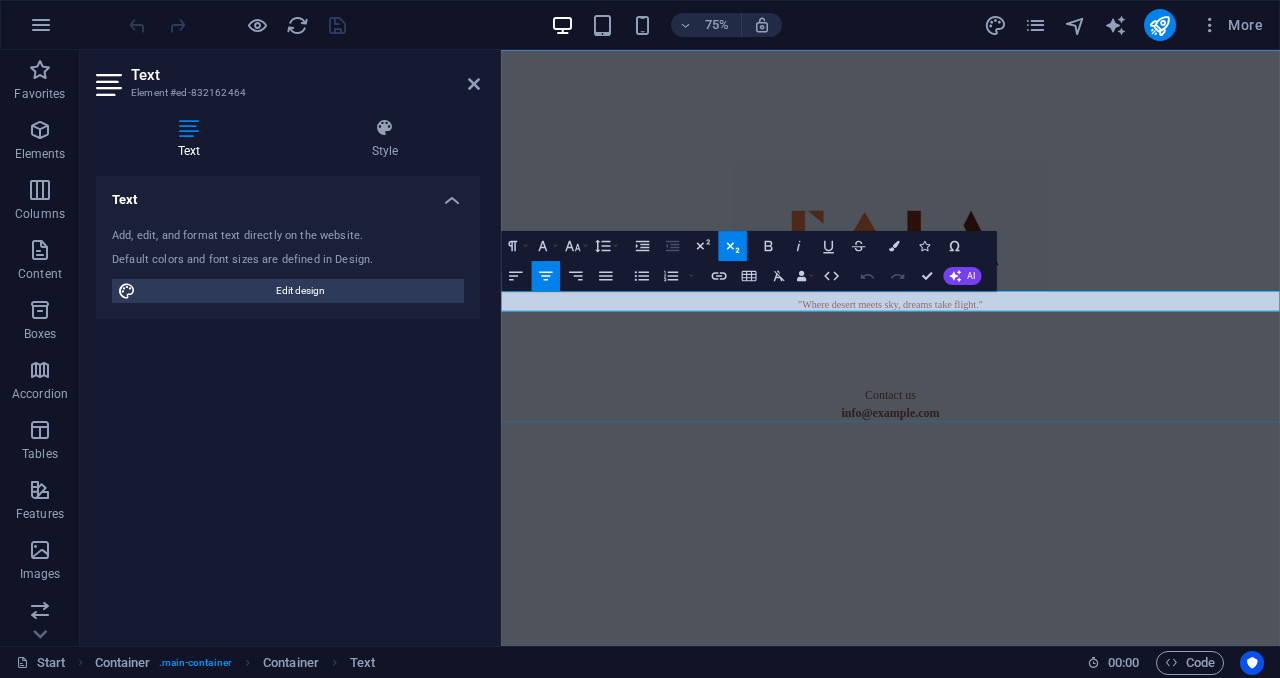click on ""Where desert meets sky, dreams take flight."" at bounding box center (1020, 388) 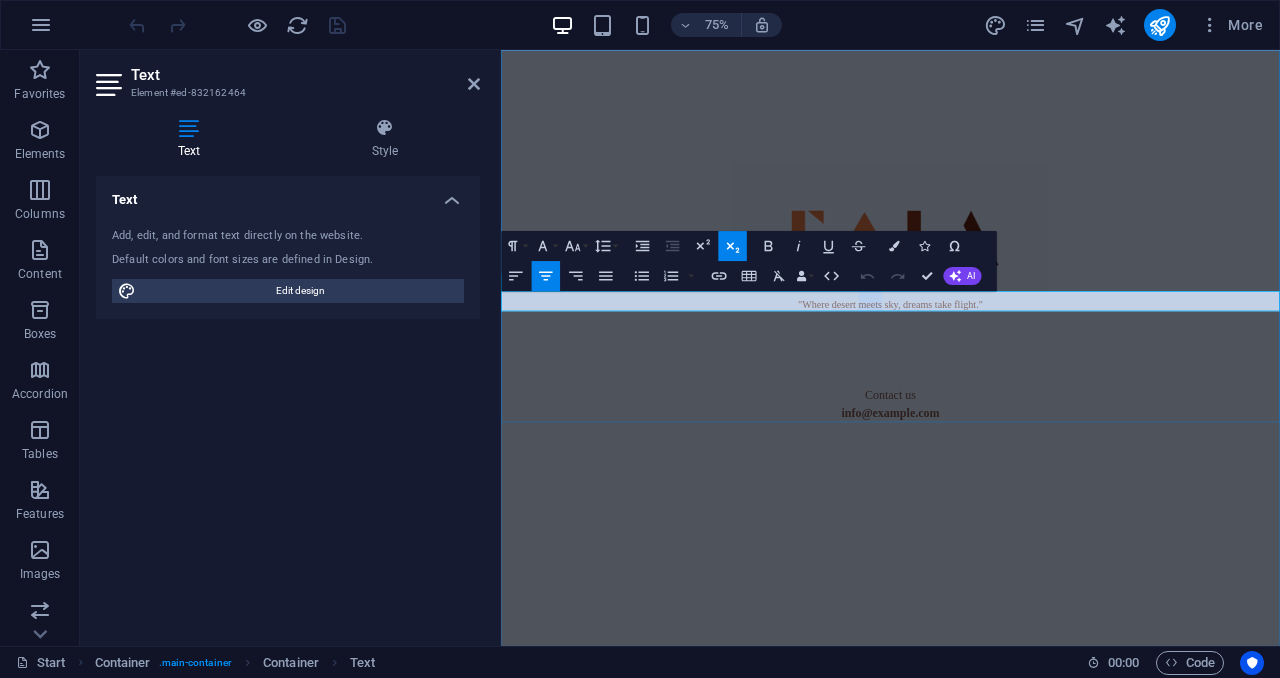 click on ""Where desert meets sky, dreams take flight."" at bounding box center (1020, 388) 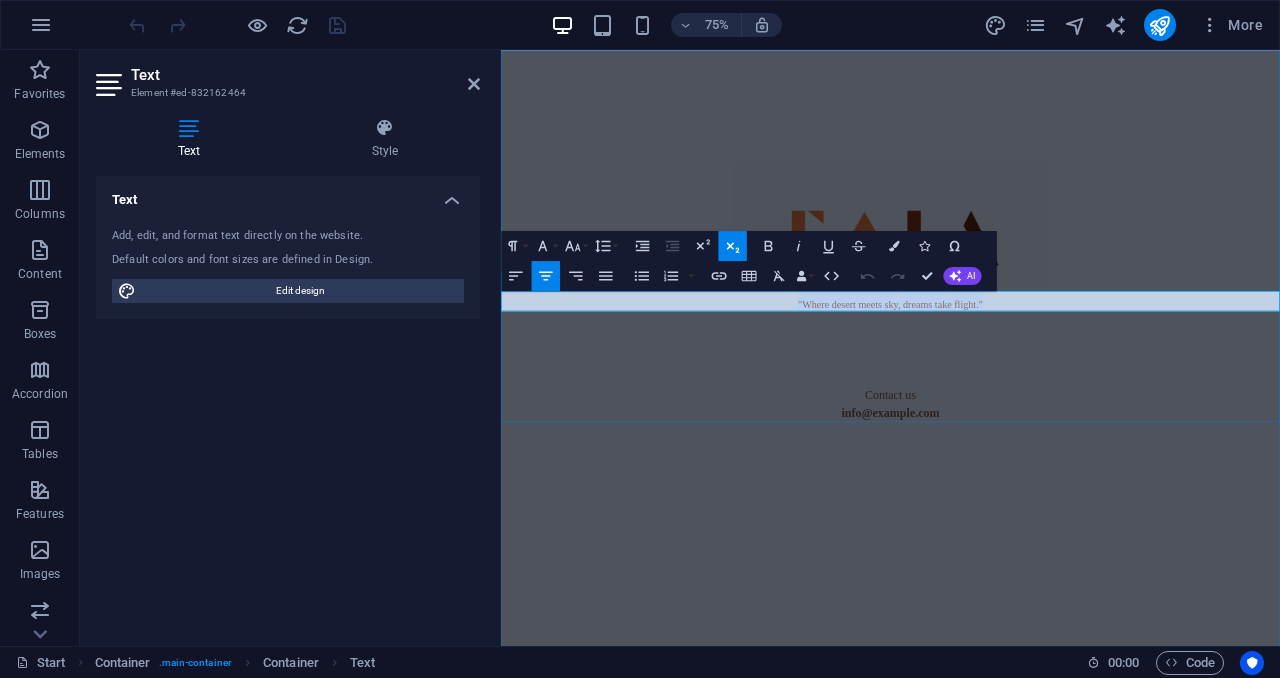 click on ""Where desert meets sky, dreams take flight."" at bounding box center (1020, 388) 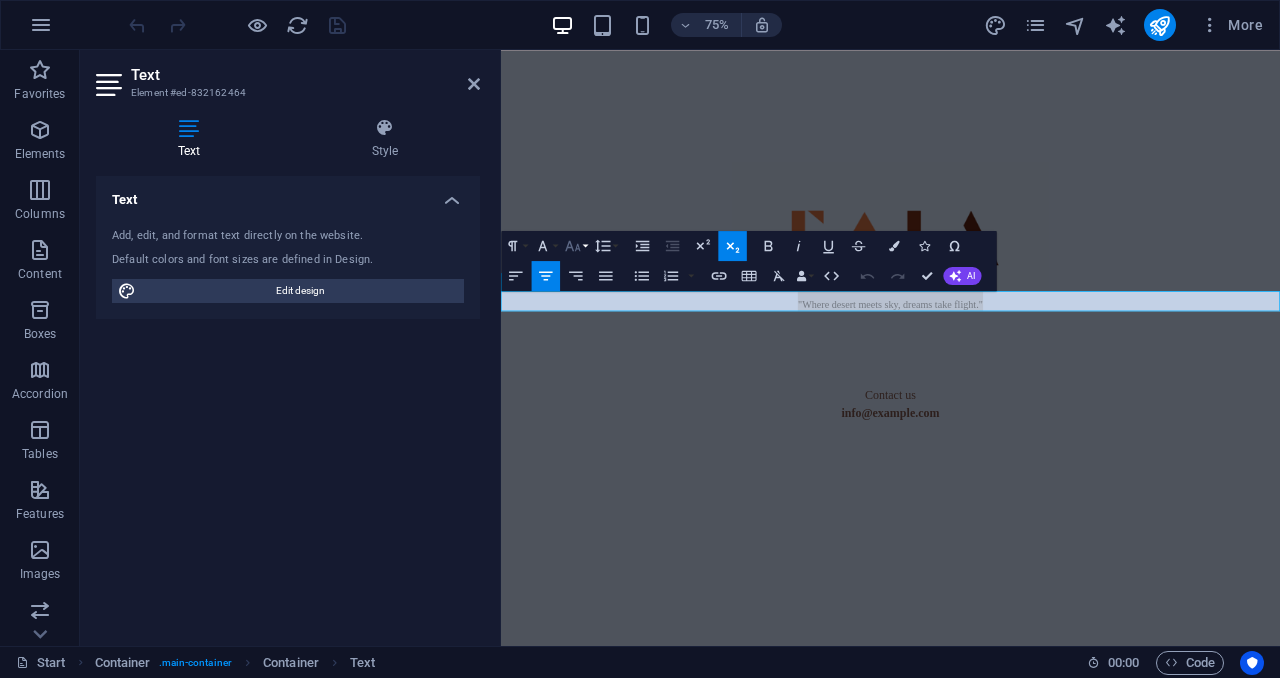 click 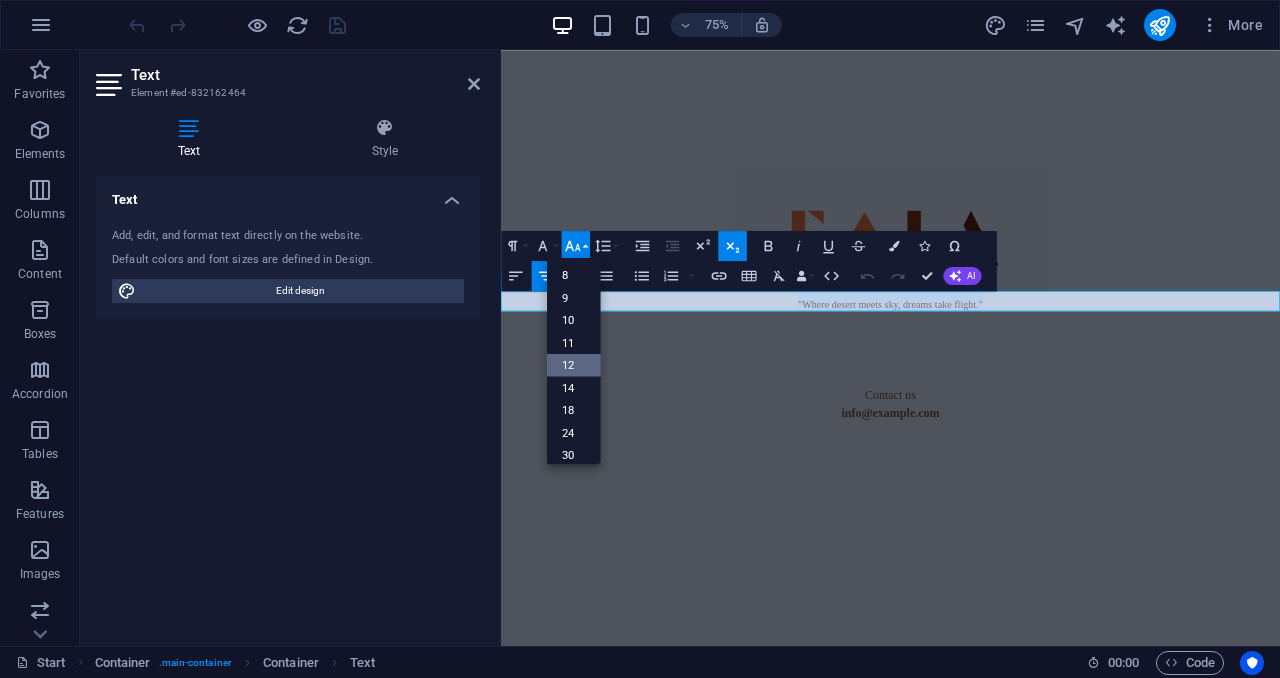 click on "12" at bounding box center [573, 365] 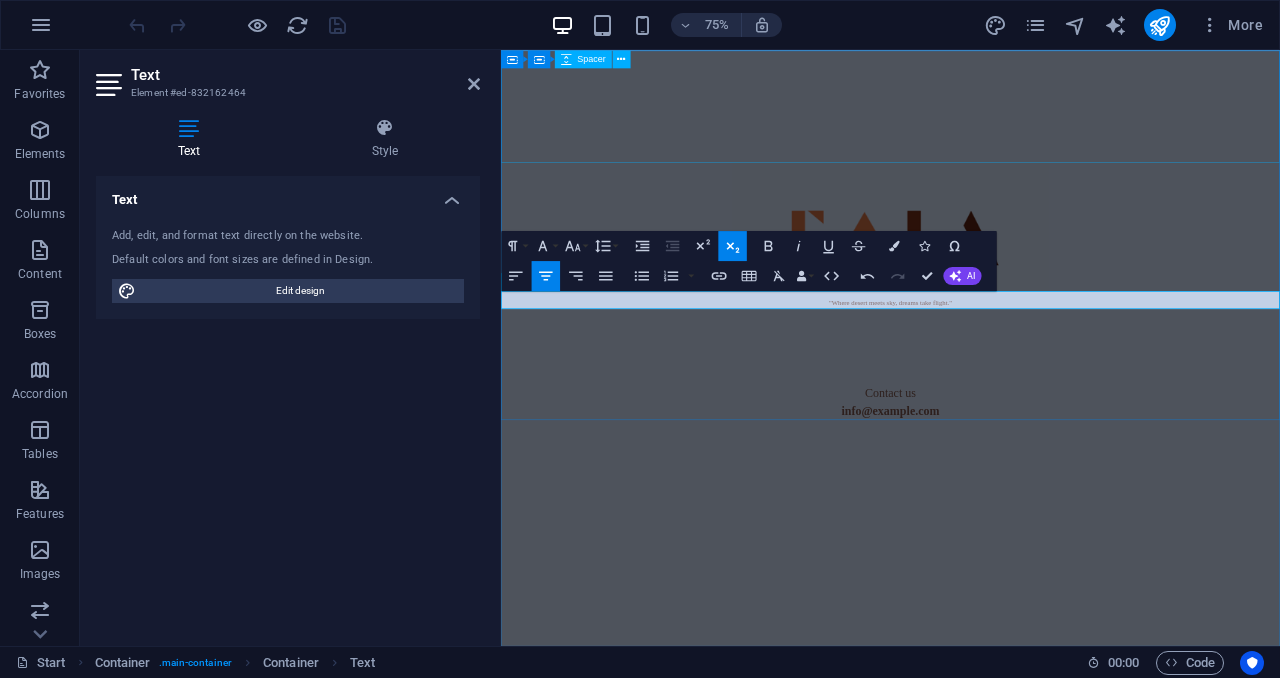 click at bounding box center (1020, 125) 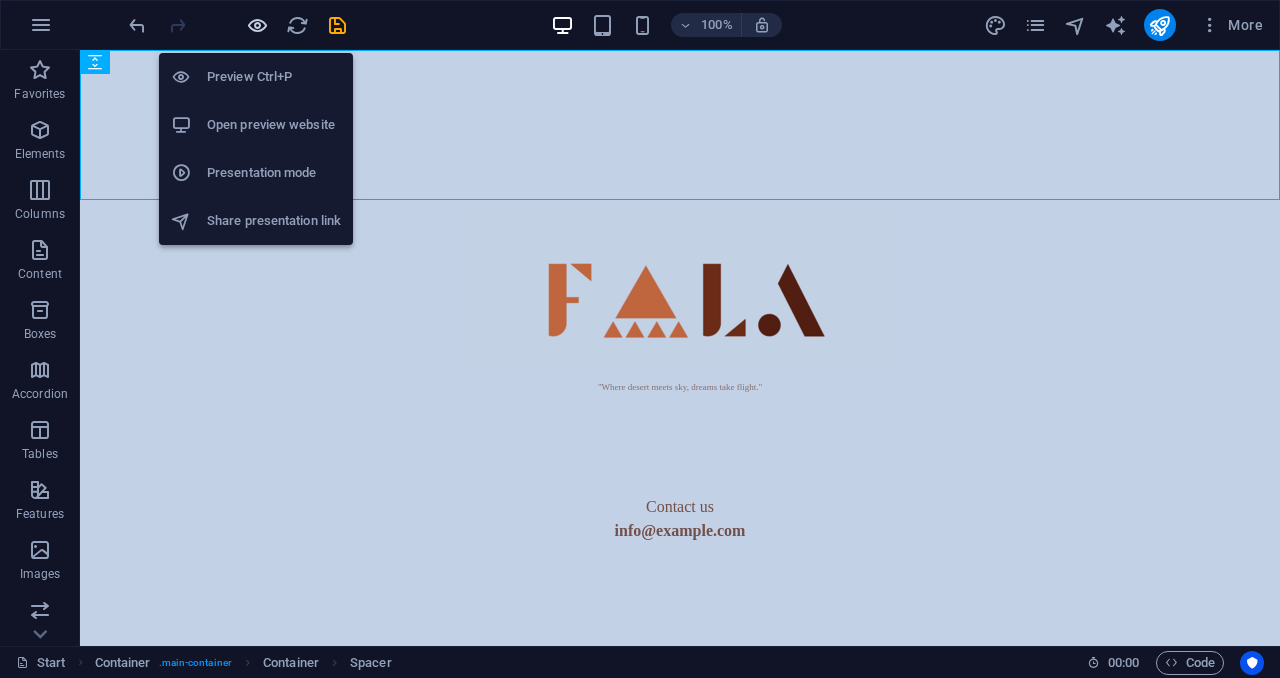 click at bounding box center (257, 25) 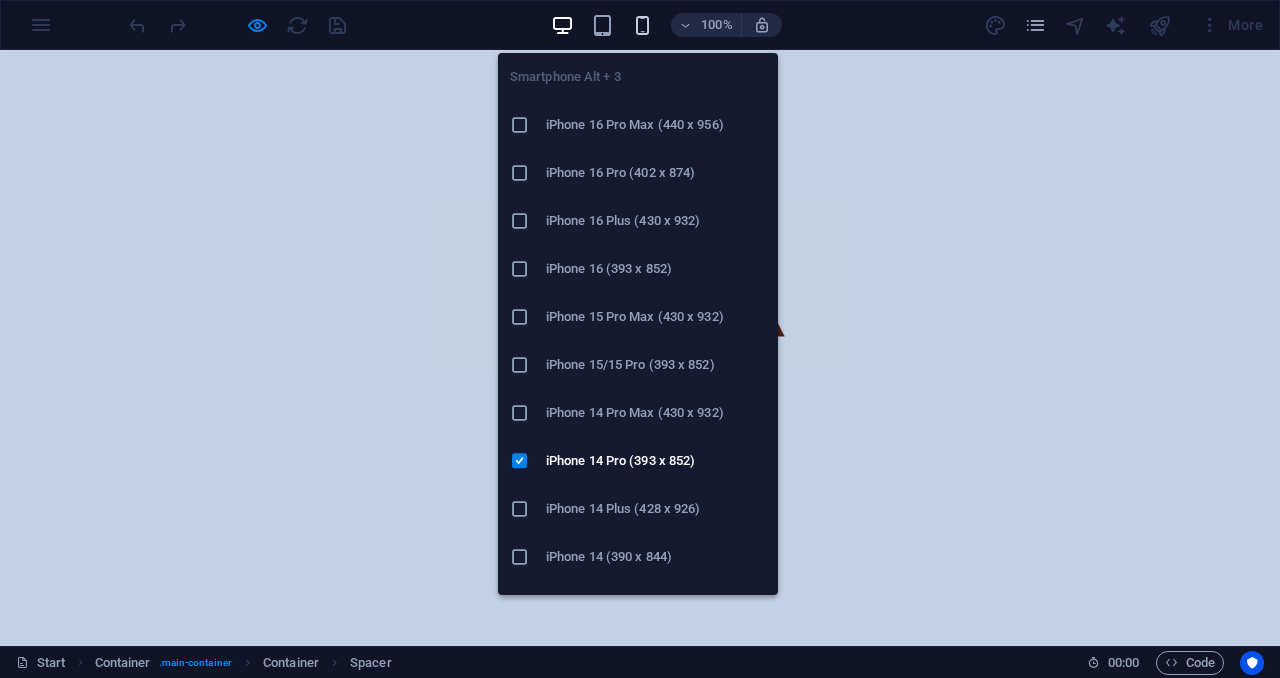 click at bounding box center [642, 25] 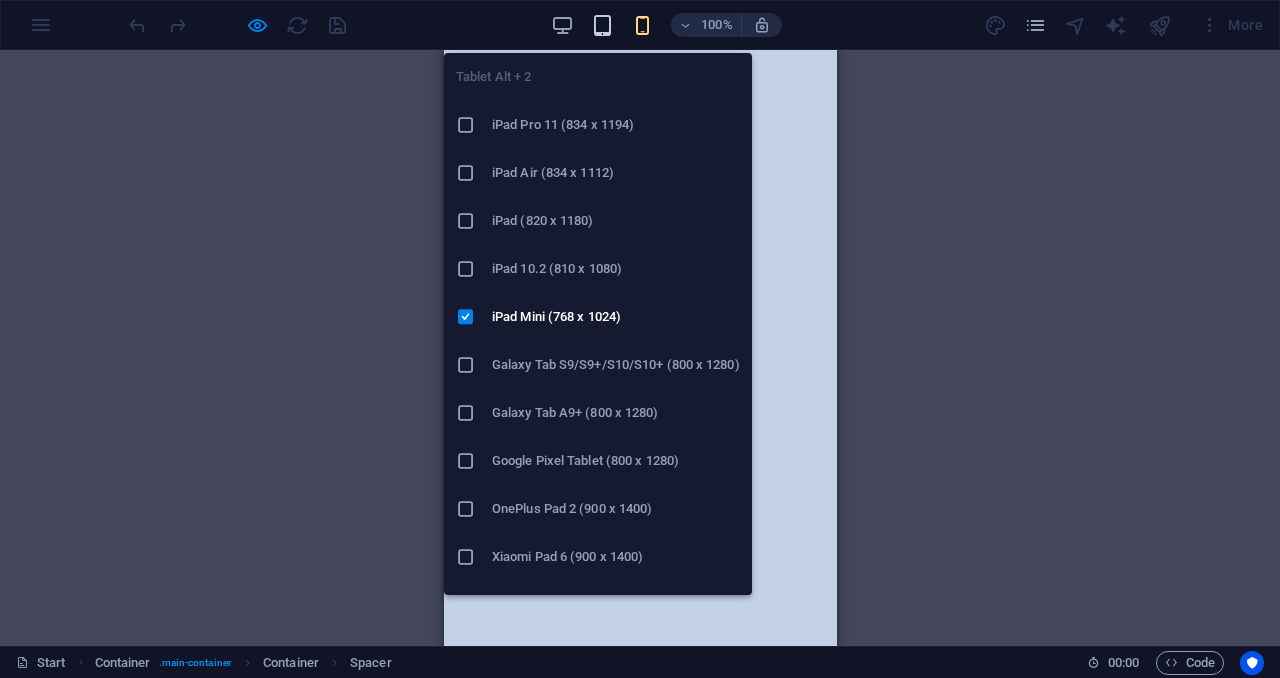 click at bounding box center [602, 25] 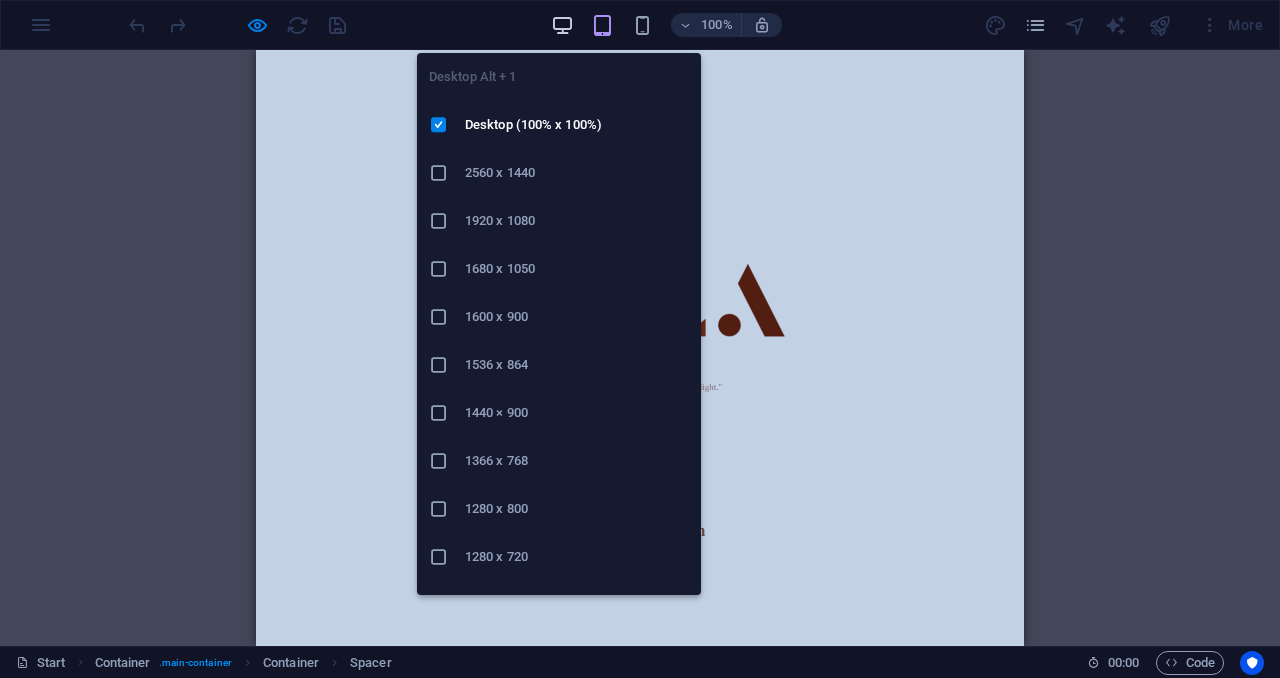 click at bounding box center [562, 25] 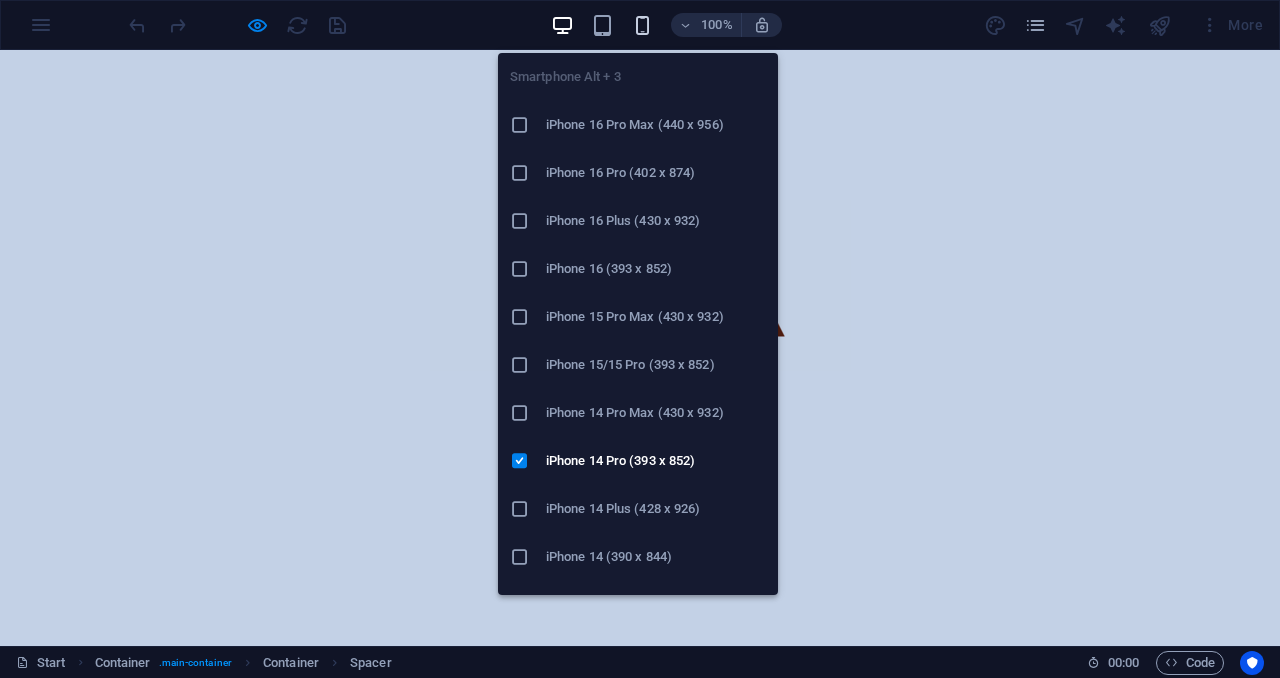 click at bounding box center (642, 25) 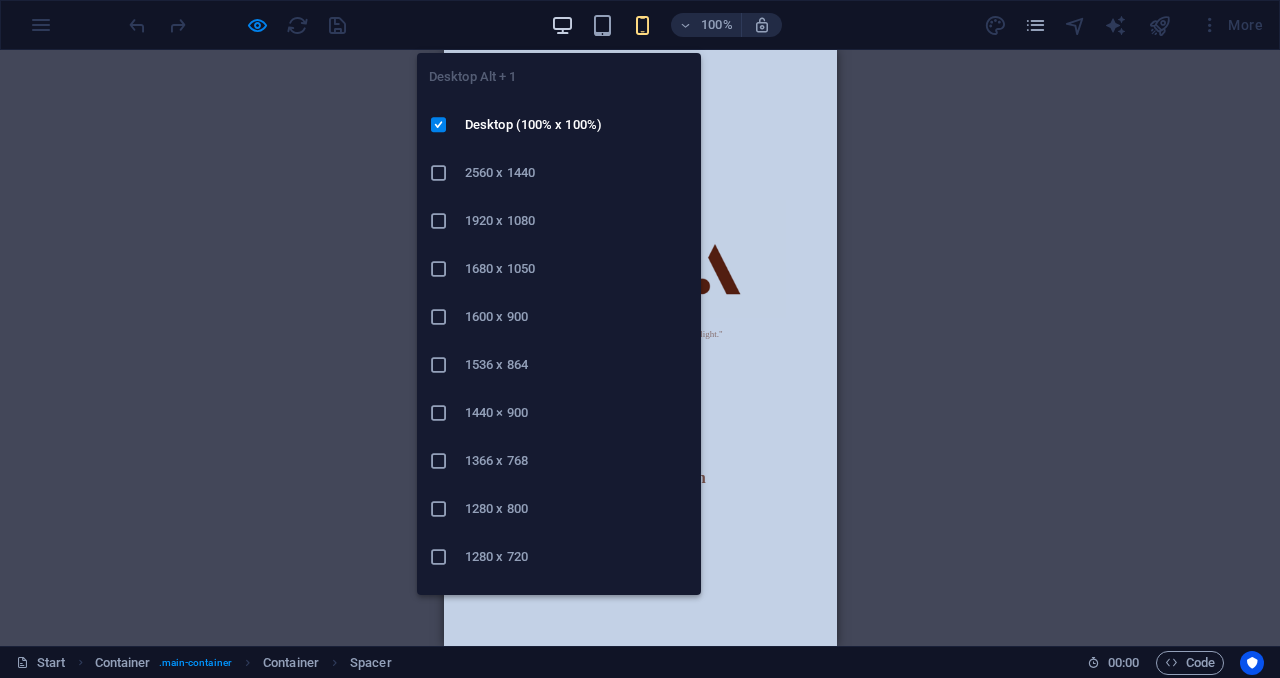 click at bounding box center [562, 25] 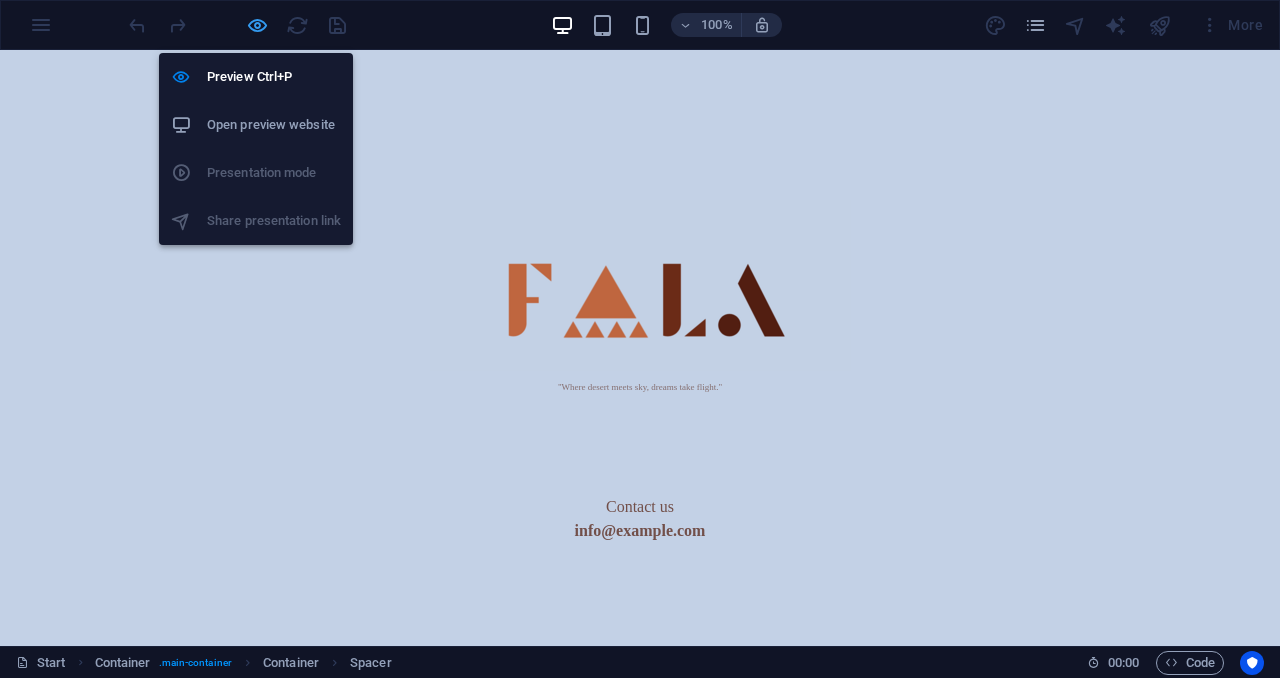 click at bounding box center (257, 25) 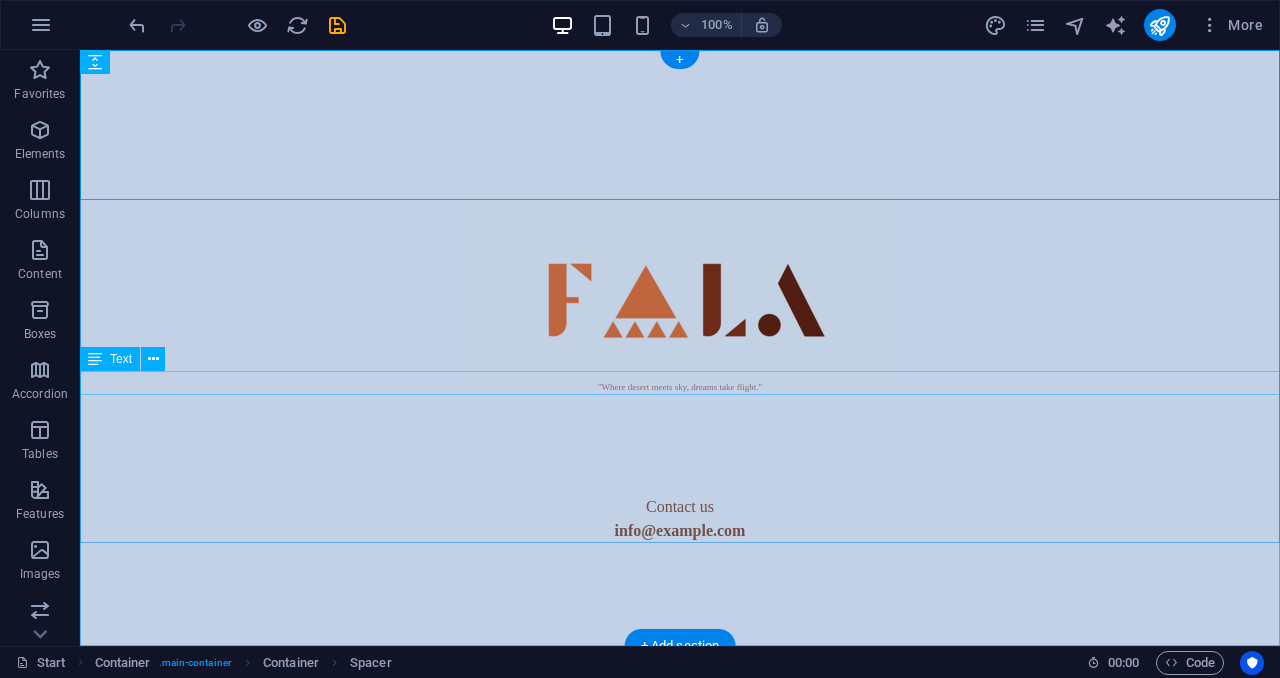 click on ""Where desert meets sky, dreams take flight."" at bounding box center [680, 383] 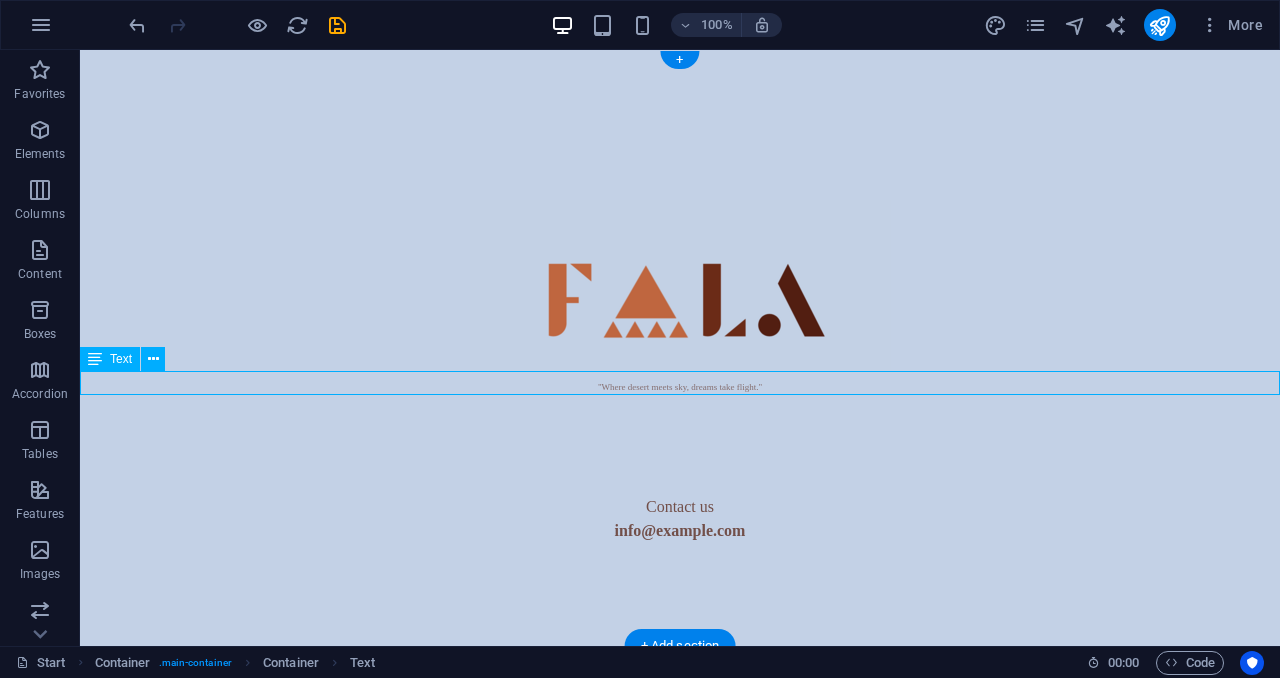click on ""Where desert meets sky, dreams take flight."" at bounding box center (680, 383) 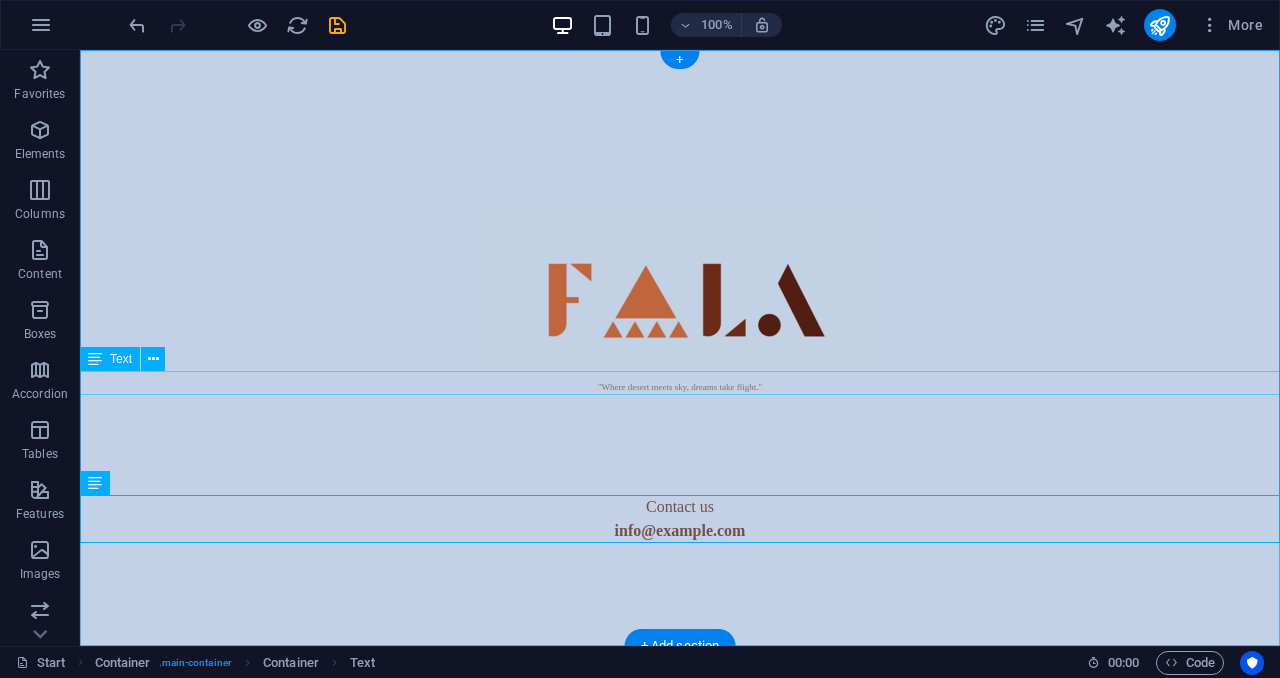 click on ""Where desert meets sky, dreams take flight."" at bounding box center (680, 383) 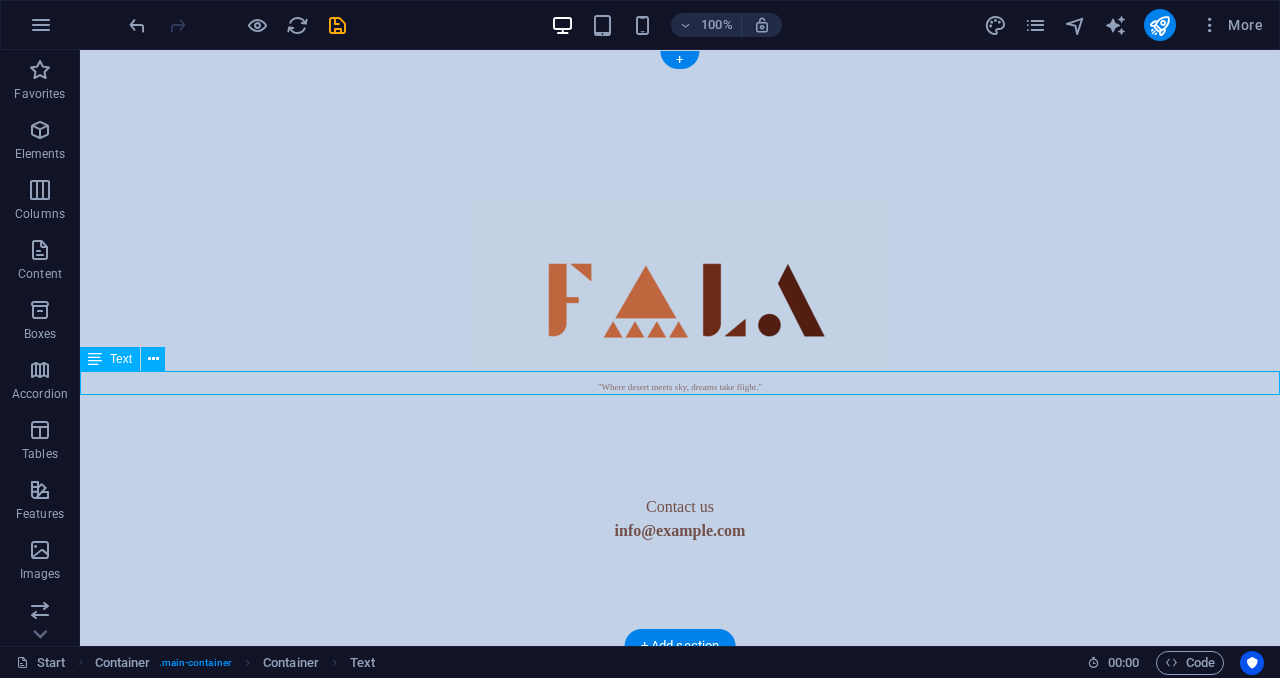 click on ""Where desert meets sky, dreams take flight."" at bounding box center (680, 383) 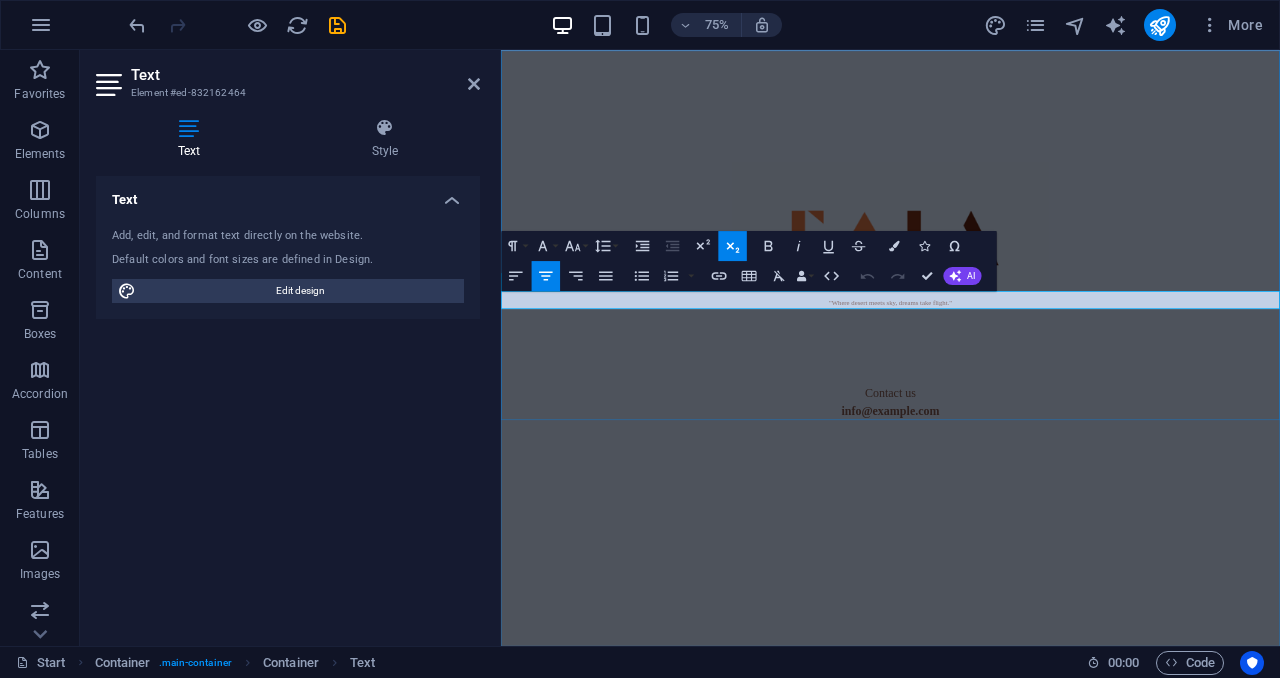 click on ""Where desert meets sky, dreams take flight."" at bounding box center (1020, 387) 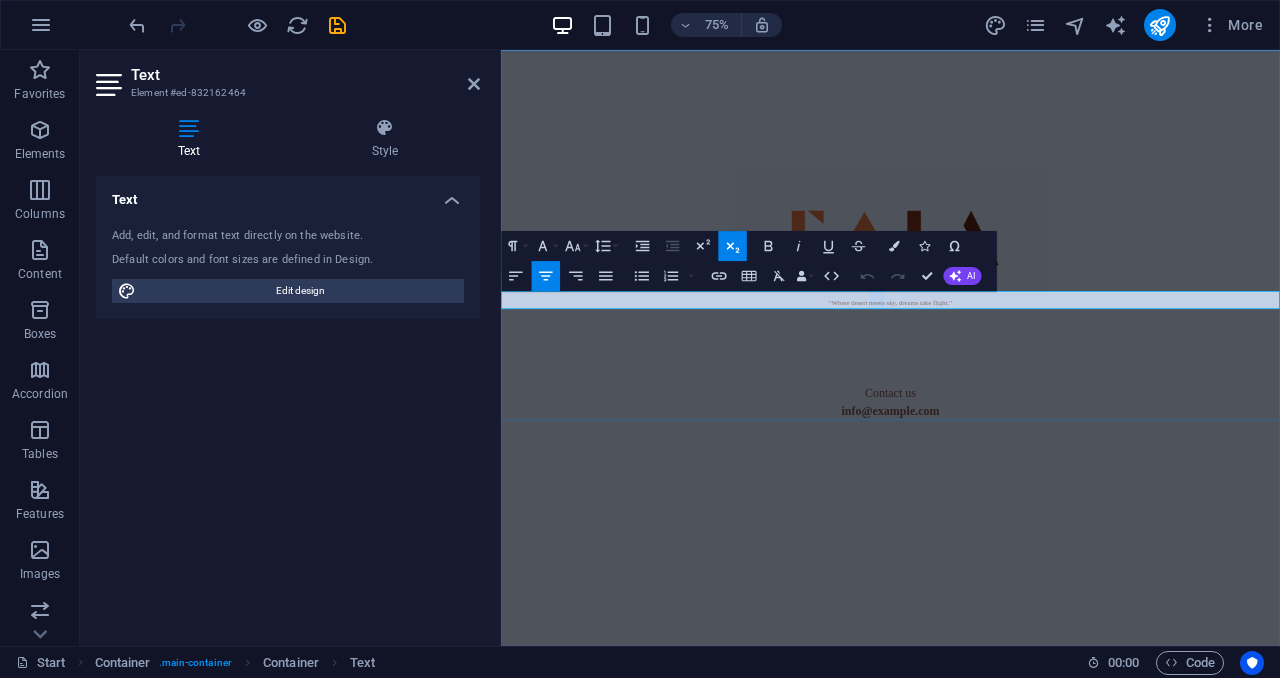 click on ""Where desert meets sky, dreams take flight."" at bounding box center (1020, 387) 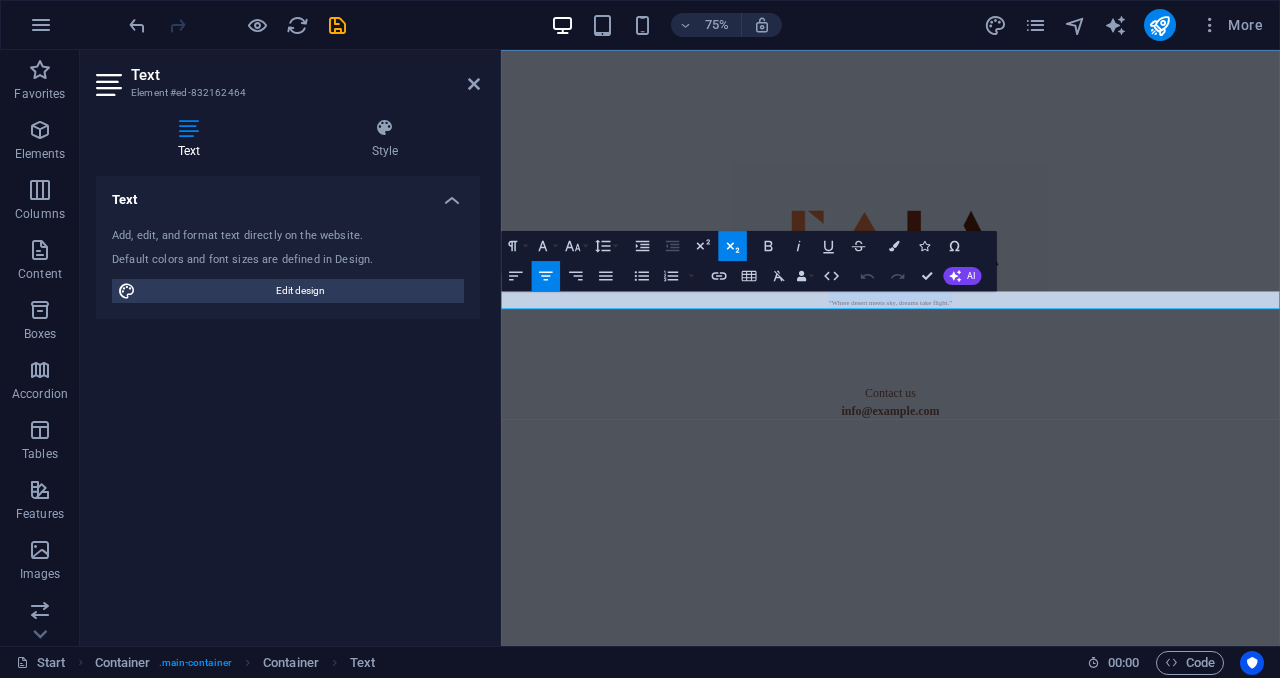 click on ""Where desert meets sky, dreams take flight."" at bounding box center [1020, 387] 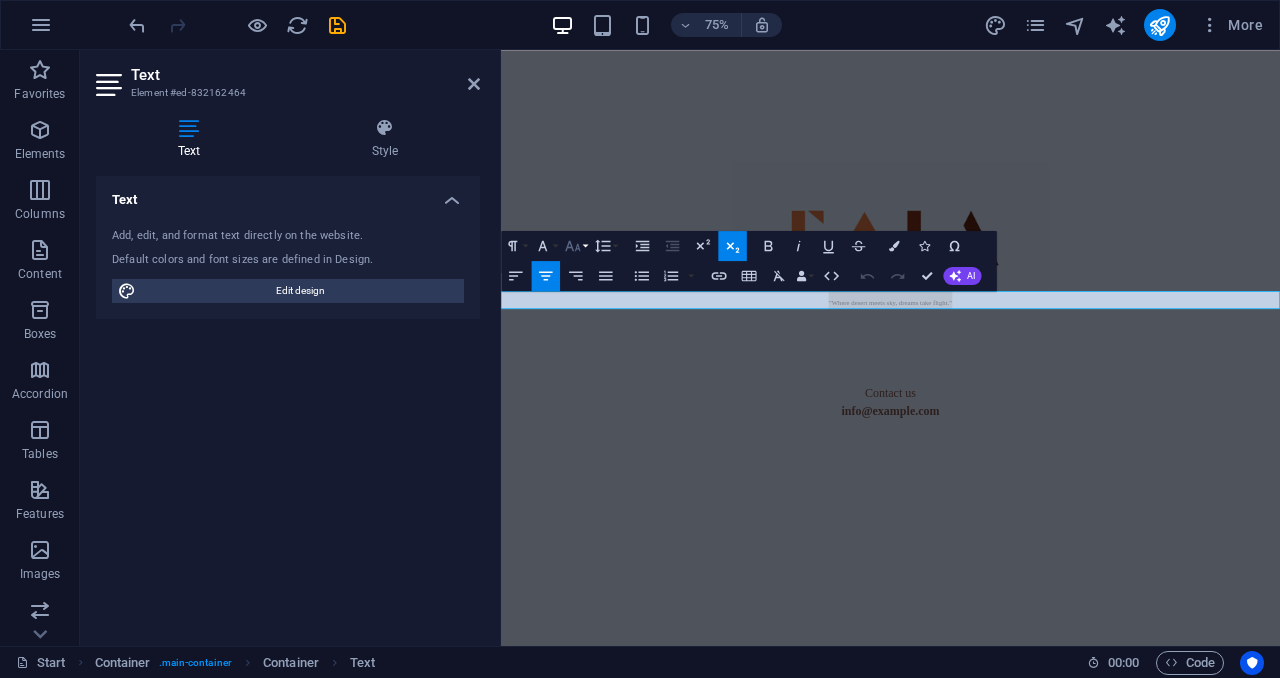 click on "Font Size" at bounding box center [575, 246] 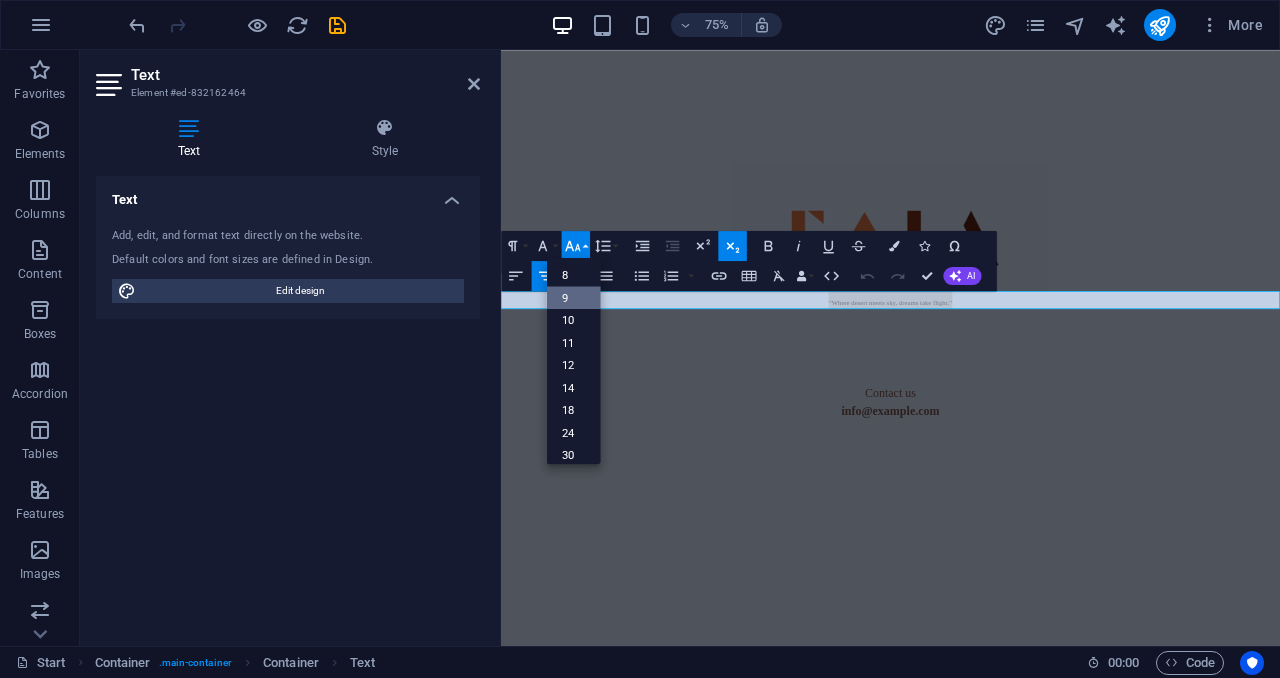 scroll, scrollTop: 53, scrollLeft: 0, axis: vertical 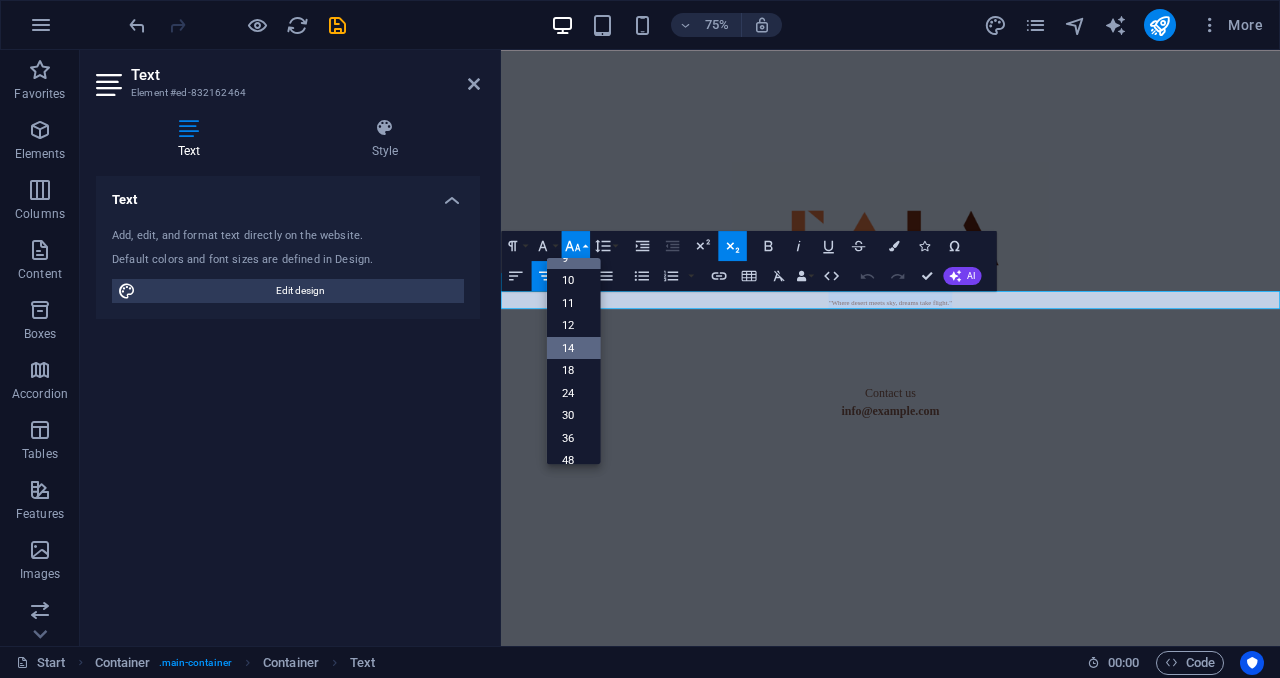 click on "14" at bounding box center (573, 348) 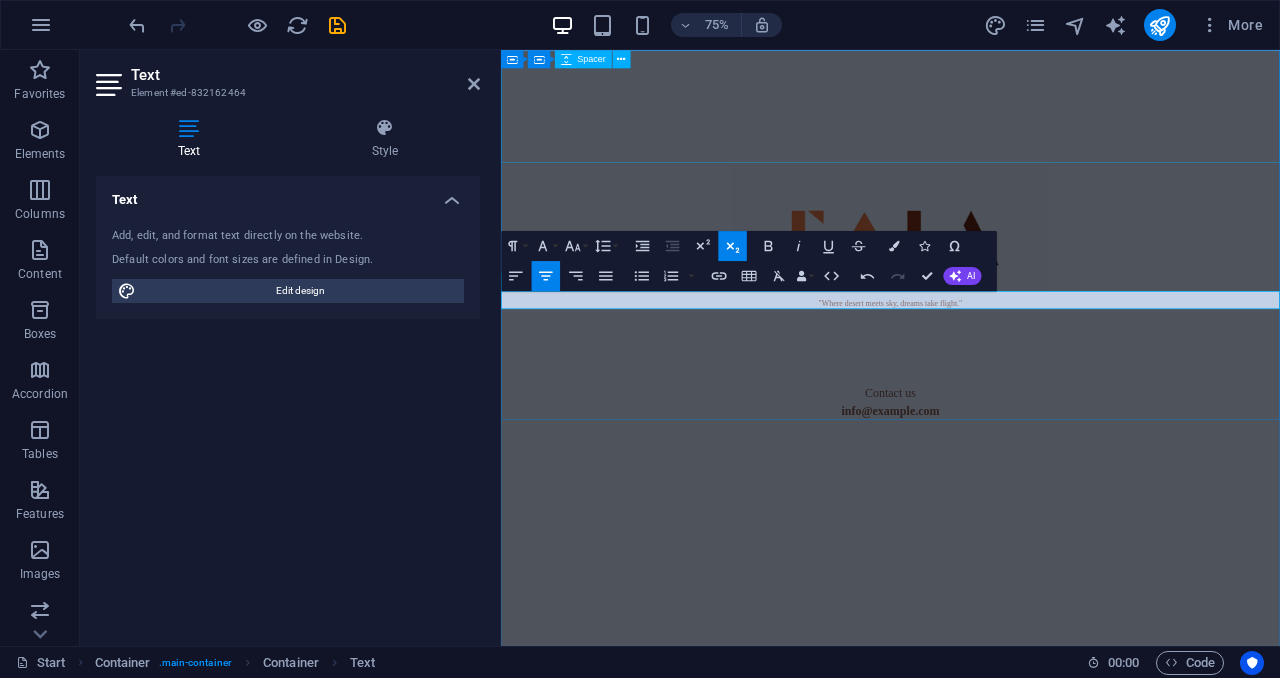 click at bounding box center (1020, 125) 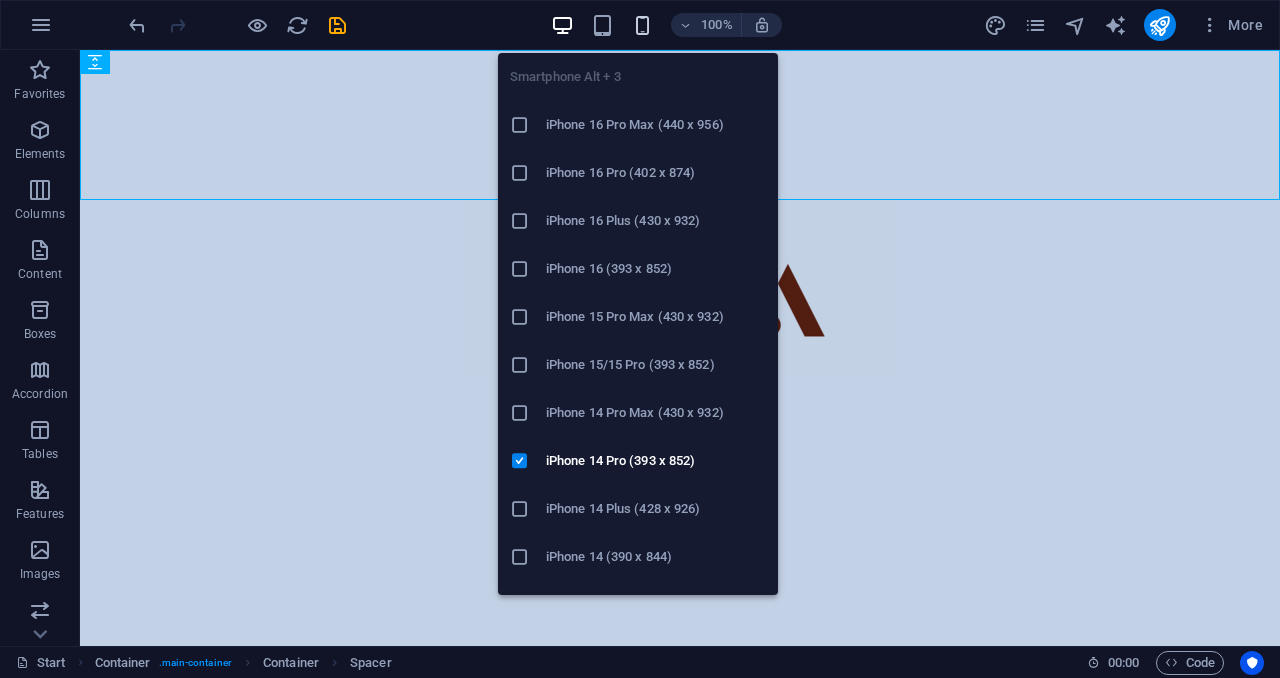 click at bounding box center [642, 25] 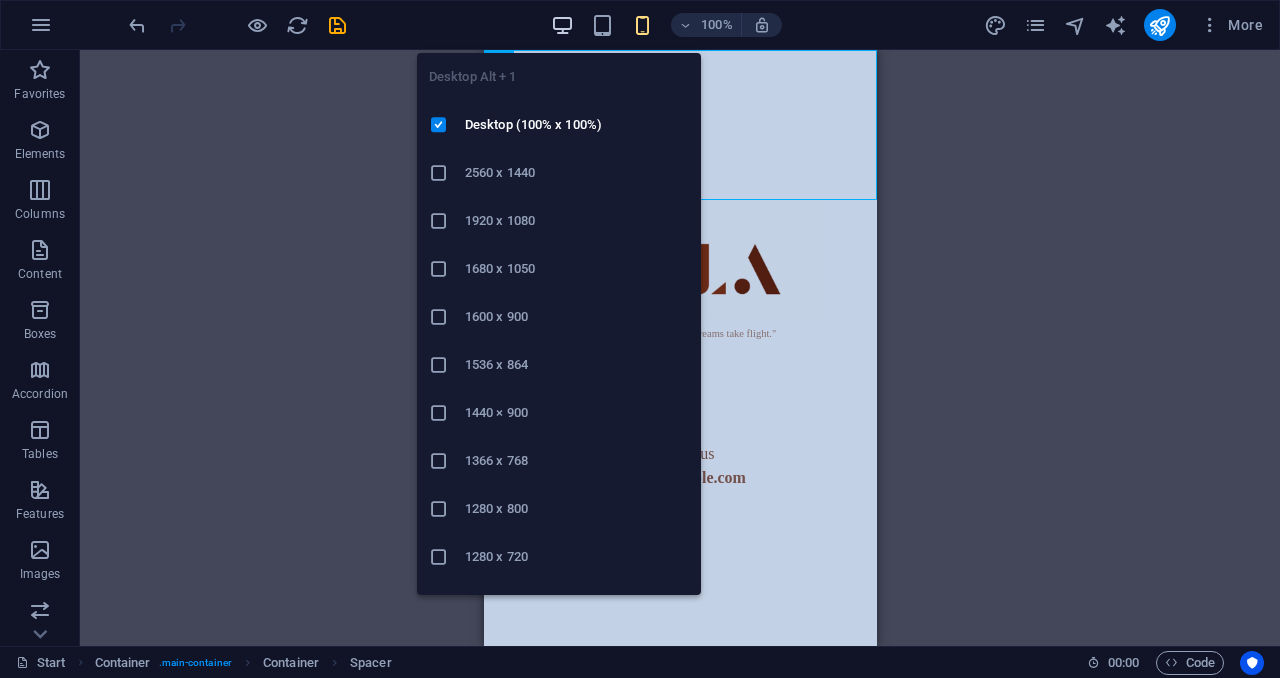 click at bounding box center (562, 25) 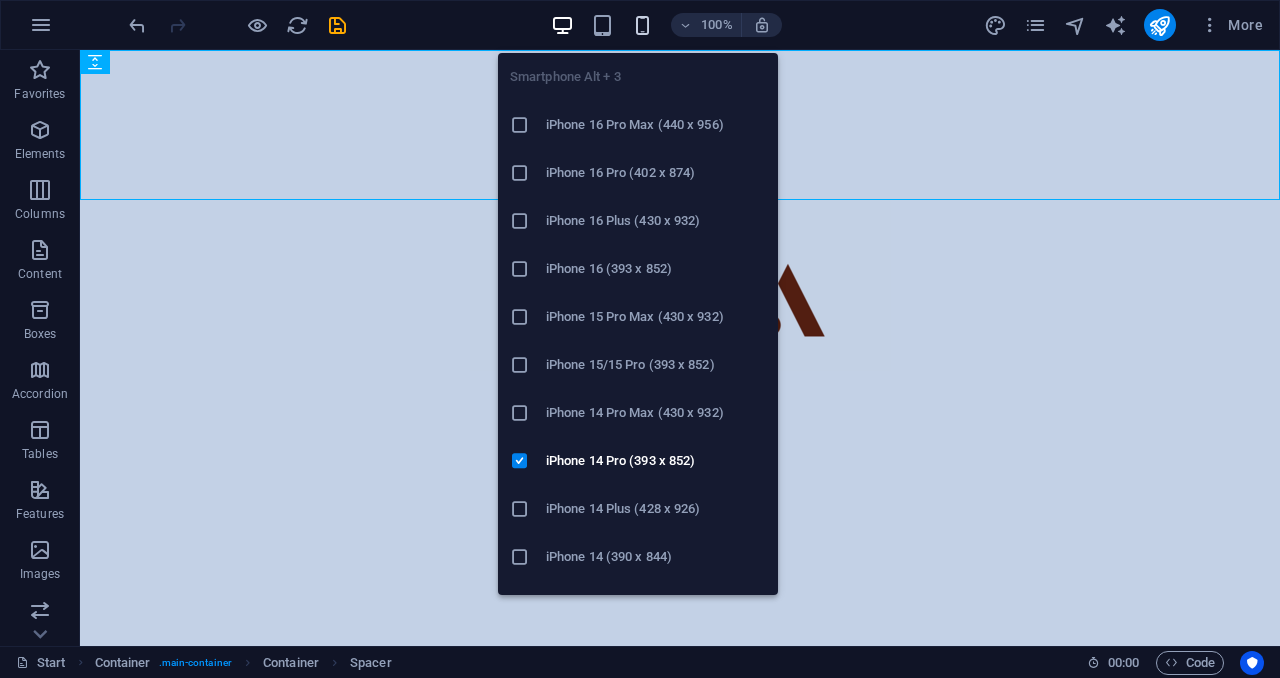 click at bounding box center [642, 25] 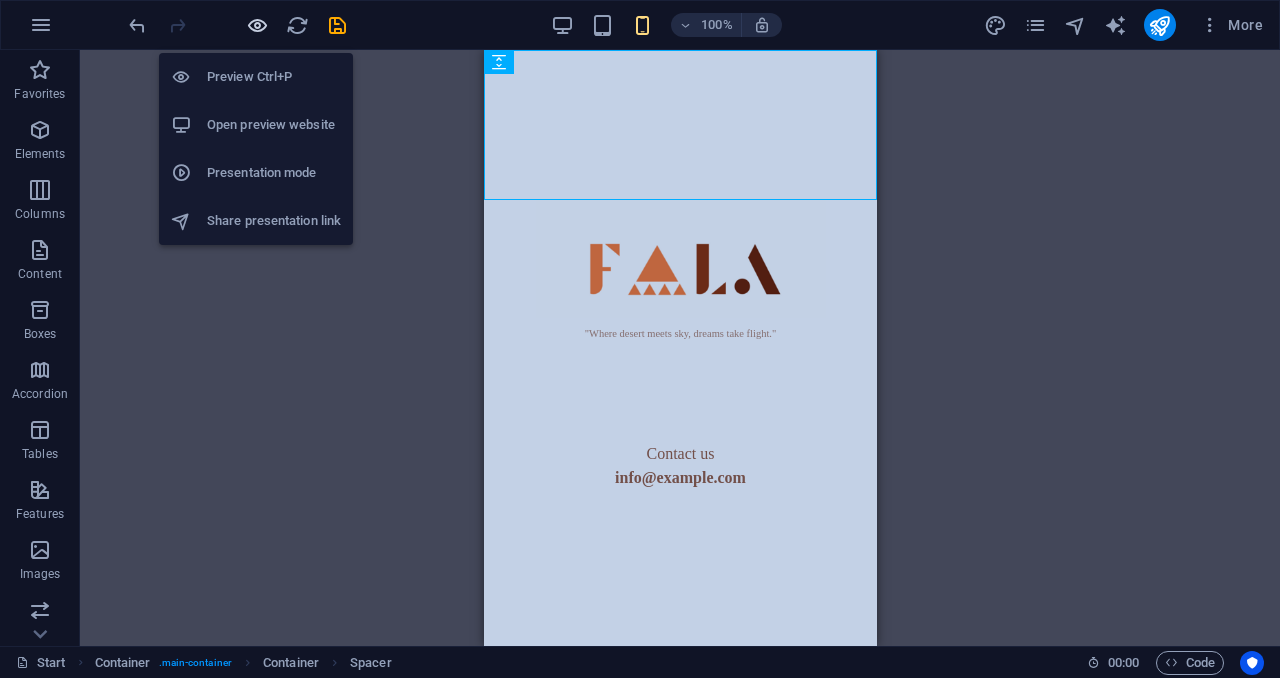 click at bounding box center (257, 25) 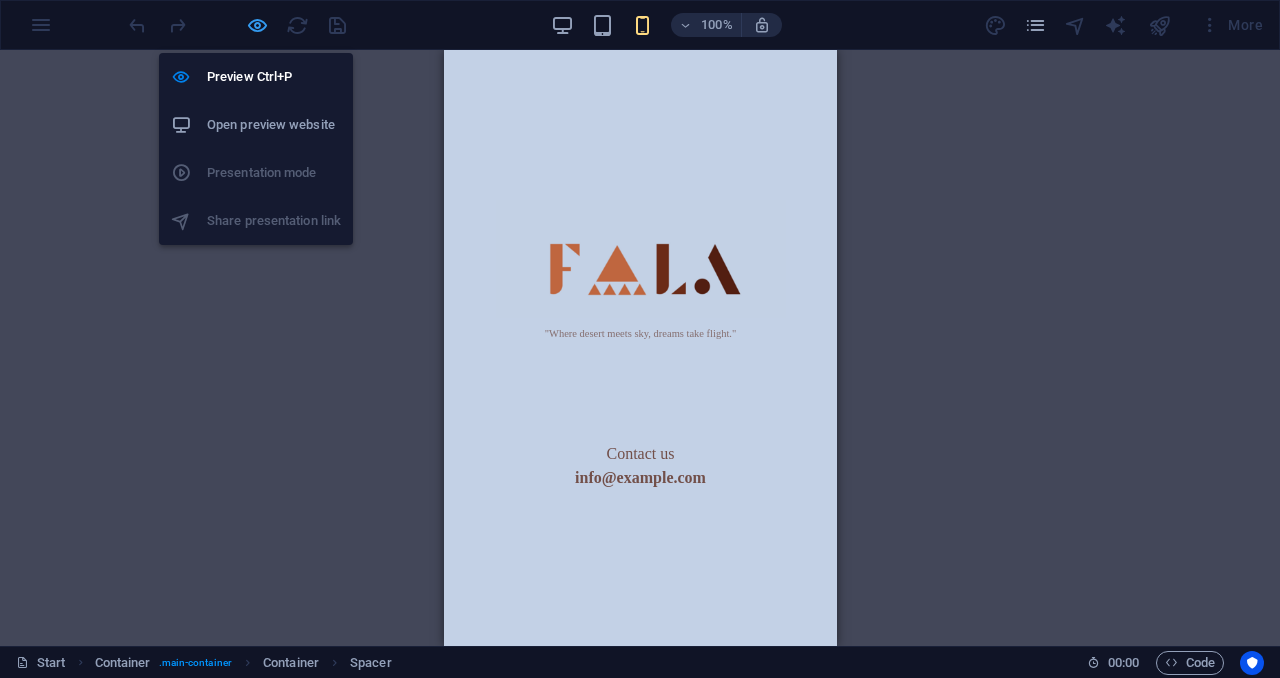 click at bounding box center [257, 25] 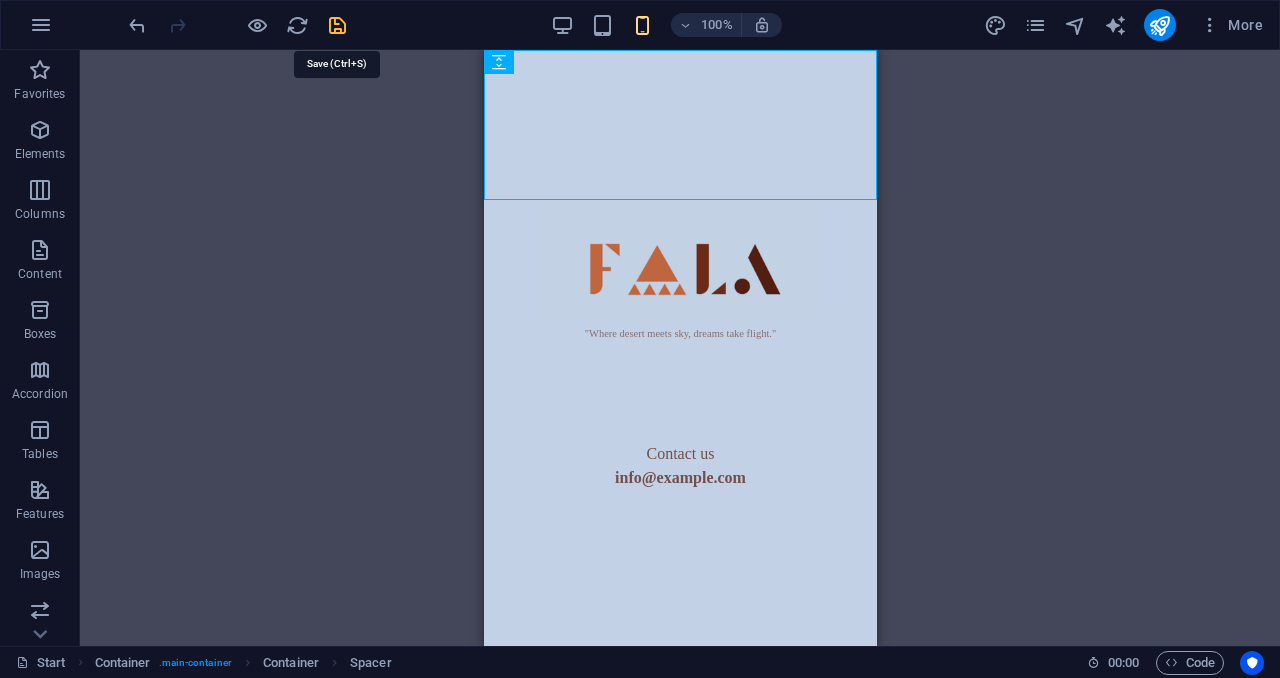 click at bounding box center (337, 25) 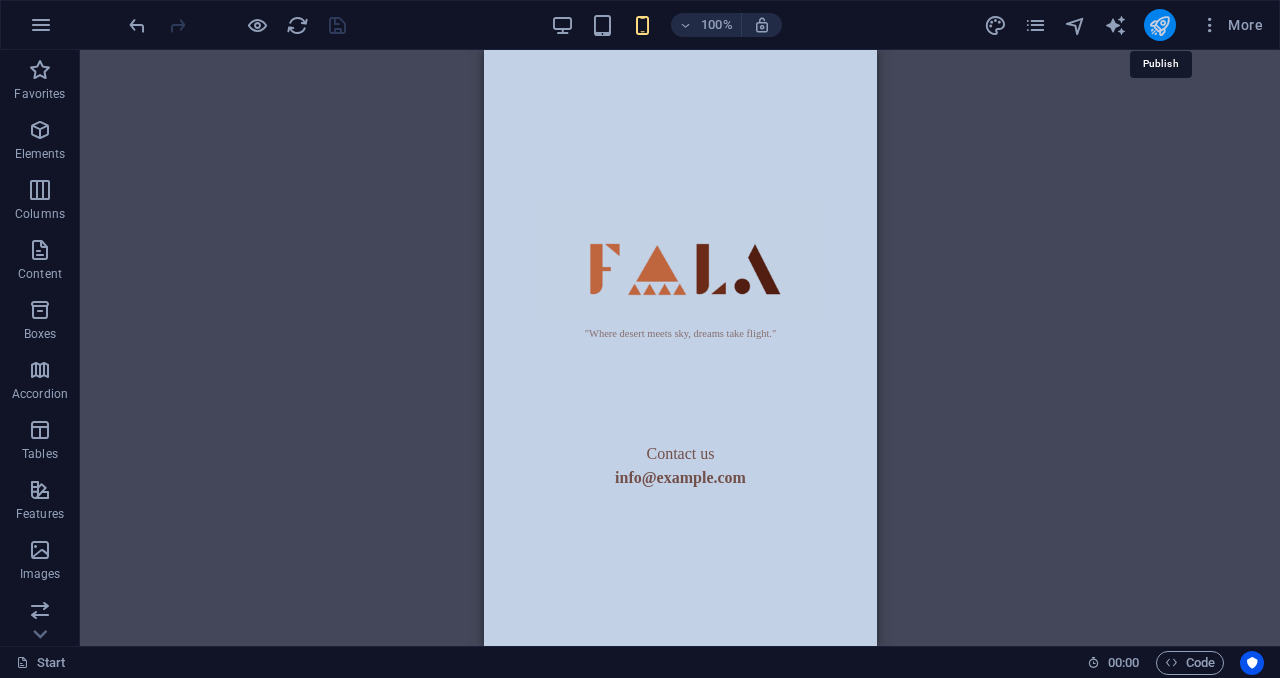 click at bounding box center (1159, 25) 